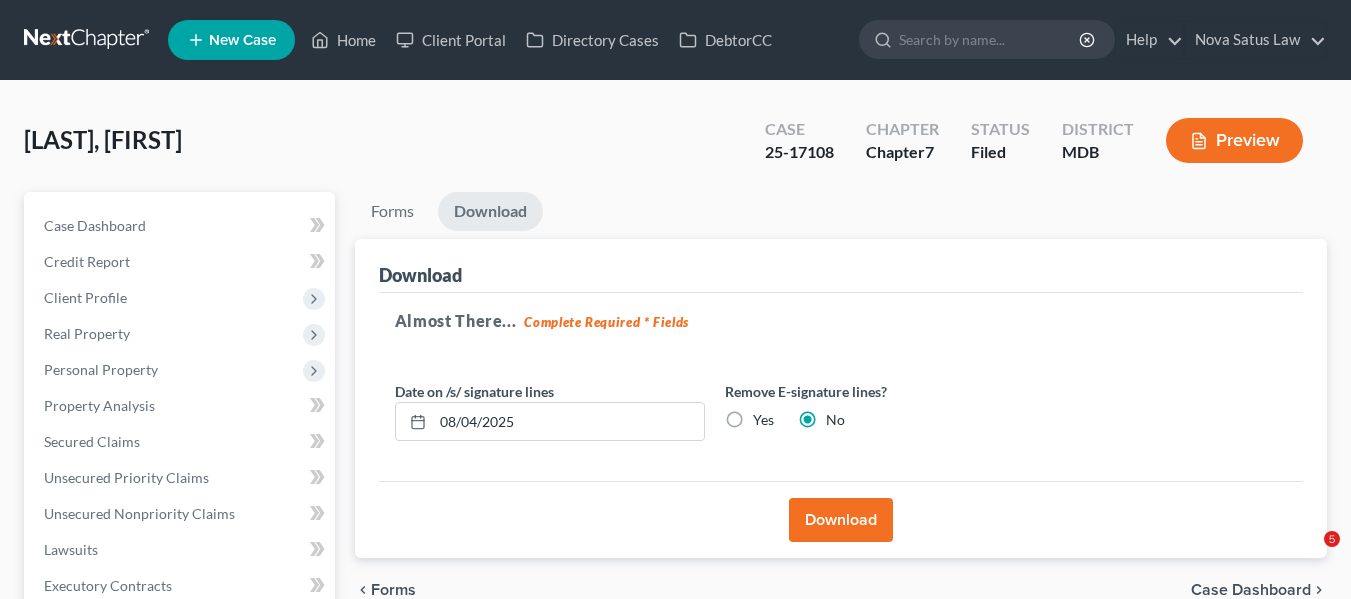 scroll, scrollTop: 0, scrollLeft: 0, axis: both 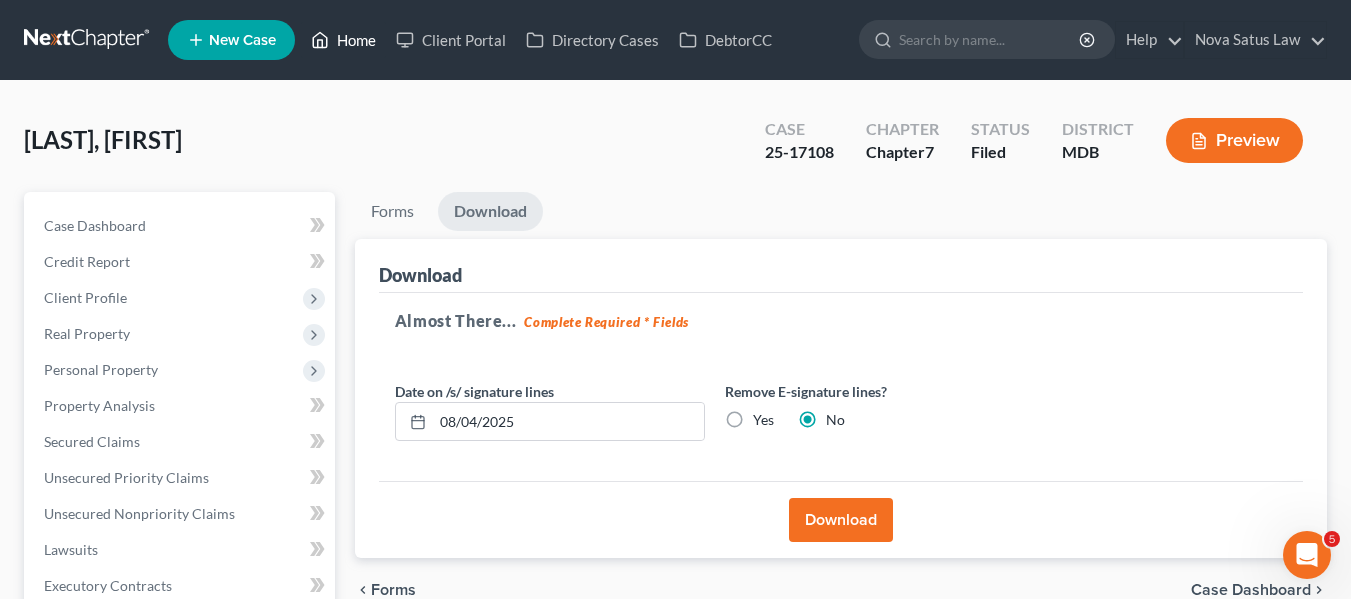click on "Home" at bounding box center [343, 40] 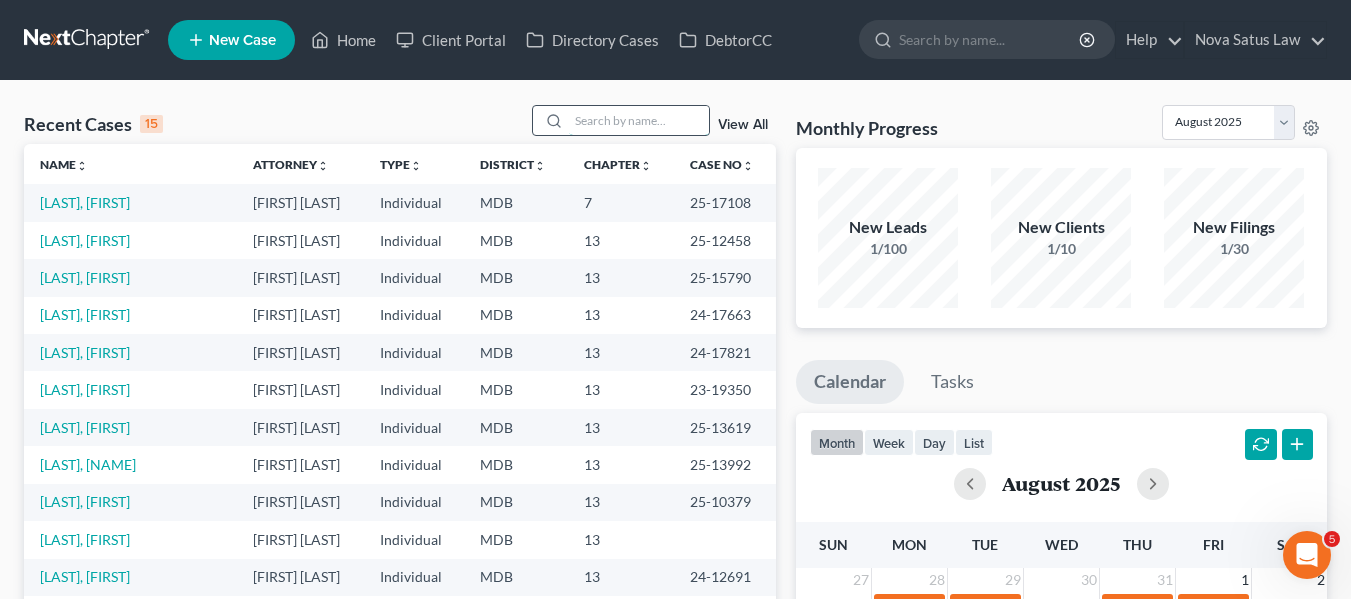 click at bounding box center [639, 120] 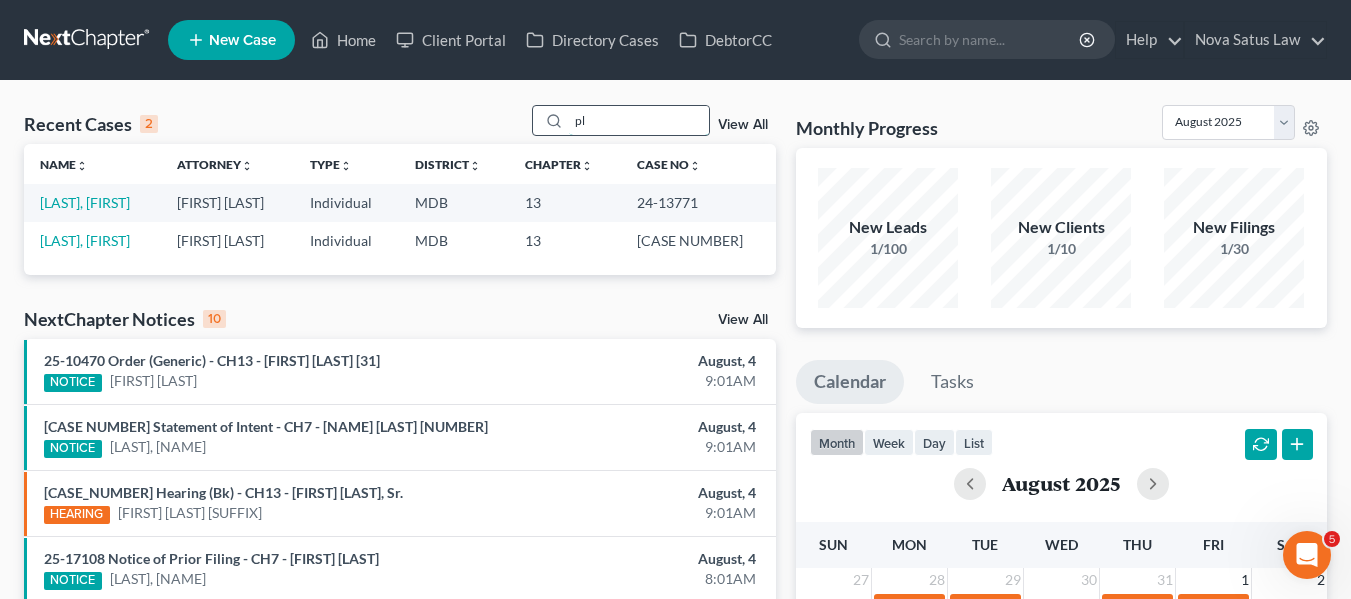 type on "p" 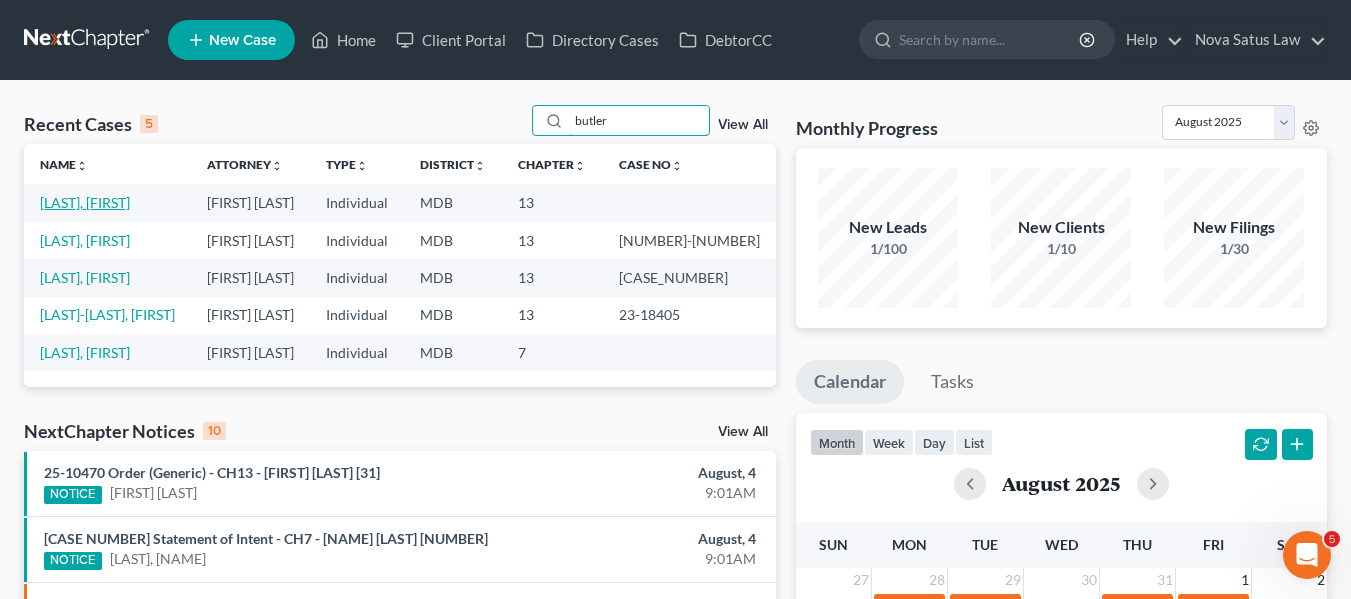 type on "butler" 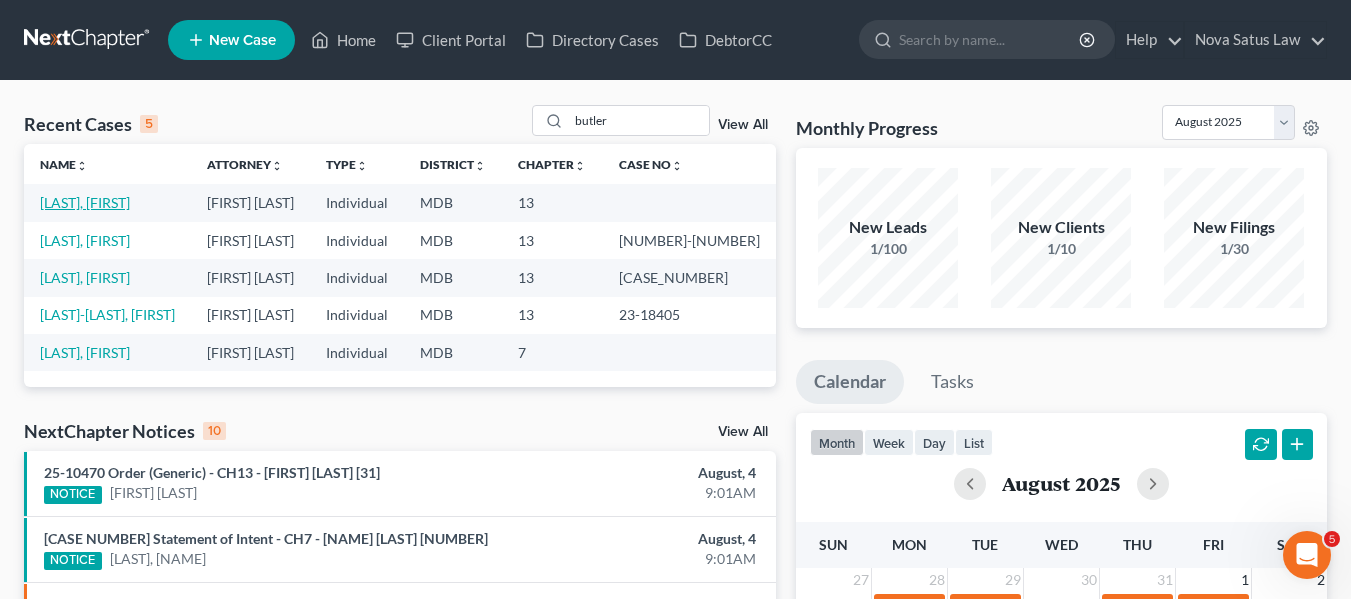 click on "[LAST], [FIRST]" at bounding box center [85, 202] 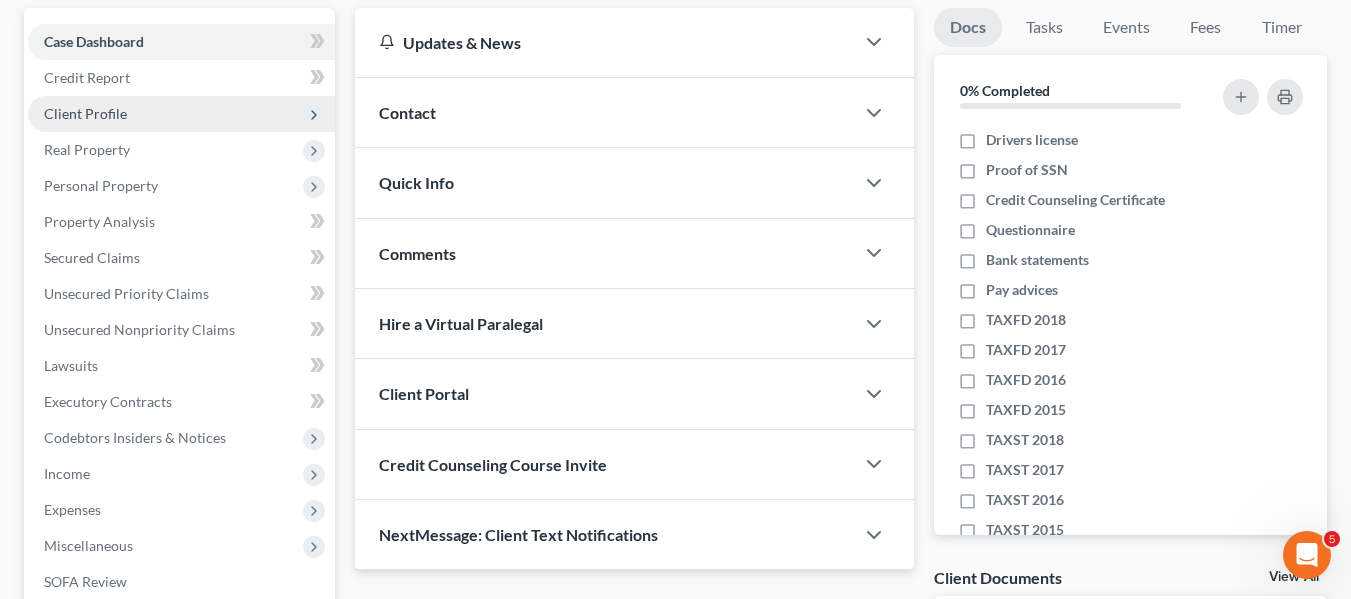 scroll, scrollTop: 183, scrollLeft: 0, axis: vertical 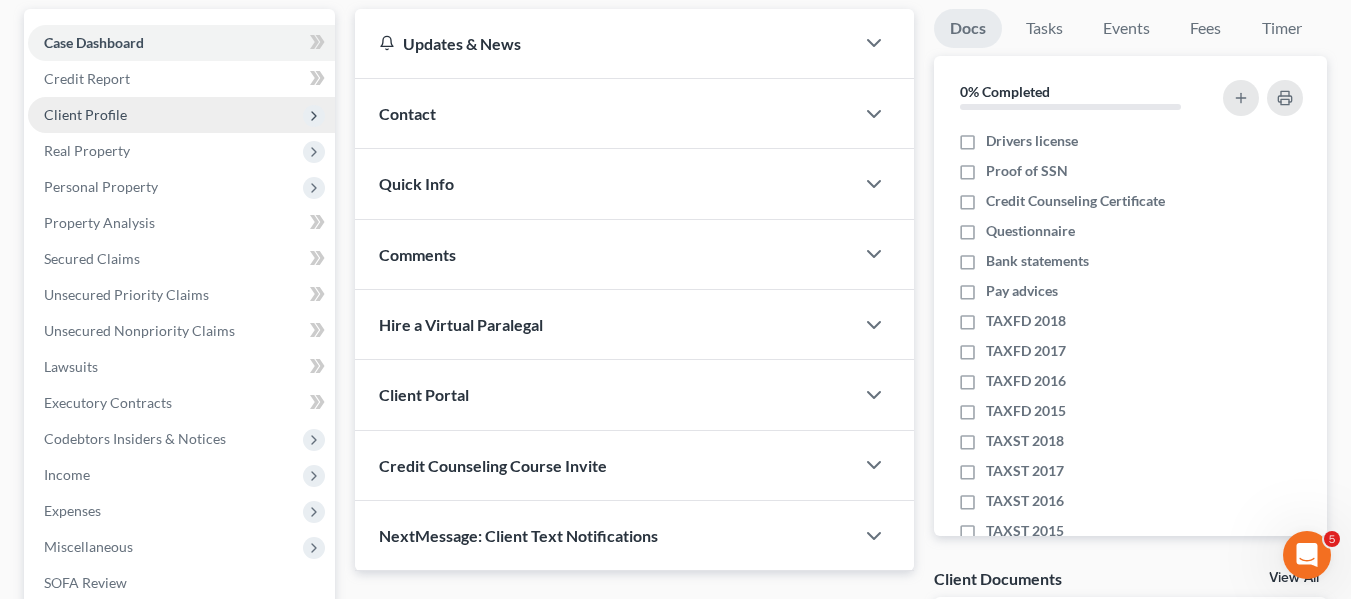click on "Client Profile" at bounding box center (85, 114) 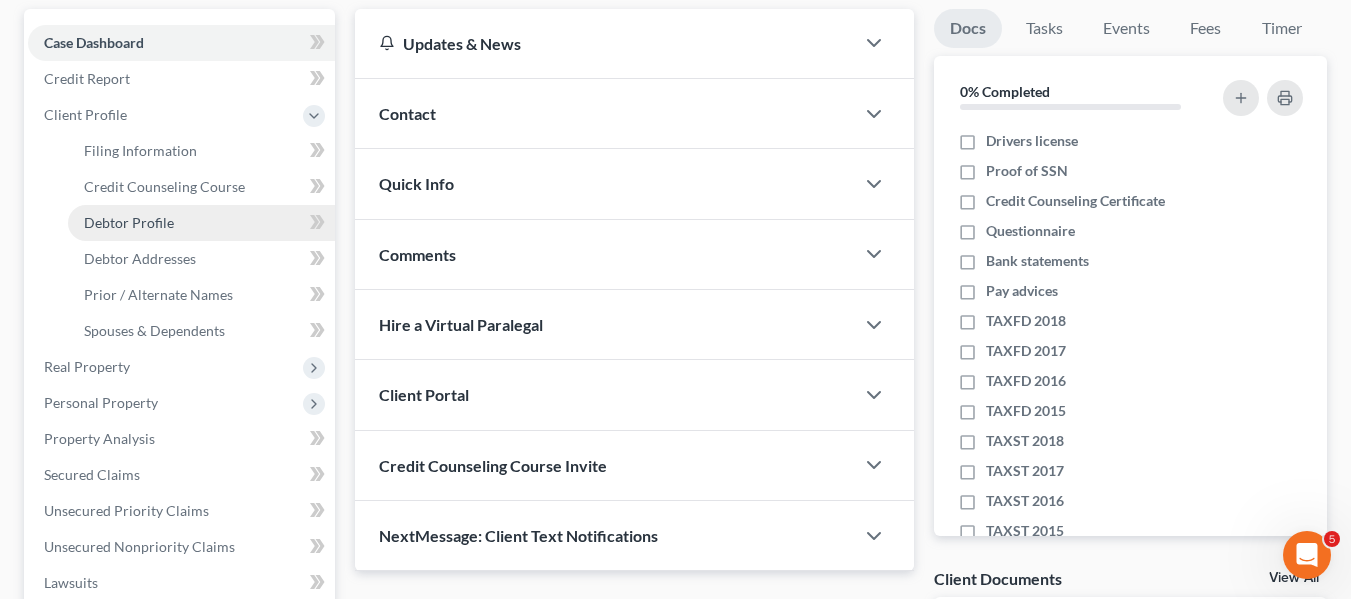 click on "Debtor Profile" at bounding box center (201, 223) 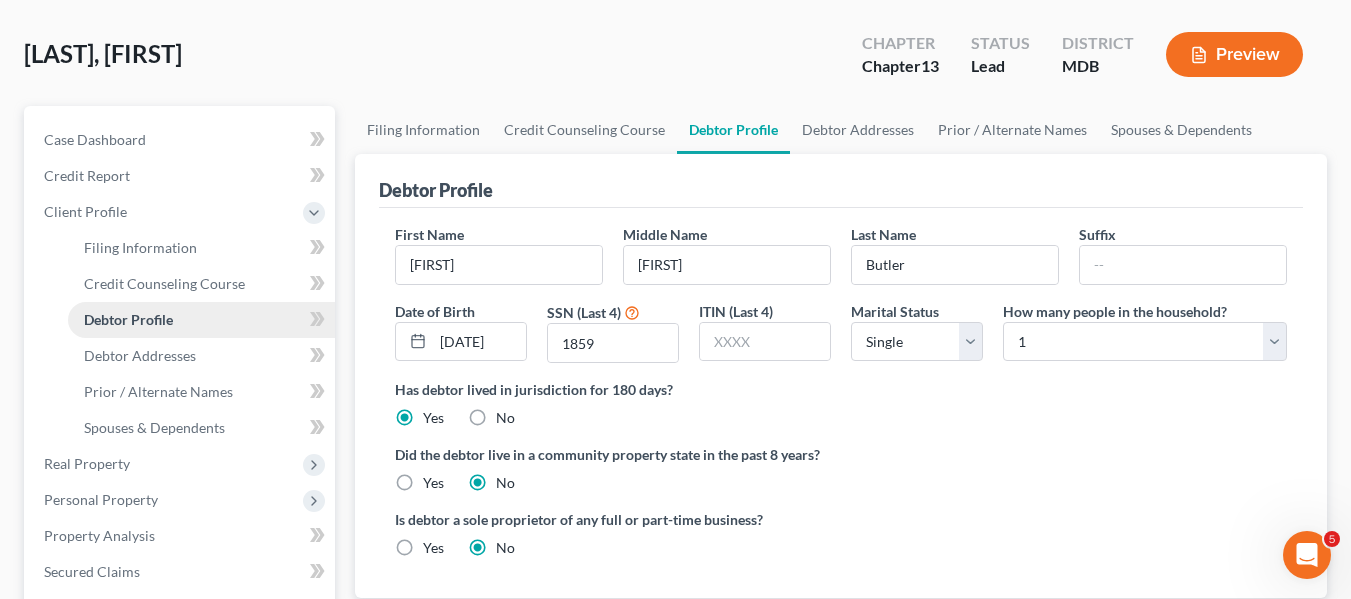 scroll, scrollTop: 0, scrollLeft: 0, axis: both 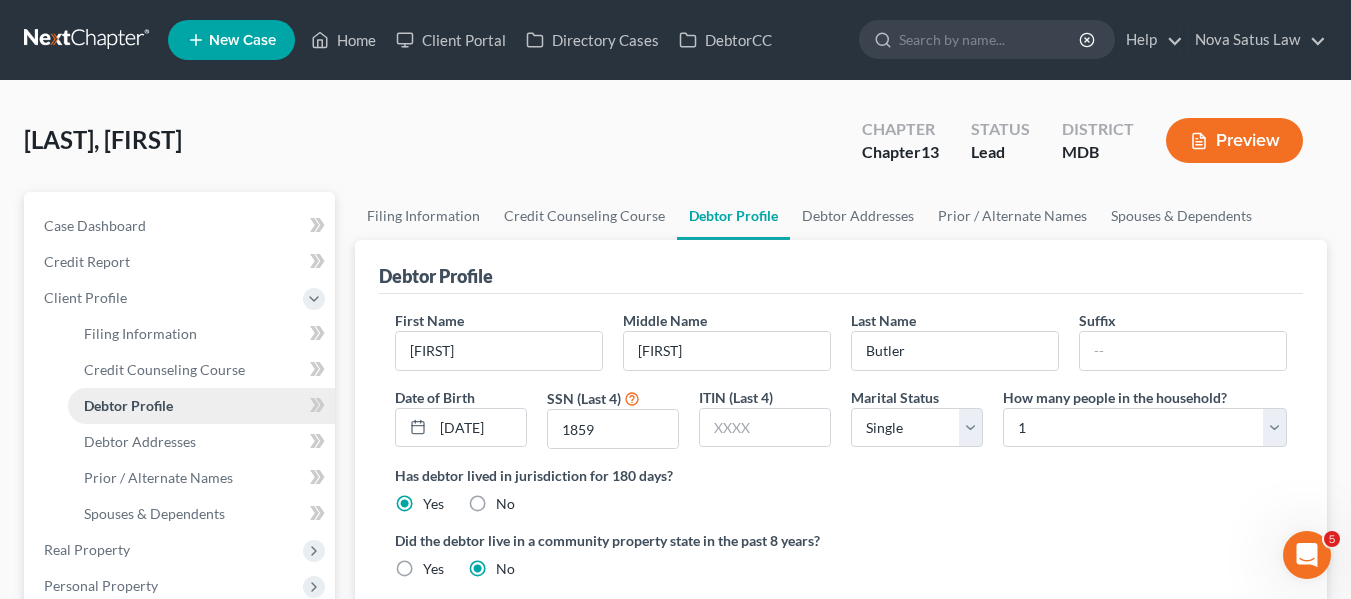 radio on "true" 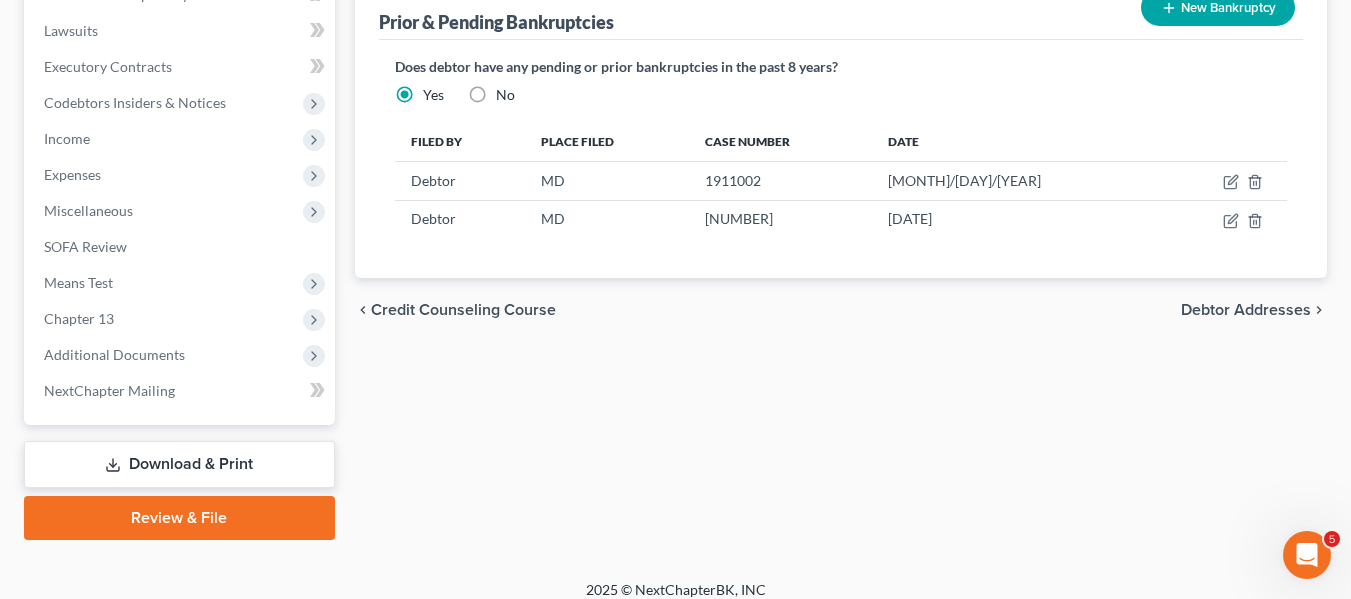 scroll, scrollTop: 752, scrollLeft: 0, axis: vertical 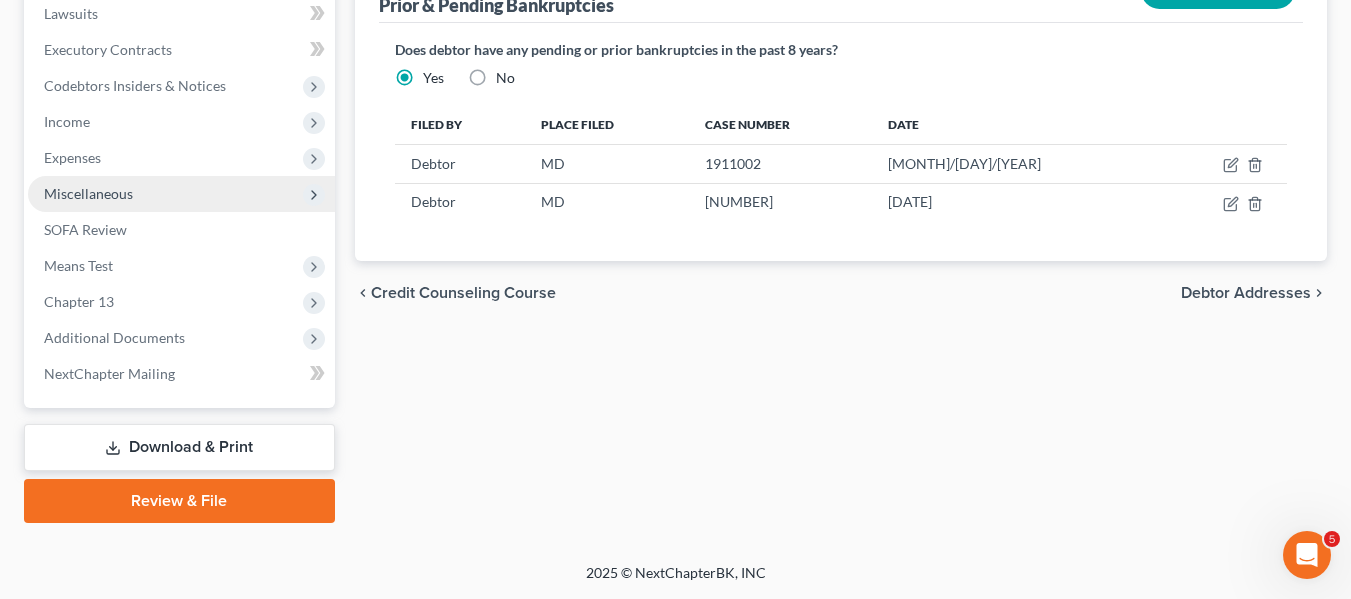click on "Miscellaneous" at bounding box center (88, 193) 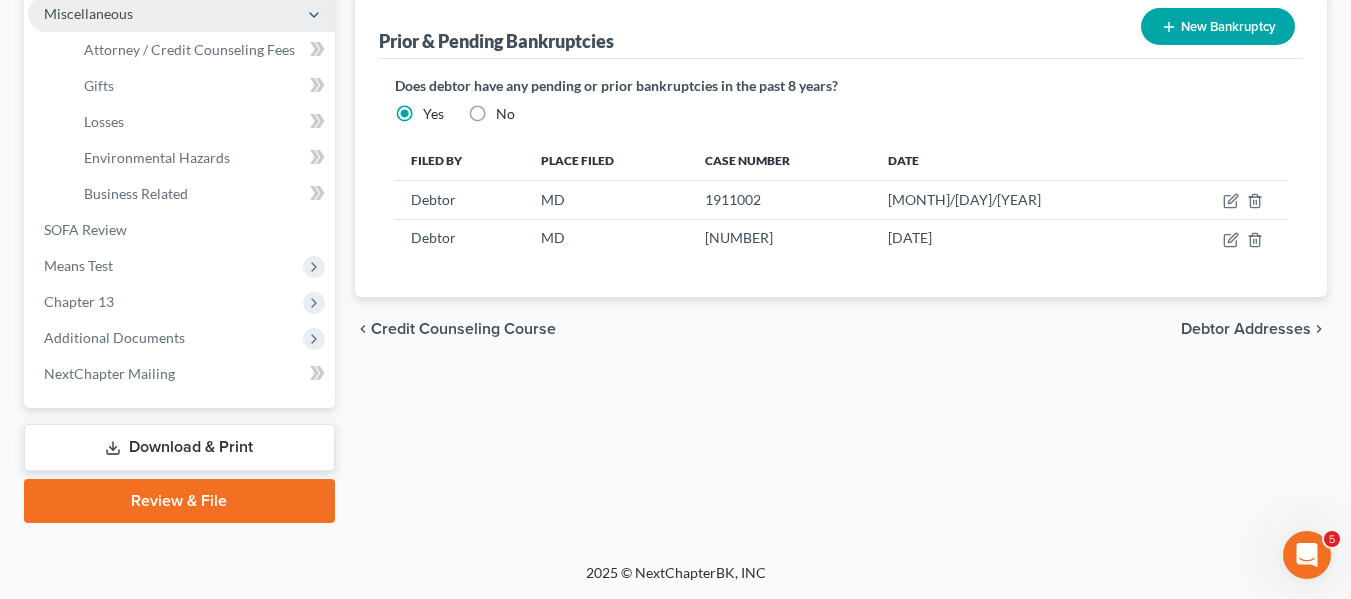 scroll, scrollTop: 536, scrollLeft: 0, axis: vertical 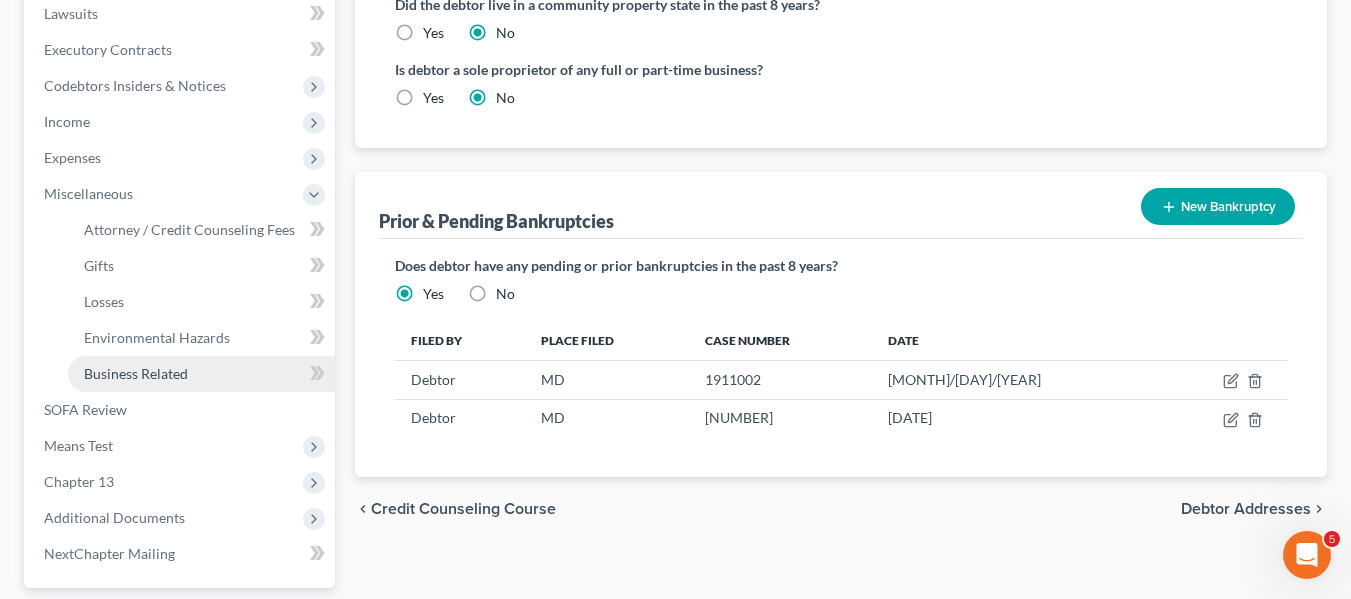 click on "Business Related" at bounding box center (201, 374) 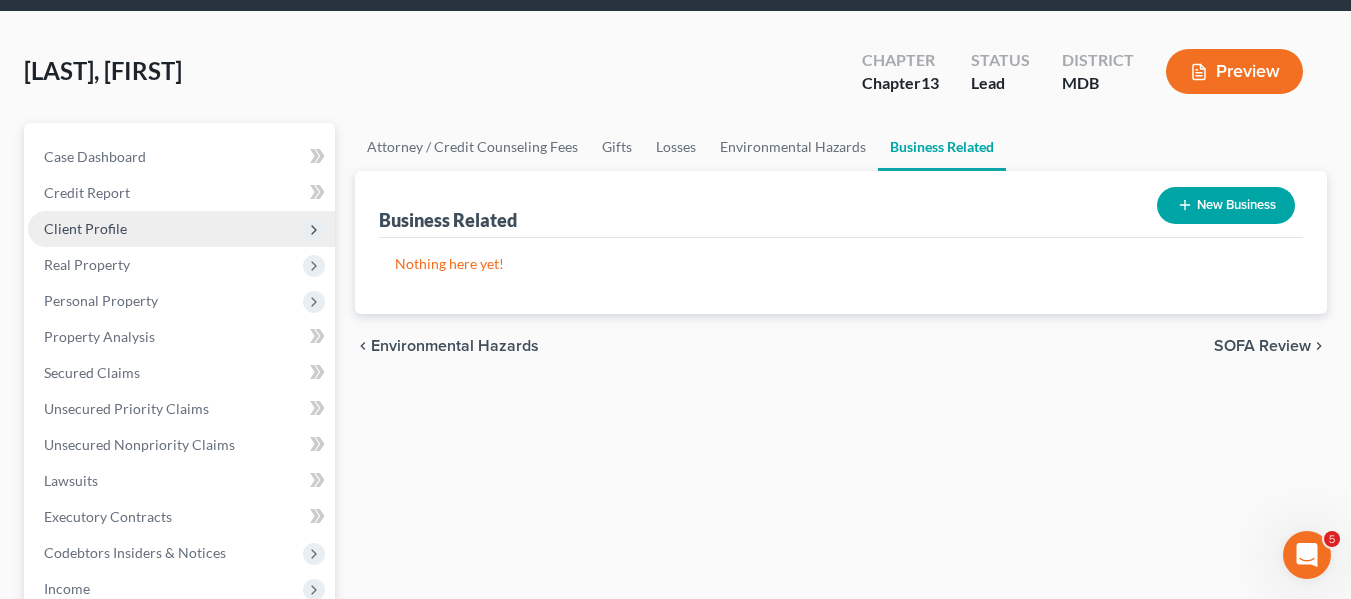 scroll, scrollTop: 68, scrollLeft: 0, axis: vertical 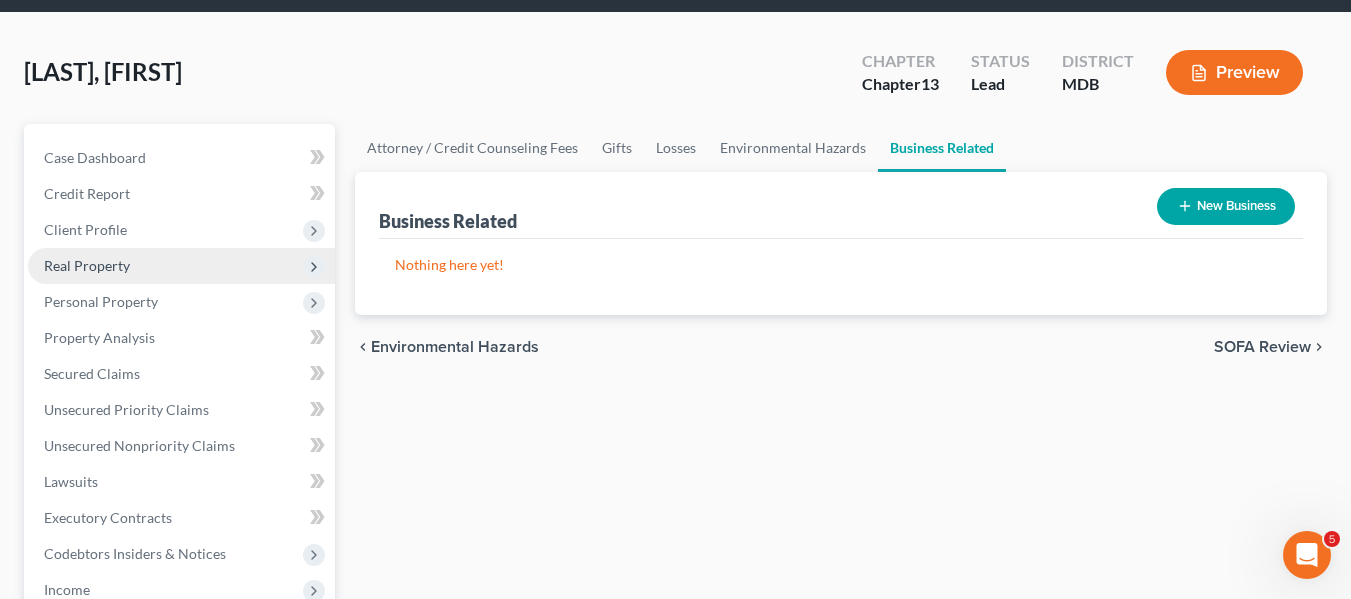 click on "Real Property" at bounding box center (181, 266) 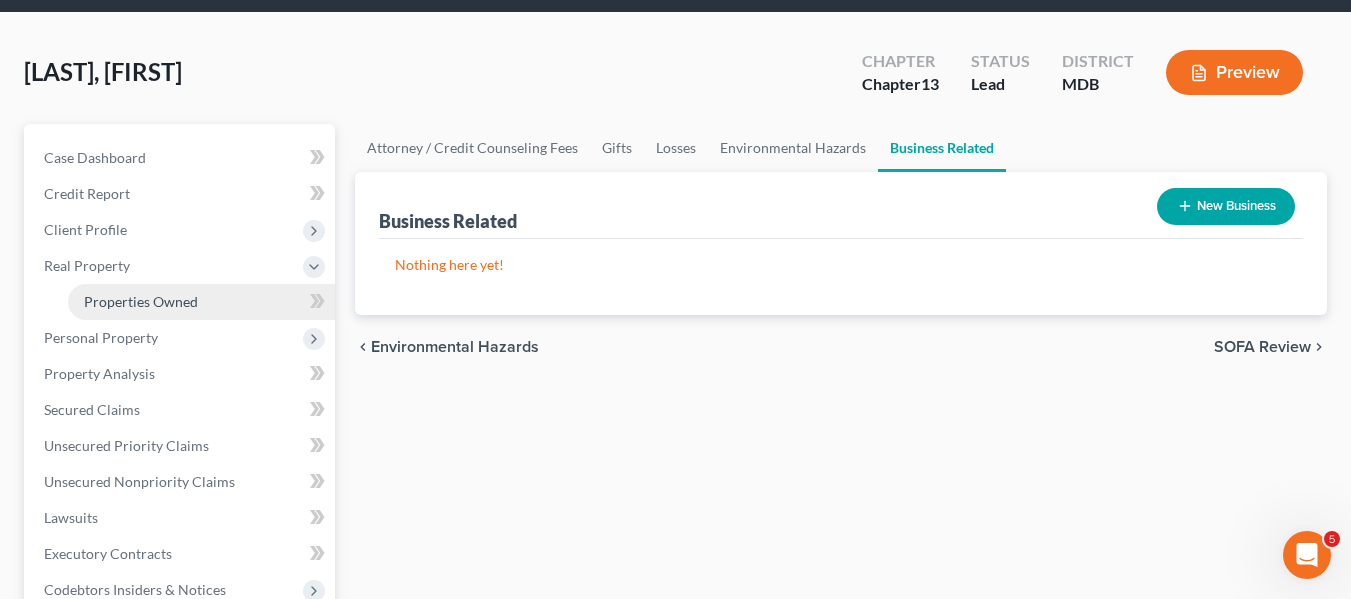 click on "Properties Owned" at bounding box center (141, 301) 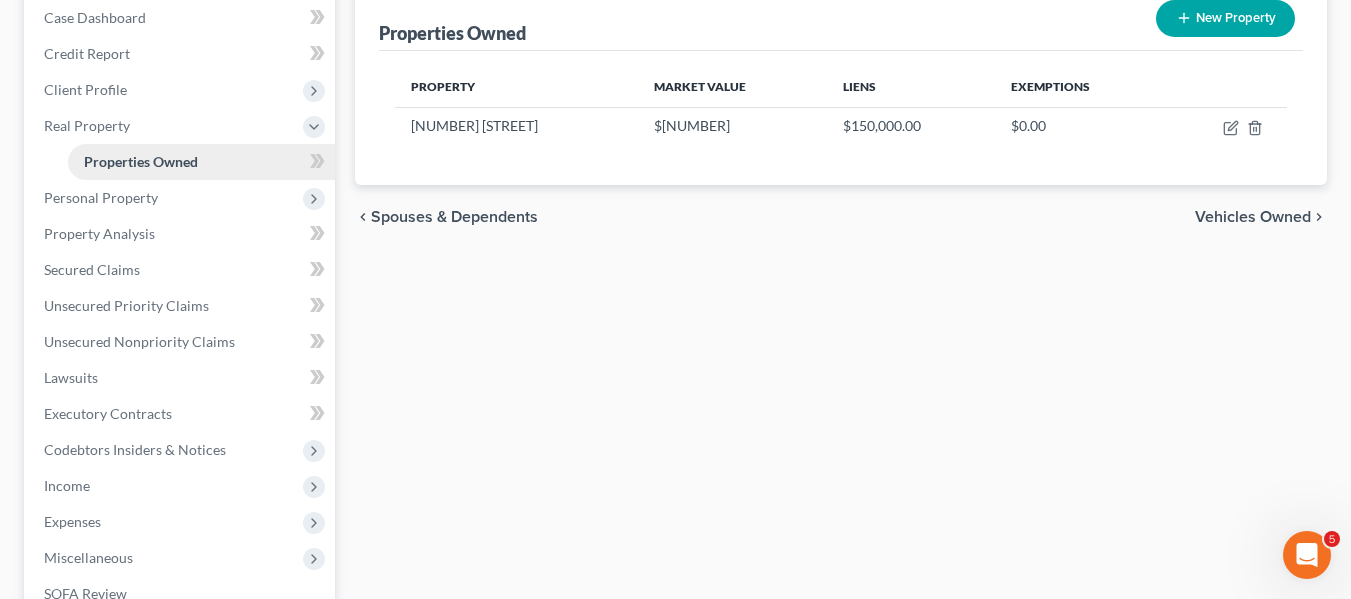 scroll, scrollTop: 207, scrollLeft: 0, axis: vertical 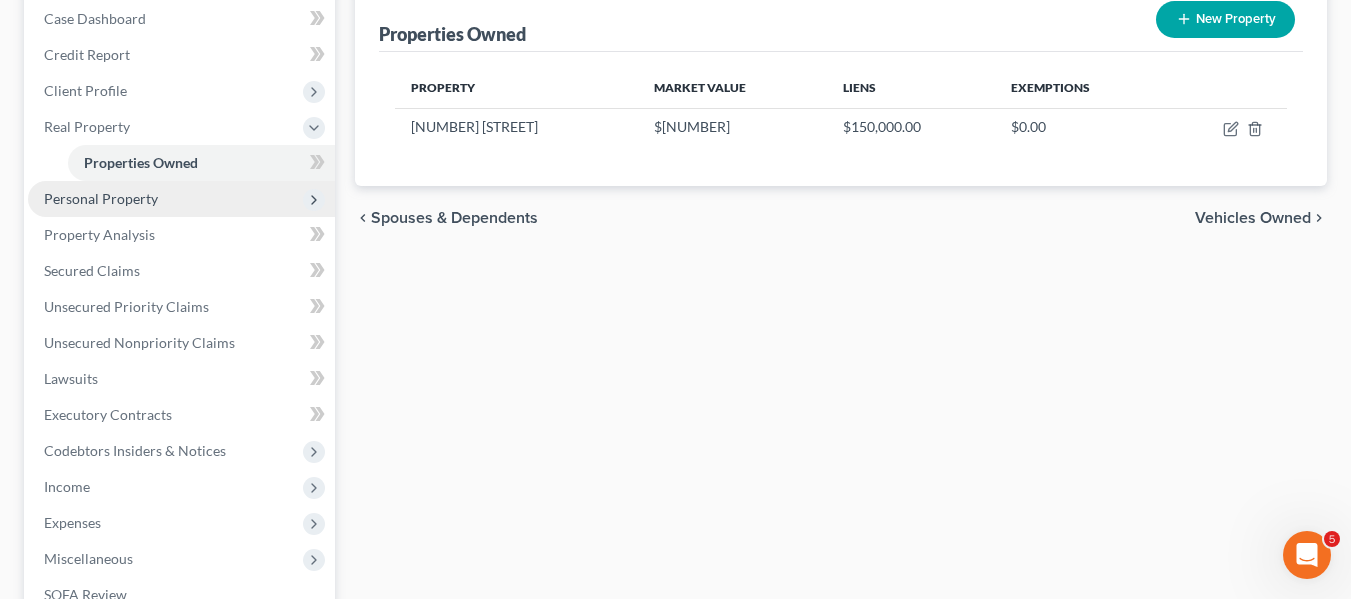 click on "Personal Property" at bounding box center [101, 198] 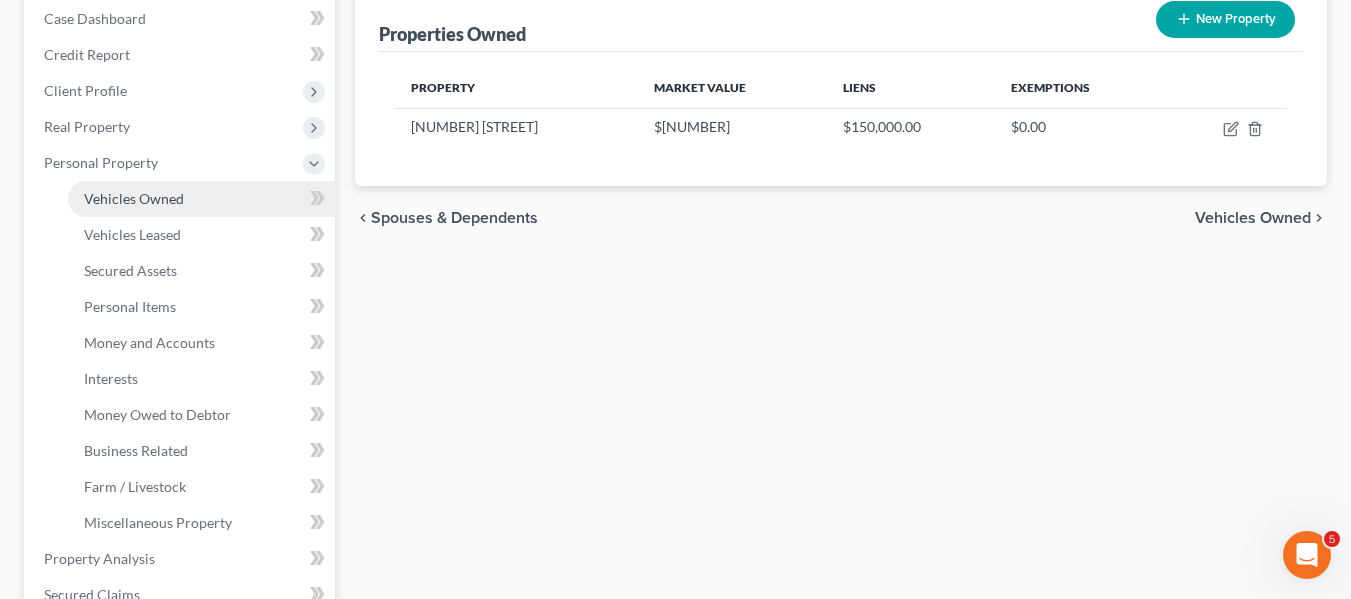 click on "Vehicles Owned" at bounding box center [134, 198] 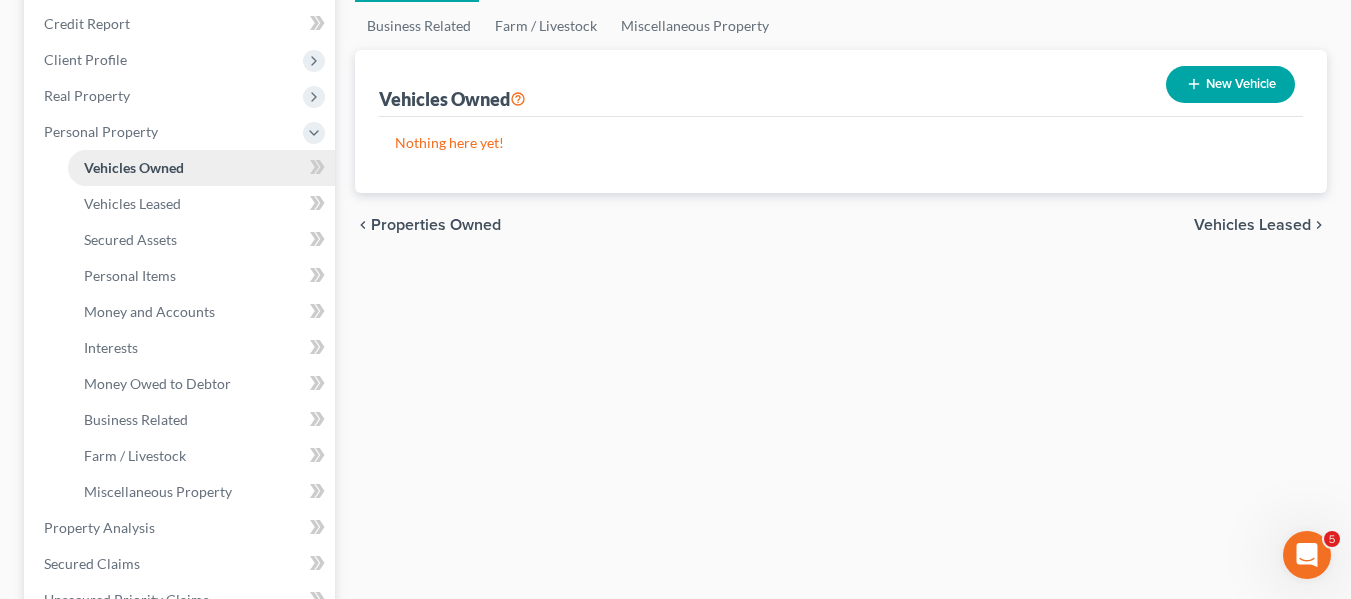 scroll, scrollTop: 239, scrollLeft: 0, axis: vertical 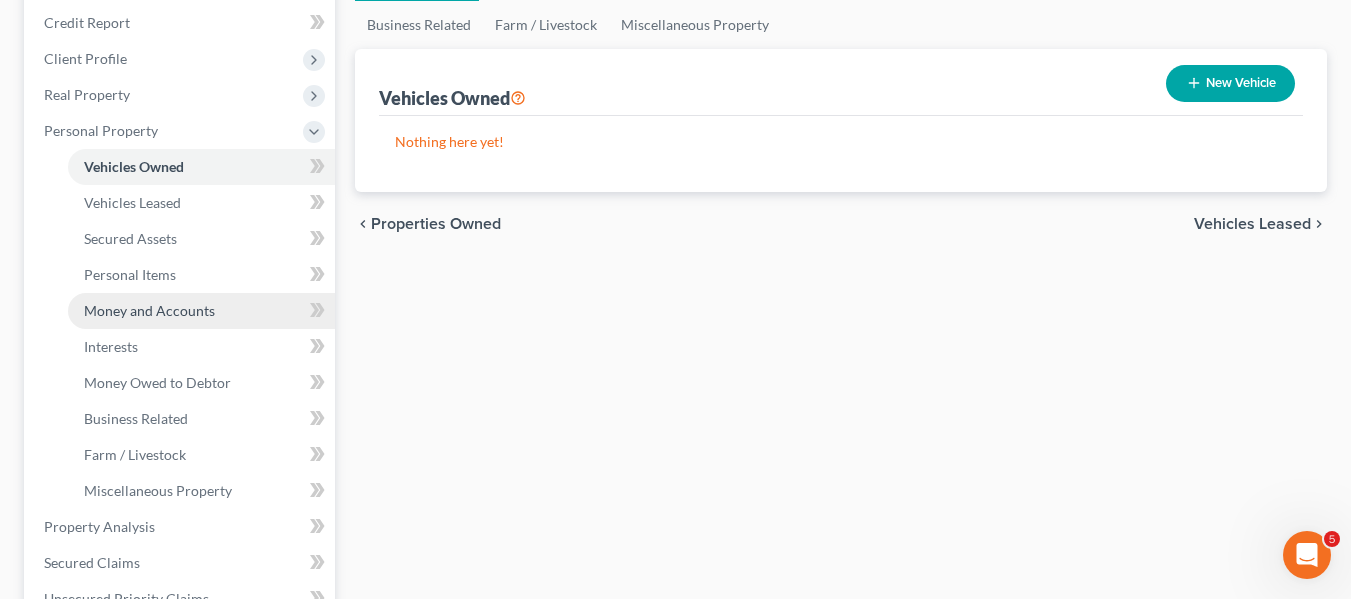 click on "Money and Accounts" at bounding box center [149, 310] 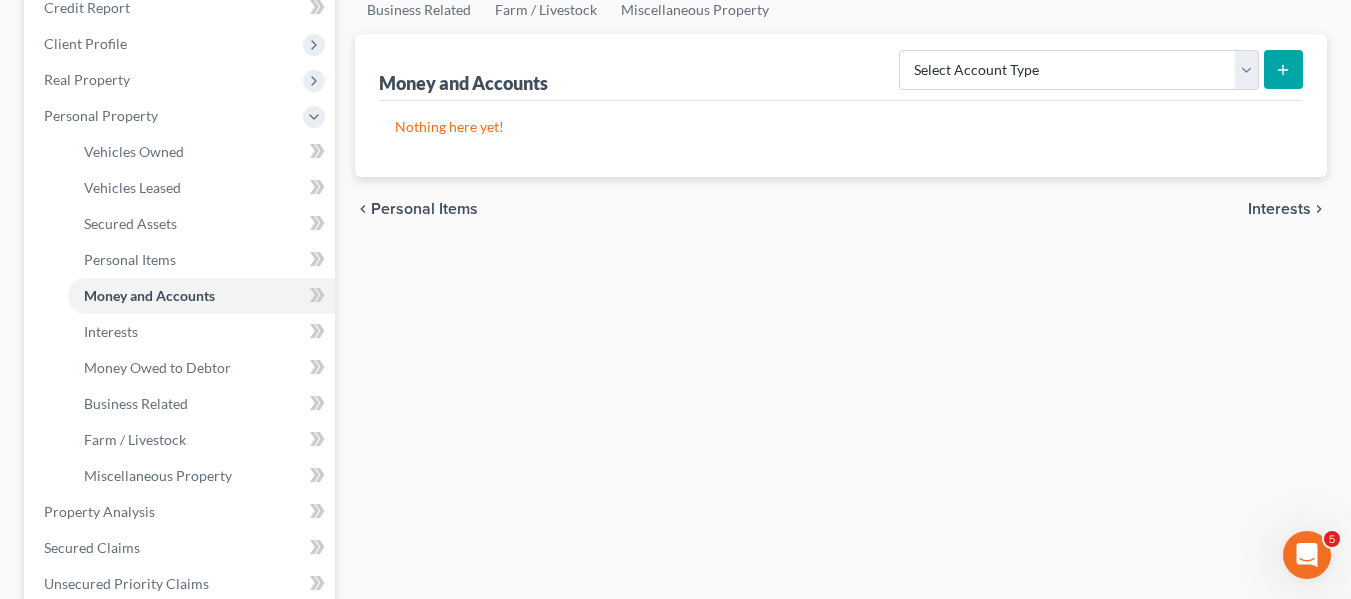 scroll, scrollTop: 256, scrollLeft: 0, axis: vertical 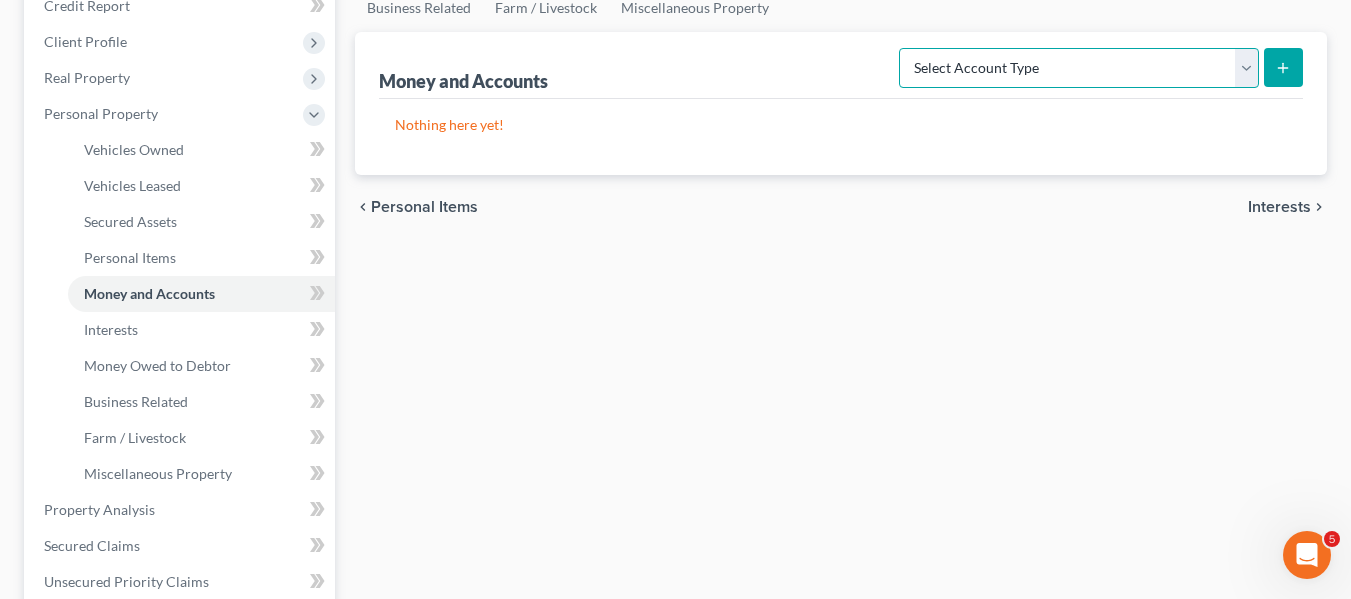 click on "Select Account Type Brokerage Cash on Hand Certificates of Deposit Checking Account Money Market Other (Credit Union, Health Savings Account, etc) Safe Deposit Box Savings Account Security Deposits or Prepayments" at bounding box center (1079, 68) 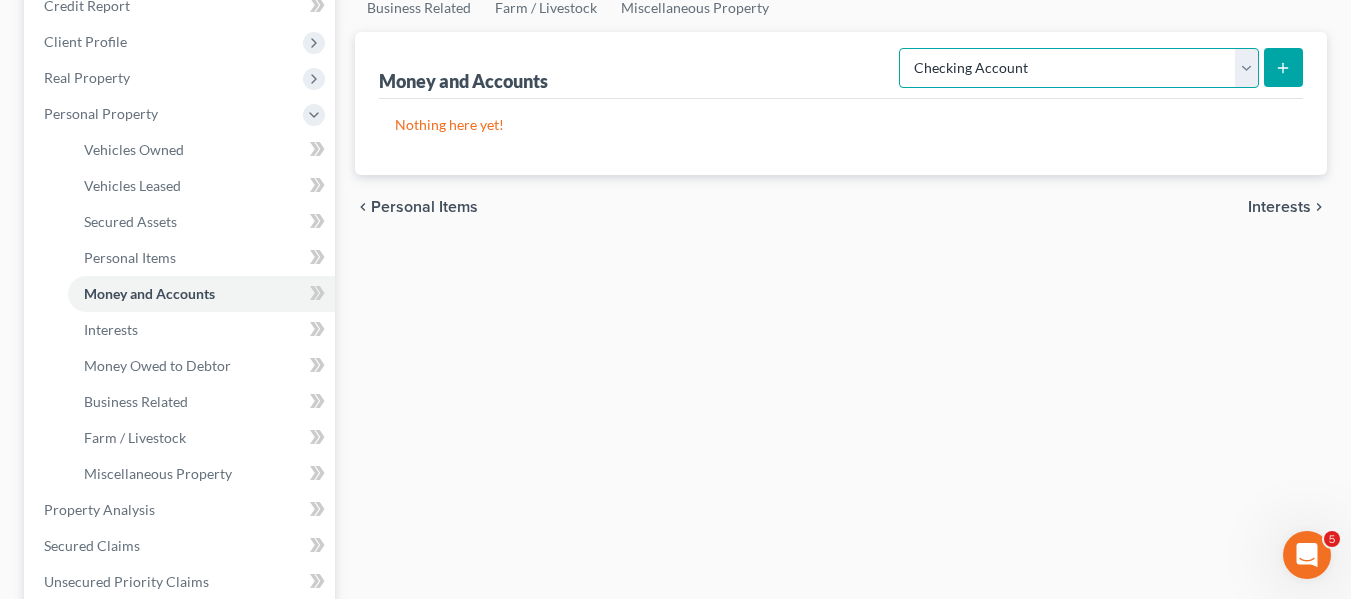 click on "Select Account Type Brokerage Cash on Hand Certificates of Deposit Checking Account Money Market Other (Credit Union, Health Savings Account, etc) Safe Deposit Box Savings Account Security Deposits or Prepayments" at bounding box center (1079, 68) 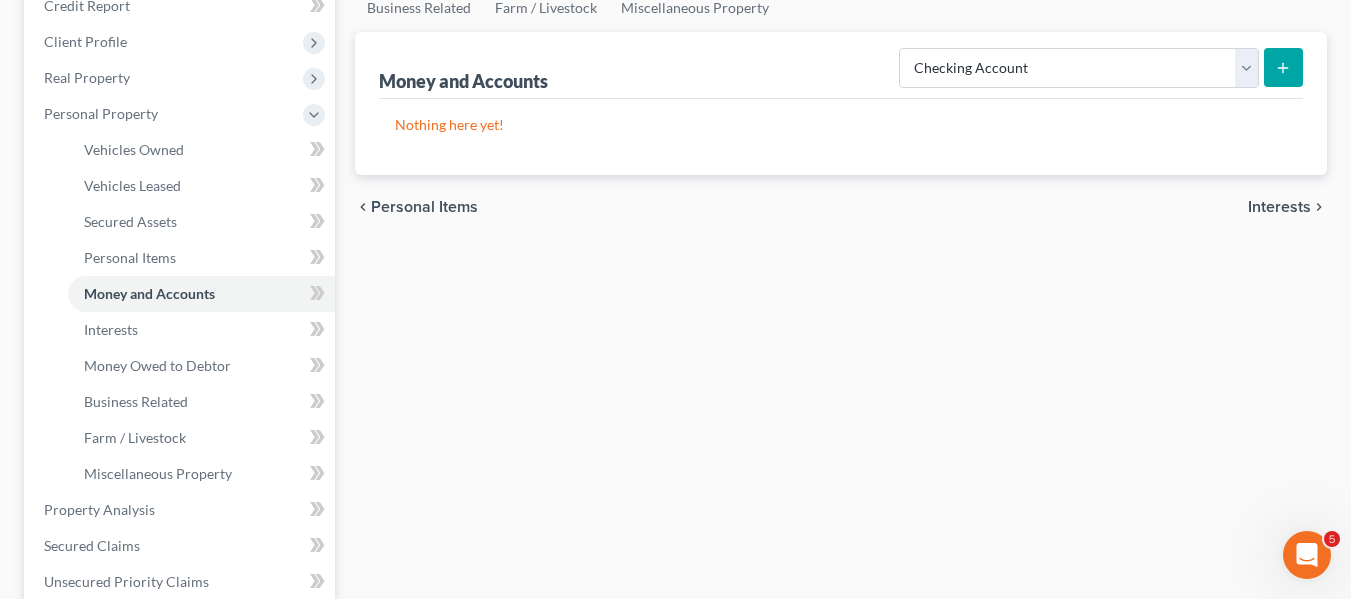click at bounding box center (1283, 67) 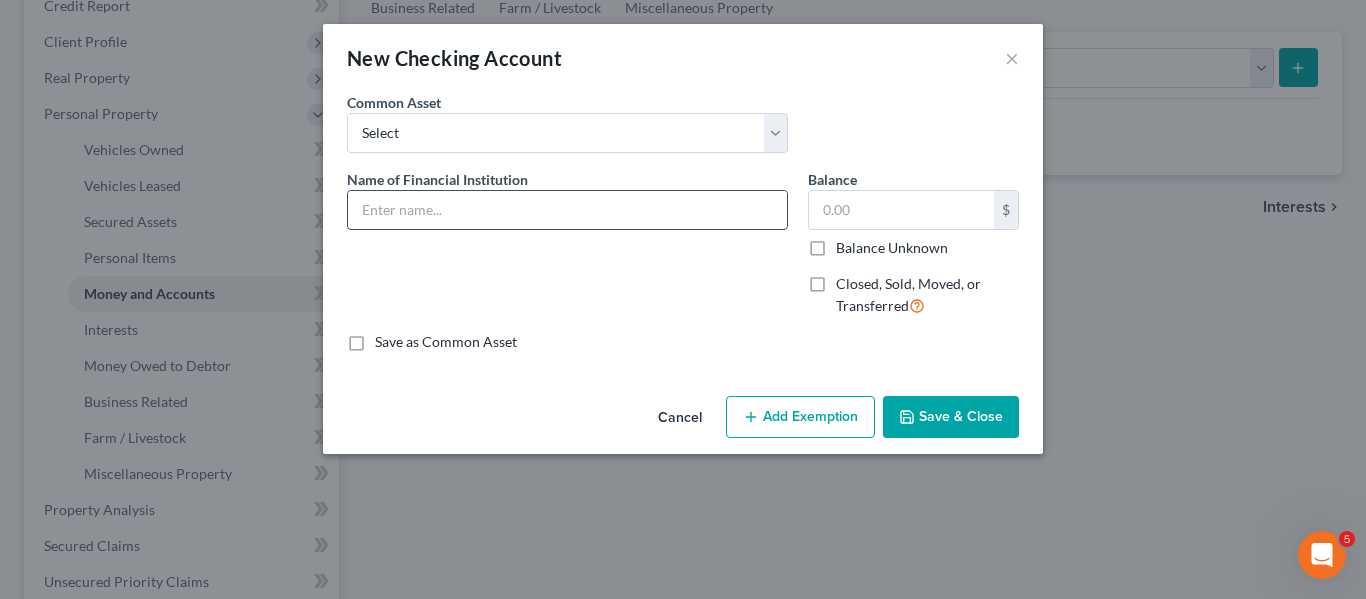 click at bounding box center [567, 210] 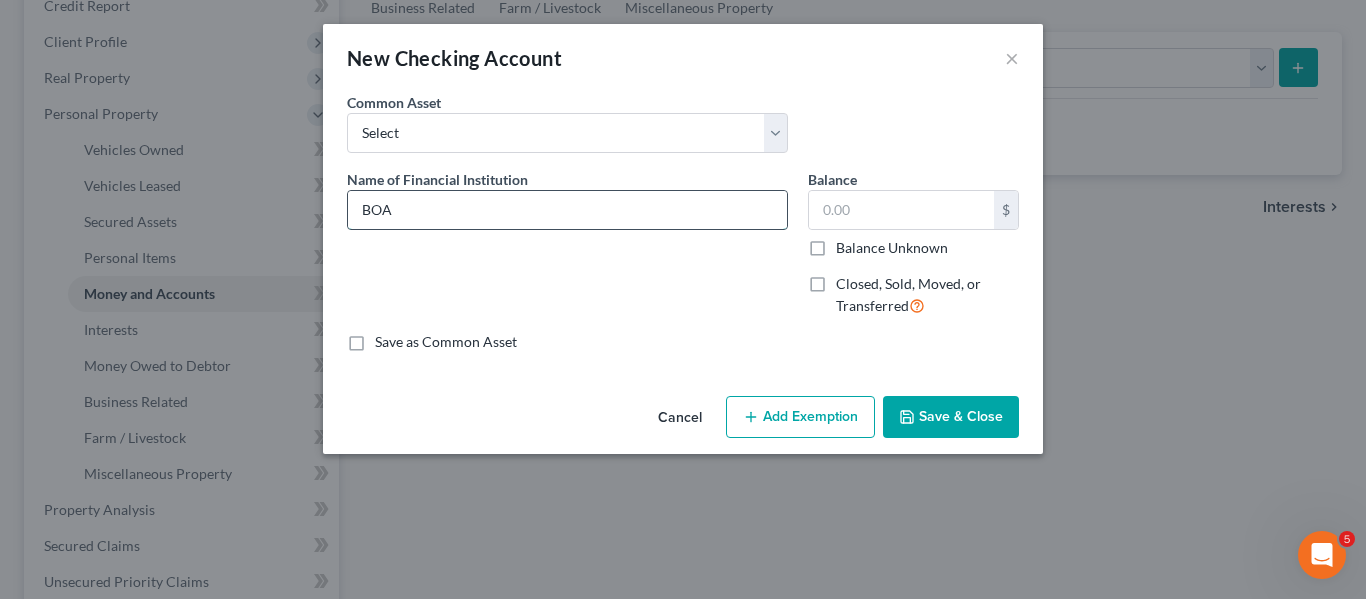type on "BOA; balance as of" 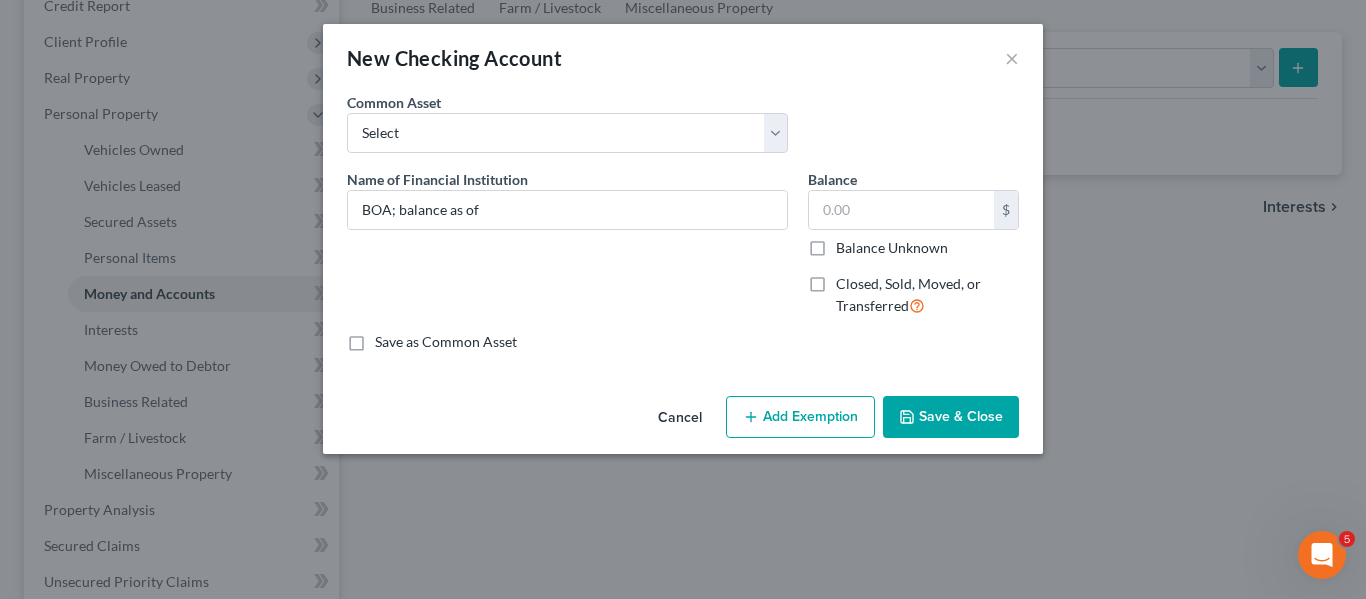 click on "Save & Close" at bounding box center (951, 417) 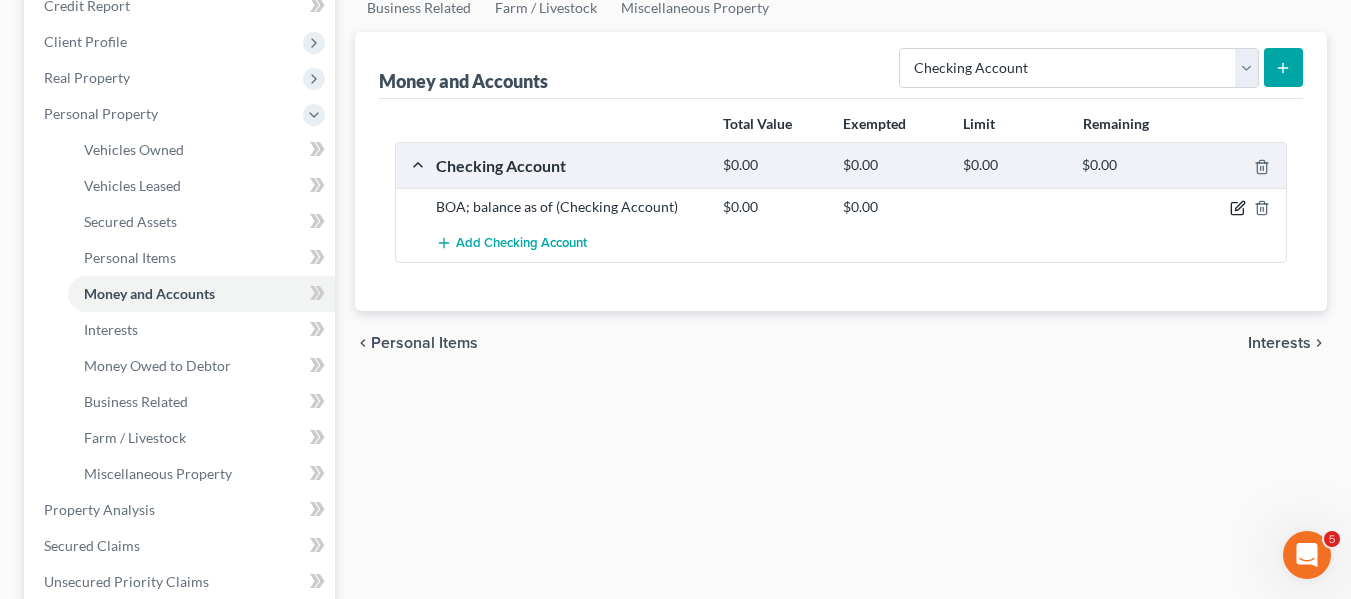 click 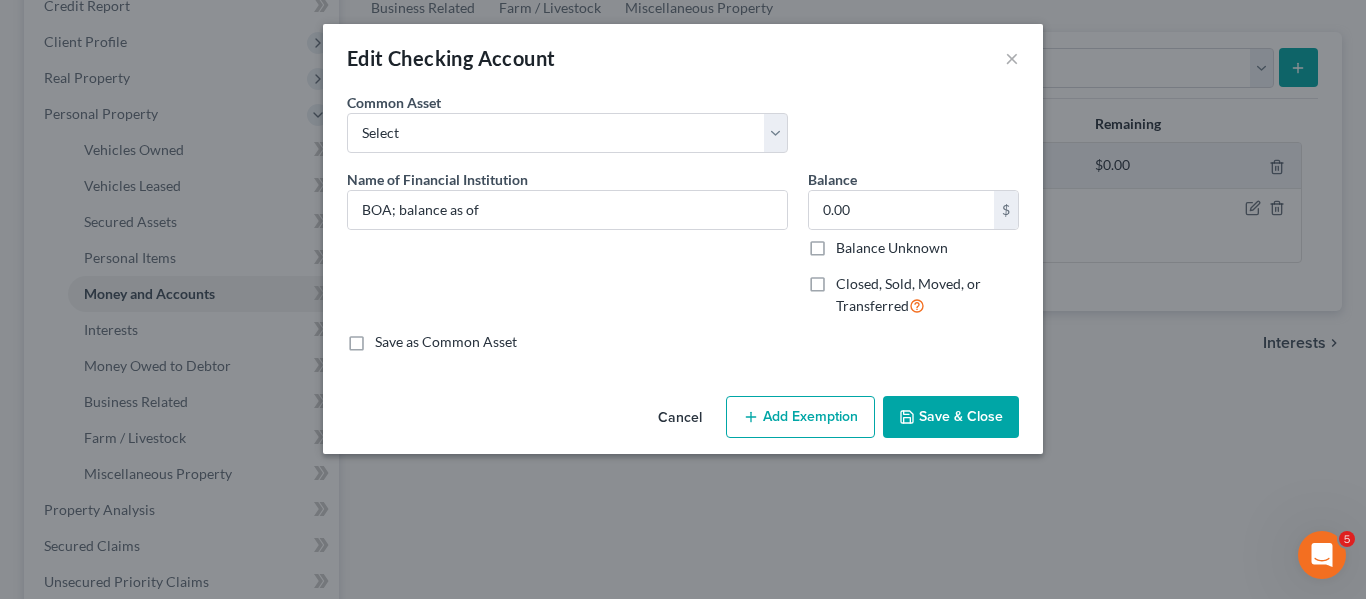 click on "Cancel" at bounding box center [680, 418] 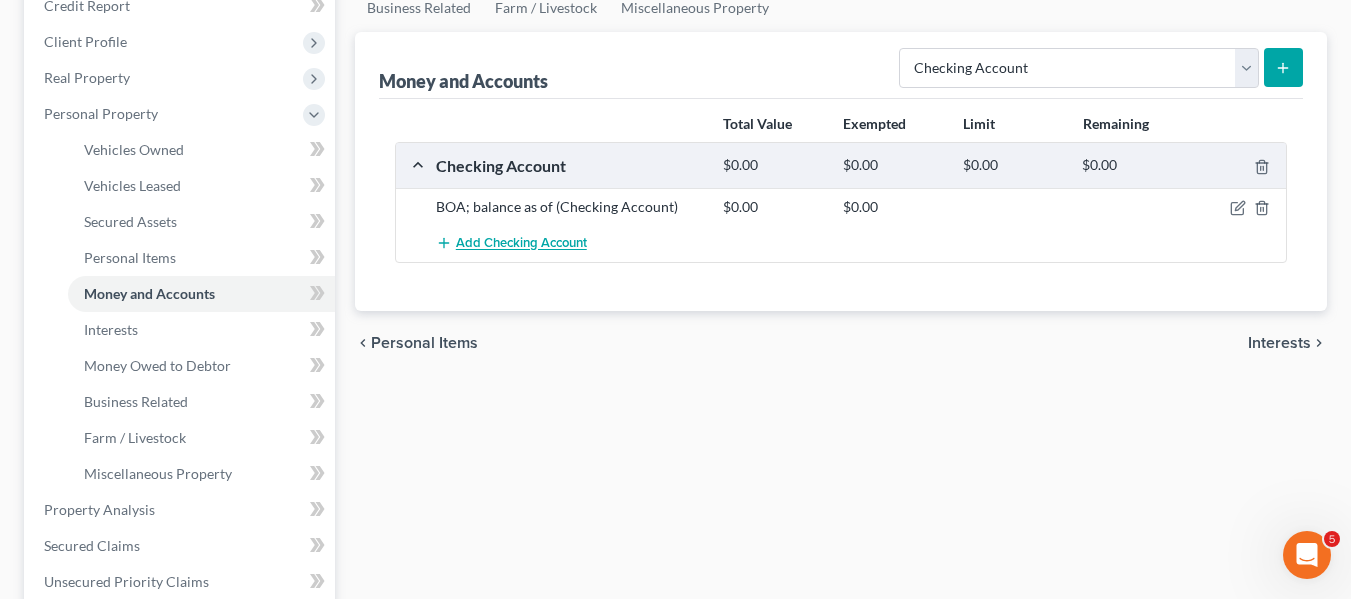 click on "Add Checking Account" at bounding box center (521, 244) 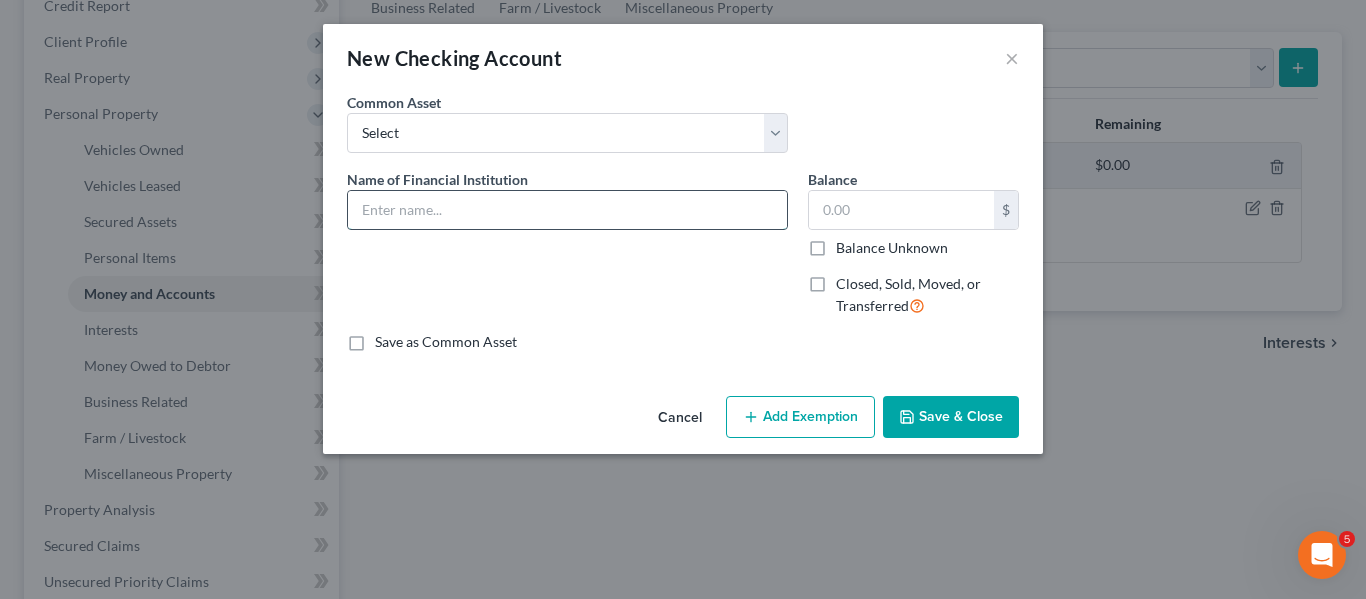 click at bounding box center [567, 210] 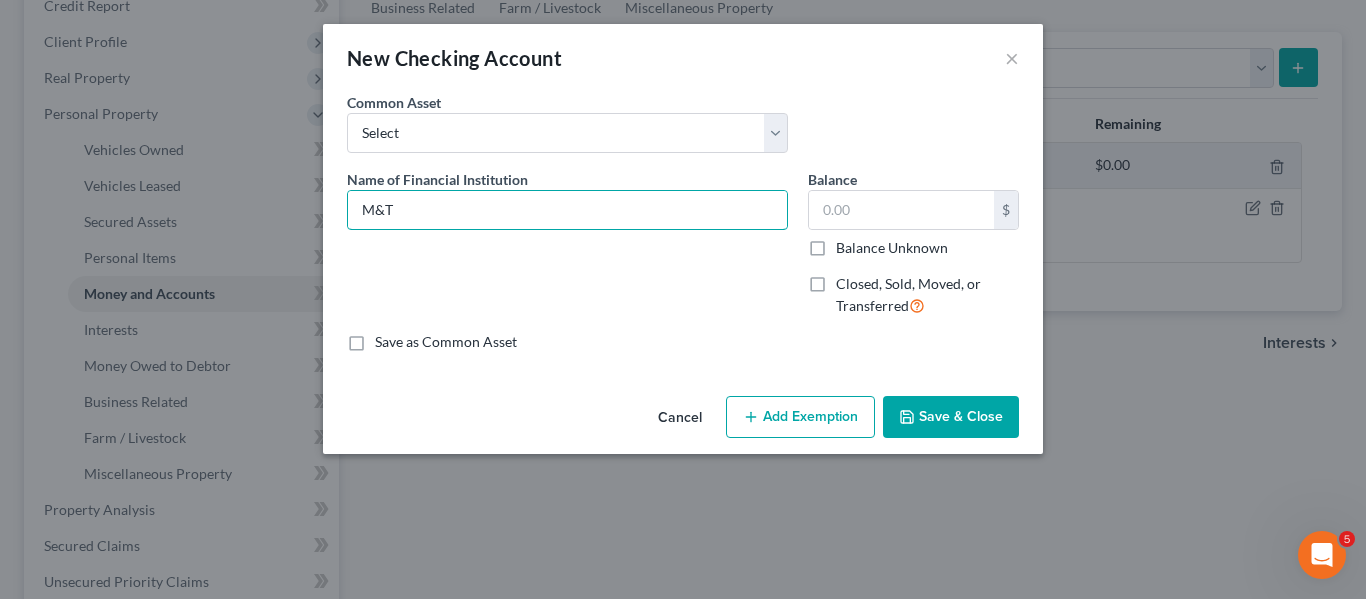 type on "M&T balance as of" 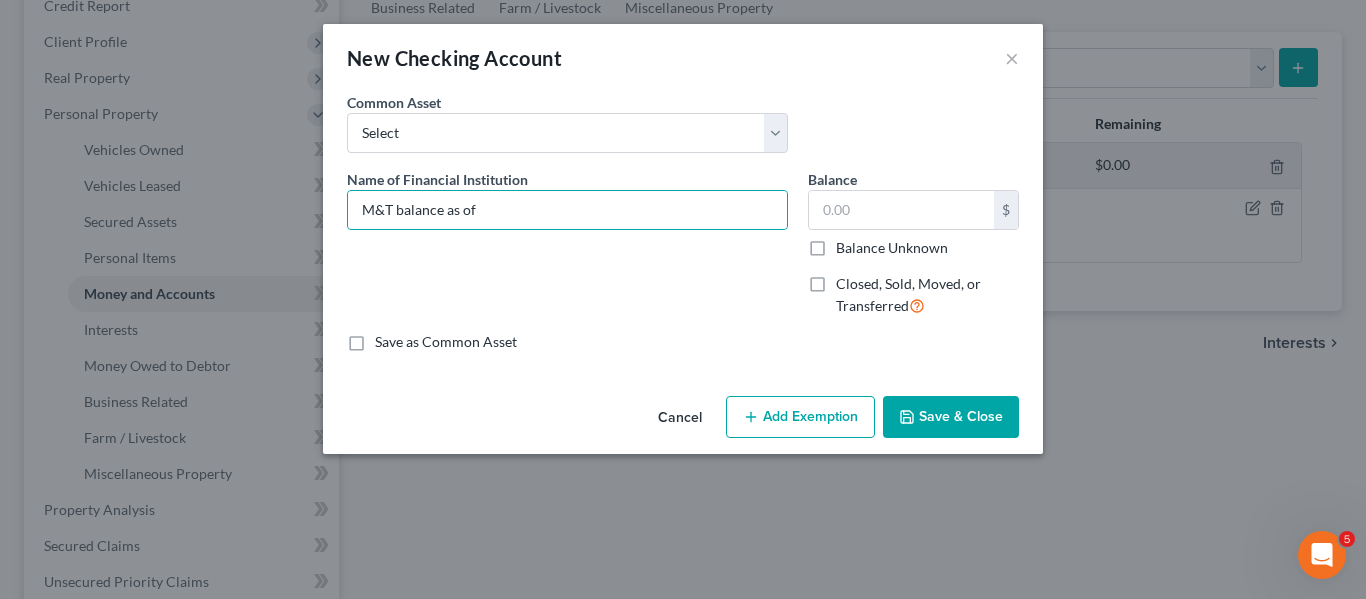 click on "Save & Close" at bounding box center [951, 417] 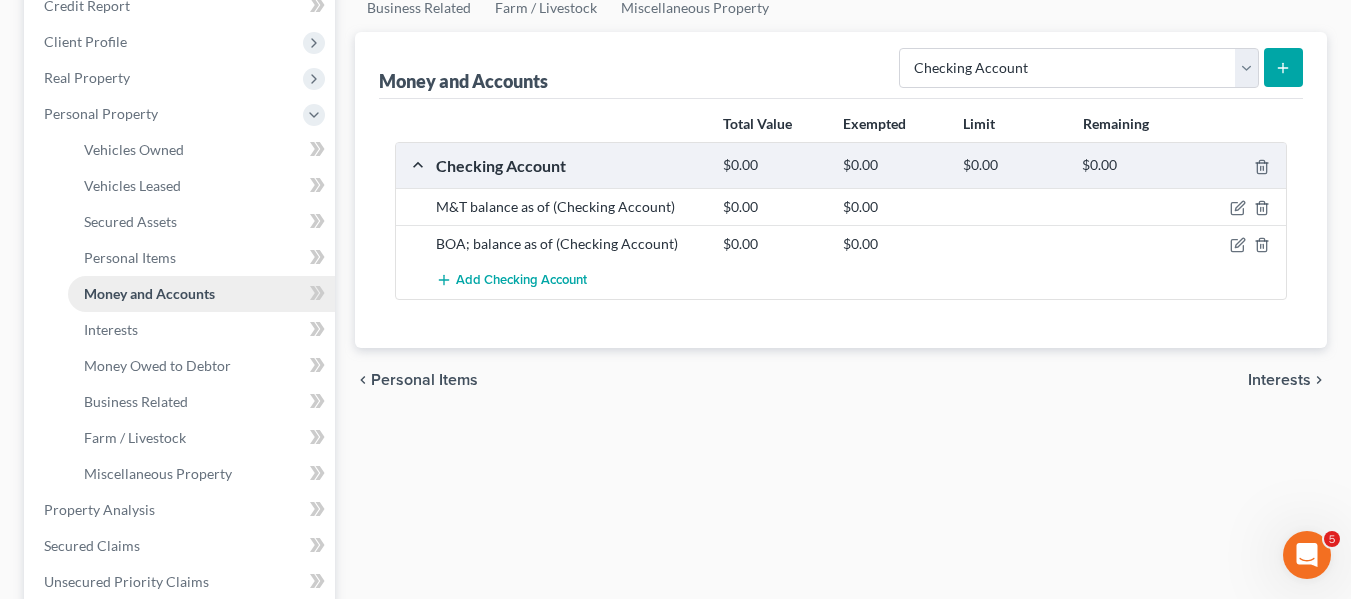 scroll, scrollTop: 296, scrollLeft: 0, axis: vertical 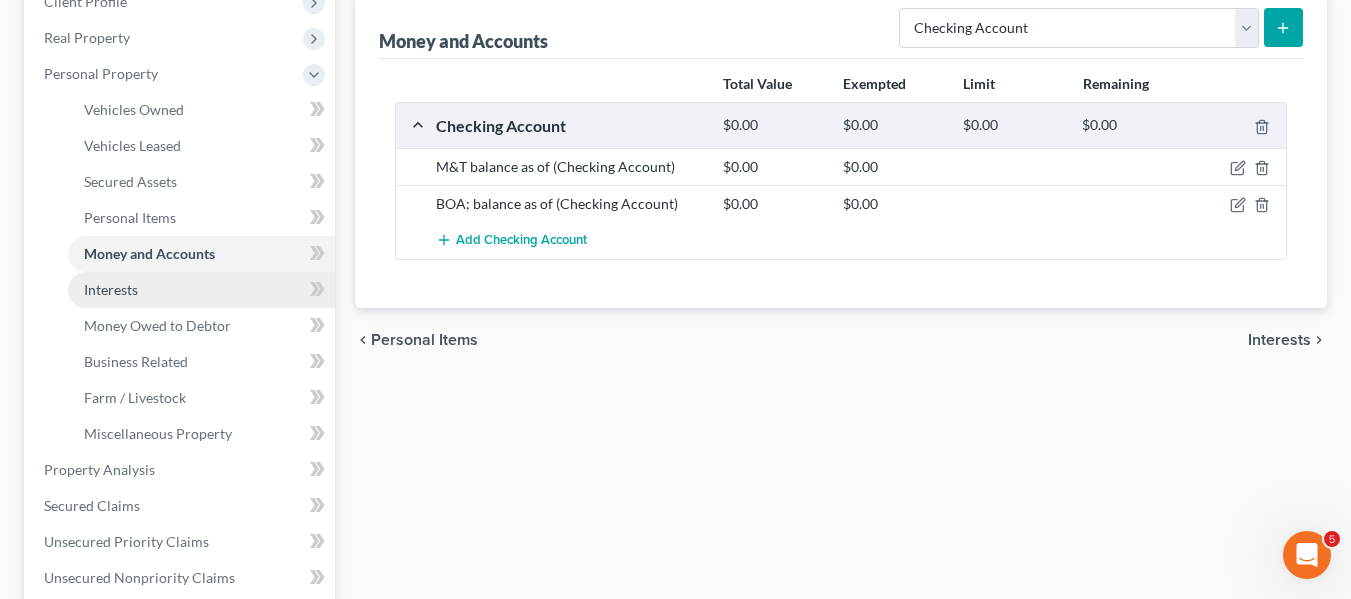 click on "Interests" at bounding box center (201, 290) 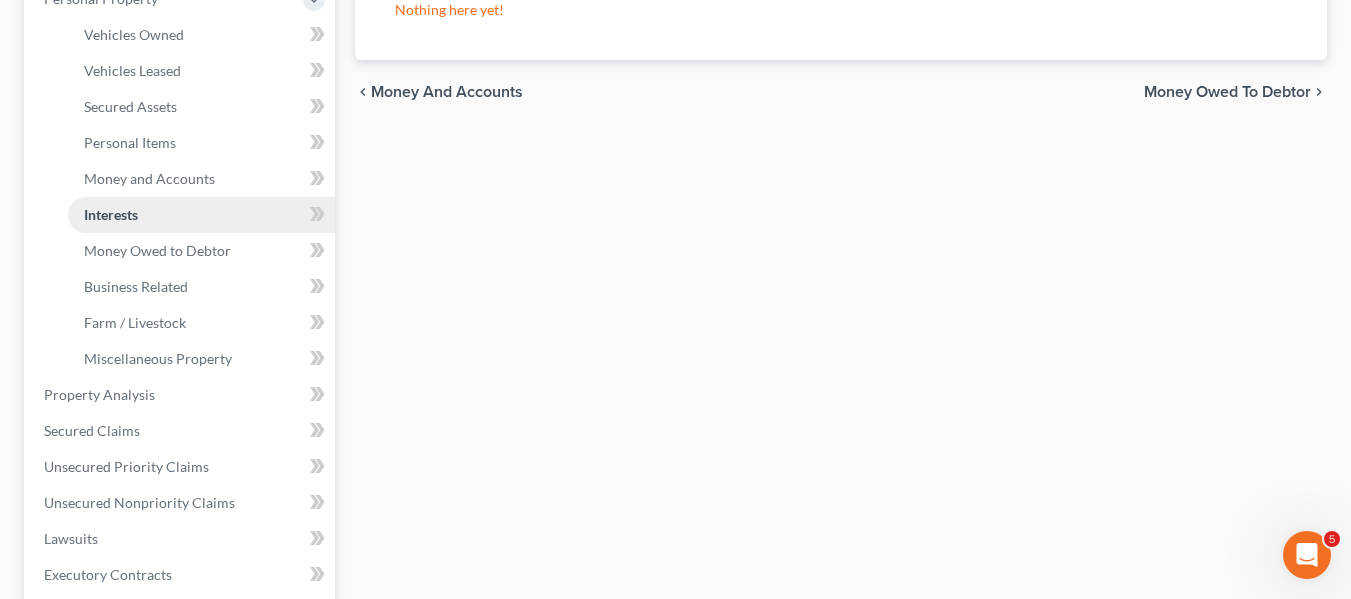scroll, scrollTop: 372, scrollLeft: 0, axis: vertical 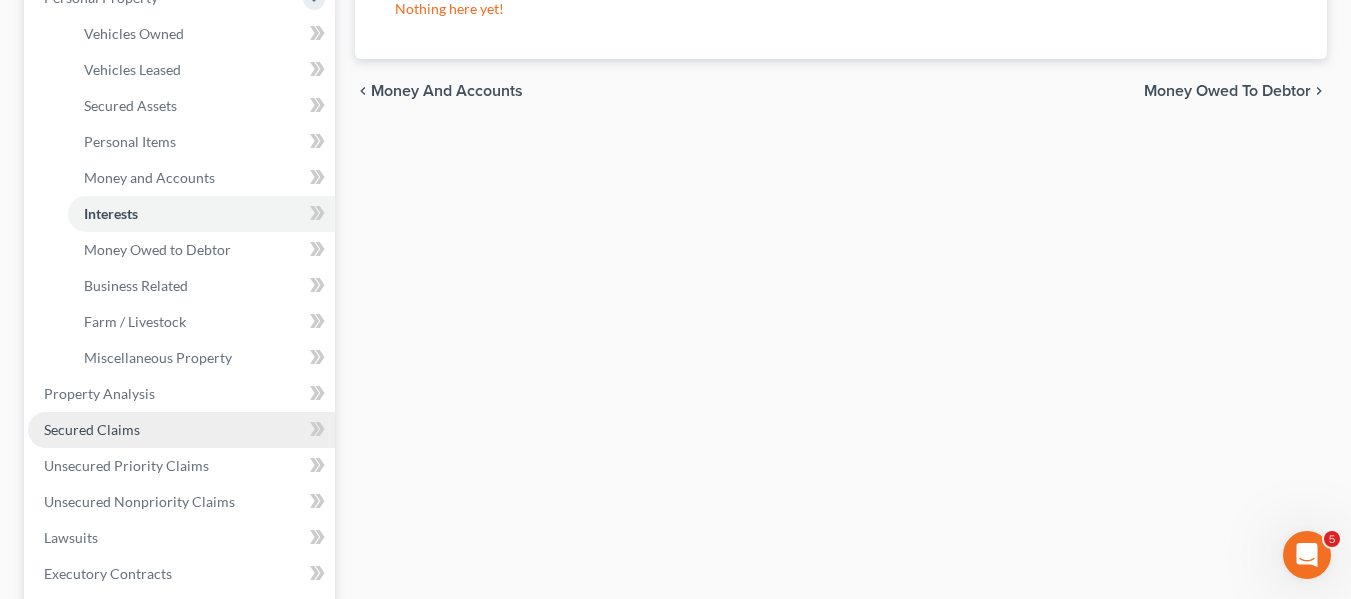 click on "Secured Claims" at bounding box center [92, 429] 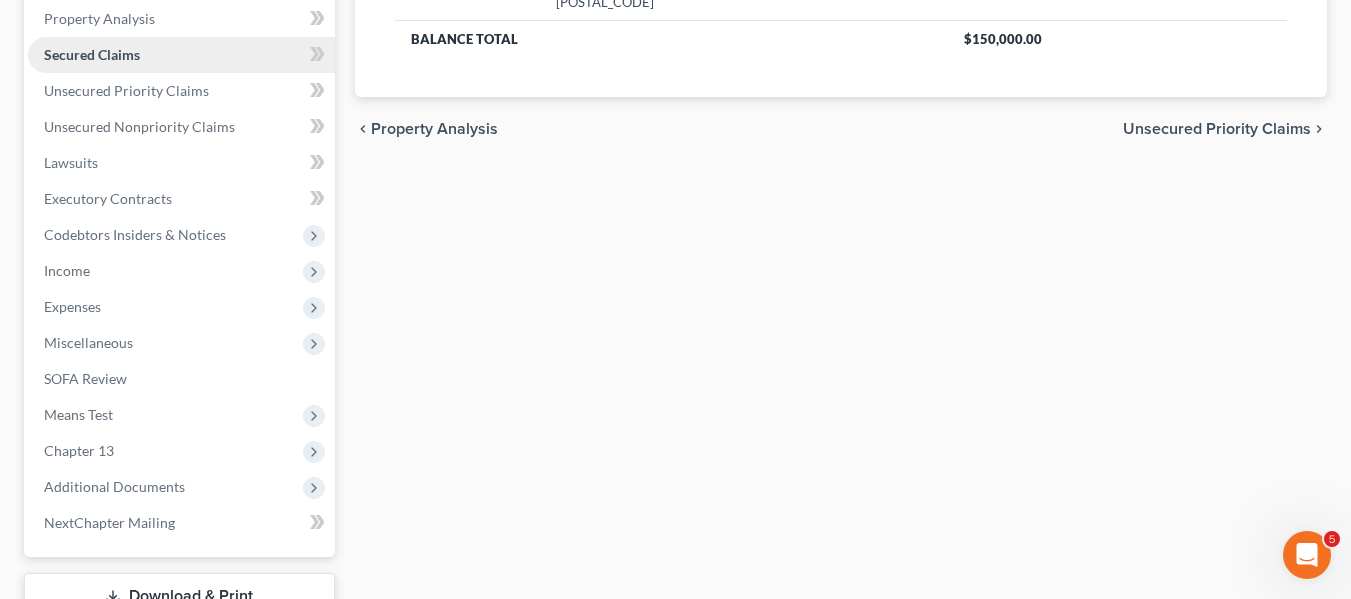 scroll, scrollTop: 386, scrollLeft: 0, axis: vertical 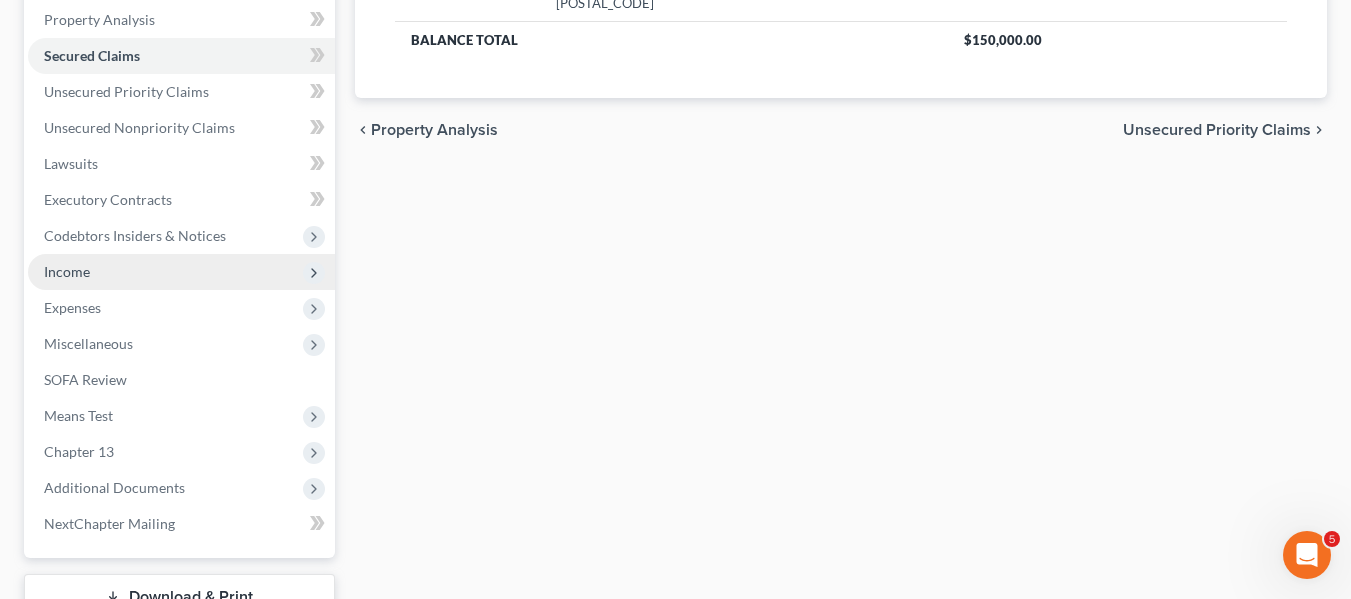 click on "Income" at bounding box center [181, 272] 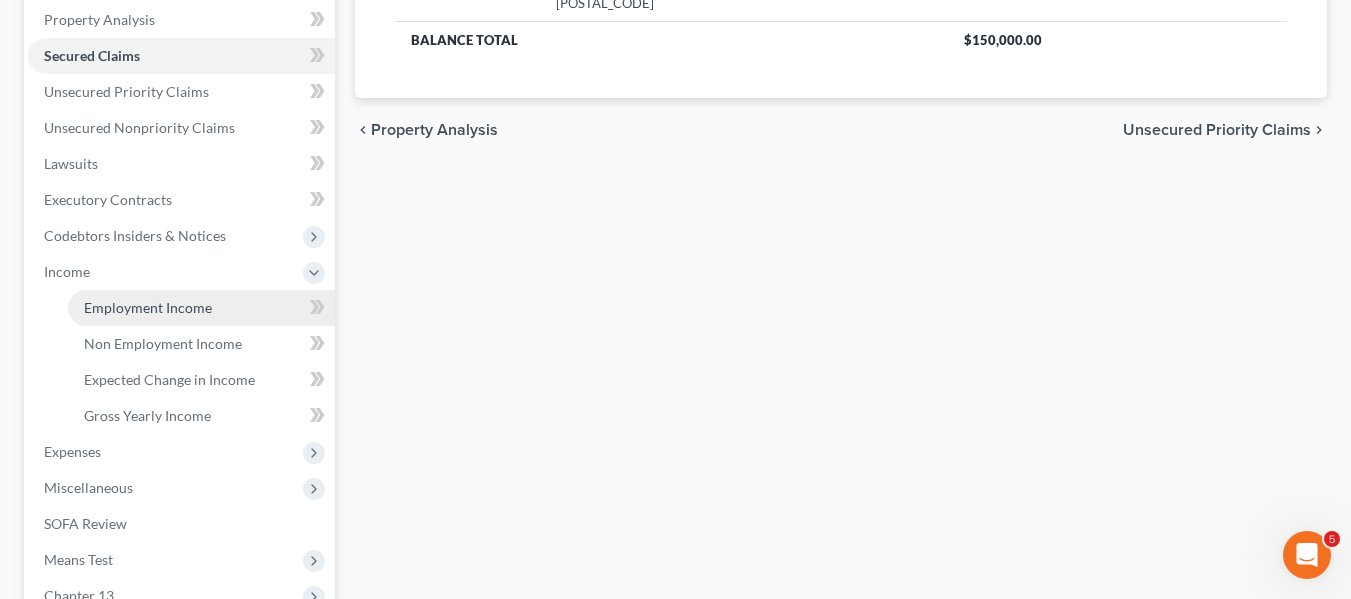 click on "Employment Income" at bounding box center (148, 307) 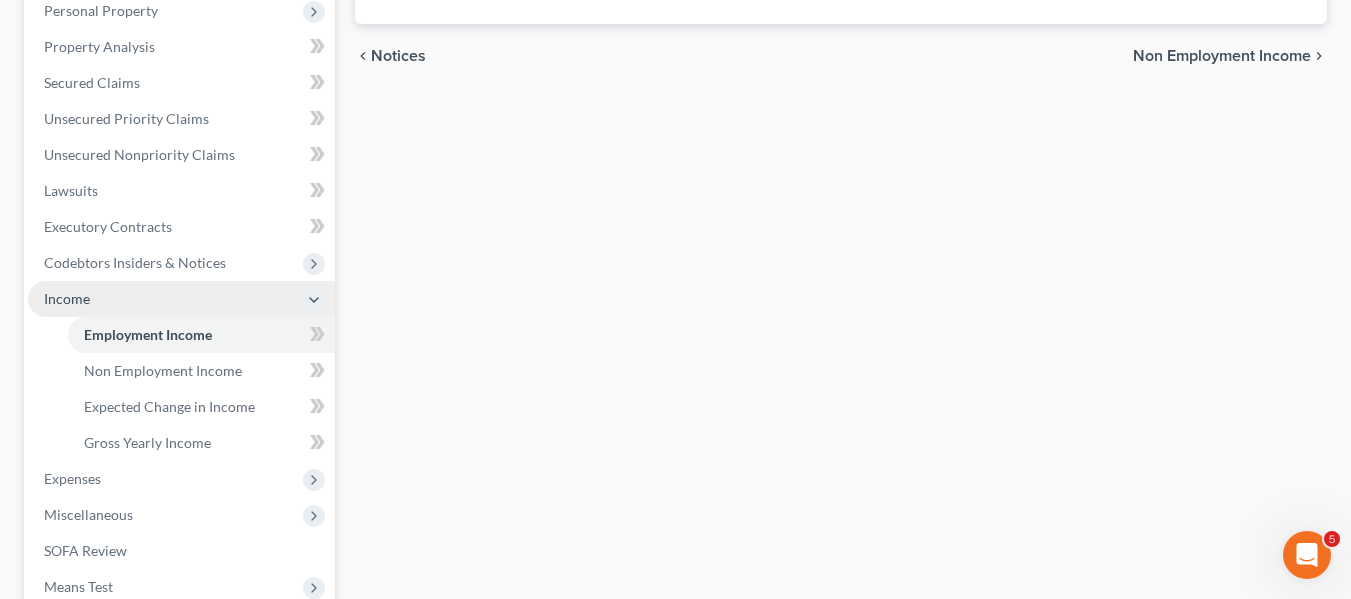scroll, scrollTop: 360, scrollLeft: 0, axis: vertical 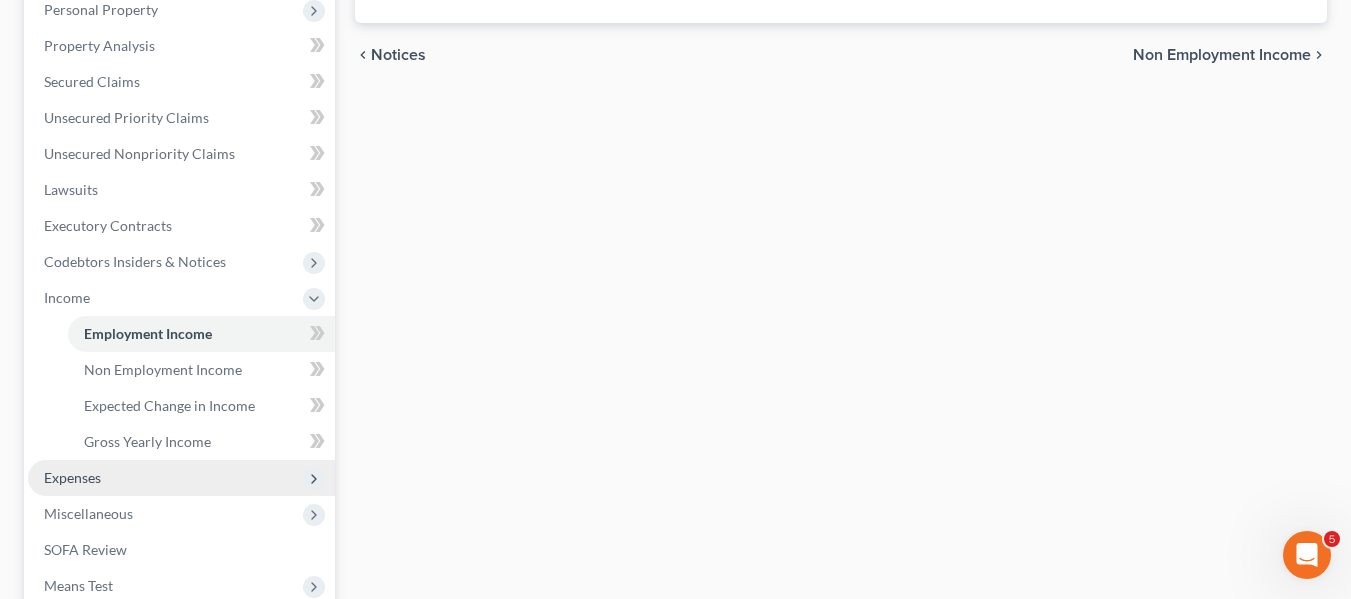click on "Expenses" at bounding box center (181, 478) 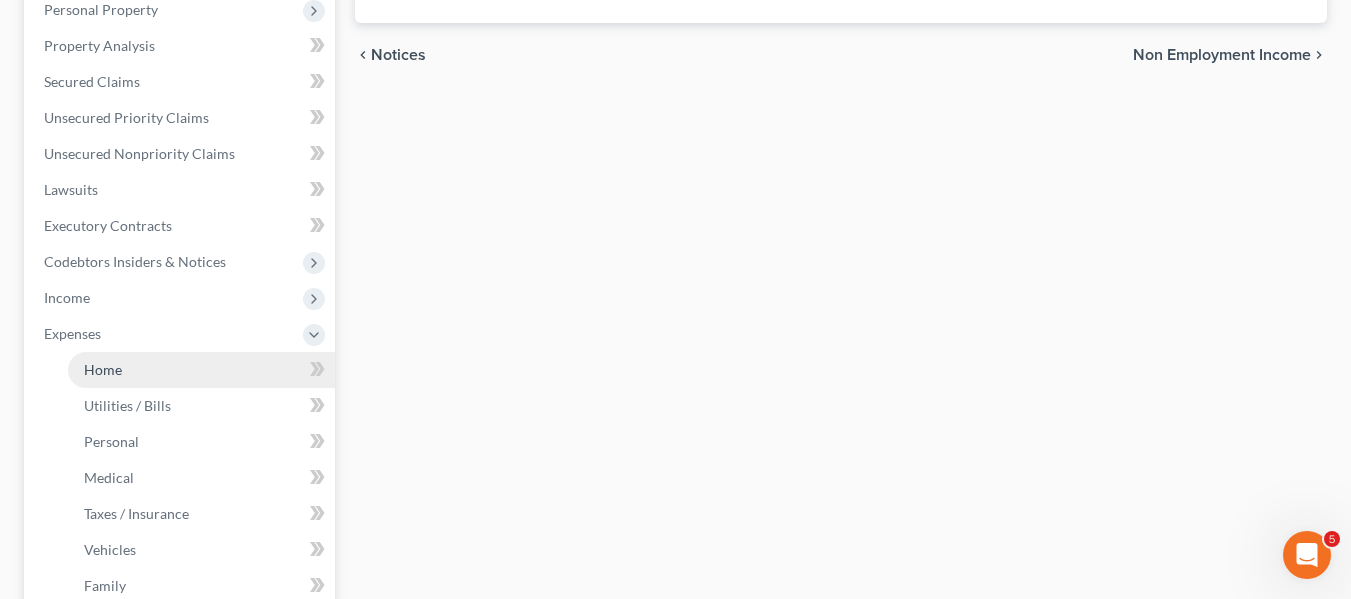 click on "Home" at bounding box center [103, 369] 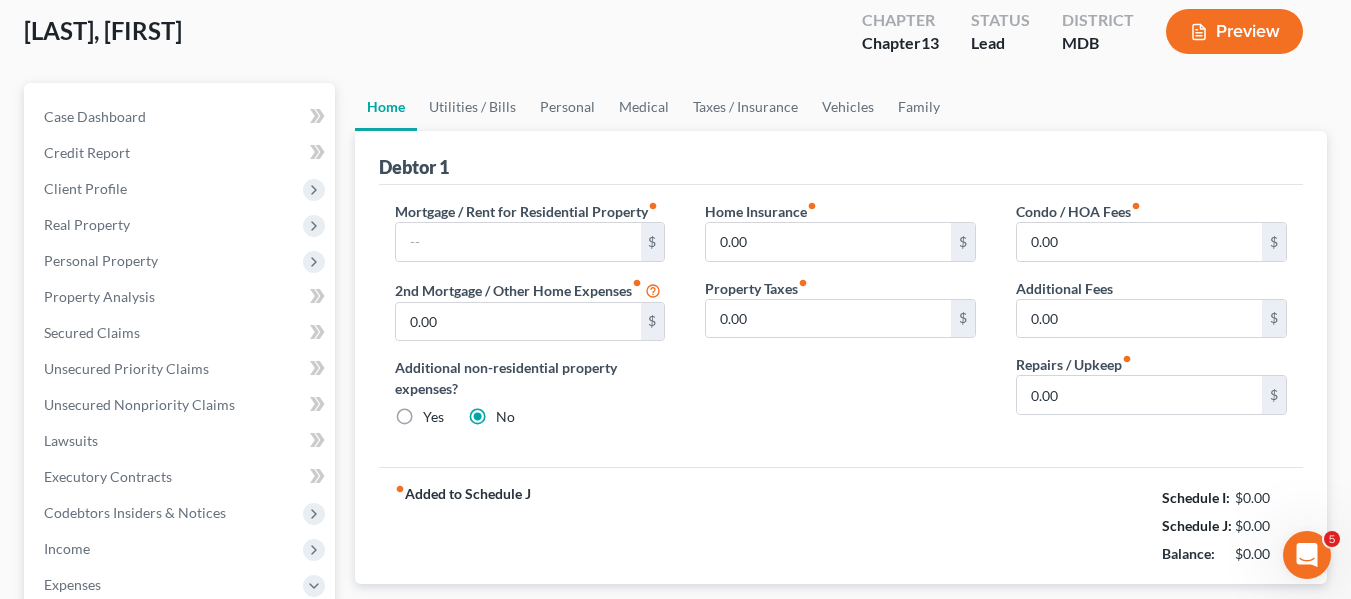 scroll, scrollTop: 110, scrollLeft: 0, axis: vertical 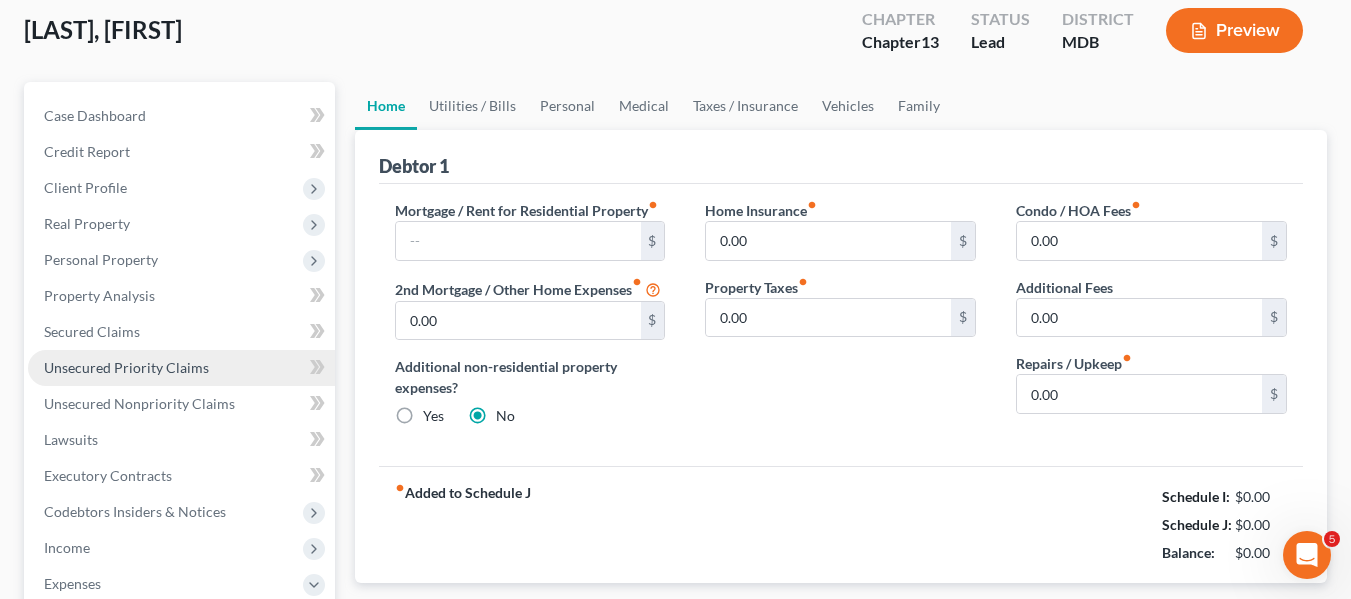 click on "Unsecured Priority Claims" at bounding box center [126, 367] 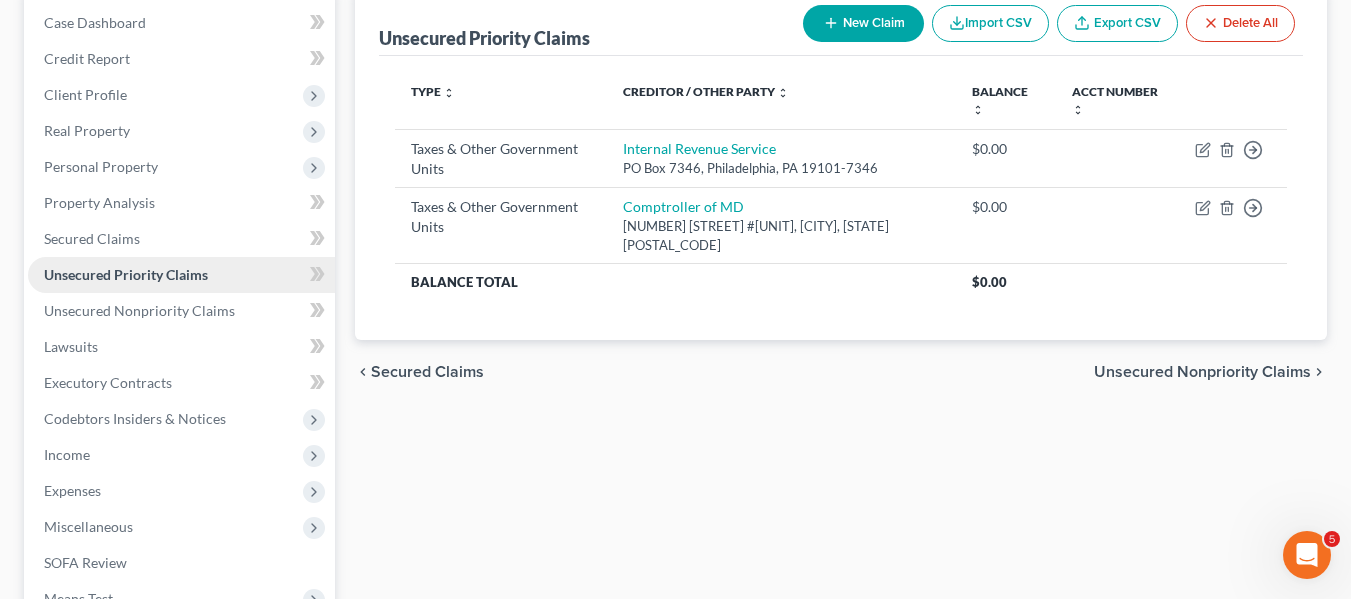 scroll, scrollTop: 271, scrollLeft: 0, axis: vertical 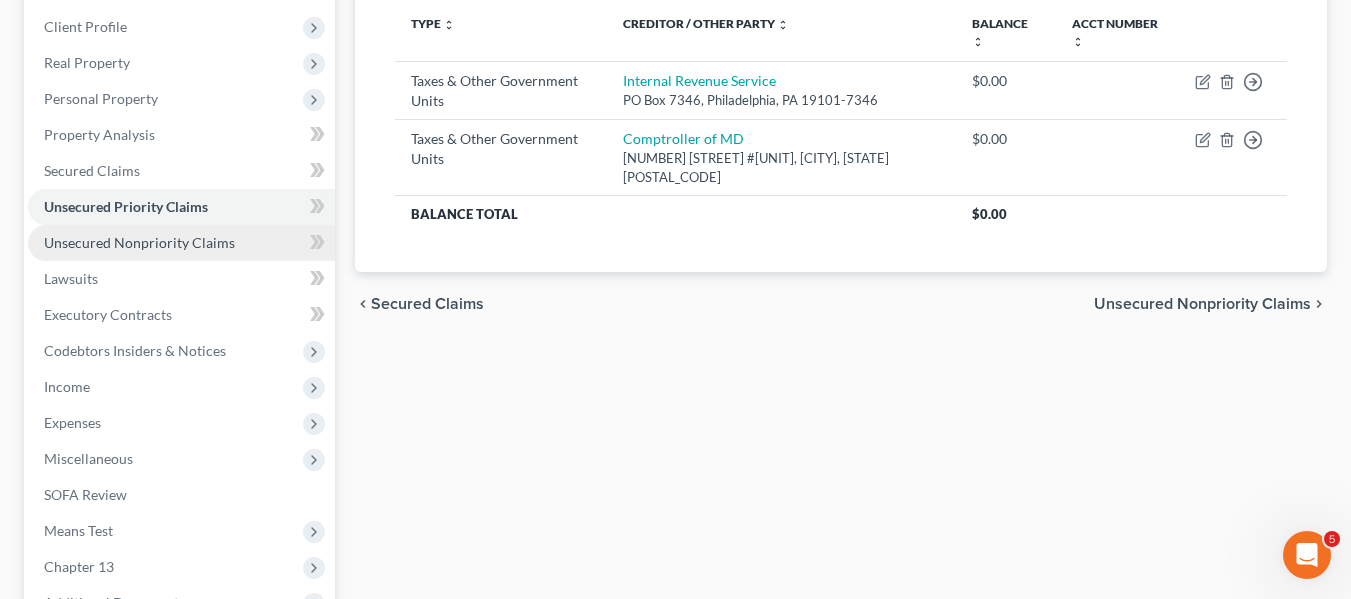 click on "Unsecured Nonpriority Claims" at bounding box center (181, 243) 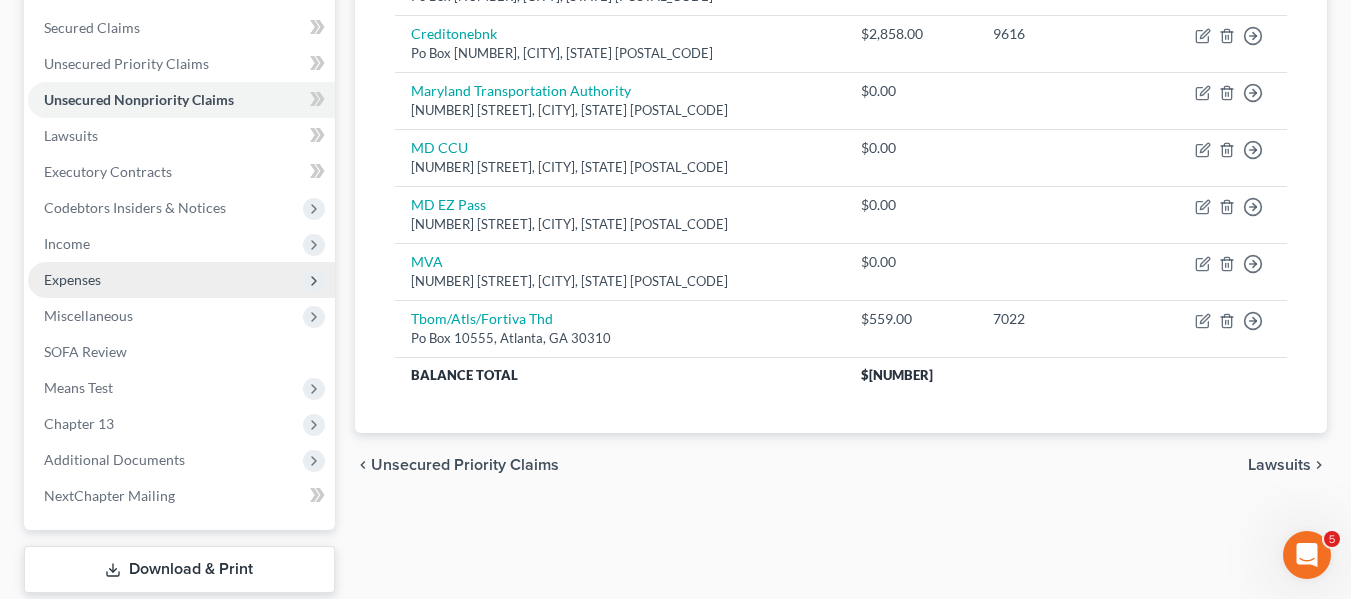 scroll, scrollTop: 415, scrollLeft: 0, axis: vertical 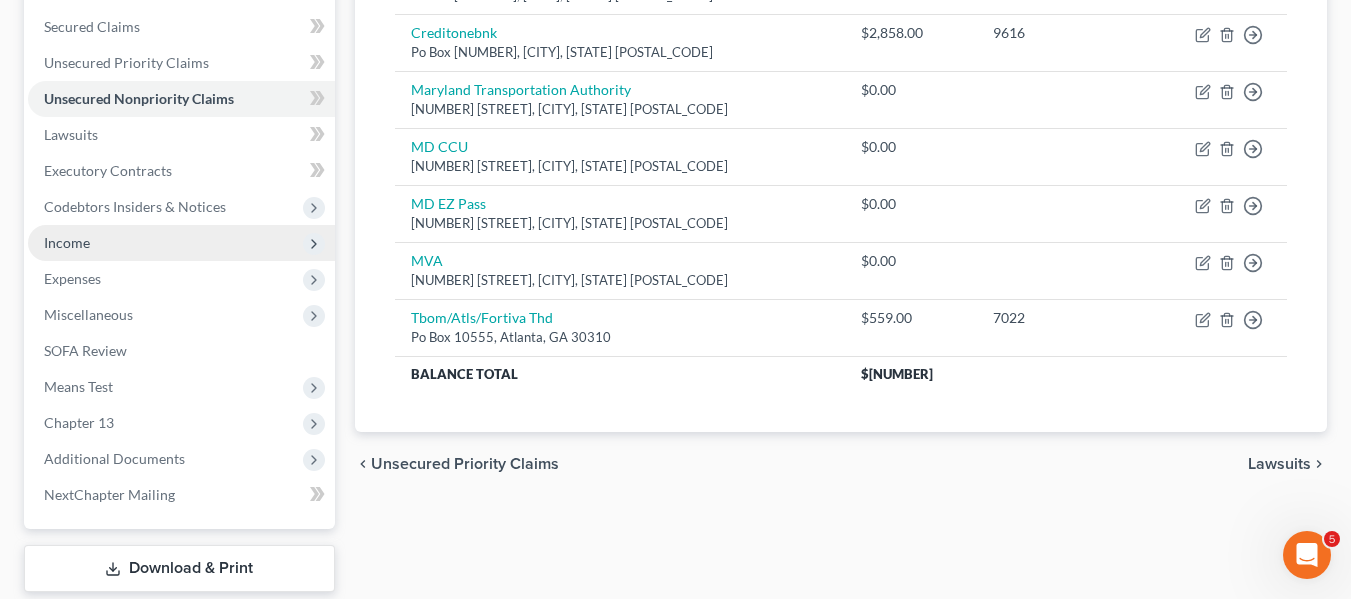 click on "Income" at bounding box center (181, 243) 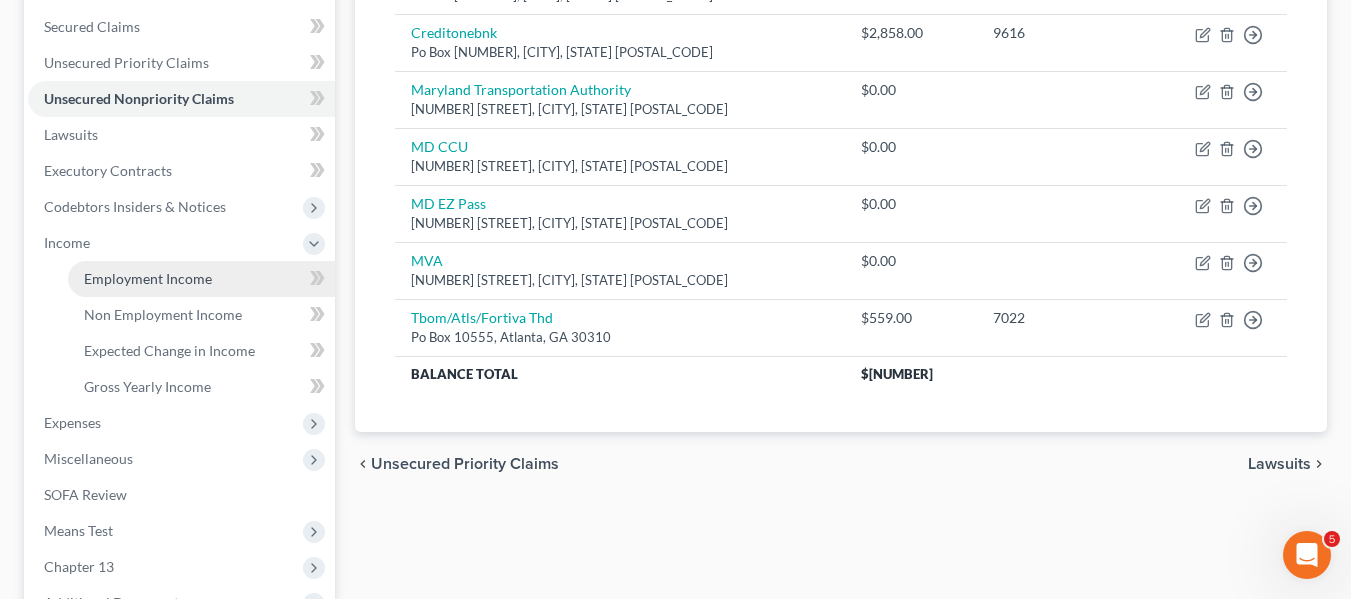 click on "Employment Income" at bounding box center (148, 278) 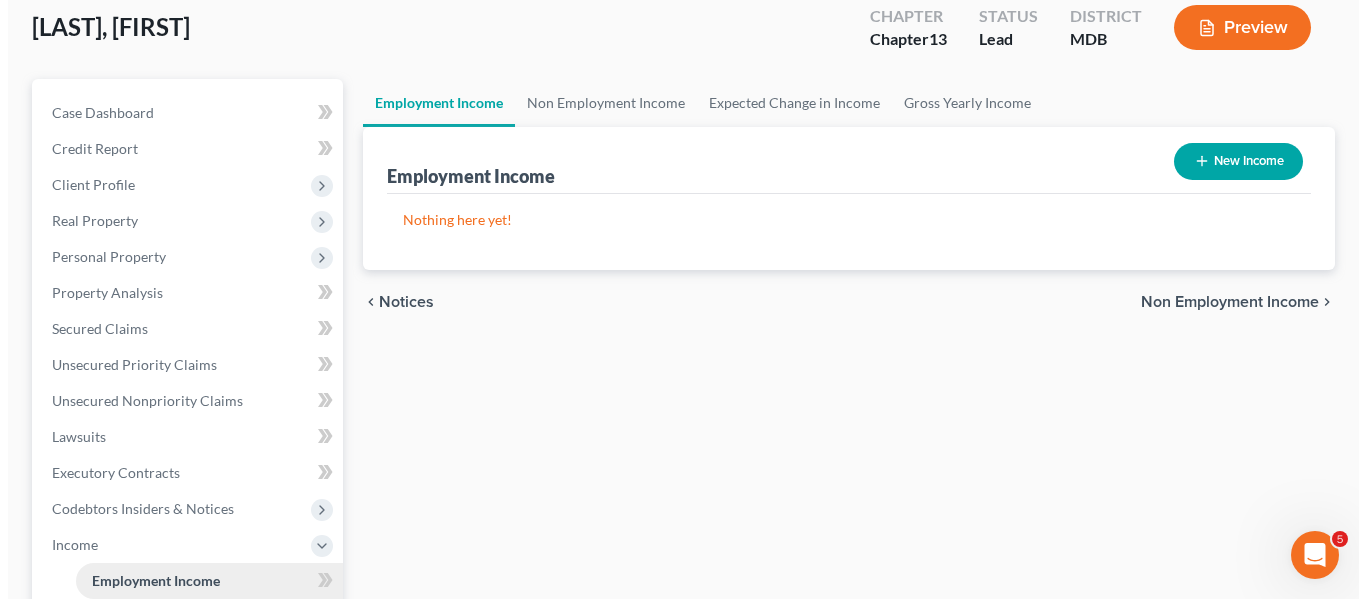scroll, scrollTop: 0, scrollLeft: 0, axis: both 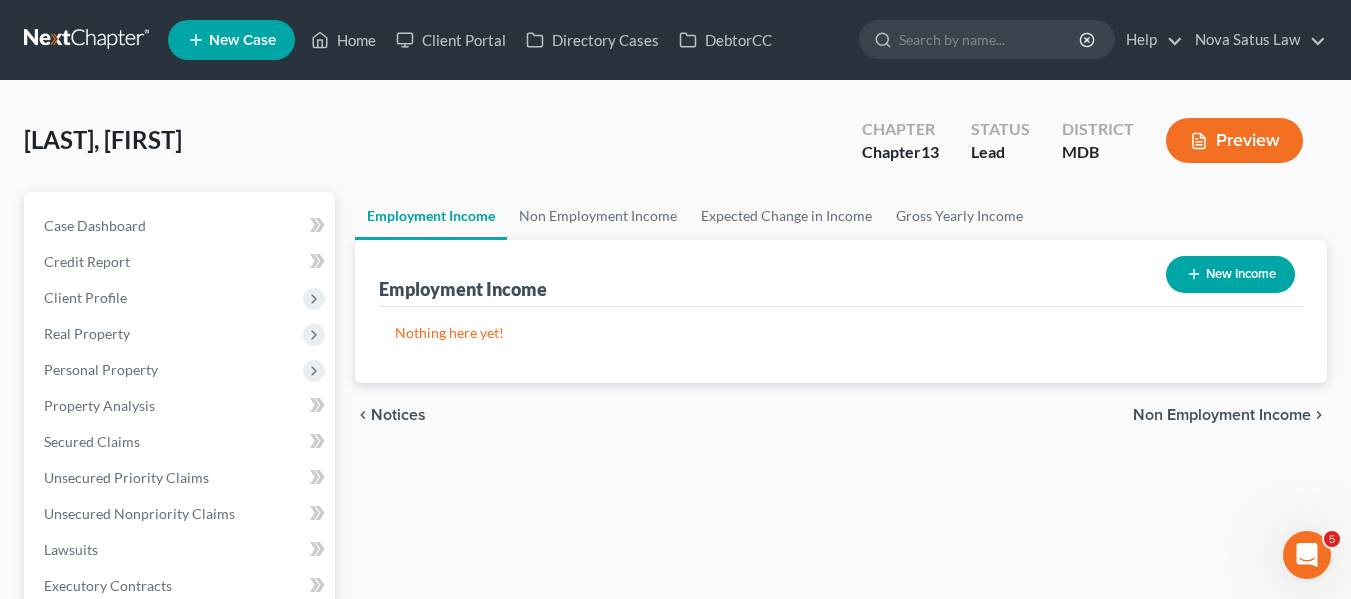 click on "New Income" at bounding box center [1230, 274] 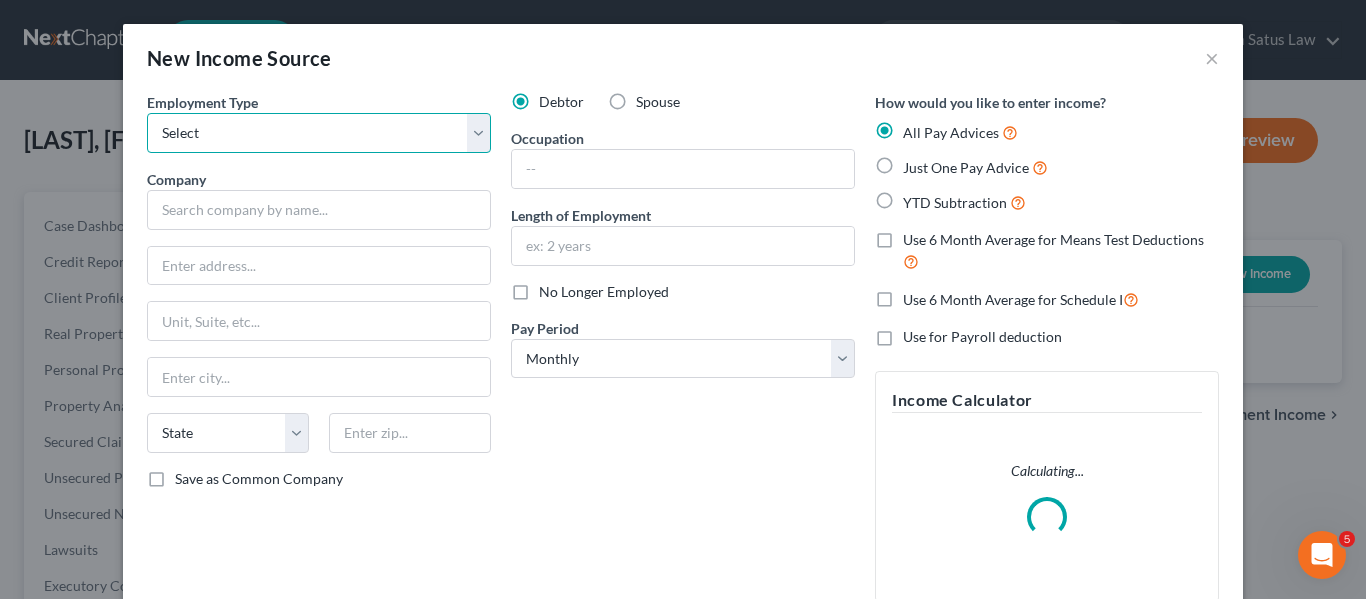 click on "Select Full or Part Time Employment Self Employment" at bounding box center (319, 133) 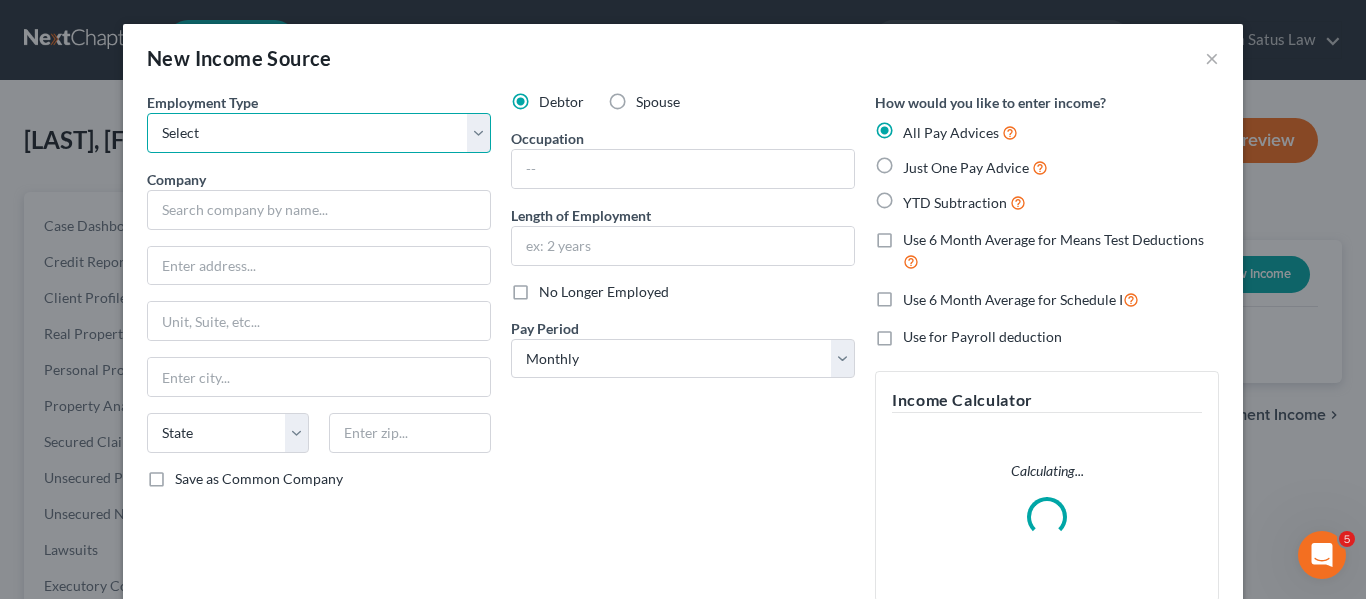 select on "1" 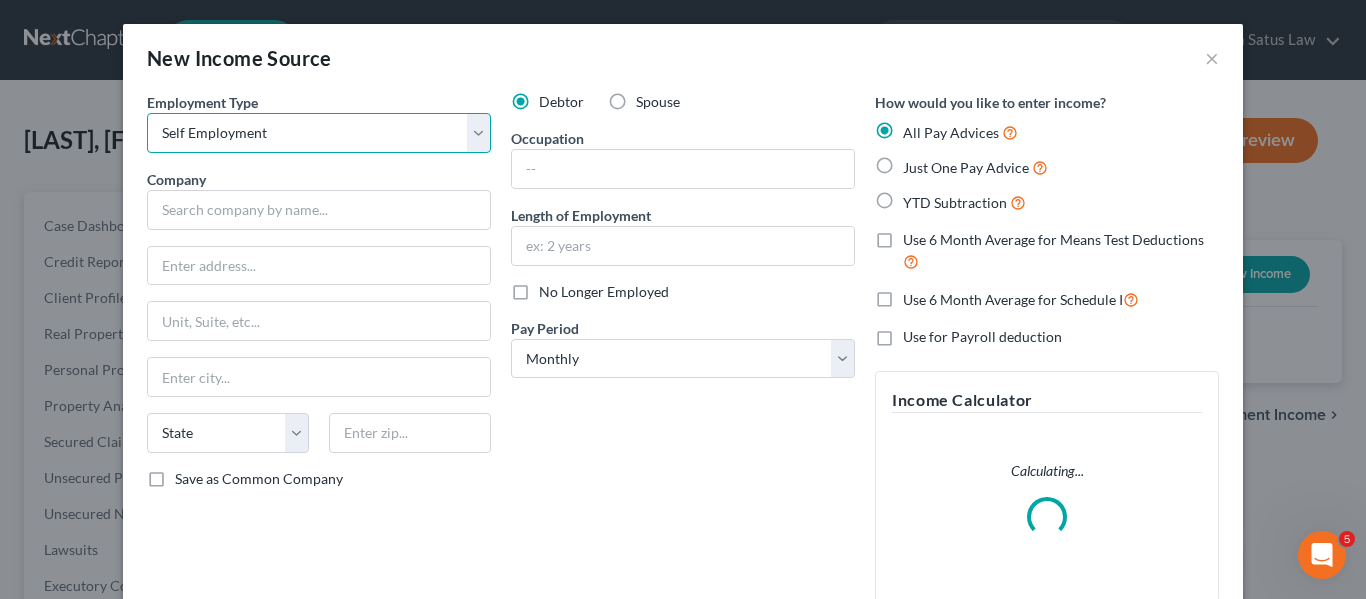 click on "Select Full or Part Time Employment Self Employment" at bounding box center (319, 133) 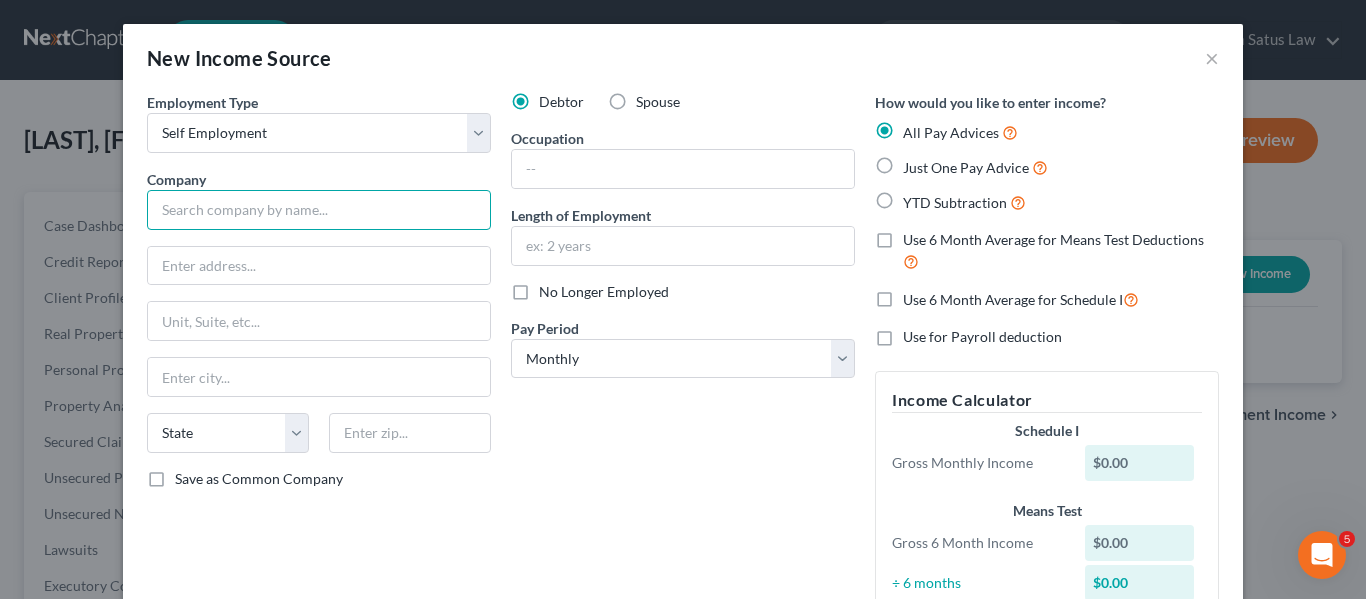 click at bounding box center [319, 210] 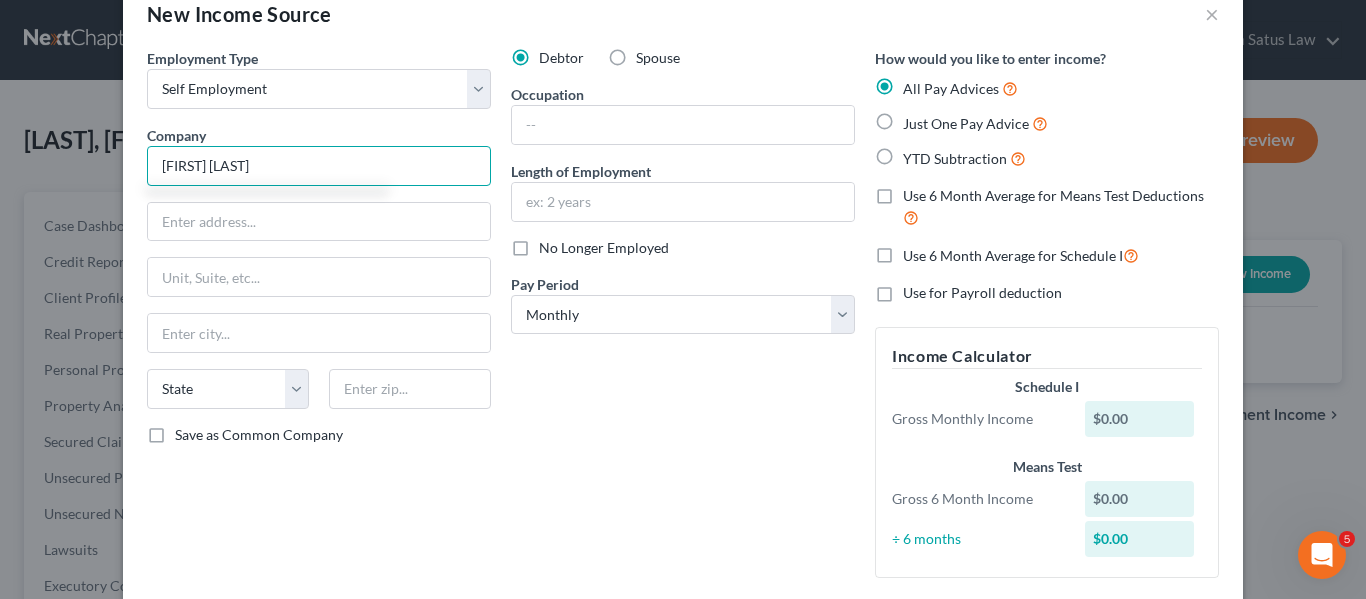 scroll, scrollTop: 0, scrollLeft: 0, axis: both 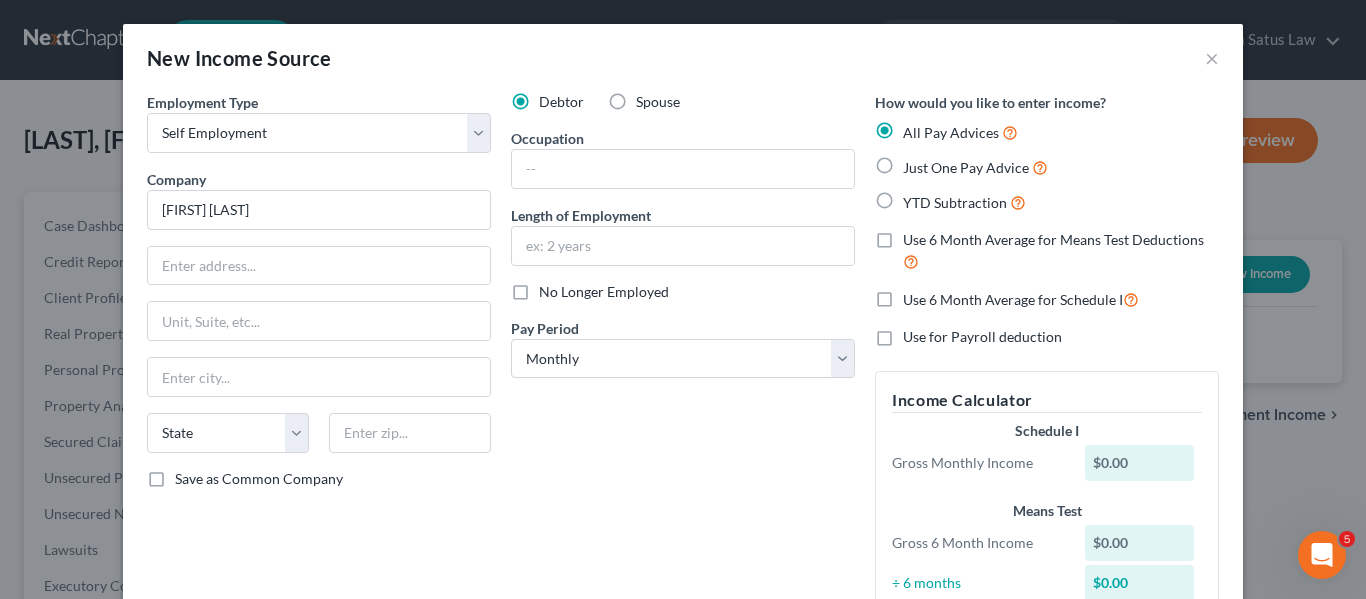 type on "[FIRST] [LAST]" 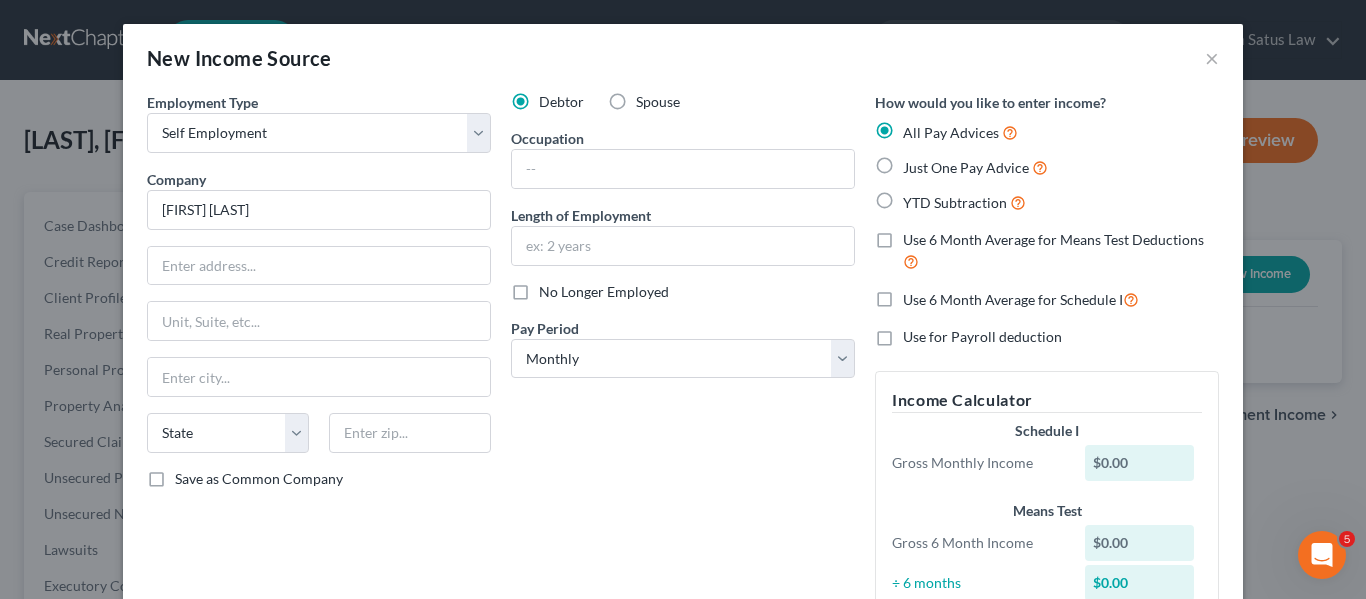 click on "Just One Pay Advice" at bounding box center (917, 162) 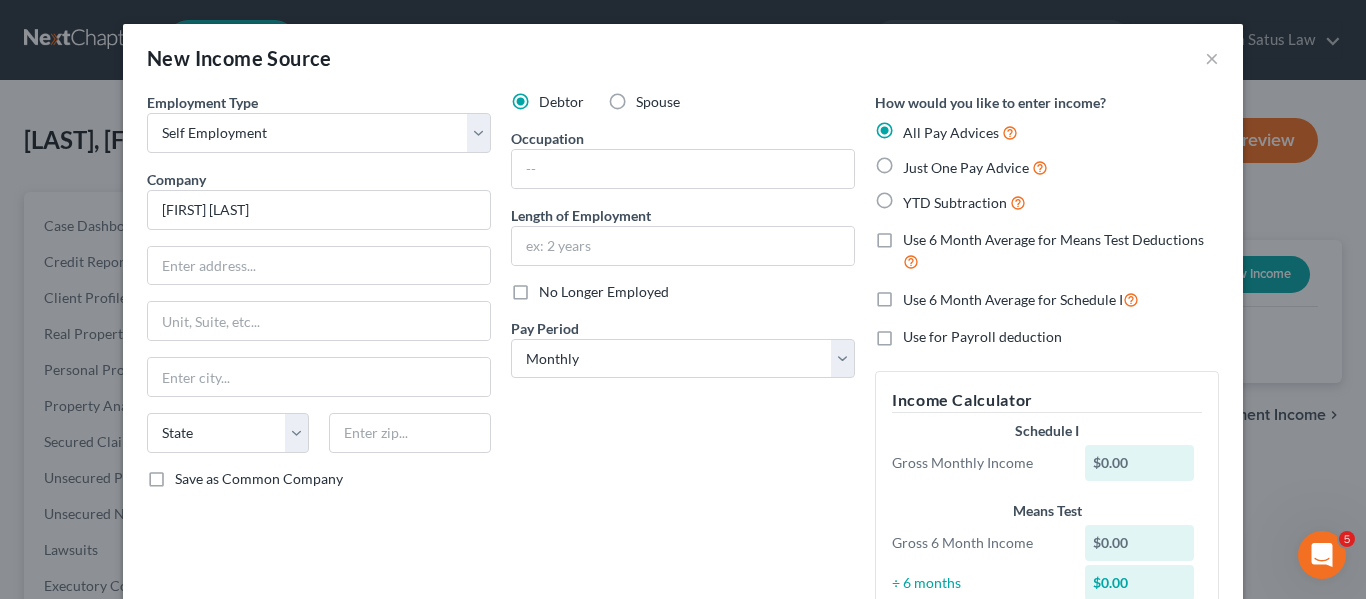radio on "true" 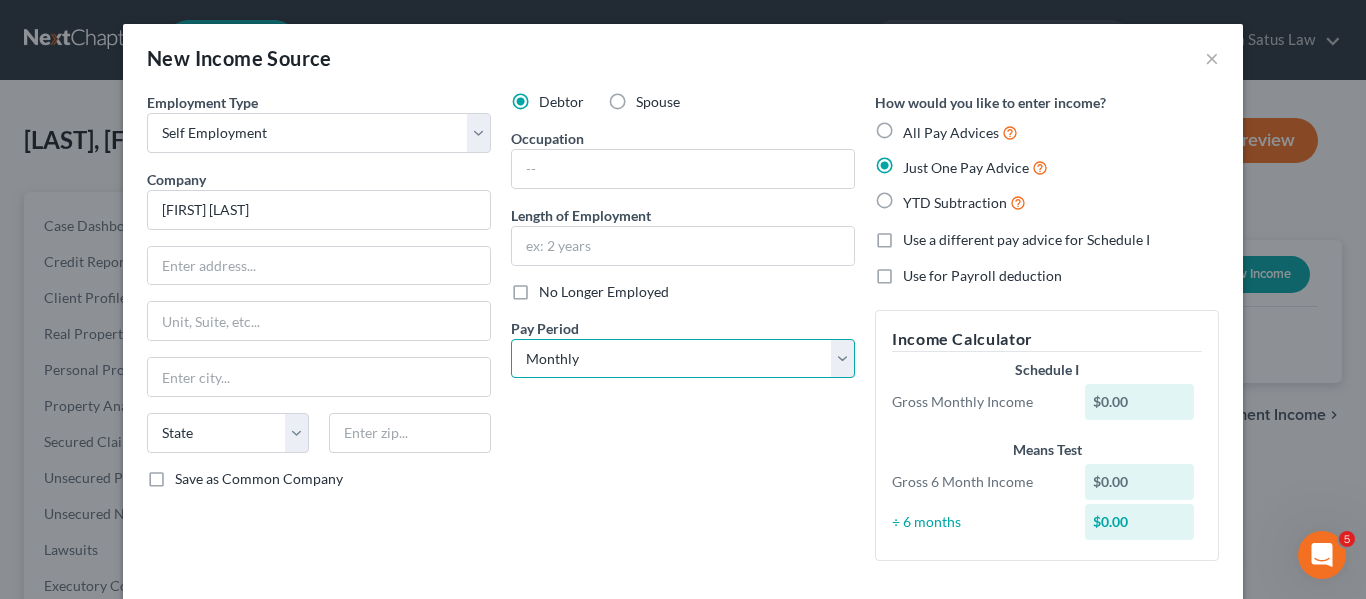 click on "Select Monthly Twice Monthly Every Other Week Weekly" at bounding box center [683, 359] 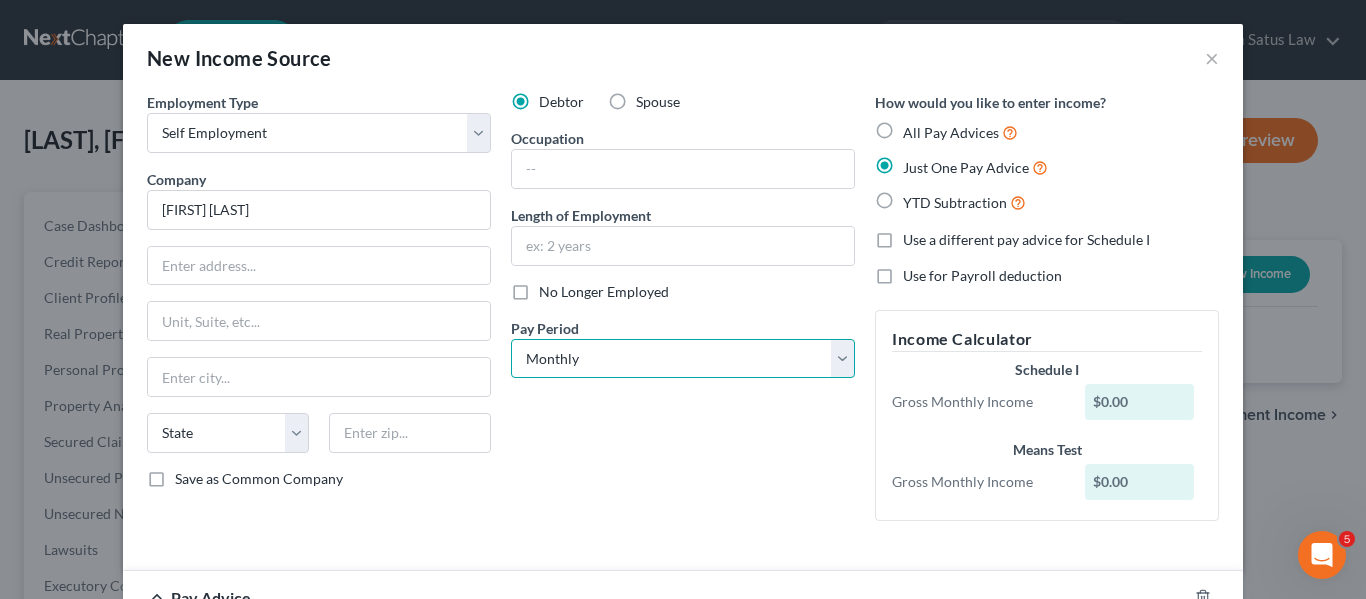click on "Select Monthly Twice Monthly Every Other Week Weekly" at bounding box center [683, 359] 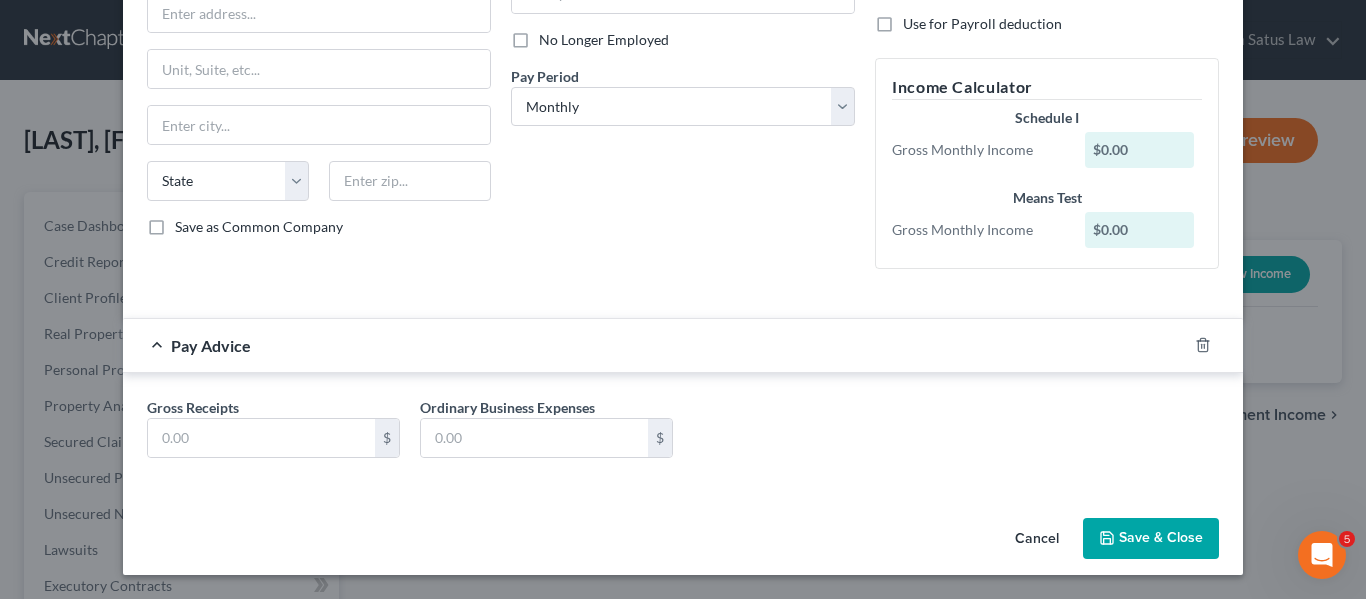 click on "Save & Close" at bounding box center (1151, 539) 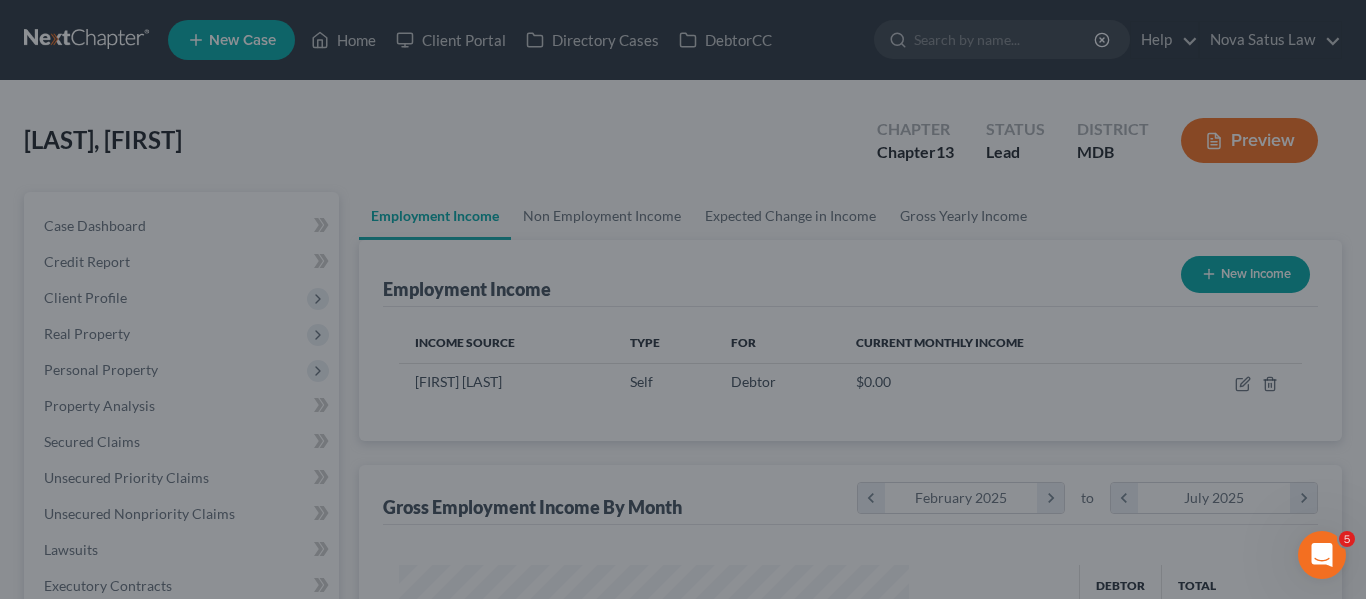scroll, scrollTop: 999642, scrollLeft: 999456, axis: both 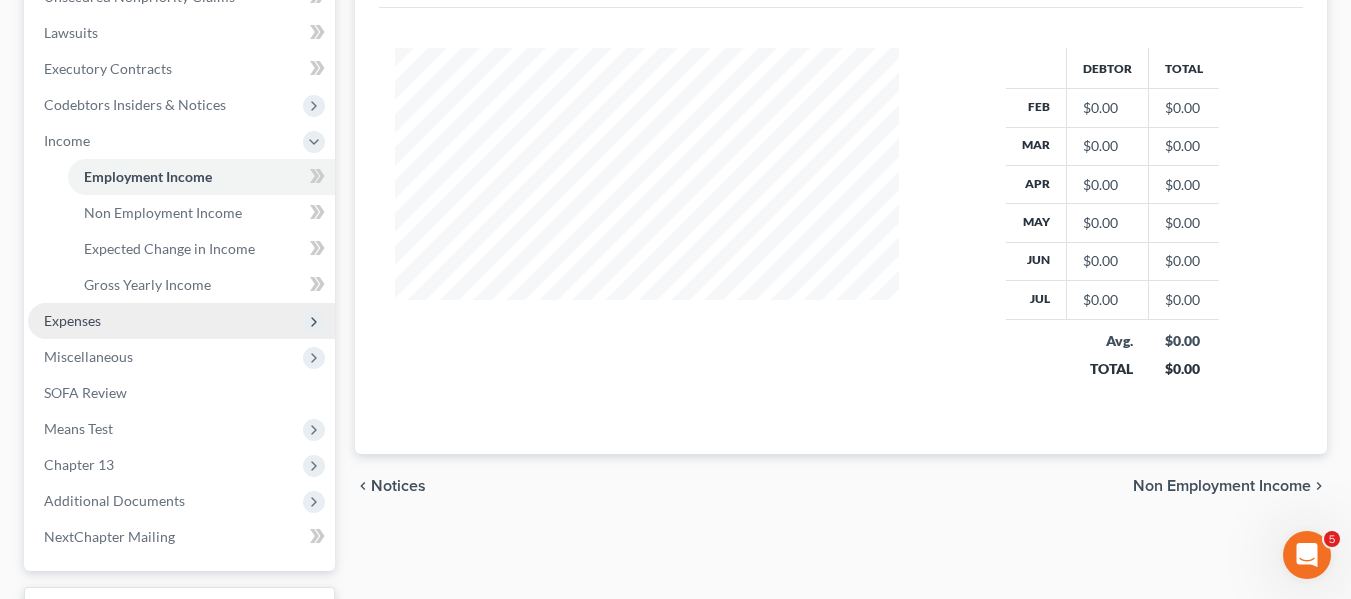 click on "Expenses" at bounding box center (181, 321) 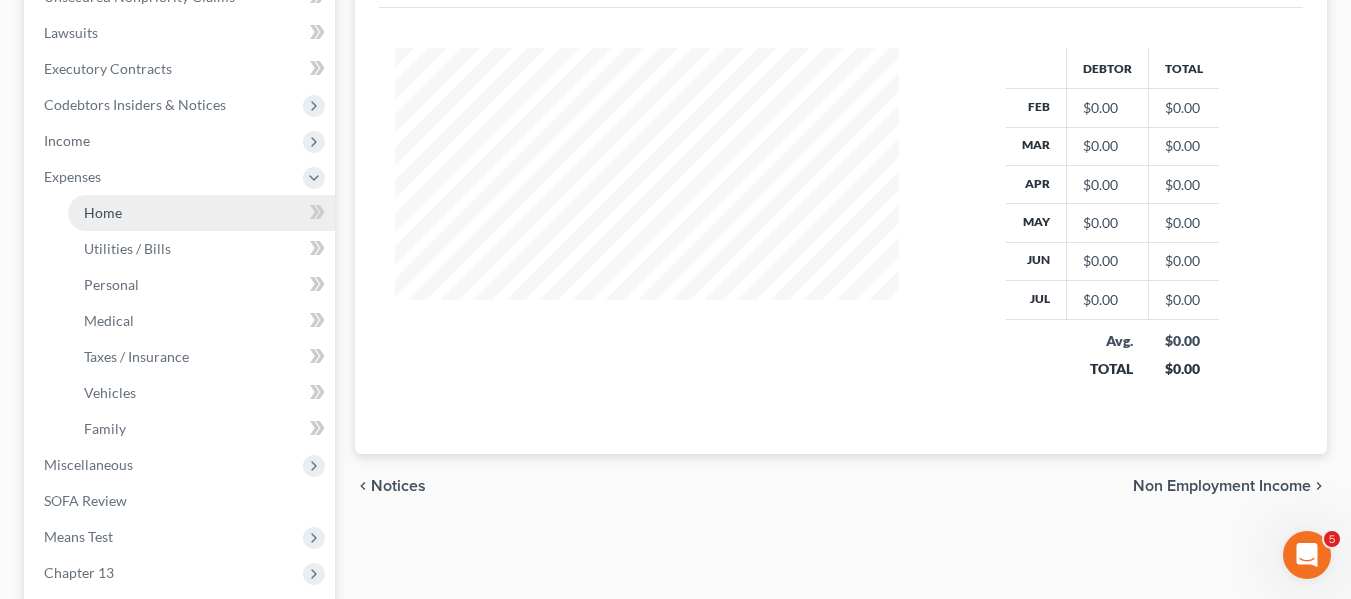 click on "Home" at bounding box center [201, 213] 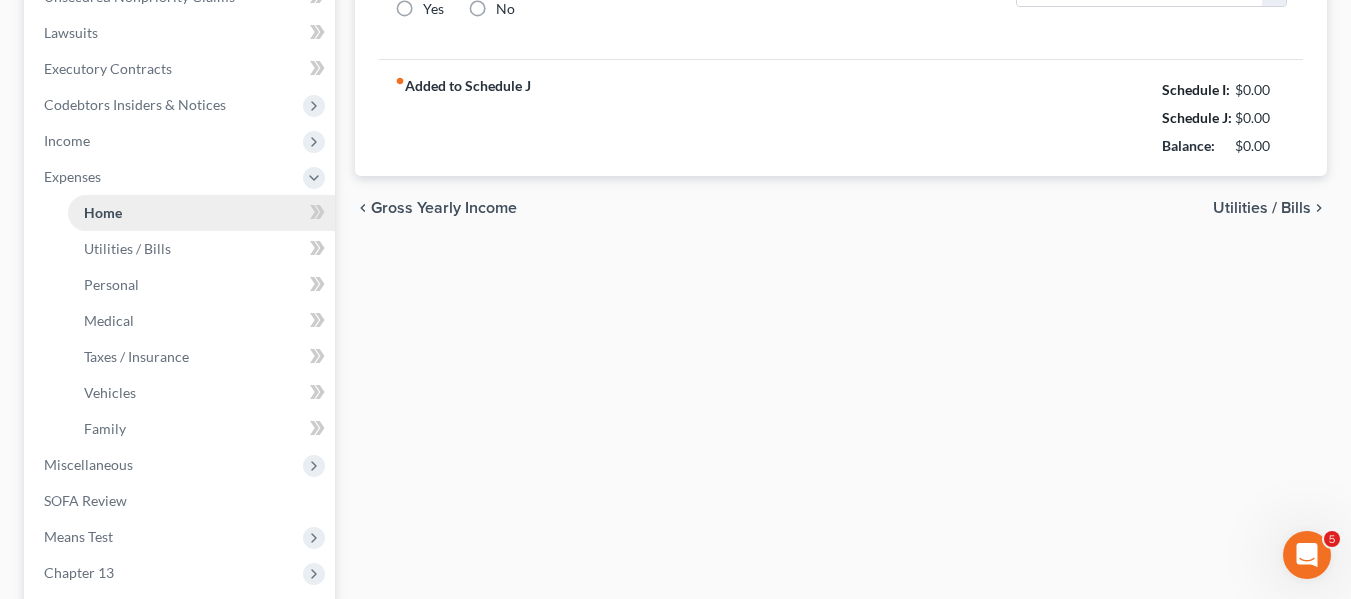 type on "0.00" 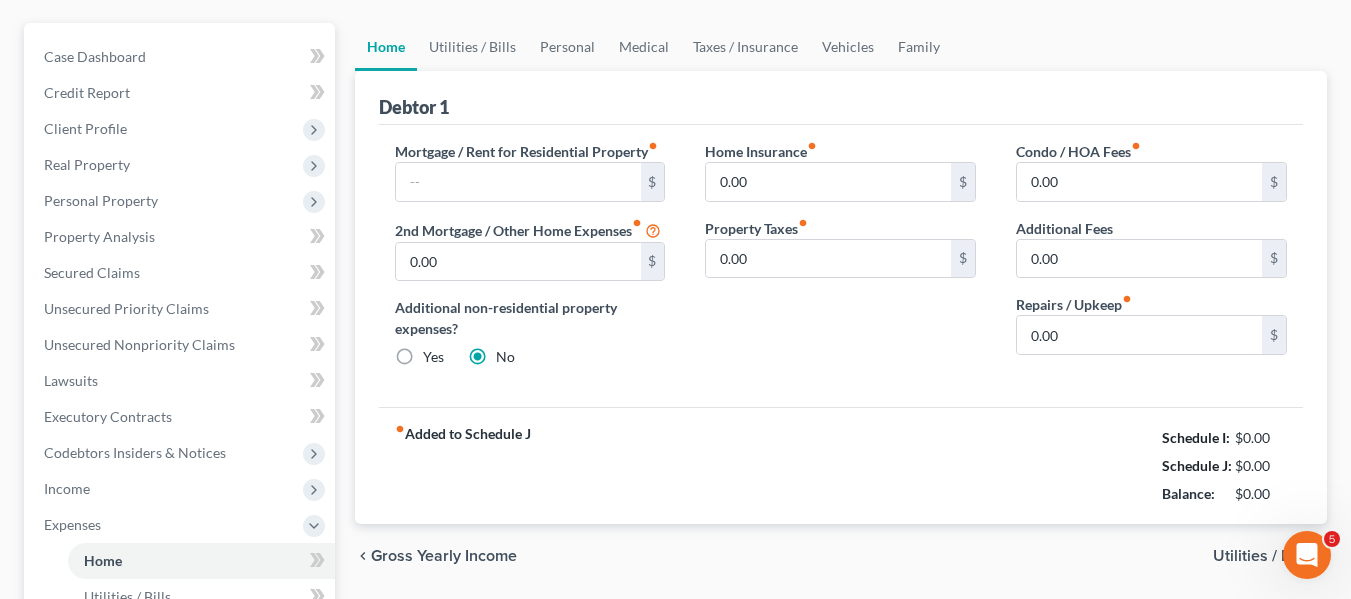 scroll, scrollTop: 168, scrollLeft: 0, axis: vertical 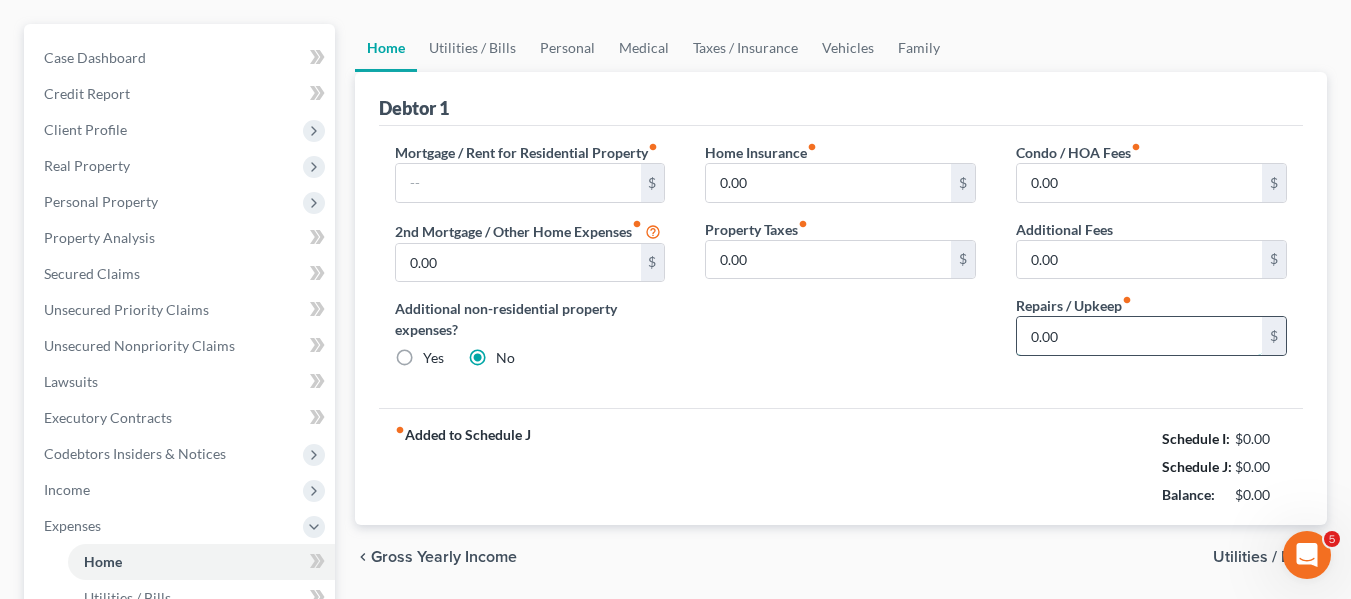 click on "0.00" at bounding box center (1139, 336) 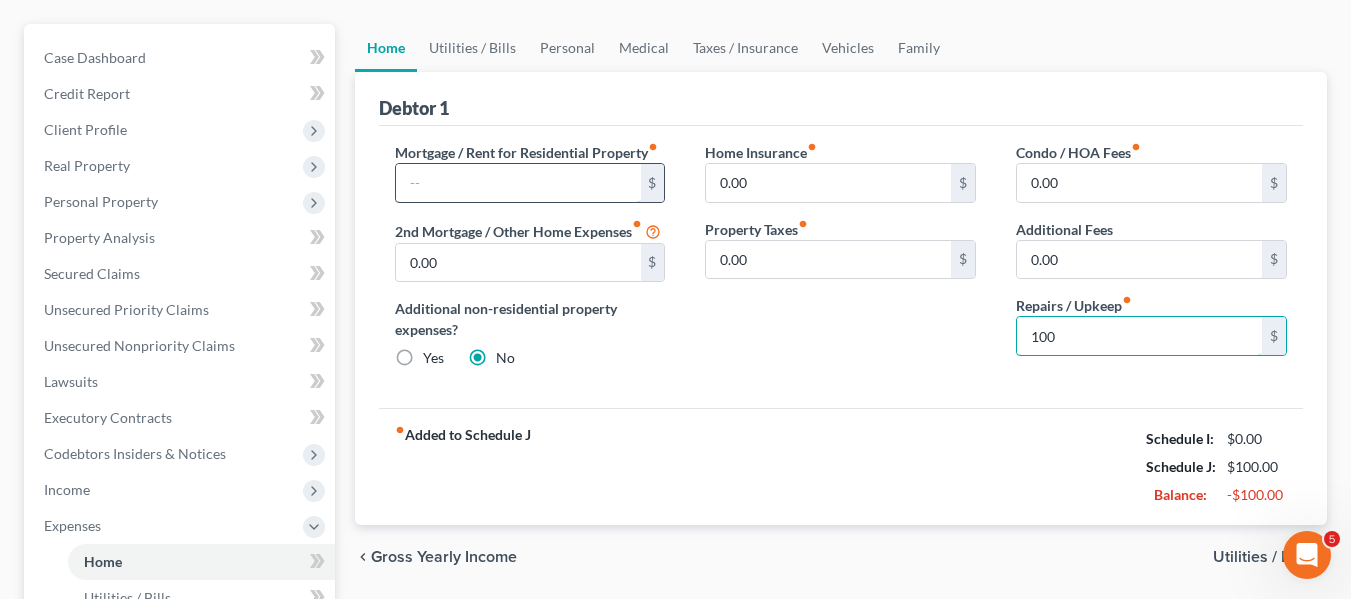 type on "100" 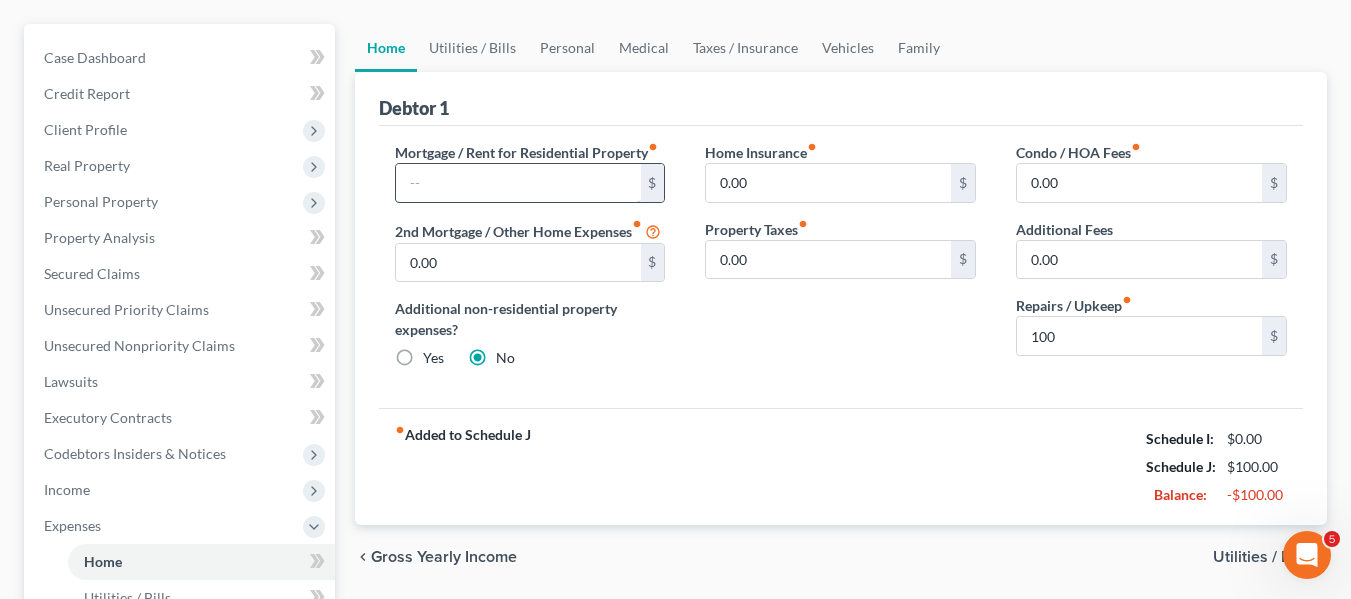 click at bounding box center (518, 183) 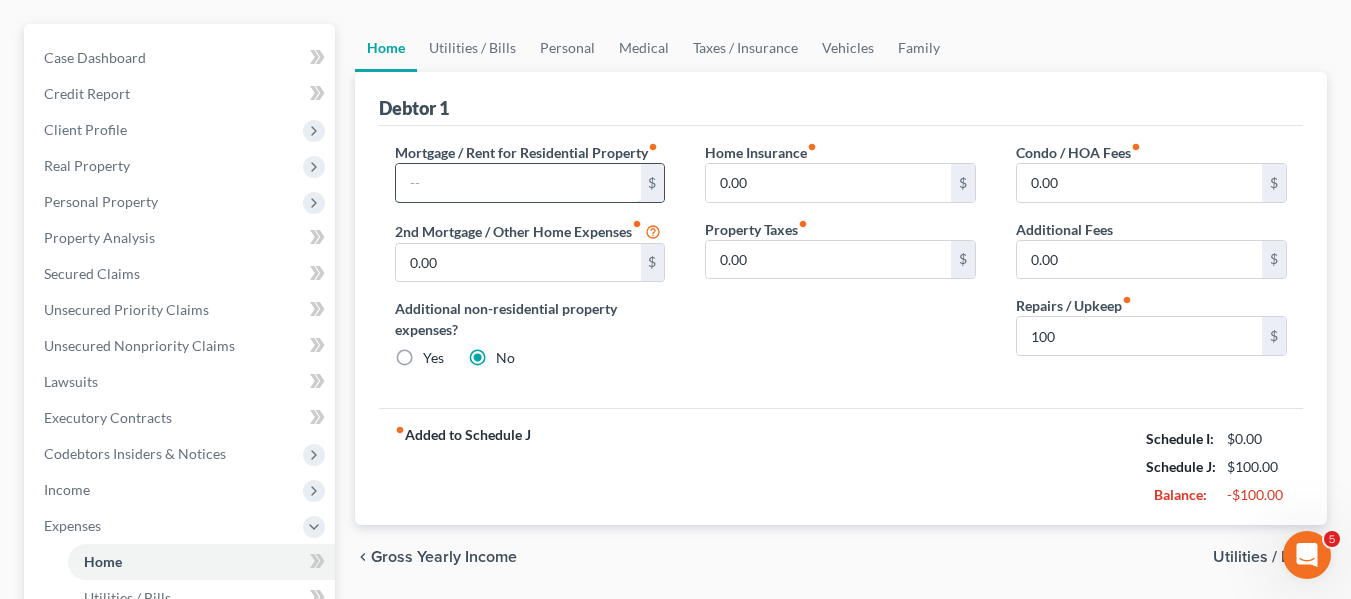 click at bounding box center (518, 183) 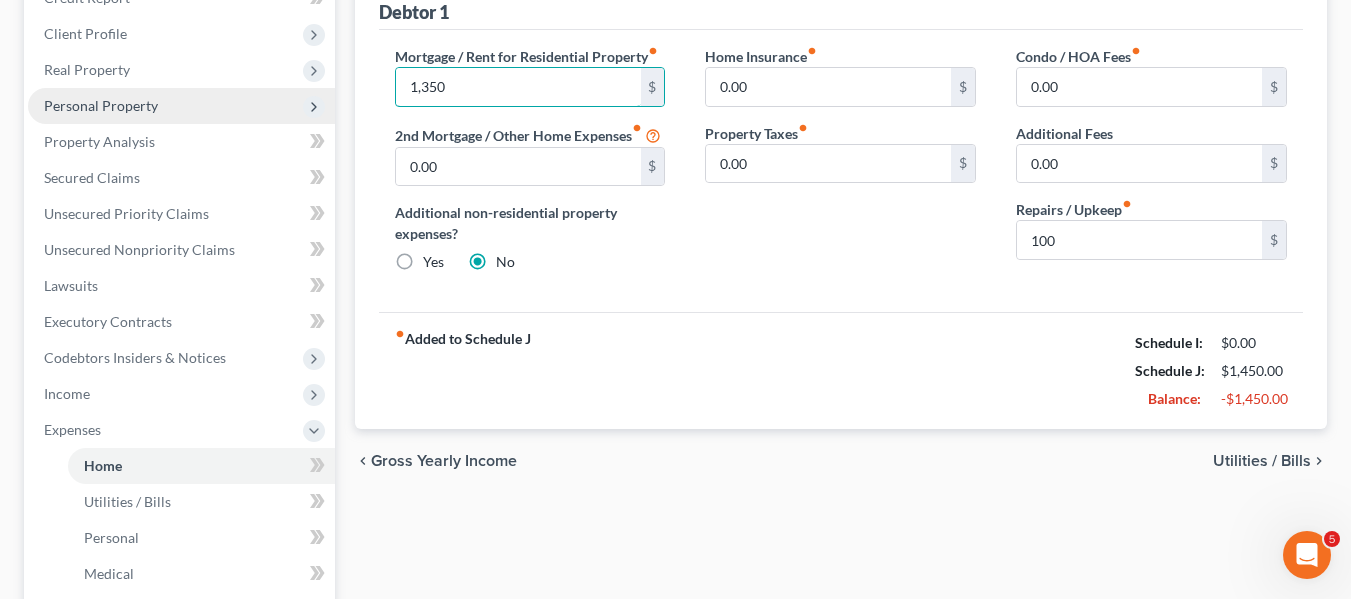 scroll, scrollTop: 256, scrollLeft: 0, axis: vertical 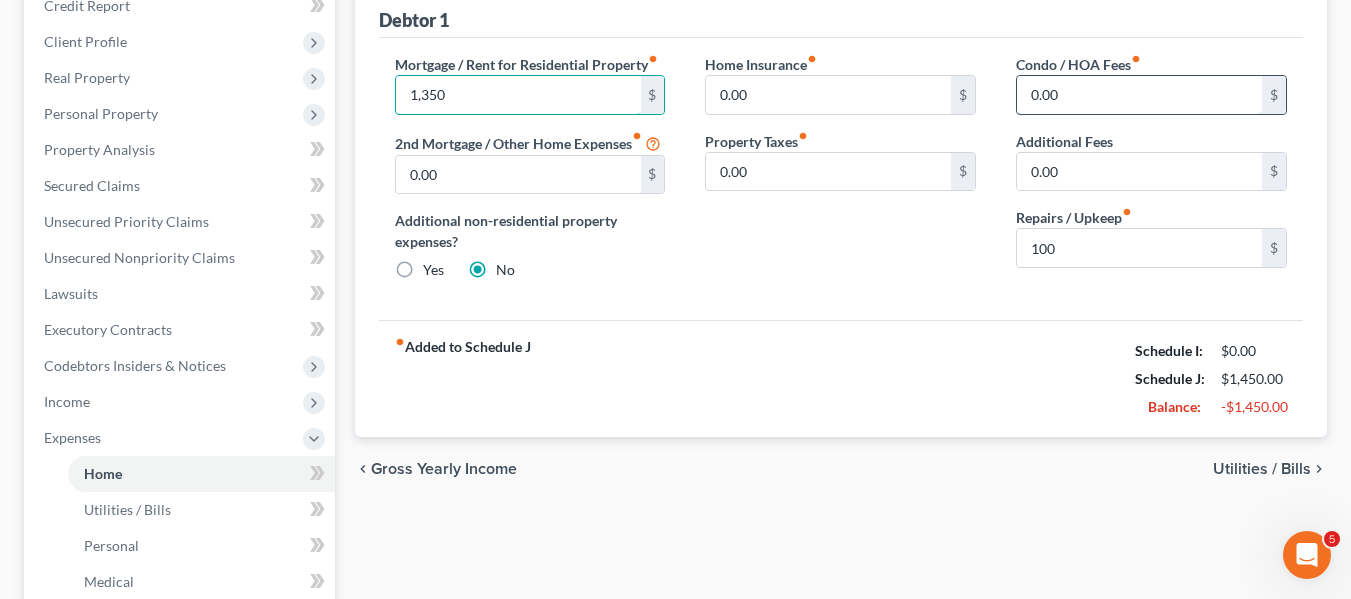 type on "1,350" 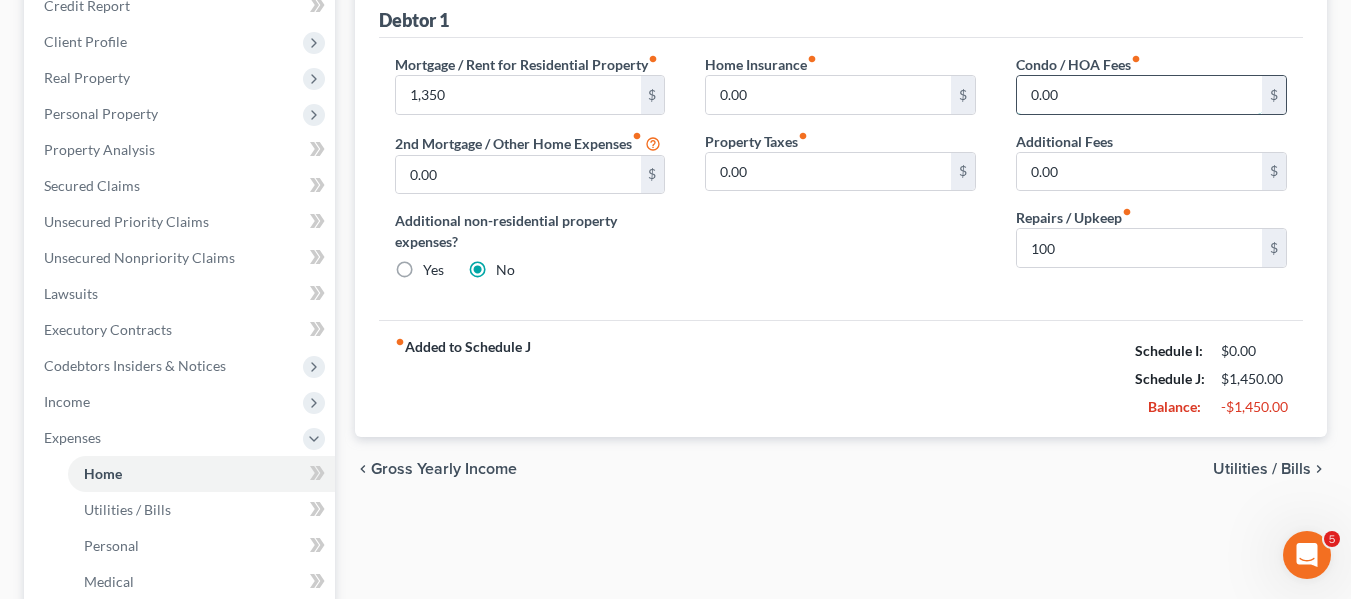 click on "0.00" at bounding box center (1139, 95) 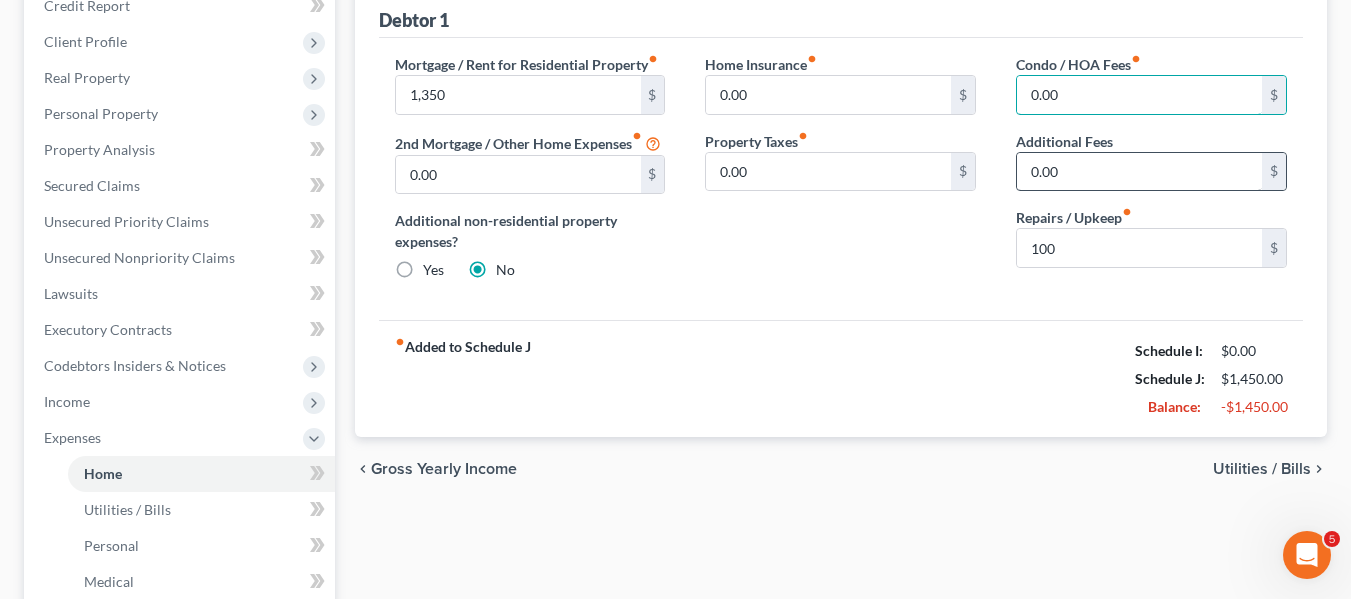 scroll, scrollTop: 0, scrollLeft: 0, axis: both 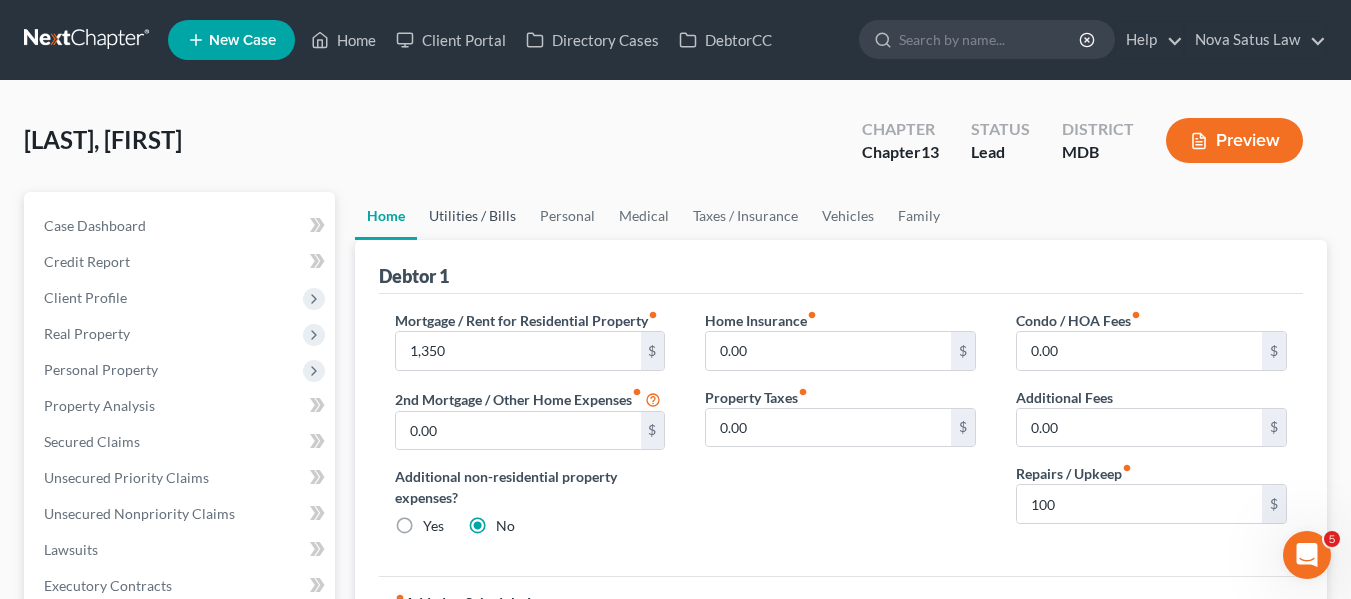 click on "Utilities / Bills" at bounding box center [472, 216] 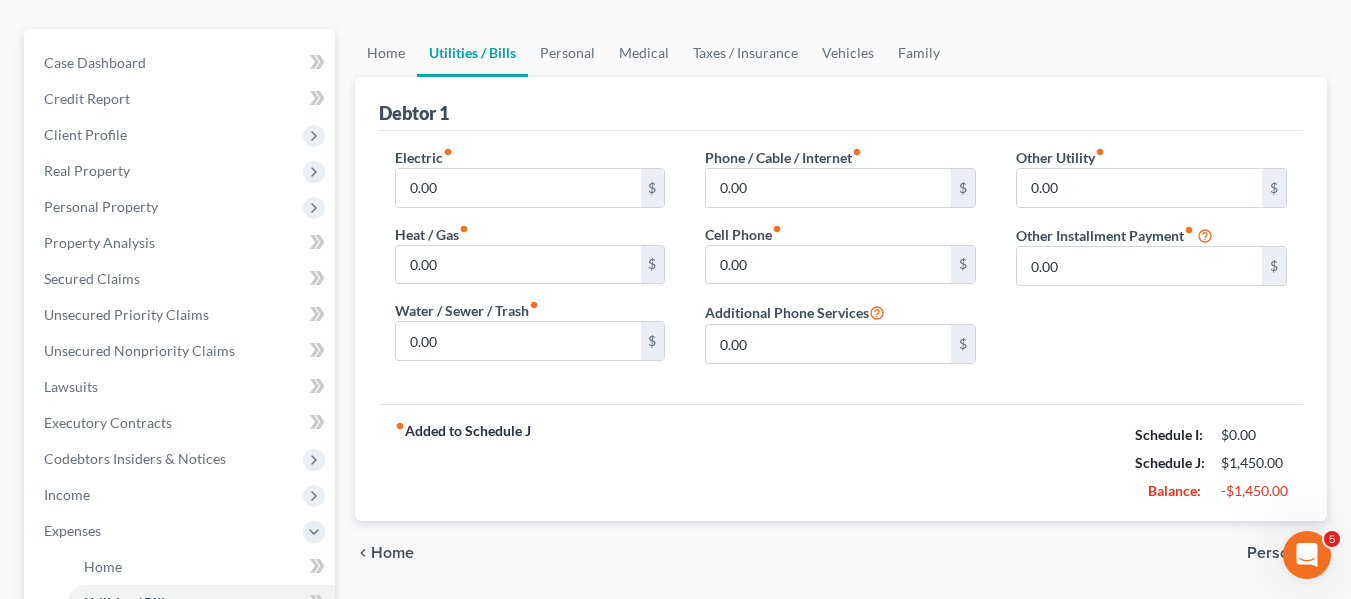 scroll, scrollTop: 164, scrollLeft: 0, axis: vertical 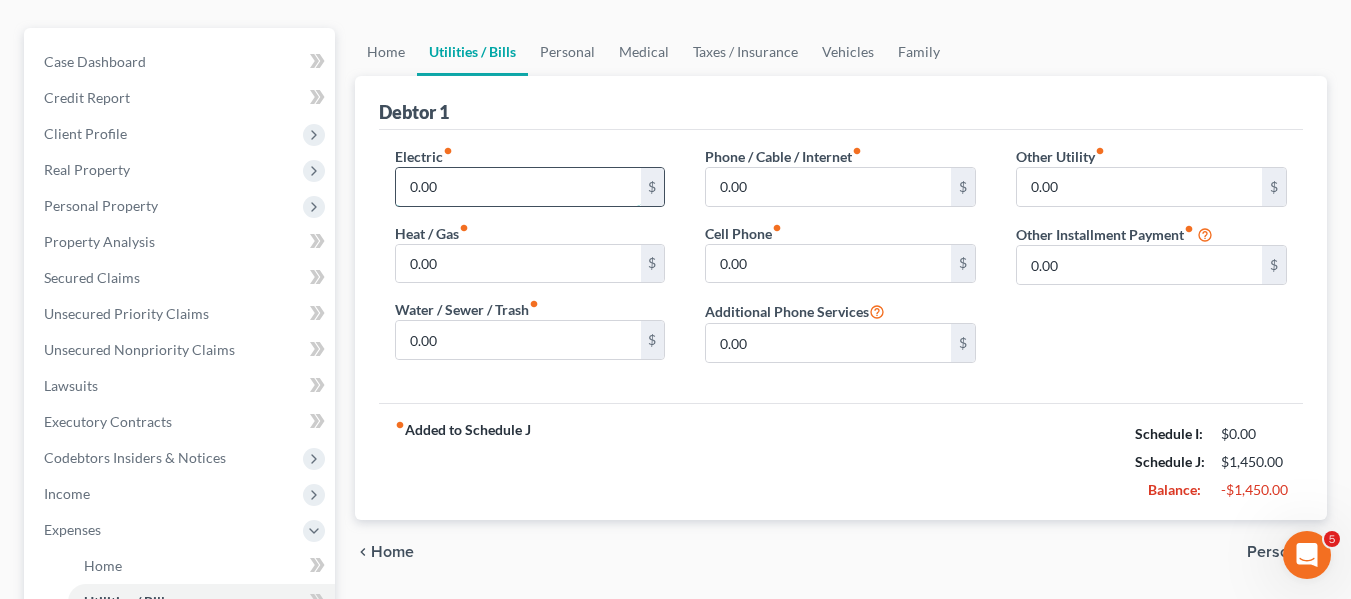 click on "0.00" at bounding box center [518, 187] 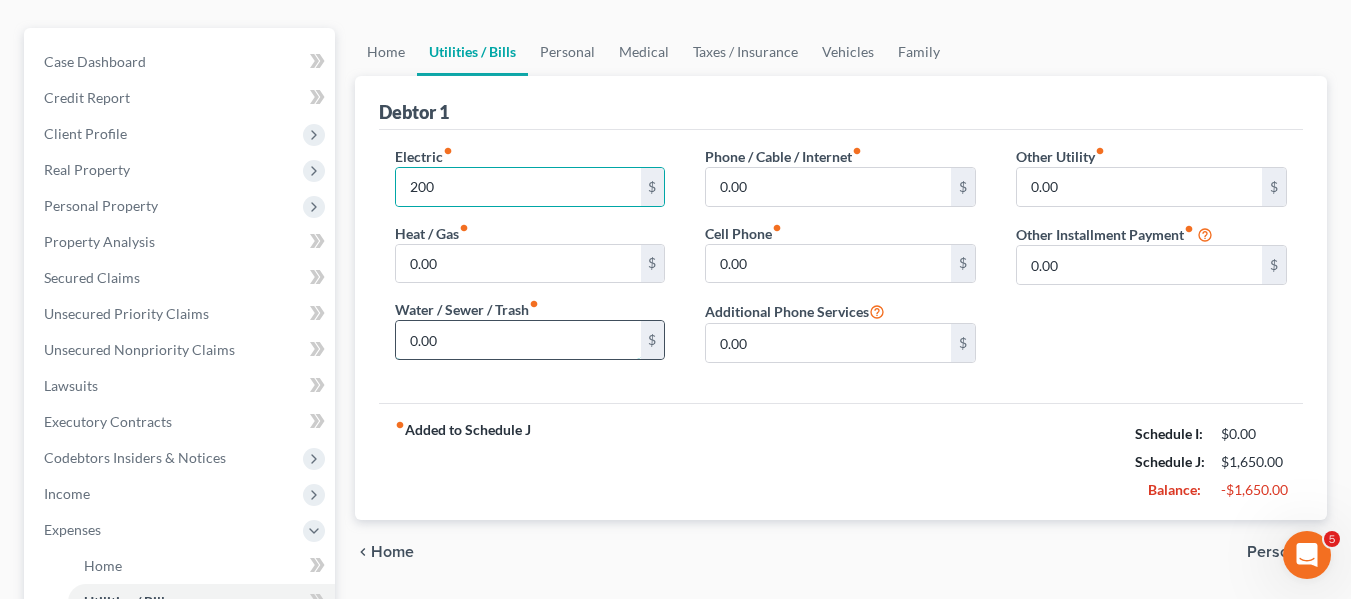 click on "0.00" at bounding box center [518, 340] 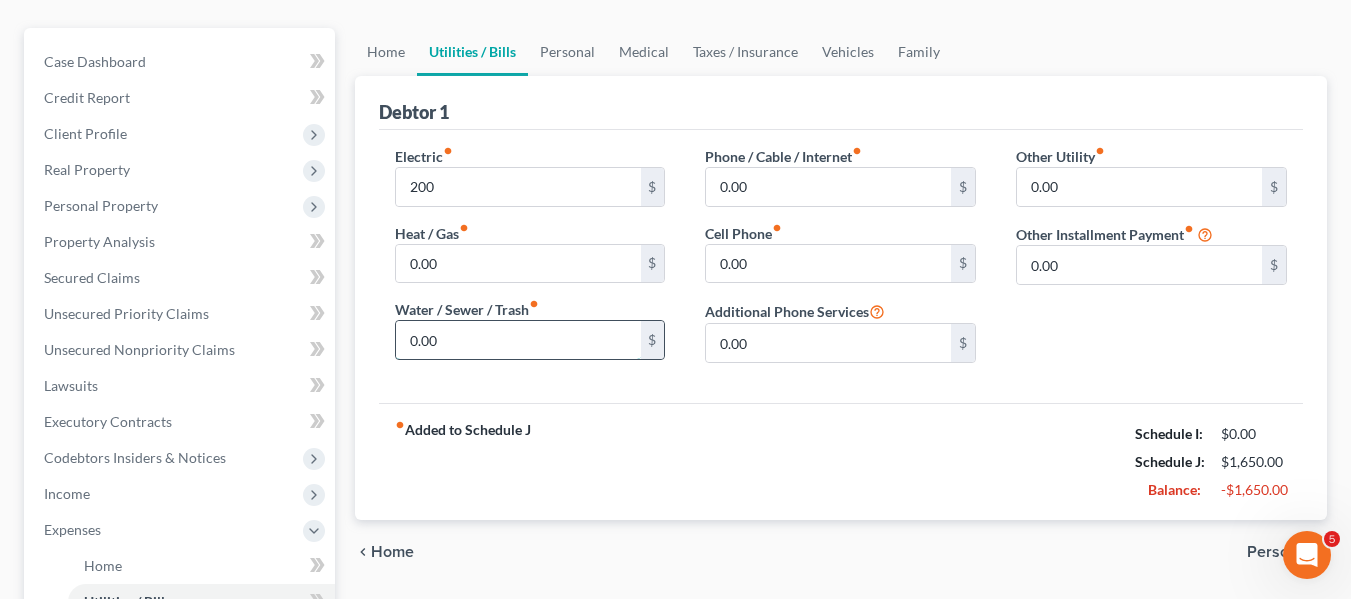 click on "0.00" at bounding box center (518, 340) 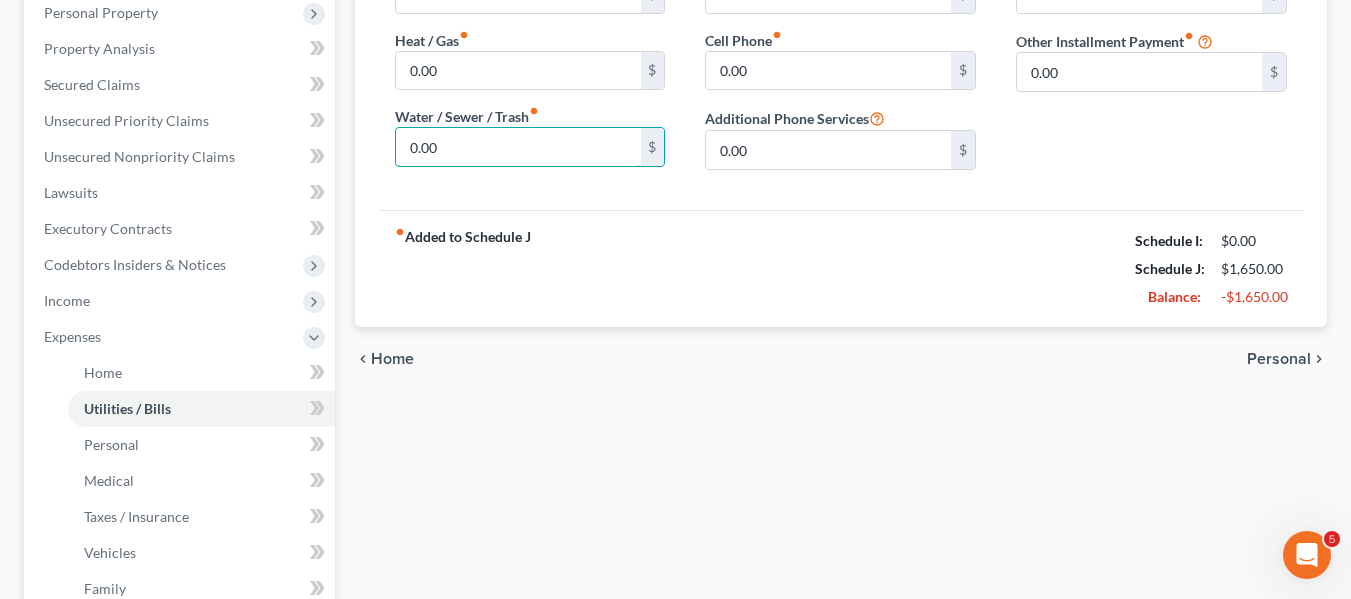 scroll, scrollTop: 378, scrollLeft: 0, axis: vertical 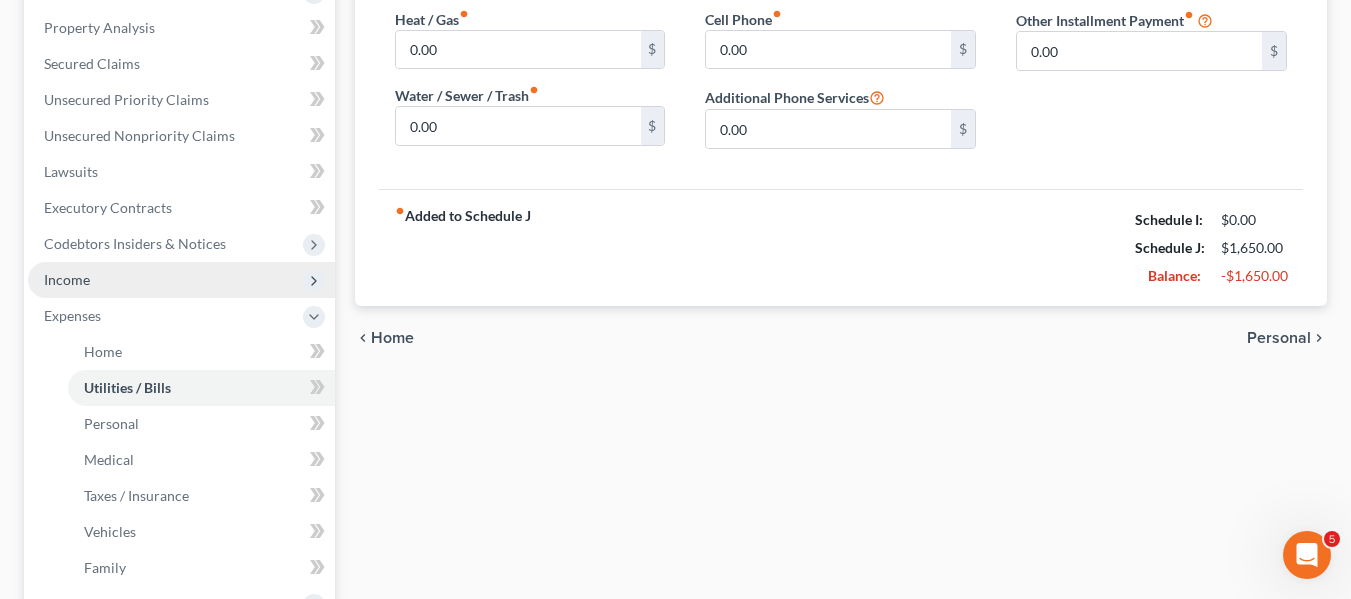 click on "Income" at bounding box center [67, 279] 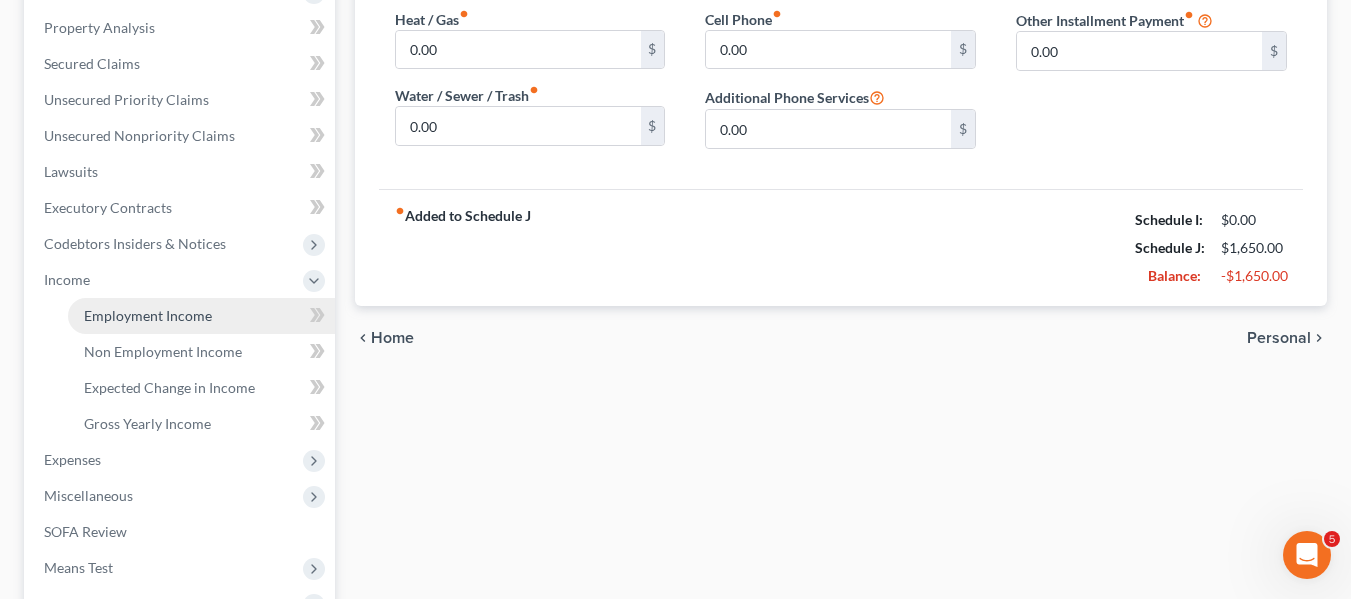 click on "Employment Income" at bounding box center (148, 315) 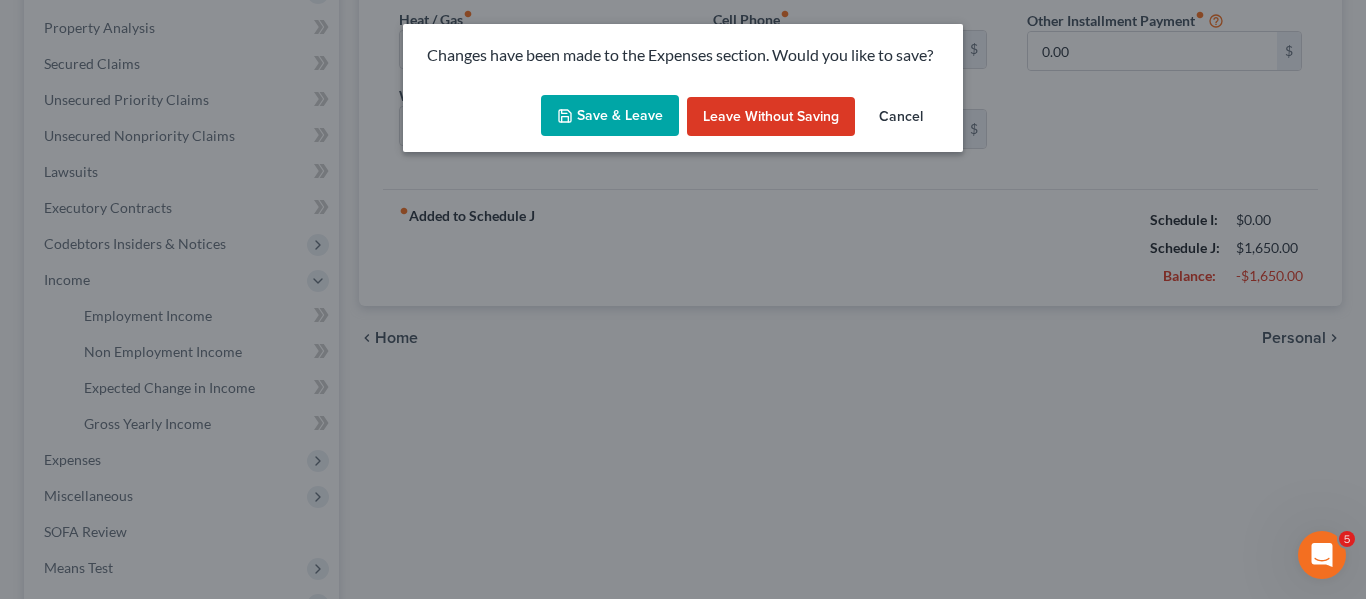 click on "Save & Leave" at bounding box center [610, 116] 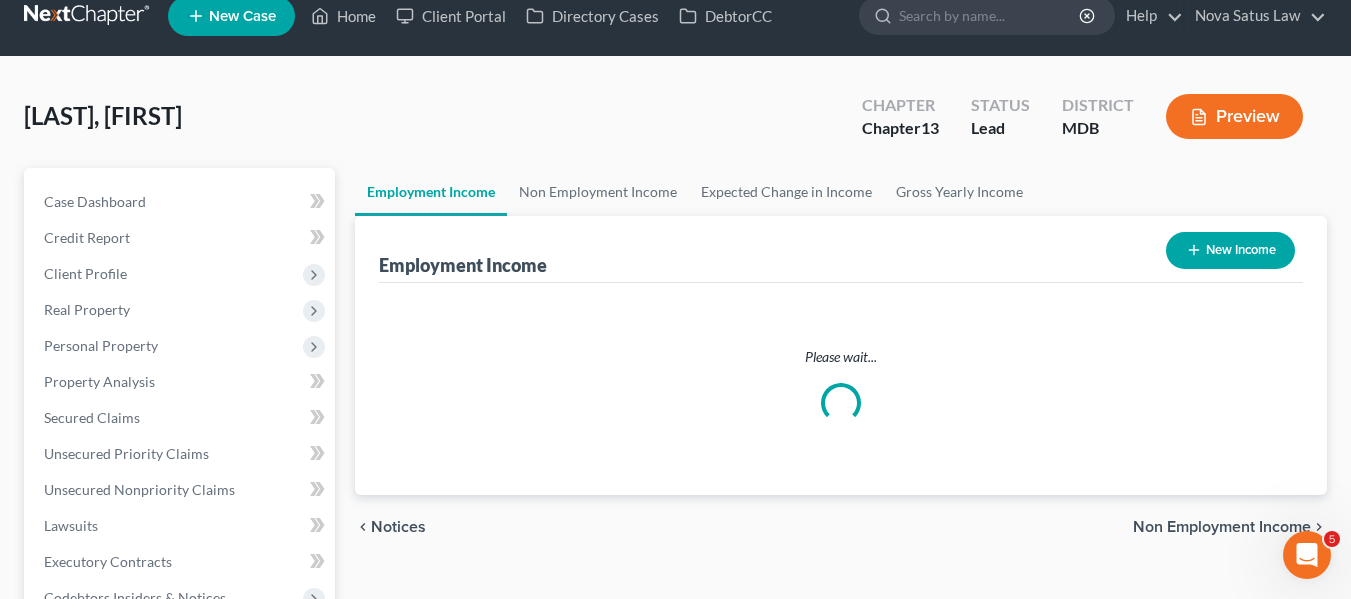 scroll, scrollTop: 0, scrollLeft: 0, axis: both 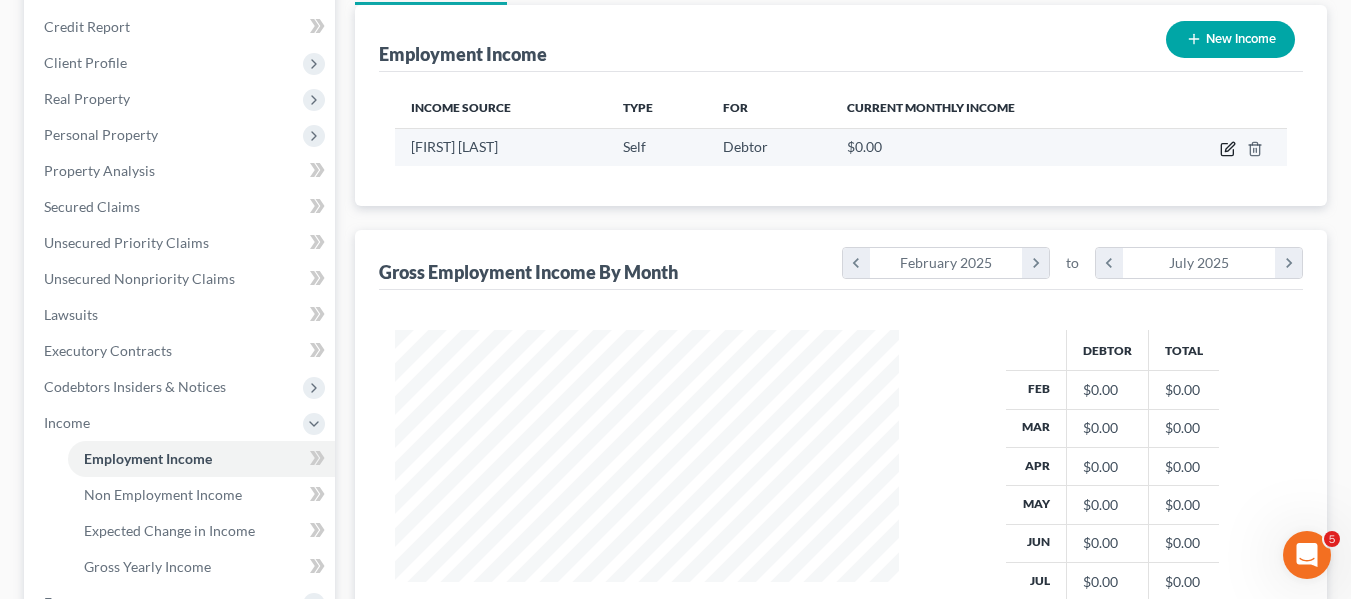 click 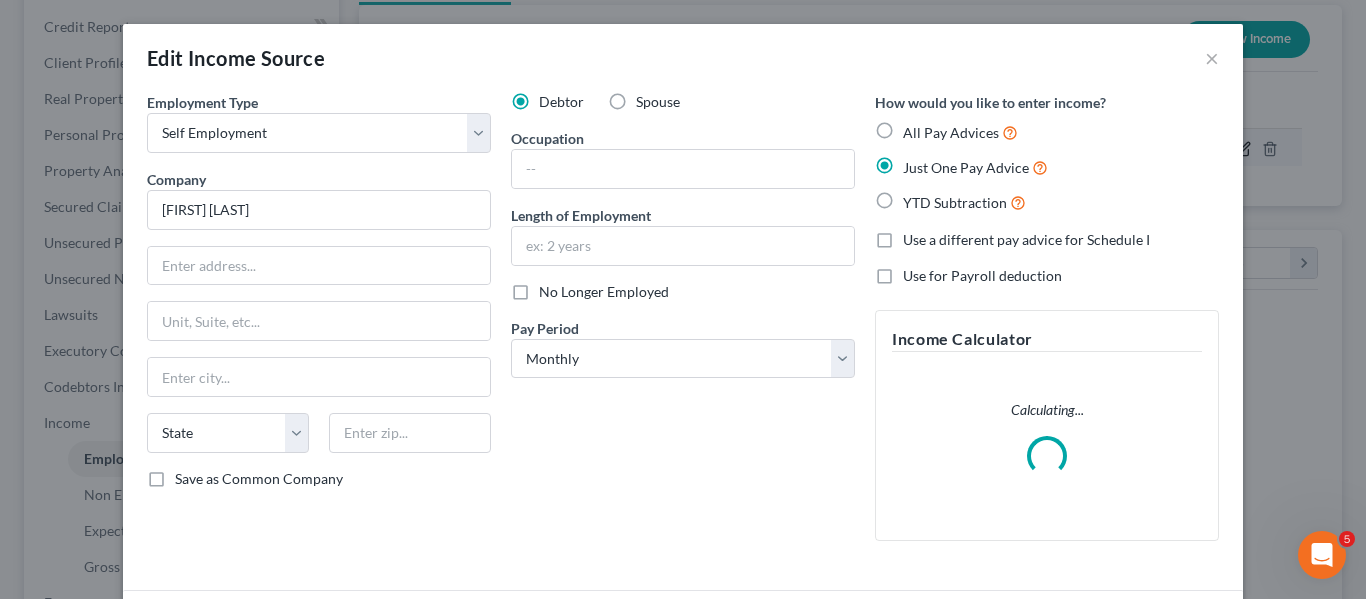 scroll, scrollTop: 999642, scrollLeft: 999450, axis: both 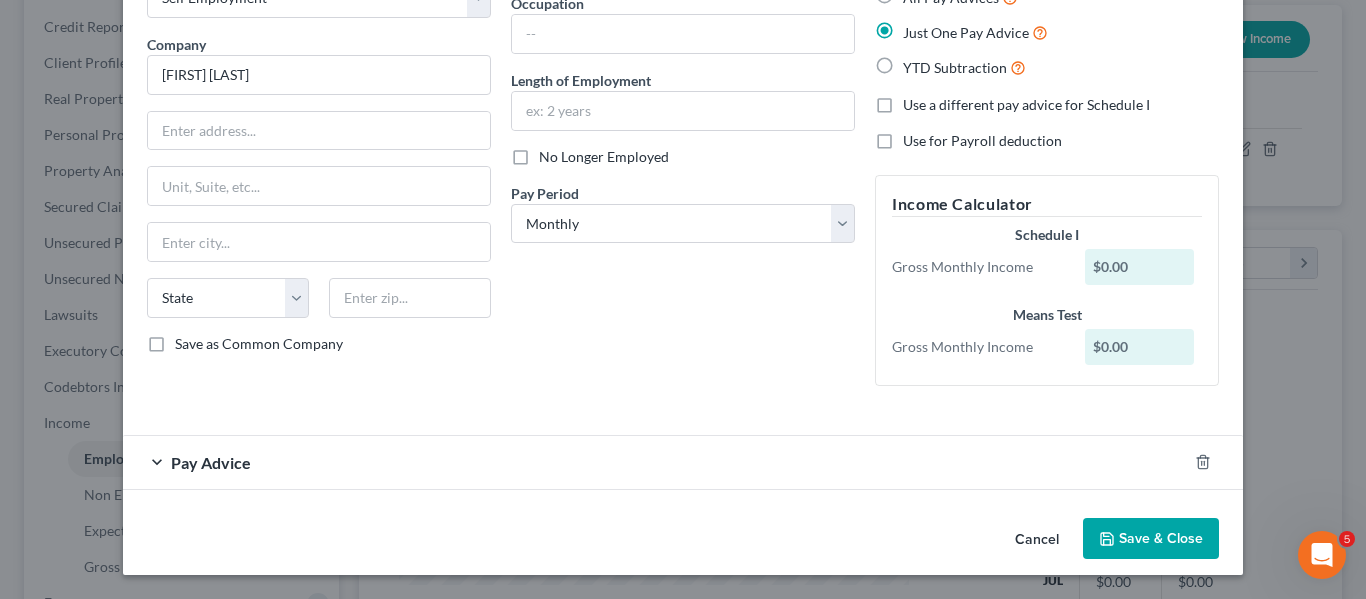 click on "Pay Advice" at bounding box center (211, 462) 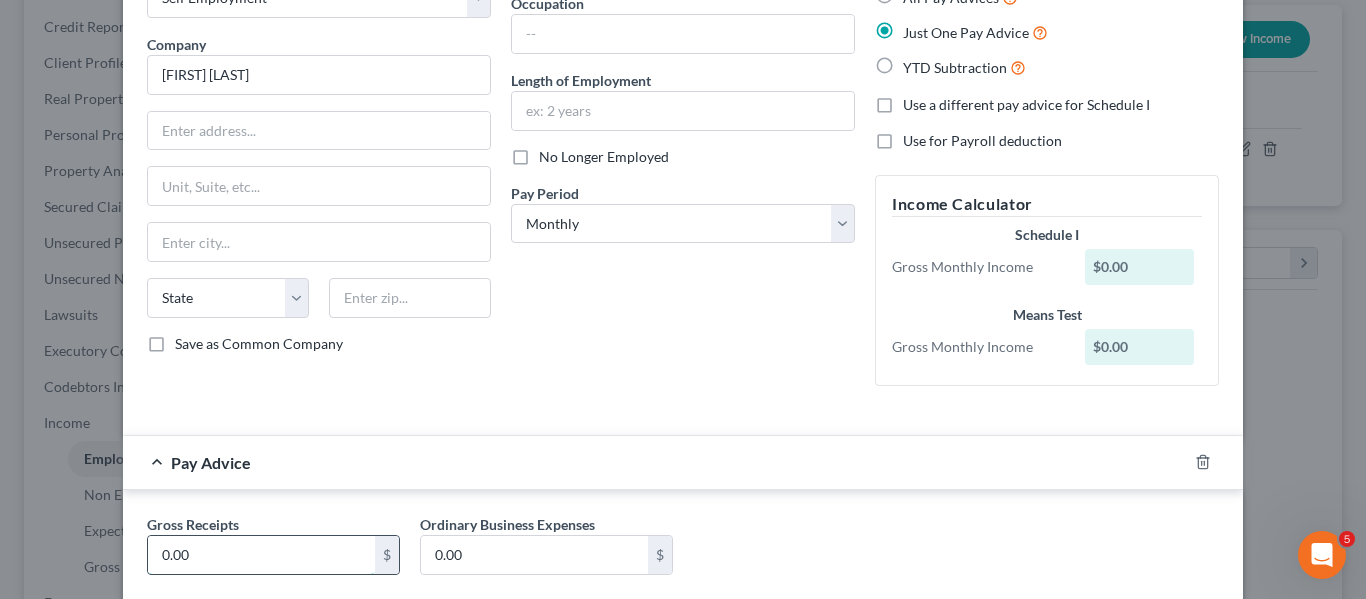 click on "0.00" at bounding box center [261, 555] 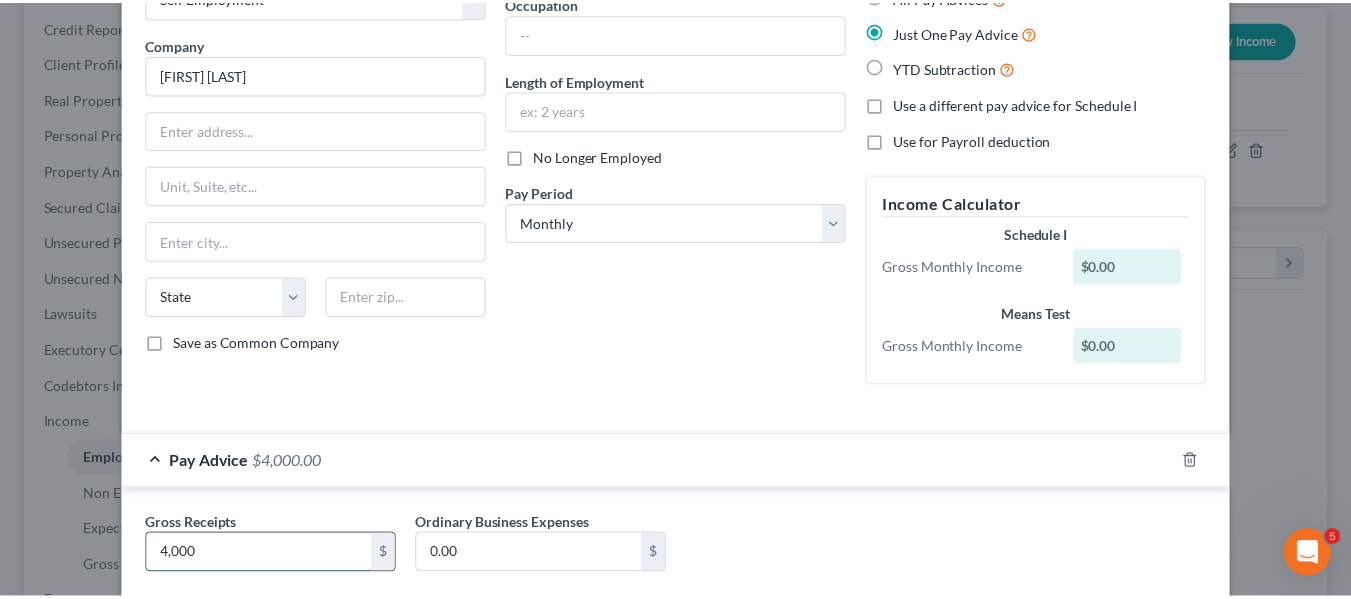 scroll, scrollTop: 252, scrollLeft: 0, axis: vertical 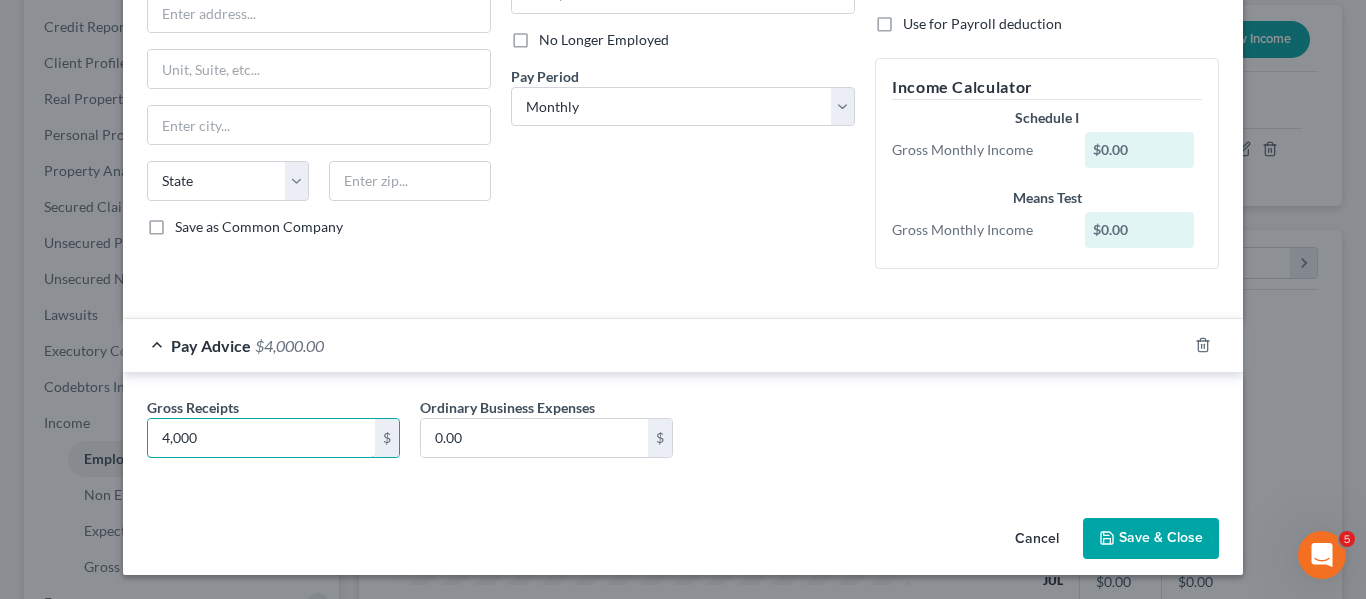 type on "4,000" 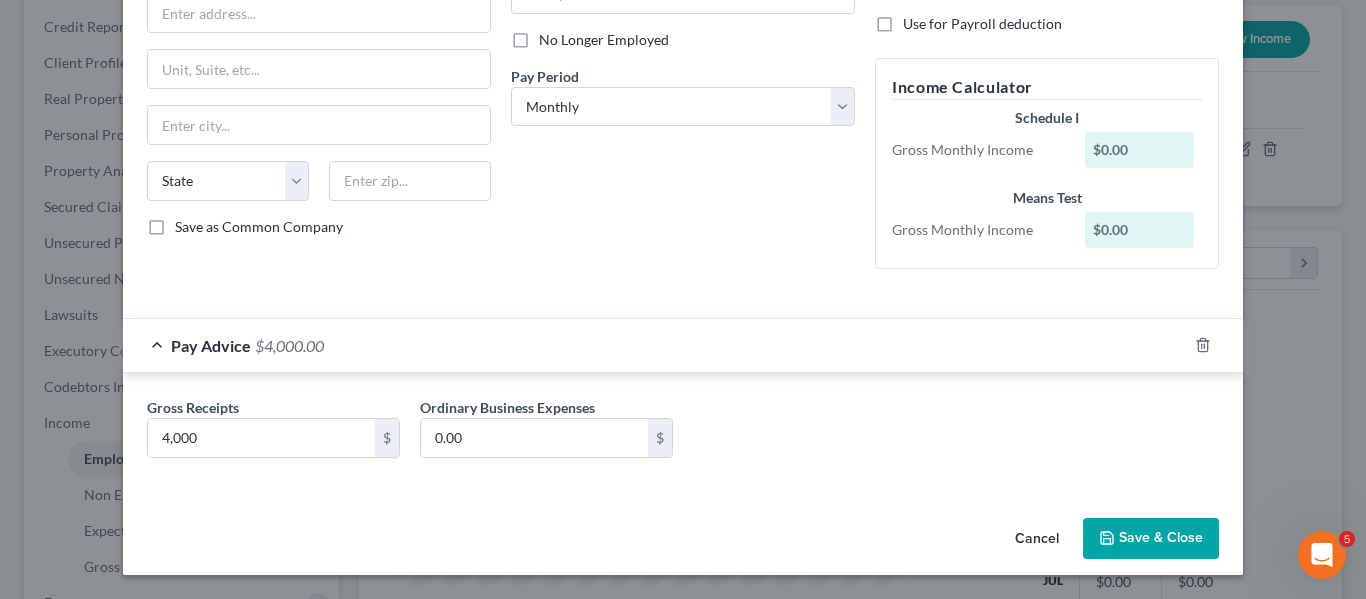 click on "Save & Close" at bounding box center (1151, 539) 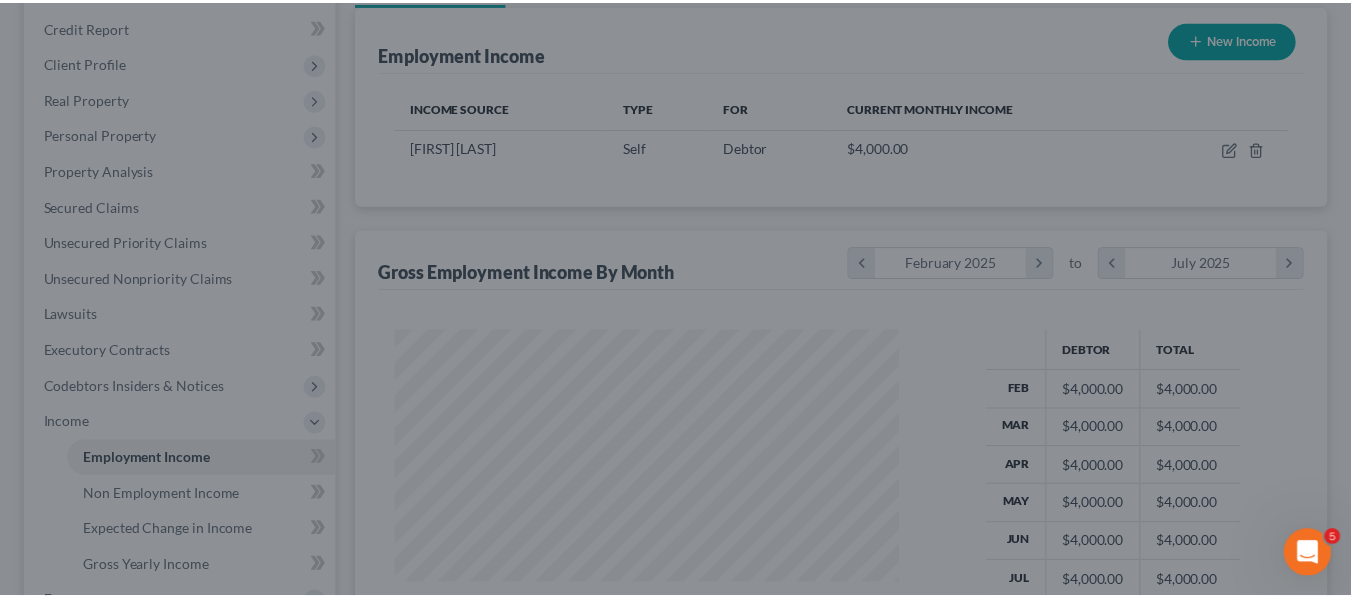 scroll, scrollTop: 359, scrollLeft: 544, axis: both 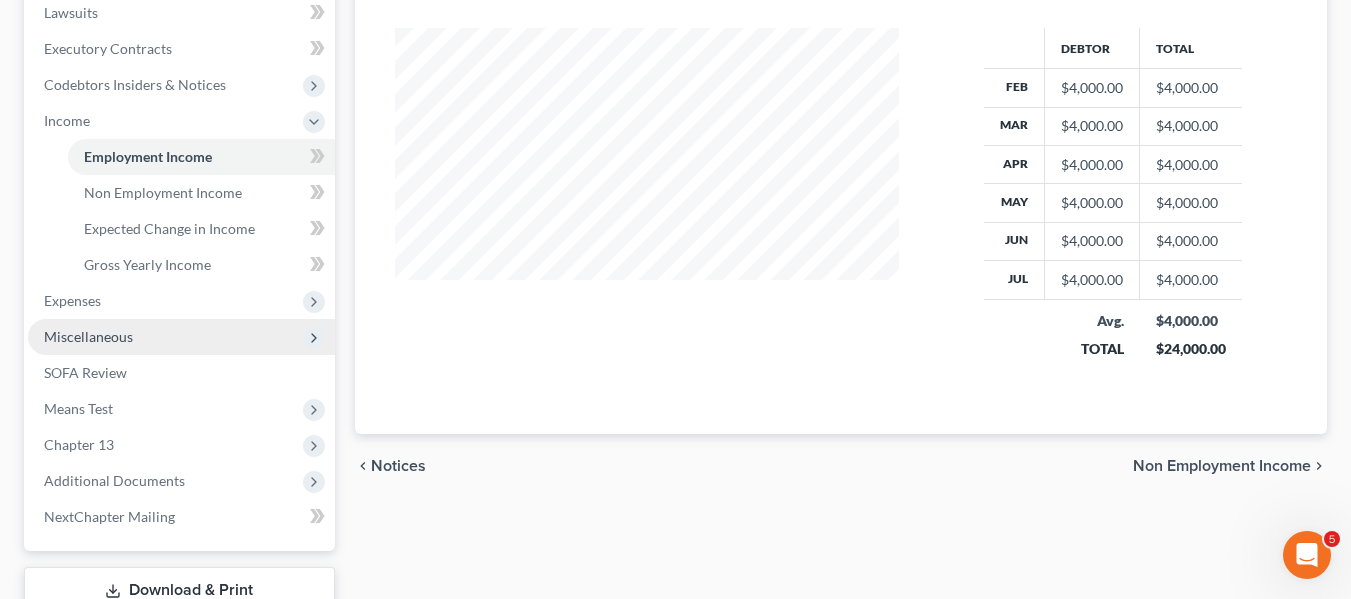 click on "Miscellaneous" at bounding box center (88, 336) 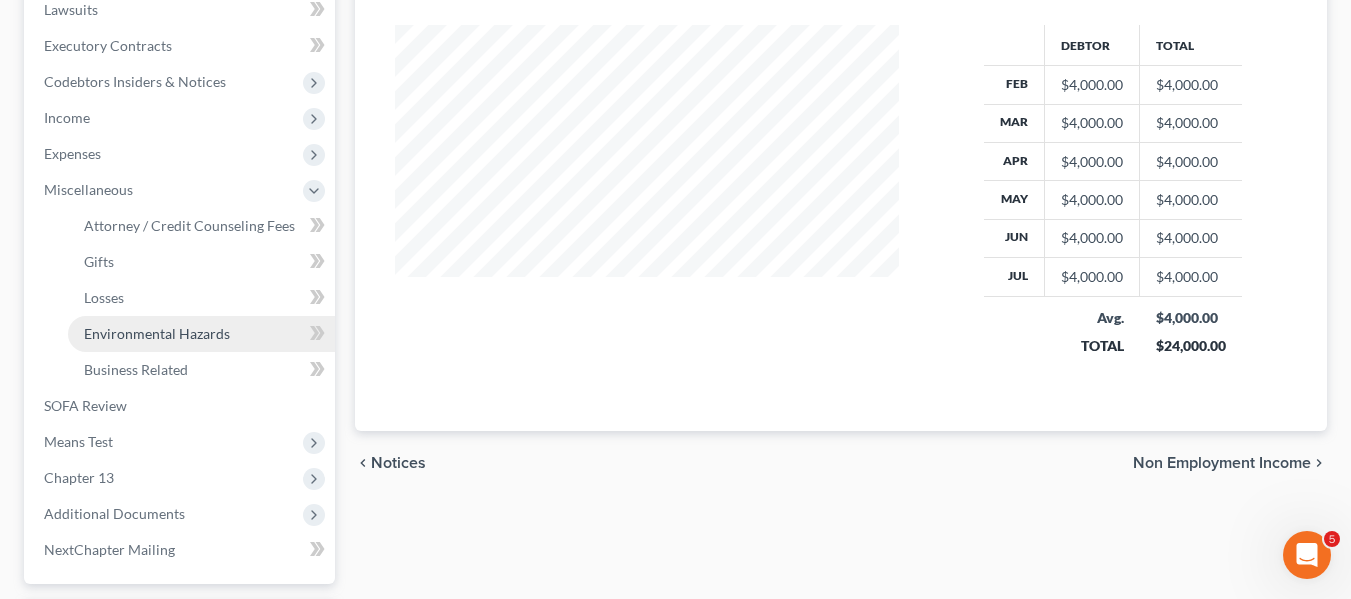 scroll, scrollTop: 535, scrollLeft: 0, axis: vertical 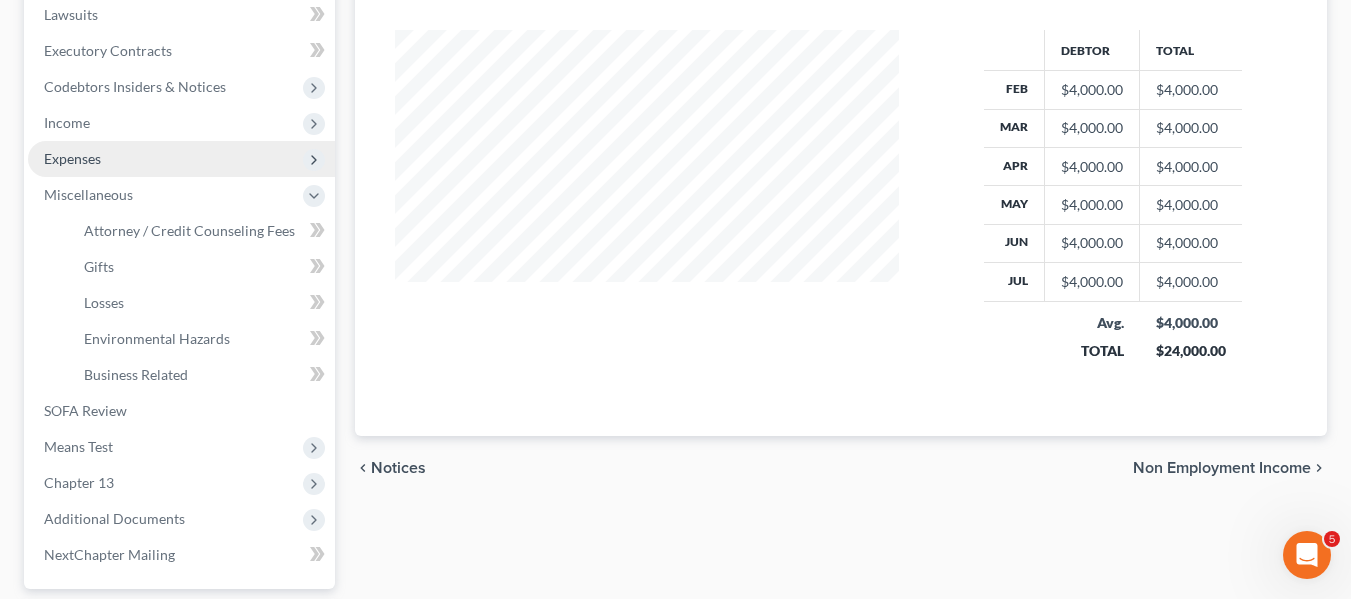 click on "Expenses" at bounding box center (72, 158) 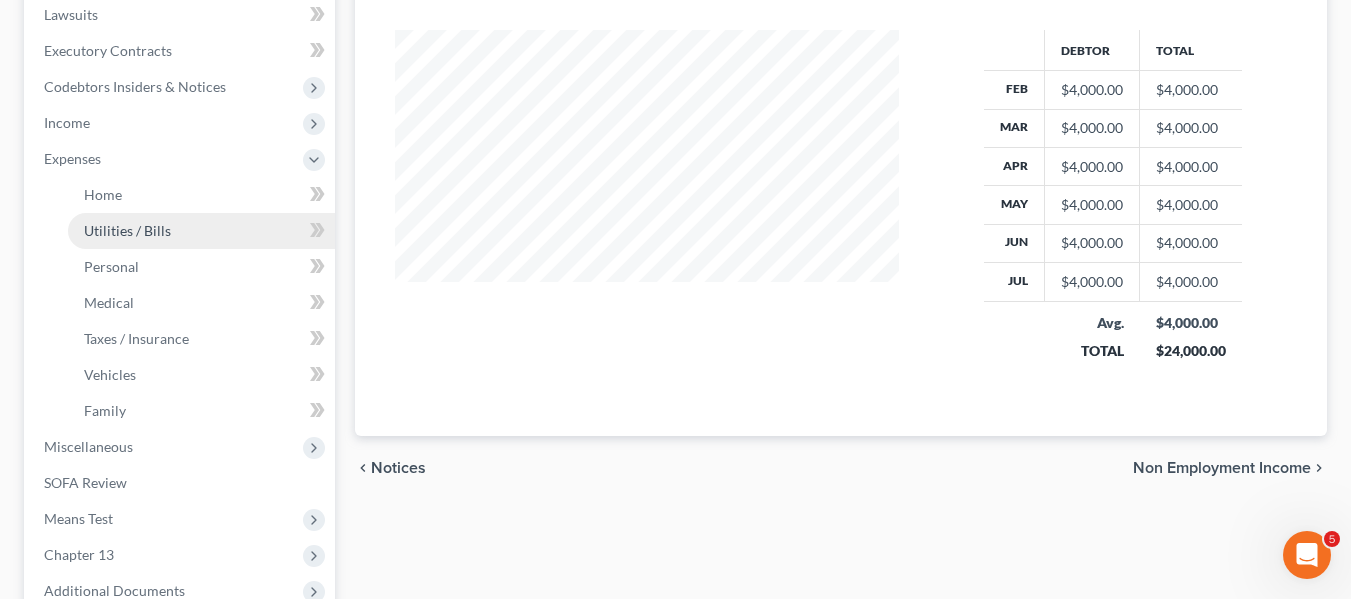 click on "Utilities / Bills" at bounding box center [127, 230] 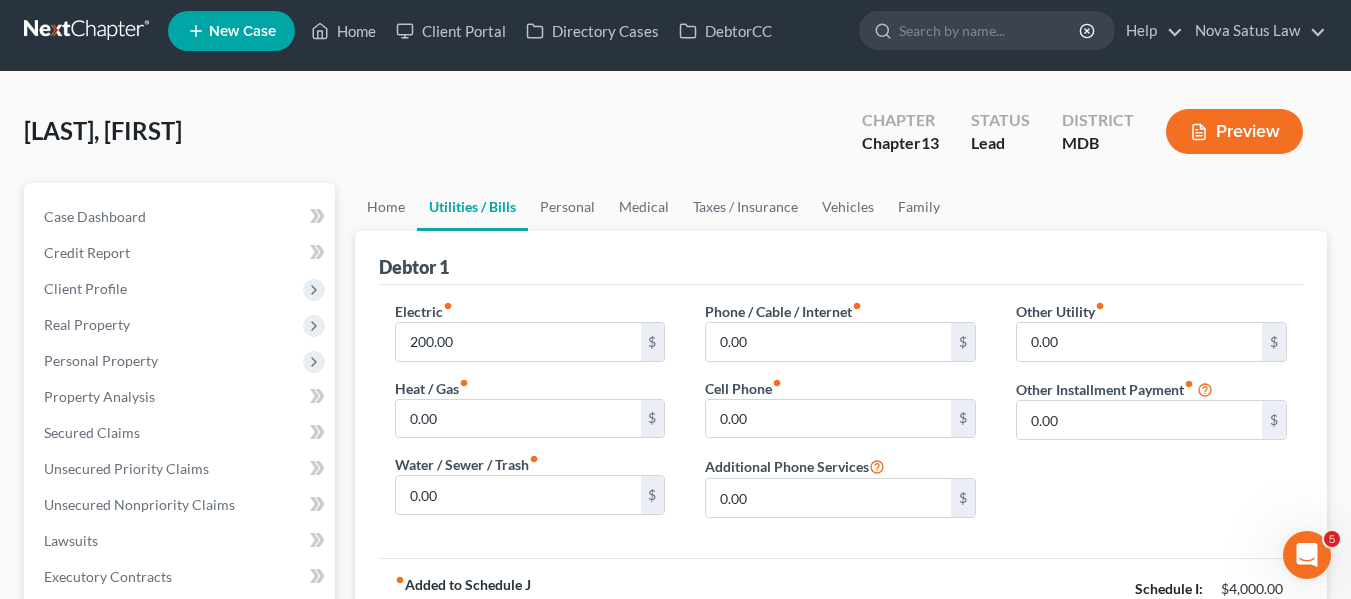 scroll, scrollTop: 0, scrollLeft: 0, axis: both 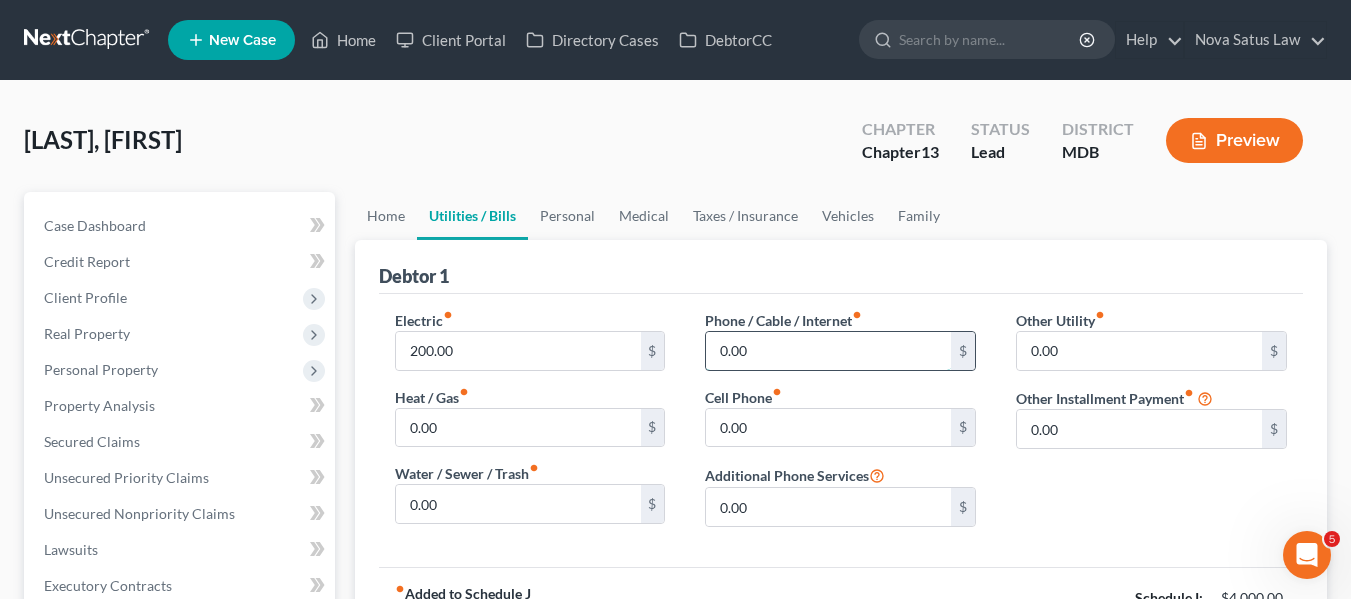 click on "0.00" at bounding box center (828, 351) 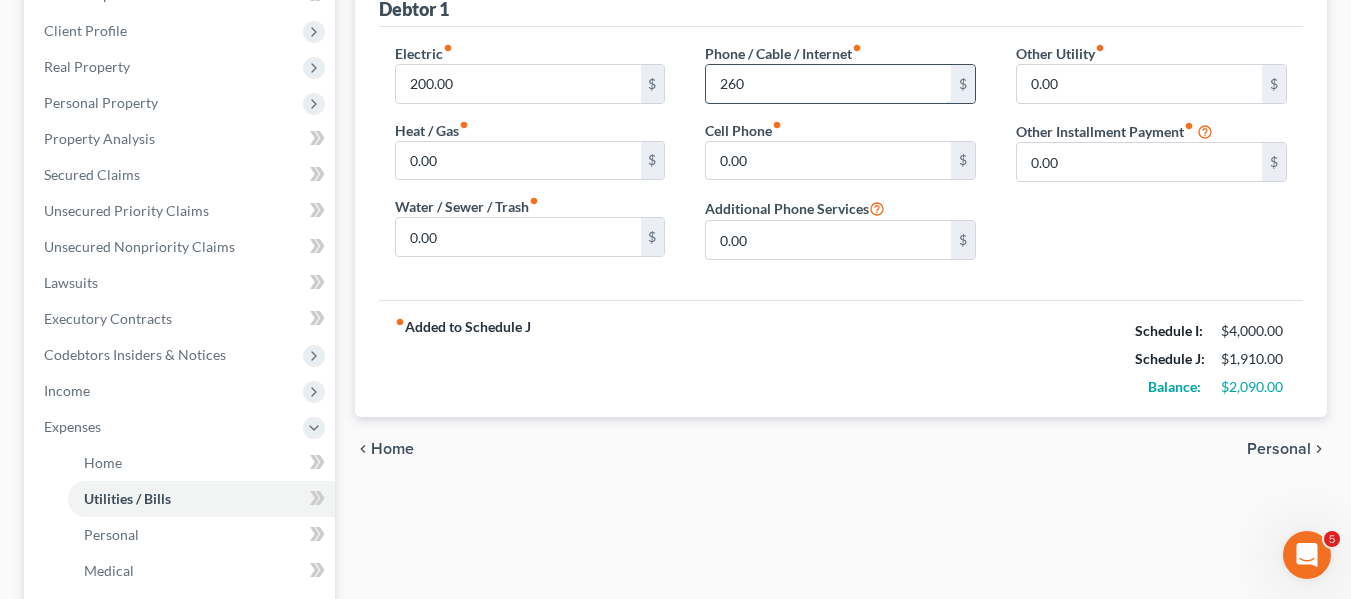 scroll, scrollTop: 268, scrollLeft: 0, axis: vertical 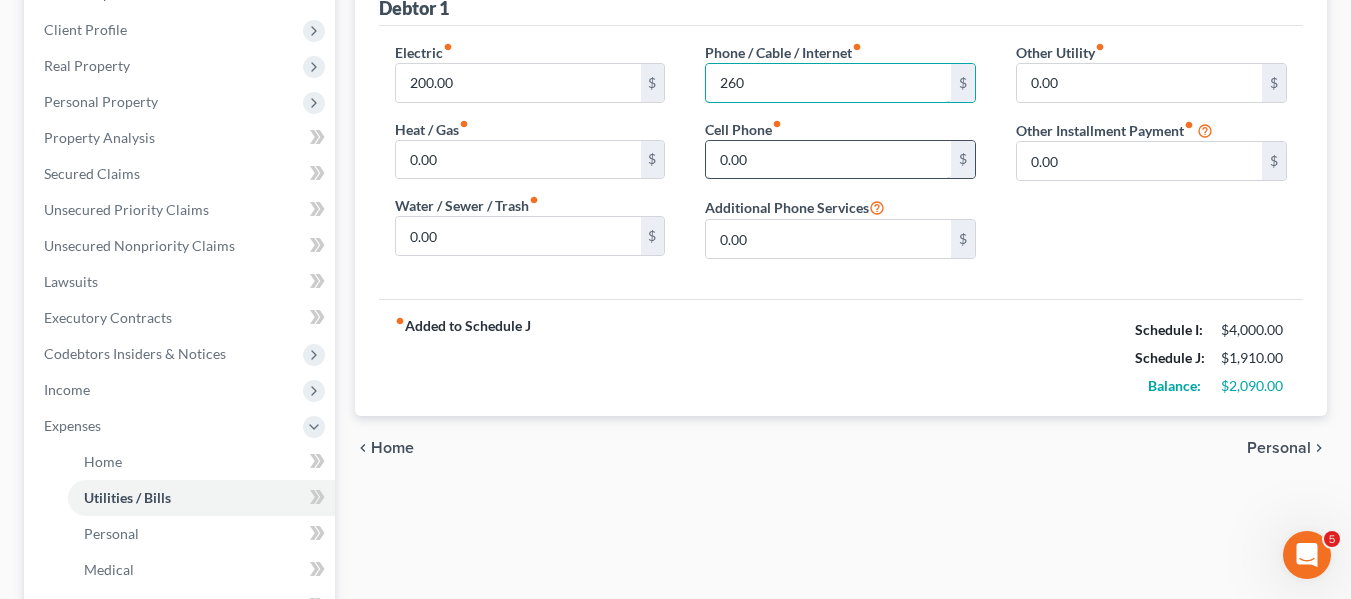 type on "260" 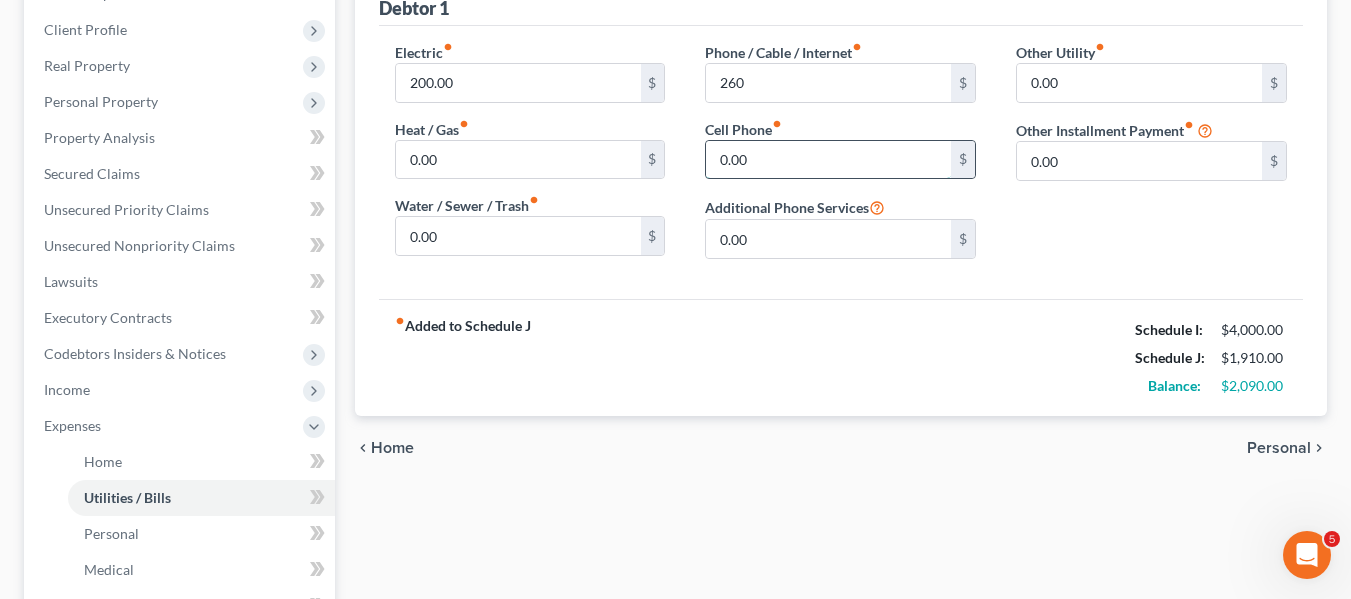 click on "0.00" at bounding box center [828, 160] 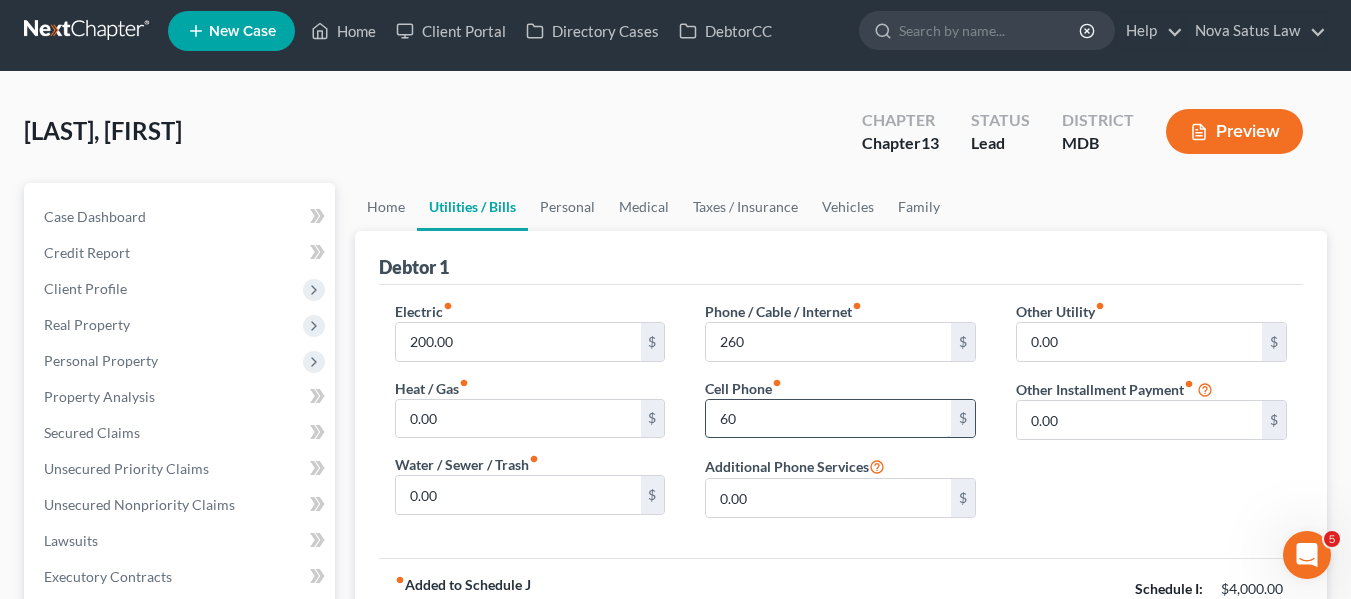 scroll, scrollTop: 0, scrollLeft: 0, axis: both 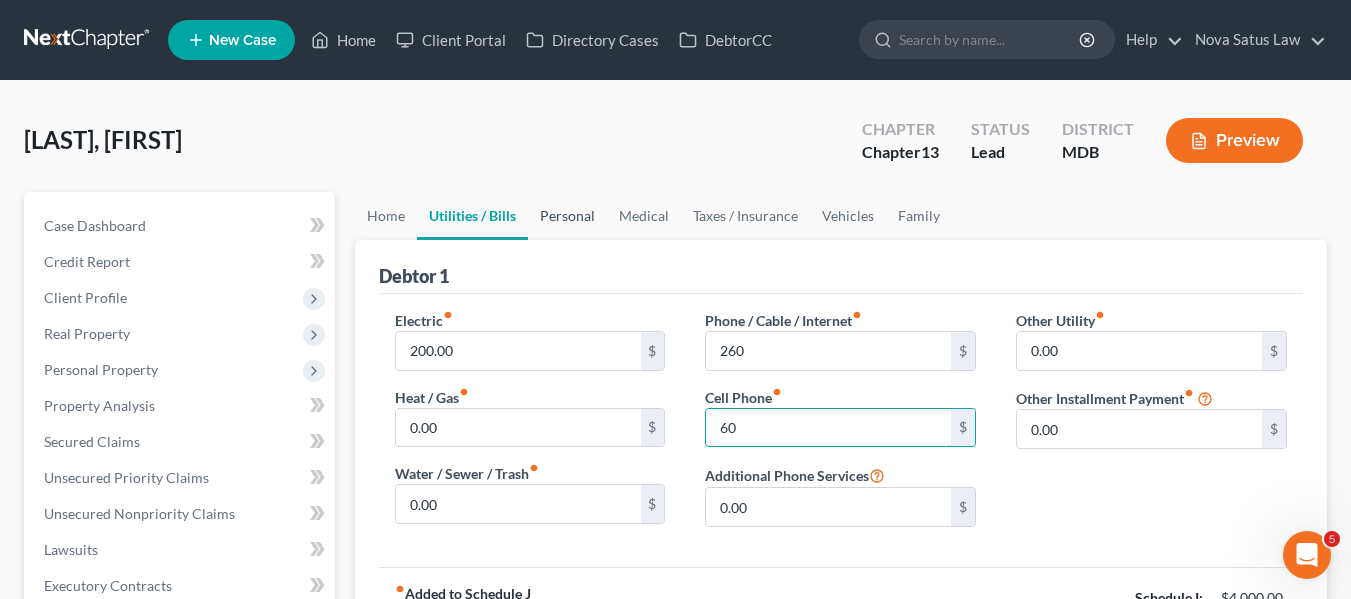 type on "60" 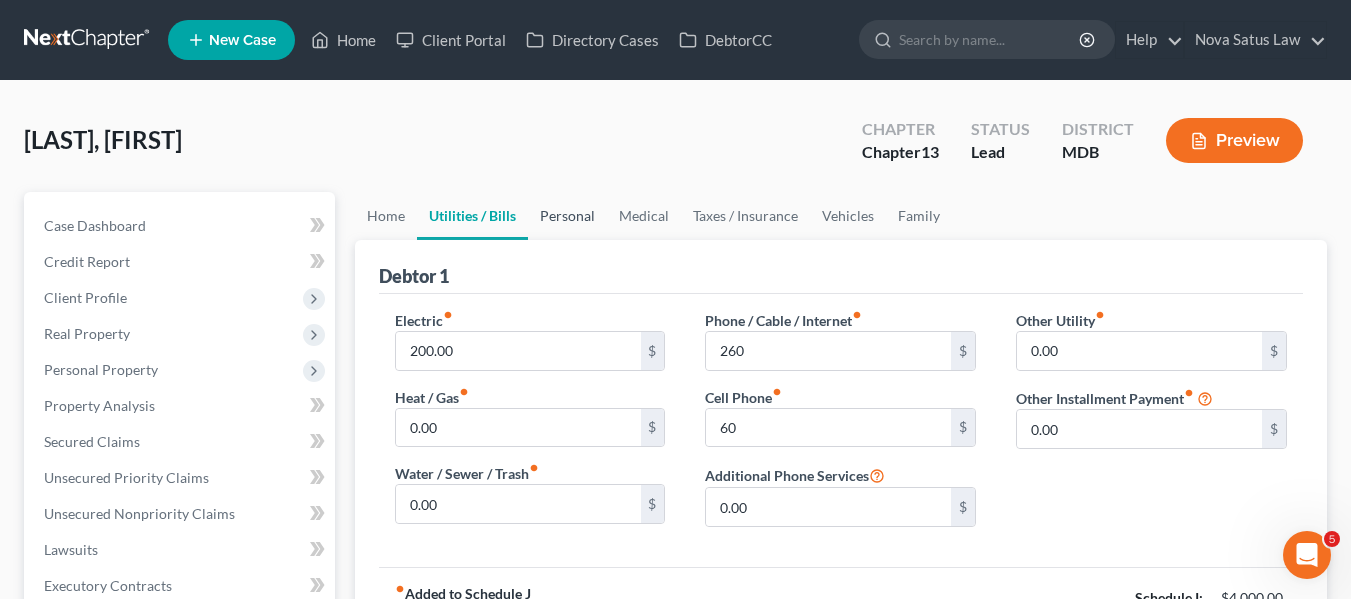 click on "Personal" at bounding box center (567, 216) 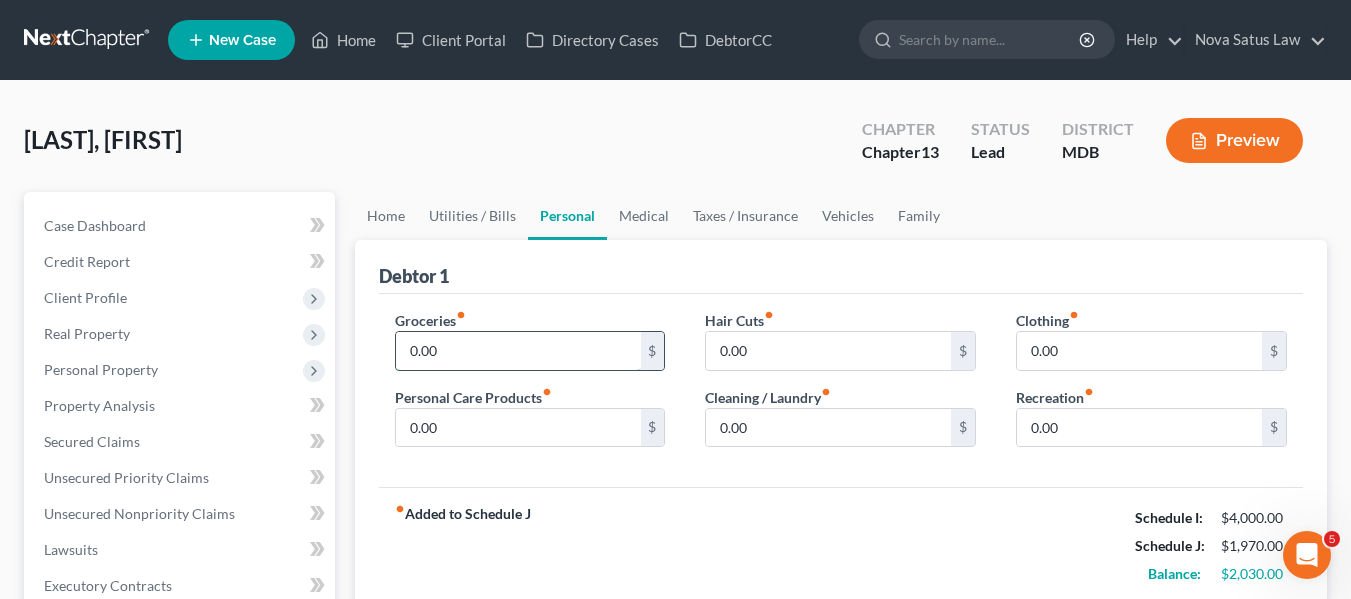 click on "0.00" at bounding box center (518, 351) 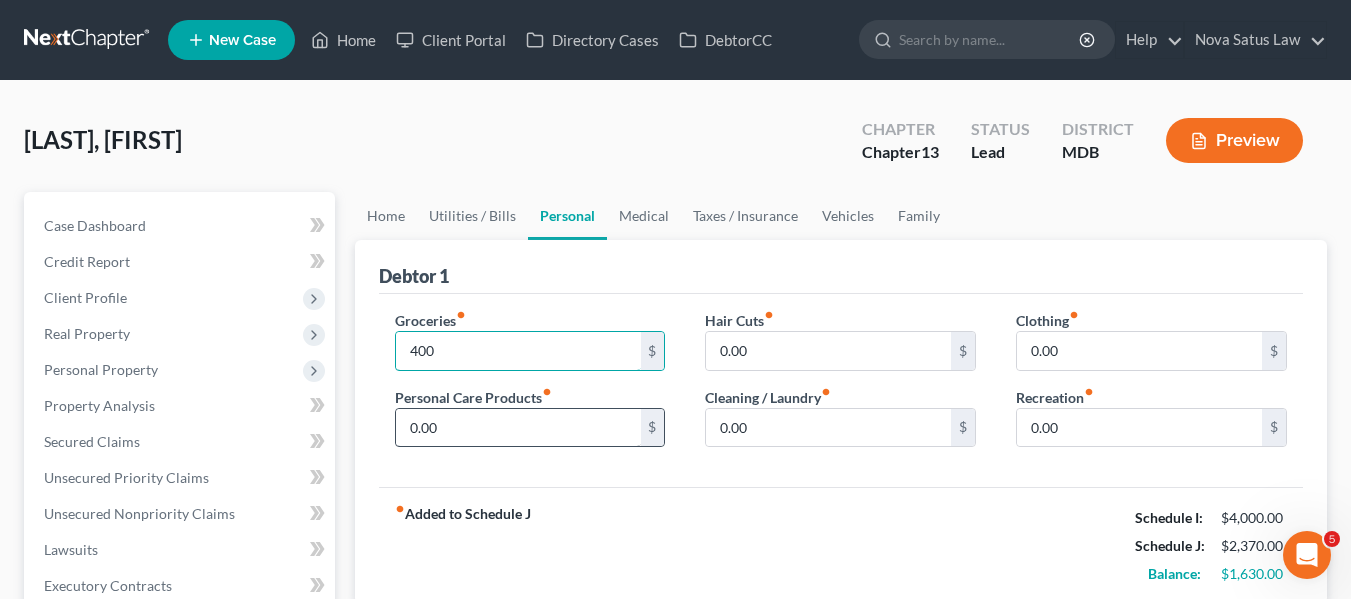 type on "400" 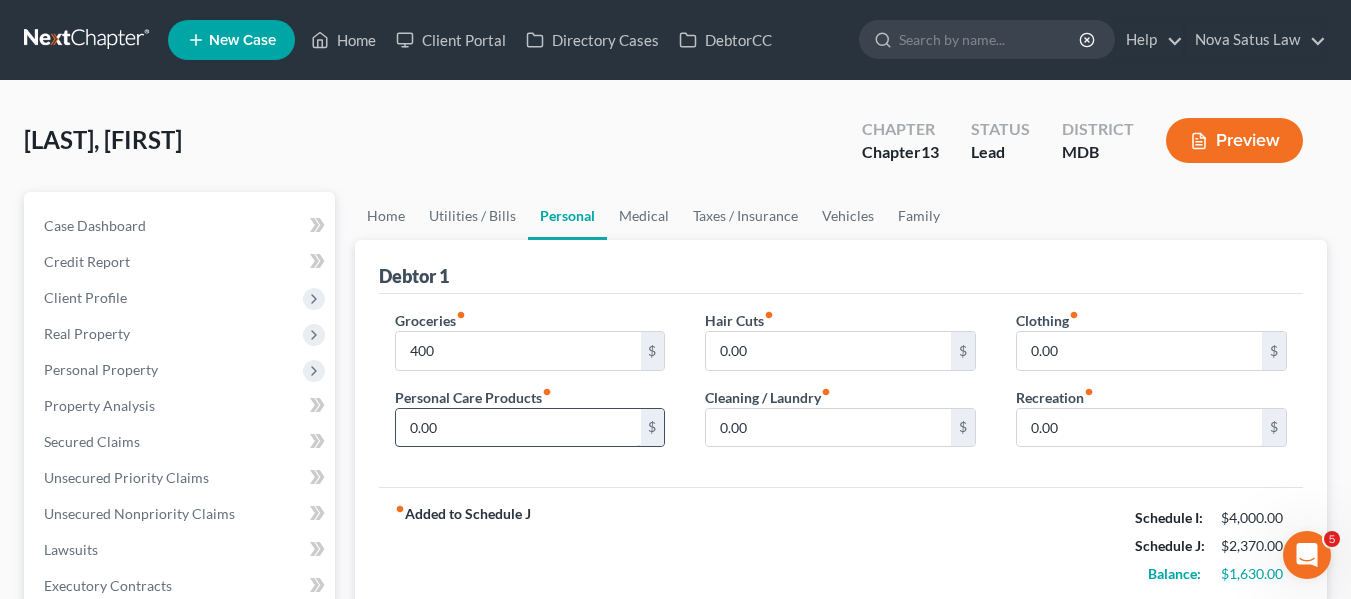 click on "0.00" at bounding box center [518, 428] 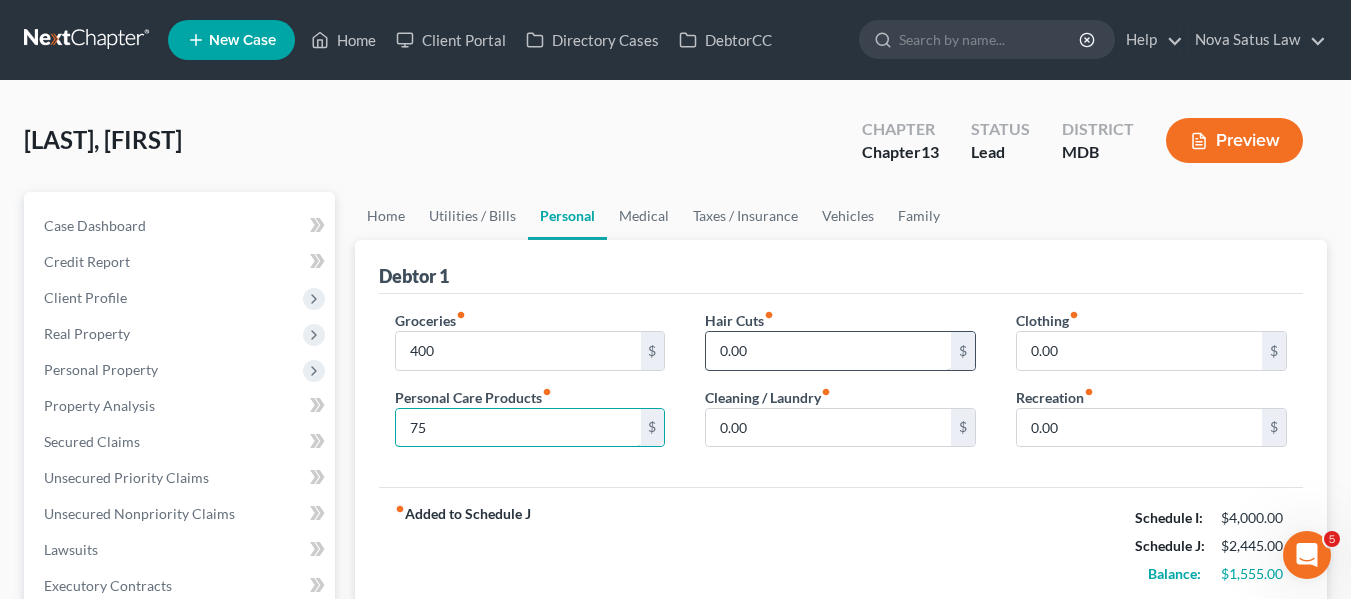 type on "75" 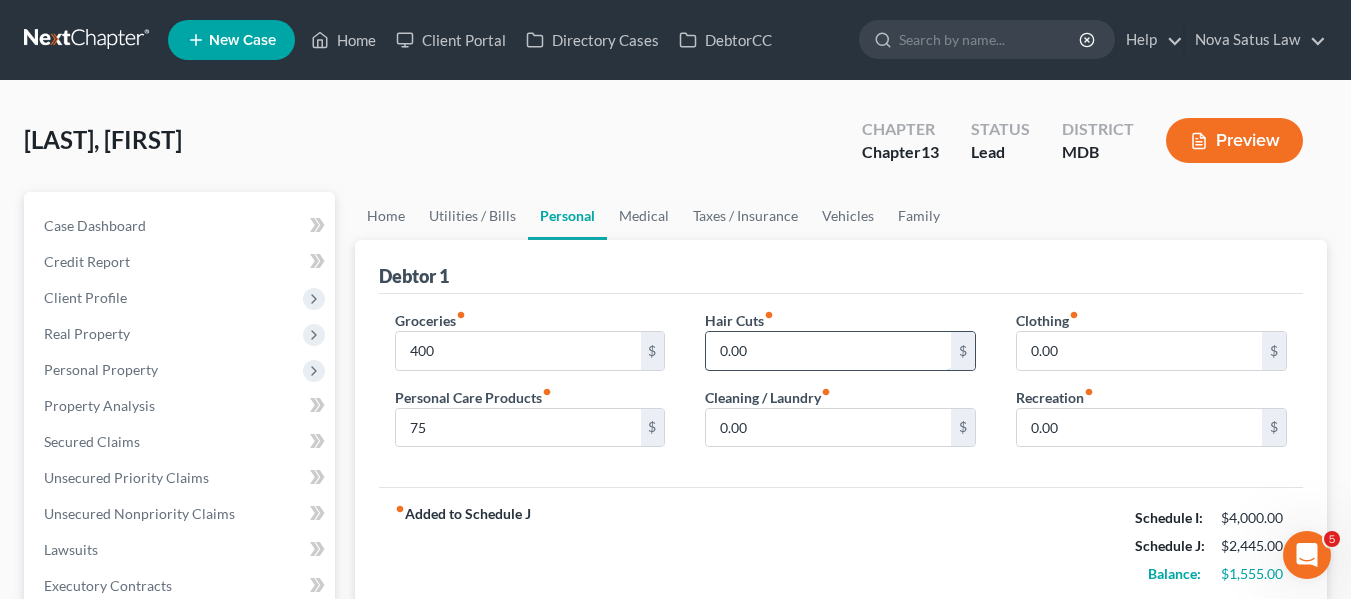 click on "0.00" at bounding box center (828, 351) 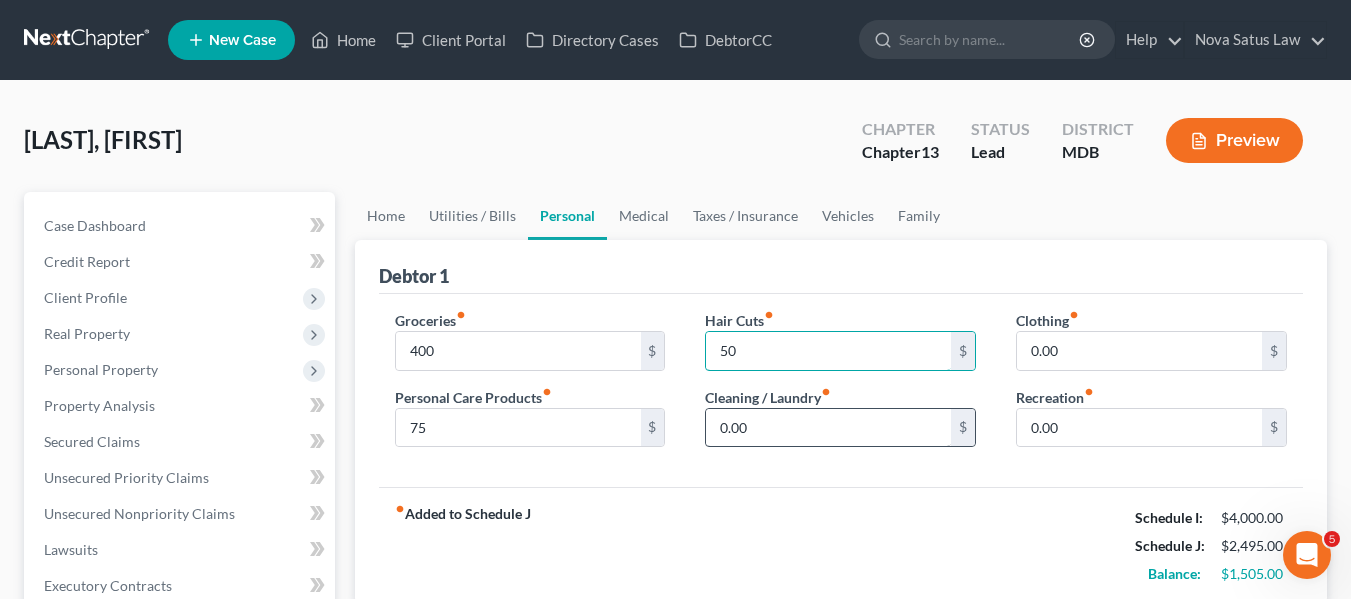 type on "50" 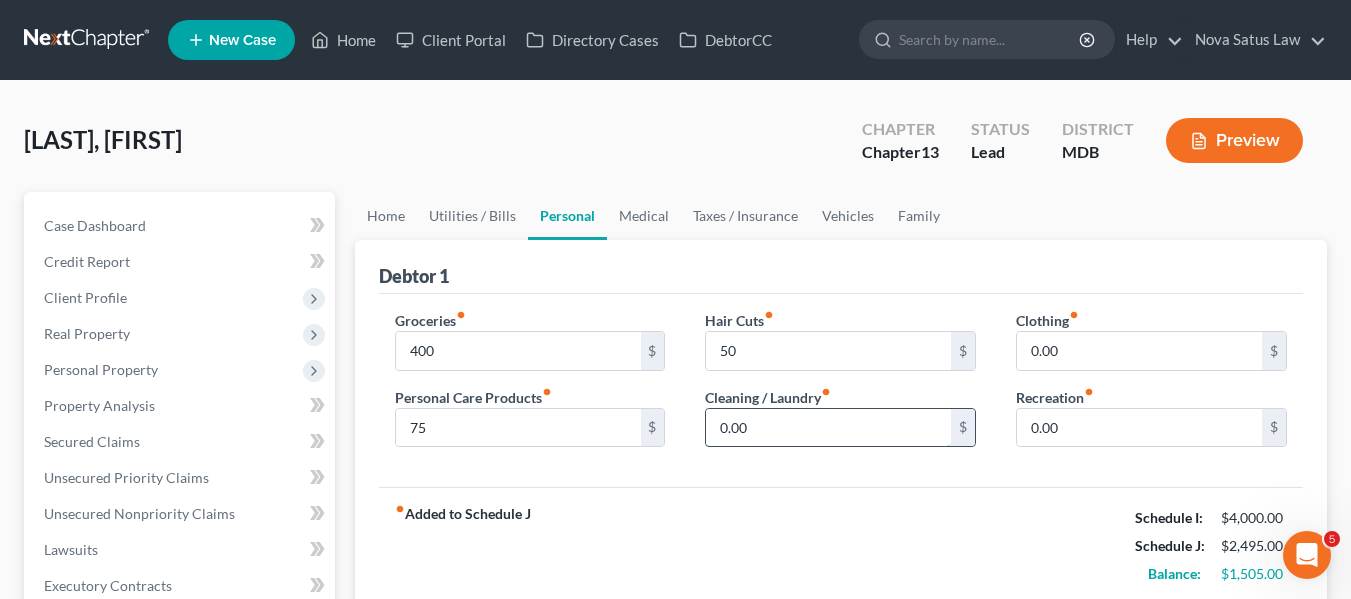 click on "0.00" at bounding box center (828, 428) 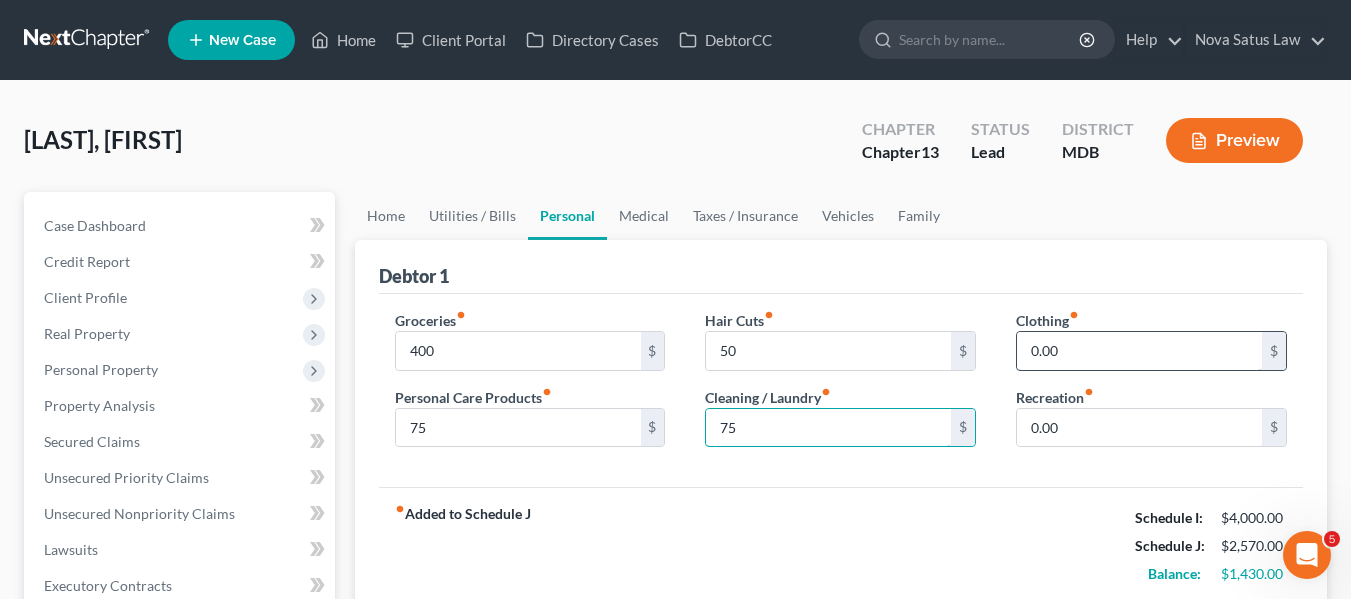 type on "75" 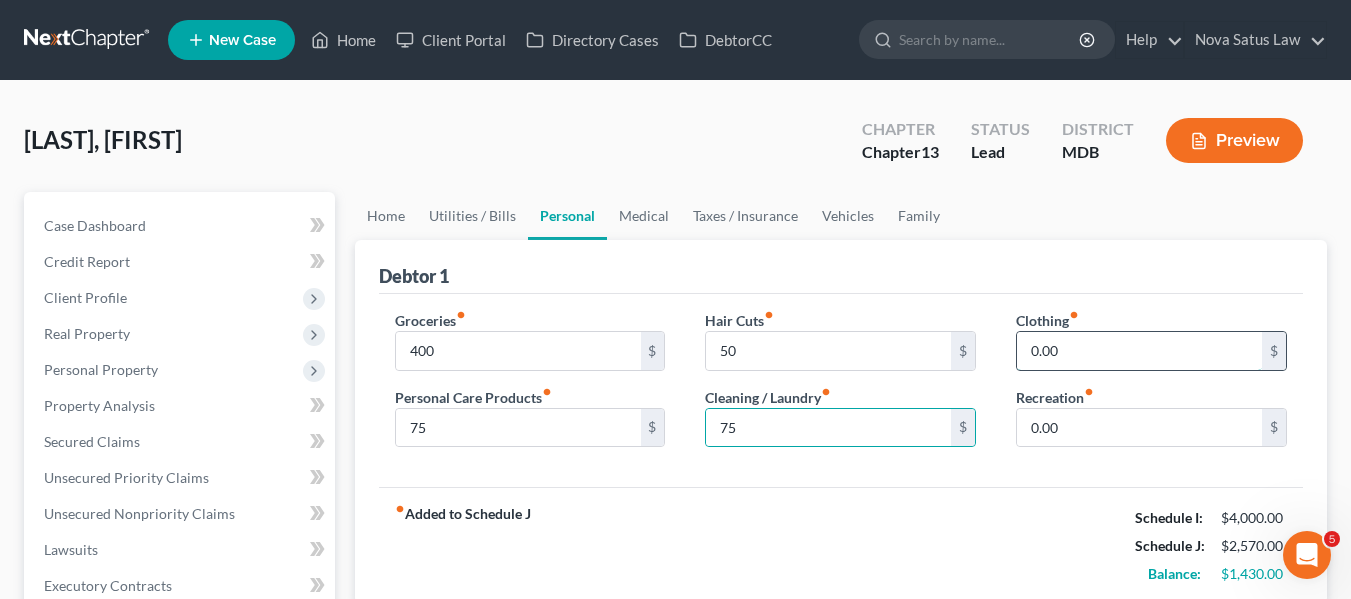 click on "0.00" at bounding box center (1139, 351) 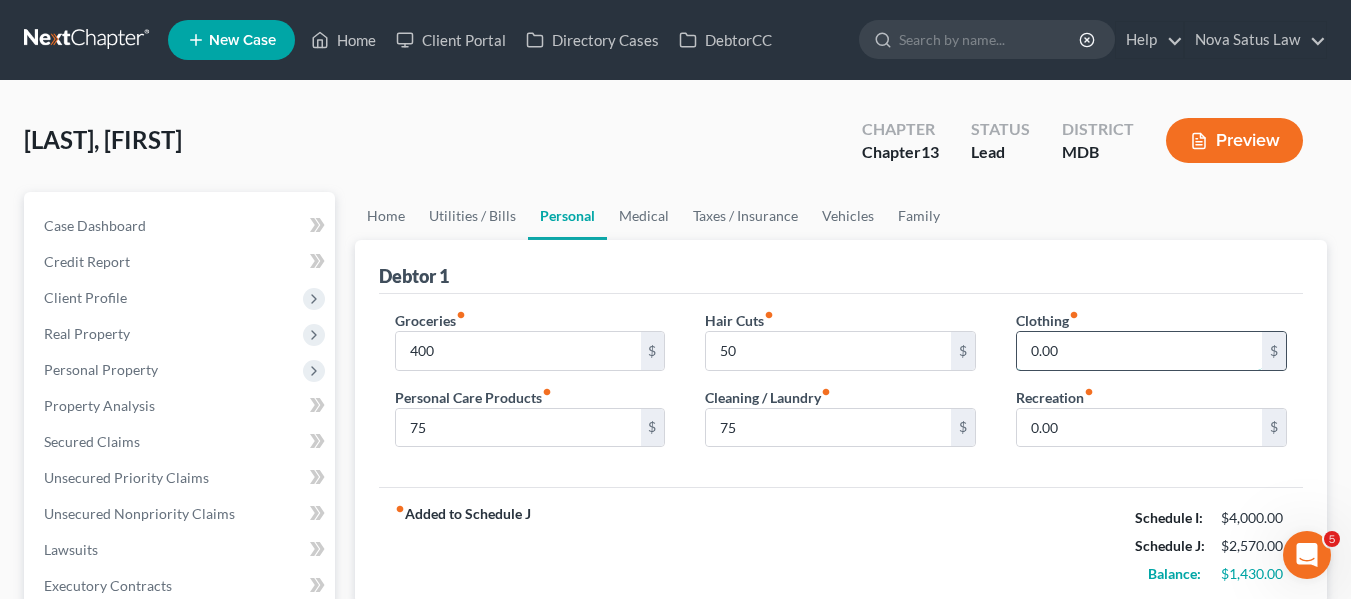 click on "0.00" at bounding box center [1139, 351] 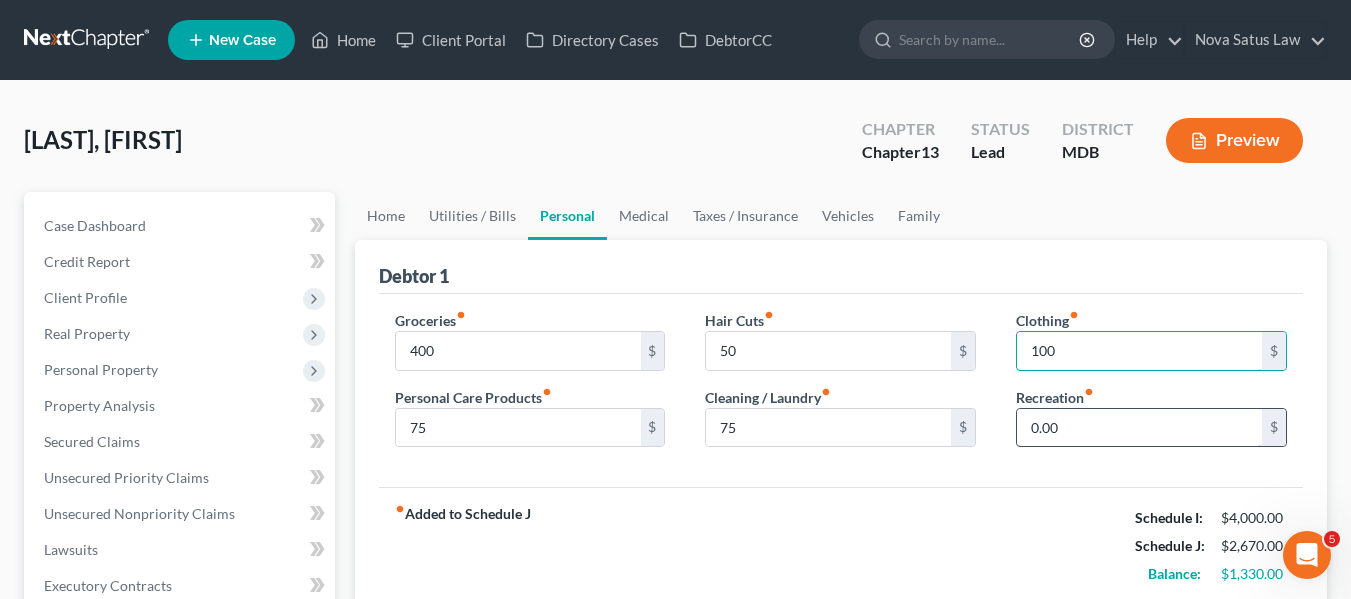type on "100" 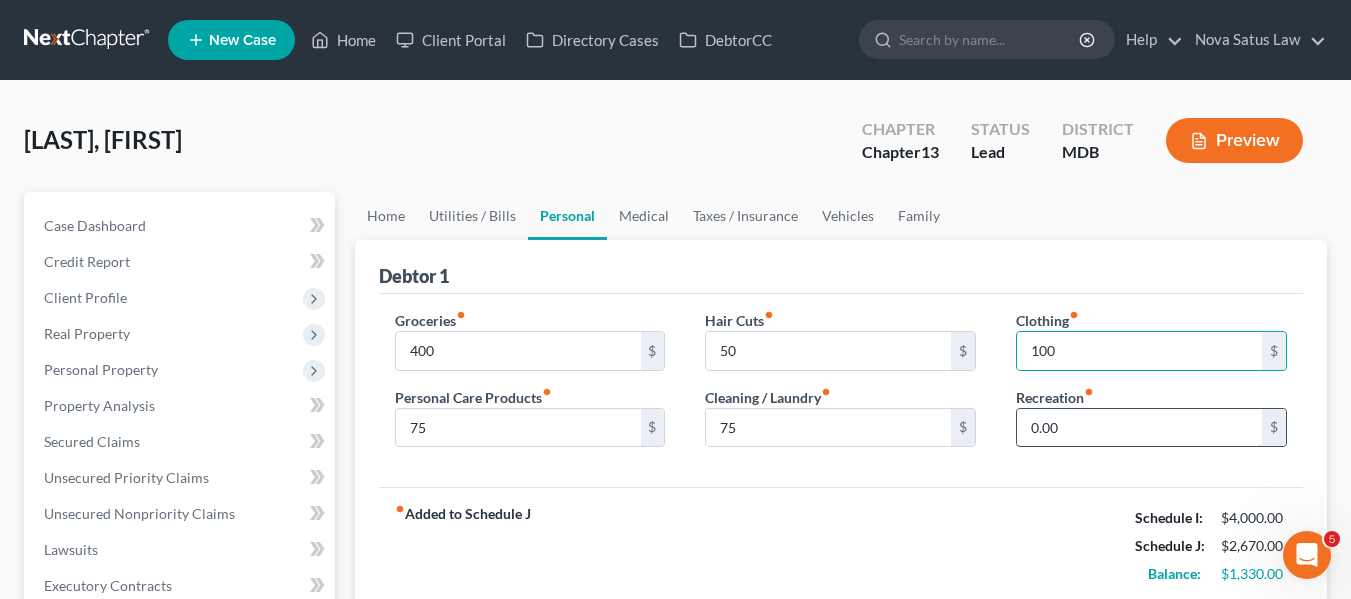 click on "0.00" at bounding box center [1139, 428] 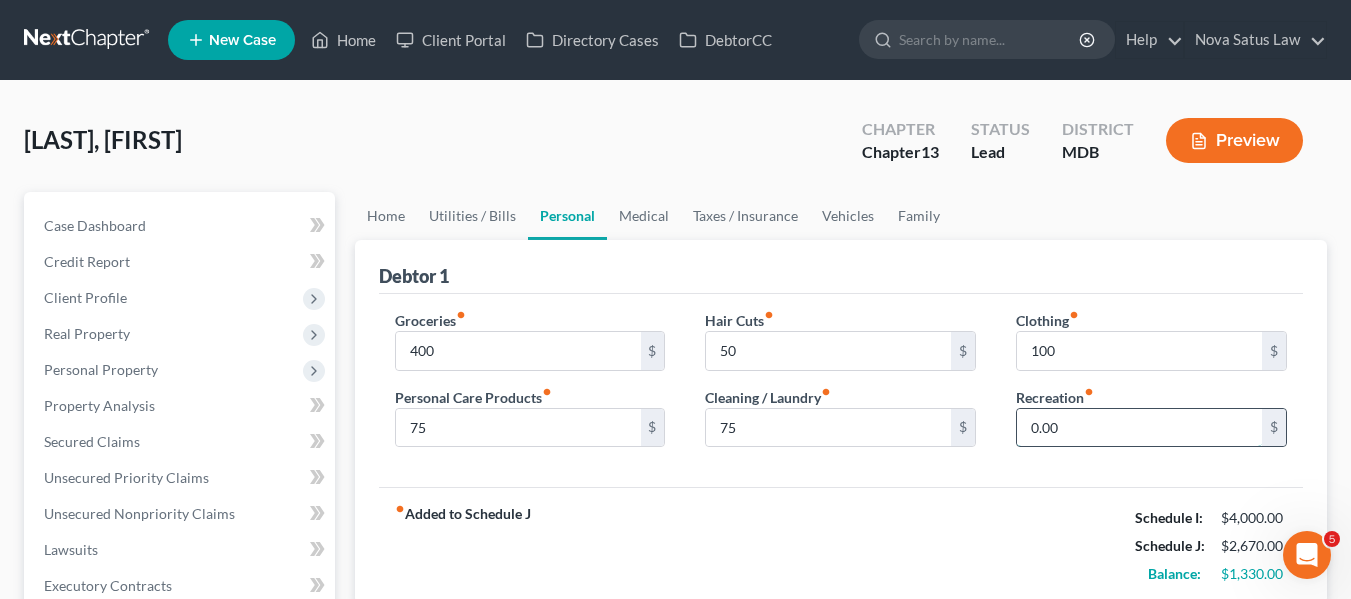 click on "0.00" at bounding box center [1139, 428] 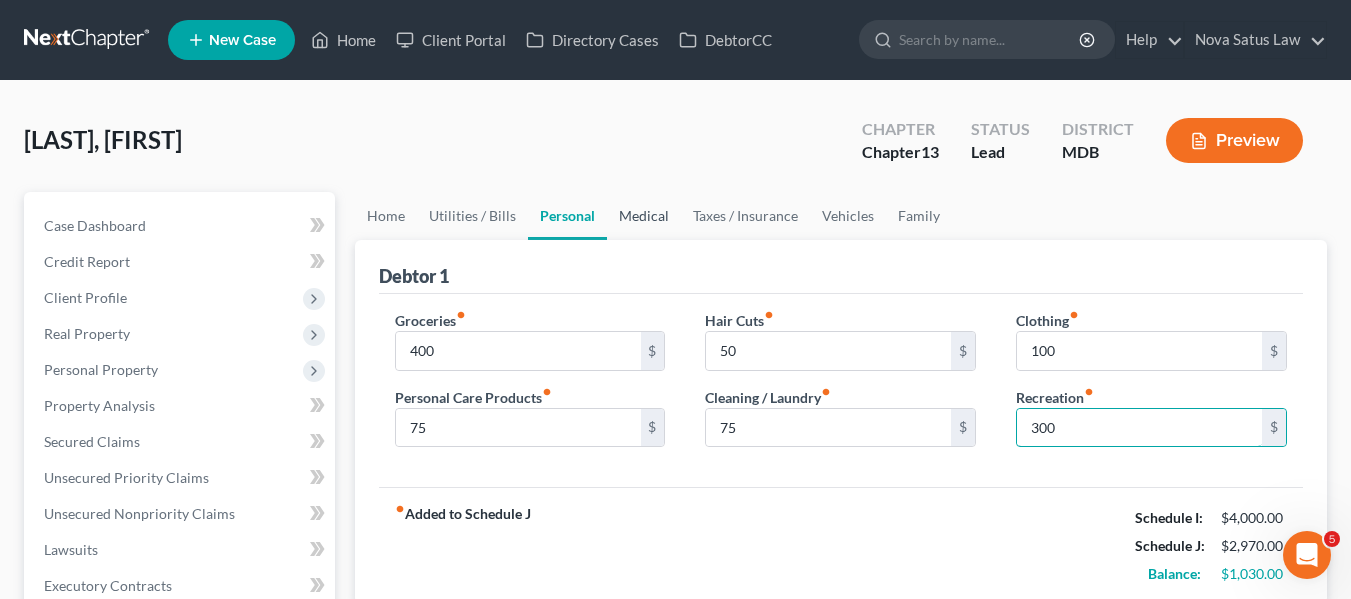 type on "300" 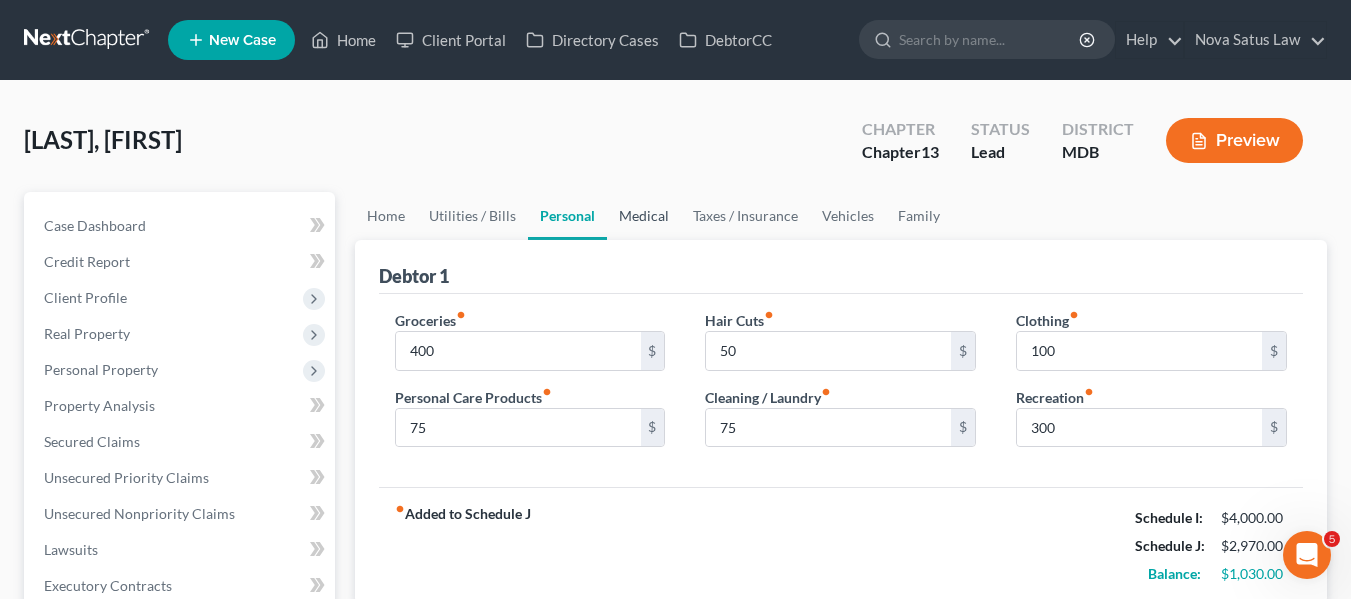click on "Medical" at bounding box center [644, 216] 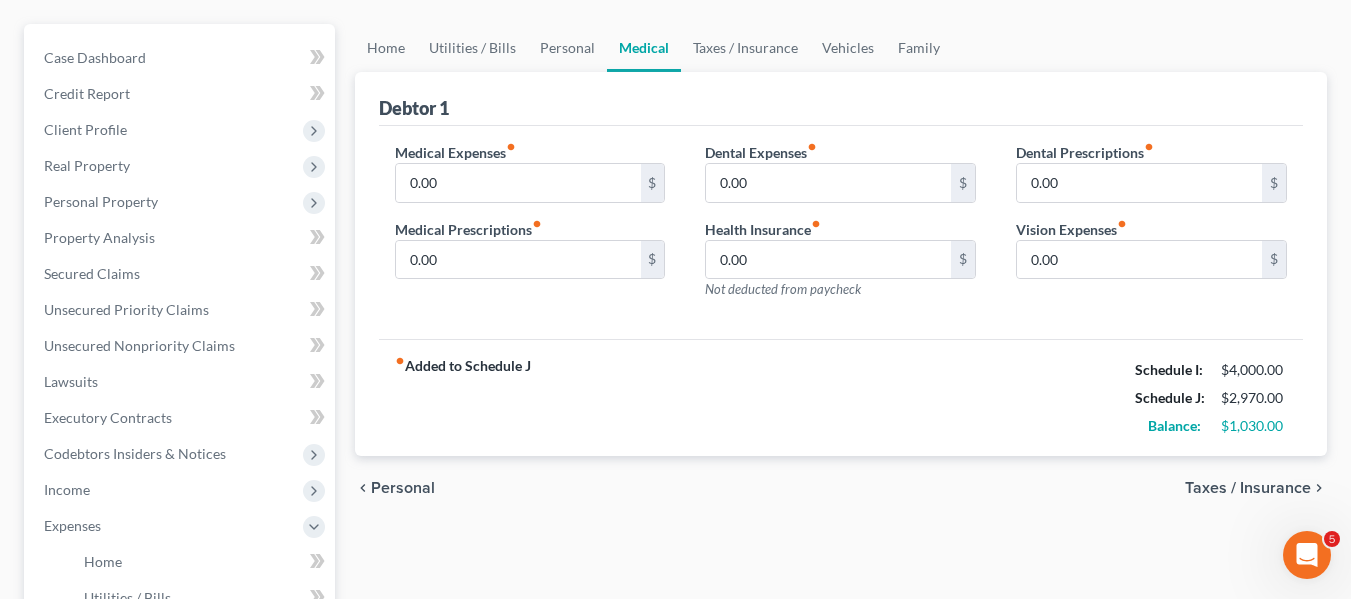 scroll, scrollTop: 169, scrollLeft: 0, axis: vertical 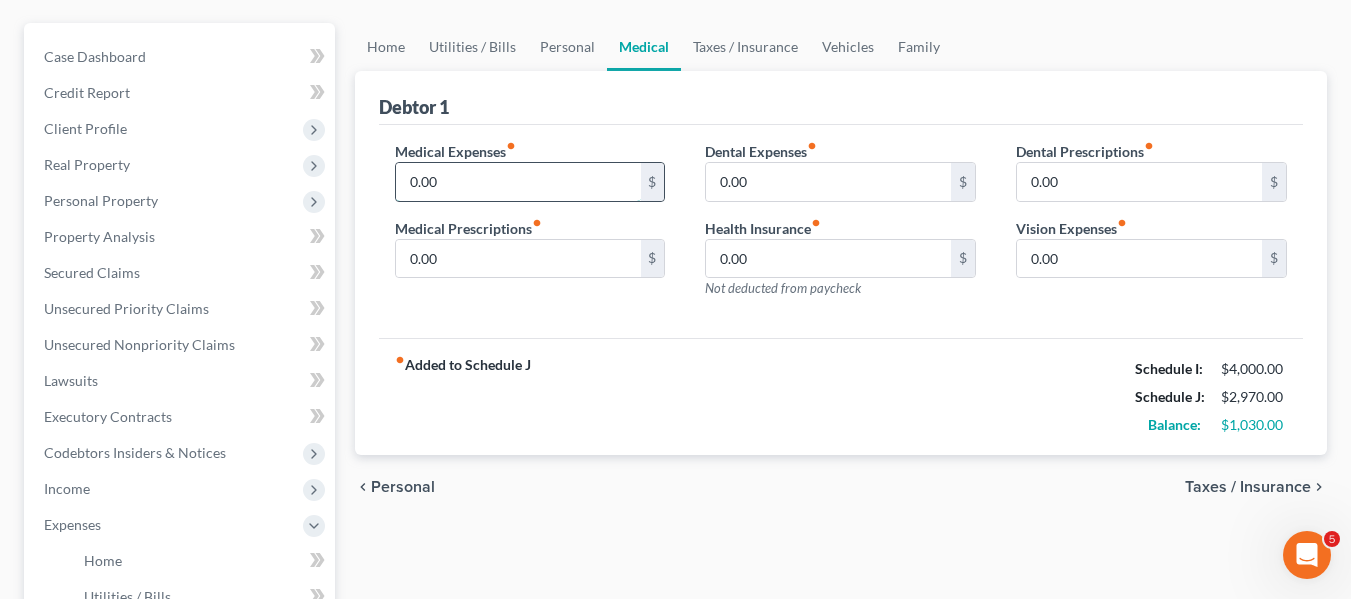 click on "0.00" at bounding box center (518, 182) 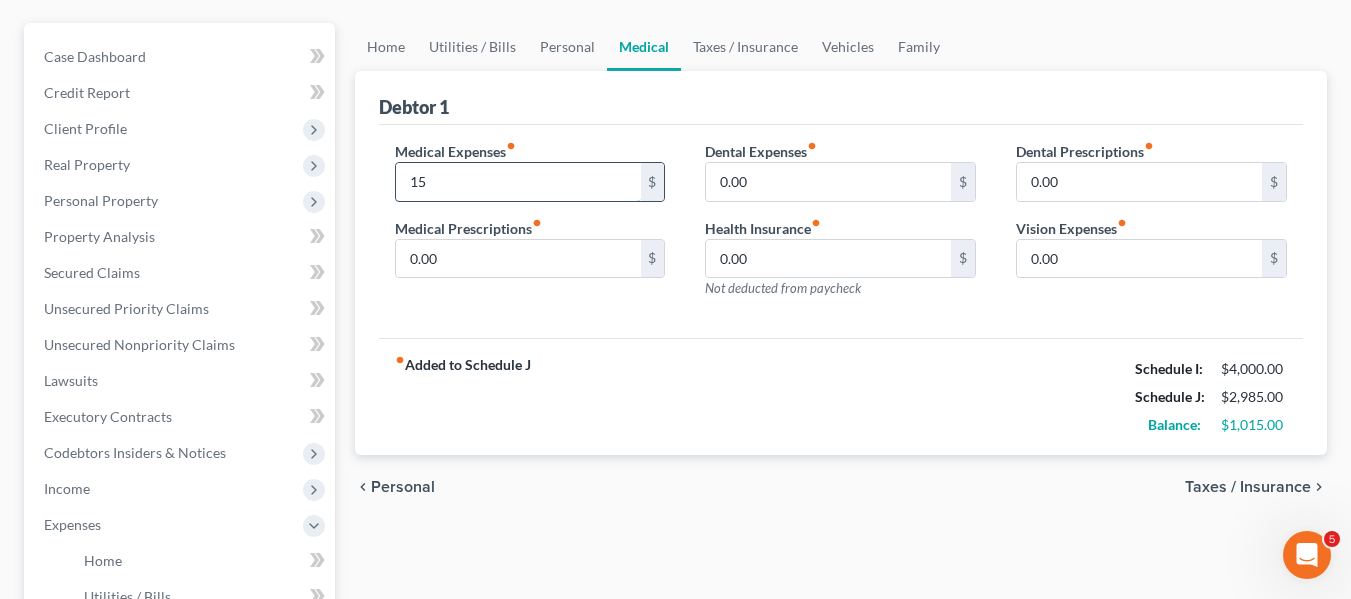type on "1" 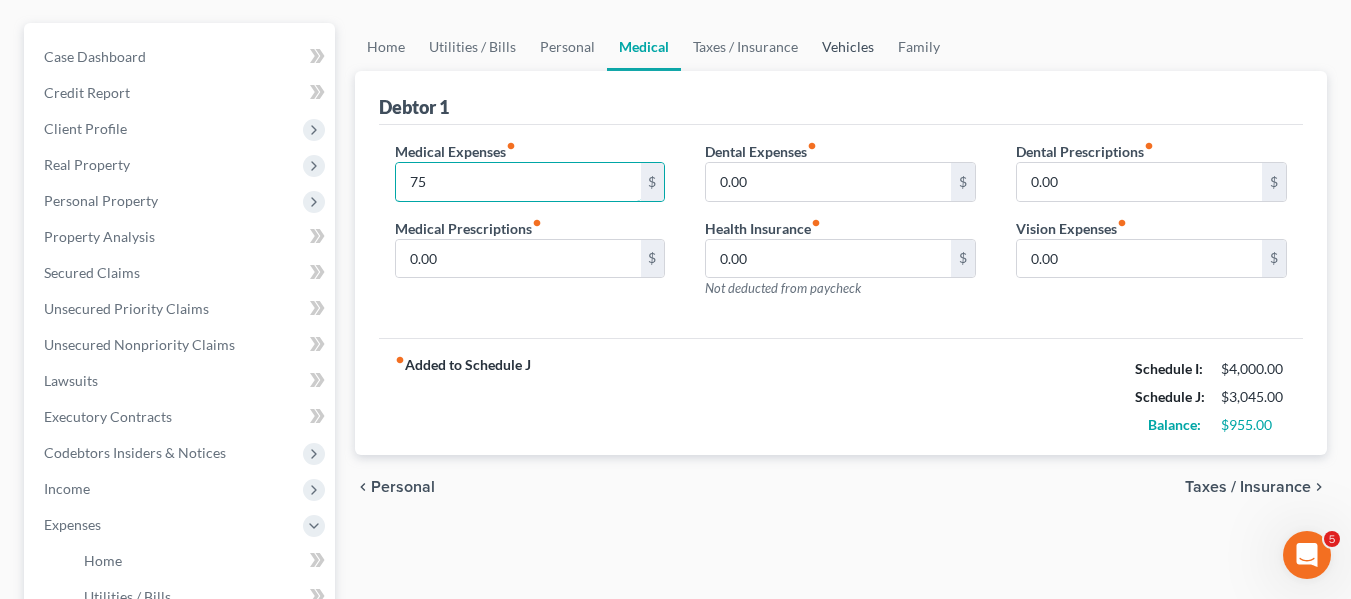type on "75" 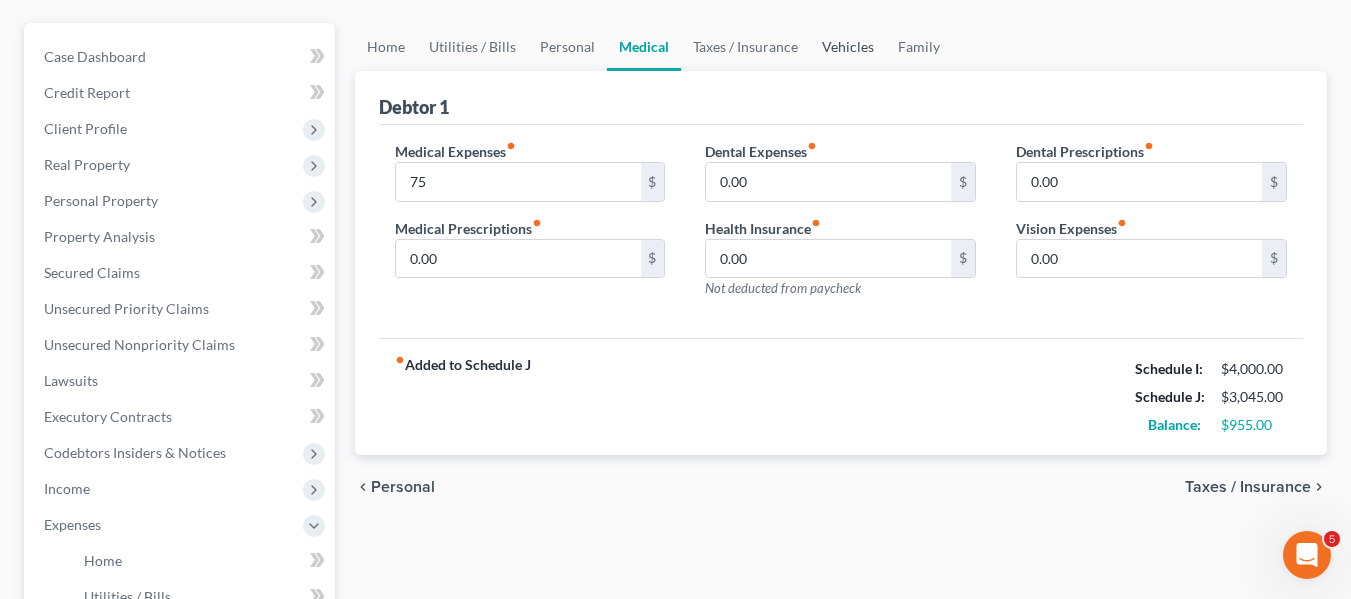 click on "Vehicles" at bounding box center [848, 47] 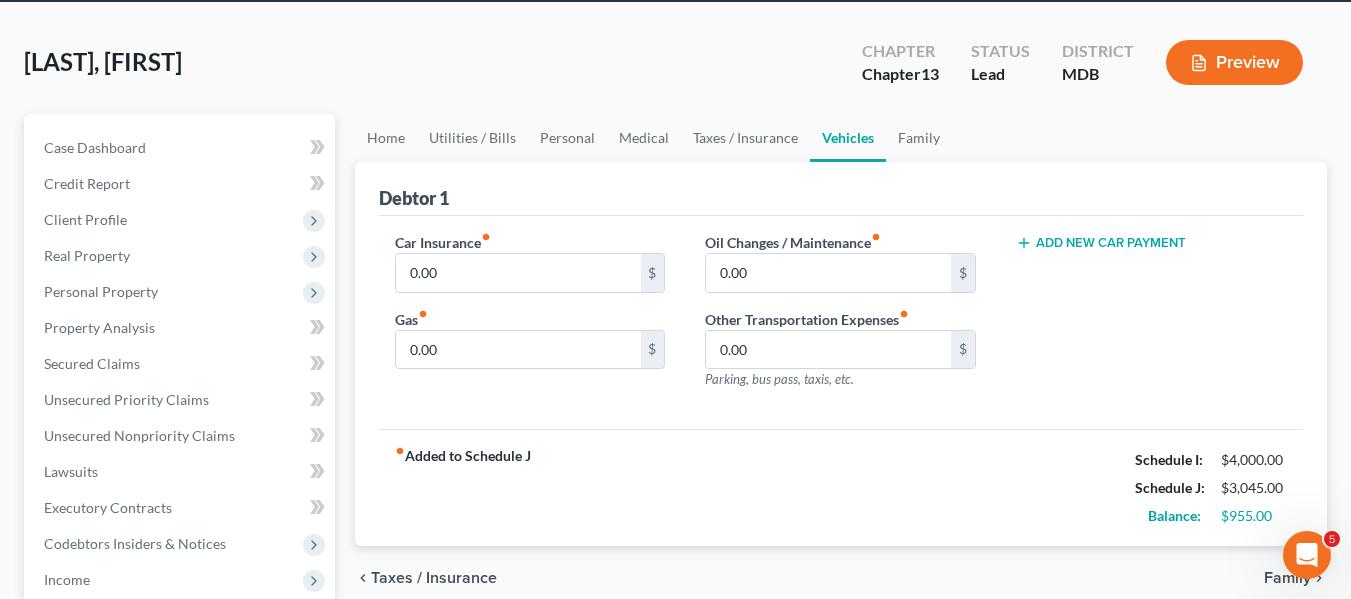scroll, scrollTop: 79, scrollLeft: 0, axis: vertical 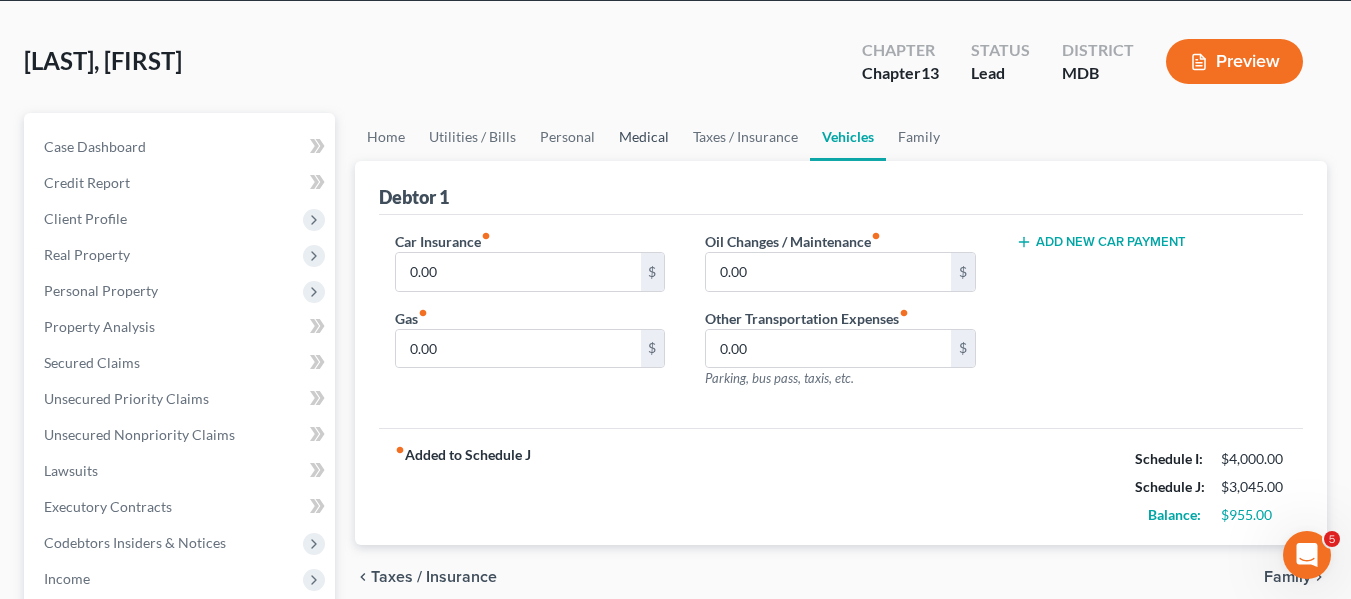 click on "Medical" at bounding box center [644, 137] 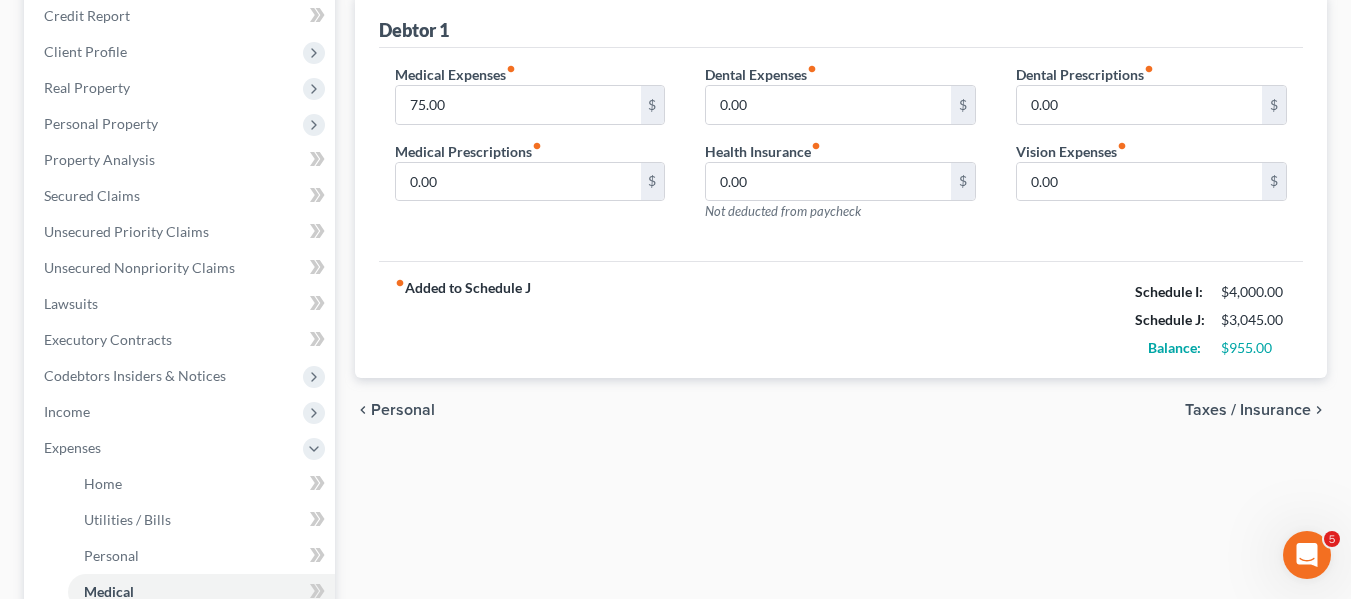 scroll, scrollTop: 245, scrollLeft: 0, axis: vertical 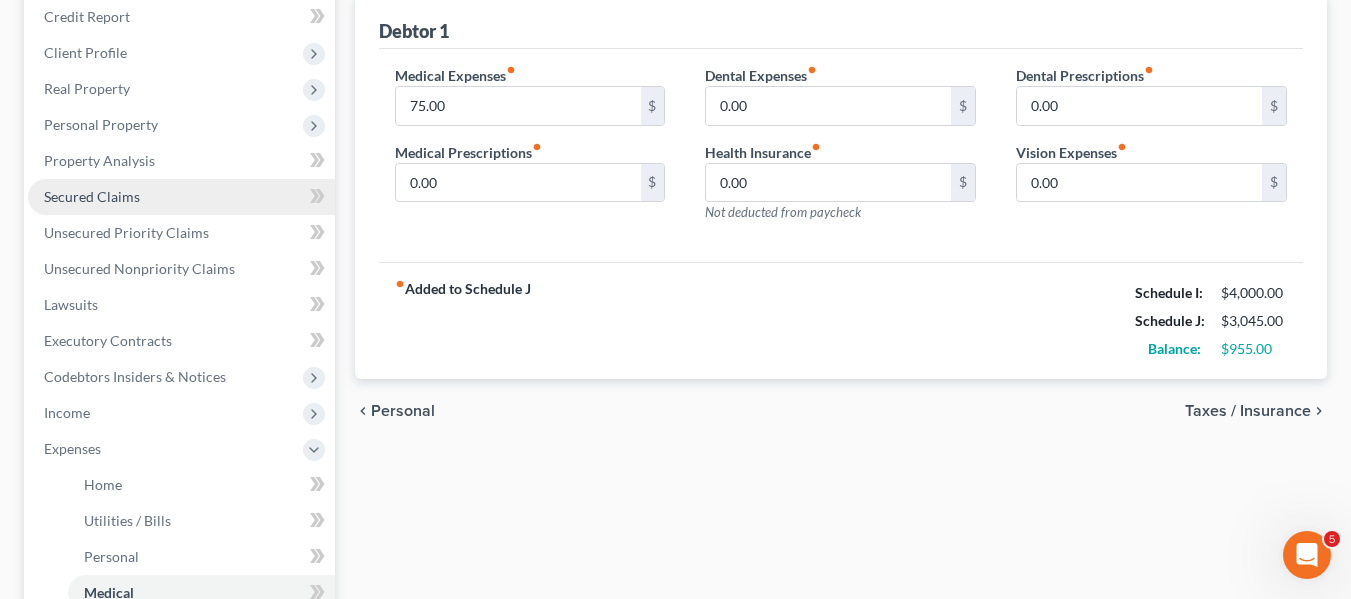 click on "Secured Claims" at bounding box center [181, 197] 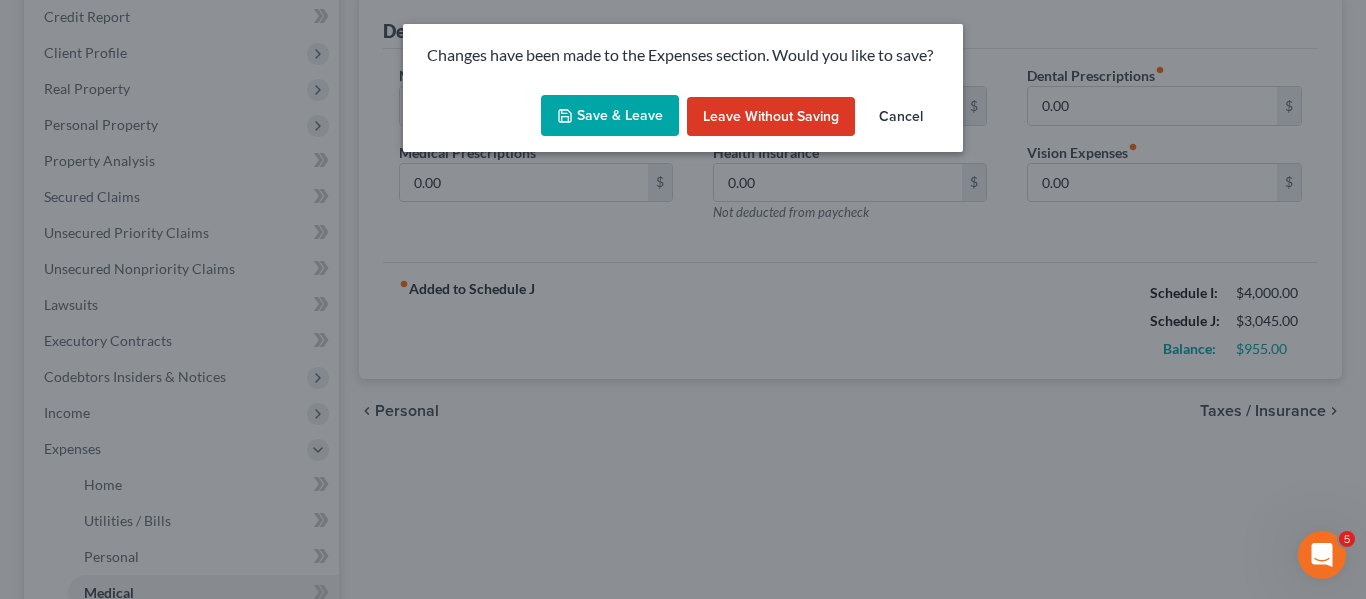 click on "Save & Leave" at bounding box center [610, 116] 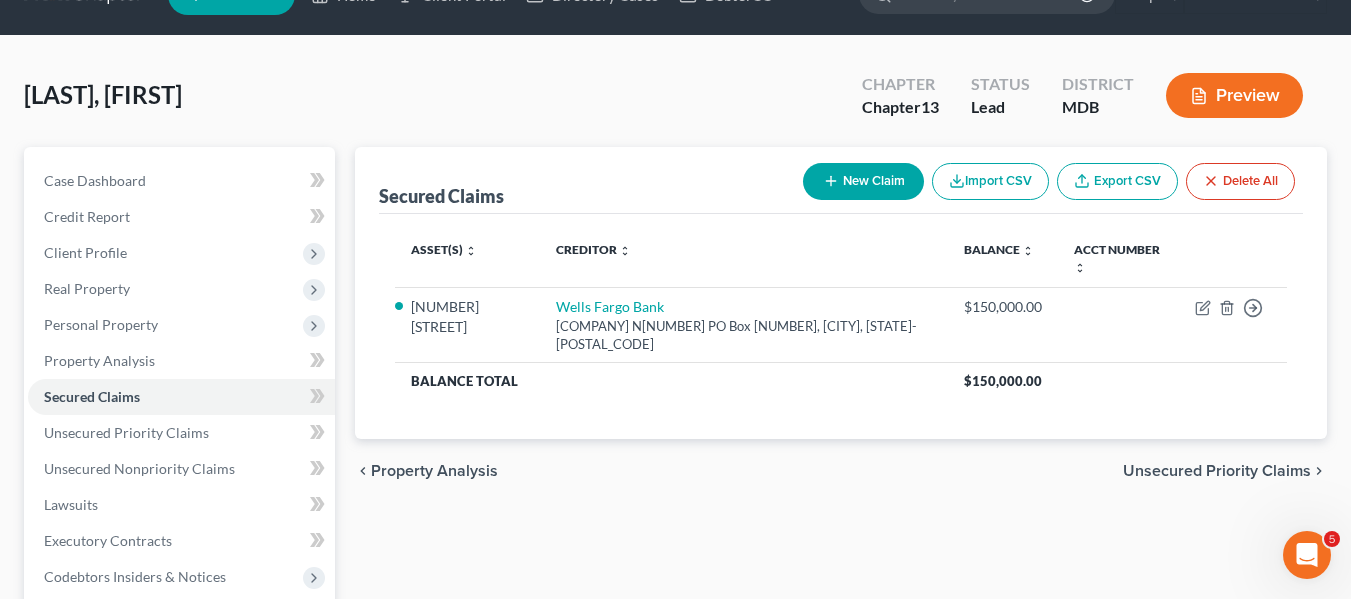 scroll, scrollTop: 0, scrollLeft: 0, axis: both 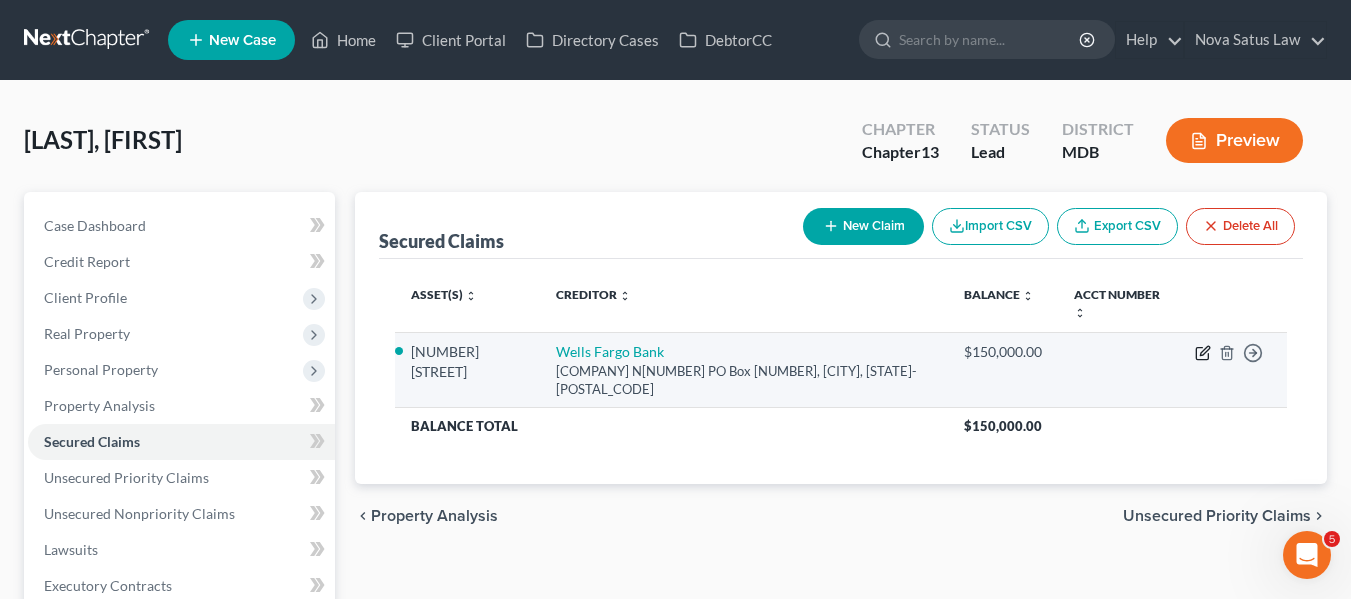 click 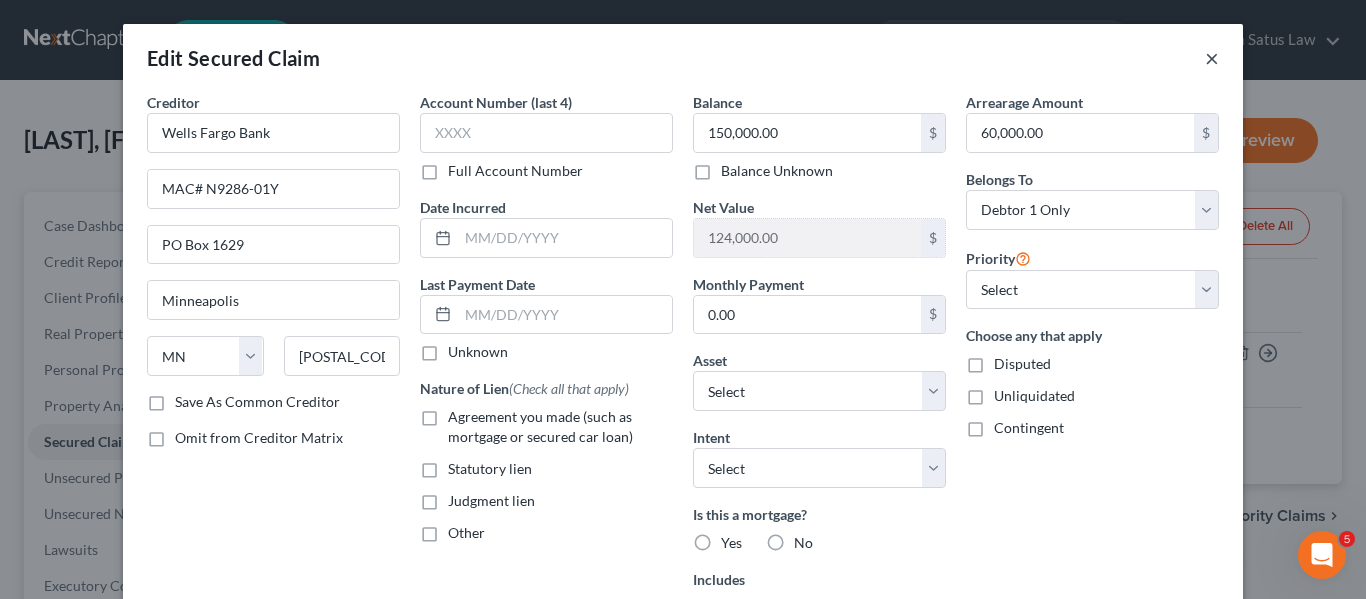 click on "×" at bounding box center [1212, 58] 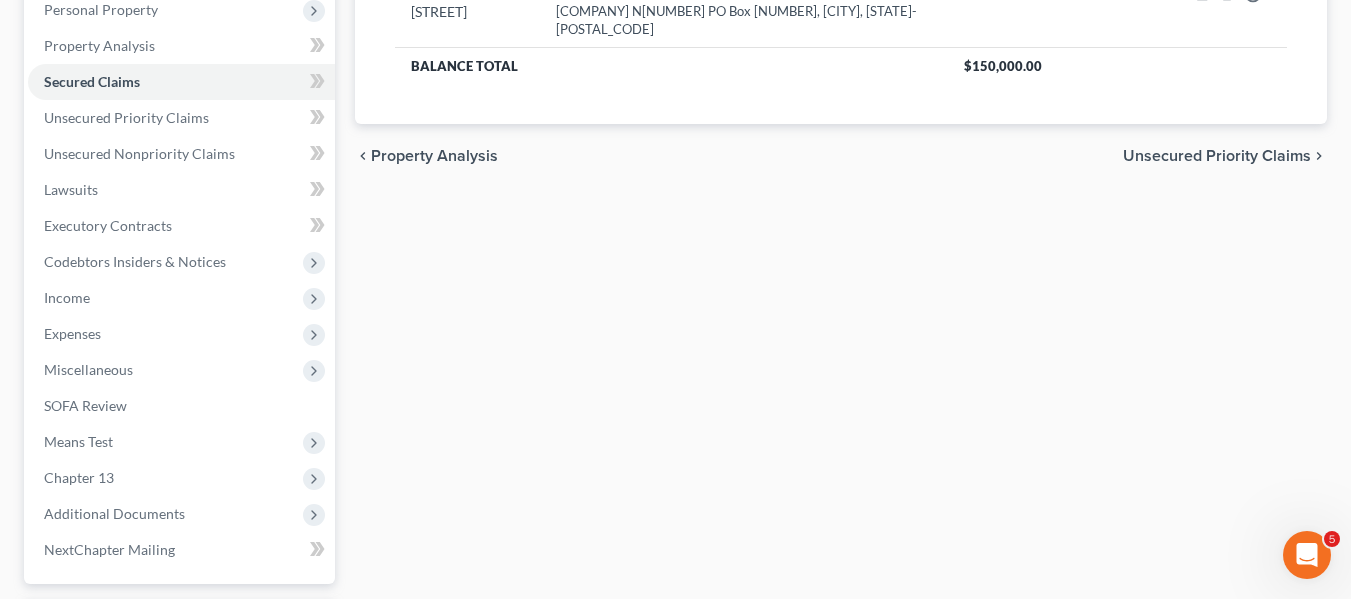 scroll, scrollTop: 0, scrollLeft: 0, axis: both 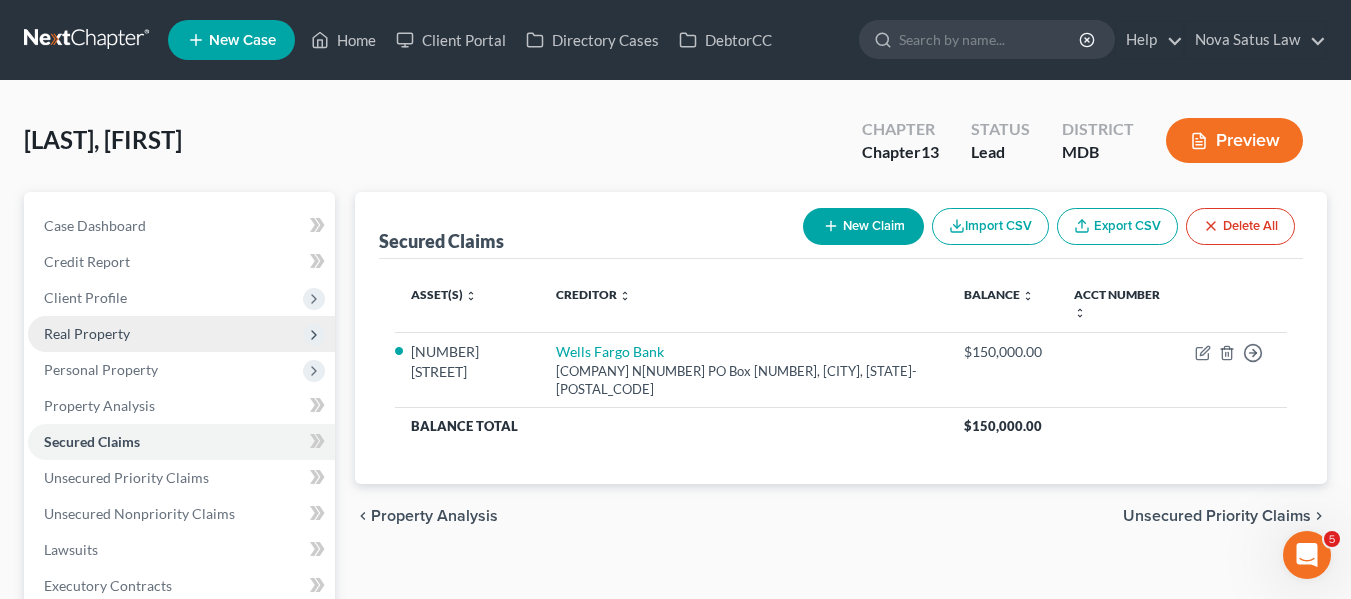 click on "Real Property" at bounding box center [181, 334] 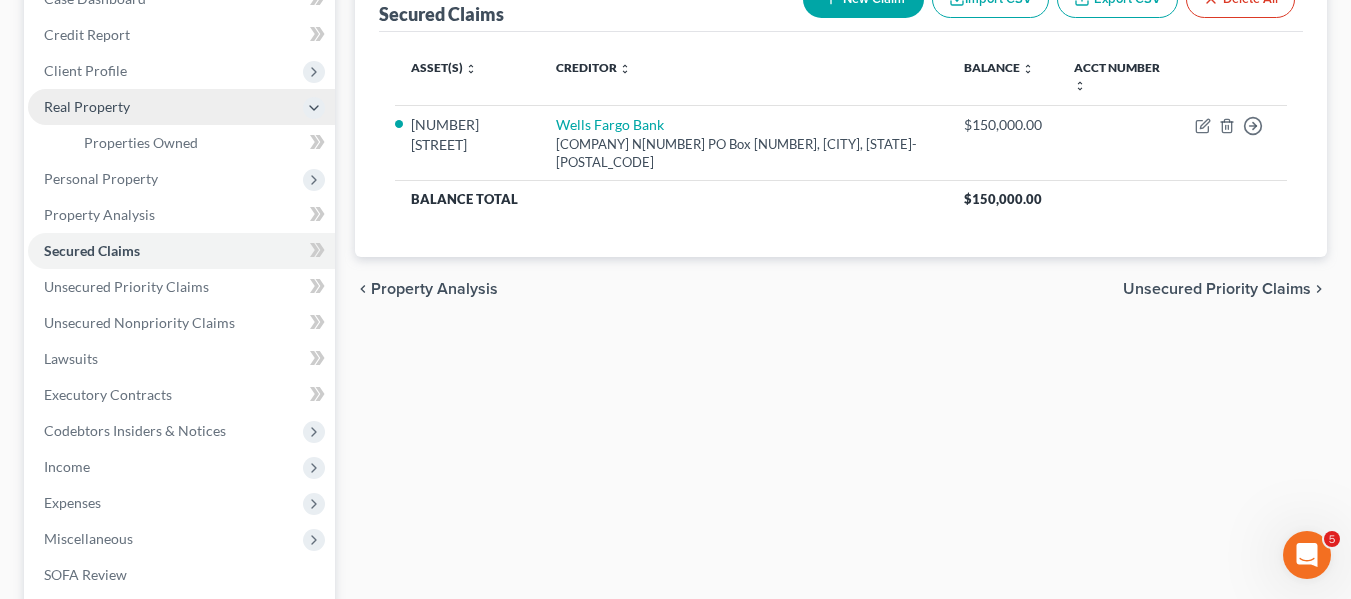 scroll, scrollTop: 229, scrollLeft: 0, axis: vertical 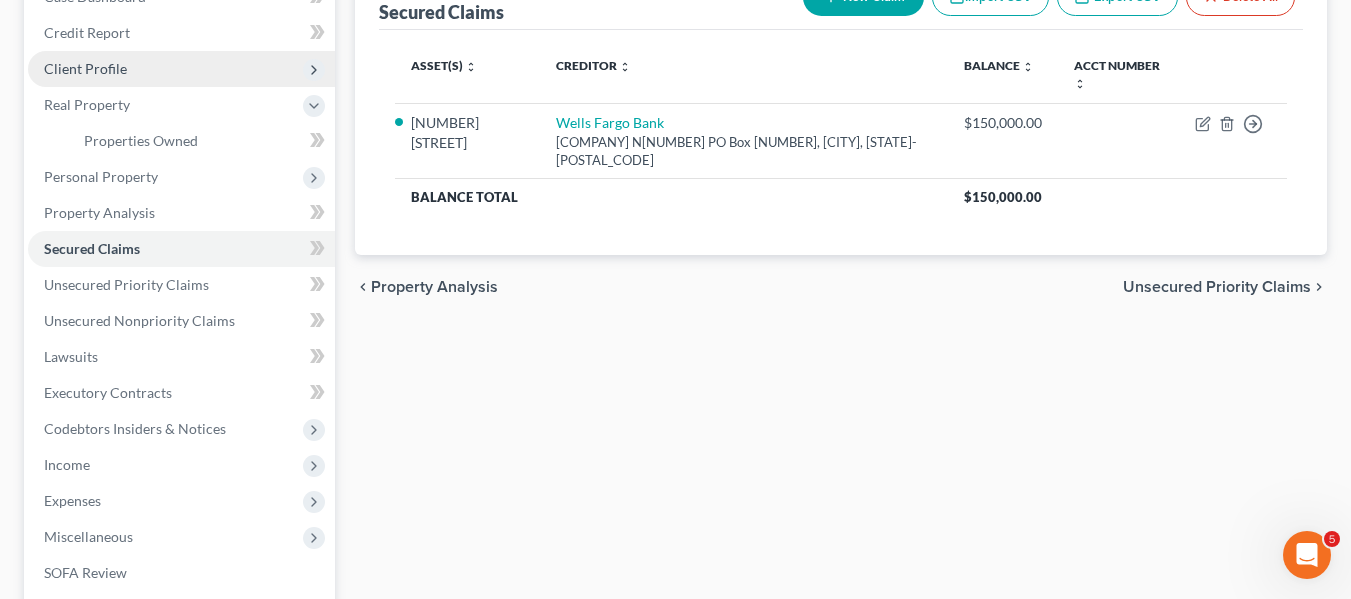click on "Client Profile" at bounding box center [181, 69] 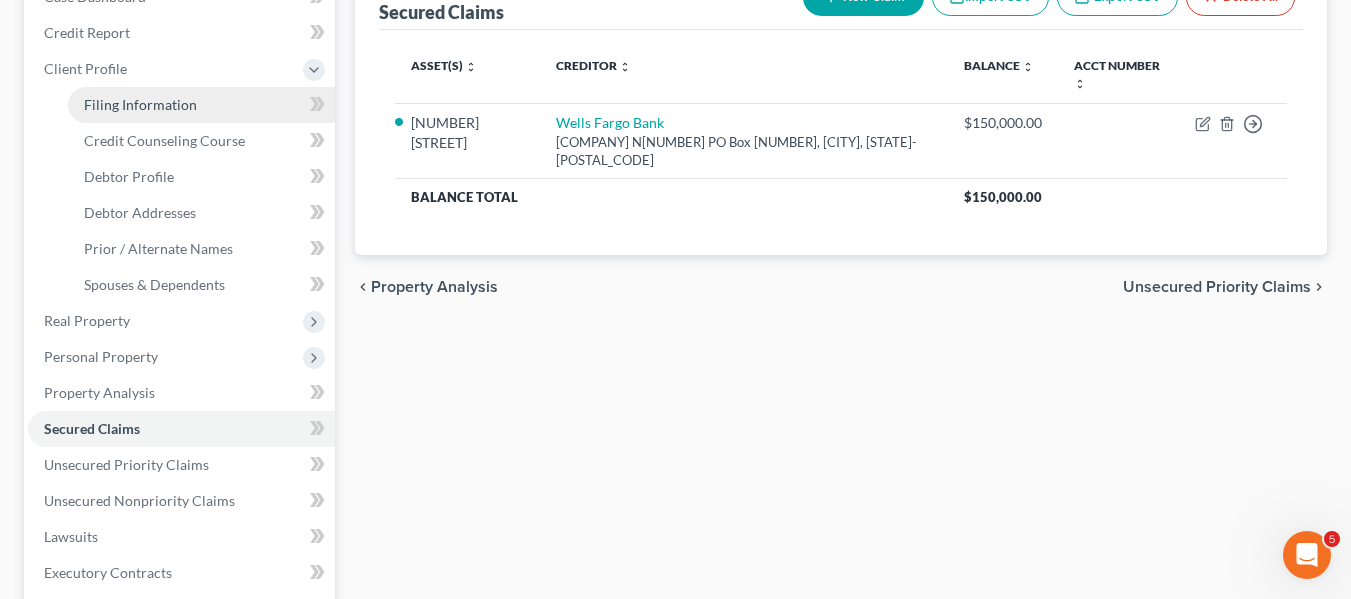 click on "Filing Information" at bounding box center (140, 104) 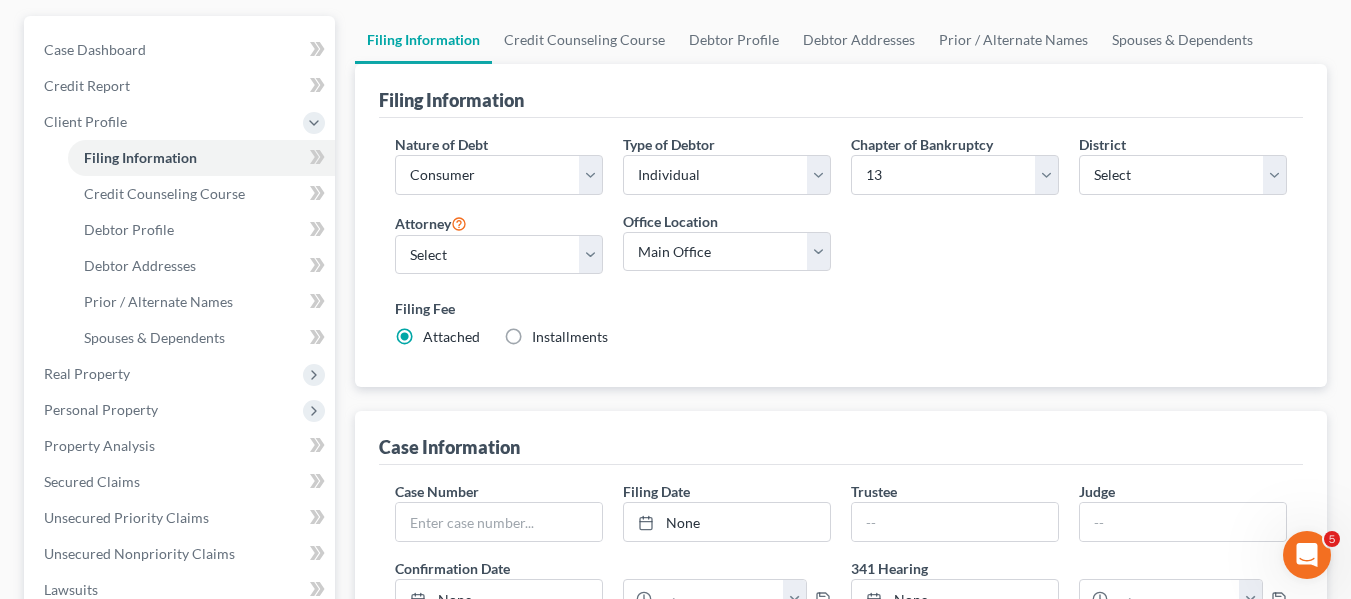 scroll, scrollTop: 180, scrollLeft: 0, axis: vertical 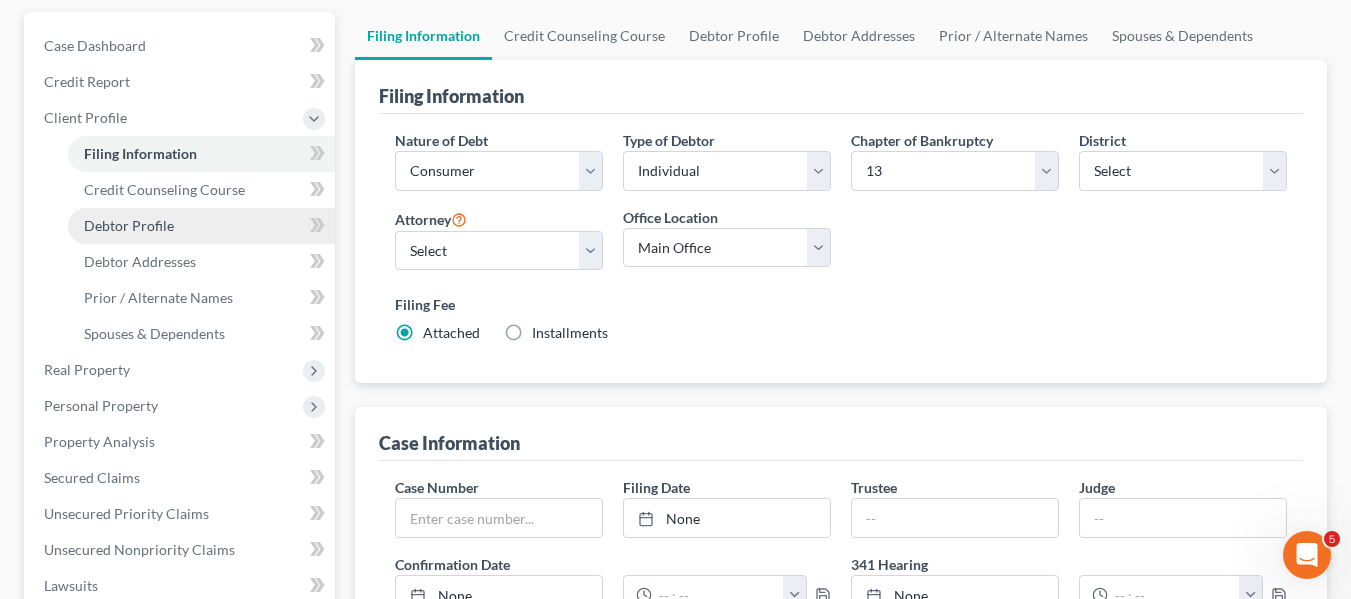 click on "Debtor Profile" at bounding box center (129, 225) 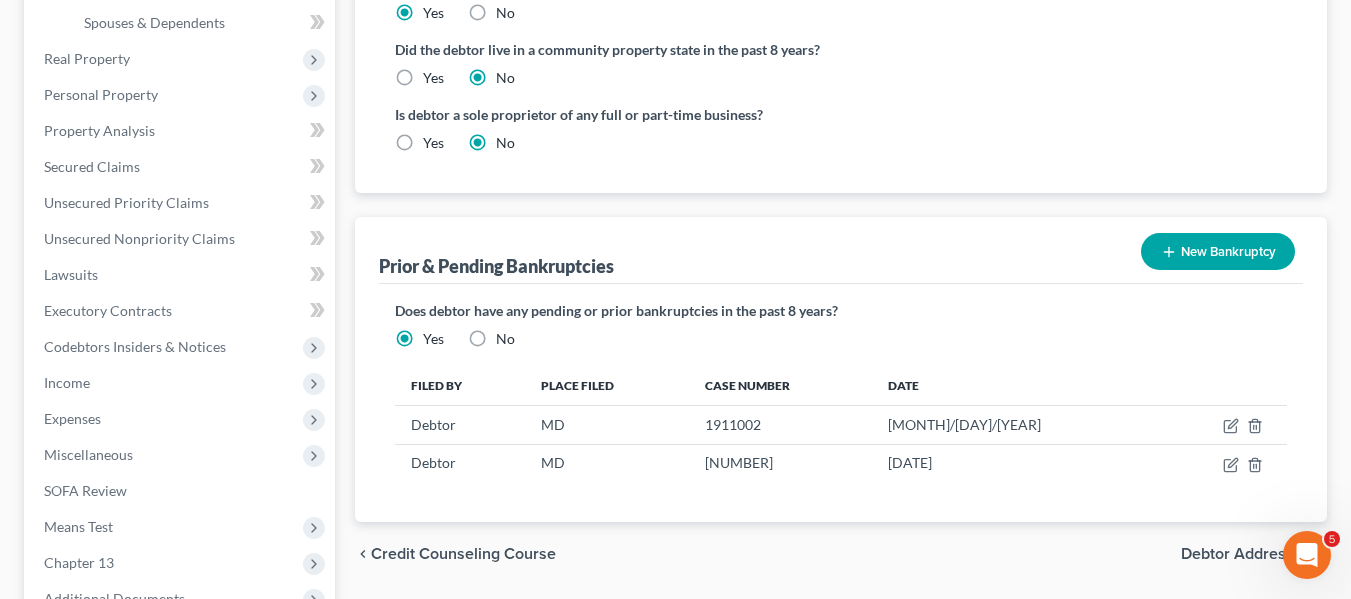 scroll, scrollTop: 492, scrollLeft: 0, axis: vertical 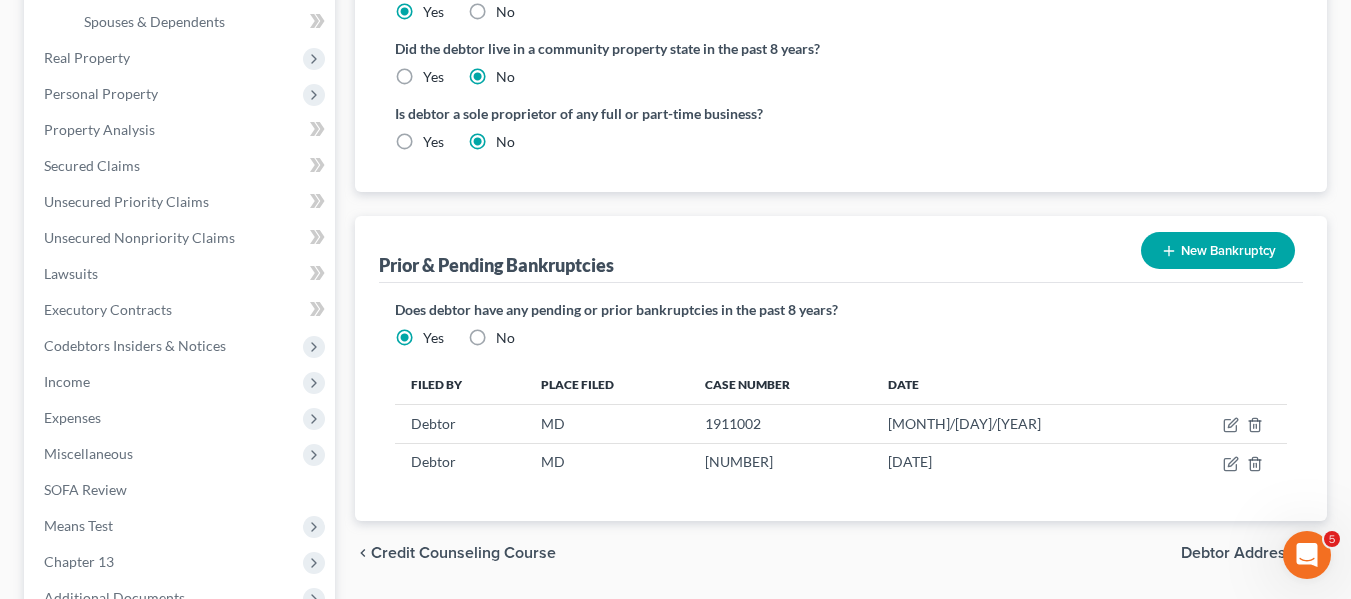 click on "Yes" at bounding box center [433, 142] 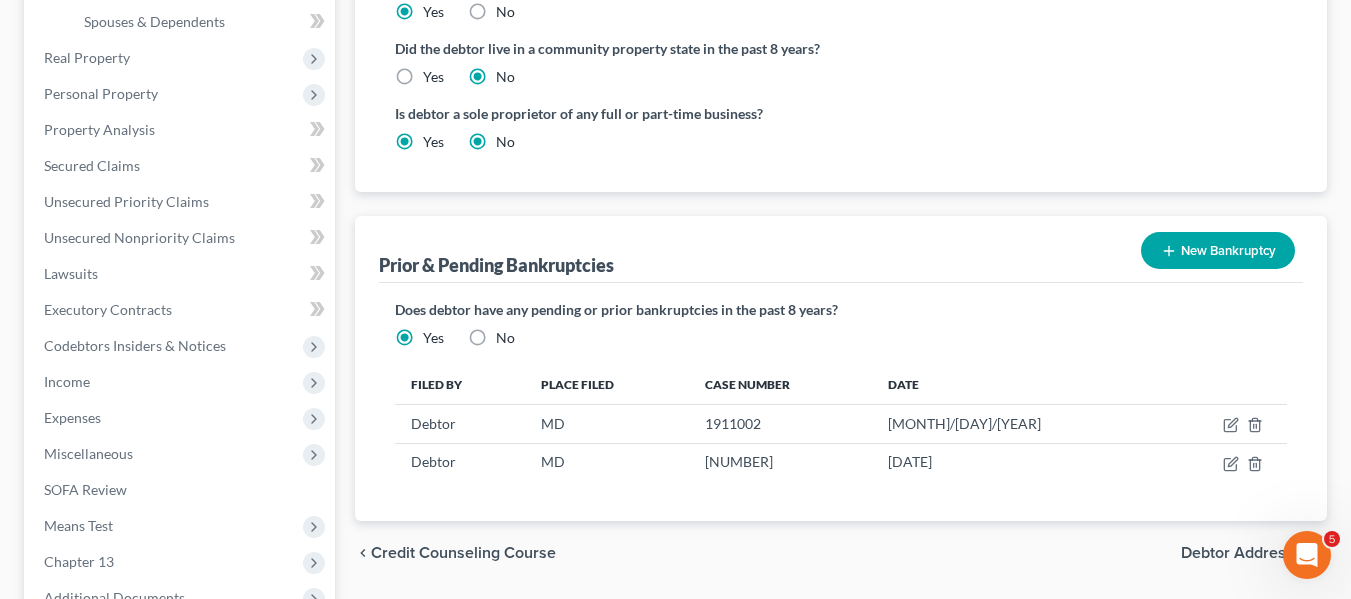 radio on "false" 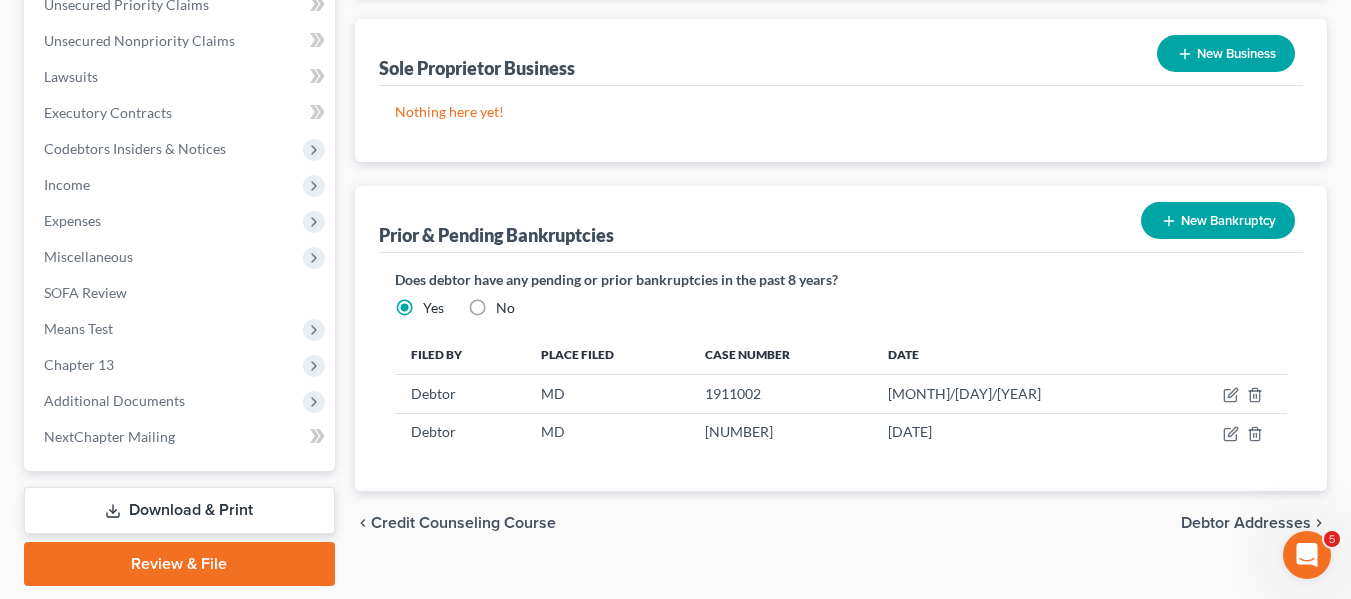 scroll, scrollTop: 690, scrollLeft: 0, axis: vertical 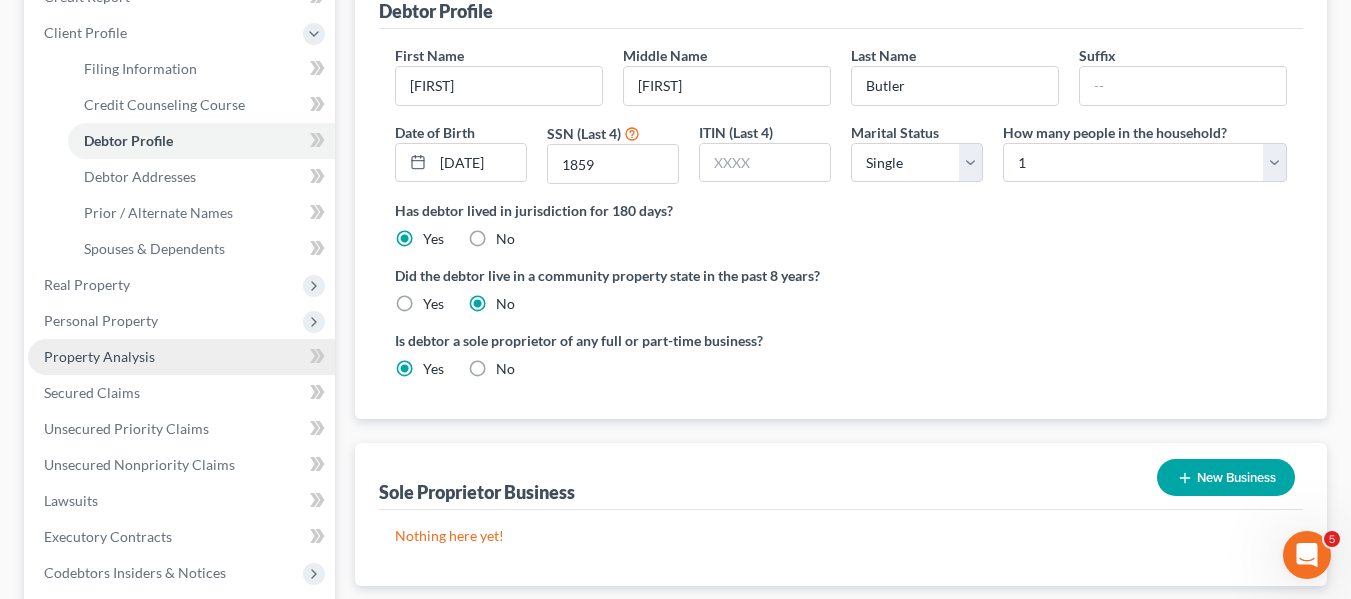 click on "Property Analysis" at bounding box center [99, 356] 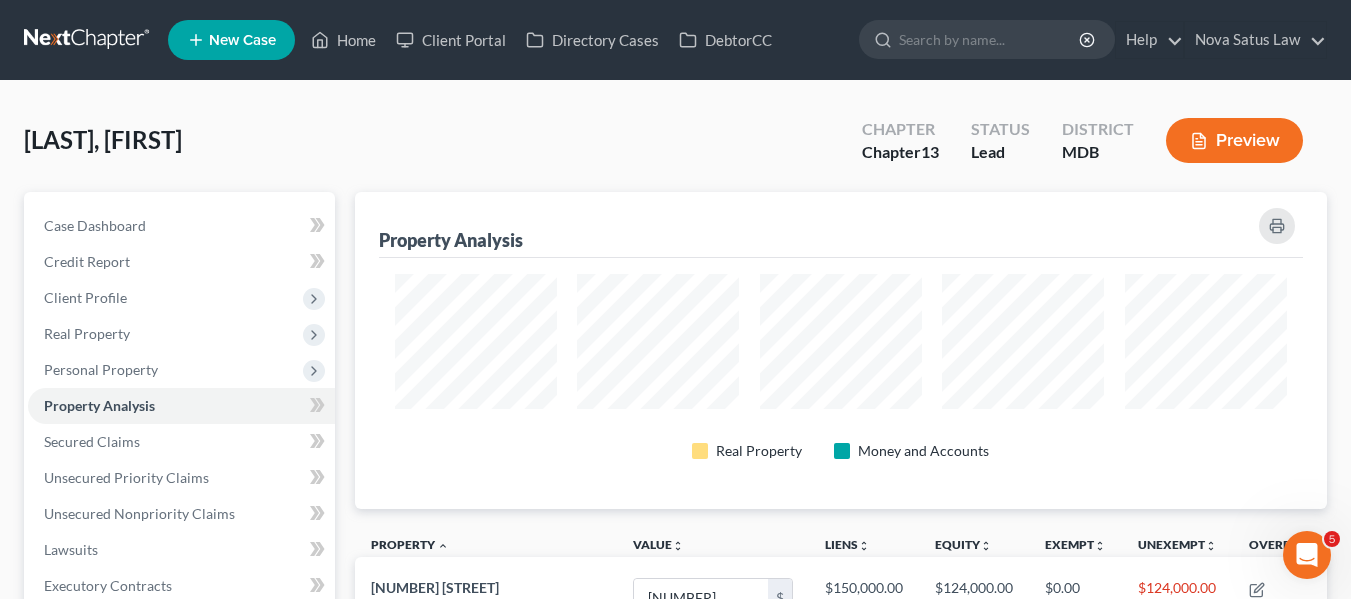 scroll, scrollTop: 327, scrollLeft: 0, axis: vertical 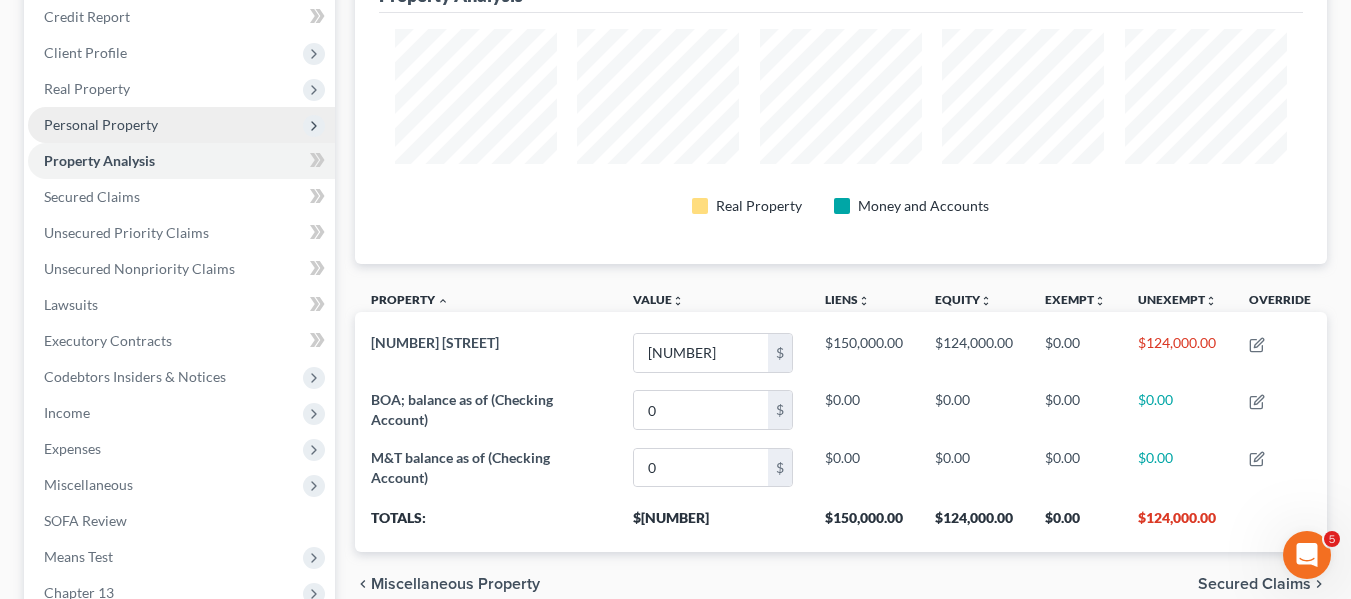 click on "Personal Property" at bounding box center (101, 124) 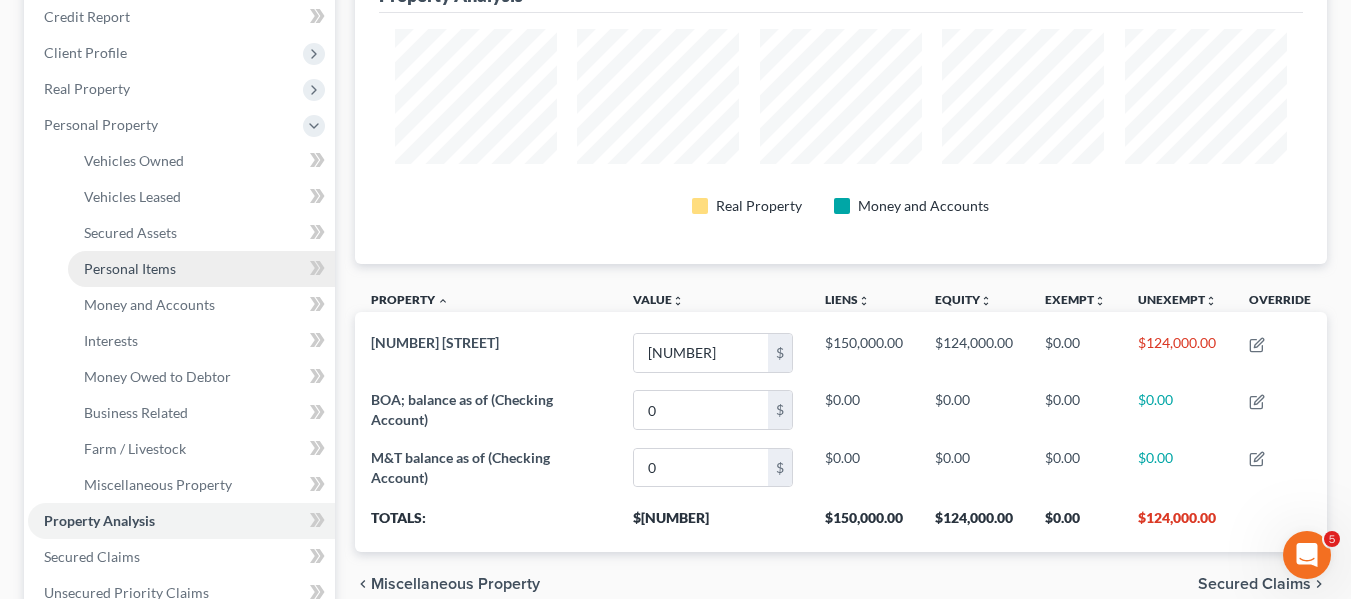click on "Personal Items" at bounding box center [130, 268] 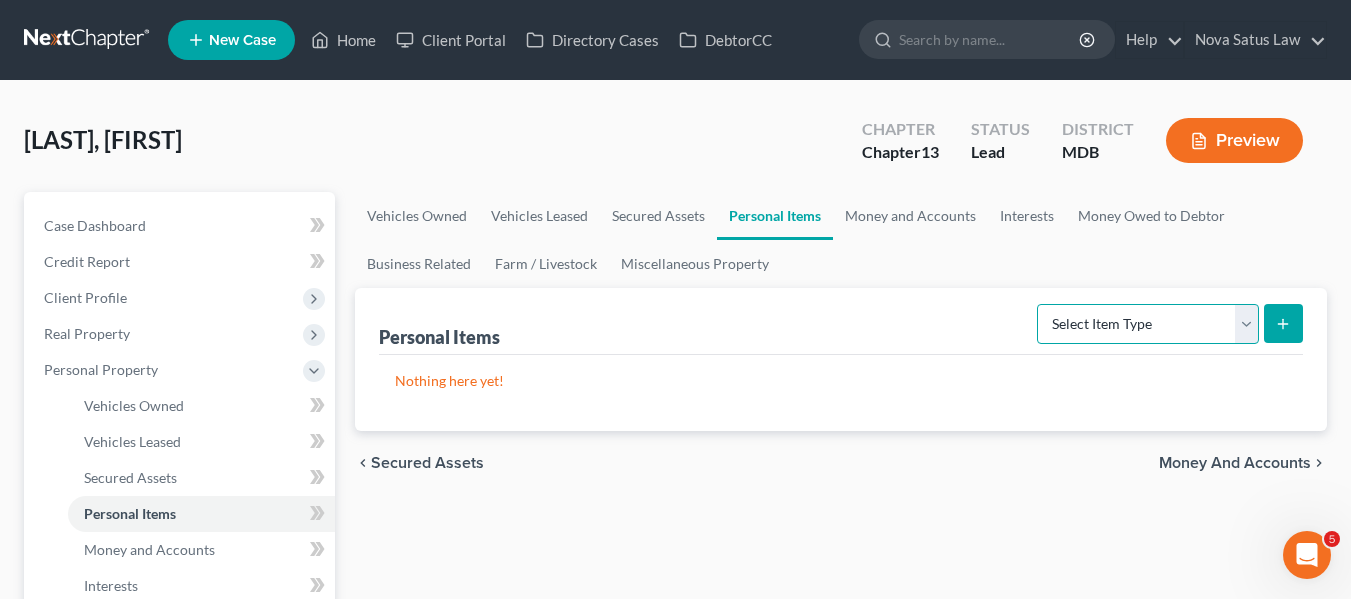 click on "Select Item Type Clothing Collectibles Of Value Electronics Firearms Household Goods Jewelry Other Pet(s) Sports & Hobby Equipment" at bounding box center (1148, 324) 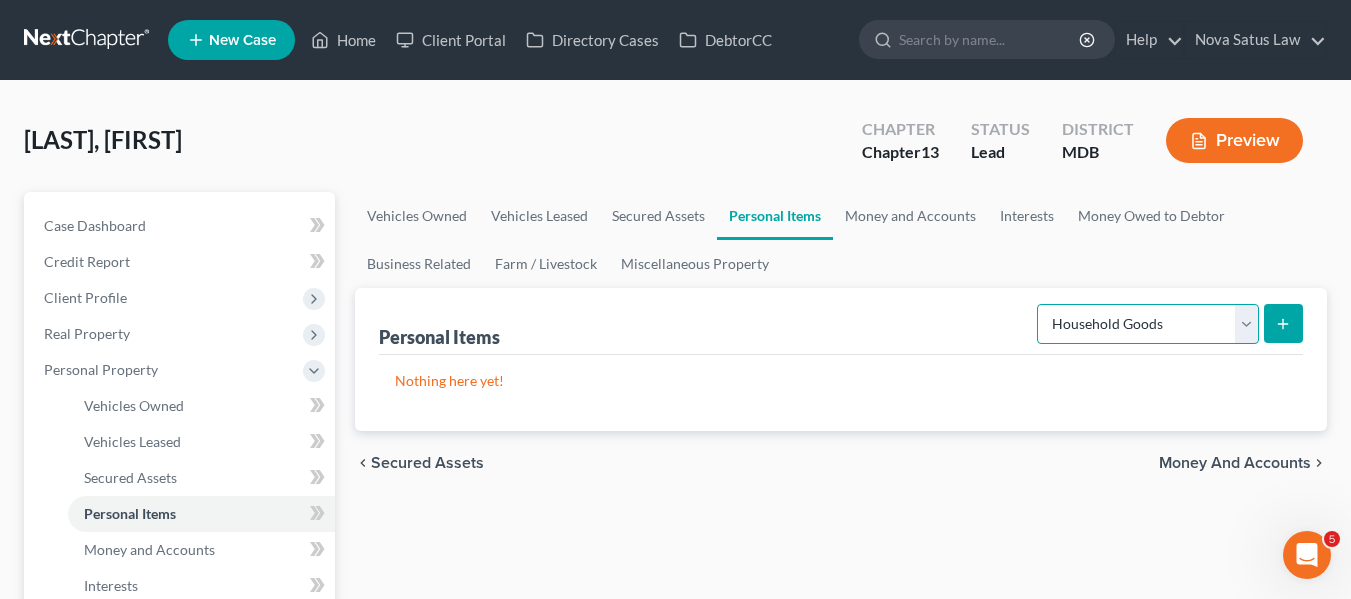 click on "Select Item Type Clothing Collectibles Of Value Electronics Firearms Household Goods Jewelry Other Pet(s) Sports & Hobby Equipment" at bounding box center (1148, 324) 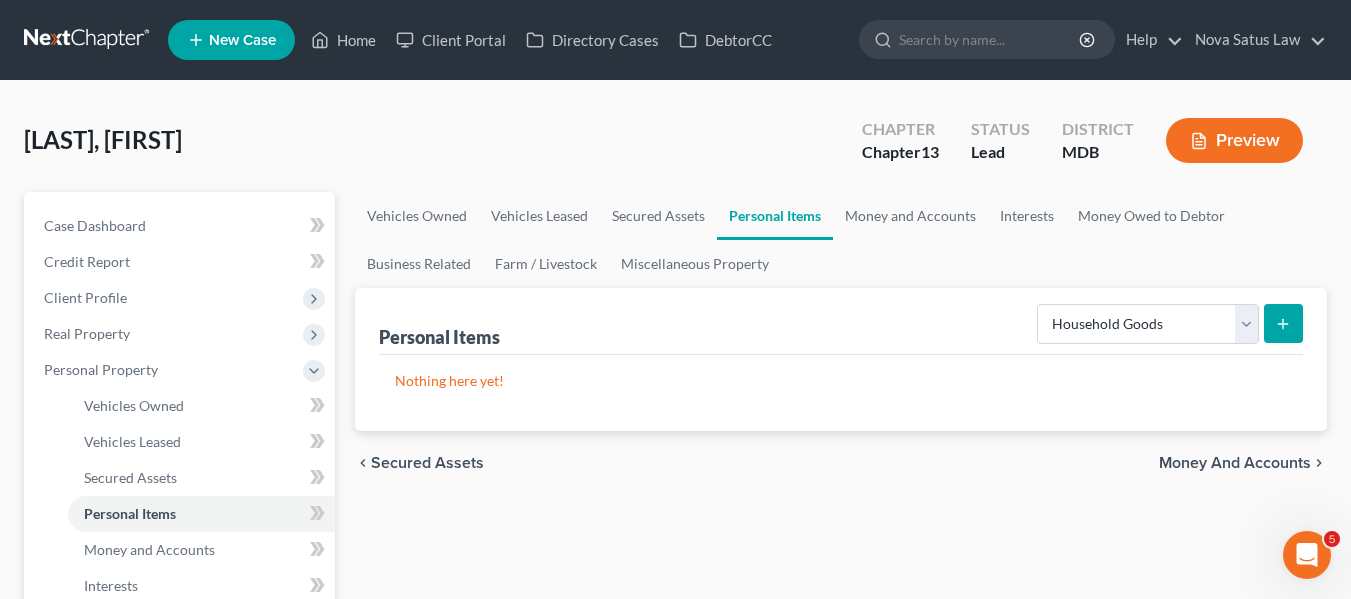 click 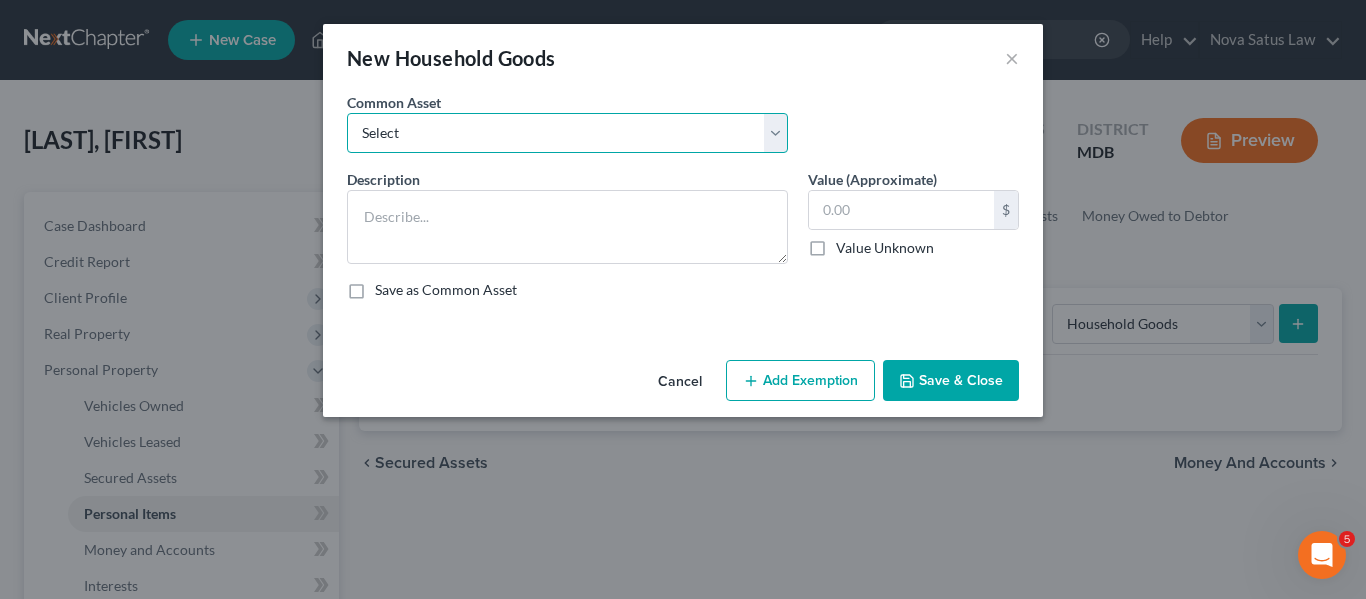 click on "Select All household goods and furnishings" at bounding box center [567, 133] 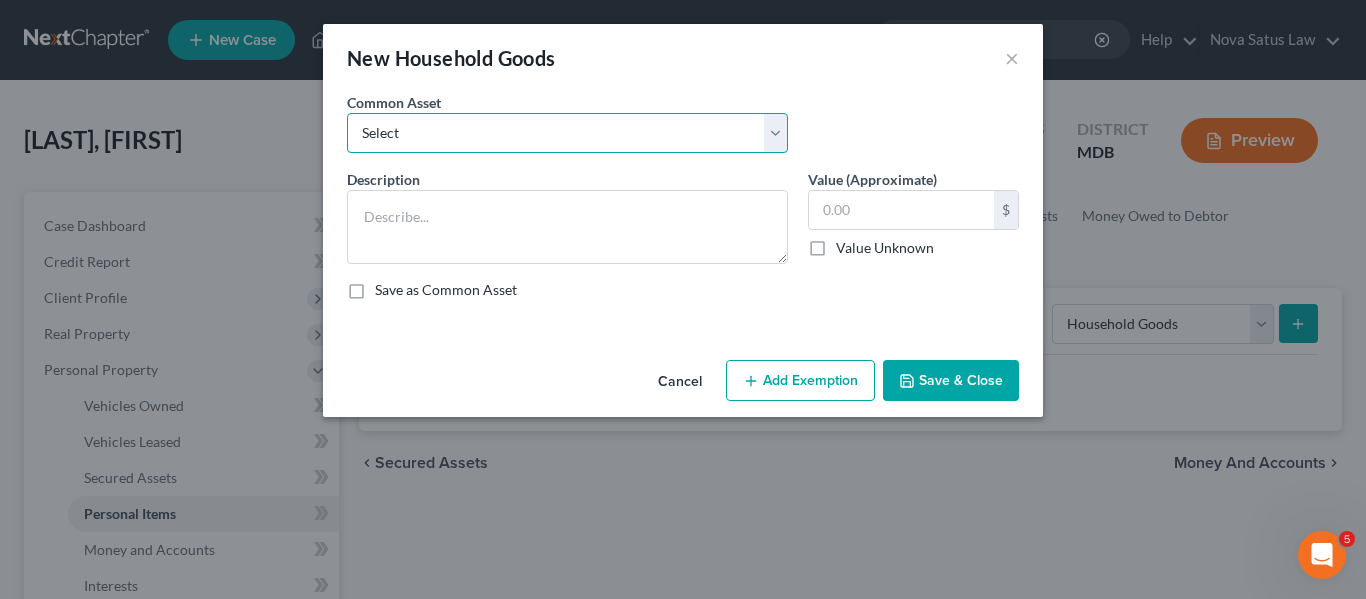 select on "0" 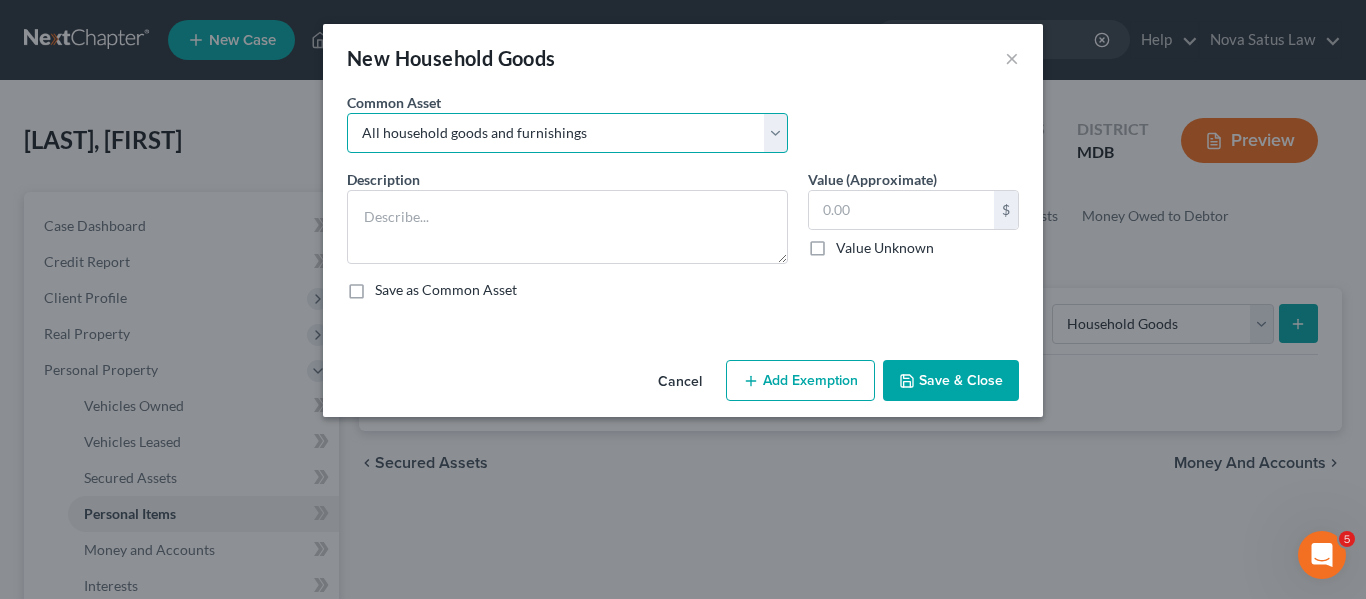 click on "Select All household goods and furnishings" at bounding box center [567, 133] 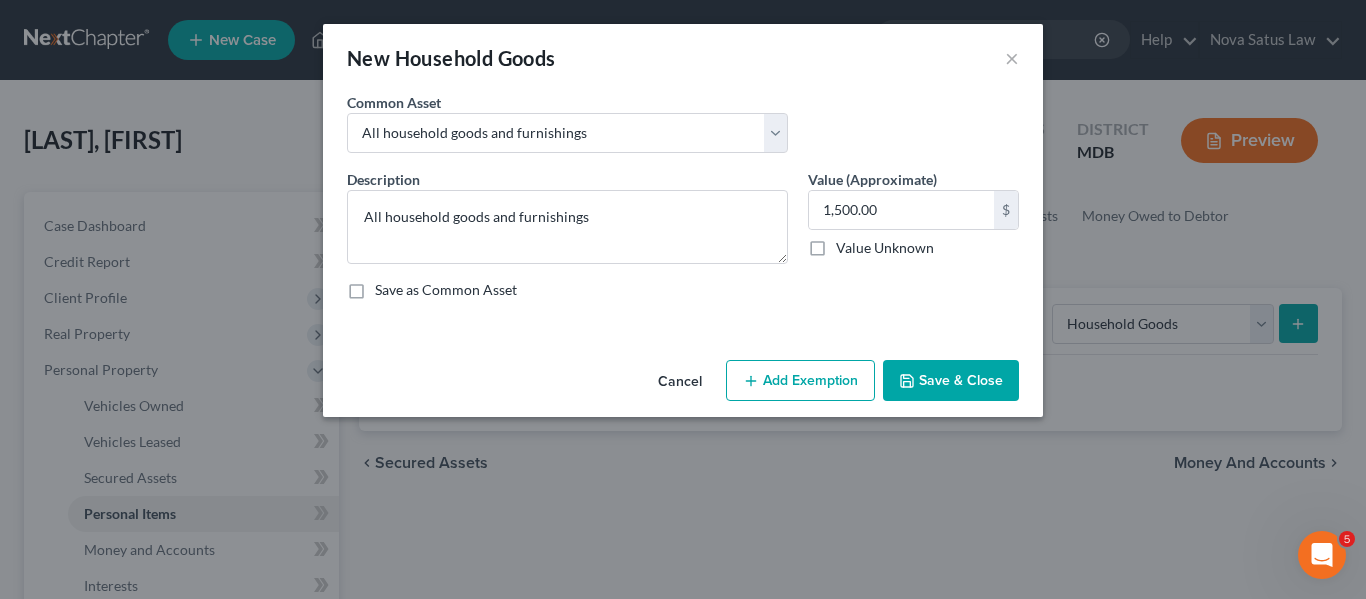 click on "Add Exemption" at bounding box center (800, 381) 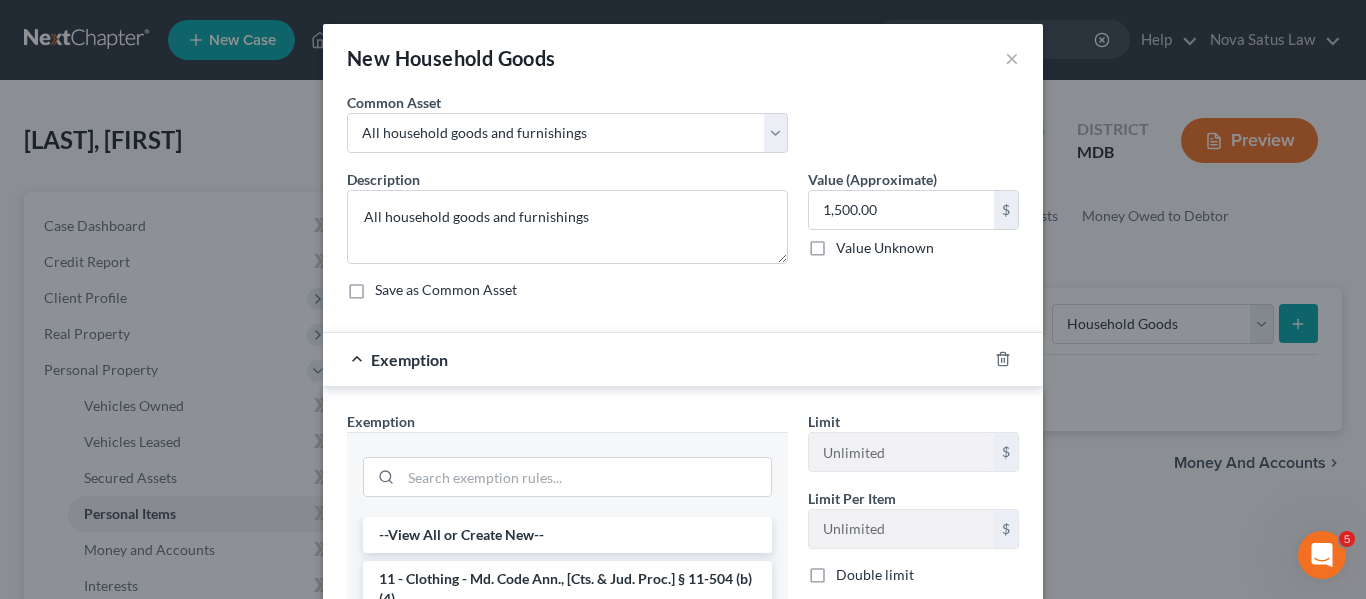 scroll, scrollTop: 380, scrollLeft: 0, axis: vertical 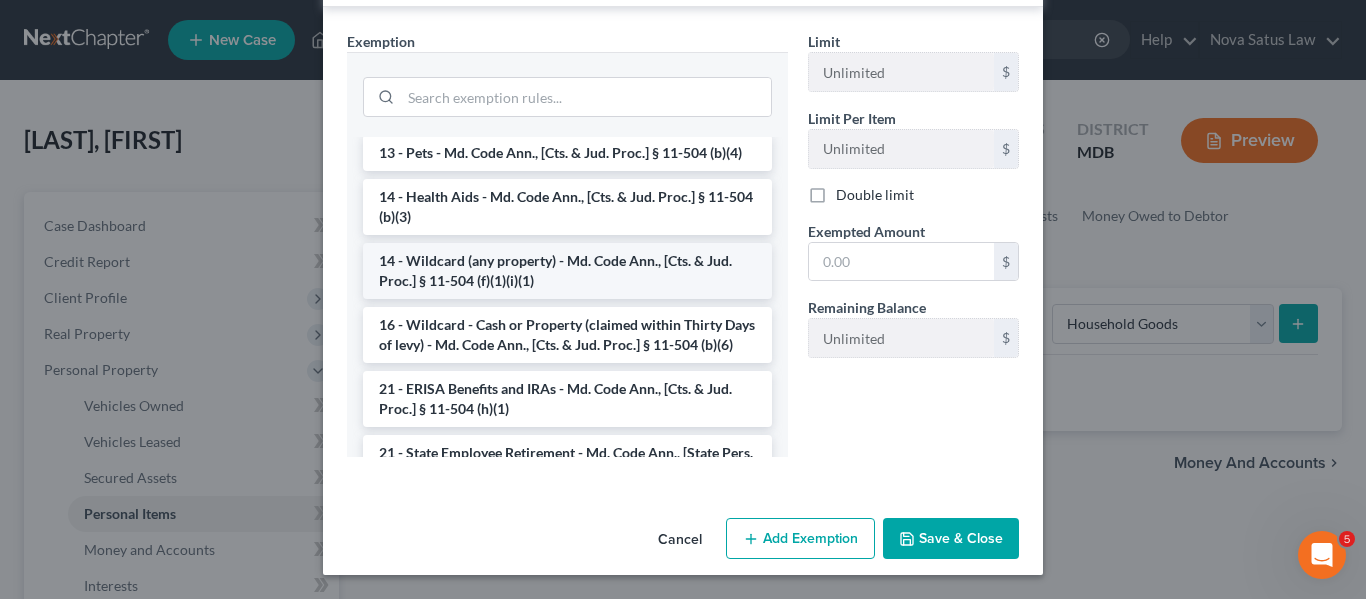 click on "14 - Wildcard (any property) - Md. Code Ann., [Cts. & Jud. Proc.] § 11-504 (f)(1)(i)(1)" at bounding box center [567, 271] 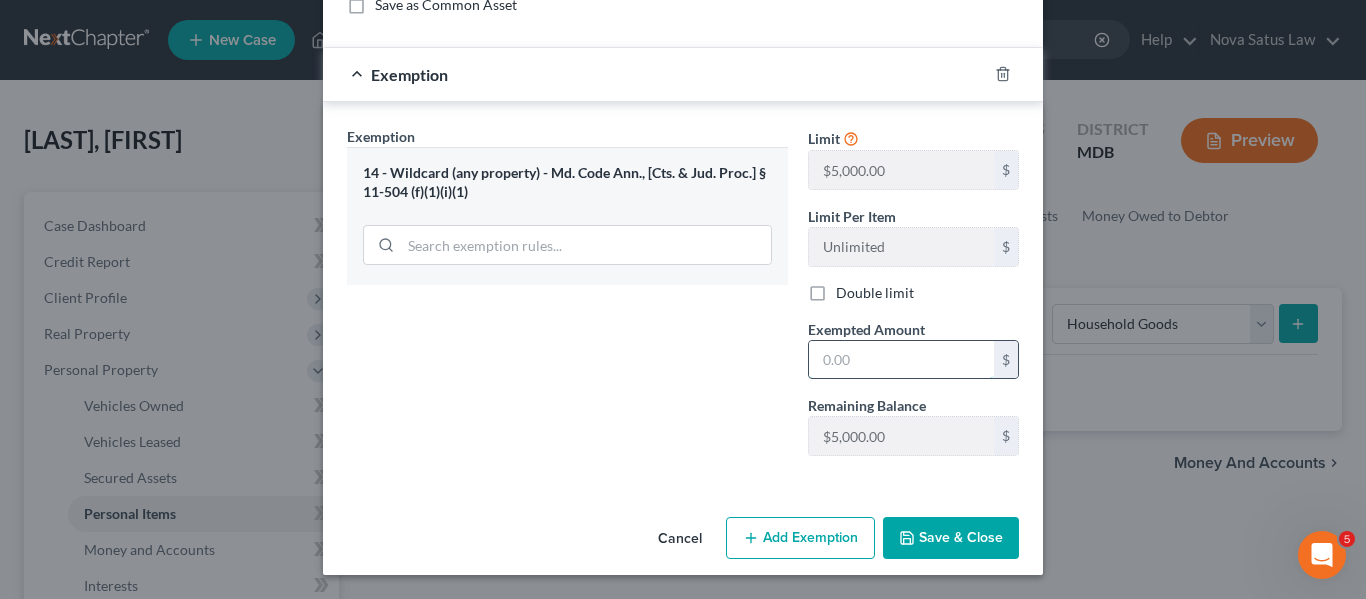 click at bounding box center (901, 360) 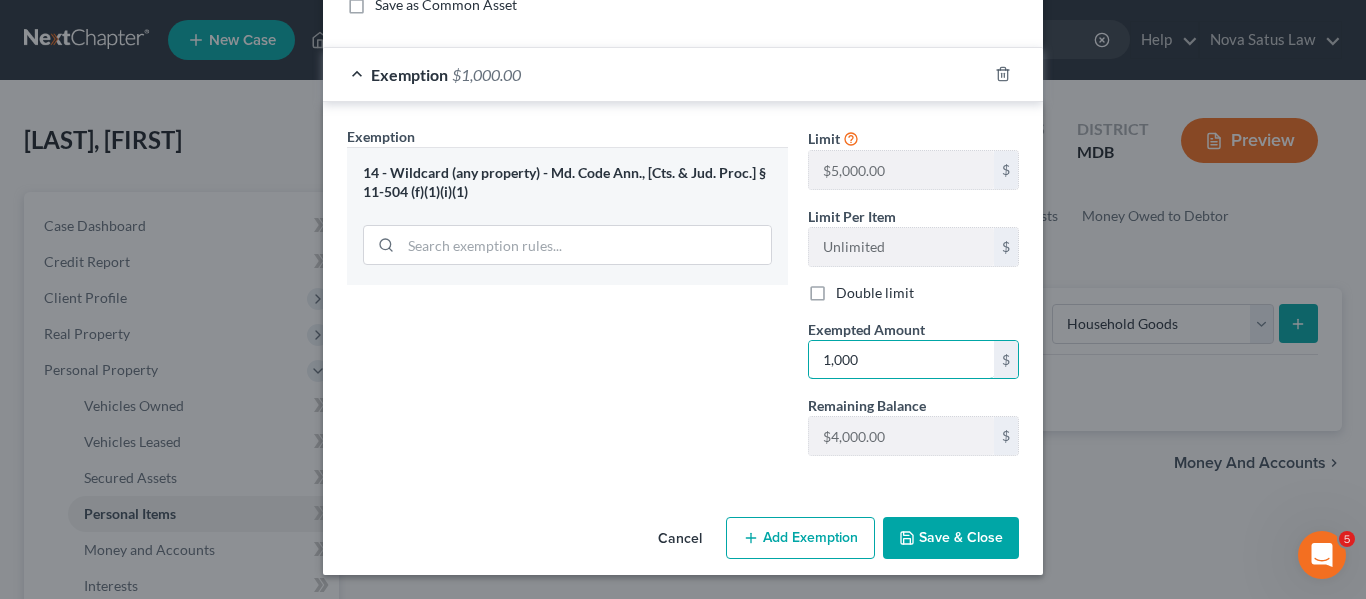 type on "1,000" 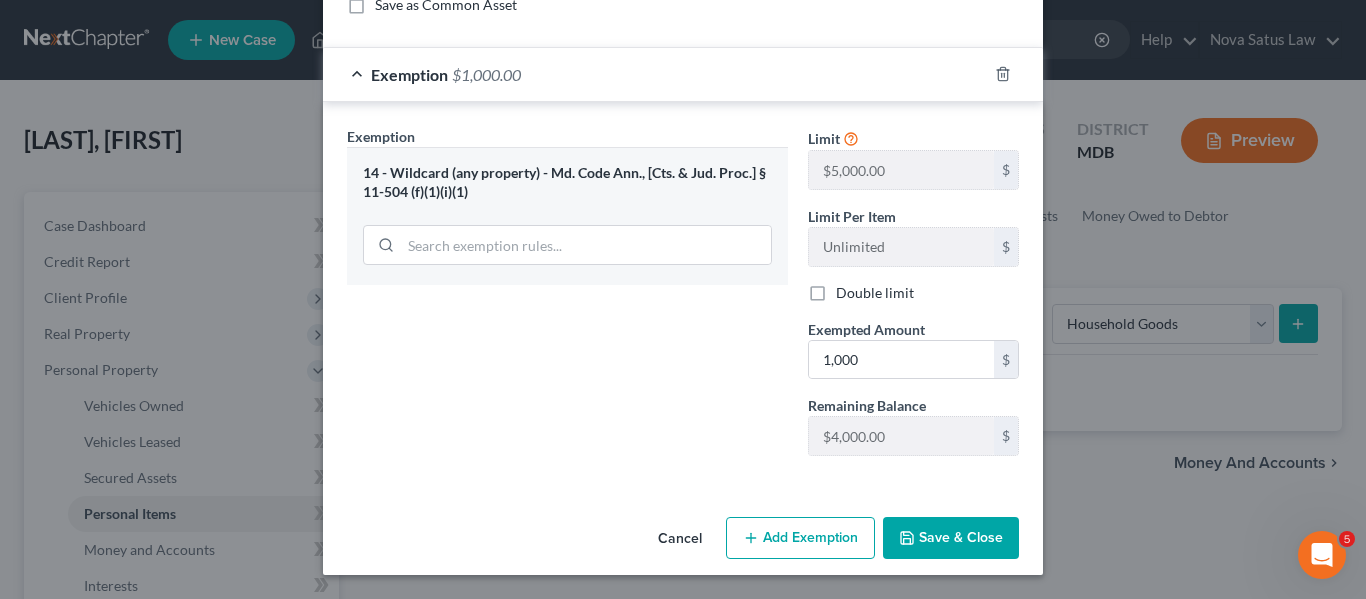click on "Add Exemption" at bounding box center [800, 538] 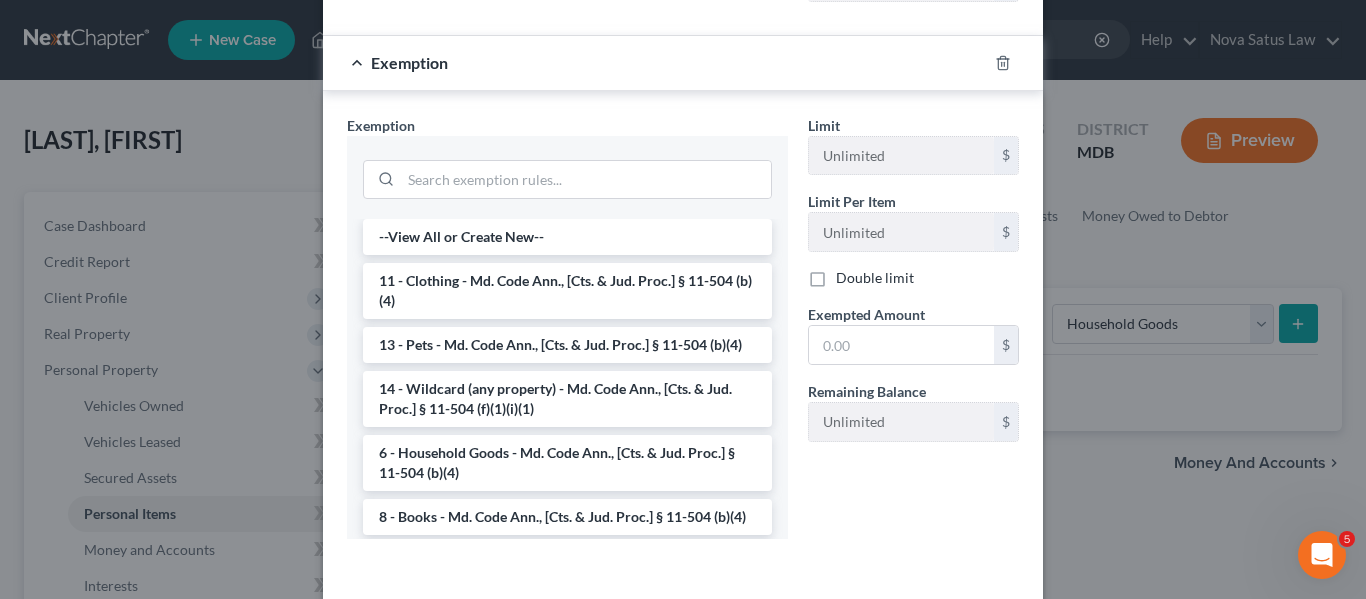 scroll, scrollTop: 822, scrollLeft: 0, axis: vertical 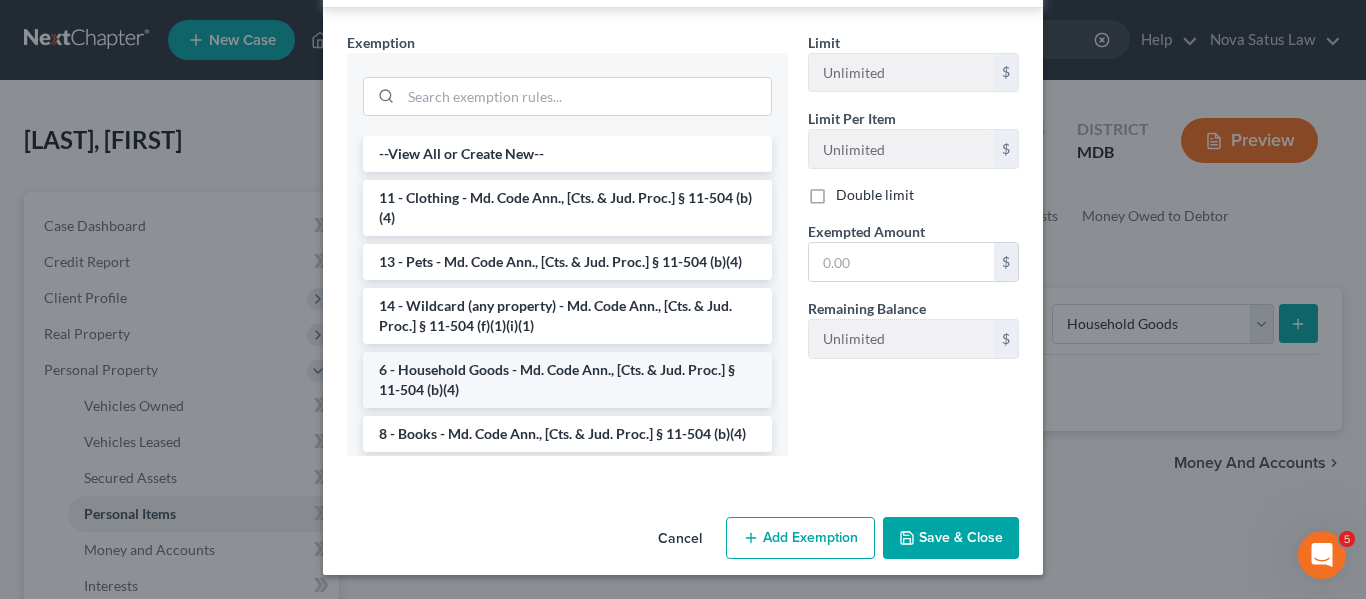 click on "6 - Household Goods - Md. Code Ann., [Cts. & Jud. Proc.] § 11-504 (b)(4)" at bounding box center [567, 380] 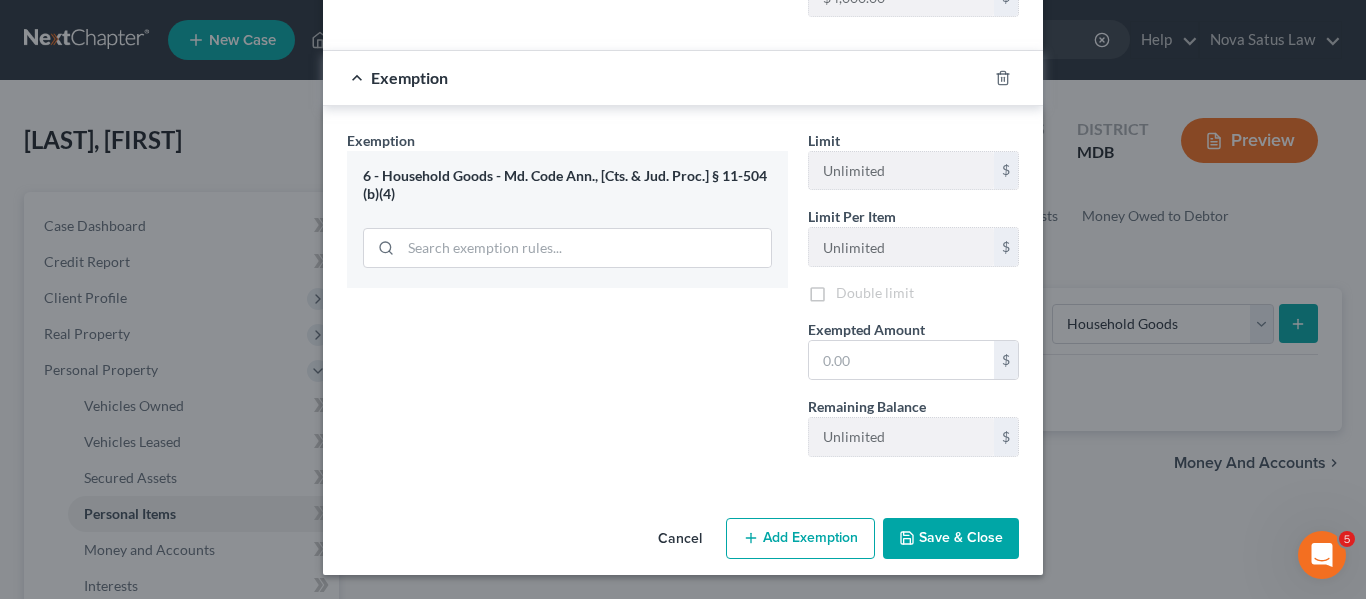 scroll, scrollTop: 727, scrollLeft: 0, axis: vertical 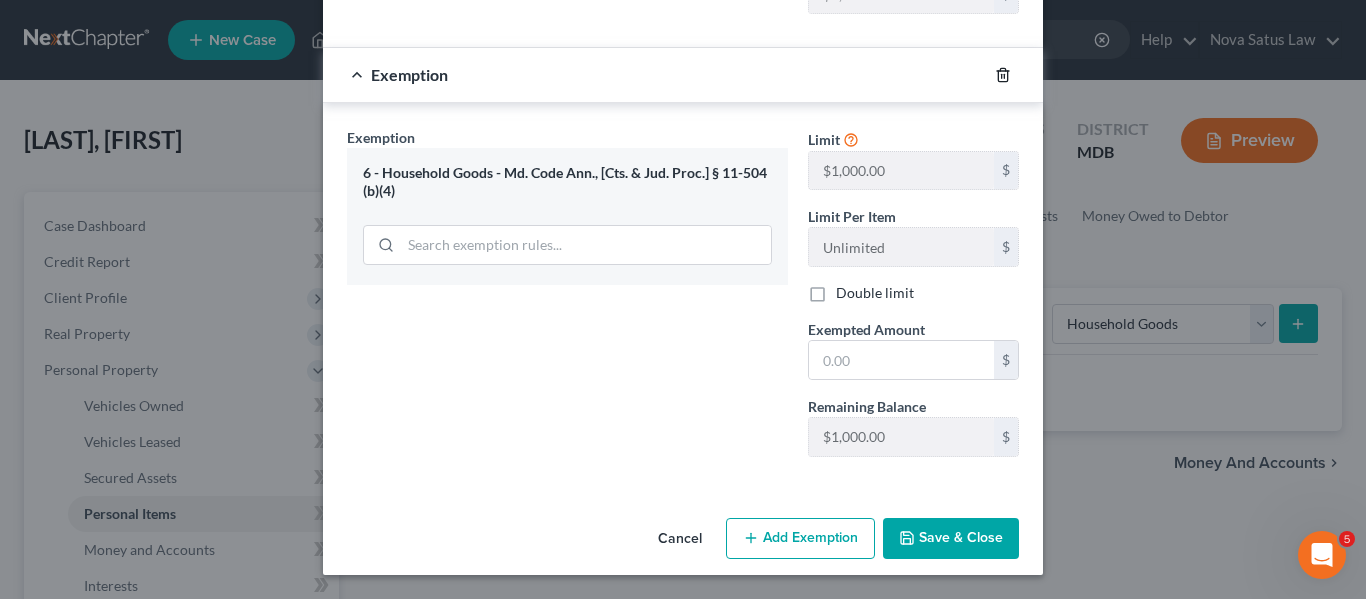 click 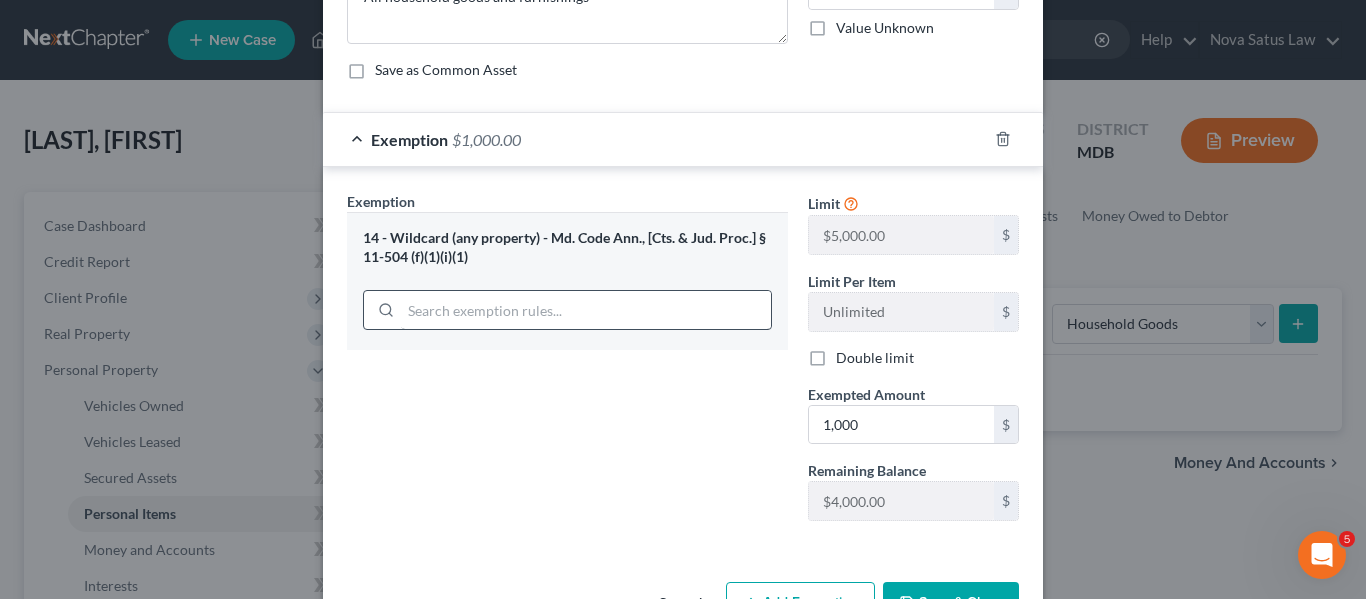scroll, scrollTop: 285, scrollLeft: 0, axis: vertical 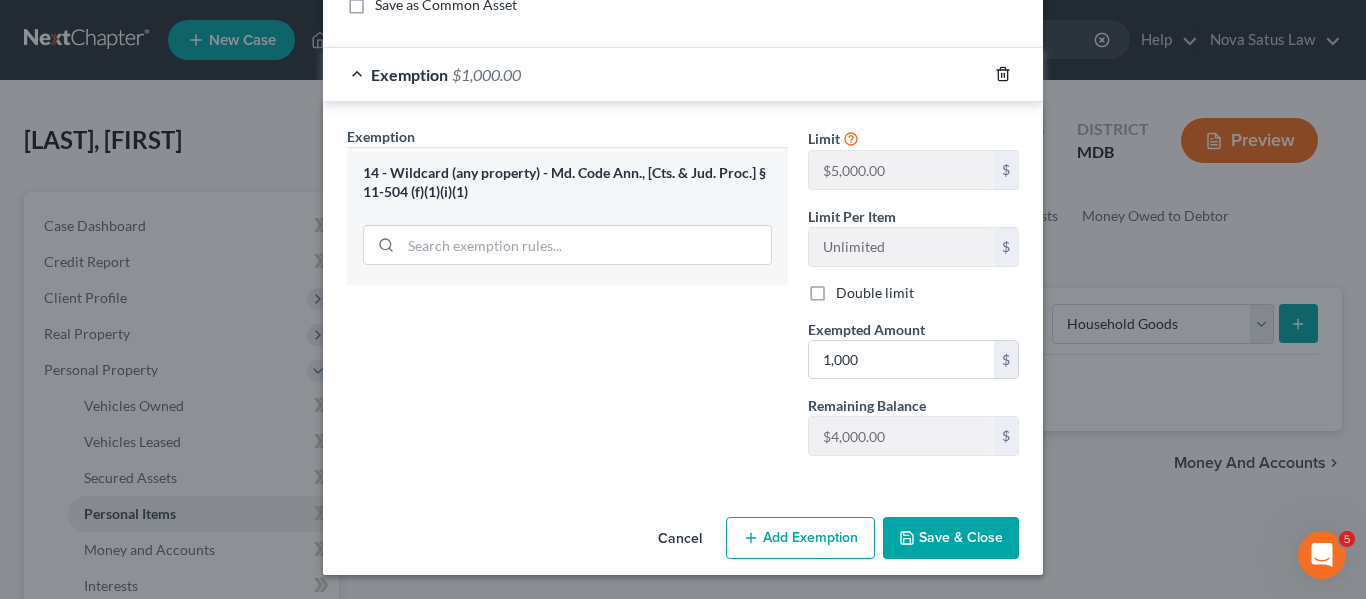 click 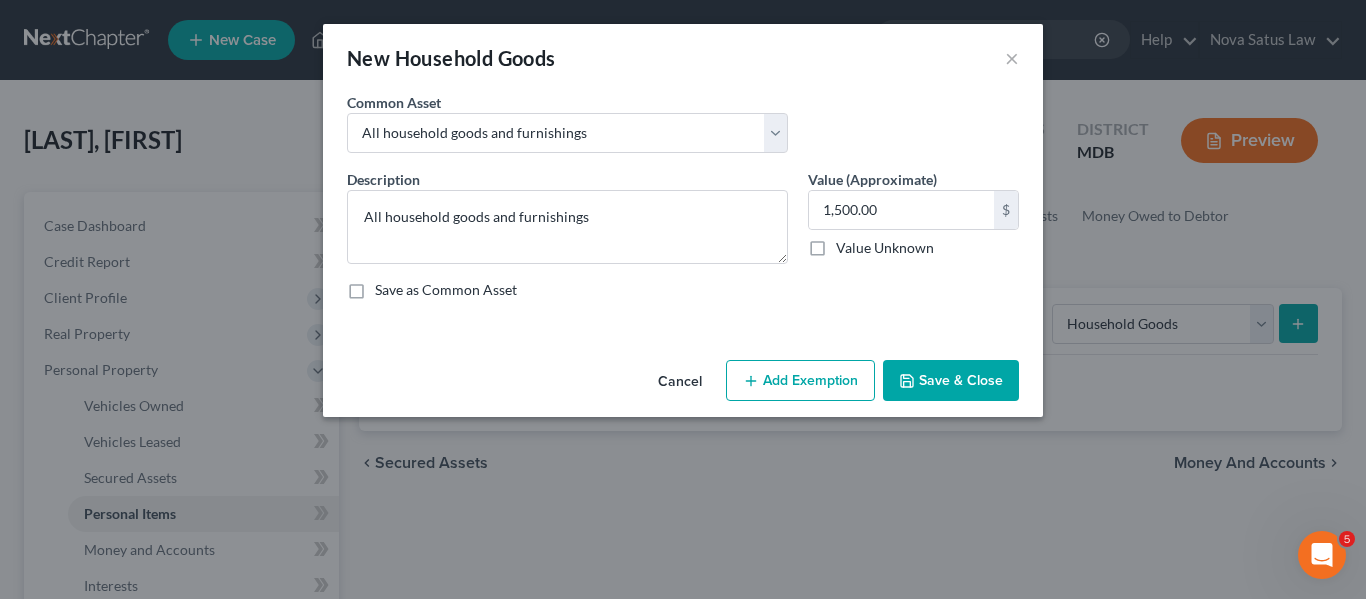 scroll, scrollTop: 0, scrollLeft: 0, axis: both 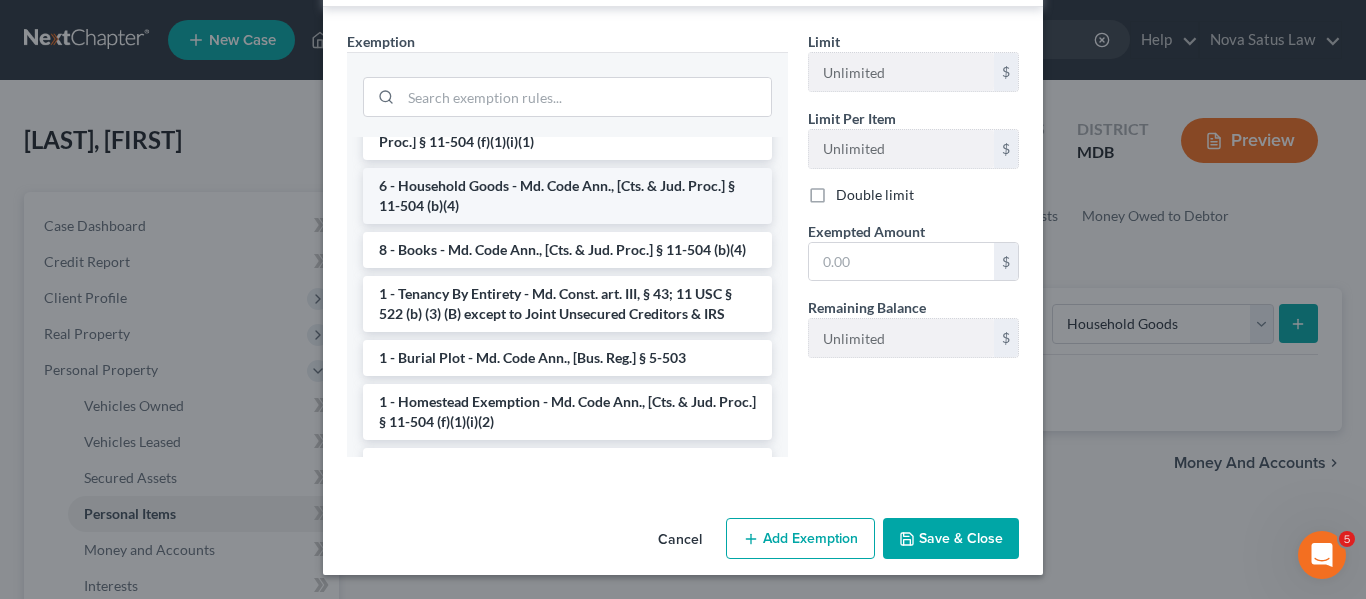 click on "6 - Household Goods - Md. Code Ann., [Cts. & Jud. Proc.] § 11-504 (b)(4)" at bounding box center (567, 196) 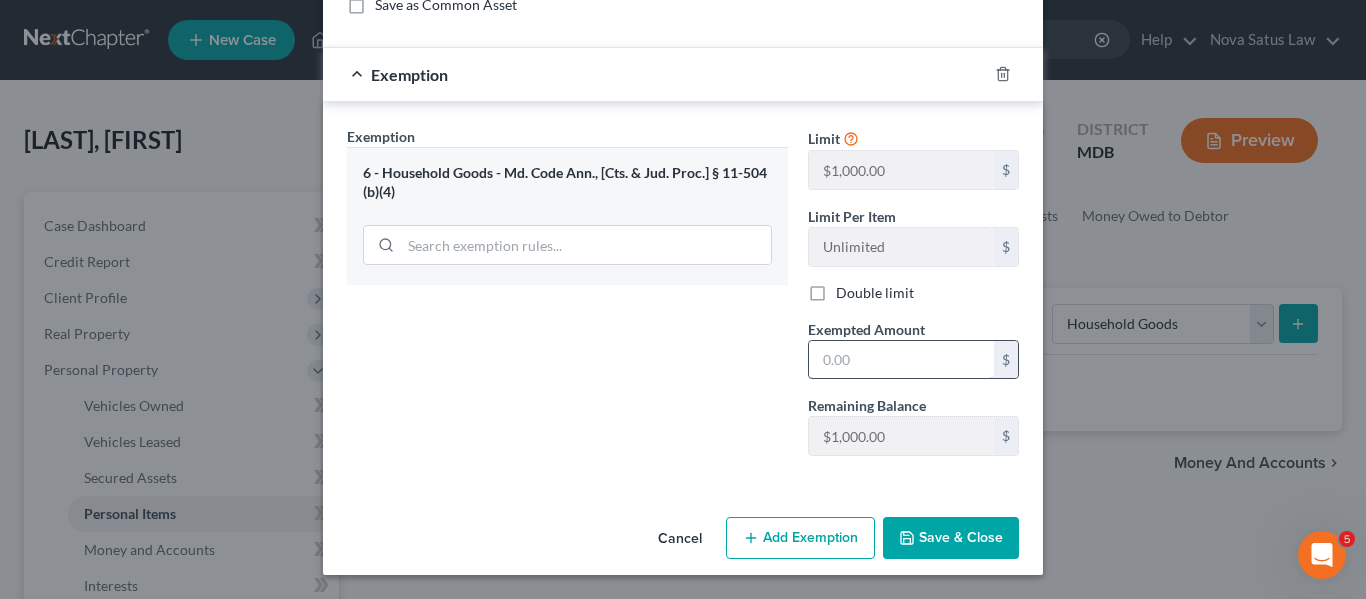 click at bounding box center [901, 360] 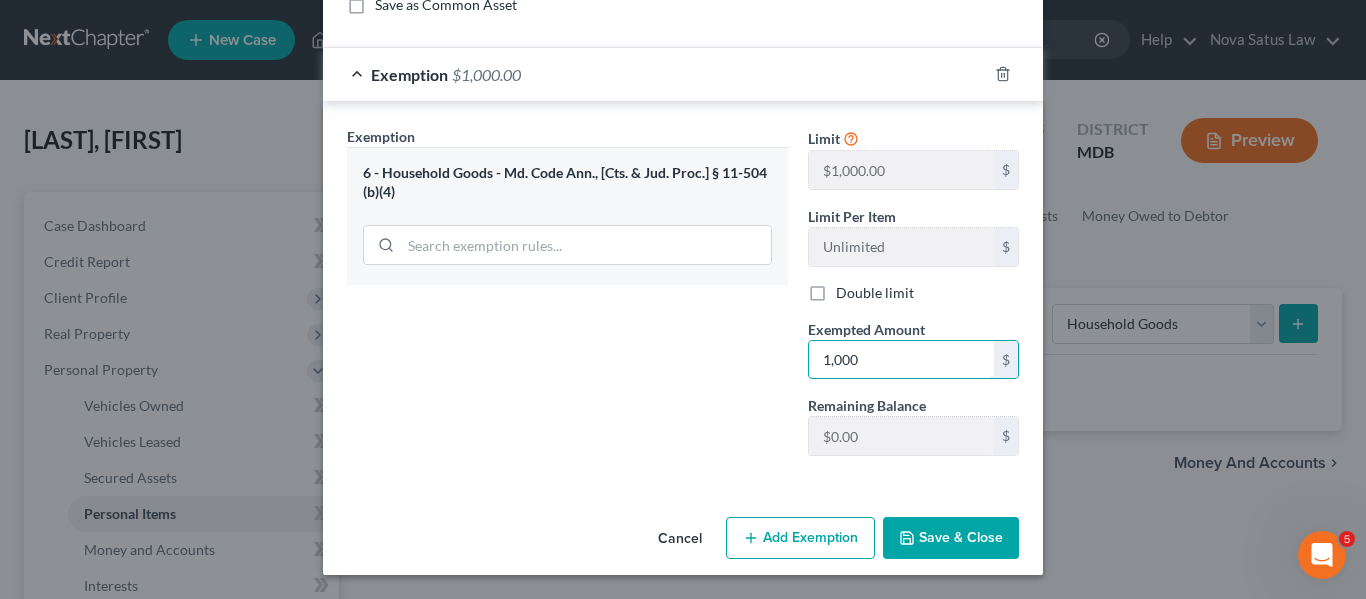 type on "1,000" 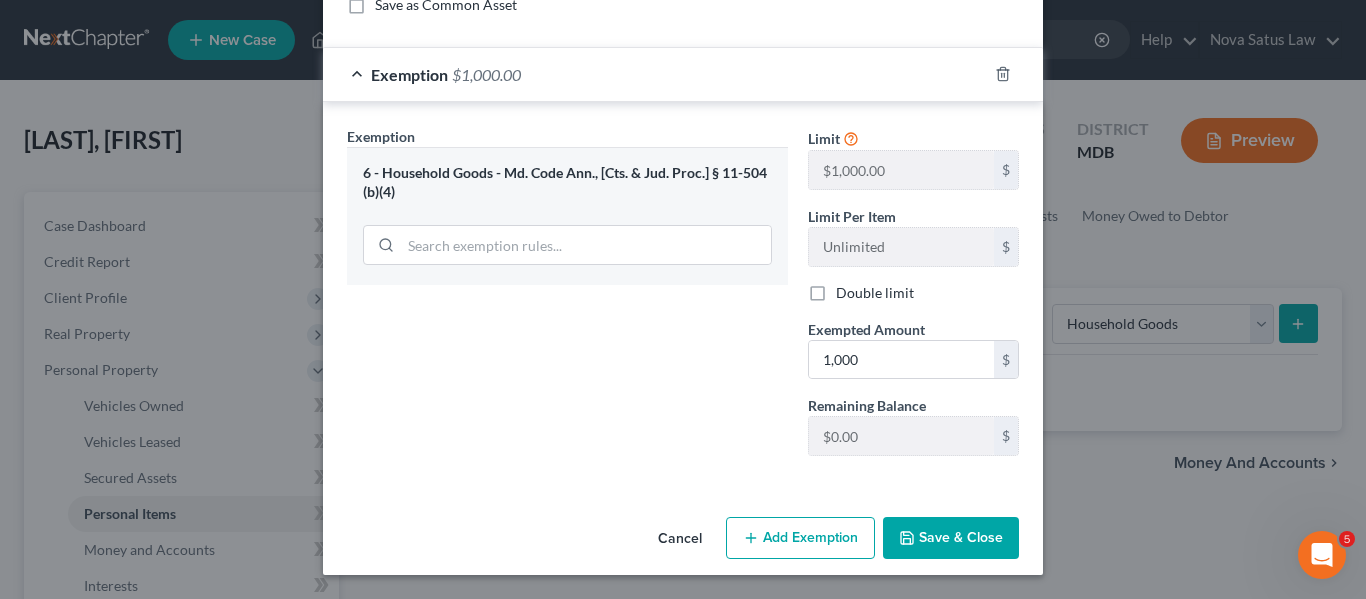 click on "Add Exemption" at bounding box center [800, 538] 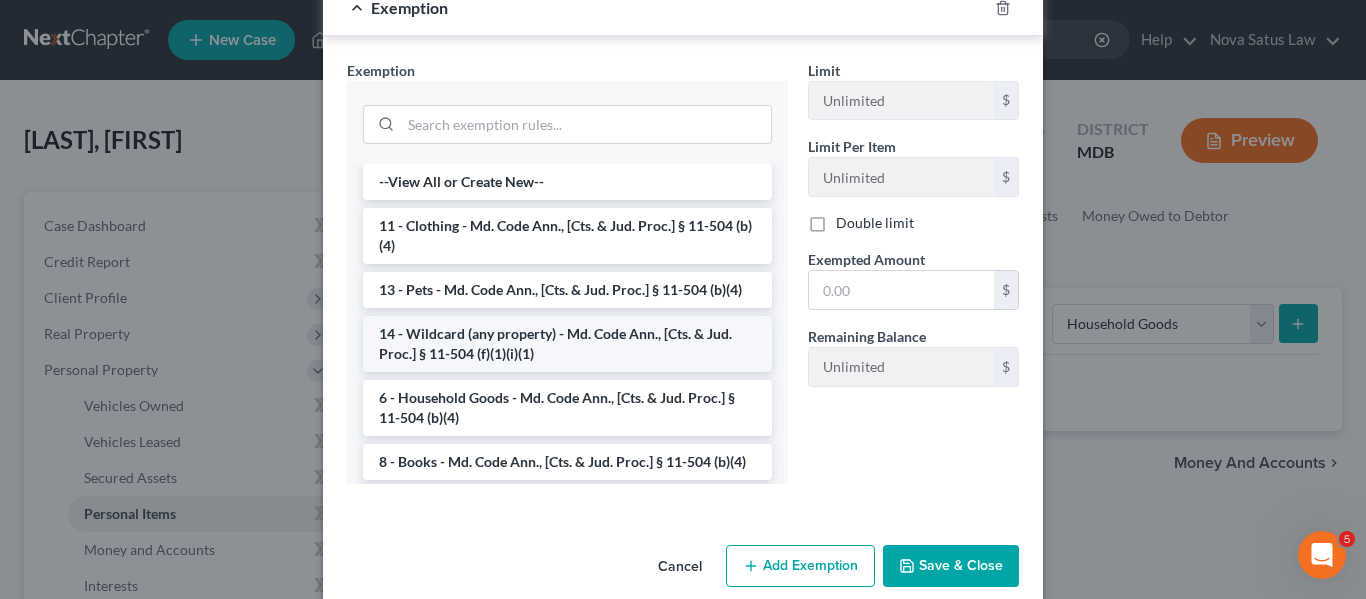 click on "14 - Wildcard (any property) - Md. Code Ann., [Cts. & Jud. Proc.] § 11-504 (f)(1)(i)(1)" at bounding box center [567, 344] 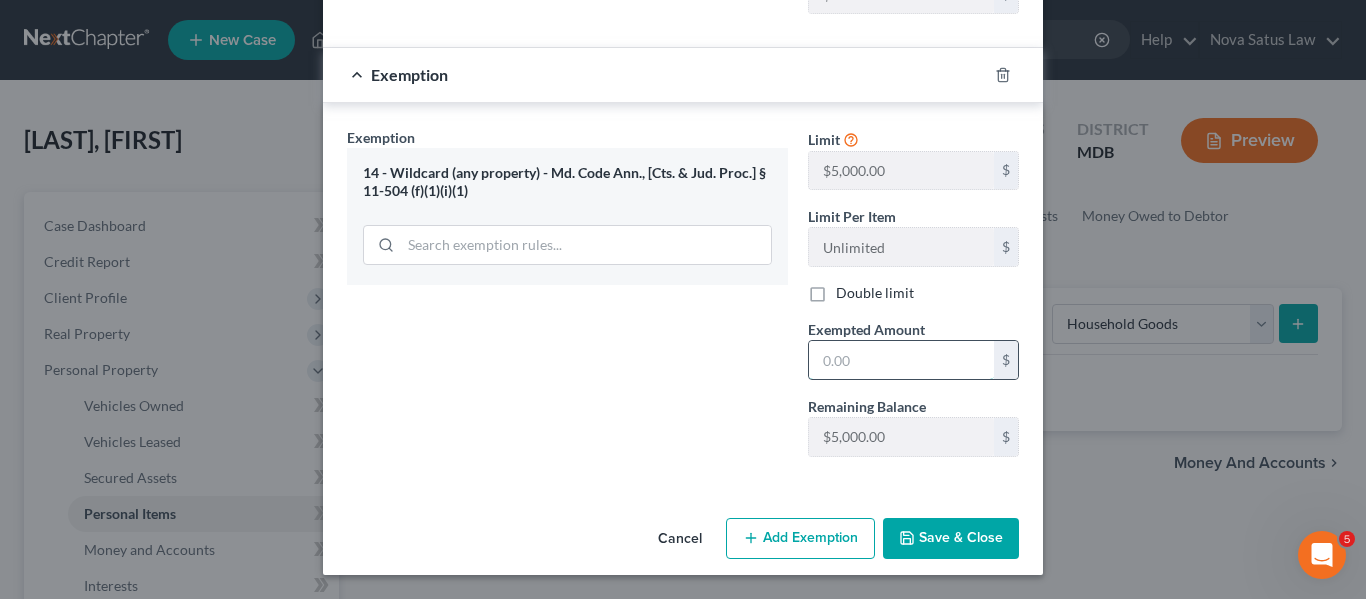 click at bounding box center (901, 360) 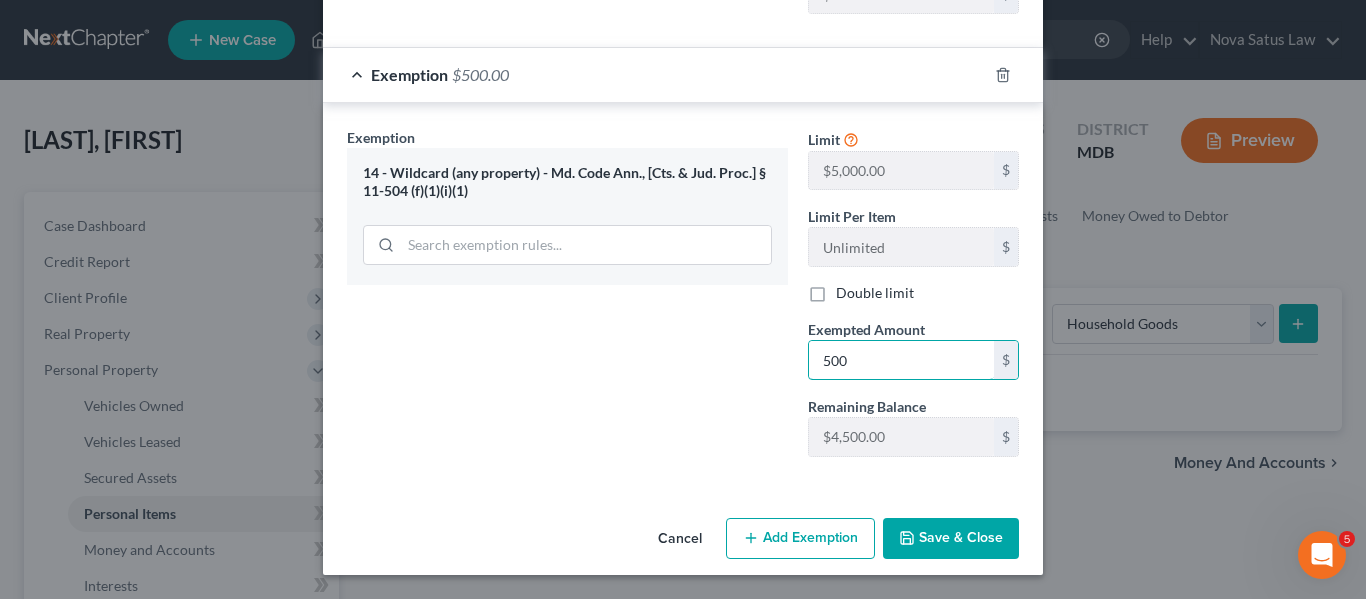 type on "500" 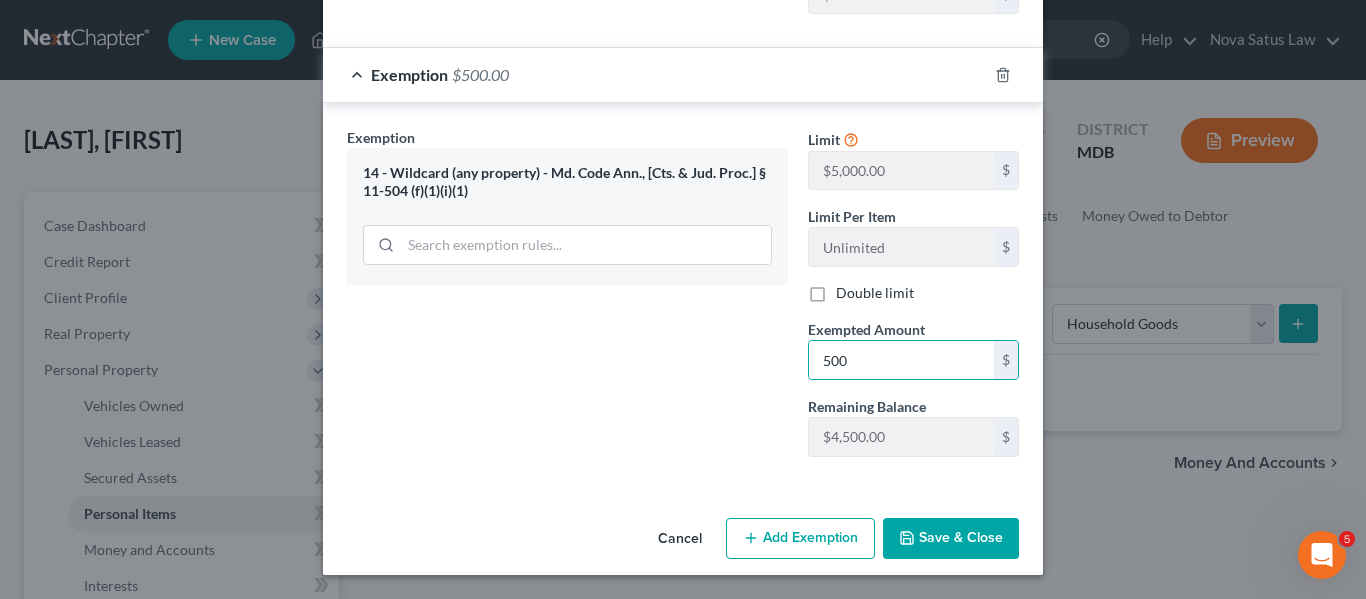 click on "Save & Close" at bounding box center [951, 539] 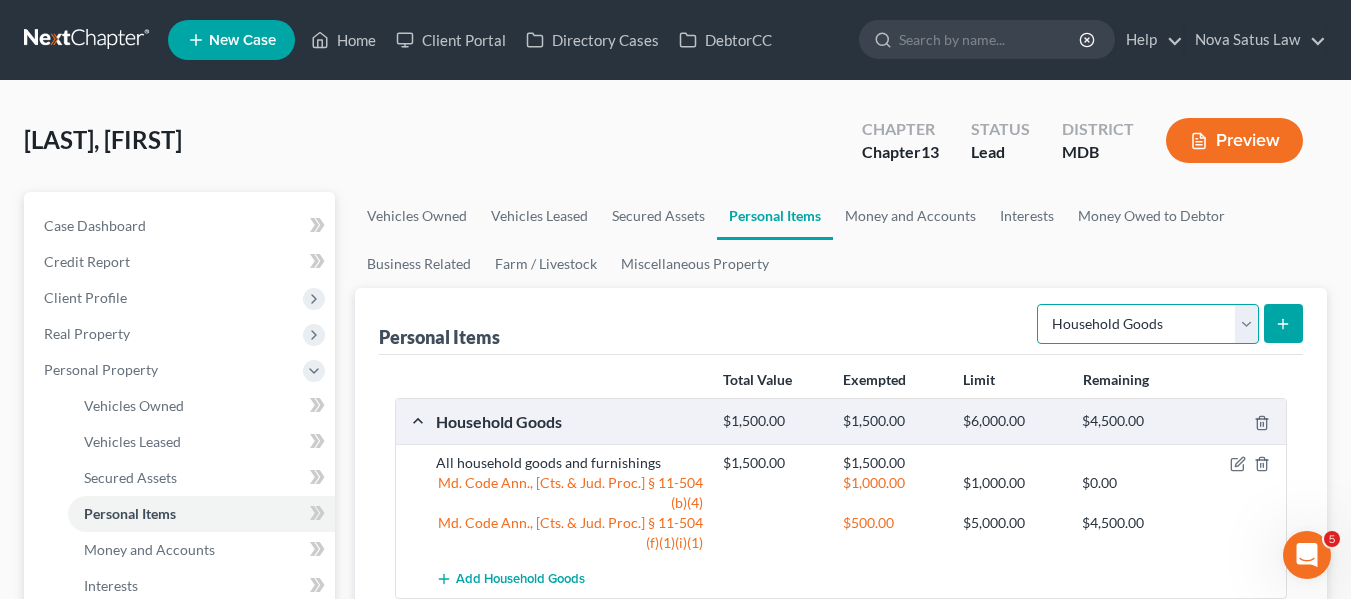 click on "Select Item Type Clothing Collectibles Of Value Electronics Firearms Household Goods Jewelry Other Pet(s) Sports & Hobby Equipment" at bounding box center (1148, 324) 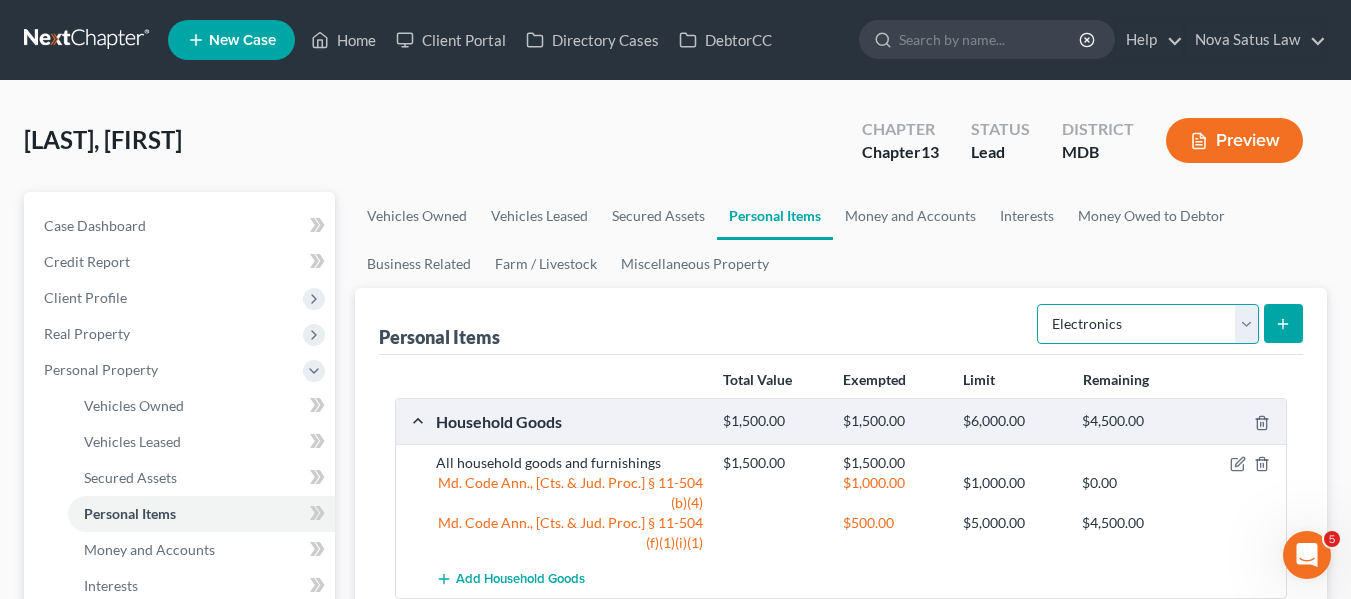 click on "Select Item Type Clothing Collectibles Of Value Electronics Firearms Household Goods Jewelry Other Pet(s) Sports & Hobby Equipment" at bounding box center [1148, 324] 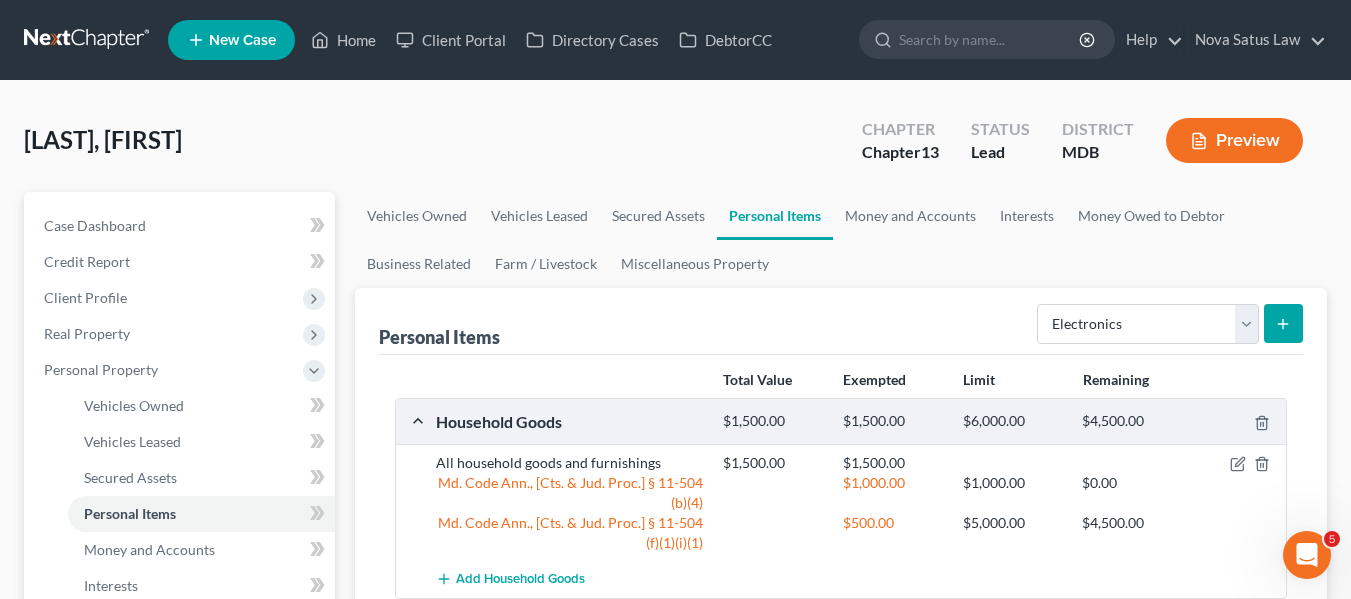 click 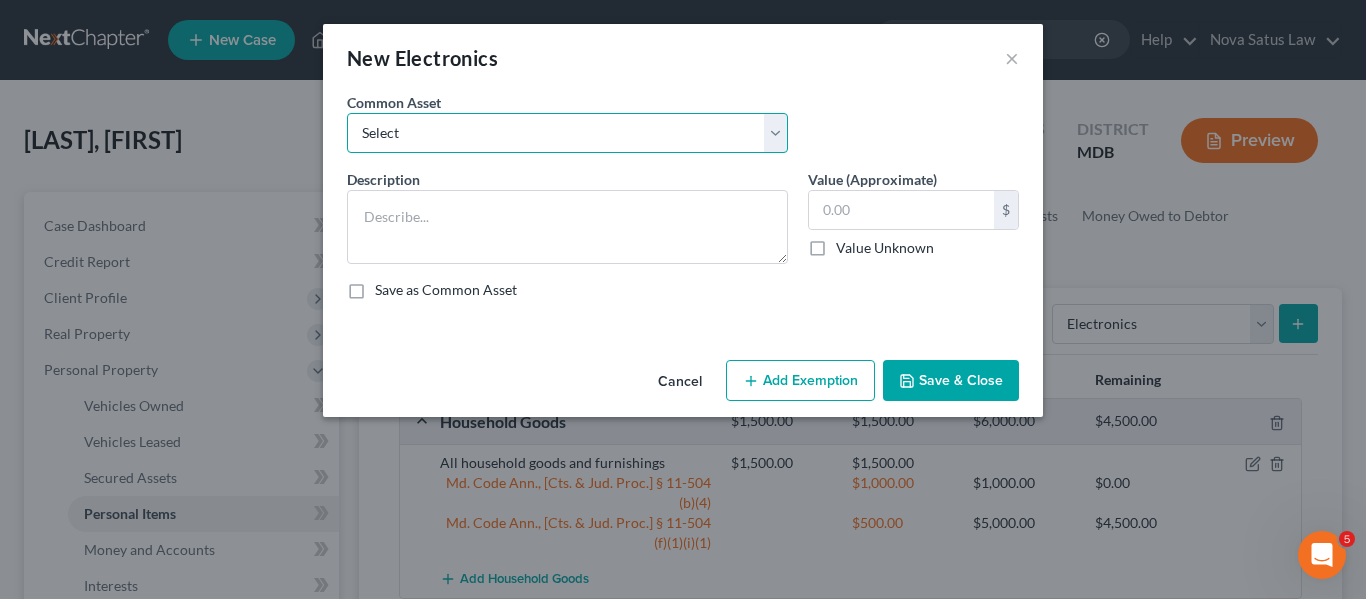click on "Select All jewelry including rings watches bracelets earrings etc" at bounding box center [567, 133] 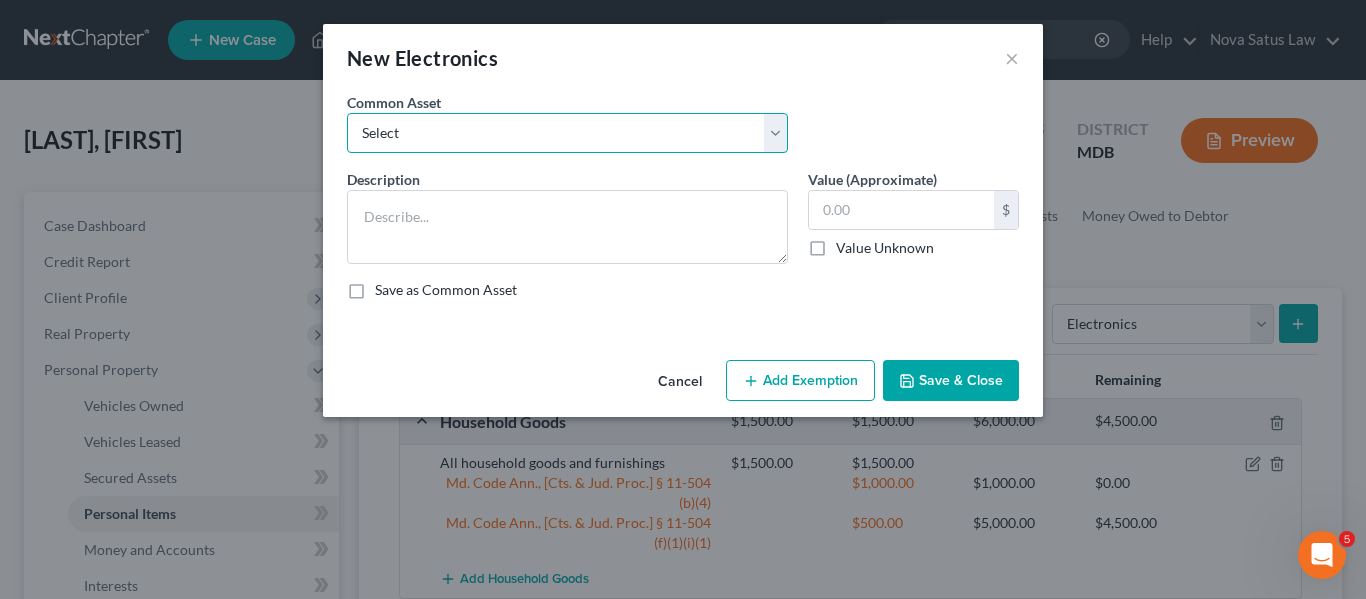 select on "0" 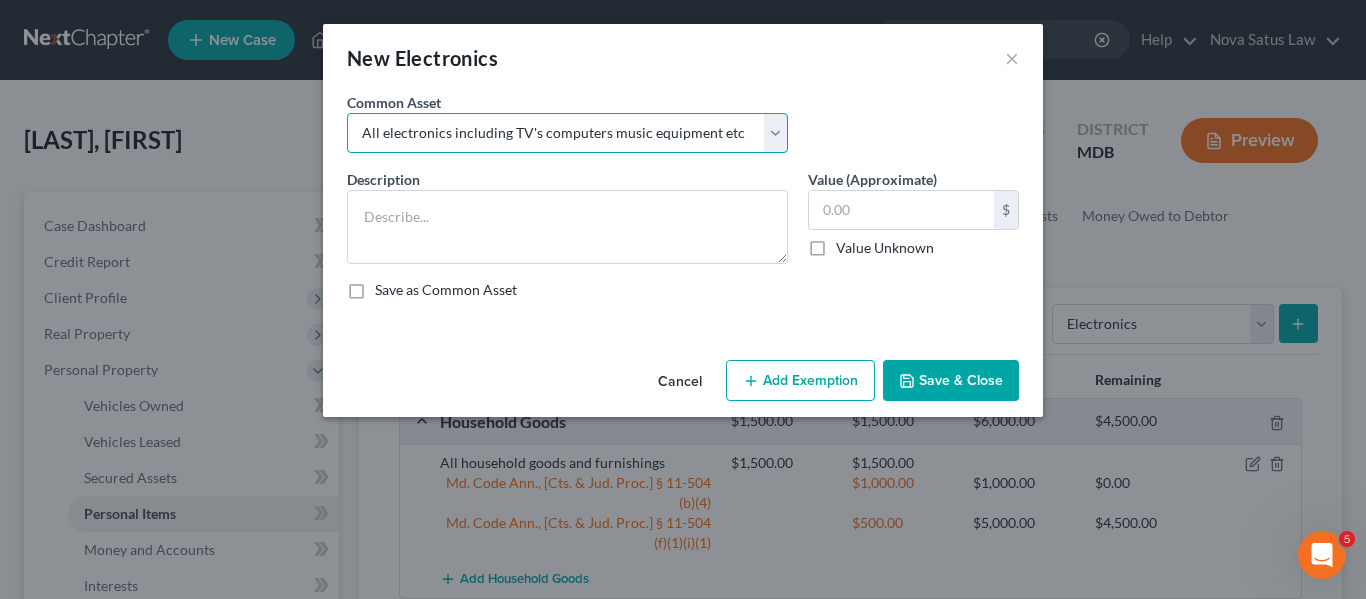 click on "Select All jewelry including rings watches bracelets earrings etc" at bounding box center (567, 133) 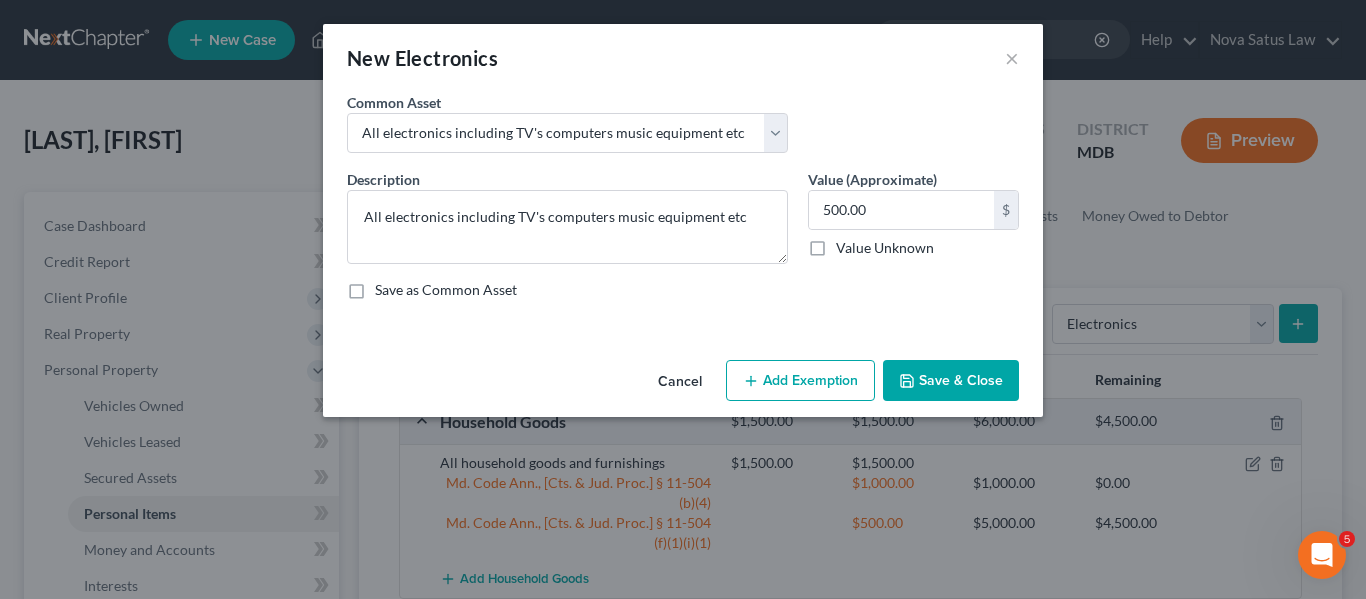 click on "Add Exemption" at bounding box center (800, 381) 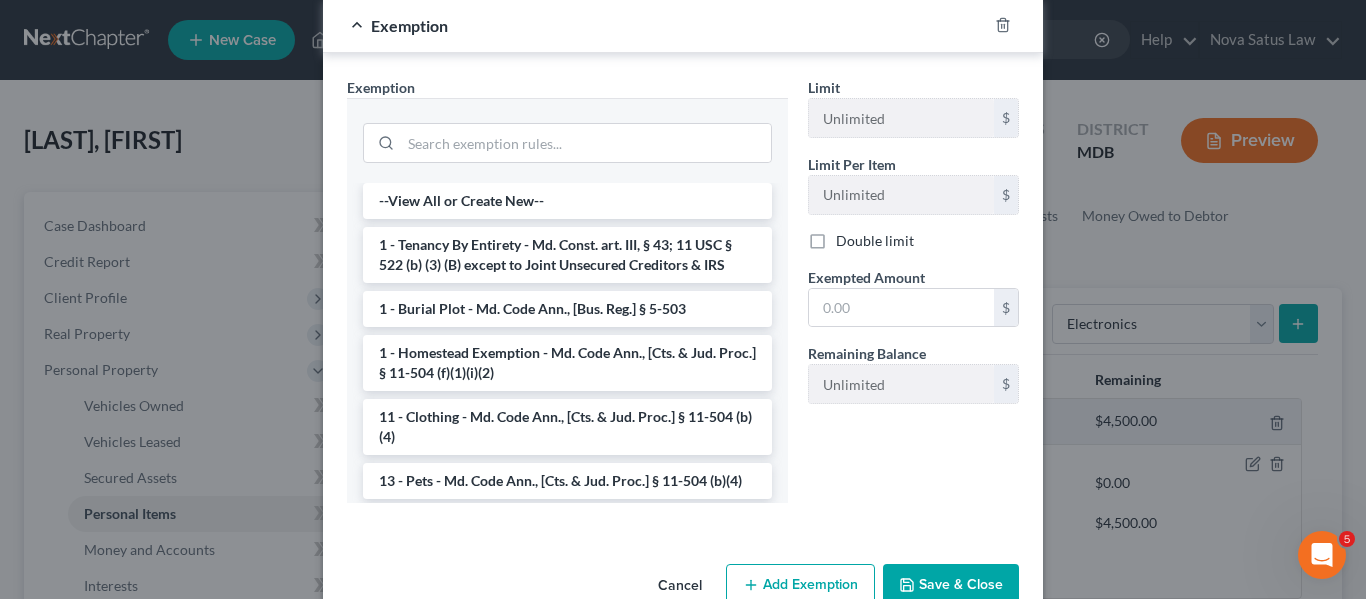 scroll, scrollTop: 353, scrollLeft: 0, axis: vertical 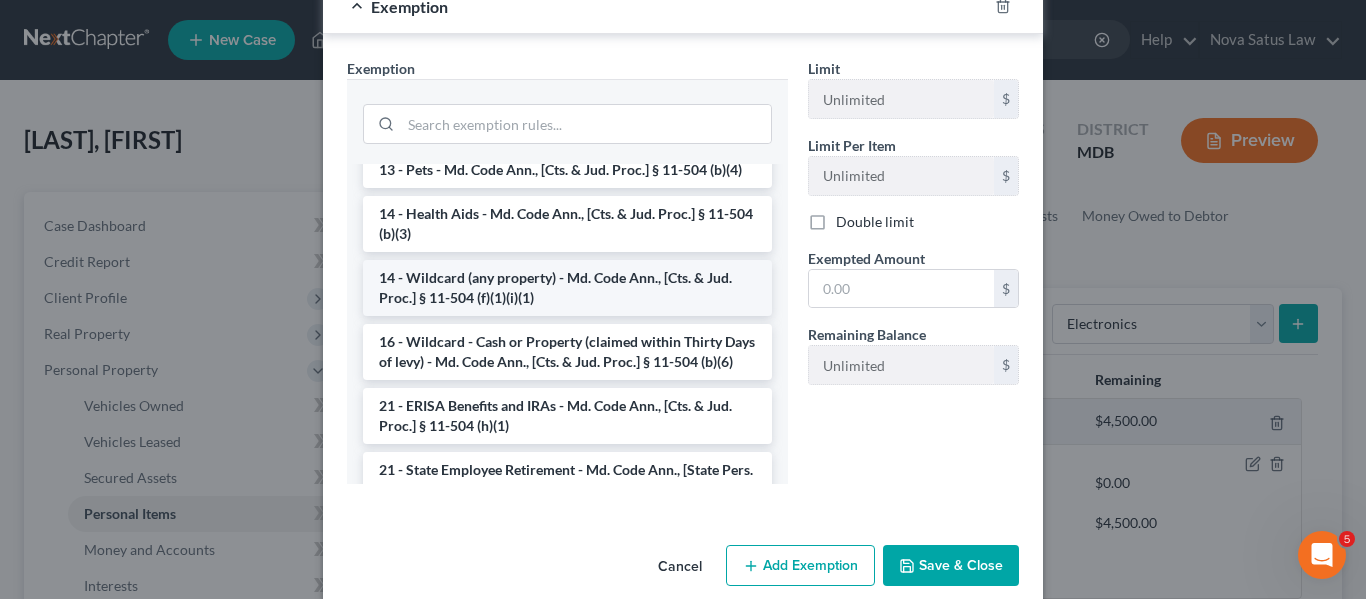 click on "14 - Wildcard (any property) - Md. Code Ann., [Cts. & Jud. Proc.] § 11-504 (f)(1)(i)(1)" at bounding box center (567, 288) 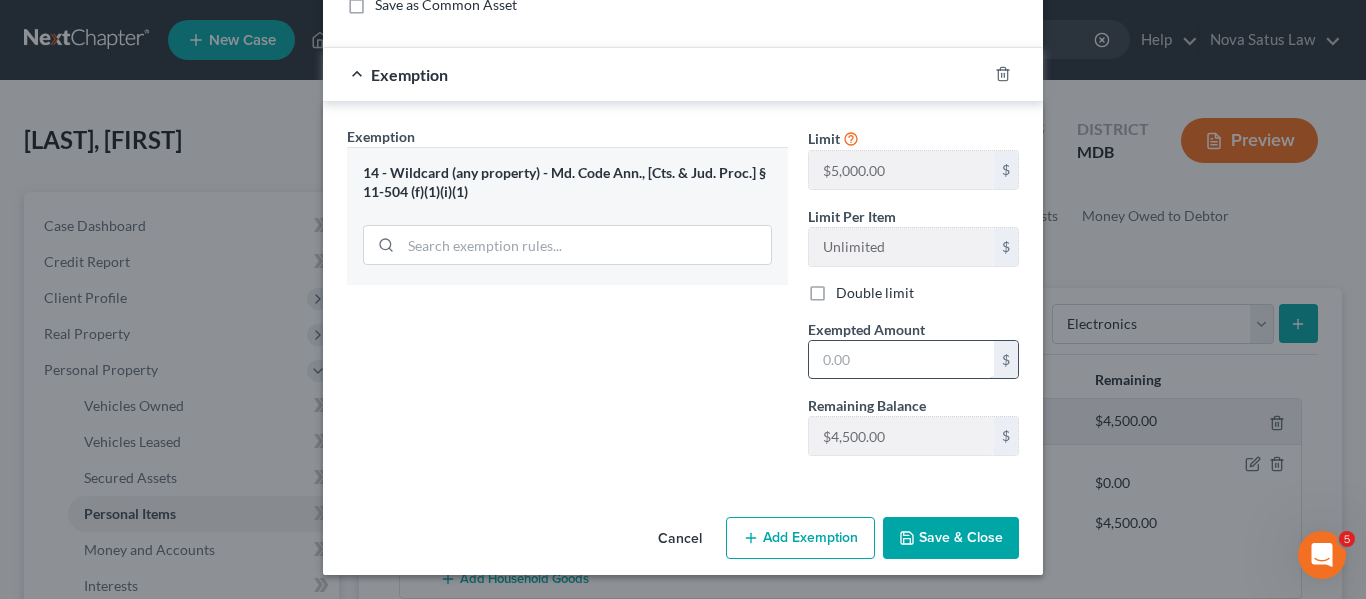 click at bounding box center [901, 360] 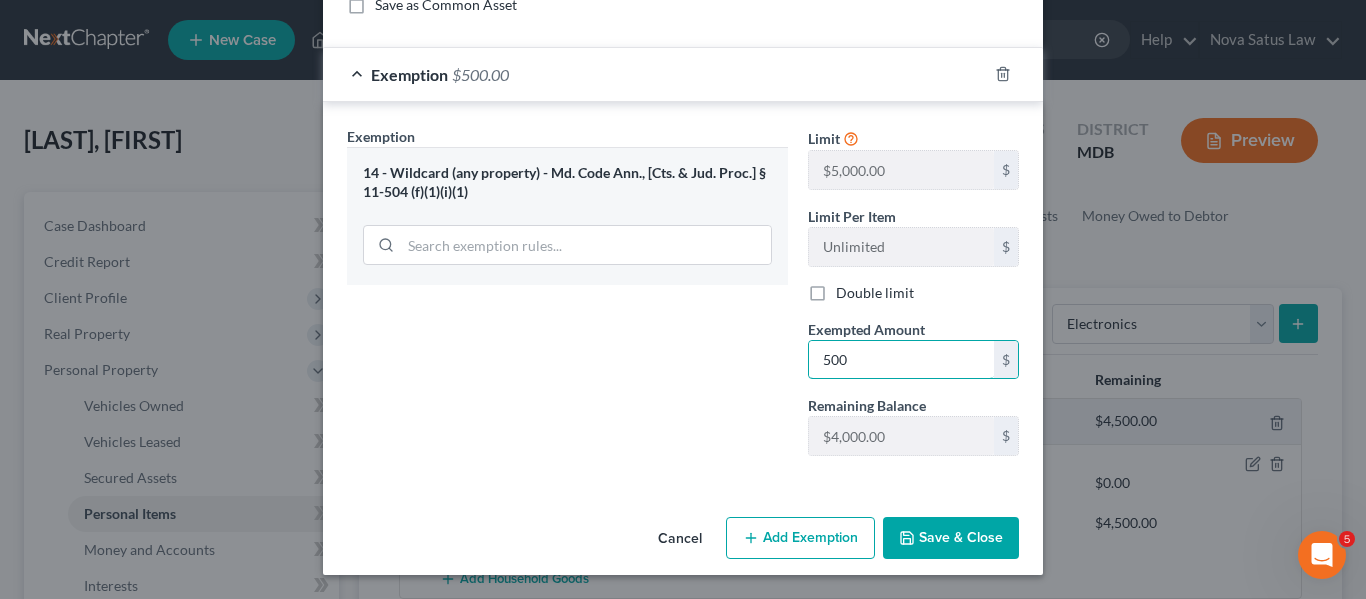 type on "500" 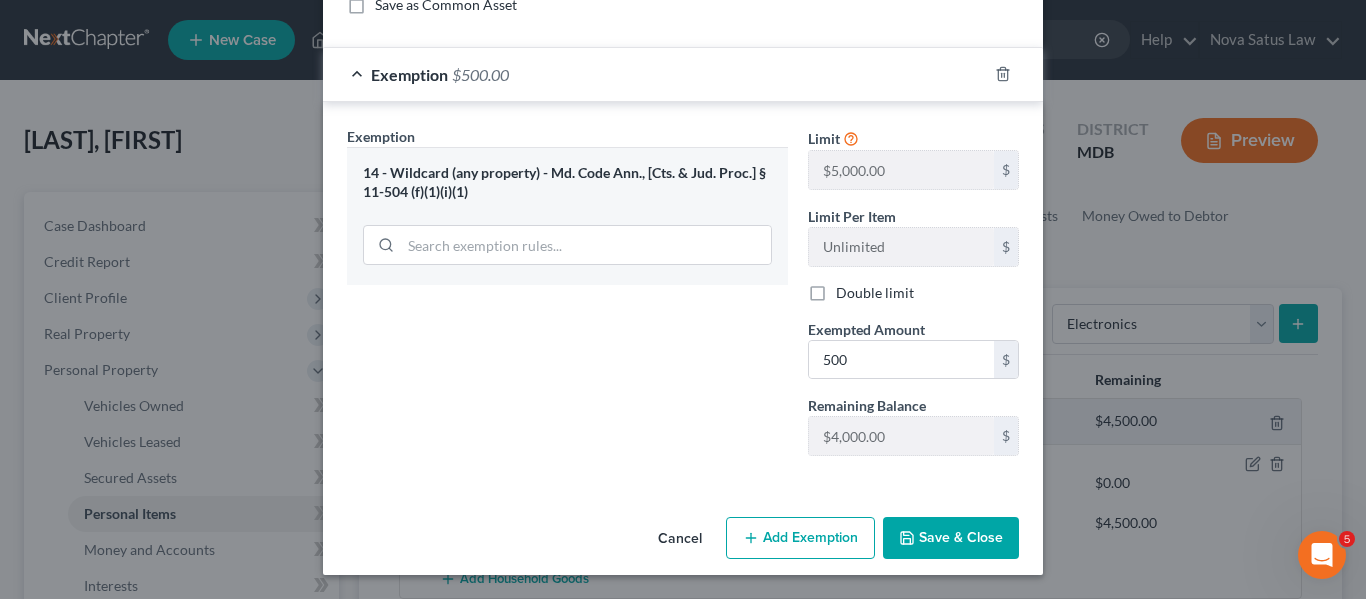 click 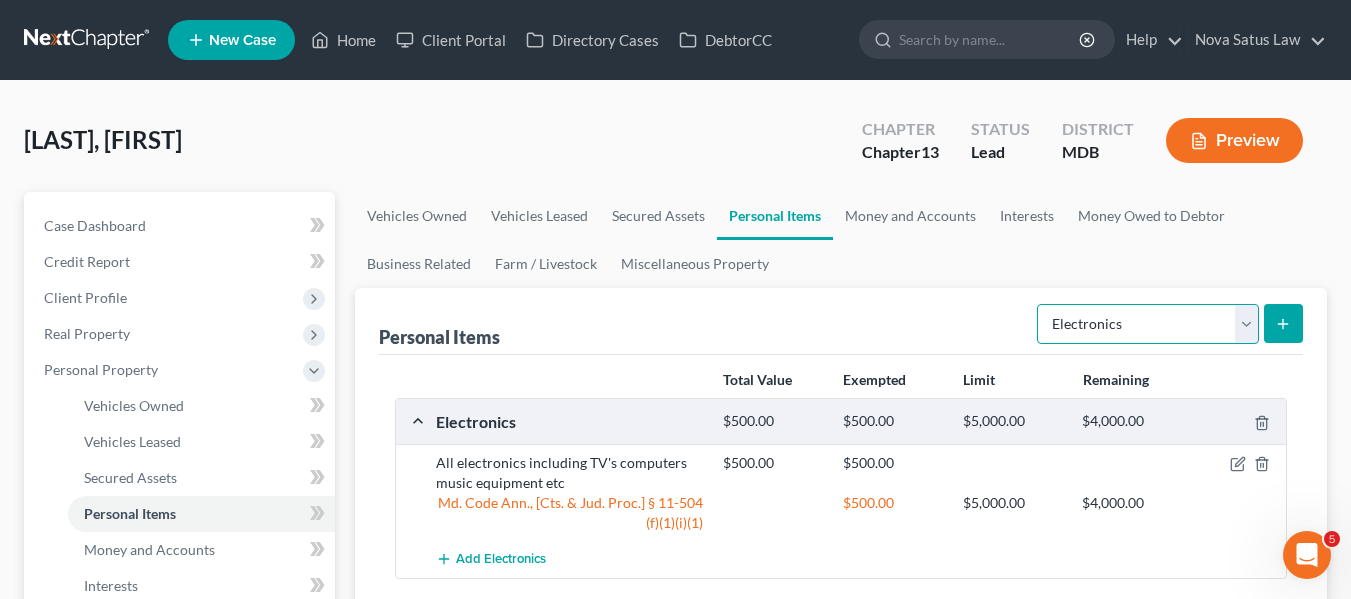 click on "Select Item Type Clothing Collectibles Of Value Electronics Firearms Household Goods Jewelry Other Pet(s) Sports & Hobby Equipment" at bounding box center (1148, 324) 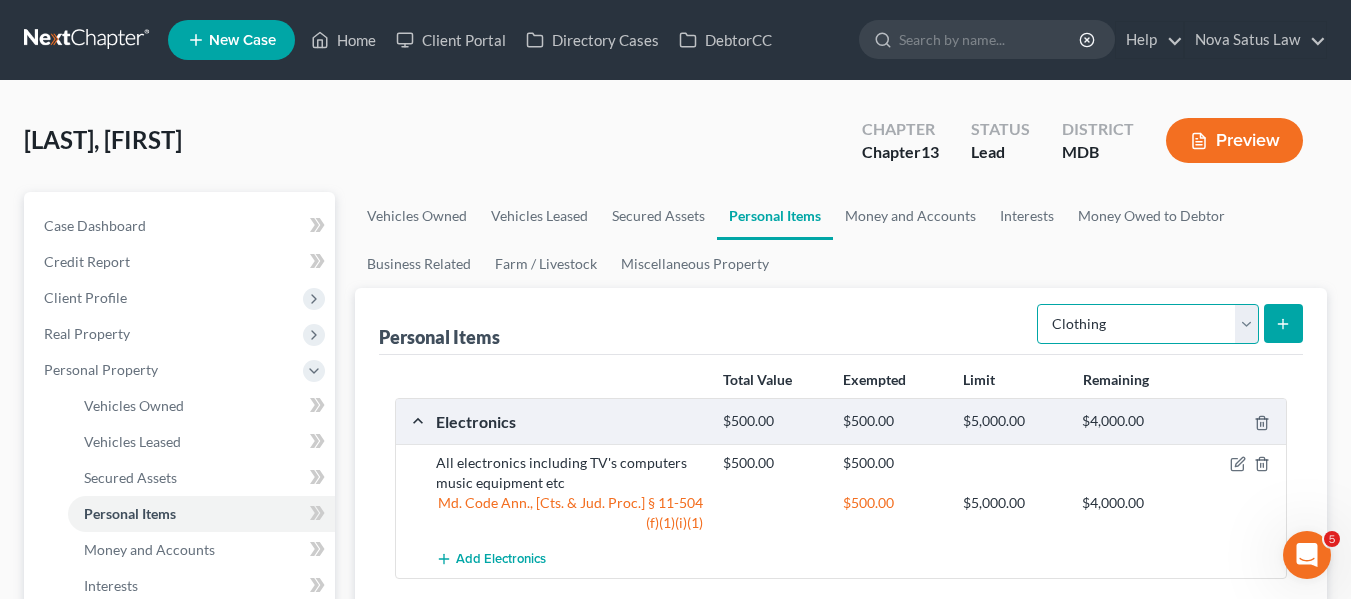click on "Select Item Type Clothing Collectibles Of Value Electronics Firearms Household Goods Jewelry Other Pet(s) Sports & Hobby Equipment" at bounding box center (1148, 324) 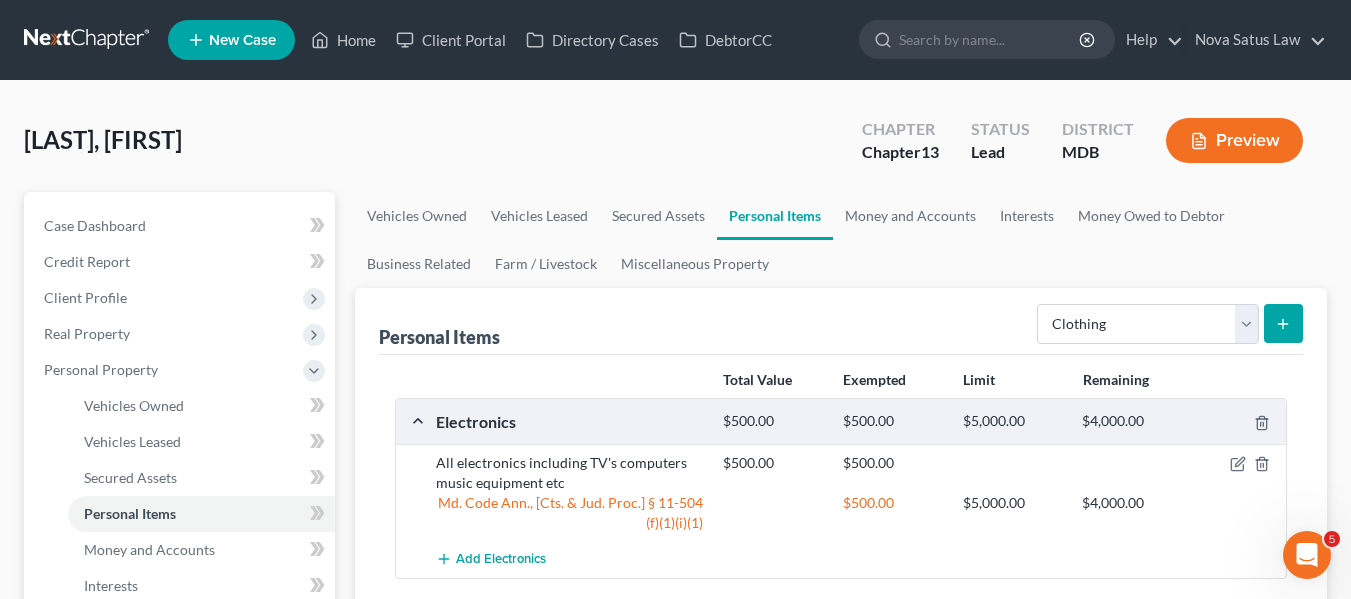 click at bounding box center [1283, 323] 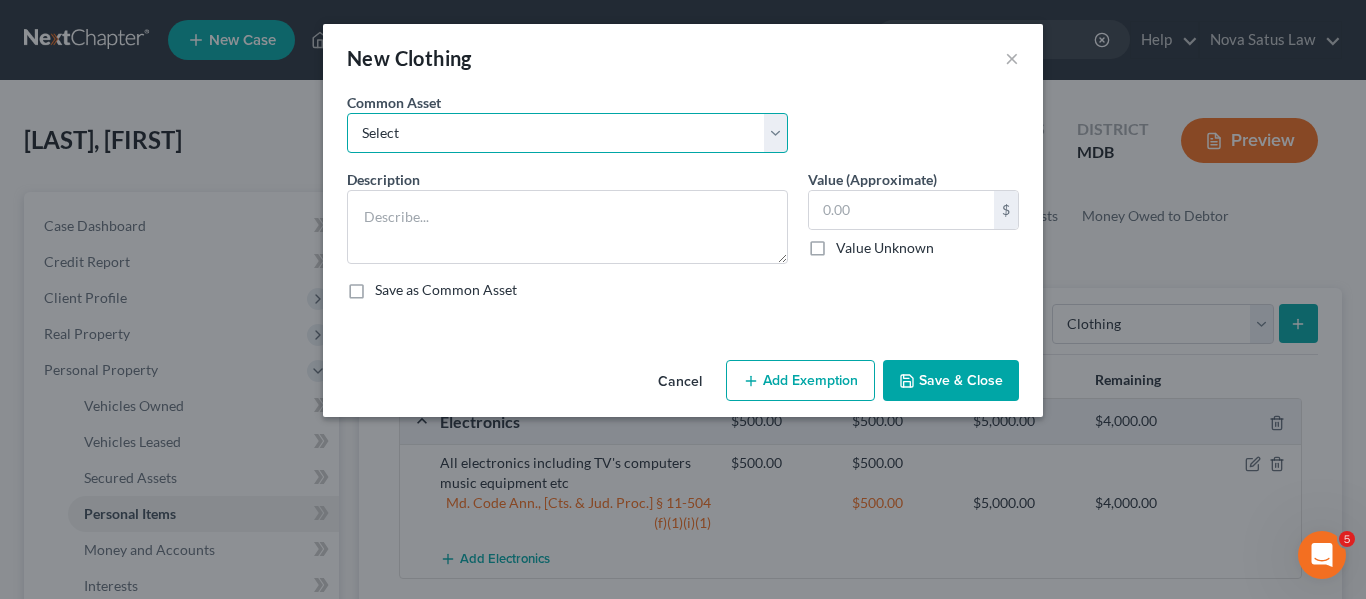 click on "Select All articles of clothing including shoes and outerwear" at bounding box center [567, 133] 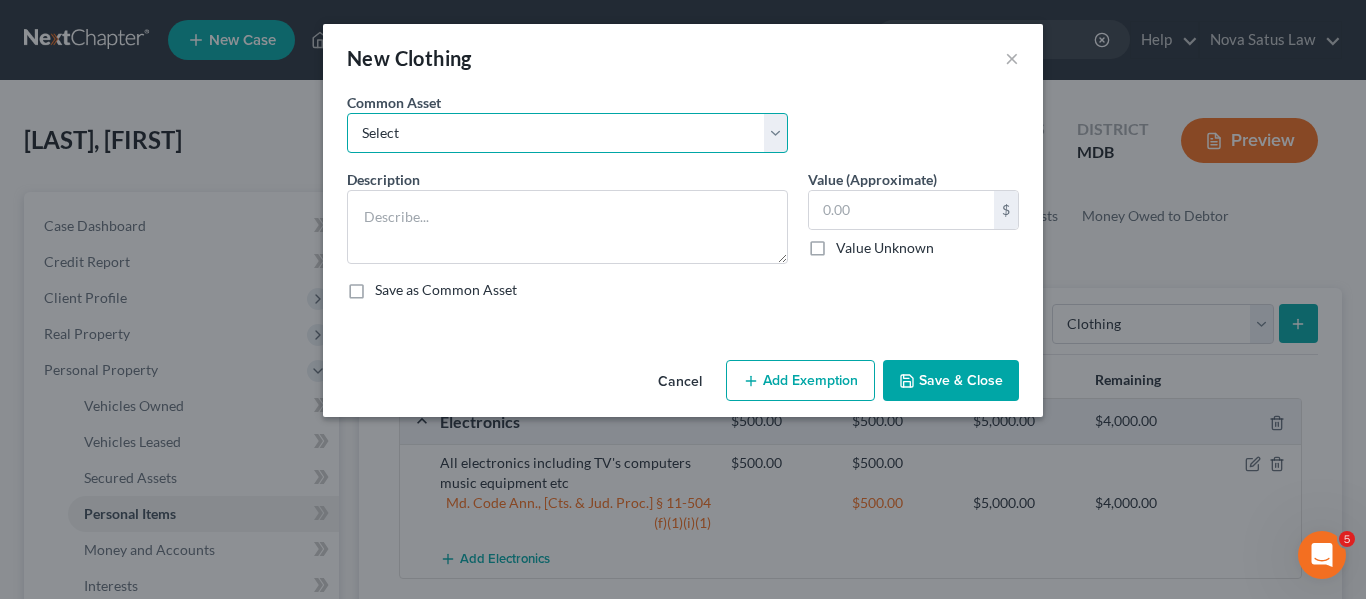 select on "0" 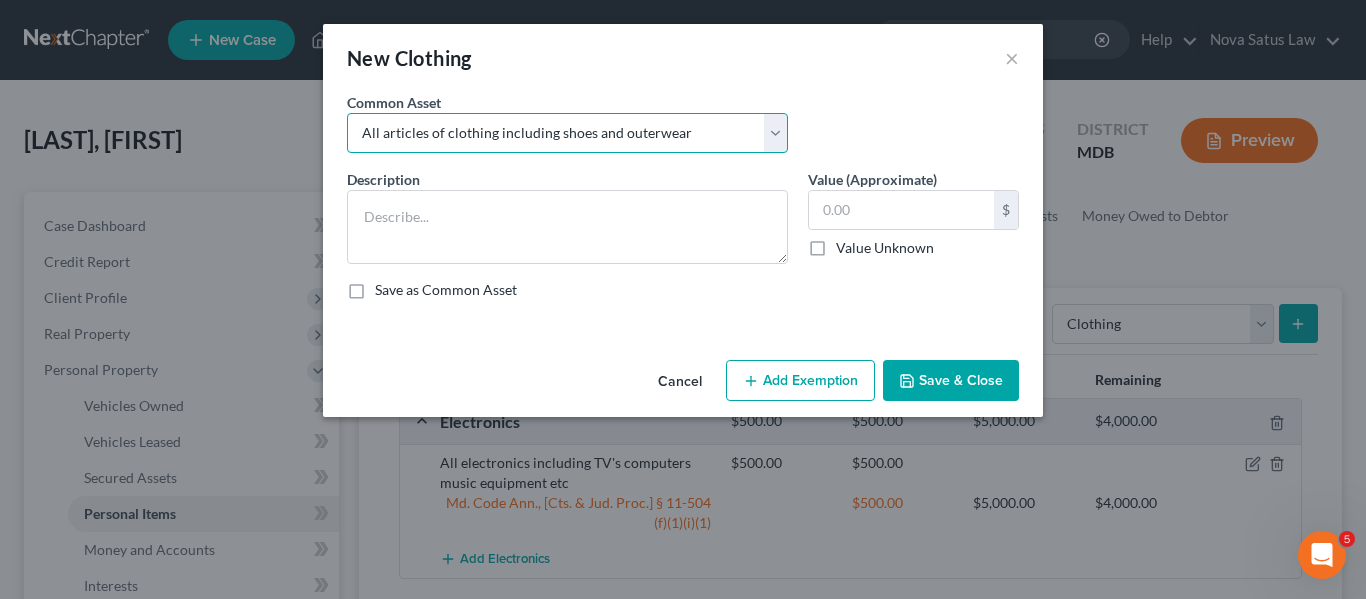 click on "Select All articles of clothing including shoes and outerwear" at bounding box center (567, 133) 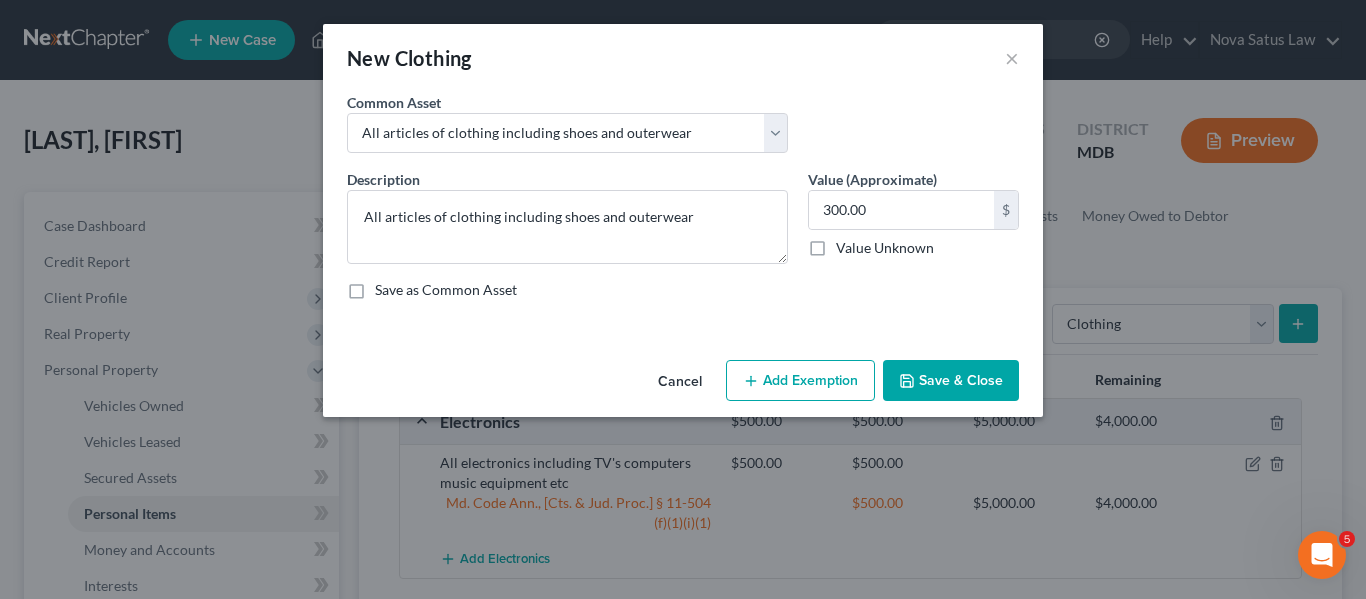 click on "Add Exemption" at bounding box center (800, 381) 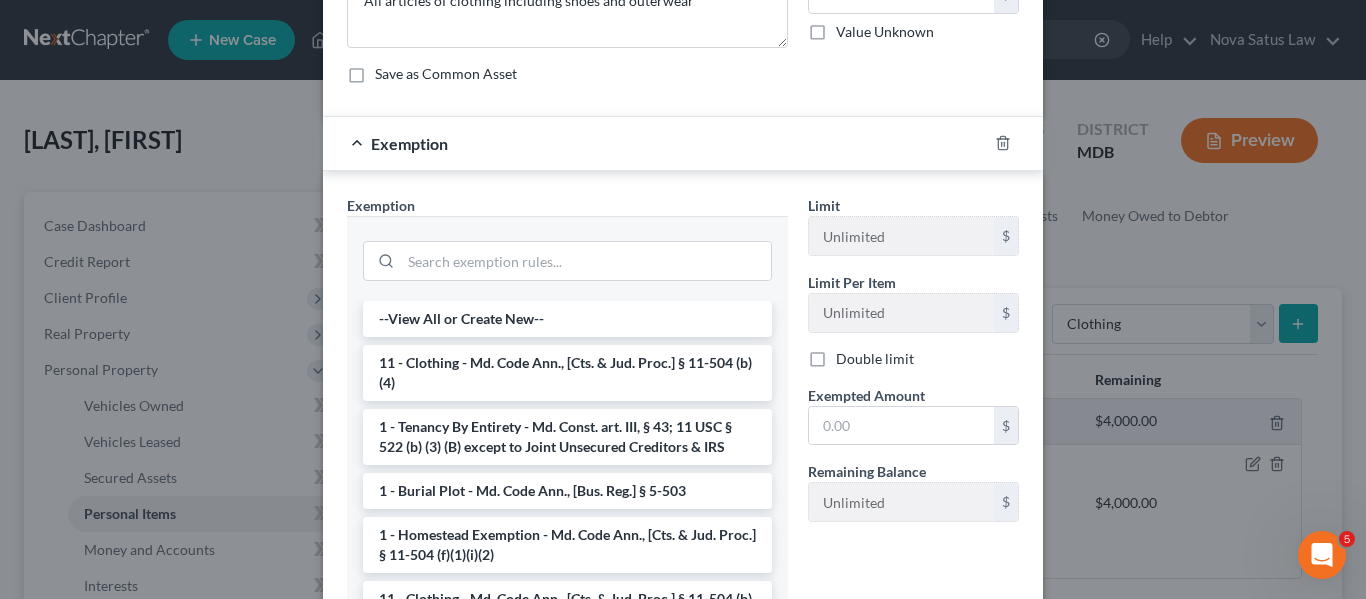 scroll, scrollTop: 271, scrollLeft: 0, axis: vertical 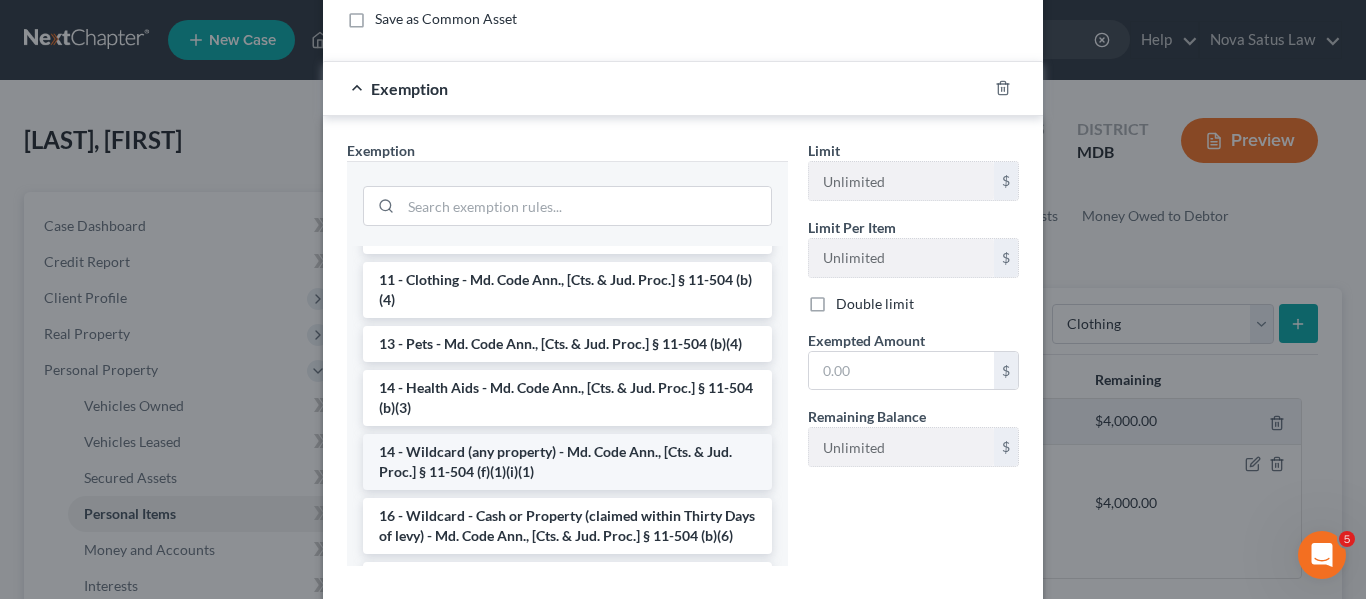 click on "14 - Wildcard (any property) - Md. Code Ann., [Cts. & Jud. Proc.] § 11-504 (f)(1)(i)(1)" at bounding box center [567, 462] 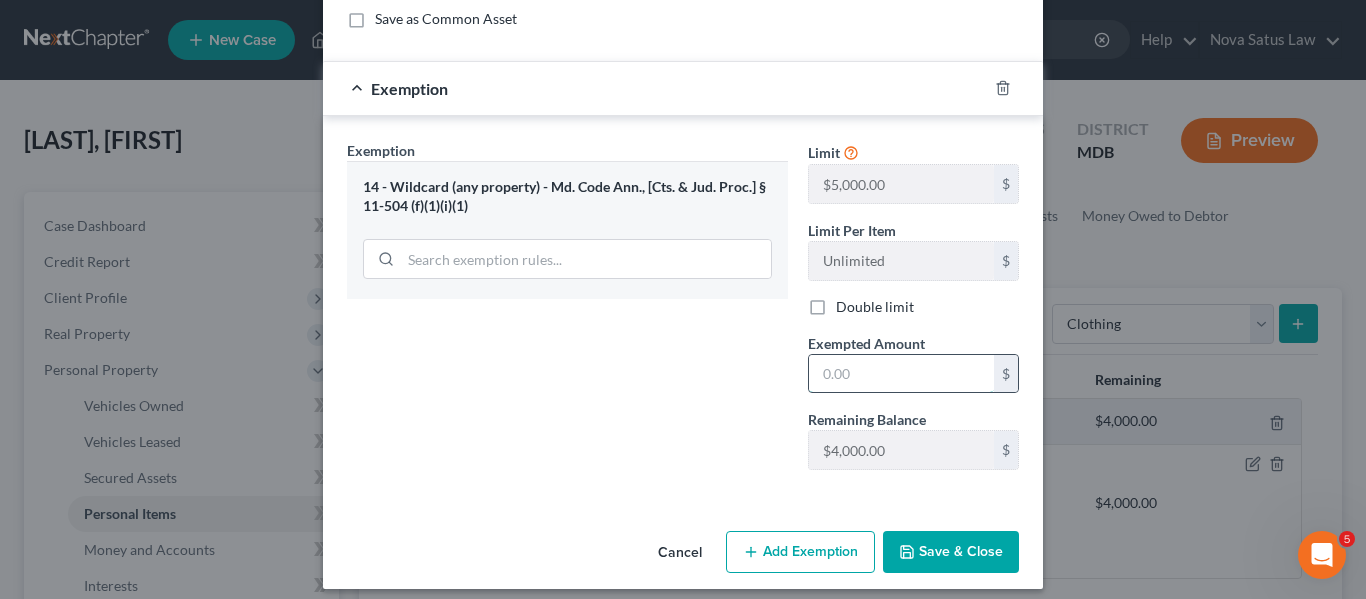 click at bounding box center (901, 374) 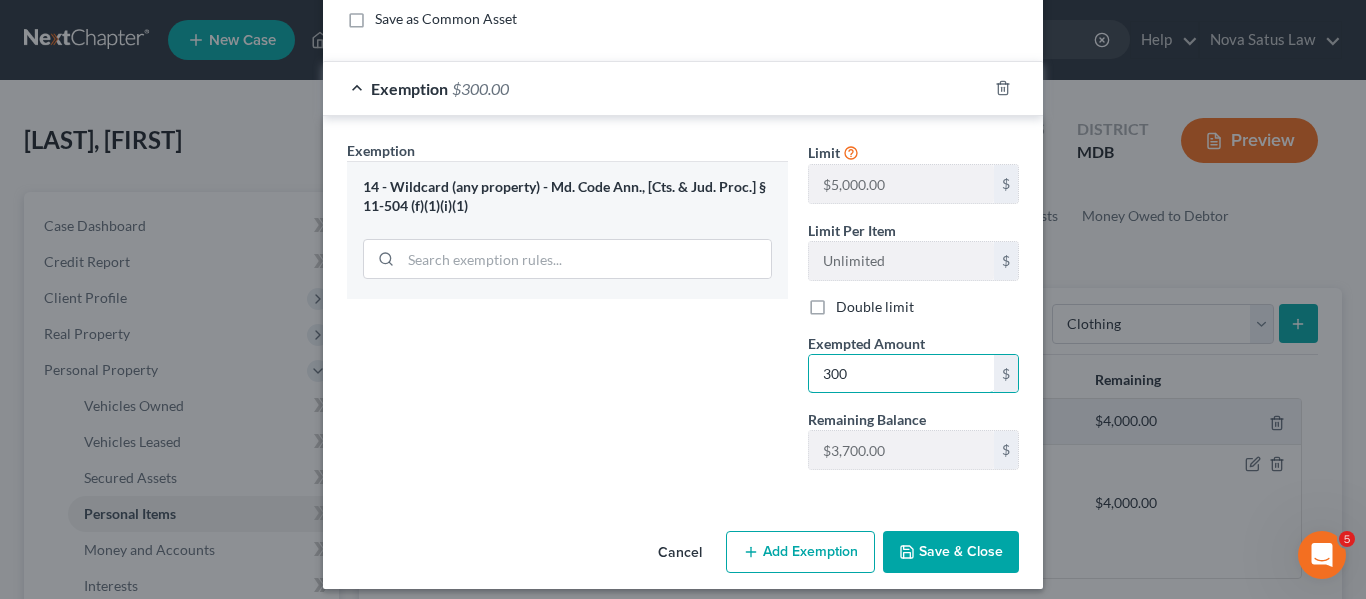 type on "300" 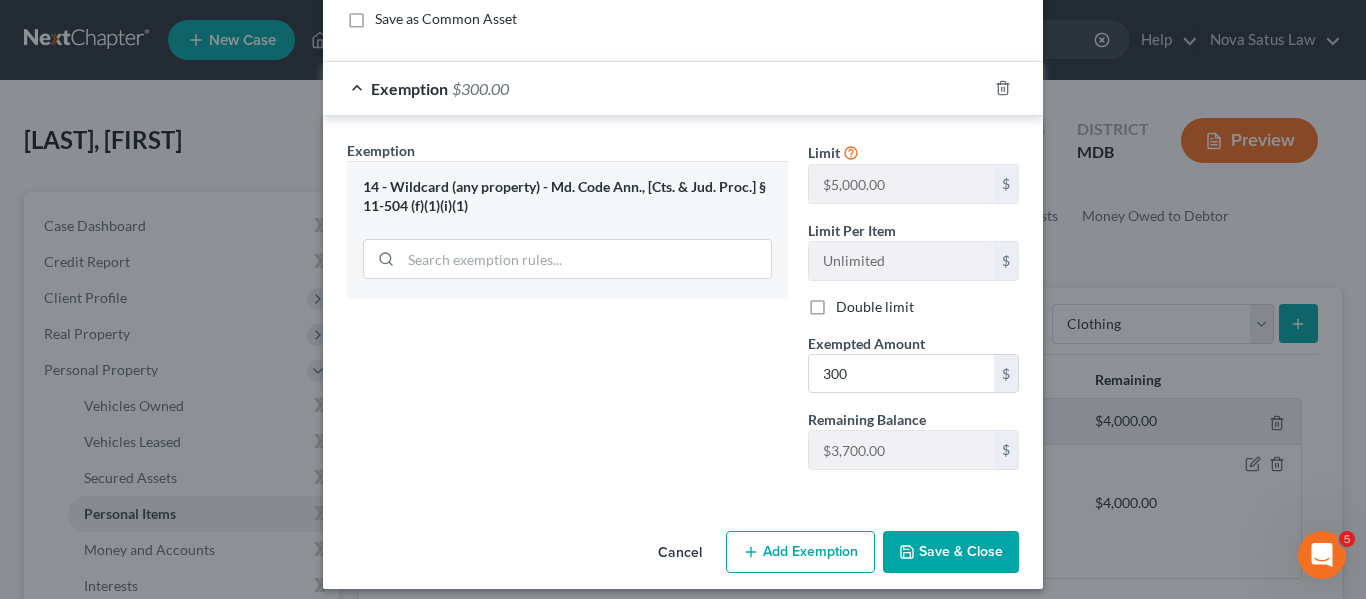 click on "Save & Close" at bounding box center [951, 552] 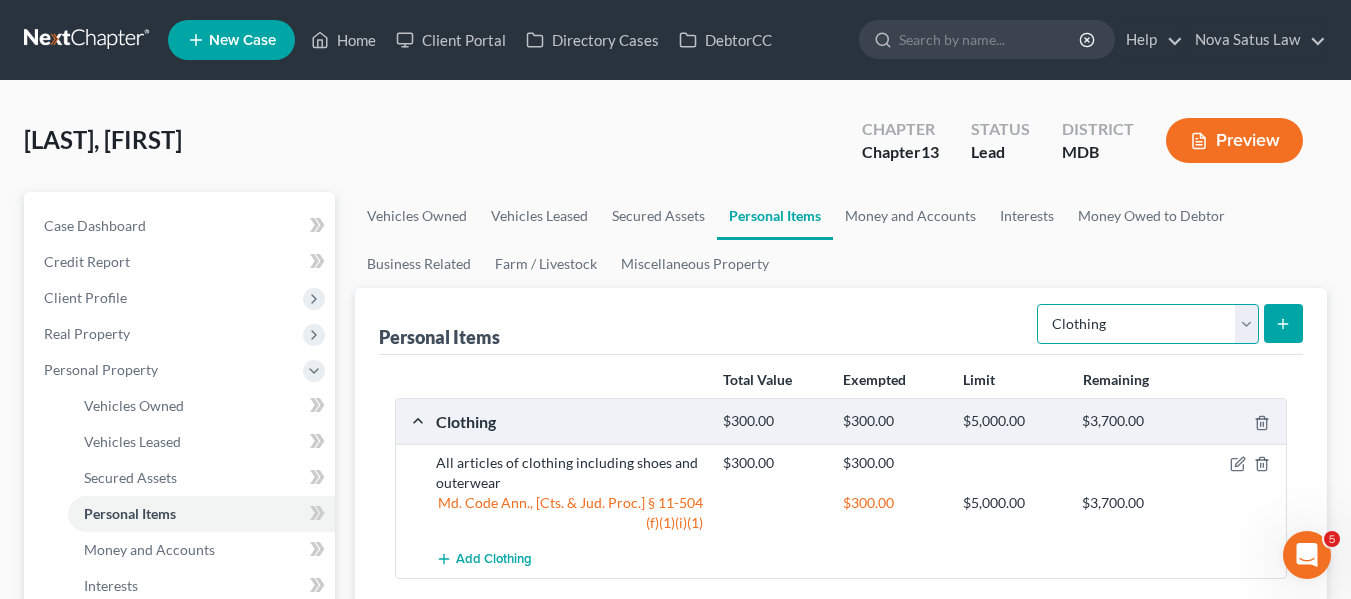 click on "Select Item Type Clothing Collectibles Of Value Electronics Firearms Household Goods Jewelry Other Pet(s) Sports & Hobby Equipment" at bounding box center [1148, 324] 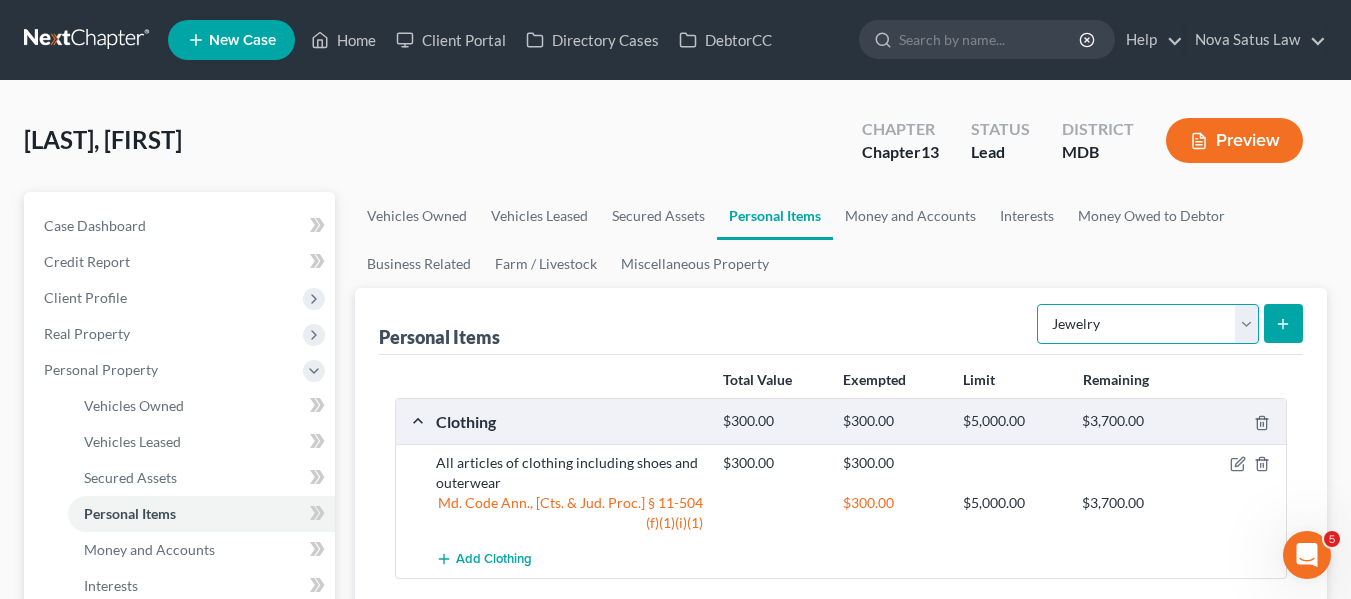 click on "Select Item Type Clothing Collectibles Of Value Electronics Firearms Household Goods Jewelry Other Pet(s) Sports & Hobby Equipment" at bounding box center (1148, 324) 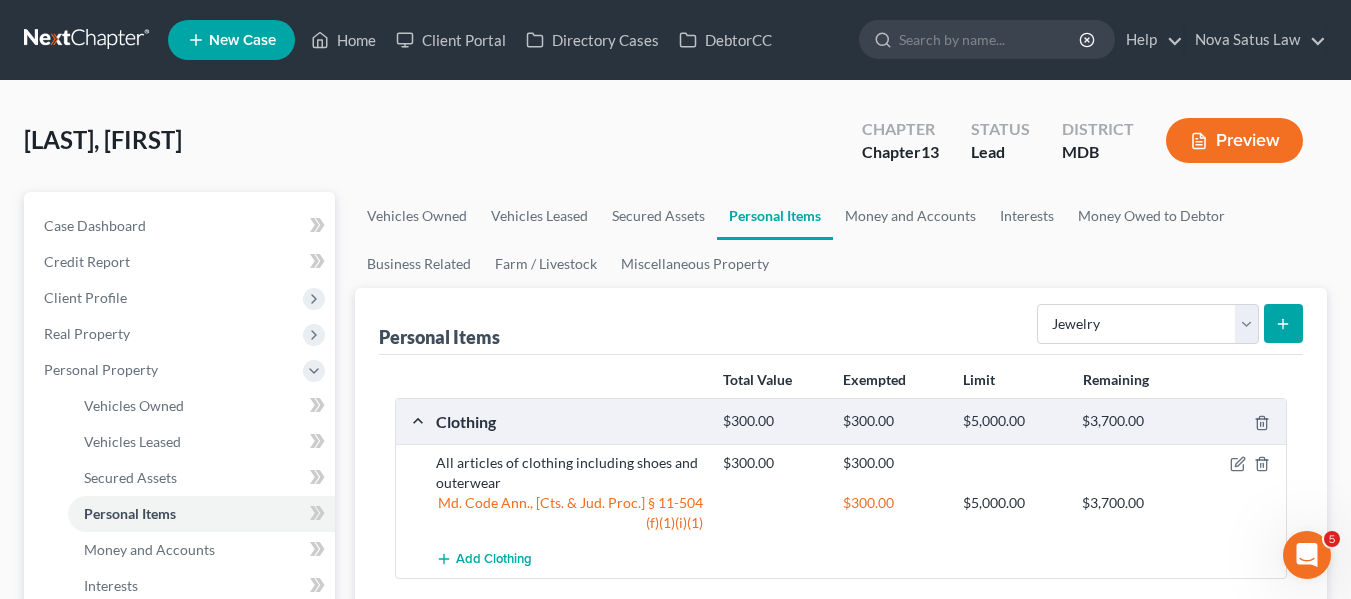 click 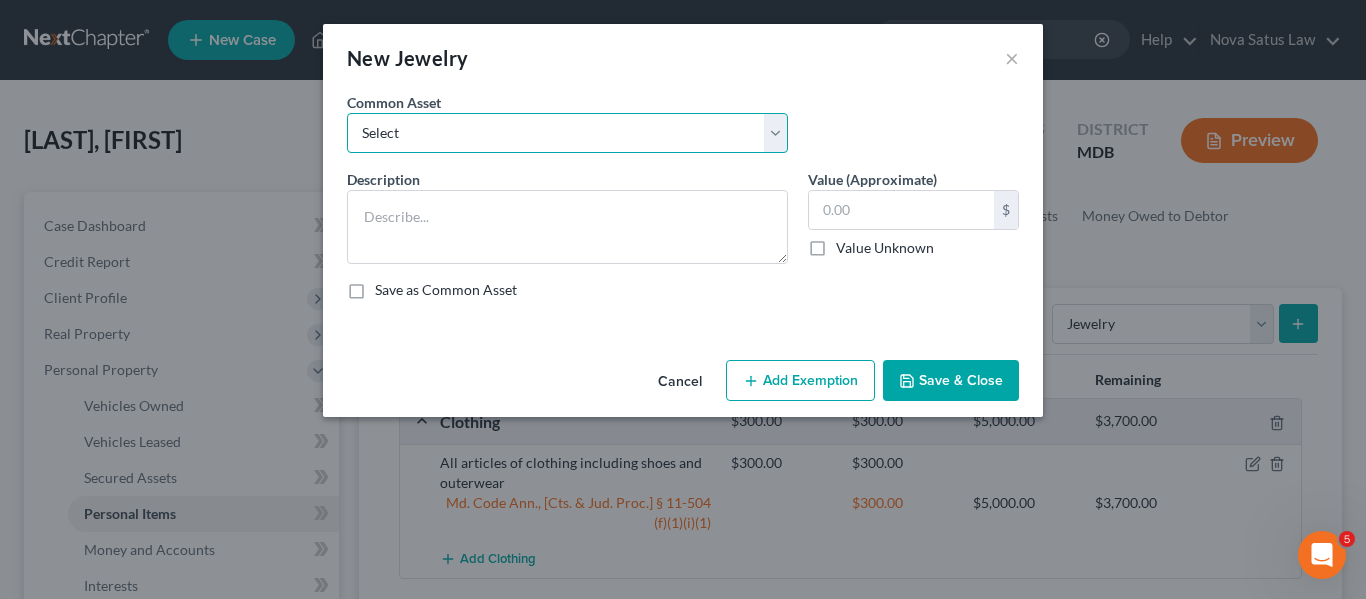 click on "Select All jewelry including rings watches bracelets earrings etc" at bounding box center (567, 133) 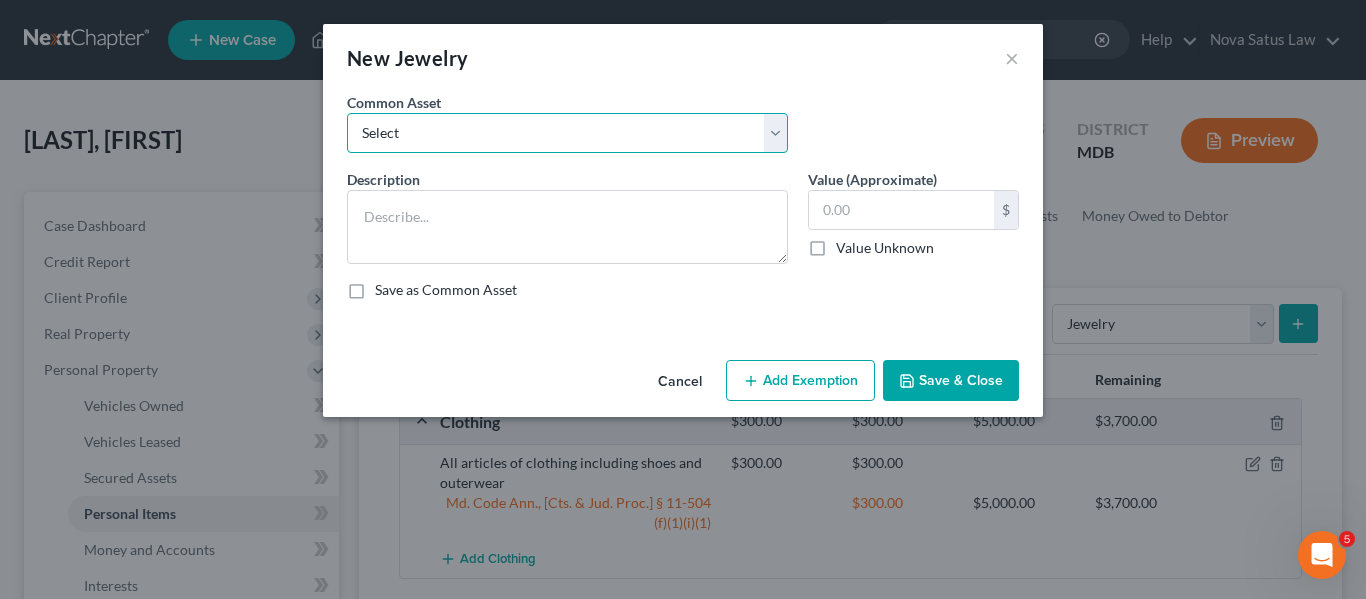 select on "0" 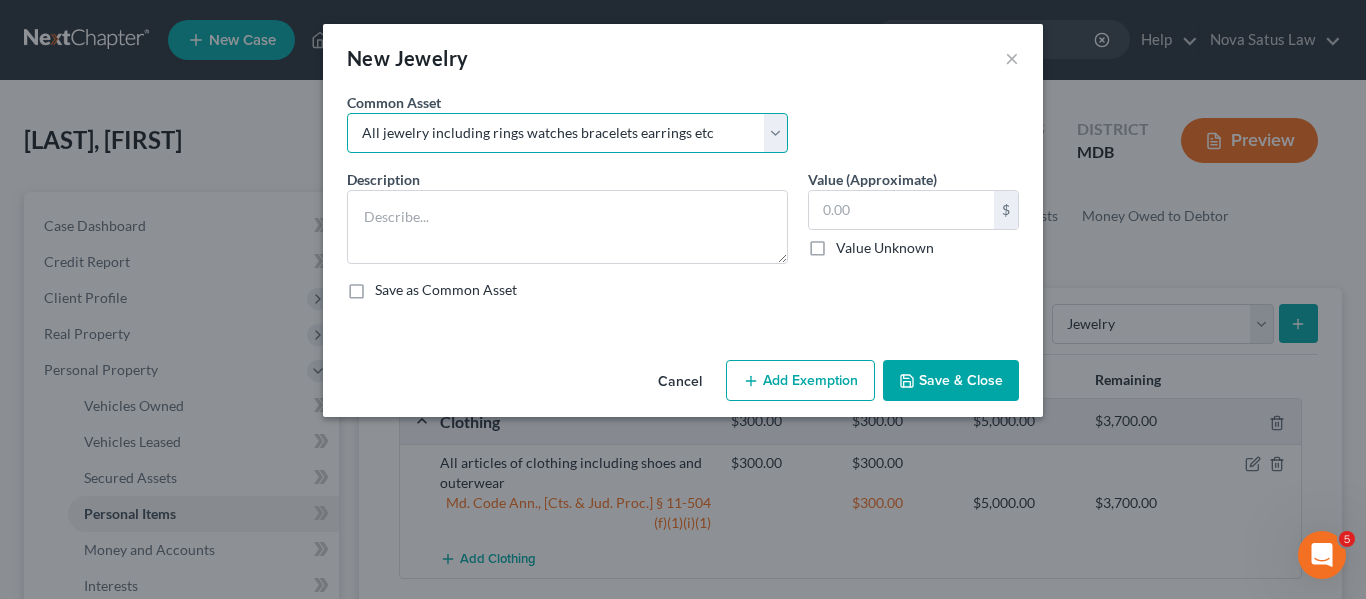 click on "Select All jewelry including rings watches bracelets earrings etc" at bounding box center [567, 133] 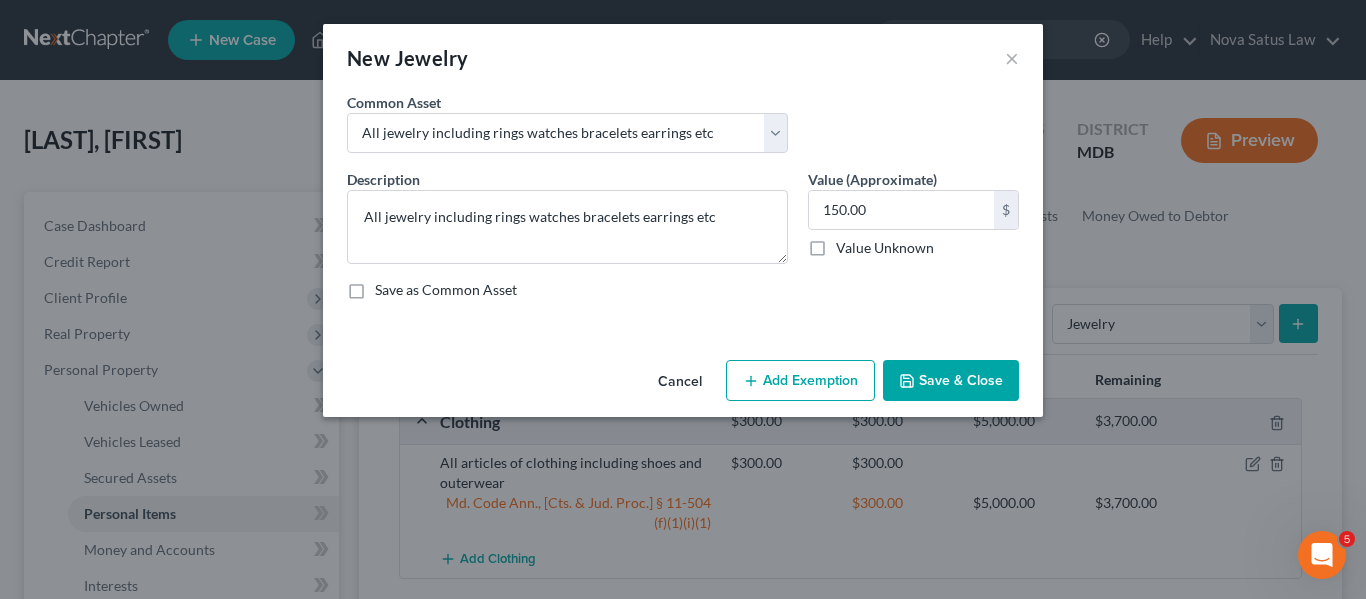click on "Add Exemption" at bounding box center (800, 381) 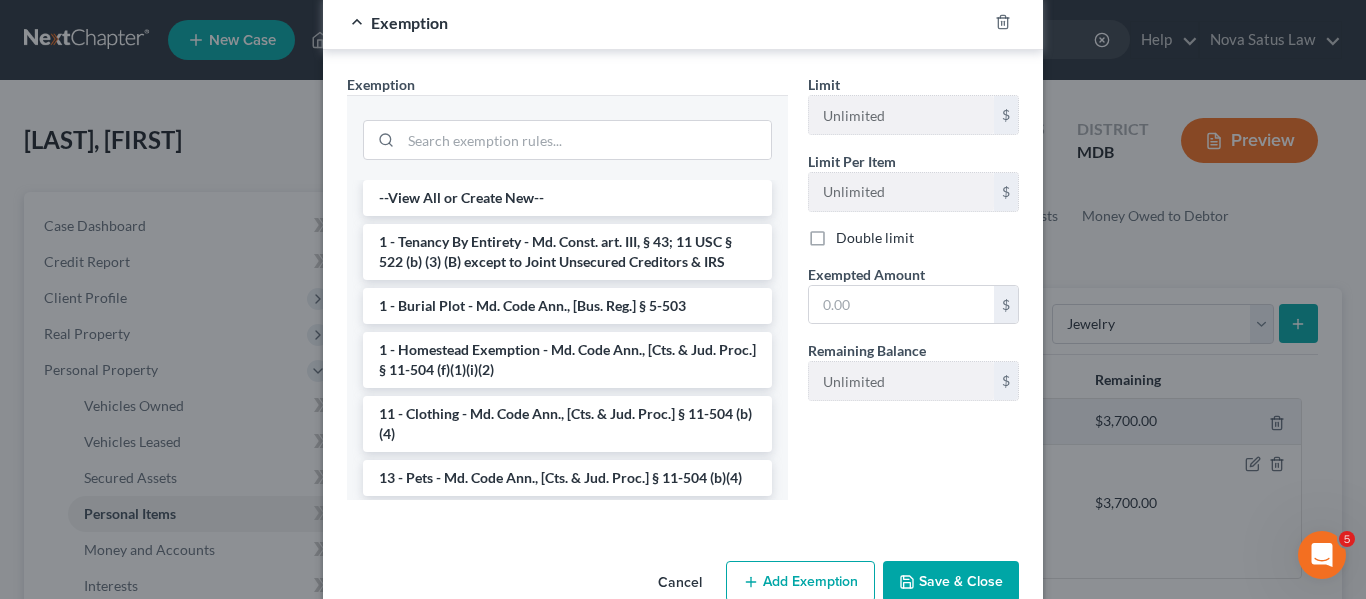 scroll, scrollTop: 380, scrollLeft: 0, axis: vertical 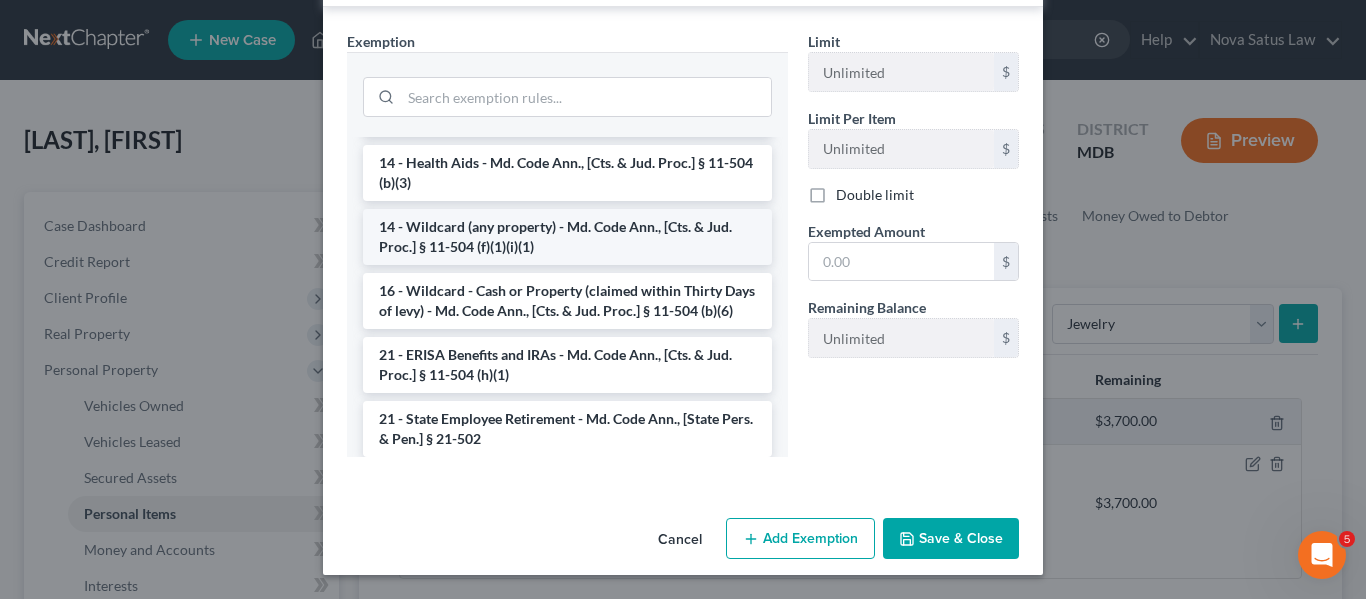 click on "14 - Wildcard (any property) - Md. Code Ann., [Cts. & Jud. Proc.] § 11-504 (f)(1)(i)(1)" at bounding box center (567, 237) 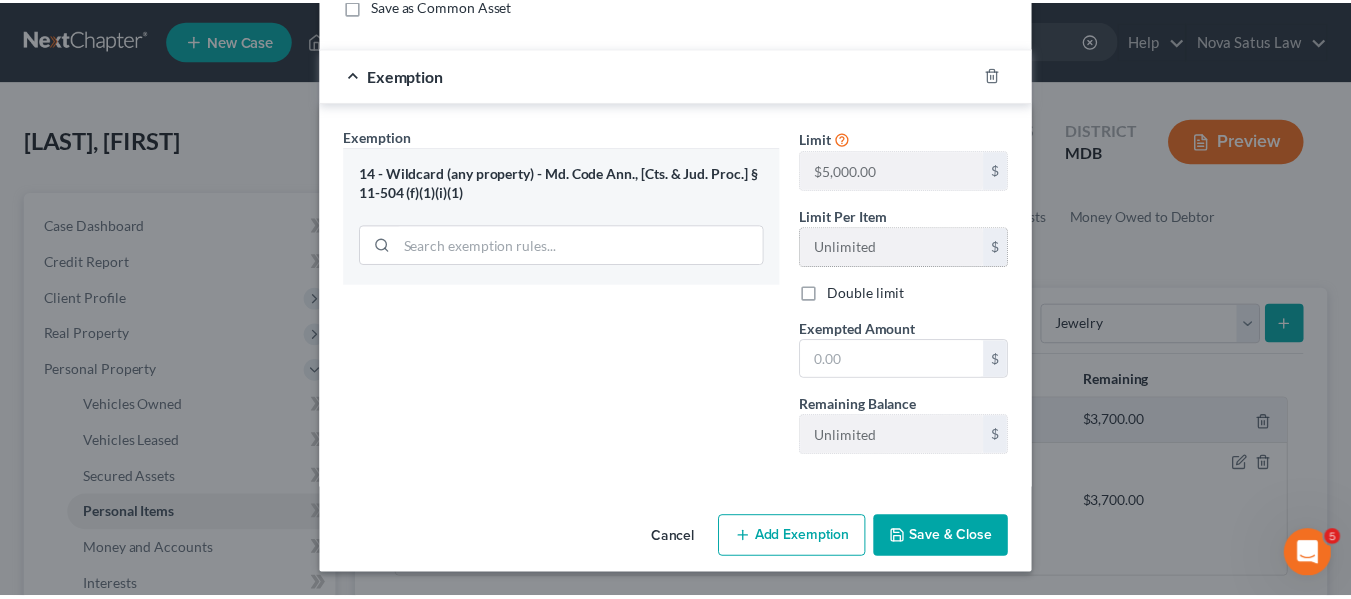 scroll, scrollTop: 285, scrollLeft: 0, axis: vertical 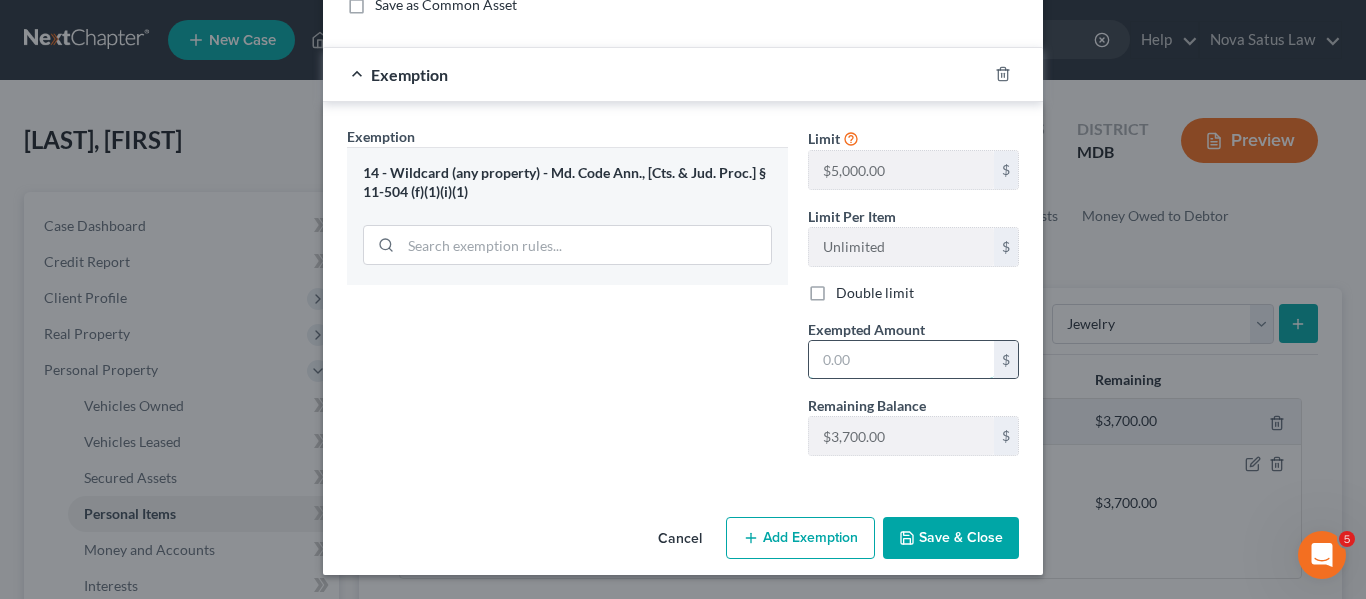 click at bounding box center [901, 360] 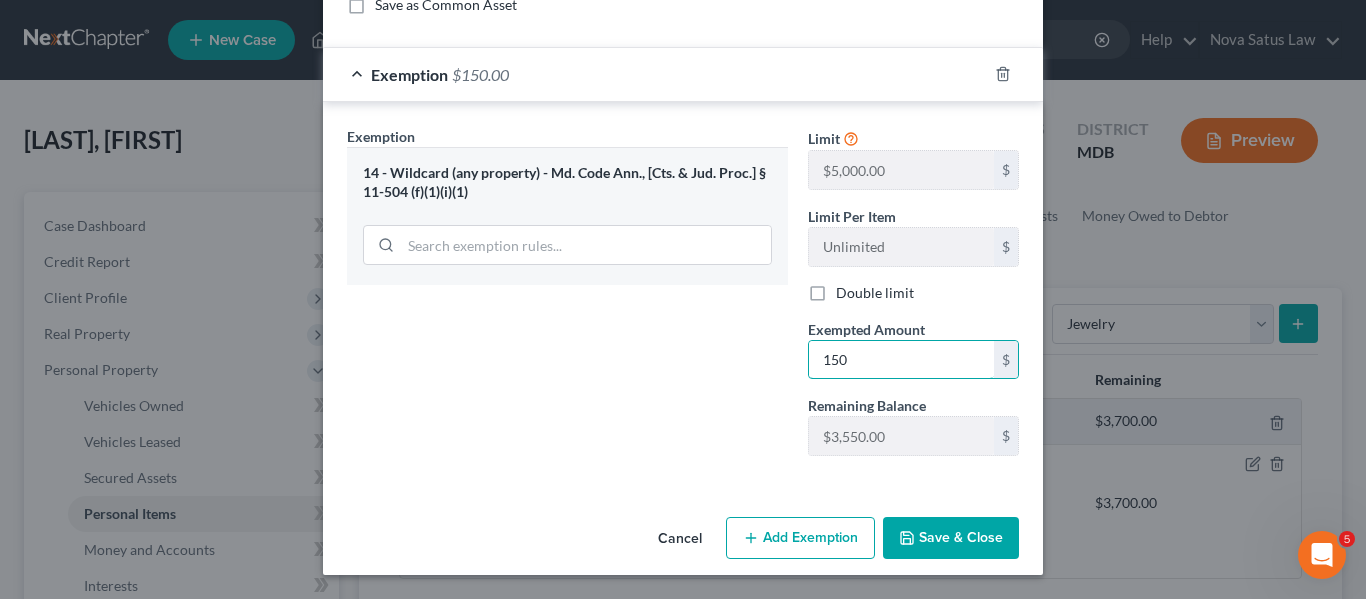 type on "150" 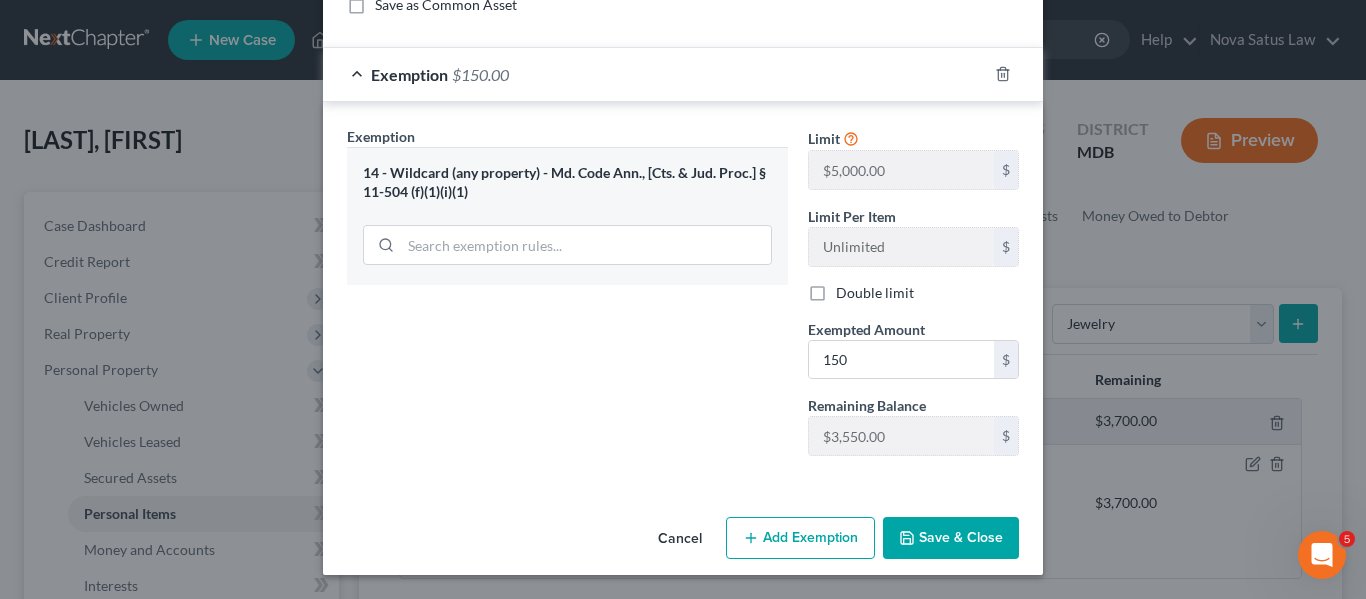 click on "Save & Close" at bounding box center (951, 538) 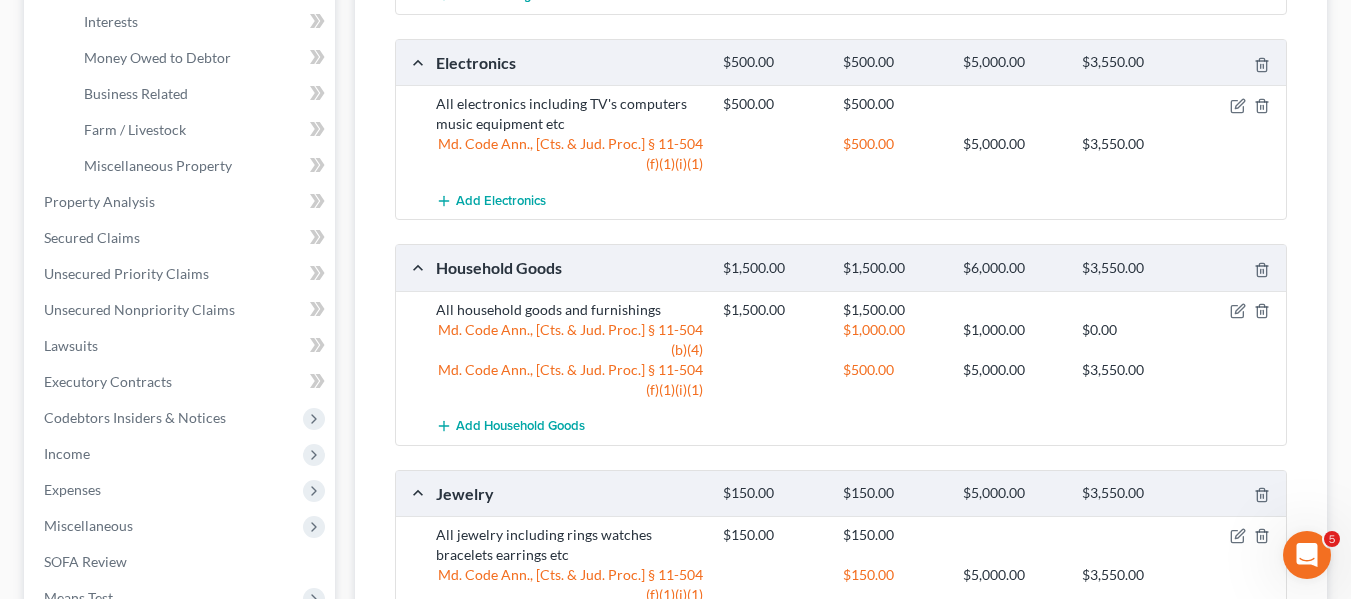 scroll, scrollTop: 565, scrollLeft: 0, axis: vertical 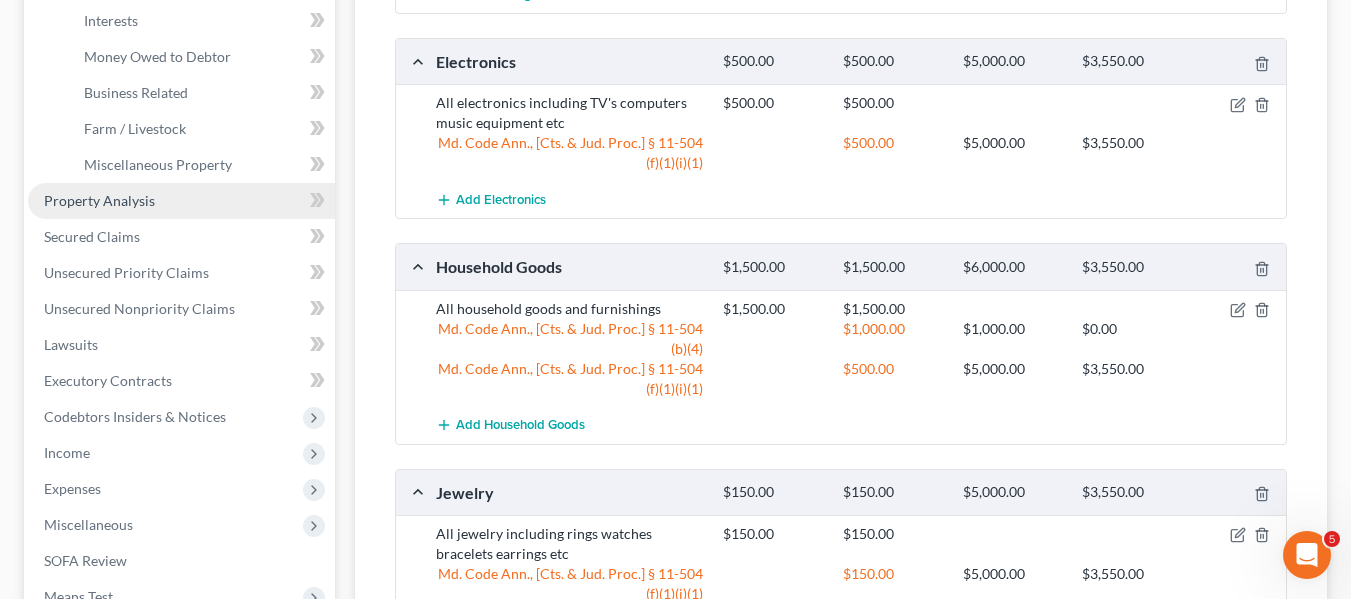 click on "Property Analysis" at bounding box center [99, 200] 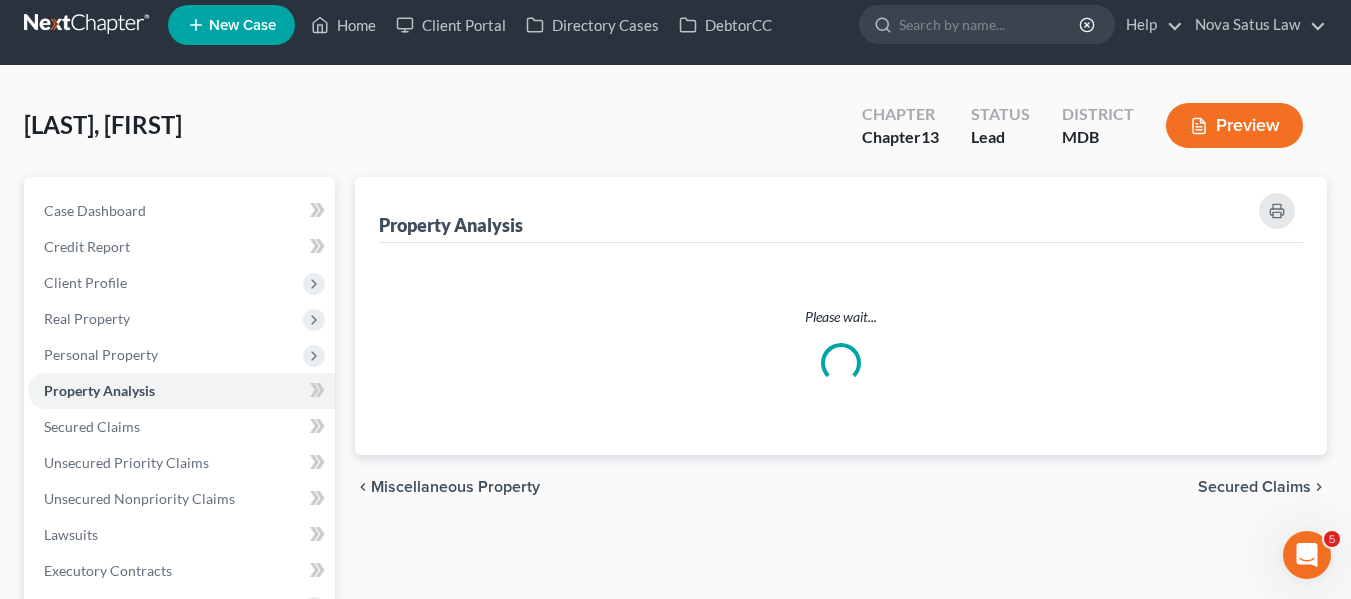 scroll, scrollTop: 0, scrollLeft: 0, axis: both 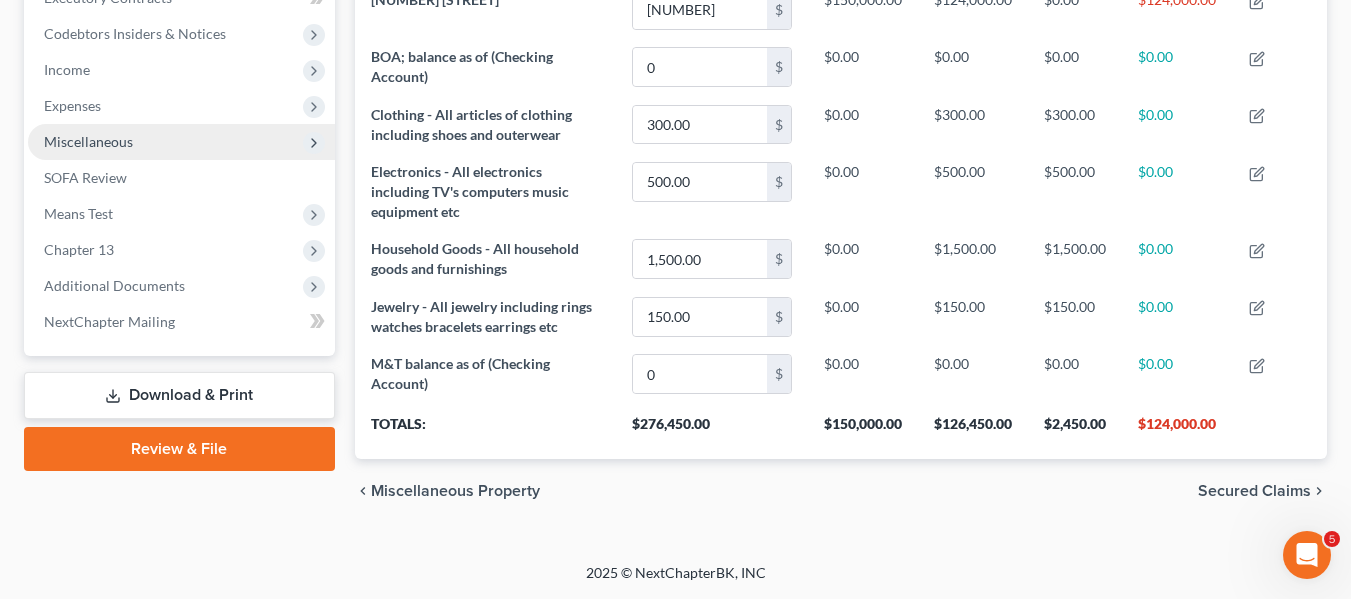 click on "Miscellaneous" at bounding box center (181, 142) 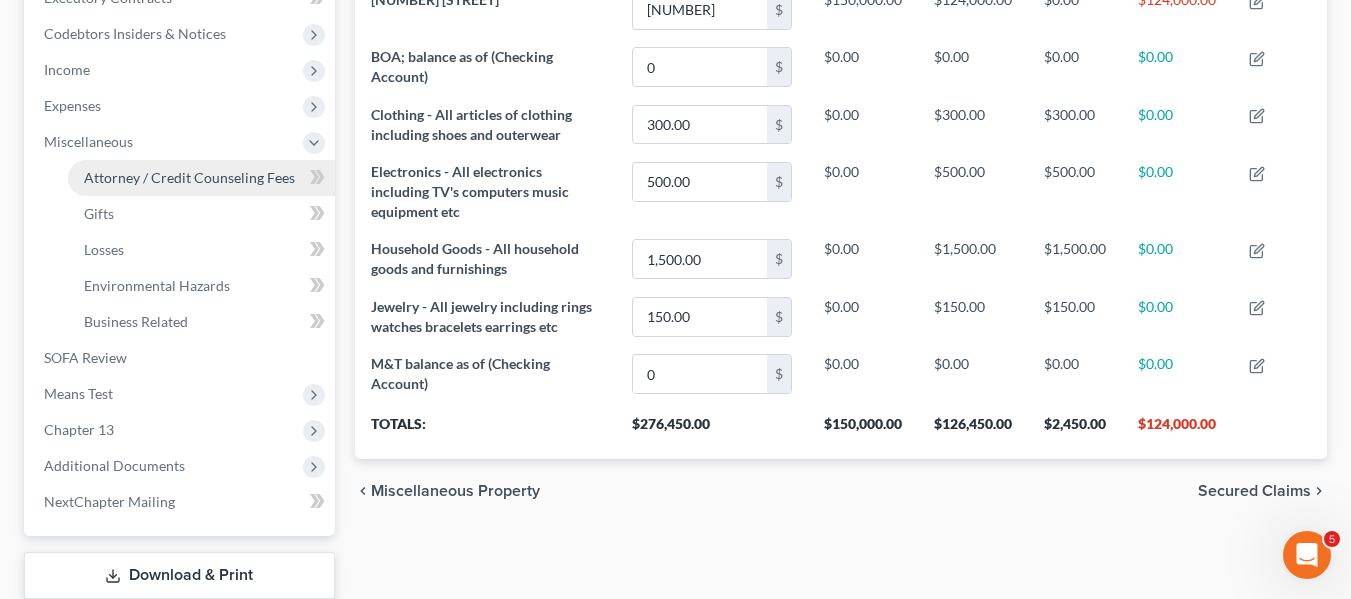click on "Attorney / Credit Counseling Fees" at bounding box center [189, 177] 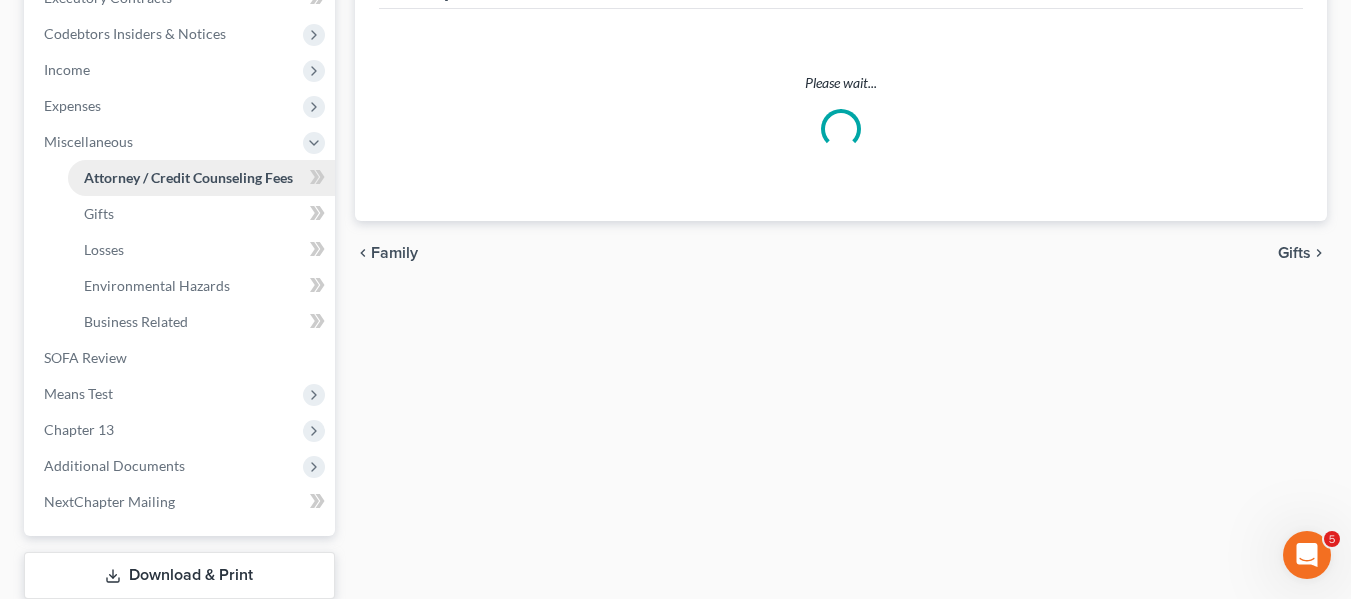 scroll, scrollTop: 217, scrollLeft: 0, axis: vertical 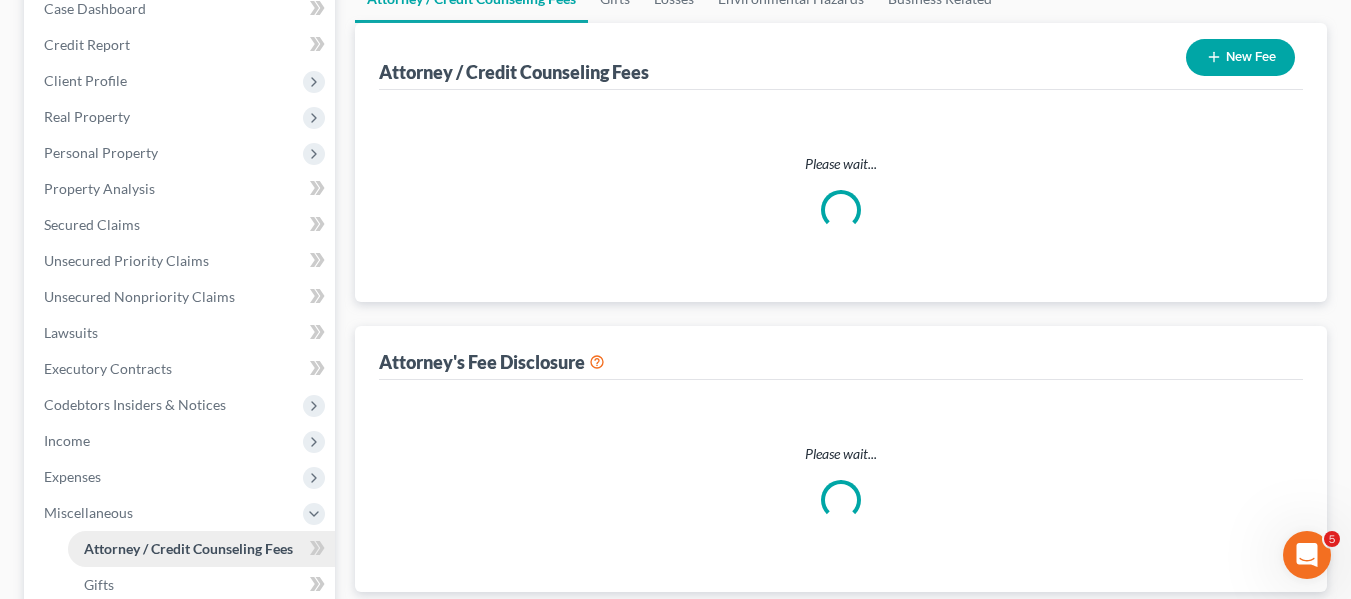 select on "2" 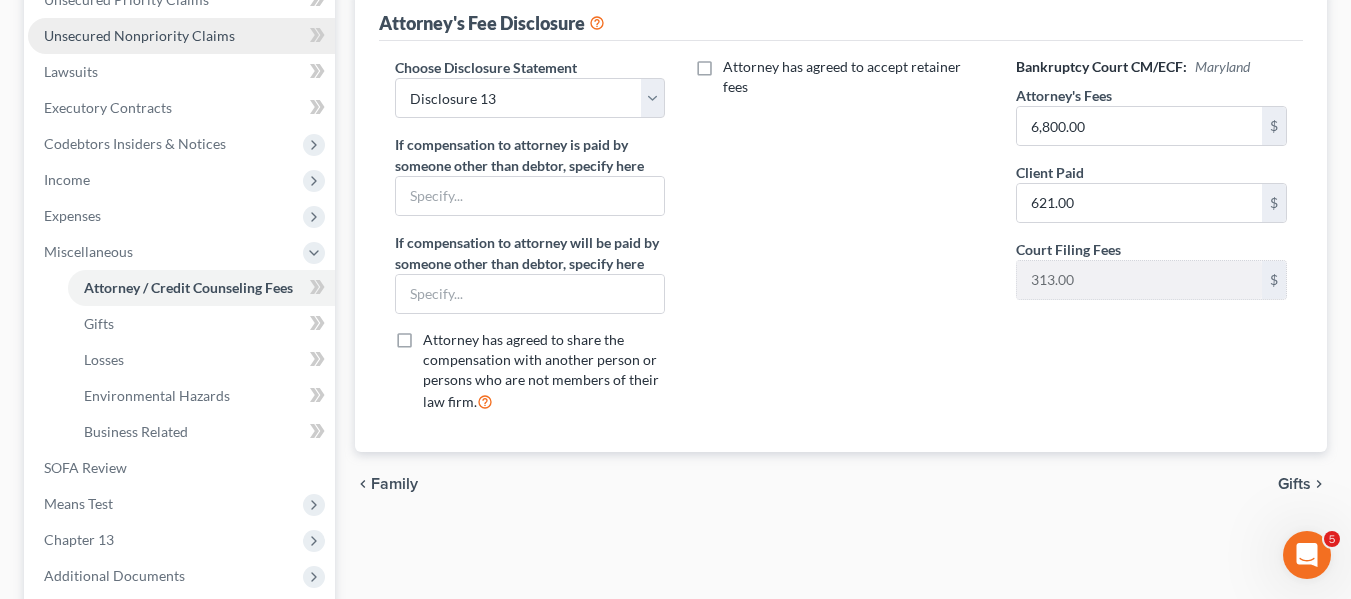 scroll, scrollTop: 479, scrollLeft: 0, axis: vertical 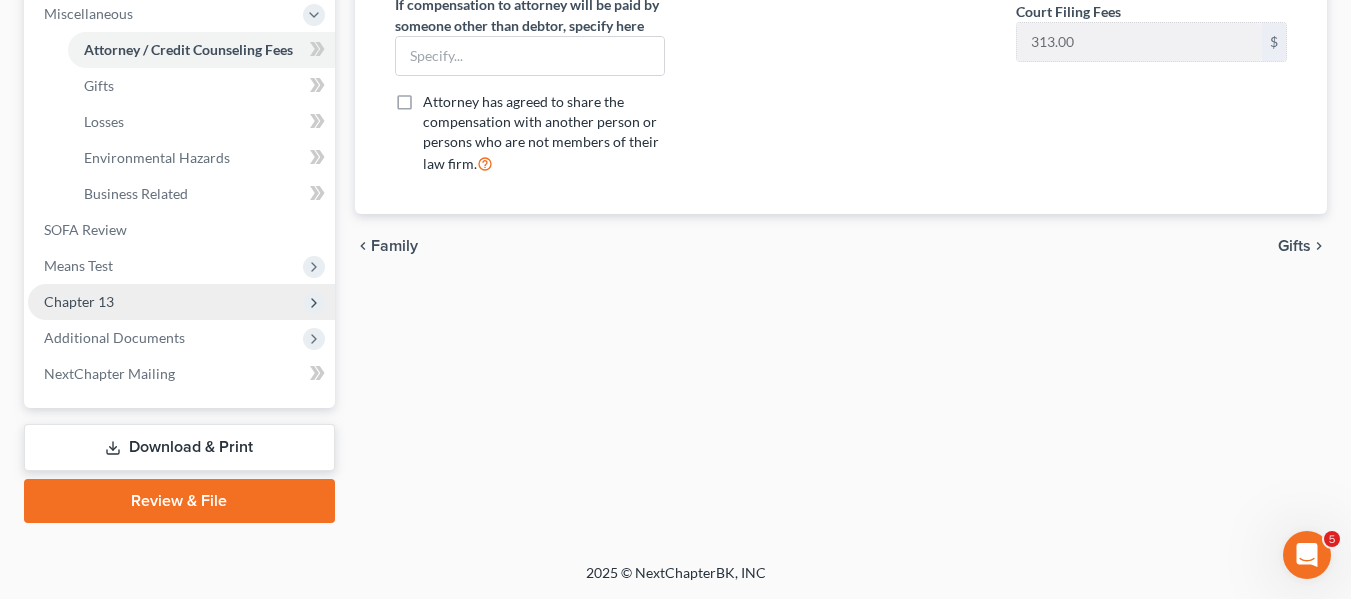 click on "Chapter 13" at bounding box center (181, 302) 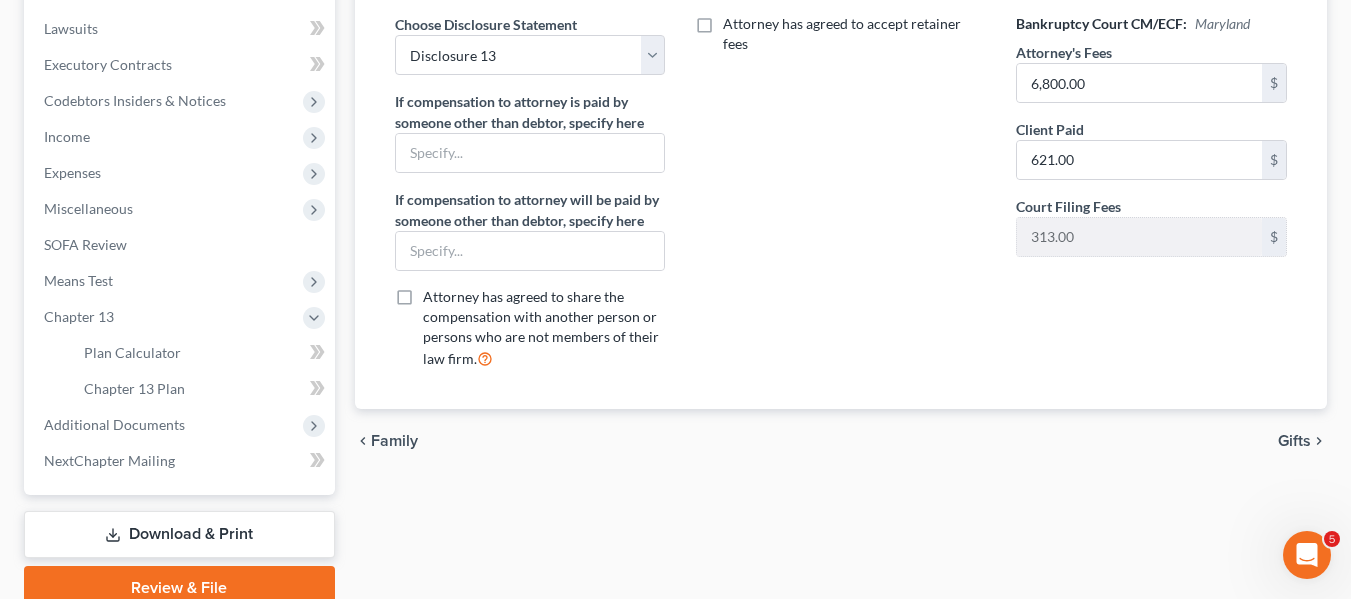 scroll, scrollTop: 522, scrollLeft: 0, axis: vertical 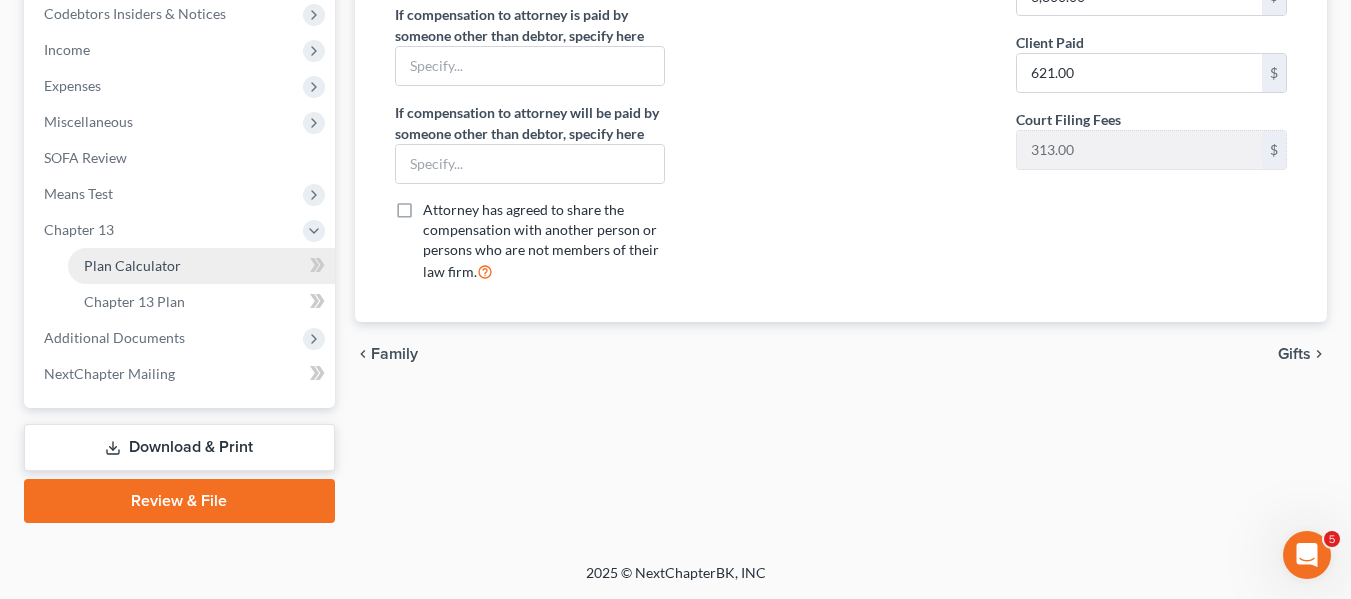 click on "Plan Calculator" at bounding box center (132, 265) 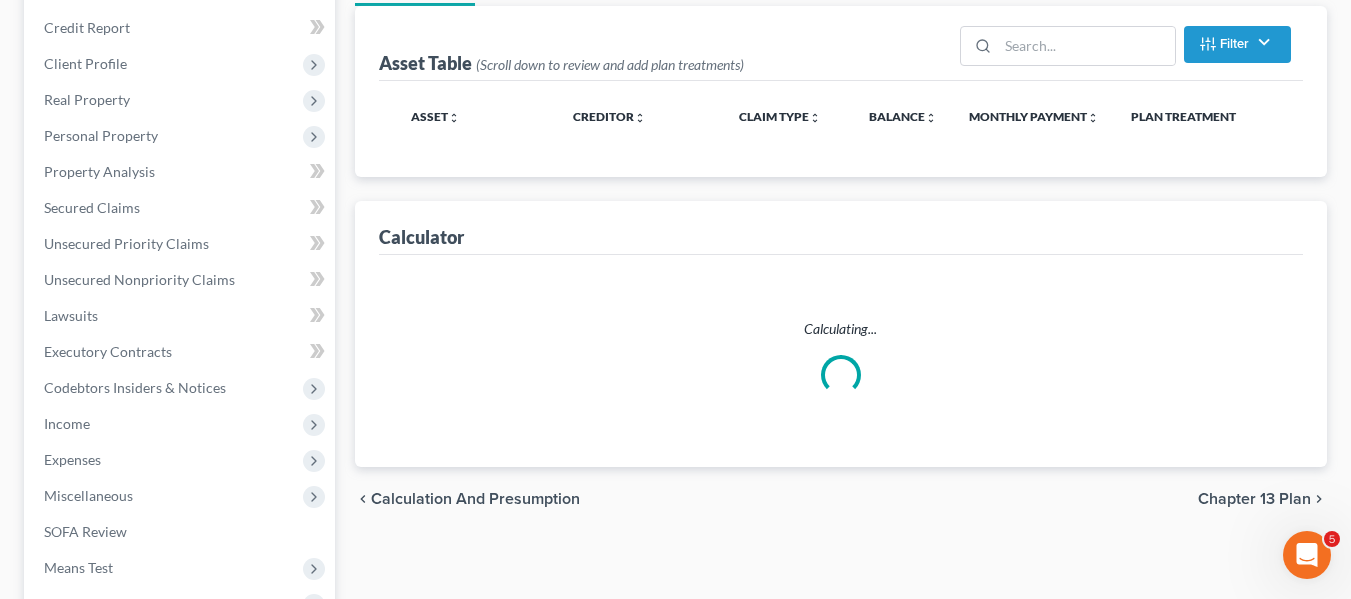 scroll, scrollTop: 27, scrollLeft: 0, axis: vertical 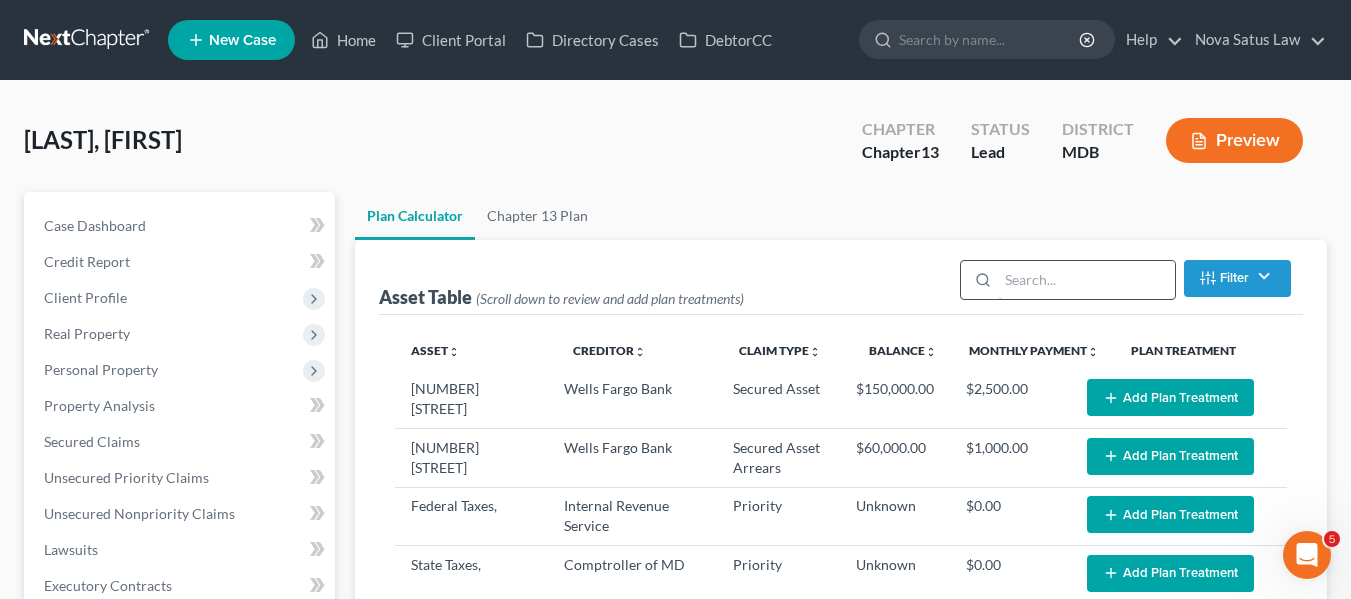 select on "59" 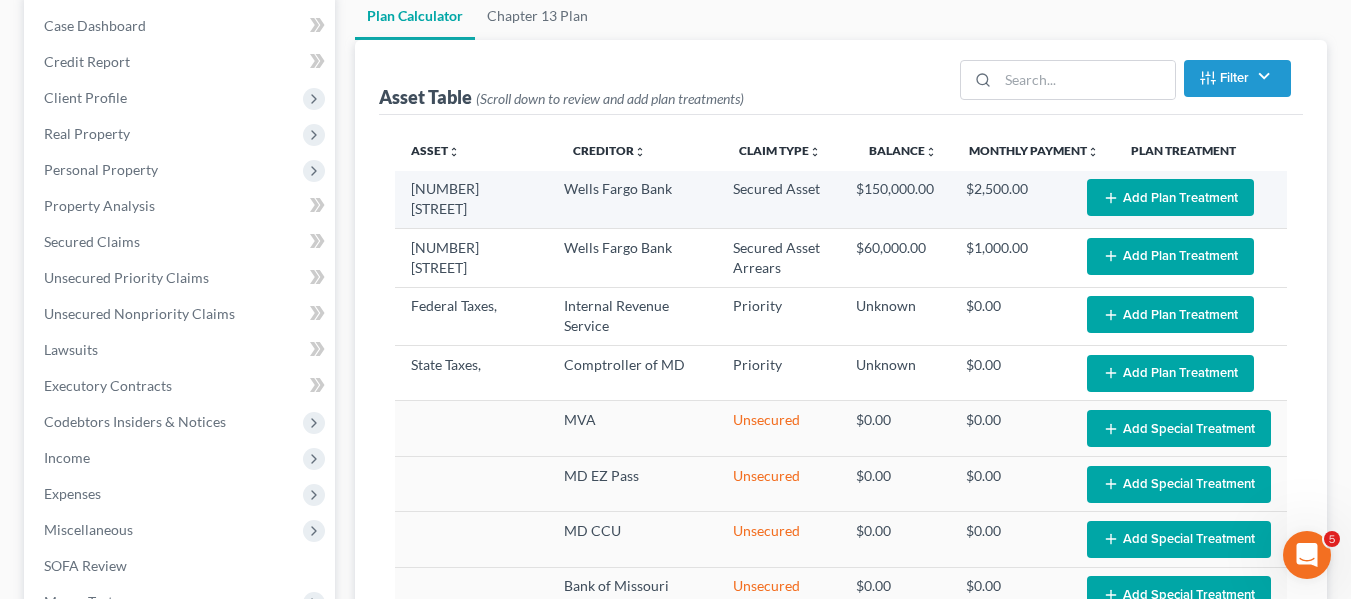 click on "Add Plan Treatment" at bounding box center (1170, 197) 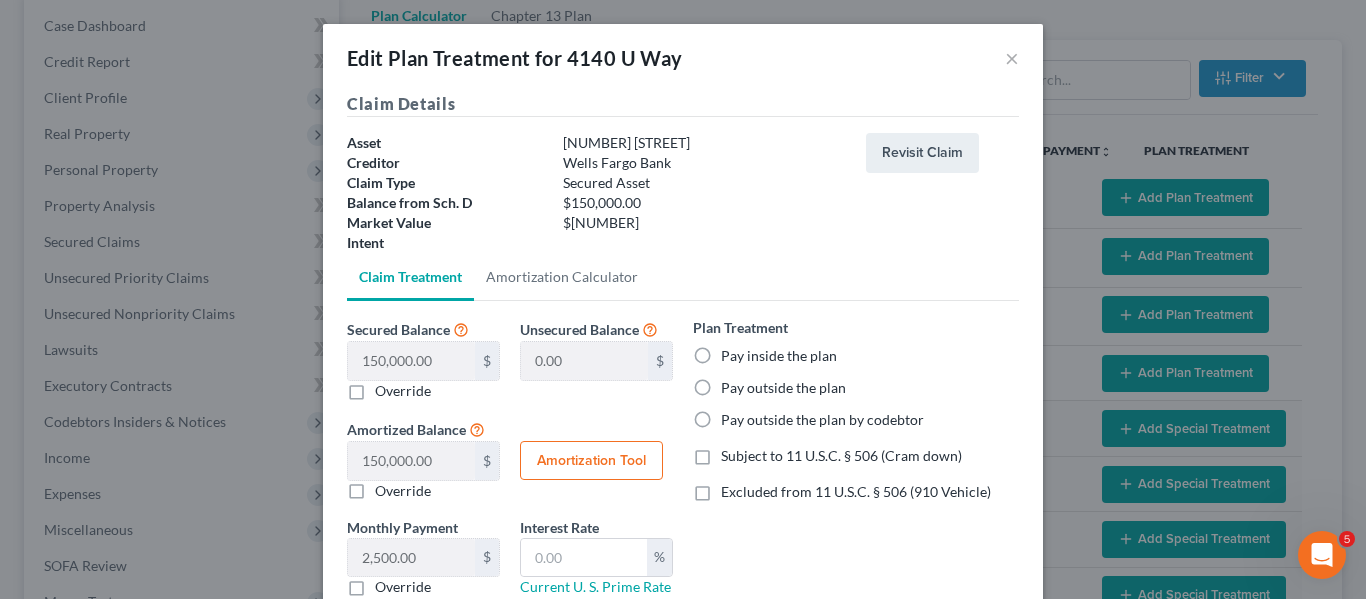 click on "Pay outside the plan" at bounding box center (783, 388) 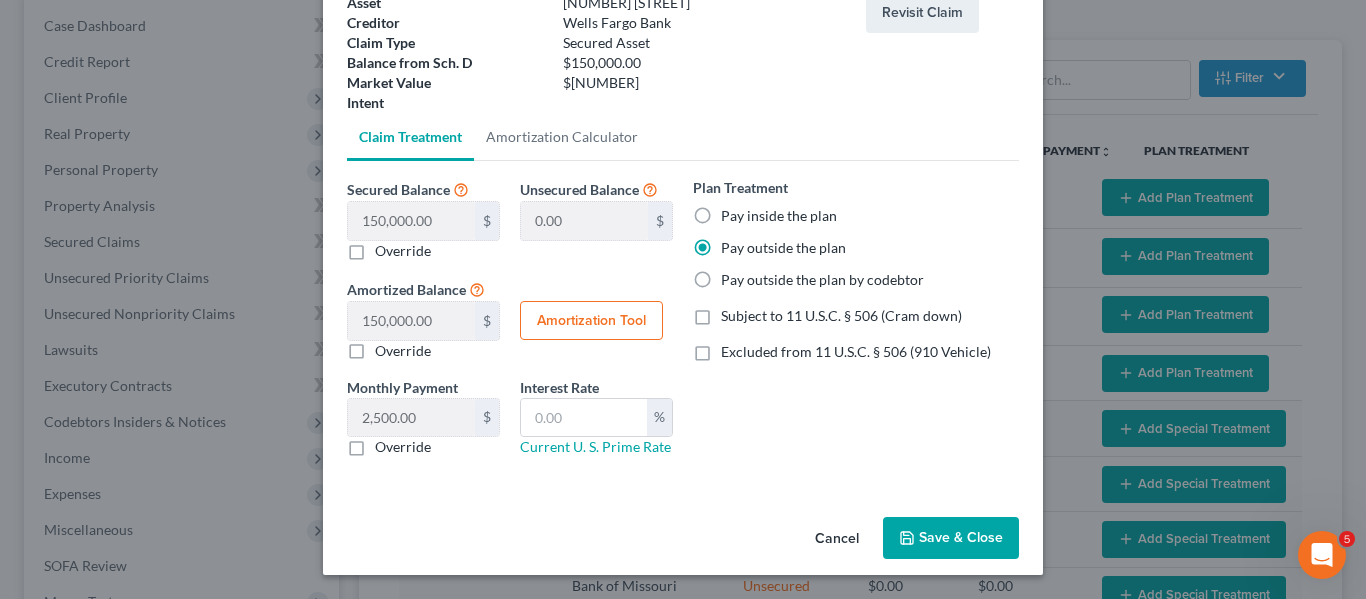 click on "Save & Close" at bounding box center [951, 538] 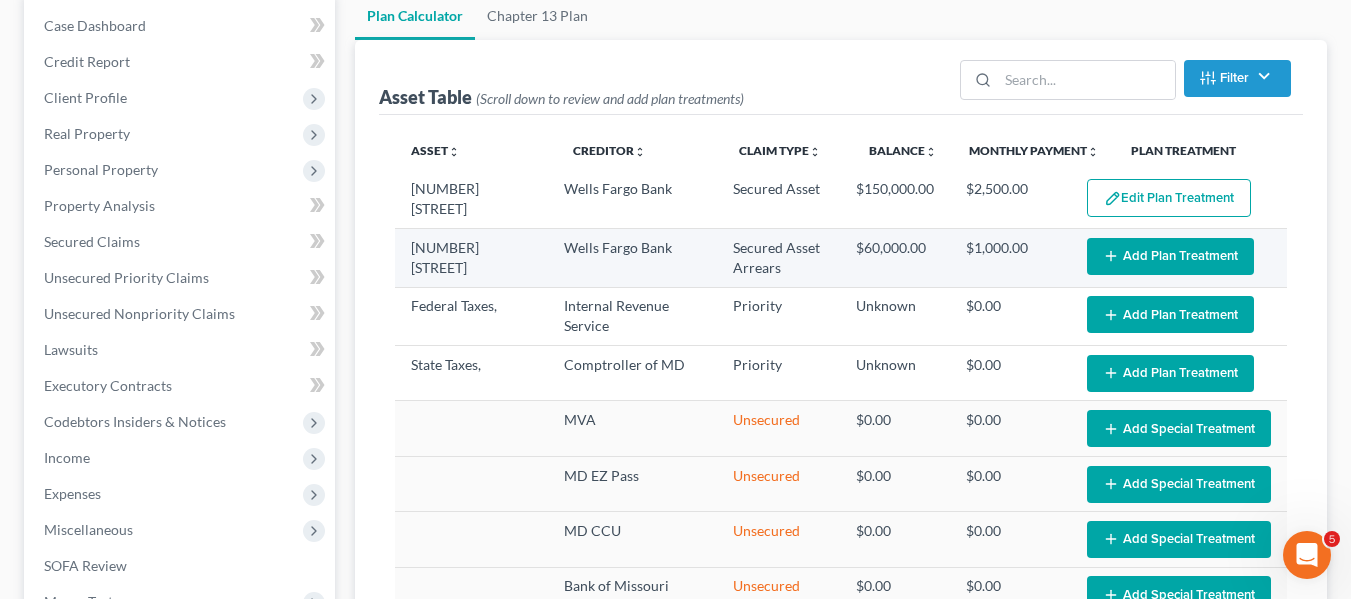 select on "59" 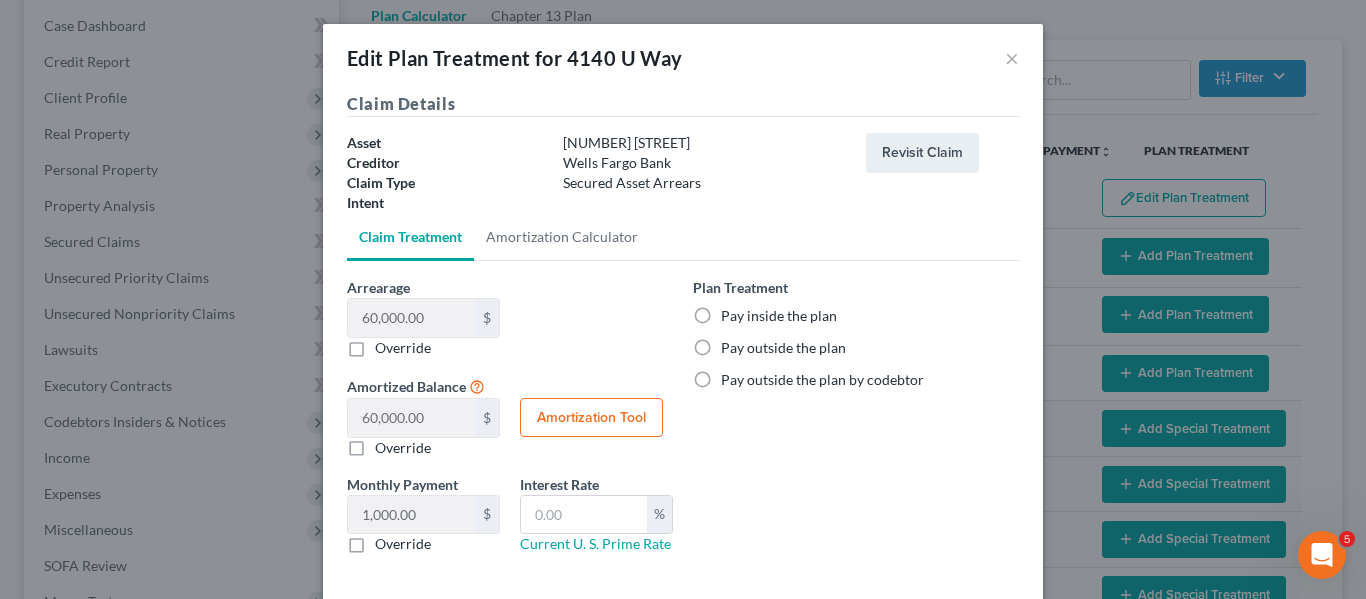 click on "Pay inside the plan" at bounding box center [779, 316] 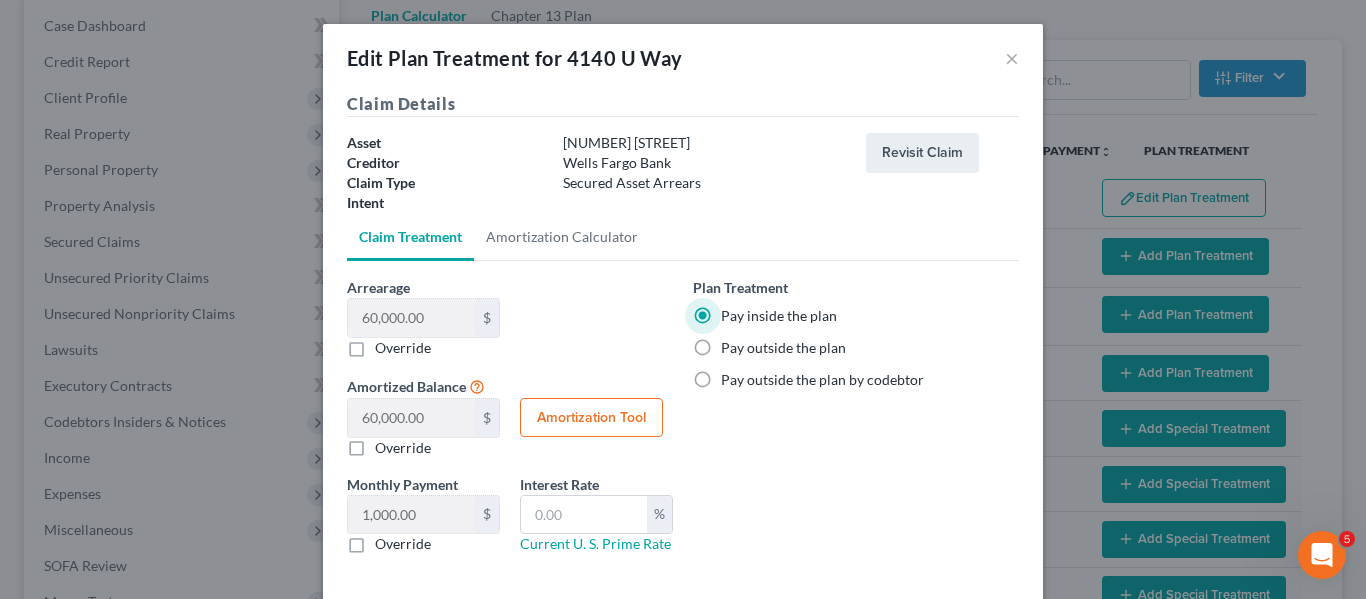 scroll, scrollTop: 97, scrollLeft: 0, axis: vertical 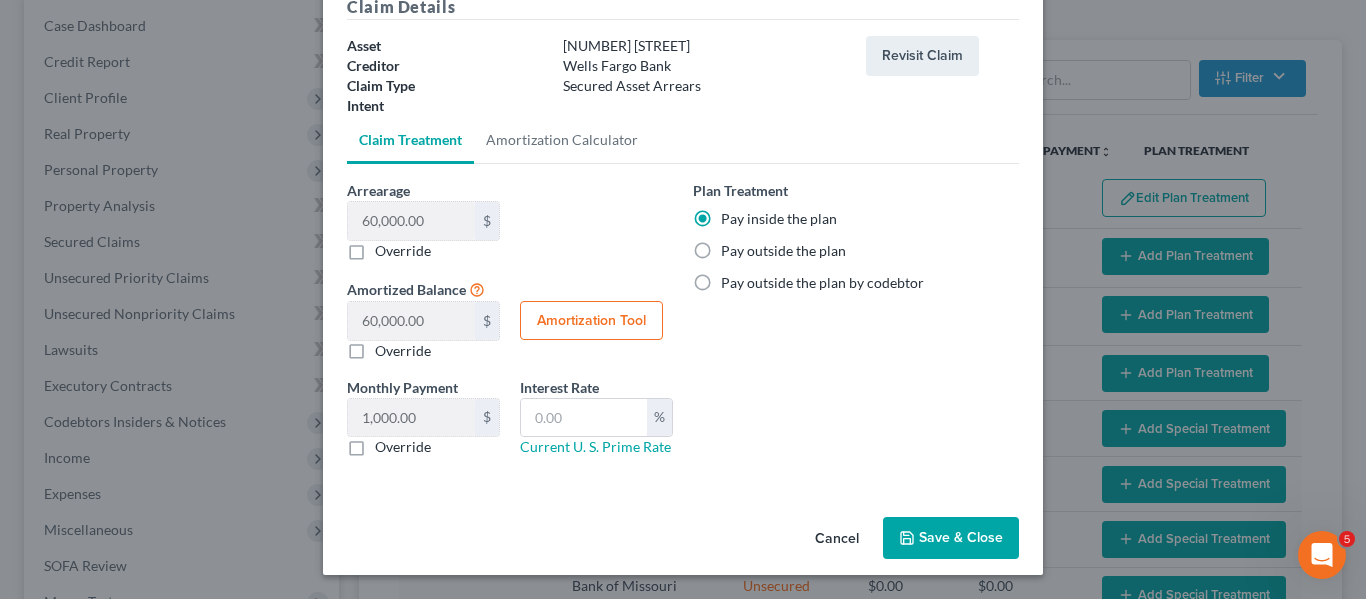 click 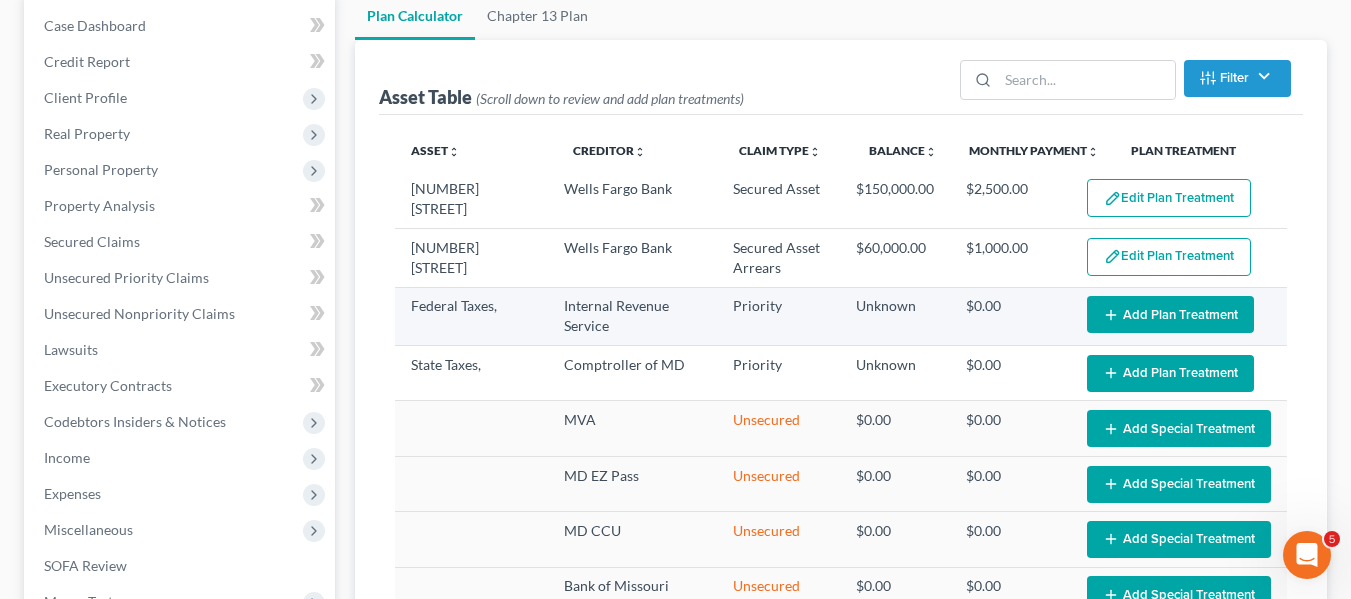 click 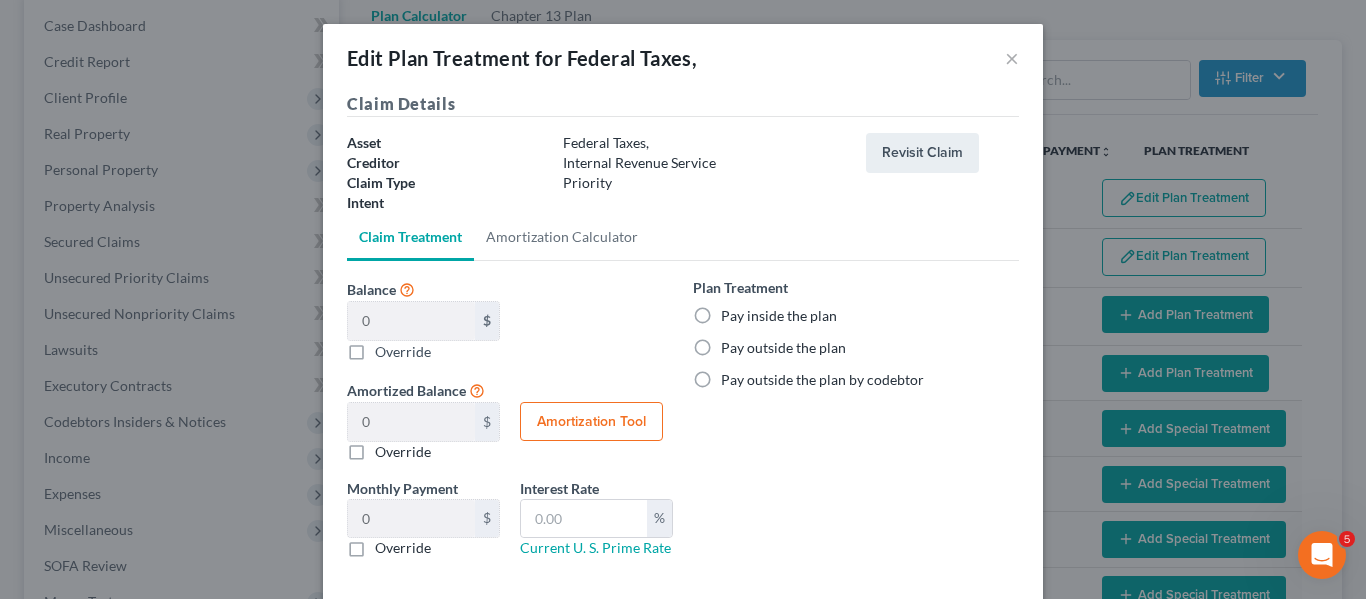 click on "Pay inside the plan" at bounding box center (779, 316) 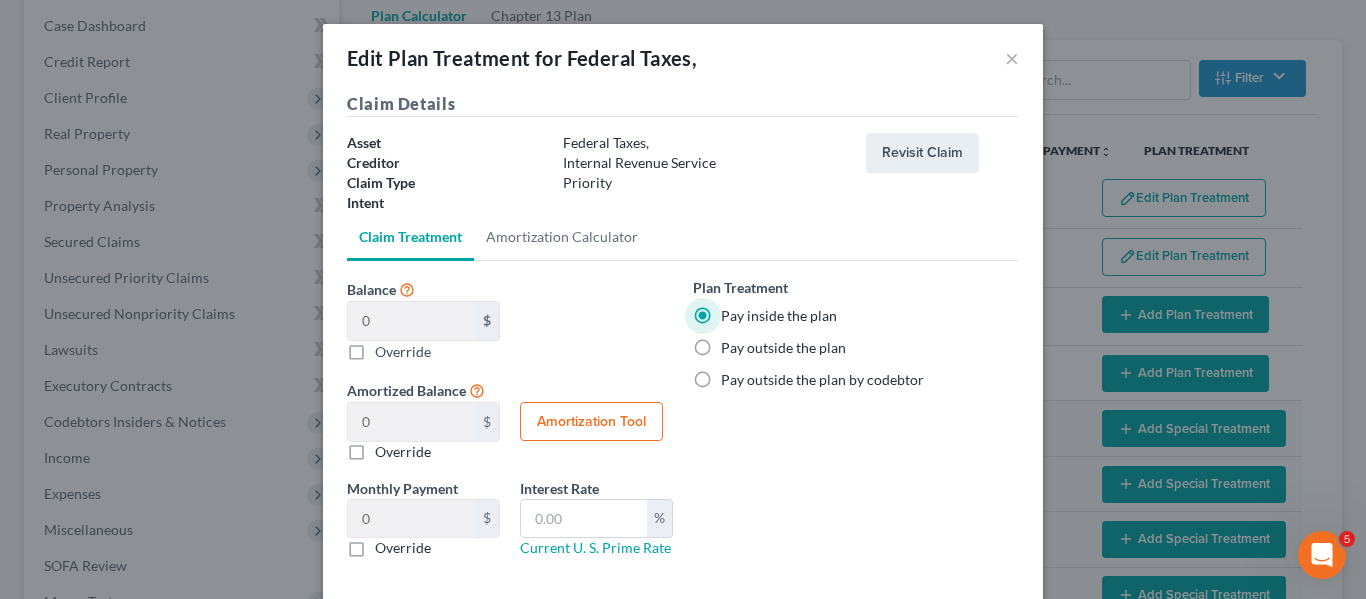 scroll, scrollTop: 101, scrollLeft: 0, axis: vertical 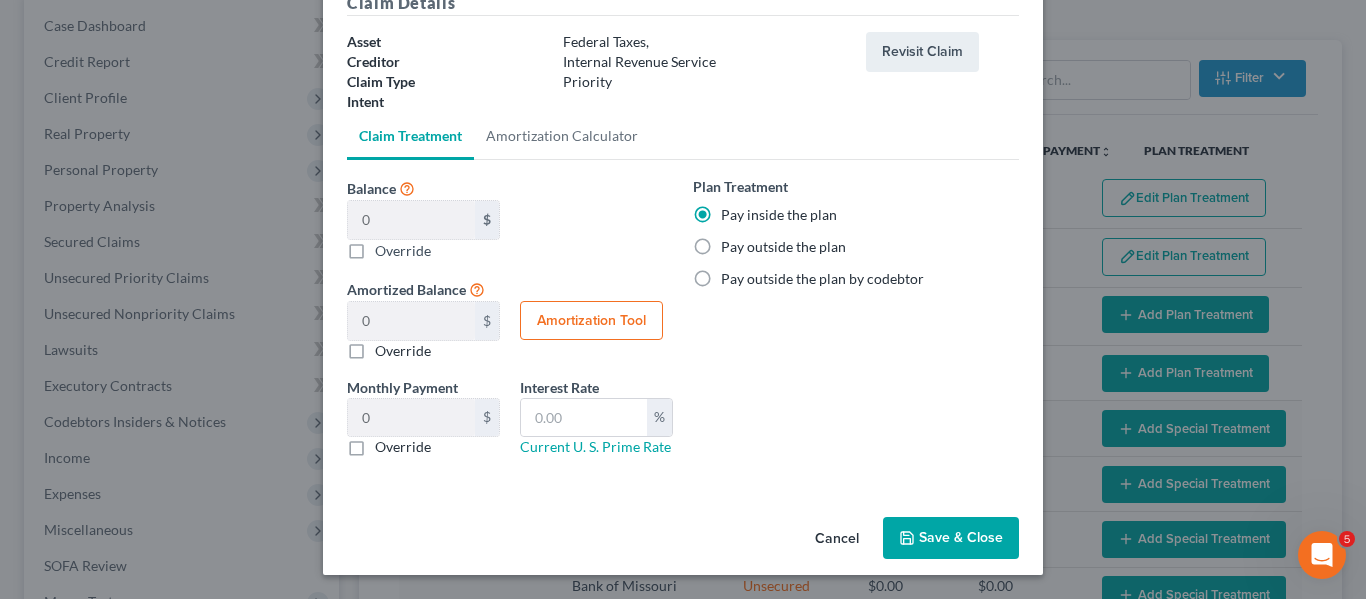 click on "Save & Close" at bounding box center (951, 538) 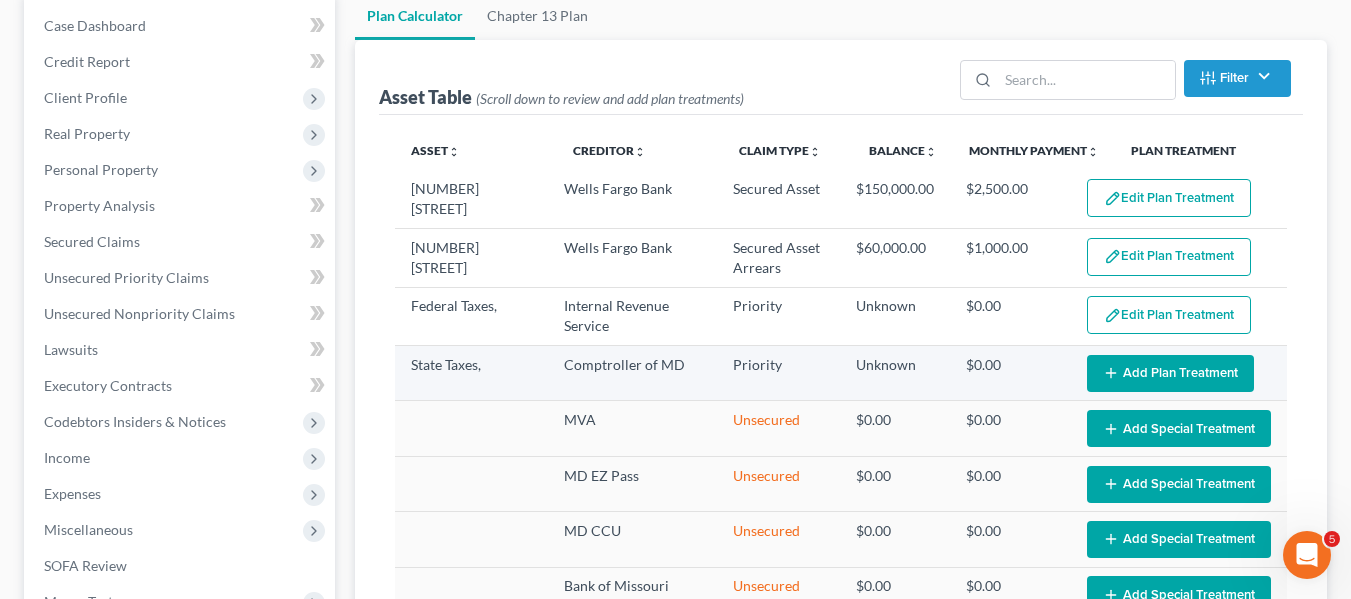 select on "59" 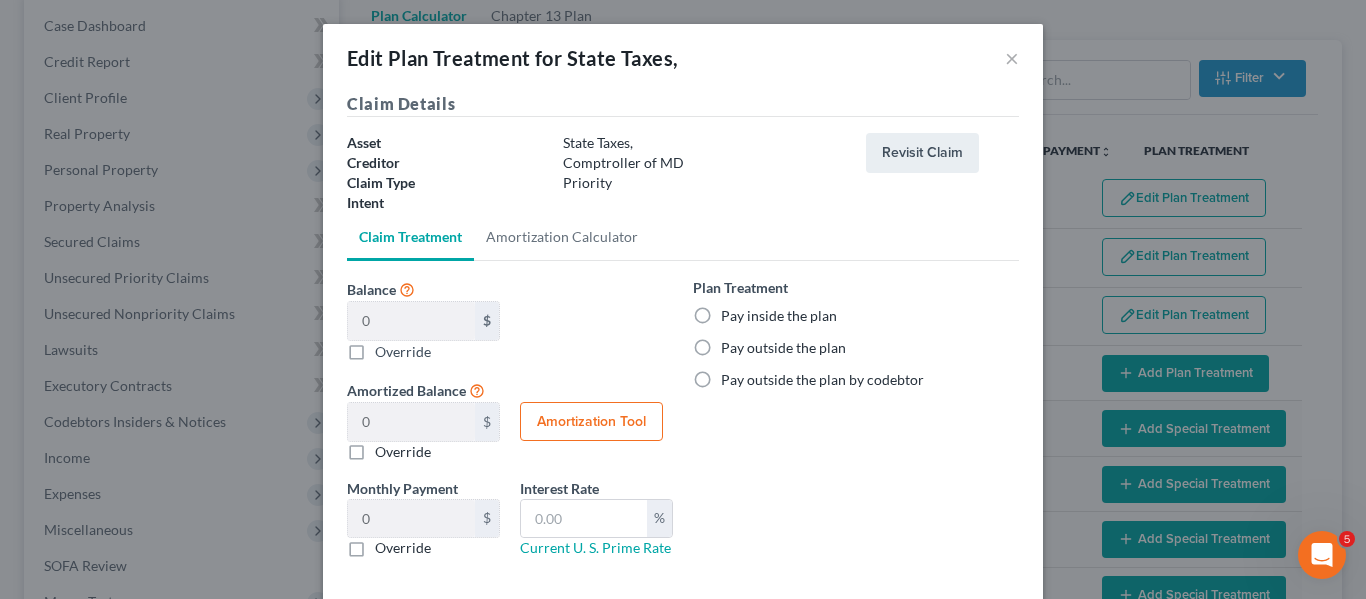 click on "Pay inside the plan" at bounding box center [779, 316] 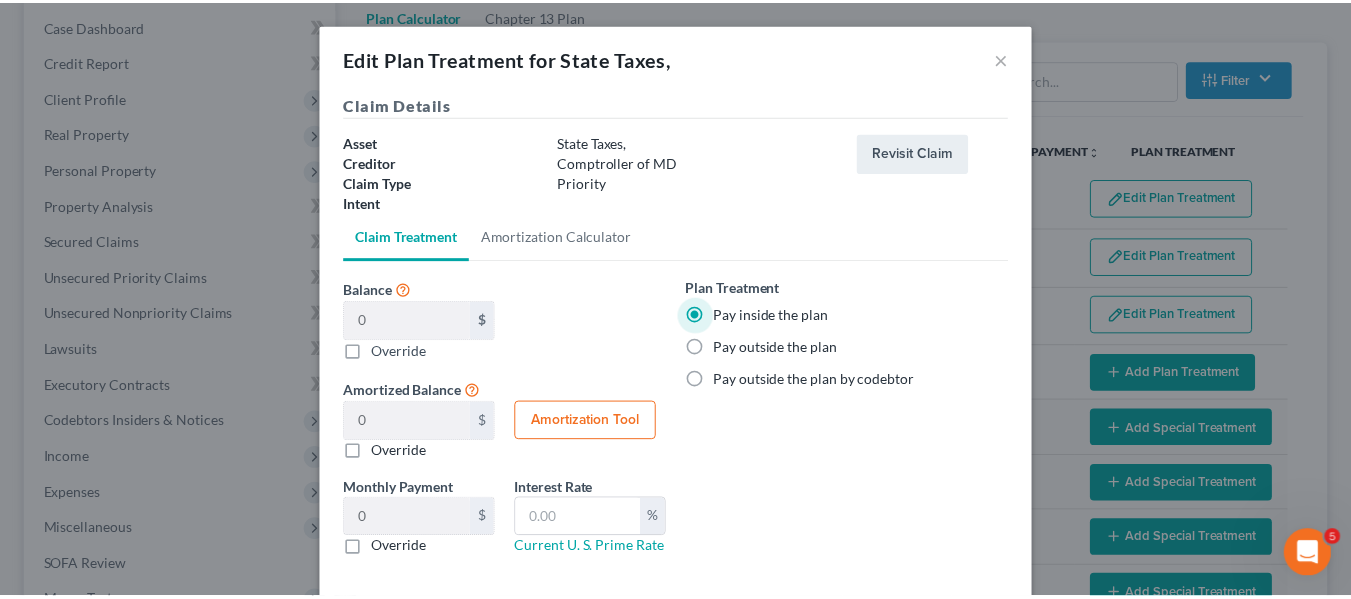 scroll, scrollTop: 101, scrollLeft: 0, axis: vertical 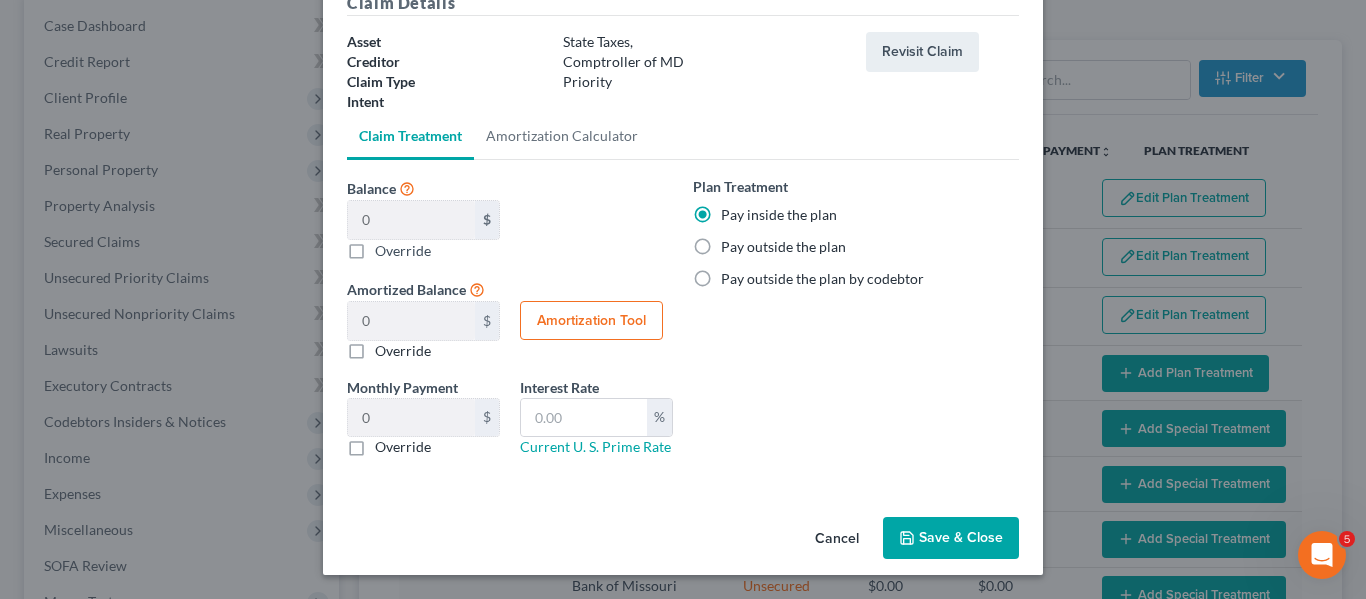 click on "Save & Close" at bounding box center (951, 538) 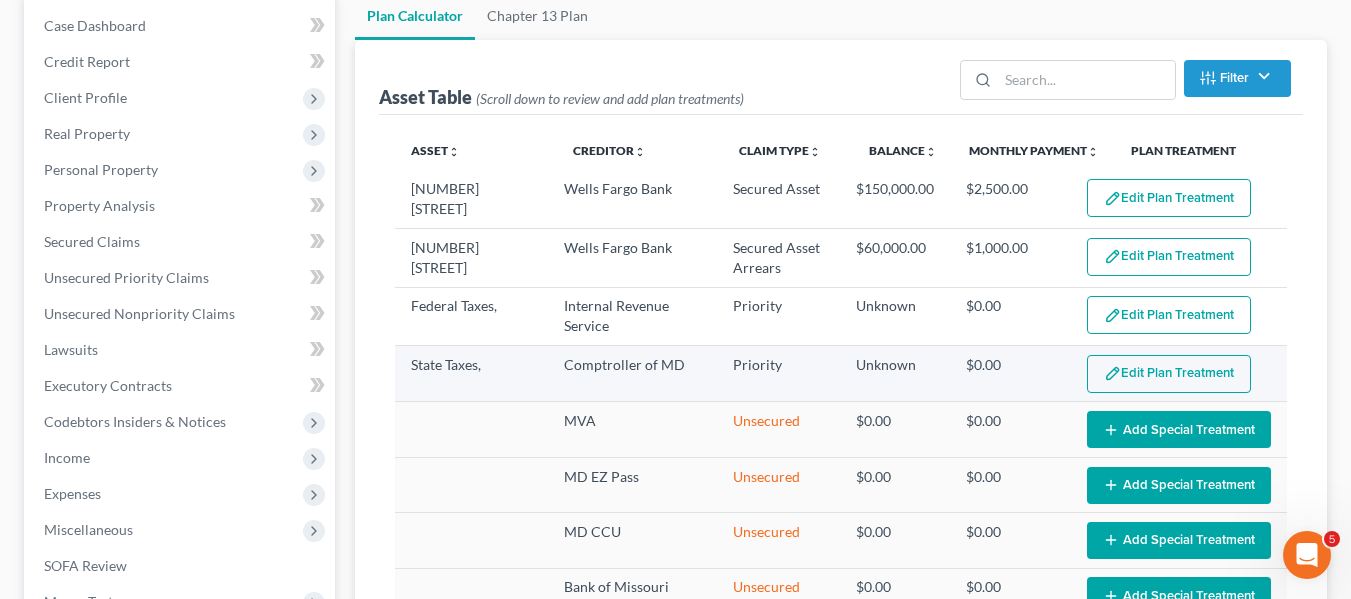 select on "59" 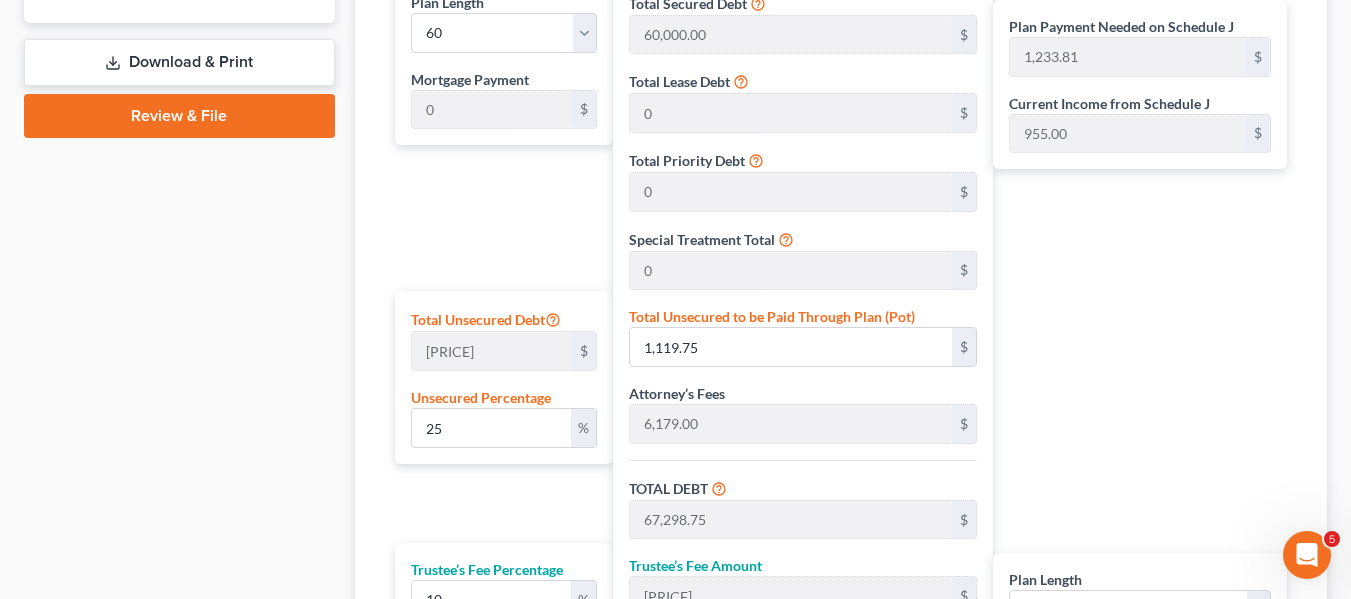 scroll, scrollTop: 994, scrollLeft: 0, axis: vertical 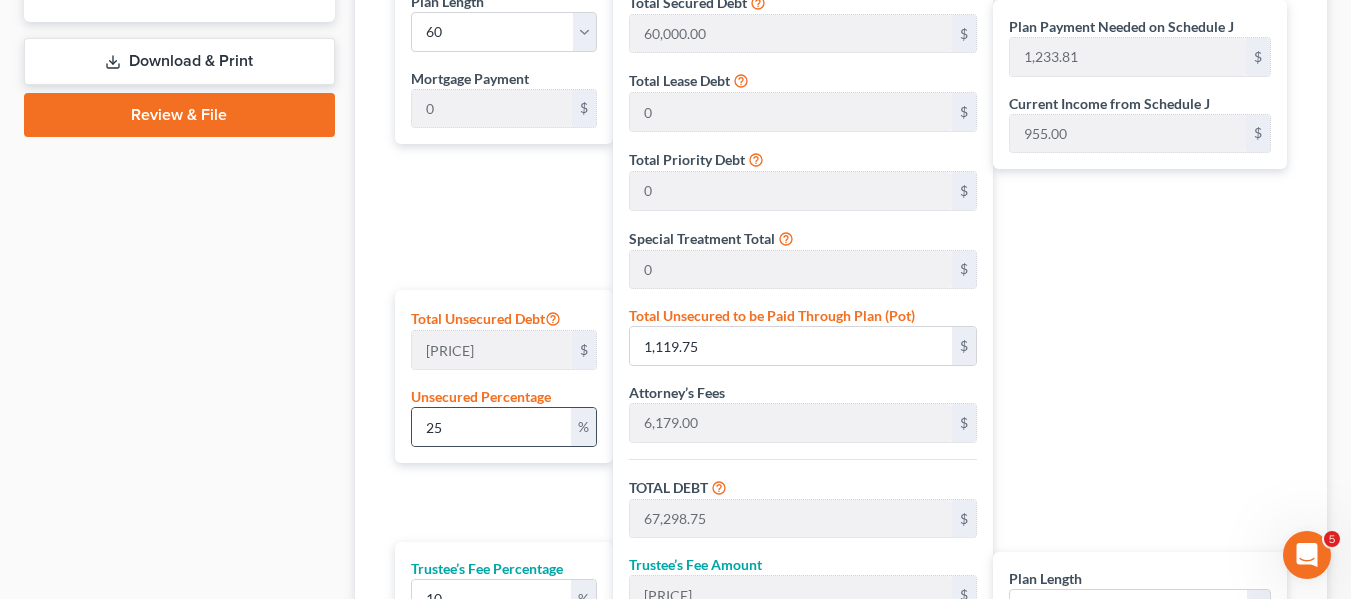 click on "%" at bounding box center [583, 427] 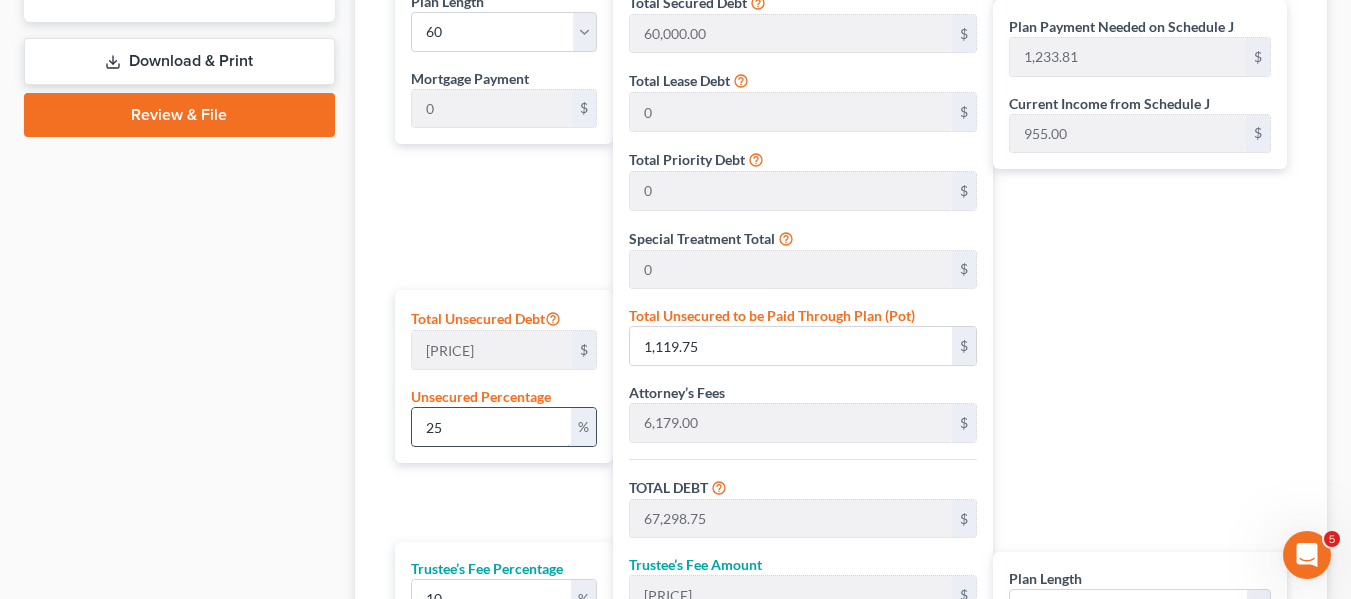 click on "25" at bounding box center [491, 427] 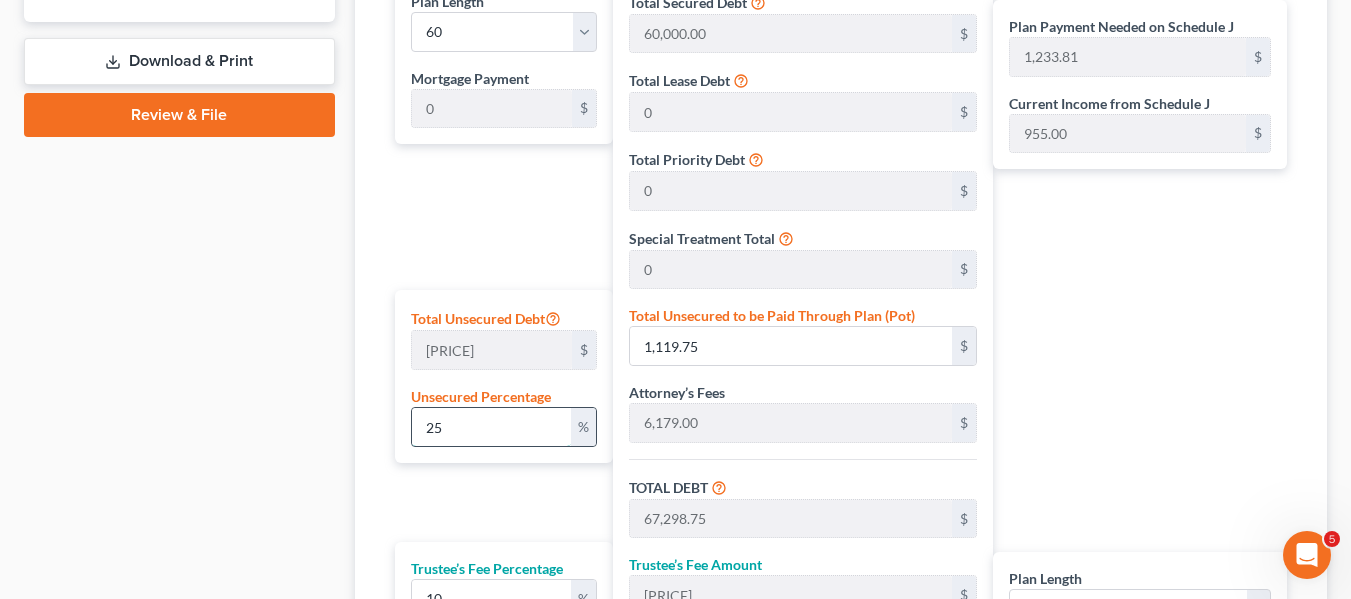 click on "25" at bounding box center (491, 427) 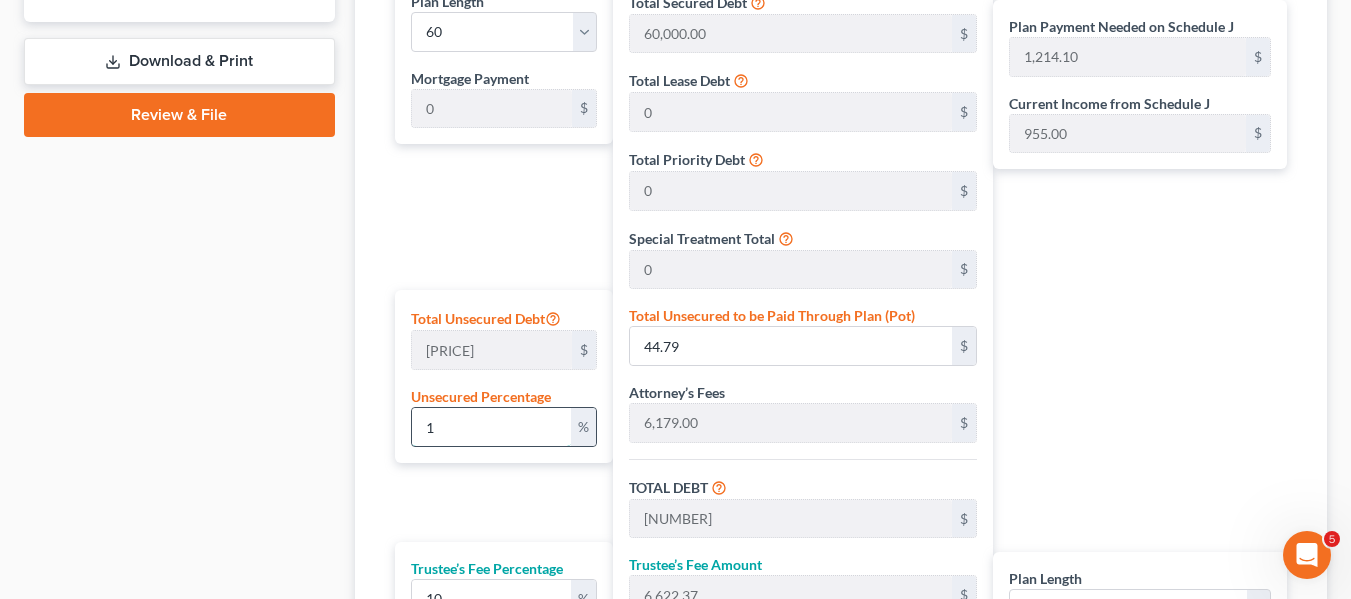 type on "10" 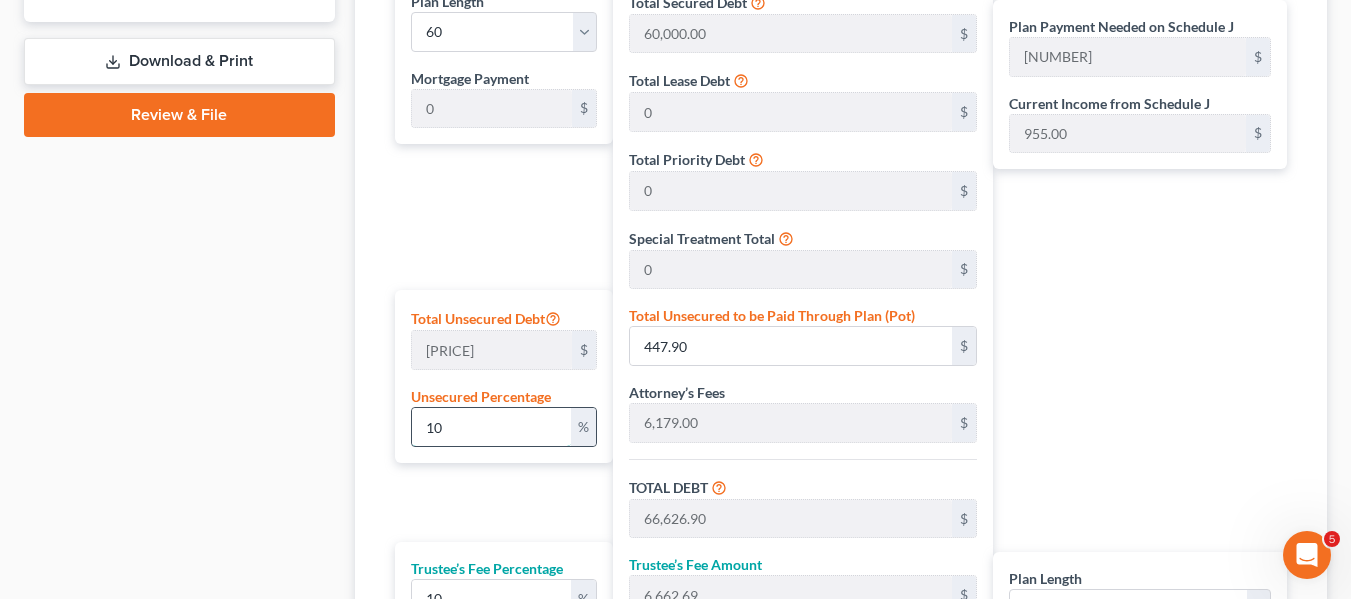 type on "100" 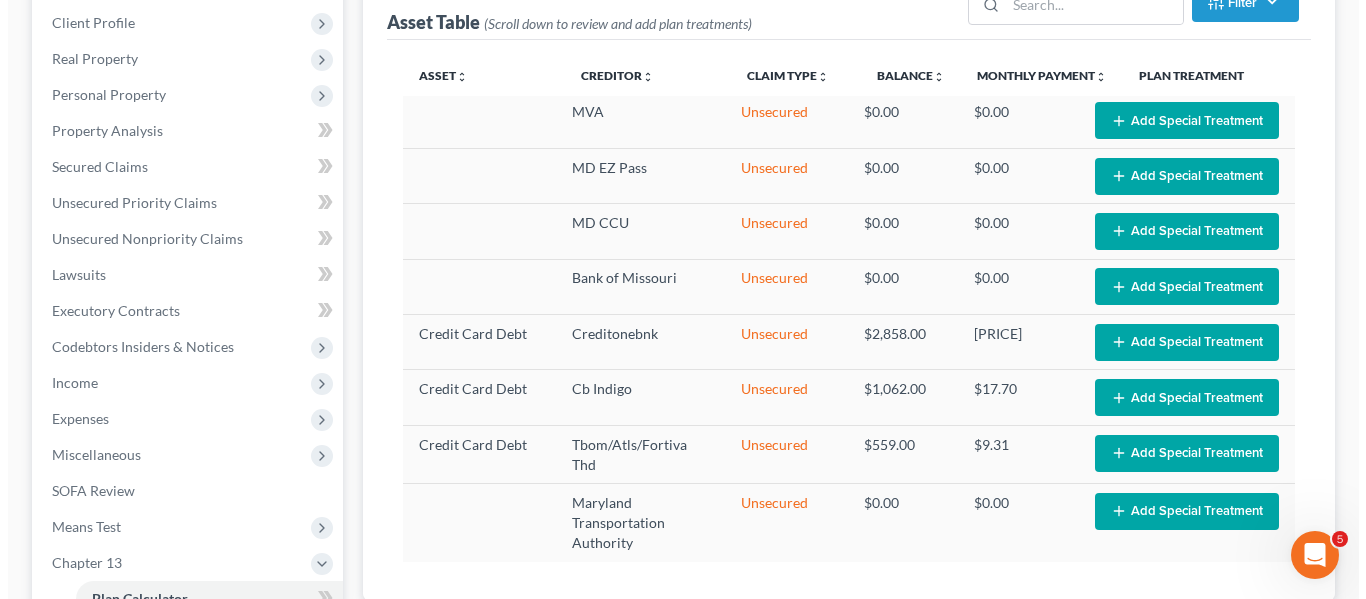 scroll, scrollTop: 0, scrollLeft: 0, axis: both 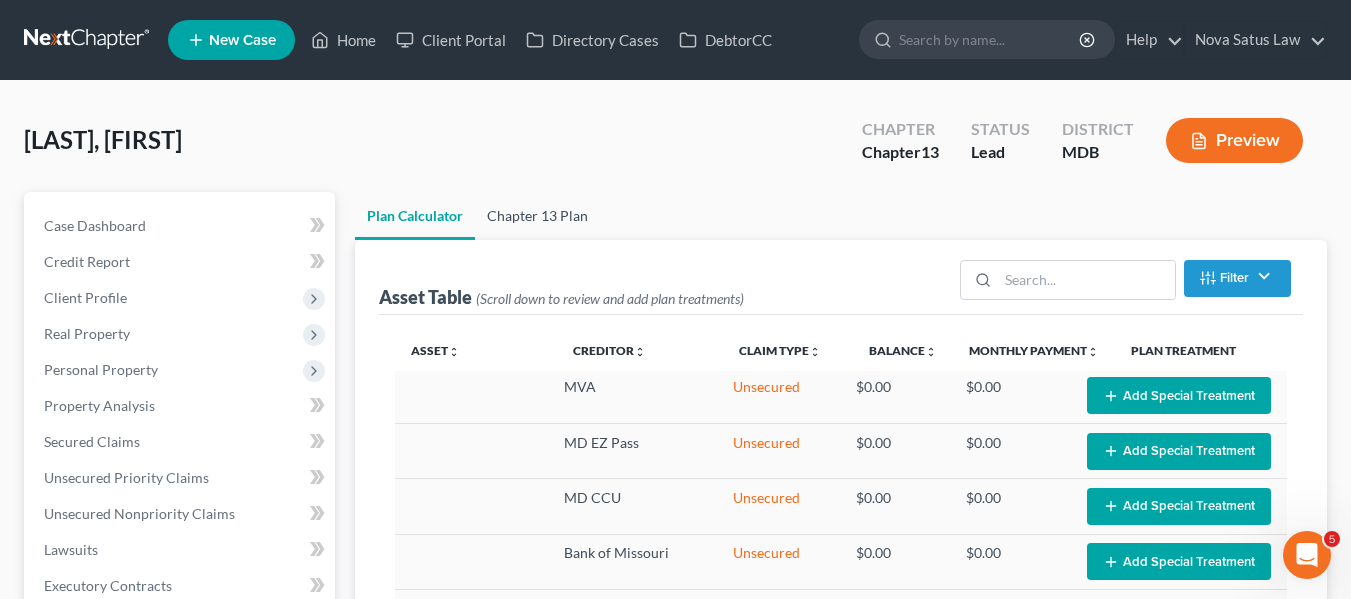 type on "100" 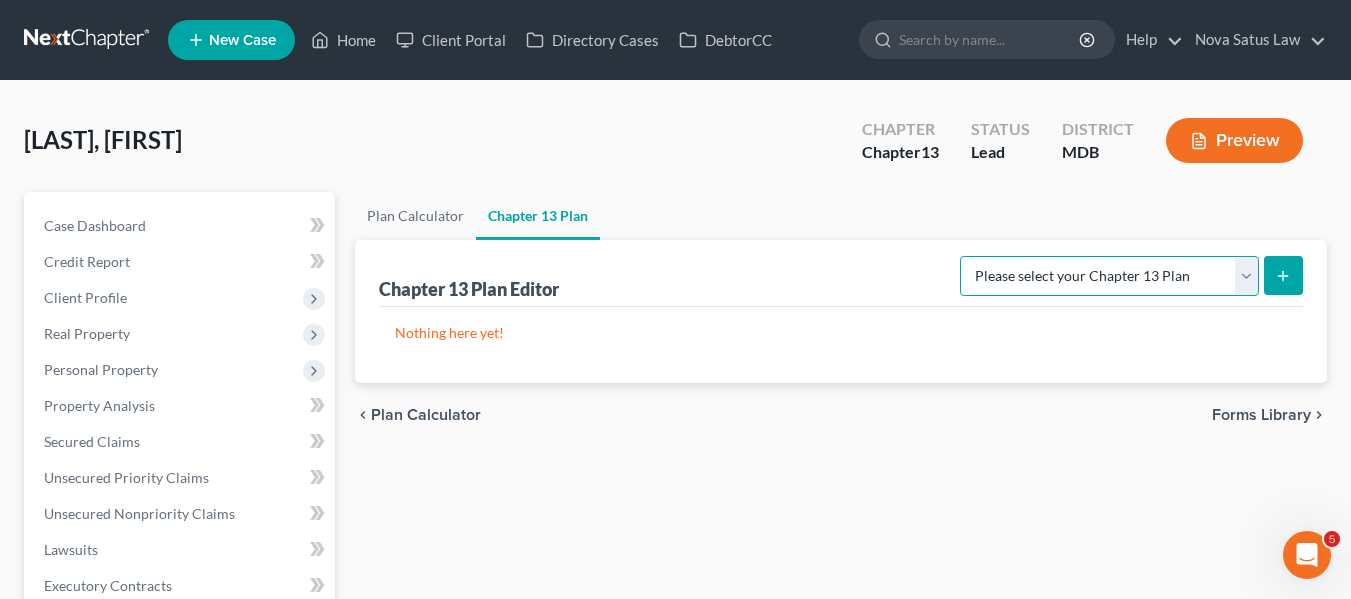 click on "Please select your Chapter 13 Plan District of Maryland District of Maryland - Effective 12/1/17 District of Maryland - Effective 12/1/24	 National Form Plan - Official Form 113" at bounding box center [1109, 276] 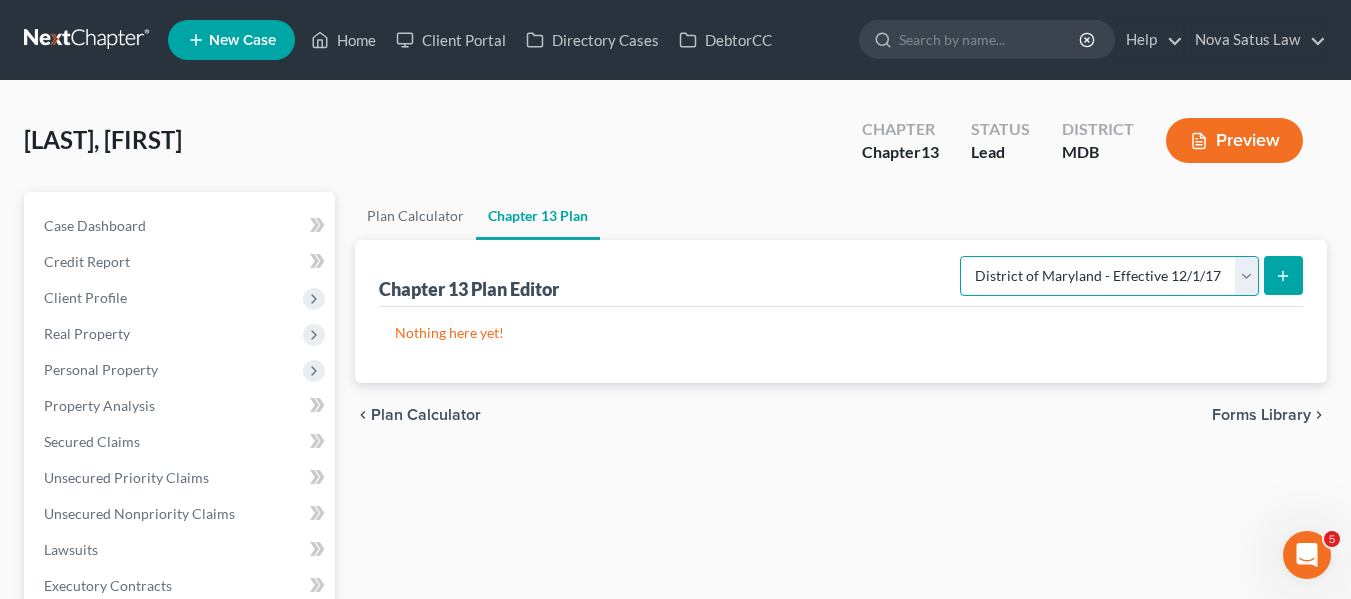 click on "Please select your Chapter 13 Plan District of Maryland District of Maryland - Effective 12/1/17 District of Maryland - Effective 12/1/24	 National Form Plan - Official Form 113" at bounding box center [1109, 276] 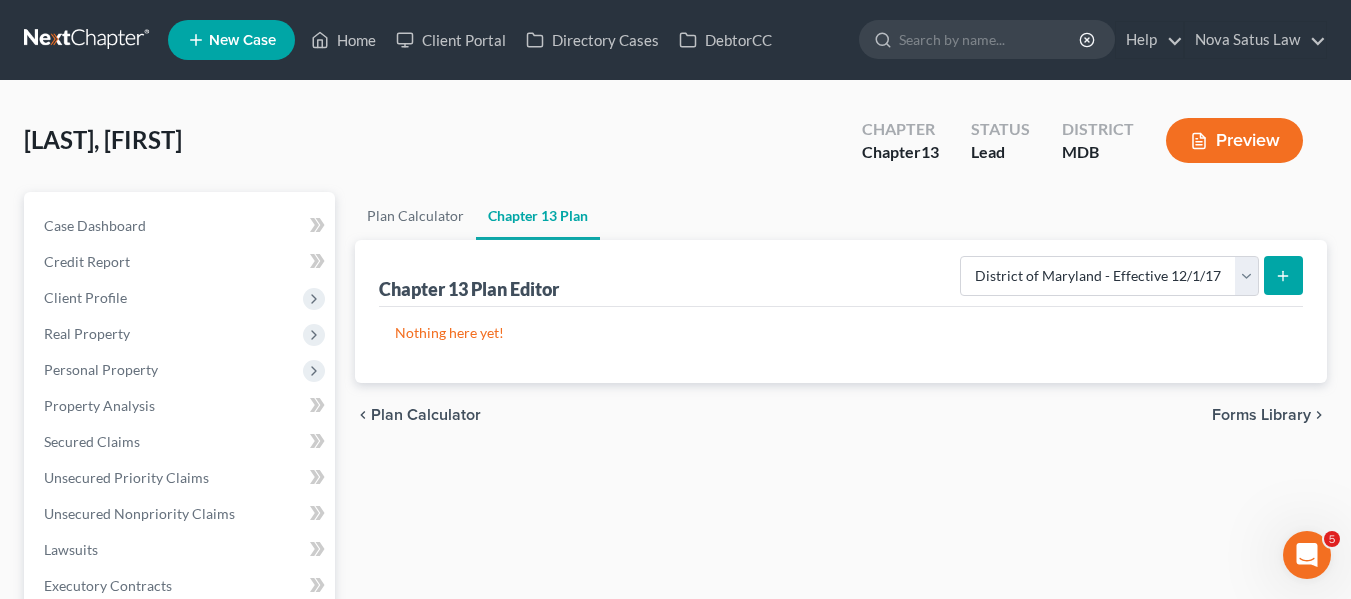 click 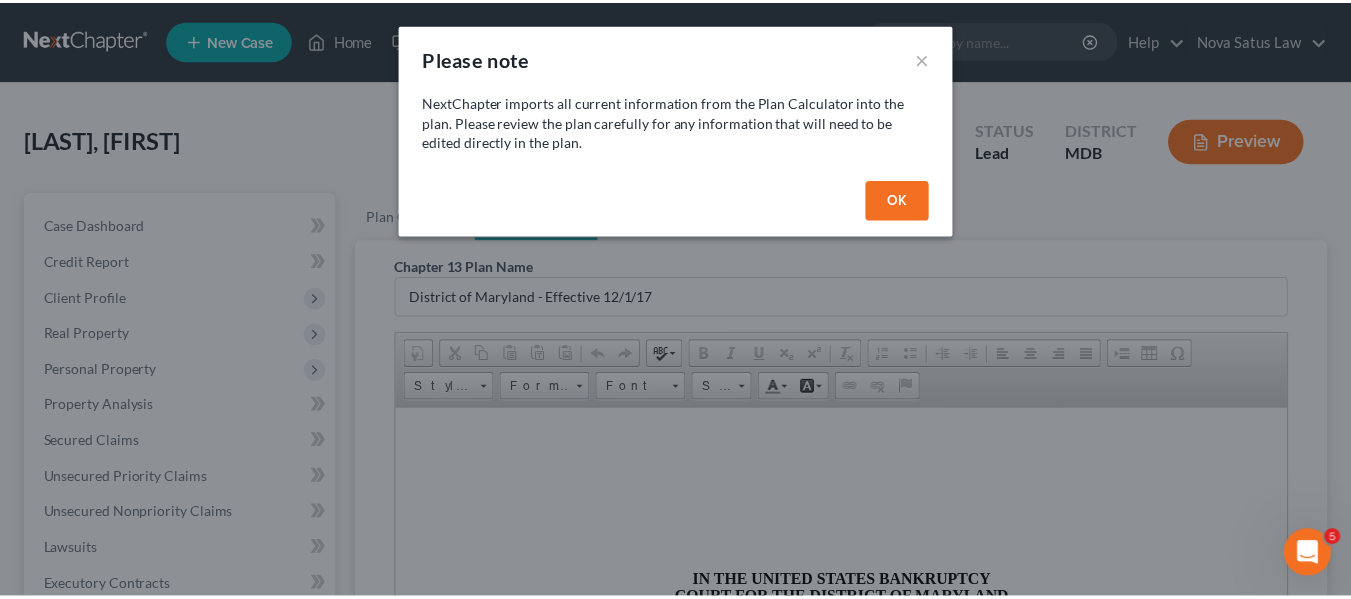 scroll, scrollTop: 0, scrollLeft: 0, axis: both 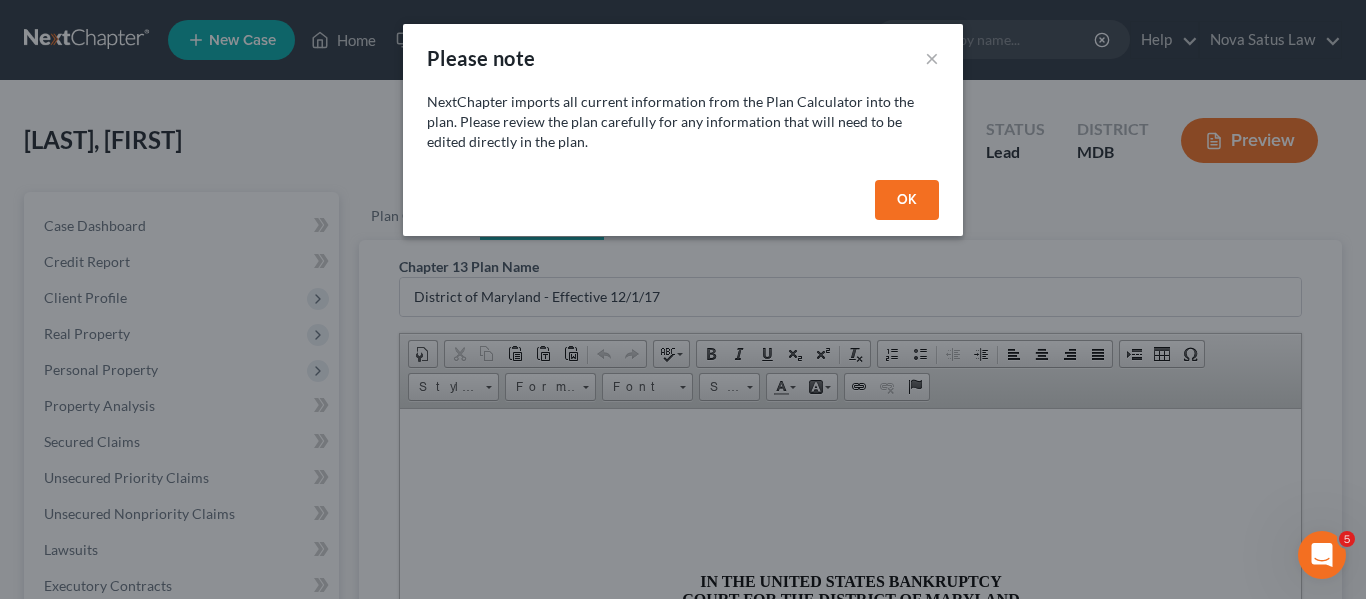 click on "OK" at bounding box center (907, 200) 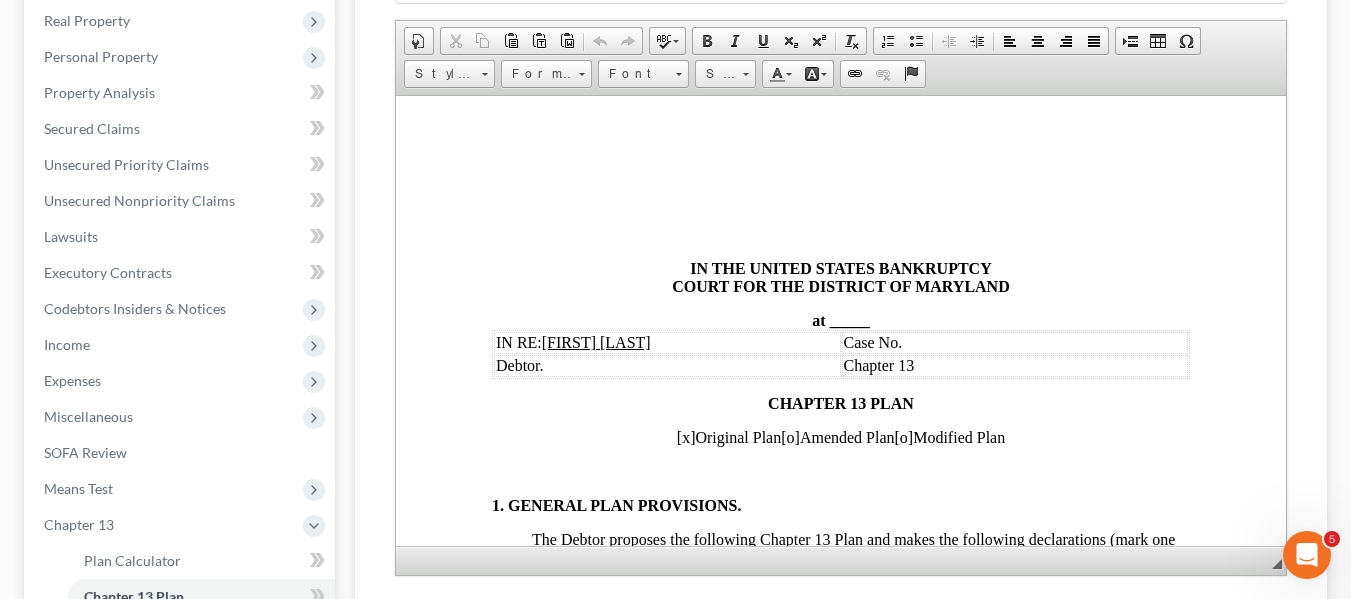 scroll, scrollTop: 315, scrollLeft: 0, axis: vertical 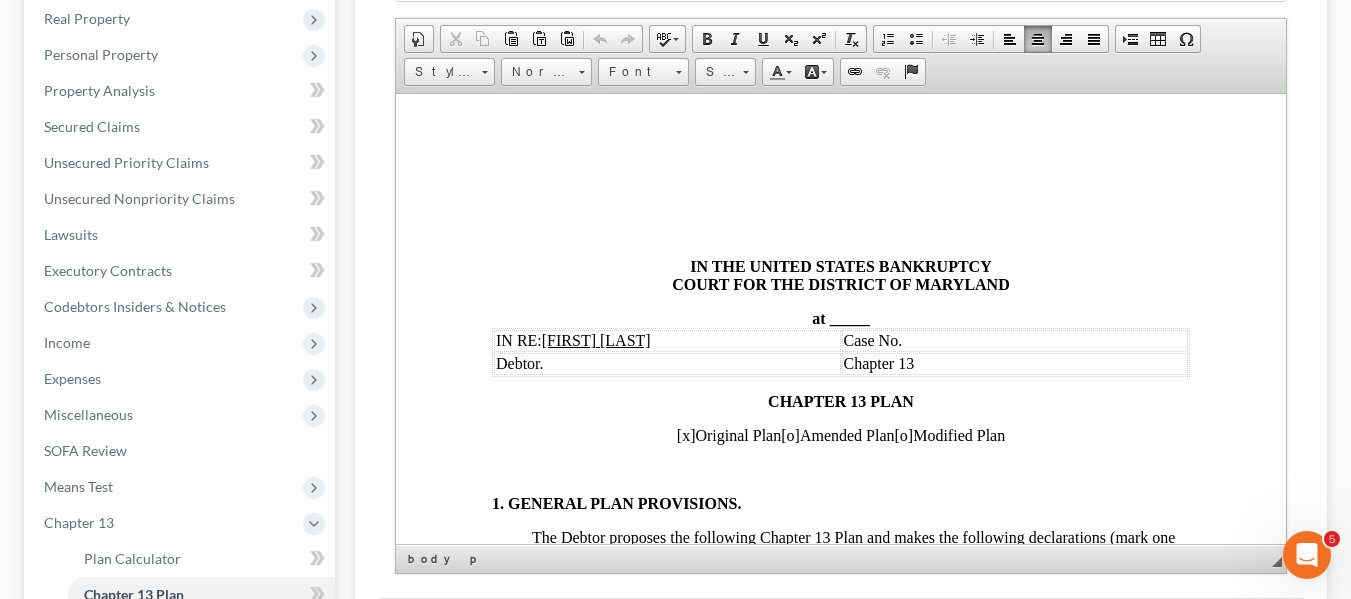 click on "_____" at bounding box center [849, 317] 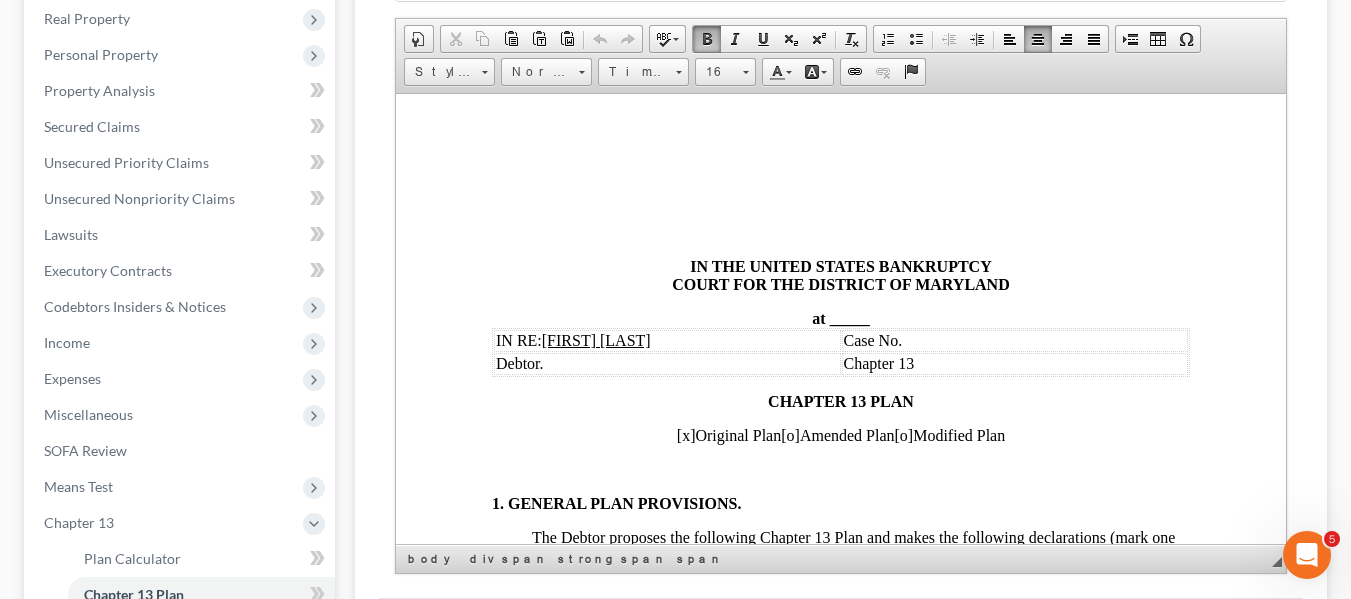 type 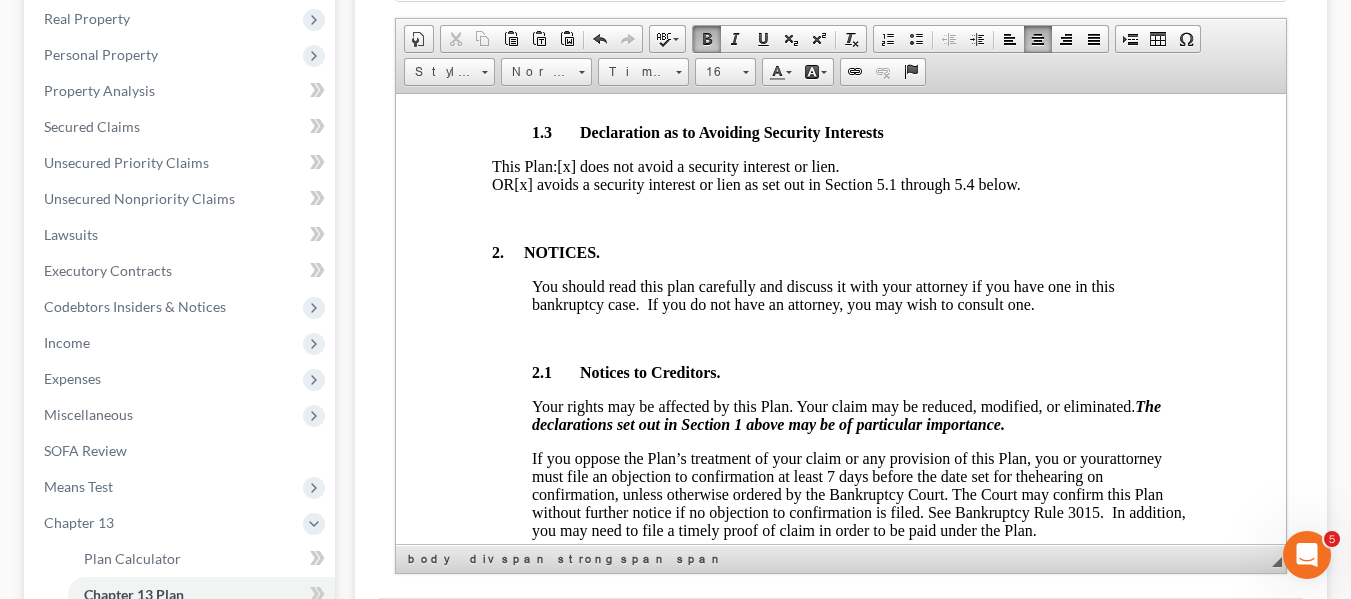 scroll, scrollTop: 786, scrollLeft: 0, axis: vertical 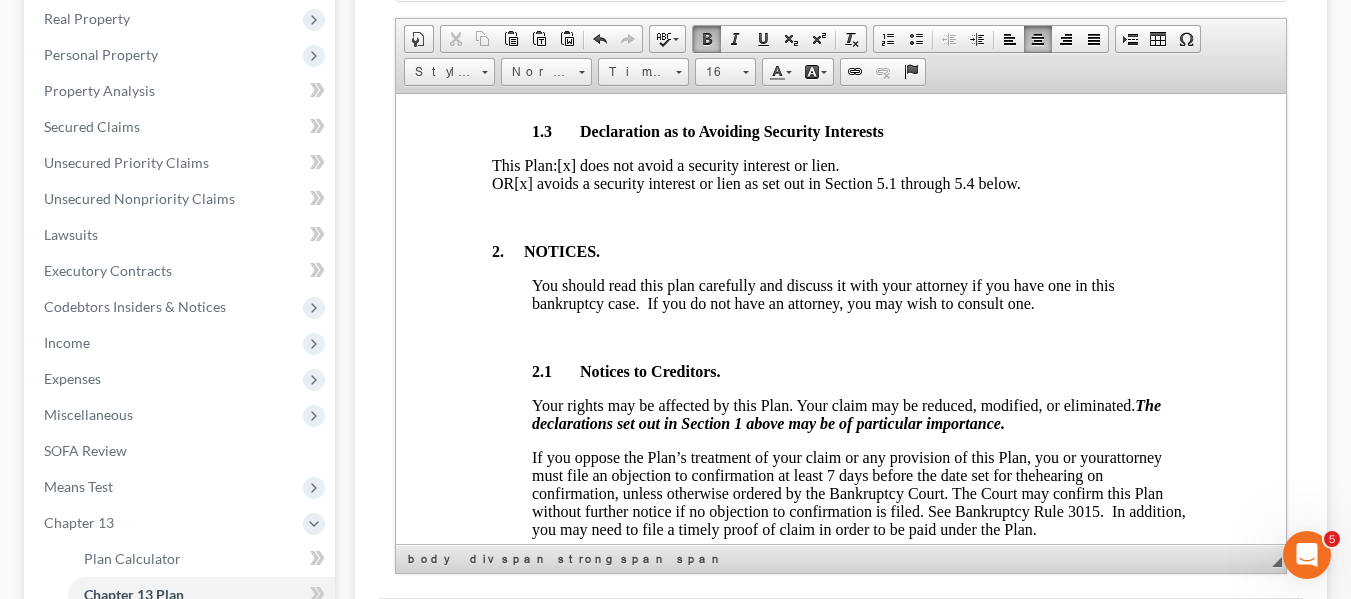 click on "[x] avoids a security interest or lien as set out in Section 5.1 through 5.4 below." at bounding box center [766, 182] 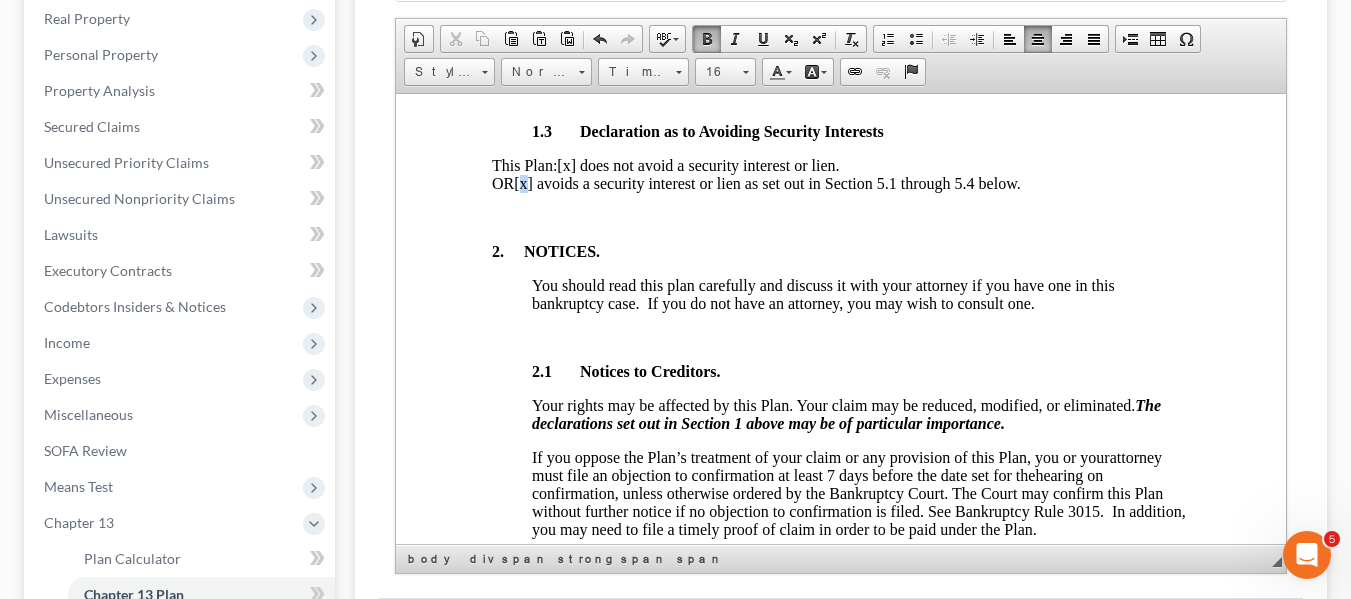 click on "[x] avoids a security interest or lien as set out in Section 5.1 through 5.4 below." at bounding box center [766, 182] 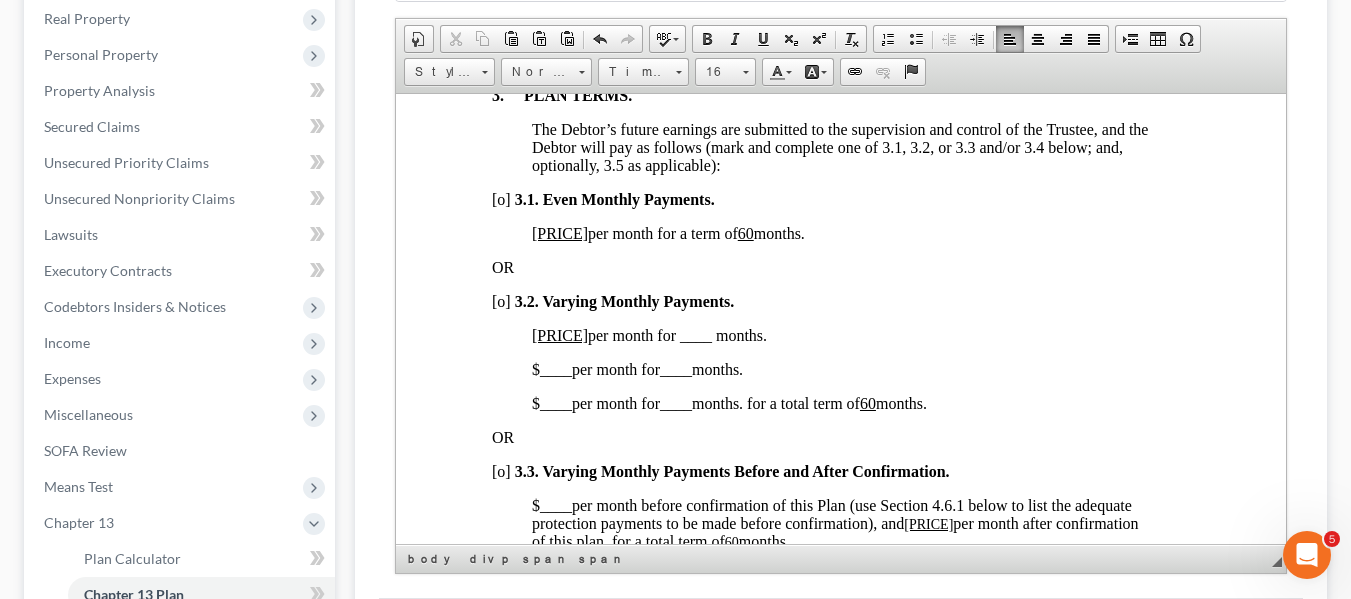 scroll, scrollTop: 1427, scrollLeft: 0, axis: vertical 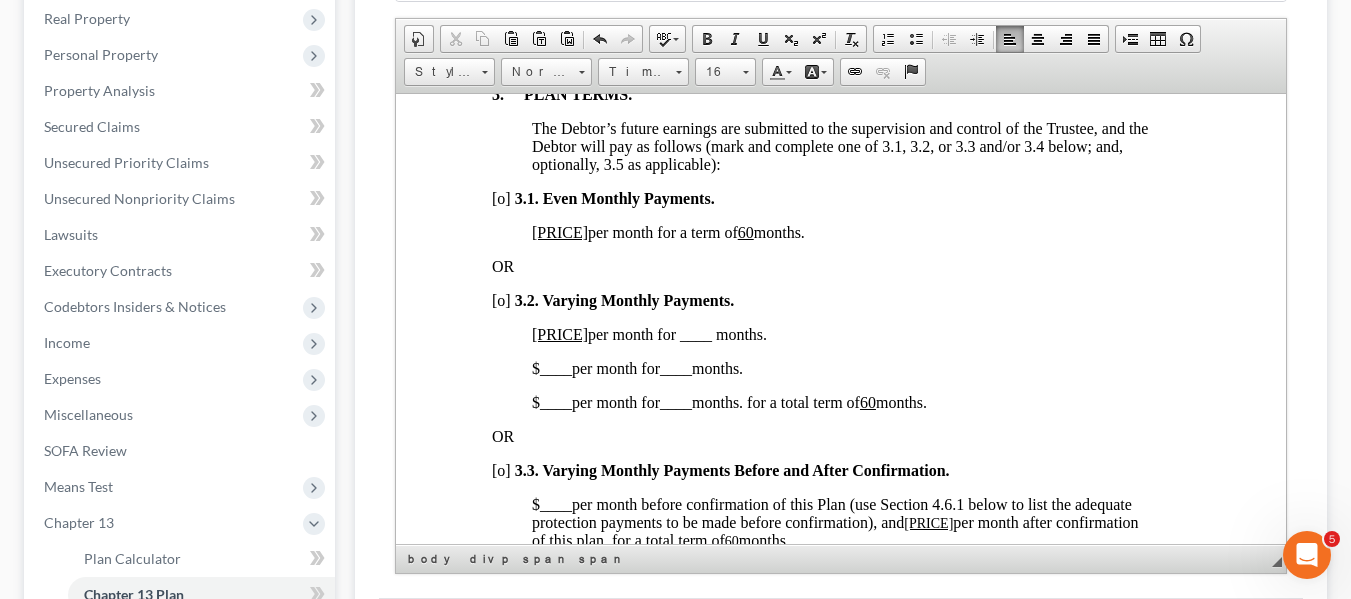 click on "[PRICE]" at bounding box center [559, 231] 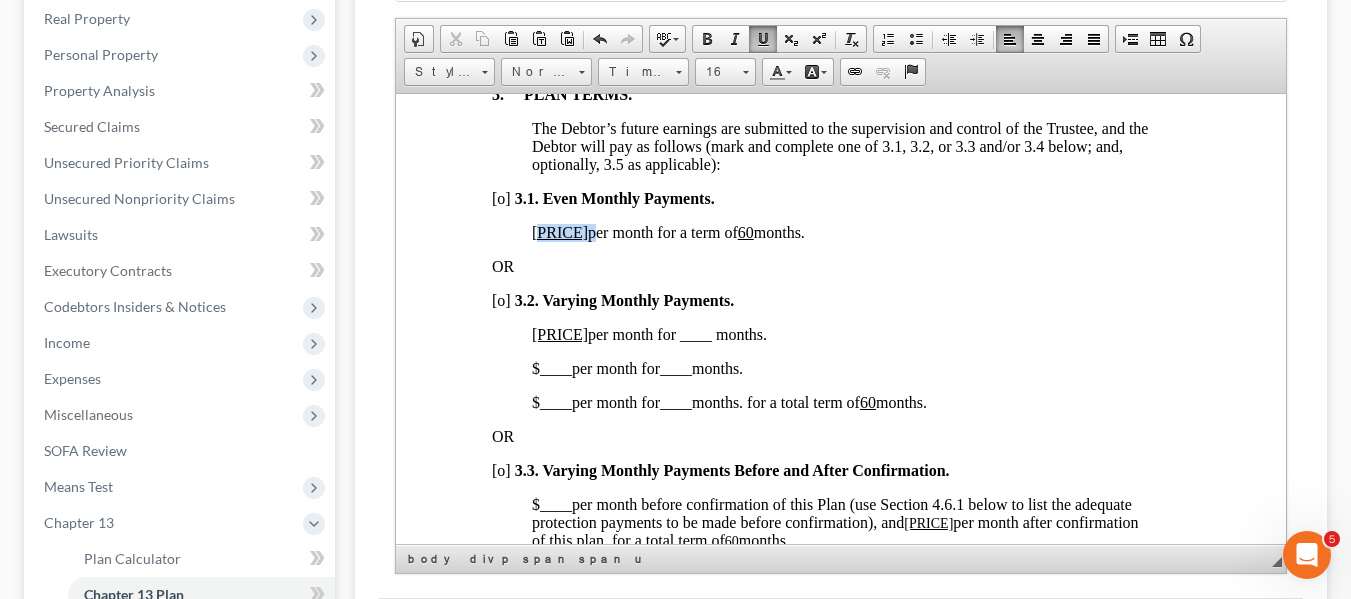 click on "[PRICE]" at bounding box center (559, 231) 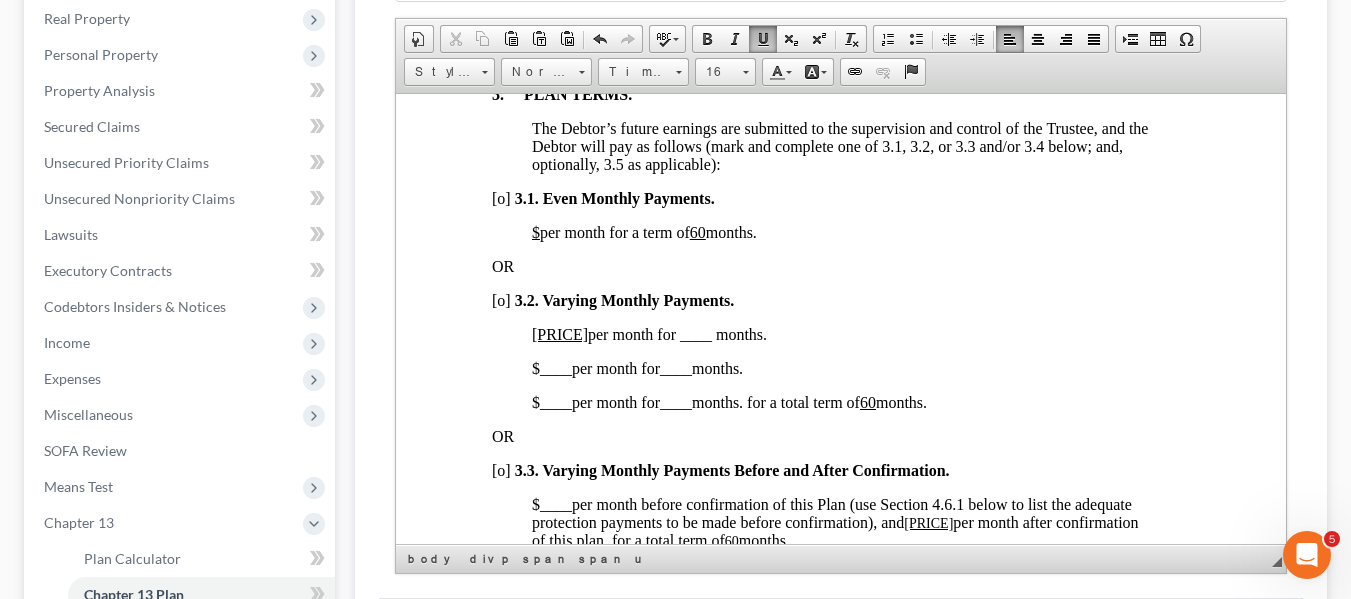 click on "60" at bounding box center [697, 231] 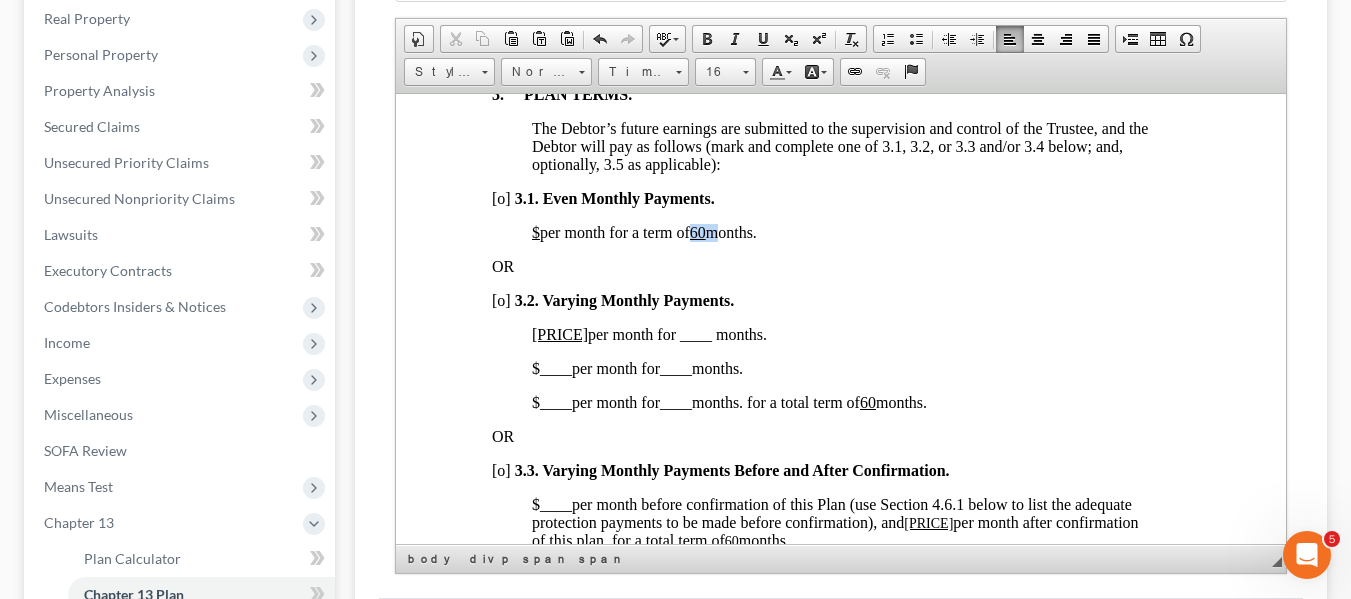 click on "60" at bounding box center (697, 231) 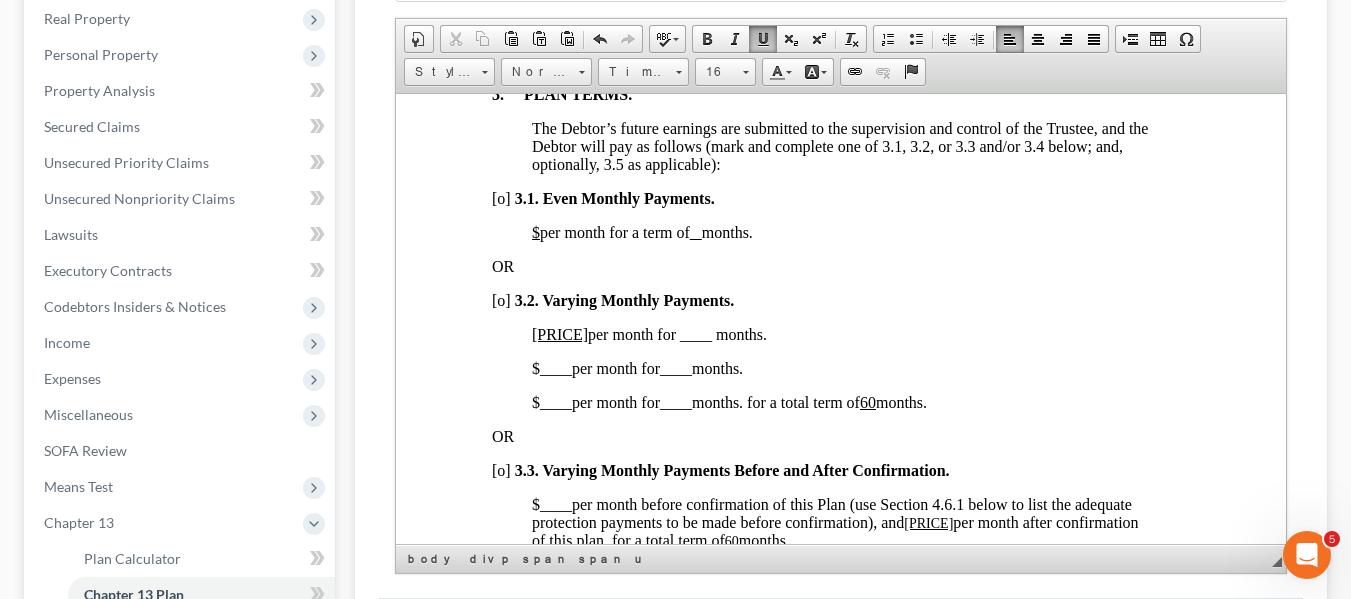 click on "[o]" at bounding box center (500, 299) 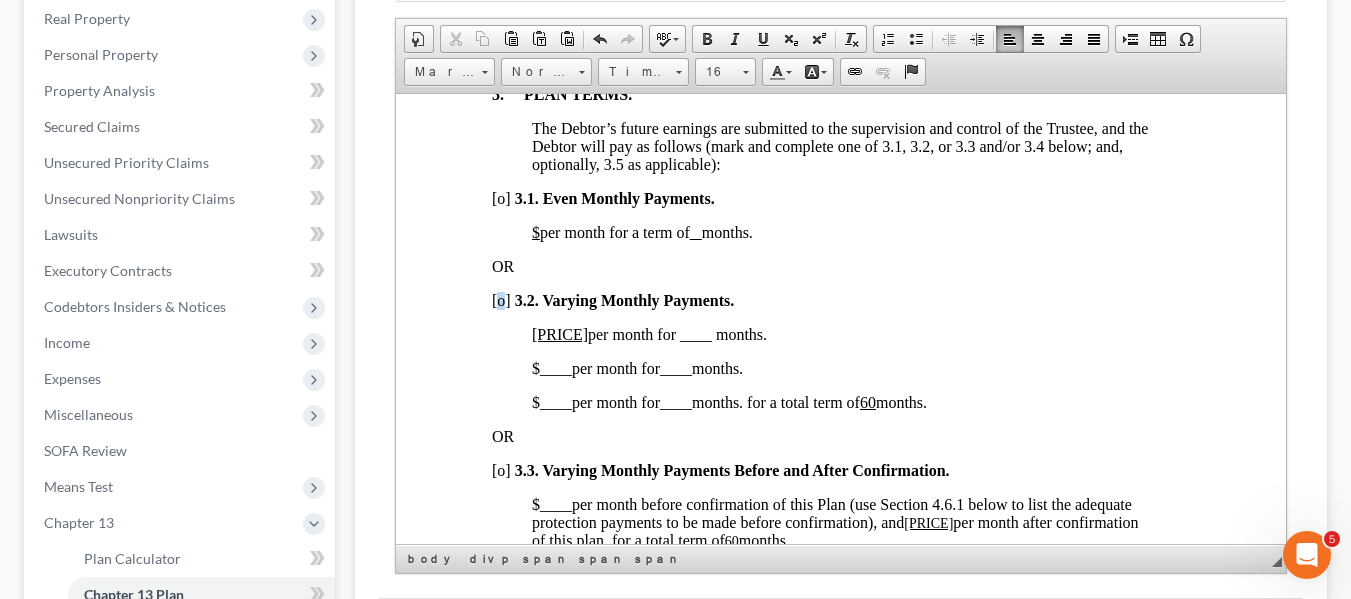 click on "[o]" at bounding box center (500, 299) 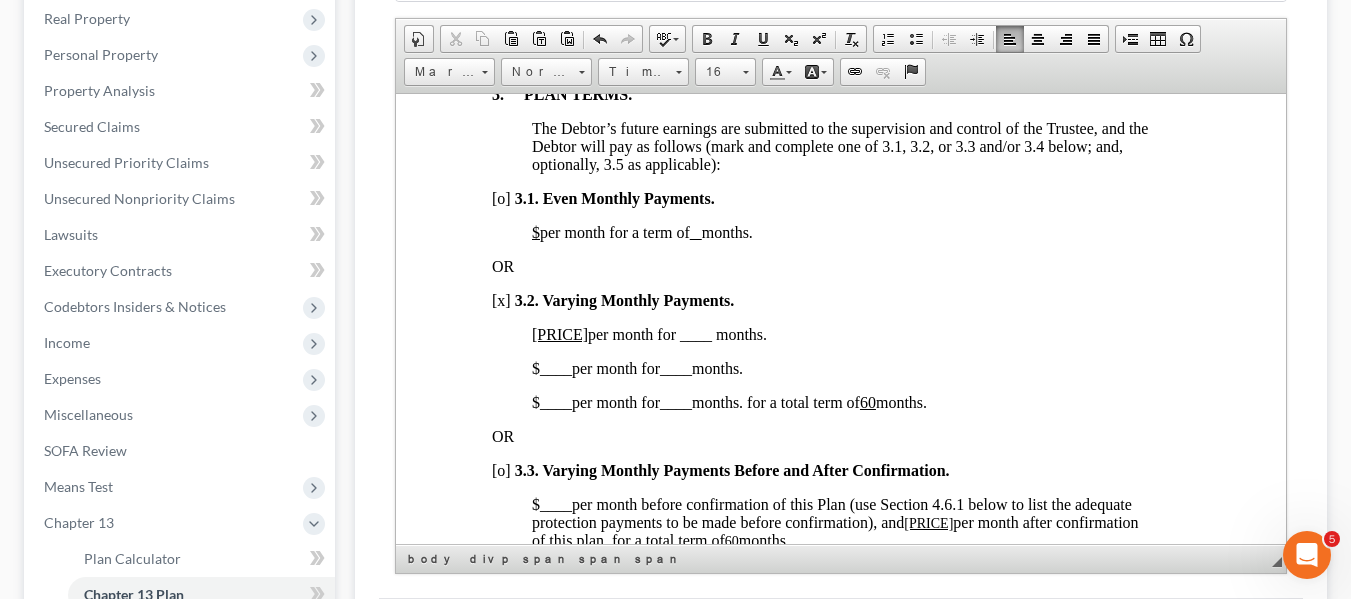 click on "[PRICE]" at bounding box center [559, 333] 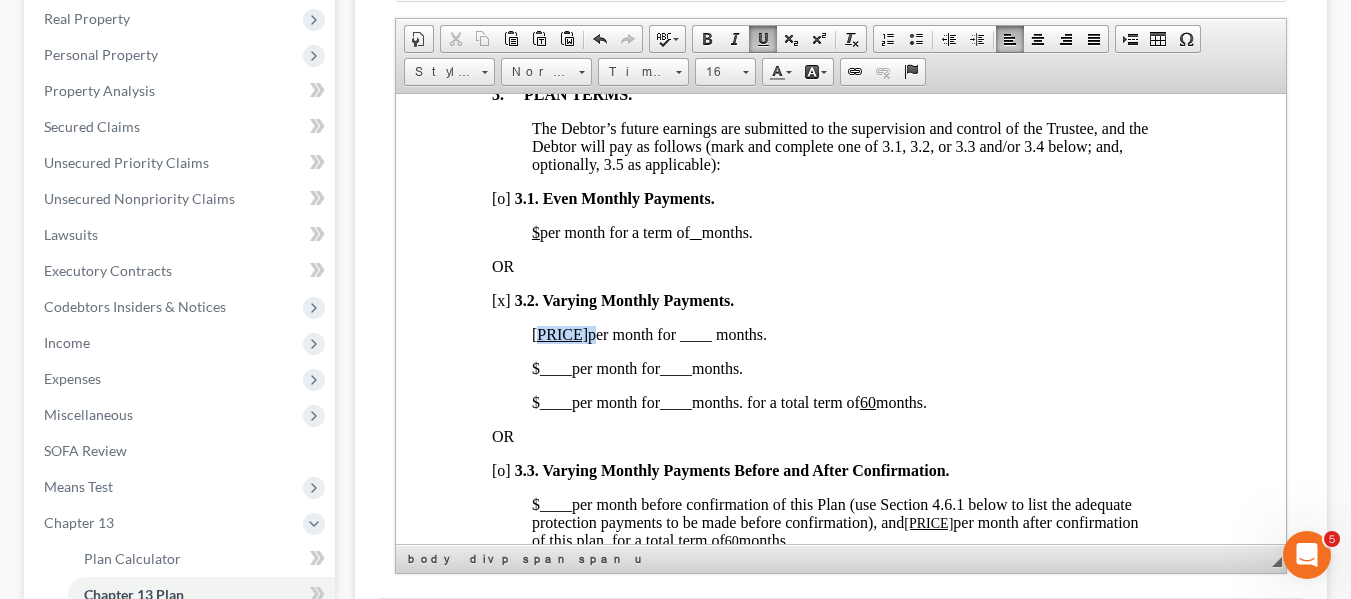 click on "[PRICE]" at bounding box center (559, 333) 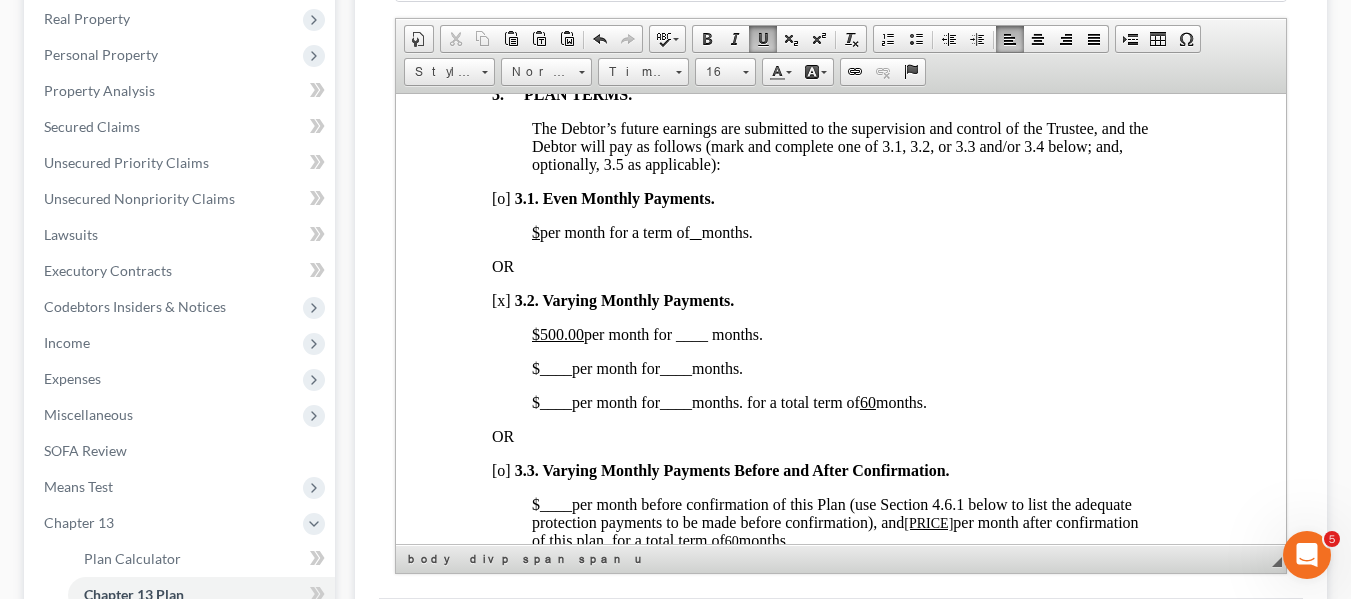 click on "[PRICE] per month for ____ months." at bounding box center [646, 333] 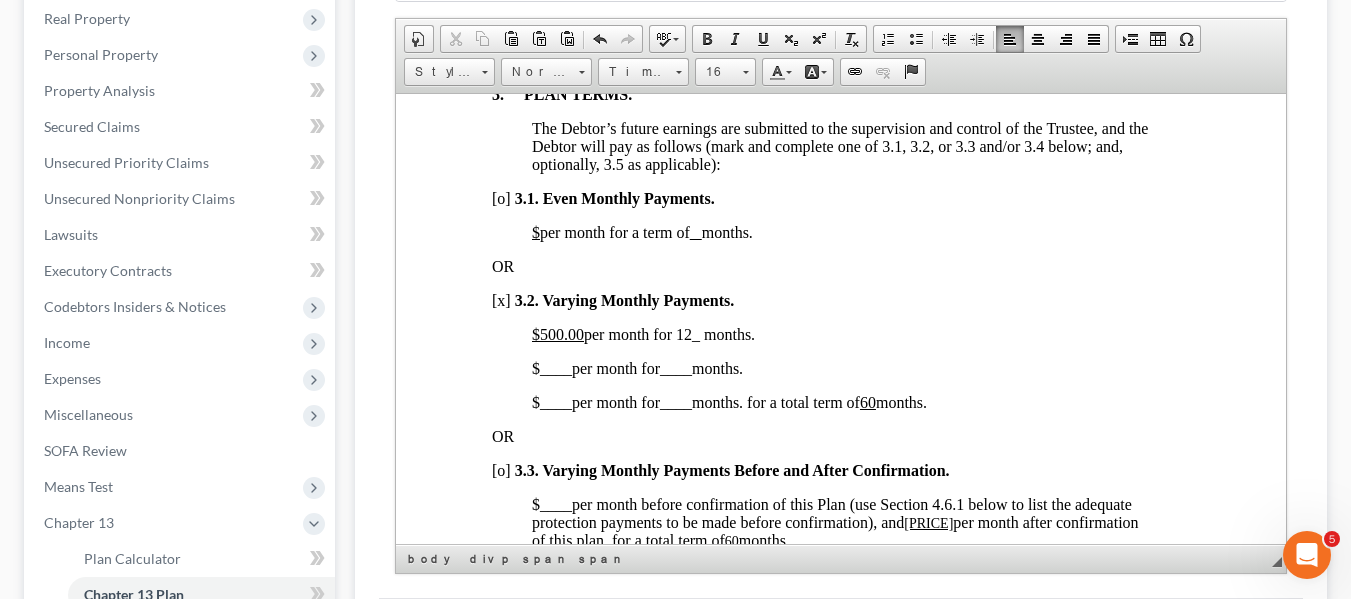 click on "____" at bounding box center [555, 367] 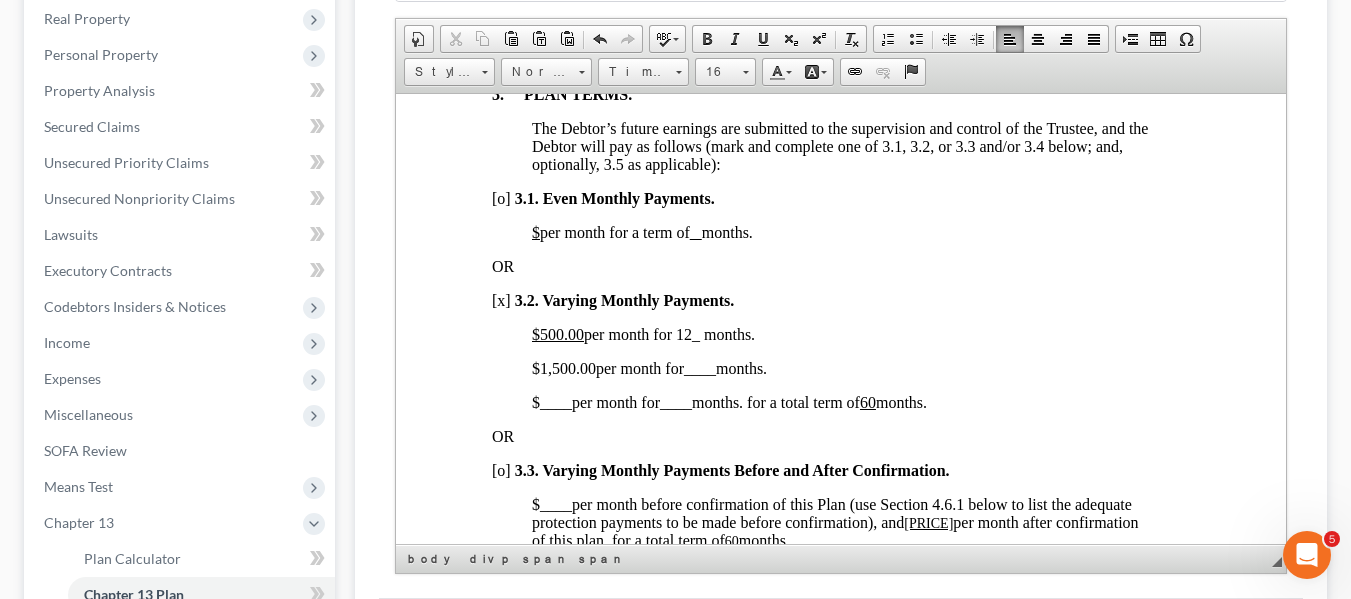click on "____" at bounding box center [699, 367] 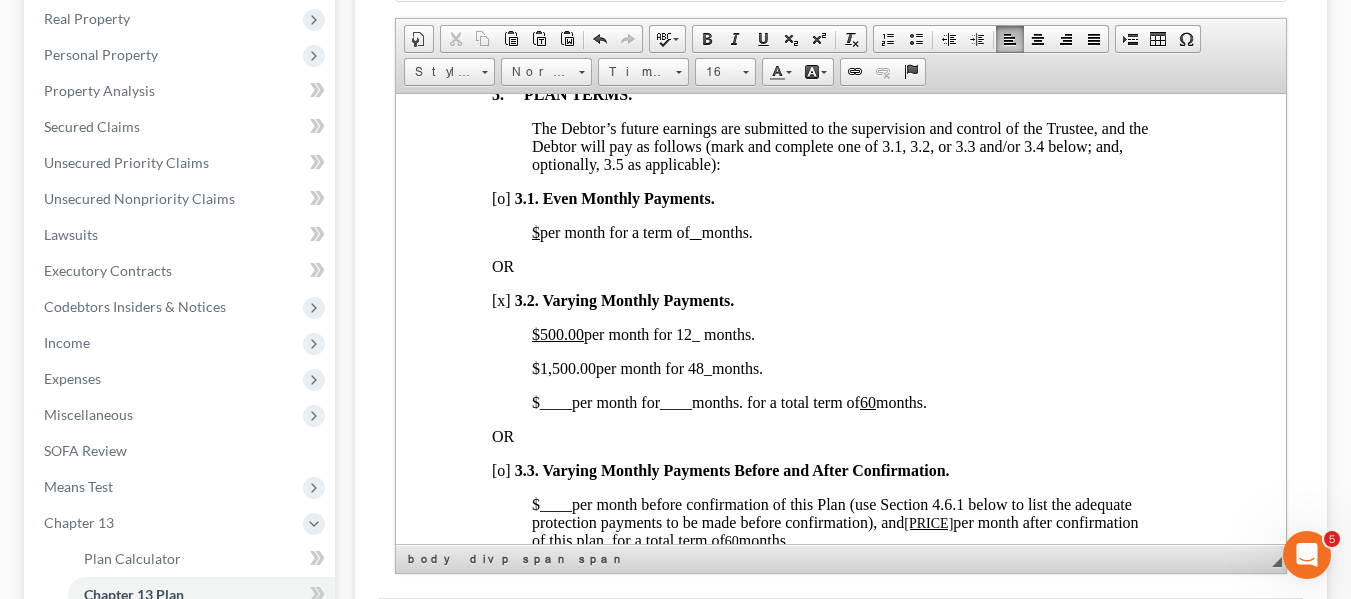 click on "$ ____  per month for  ____  months. for a total term of  60  months." at bounding box center (728, 401) 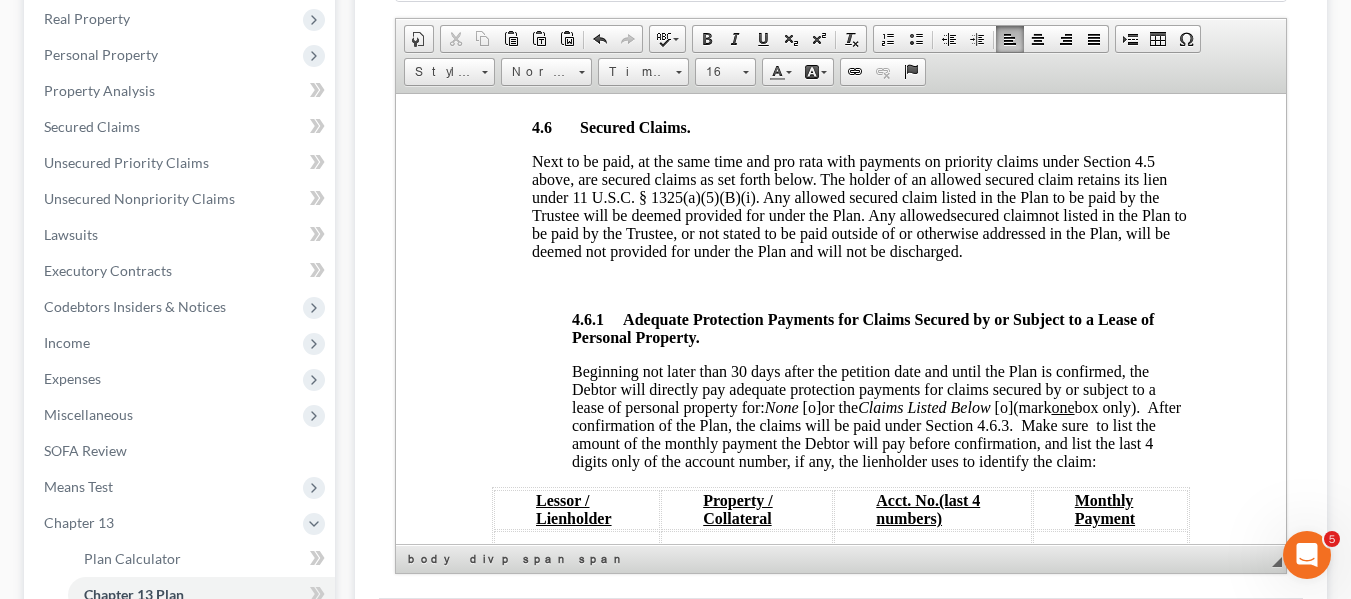 scroll, scrollTop: 3223, scrollLeft: 0, axis: vertical 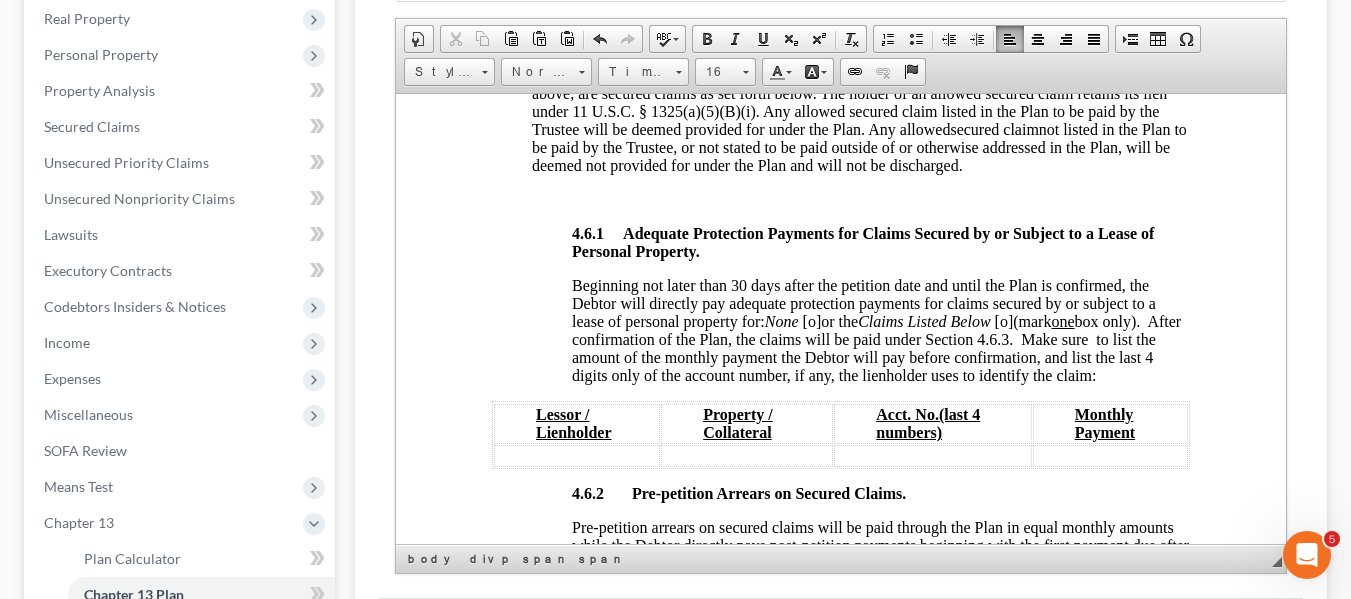 click on "[o]" at bounding box center [811, 320] 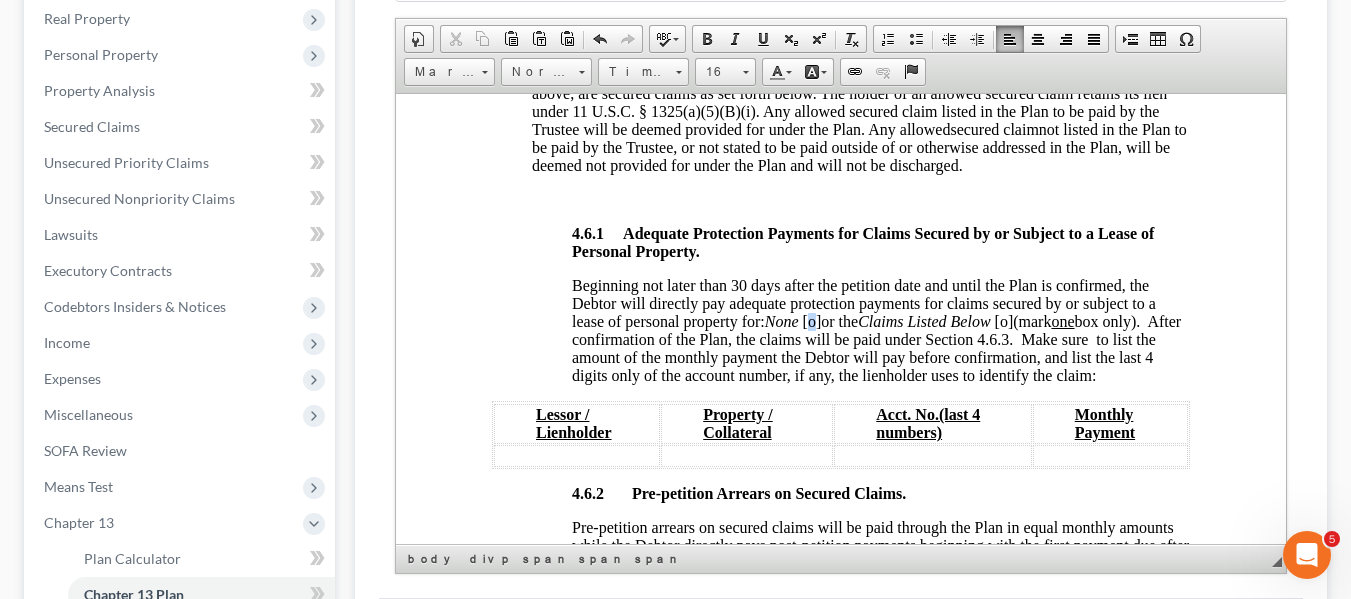 click on "[o]" at bounding box center (811, 320) 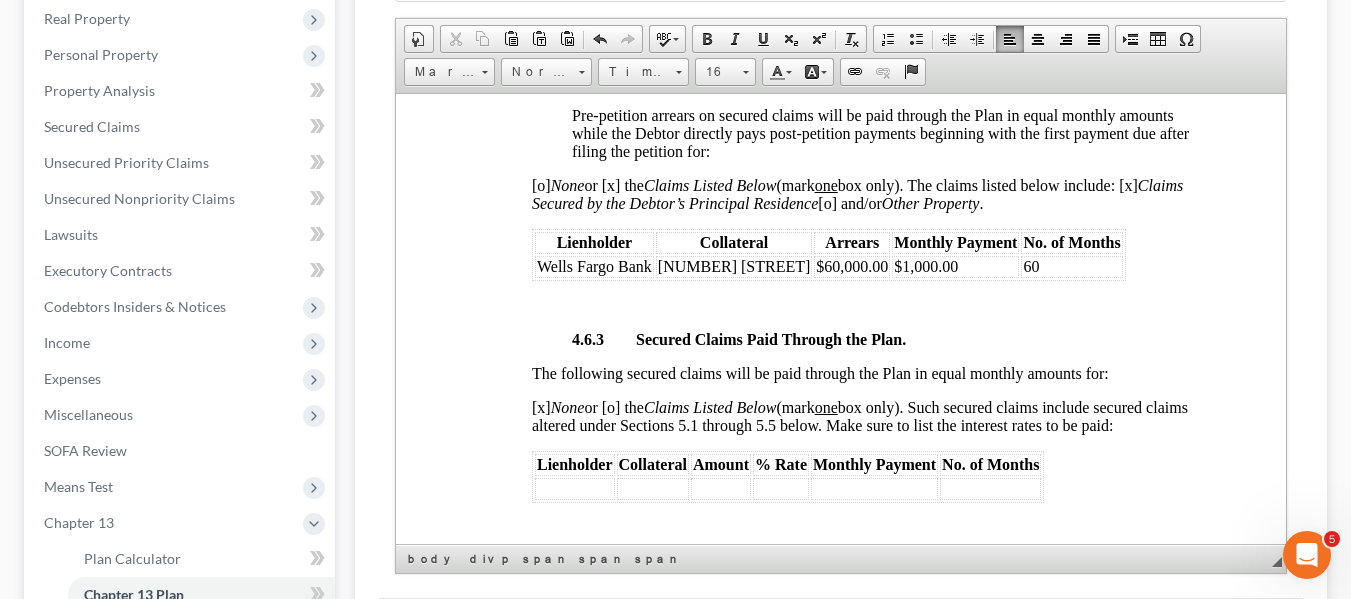 scroll, scrollTop: 3639, scrollLeft: 0, axis: vertical 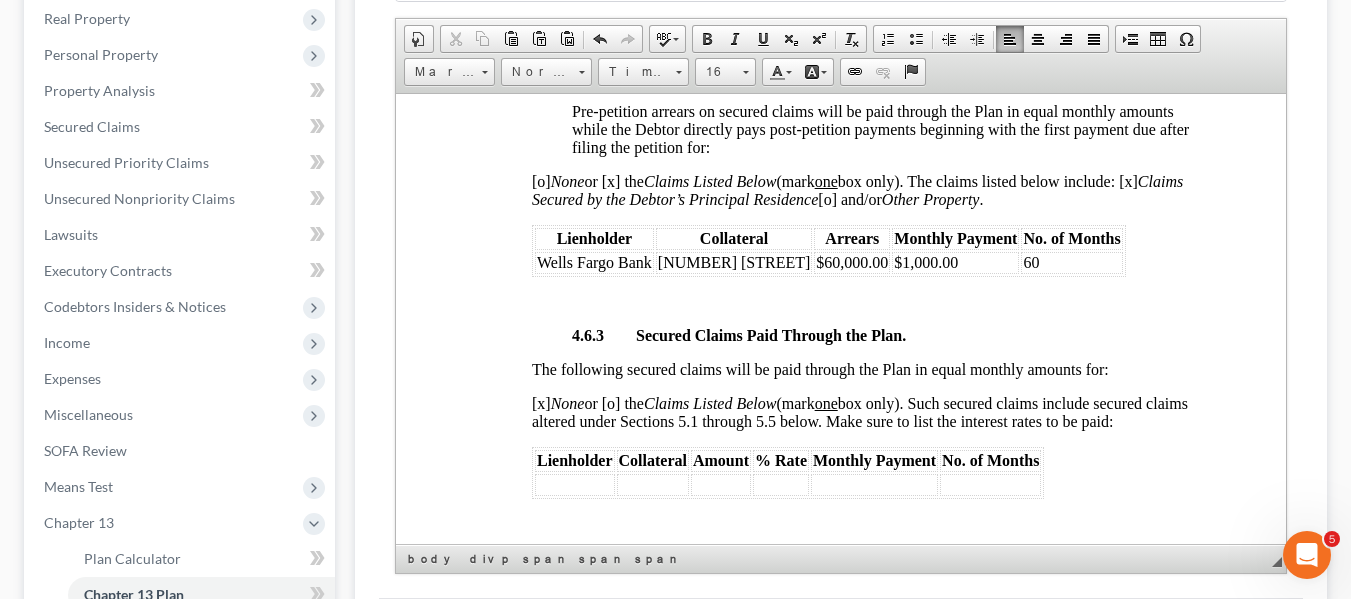 click on "$1,000.00" at bounding box center [954, 262] 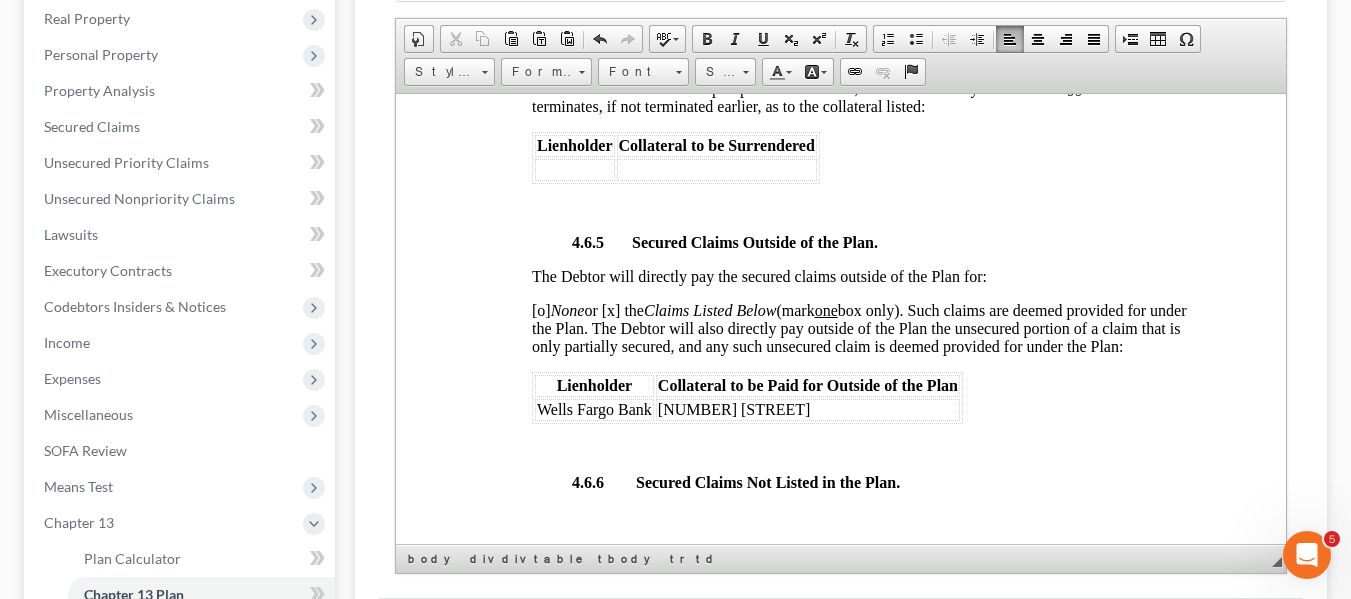 scroll, scrollTop: 4357, scrollLeft: 0, axis: vertical 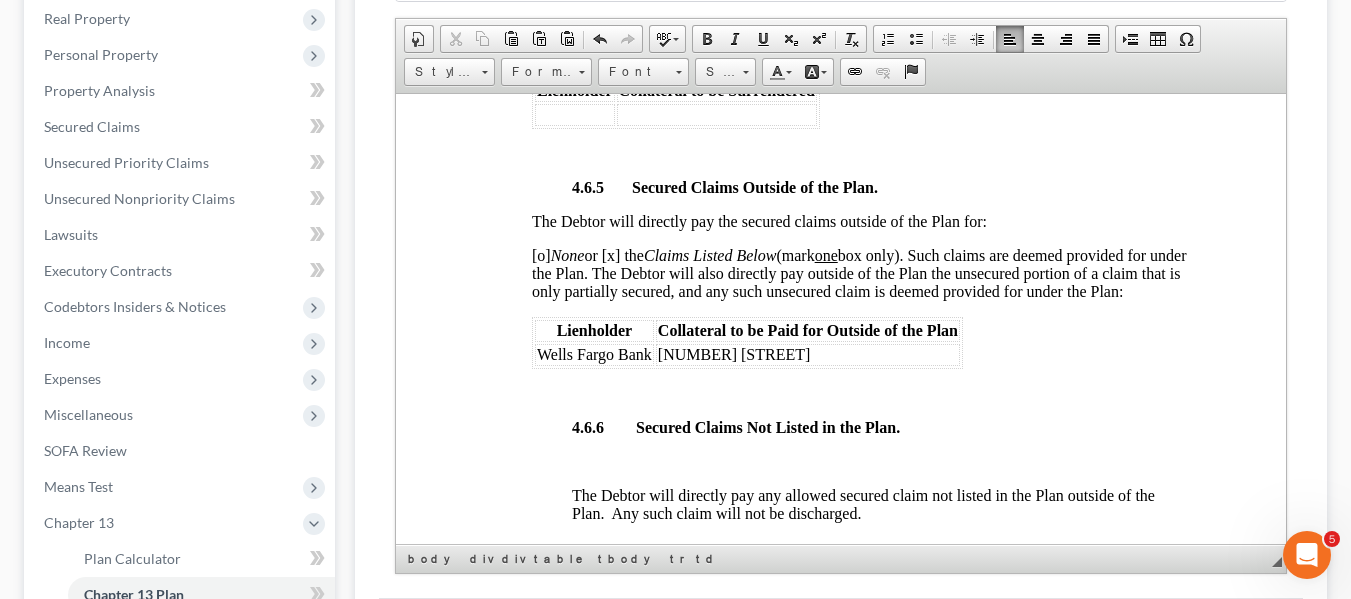 click on "[o]  None  or [x] the  Claims Listed Below  (mark  one  box only). Such claims are deemed provided for under the Plan. The Debtor will also directly pay outside of the Plan the unsecured portion of a claim that is only partially secured, and any such unsecured claim is deemed provided for under the Plan:" at bounding box center (858, 272) 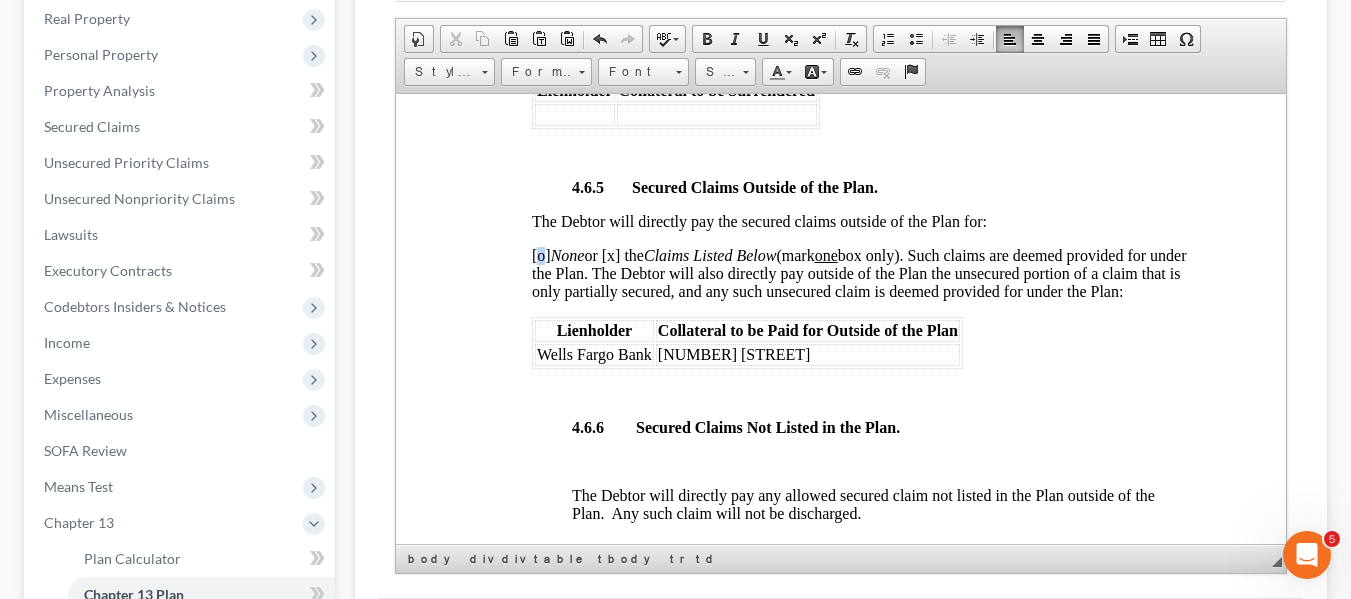 click on "[o]  None  or [x] the  Claims Listed Below  (mark  one  box only). Such claims are deemed provided for under the Plan. The Debtor will also directly pay outside of the Plan the unsecured portion of a claim that is only partially secured, and any such unsecured claim is deemed provided for under the Plan:" at bounding box center [858, 272] 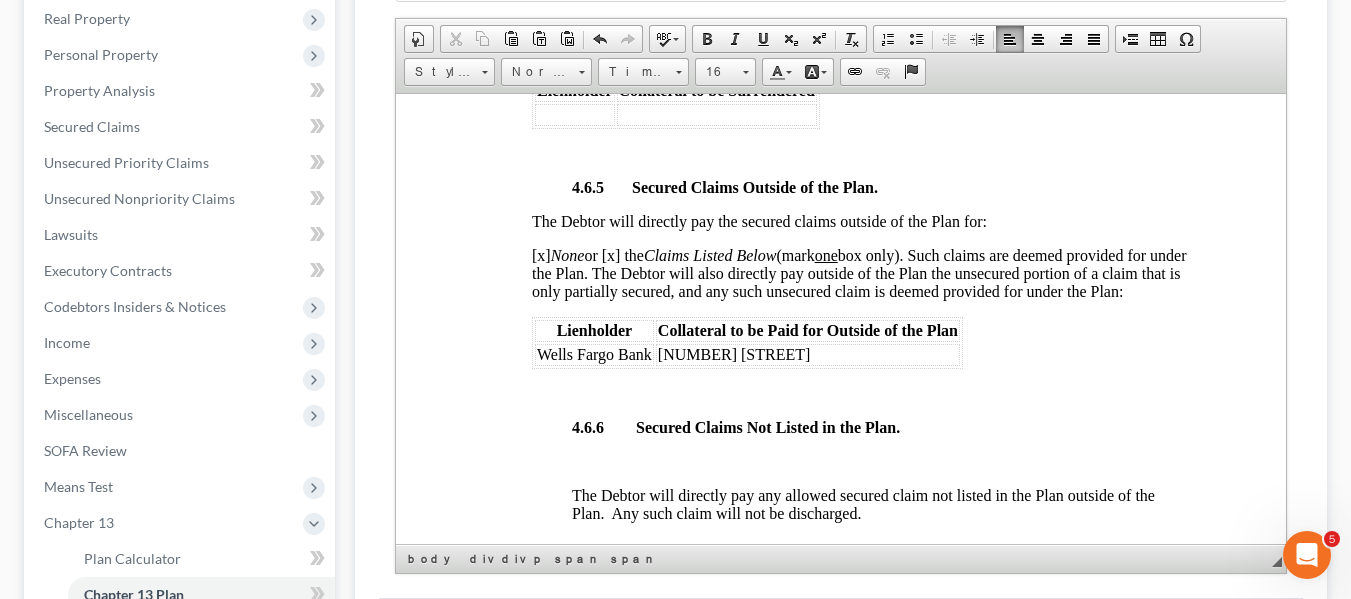 click on "[x]  None  or [x] the  Claims Listed Below  (mark  one  box only). Such claims are deemed provided for under the Plan. The Debtor will also directly pay outside of the Plan the unsecured portion of a claim that is only partially secured, and any such unsecured claim is deemed provided for under the Plan:" at bounding box center (858, 272) 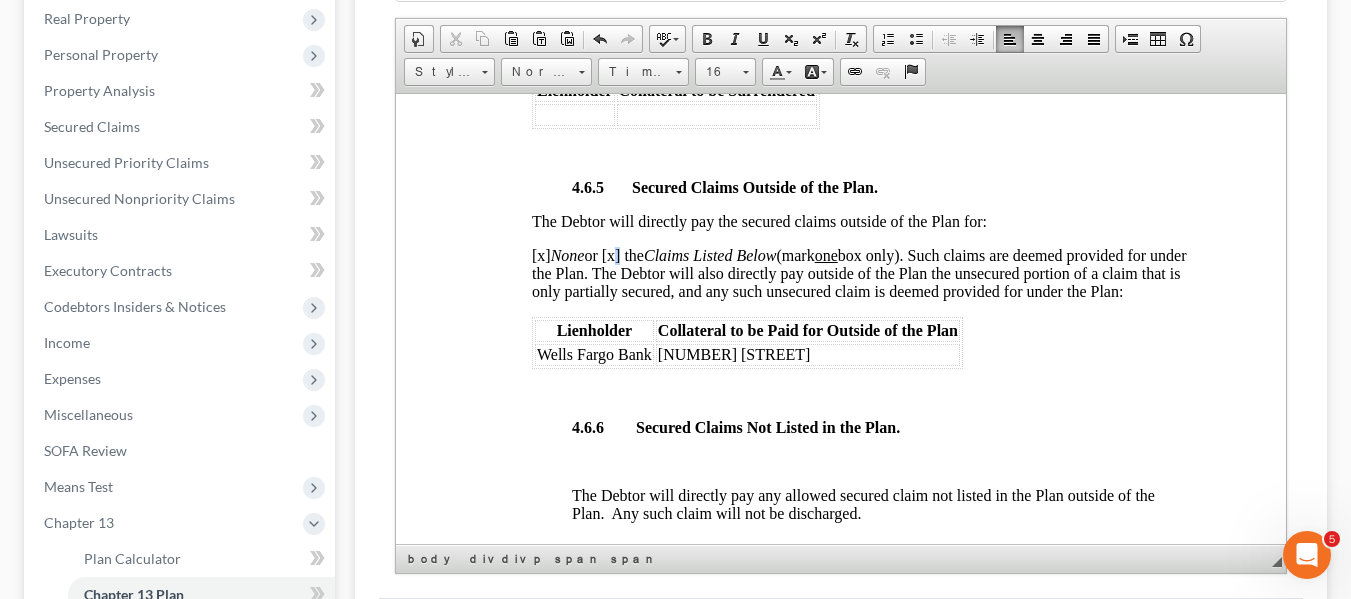 click on "[x]  None  or [x] the  Claims Listed Below  (mark  one  box only). Such claims are deemed provided for under the Plan. The Debtor will also directly pay outside of the Plan the unsecured portion of a claim that is only partially secured, and any such unsecured claim is deemed provided for under the Plan:" at bounding box center (858, 272) 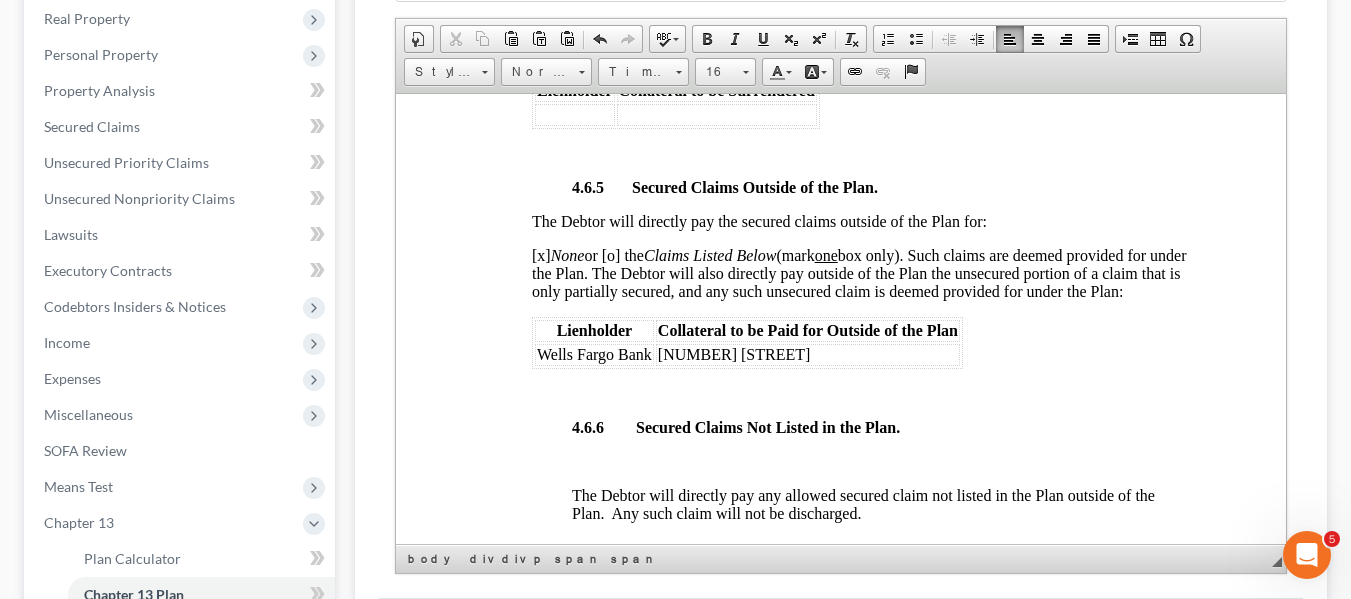 click on "Wells Fargo Bank" at bounding box center (593, 353) 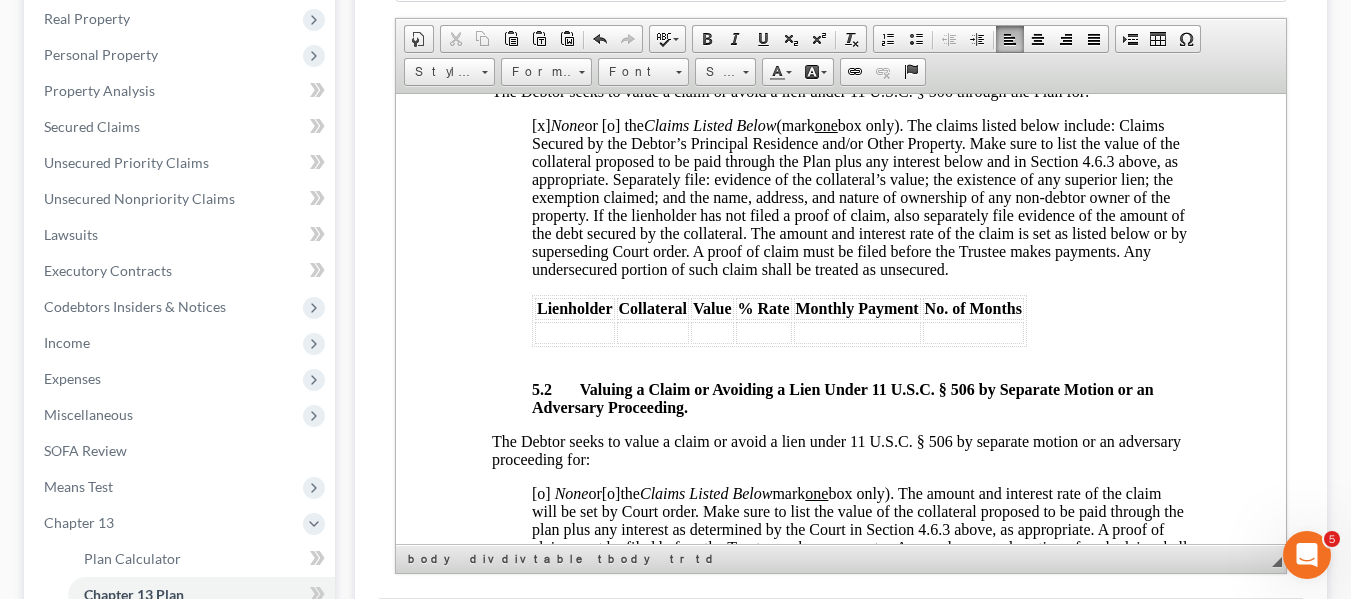 scroll, scrollTop: 5636, scrollLeft: 0, axis: vertical 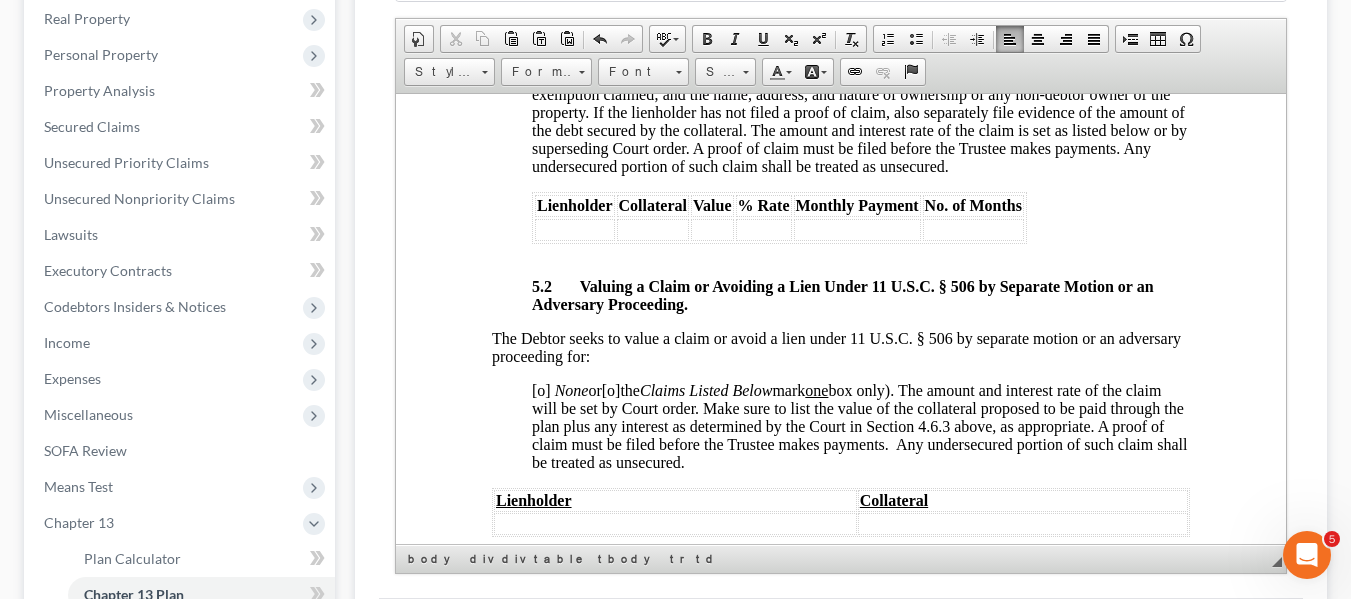 click on "[o]" at bounding box center [540, 389] 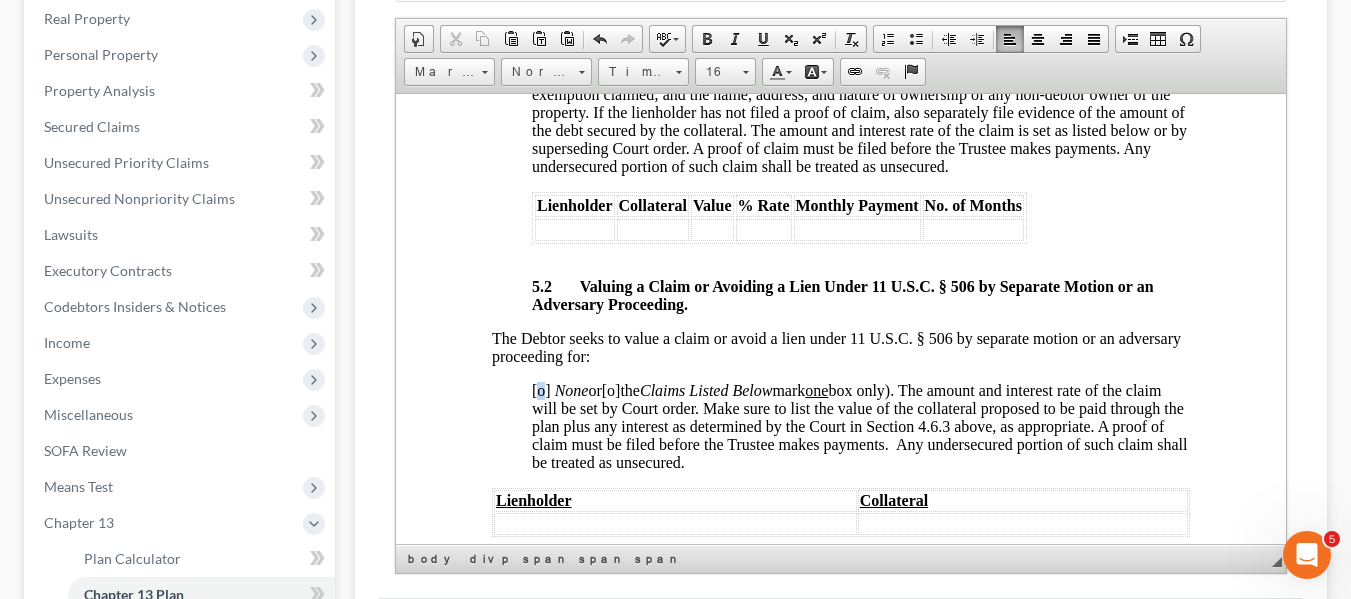 click on "[o]" at bounding box center (540, 389) 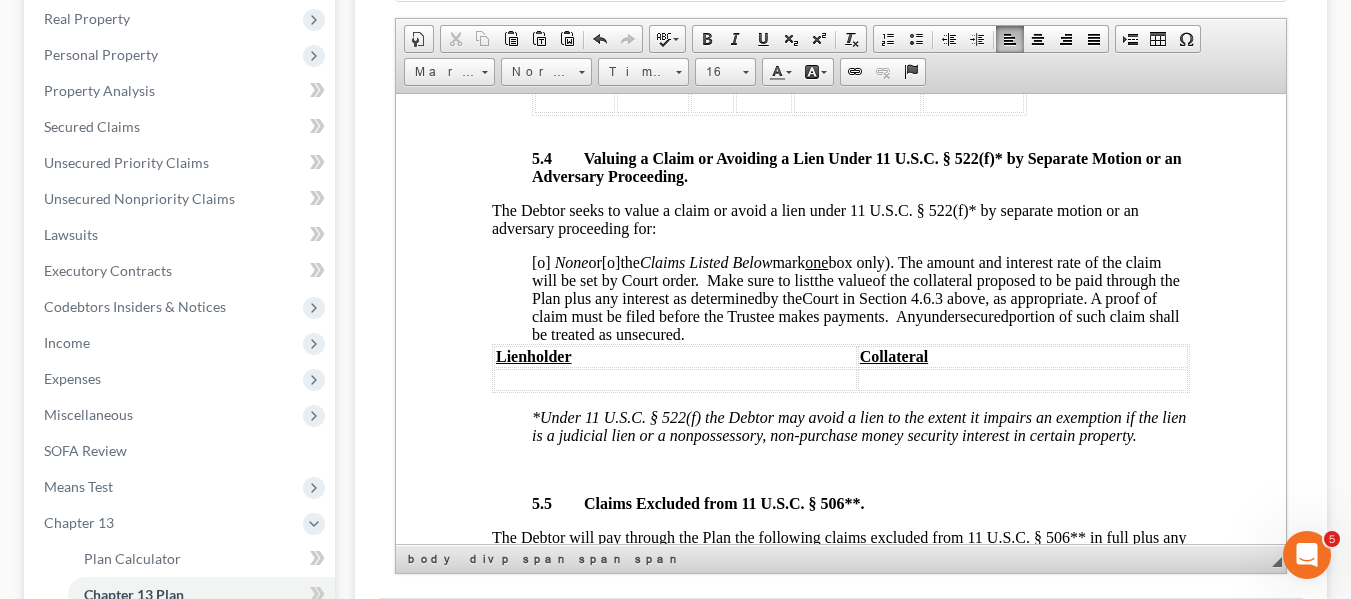 scroll, scrollTop: 6372, scrollLeft: 0, axis: vertical 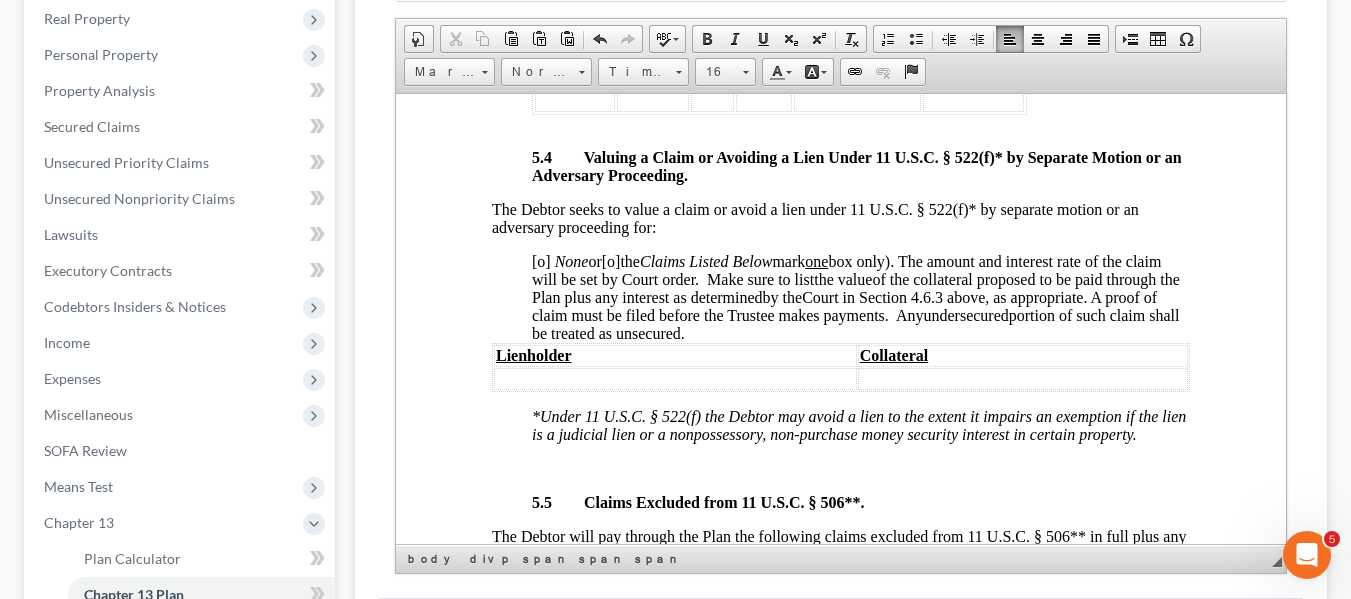 click on "[o]" at bounding box center [540, 260] 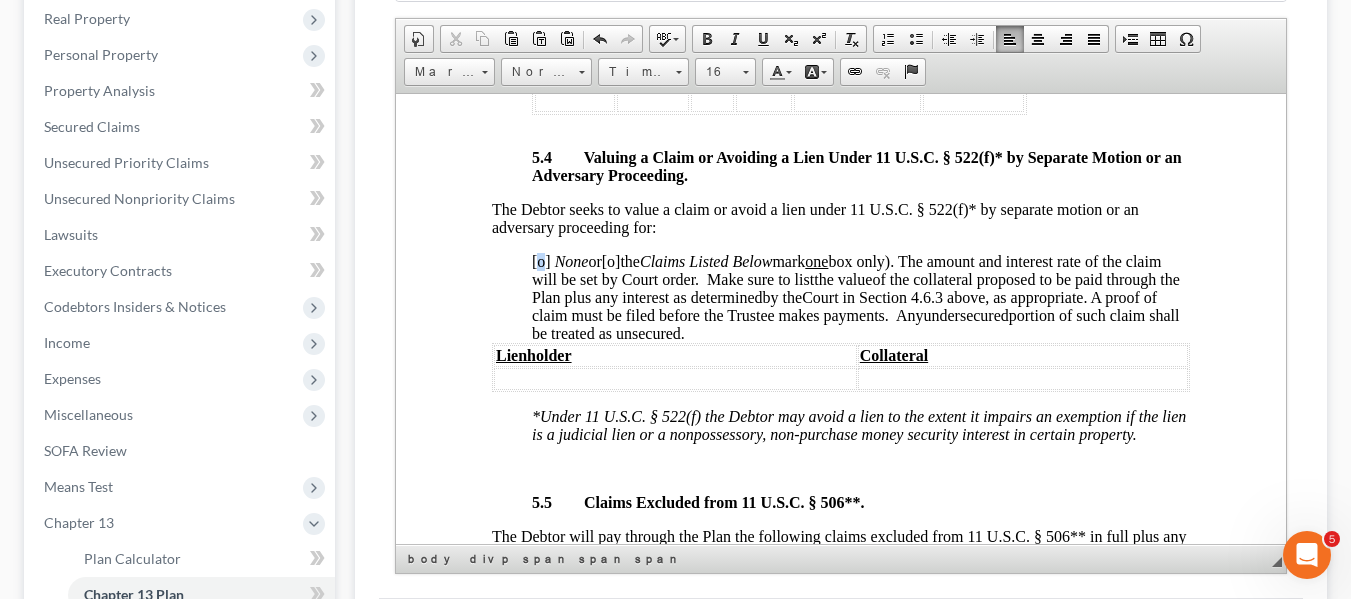 click on "[o]" at bounding box center (540, 260) 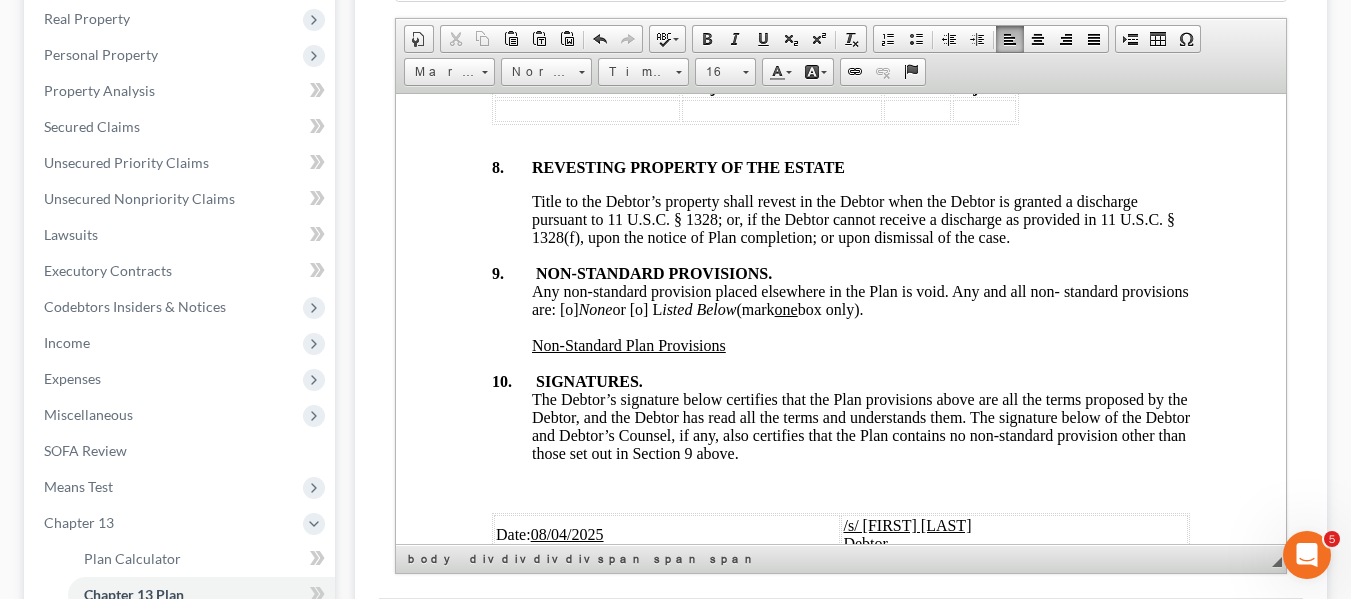 scroll, scrollTop: 7488, scrollLeft: 0, axis: vertical 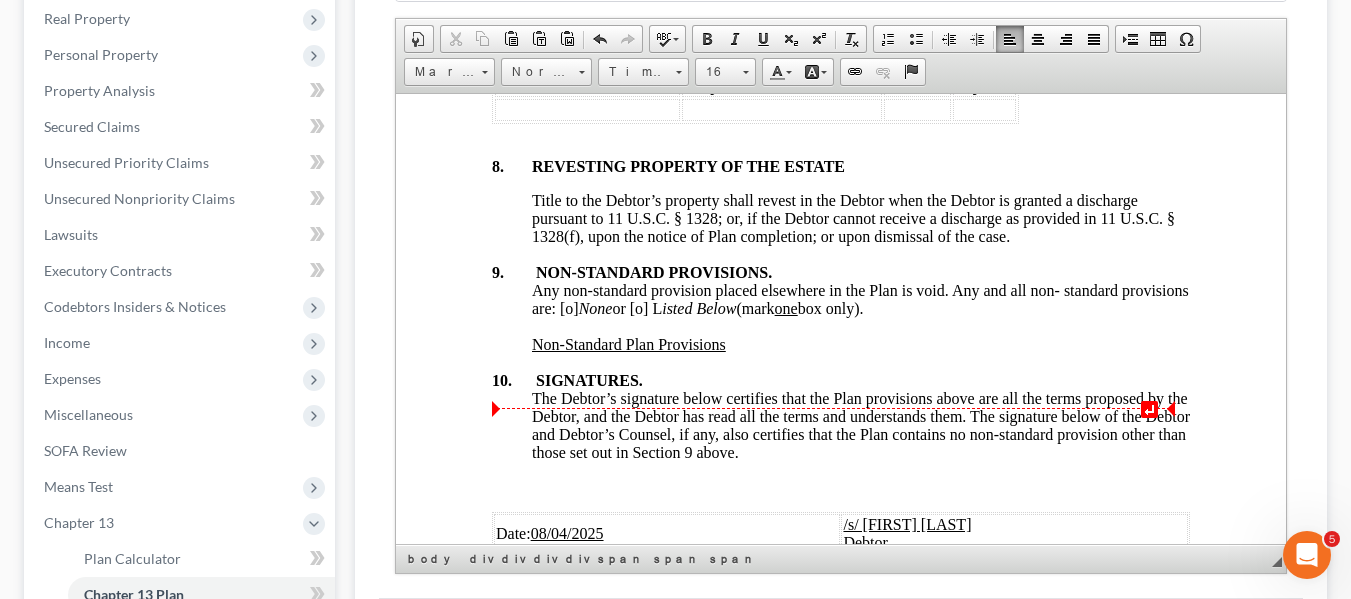 click on "Any non-standard provision placed elsewhere in the Plan is void. Any and all non- standard provisions are: [o]  None  or [o] L isted Below  (mark  one  box only)." at bounding box center [859, 298] 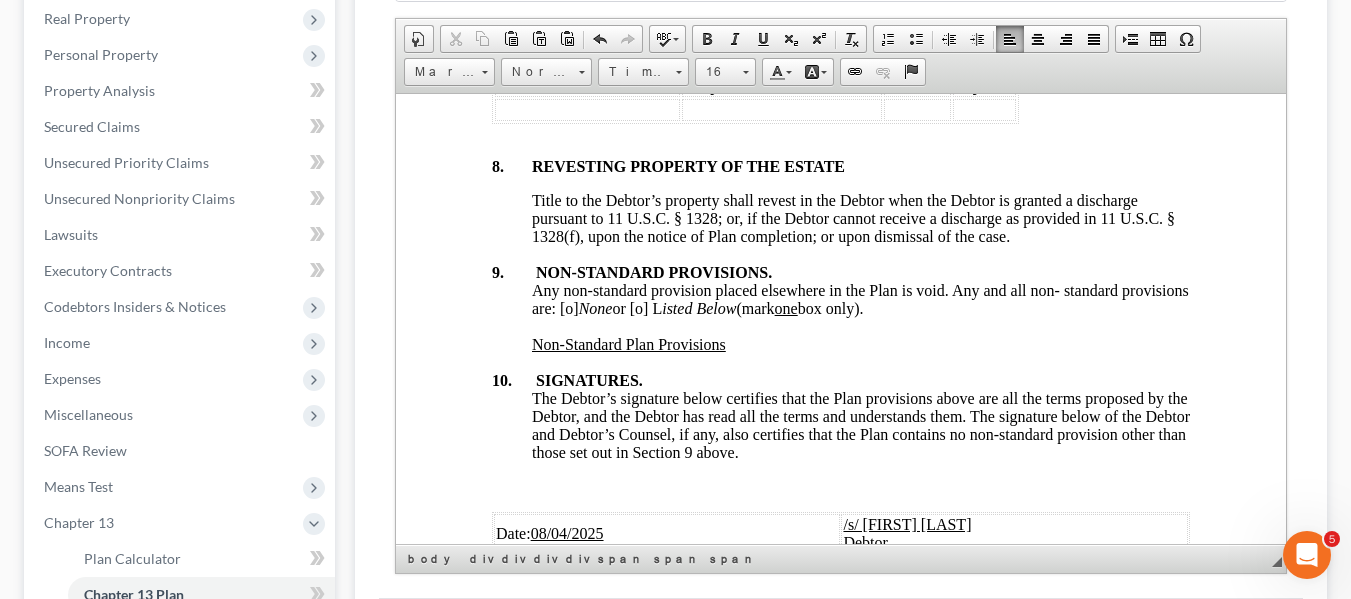 click on "Any non-standard provision placed elsewhere in the Plan is void. Any and all non- standard provisions are: [o]  None  or [o] L isted Below  (mark  one  box only)." at bounding box center (859, 298) 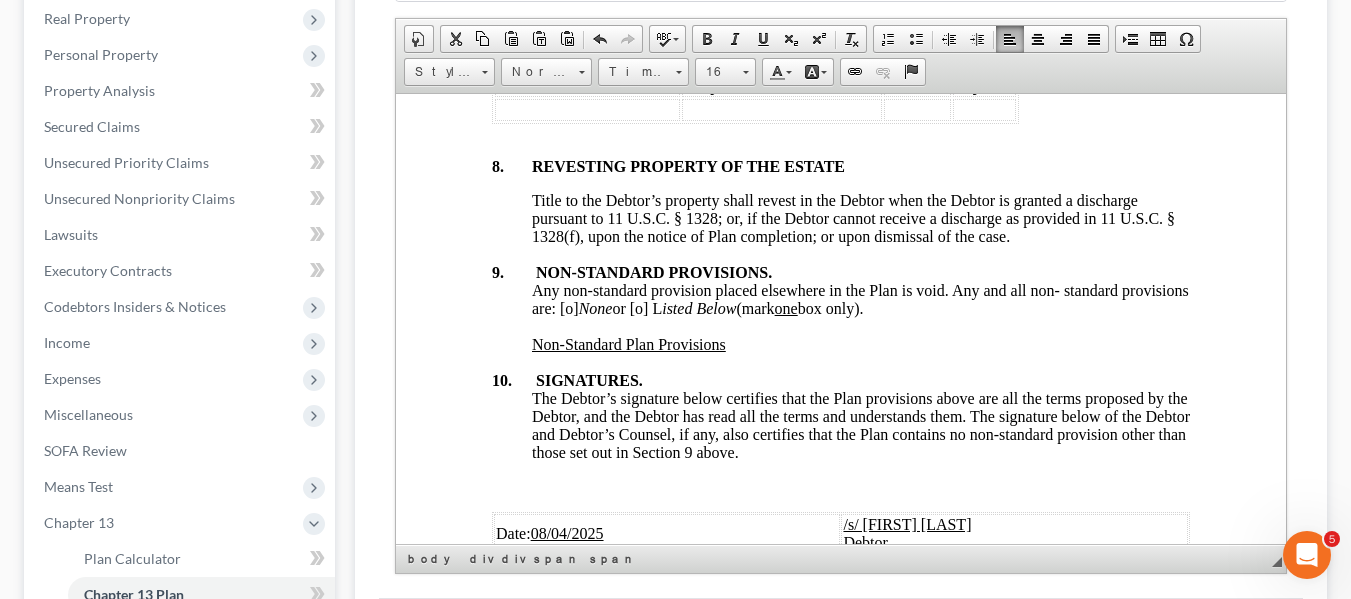 click on "Any non-standard provision placed elsewhere in the Plan is void. Any and all non- standard provisions are: [o]  None  or [o] L isted Below  (mark  one  box only)." at bounding box center [859, 298] 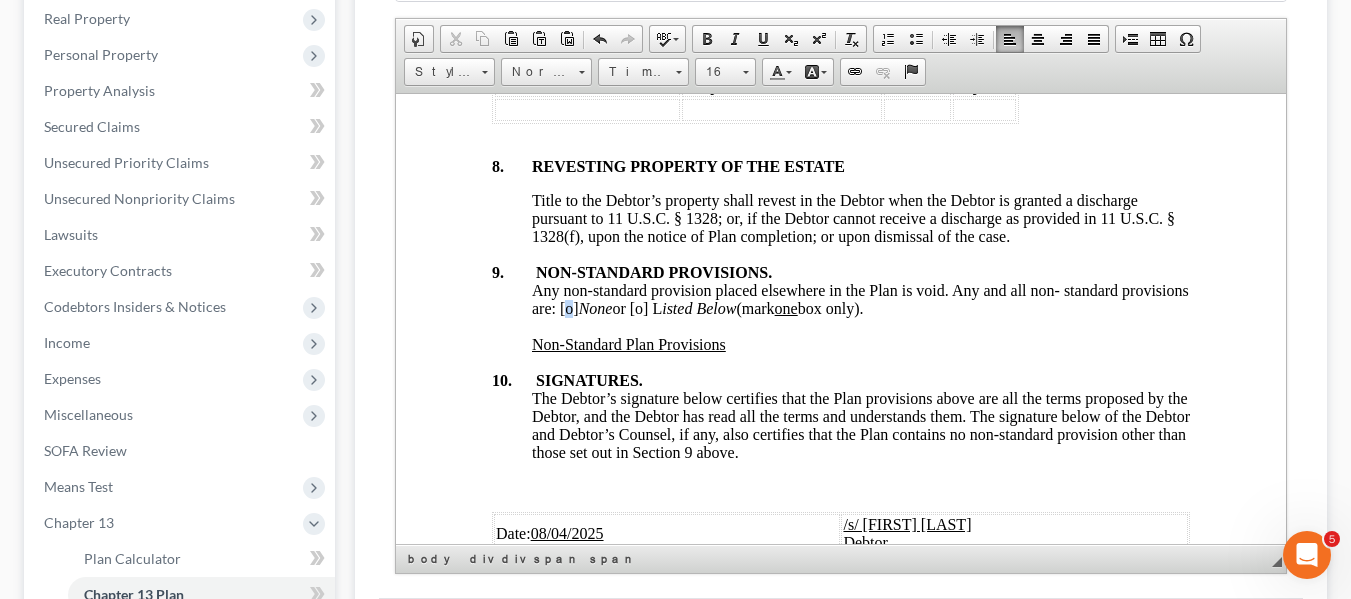 click on "Any non-standard provision placed elsewhere in the Plan is void. Any and all non- standard provisions are: [o]  None  or [o] L isted Below  (mark  one  box only)." at bounding box center (859, 298) 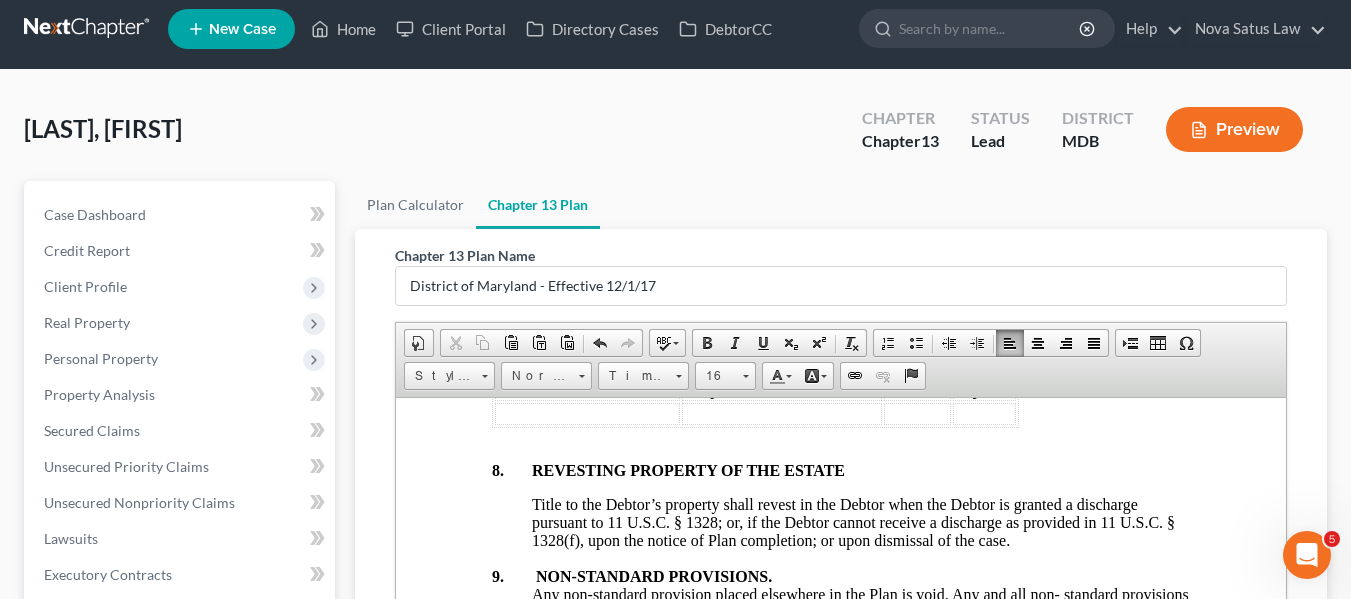 scroll, scrollTop: 0, scrollLeft: 0, axis: both 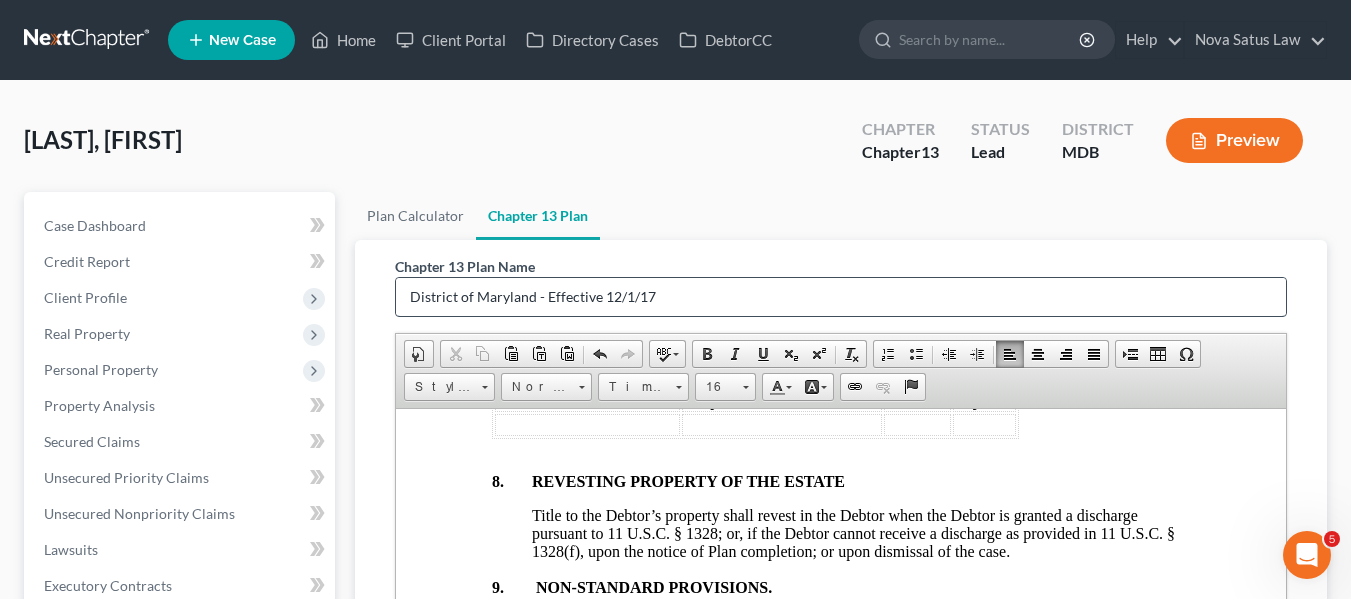 click on "District of Maryland - Effective 12/1/17" at bounding box center [841, 297] 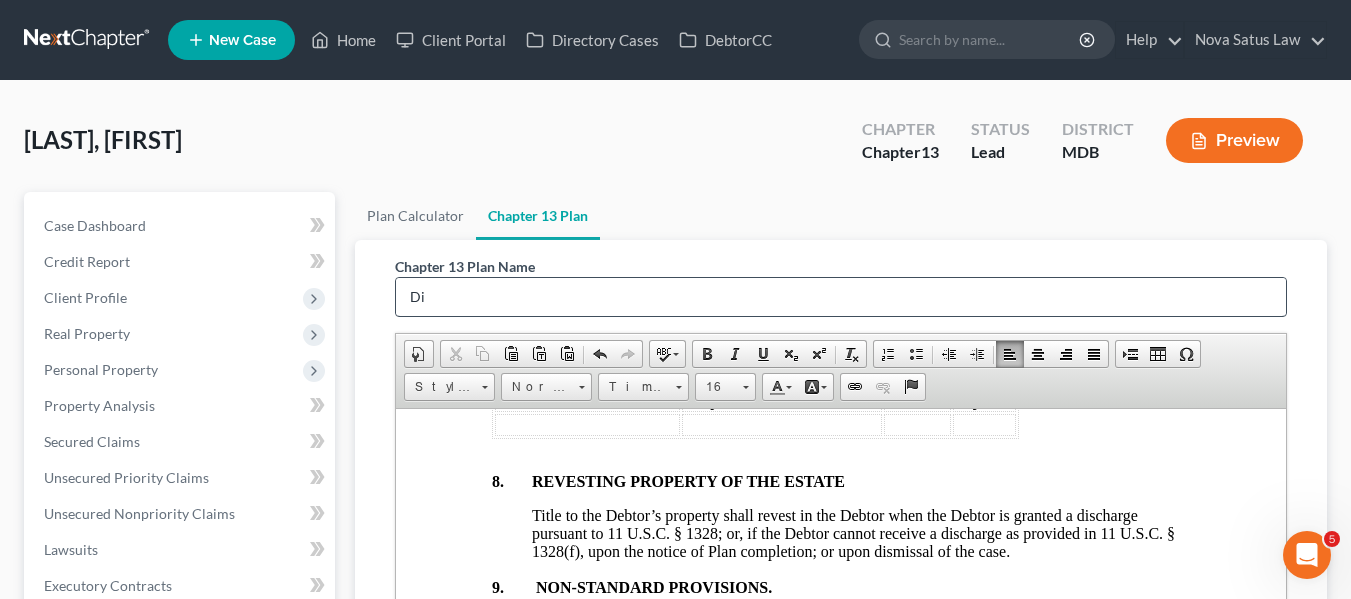 type on "D" 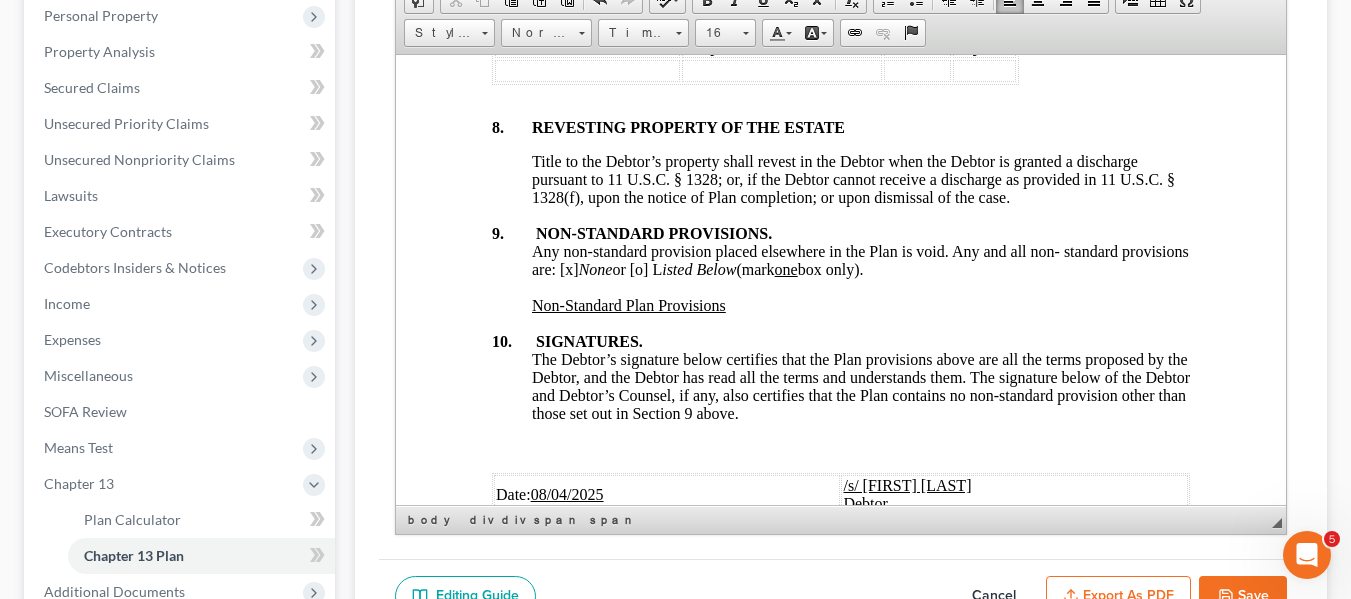 scroll, scrollTop: 355, scrollLeft: 0, axis: vertical 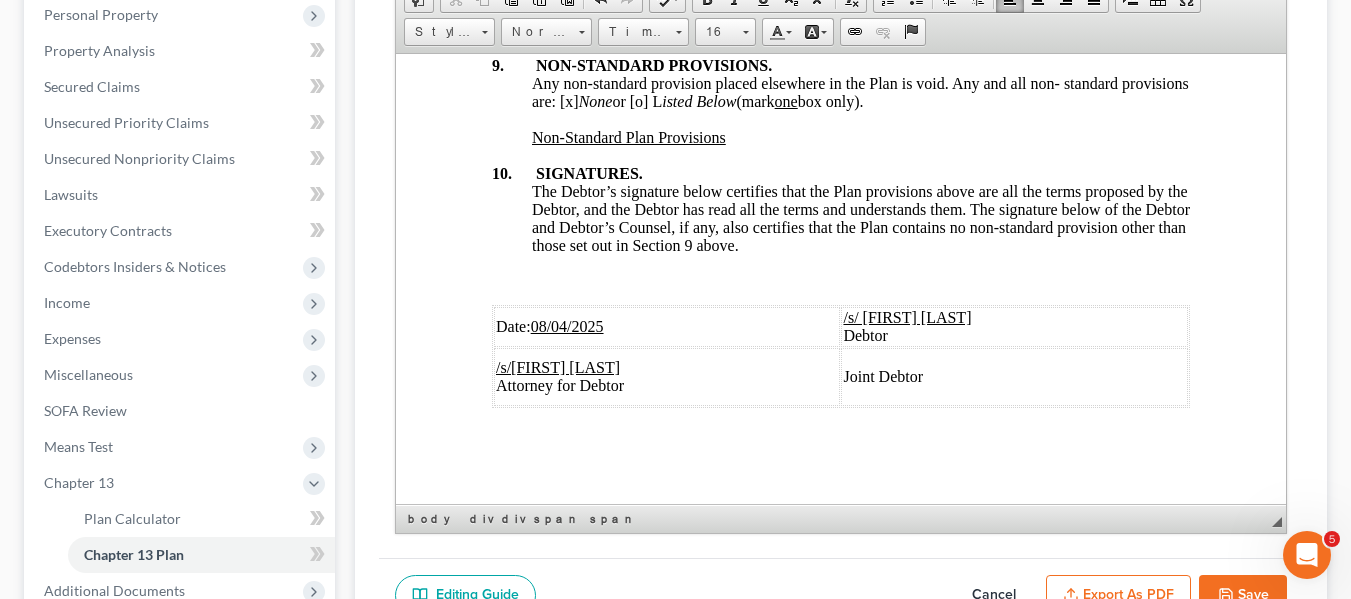 type on "original plan" 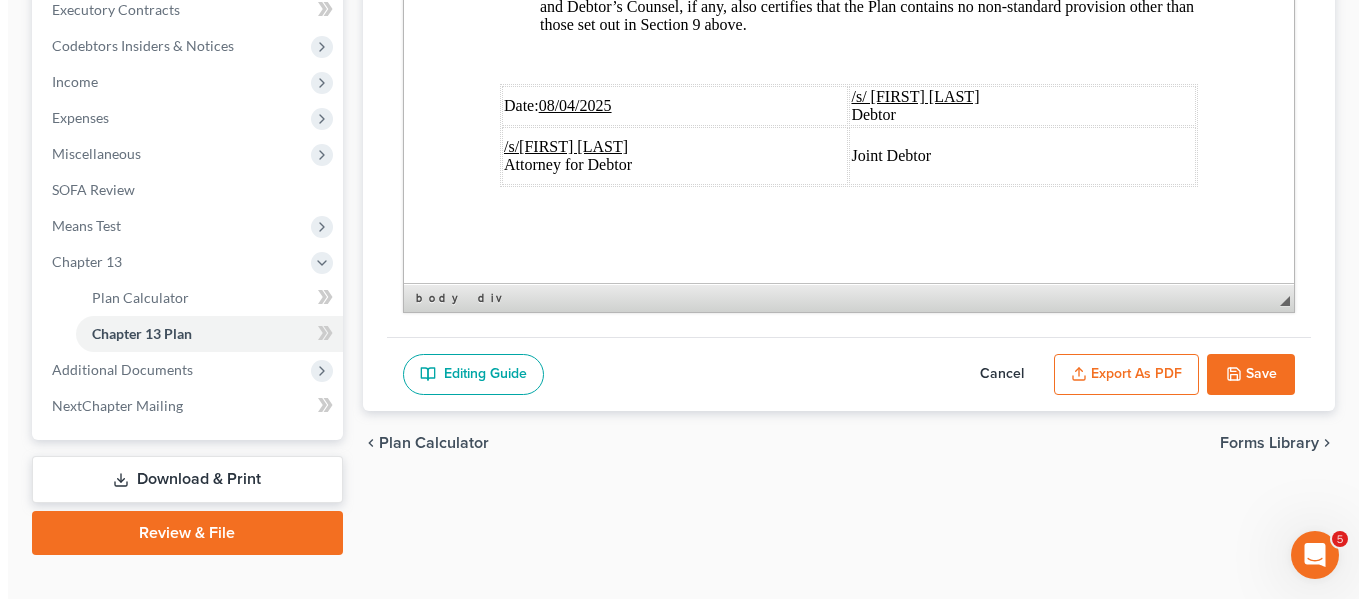 scroll, scrollTop: 608, scrollLeft: 0, axis: vertical 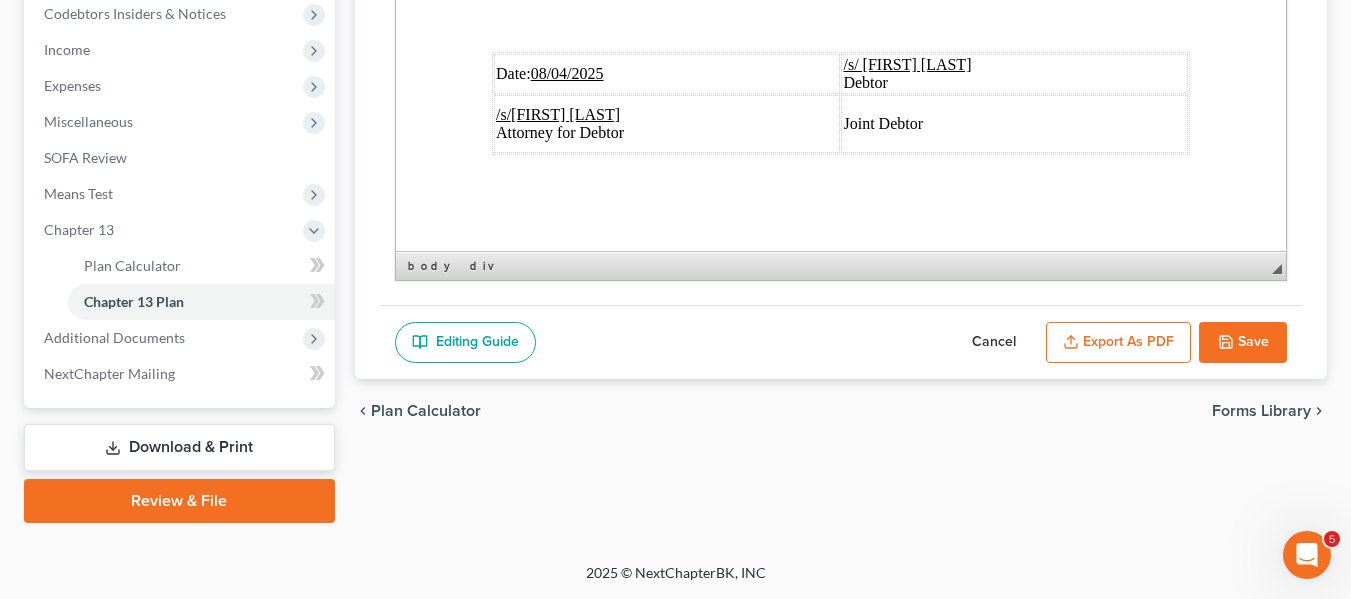 click on "Export as PDF" at bounding box center (1118, 343) 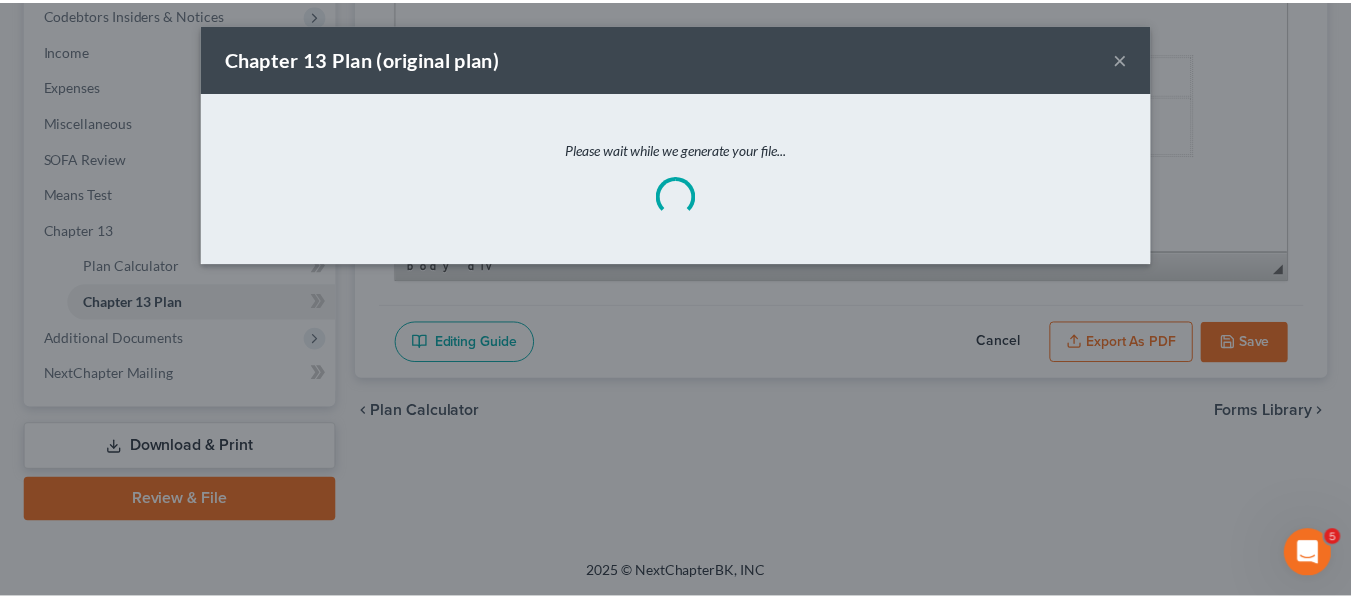 scroll, scrollTop: 7688, scrollLeft: 0, axis: vertical 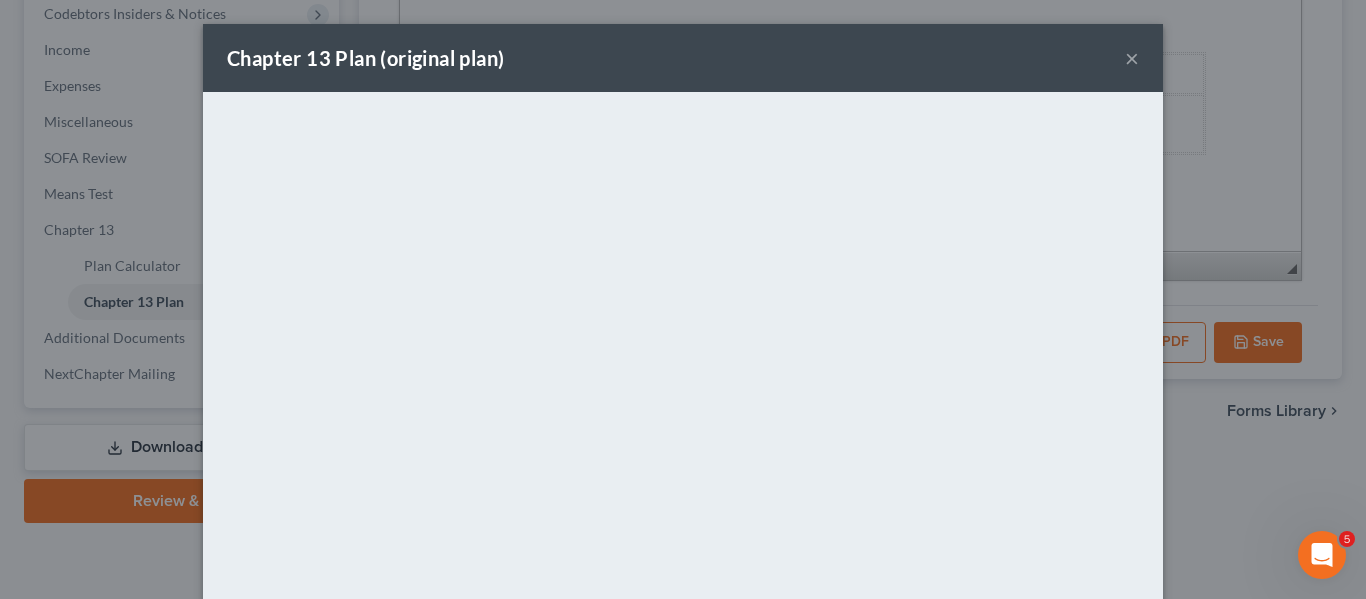 click on "Chapter 13 Plan (original plan) ×" at bounding box center [683, 58] 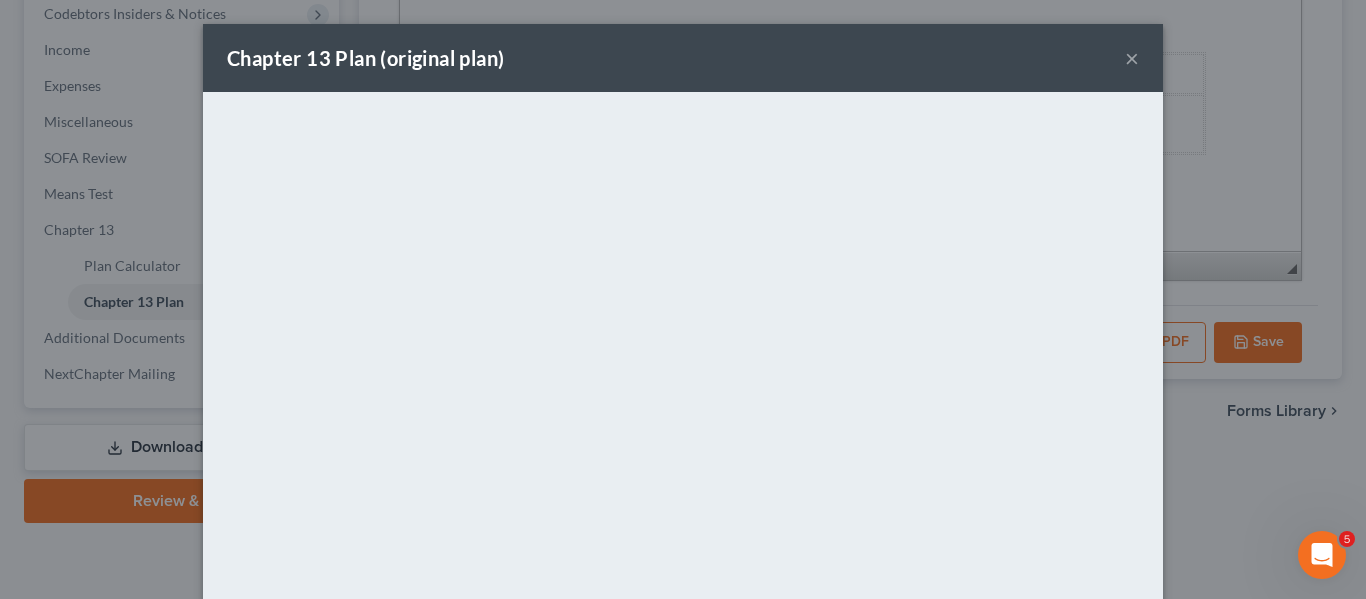 click on "×" at bounding box center (1132, 58) 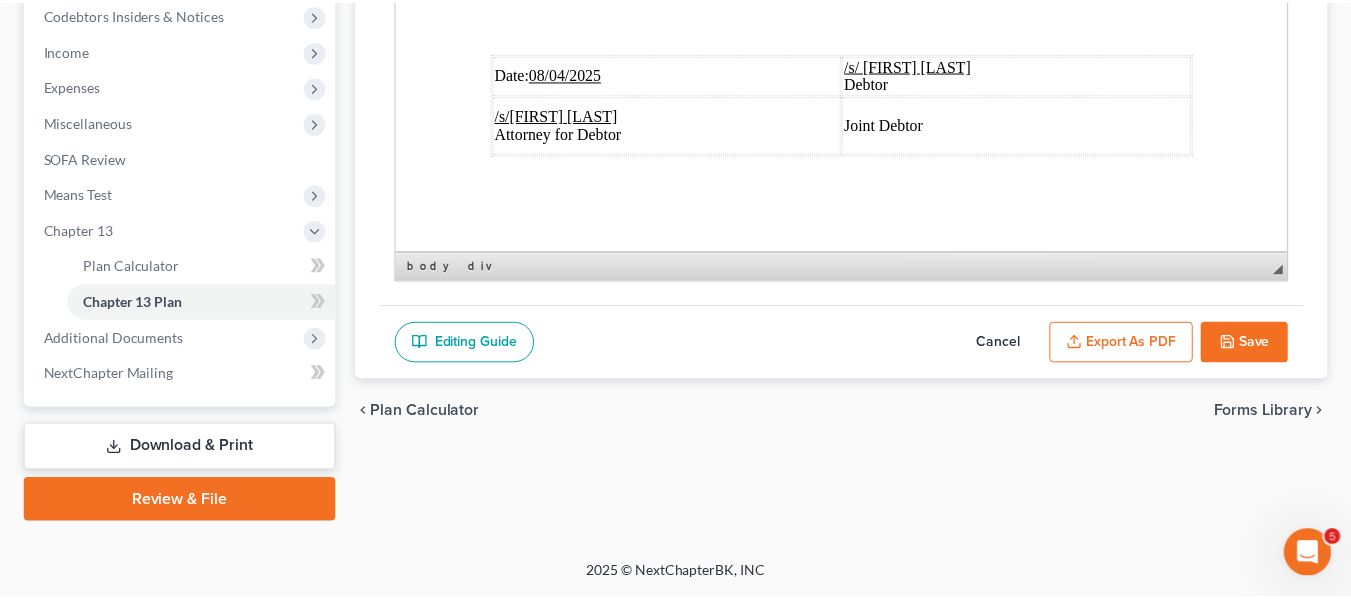 scroll, scrollTop: 7760, scrollLeft: 0, axis: vertical 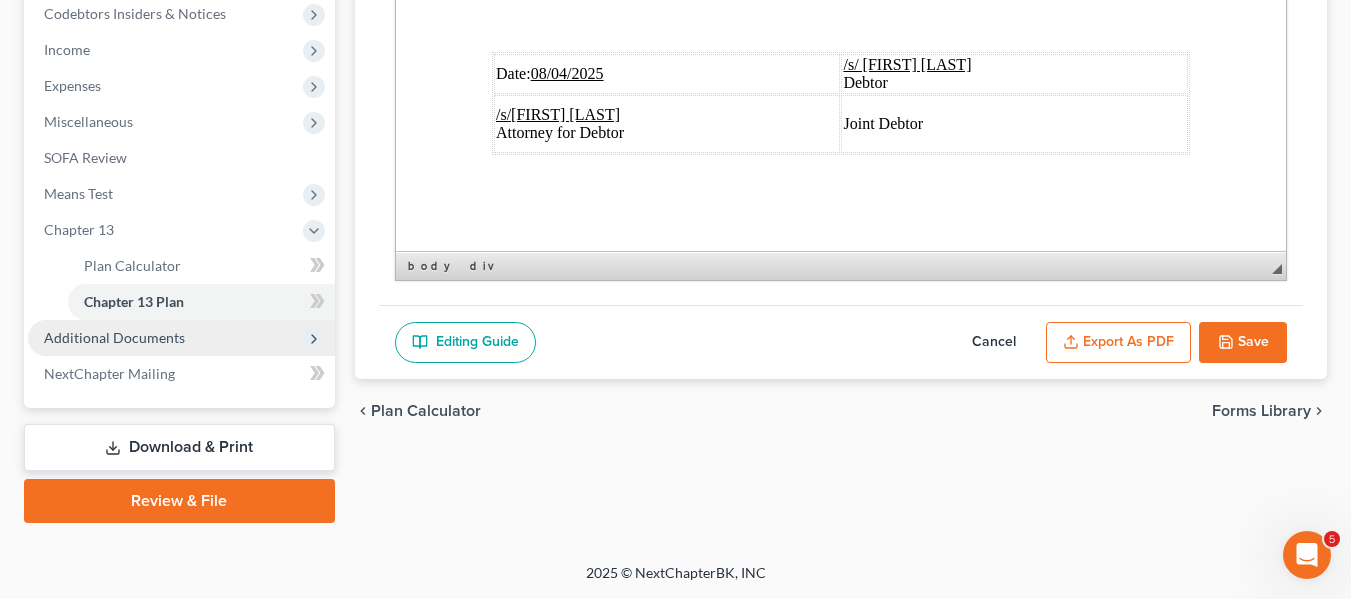 click on "Additional Documents" at bounding box center [114, 337] 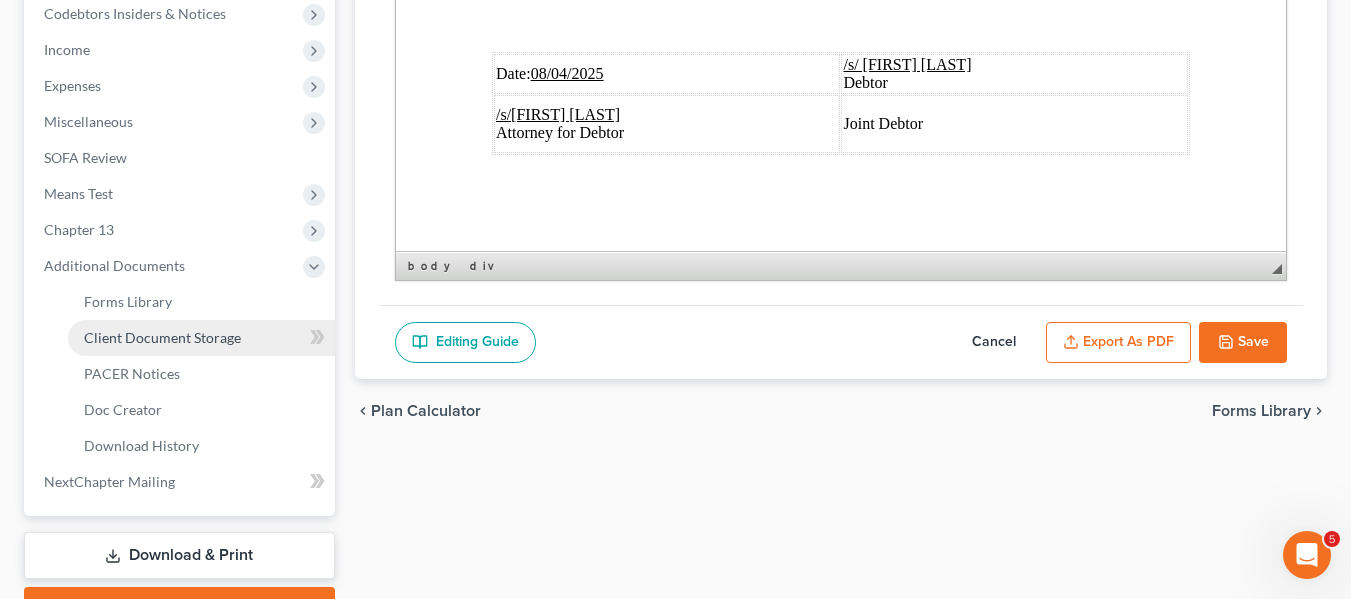 click on "Client Document Storage" at bounding box center [201, 338] 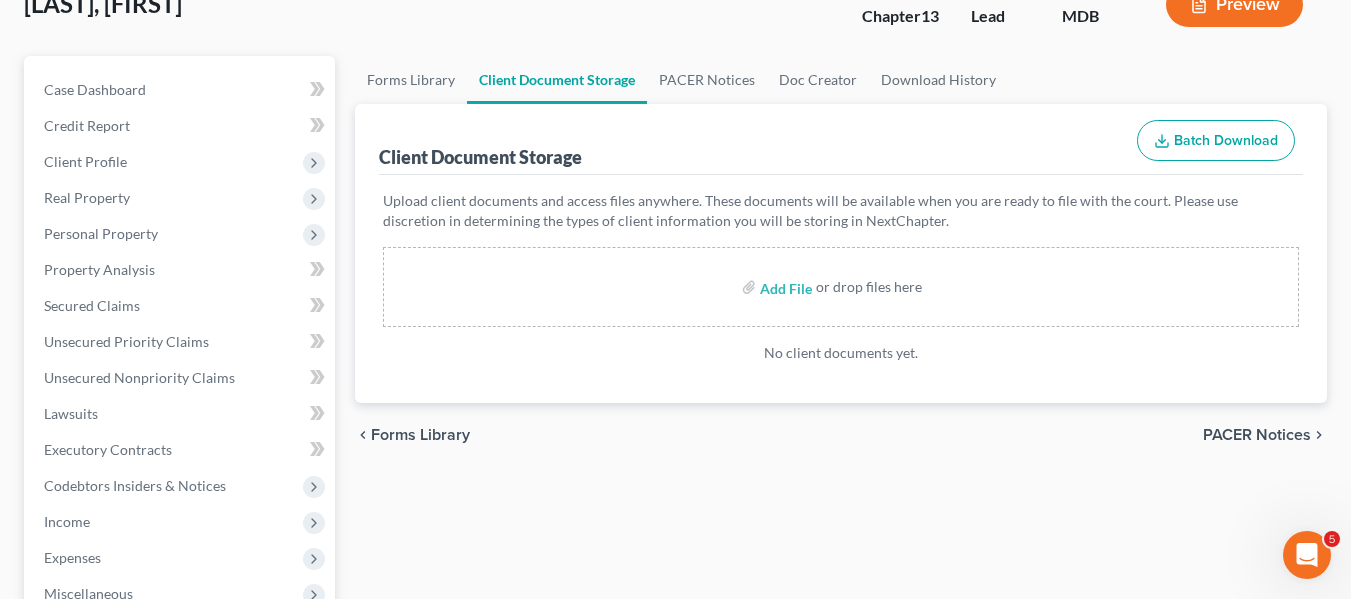 scroll, scrollTop: 140, scrollLeft: 0, axis: vertical 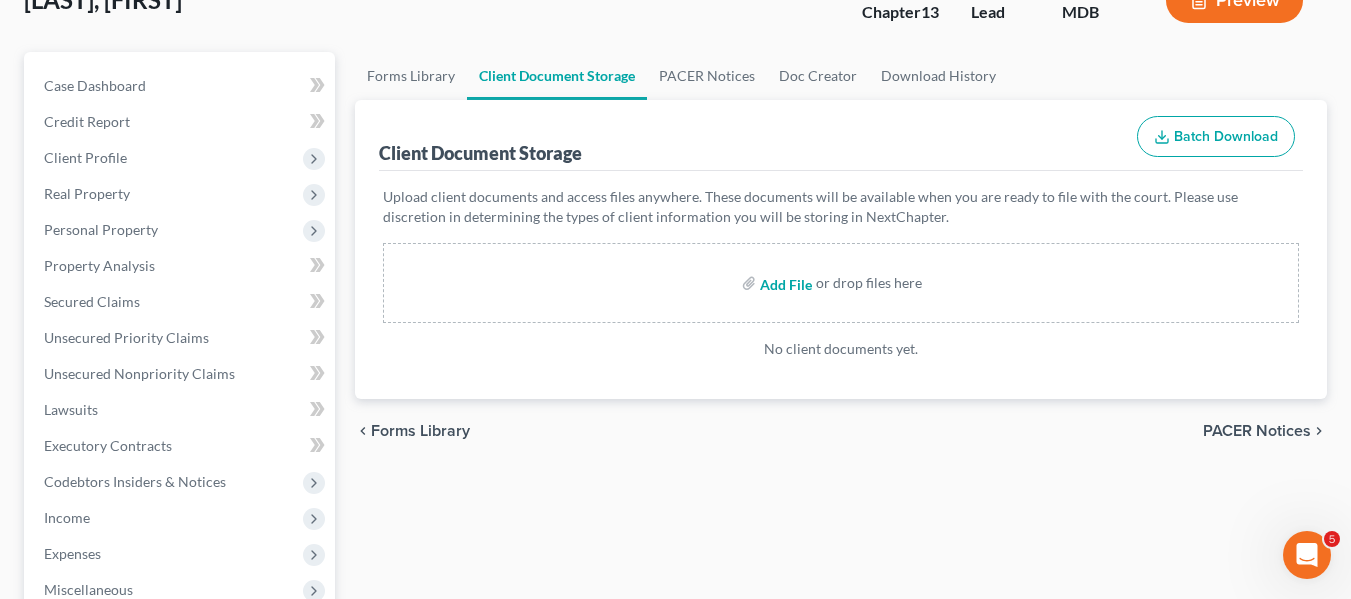 click at bounding box center [784, 283] 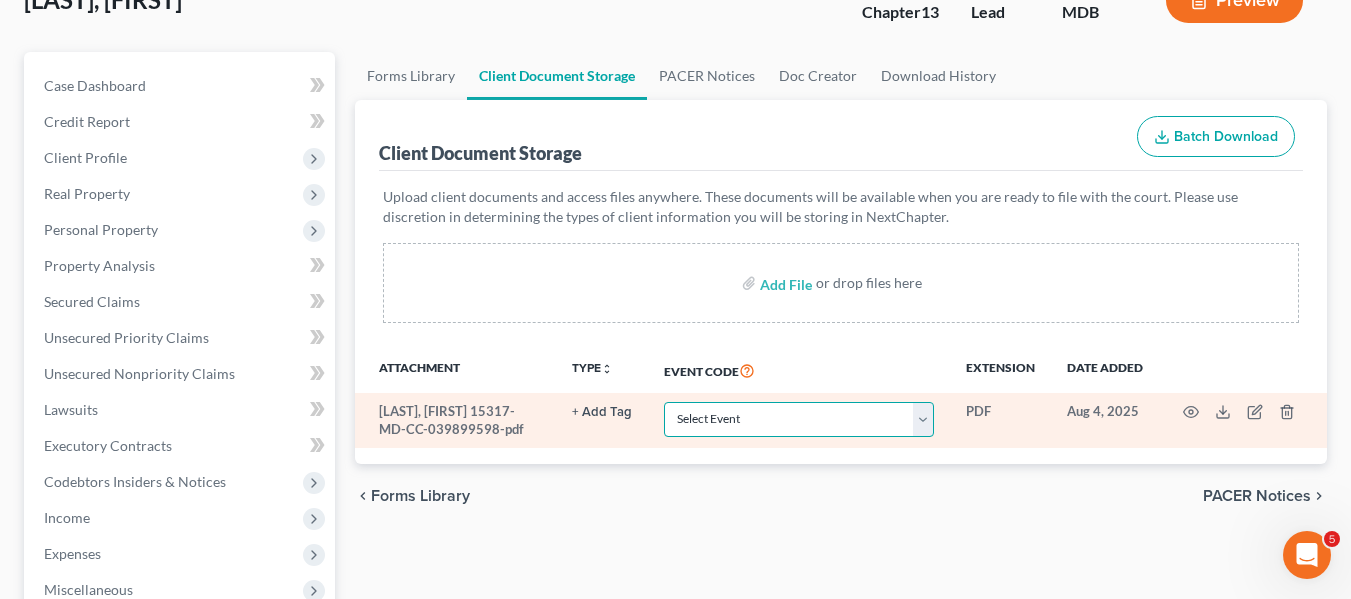 click on "Select Event Affidavit Affidavit of Adequate Protection and Lease Payments Affidavit of Default Affidavit of Justification Amended Creditor Matrix Amended Disclosure of Compensation of Attorney for Debtor Amended Reaffirmation Agreement Amended Schedules Amended Statement of Financial Affairs Amended Voluntary Petition Attachment to Voluntary Petition for Non-Individuals Ch 11 Balance Sheet Bankruptcy Petition Preparer's Notice, Declaration, and Signature (Form 119) Bill of Costs Certificate of Credit Counseling Certificate of Service Certificate of Service of Tax Information to Requestor Certificate of Service of Tax Information to Taxing Authority Chapter 11 Final Report and Account Chapter 11 Monthly Operating Report UST Form 11-MOR Chapter 11 Post-Confirmation Report Chapter 11 Small Business Documents Chapter 11 Statement of Monthly Income Form 122B Chapter 13 Calculation of Disposable Income 122C-2 Chapter 13 Interim Business Report Chapter 13 Plan Chapter 13 Pre-Confirmation Certificate Declaration" at bounding box center [799, 419] 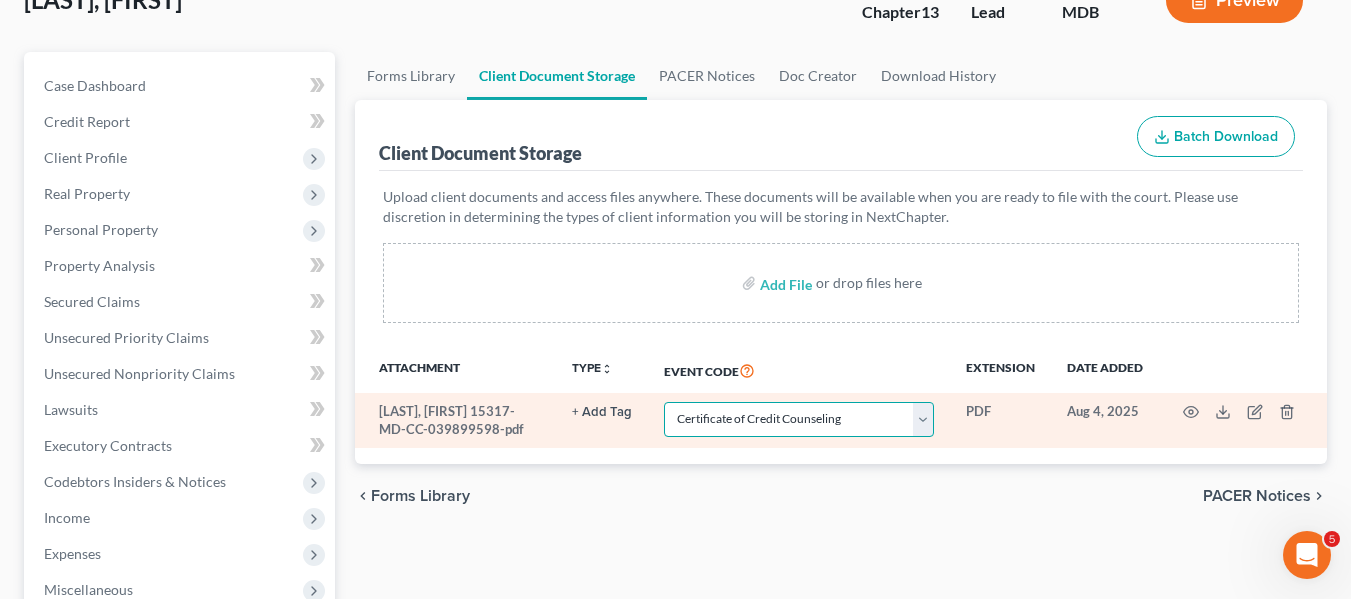 click on "Select Event Affidavit Affidavit of Adequate Protection and Lease Payments Affidavit of Default Affidavit of Justification Amended Creditor Matrix Amended Disclosure of Compensation of Attorney for Debtor Amended Reaffirmation Agreement Amended Schedules Amended Statement of Financial Affairs Amended Voluntary Petition Attachment to Voluntary Petition for Non-Individuals Ch 11 Balance Sheet Bankruptcy Petition Preparer's Notice, Declaration, and Signature (Form 119) Bill of Costs Certificate of Credit Counseling Certificate of Service Certificate of Service of Tax Information to Requestor Certificate of Service of Tax Information to Taxing Authority Chapter 11 Final Report and Account Chapter 11 Monthly Operating Report UST Form 11-MOR Chapter 11 Post-Confirmation Report Chapter 11 Small Business Documents Chapter 11 Statement of Monthly Income Form 122B Chapter 13 Calculation of Disposable Income 122C-2 Chapter 13 Interim Business Report Chapter 13 Plan Chapter 13 Pre-Confirmation Certificate Declaration" at bounding box center [799, 419] 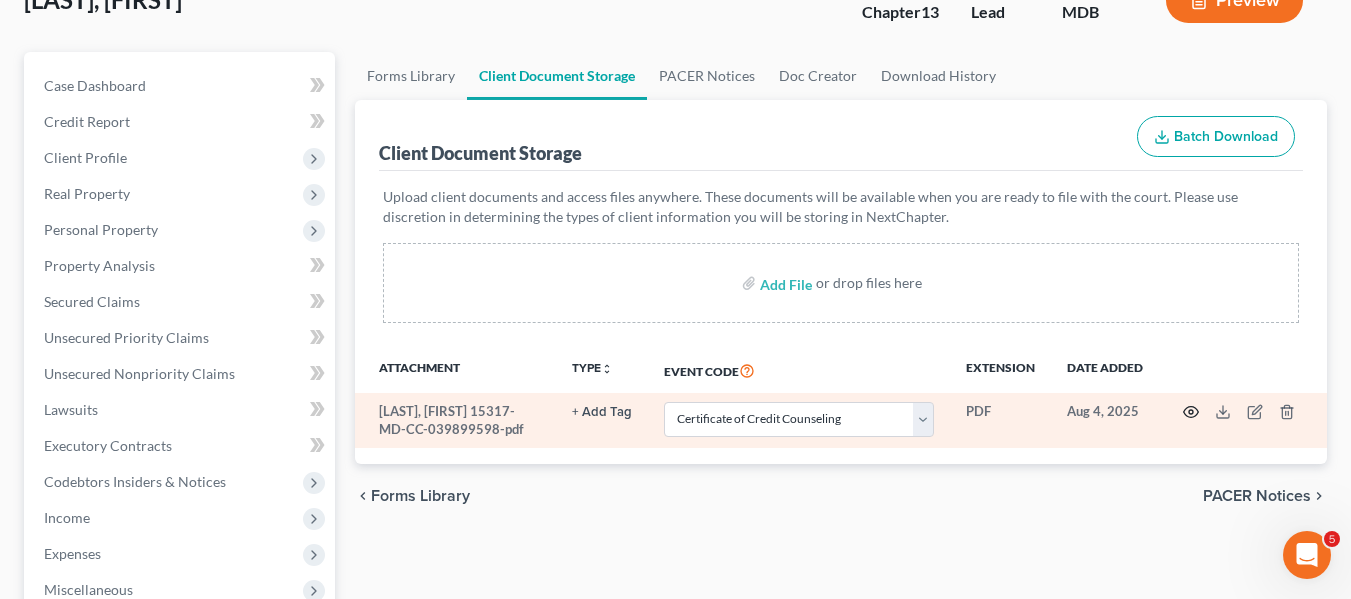 click 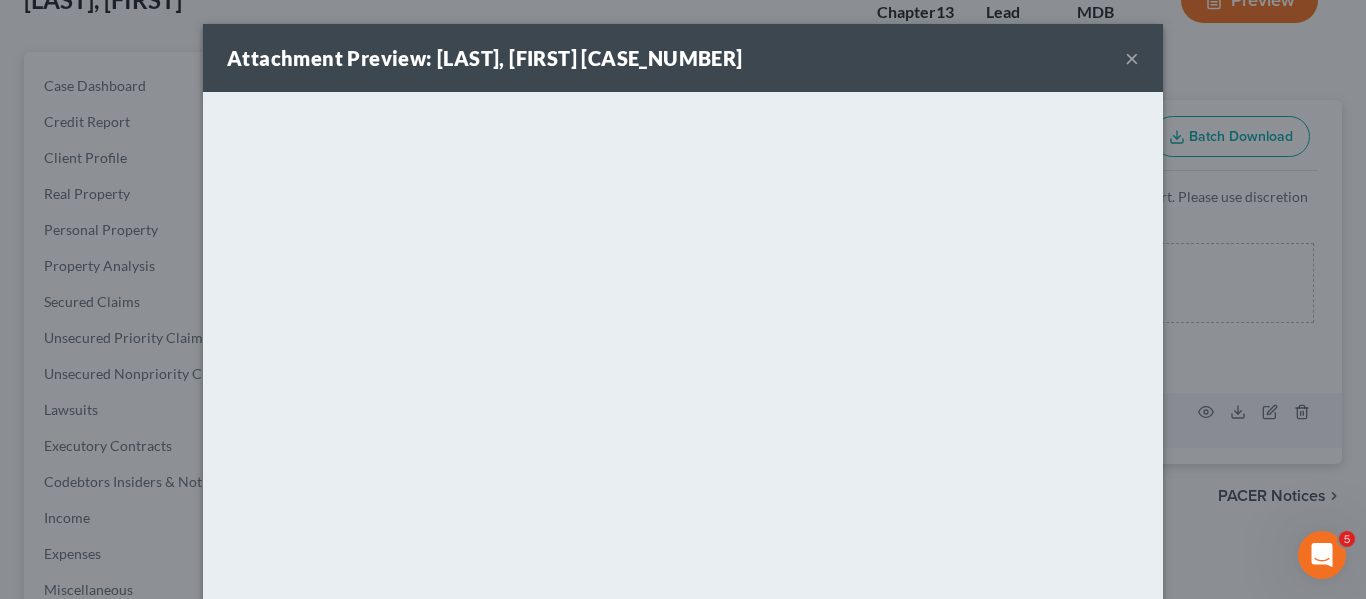 click on "×" at bounding box center (1132, 58) 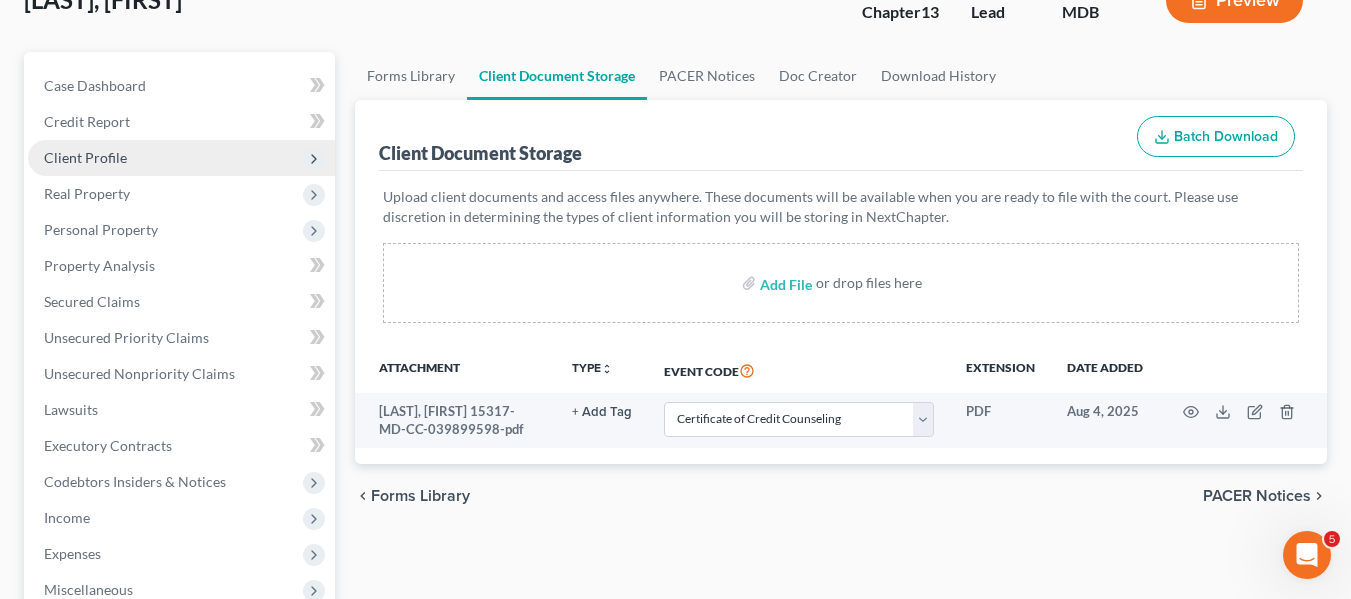 click on "Client Profile" at bounding box center [181, 158] 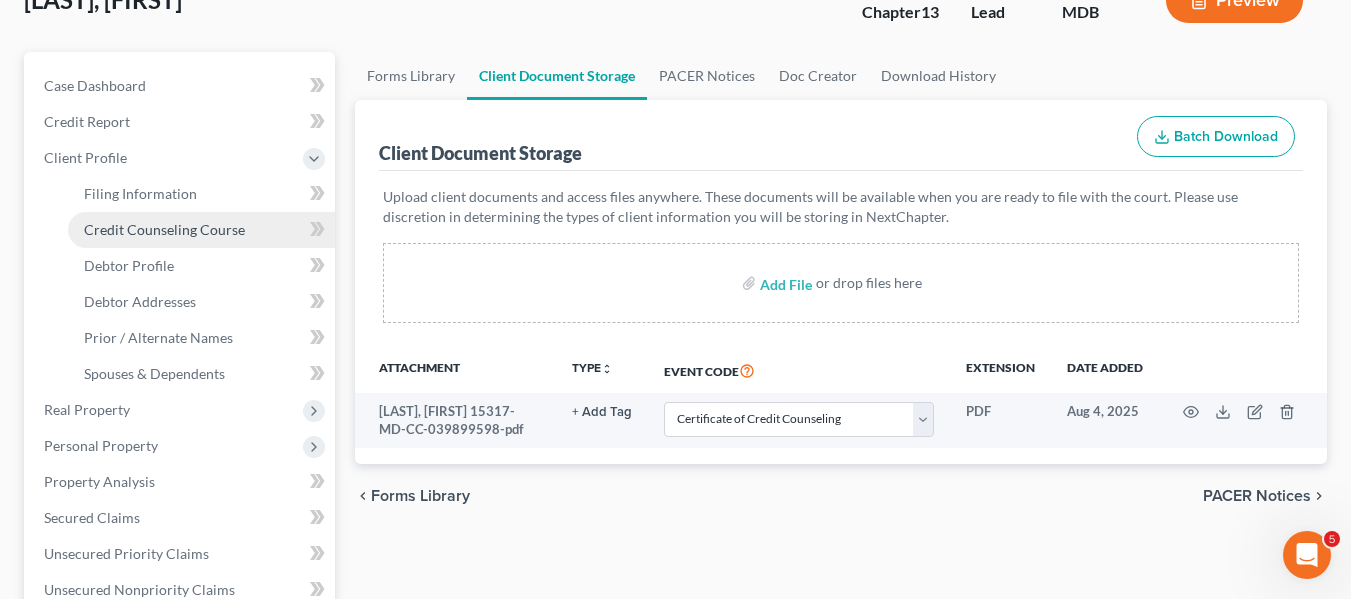 click on "Credit Counseling Course" at bounding box center [164, 229] 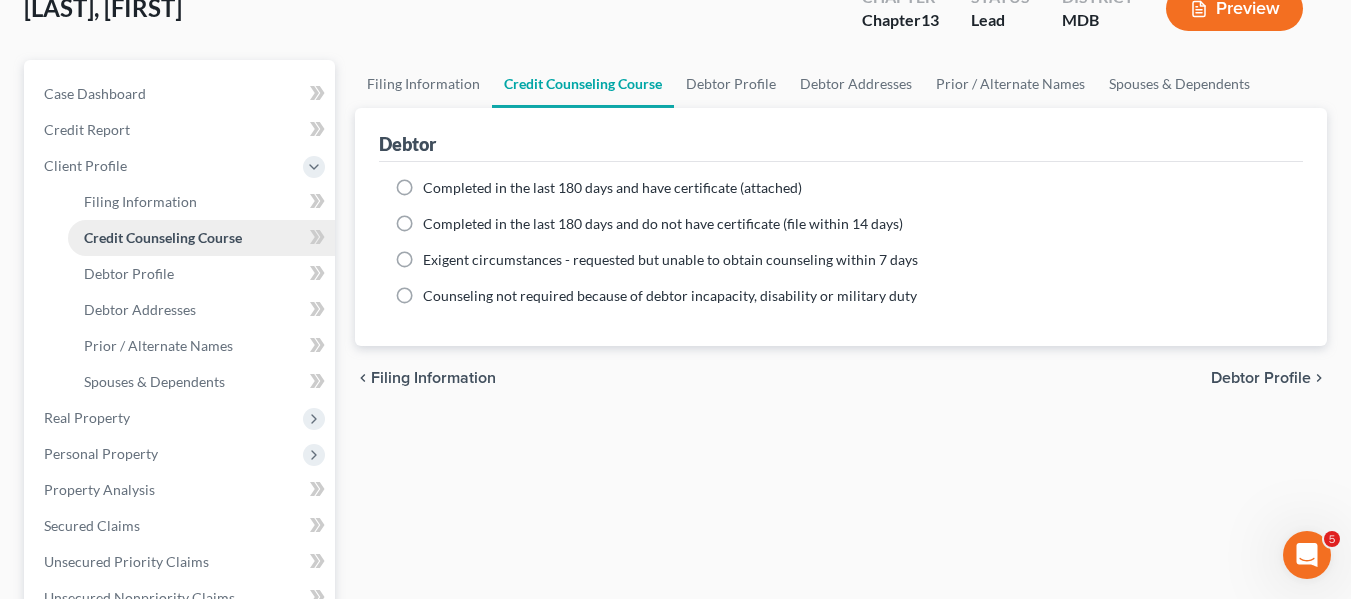 scroll, scrollTop: 133, scrollLeft: 0, axis: vertical 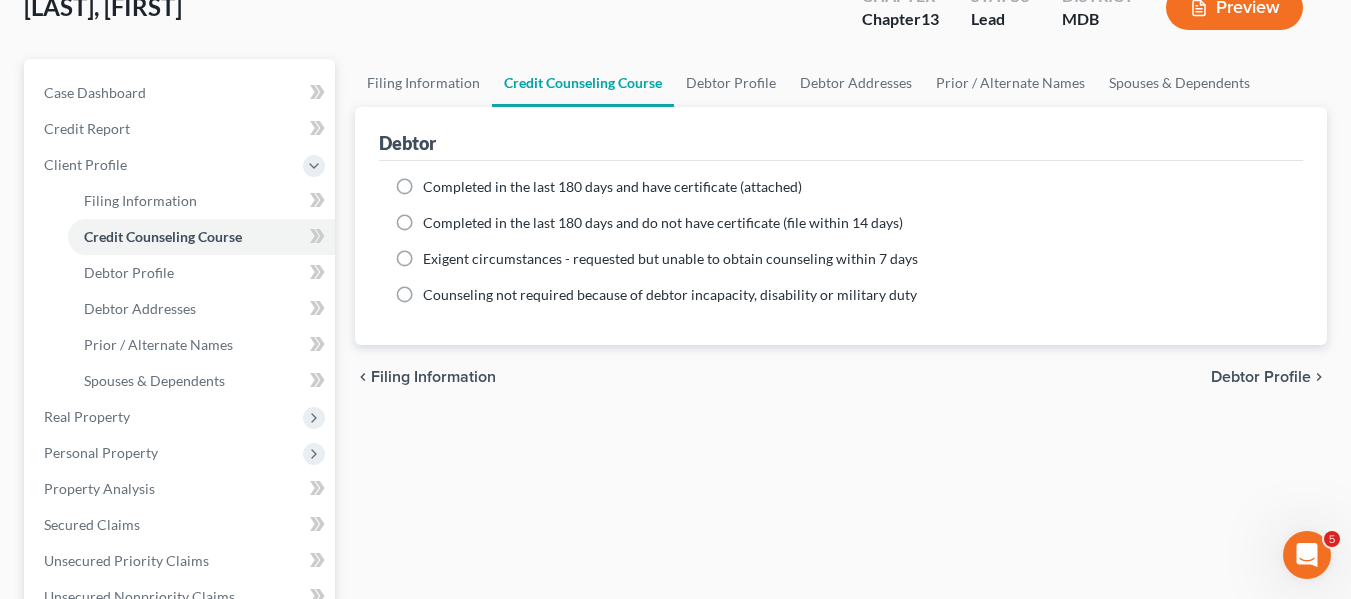 click on "Completed in the last 180 days and have certificate (attached)" at bounding box center (612, 187) 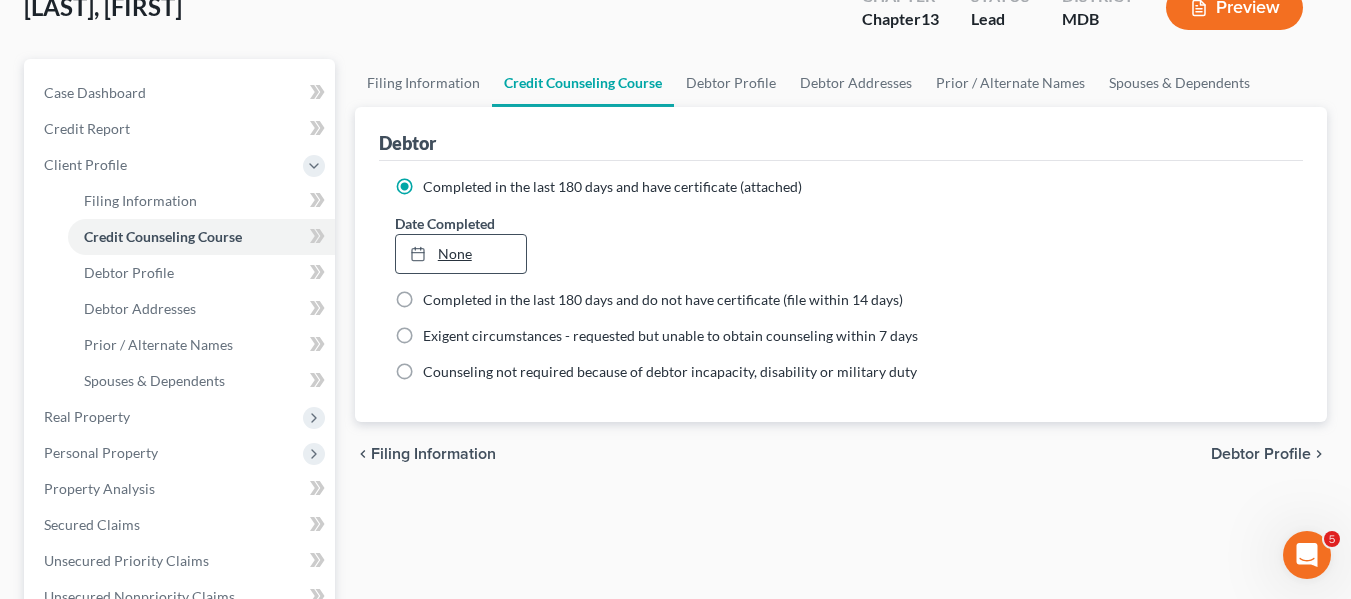 click on "None" at bounding box center (461, 254) 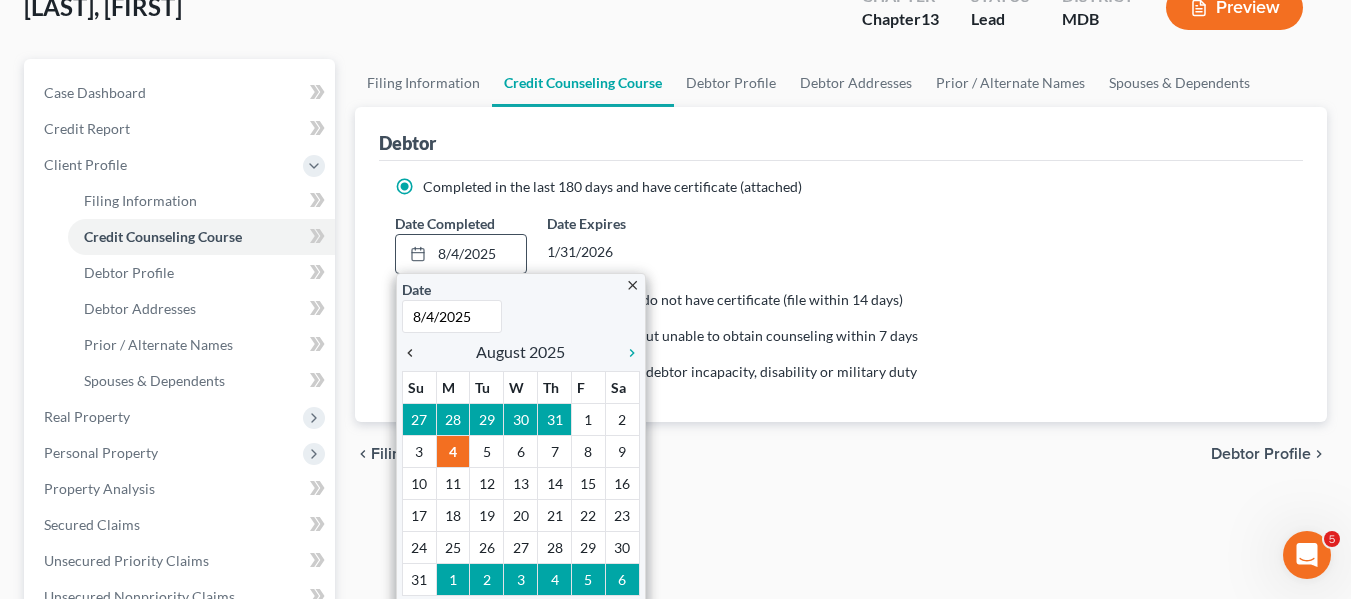 click on "chevron_left" at bounding box center [415, 353] 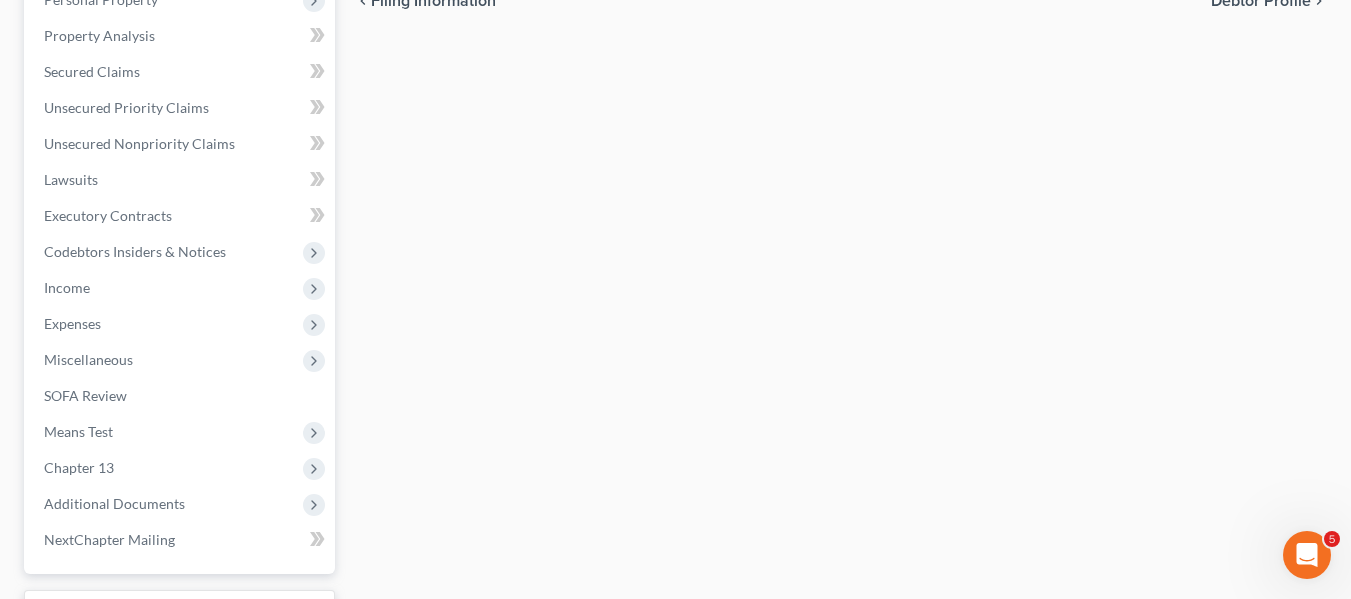 scroll, scrollTop: 752, scrollLeft: 0, axis: vertical 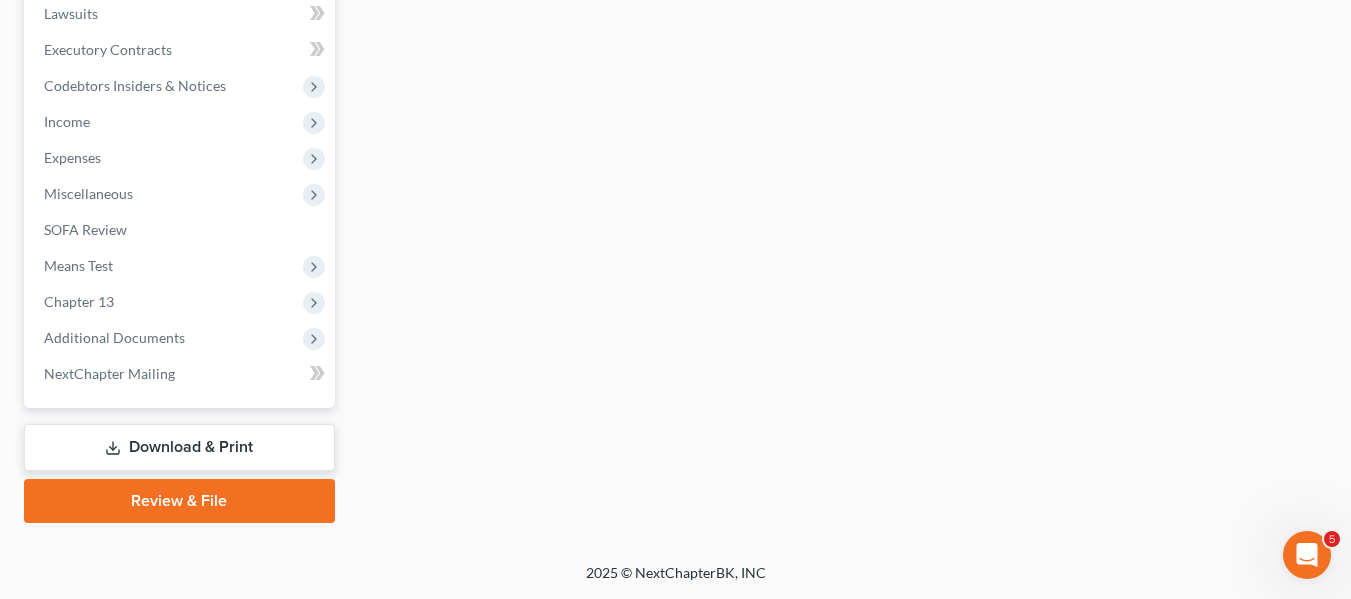 click on "Download & Print" at bounding box center [179, 447] 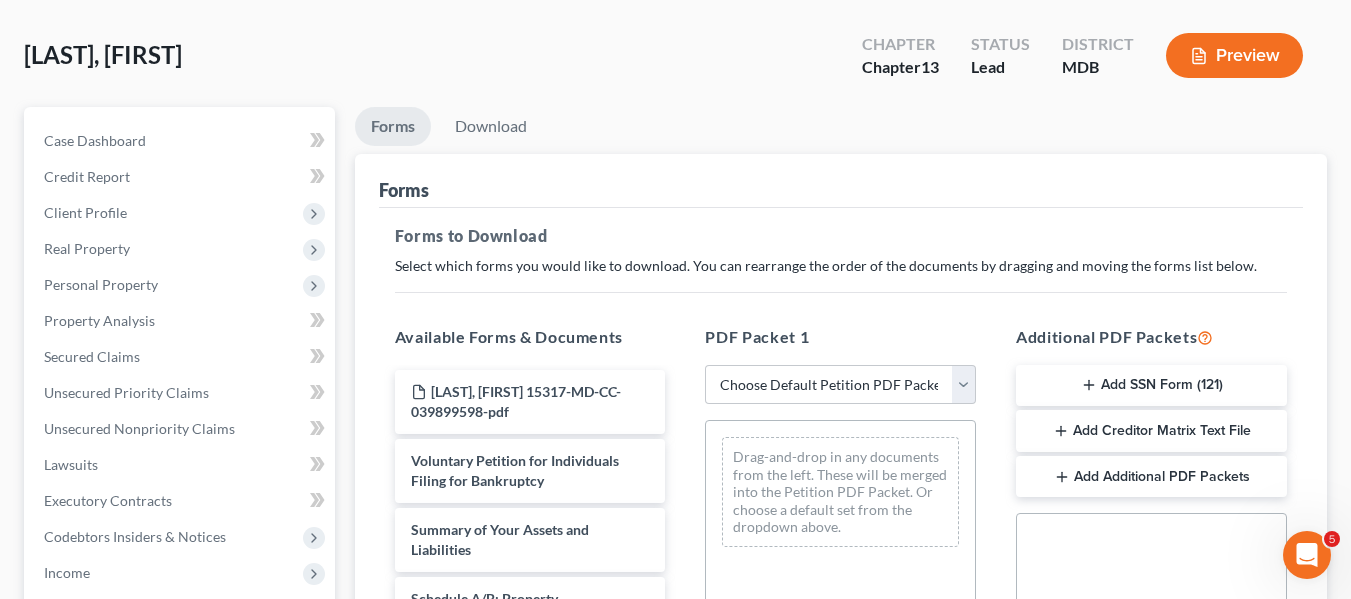 scroll, scrollTop: 0, scrollLeft: 0, axis: both 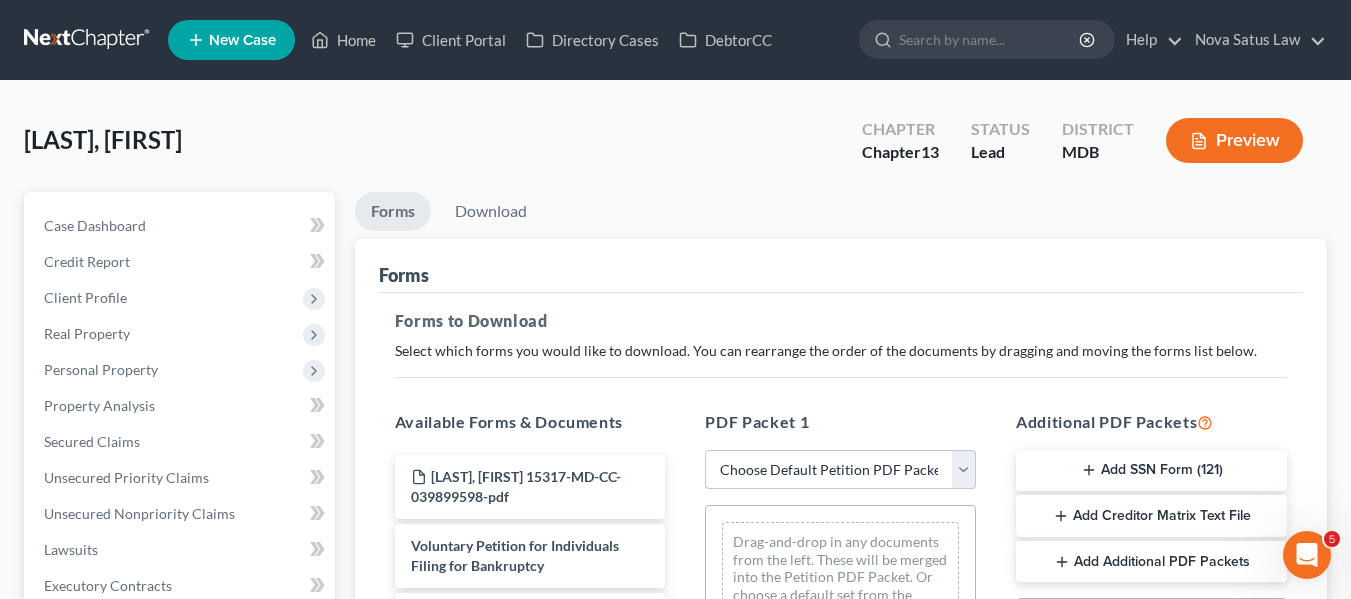 click on "Choose Default Petition PDF Packet Complete Bankruptcy Petition (all forms and schedules) Emergency Filing Forms (Petition and Creditor List Only) Amended Forms Signature Pages Only Supplemental Post Petition (Sch. I & J) Supplemental Post Petition (Sch. I) Supplemental Post Petition (Sch. J) AJ" at bounding box center [840, 470] 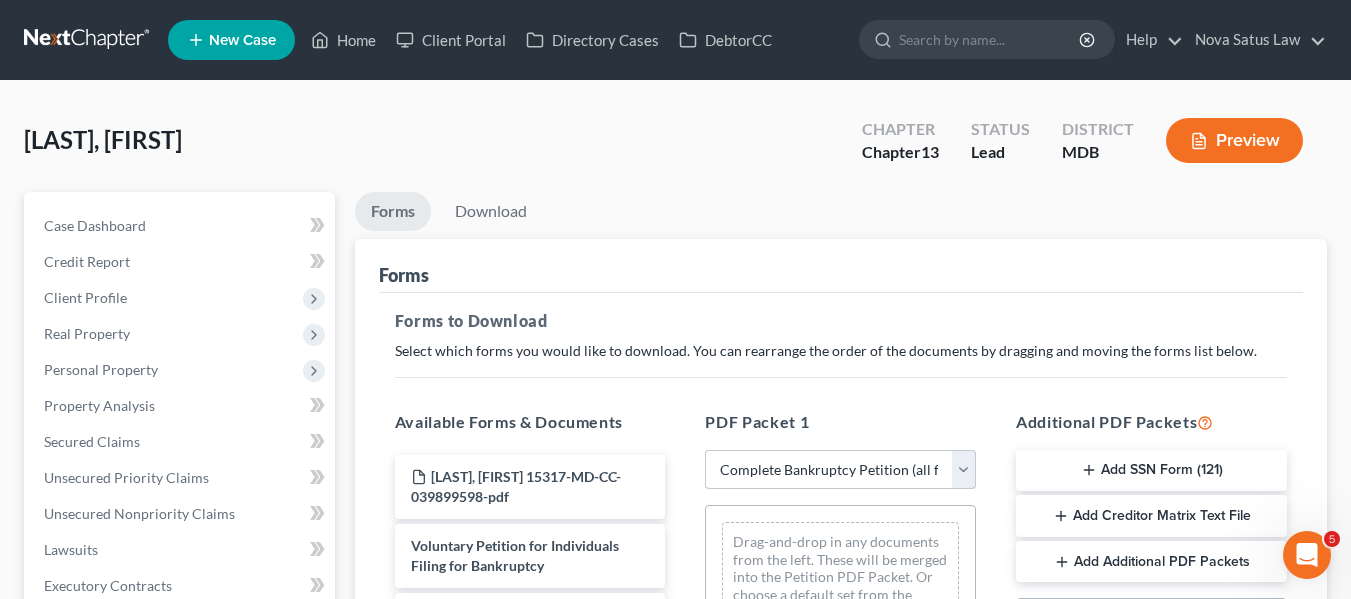 click on "Choose Default Petition PDF Packet Complete Bankruptcy Petition (all forms and schedules) Emergency Filing Forms (Petition and Creditor List Only) Amended Forms Signature Pages Only Supplemental Post Petition (Sch. I & J) Supplemental Post Petition (Sch. I) Supplemental Post Petition (Sch. J) AJ" at bounding box center (840, 470) 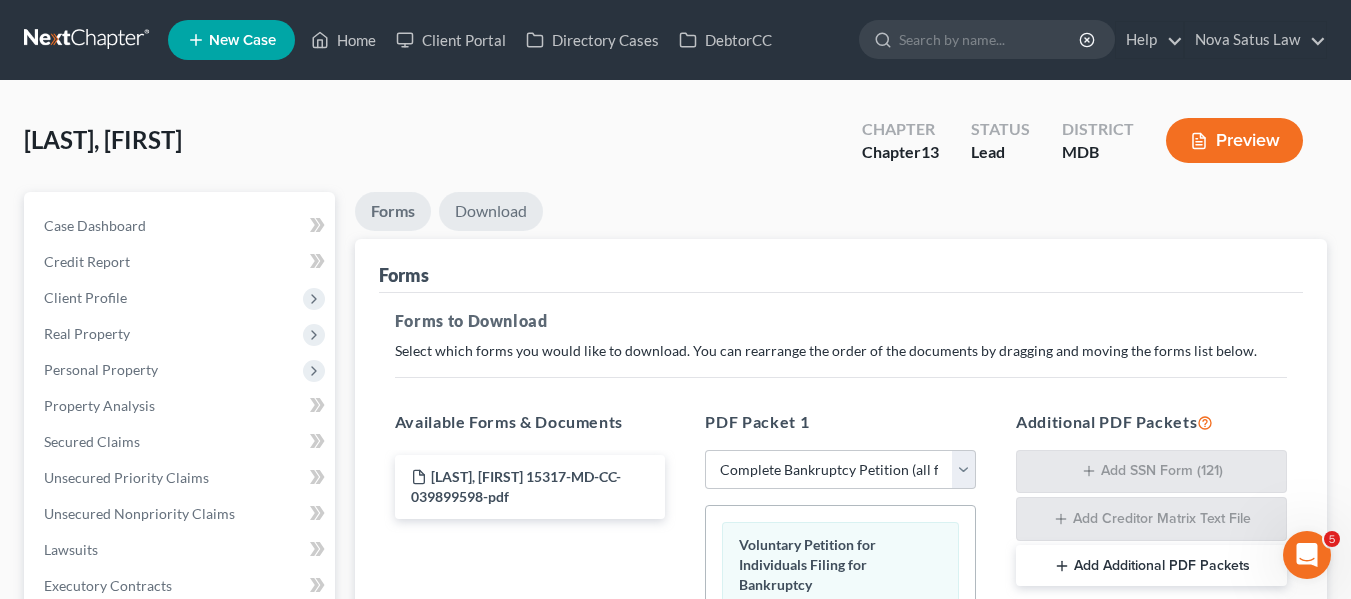 click on "Download" at bounding box center [491, 211] 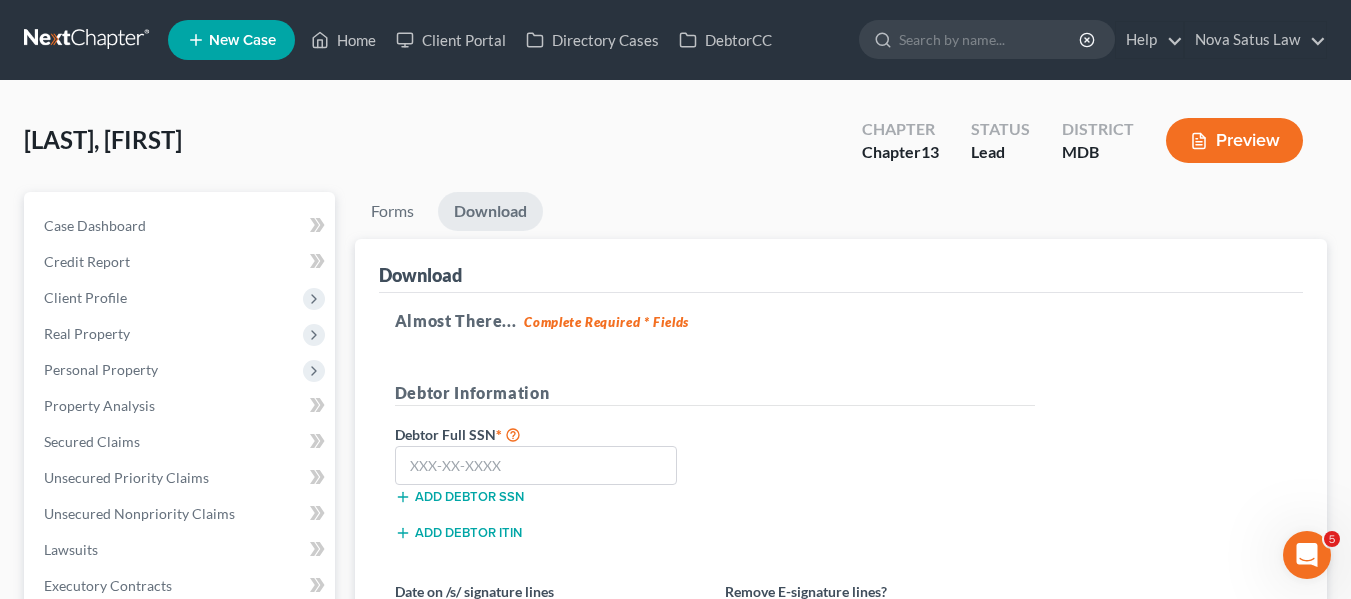 scroll, scrollTop: 110, scrollLeft: 0, axis: vertical 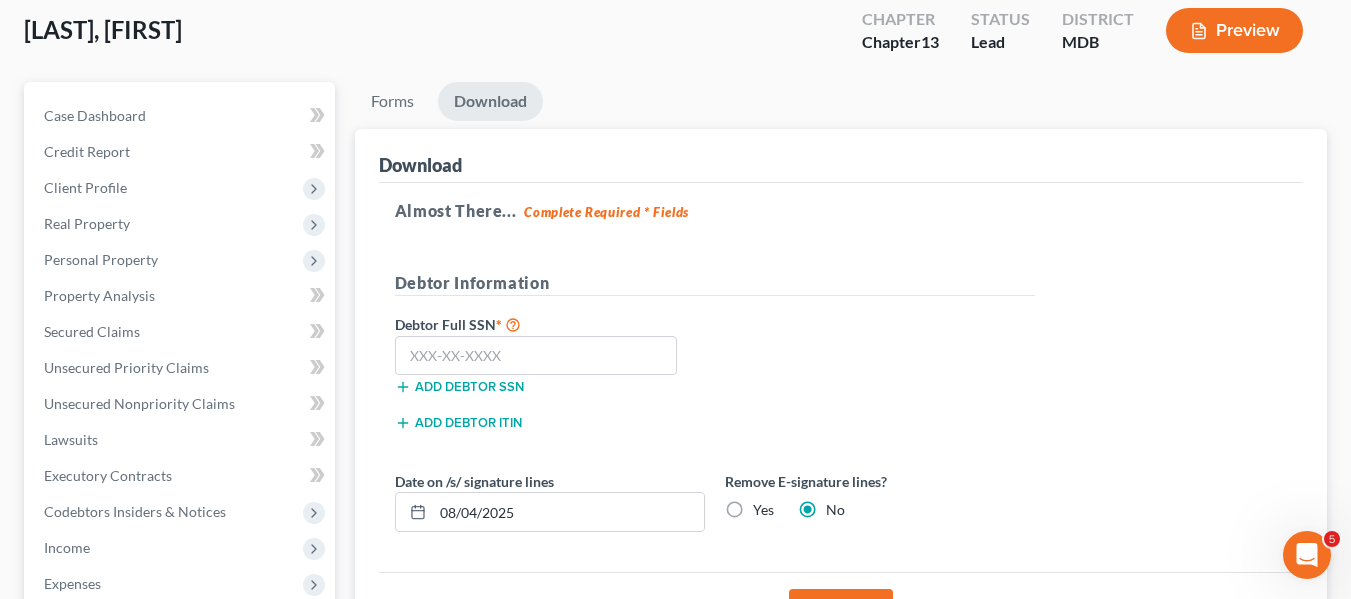 click on "Debtor Full SSN  *" at bounding box center [550, 324] 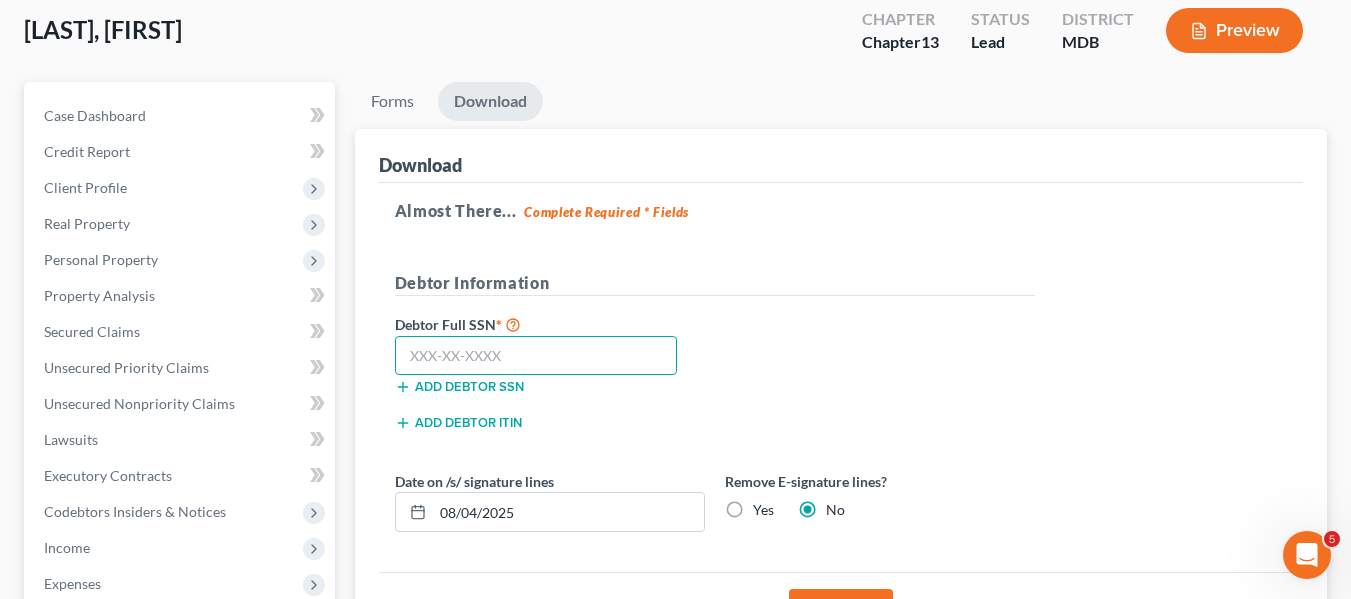 click at bounding box center [536, 356] 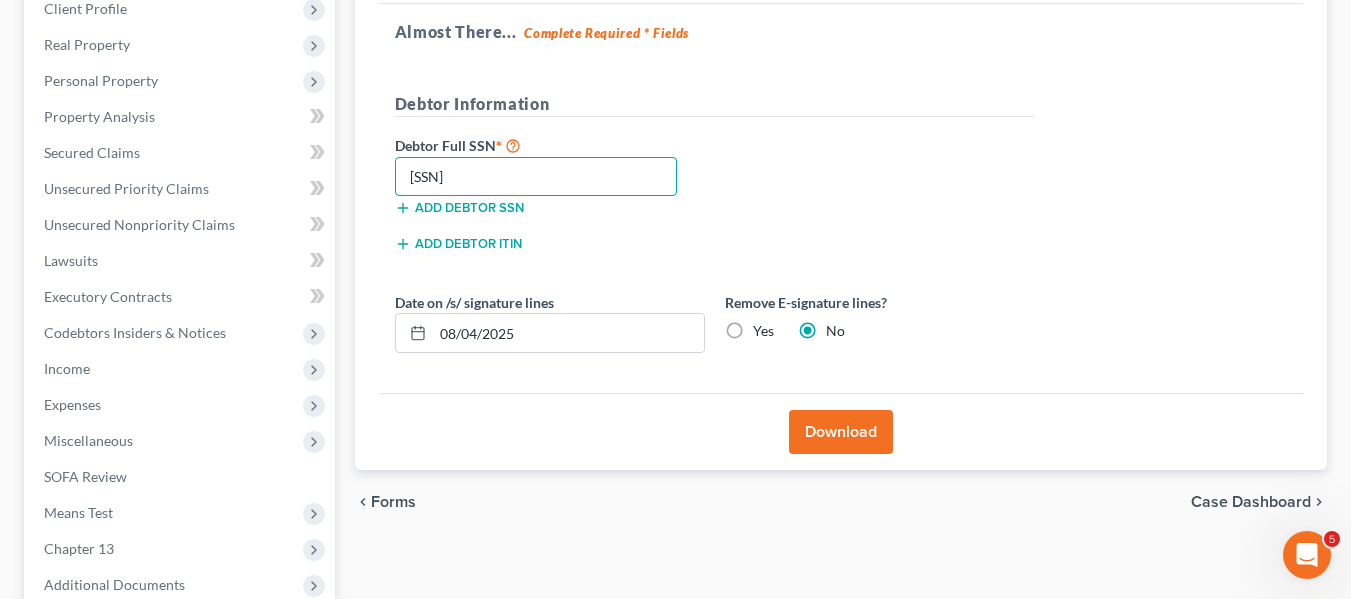 scroll, scrollTop: 290, scrollLeft: 0, axis: vertical 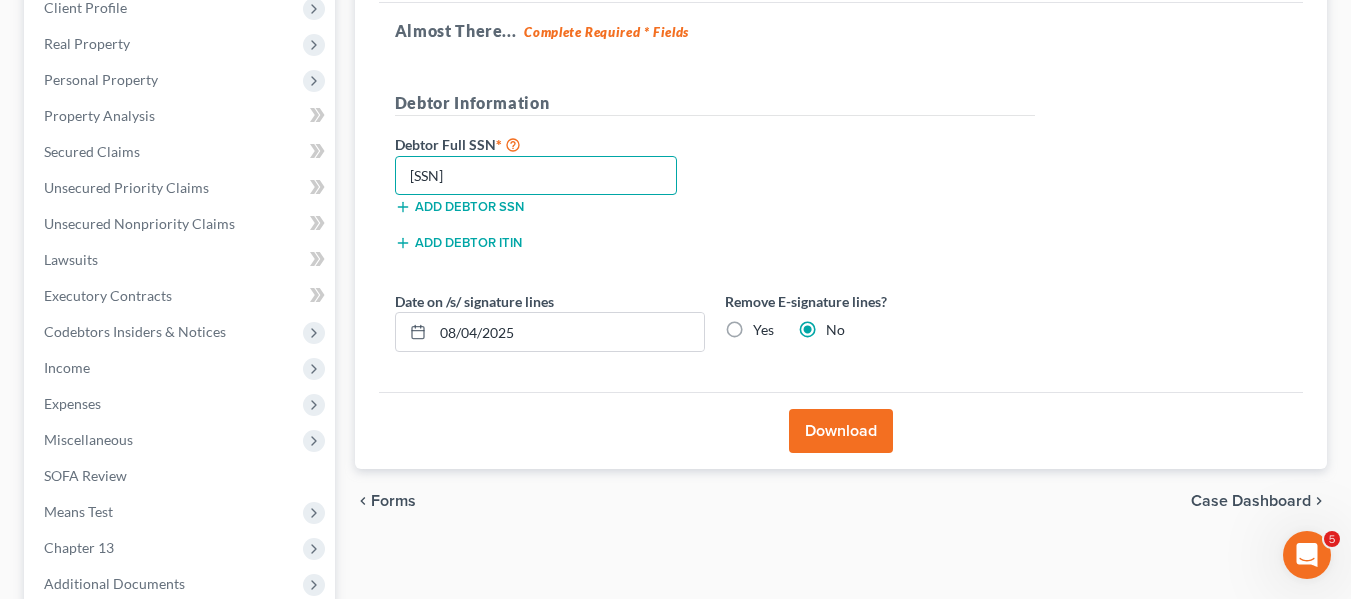 type on "[SSN]" 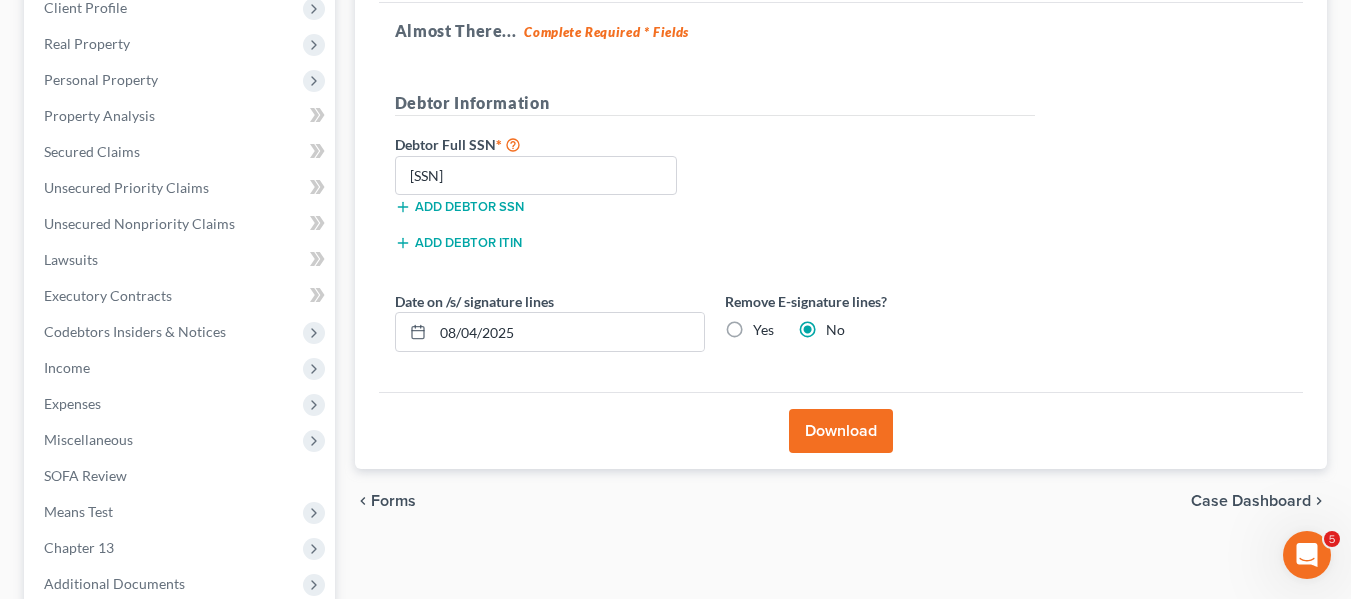 click on "Download" at bounding box center [841, 431] 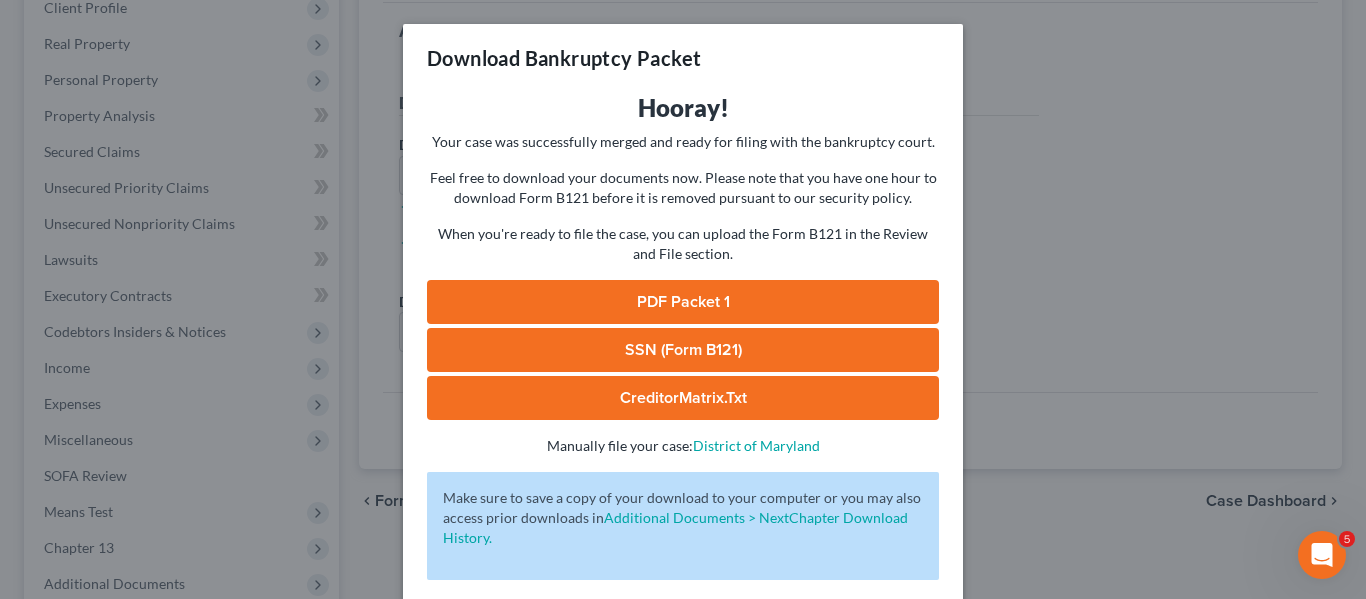 click on "PDF Packet 1" at bounding box center [683, 302] 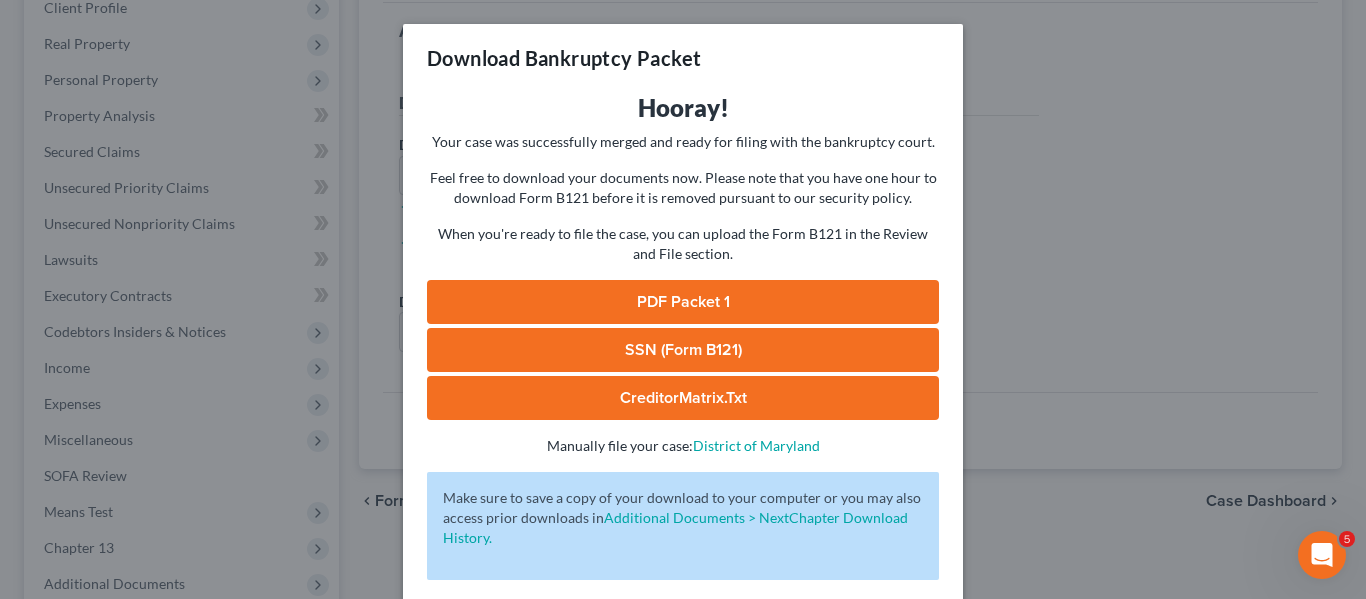 click on "Download Bankruptcy Packet
Hooray! Your case was successfully merged and ready for filing with the bankruptcy court. Feel free to download your documents now. Please note that you have one hour to download Form B121 before it is removed pursuant to our security policy. When you're ready to file the case, you can upload the Form B121 in the Review and File section. PDF Packet 1 SSN (Form B121) CreditorMatrix.txt -  Manually file your case:  District of Maryland Oops! There was an error with generating the download packet. -
Make sure to save a copy of your download to your computer or you may also access prior downloads in  Additional Documents > NextChapter Download History.
Complete!" at bounding box center (683, 299) 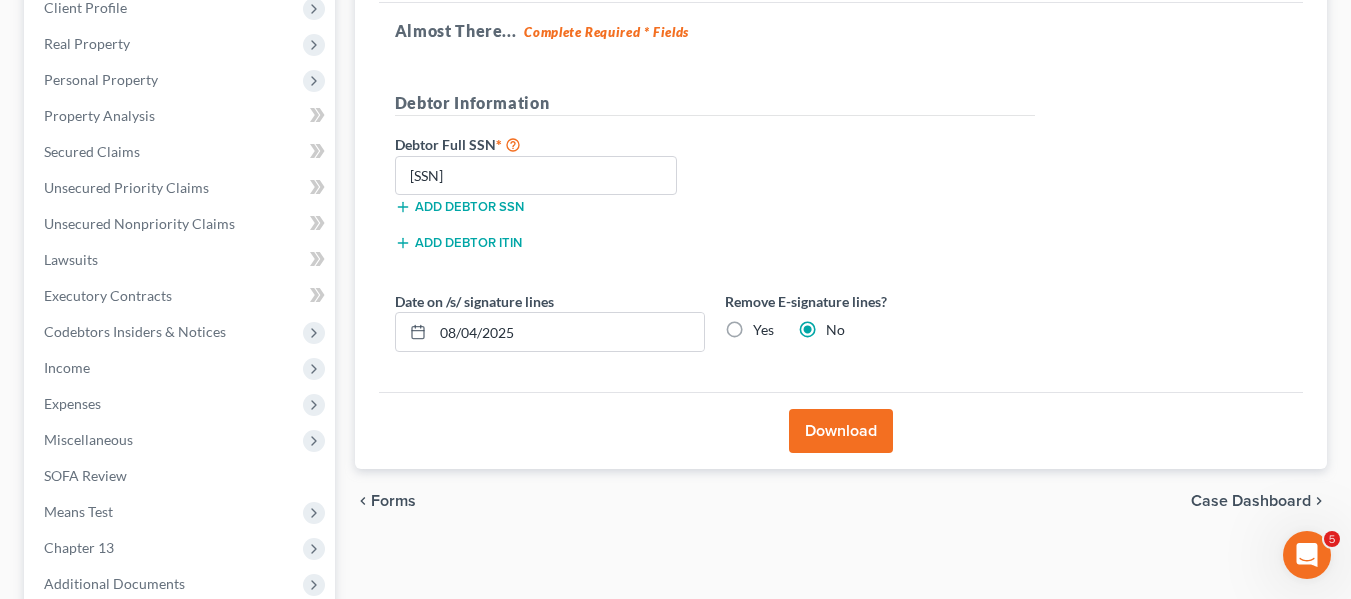 scroll, scrollTop: 536, scrollLeft: 0, axis: vertical 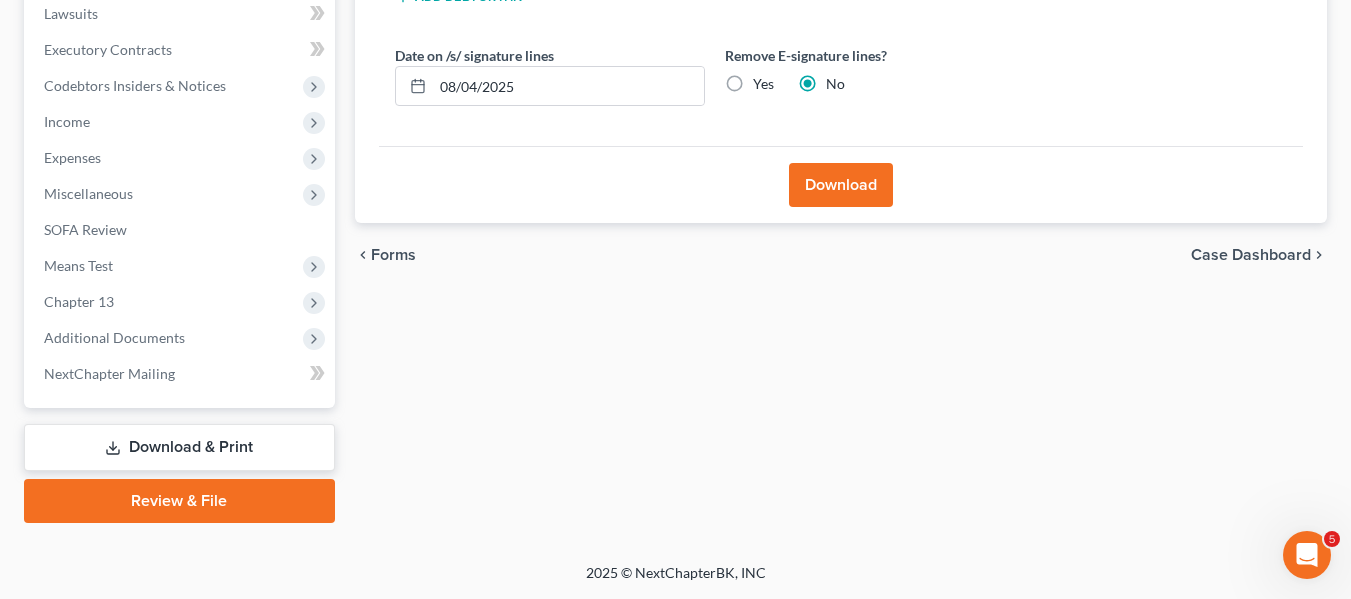 click on "Review & File" at bounding box center (179, 501) 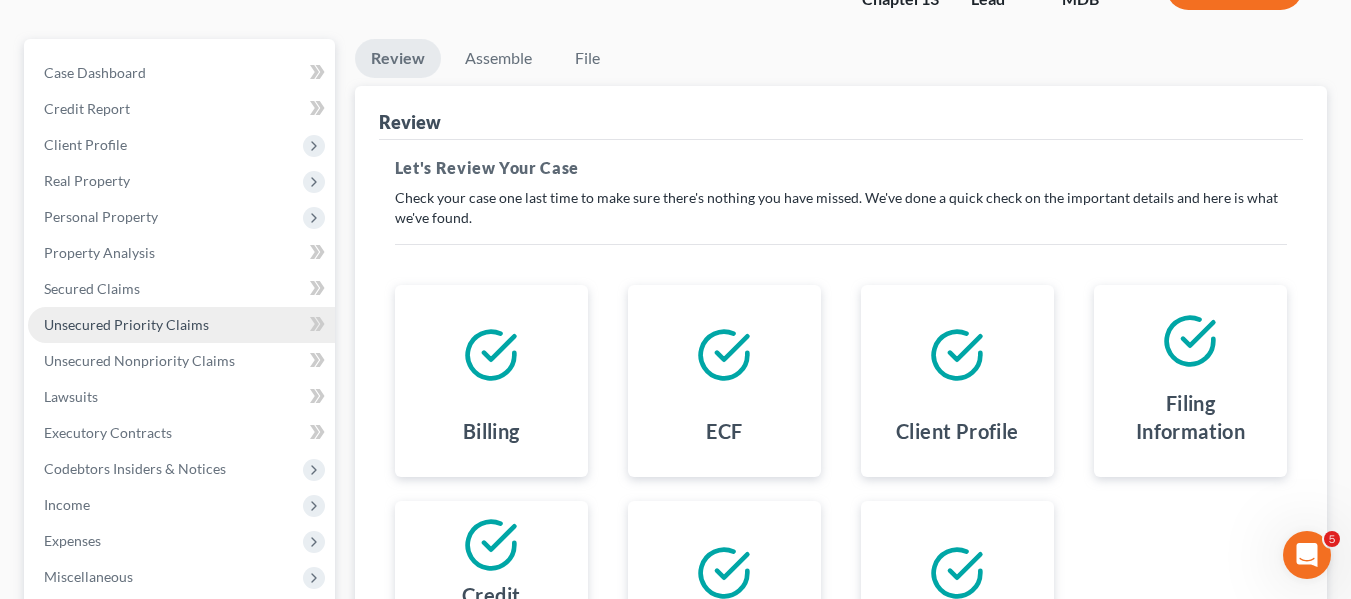 scroll, scrollTop: 152, scrollLeft: 0, axis: vertical 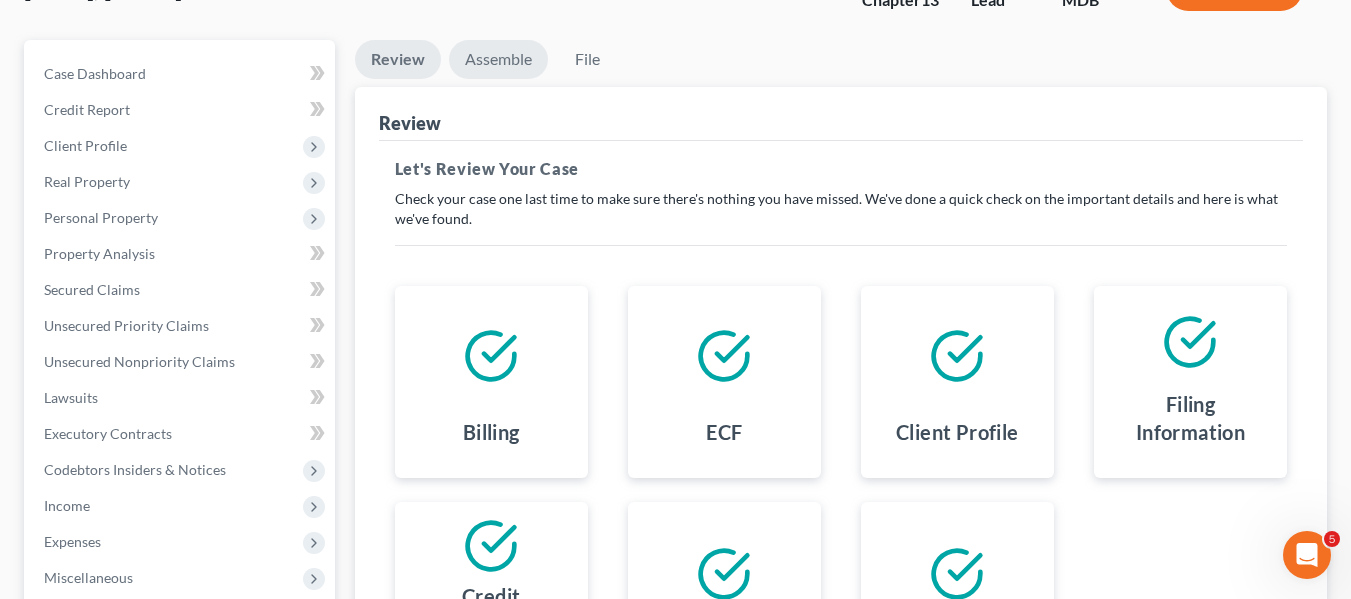 click on "Assemble" at bounding box center [498, 59] 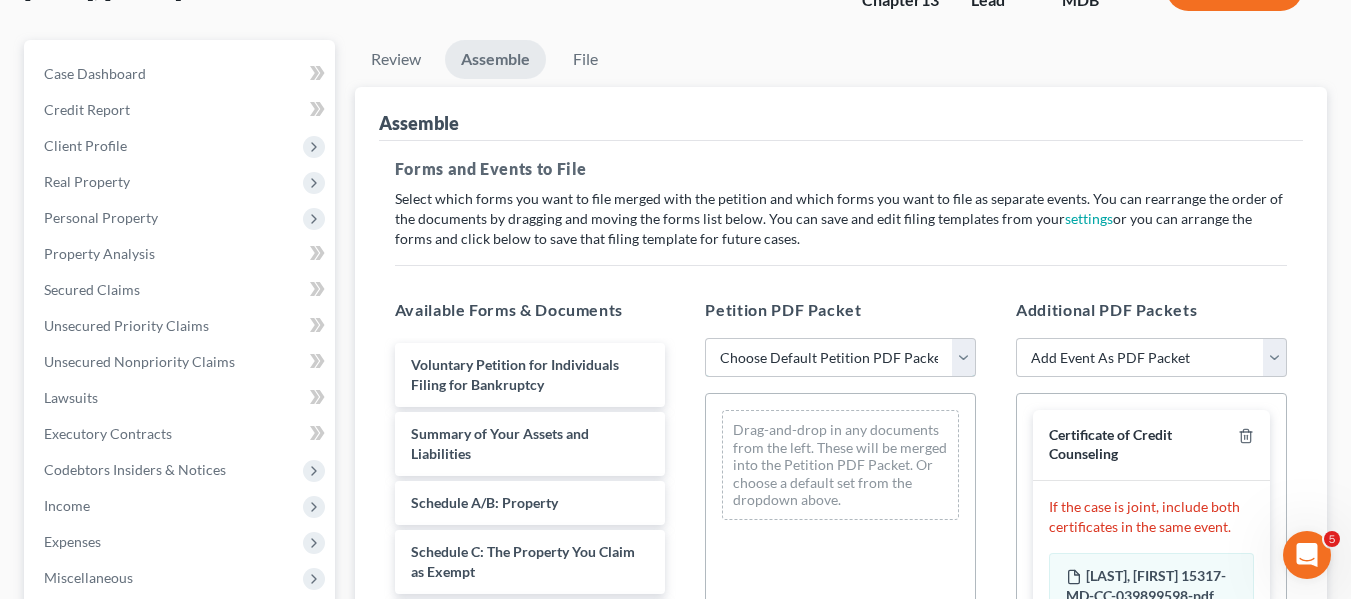 click on "Choose Default Petition PDF Packet Emergency Filing (Voluntary Petition and Creditor List Only) Chapter 13 Template" at bounding box center (840, 358) 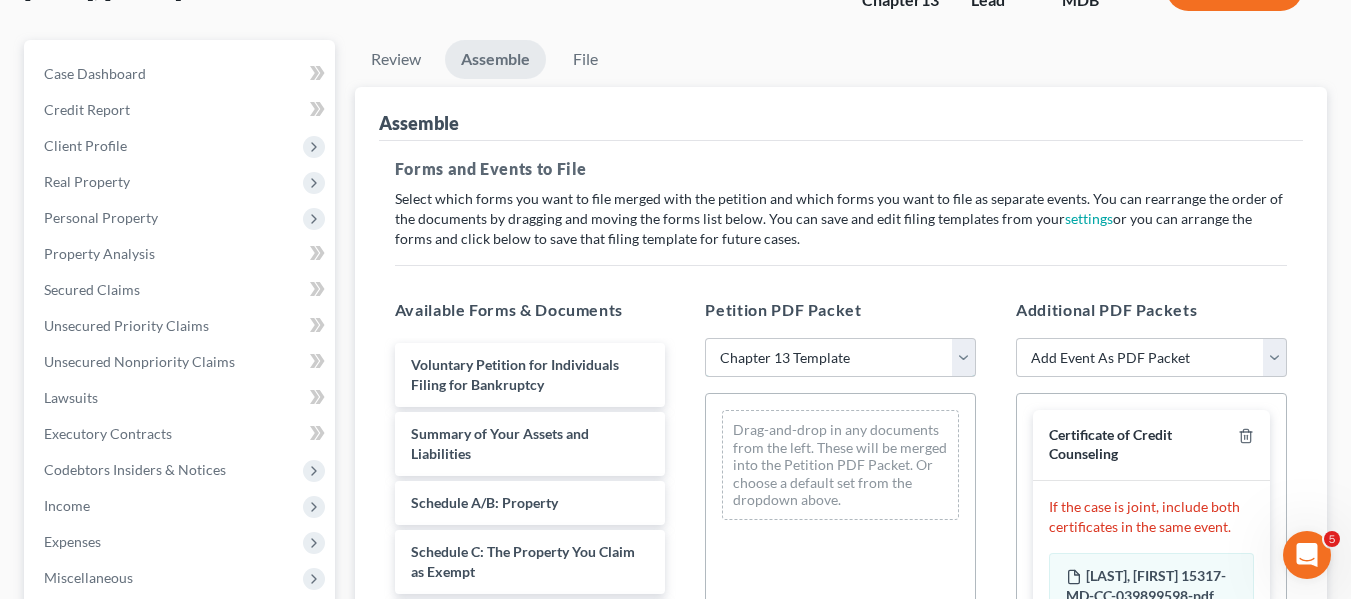 click on "Choose Default Petition PDF Packet Emergency Filing (Voluntary Petition and Creditor List Only) Chapter 13 Template" at bounding box center (840, 358) 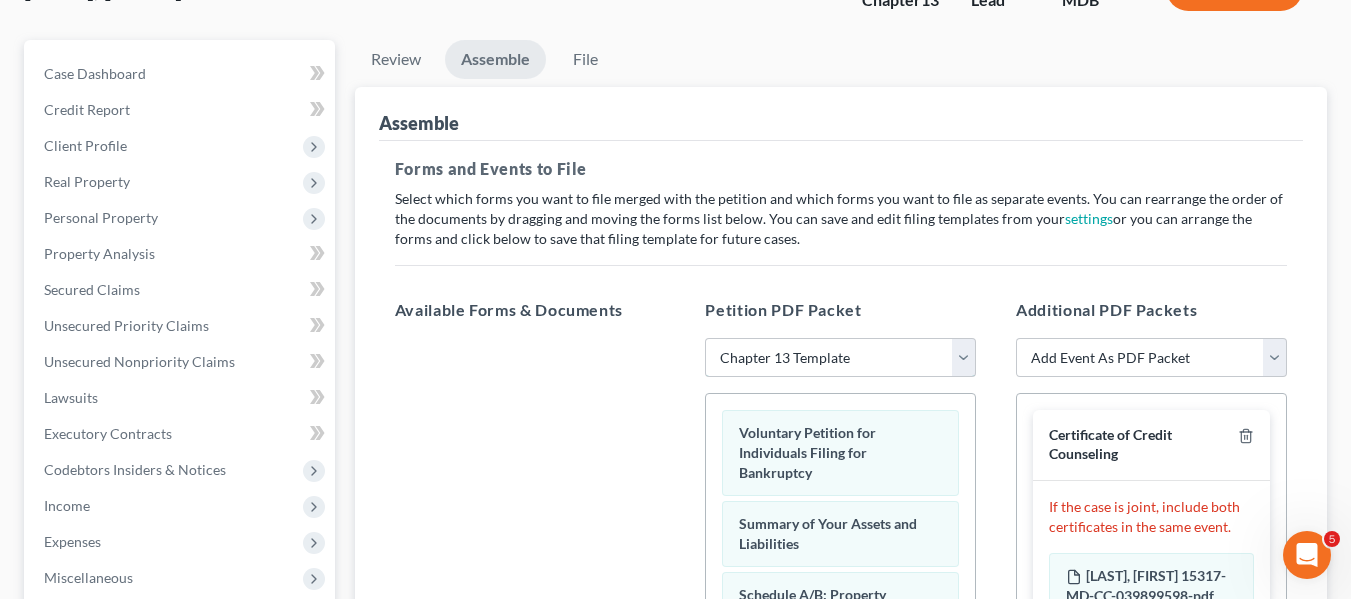 scroll, scrollTop: 676, scrollLeft: 0, axis: vertical 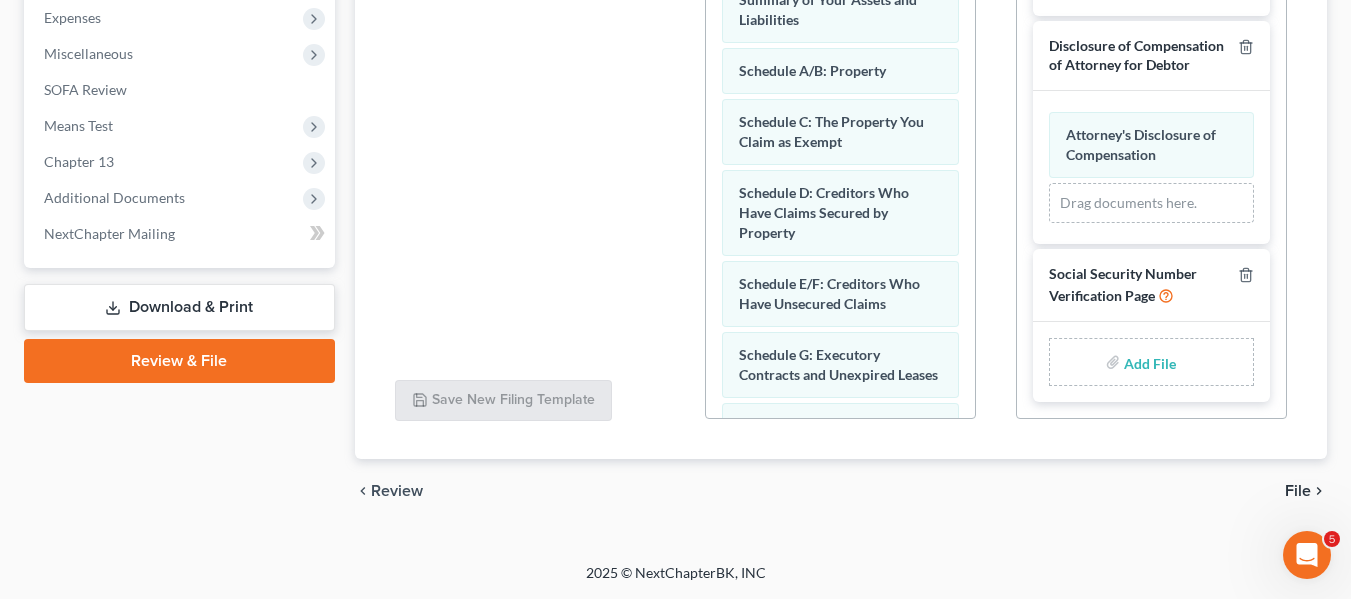 click at bounding box center [1148, 362] 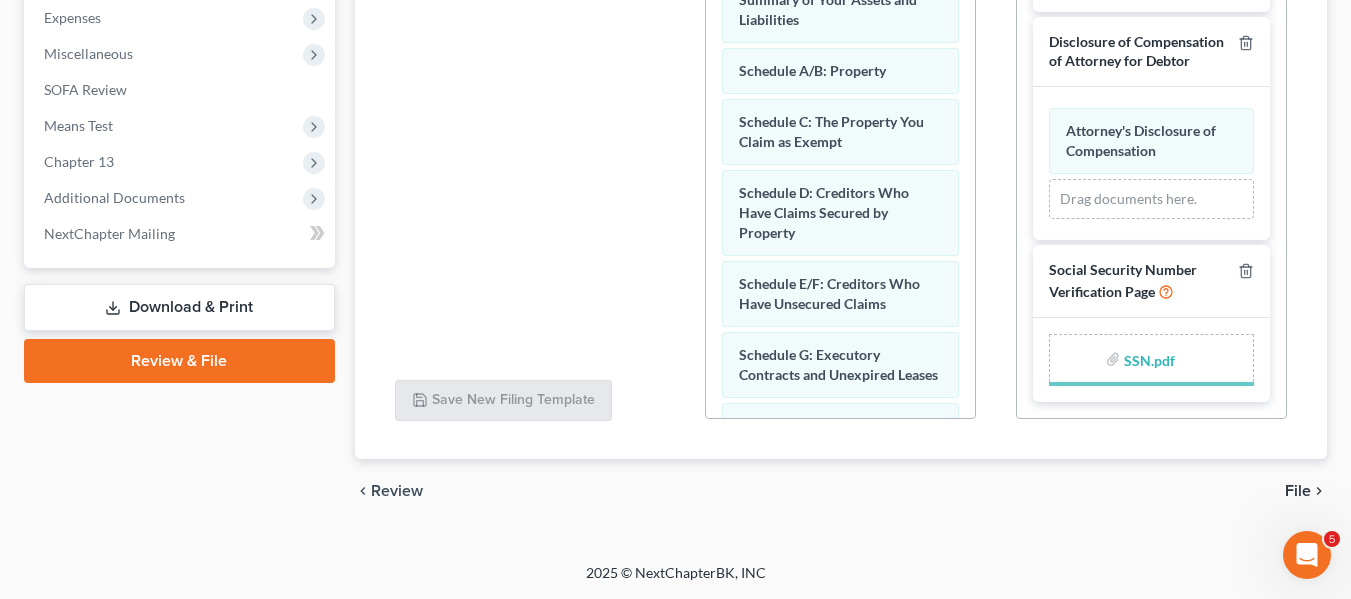 scroll, scrollTop: 382, scrollLeft: 0, axis: vertical 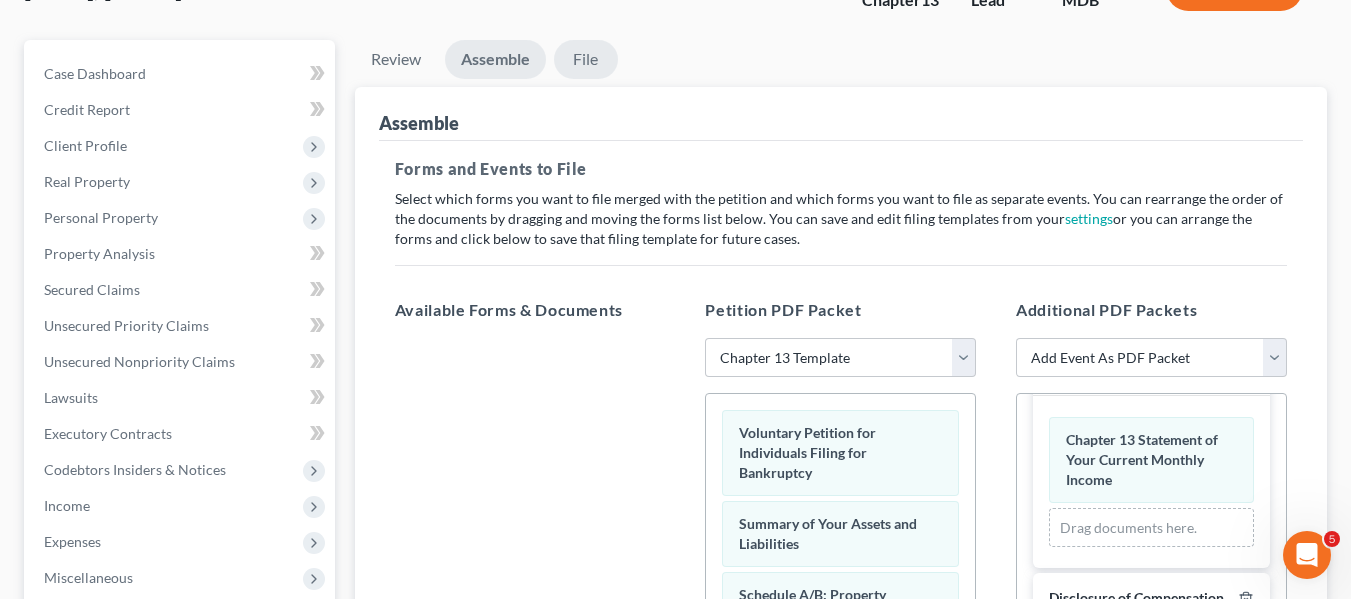 click on "File" at bounding box center (586, 59) 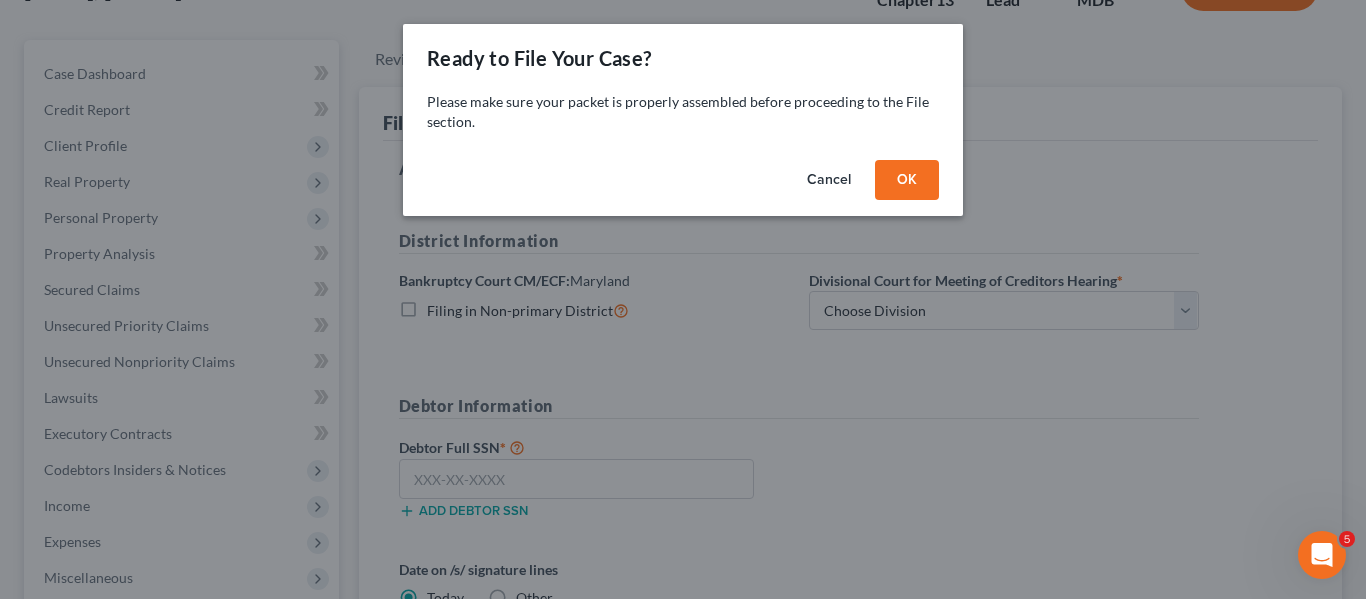 click on "OK" at bounding box center (907, 180) 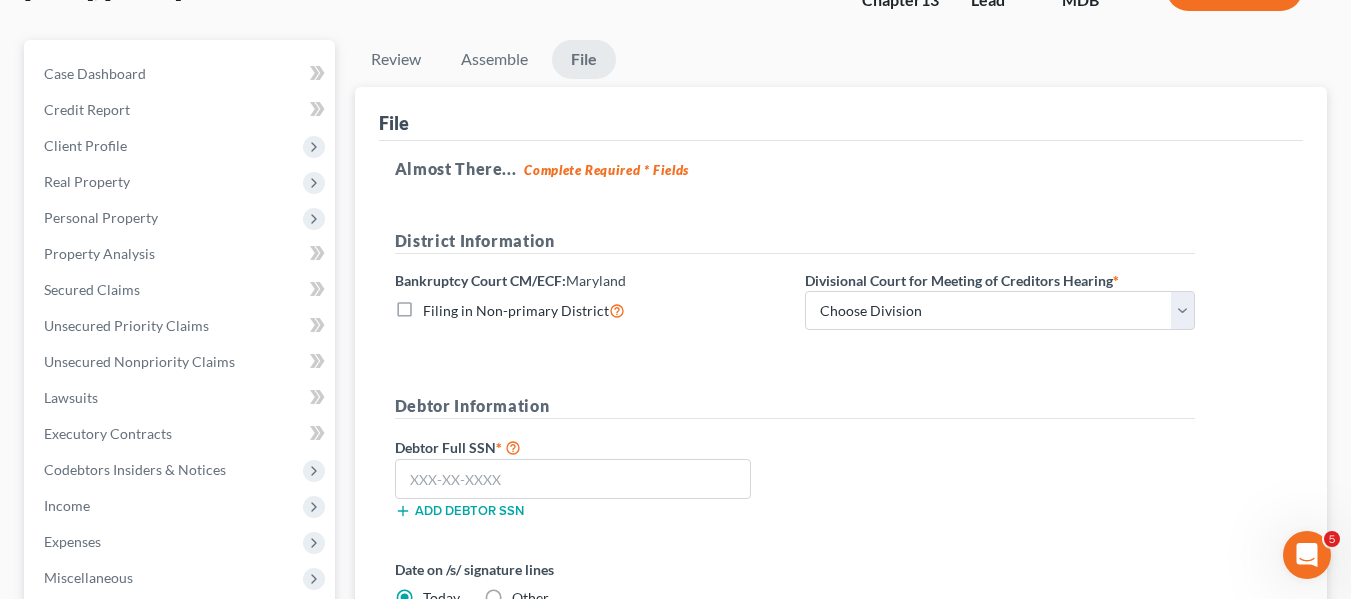 click on "Divisional Court for Meeting of Creditors Hearing  *" at bounding box center [962, 280] 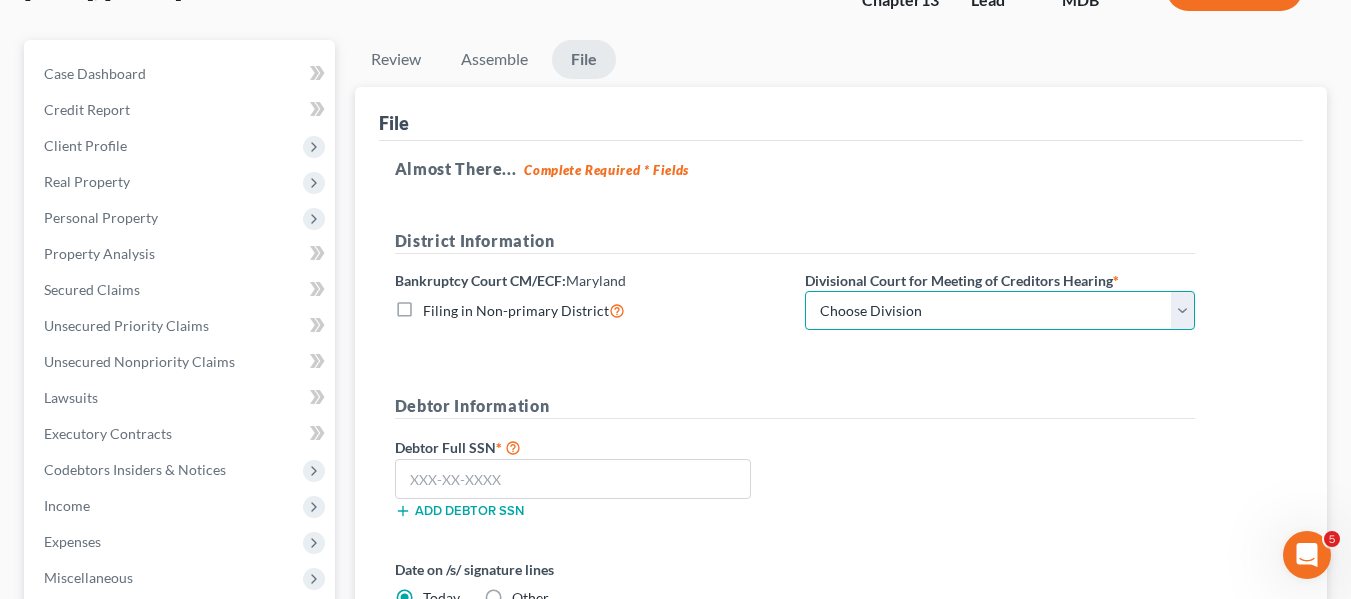 click on "Choose Division Baltimore Greenbelt" at bounding box center [1000, 311] 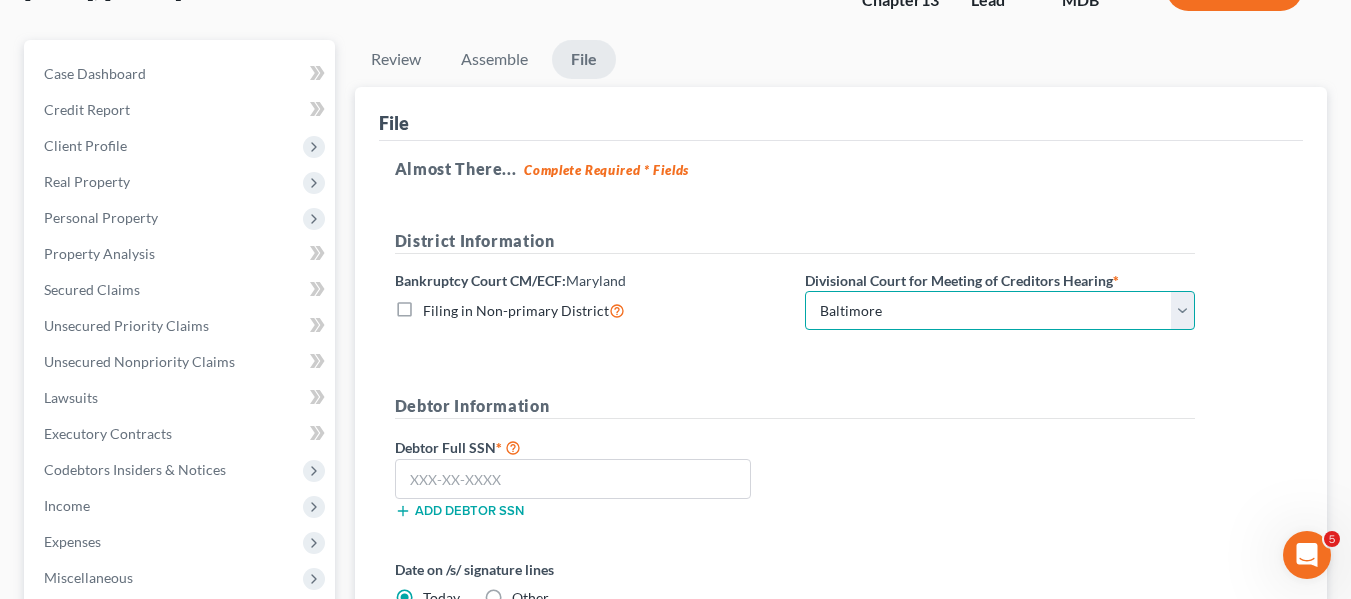 click on "Choose Division Baltimore Greenbelt" at bounding box center (1000, 311) 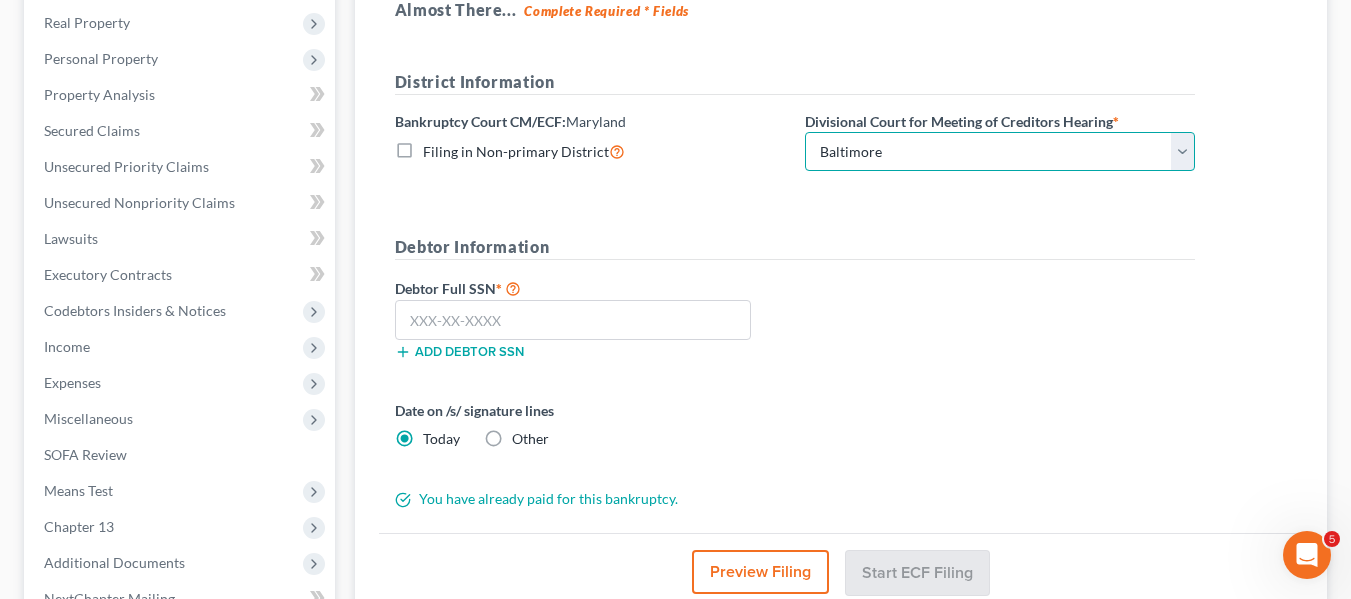 scroll, scrollTop: 310, scrollLeft: 0, axis: vertical 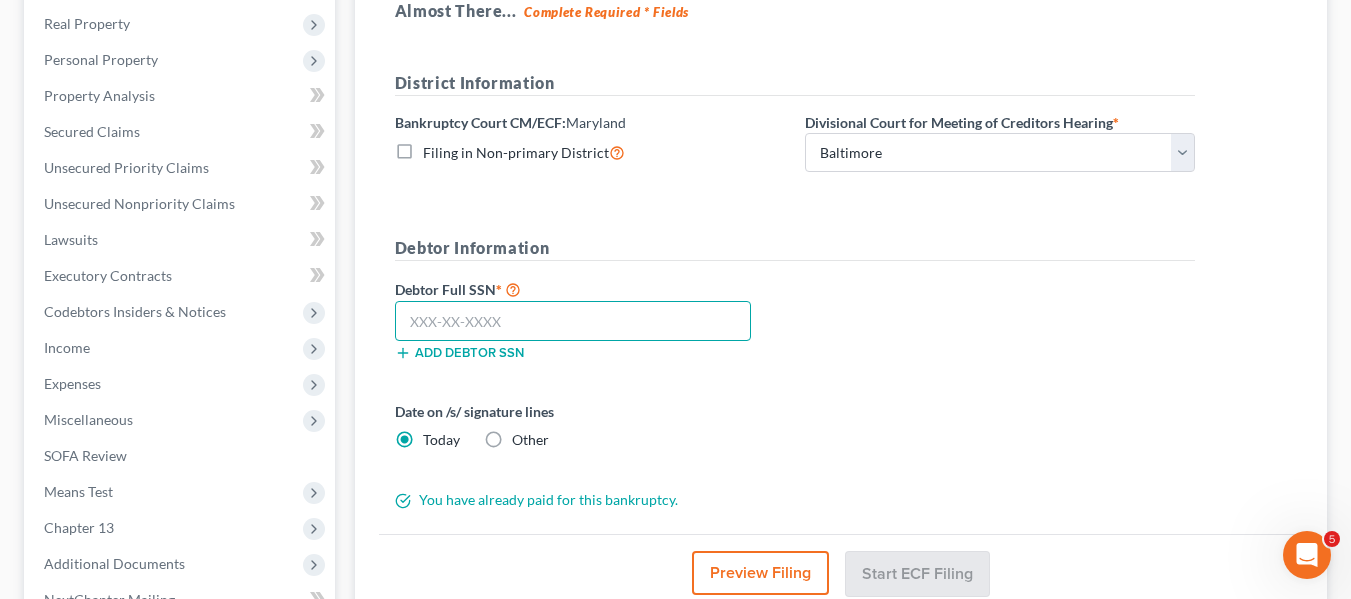 click at bounding box center (573, 321) 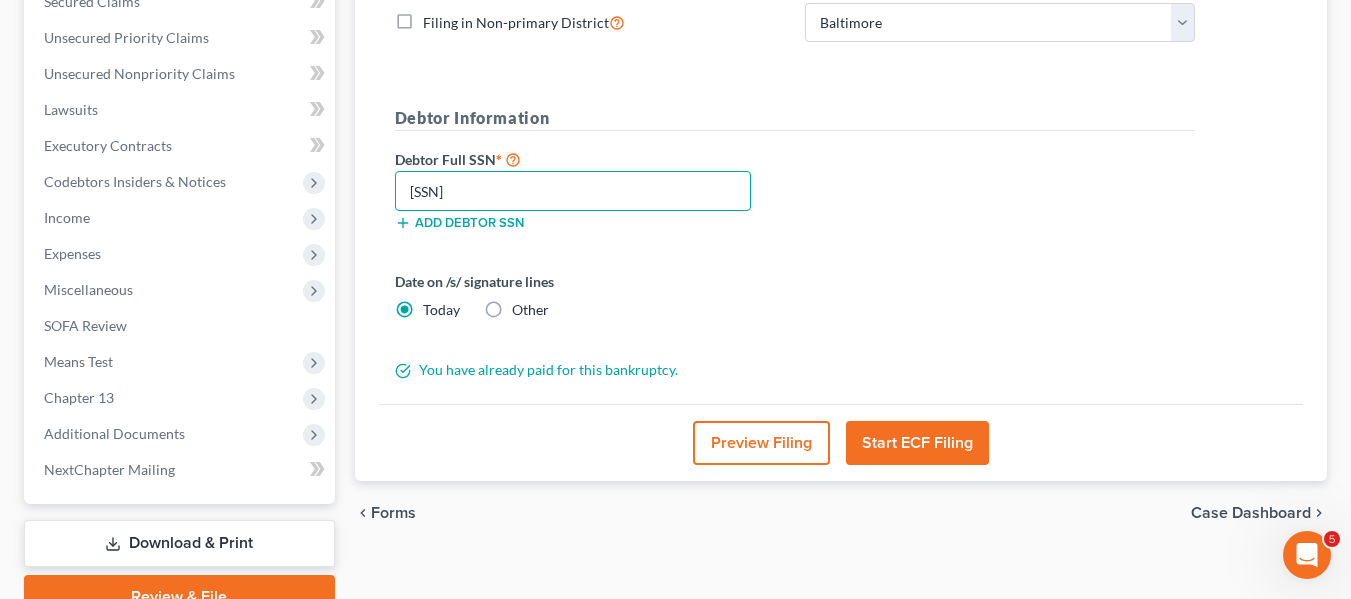 scroll, scrollTop: 442, scrollLeft: 0, axis: vertical 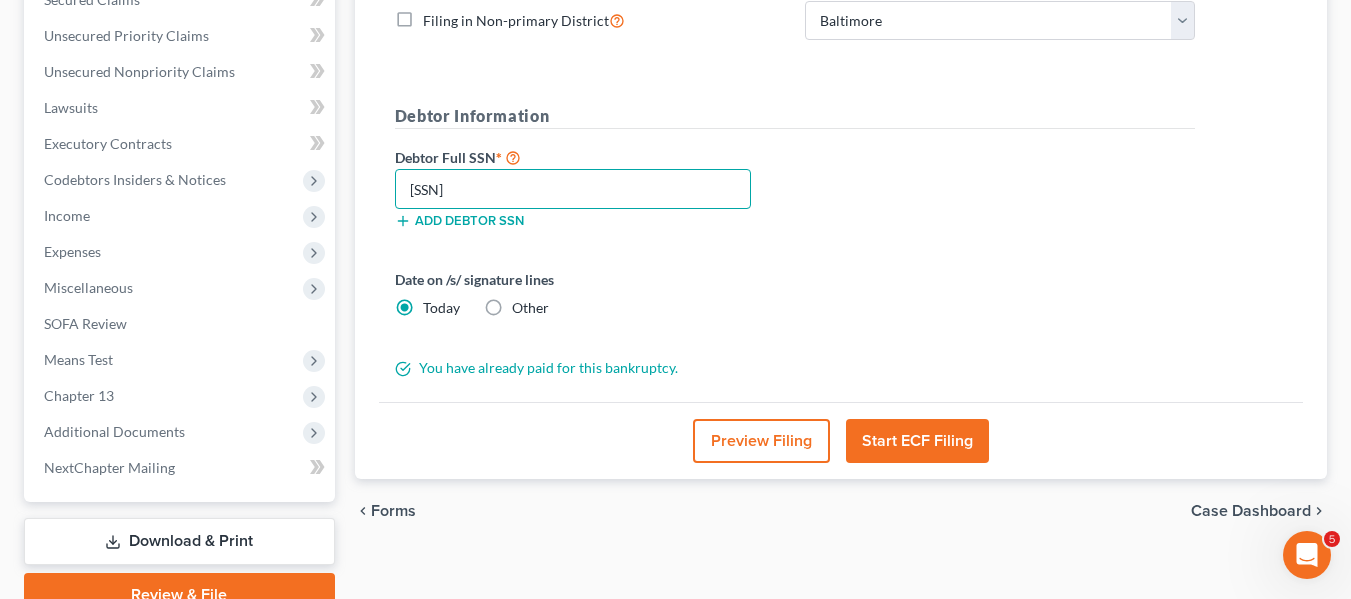 type on "[SSN]" 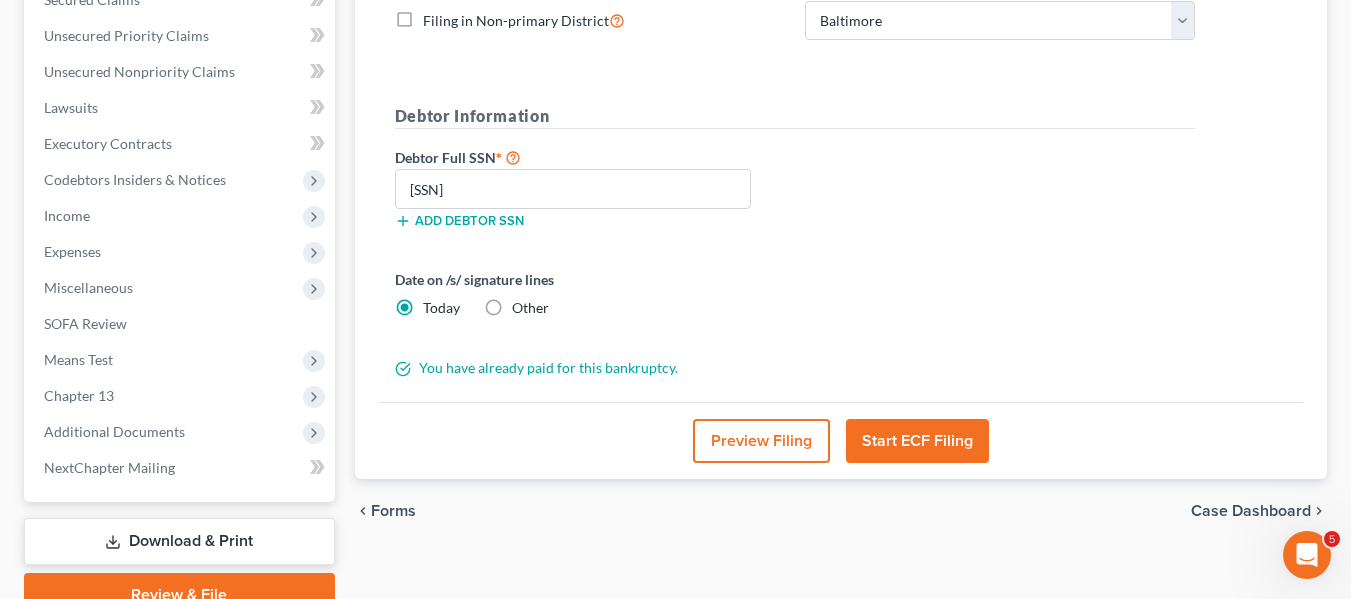 click on "Start ECF Filing" at bounding box center (917, 441) 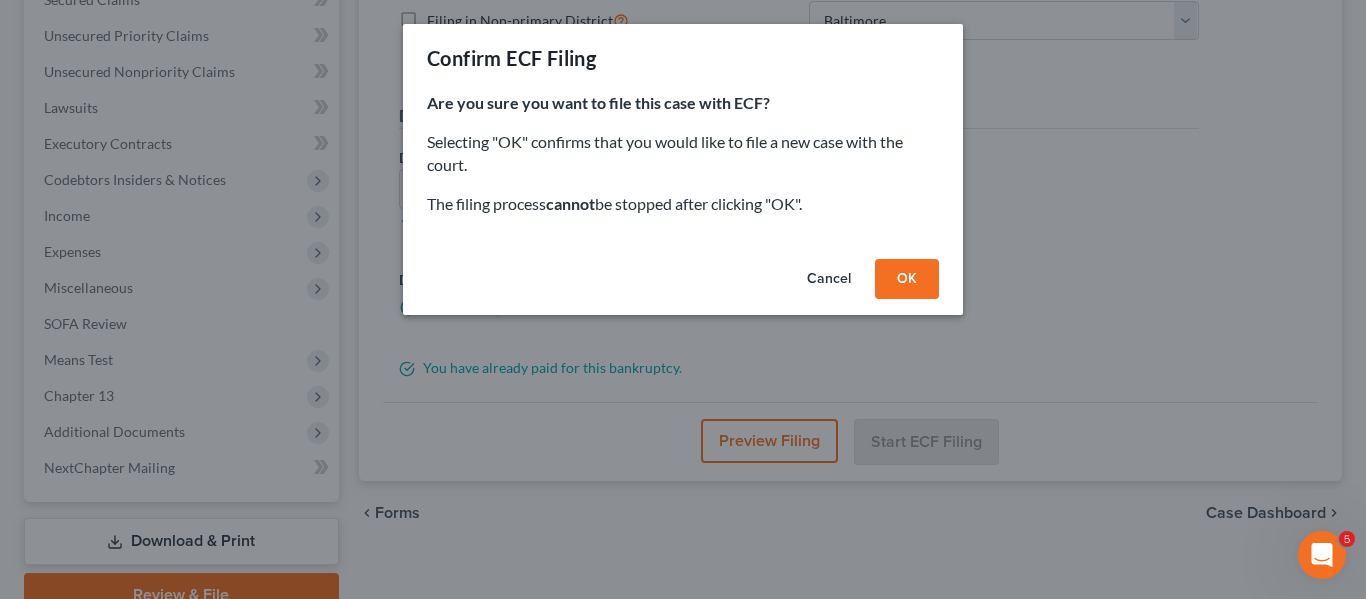 click on "OK" at bounding box center (907, 279) 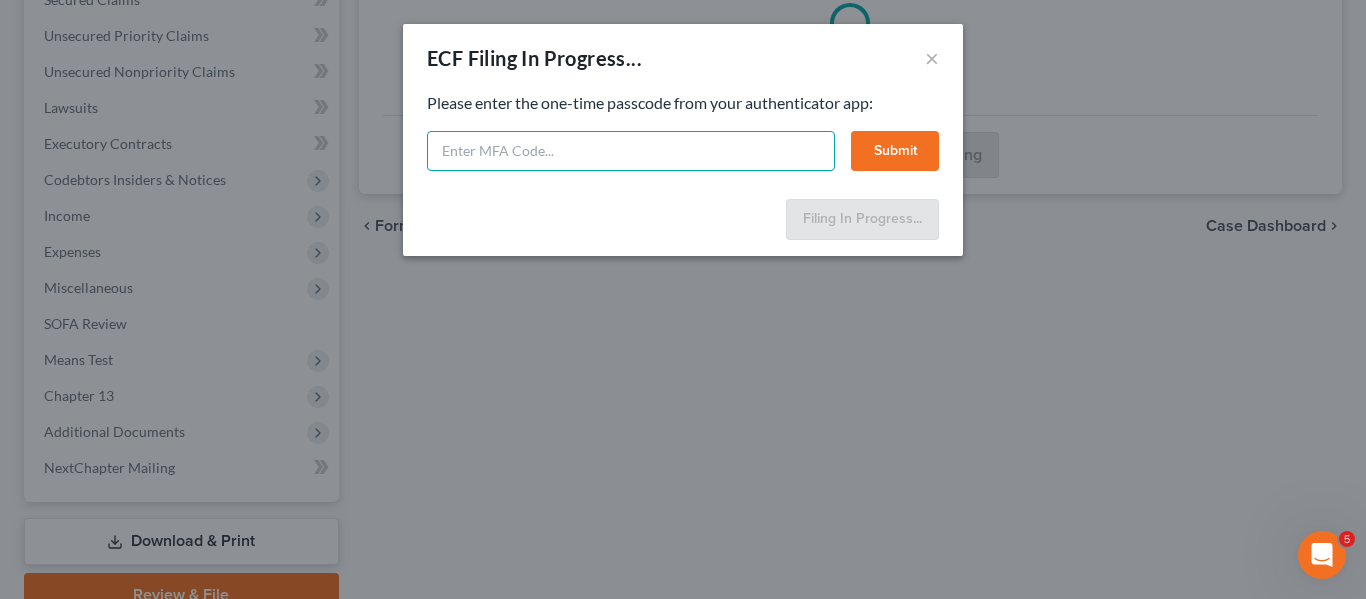 click at bounding box center [631, 151] 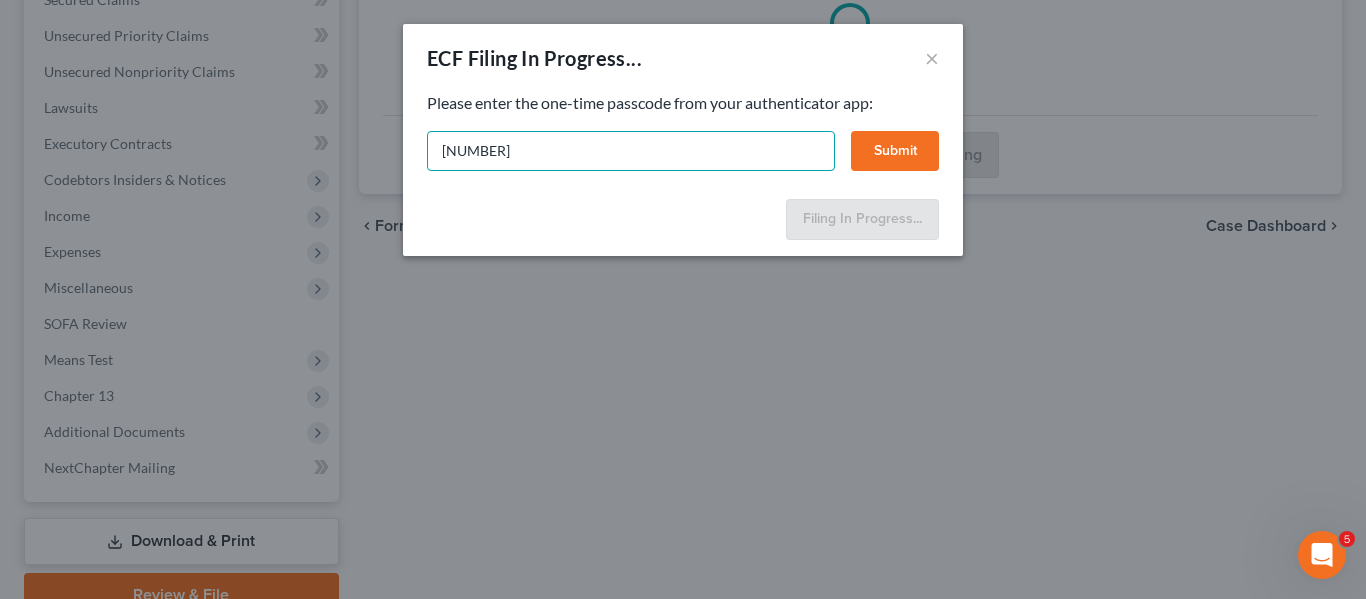 type on "[NUMBER]" 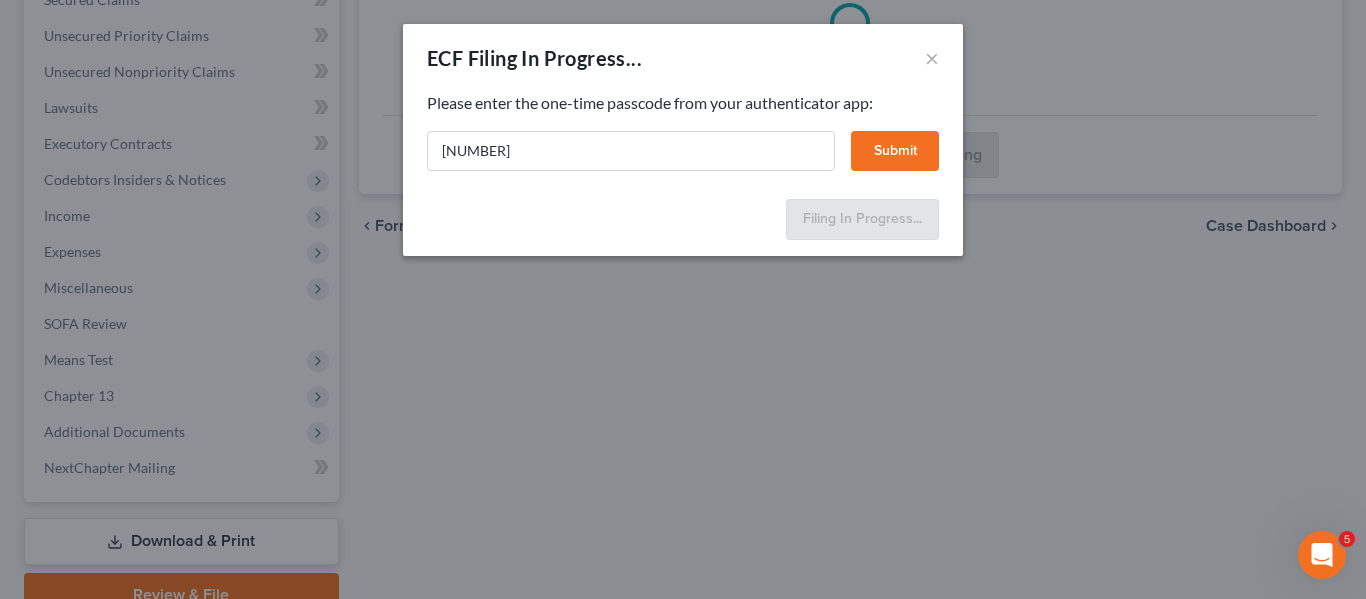 click on "Submit" at bounding box center [895, 151] 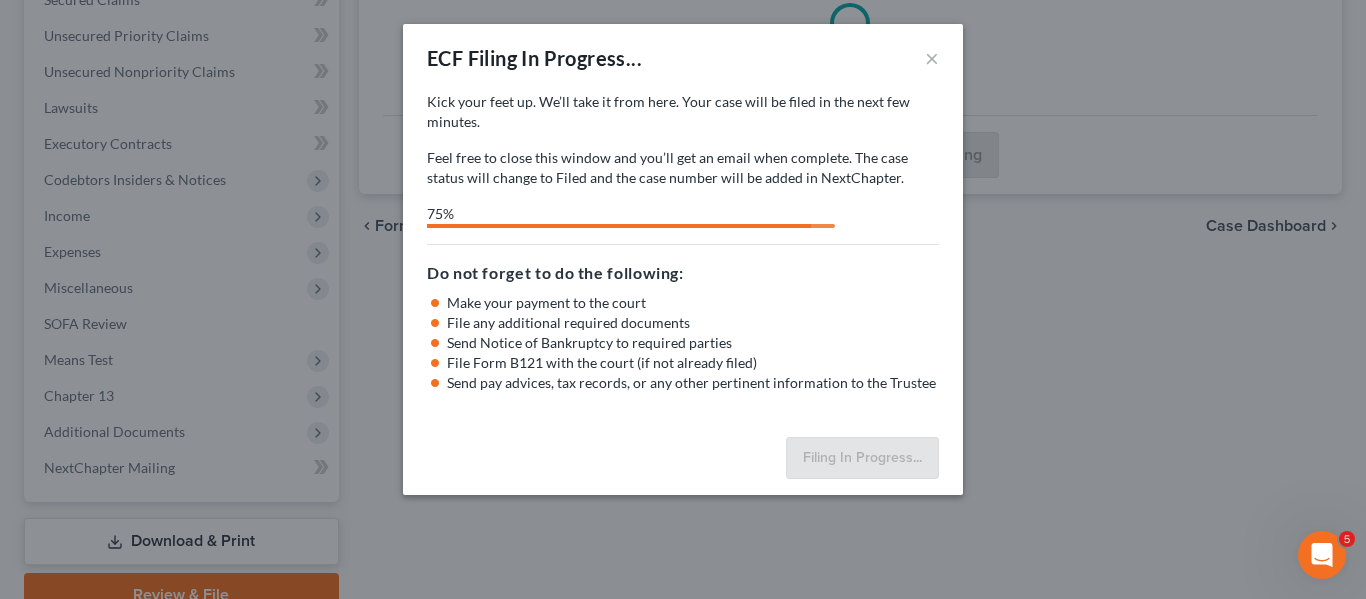 select on "0" 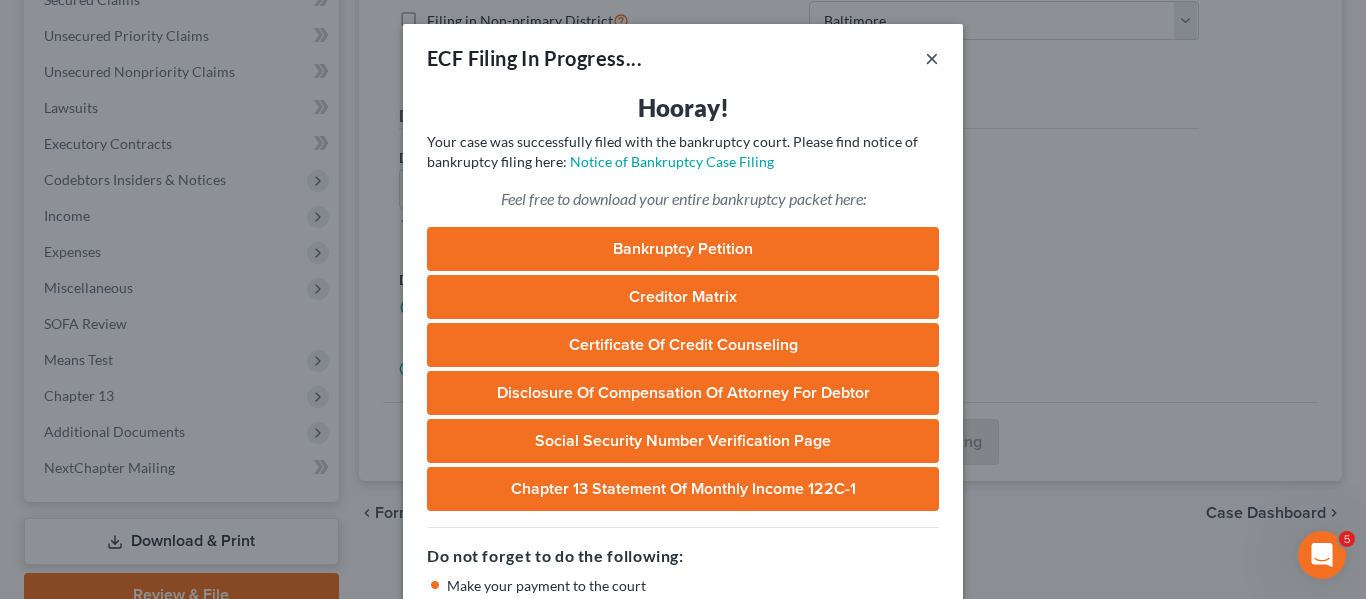 click on "×" at bounding box center (932, 58) 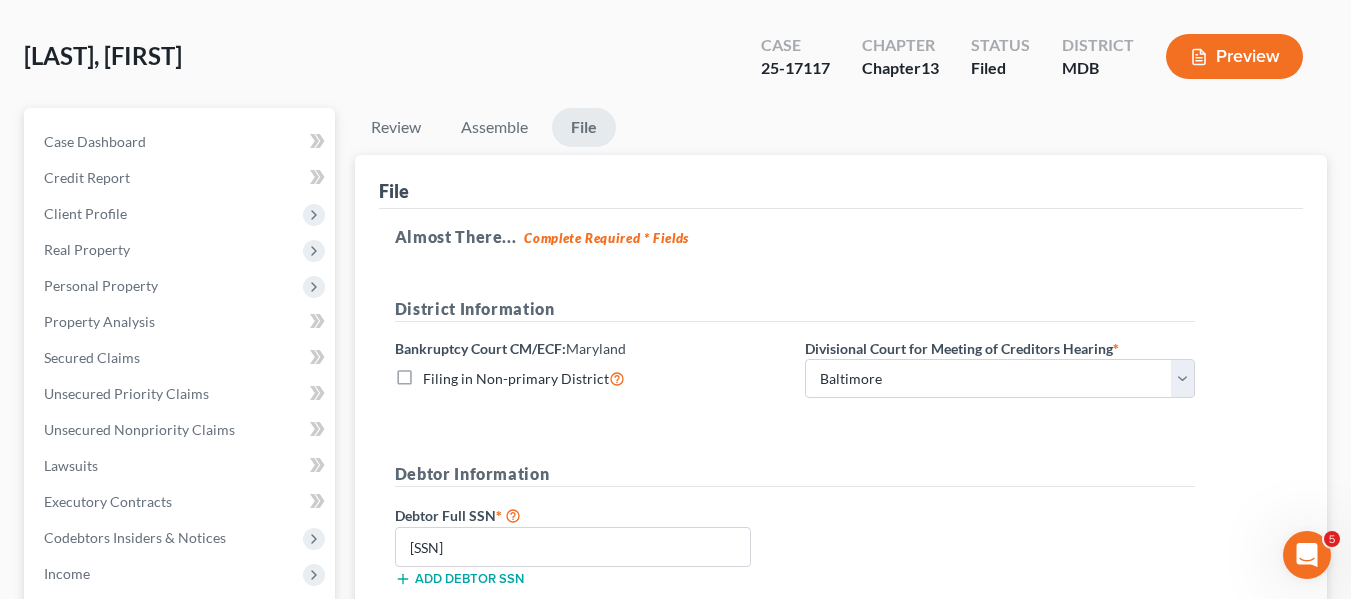 scroll, scrollTop: 0, scrollLeft: 0, axis: both 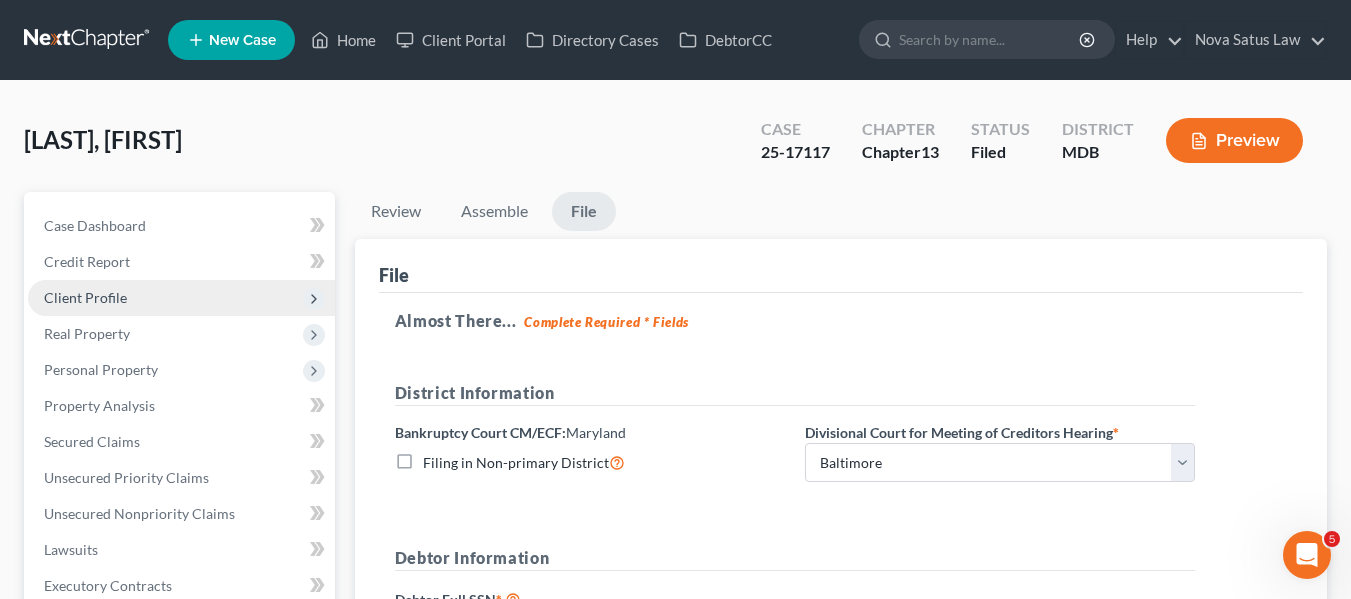 click on "Client Profile" at bounding box center (85, 297) 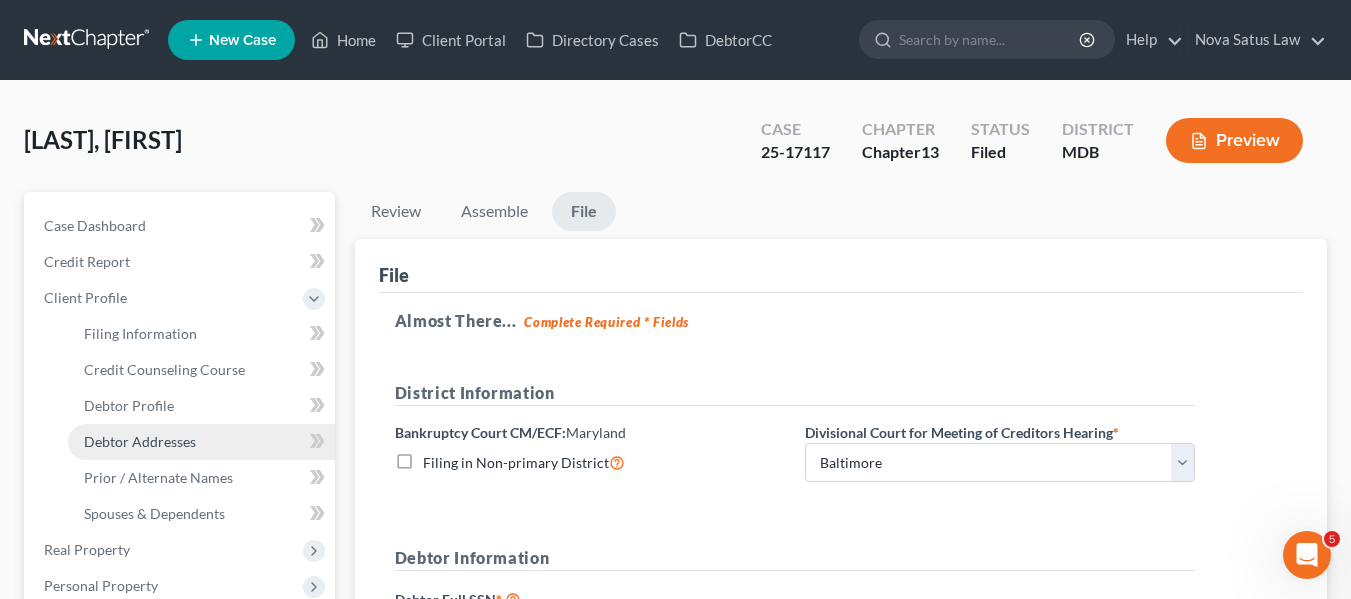 click on "Debtor Addresses" at bounding box center [140, 441] 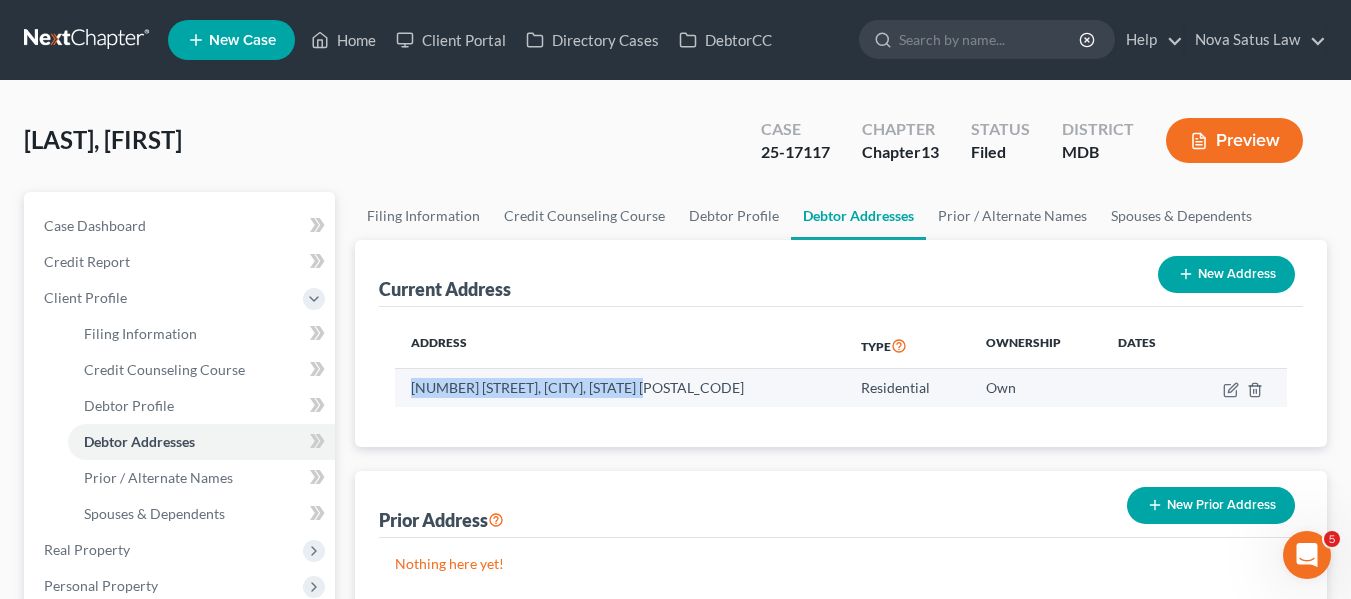 drag, startPoint x: 411, startPoint y: 385, endPoint x: 709, endPoint y: 383, distance: 298.0067 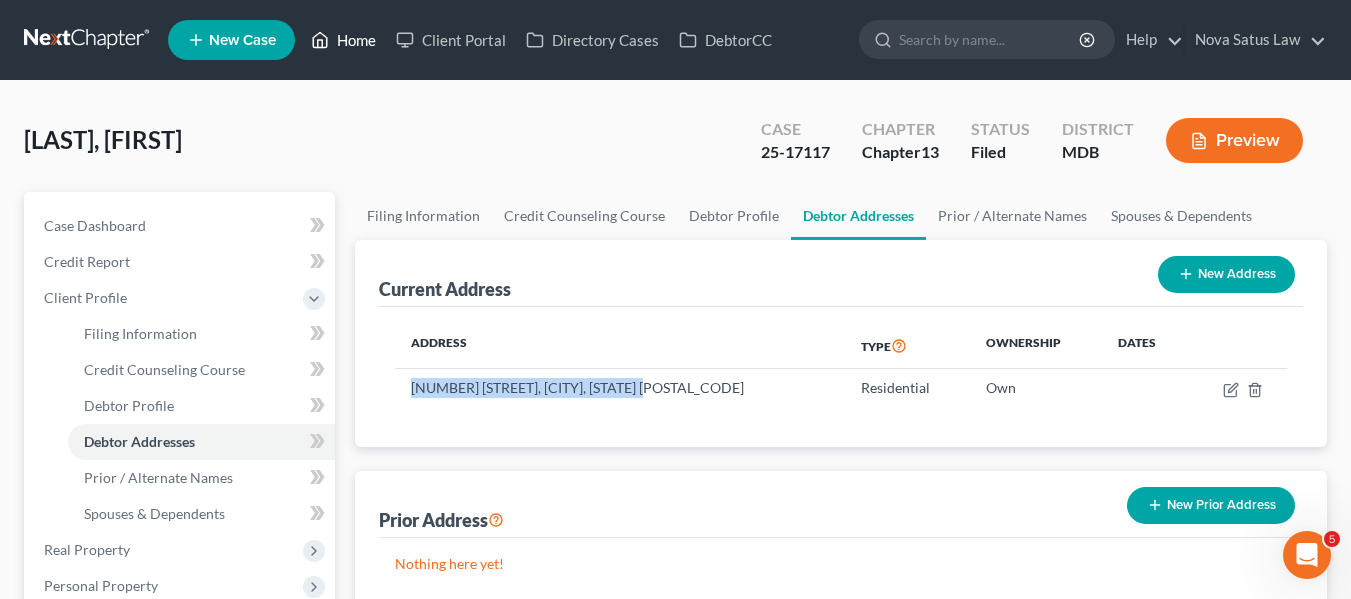 click on "Home" at bounding box center [343, 40] 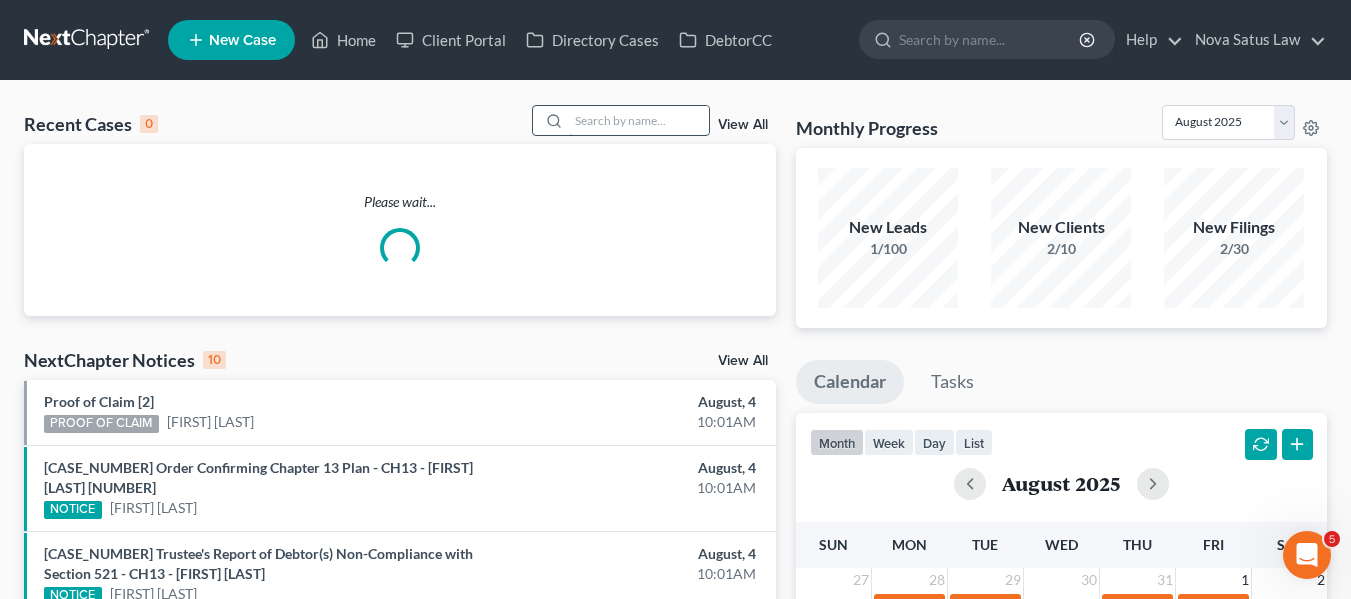 click at bounding box center (639, 120) 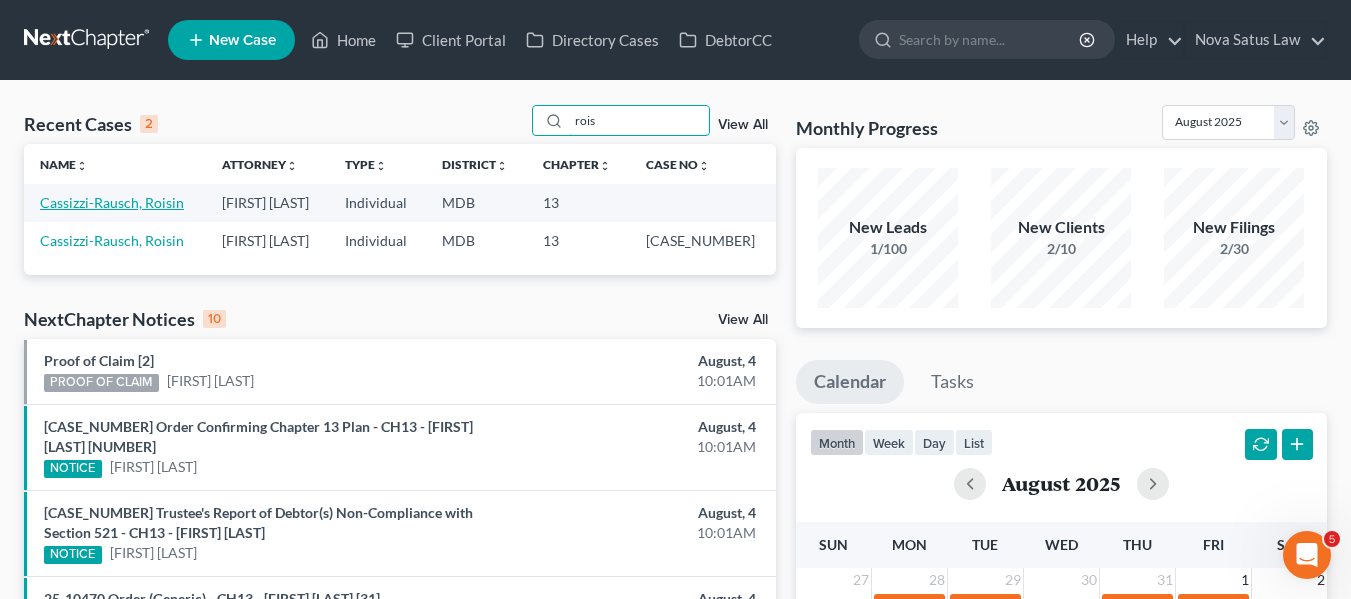 type on "rois" 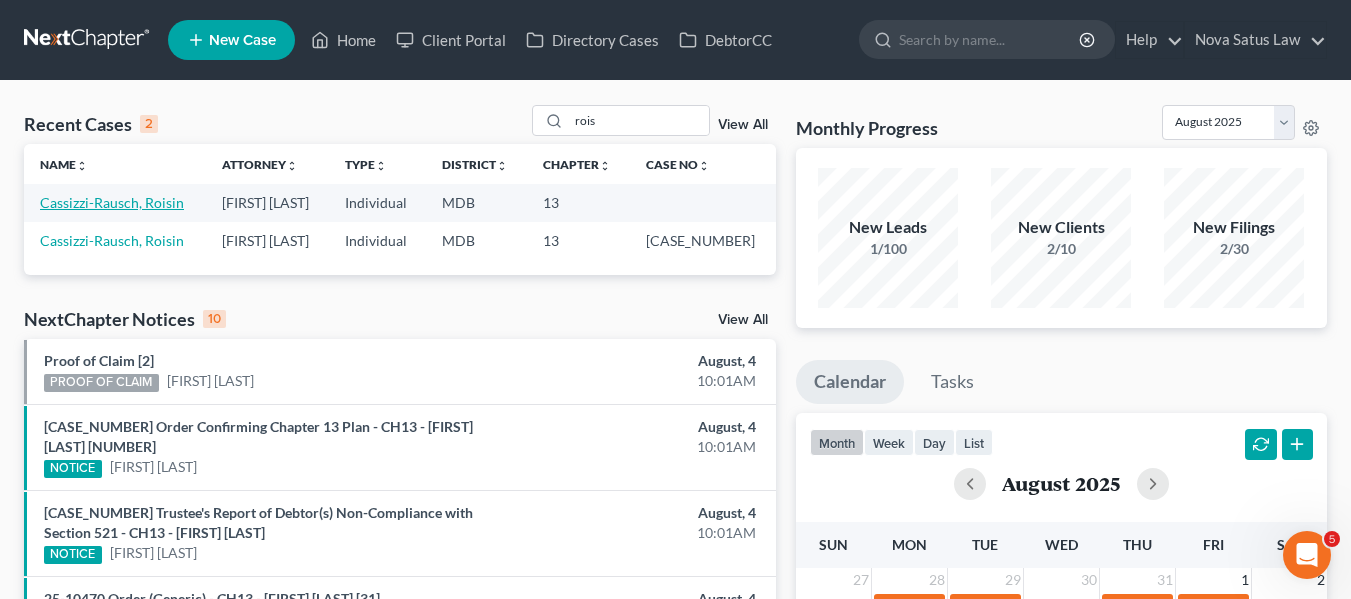 click on "Cassizzi-Rausch, Roisin" at bounding box center [112, 202] 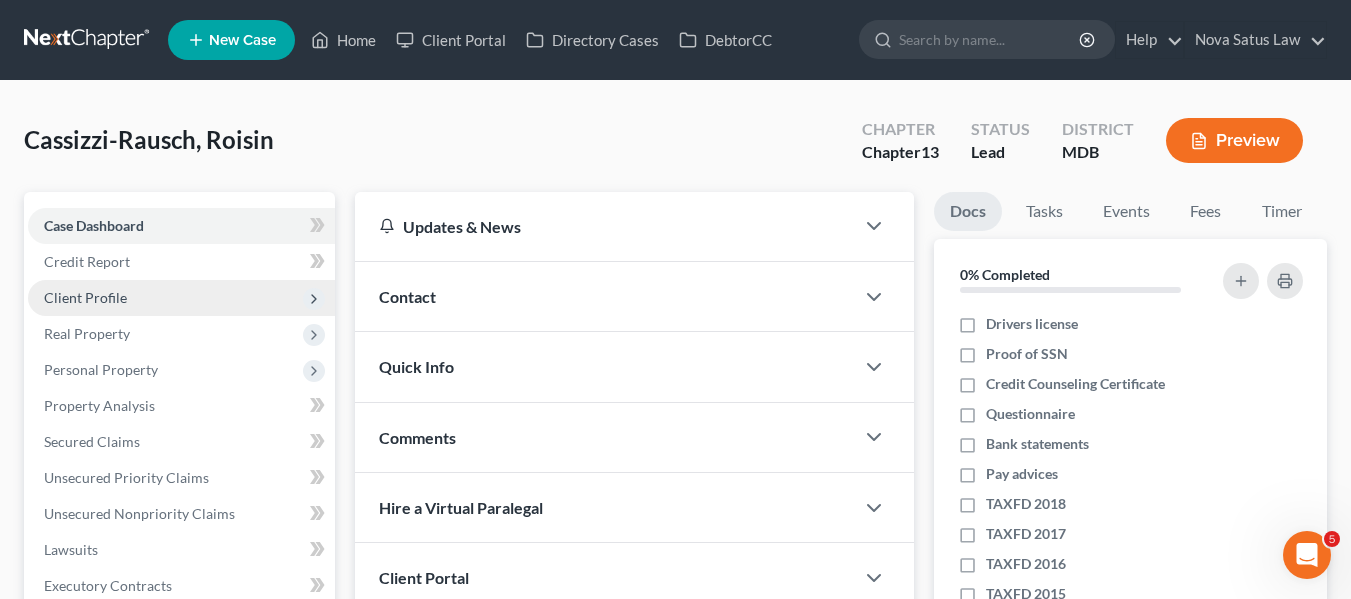click on "Client Profile" at bounding box center (181, 298) 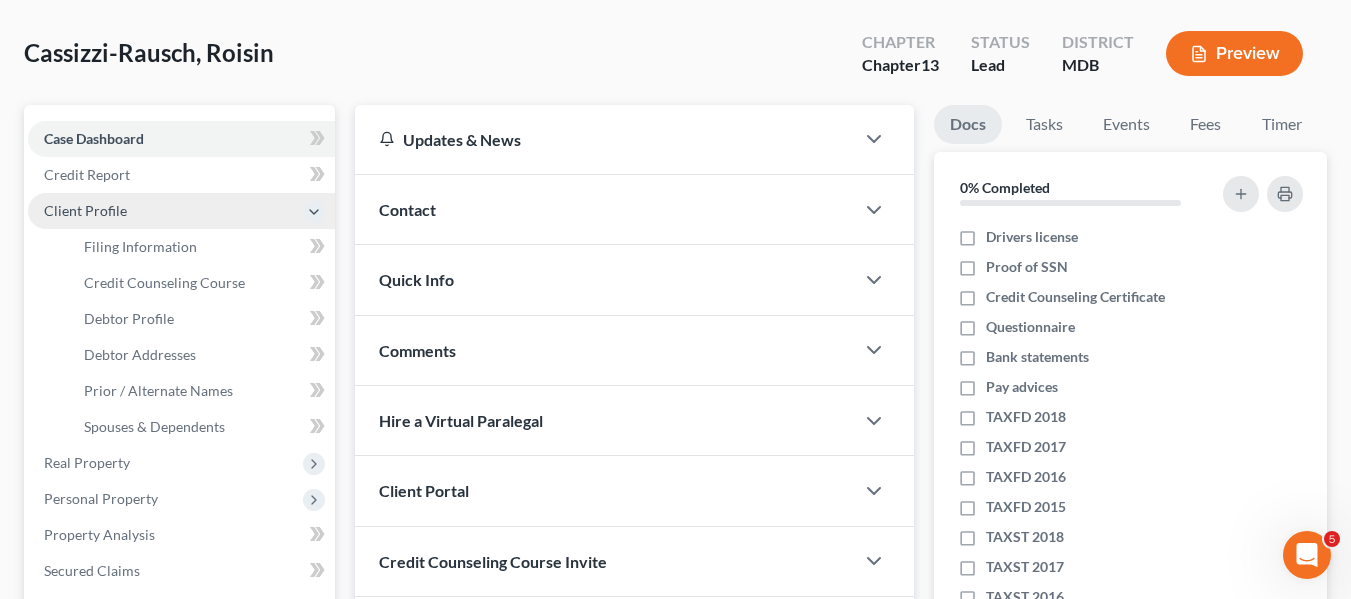 scroll, scrollTop: 88, scrollLeft: 0, axis: vertical 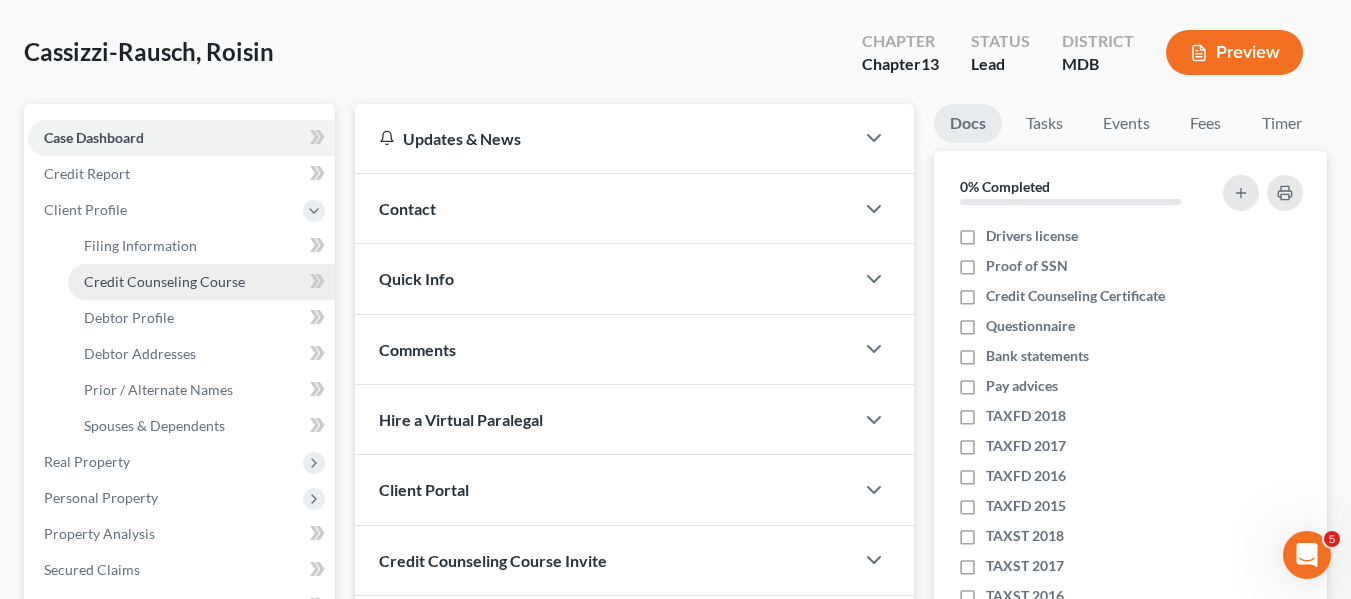 click on "Credit Counseling Course" at bounding box center [164, 281] 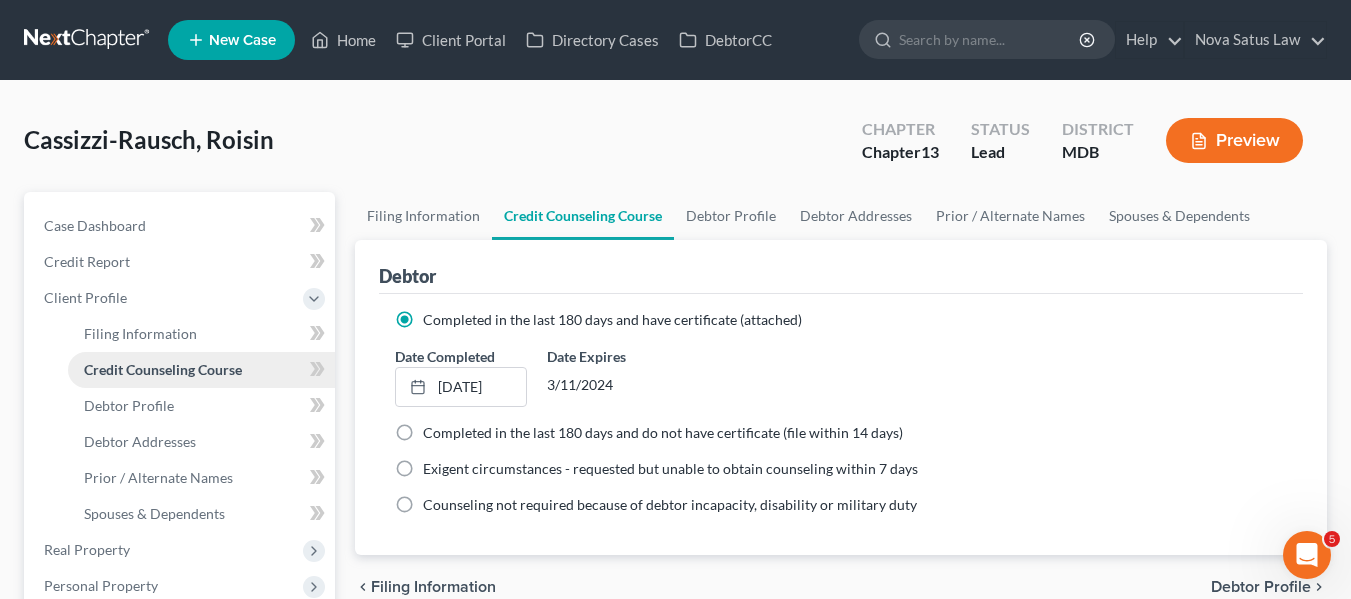scroll, scrollTop: 149, scrollLeft: 0, axis: vertical 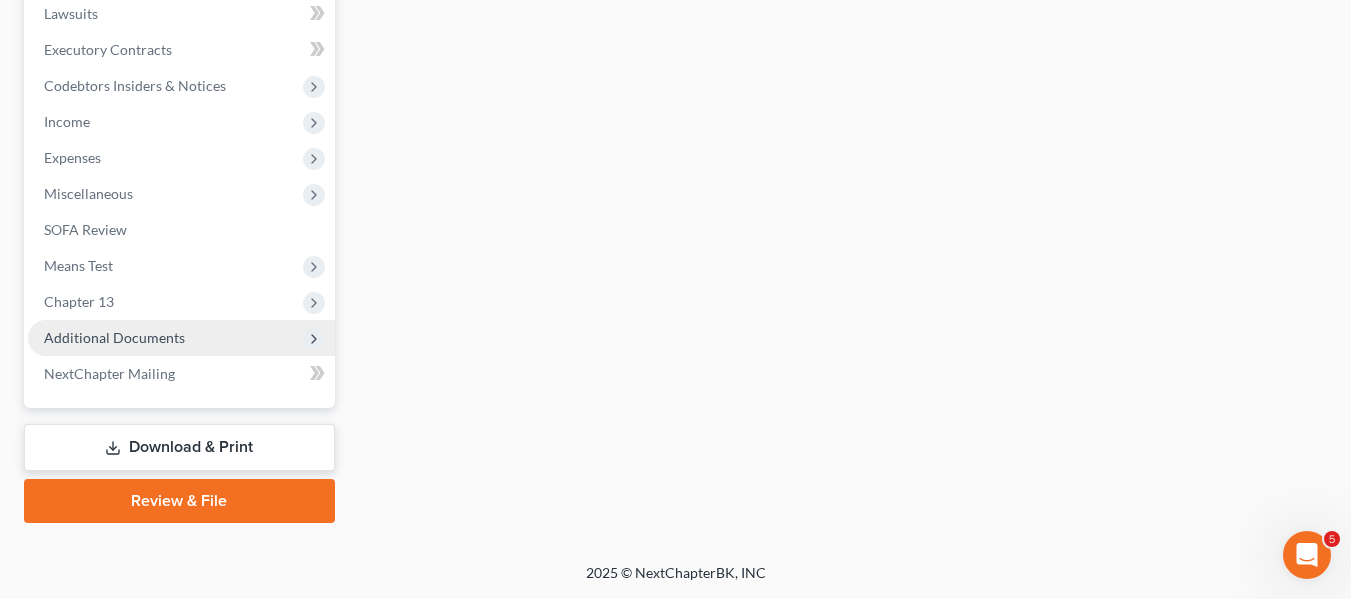click on "Additional Documents" at bounding box center [114, 337] 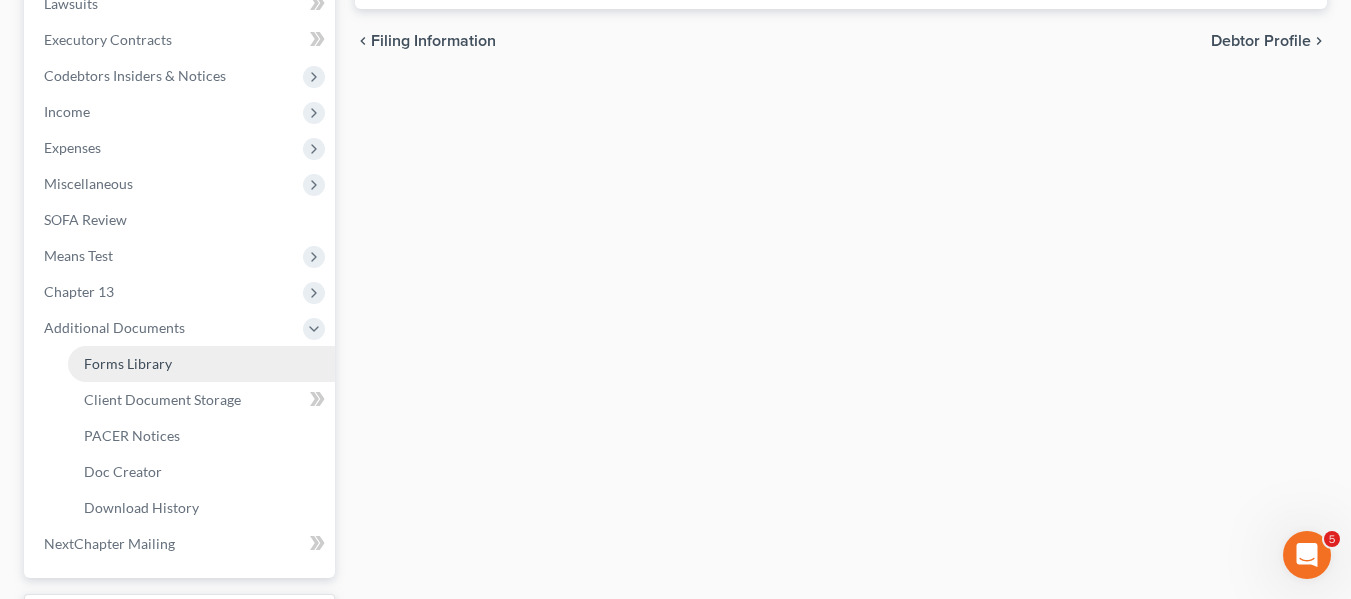 scroll, scrollTop: 536, scrollLeft: 0, axis: vertical 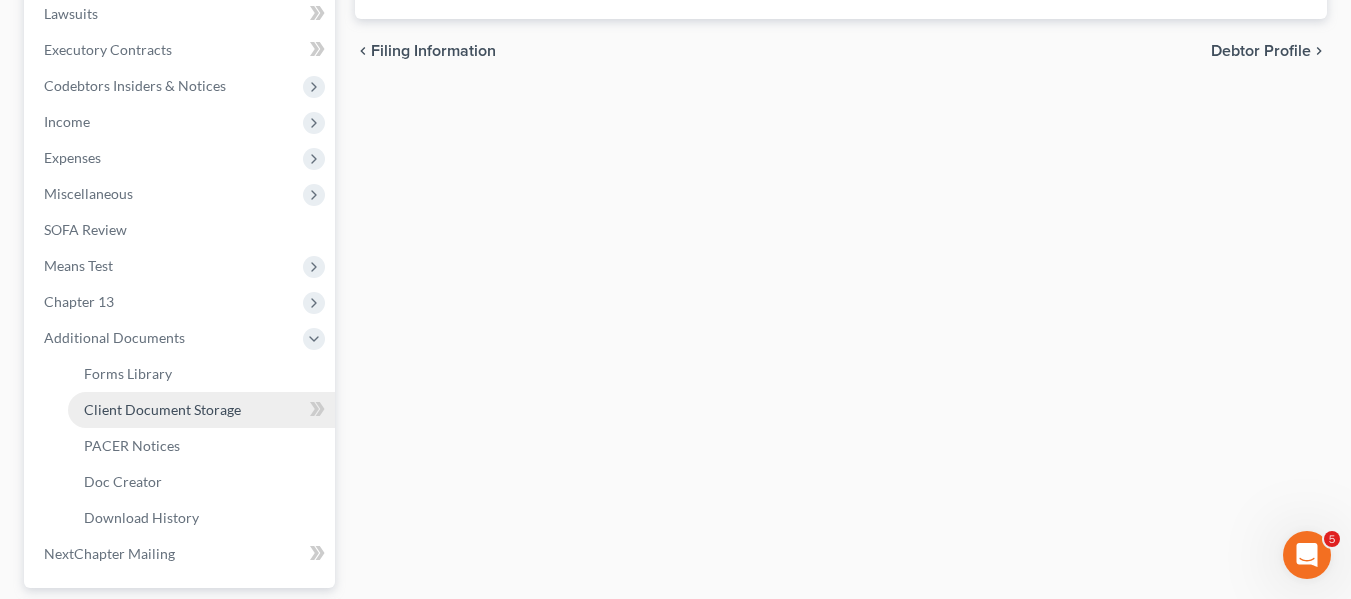 click on "Client Document Storage" at bounding box center [162, 409] 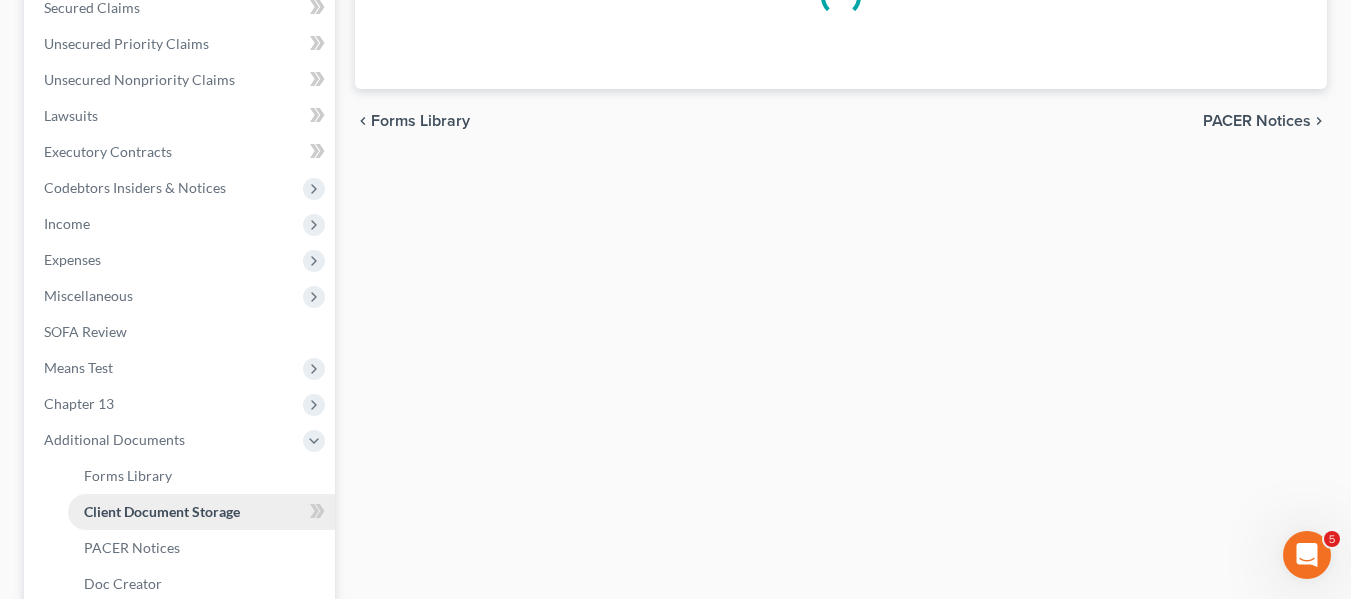 select on "14" 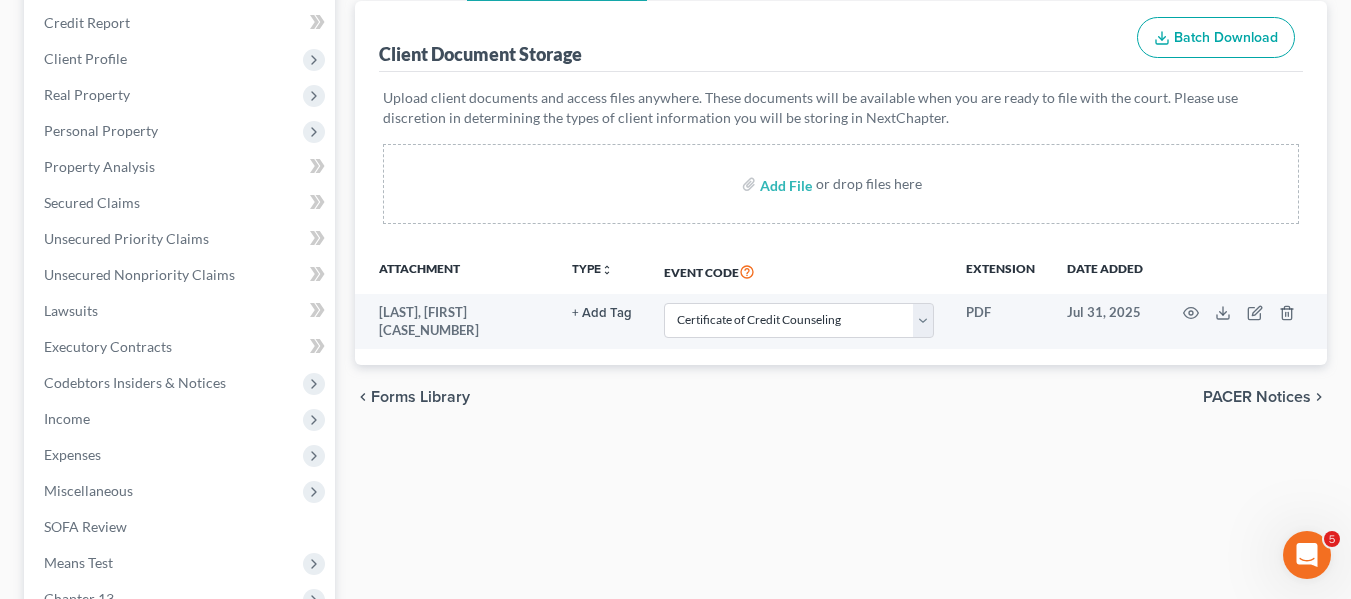 scroll, scrollTop: 240, scrollLeft: 0, axis: vertical 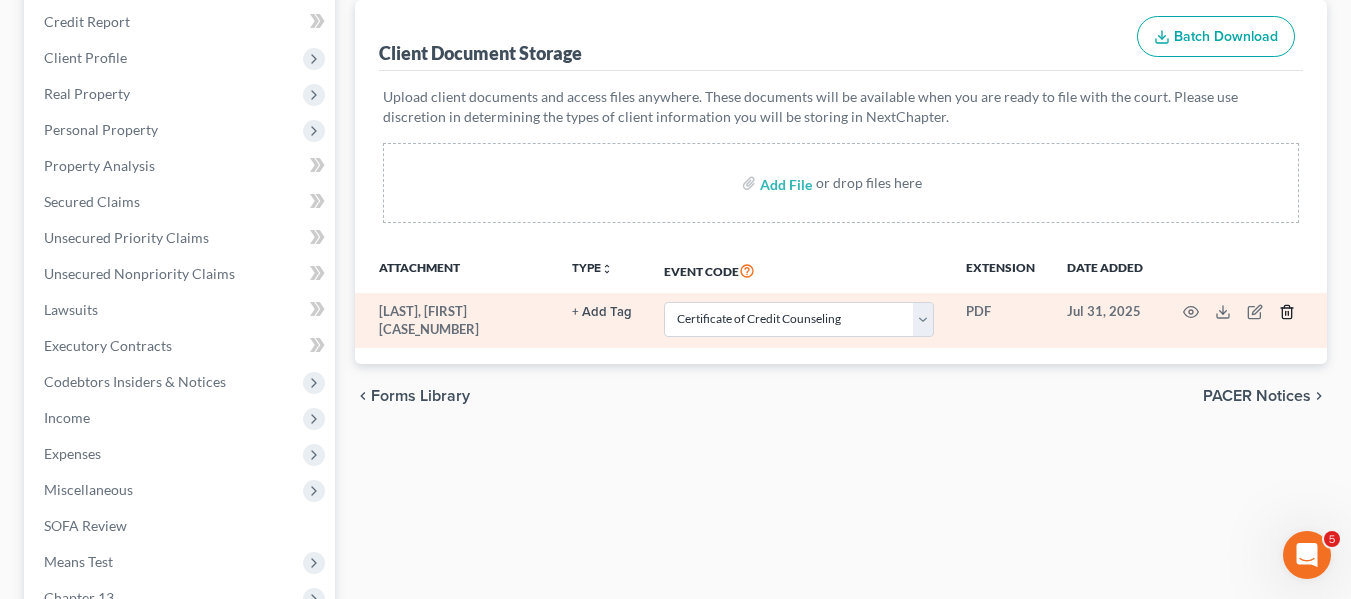 click 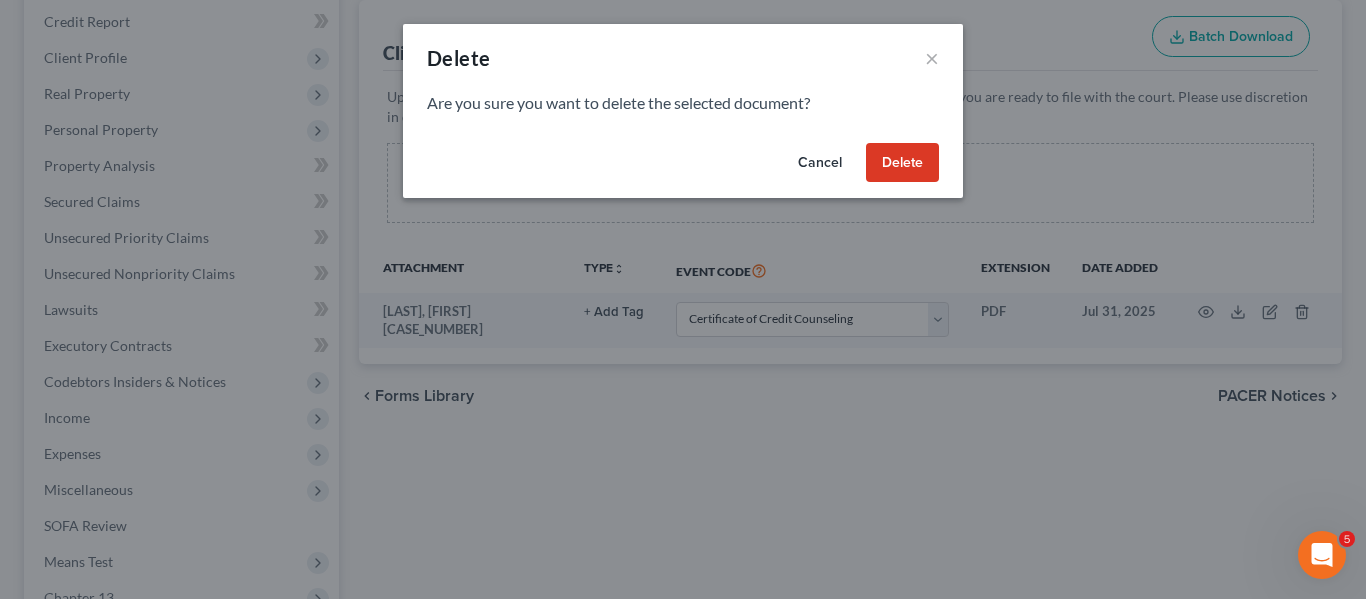 click on "Delete" at bounding box center (902, 163) 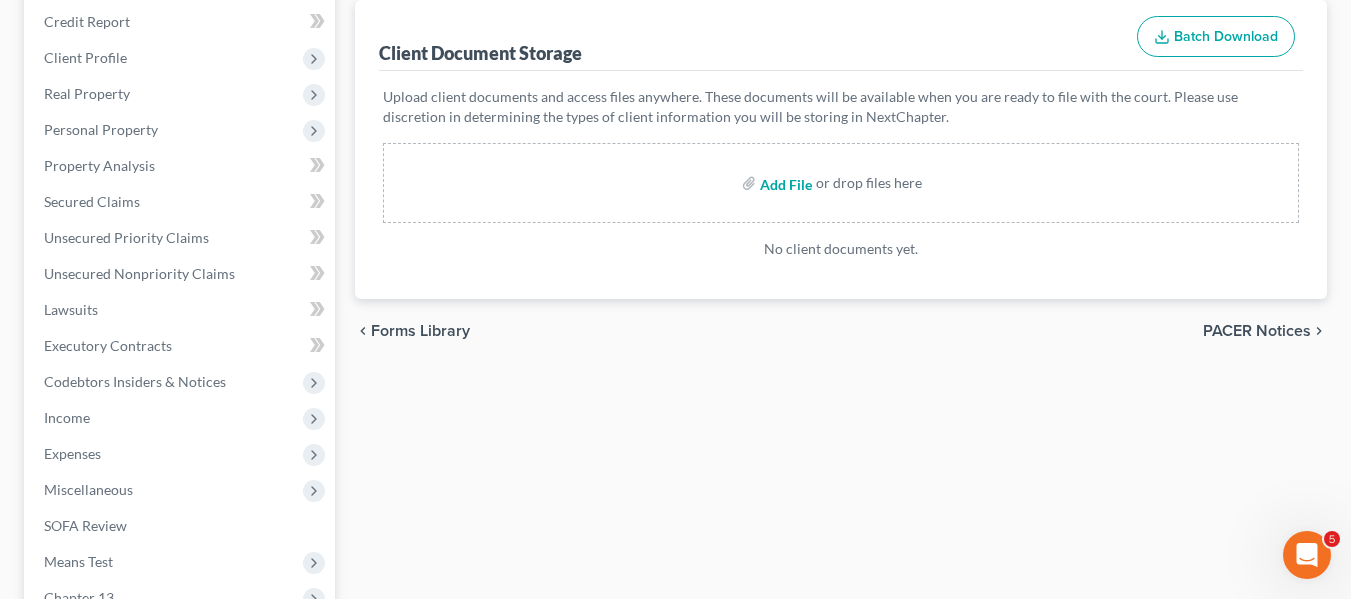 click at bounding box center (784, 183) 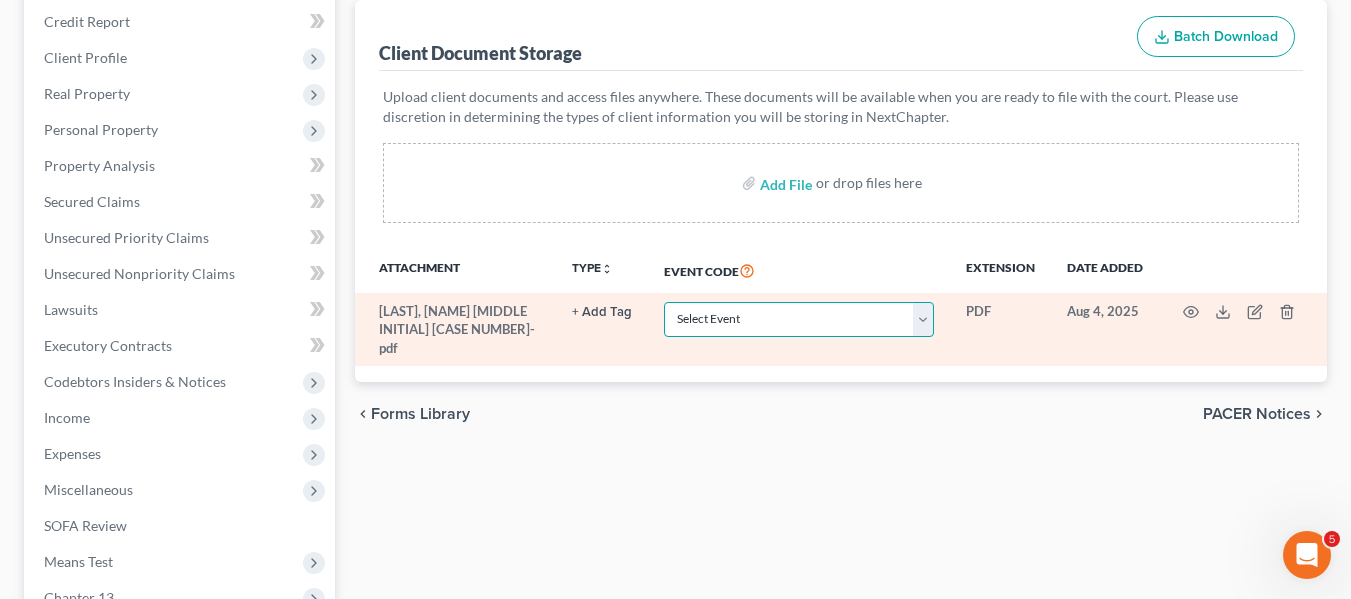 click on "Select Event Affidavit Affidavit of Adequate Protection and Lease Payments Affidavit of Default Affidavit of Justification Amended Creditor Matrix Amended Disclosure of Compensation of Attorney for Debtor Amended Reaffirmation Agreement Amended Schedules Amended Statement of Financial Affairs Amended Voluntary Petition Attachment to Voluntary Petition for Non-Individuals Ch 11 Balance Sheet Bankruptcy Petition Preparer's Notice, Declaration, and Signature (Form 119) Bill of Costs Certificate of Credit Counseling Certificate of Service Certificate of Service of Tax Information to Requestor Certificate of Service of Tax Information to Taxing Authority Chapter 11 Final Report and Account Chapter 11 Monthly Operating Report UST Form 11-MOR Chapter 11 Post-Confirmation Report Chapter 11 Small Business Documents Chapter 11 Statement of Monthly Income Form 122B Chapter 13 Calculation of Disposable Income 122C-2 Chapter 13 Interim Business Report Chapter 13 Plan Chapter 13 Pre-Confirmation Certificate Declaration" at bounding box center [799, 319] 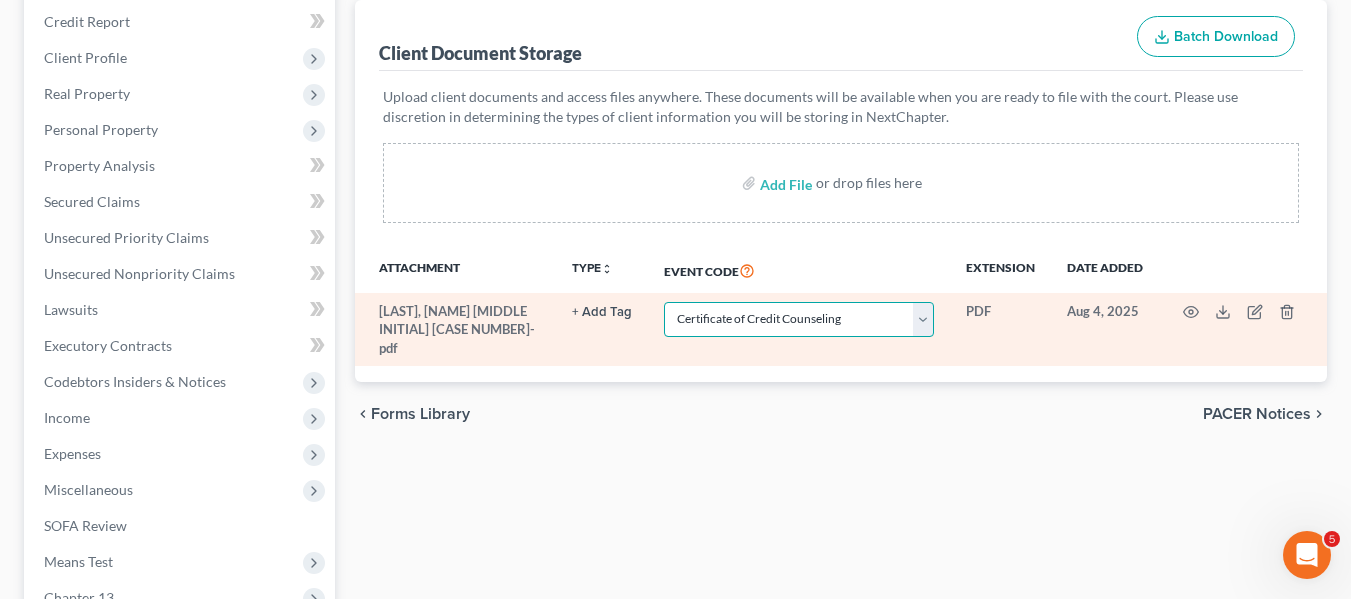 click on "Select Event Affidavit Affidavit of Adequate Protection and Lease Payments Affidavit of Default Affidavit of Justification Amended Creditor Matrix Amended Disclosure of Compensation of Attorney for Debtor Amended Reaffirmation Agreement Amended Schedules Amended Statement of Financial Affairs Amended Voluntary Petition Attachment to Voluntary Petition for Non-Individuals Ch 11 Balance Sheet Bankruptcy Petition Preparer's Notice, Declaration, and Signature (Form 119) Bill of Costs Certificate of Credit Counseling Certificate of Service Certificate of Service of Tax Information to Requestor Certificate of Service of Tax Information to Taxing Authority Chapter 11 Final Report and Account Chapter 11 Monthly Operating Report UST Form 11-MOR Chapter 11 Post-Confirmation Report Chapter 11 Small Business Documents Chapter 11 Statement of Monthly Income Form 122B Chapter 13 Calculation of Disposable Income 122C-2 Chapter 13 Interim Business Report Chapter 13 Plan Chapter 13 Pre-Confirmation Certificate Declaration" at bounding box center [799, 319] 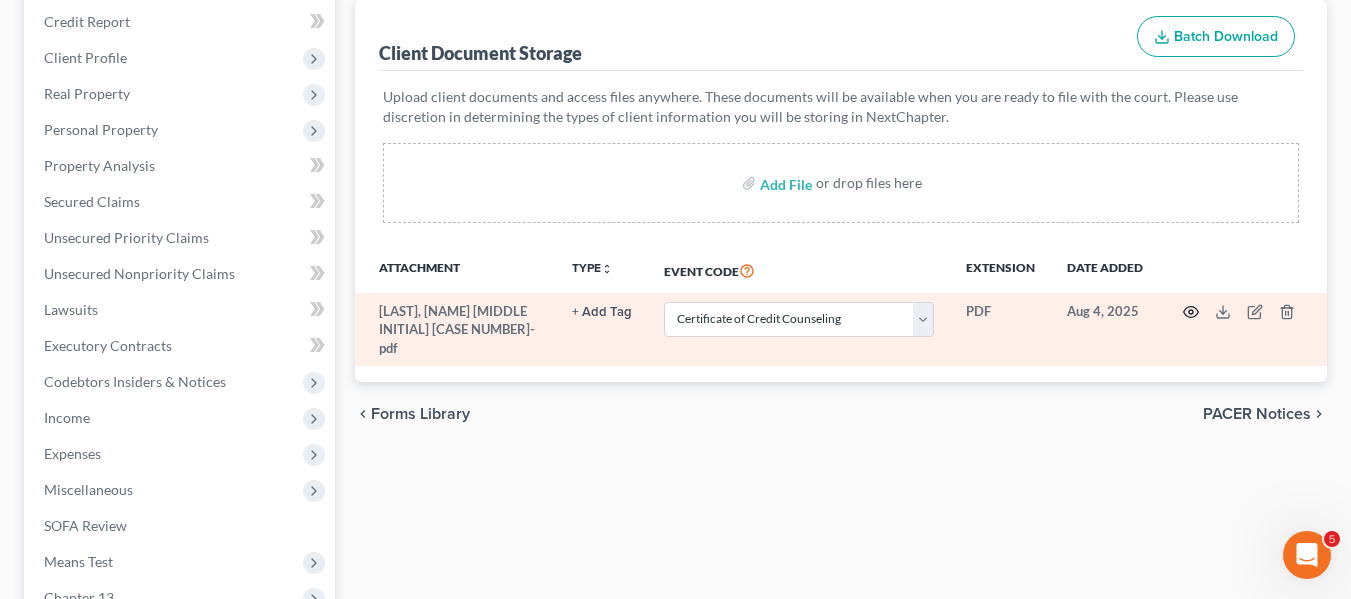 click 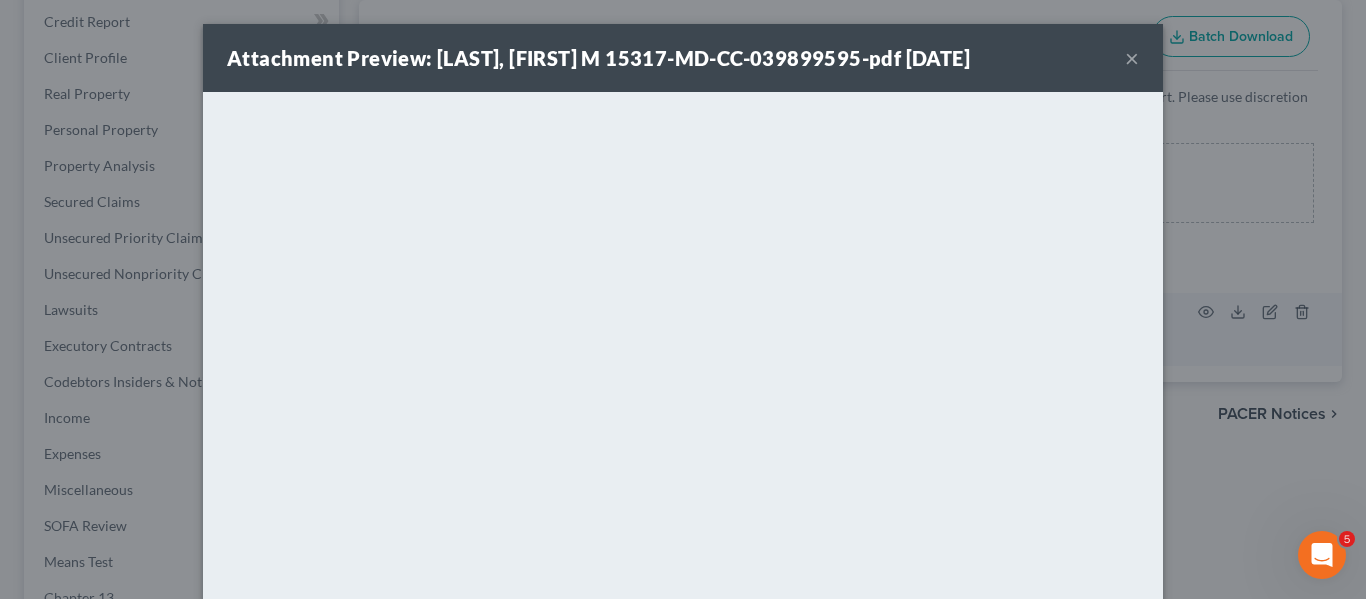 click on "×" at bounding box center (1132, 58) 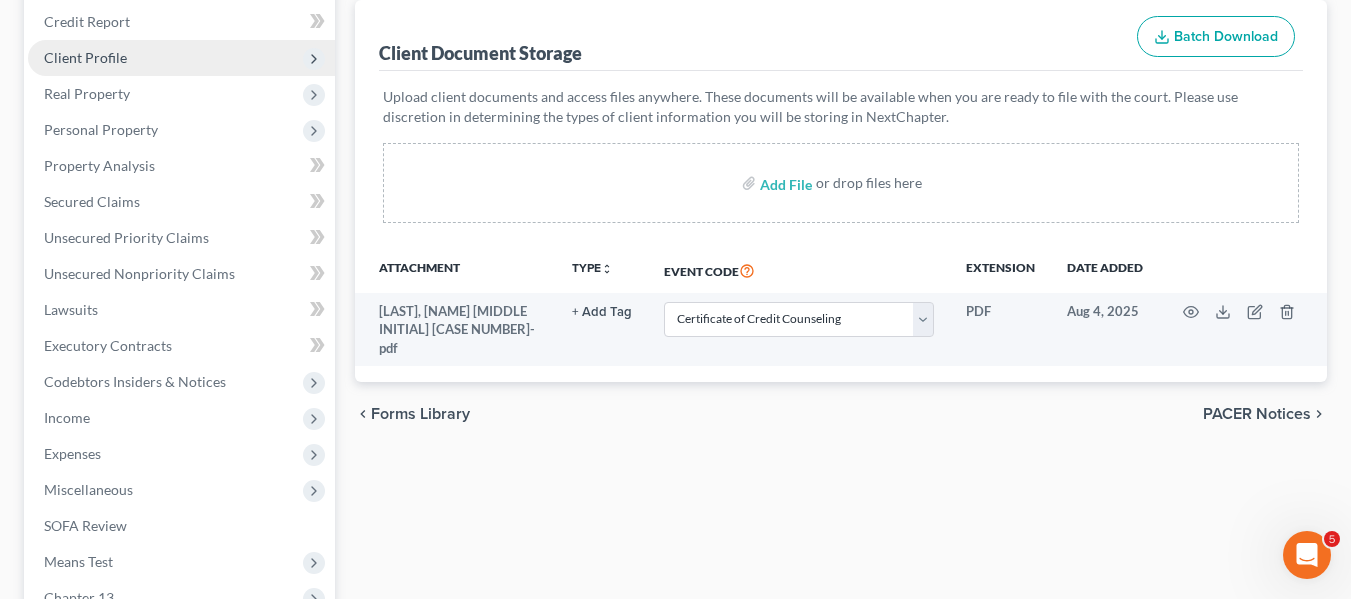 click on "Client Profile" at bounding box center (85, 57) 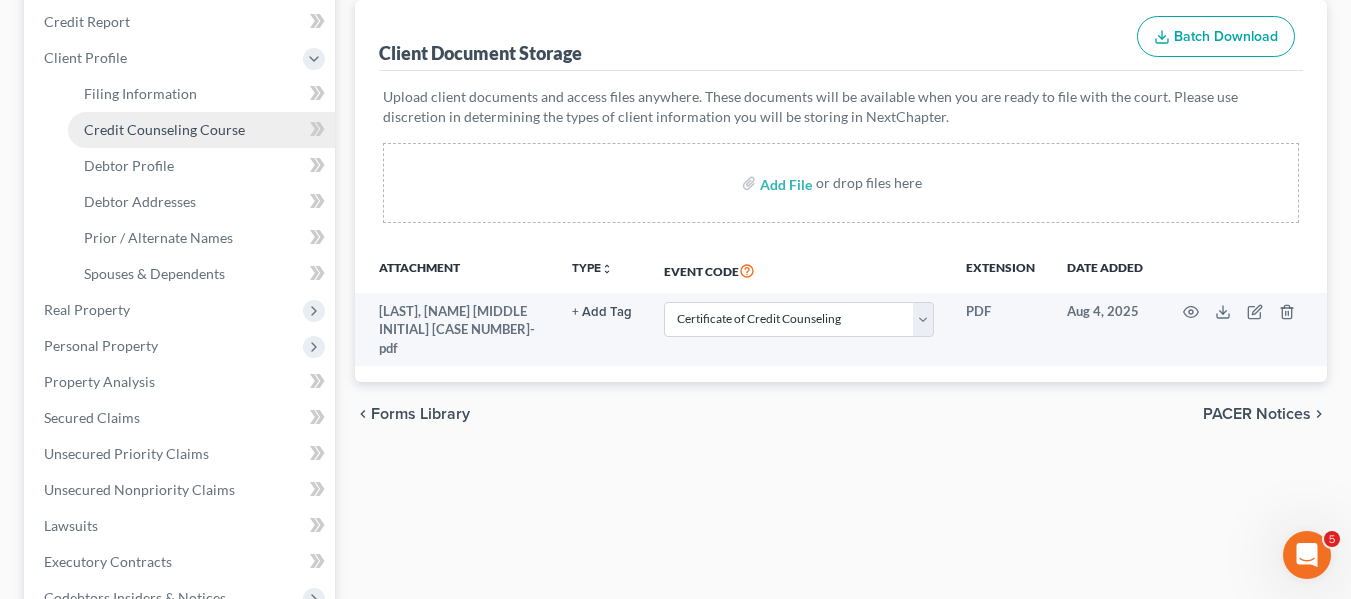 click on "Credit Counseling Course" at bounding box center [164, 129] 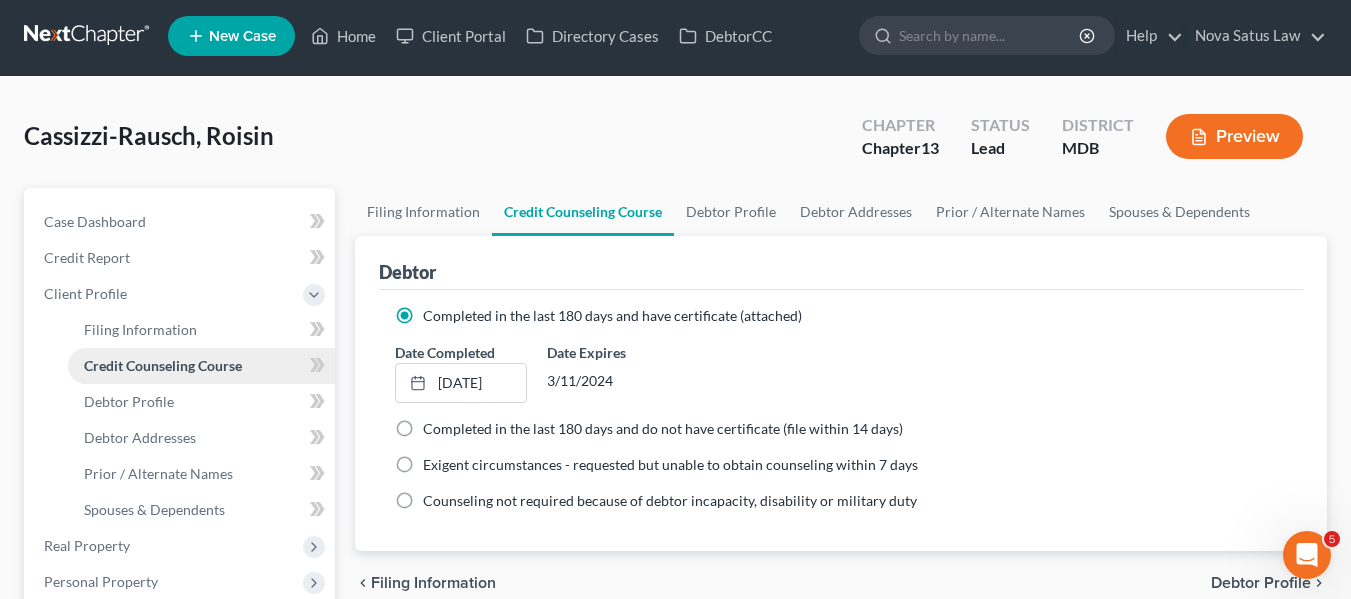 scroll, scrollTop: 0, scrollLeft: 0, axis: both 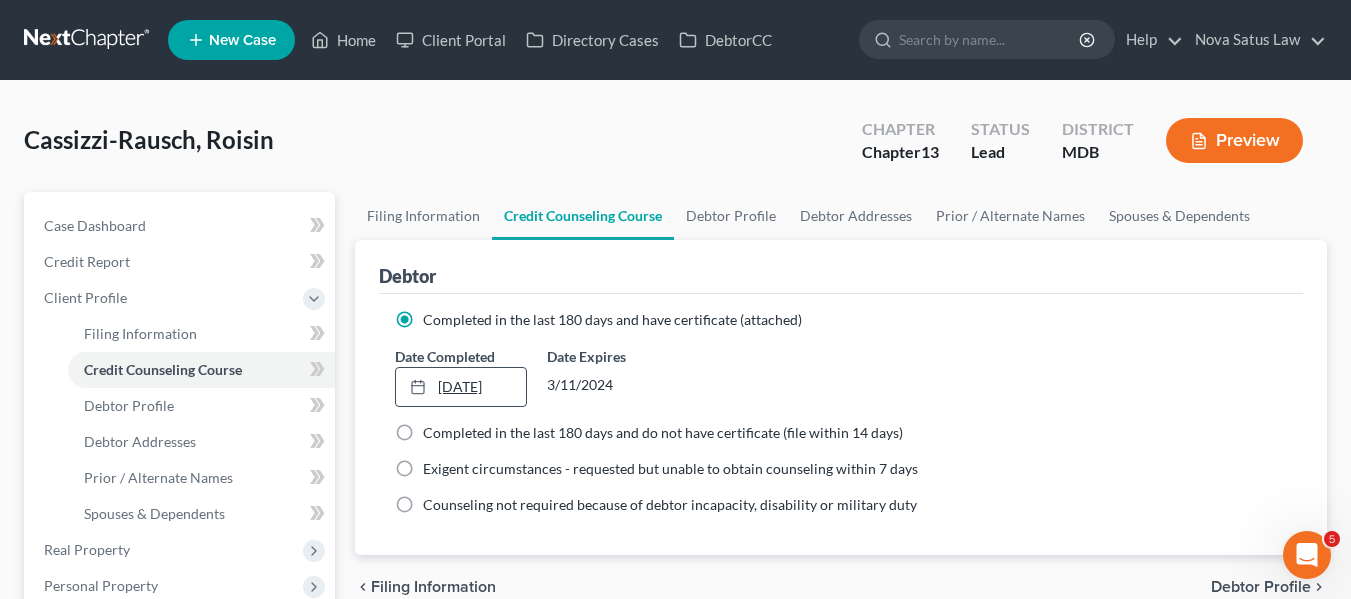 click on "[DATE]" at bounding box center [461, 387] 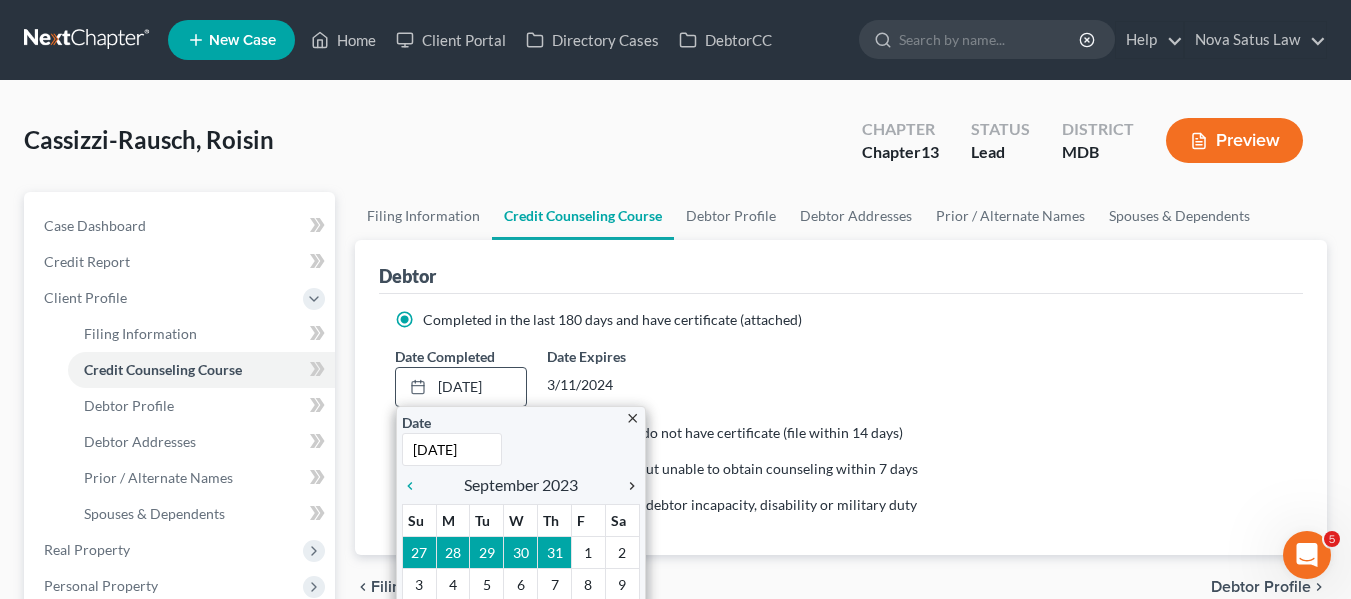 click on "chevron_right" at bounding box center (627, 486) 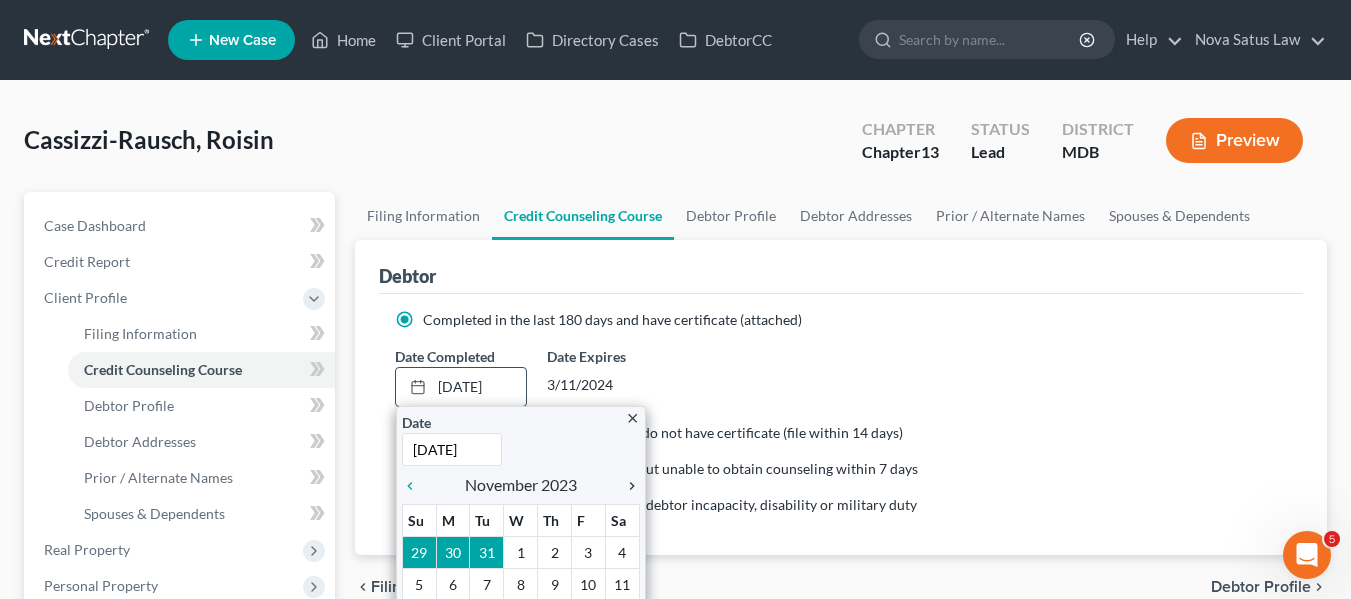 click on "chevron_right" at bounding box center [627, 486] 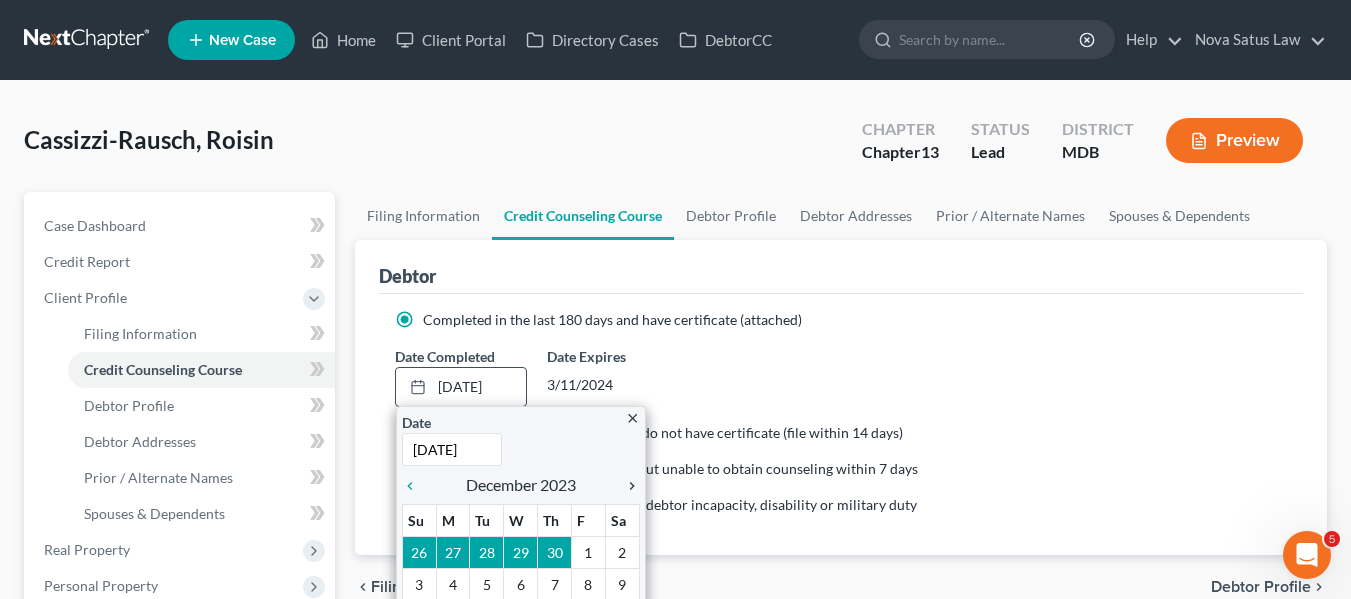 click on "chevron_right" at bounding box center (627, 486) 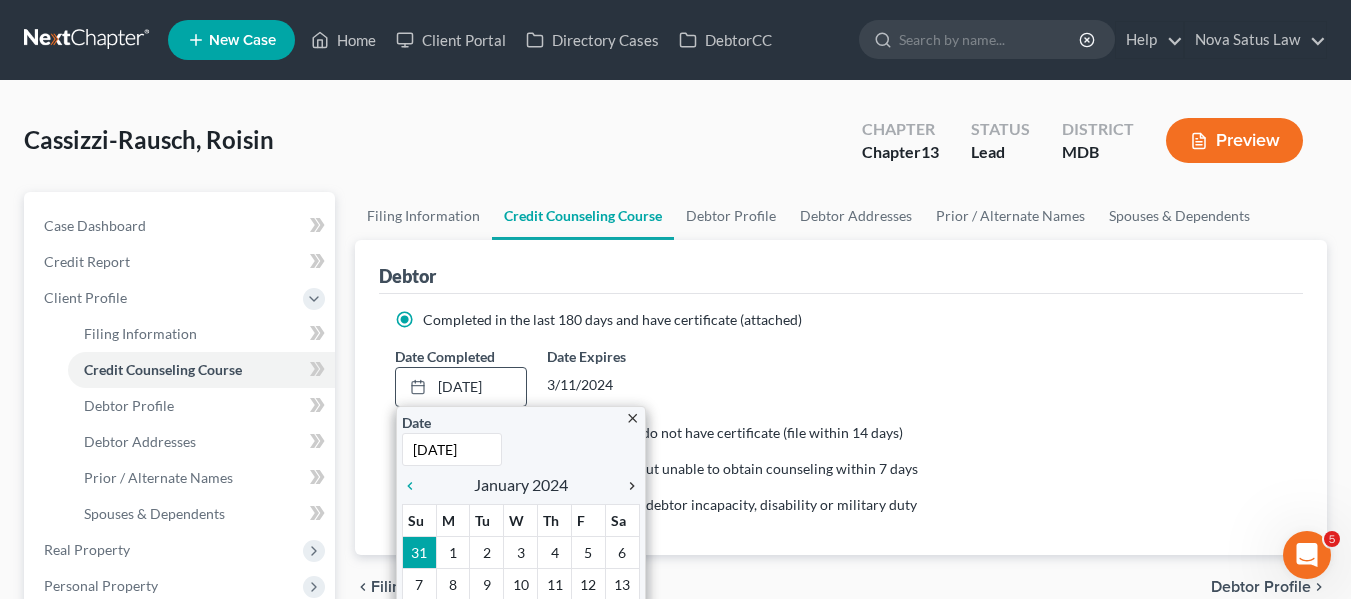 click on "chevron_right" at bounding box center [627, 486] 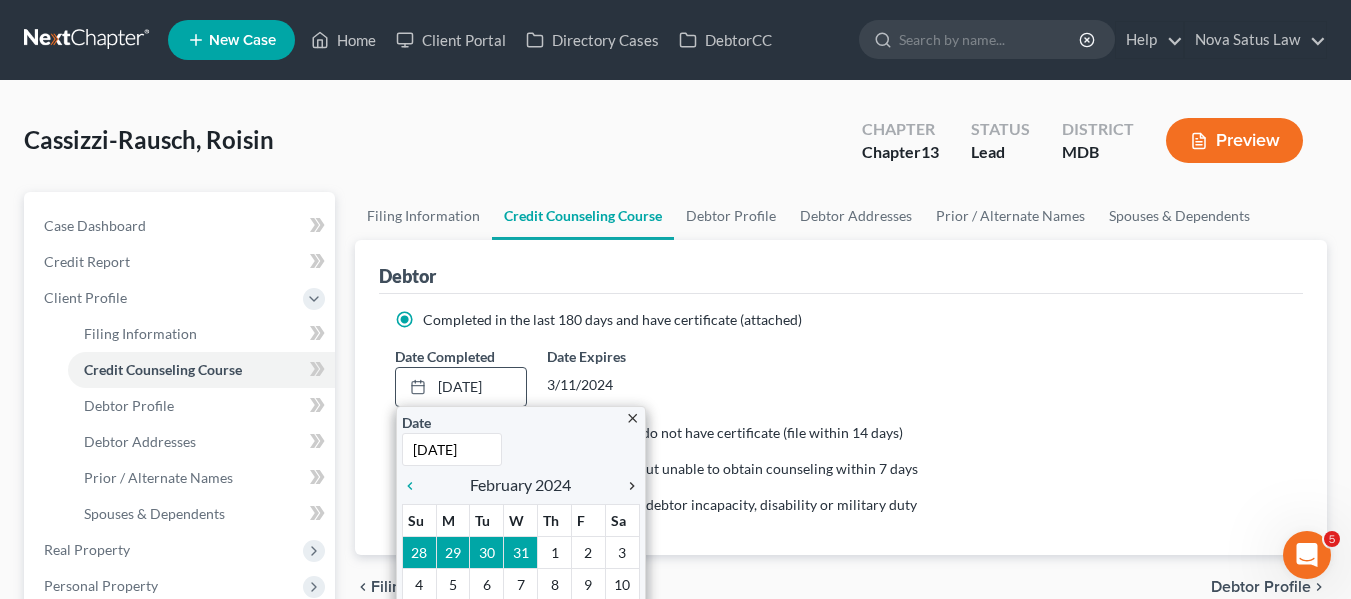 click on "chevron_right" at bounding box center [627, 486] 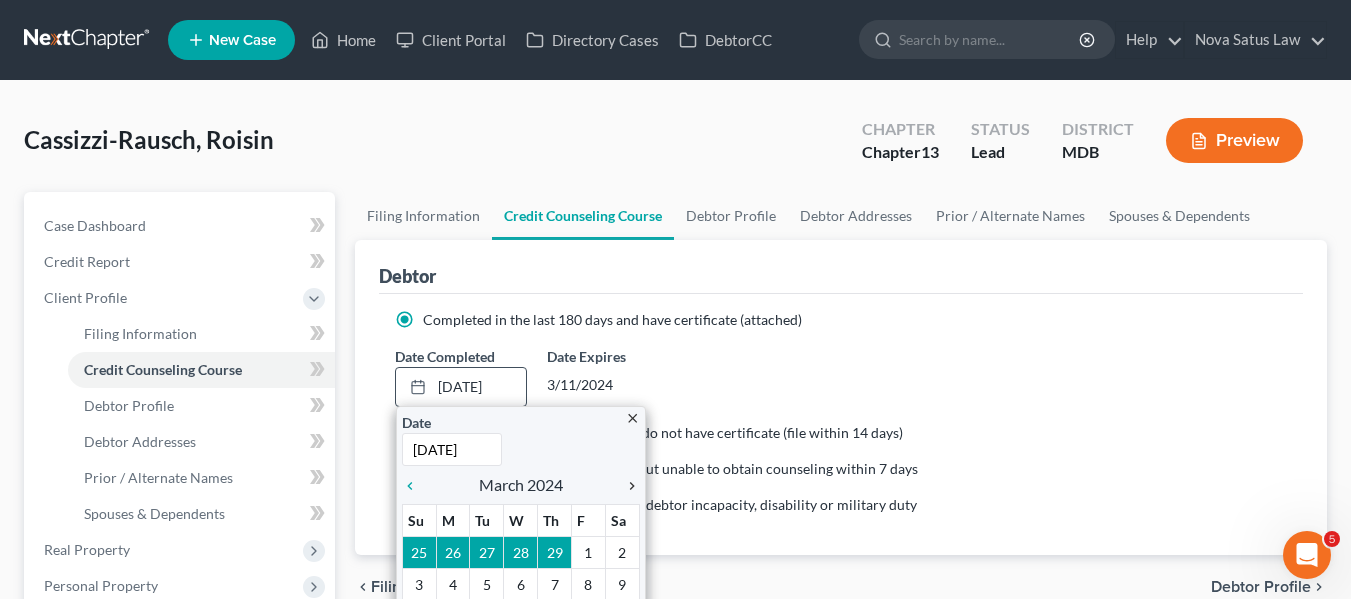 click on "chevron_right" at bounding box center (627, 486) 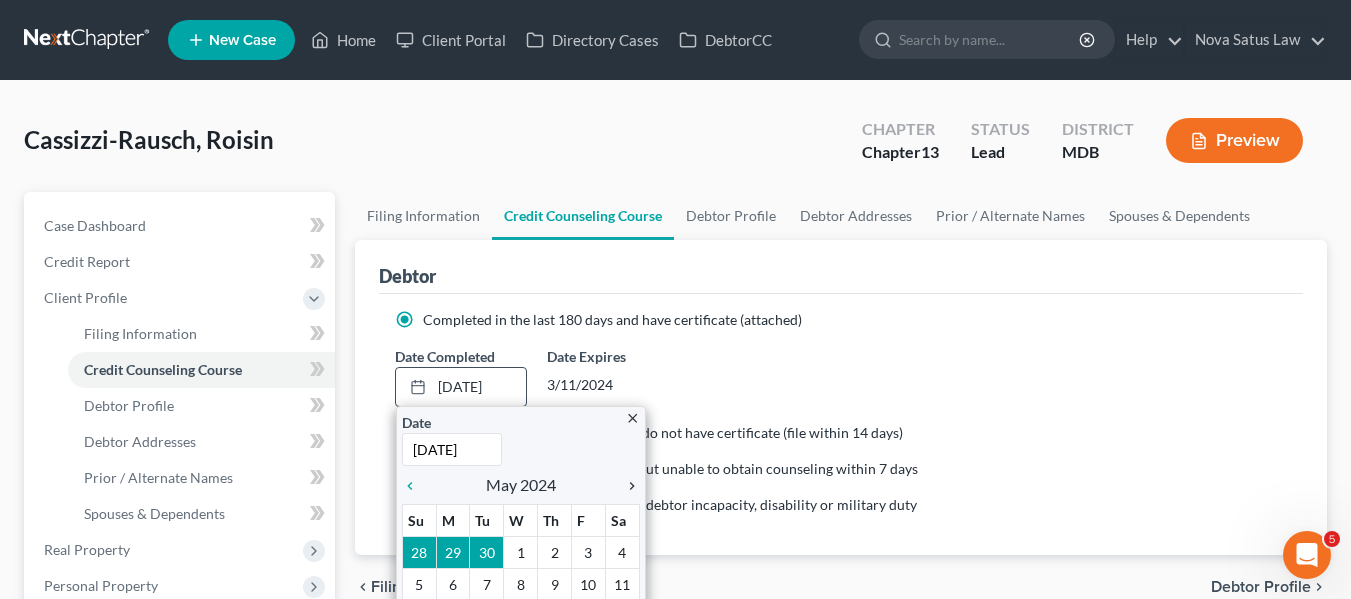 click on "chevron_right" at bounding box center (627, 486) 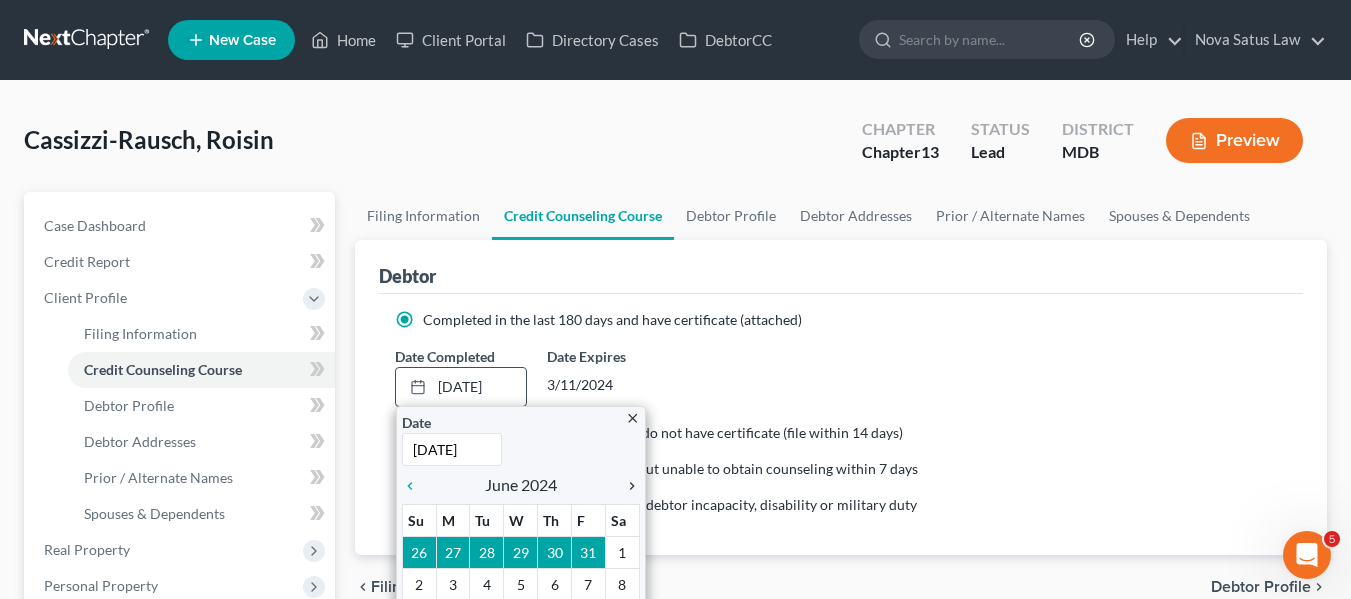 click on "chevron_right" at bounding box center (627, 486) 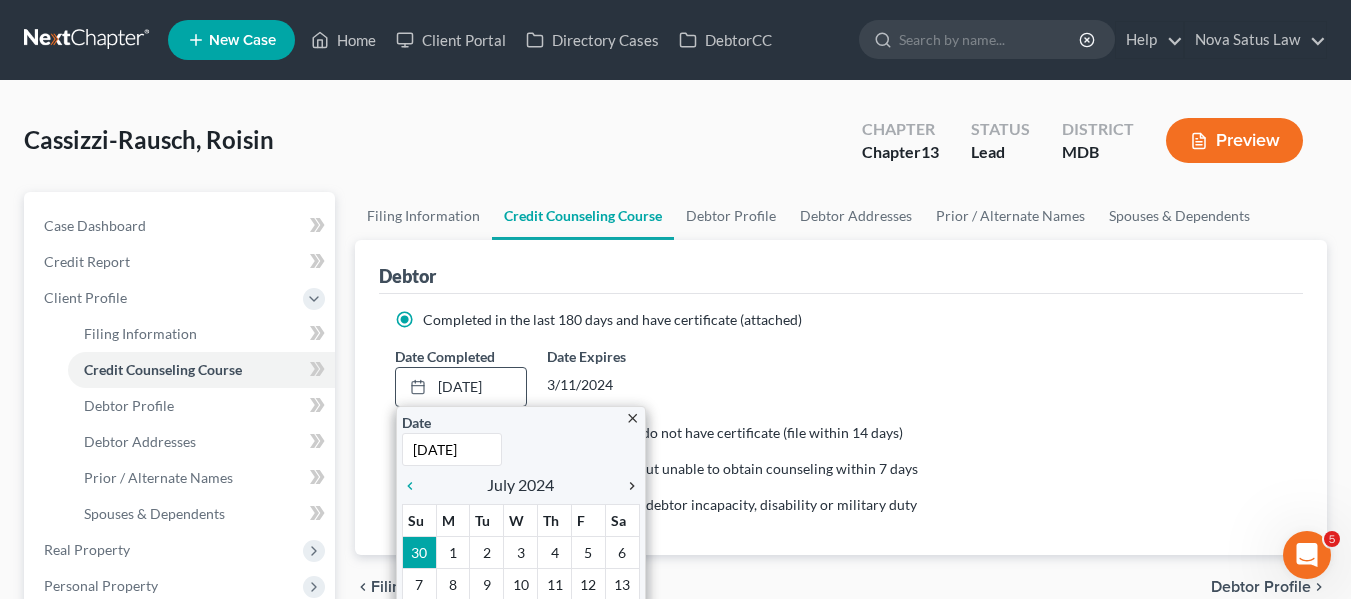 click on "chevron_right" at bounding box center [627, 486] 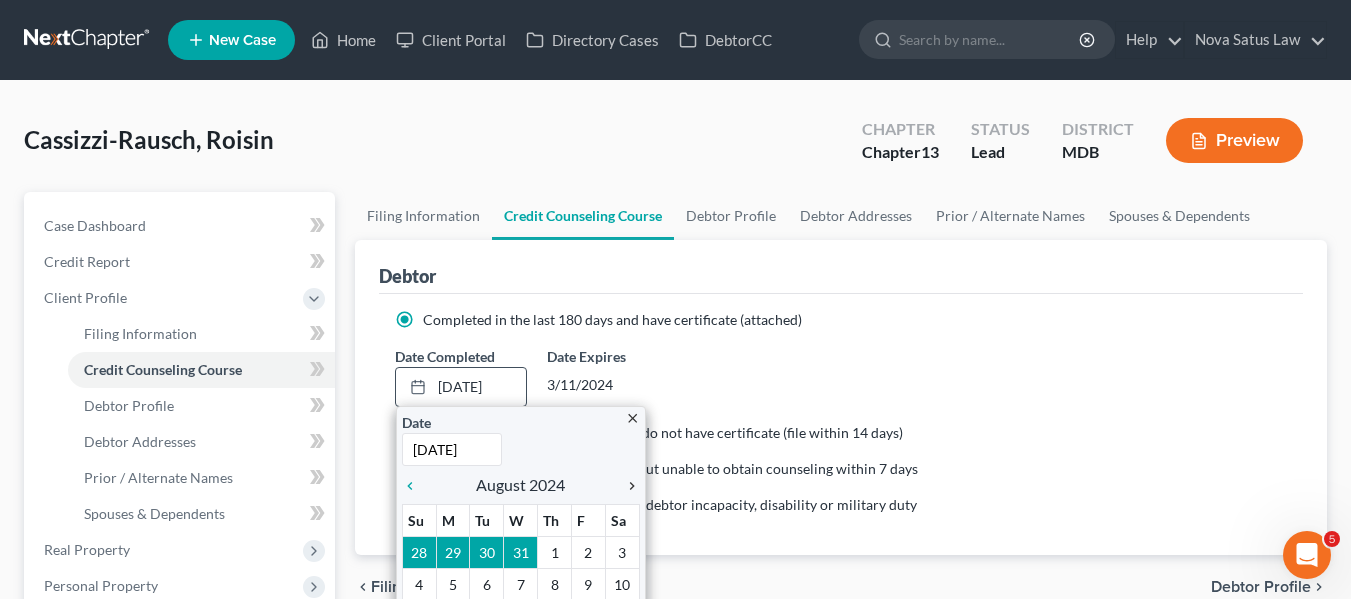 click on "chevron_right" at bounding box center (627, 486) 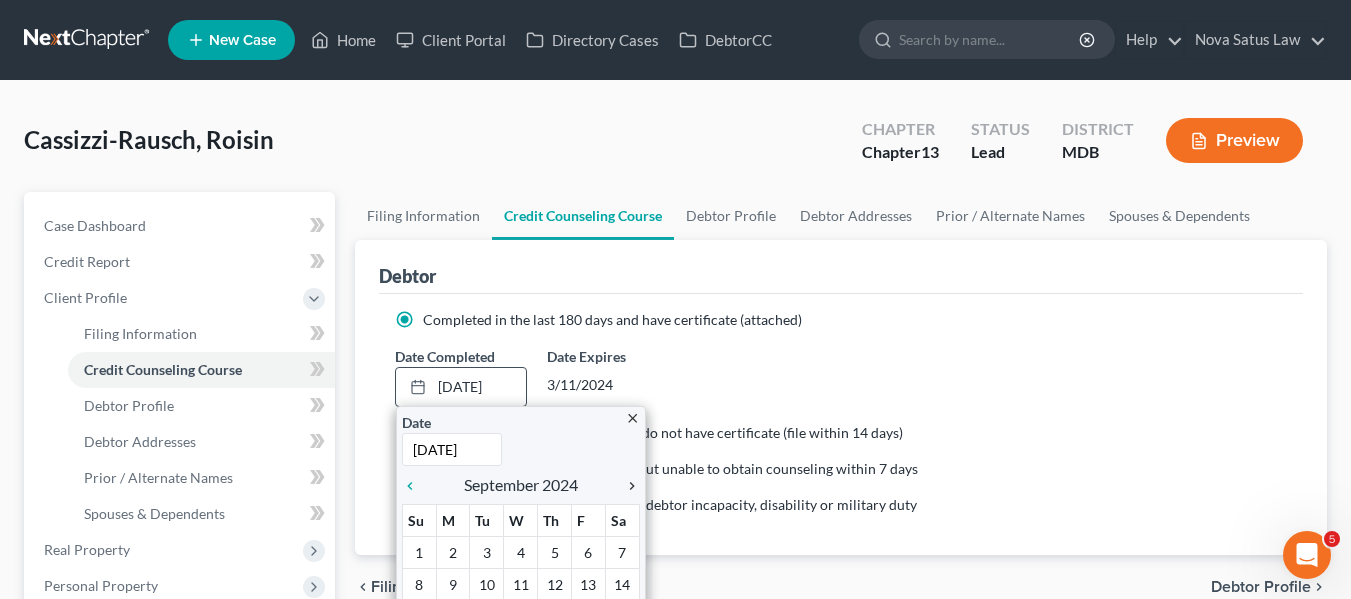click on "chevron_right" at bounding box center (627, 486) 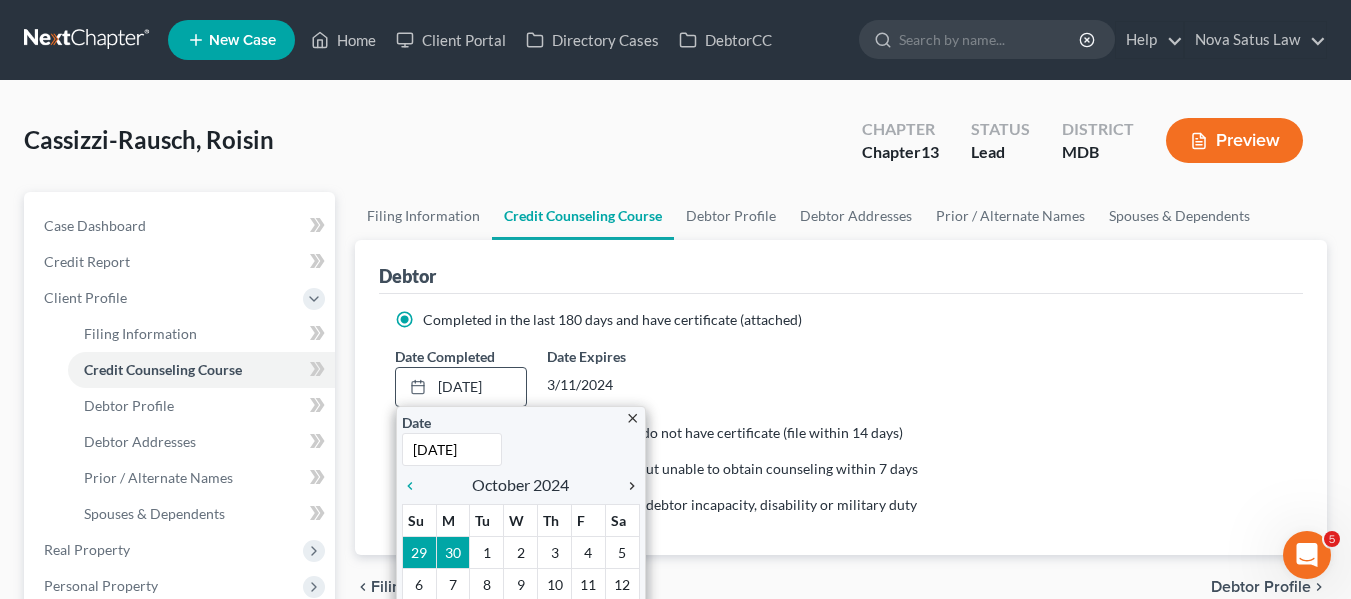 click on "chevron_right" at bounding box center (627, 486) 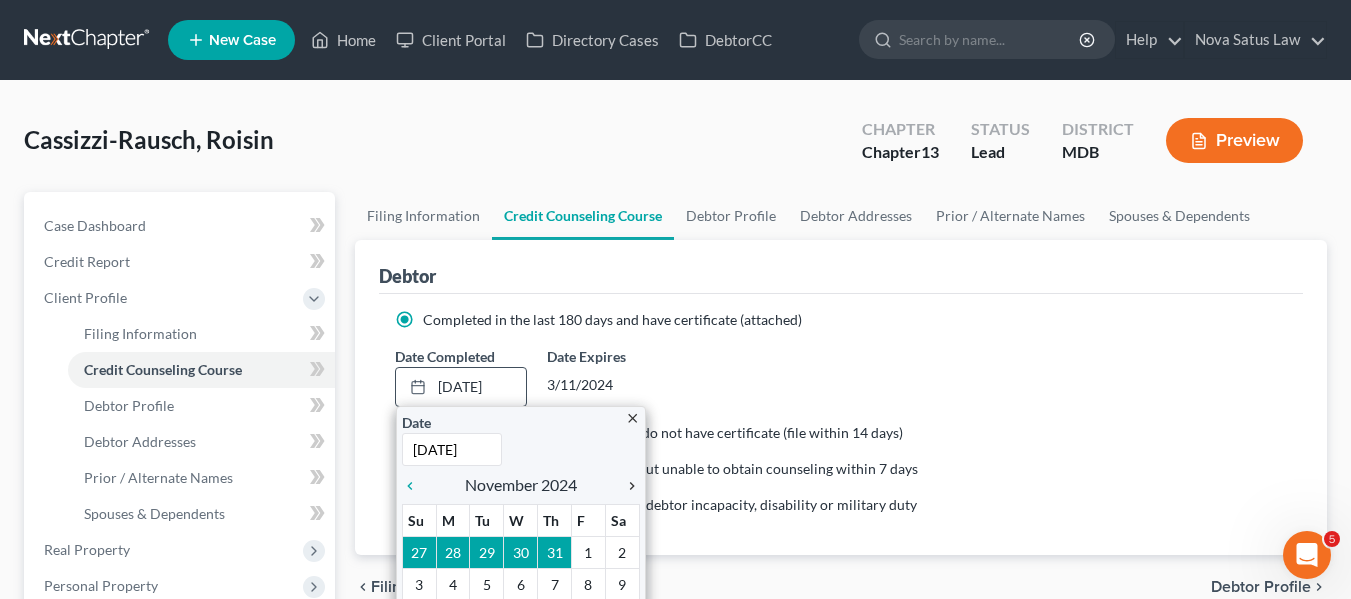click on "chevron_right" at bounding box center [627, 486] 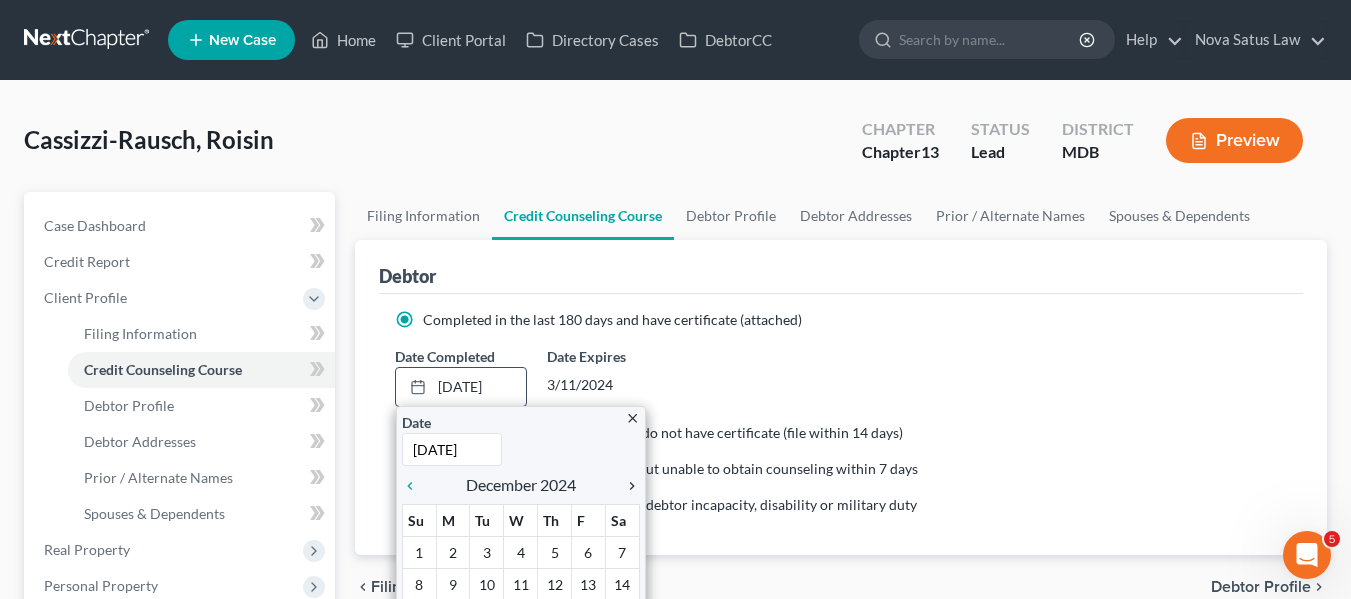 click on "chevron_right" at bounding box center (627, 486) 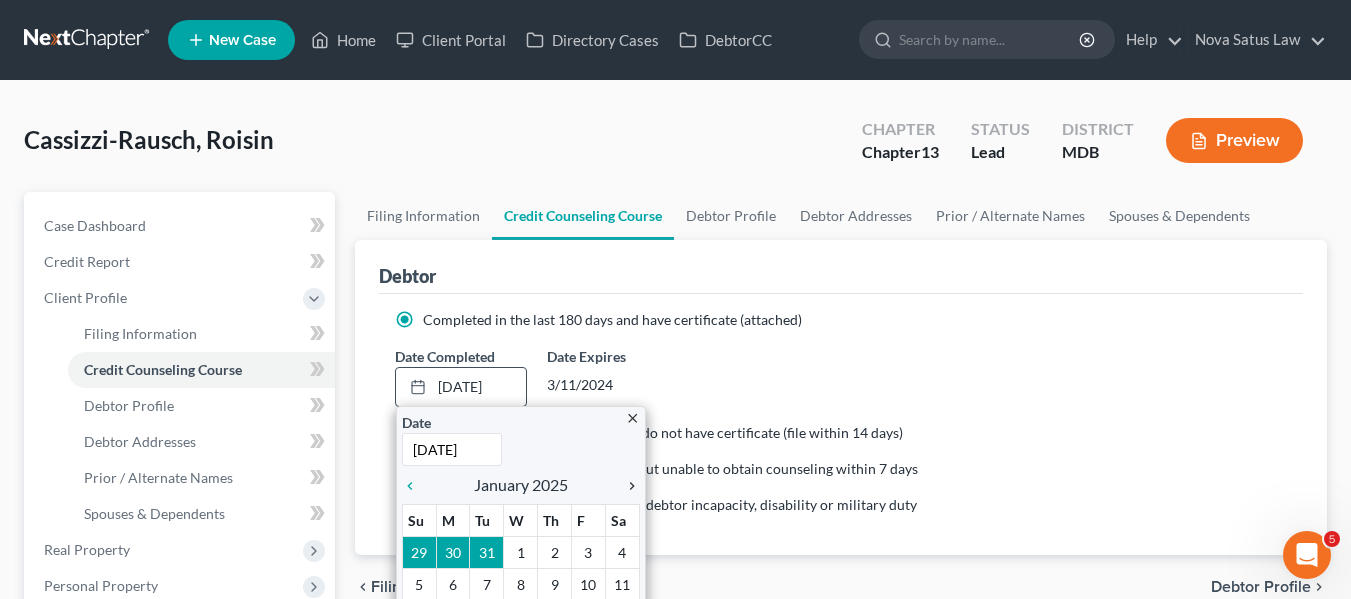 click on "chevron_right" at bounding box center (627, 486) 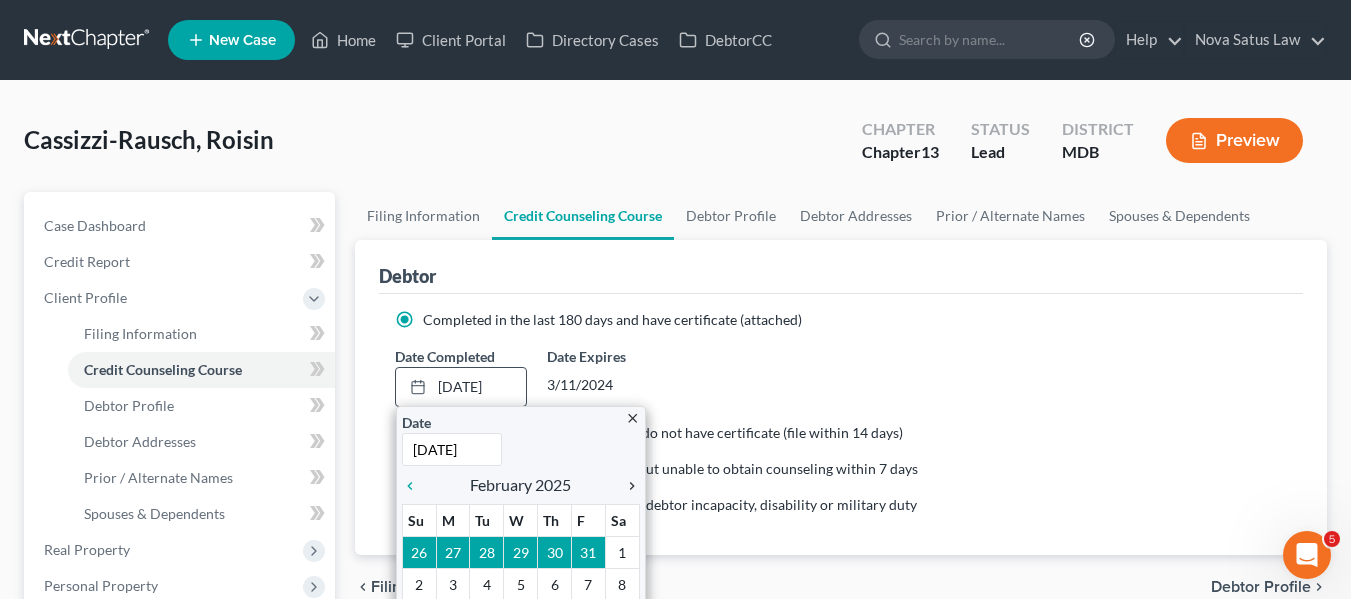 click on "chevron_right" at bounding box center [627, 486] 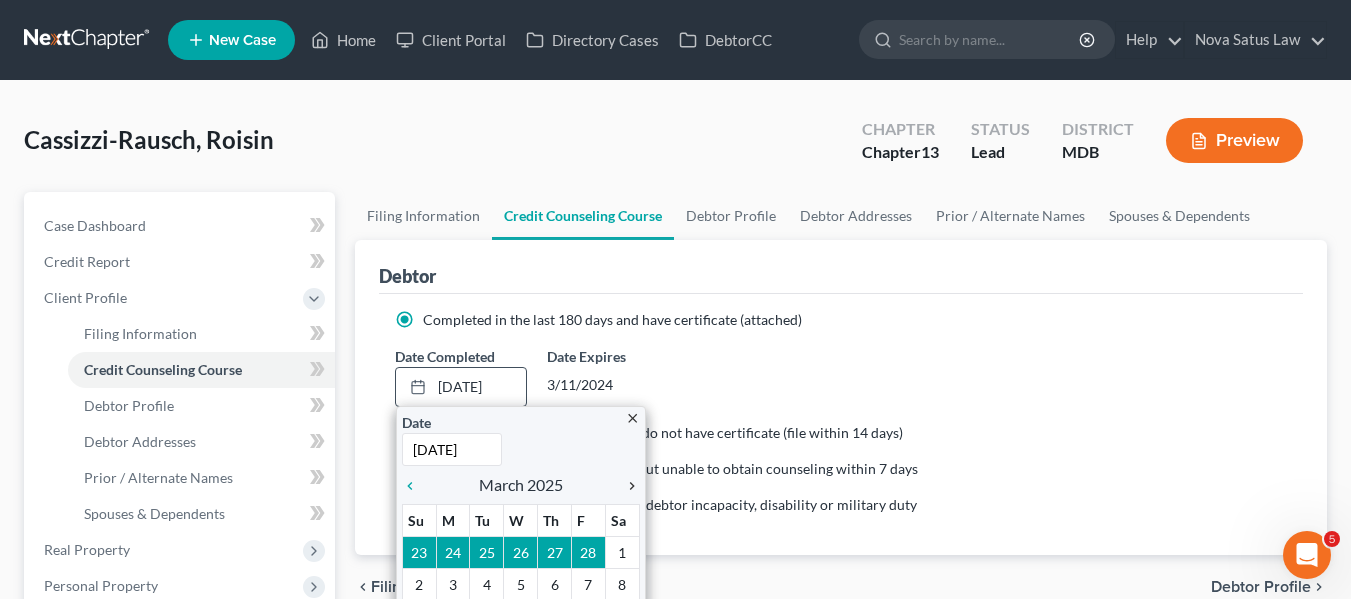 click on "chevron_right" at bounding box center (627, 486) 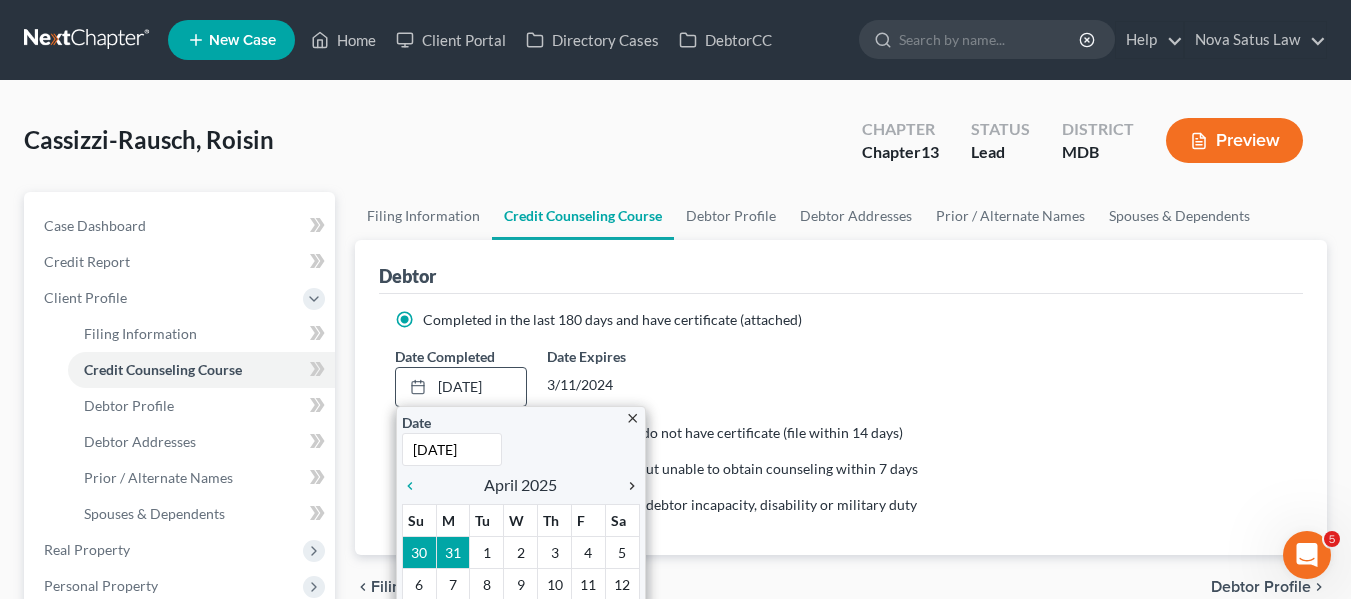 click on "chevron_right" at bounding box center [627, 486] 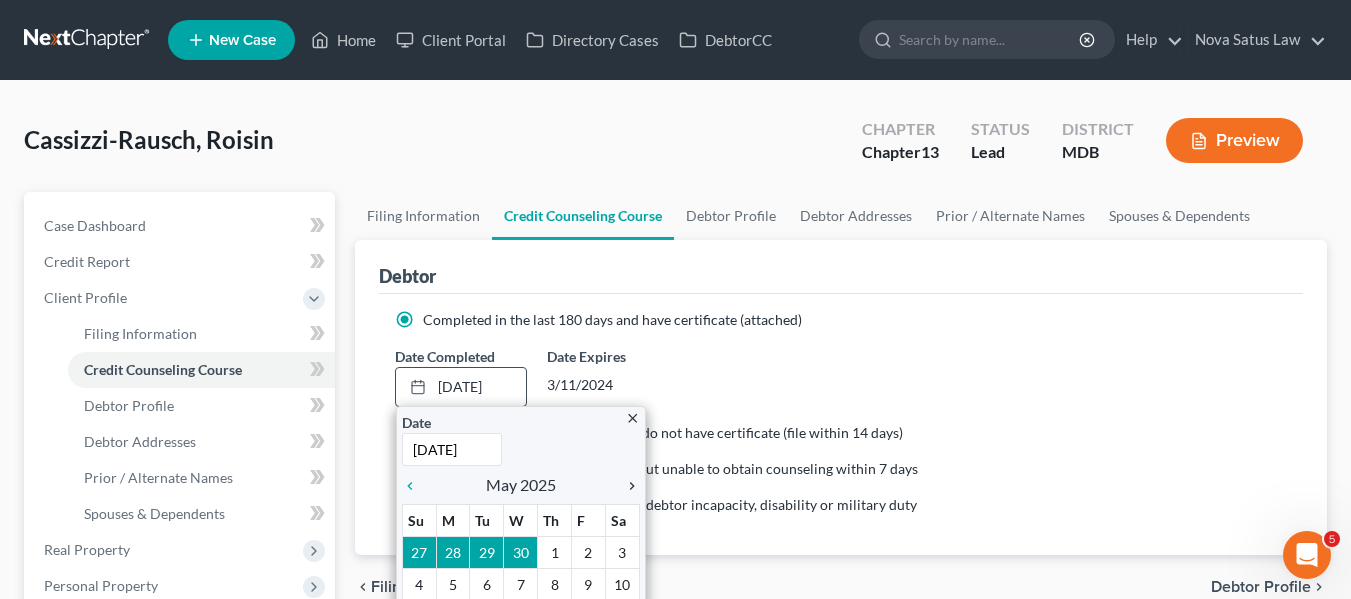 click on "chevron_right" at bounding box center [627, 486] 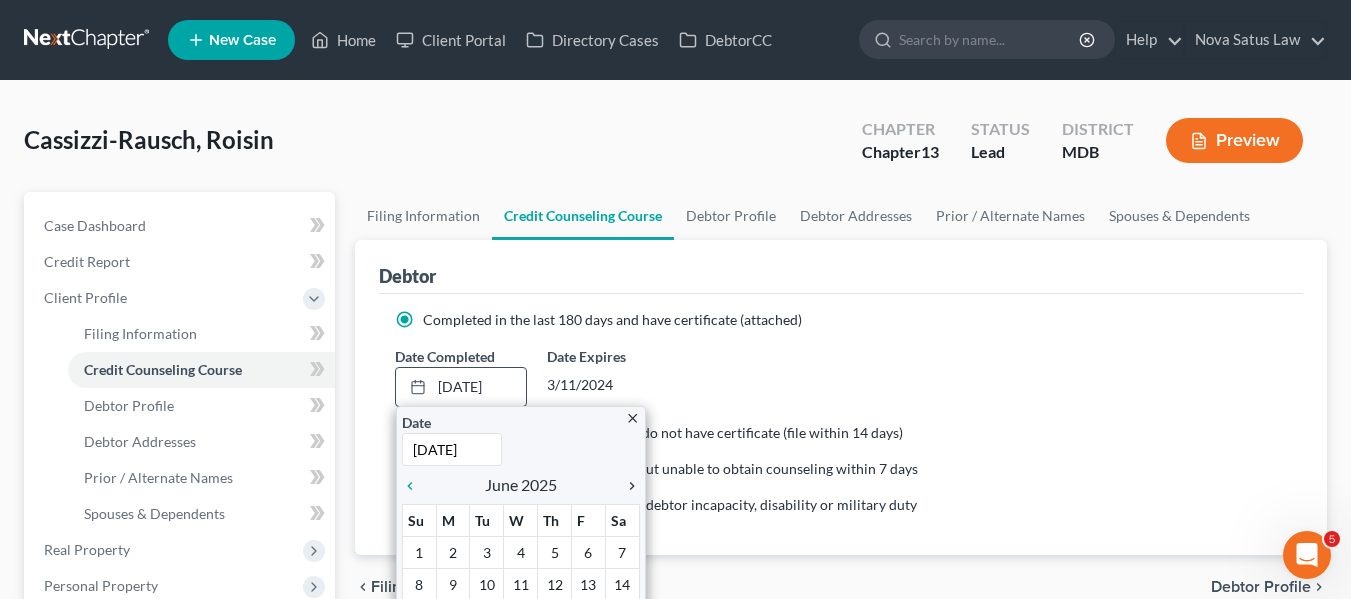 click on "chevron_right" at bounding box center [627, 486] 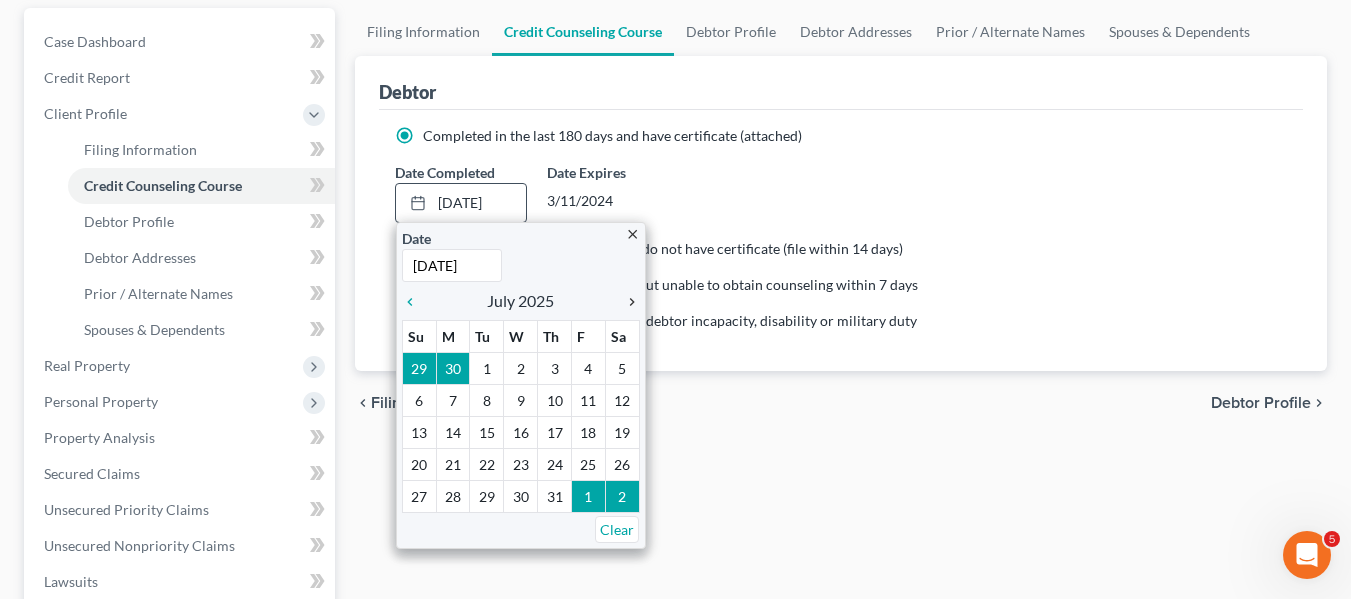 scroll, scrollTop: 185, scrollLeft: 0, axis: vertical 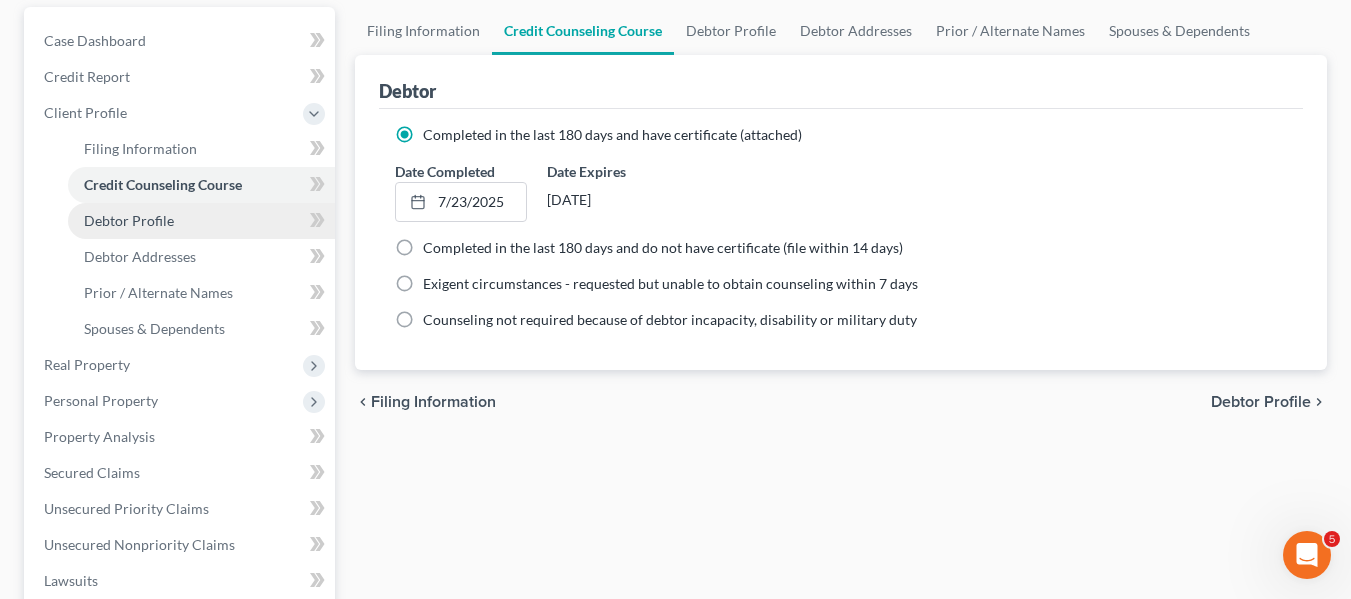 click on "Debtor Profile" at bounding box center (129, 220) 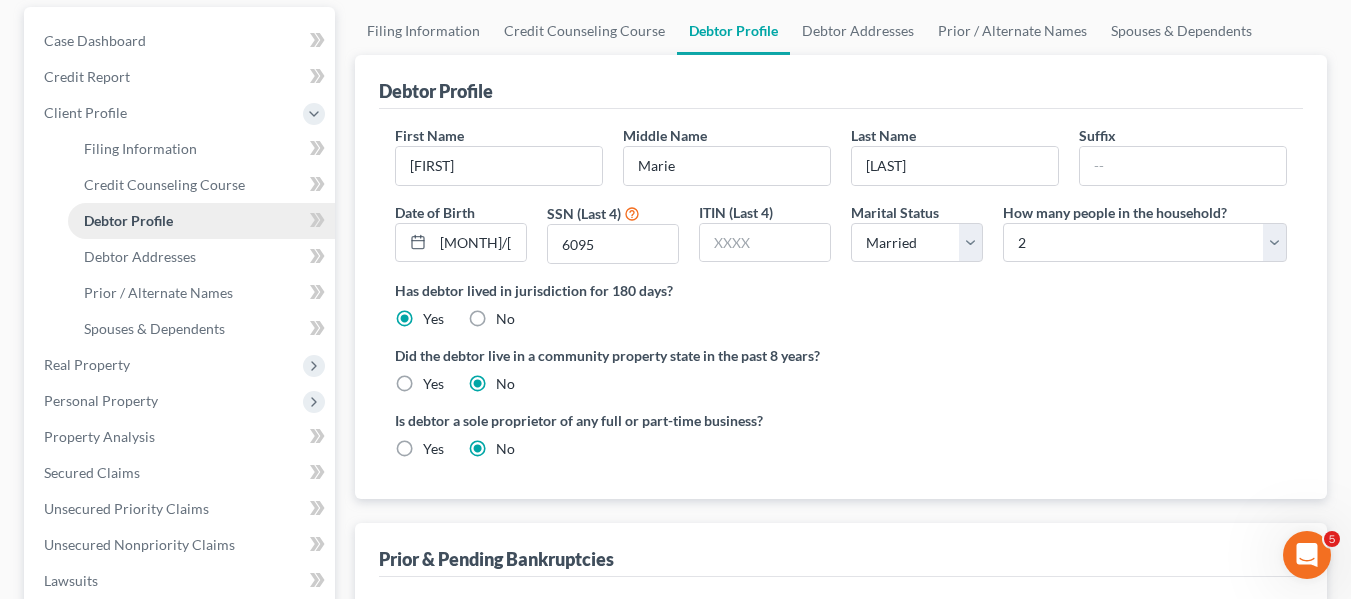 radio on "true" 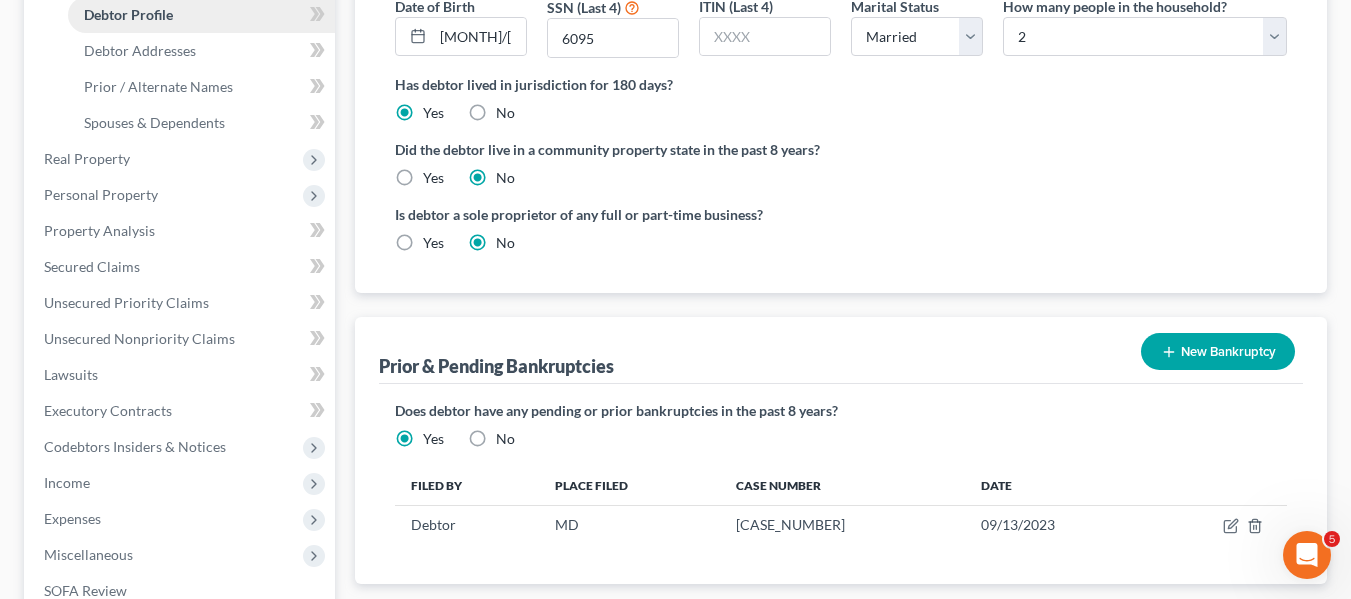 scroll, scrollTop: 392, scrollLeft: 0, axis: vertical 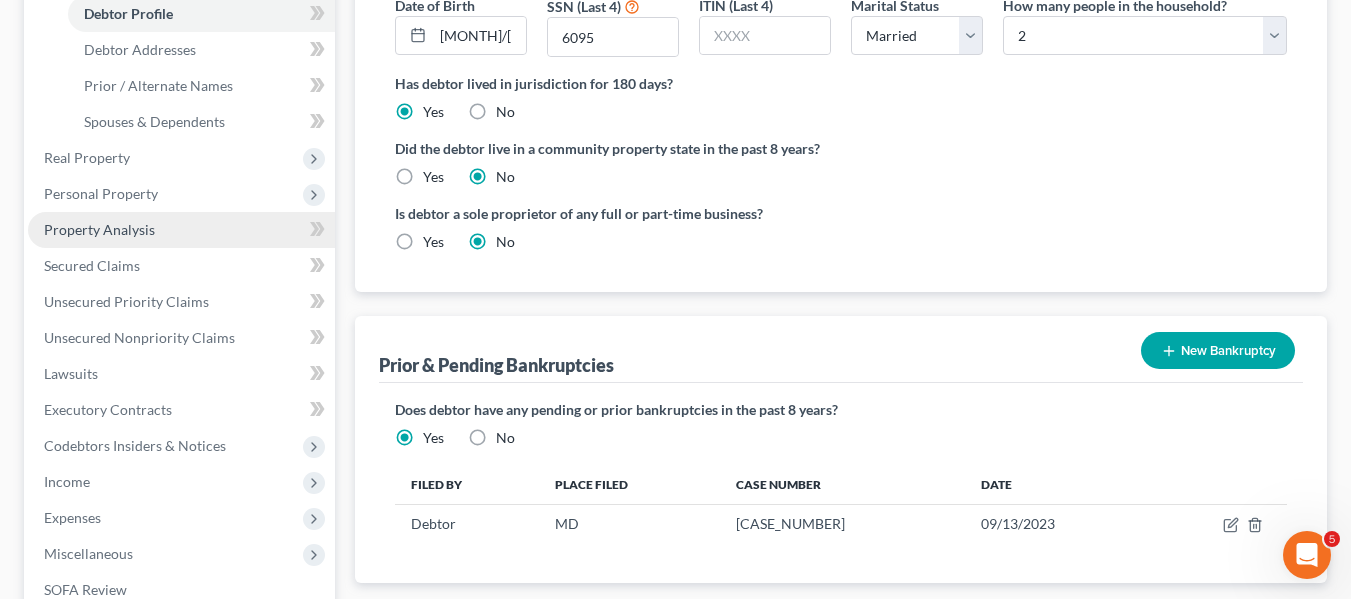click on "Property Analysis" at bounding box center (99, 229) 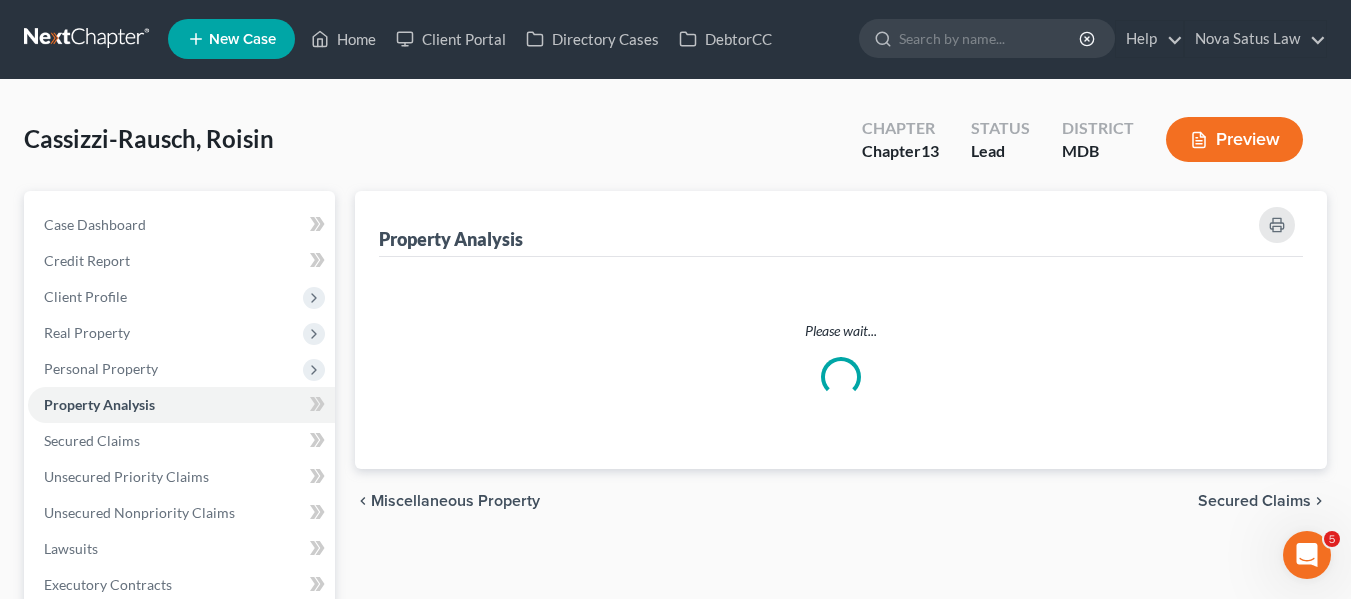 scroll, scrollTop: 0, scrollLeft: 0, axis: both 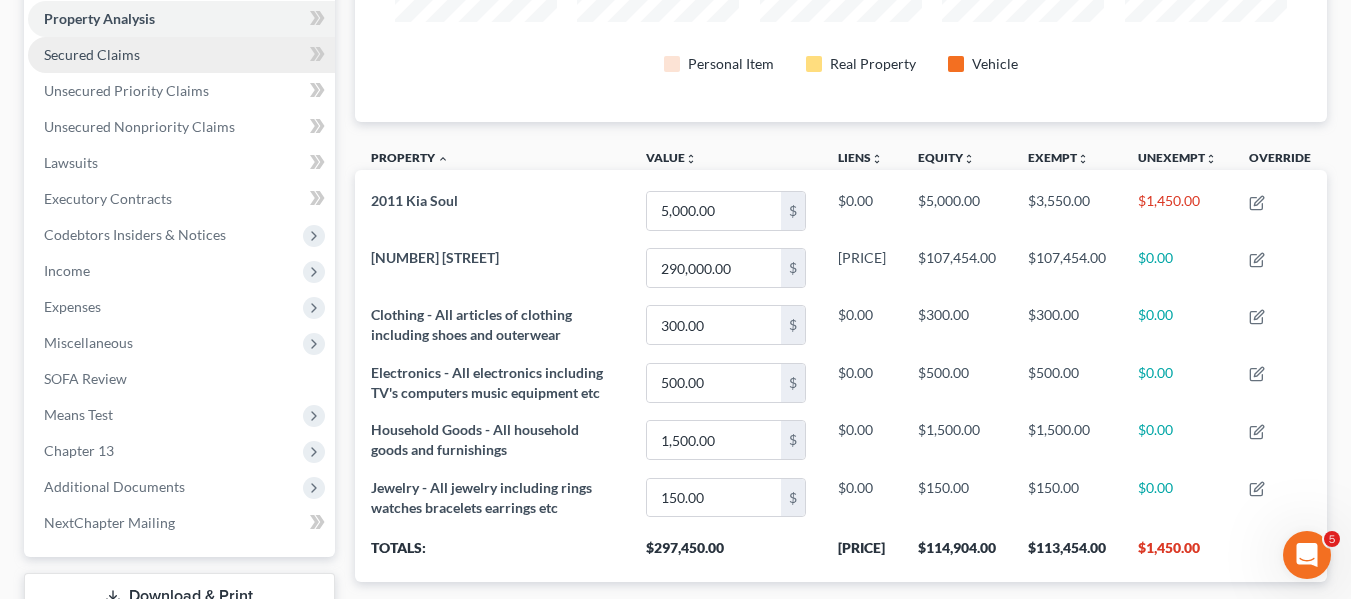 click on "Secured Claims" at bounding box center [92, 54] 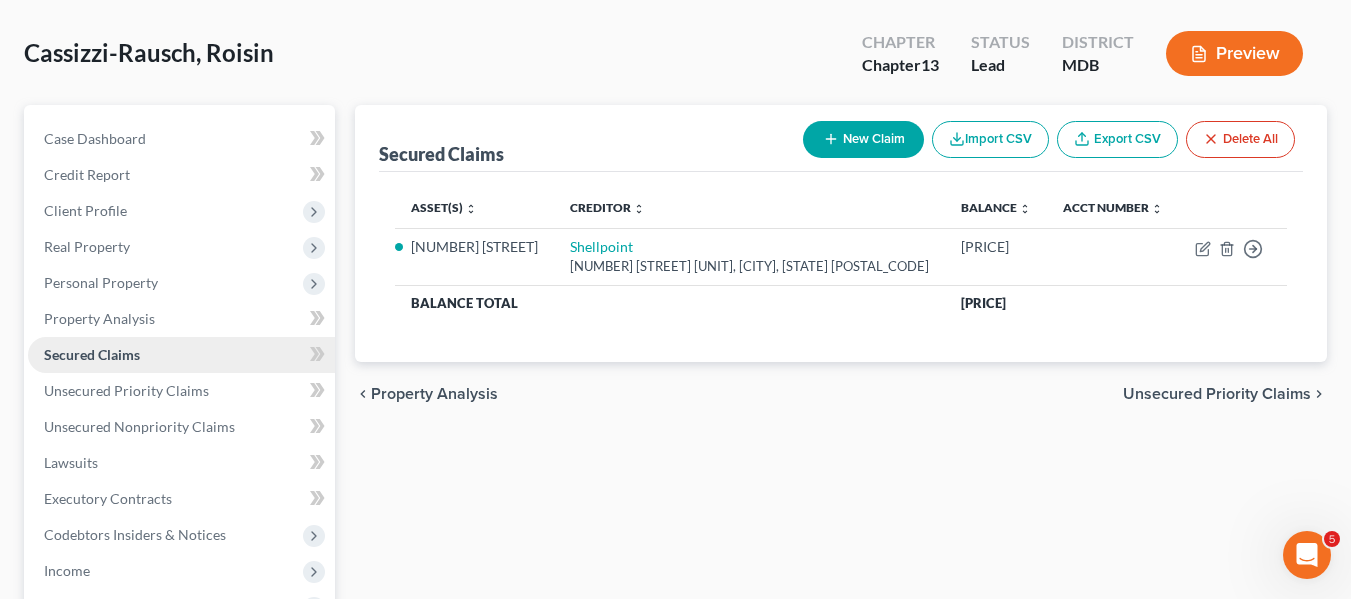 scroll, scrollTop: 90, scrollLeft: 0, axis: vertical 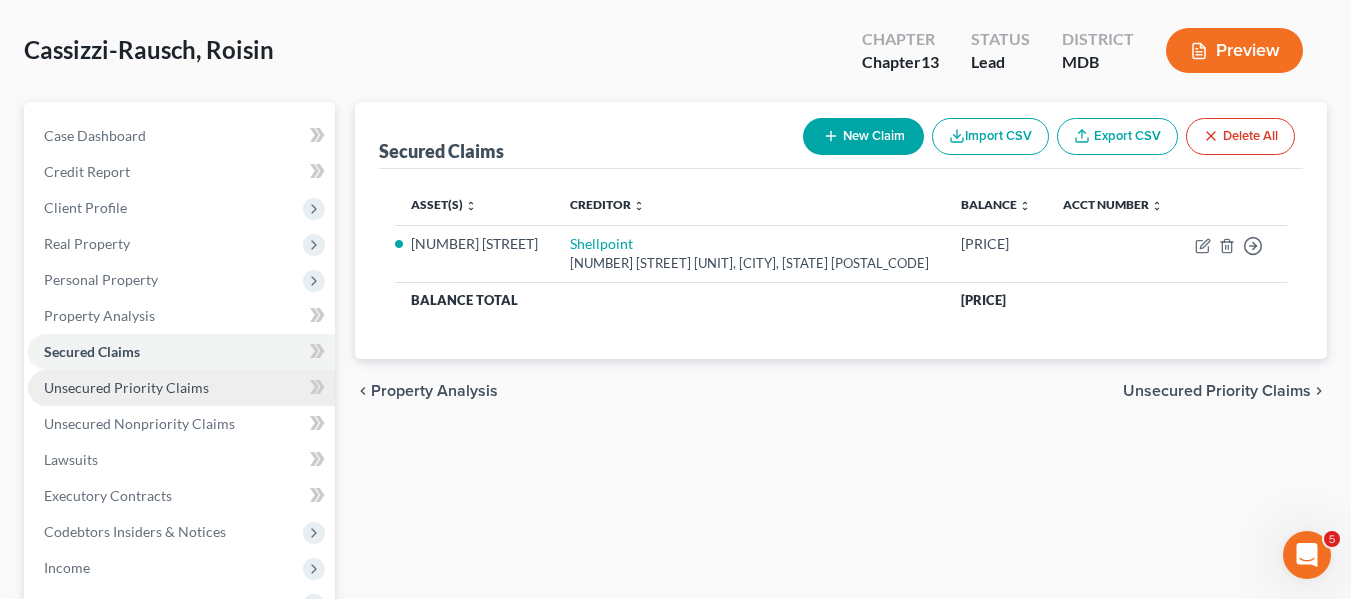 click on "Unsecured Priority Claims" at bounding box center (126, 387) 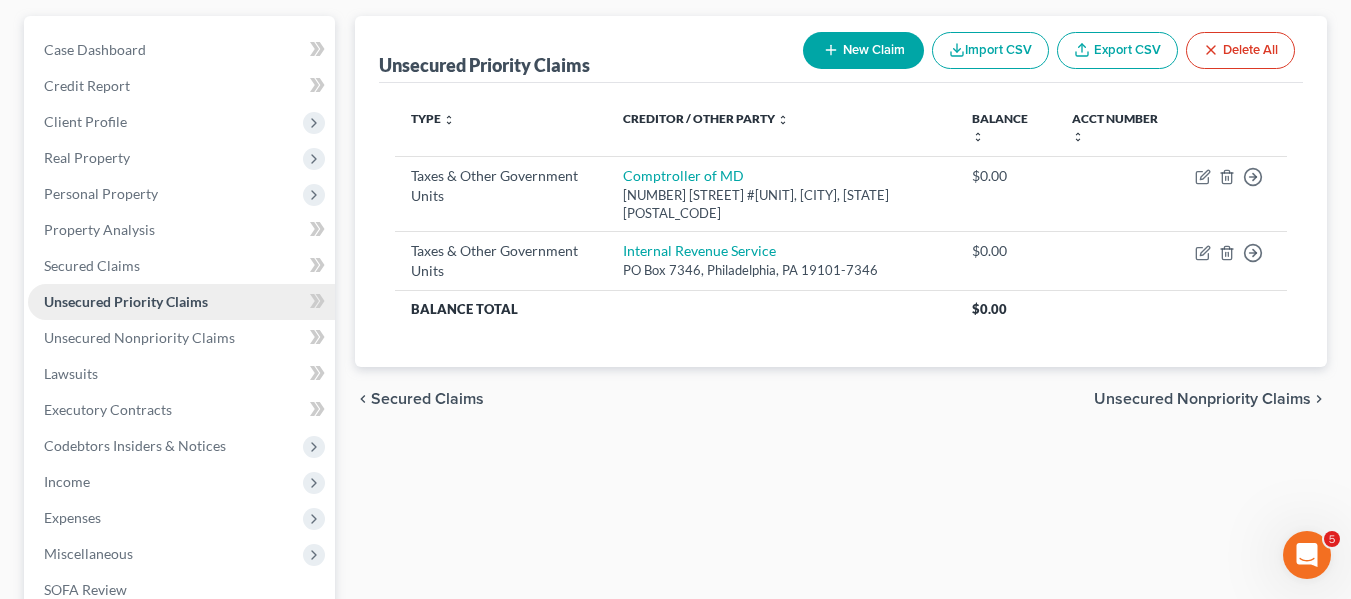scroll, scrollTop: 180, scrollLeft: 0, axis: vertical 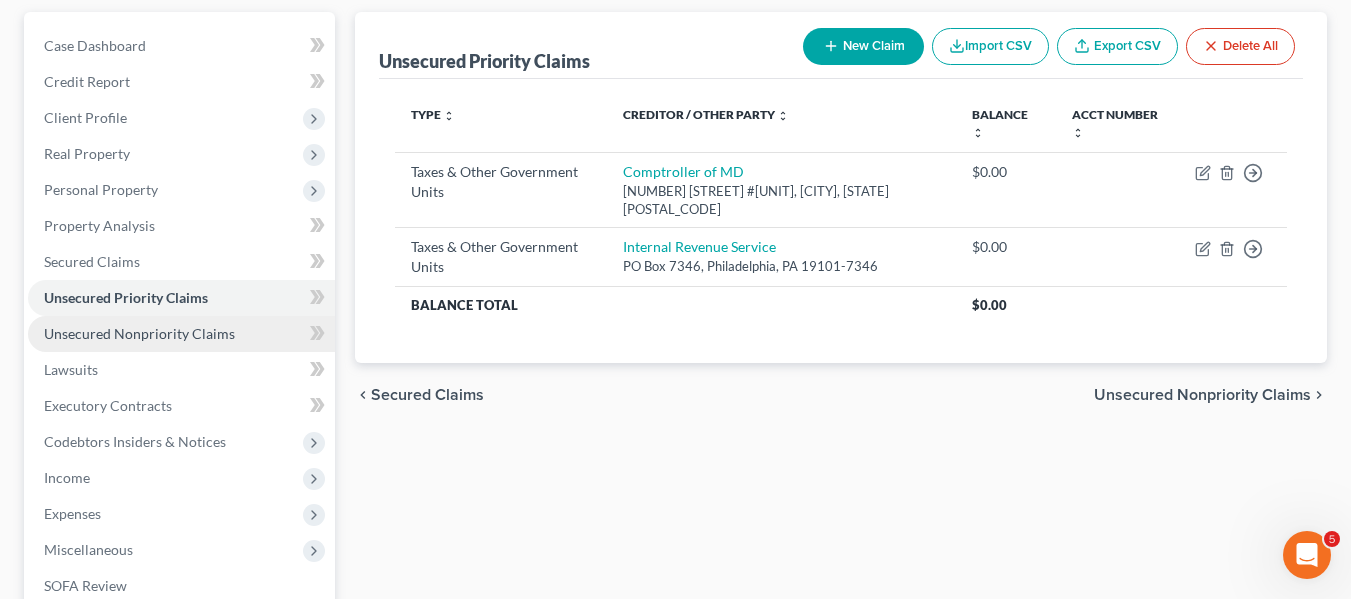 click on "Unsecured Nonpriority Claims" at bounding box center [139, 333] 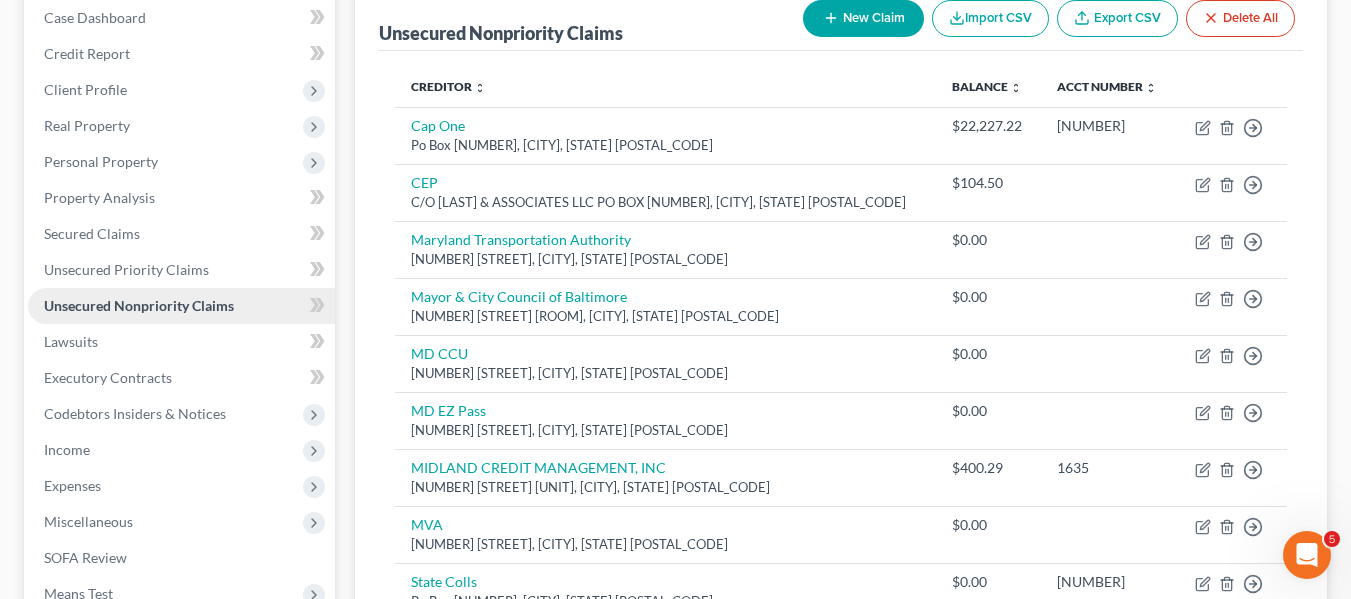scroll, scrollTop: 209, scrollLeft: 0, axis: vertical 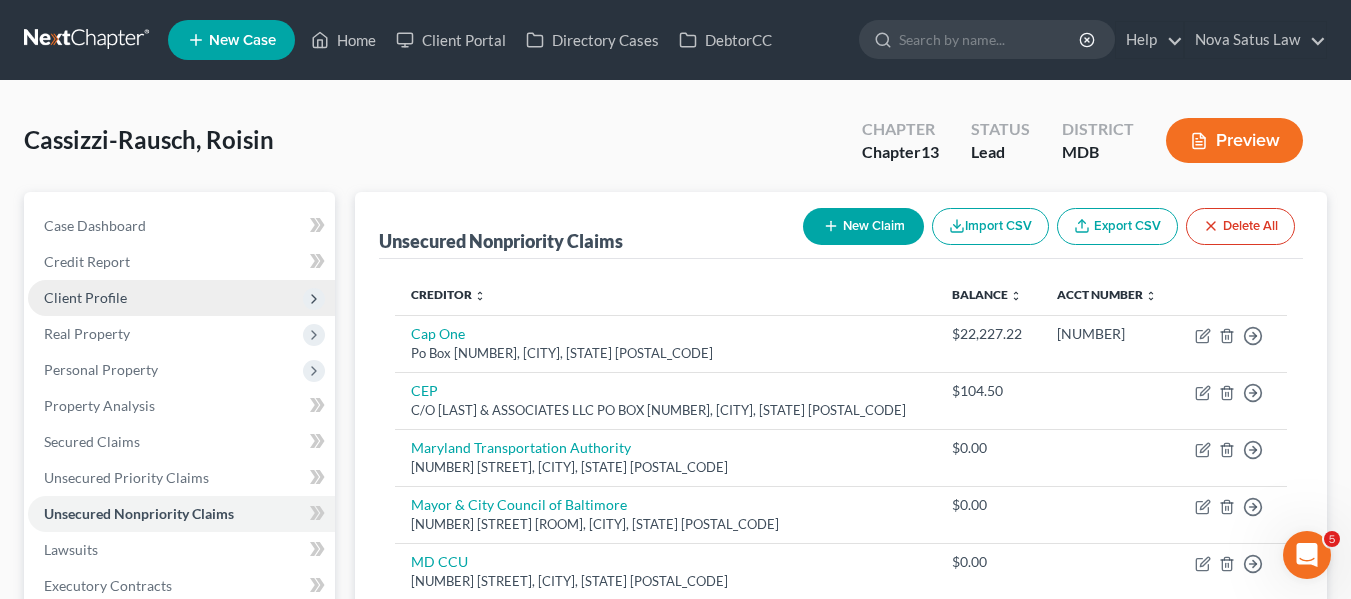 click on "Client Profile" at bounding box center [85, 297] 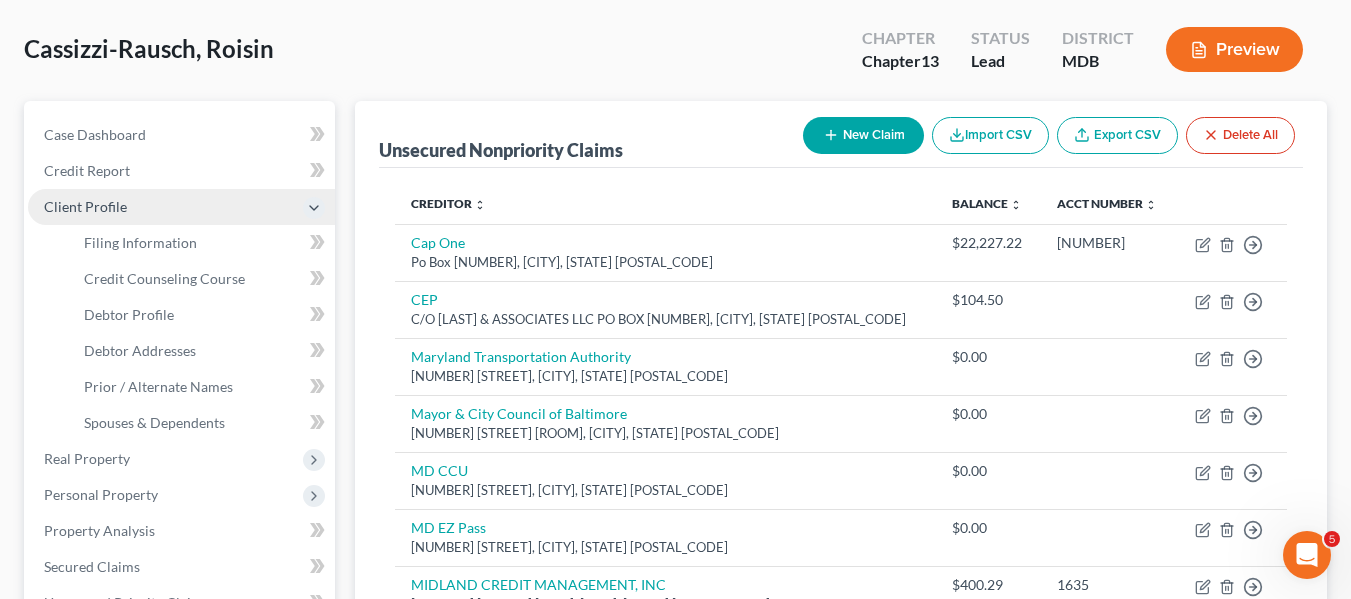 scroll, scrollTop: 92, scrollLeft: 0, axis: vertical 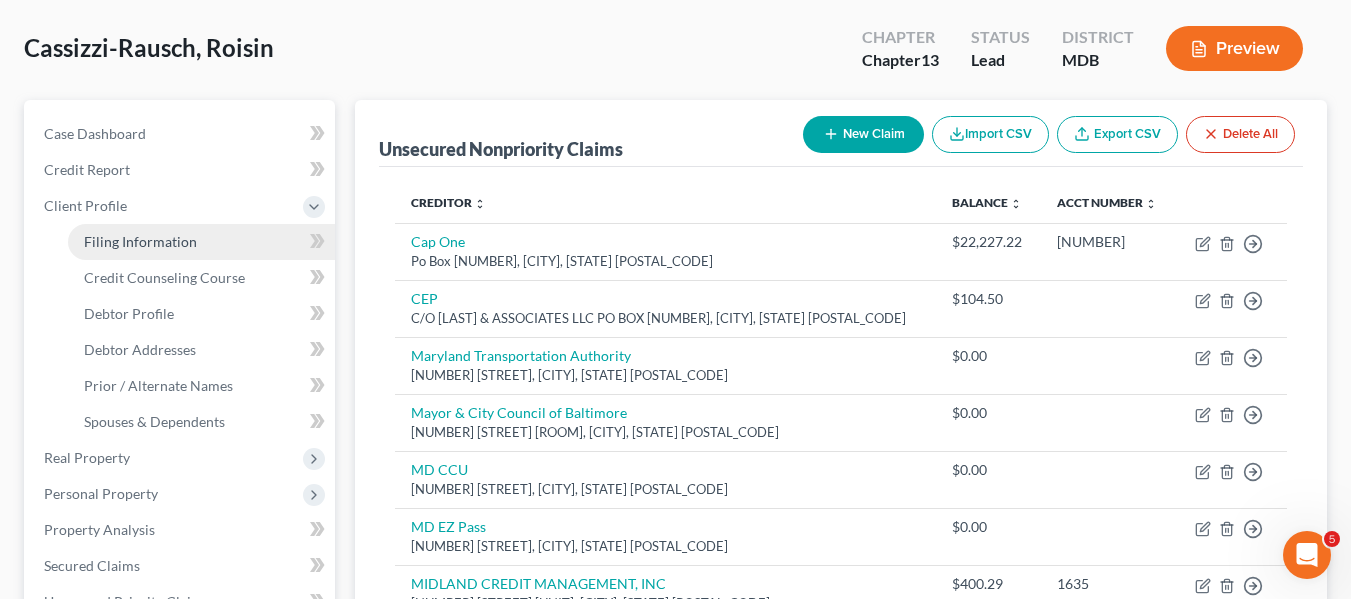 click on "Filing Information" at bounding box center (140, 241) 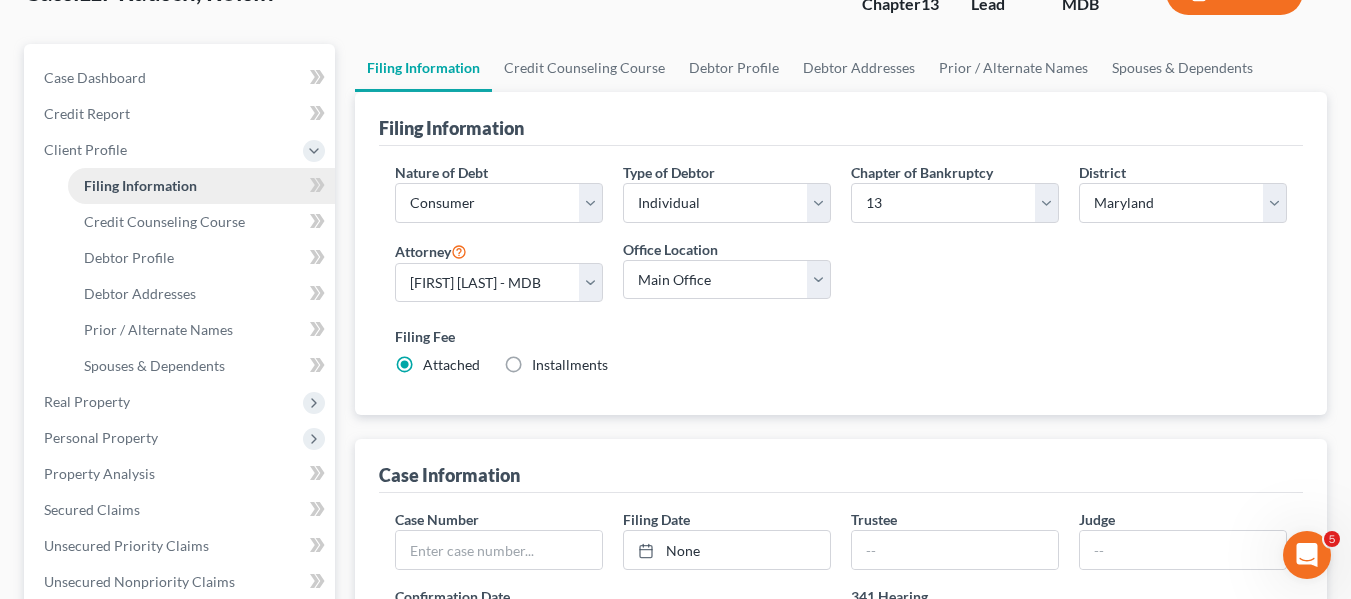 scroll, scrollTop: 149, scrollLeft: 0, axis: vertical 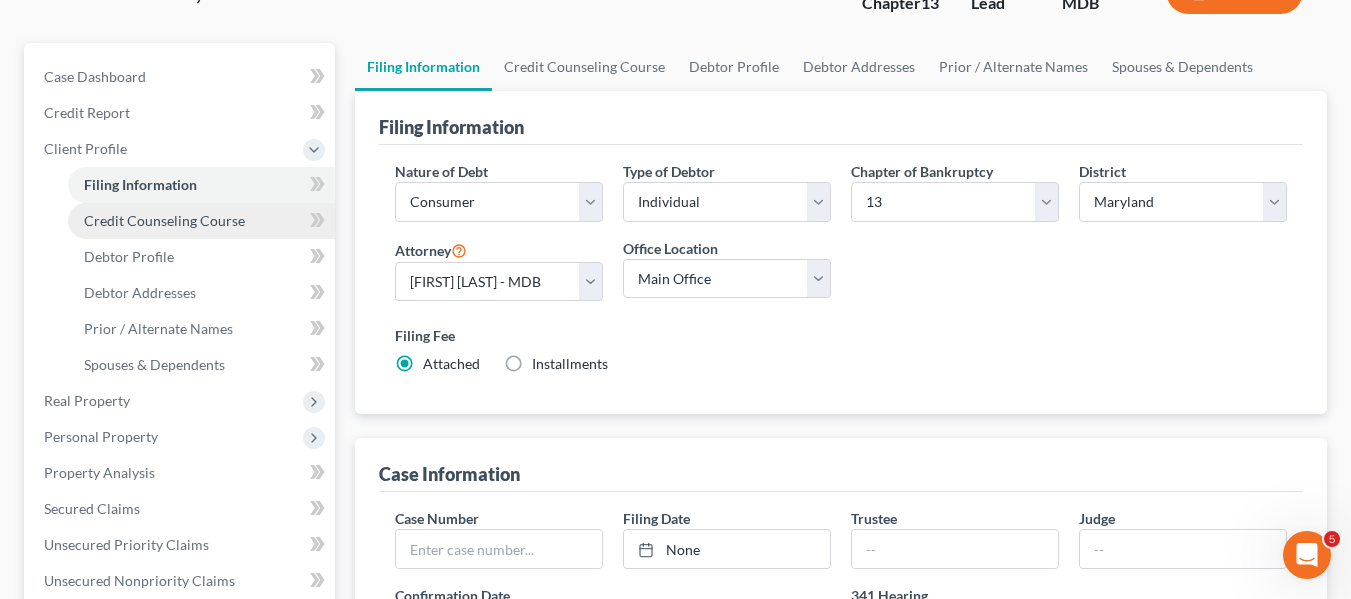 click on "Credit Counseling Course" at bounding box center (201, 221) 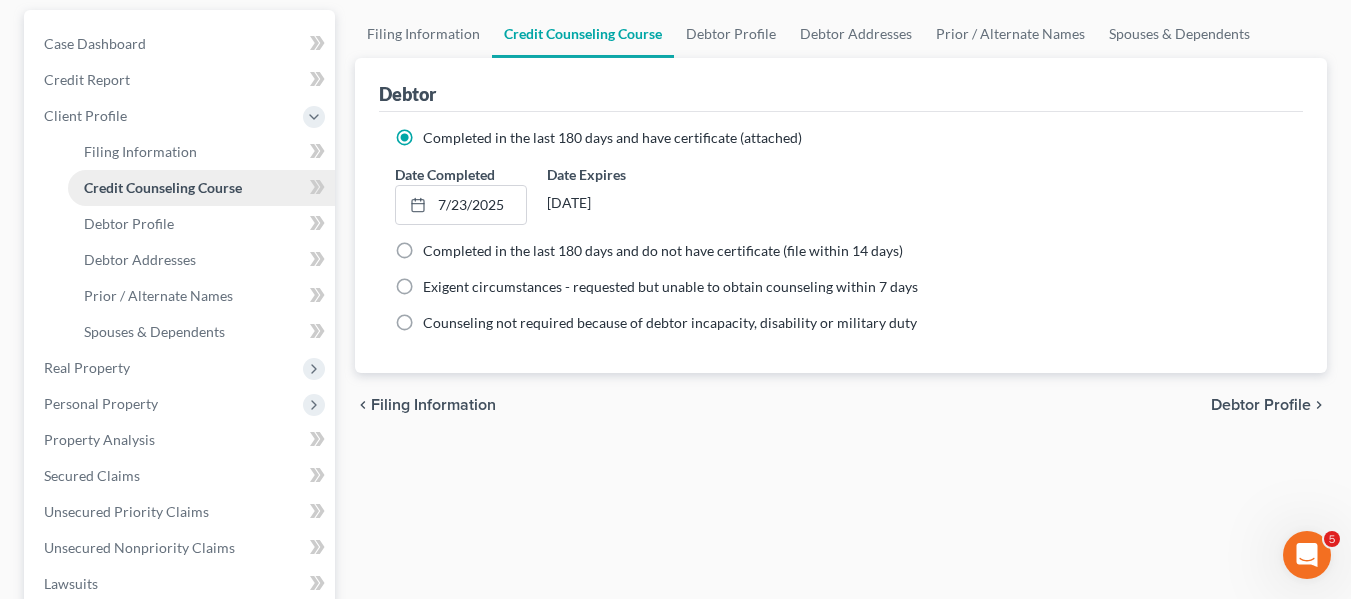 scroll, scrollTop: 183, scrollLeft: 0, axis: vertical 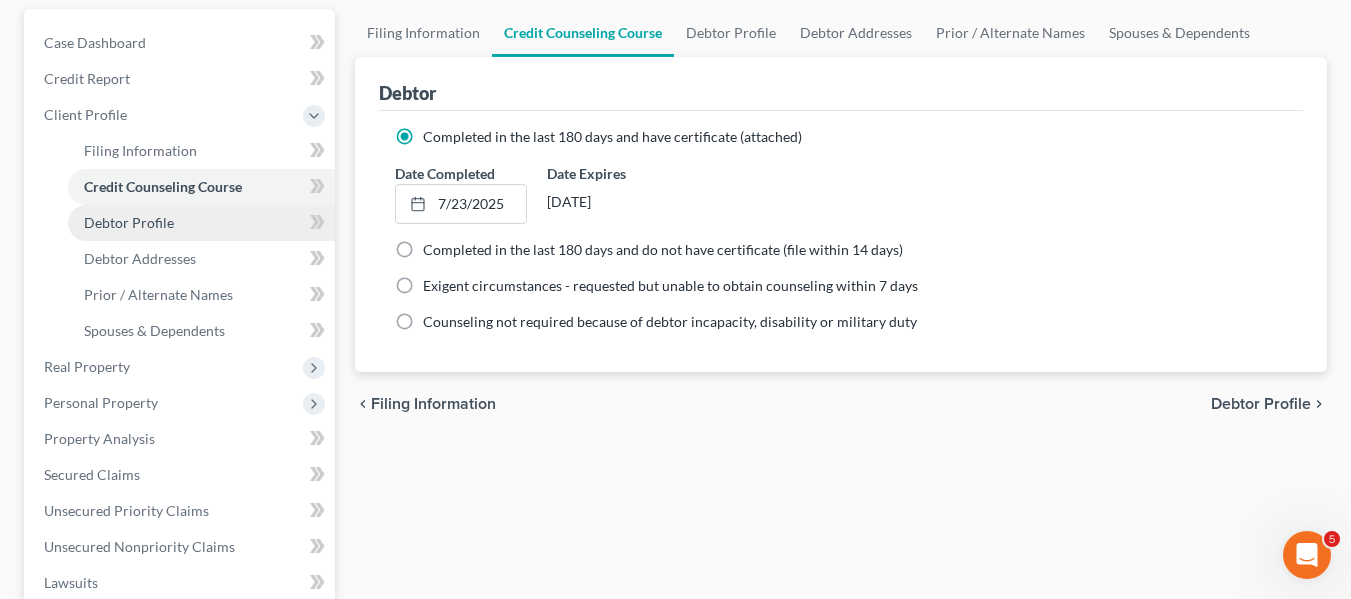 click on "Debtor Profile" at bounding box center [129, 222] 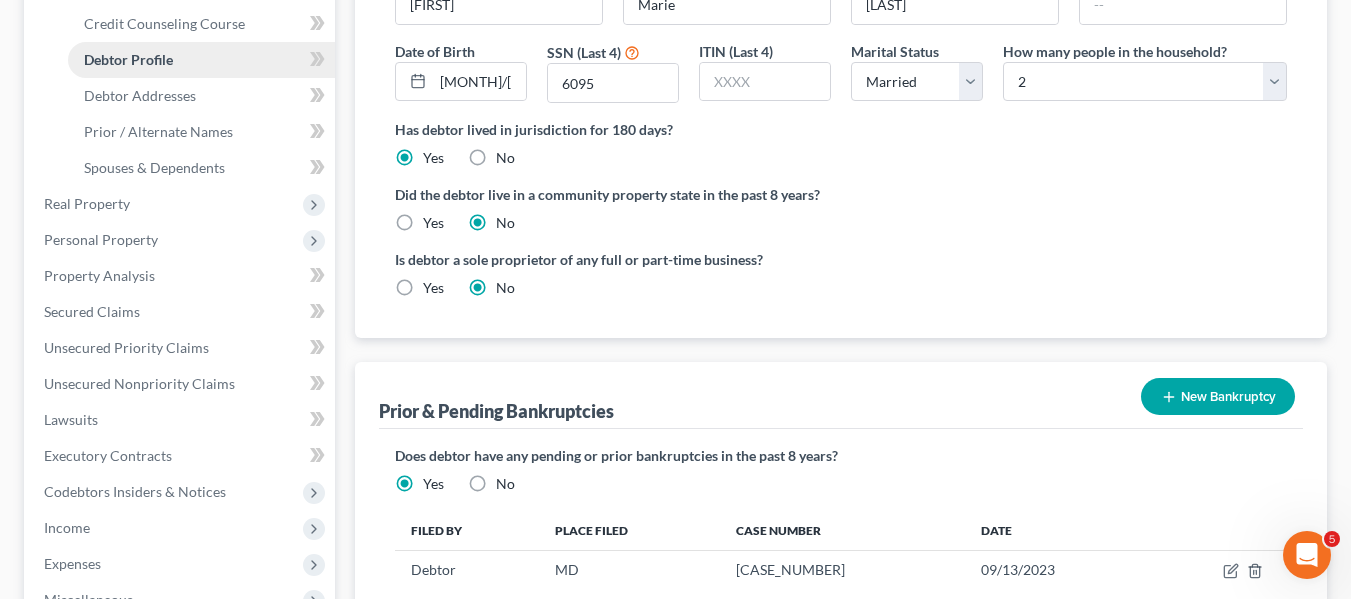 scroll, scrollTop: 271, scrollLeft: 0, axis: vertical 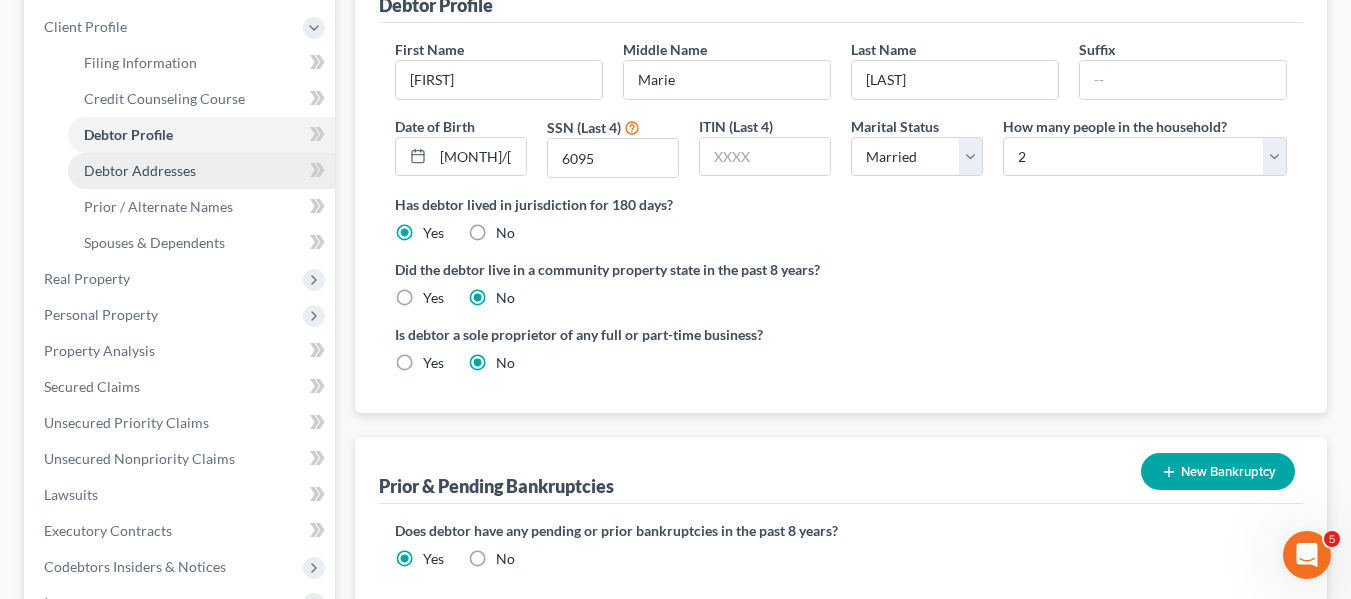 click on "Debtor Addresses" at bounding box center [140, 170] 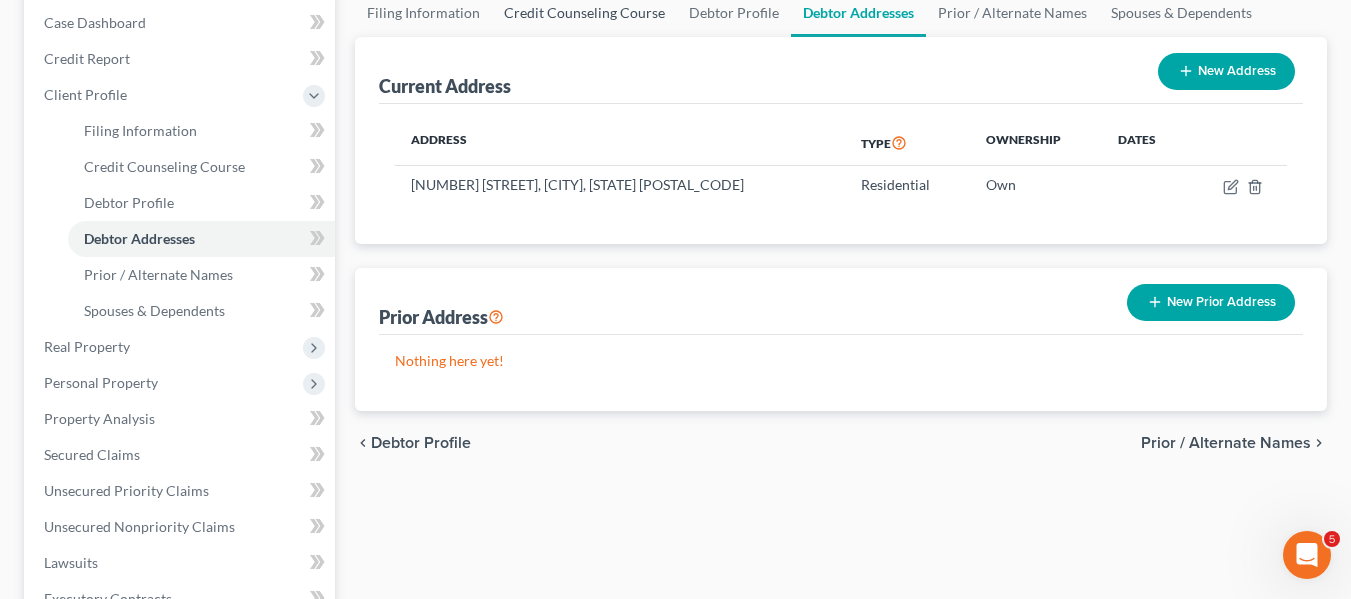 scroll, scrollTop: 205, scrollLeft: 0, axis: vertical 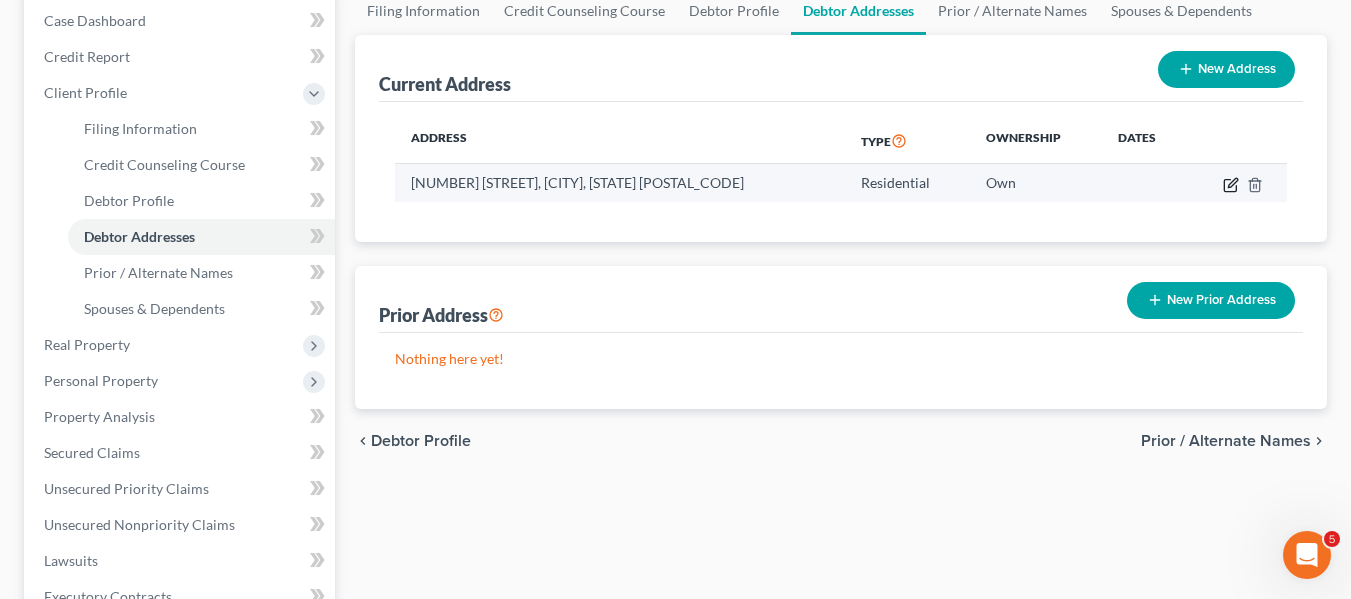click 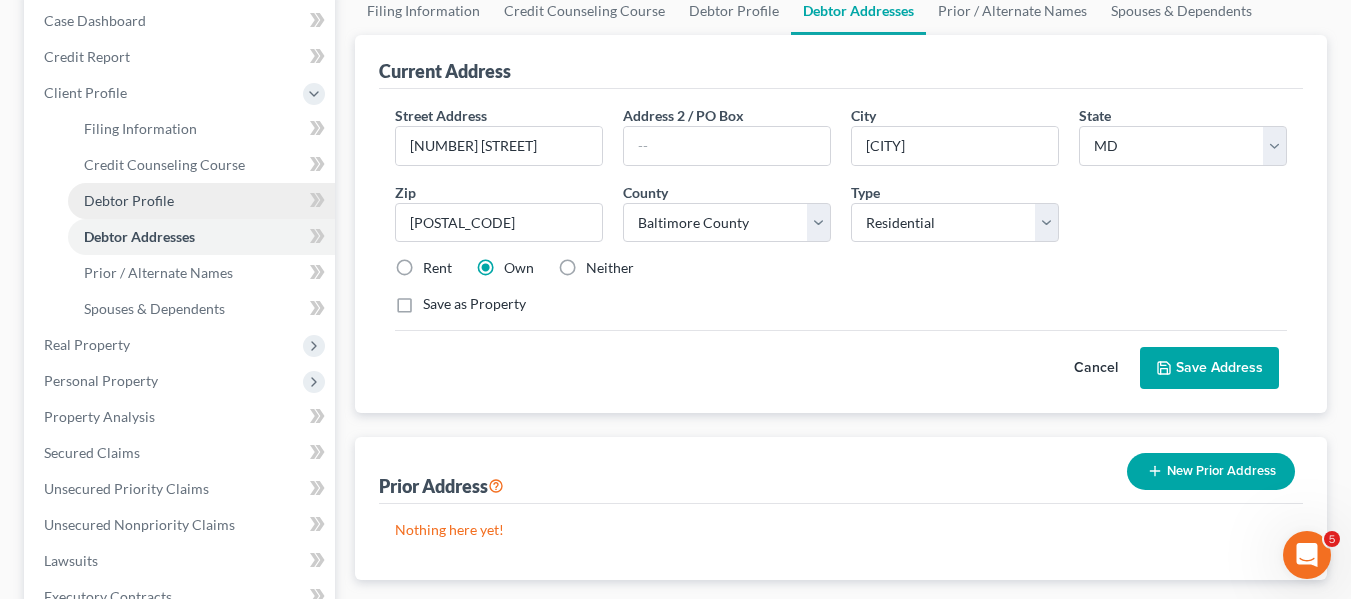 click on "Debtor Profile" at bounding box center (201, 201) 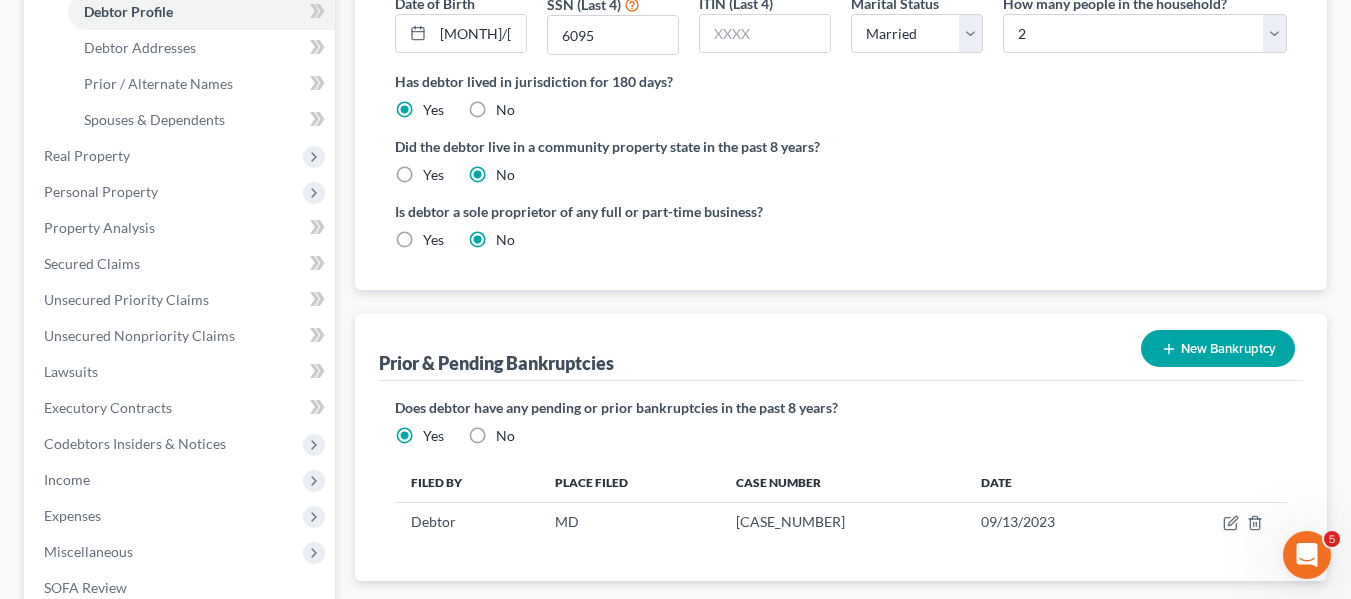scroll, scrollTop: 393, scrollLeft: 0, axis: vertical 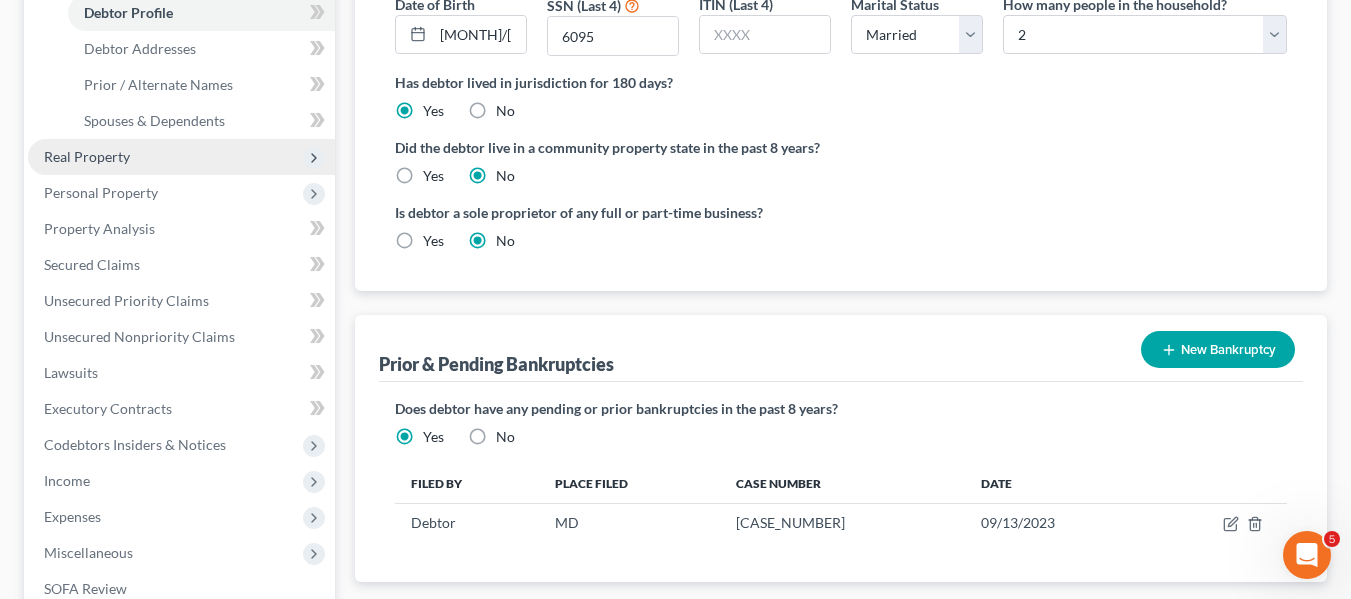 click on "Real Property" at bounding box center [87, 156] 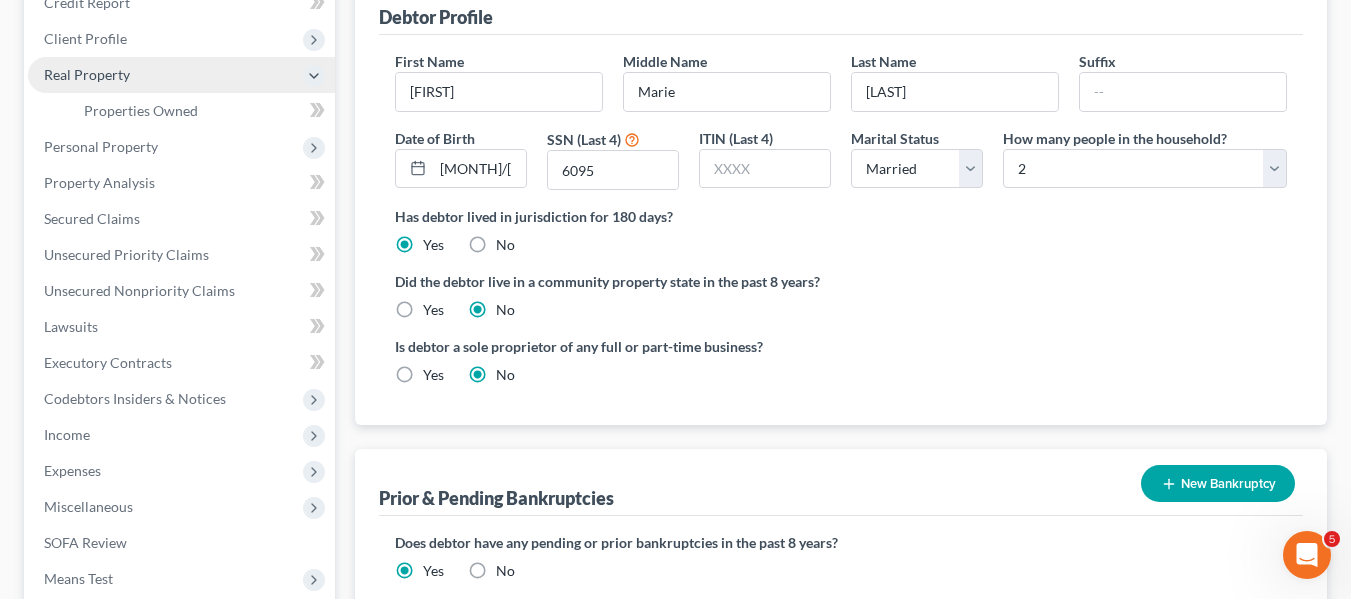 scroll, scrollTop: 258, scrollLeft: 0, axis: vertical 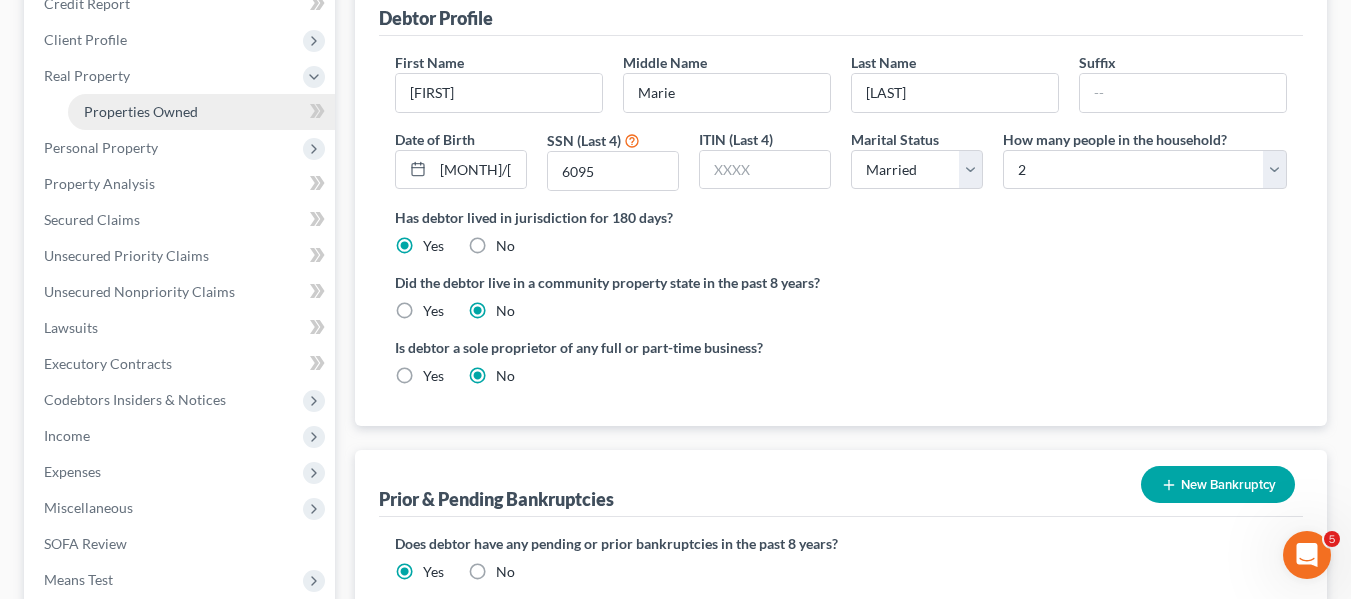 click on "Properties Owned" at bounding box center [201, 112] 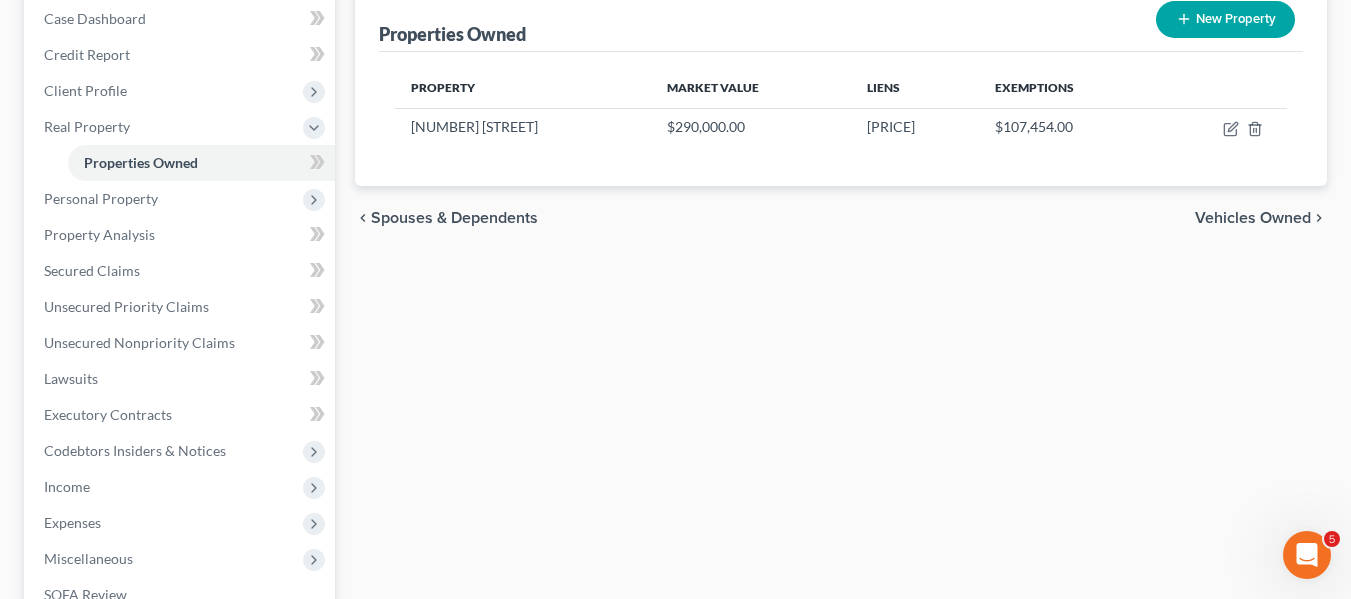 scroll, scrollTop: 206, scrollLeft: 0, axis: vertical 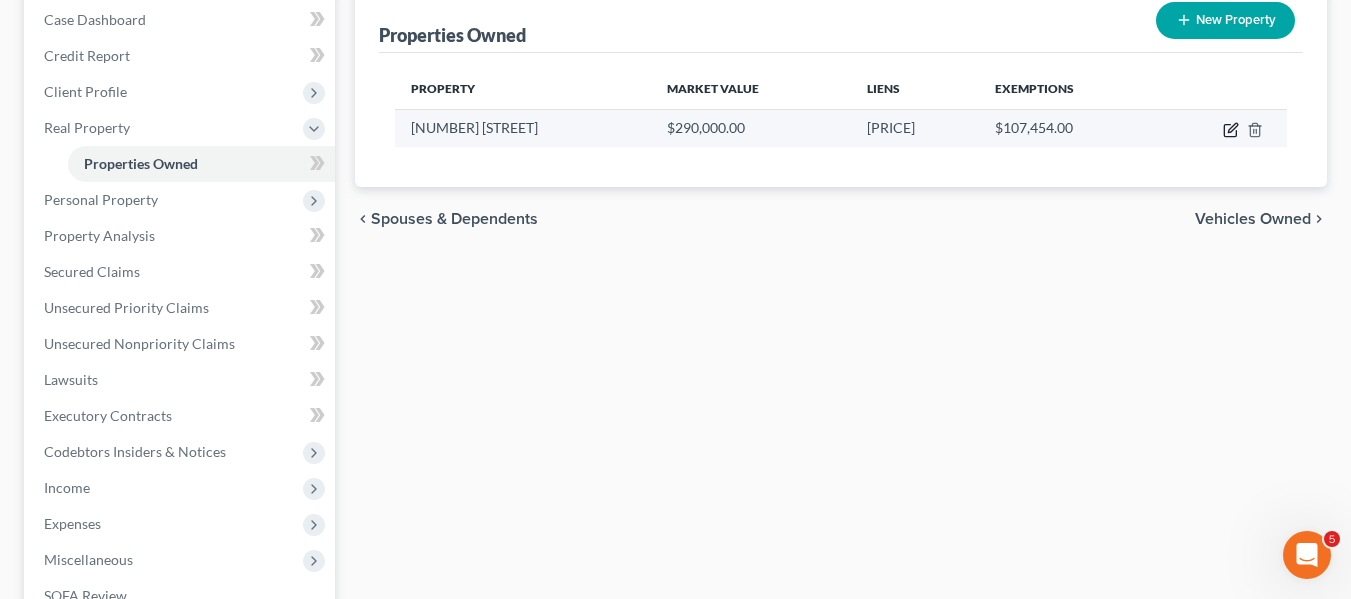 click 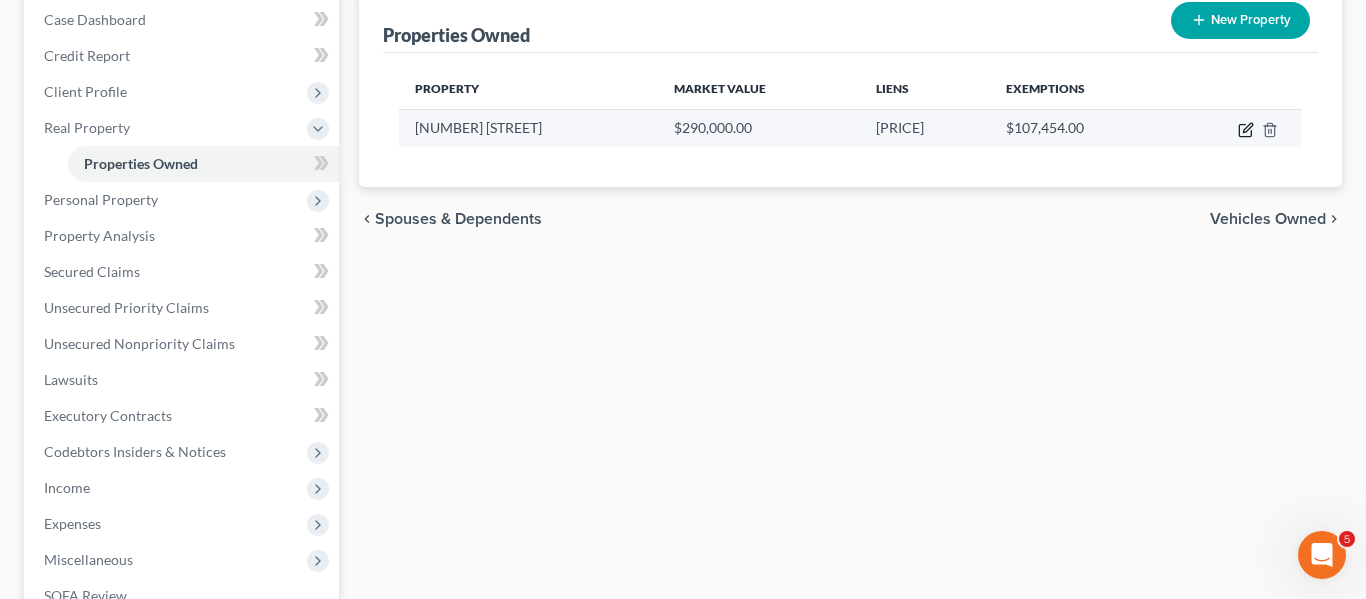 select on "21" 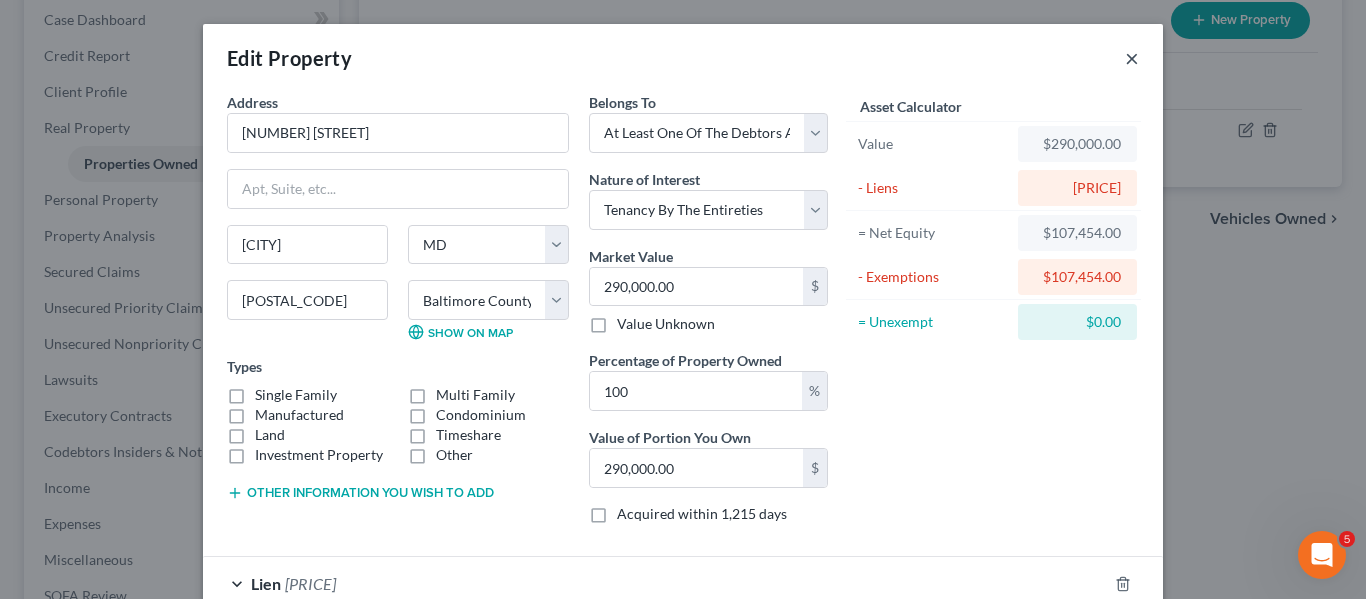 click on "×" at bounding box center [1132, 58] 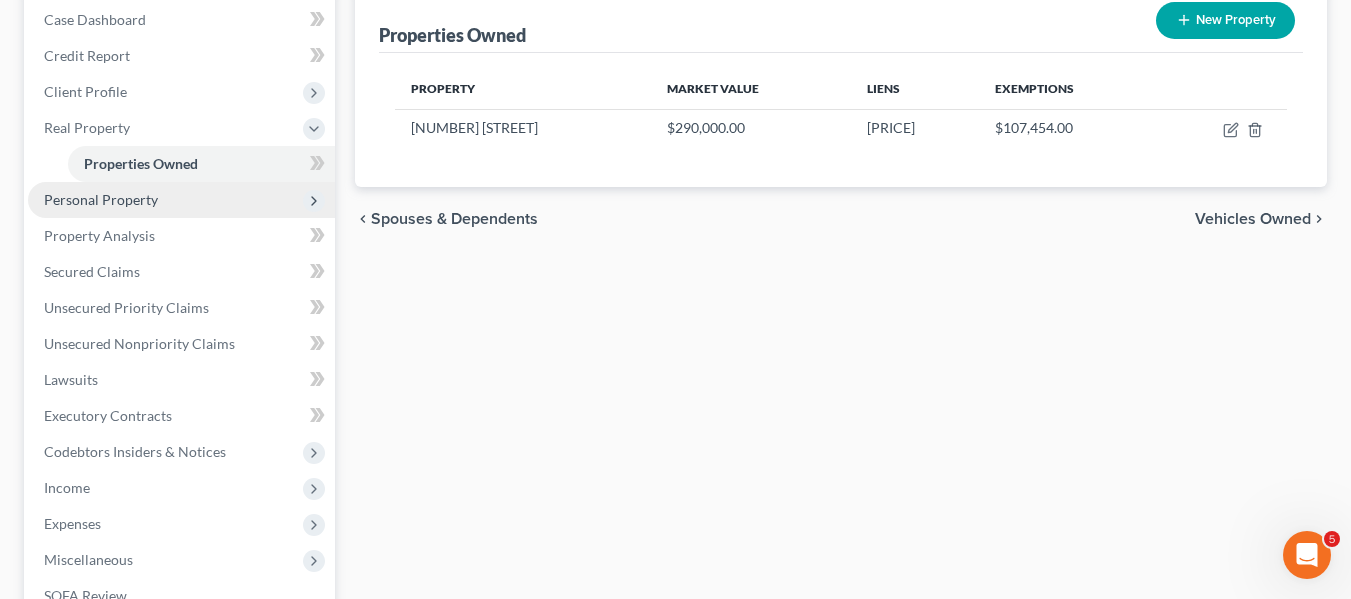 click on "Personal Property" at bounding box center [101, 199] 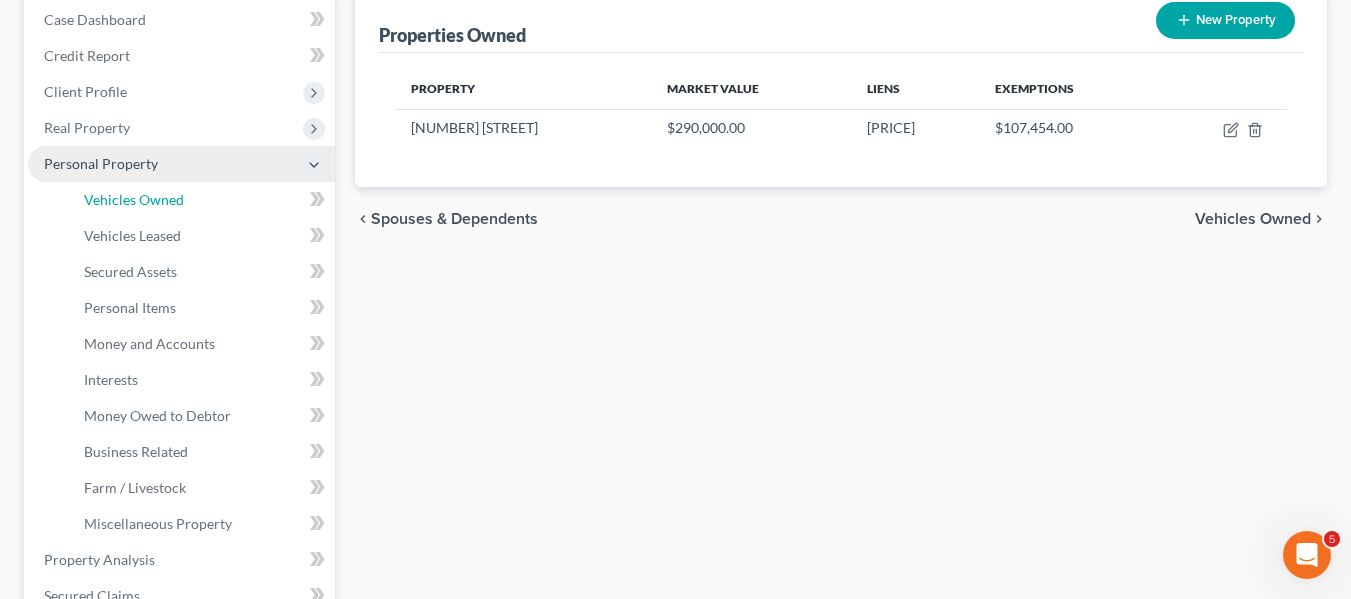 click on "Vehicles Owned" at bounding box center [134, 199] 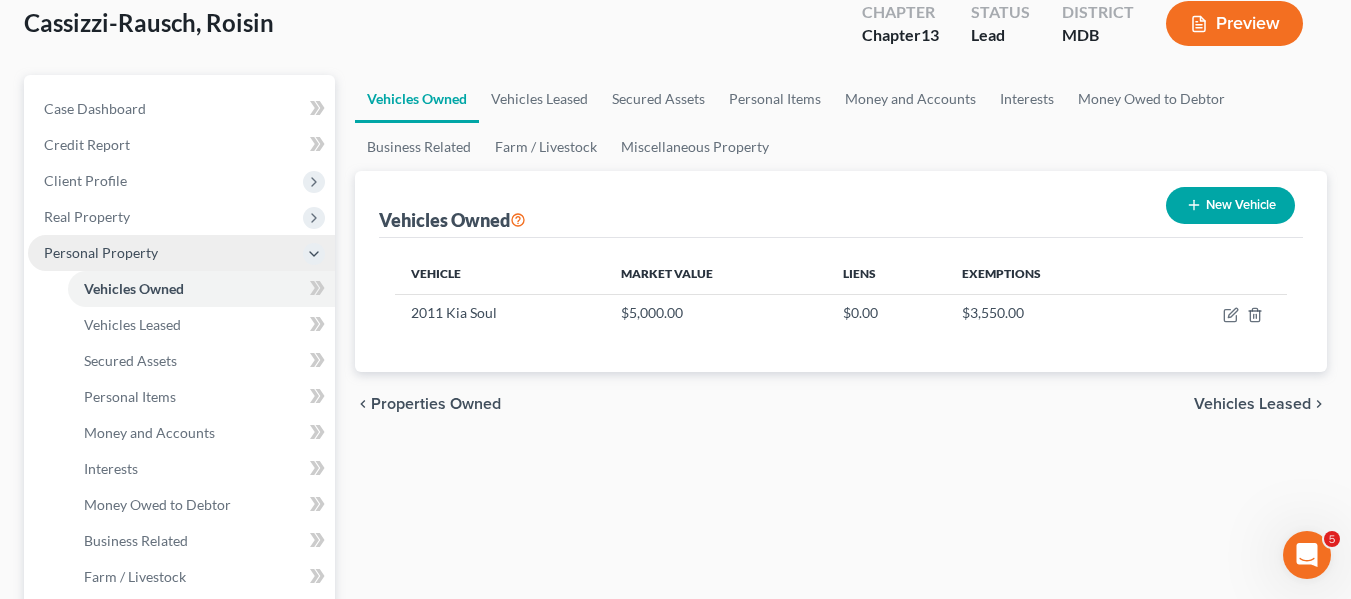 scroll, scrollTop: 118, scrollLeft: 0, axis: vertical 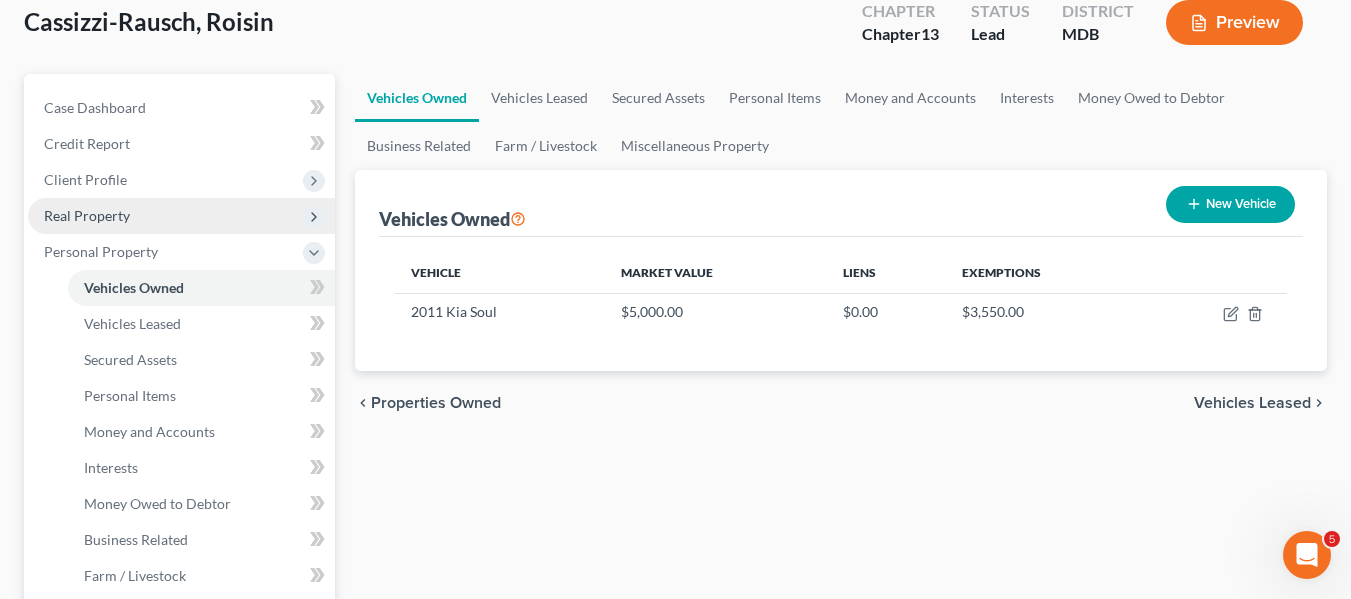 click on "Real Property" at bounding box center (87, 215) 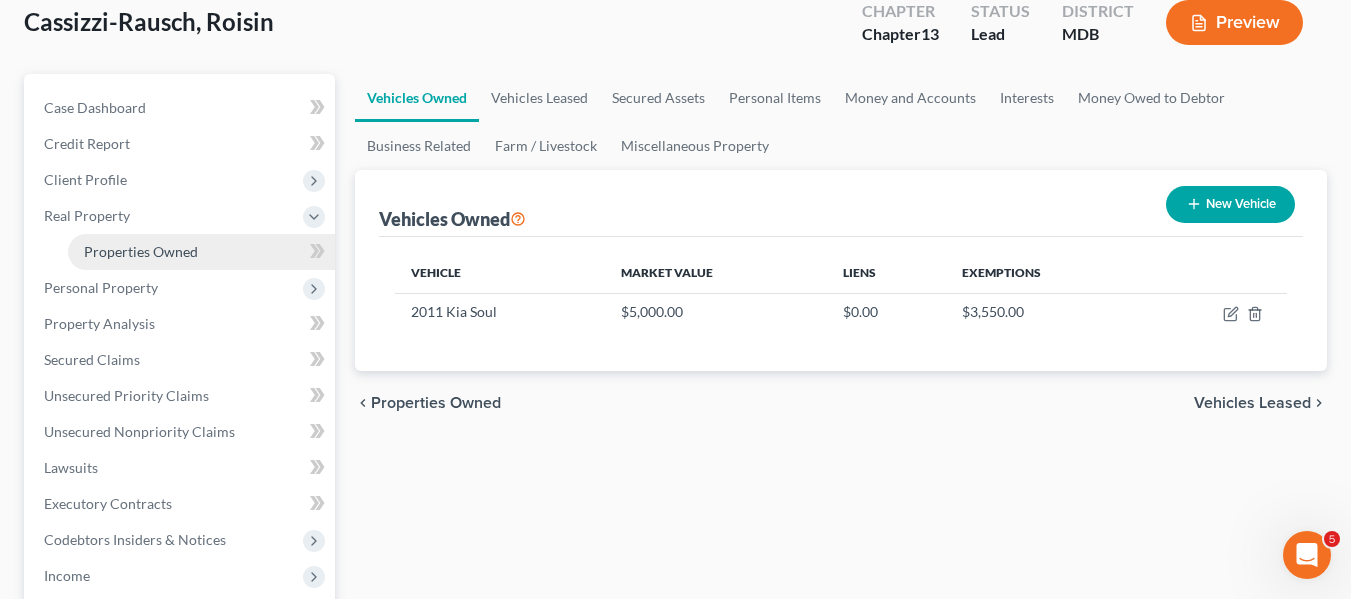 click on "Properties Owned" at bounding box center (141, 251) 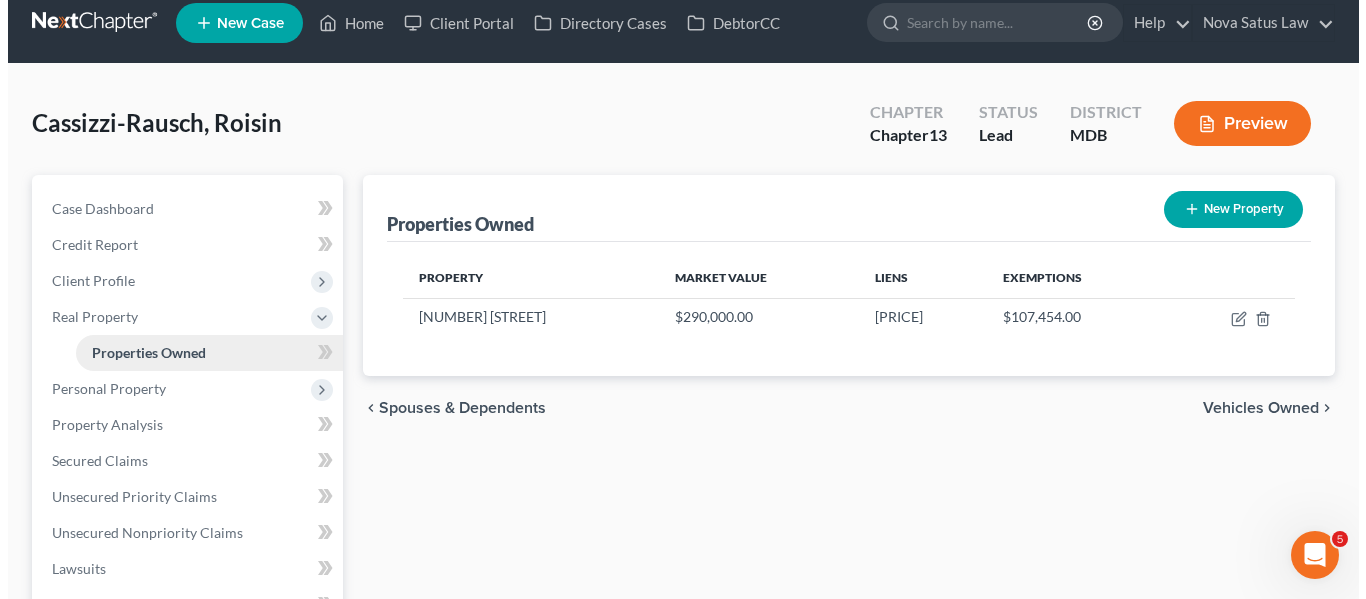 scroll, scrollTop: 0, scrollLeft: 0, axis: both 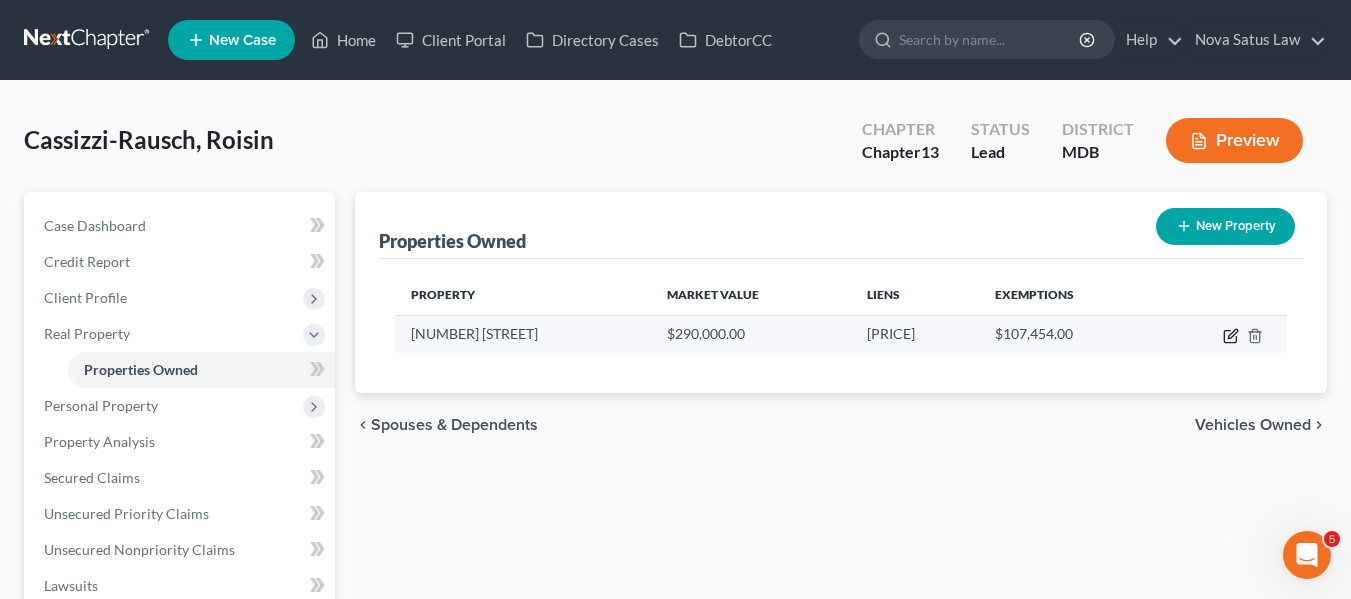 click 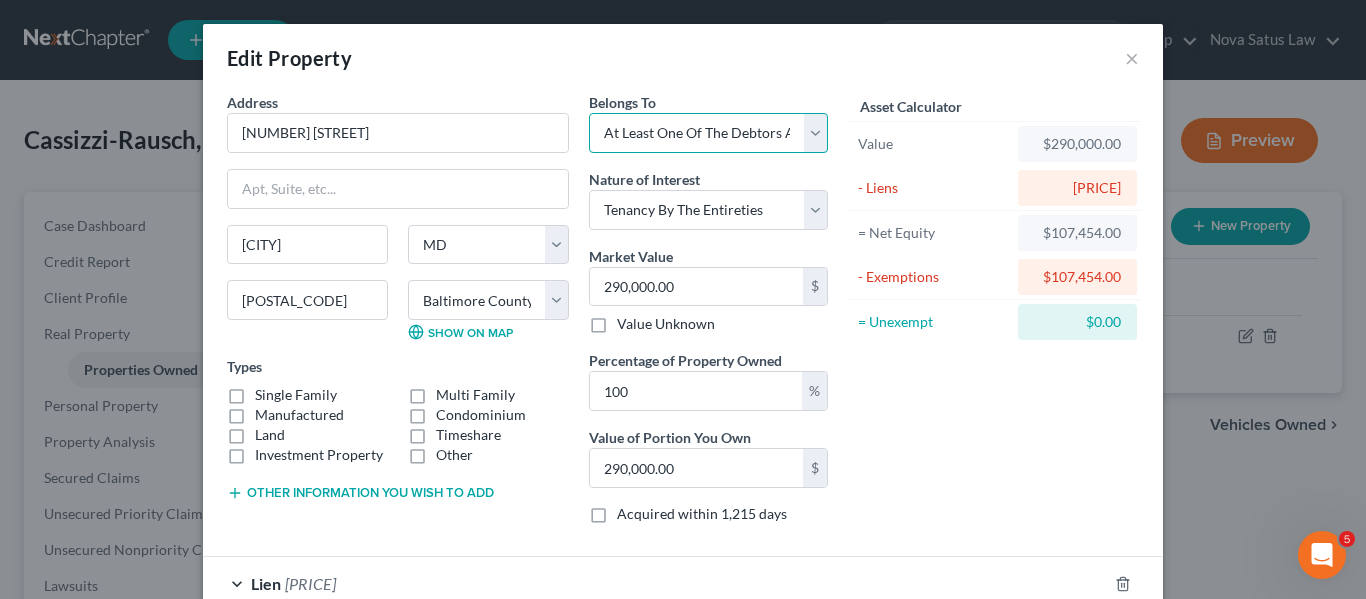 click on "Select Debtor 1 Only Debtor 2 Only Debtor 1 And Debtor 2 Only At Least One Of The Debtors And Another Community Property" at bounding box center [708, 133] 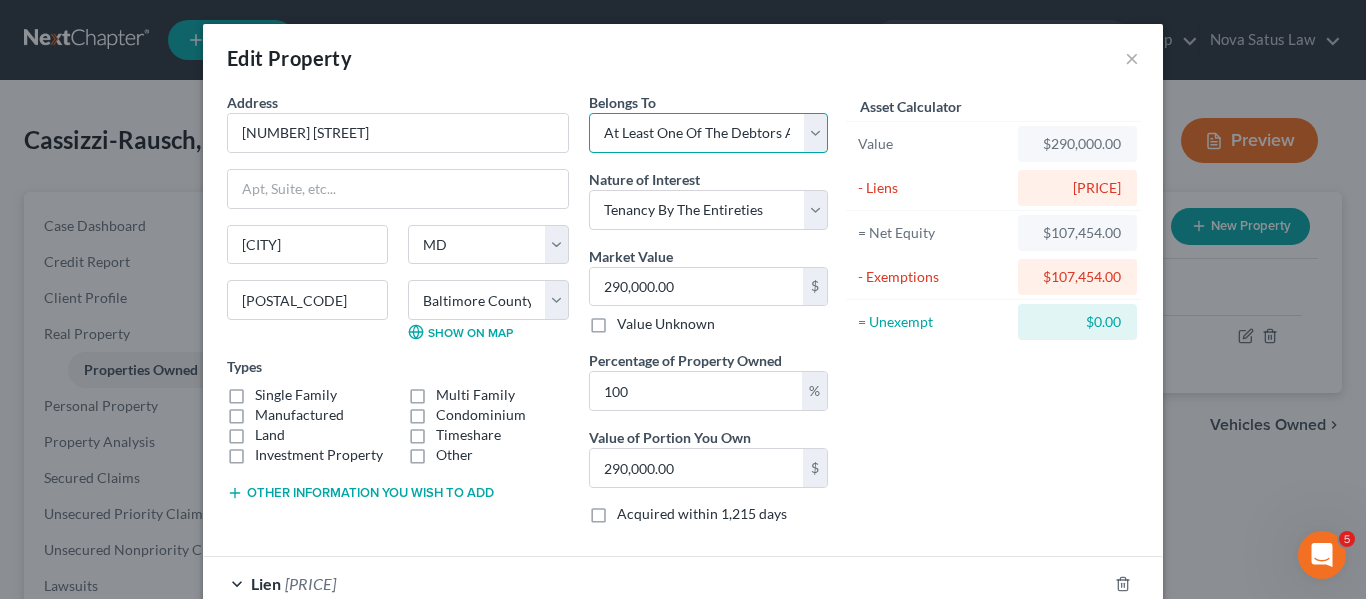 click on "Select Debtor 1 Only Debtor 2 Only Debtor 1 And Debtor 2 Only At Least One Of The Debtors And Another Community Property" at bounding box center (708, 133) 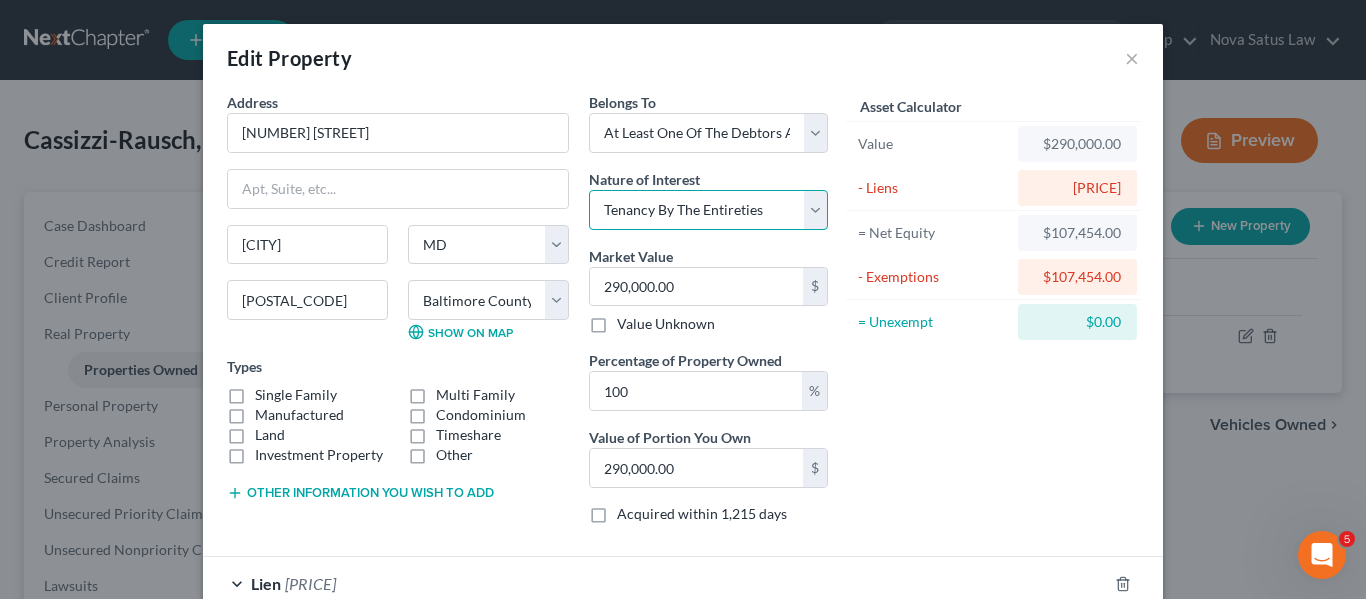 click on "Select Fee Simple Joint Tenant Life Estate Equitable Interest Future Interest Tenancy By The Entireties Tenants In Common Other" at bounding box center [708, 210] 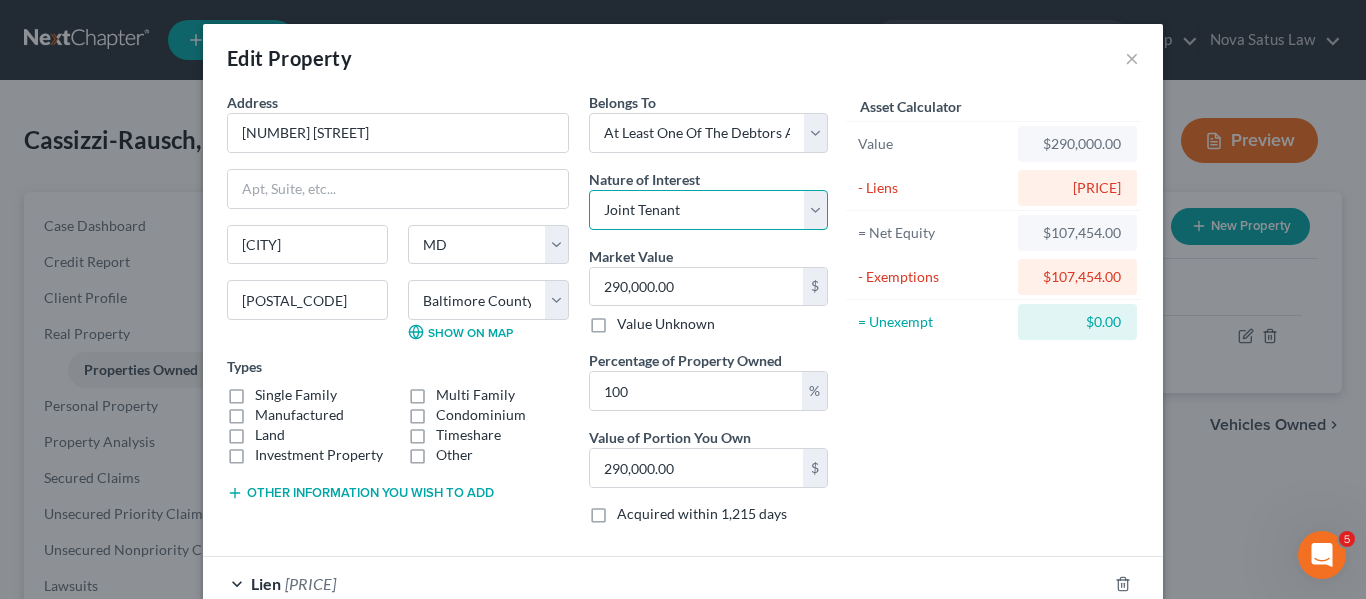 click on "Select Fee Simple Joint Tenant Life Estate Equitable Interest Future Interest Tenancy By The Entireties Tenants In Common Other" at bounding box center (708, 210) 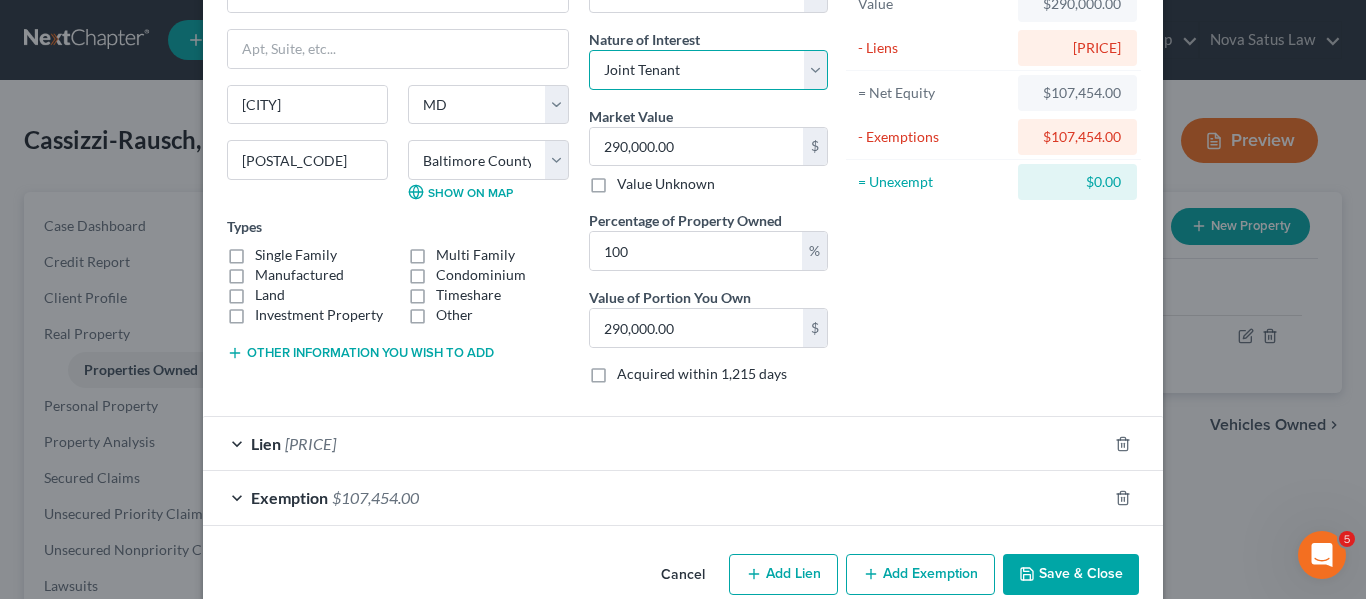 scroll, scrollTop: 176, scrollLeft: 0, axis: vertical 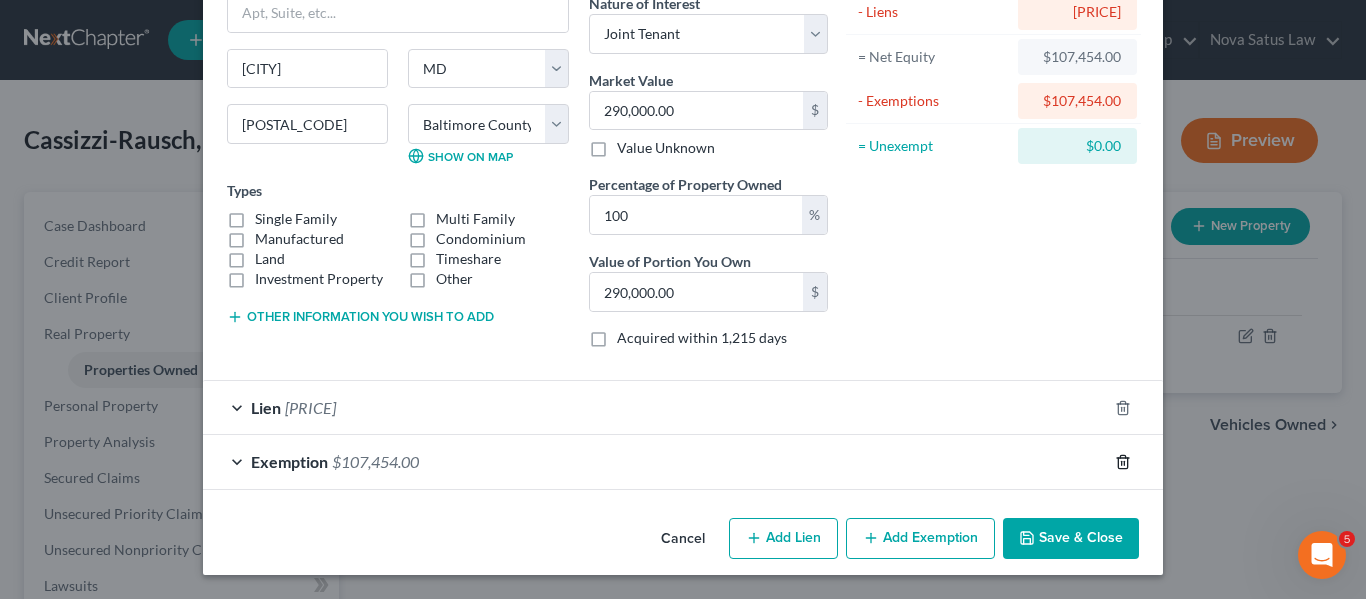 click 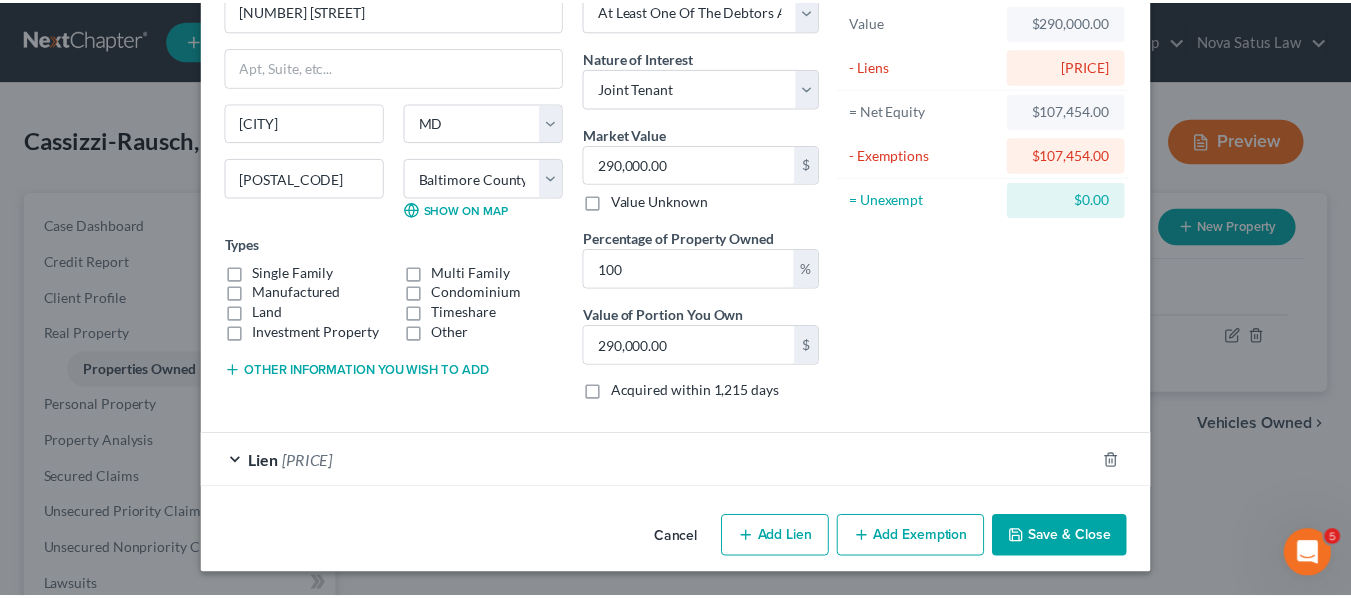 scroll, scrollTop: 122, scrollLeft: 0, axis: vertical 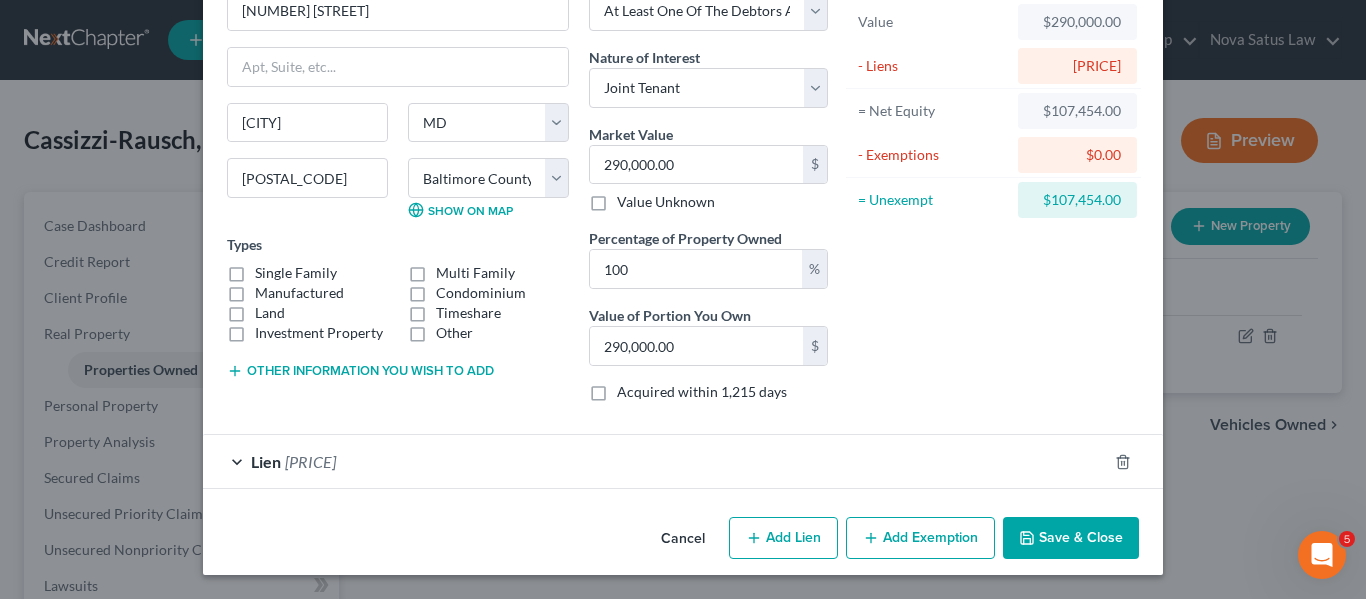 click on "Save & Close" at bounding box center (1071, 538) 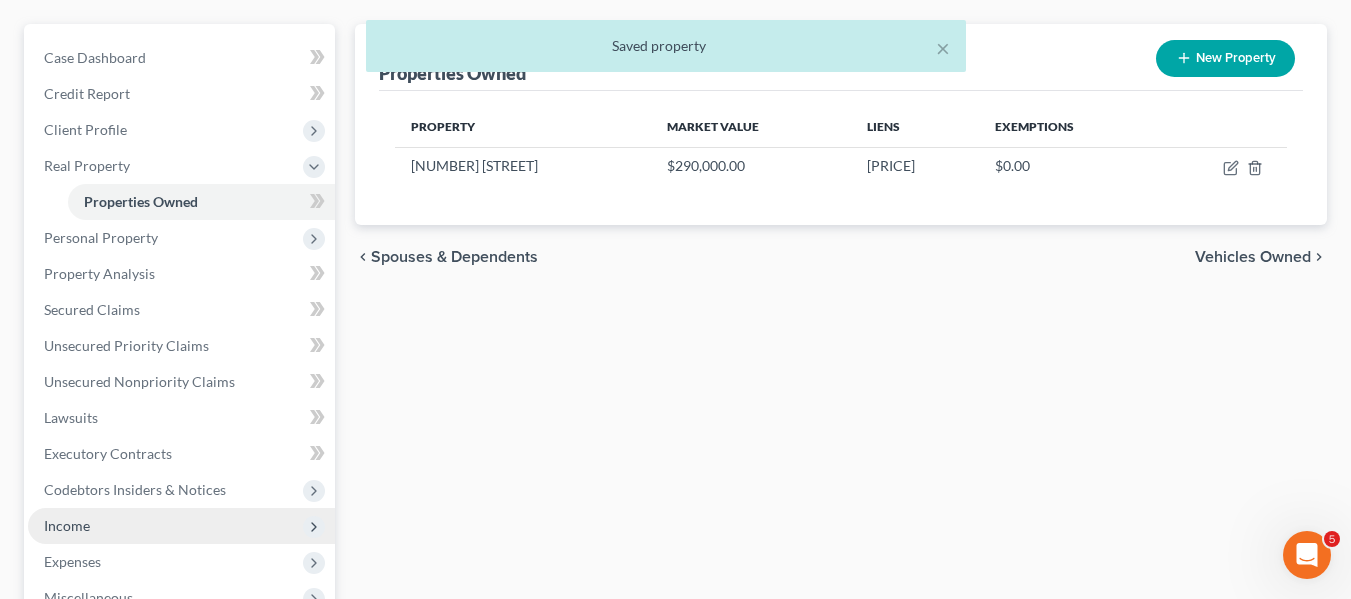 scroll, scrollTop: 167, scrollLeft: 0, axis: vertical 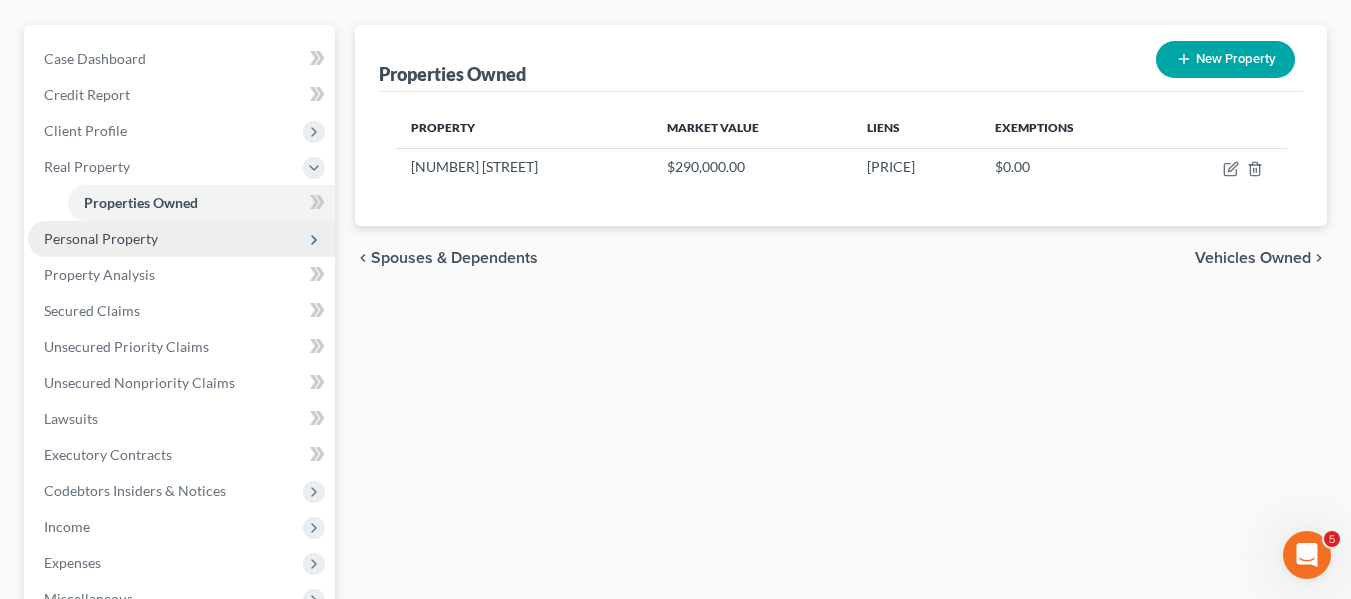click on "Personal Property" at bounding box center [101, 238] 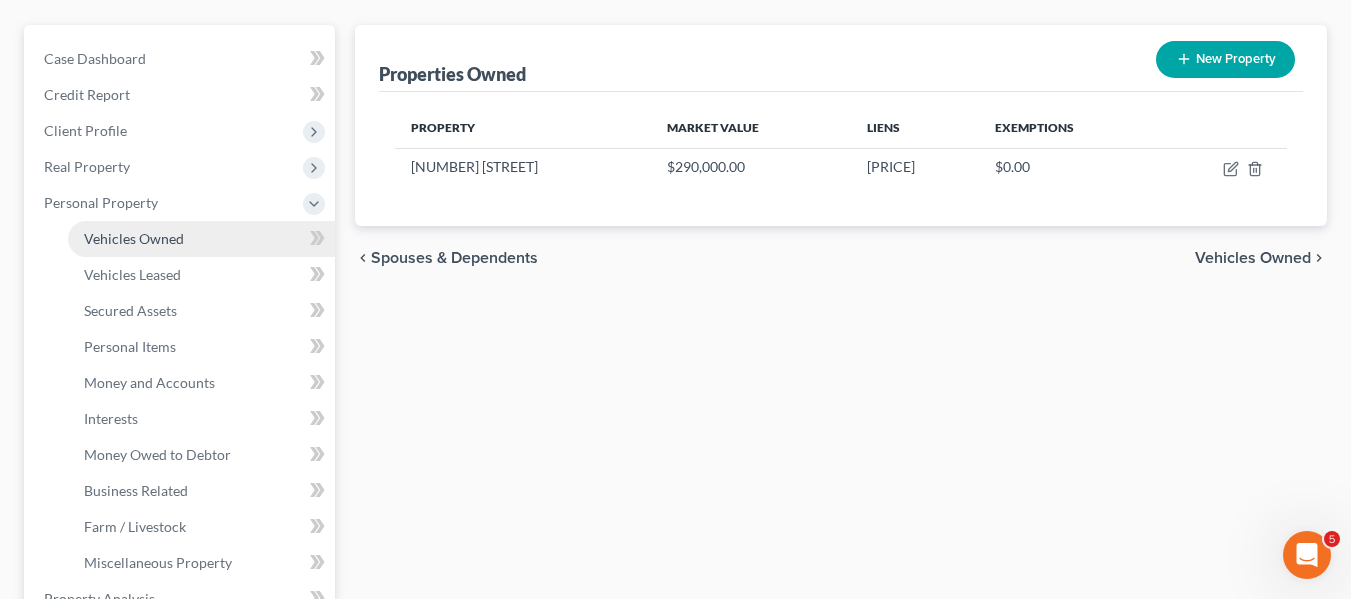 click on "Vehicles Owned" at bounding box center [134, 238] 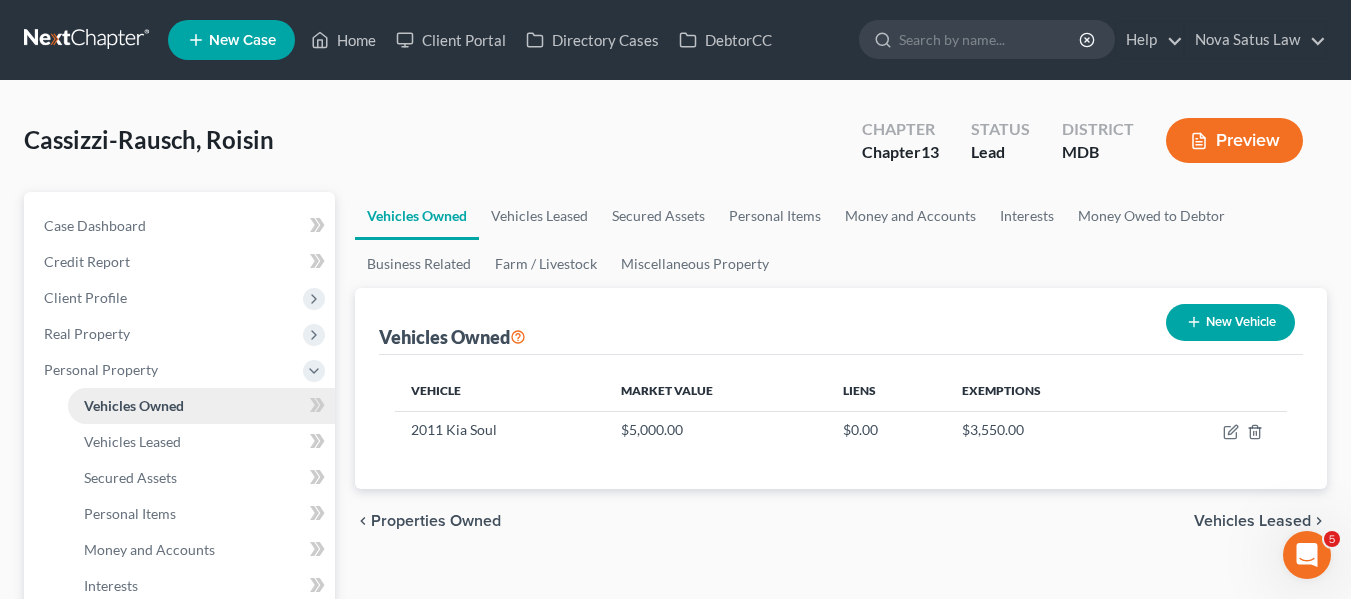 scroll, scrollTop: 137, scrollLeft: 0, axis: vertical 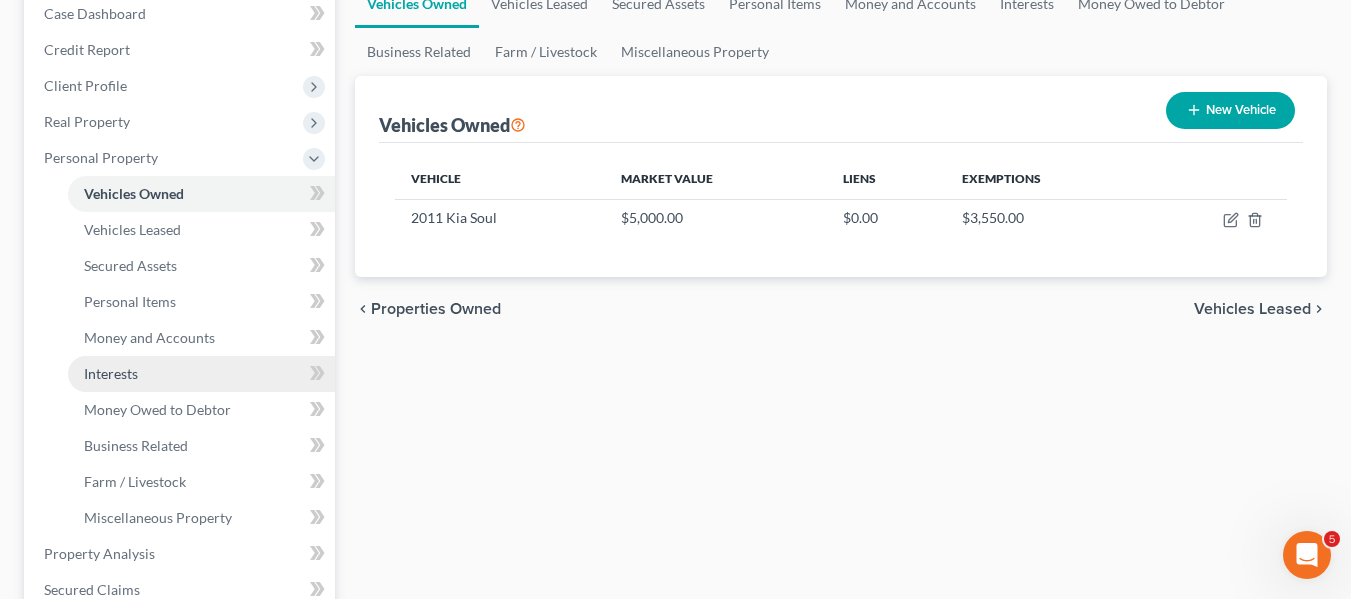 click on "Interests" at bounding box center (201, 374) 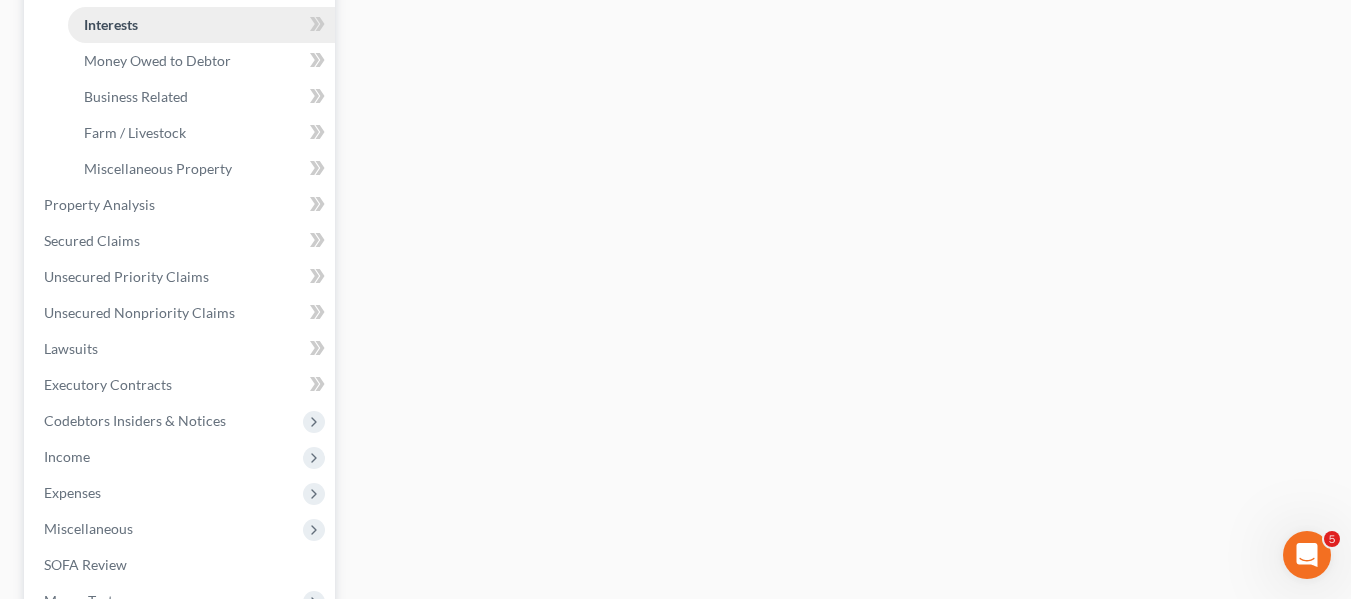 scroll, scrollTop: 562, scrollLeft: 0, axis: vertical 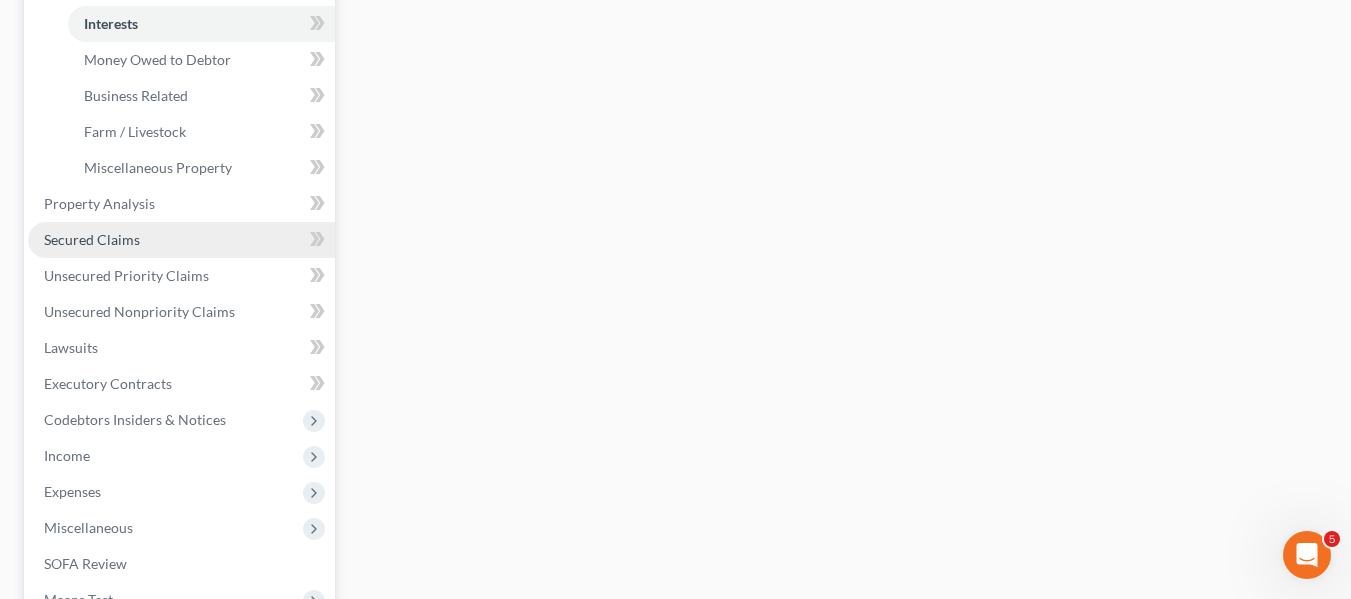 click on "Secured Claims" at bounding box center (92, 239) 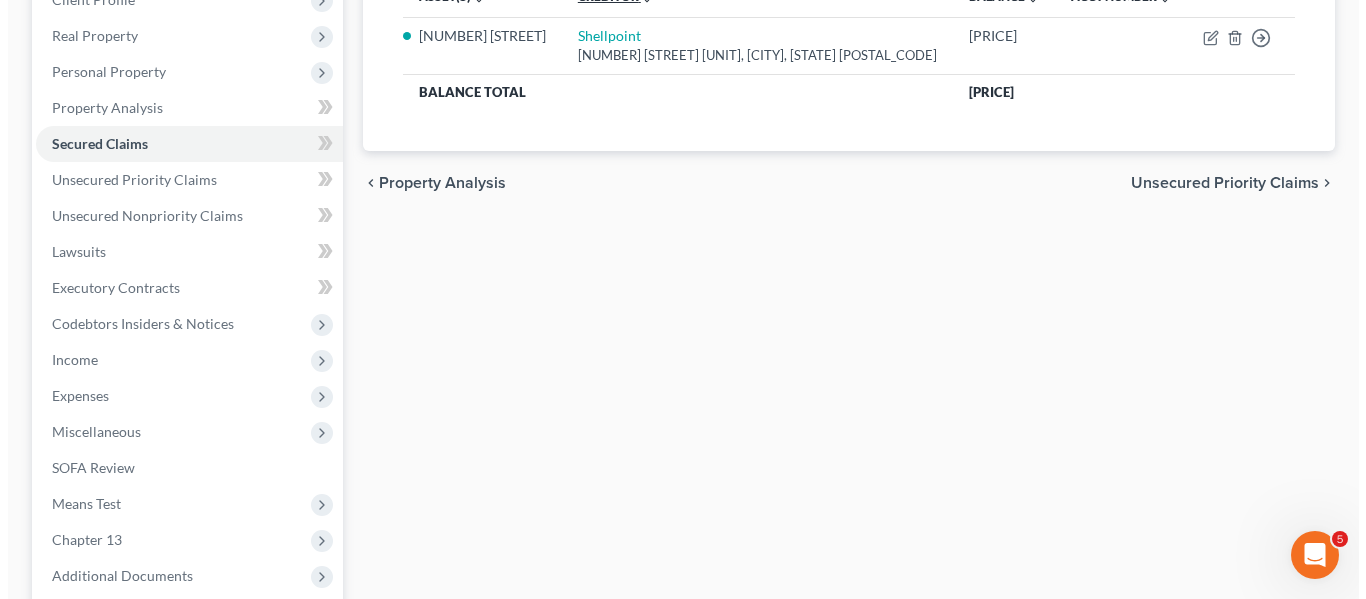 scroll, scrollTop: 299, scrollLeft: 0, axis: vertical 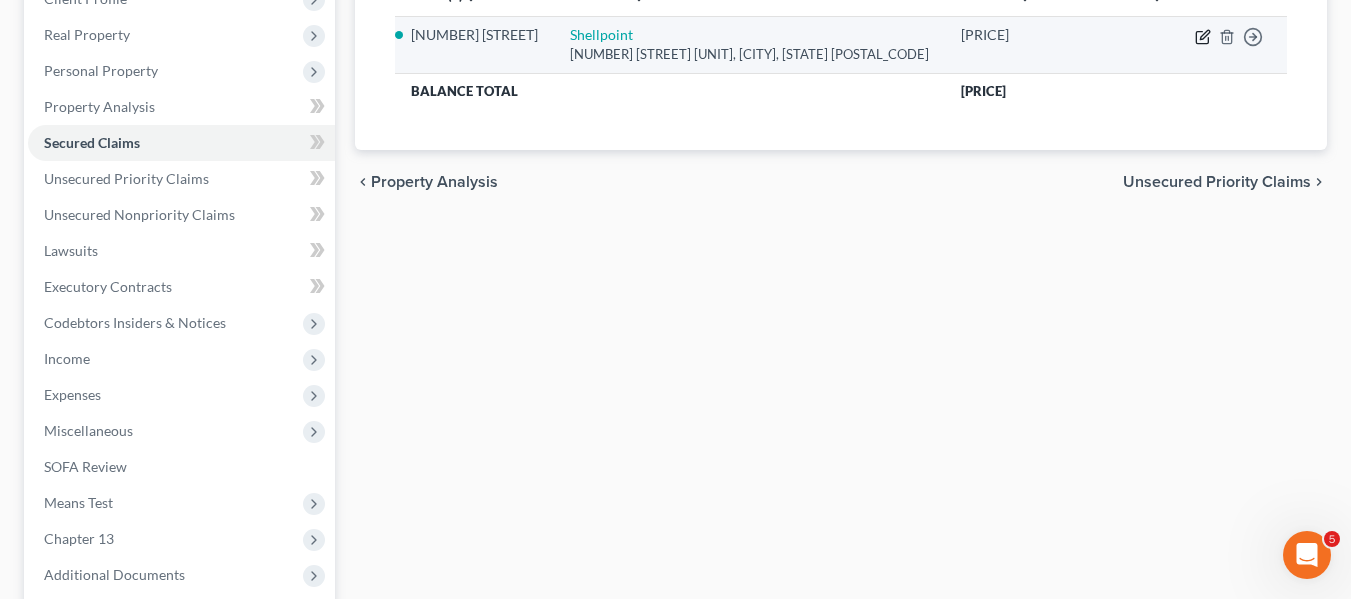 click 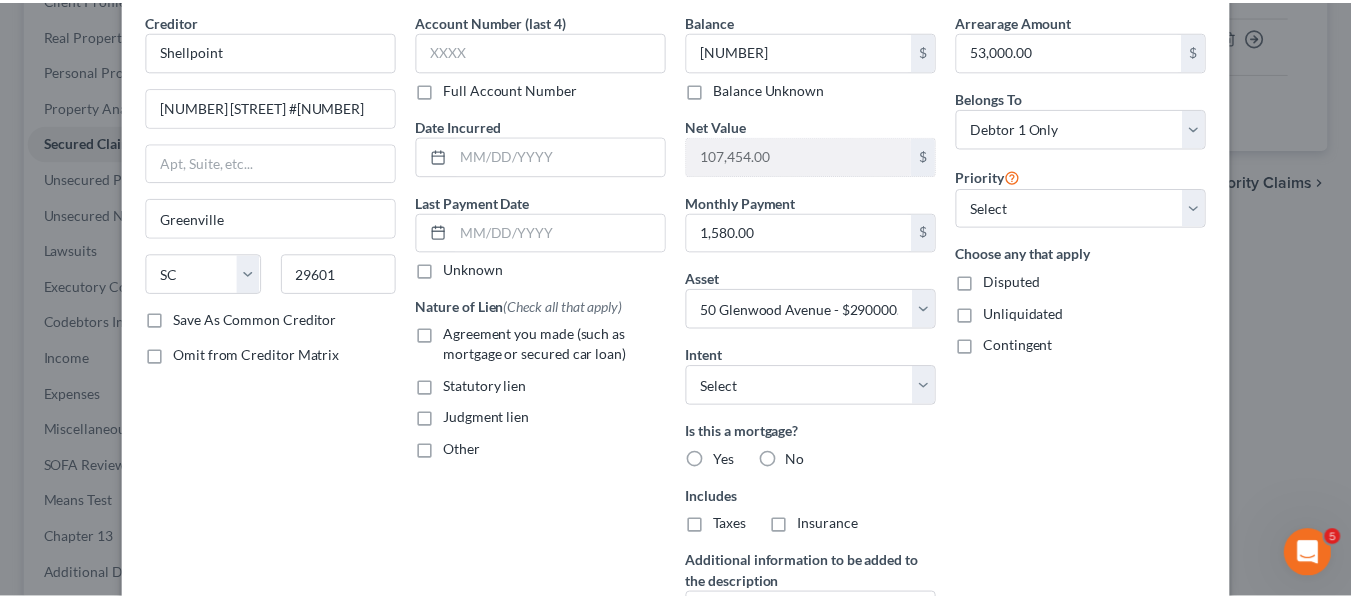 scroll, scrollTop: 309, scrollLeft: 0, axis: vertical 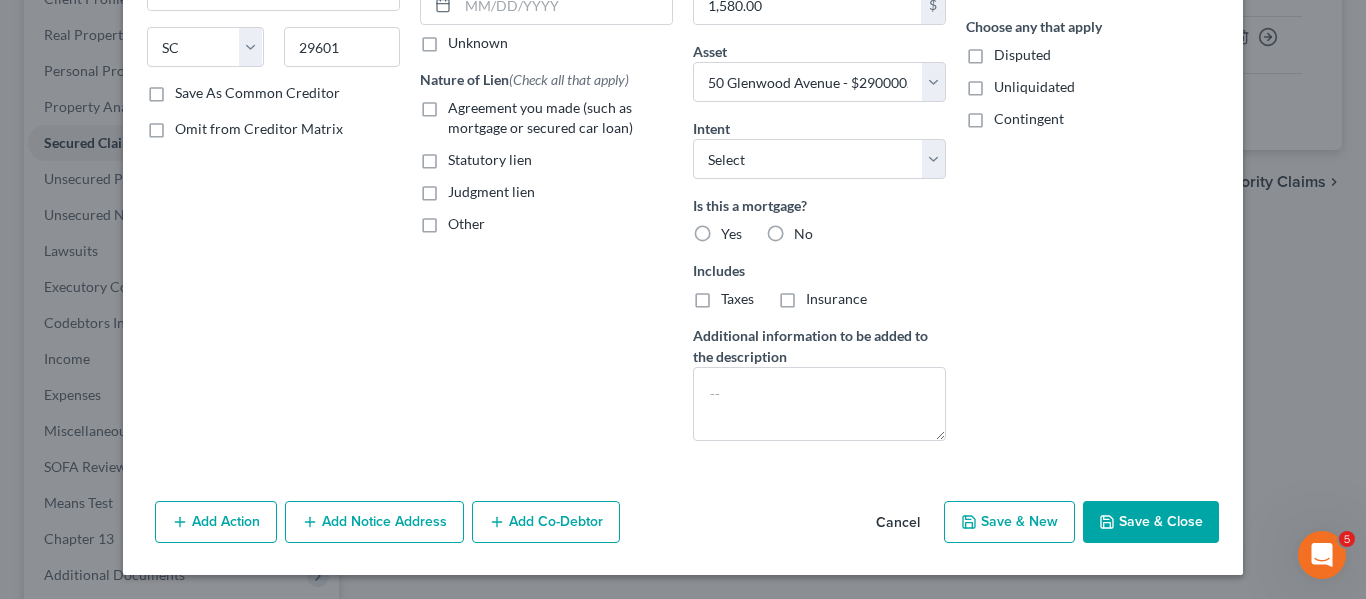 click on "Save & Close" at bounding box center (1151, 522) 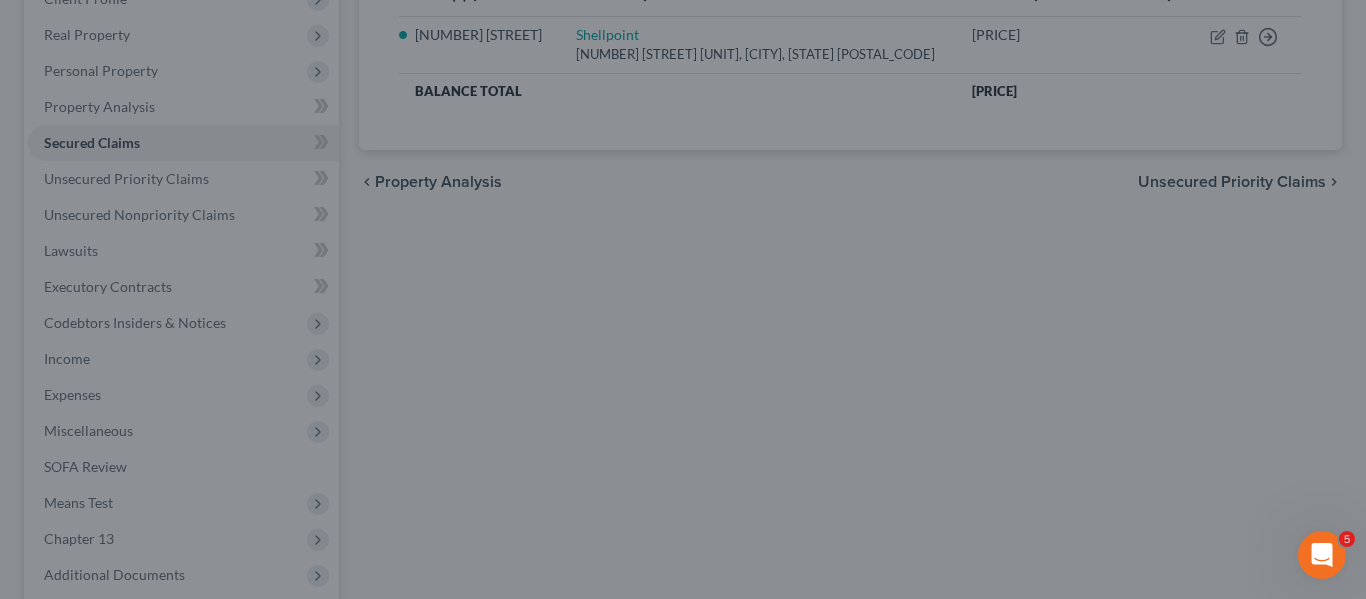 select on "6" 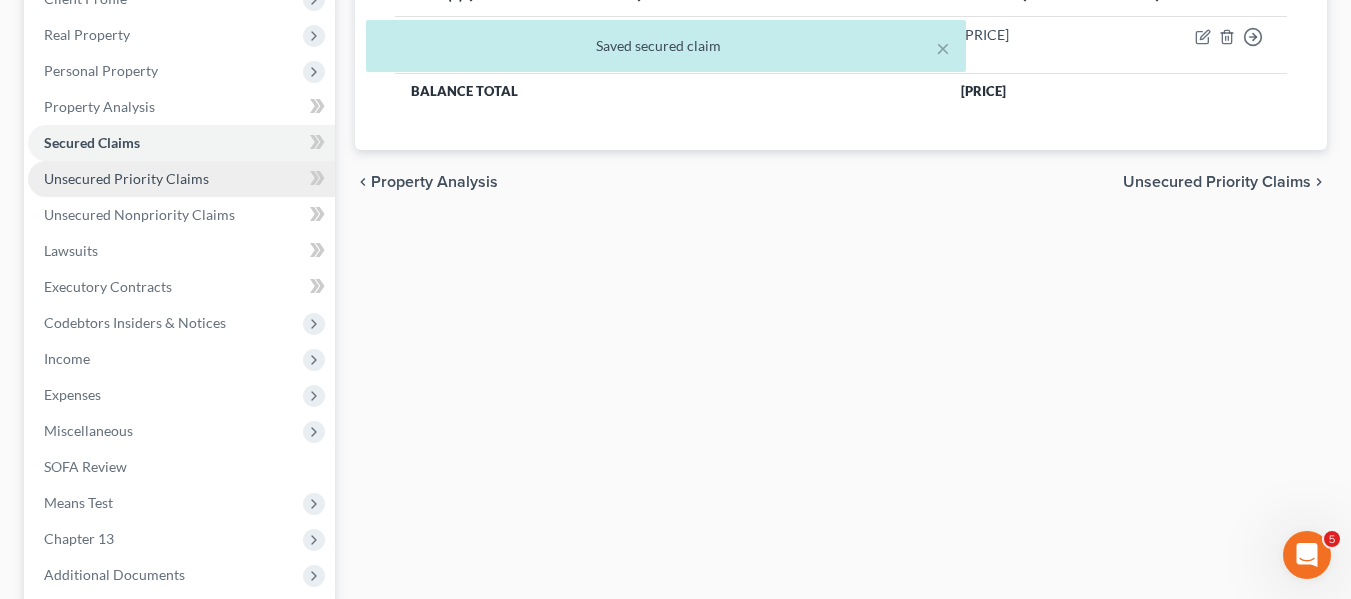 click on "Unsecured Priority Claims" at bounding box center [126, 178] 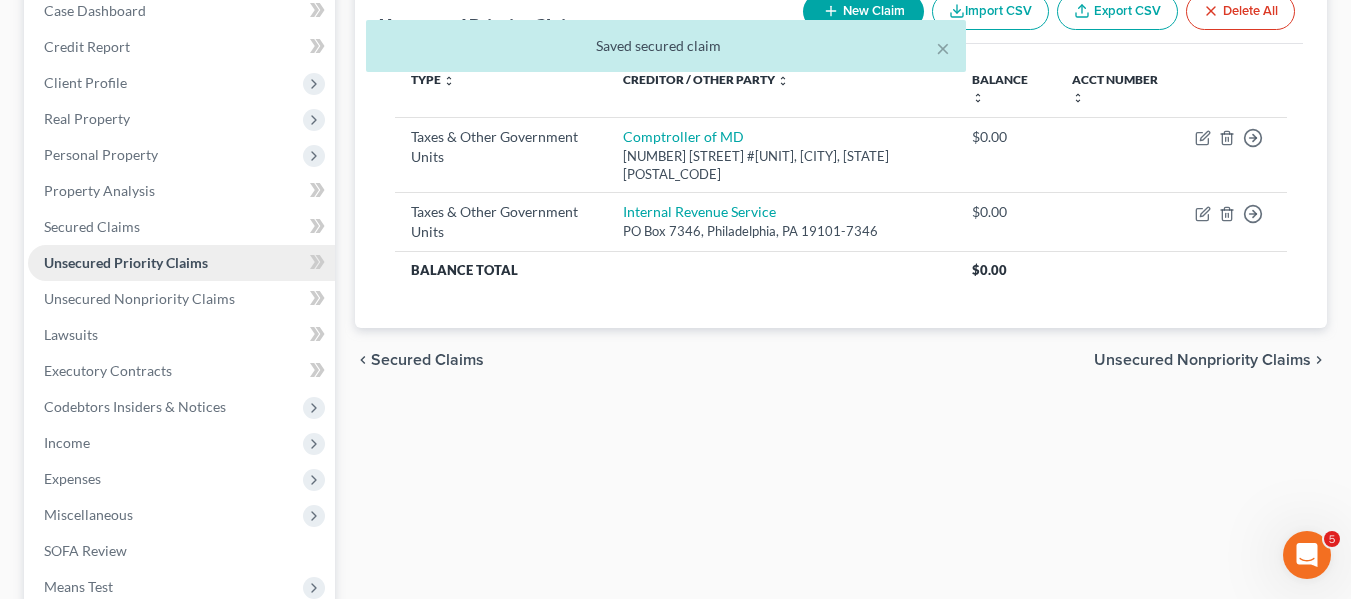 scroll, scrollTop: 216, scrollLeft: 0, axis: vertical 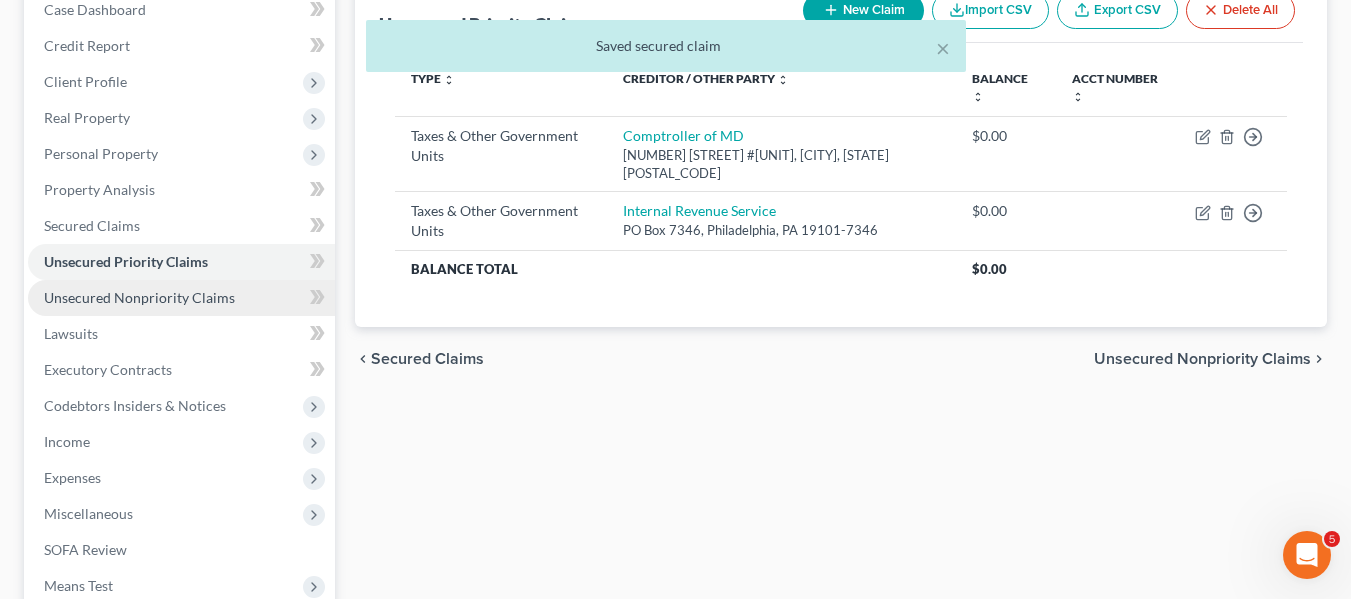 click on "Unsecured Nonpriority Claims" at bounding box center (139, 297) 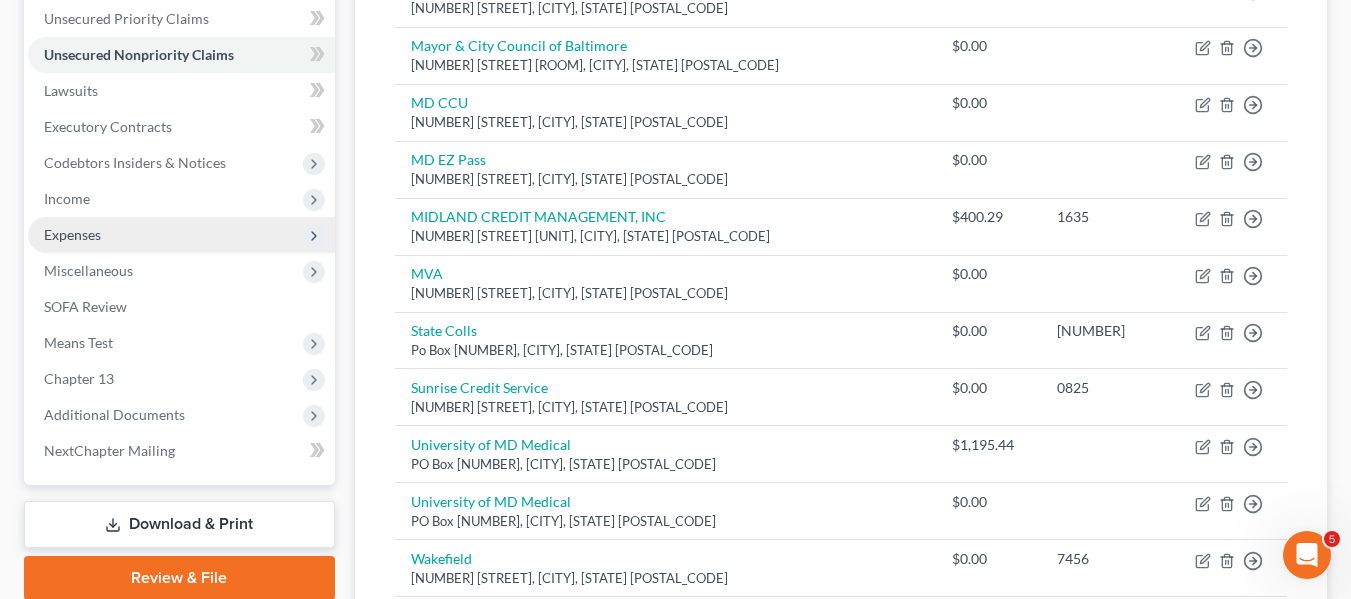scroll, scrollTop: 460, scrollLeft: 0, axis: vertical 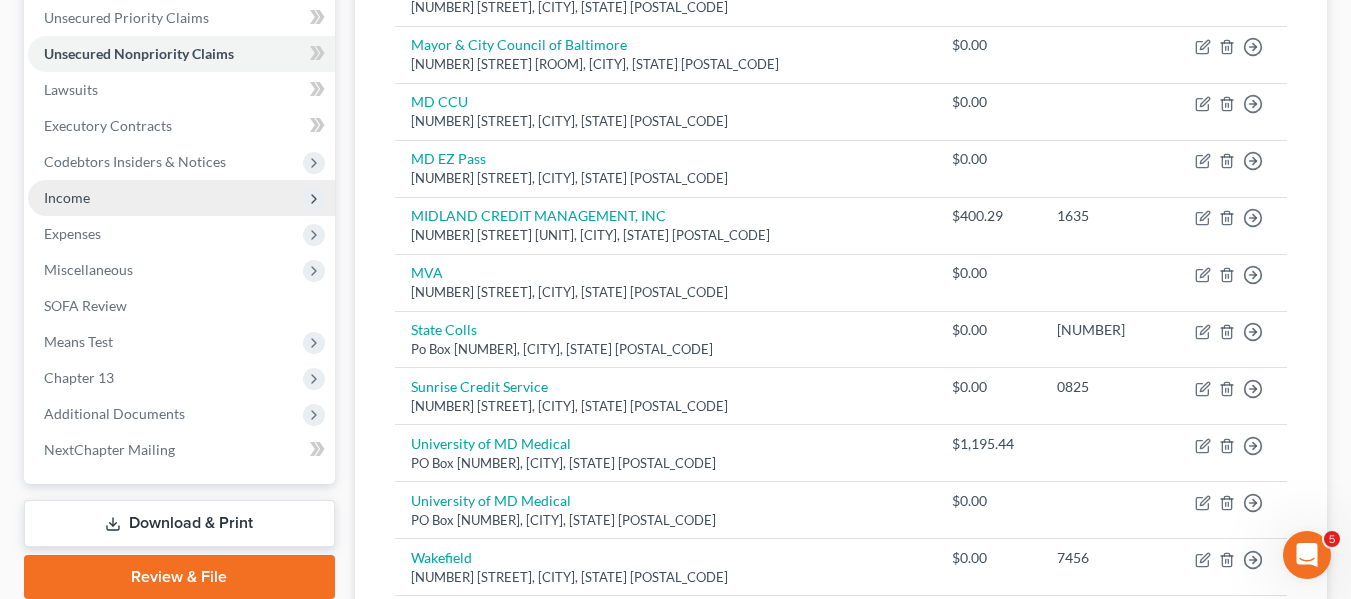 click on "Income" at bounding box center [67, 197] 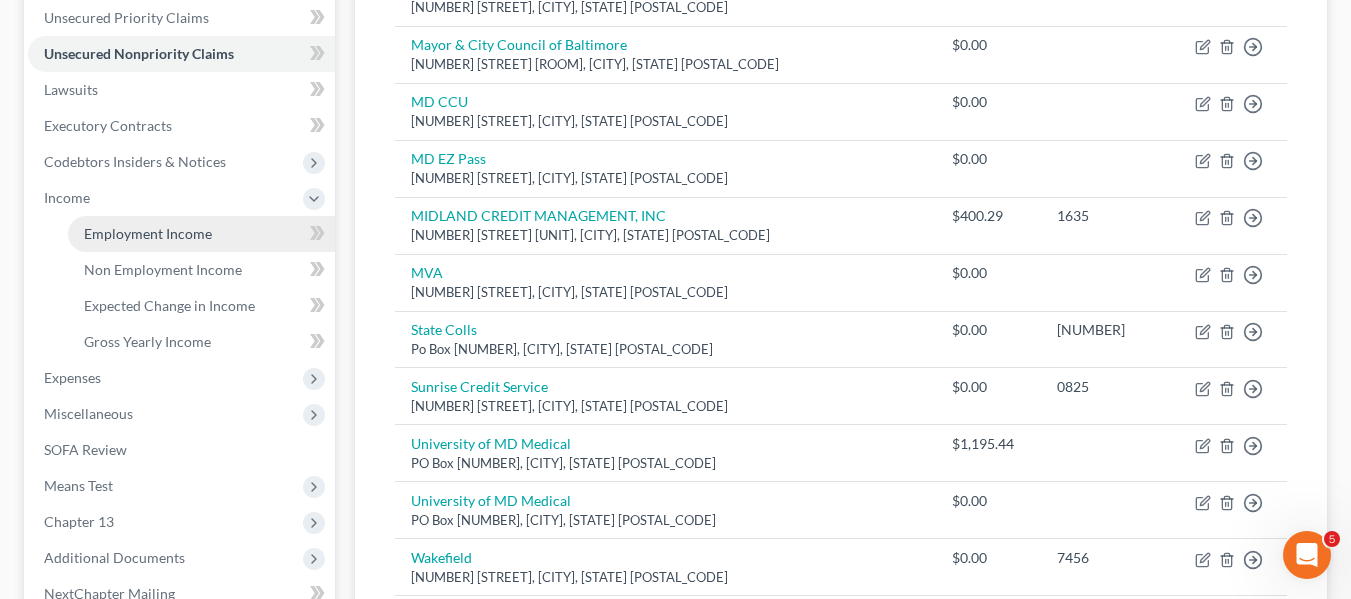 click on "Employment Income" at bounding box center (148, 233) 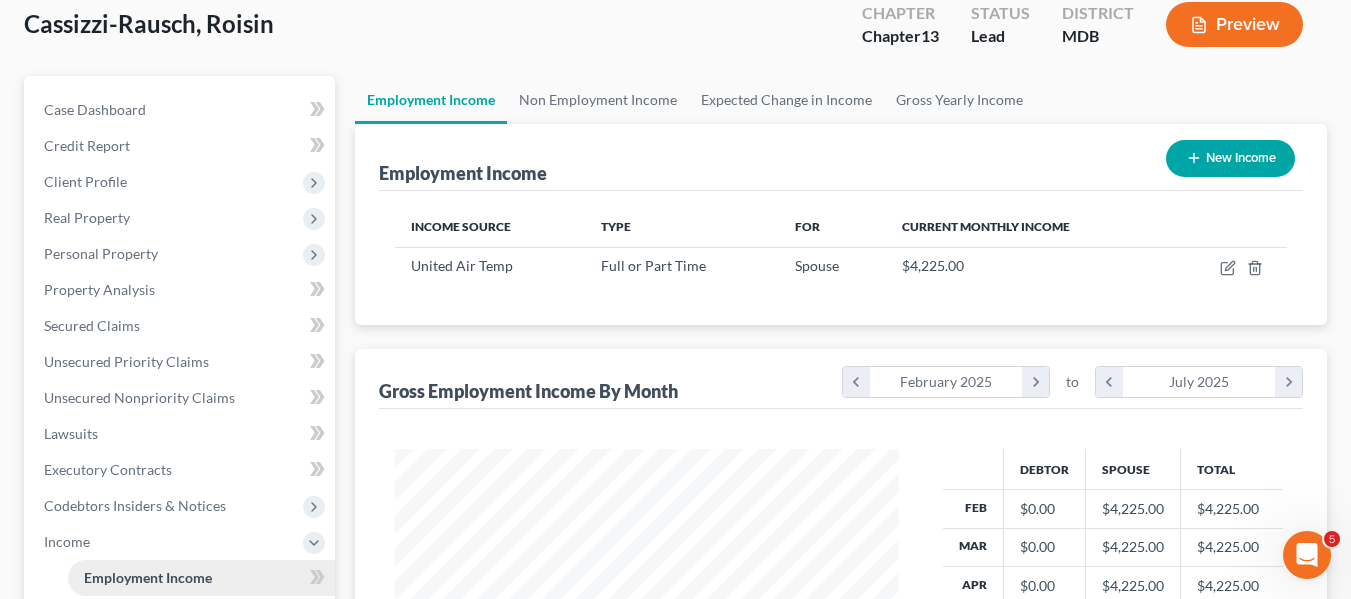 scroll, scrollTop: 0, scrollLeft: 0, axis: both 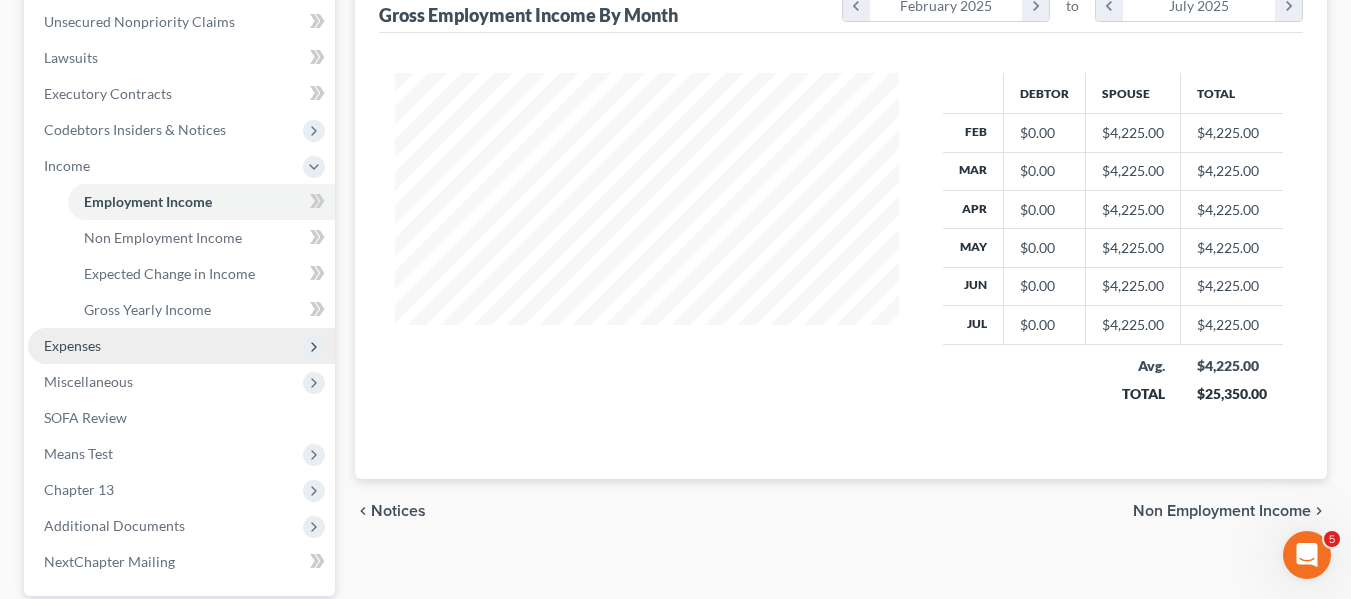 click on "Expenses" at bounding box center (181, 346) 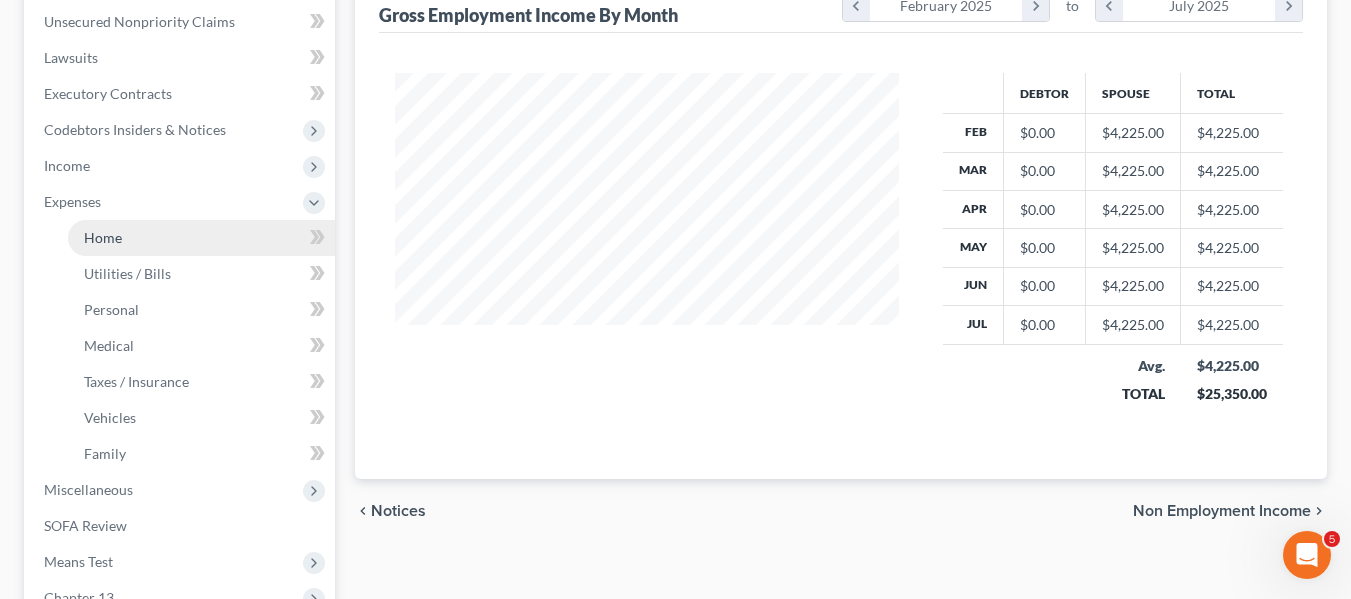click on "Home" at bounding box center [103, 237] 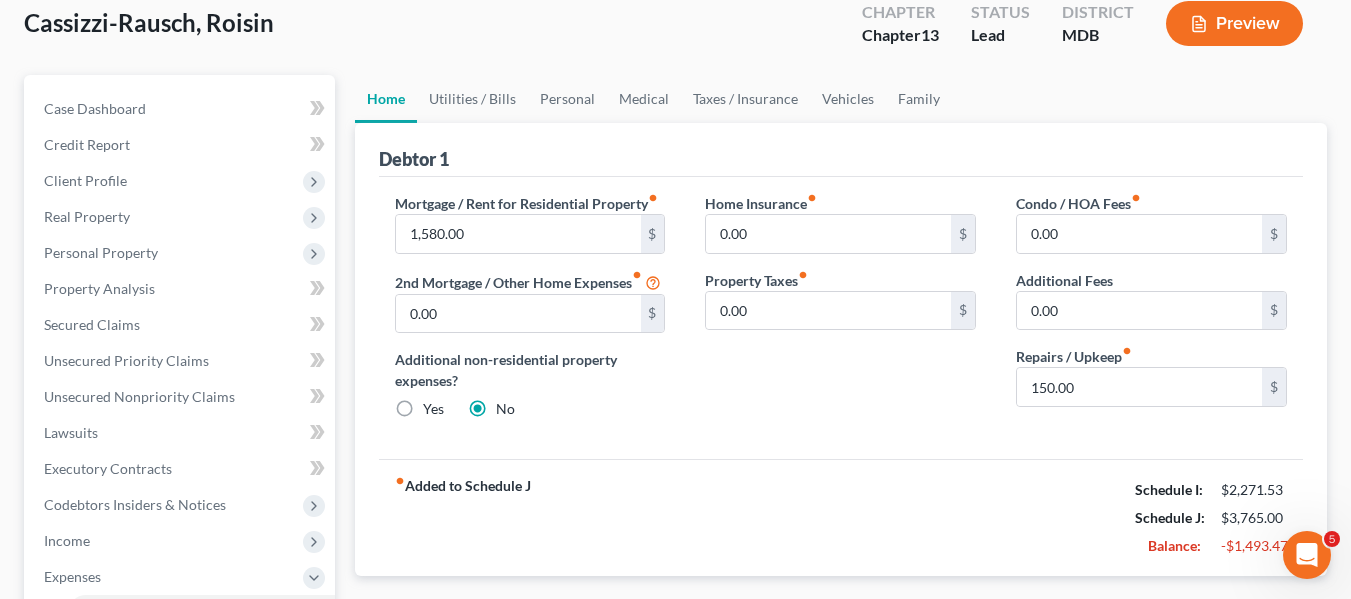 scroll, scrollTop: 119, scrollLeft: 0, axis: vertical 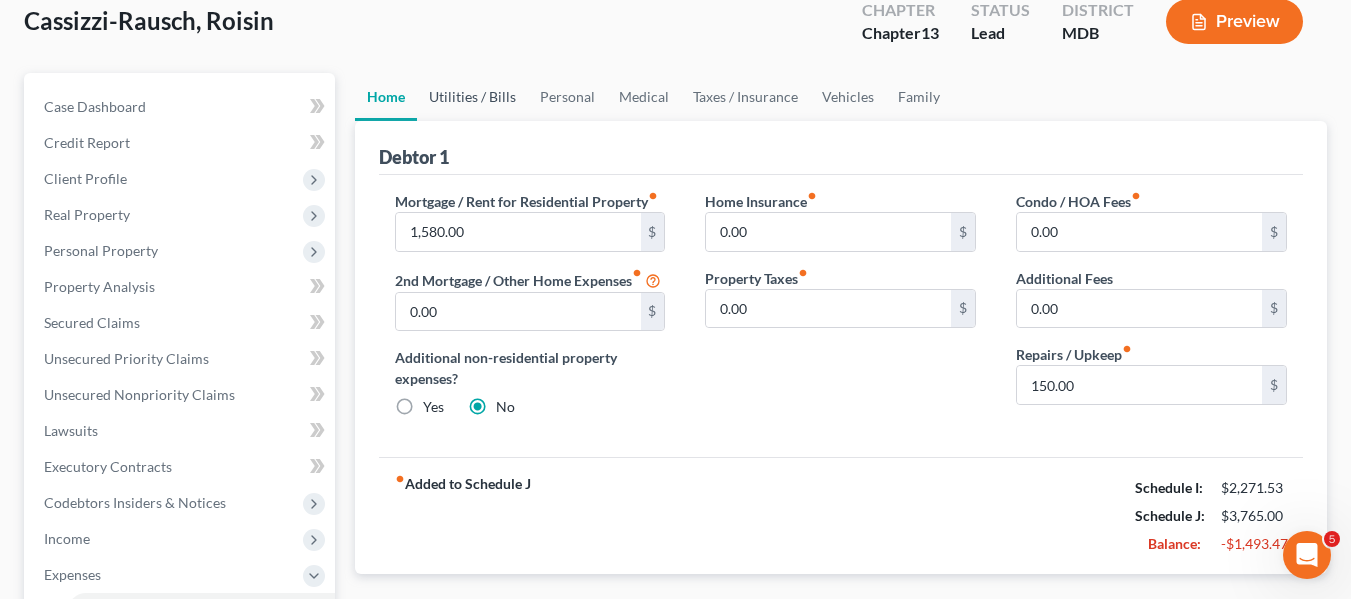 click on "Utilities / Bills" at bounding box center (472, 97) 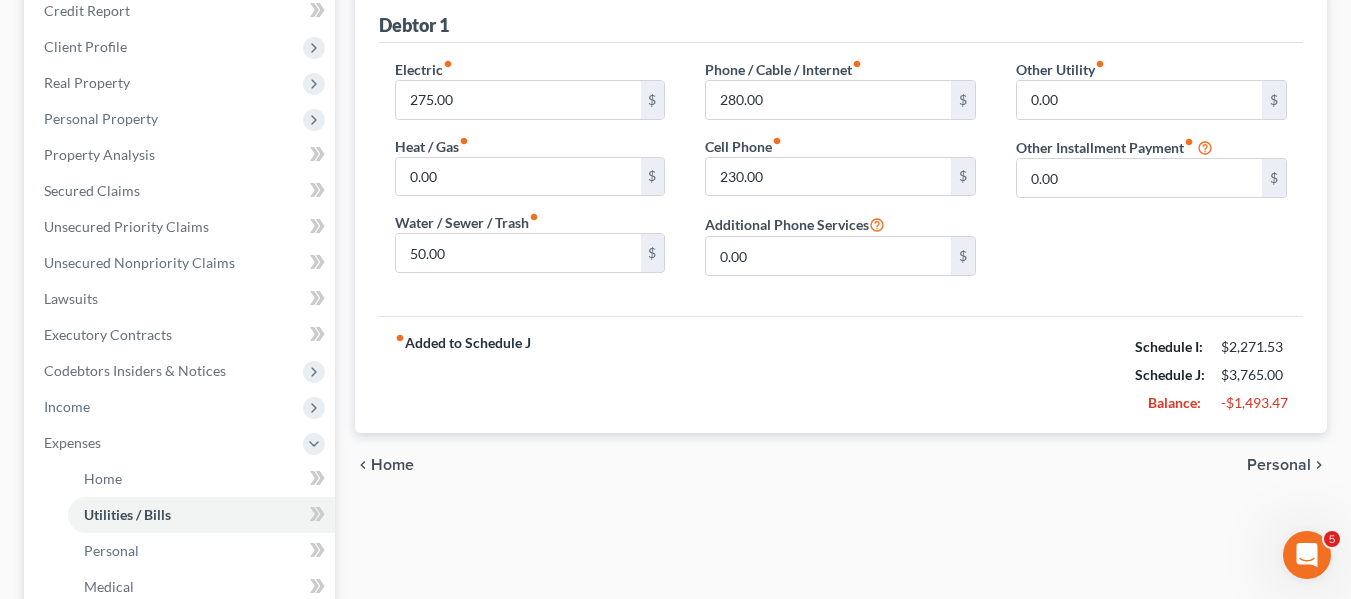 scroll, scrollTop: 252, scrollLeft: 0, axis: vertical 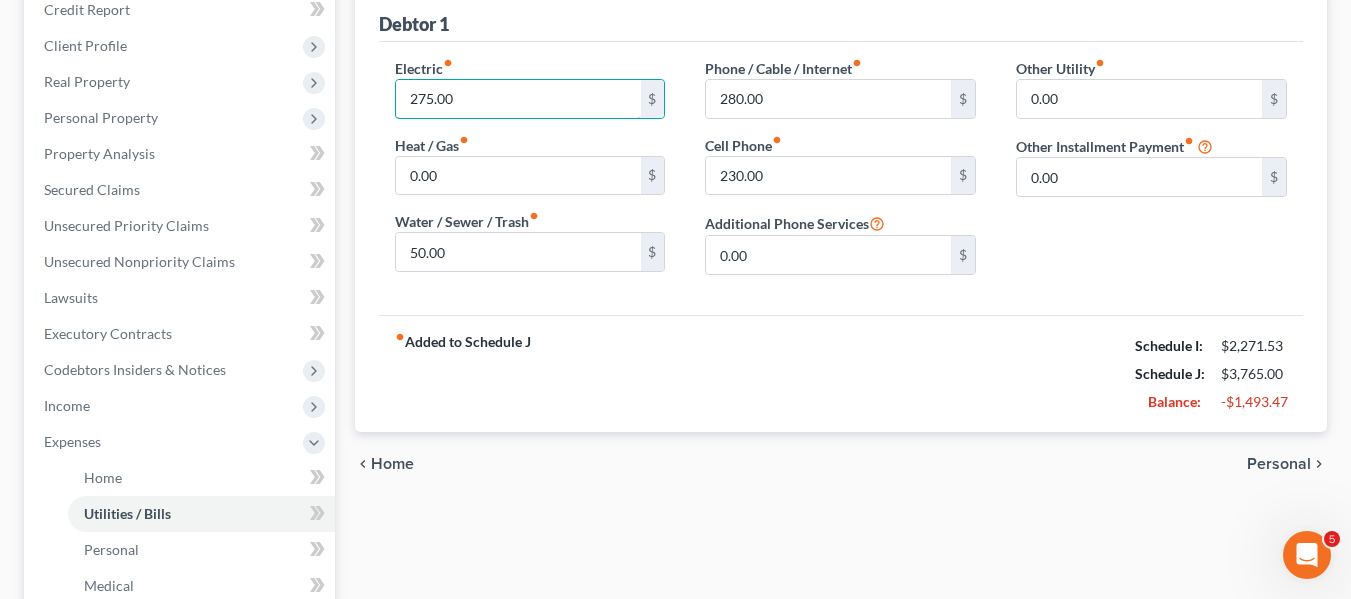 click on "275.00" at bounding box center [518, 99] 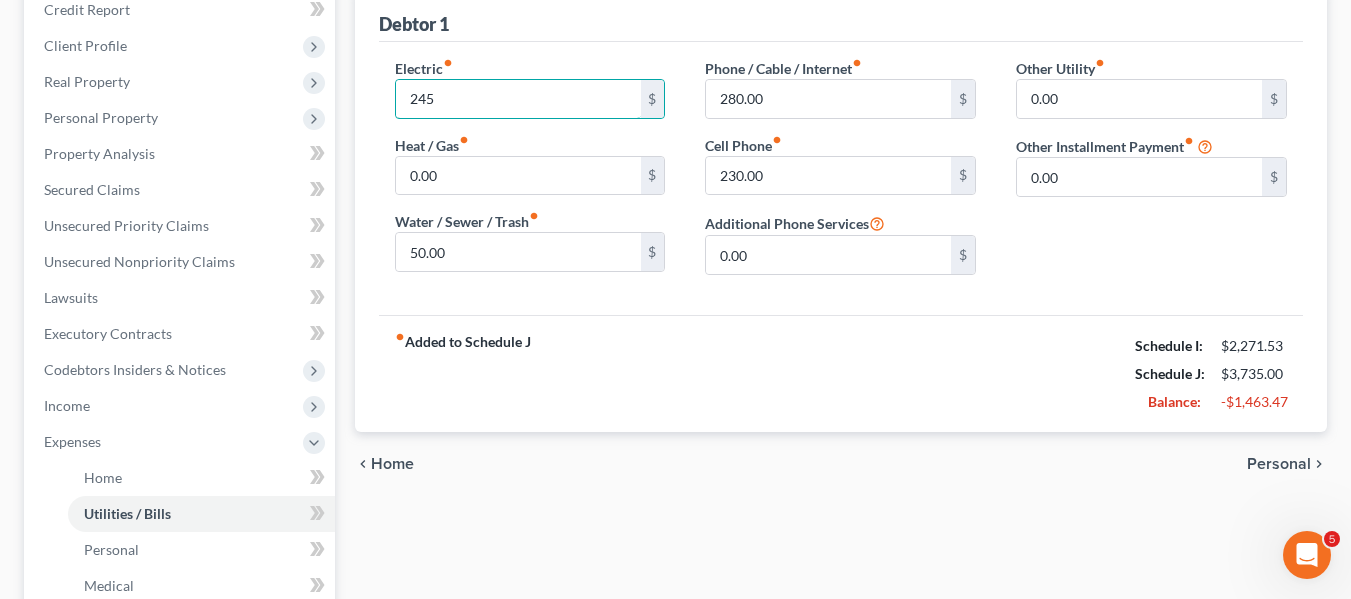 type on "245" 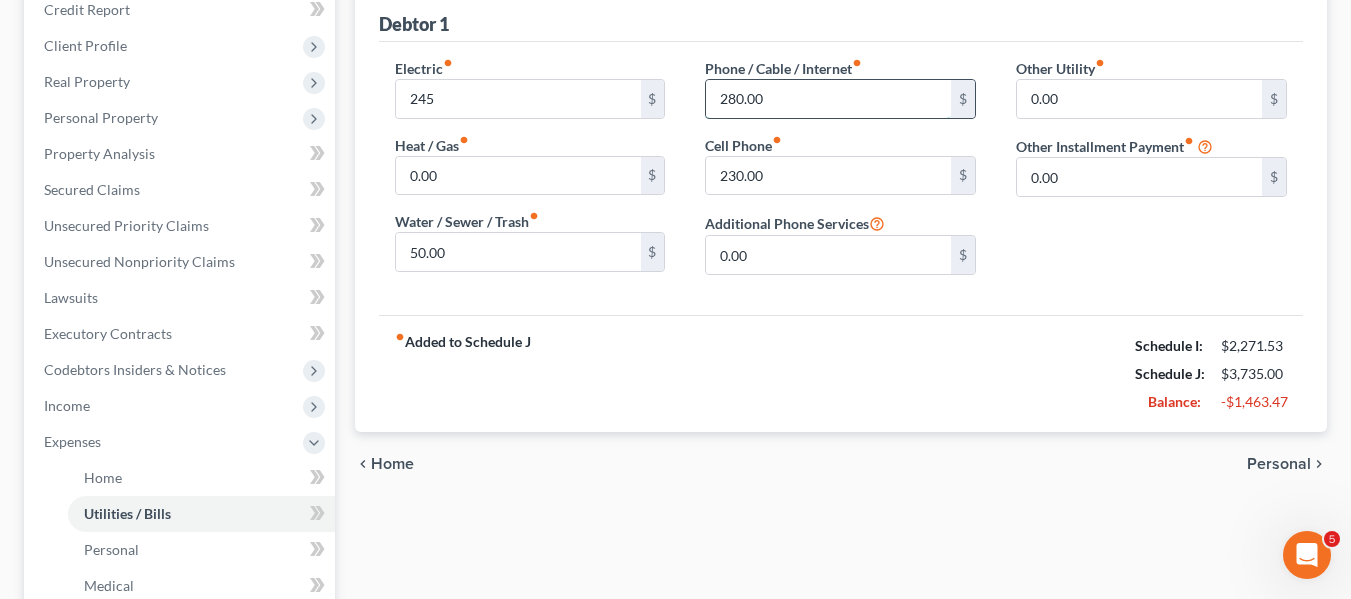 click on "280.00" at bounding box center (828, 99) 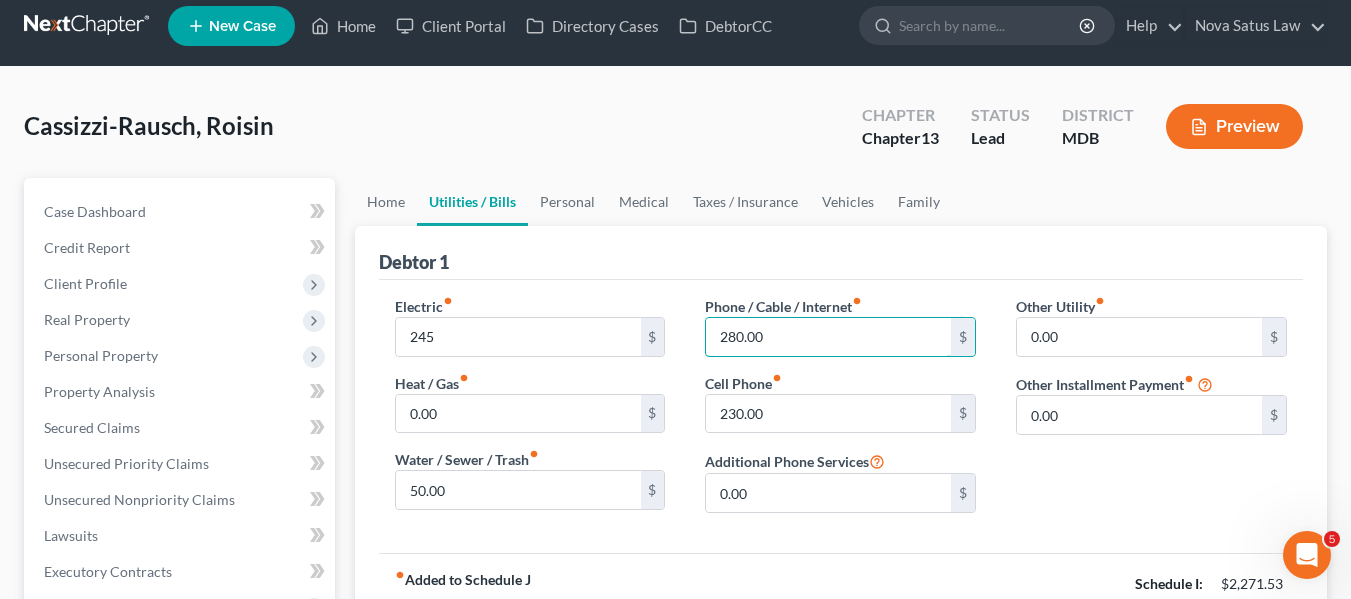 scroll, scrollTop: 13, scrollLeft: 0, axis: vertical 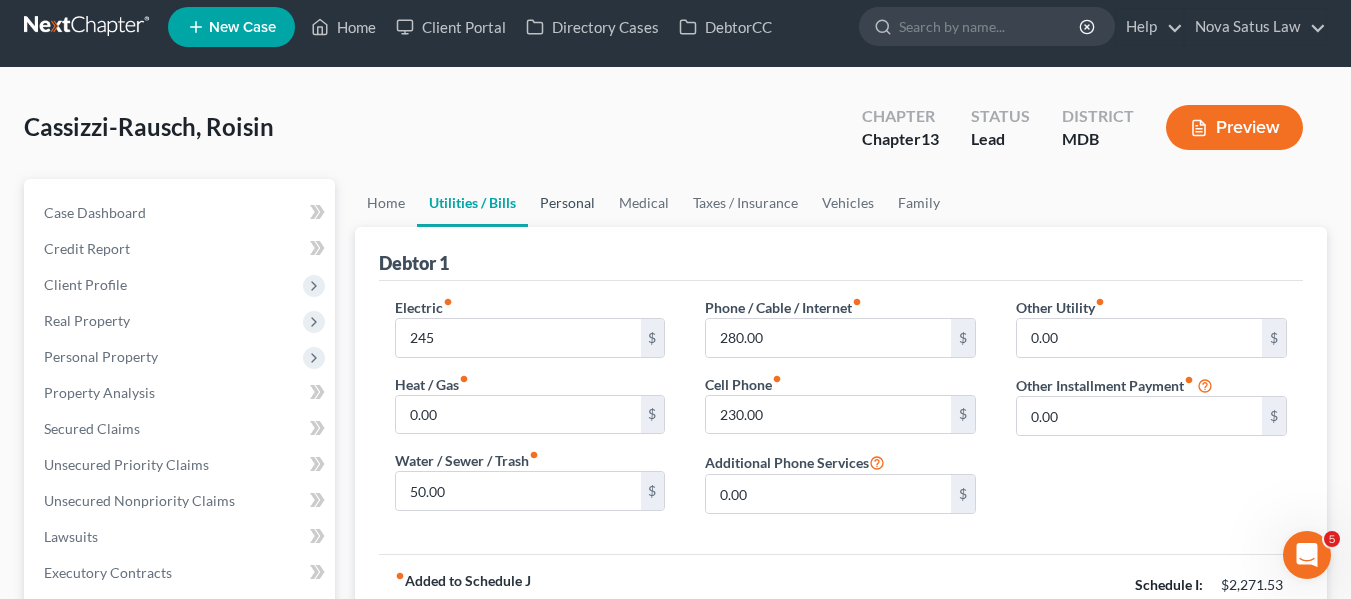 click on "Personal" at bounding box center (567, 203) 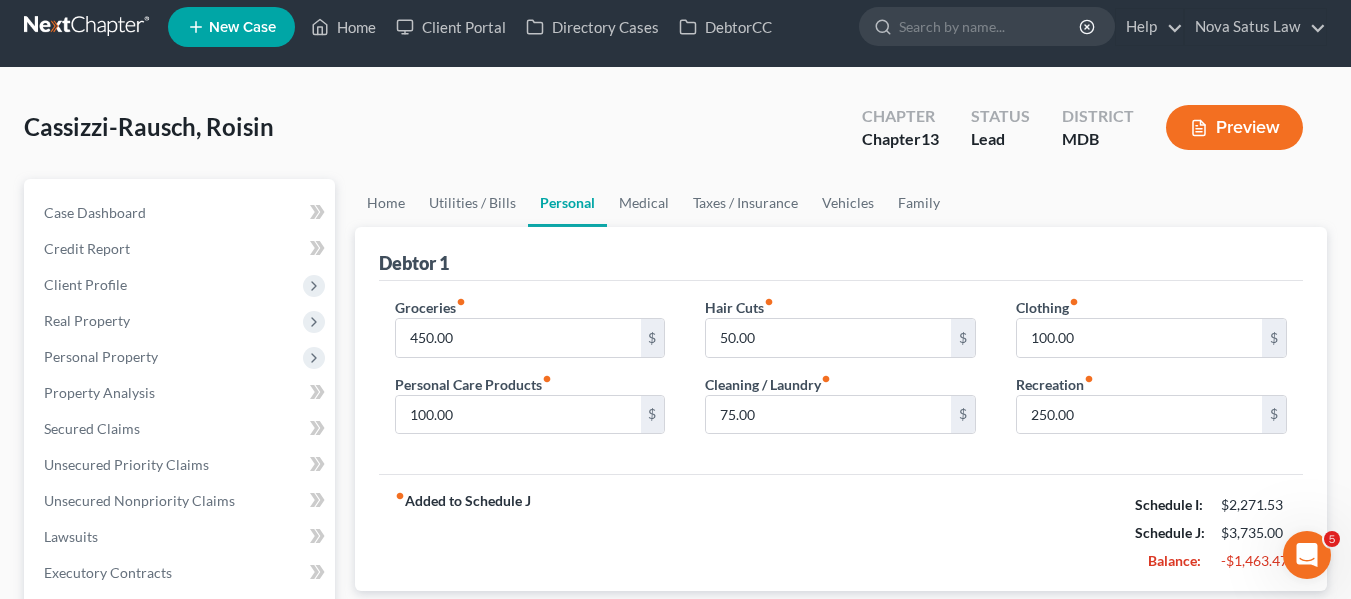 scroll, scrollTop: 0, scrollLeft: 0, axis: both 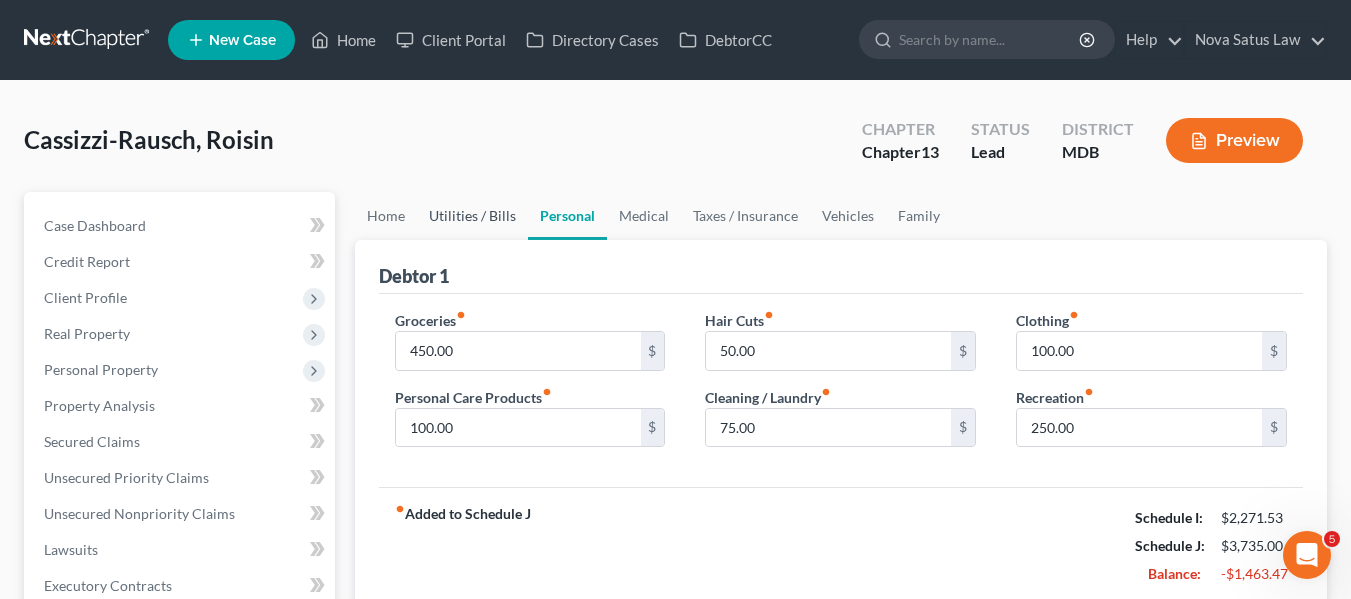 click on "Utilities / Bills" at bounding box center [472, 216] 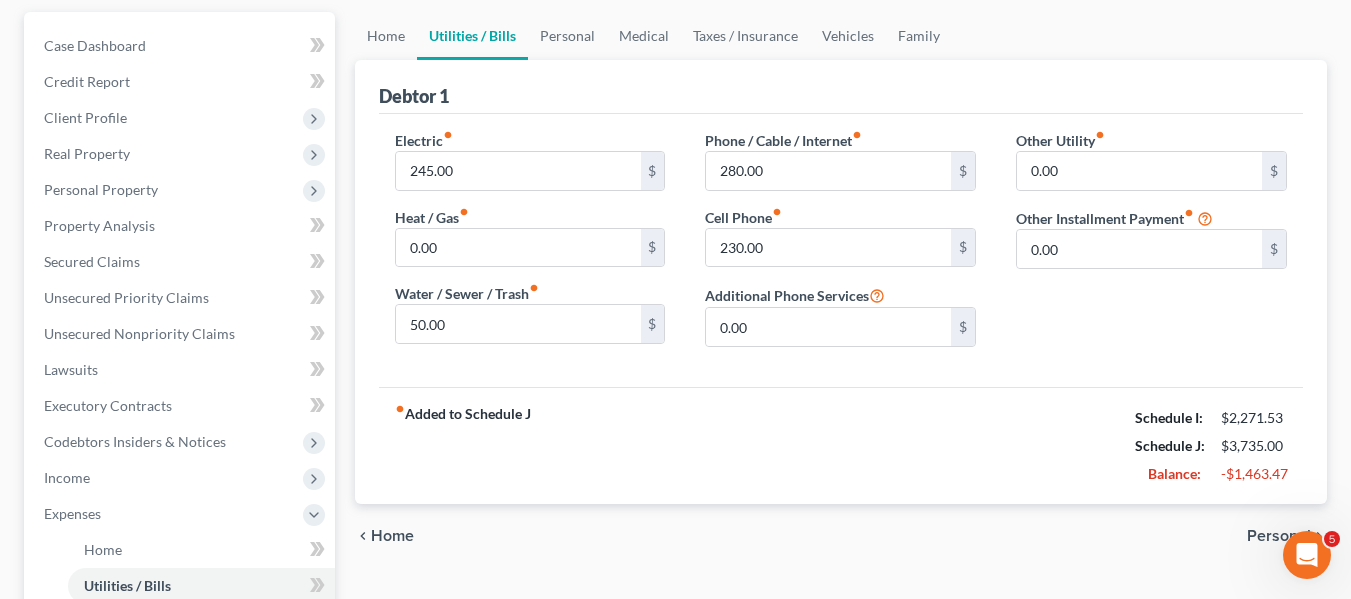 scroll, scrollTop: 181, scrollLeft: 0, axis: vertical 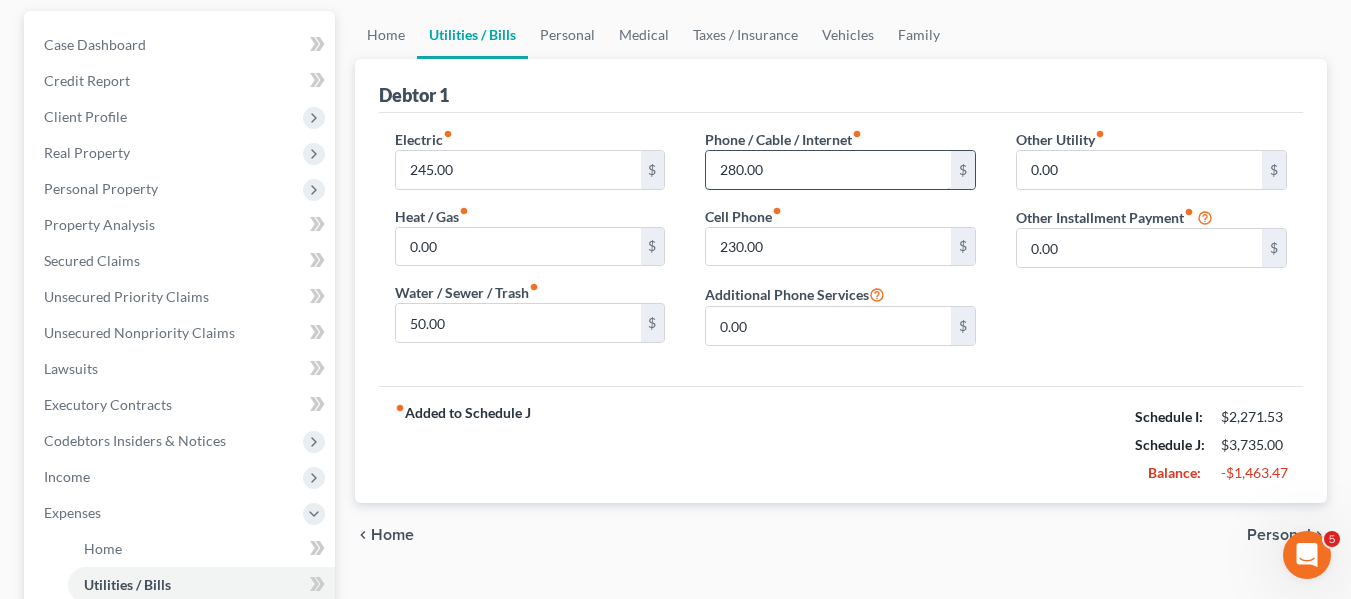 click on "280.00" at bounding box center [828, 170] 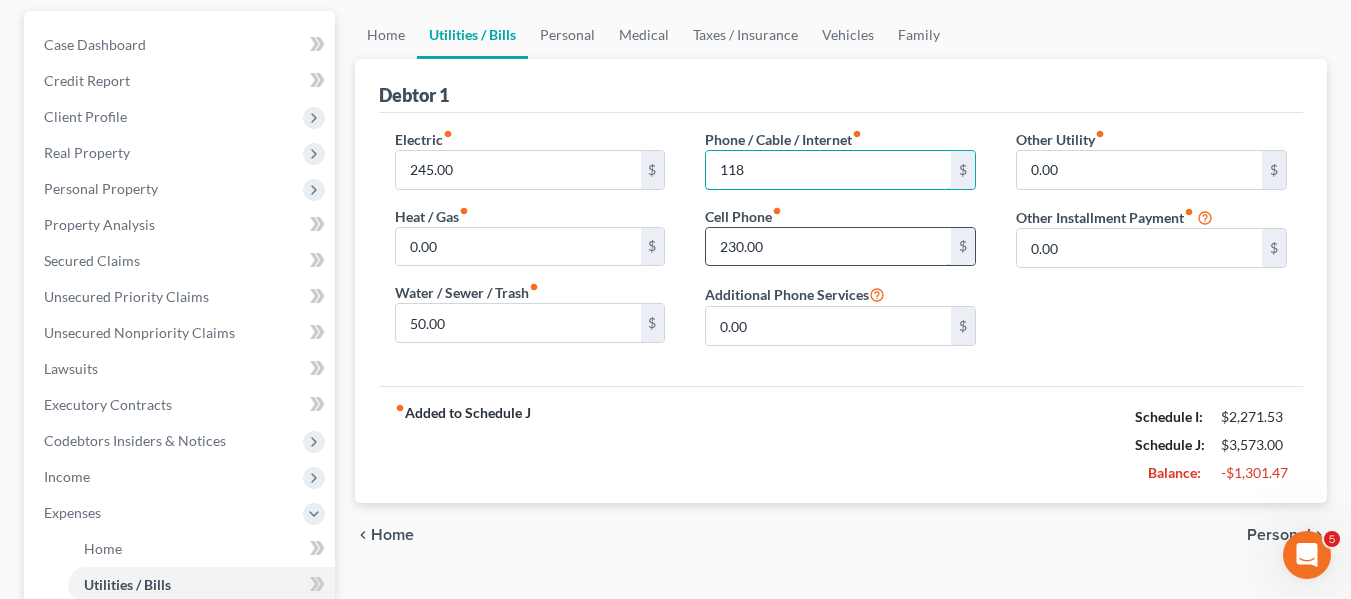 type on "118" 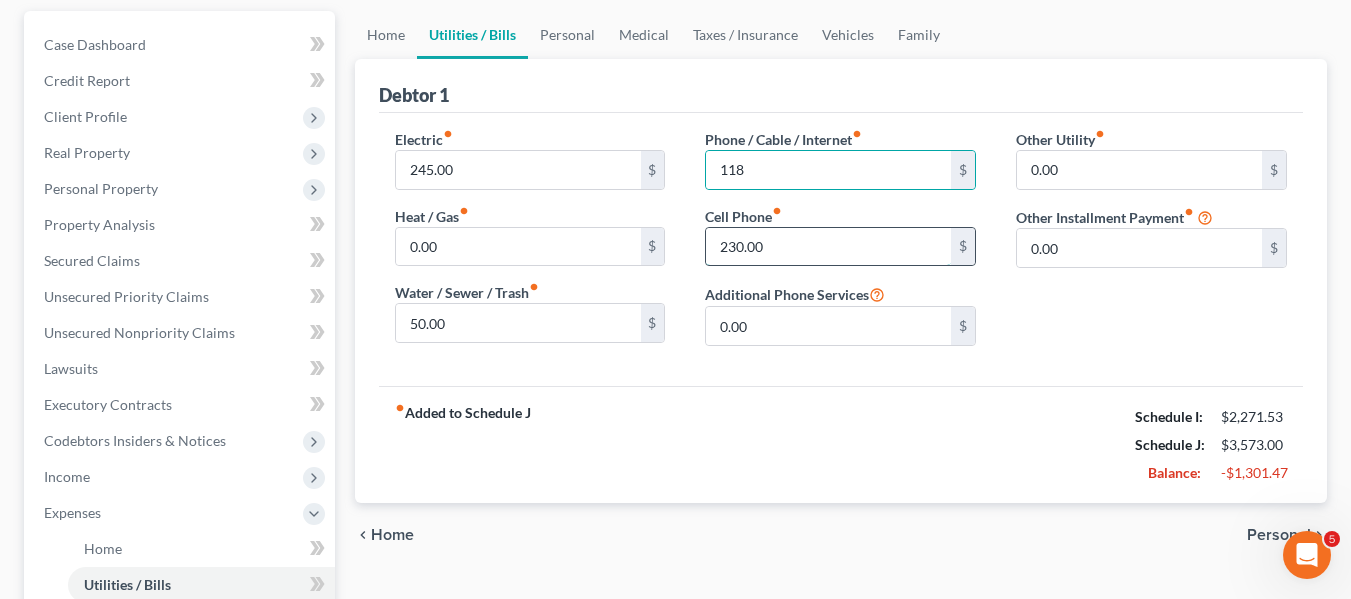 click on "230.00" at bounding box center [828, 247] 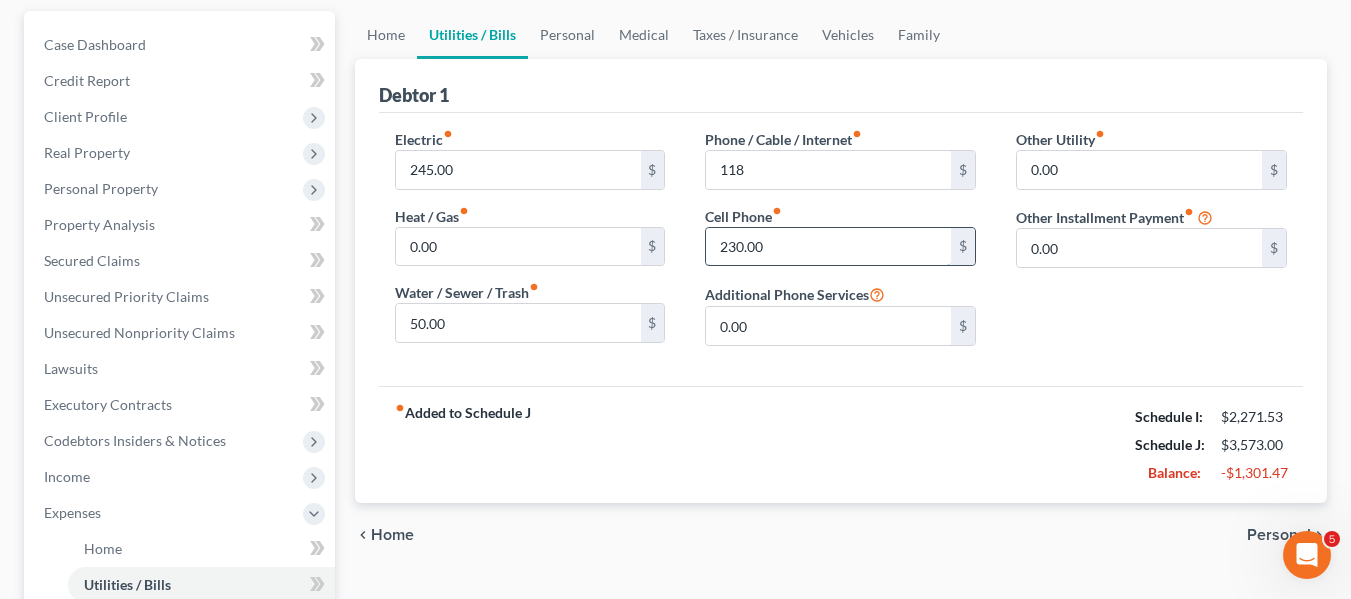 click on "230.00" at bounding box center [828, 247] 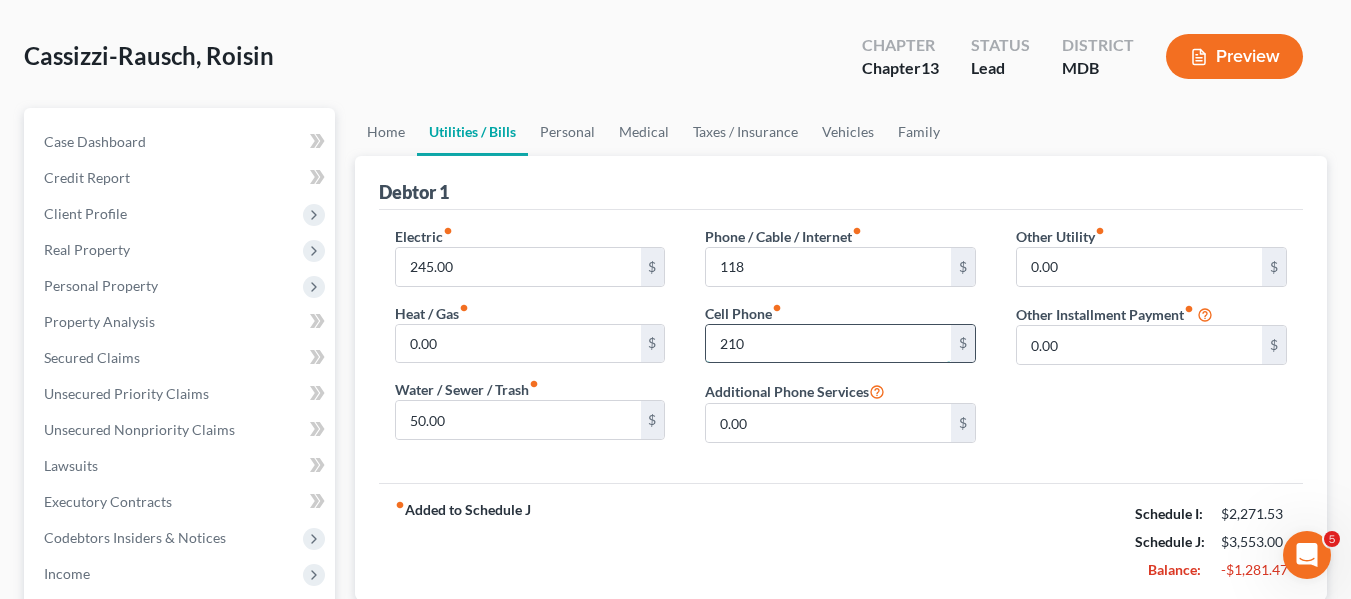 scroll, scrollTop: 80, scrollLeft: 0, axis: vertical 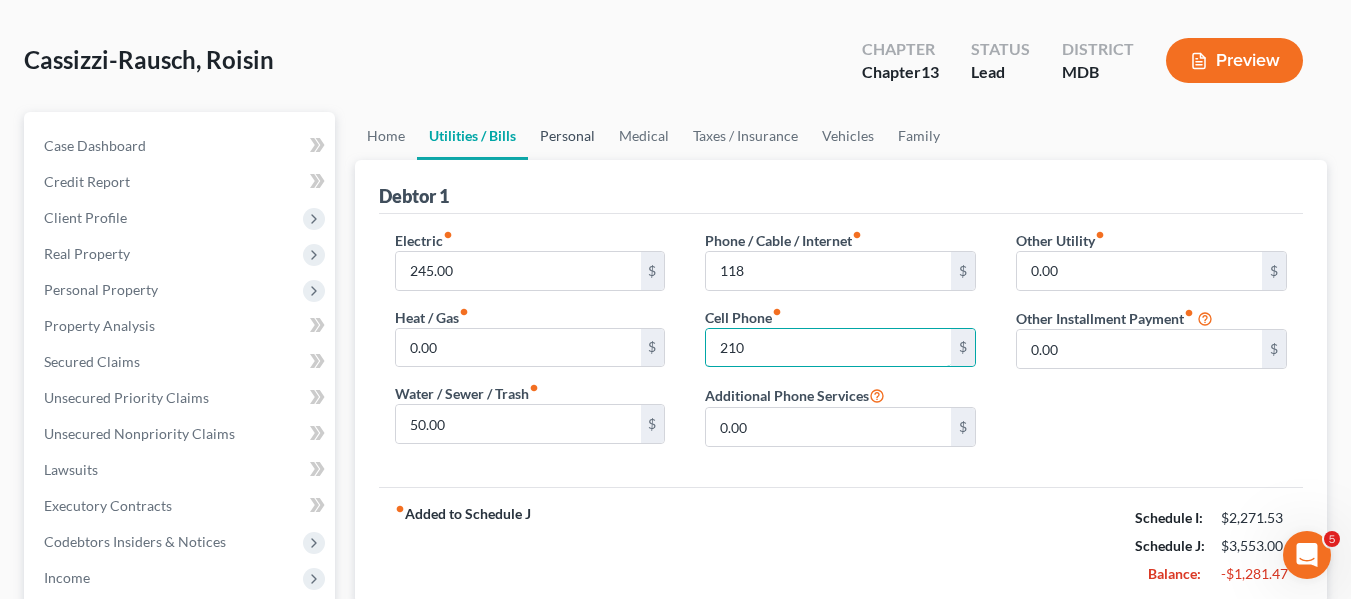 type on "210" 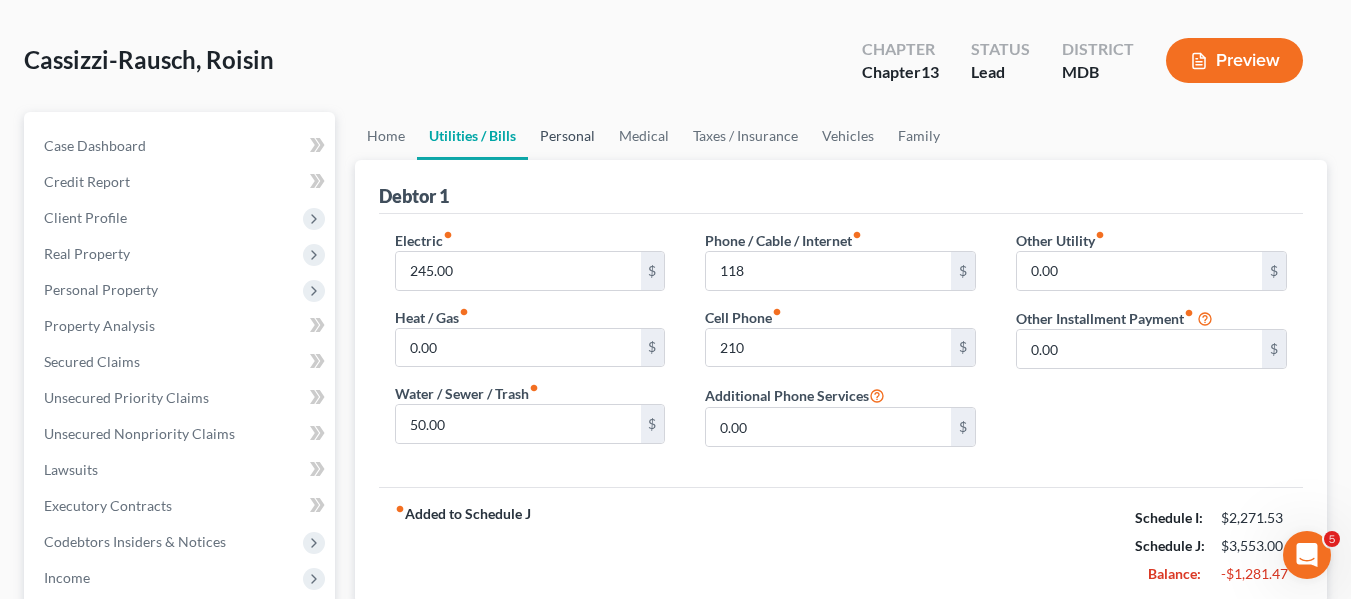click on "Personal" at bounding box center [567, 136] 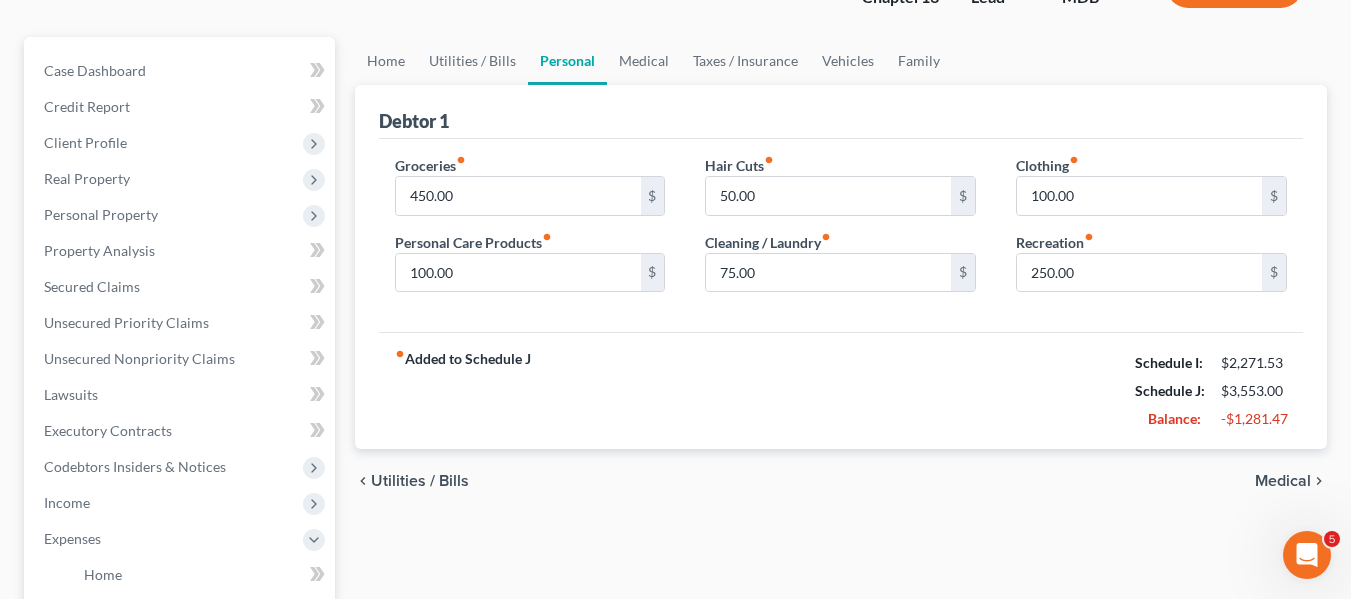 scroll, scrollTop: 154, scrollLeft: 0, axis: vertical 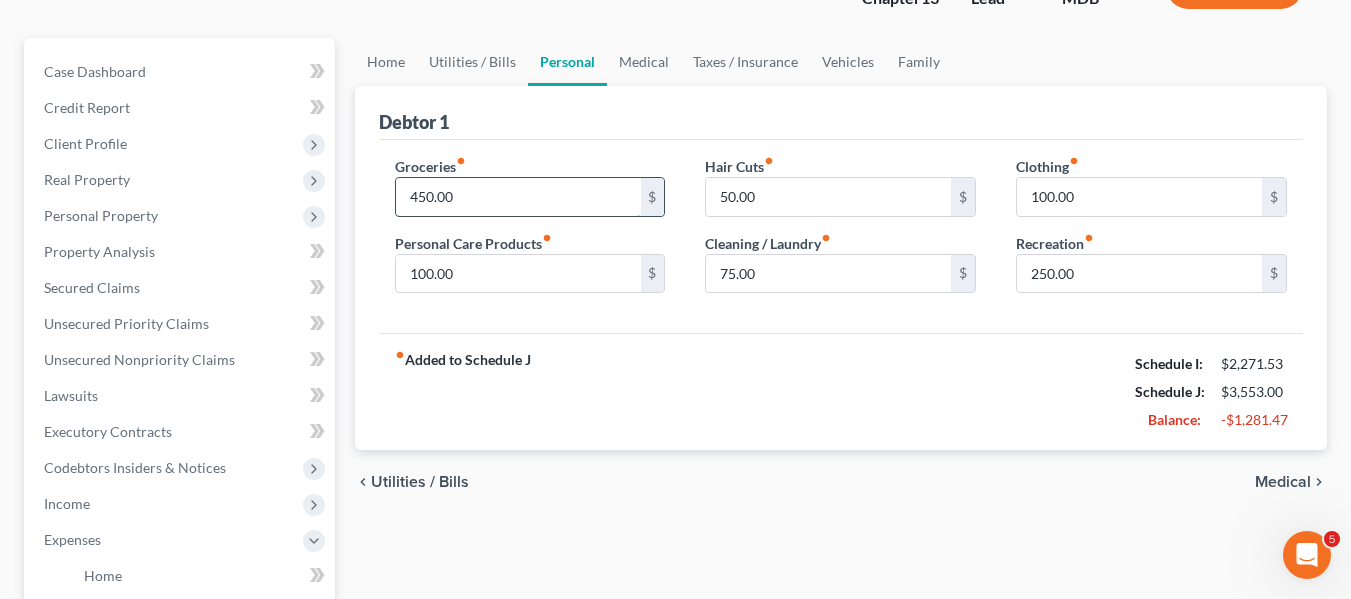 click on "450.00" at bounding box center [518, 197] 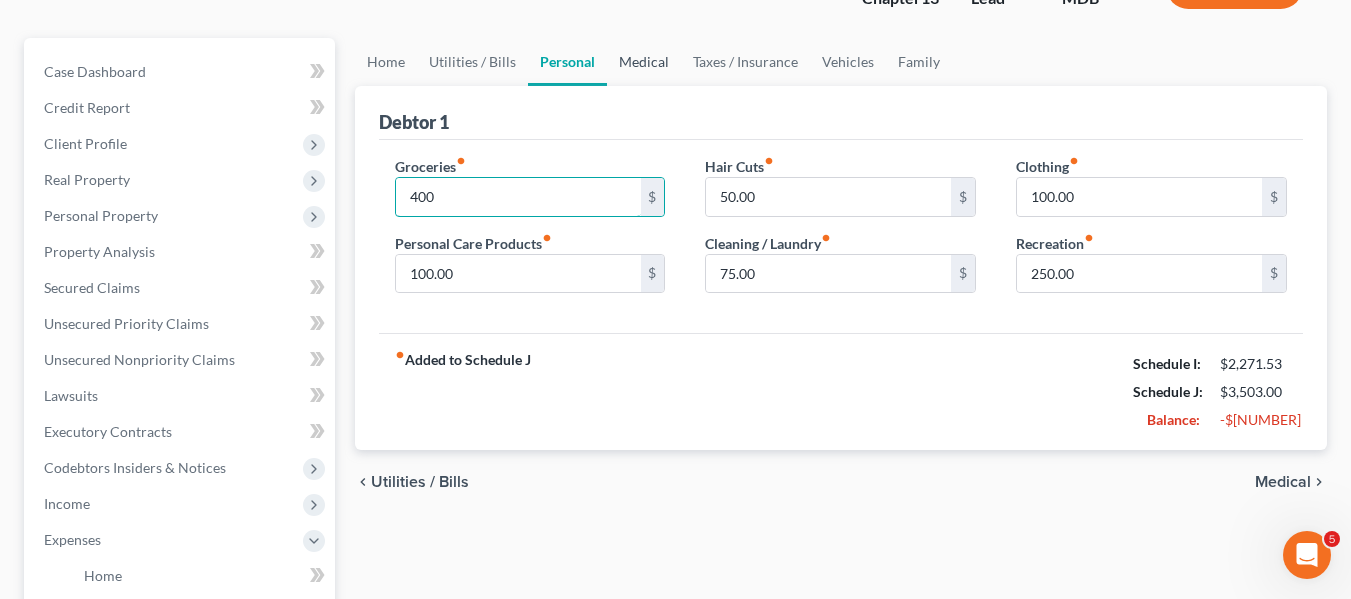 type on "400" 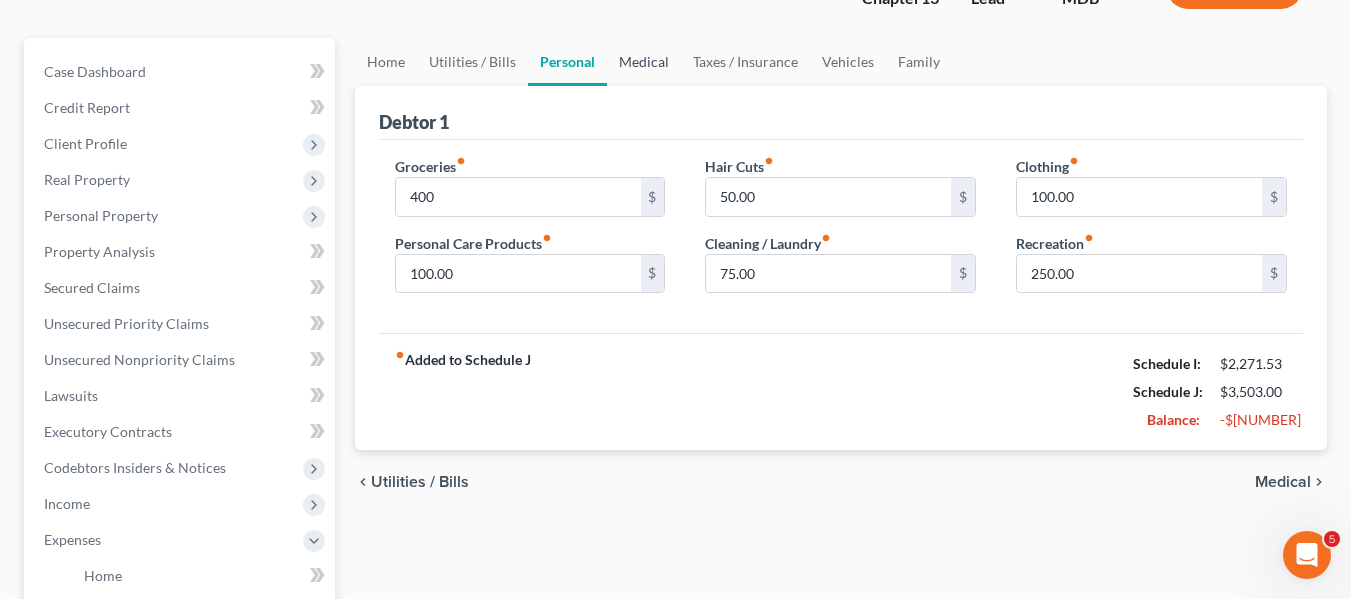 click on "Medical" at bounding box center (644, 62) 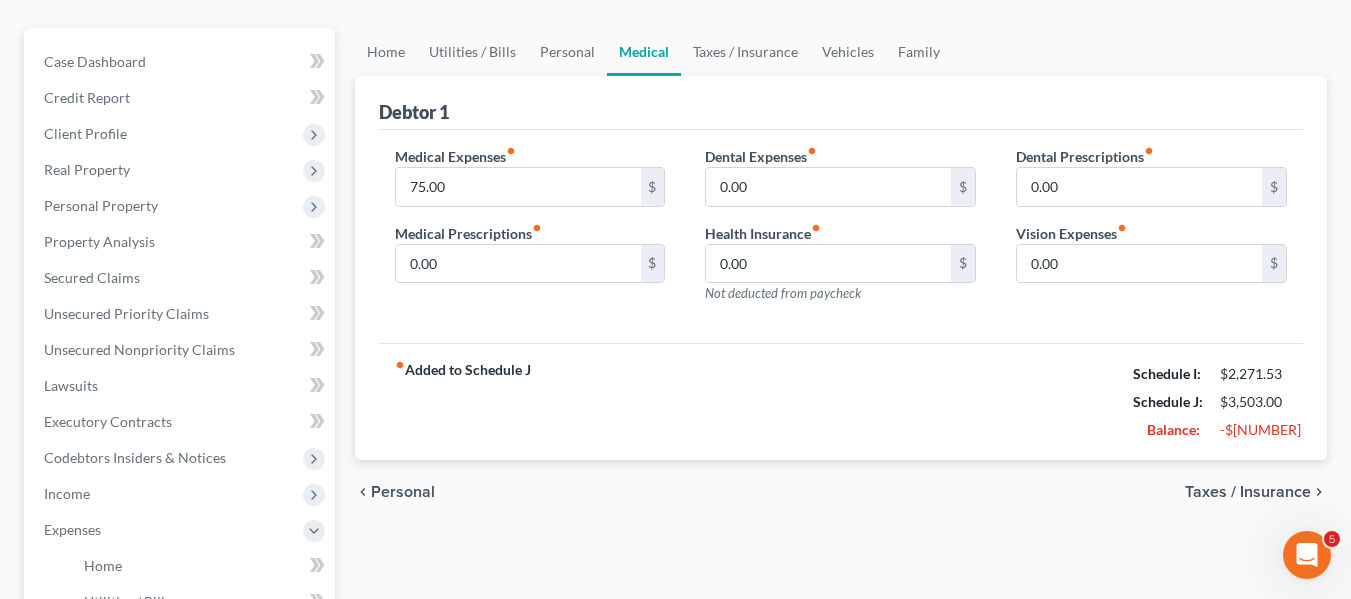 scroll, scrollTop: 165, scrollLeft: 0, axis: vertical 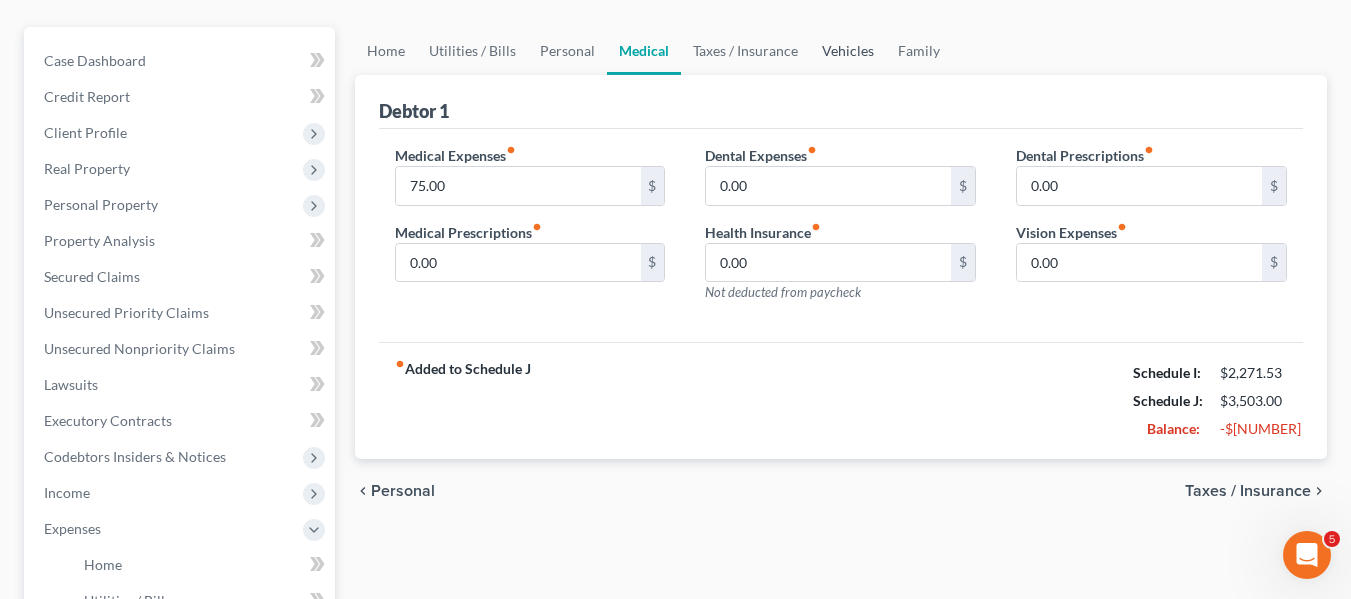 click on "Vehicles" at bounding box center (848, 51) 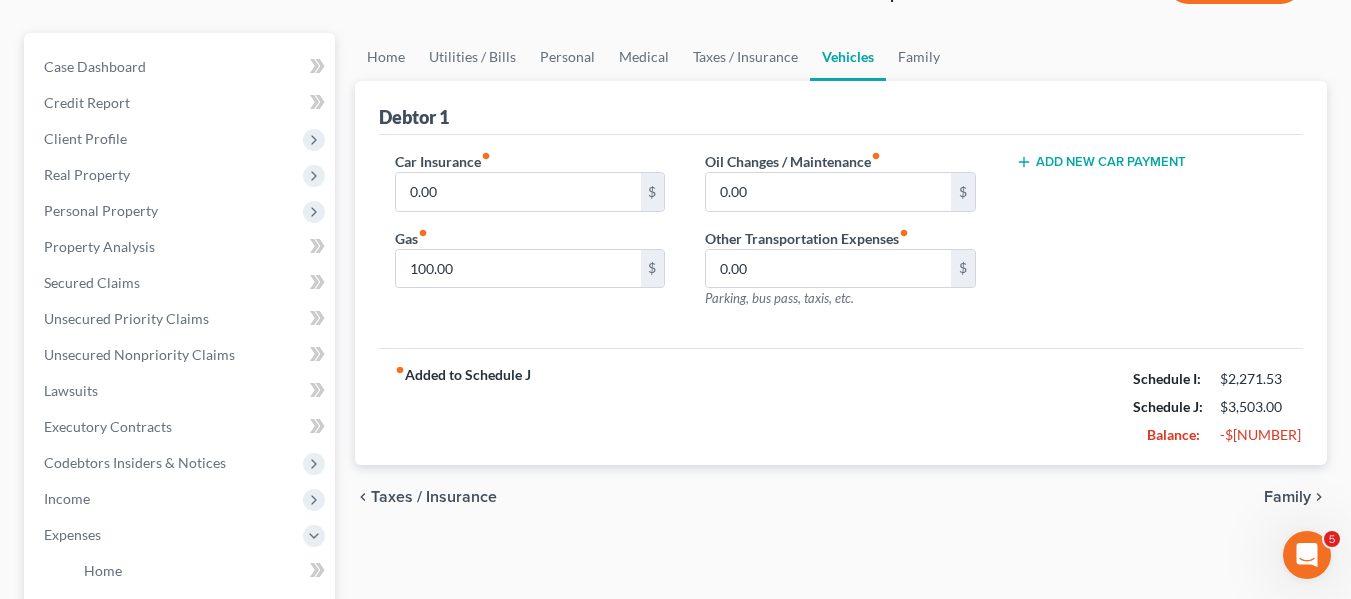 scroll, scrollTop: 160, scrollLeft: 0, axis: vertical 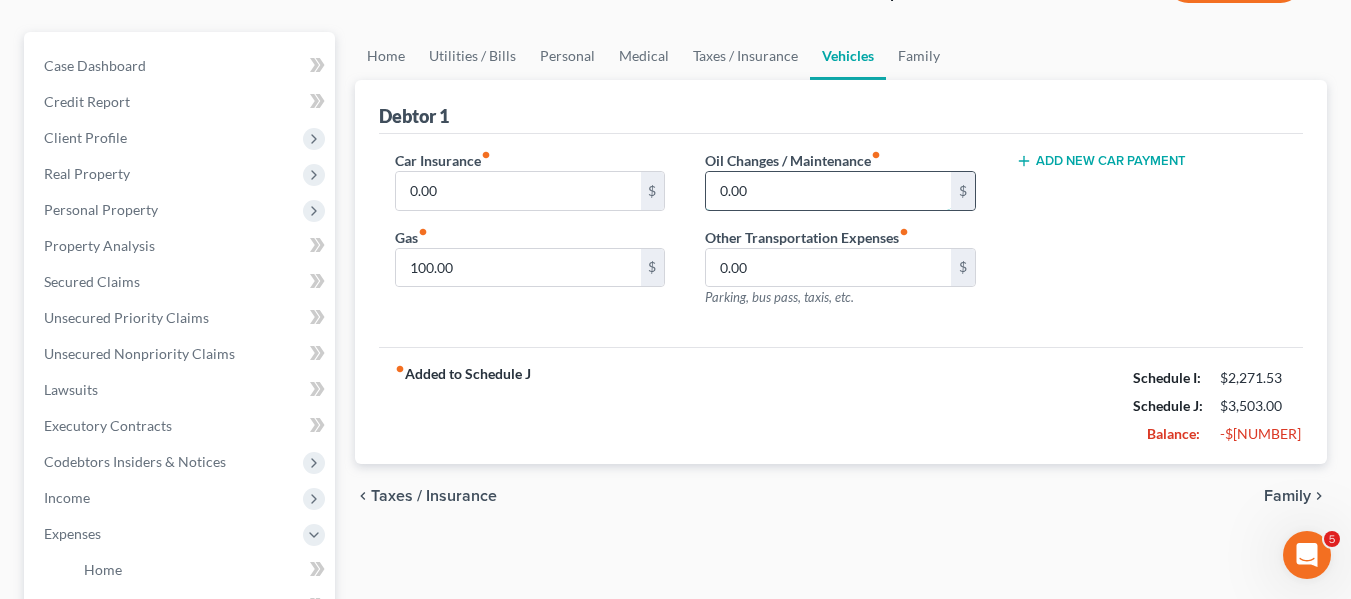 click on "0.00" at bounding box center [828, 191] 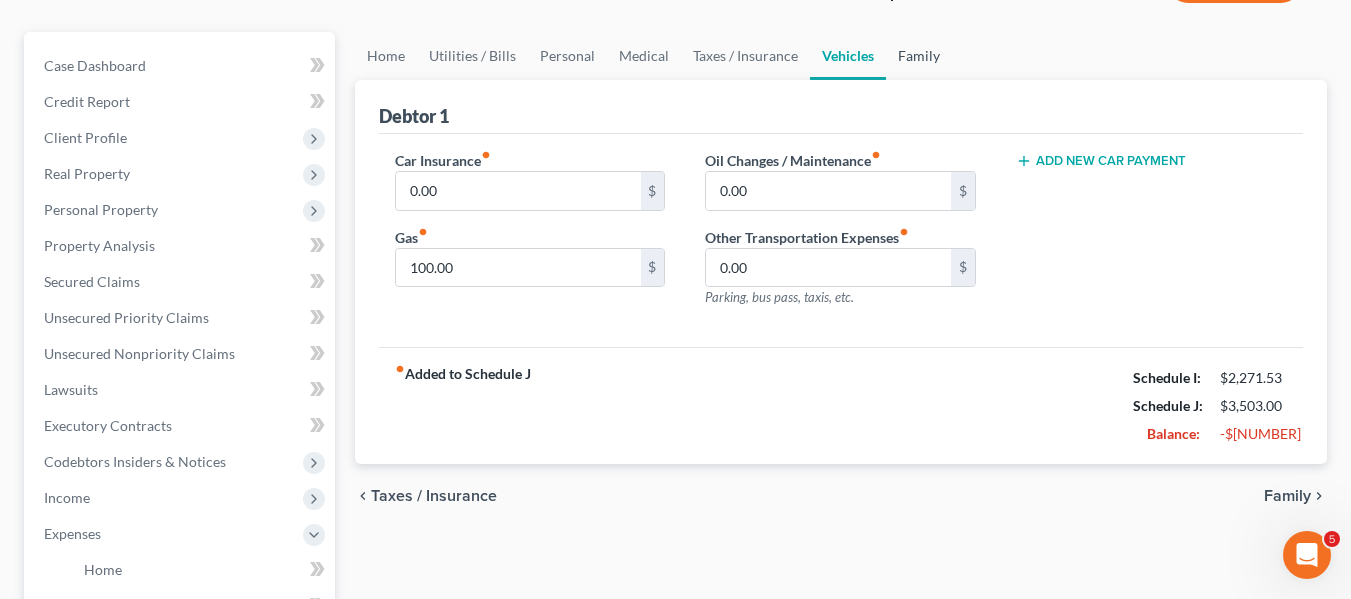 click on "Family" at bounding box center (919, 56) 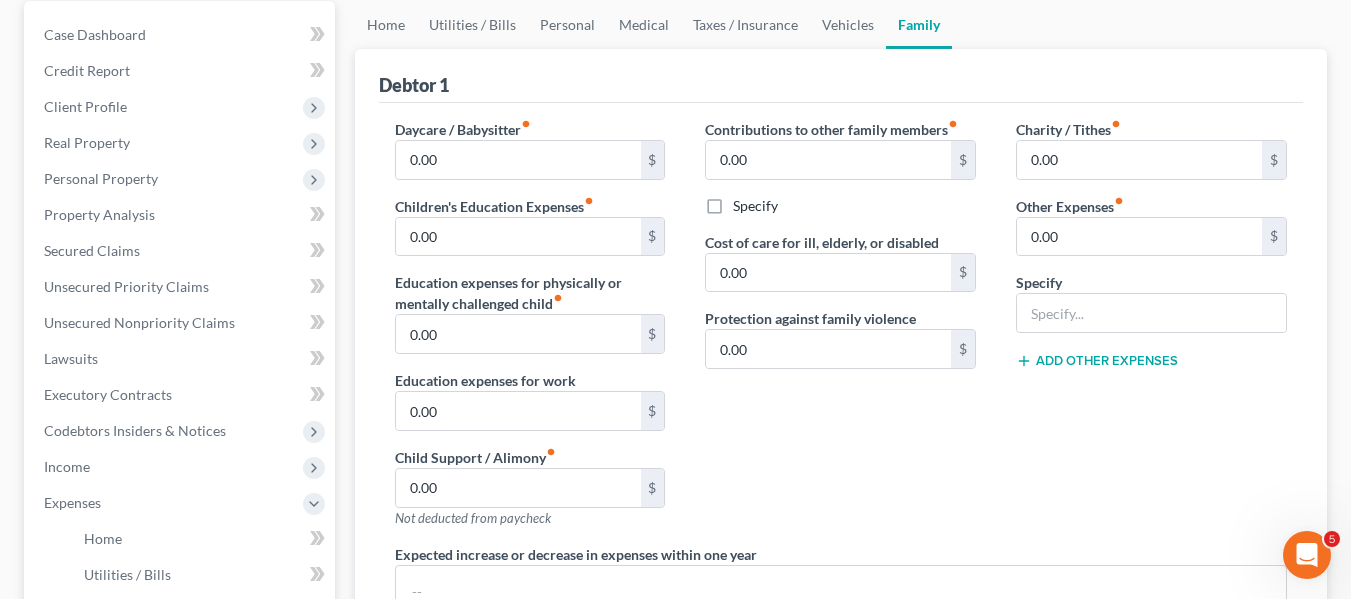 scroll, scrollTop: 92, scrollLeft: 0, axis: vertical 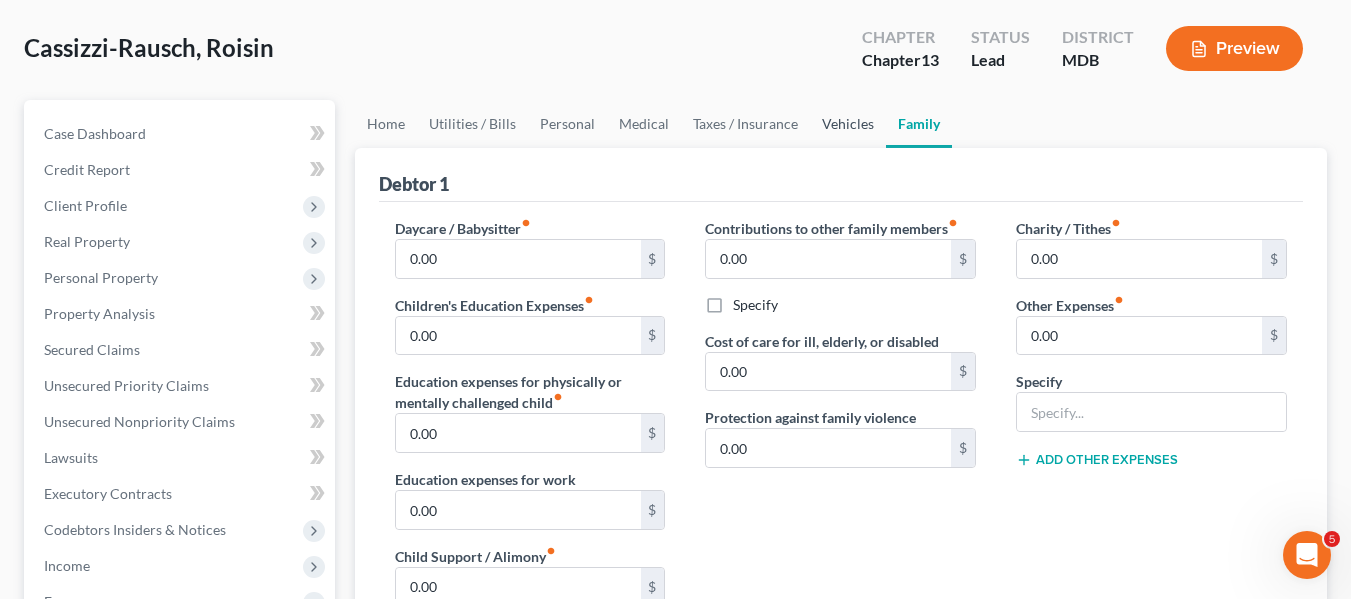 click on "Vehicles" at bounding box center [848, 124] 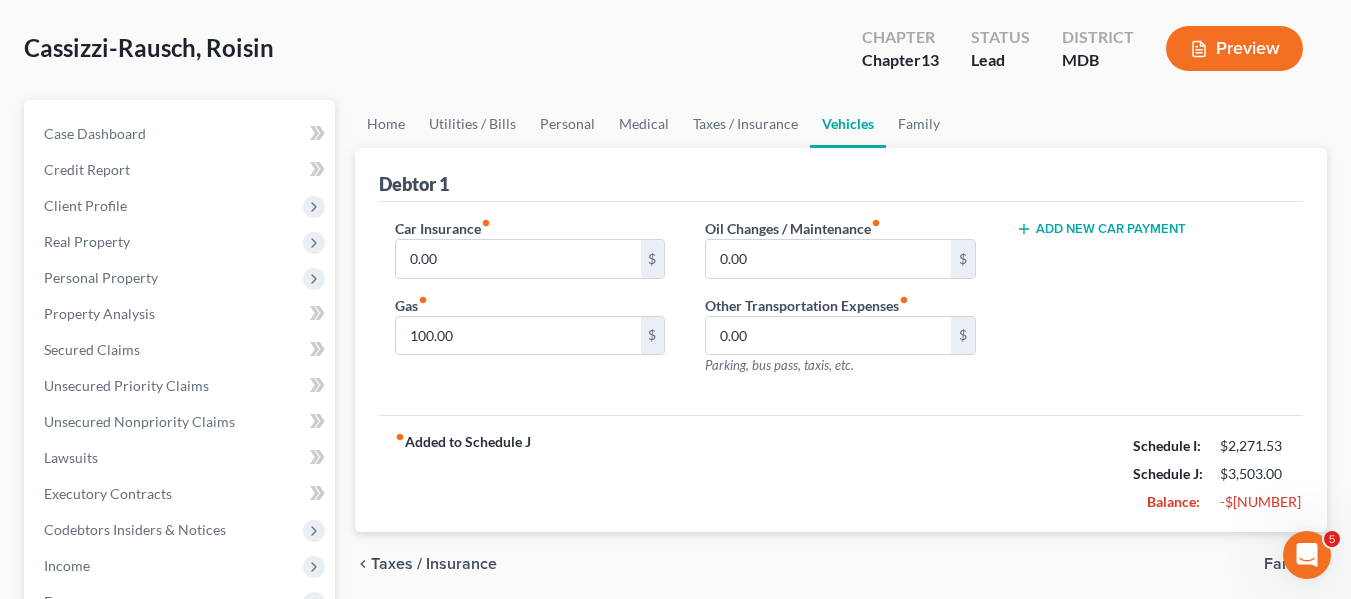 scroll, scrollTop: 0, scrollLeft: 0, axis: both 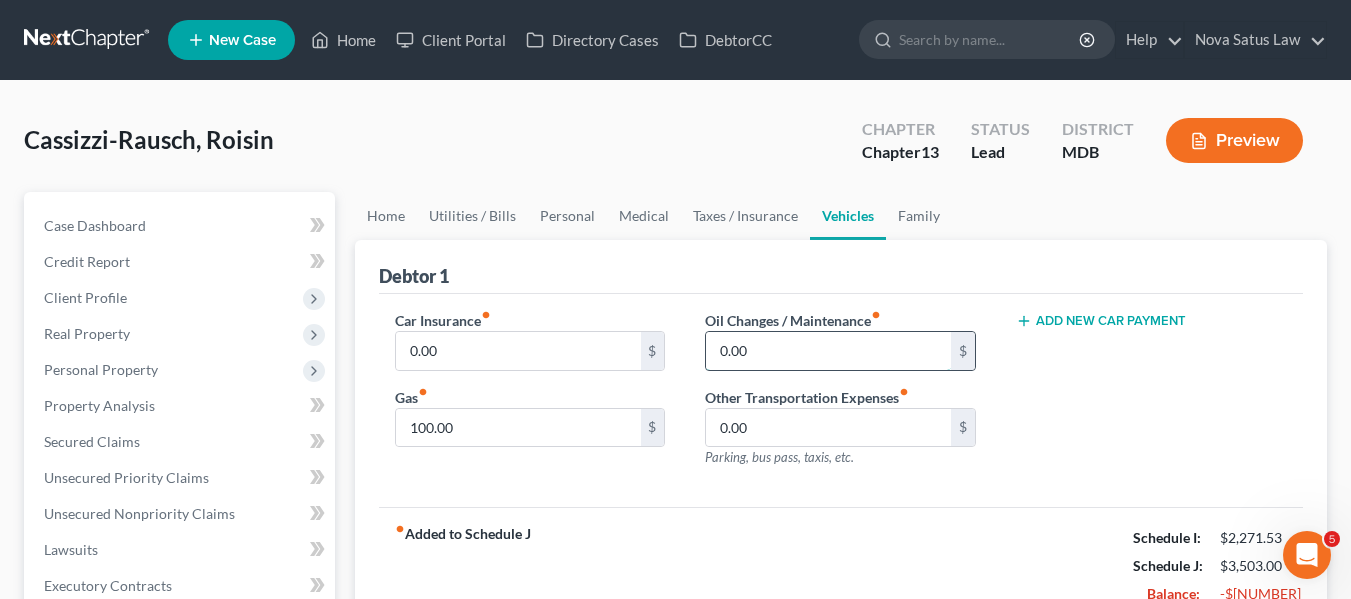click on "0.00" at bounding box center [828, 351] 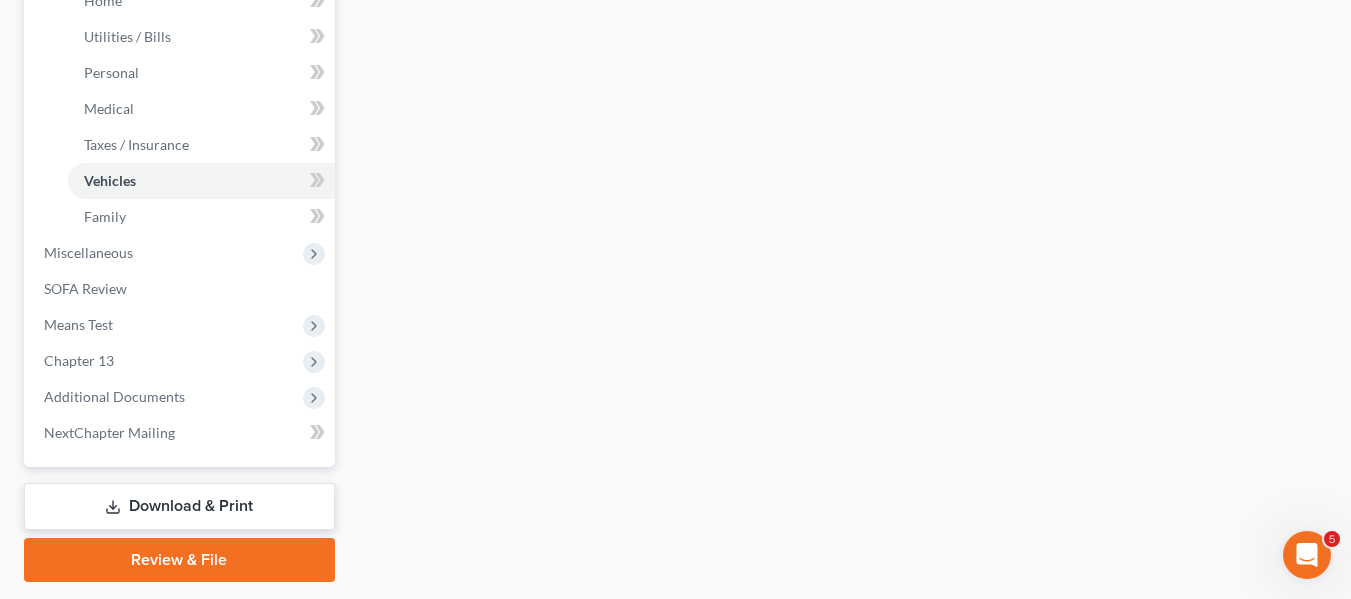 scroll, scrollTop: 730, scrollLeft: 0, axis: vertical 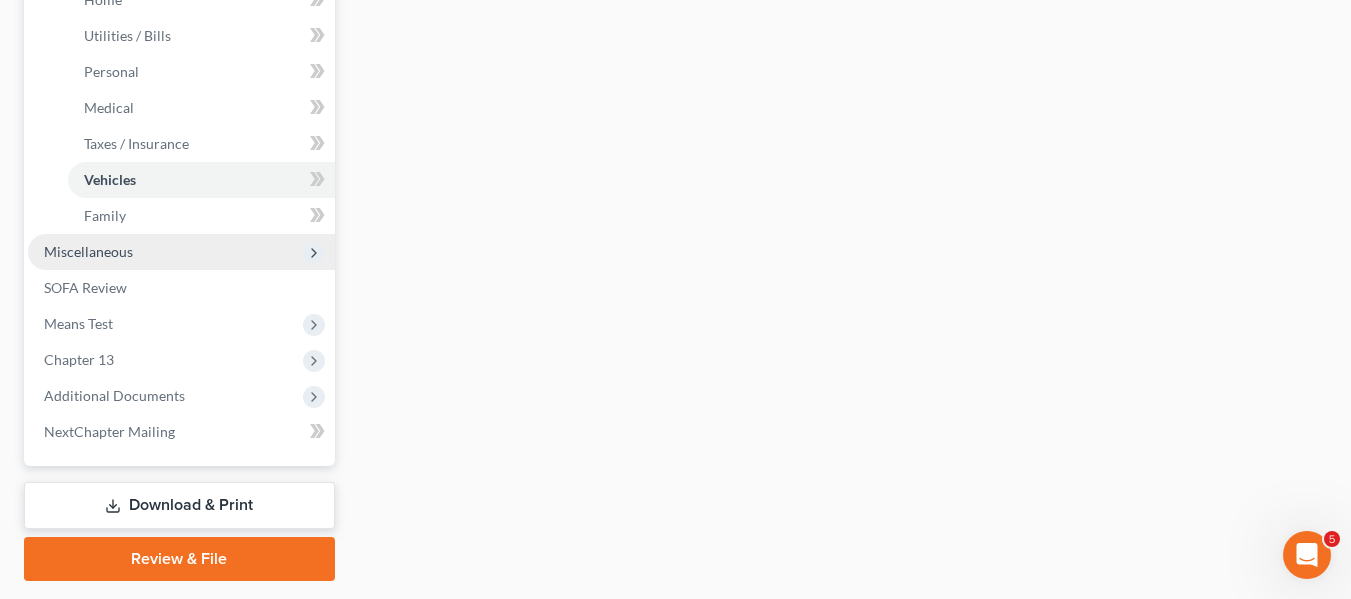 click on "Miscellaneous" at bounding box center [181, 252] 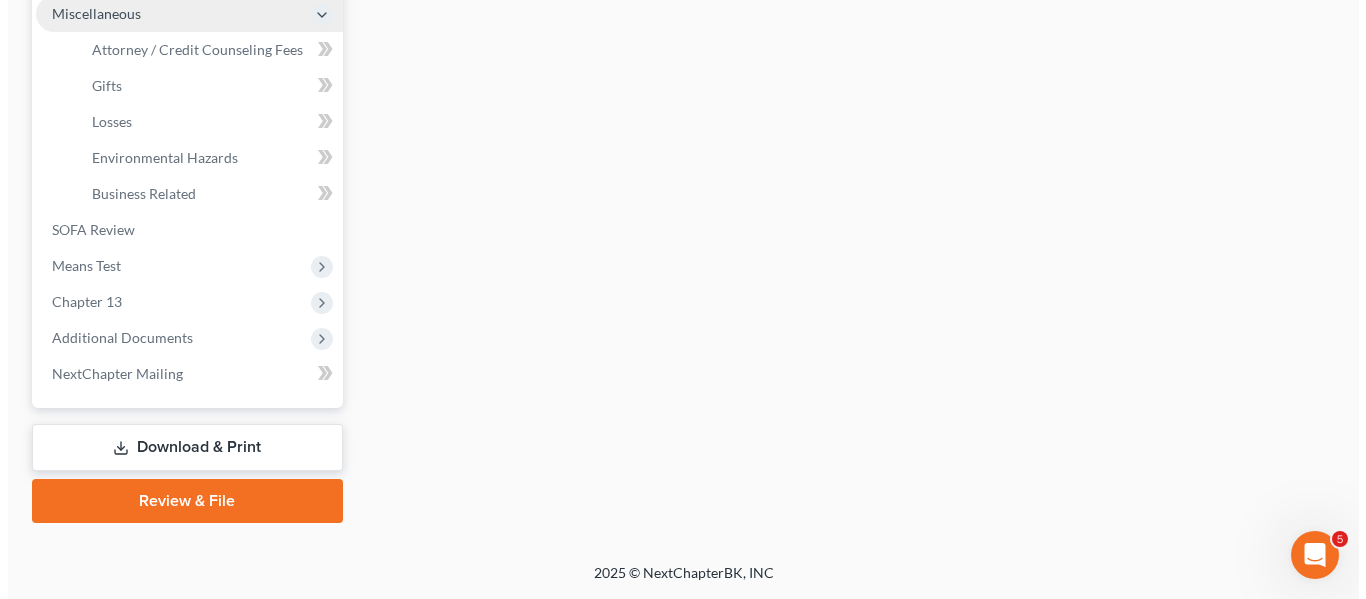scroll, scrollTop: 716, scrollLeft: 0, axis: vertical 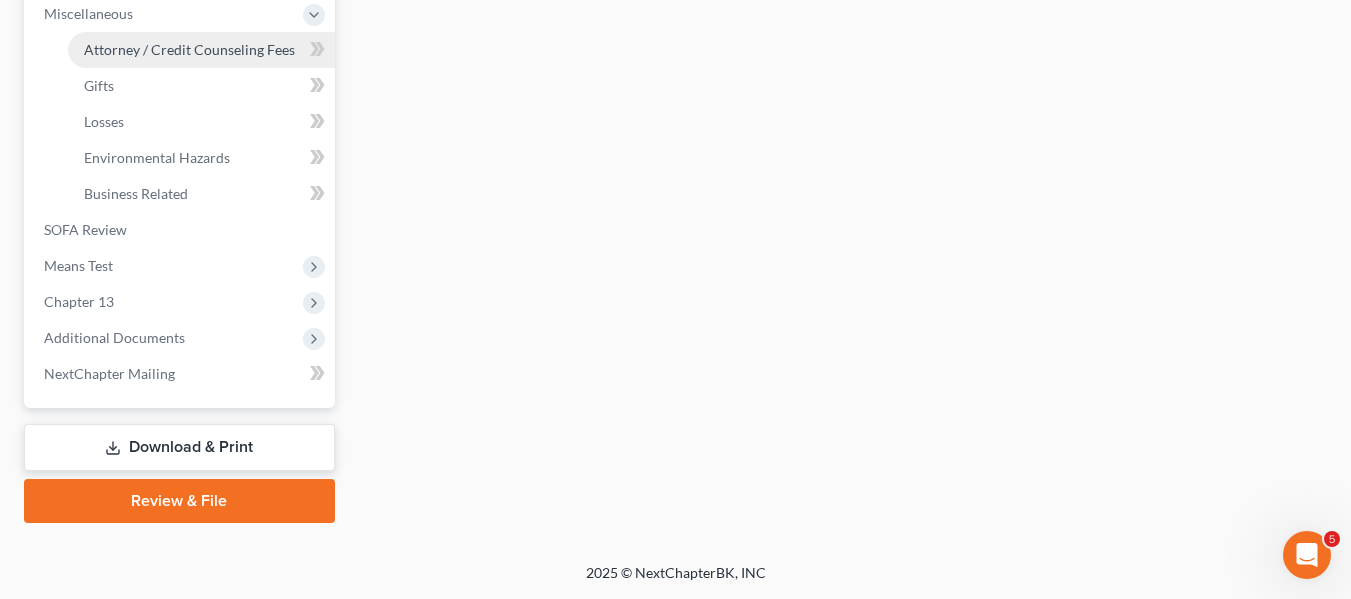 click on "Attorney / Credit Counseling Fees" at bounding box center [189, 49] 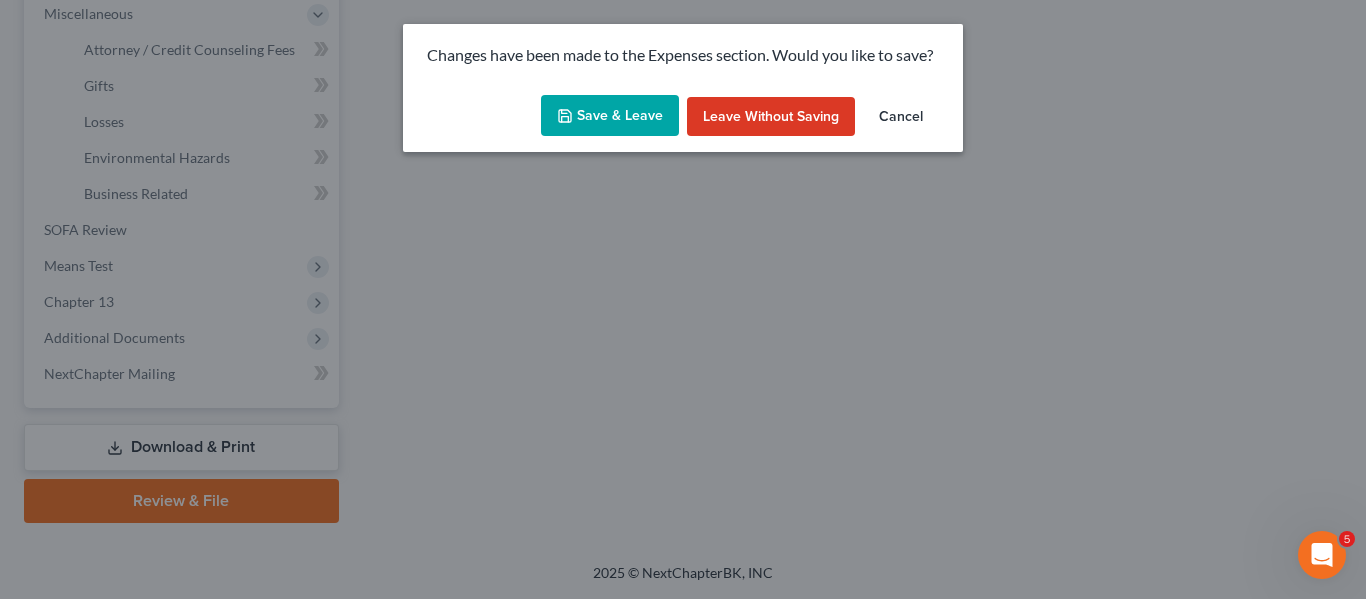 click on "Save & Leave" at bounding box center [610, 116] 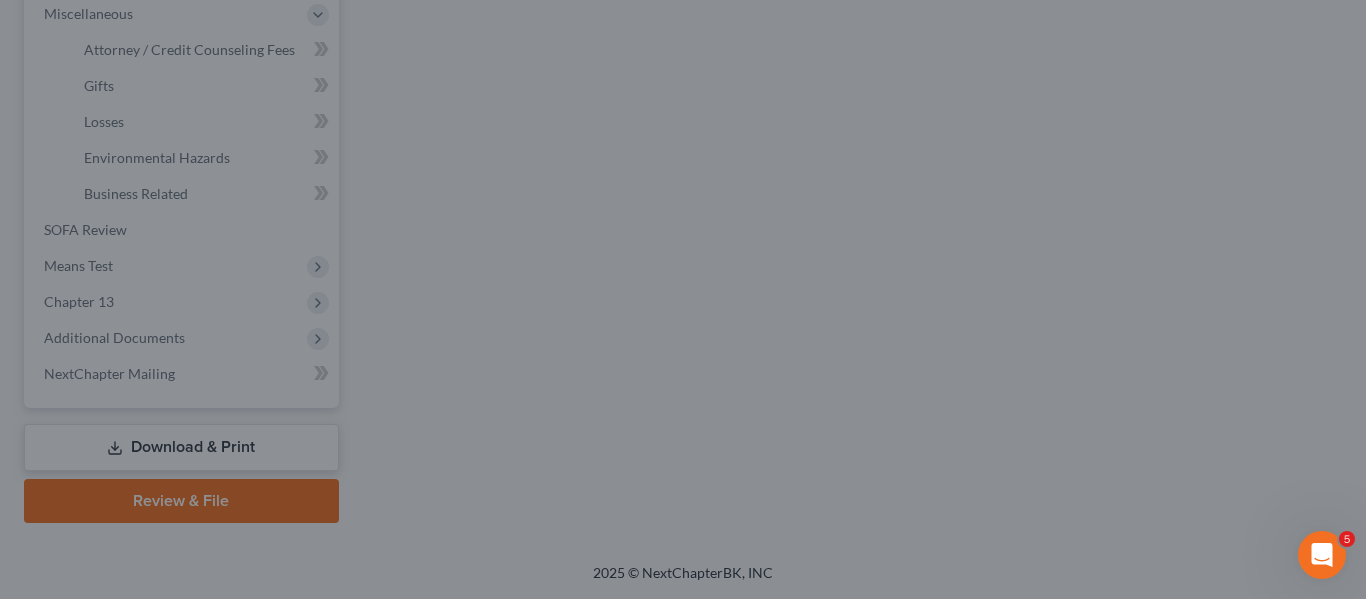 type on "50.00" 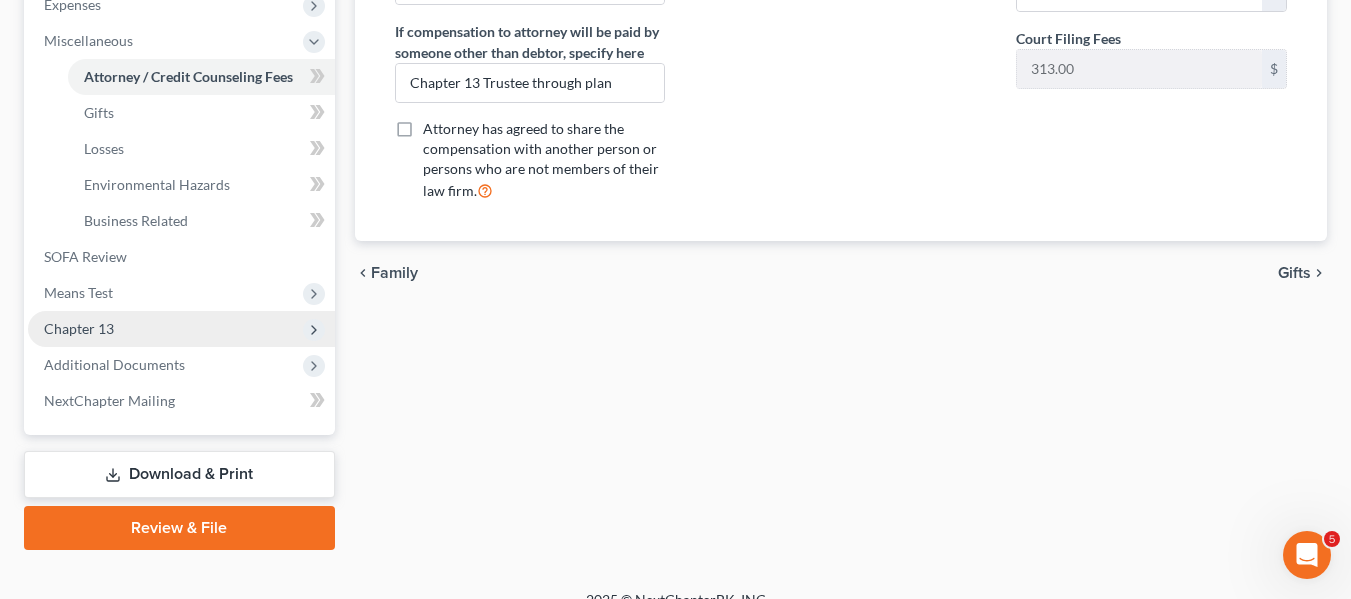 scroll, scrollTop: 690, scrollLeft: 0, axis: vertical 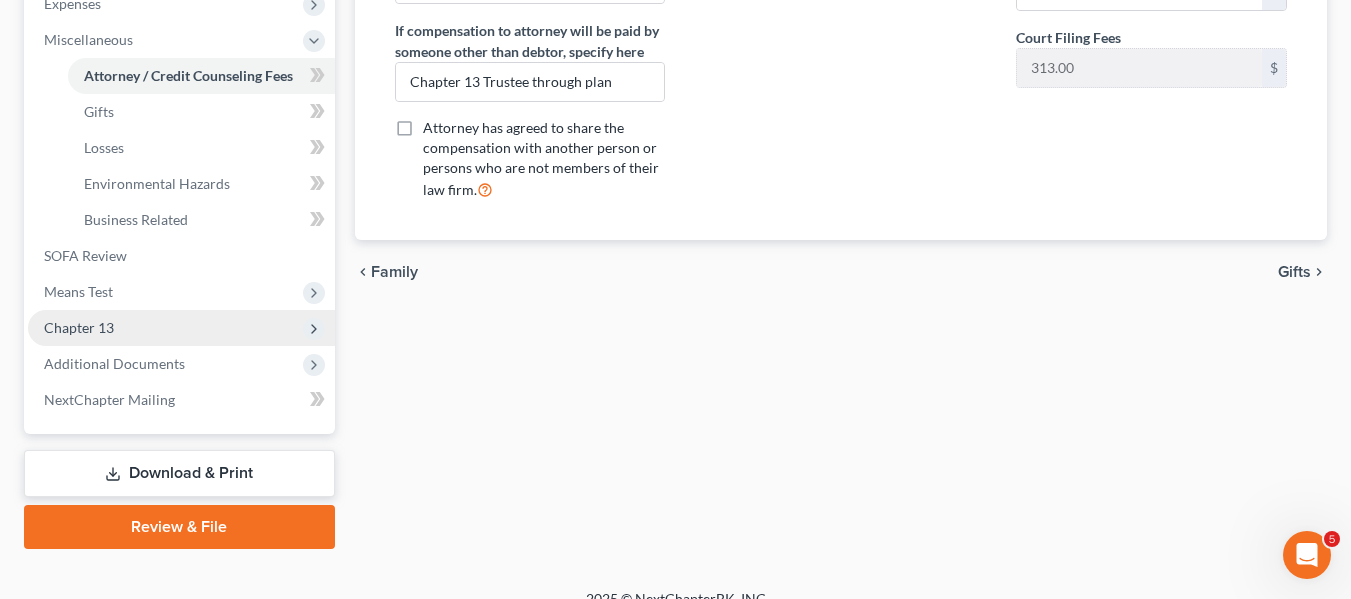 click on "Chapter 13" at bounding box center [79, 327] 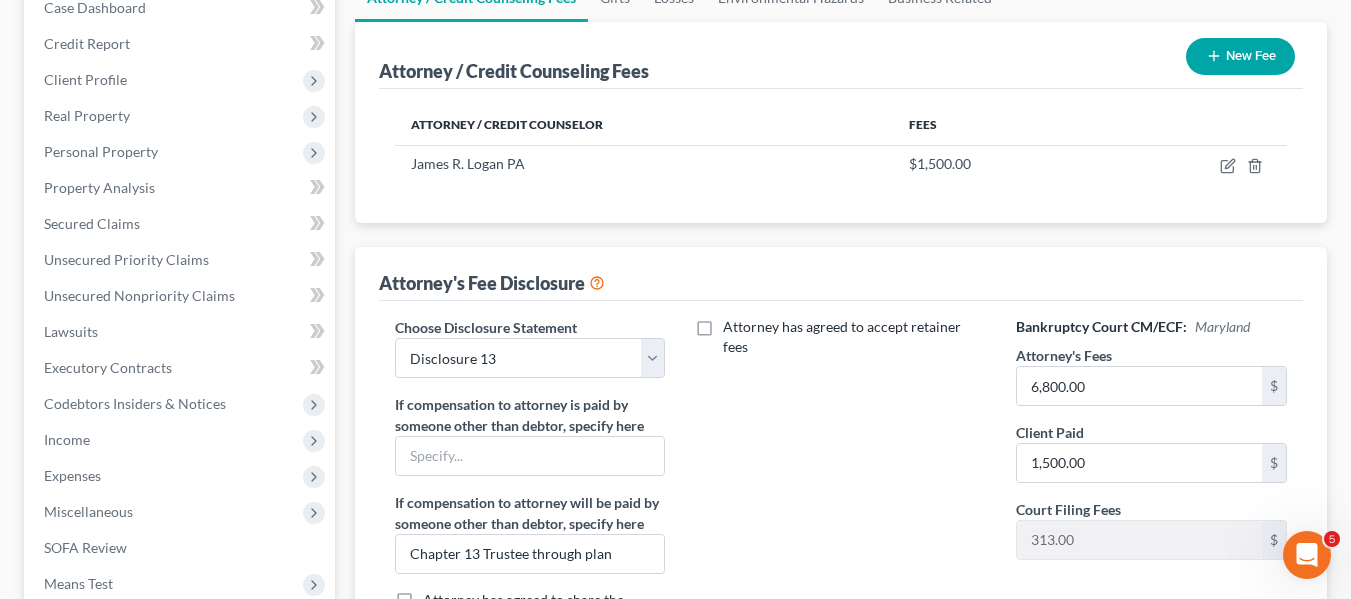 scroll, scrollTop: 608, scrollLeft: 0, axis: vertical 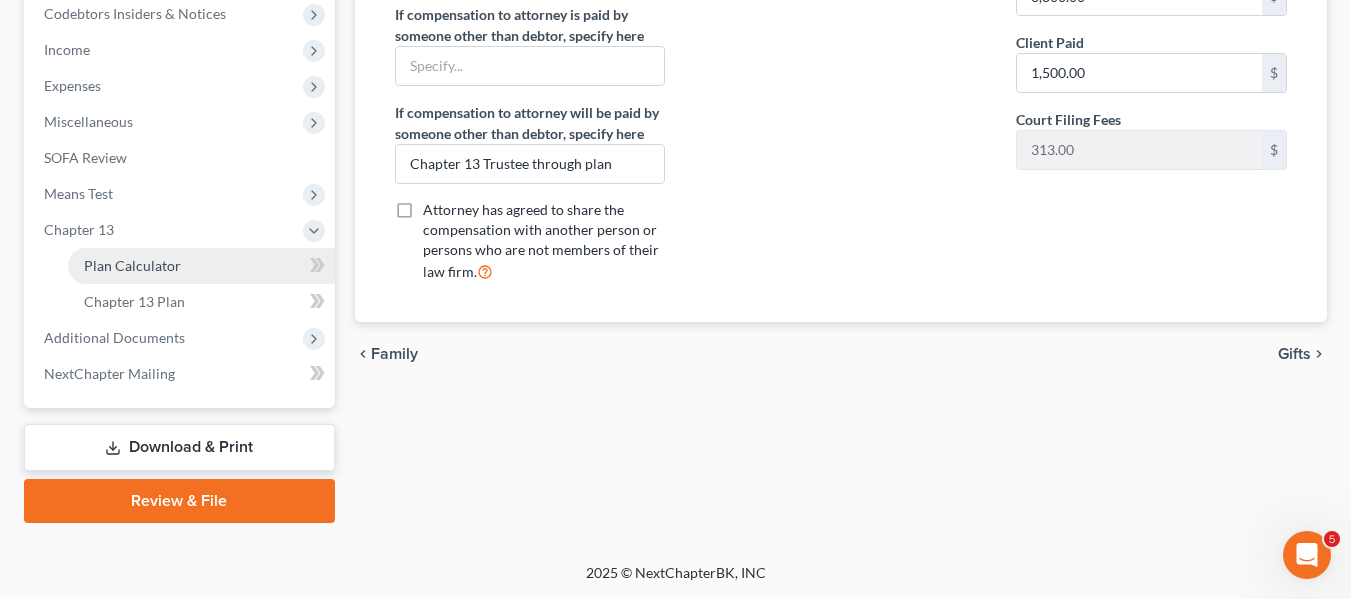 click on "Plan Calculator" at bounding box center (201, 266) 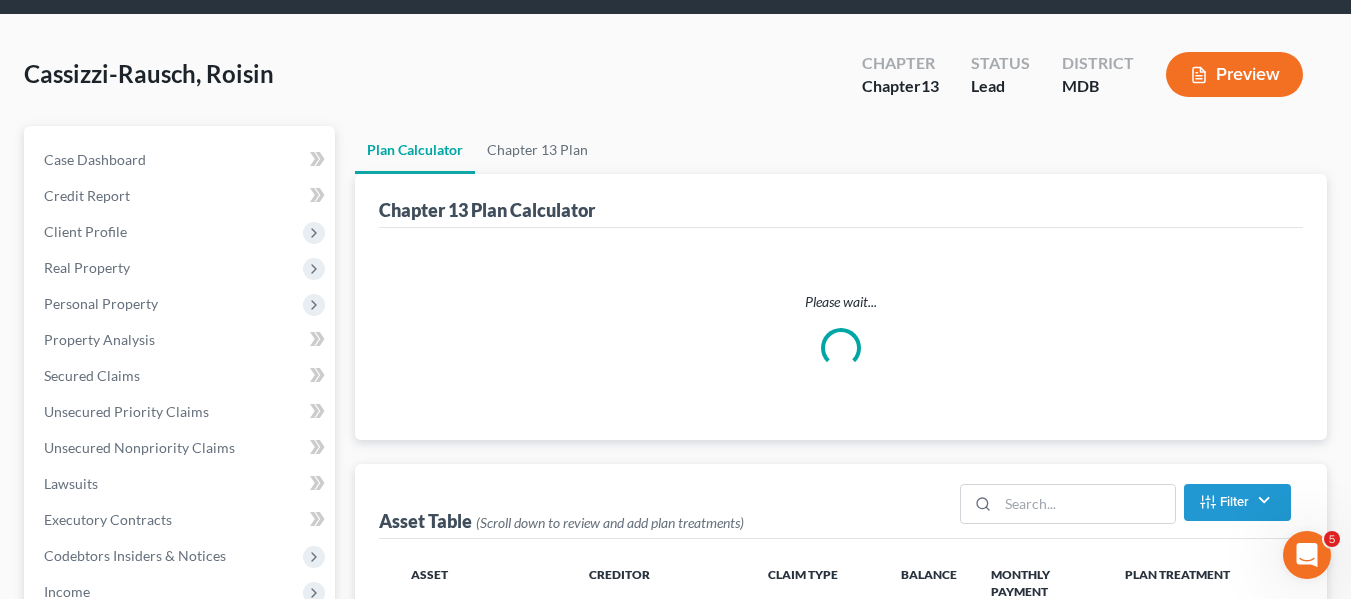 scroll, scrollTop: 0, scrollLeft: 0, axis: both 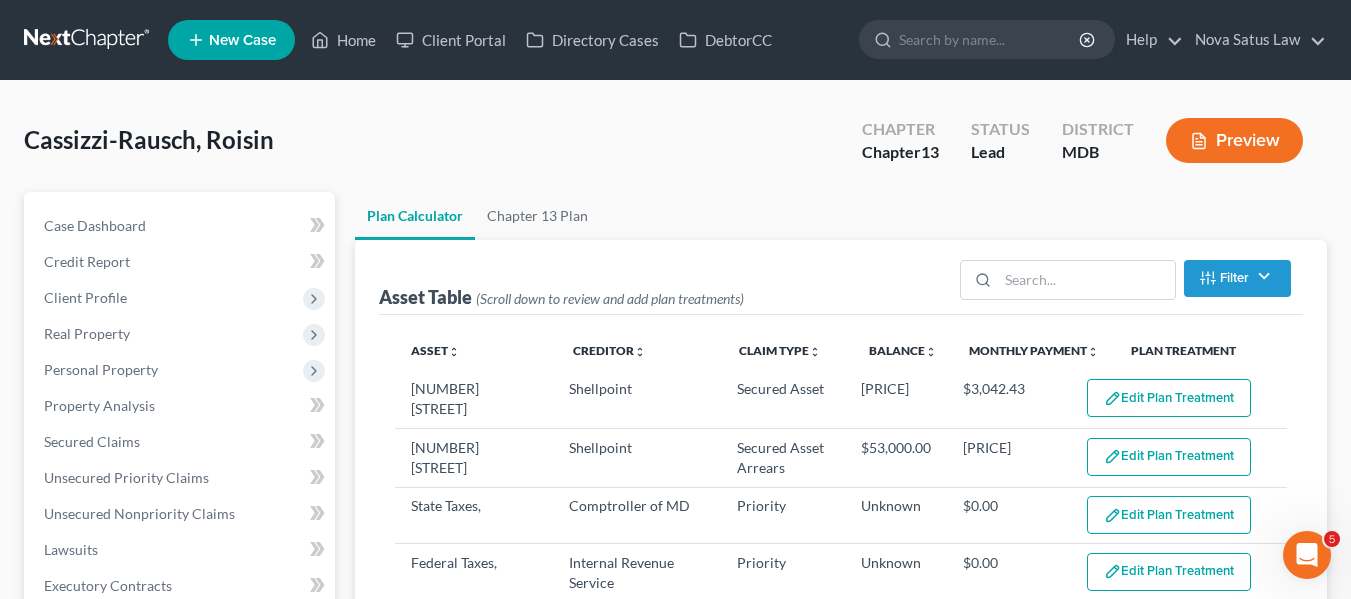 select on "59" 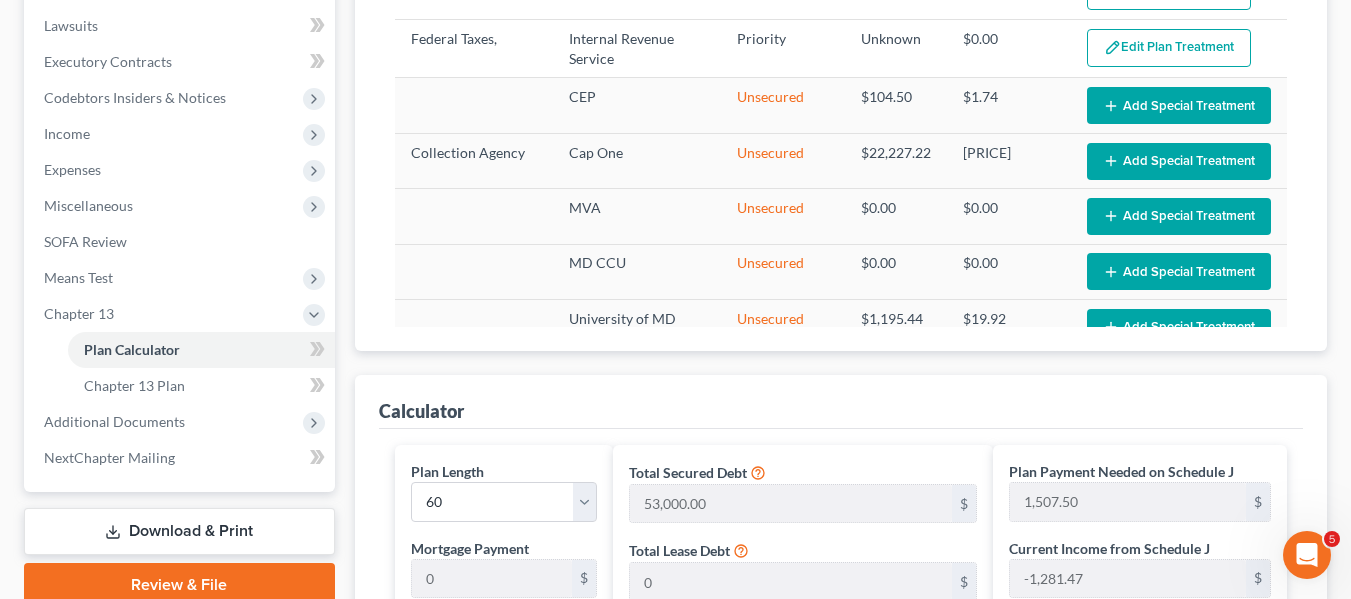 scroll, scrollTop: 1048, scrollLeft: 0, axis: vertical 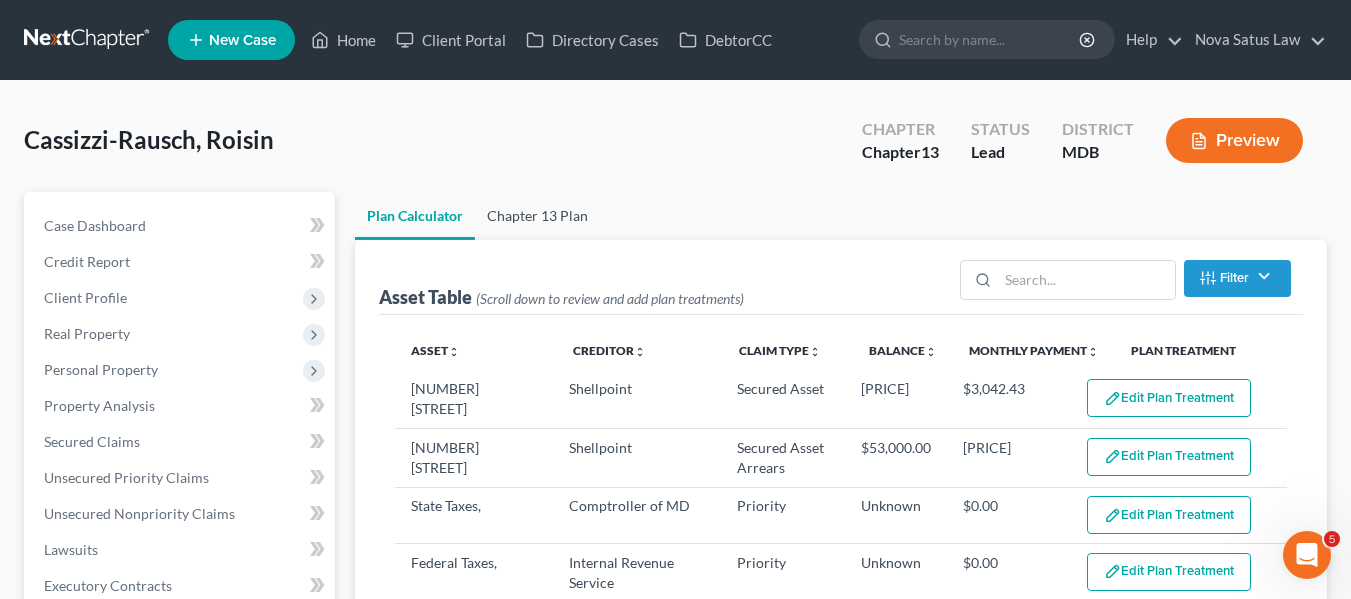 click on "Chapter 13 Plan" at bounding box center (537, 216) 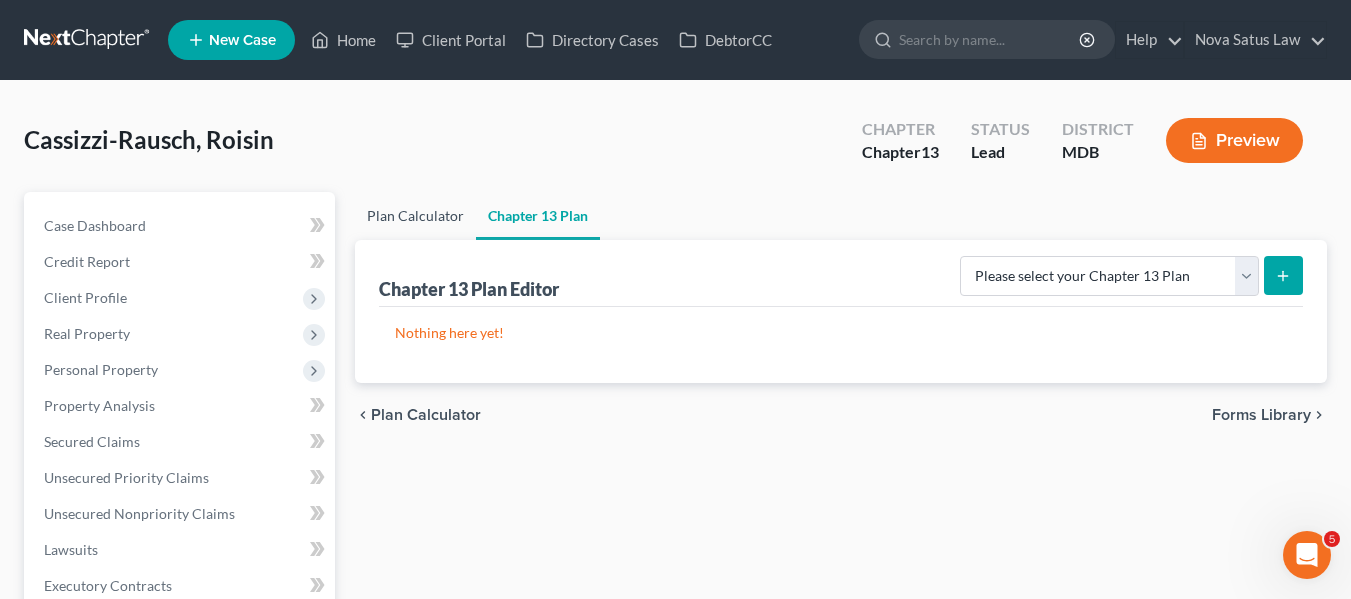click on "Plan Calculator" at bounding box center [415, 216] 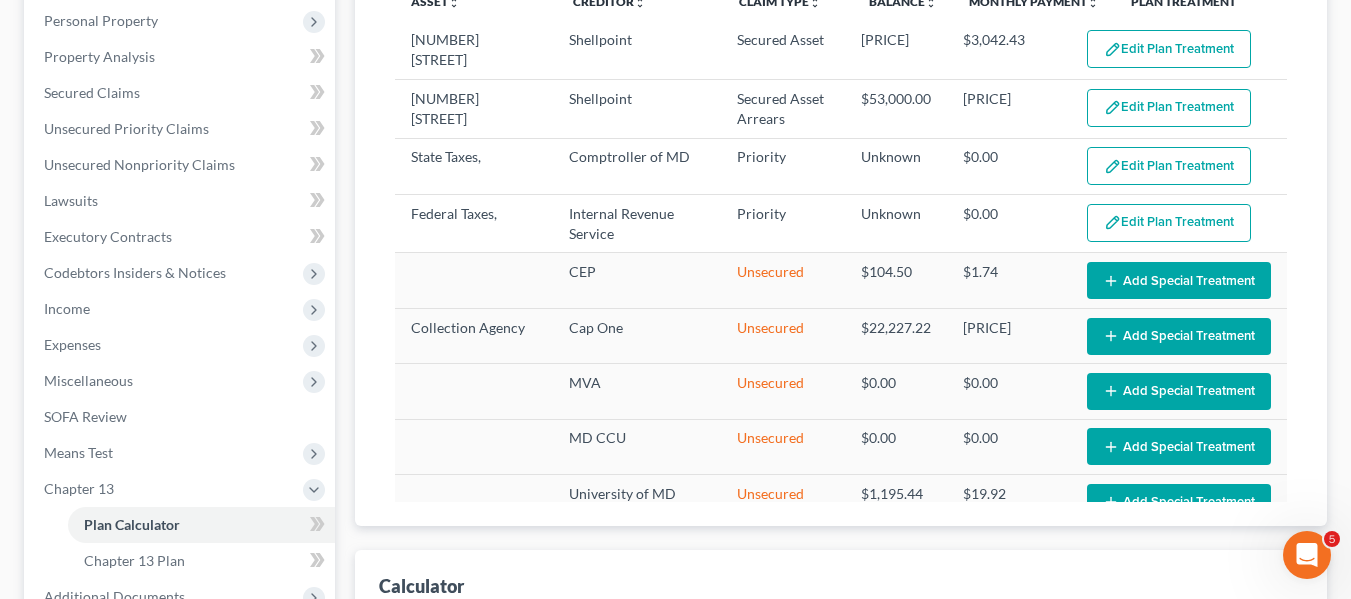 select on "59" 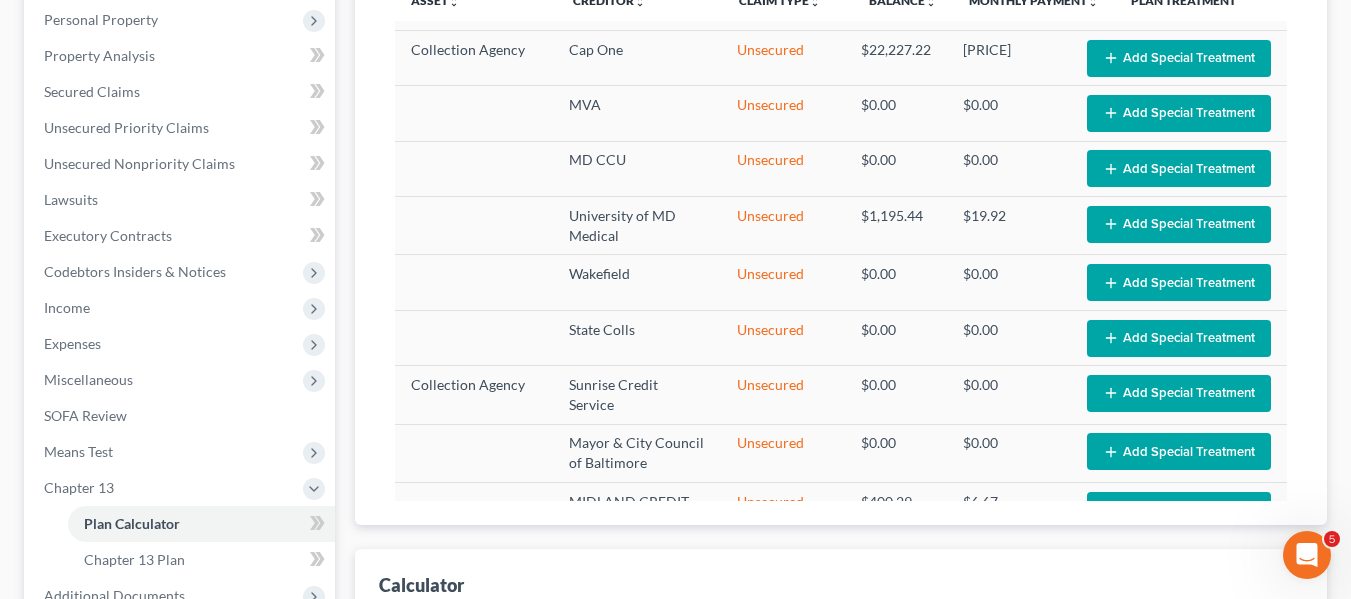 scroll, scrollTop: 0, scrollLeft: 0, axis: both 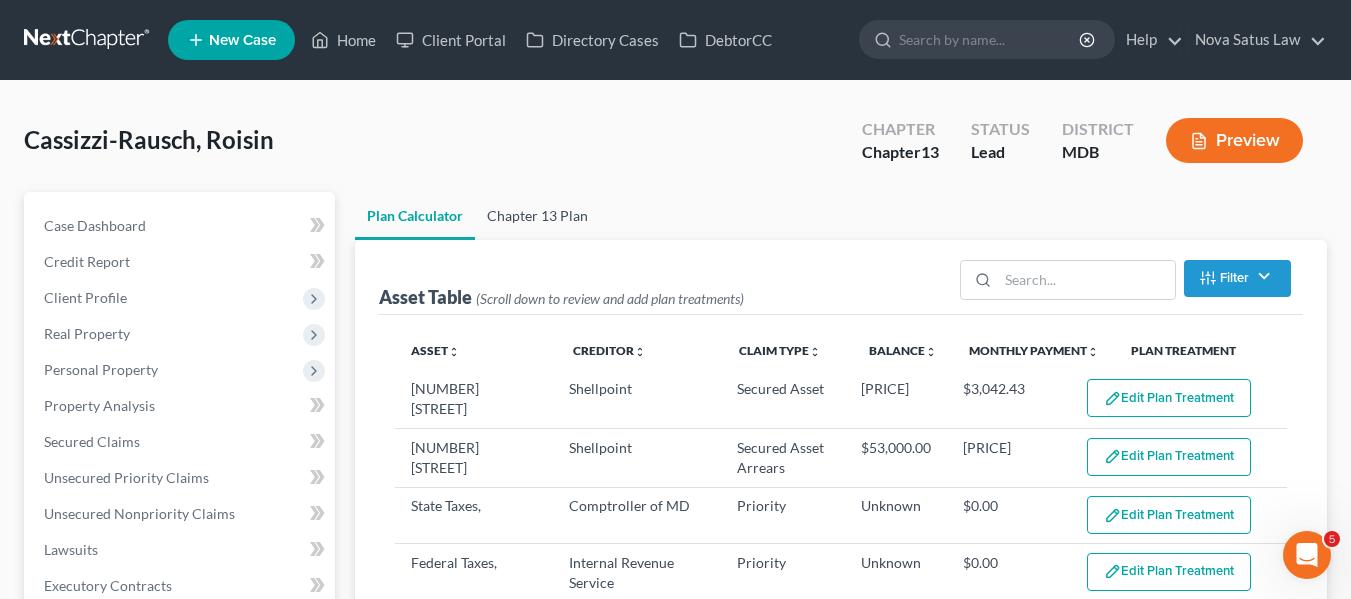 click on "Chapter 13 Plan" at bounding box center [537, 216] 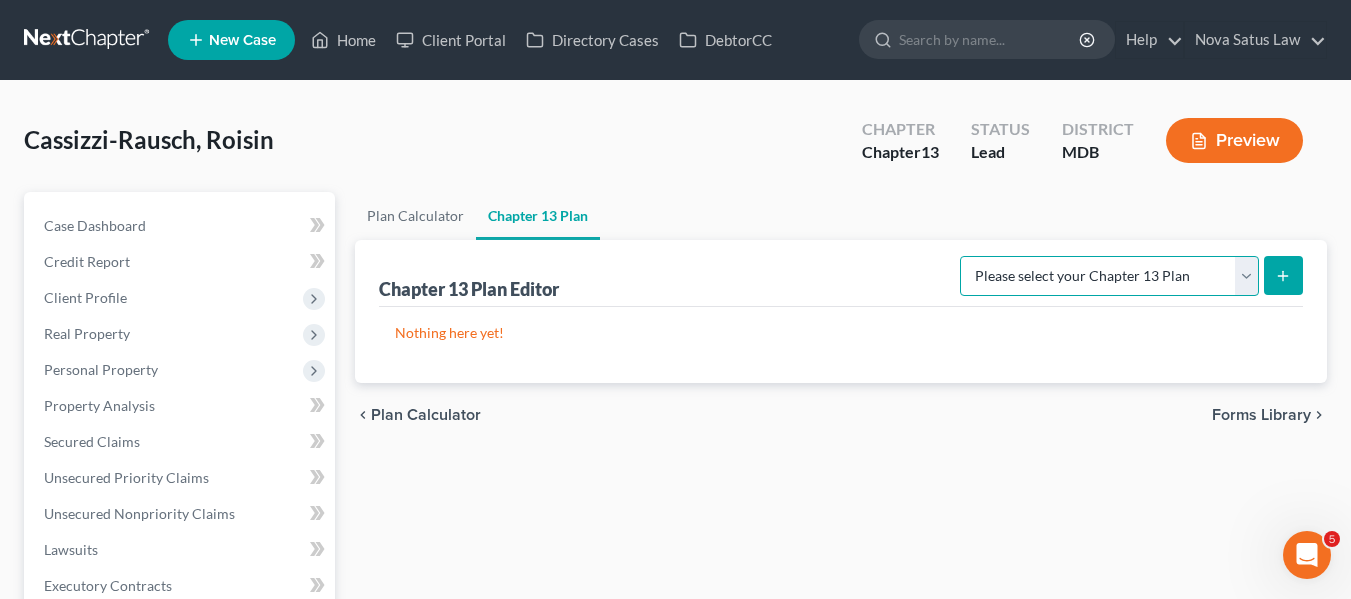 click on "Please select your Chapter 13 Plan District of Maryland District of Maryland - Effective 12/1/17 District of Maryland - Effective 12/1/24	 National Form Plan - Official Form 113" at bounding box center (1109, 276) 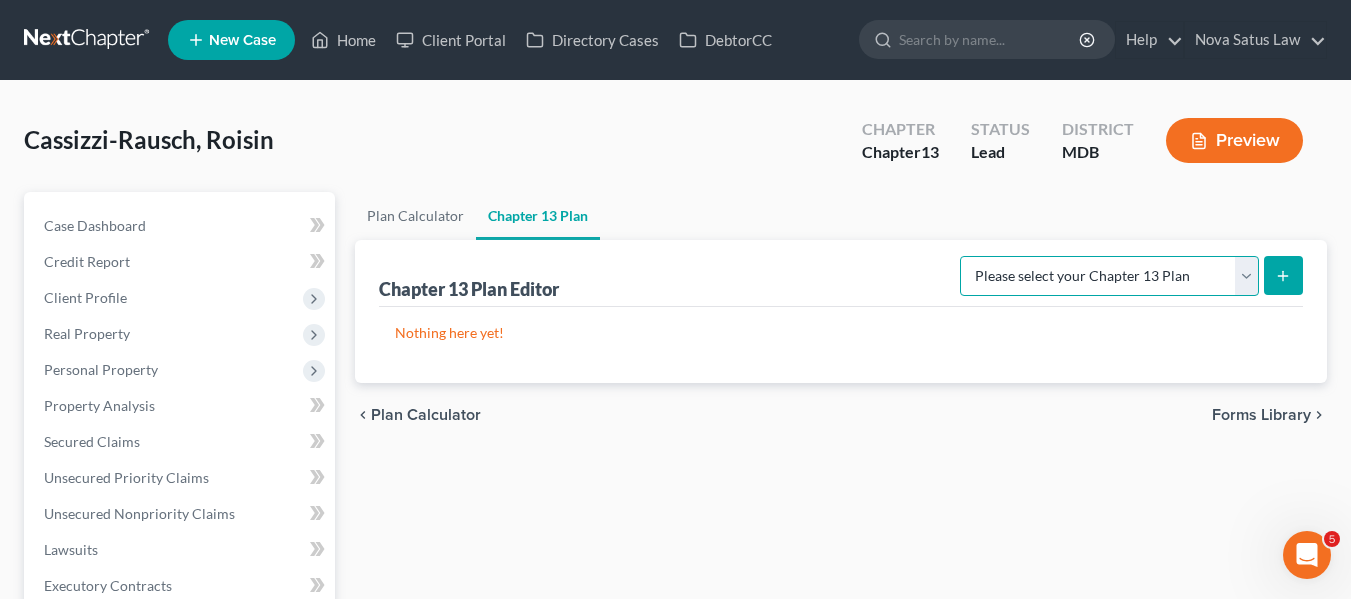 select on "1" 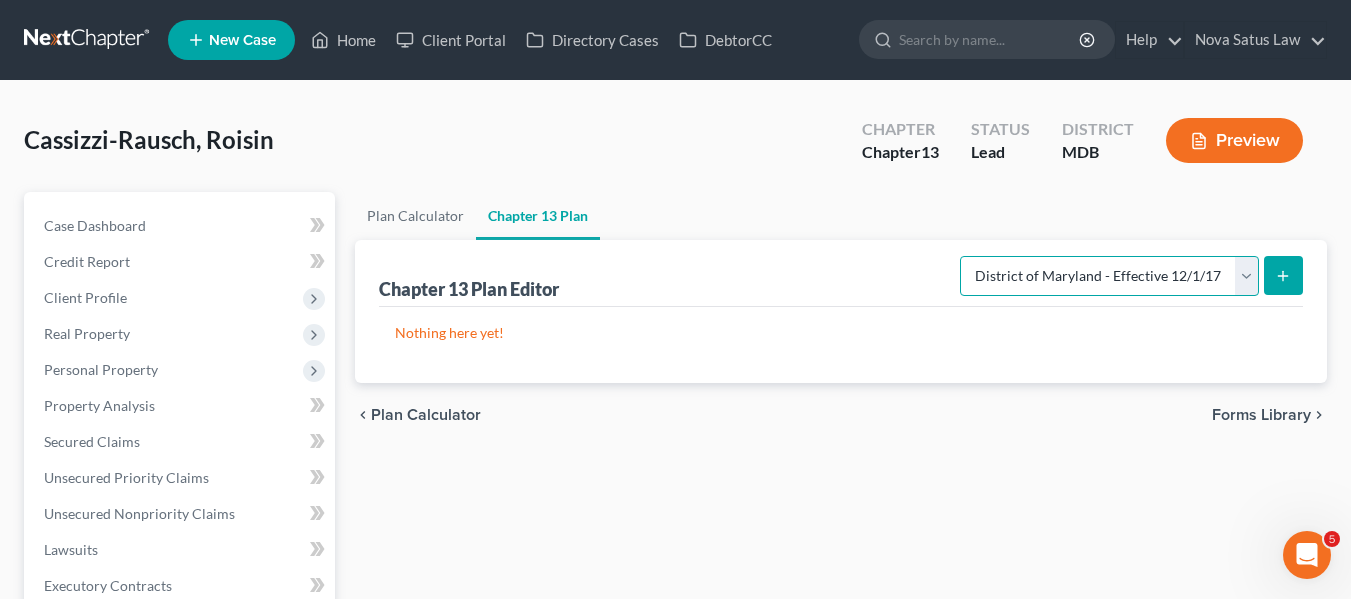 click on "Please select your Chapter 13 Plan District of Maryland District of Maryland - Effective 12/1/17 District of Maryland - Effective 12/1/24	 National Form Plan - Official Form 113" at bounding box center (1109, 276) 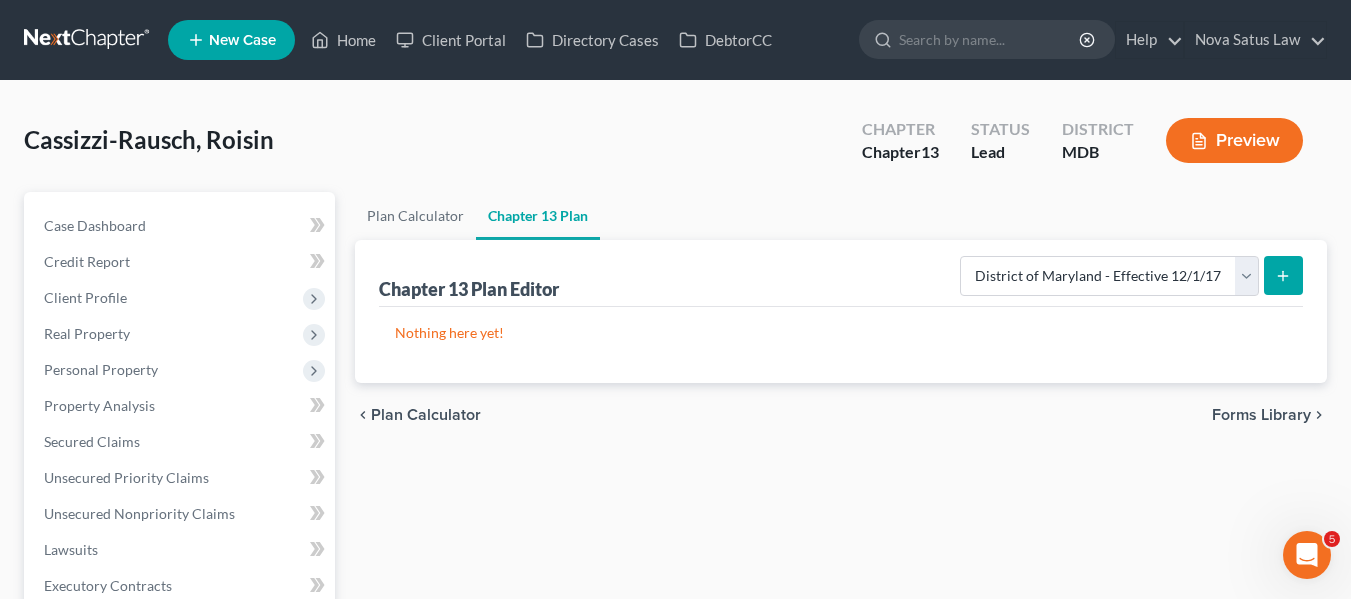 click 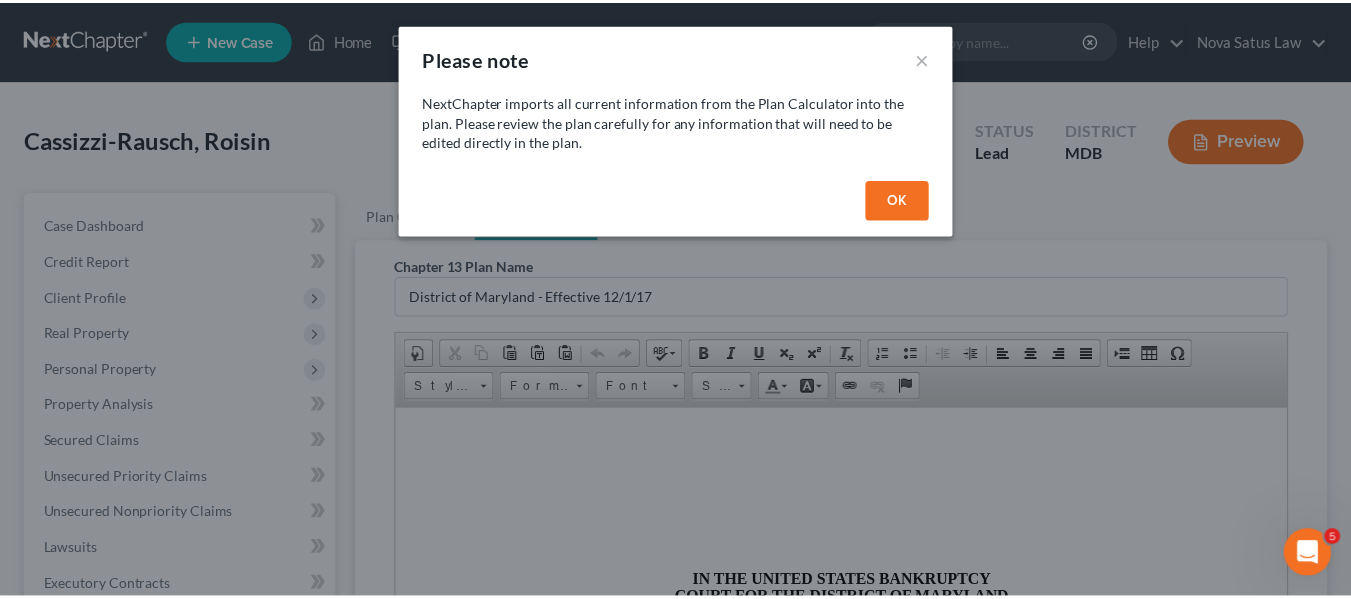 scroll, scrollTop: 0, scrollLeft: 0, axis: both 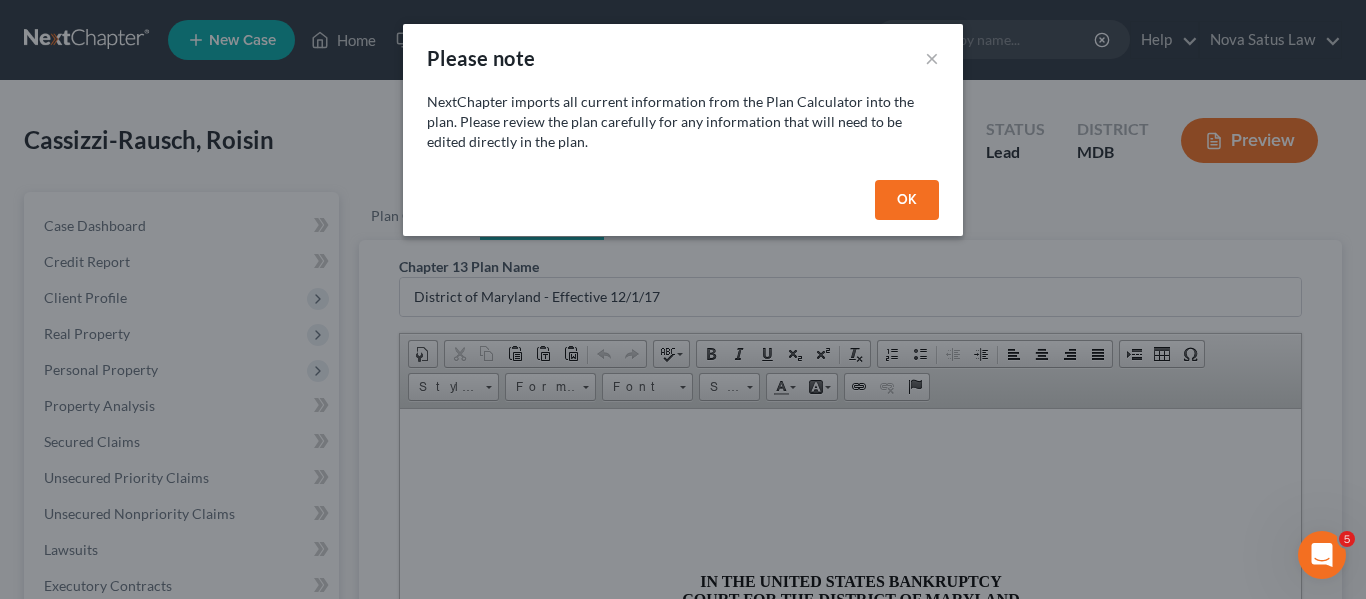 click on "OK" at bounding box center (907, 200) 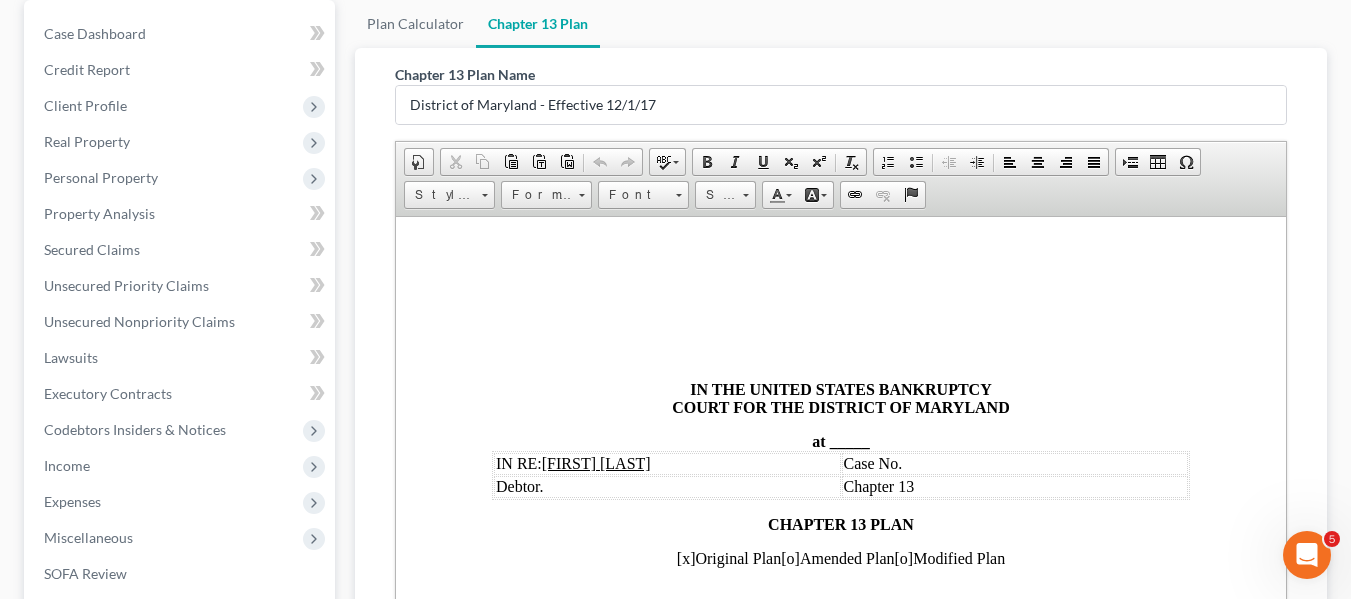 scroll, scrollTop: 194, scrollLeft: 0, axis: vertical 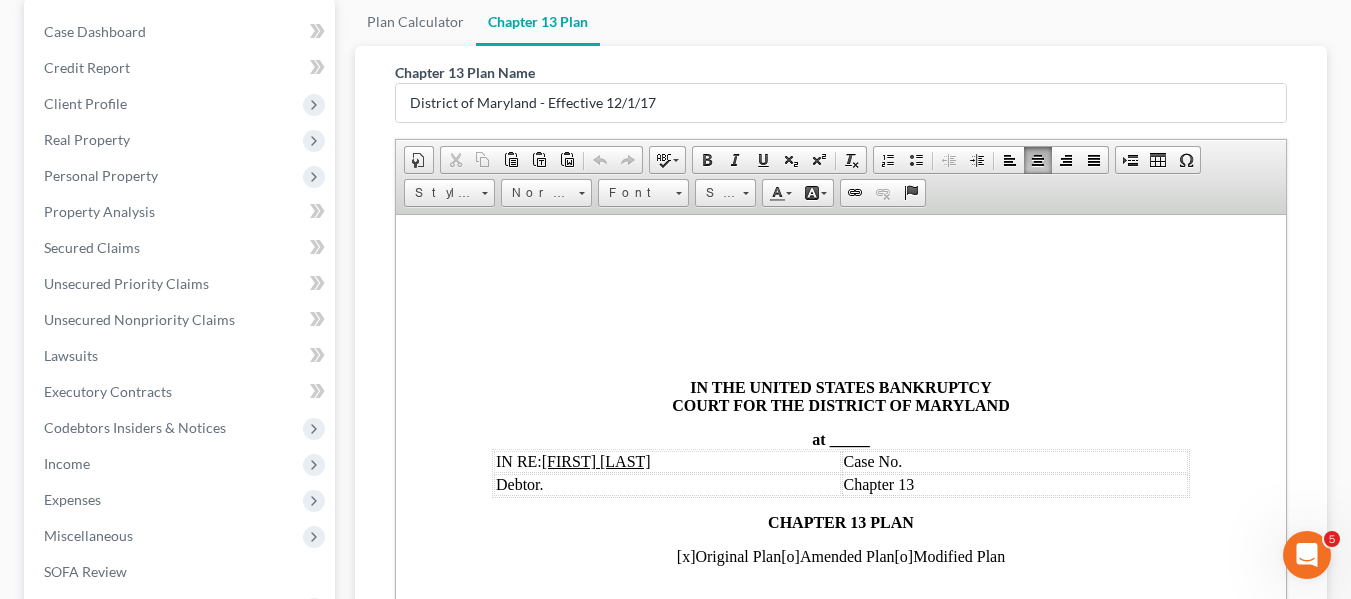 click at bounding box center [827, 438] 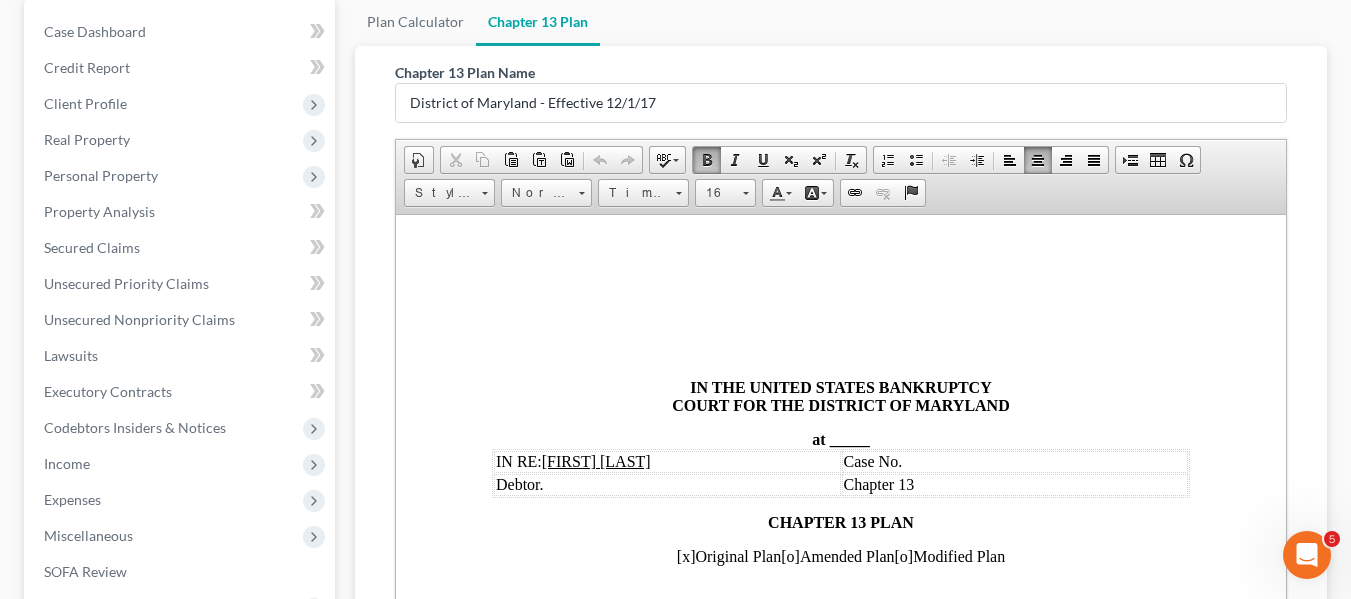 type 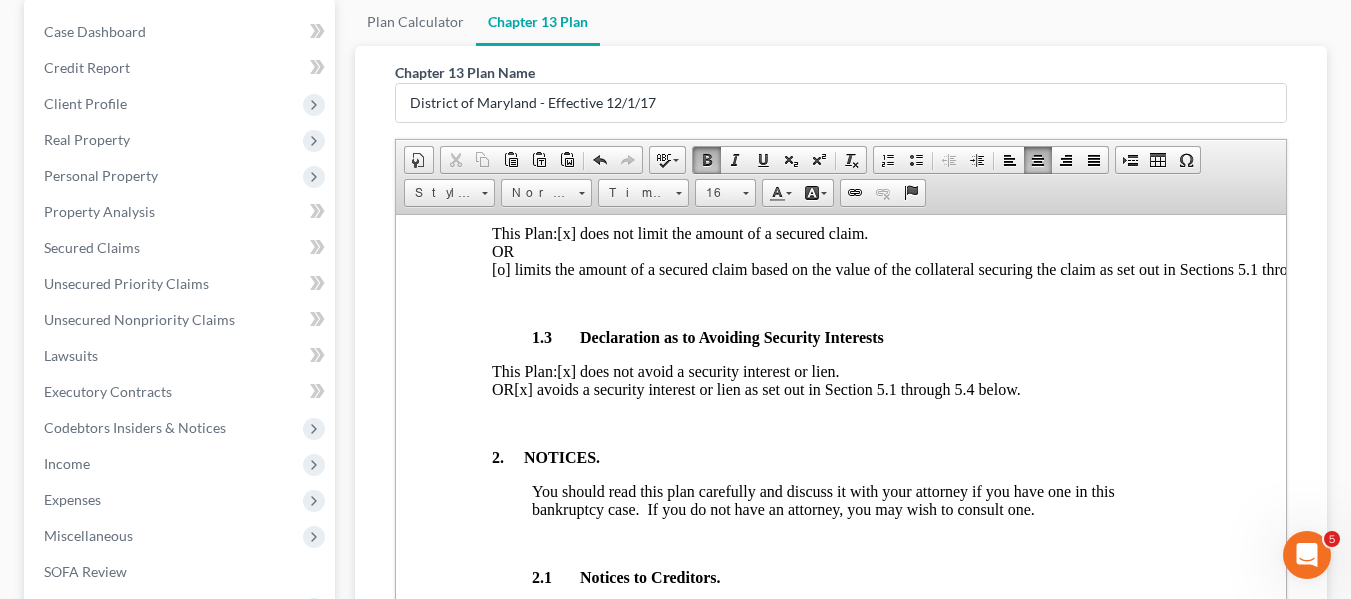 scroll, scrollTop: 702, scrollLeft: 0, axis: vertical 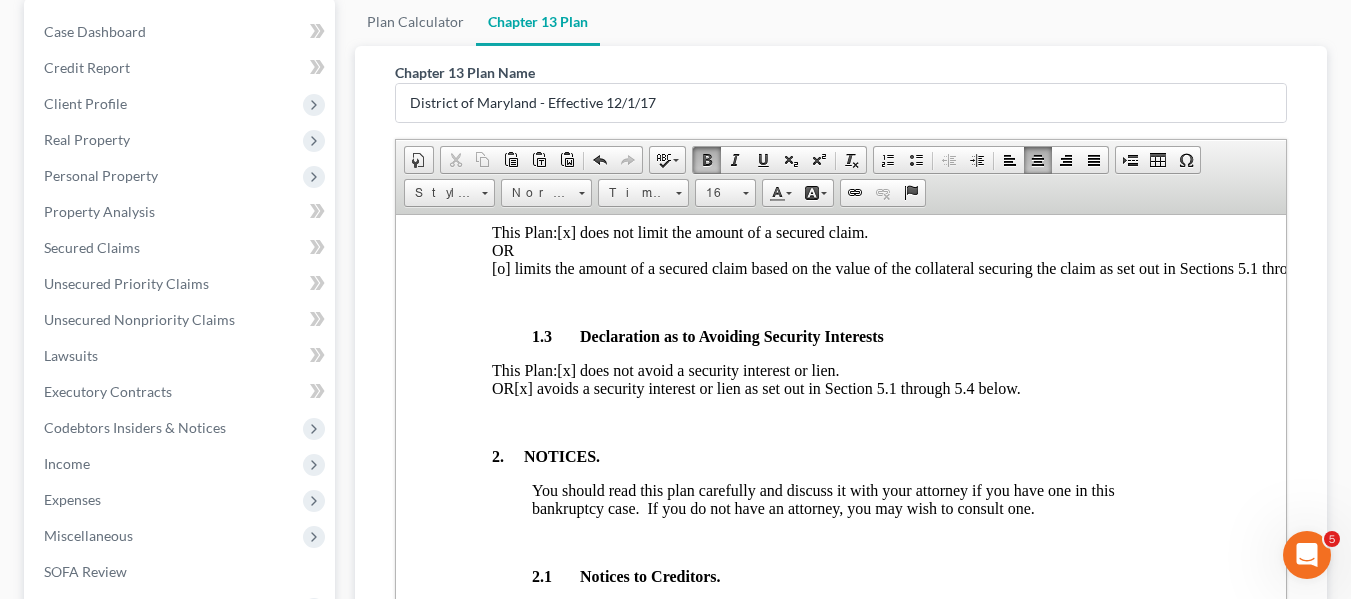 click on "[x] avoids a security interest or lien as set out in Section 5.1 through 5.4 below." at bounding box center [766, 387] 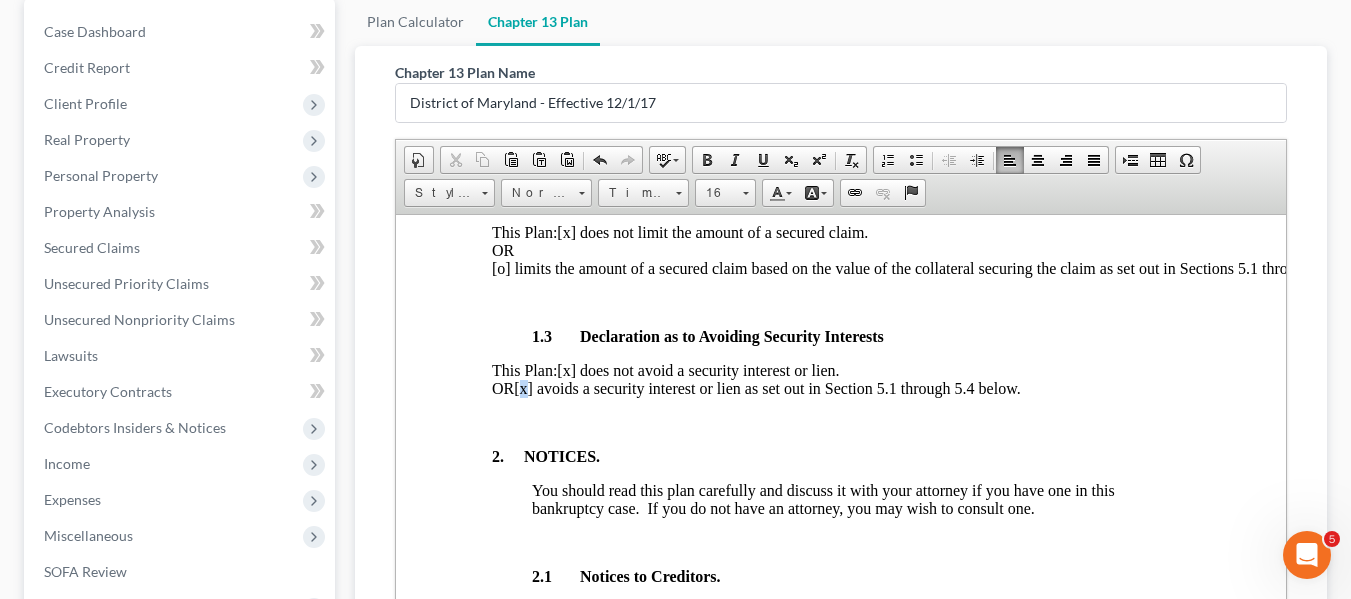 click on "[x] avoids a security interest or lien as set out in Section 5.1 through 5.4 below." at bounding box center [766, 387] 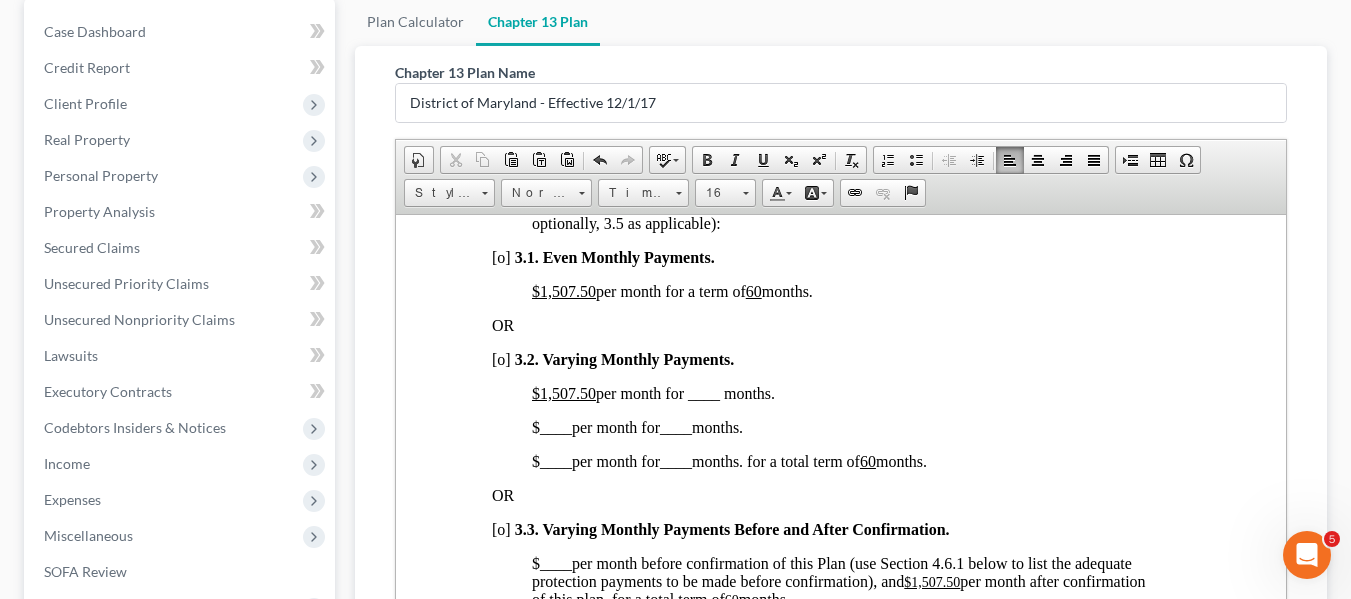 scroll, scrollTop: 1483, scrollLeft: 0, axis: vertical 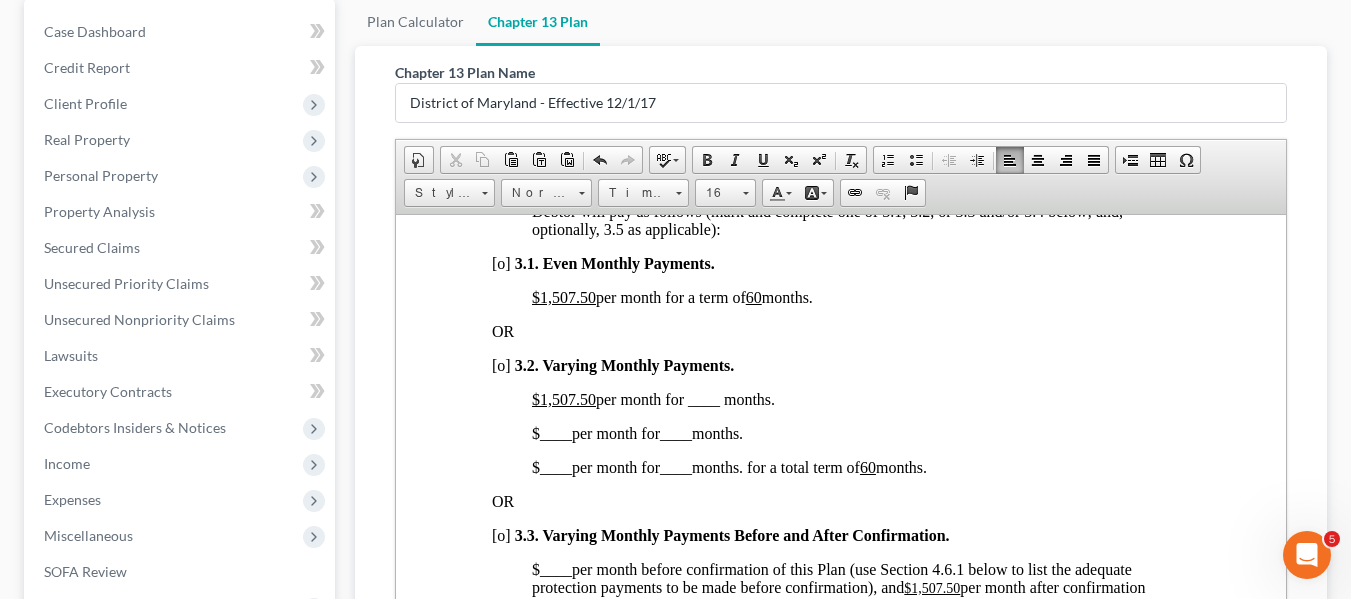 click on "$1,507.50" at bounding box center [563, 296] 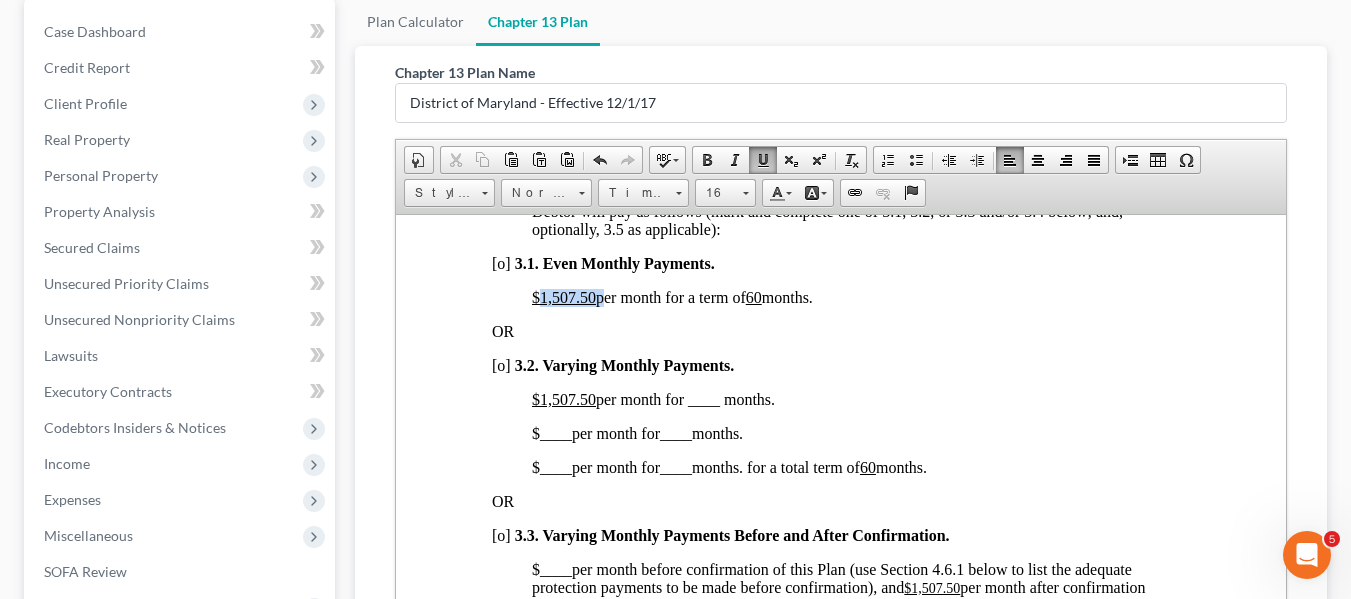 click on "$1,507.50" at bounding box center [563, 296] 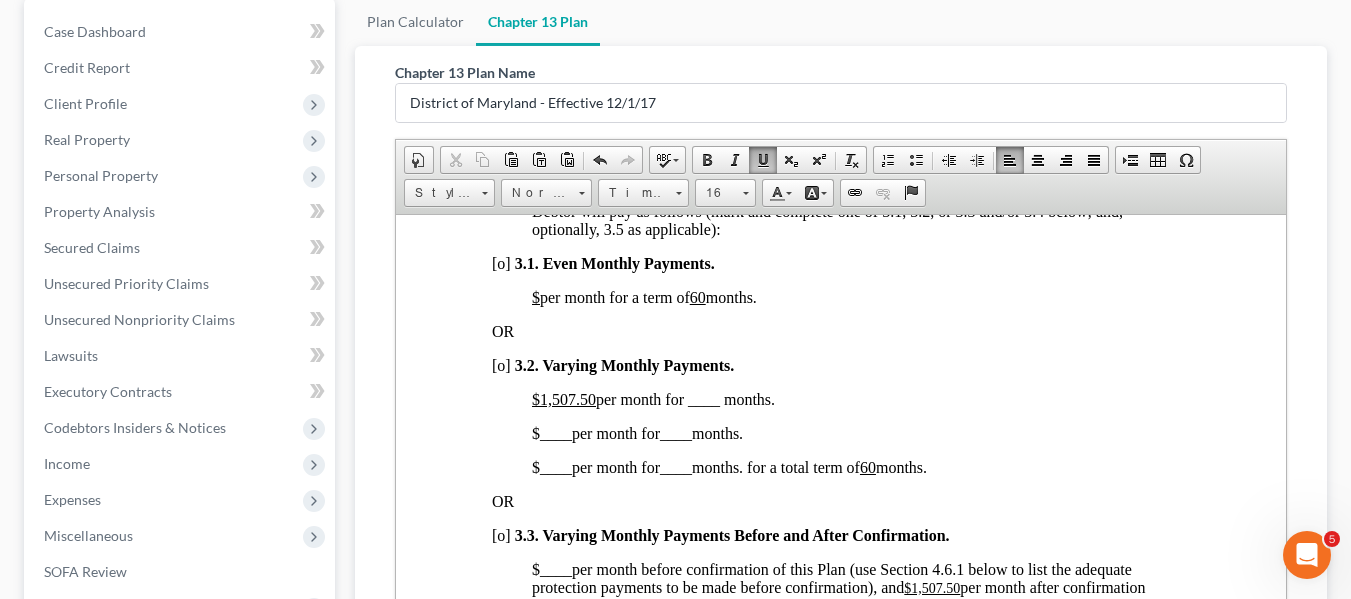 click on "60" at bounding box center [697, 296] 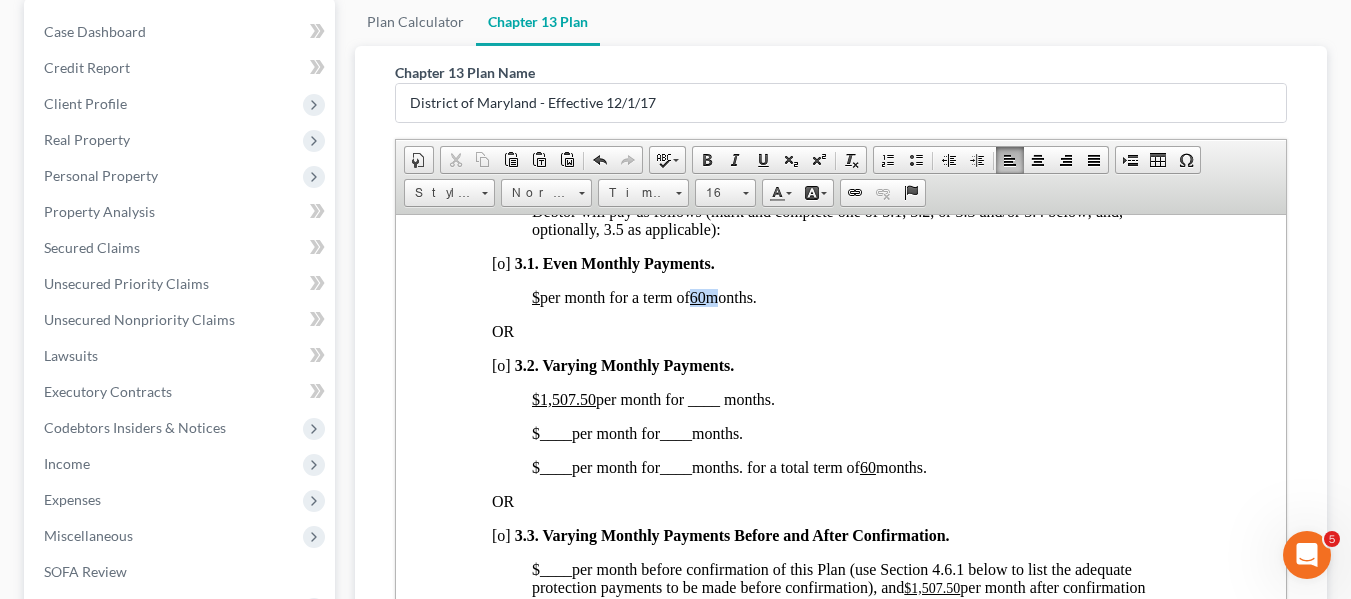 click on "60" at bounding box center (697, 296) 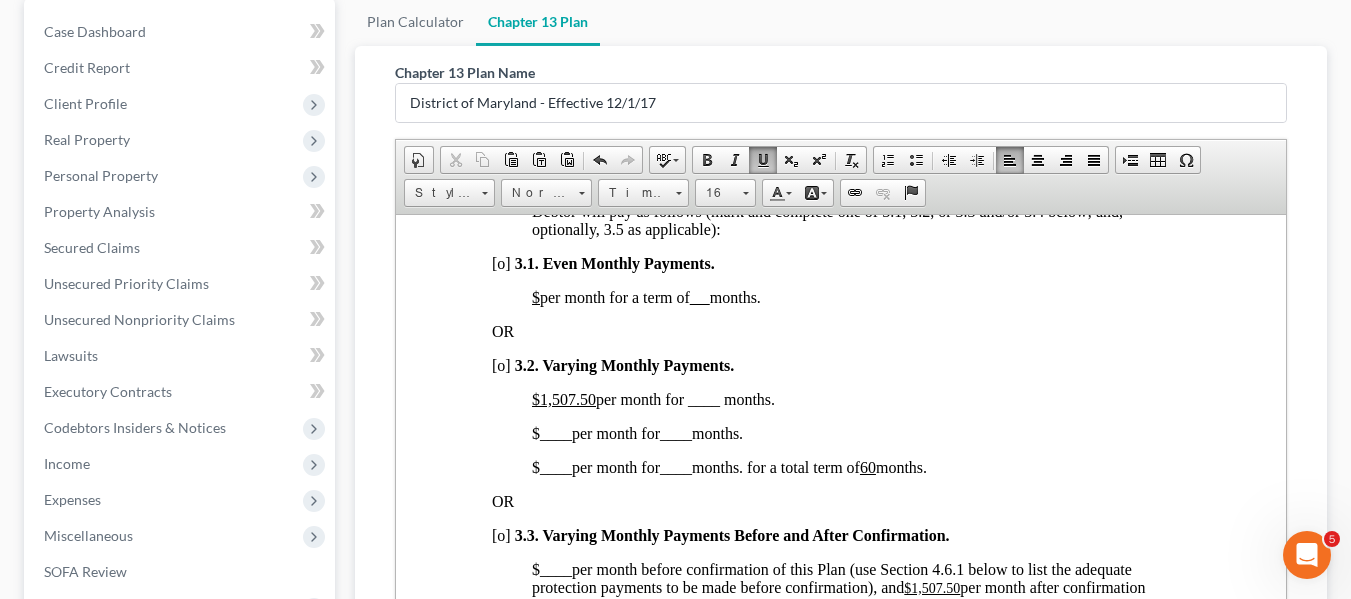 click on "[o]" at bounding box center (500, 364) 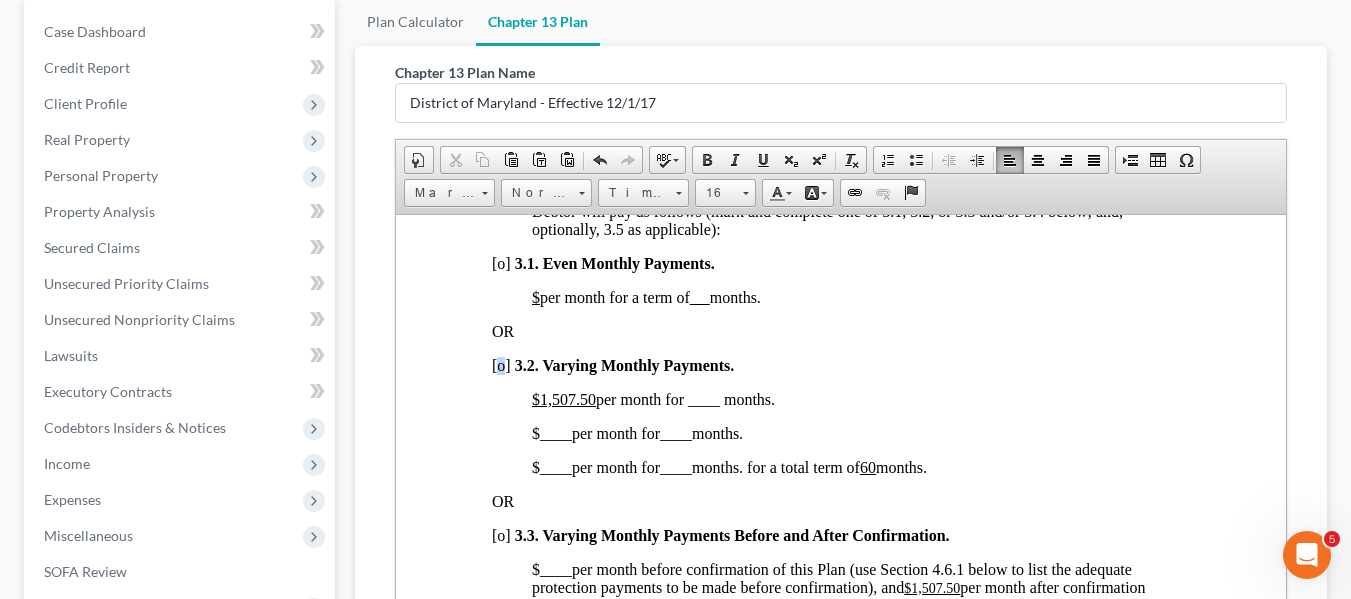 click on "[o]" at bounding box center (500, 364) 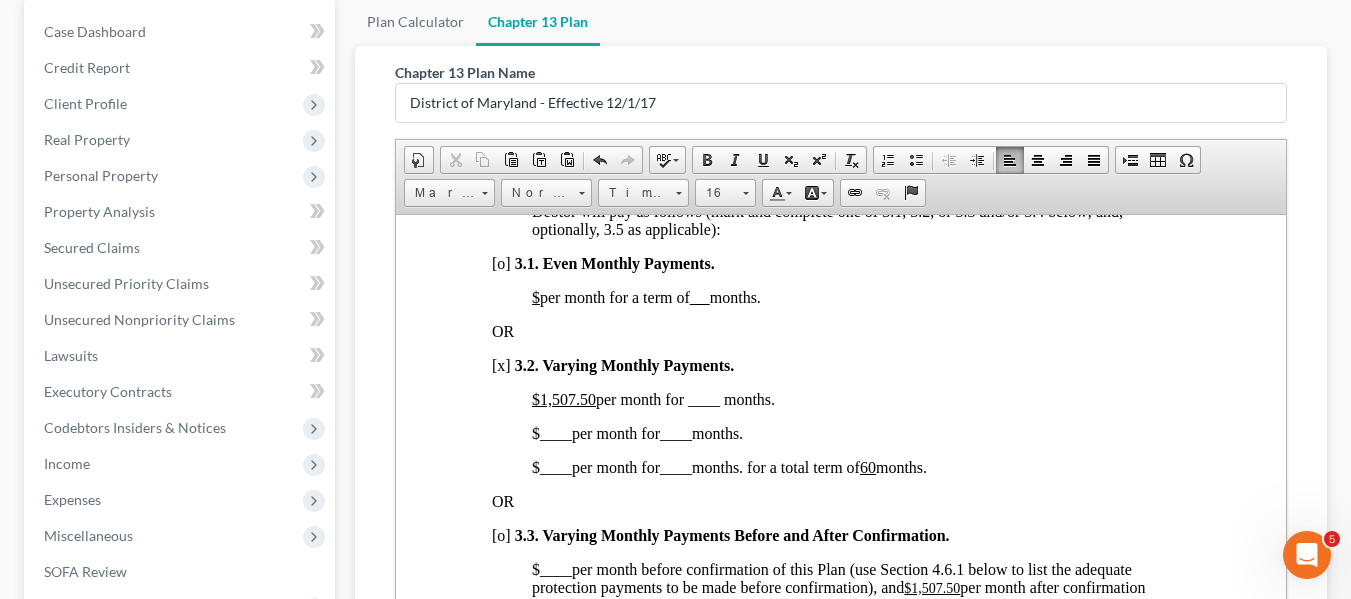 click on "$1,507.50" at bounding box center (563, 398) 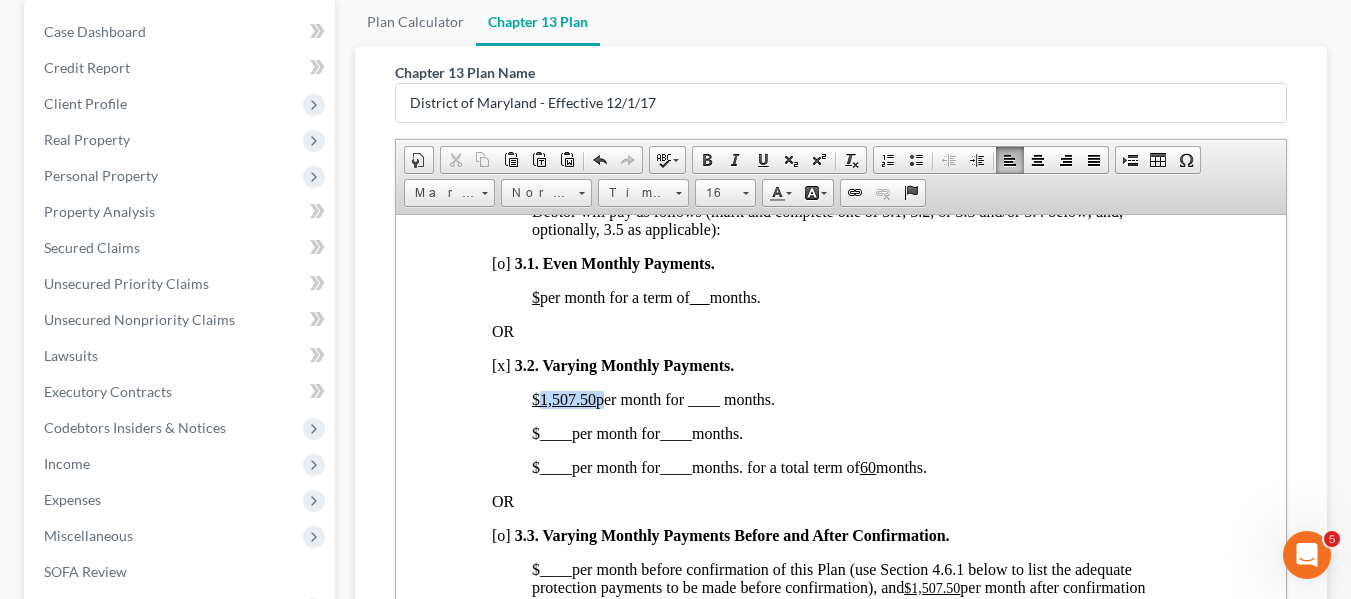 click on "$1,507.50" at bounding box center [563, 398] 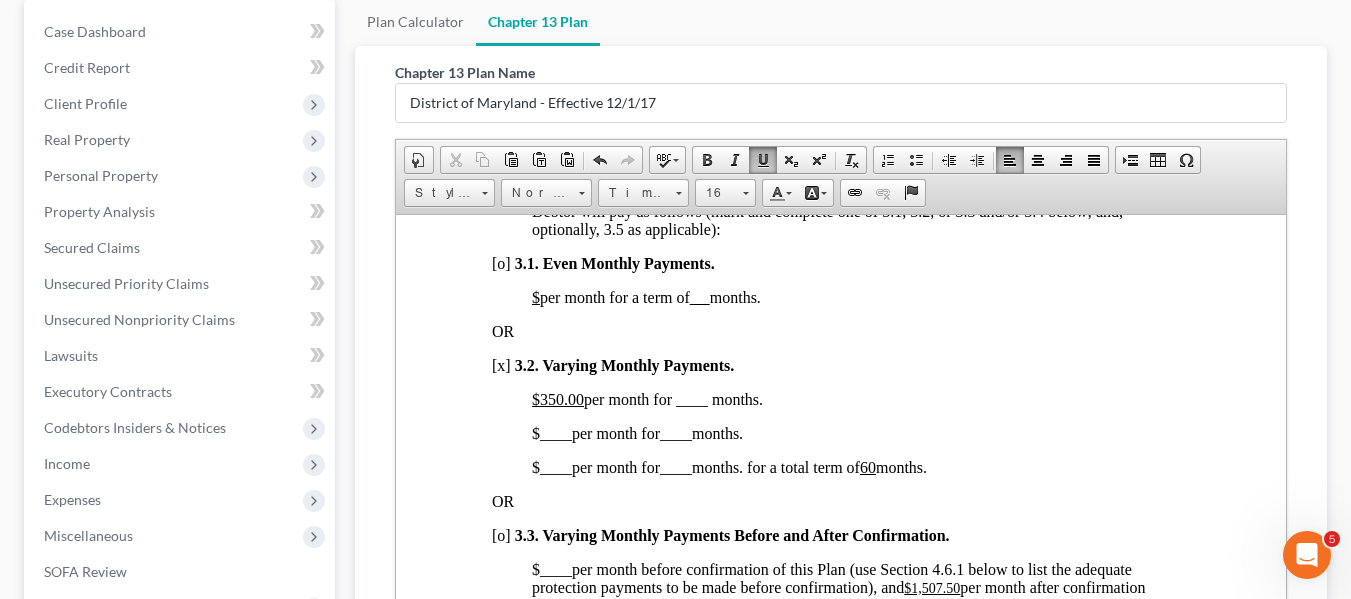 click on "[PRICE] per month for ____ months." at bounding box center (646, 398) 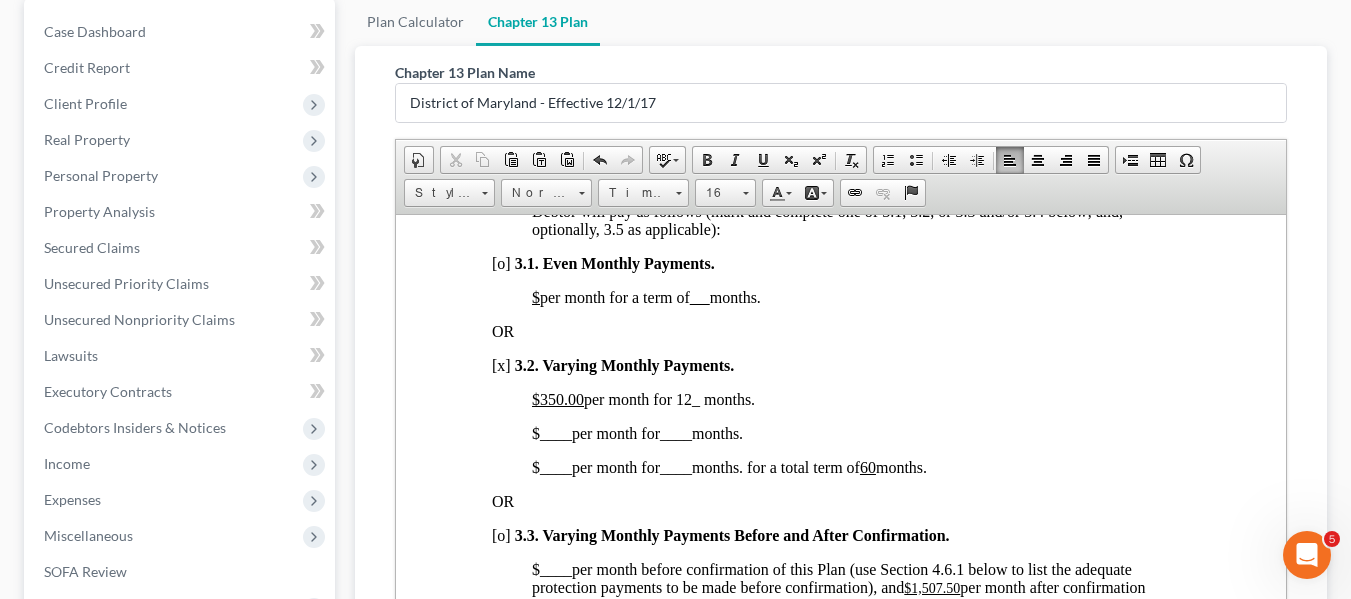 click on "____" at bounding box center (555, 432) 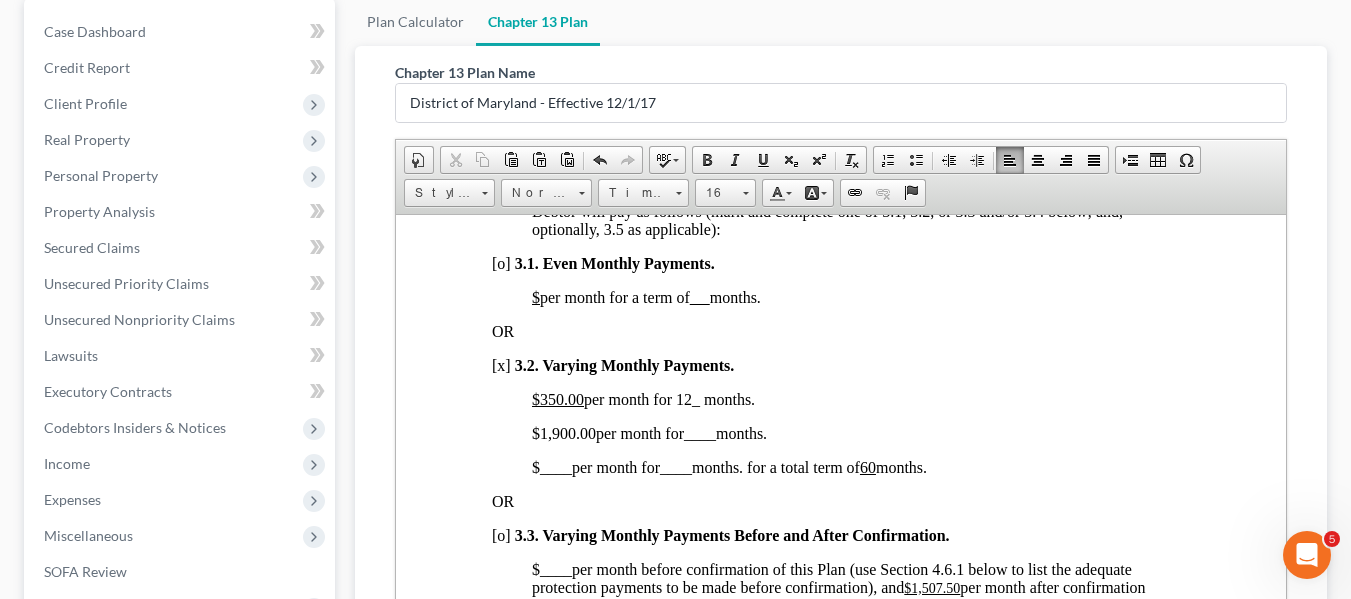 click on "[PRICE] per month for ____ months." at bounding box center [648, 432] 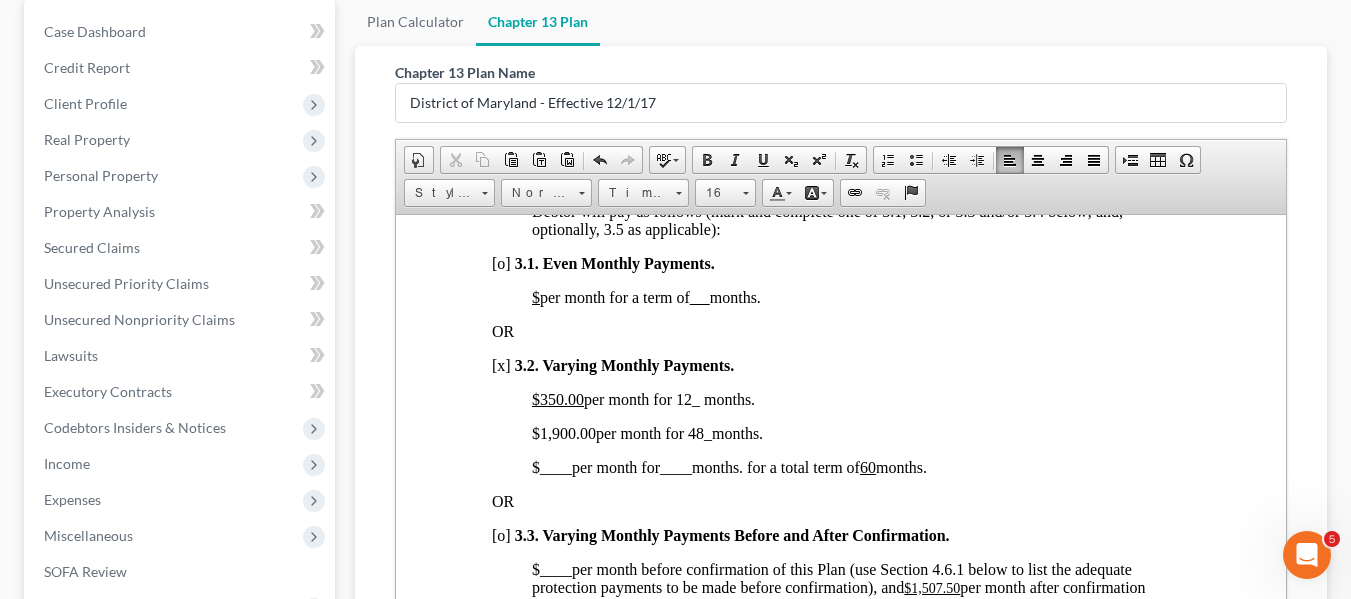 click on "3. PLAN TERMS. The Debtor’s future earnings are submitted to the supervision and control of the Trustee, and the Debtor will pay as follows (mark and complete one of 3.1, 3.2, or 3.3 and/or 3.4 below; and, optionally, 3.5 as applicable): [o] 3 .1. Even Monthly Payments. $ [AMOUNT] per month for a term of [MONTHS] months. OR [x] 3 .2. Varying Monthly Payments. $350.00 per month for 12 _ months. $1,900.00 per month for 48 _ months. $ ____ per month for ____ months. for a total term of 60 months. OR [o] 3.3. Varying Monthly Payments Before and After Confirmation. $ ____ per month before confirmation of this Plan (use Section 4.6.1 below to list the adequate protection payments to be made before confirmation), and $1,507.50 per month after confirmation of this plan, for a total term of 60 months. AND/OR [o] 3.4. Additional Payments. Amount Date Source of Payment [o] 4.1" at bounding box center [840, 3182] 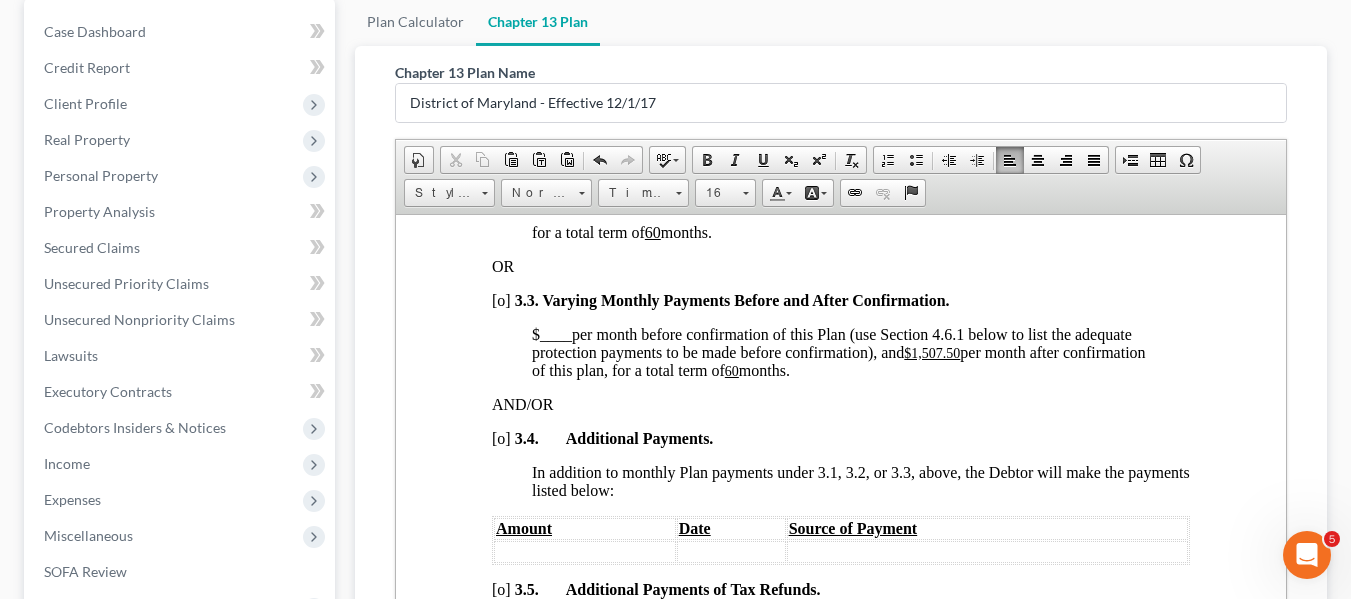 scroll, scrollTop: 1720, scrollLeft: 0, axis: vertical 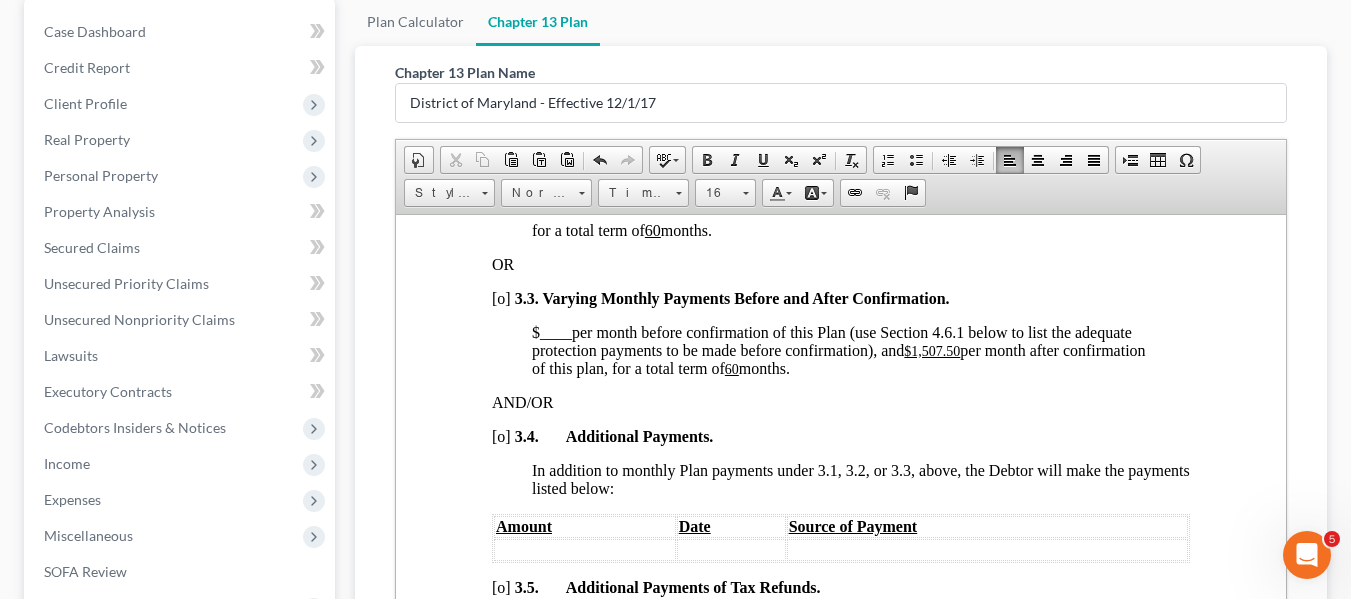 click on "$1,507.50" at bounding box center [931, 350] 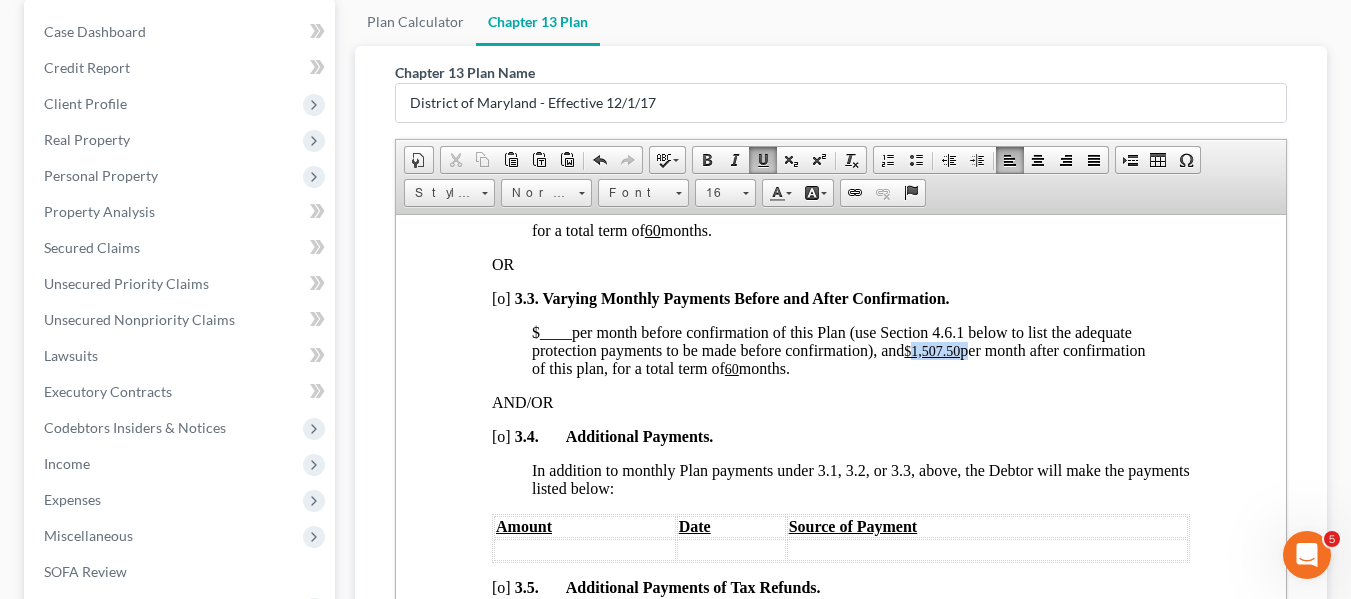 click on "$1,507.50" at bounding box center [931, 350] 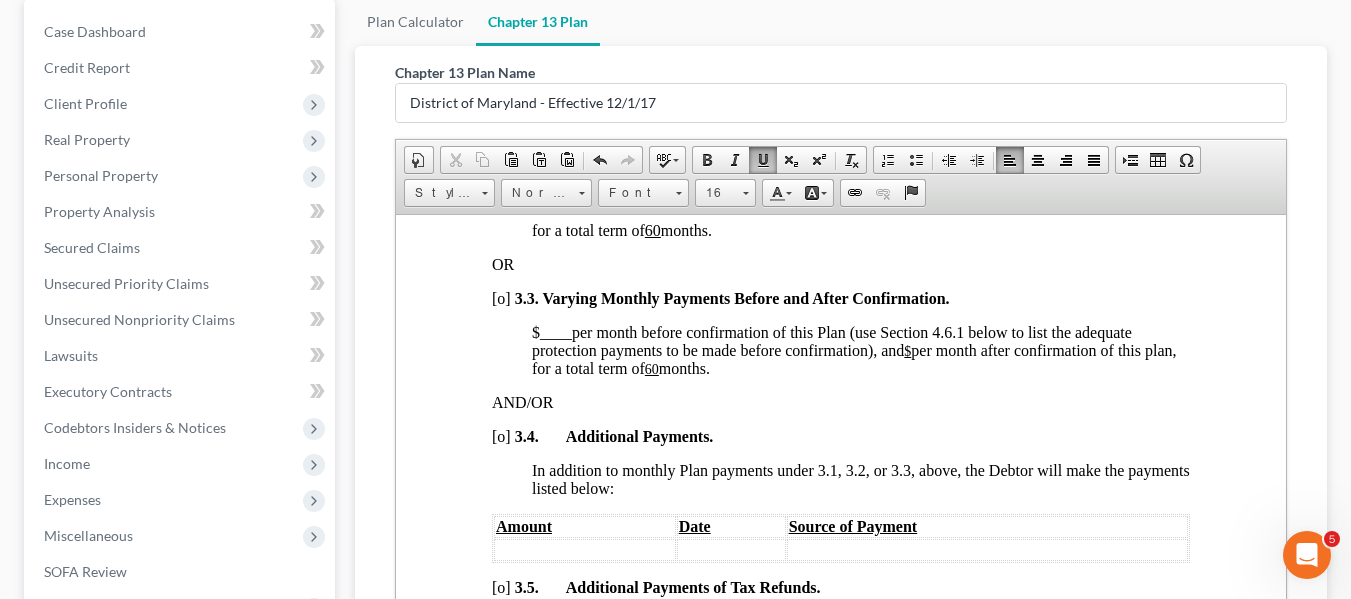 click on "60" at bounding box center (651, 368) 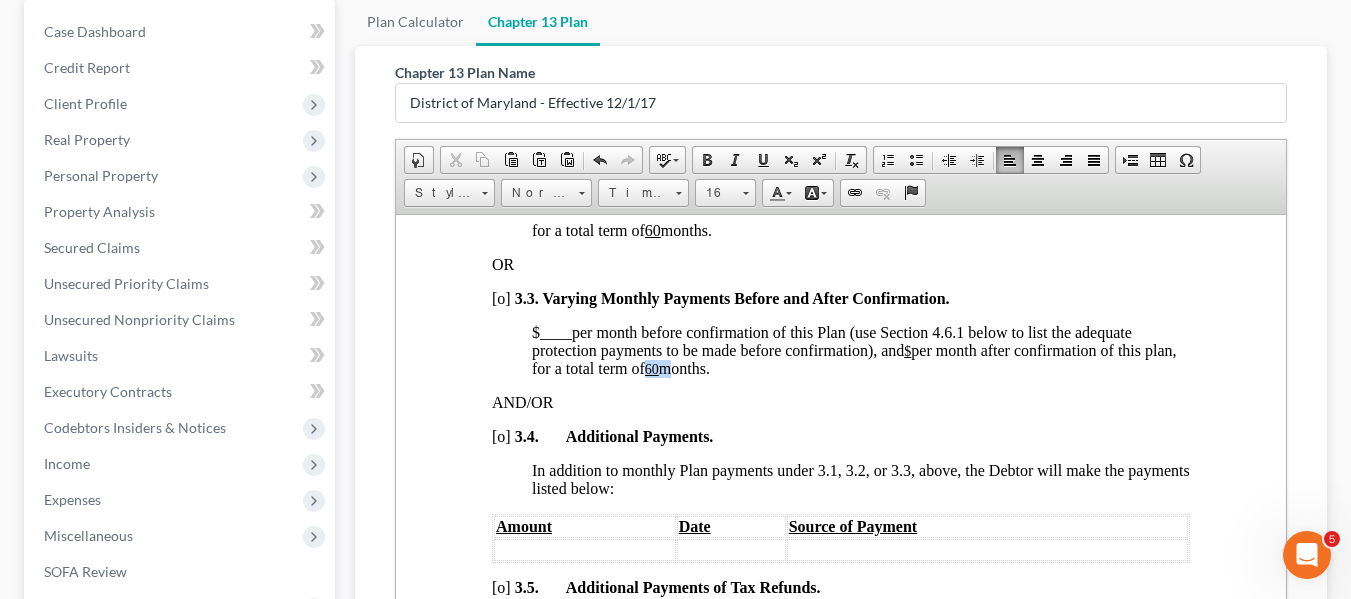 click on "60" at bounding box center [651, 368] 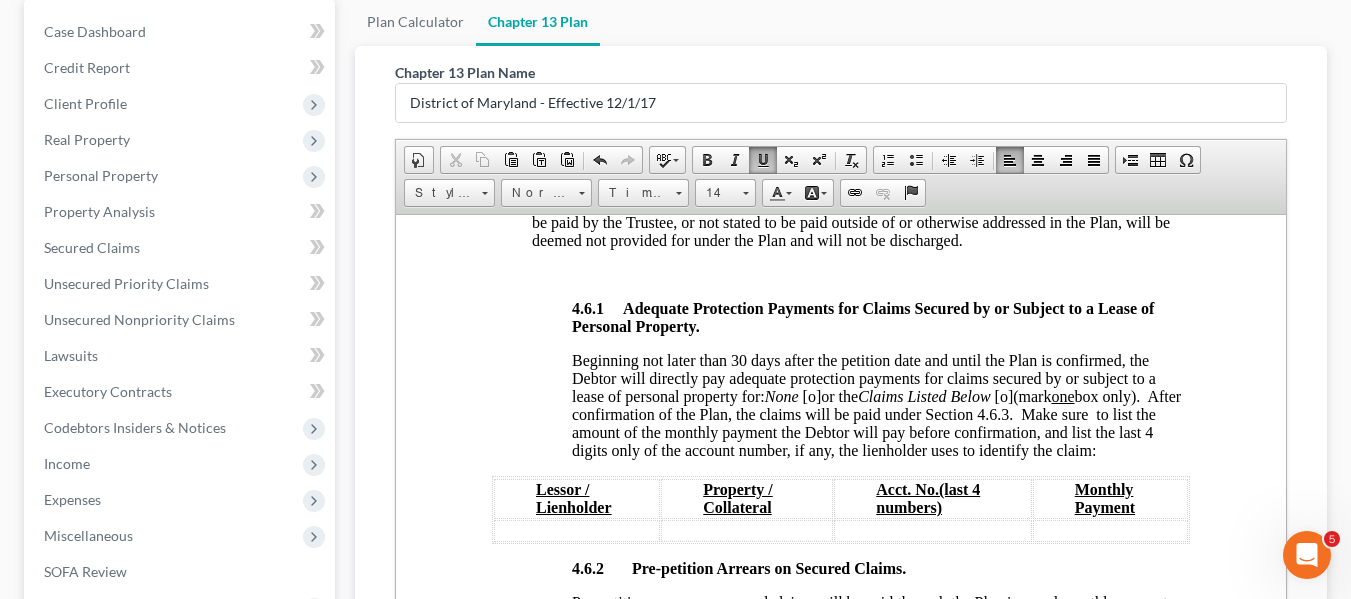 scroll, scrollTop: 3272, scrollLeft: 0, axis: vertical 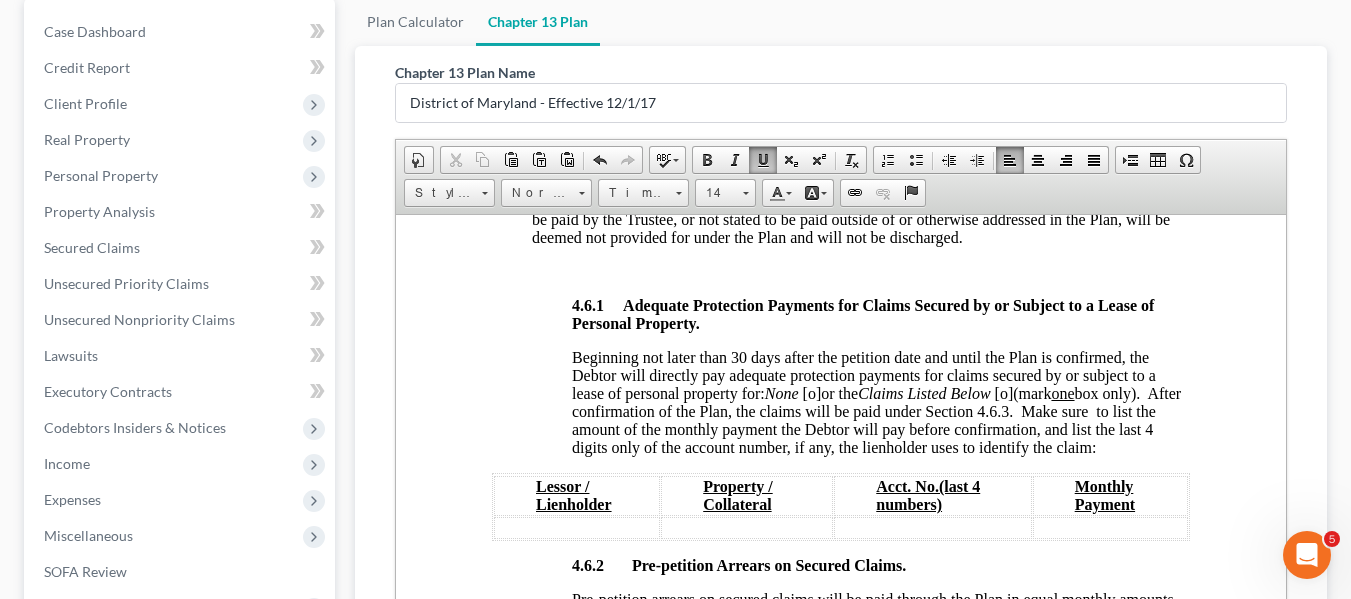 click on "[o]" at bounding box center [811, 392] 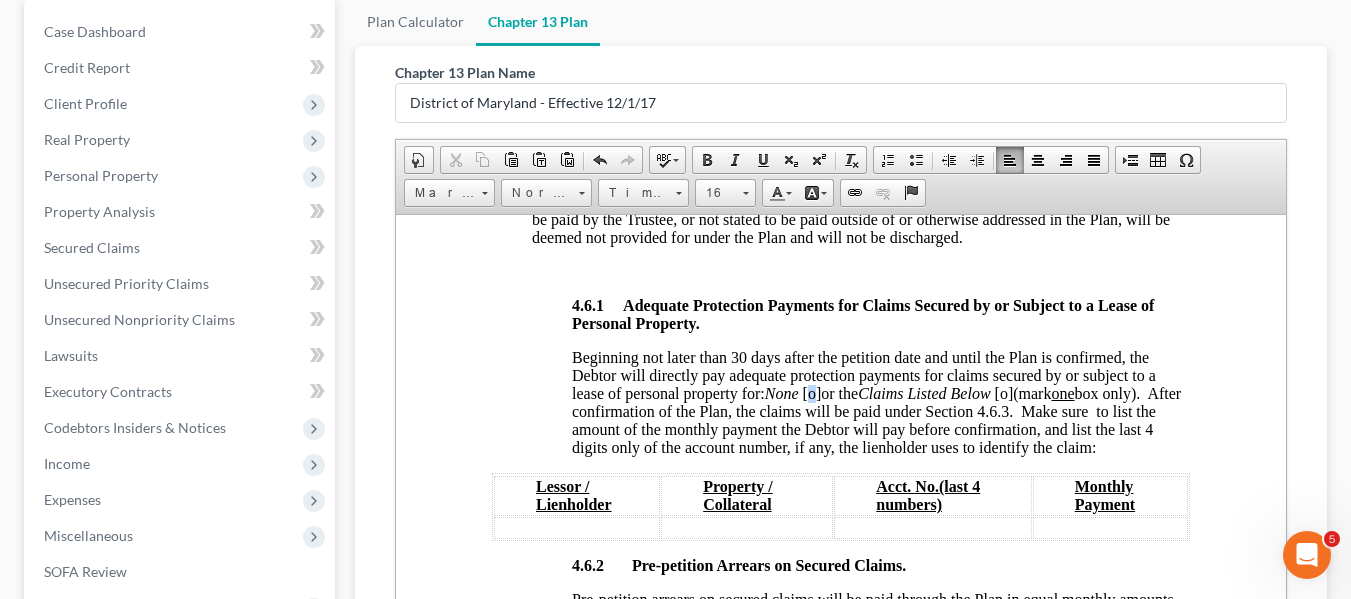 click on "[o]" at bounding box center (811, 392) 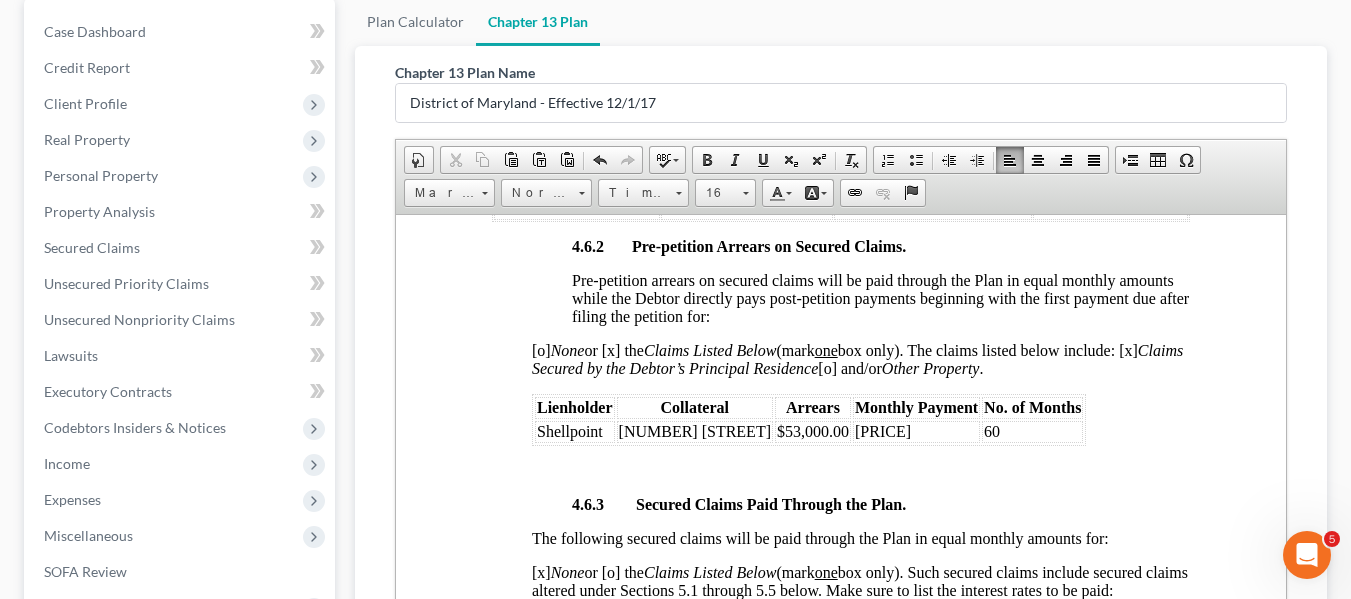 scroll, scrollTop: 3592, scrollLeft: 0, axis: vertical 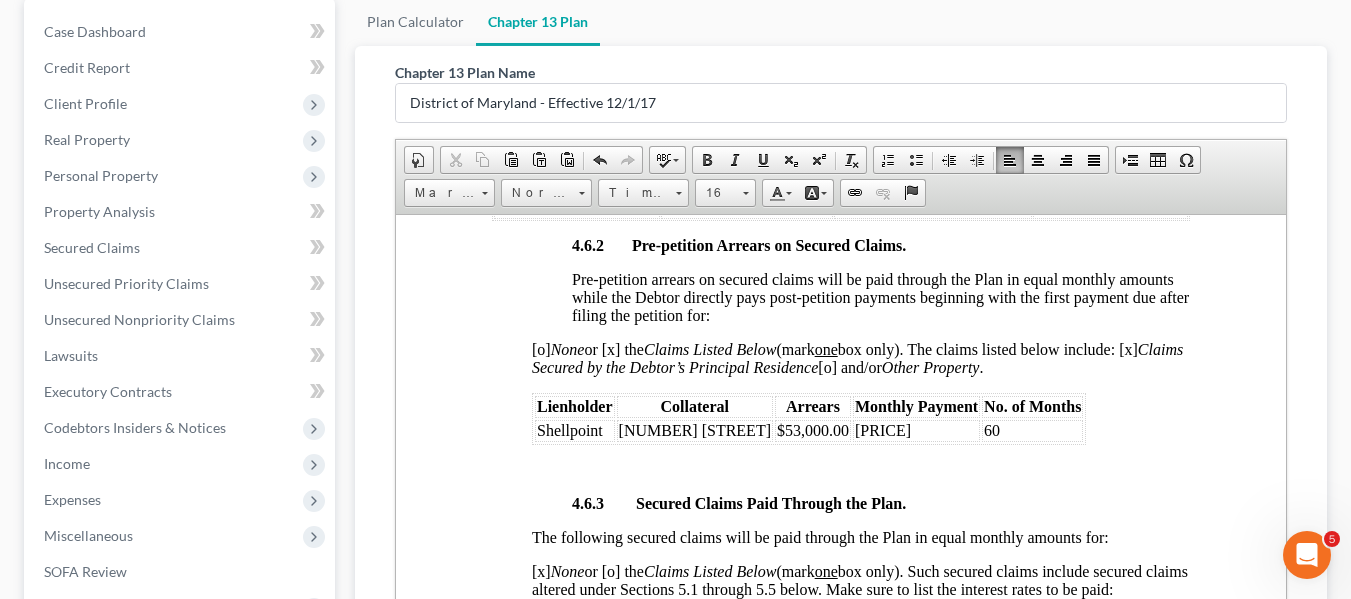 click on "[PRICE]" at bounding box center [915, 430] 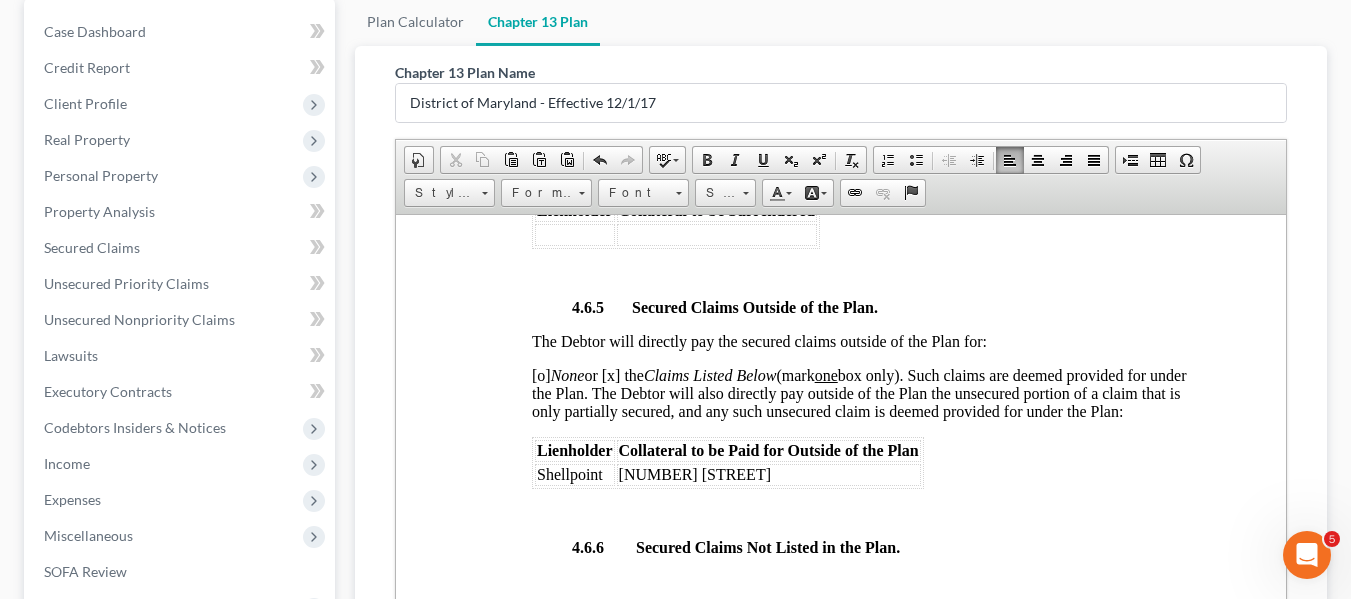 scroll, scrollTop: 4359, scrollLeft: 0, axis: vertical 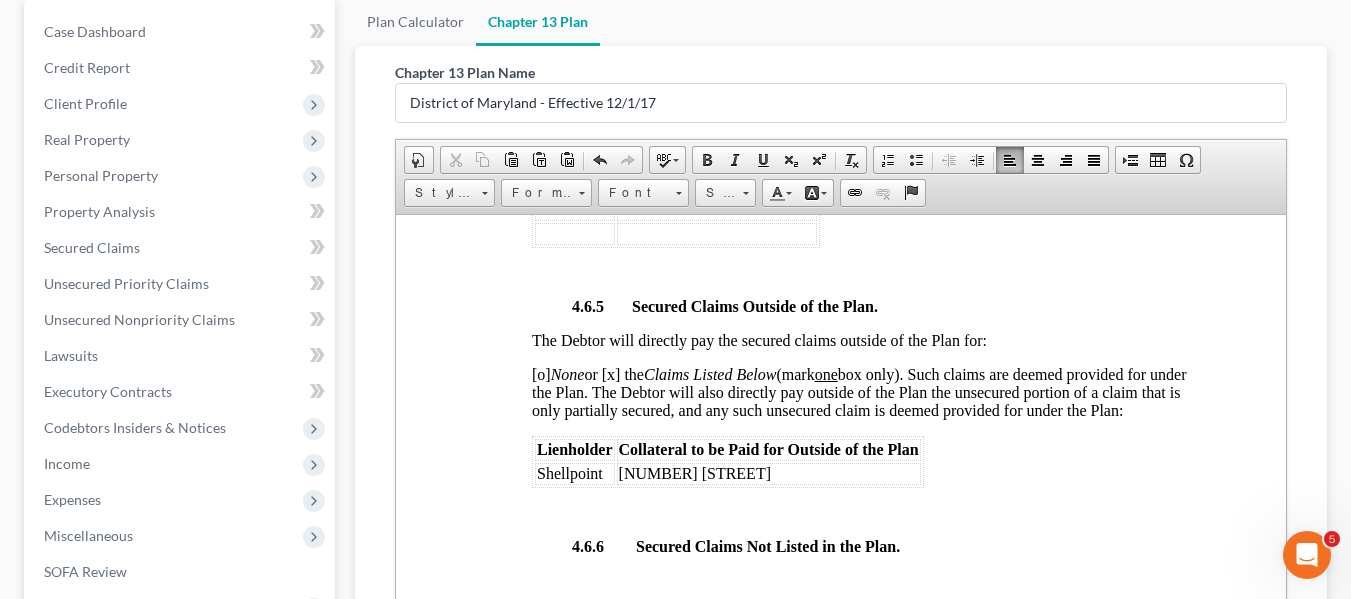 click on "[o]  None  or [x] the  Claims Listed Below  (mark  one  box only). Such claims are deemed provided for under the Plan. The Debtor will also directly pay outside of the Plan the unsecured portion of a claim that is only partially secured, and any such unsecured claim is deemed provided for under the Plan:" at bounding box center (858, 391) 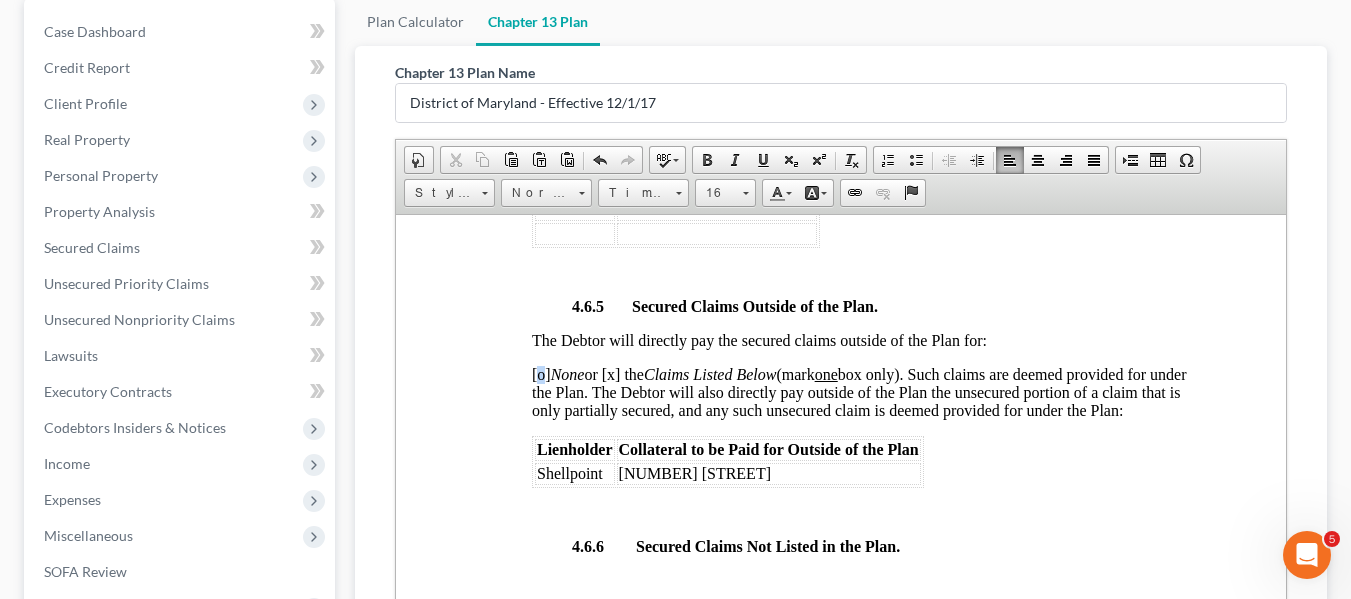 click on "[o]  None  or [x] the  Claims Listed Below  (mark  one  box only). Such claims are deemed provided for under the Plan. The Debtor will also directly pay outside of the Plan the unsecured portion of a claim that is only partially secured, and any such unsecured claim is deemed provided for under the Plan:" at bounding box center [858, 391] 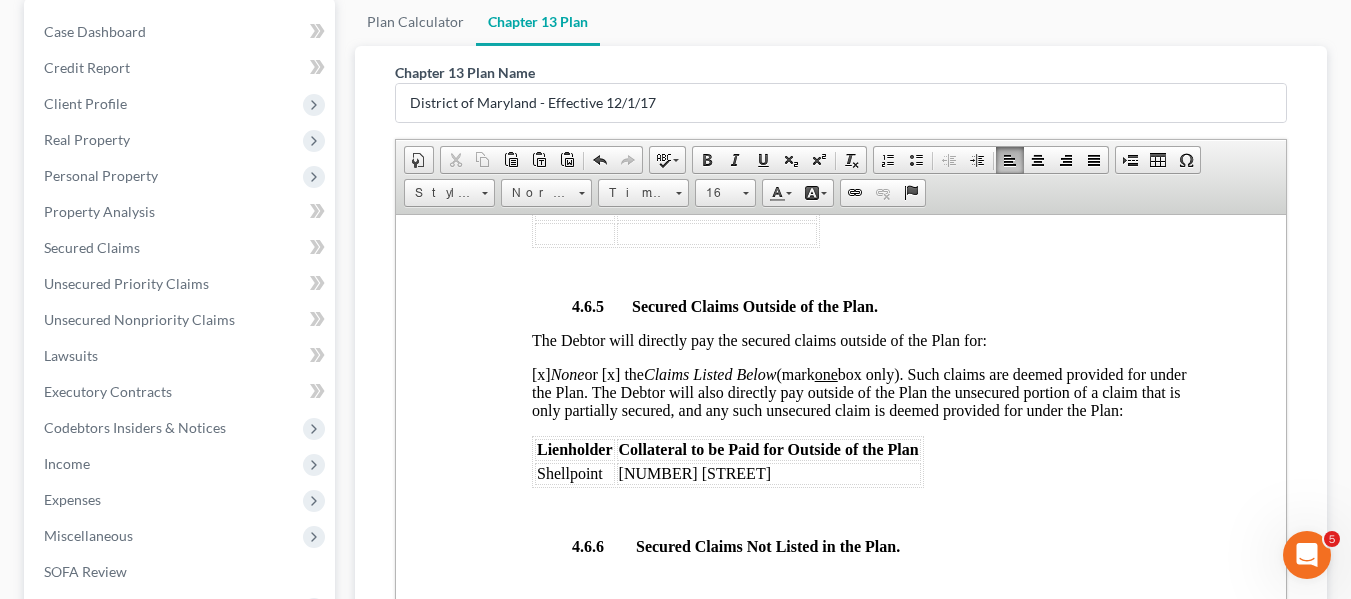click on "[x]  None  or [x] the  Claims Listed Below  (mark  one  box only). Such claims are deemed provided for under the Plan. The Debtor will also directly pay outside of the Plan the unsecured portion of a claim that is only partially secured, and any such unsecured claim is deemed provided for under the Plan:" at bounding box center (858, 391) 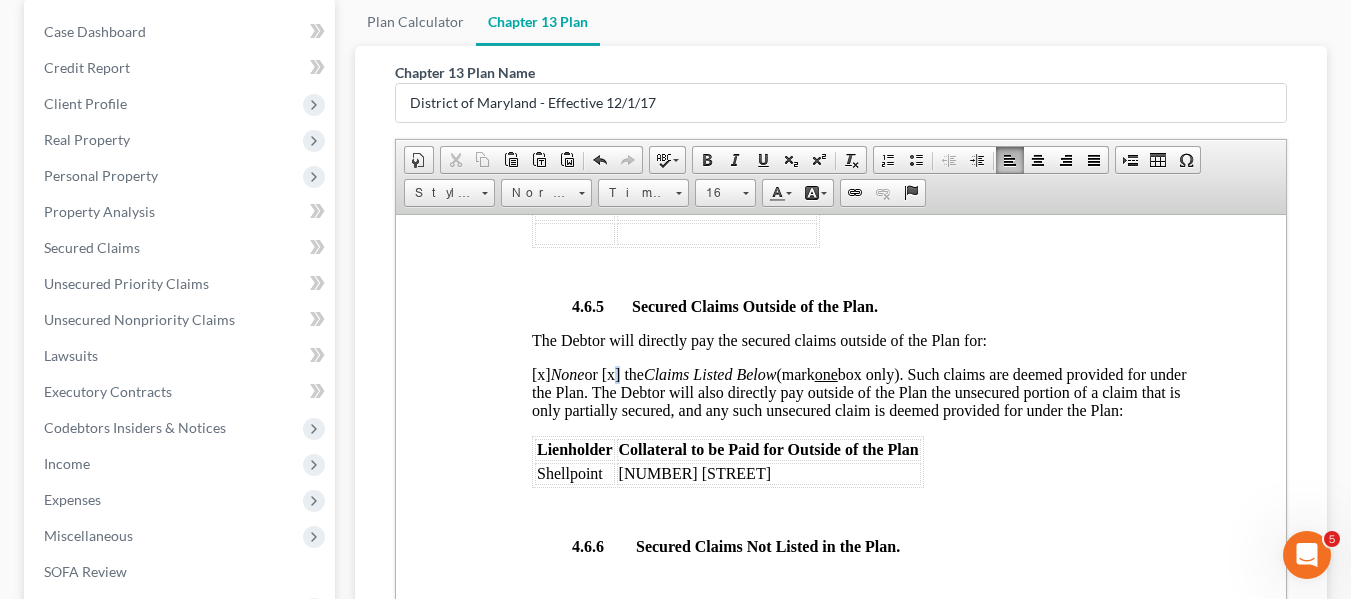 click on "[x]  None  or [x] the  Claims Listed Below  (mark  one  box only). Such claims are deemed provided for under the Plan. The Debtor will also directly pay outside of the Plan the unsecured portion of a claim that is only partially secured, and any such unsecured claim is deemed provided for under the Plan:" at bounding box center [858, 391] 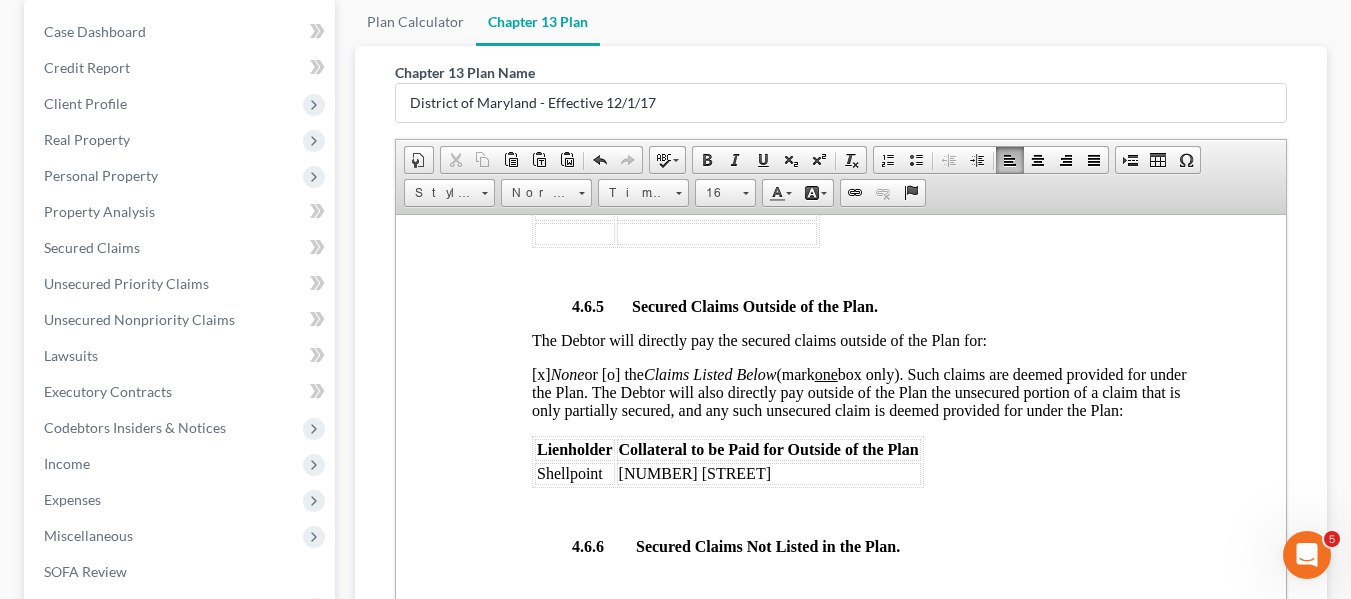 click on "Shellpoint" at bounding box center (569, 472) 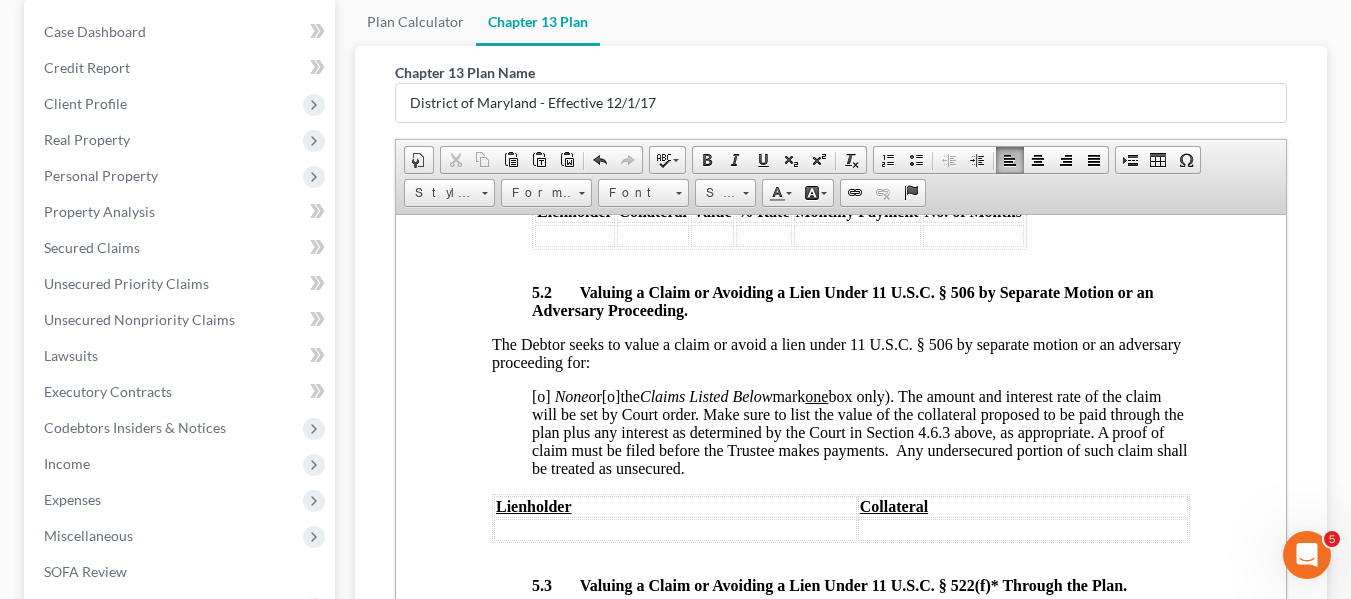 scroll, scrollTop: 5752, scrollLeft: 0, axis: vertical 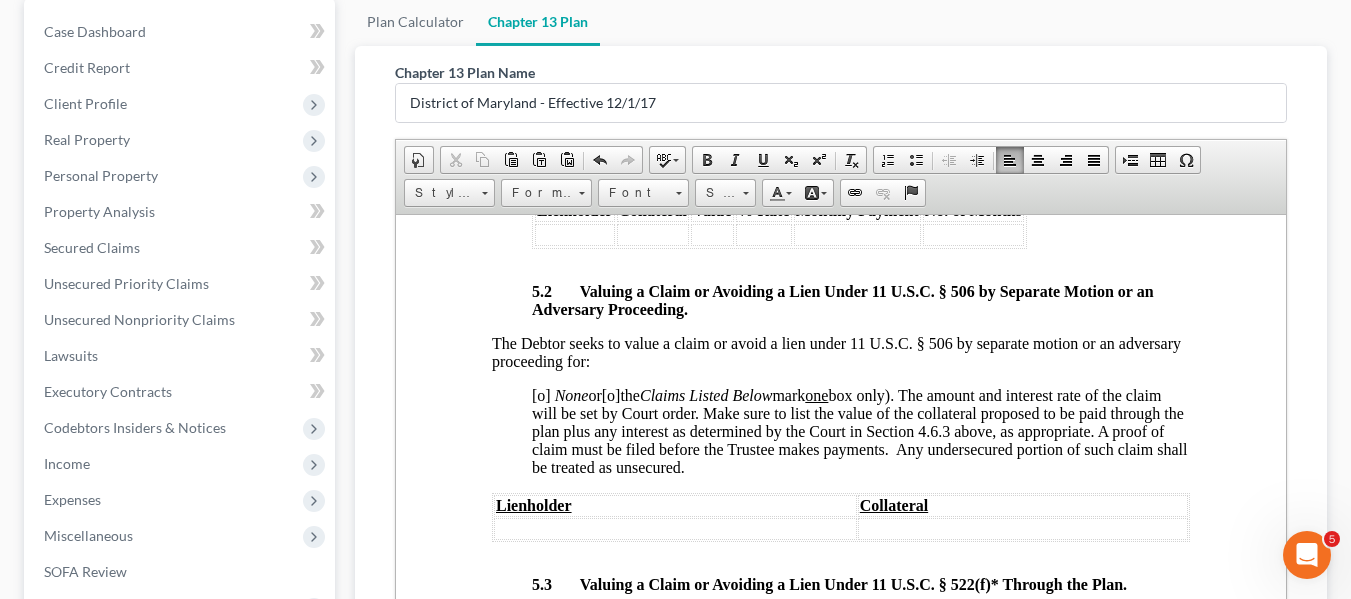 click on "[o]" at bounding box center (540, 394) 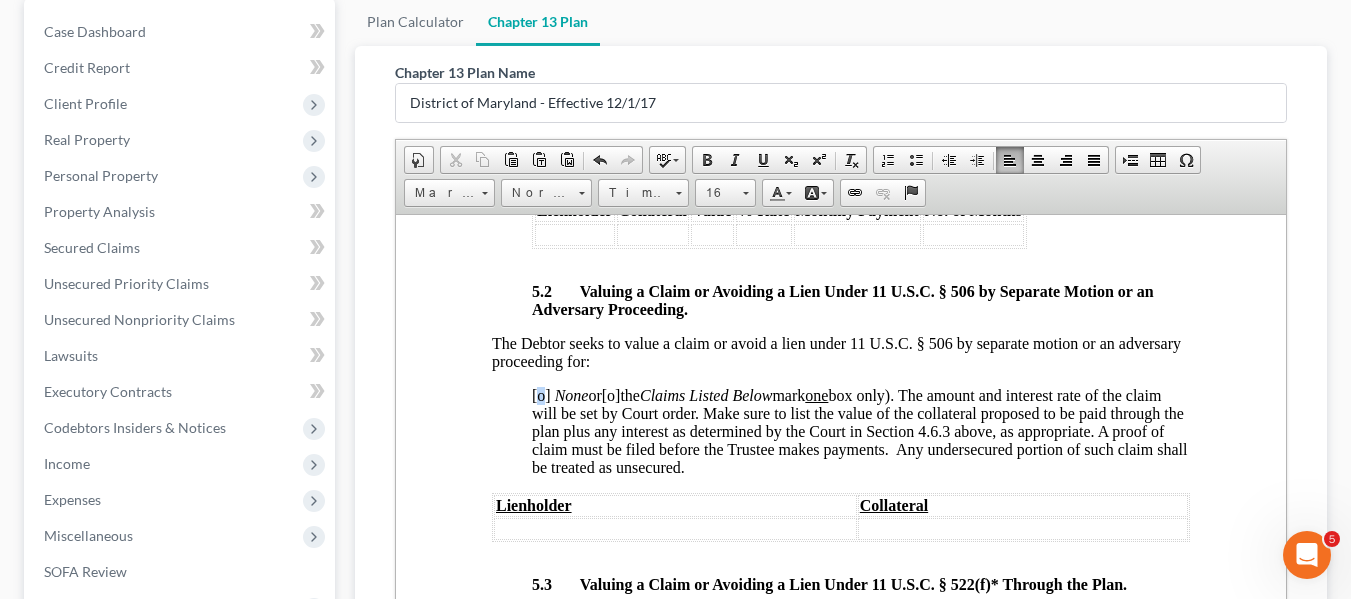 click on "[o]" at bounding box center (540, 394) 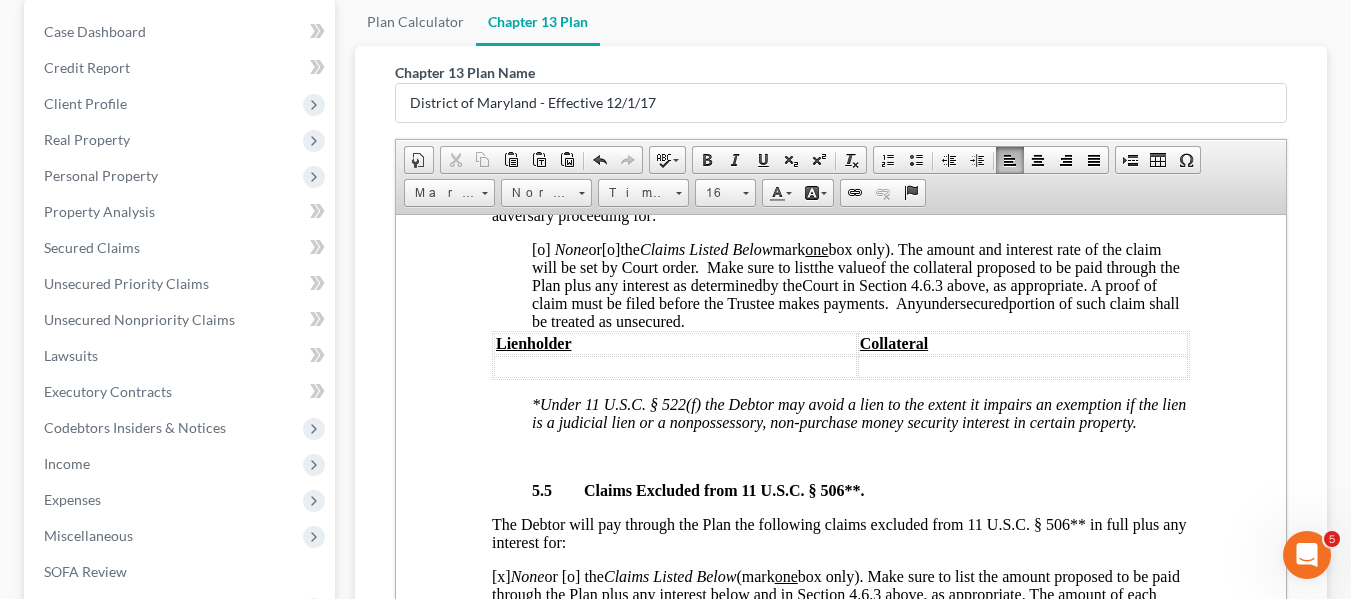 scroll, scrollTop: 6501, scrollLeft: 0, axis: vertical 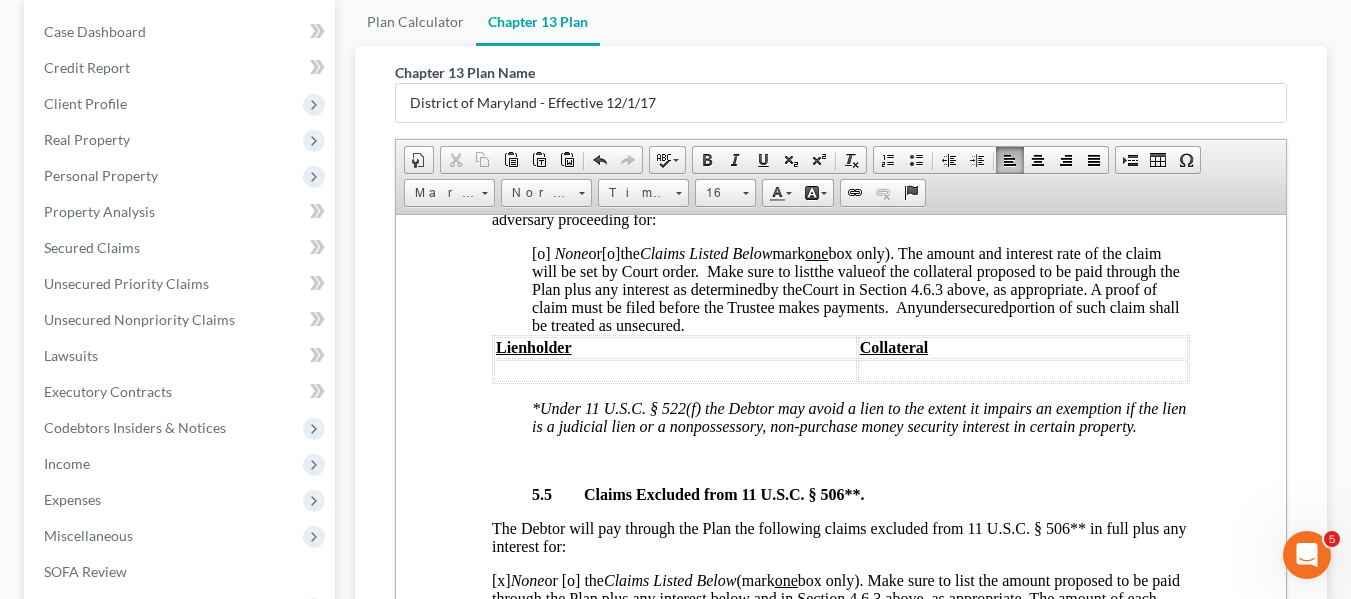 click on "[o]" at bounding box center (540, 252) 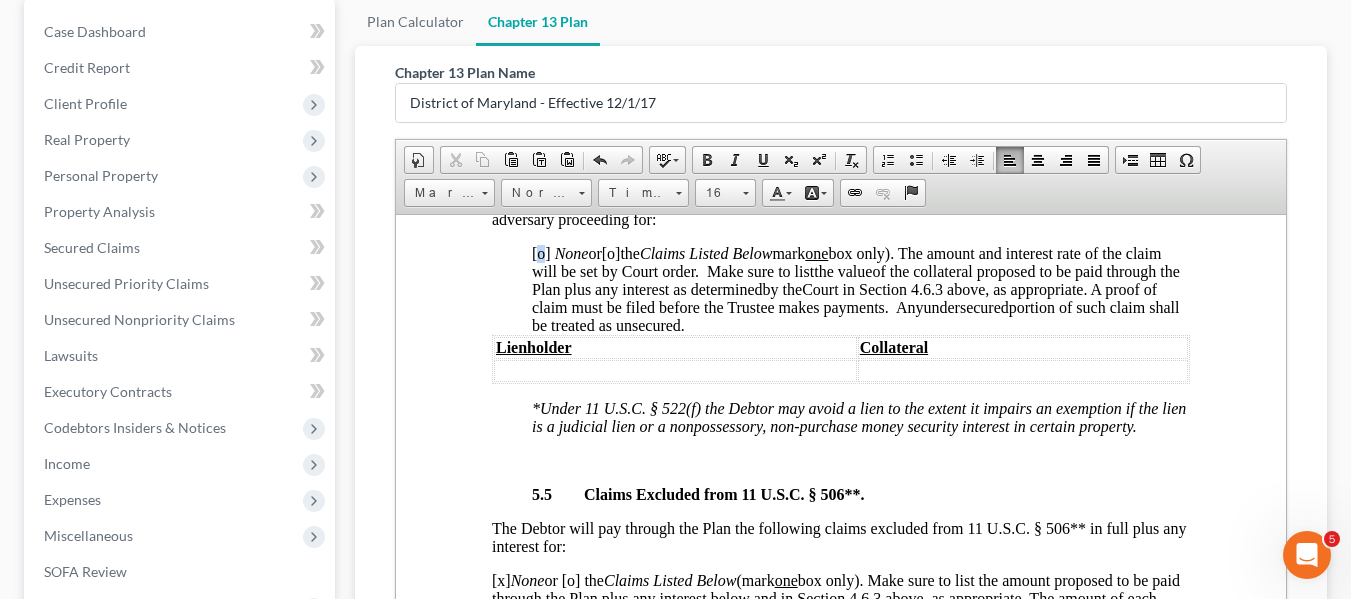 click on "[o]" at bounding box center (540, 252) 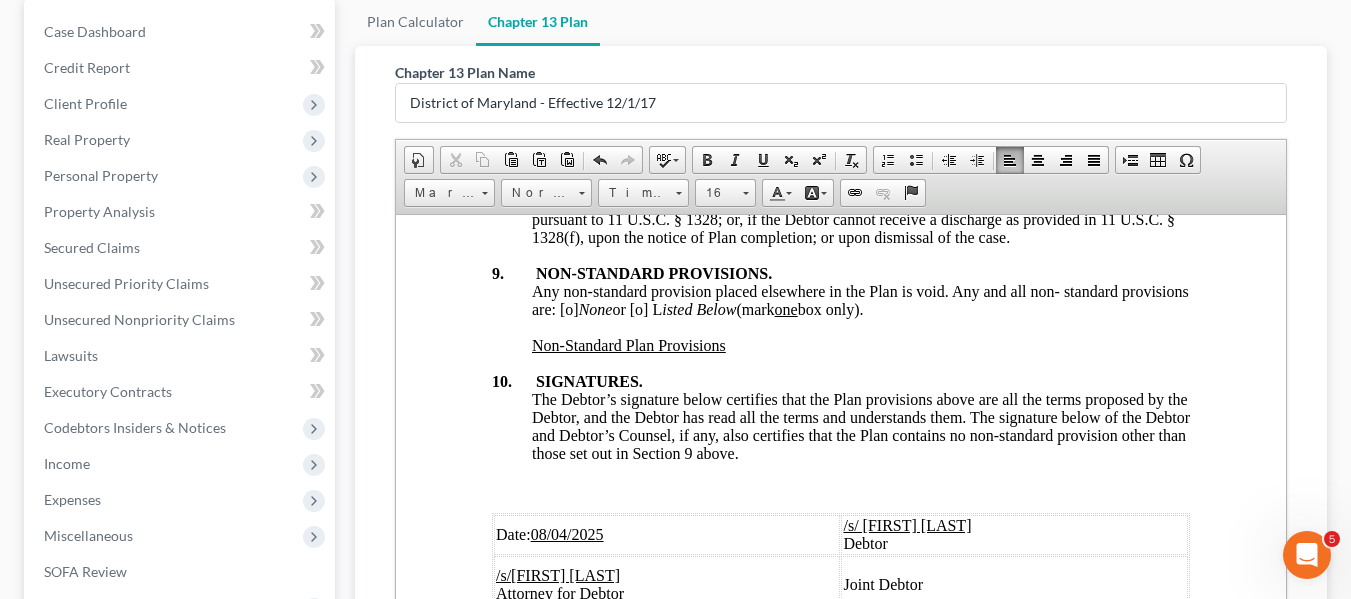 scroll, scrollTop: 7609, scrollLeft: 0, axis: vertical 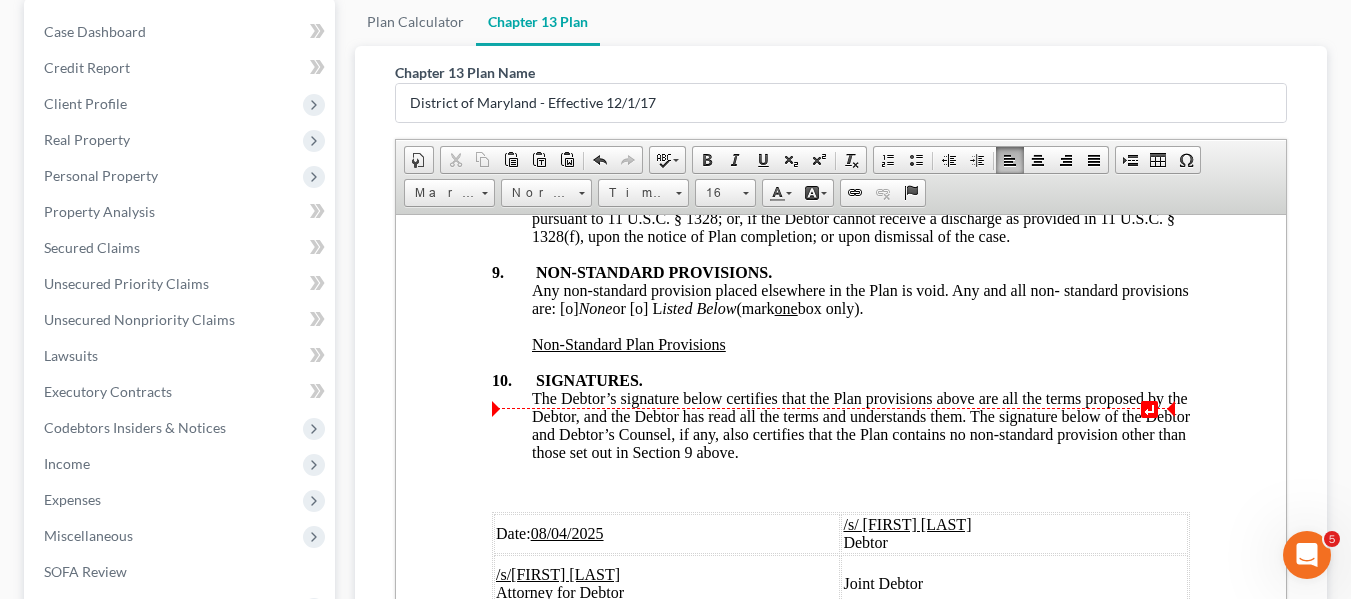 click on "Any non-standard provision placed elsewhere in the Plan is void. Any and all non- standard provisions are: [o]  None  or [o] L isted Below  (mark  one  box only)." at bounding box center (859, 298) 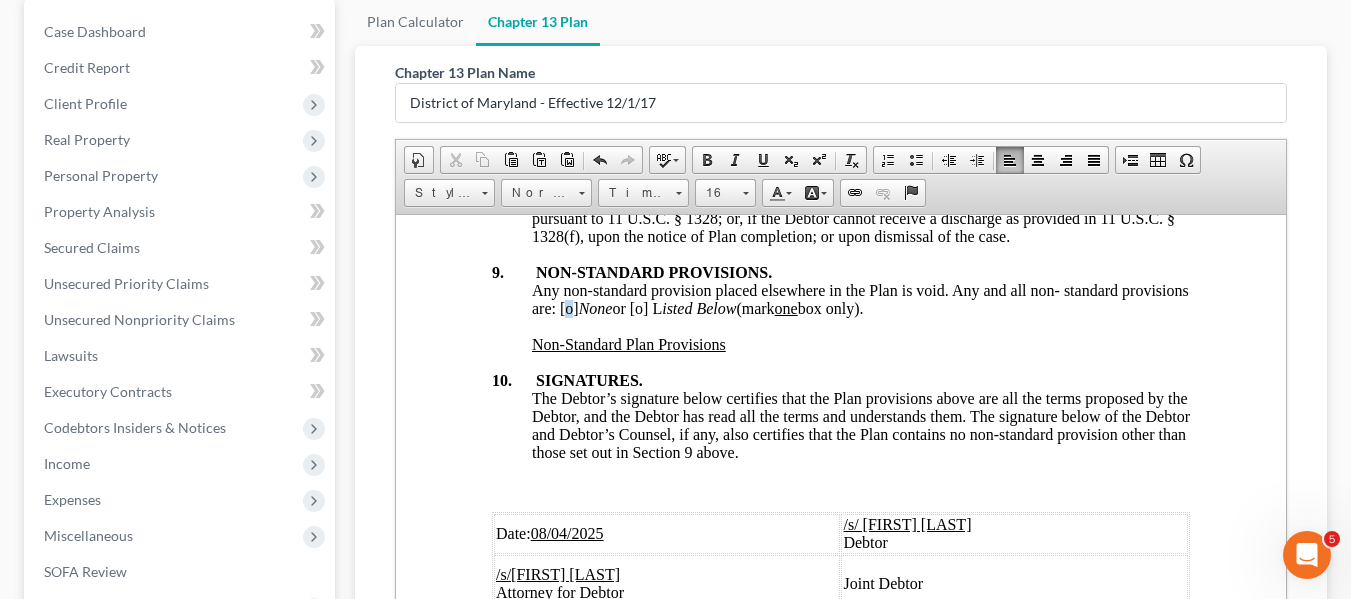 click on "Any non-standard provision placed elsewhere in the Plan is void. Any and all non- standard provisions are: [o]  None  or [o] L isted Below  (mark  one  box only)." at bounding box center [859, 298] 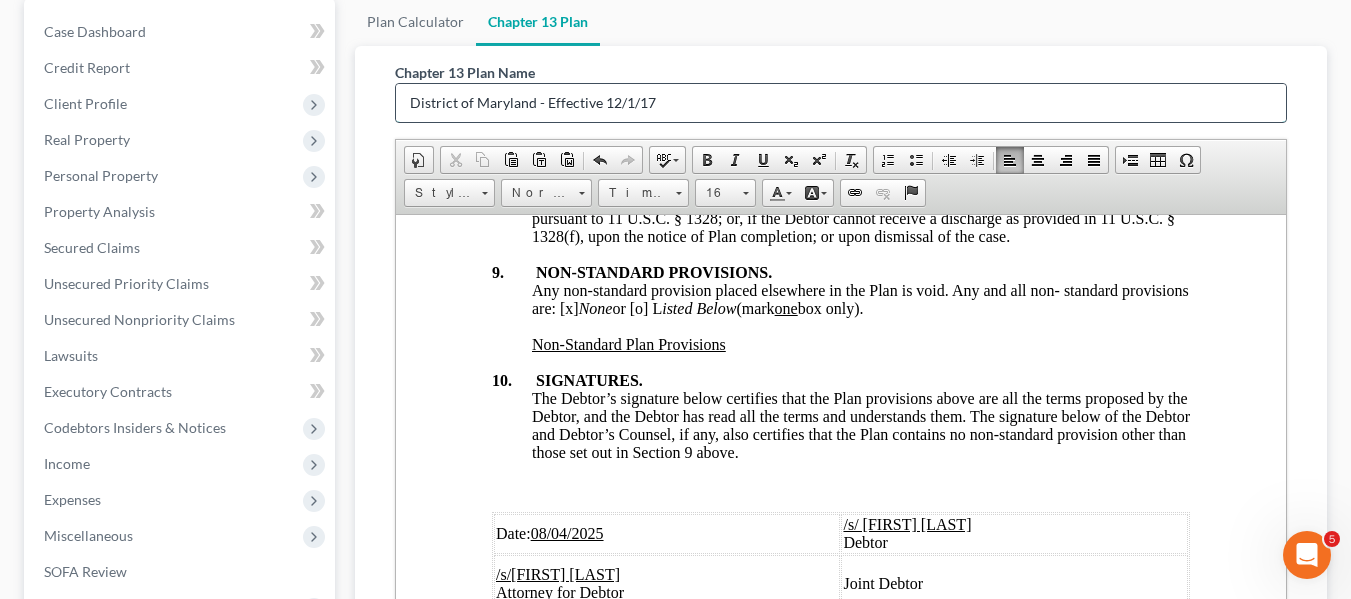 click on "District of Maryland - Effective 12/1/17" at bounding box center (841, 103) 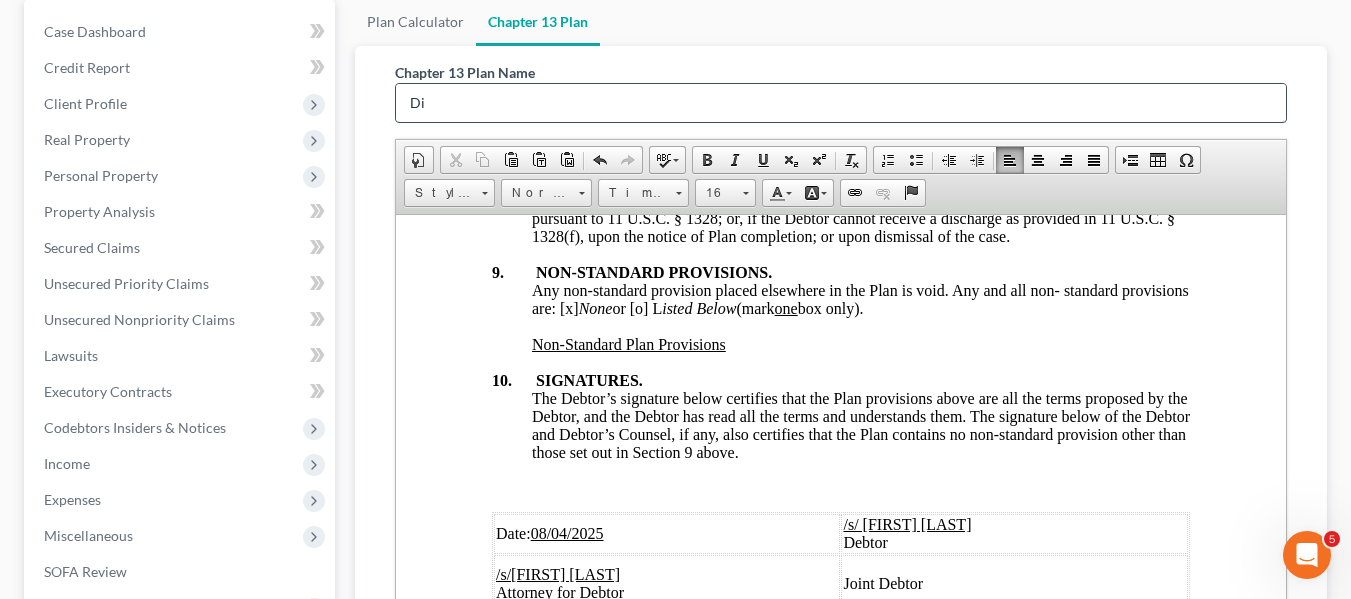 type on "D" 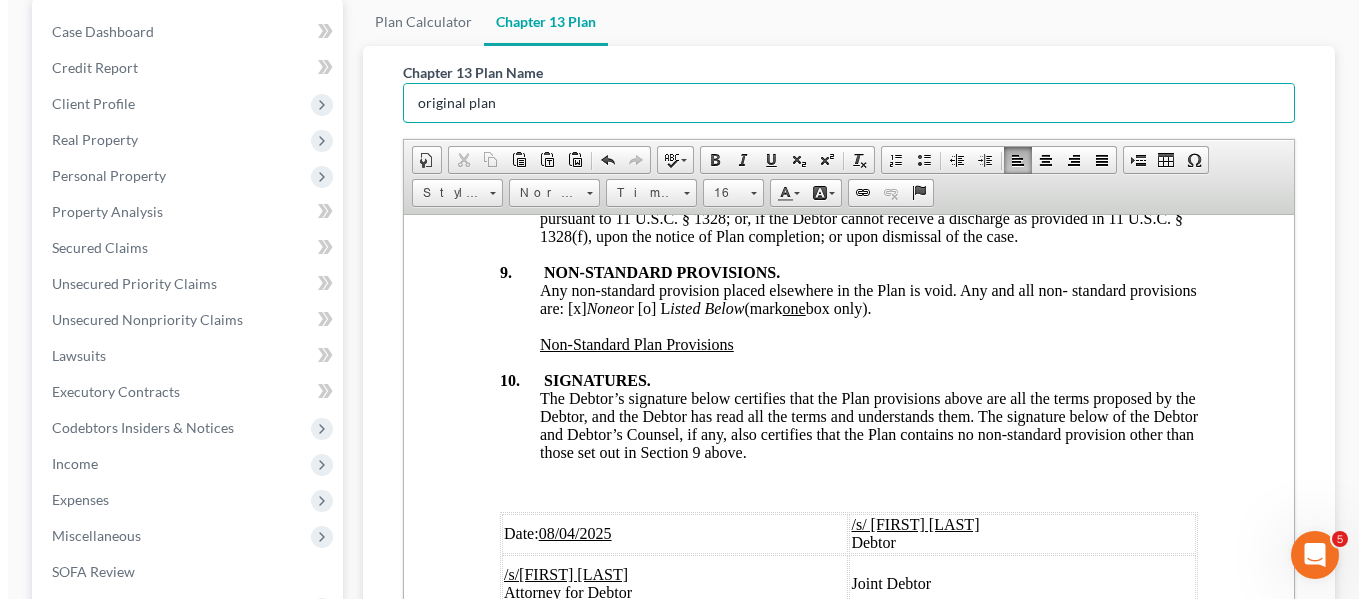 scroll, scrollTop: 608, scrollLeft: 0, axis: vertical 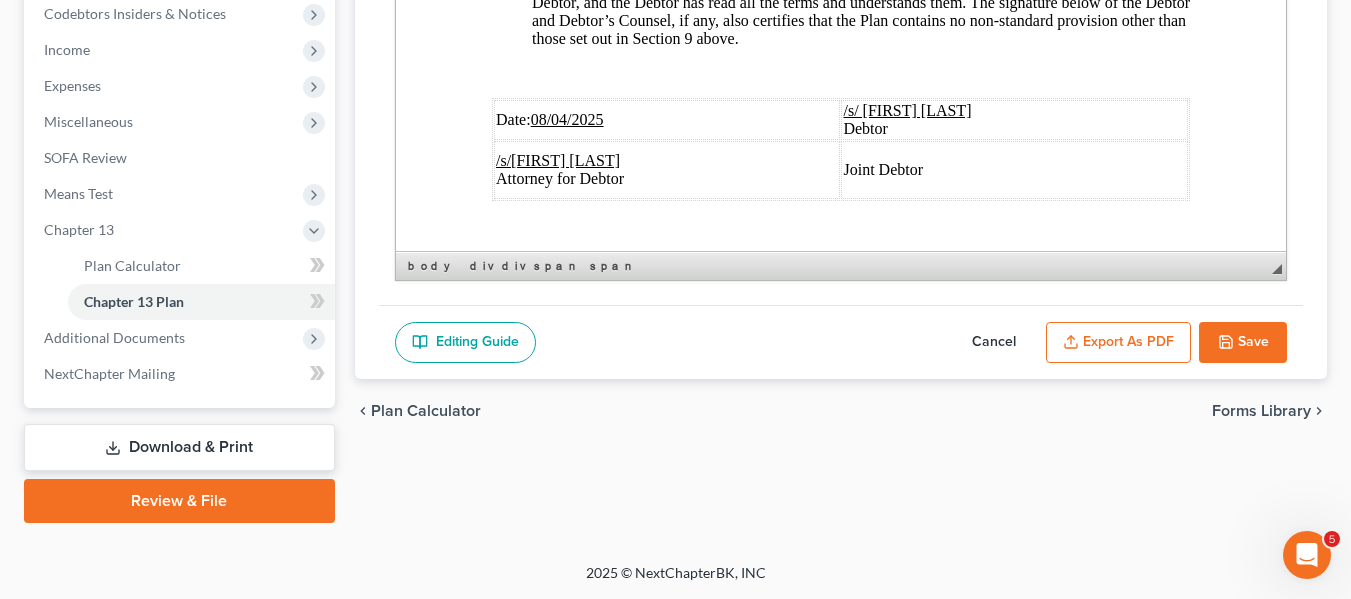 type on "original plan" 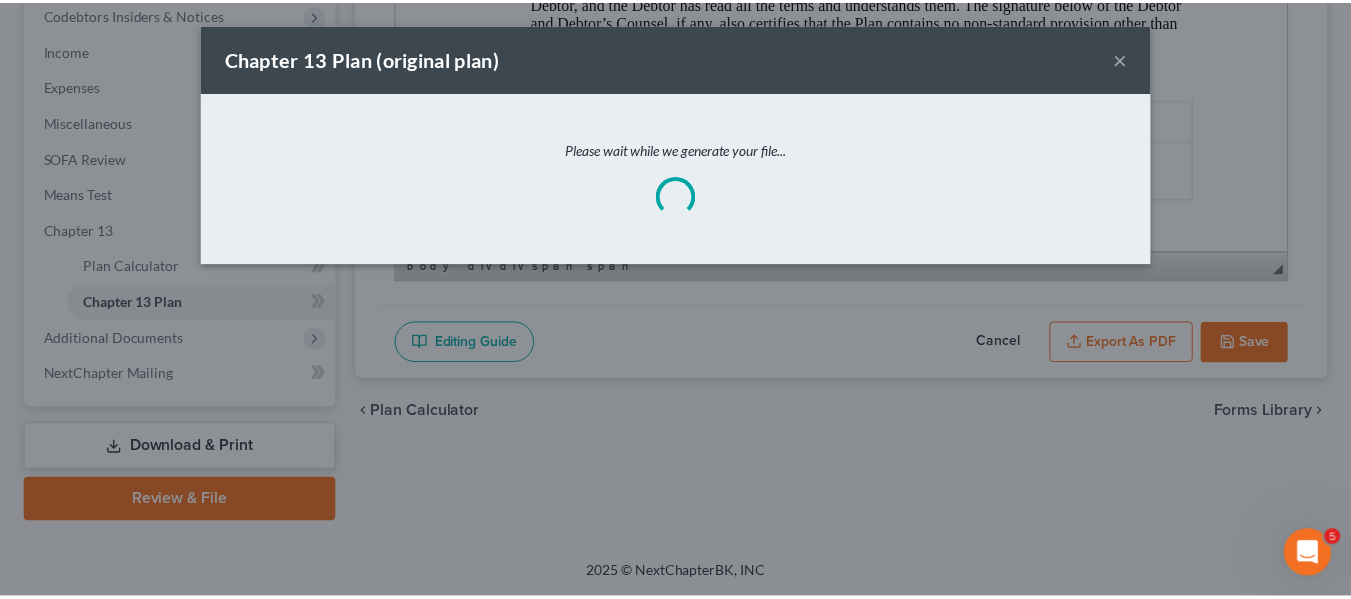 scroll, scrollTop: 7537, scrollLeft: 0, axis: vertical 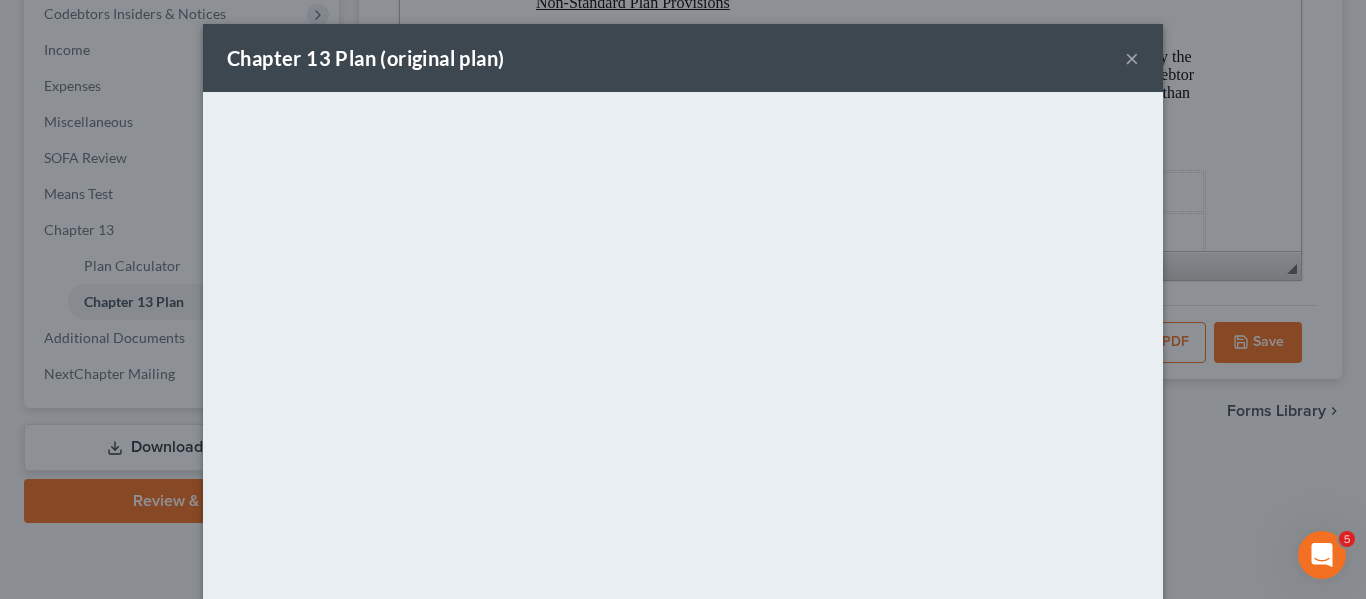 click on "Chapter 13 Plan (original plan) ×" at bounding box center (683, 58) 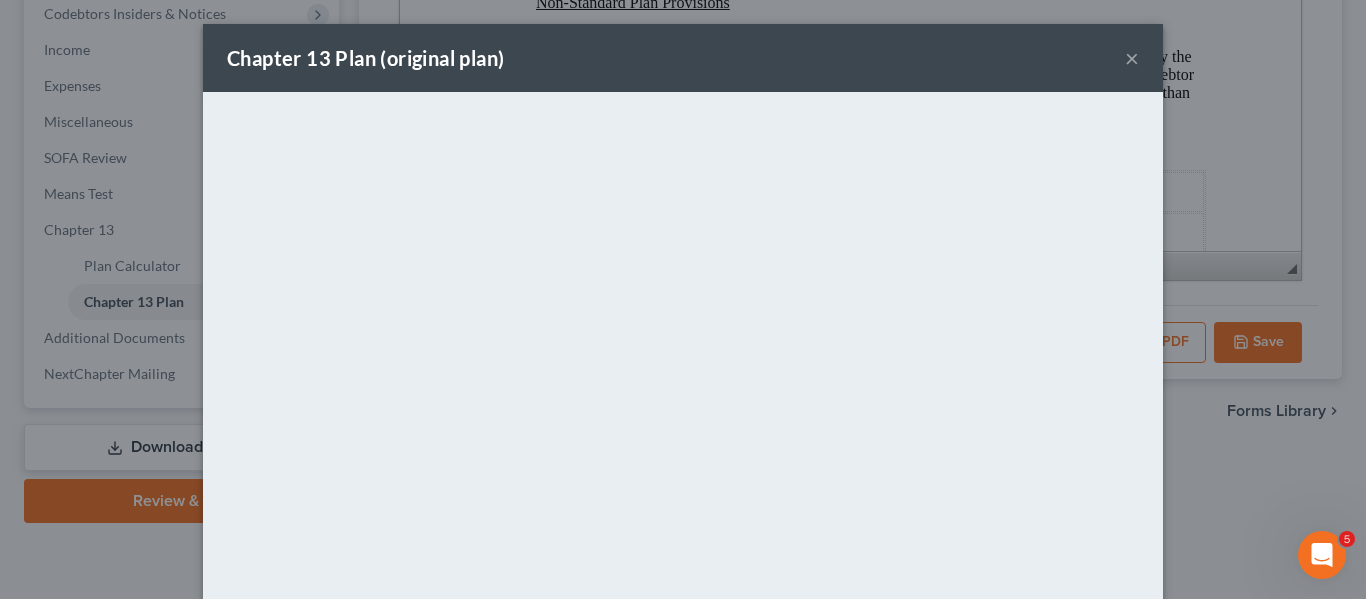 click on "×" at bounding box center (1132, 58) 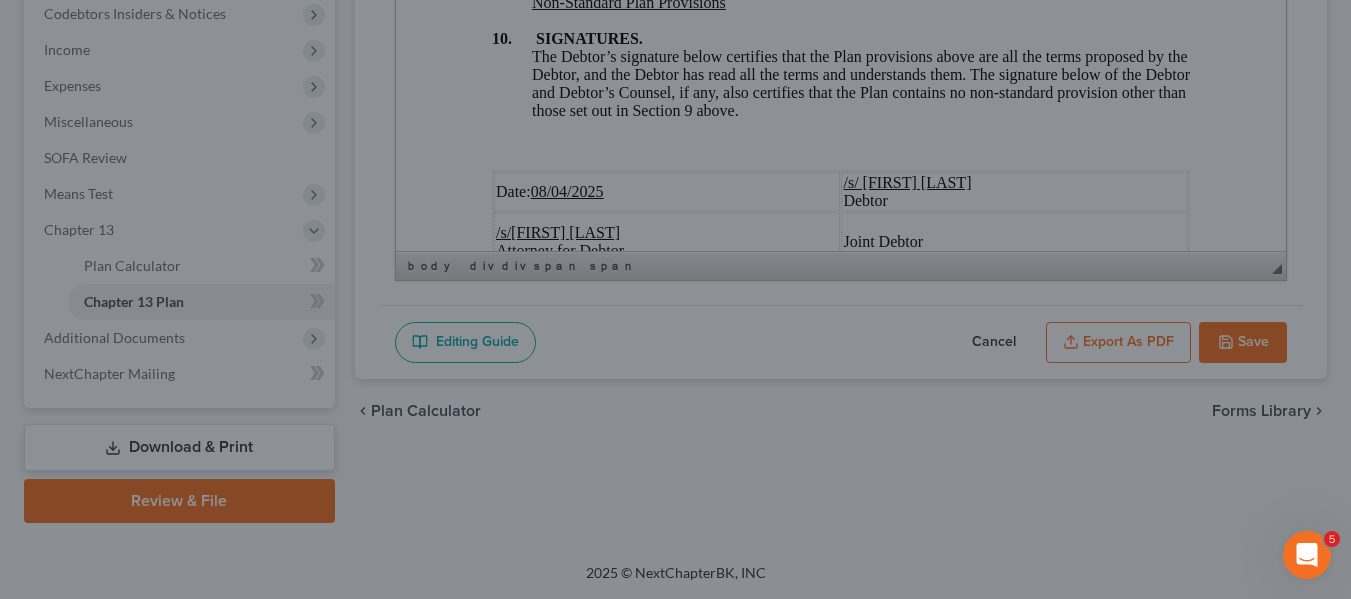 scroll, scrollTop: 7609, scrollLeft: 0, axis: vertical 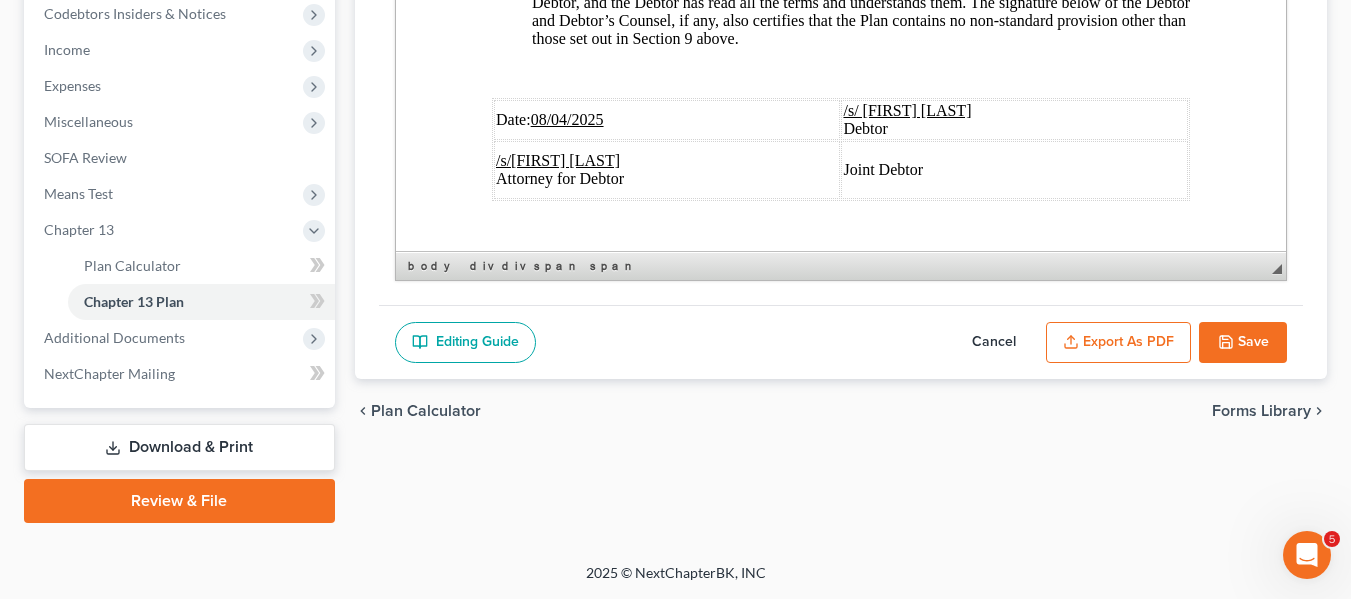 click on "Save" at bounding box center [1243, 343] 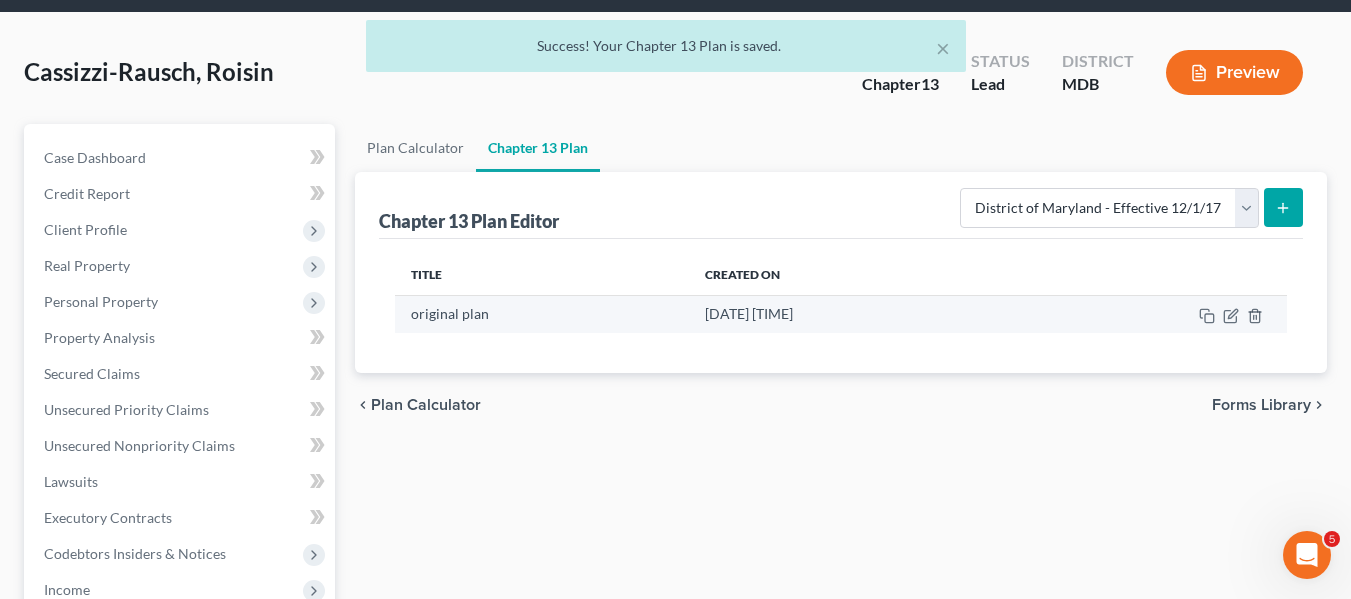 scroll, scrollTop: 37, scrollLeft: 0, axis: vertical 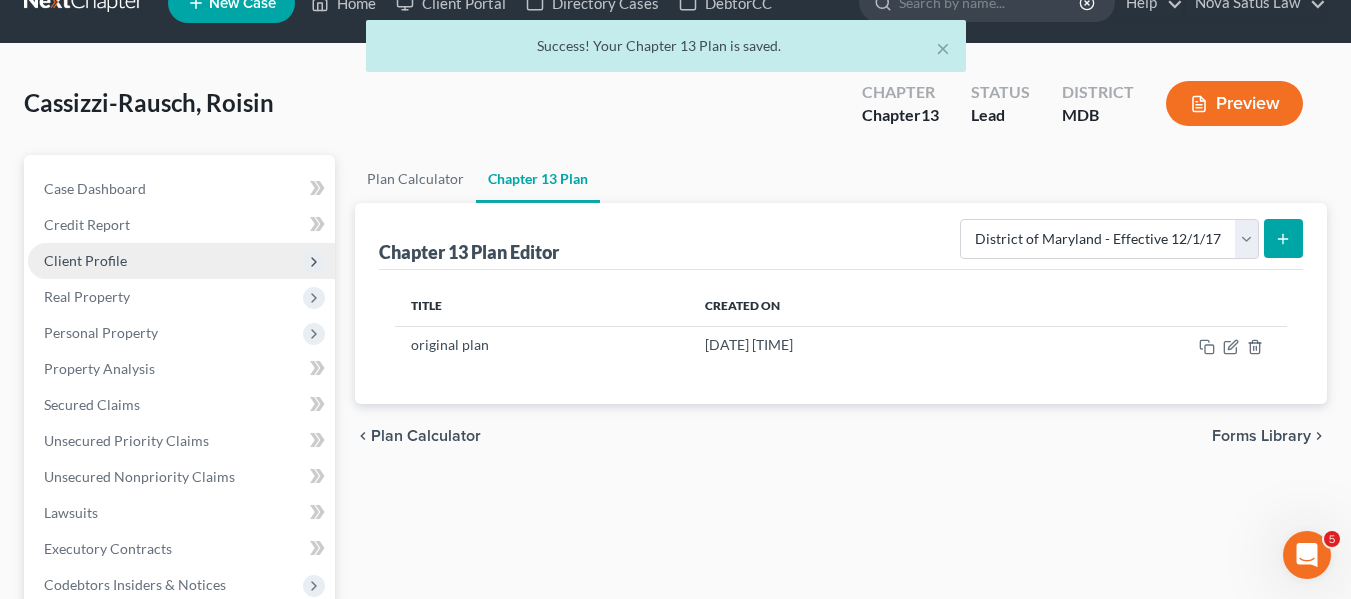 click on "Client Profile" at bounding box center (181, 261) 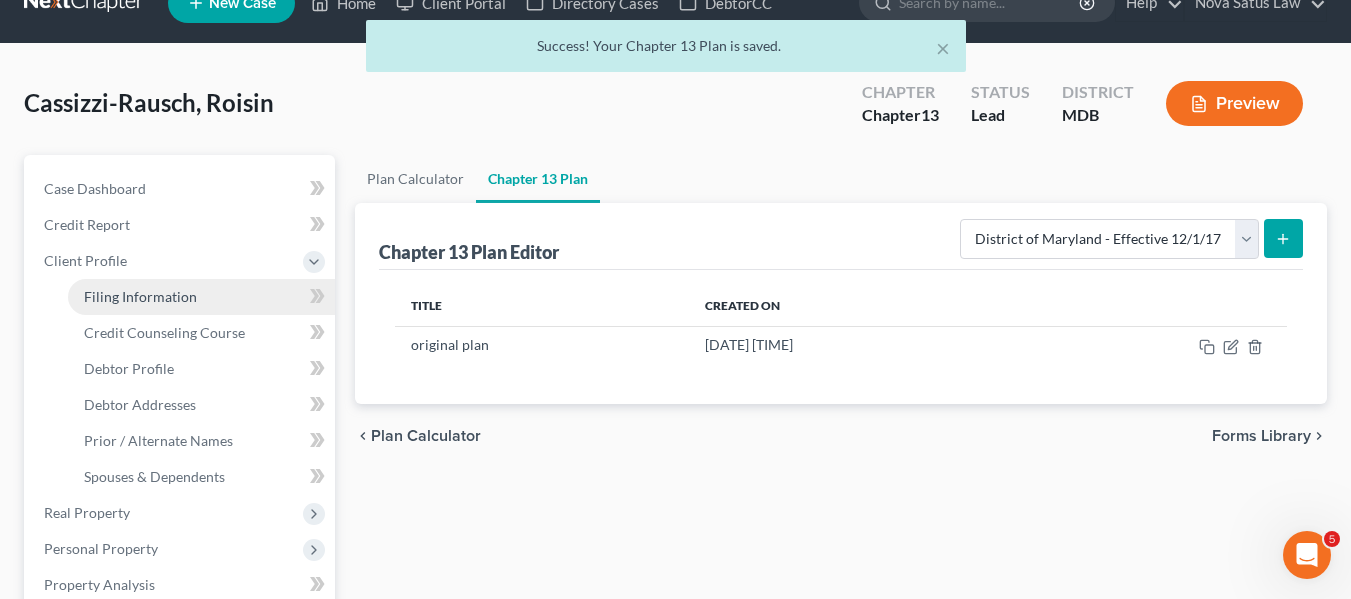 click on "Filing Information" at bounding box center [201, 297] 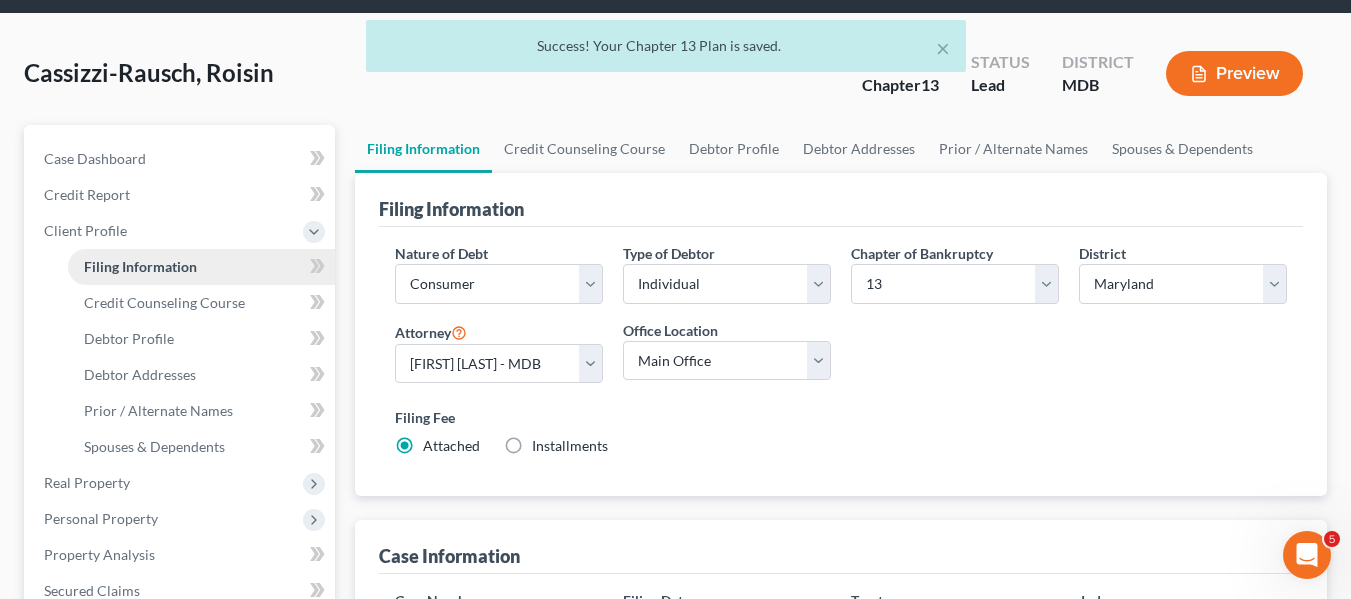 scroll, scrollTop: 69, scrollLeft: 0, axis: vertical 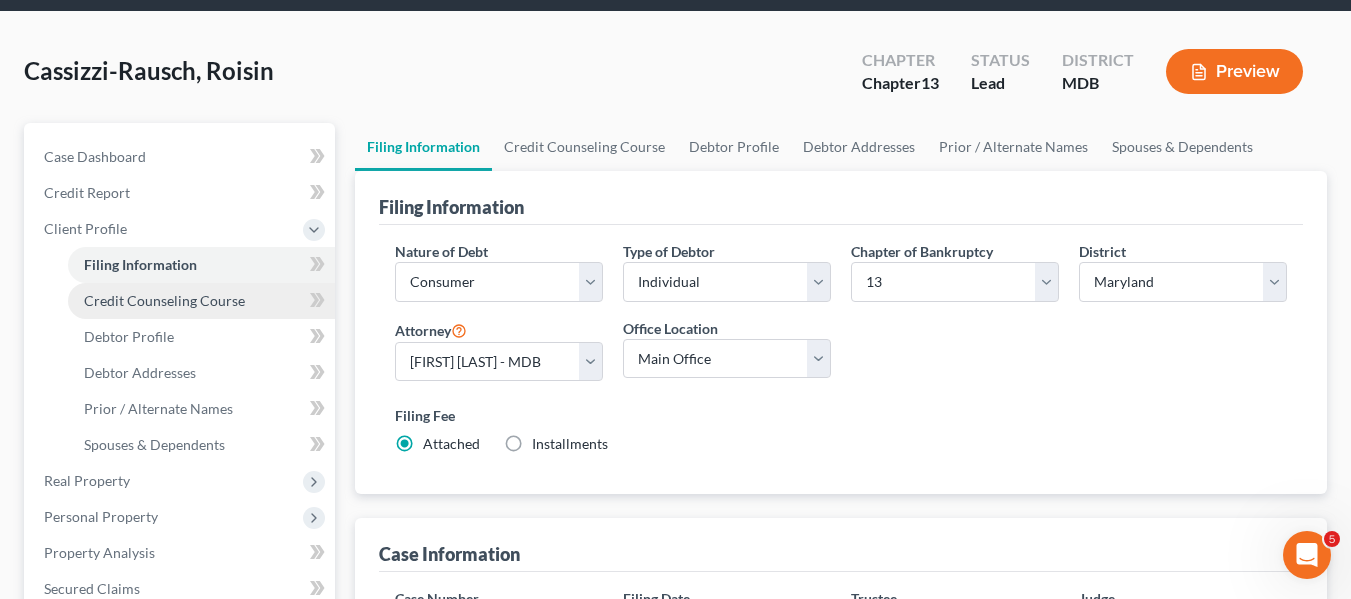 click on "Credit Counseling Course" at bounding box center (164, 300) 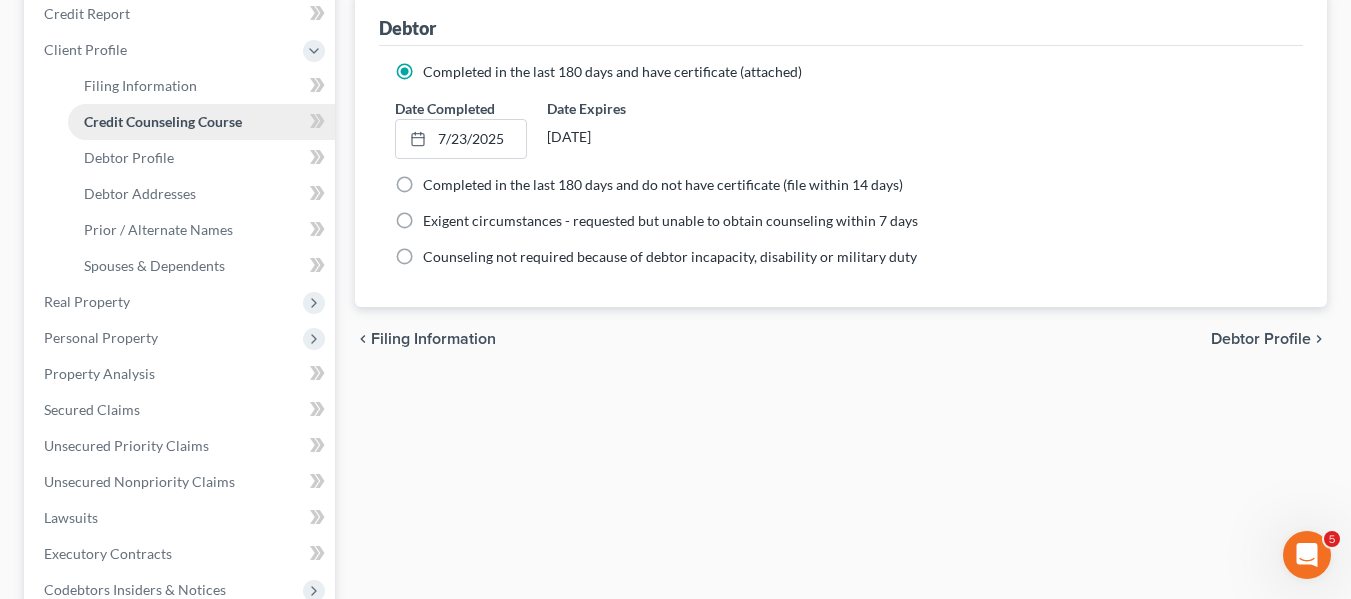 scroll, scrollTop: 251, scrollLeft: 0, axis: vertical 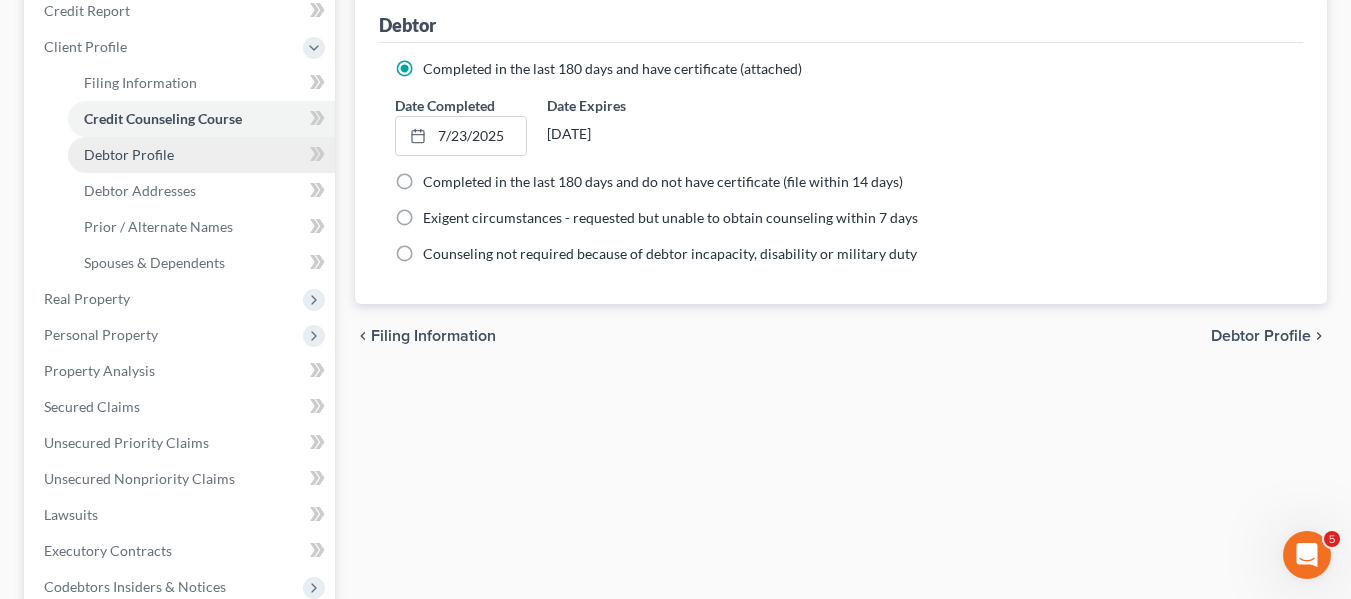 click on "Debtor Profile" at bounding box center [129, 154] 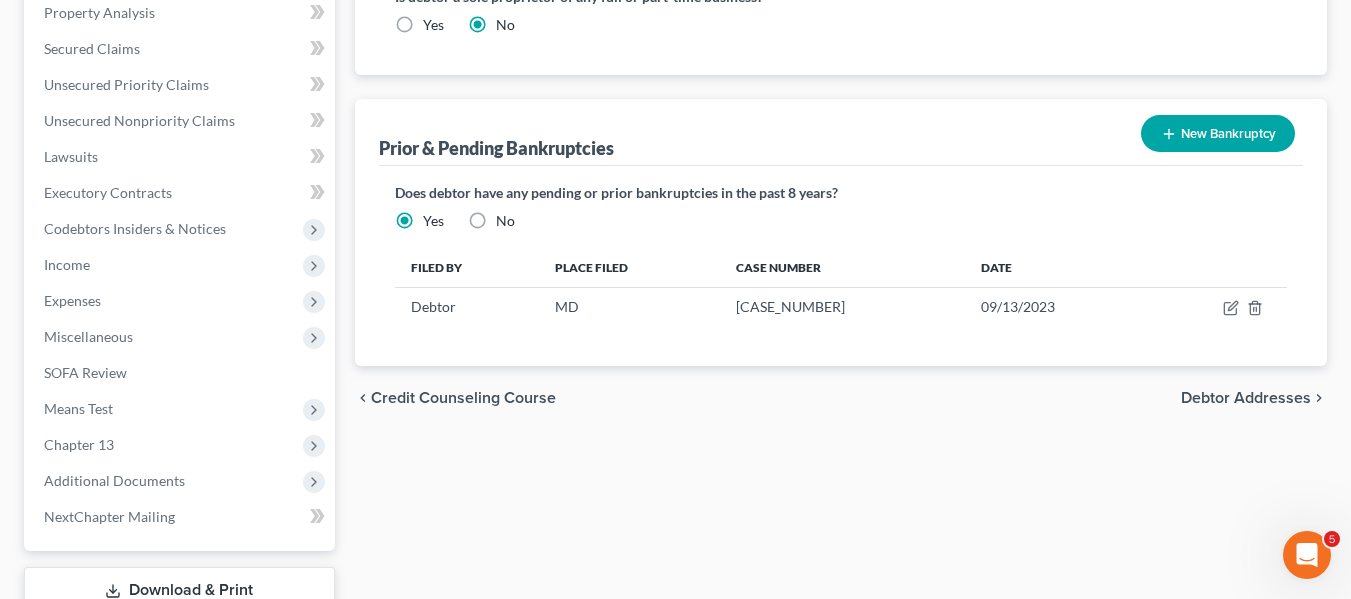 scroll, scrollTop: 610, scrollLeft: 0, axis: vertical 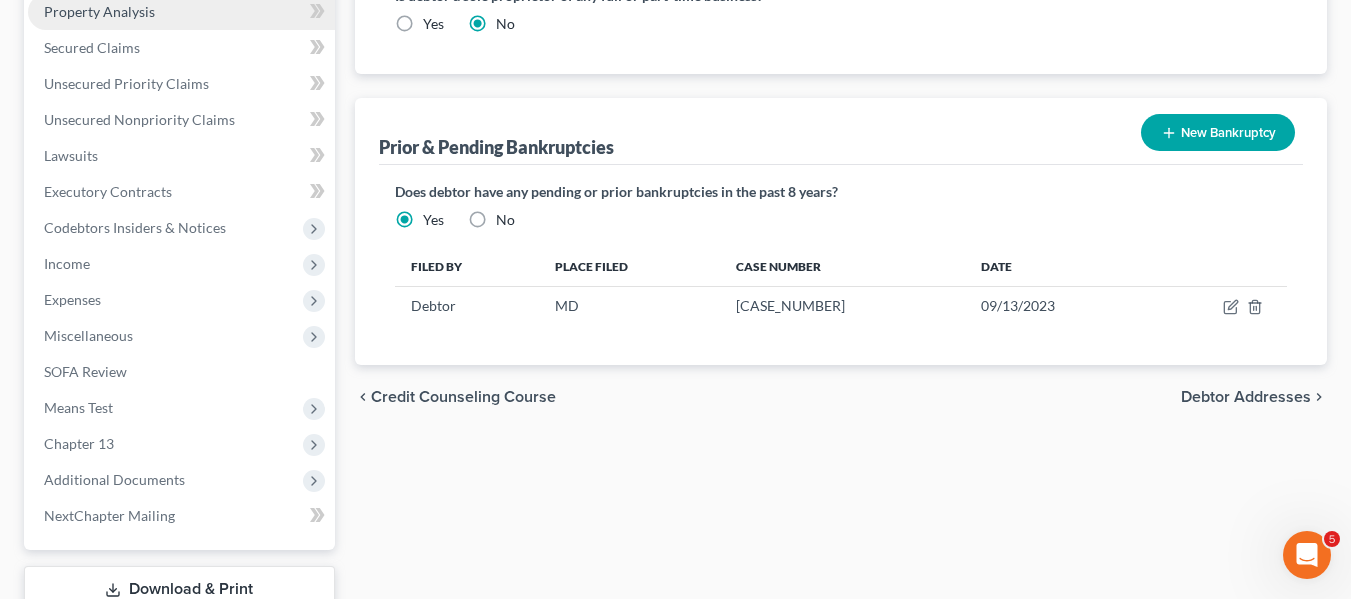 click on "Property Analysis" at bounding box center (99, 11) 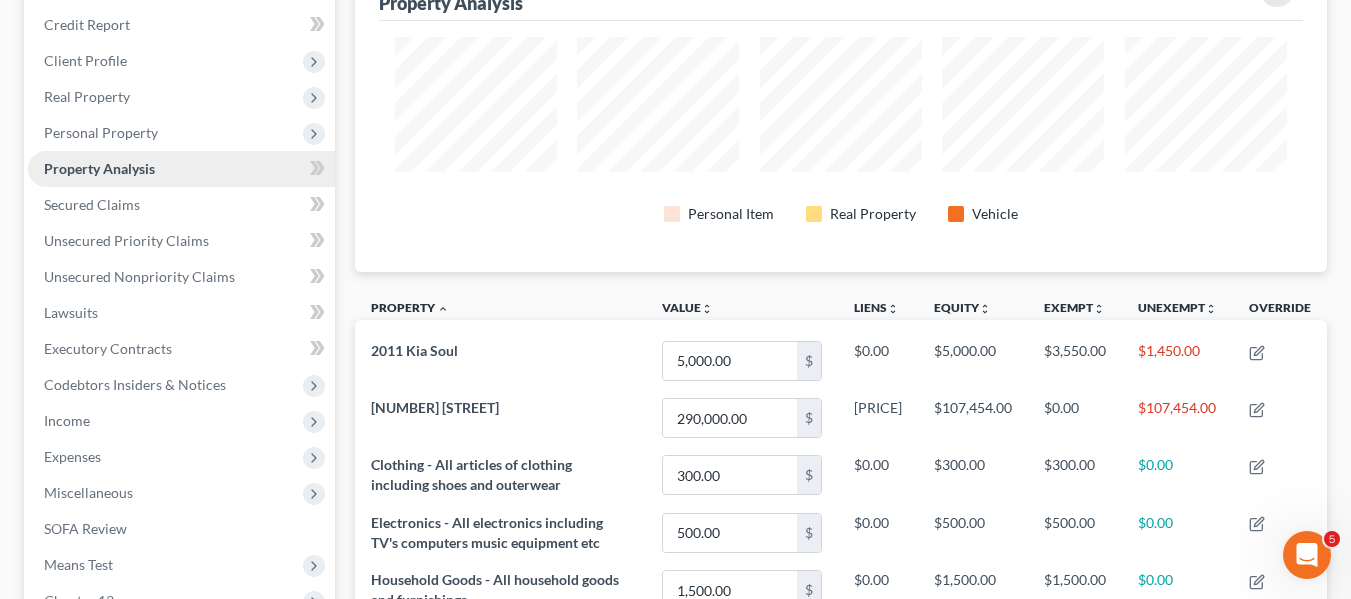 scroll, scrollTop: 28, scrollLeft: 0, axis: vertical 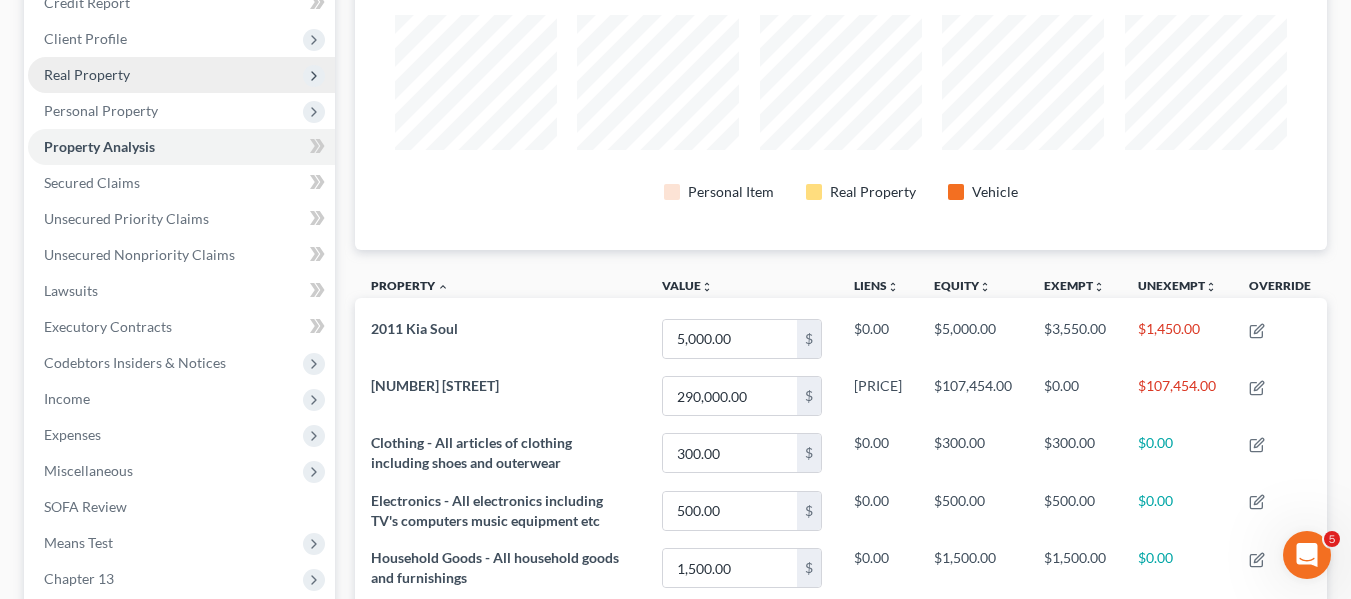 click on "Real Property" at bounding box center [181, 75] 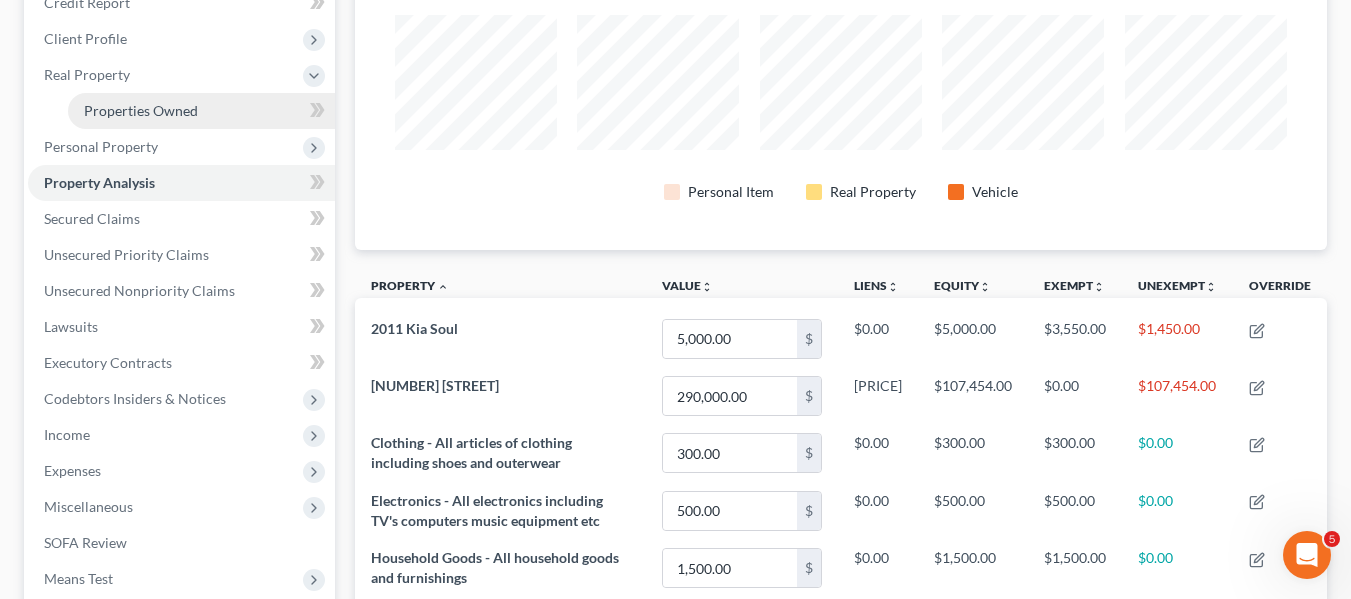 click on "Properties Owned" at bounding box center (141, 110) 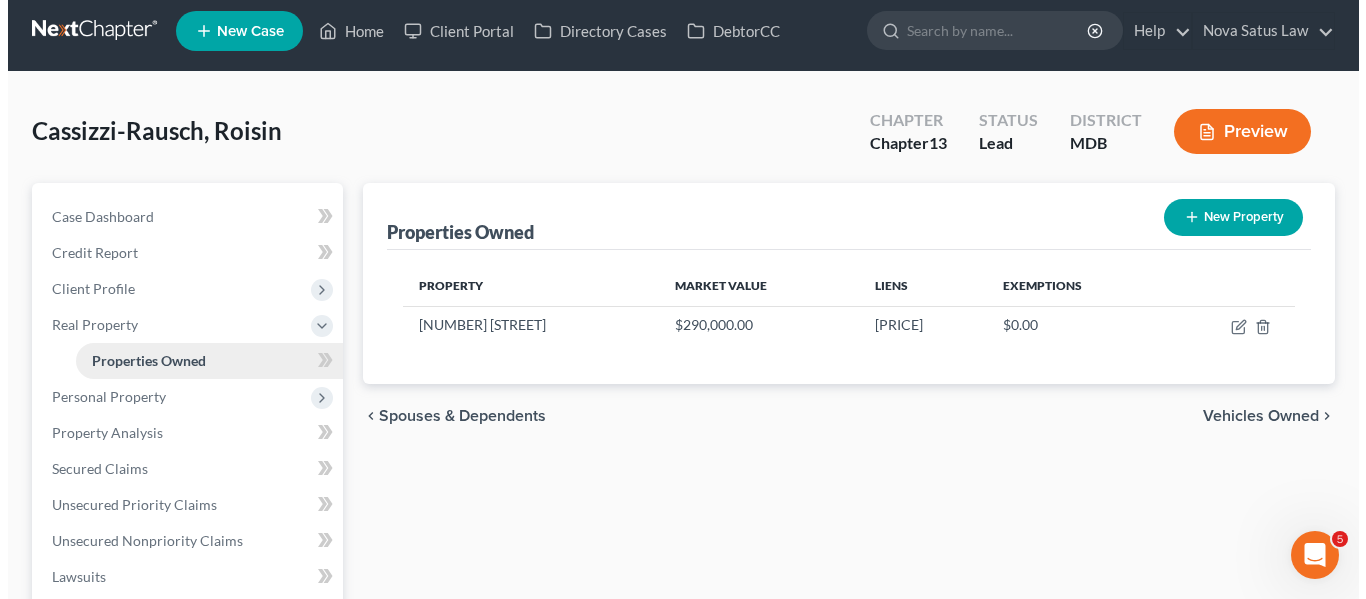 scroll, scrollTop: 0, scrollLeft: 0, axis: both 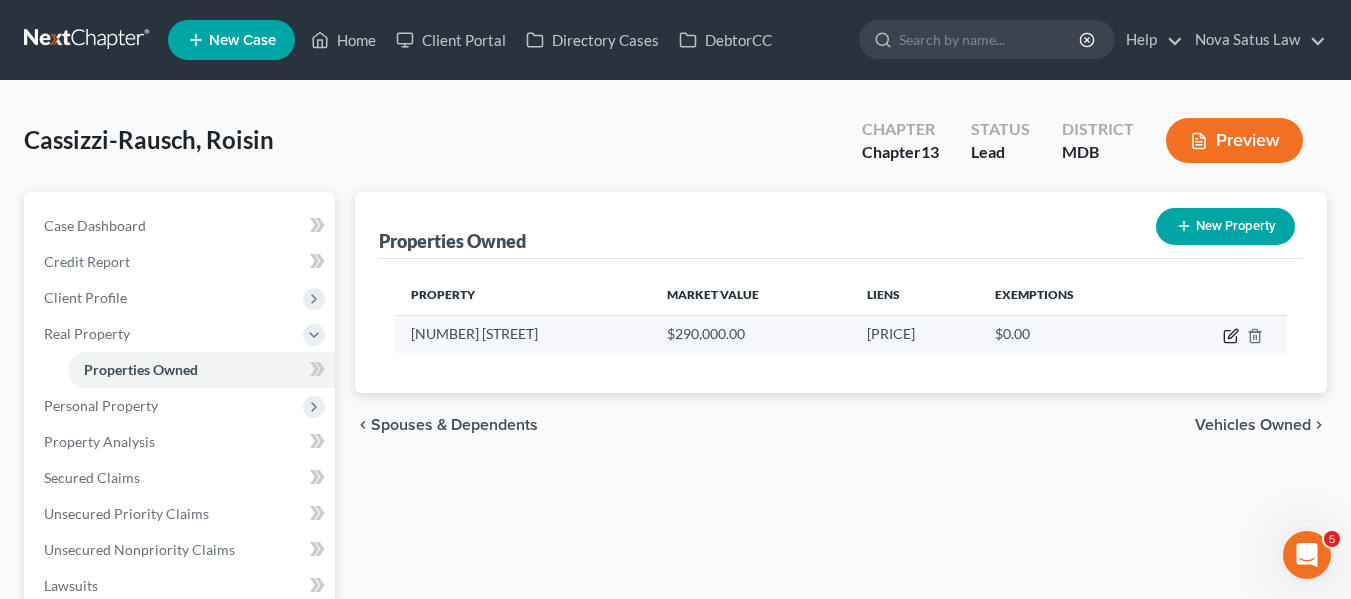 click 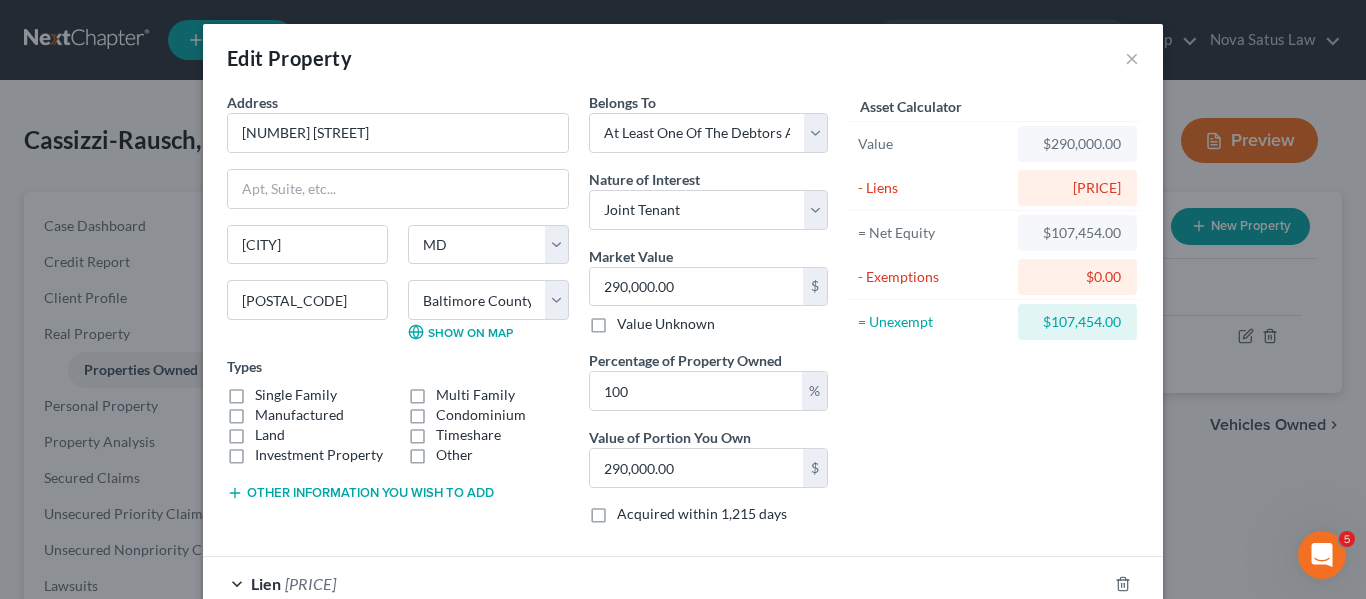 scroll, scrollTop: 122, scrollLeft: 0, axis: vertical 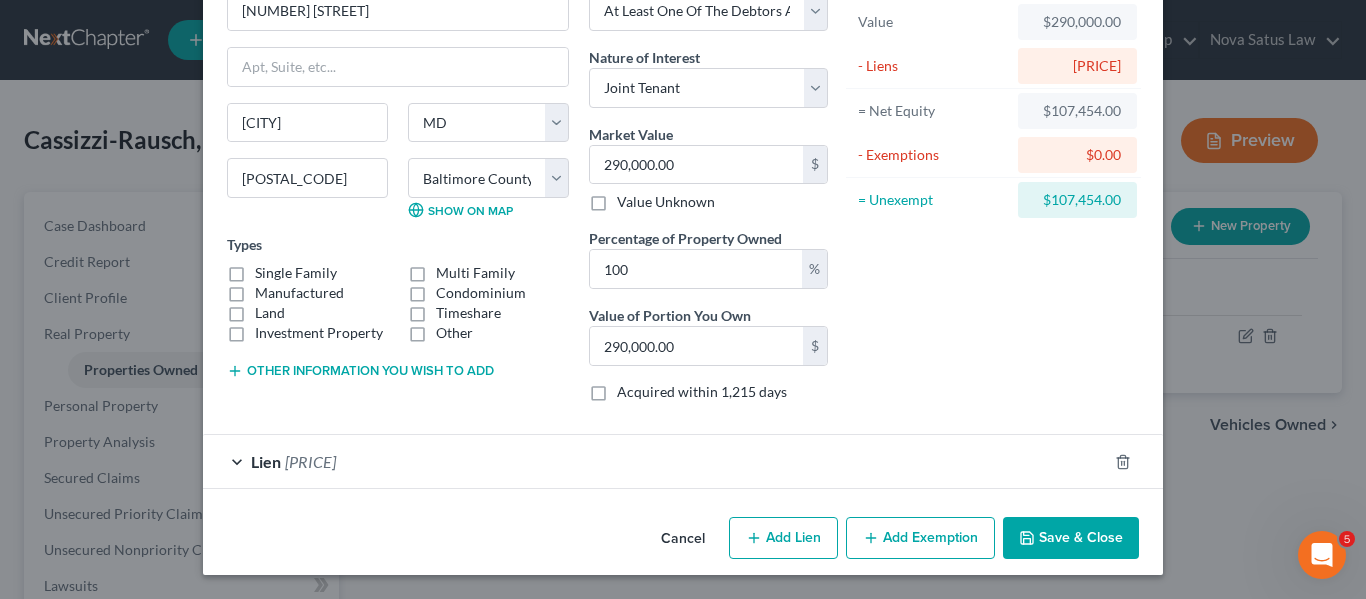 click on "Add Exemption" at bounding box center (920, 538) 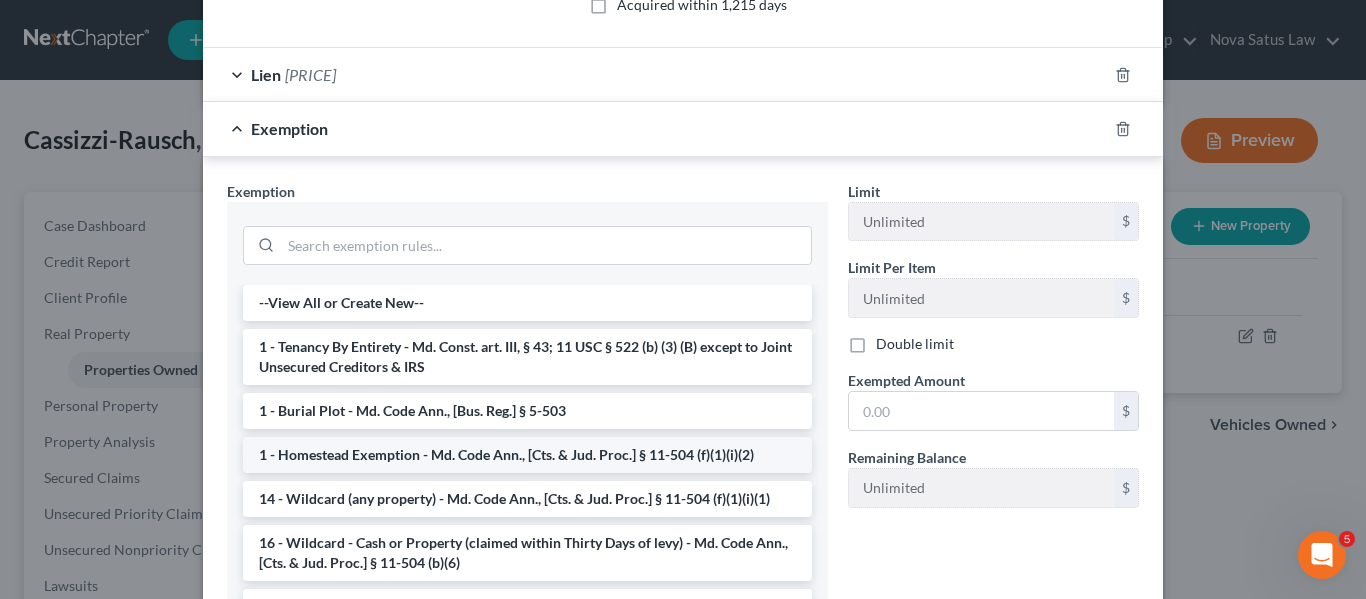 scroll, scrollTop: 510, scrollLeft: 0, axis: vertical 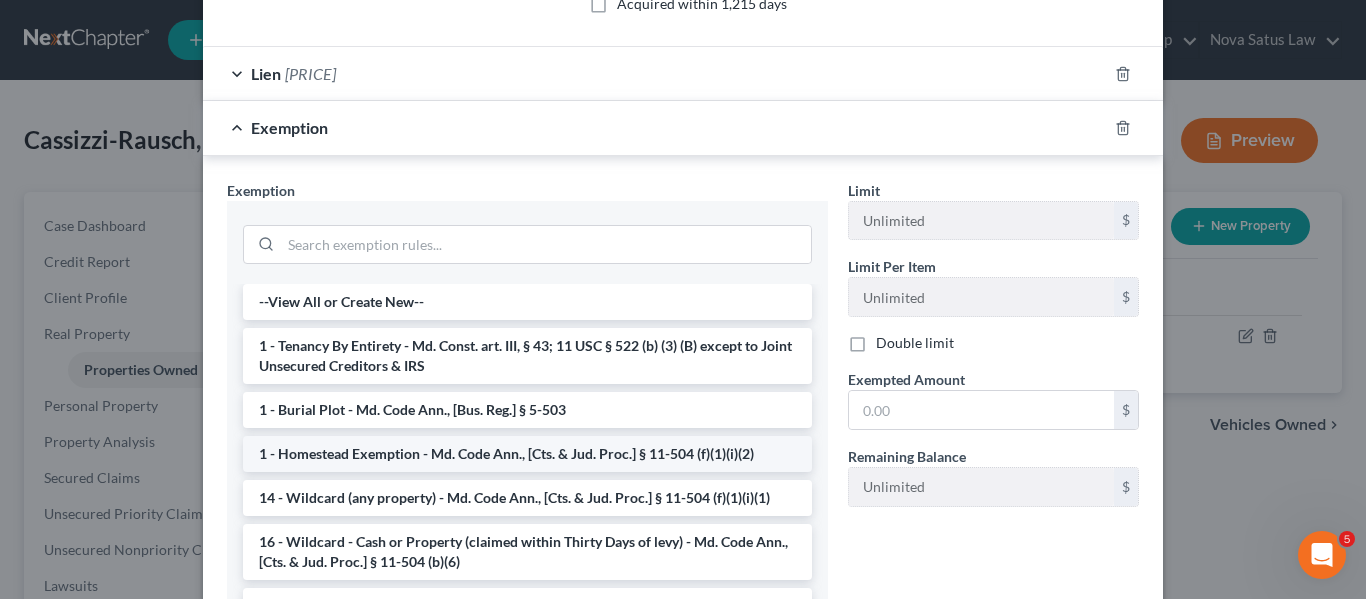 click on "1 - Homestead Exemption - Md. Code Ann., [Cts. & Jud. Proc.] § 11-504 (f)(1)(i)(2)" at bounding box center (527, 454) 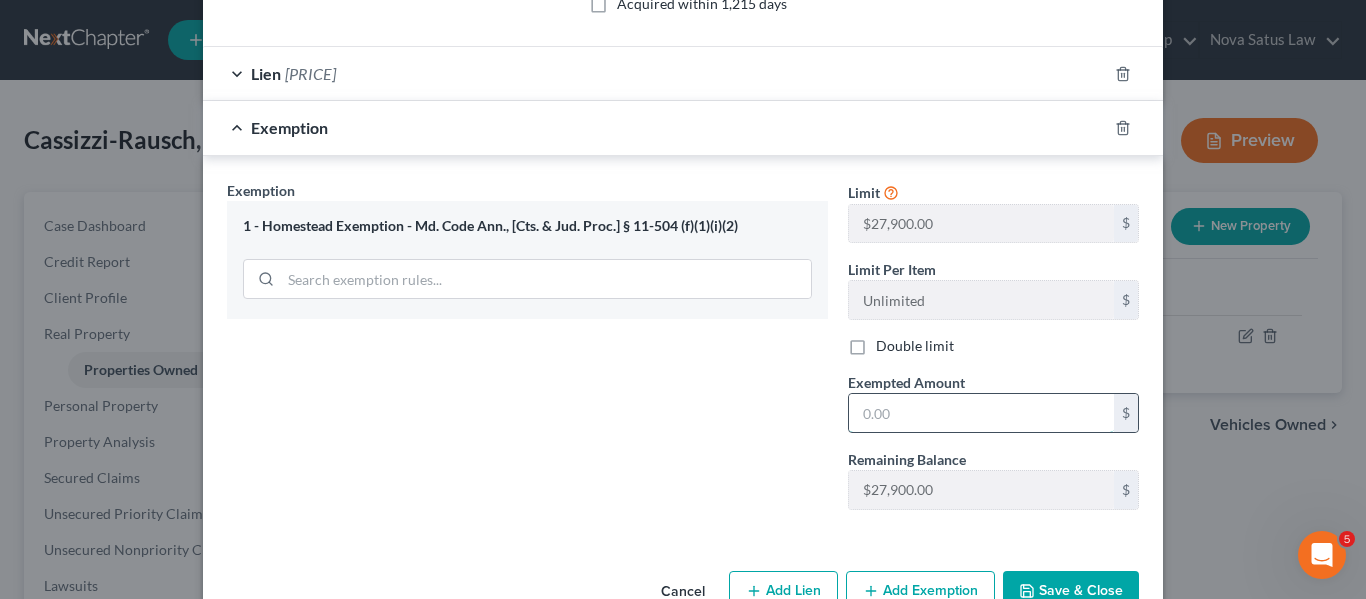 click at bounding box center [981, 413] 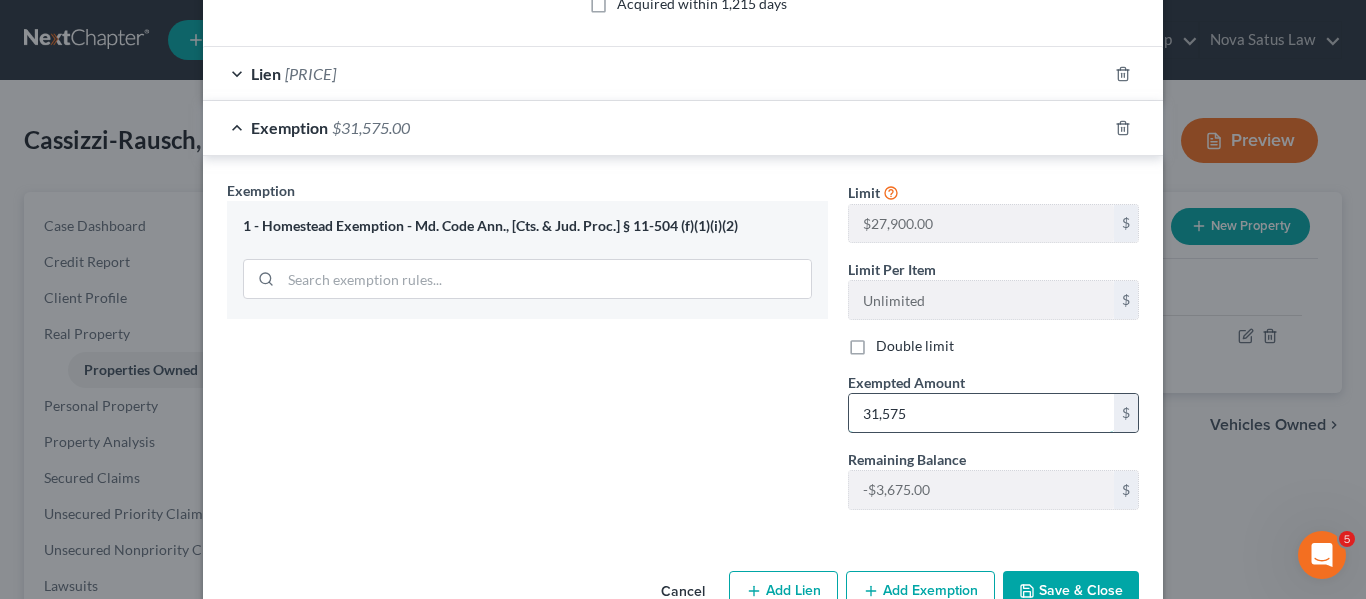scroll, scrollTop: 563, scrollLeft: 0, axis: vertical 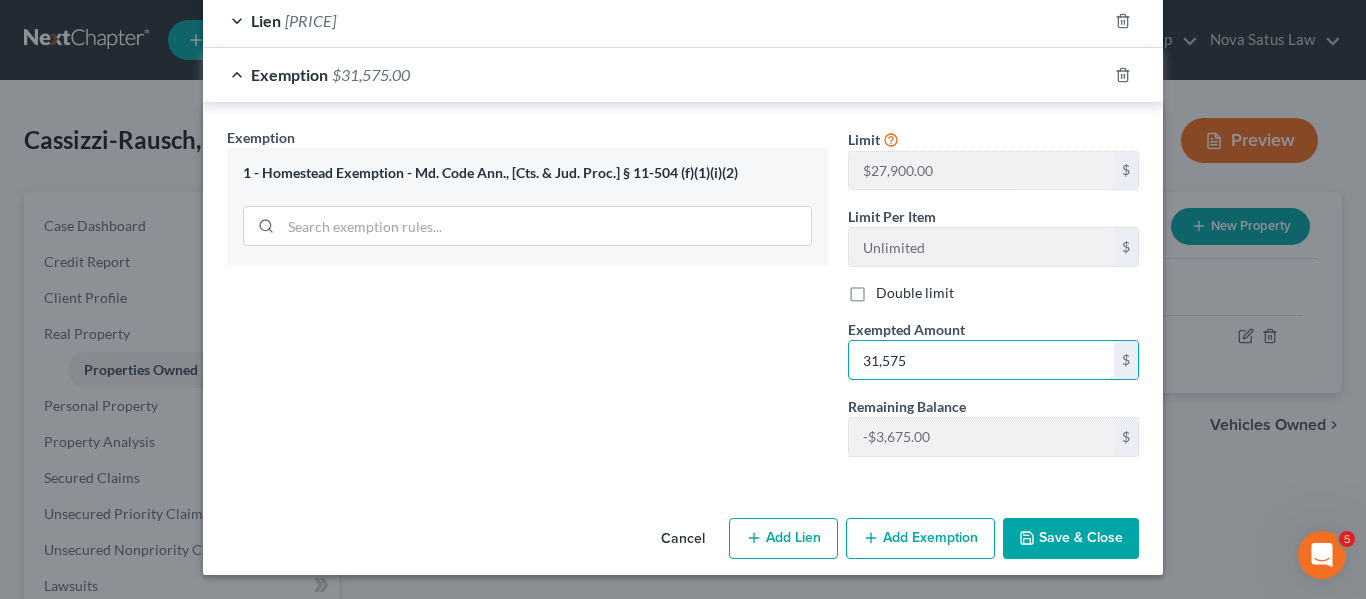type on "31,575" 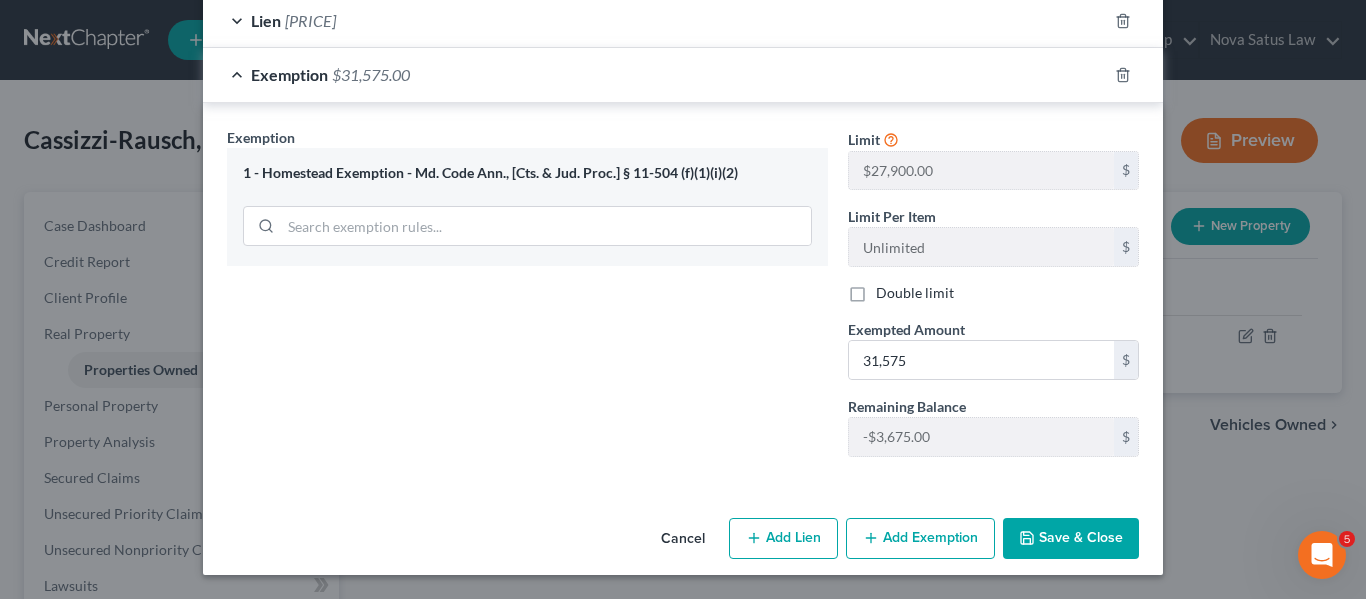 click on "Save & Close" at bounding box center (1071, 539) 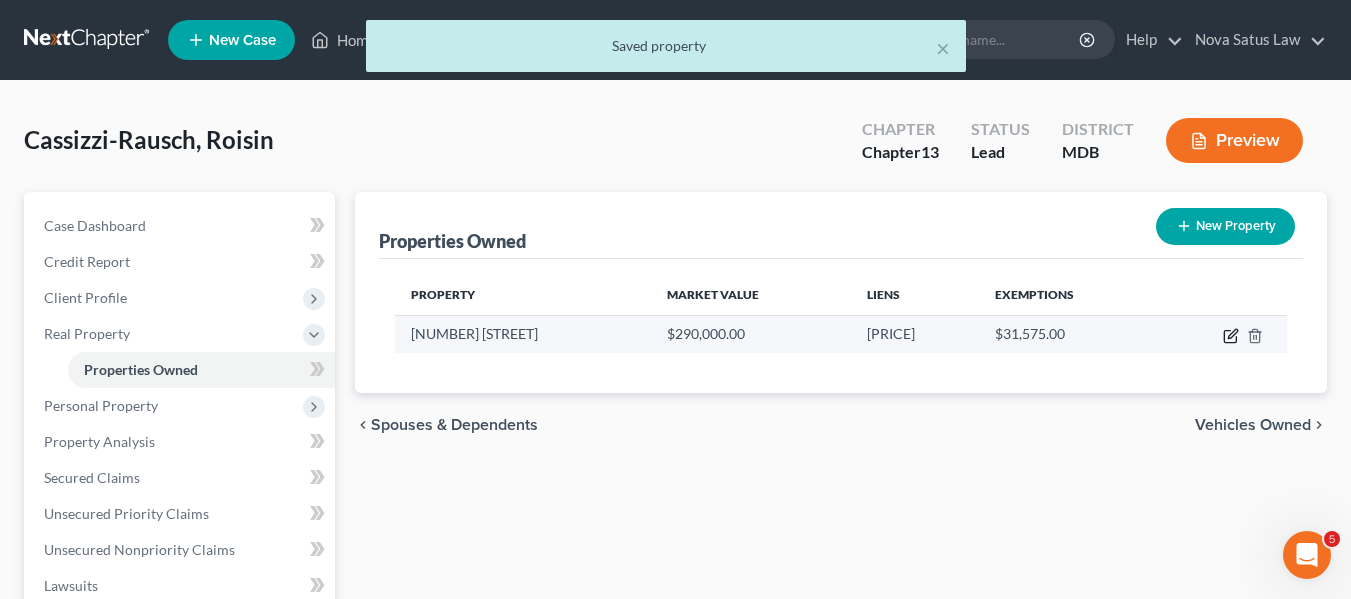 click 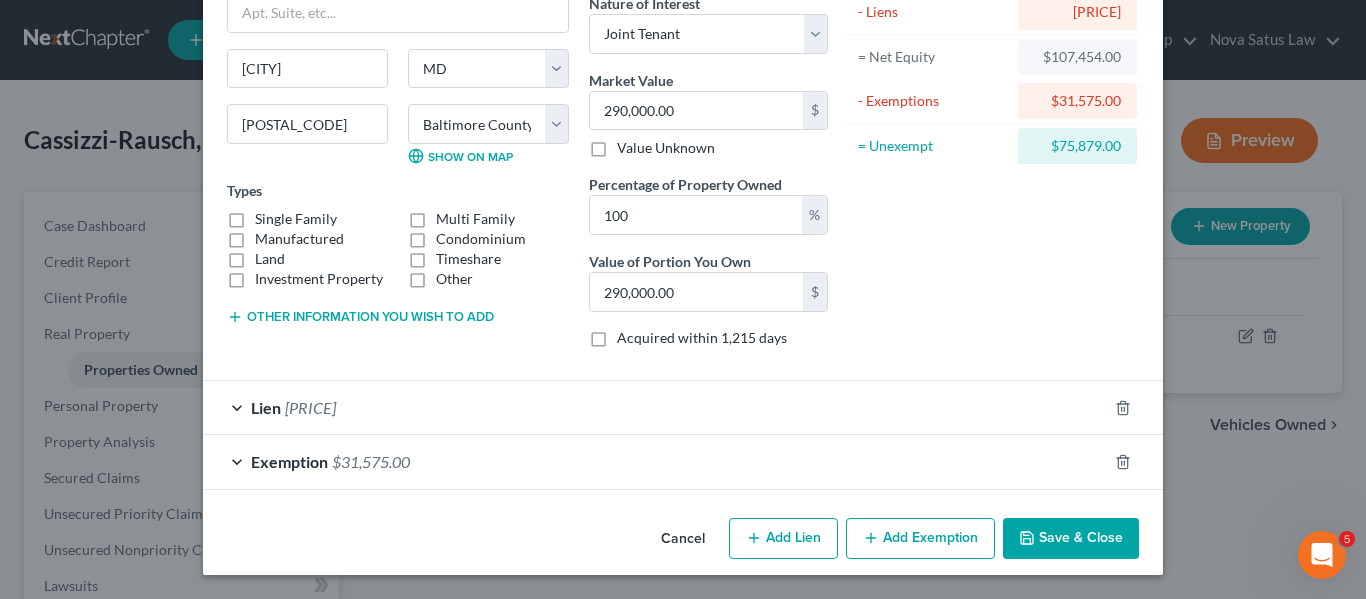 click on "Add Exemption" at bounding box center (920, 539) 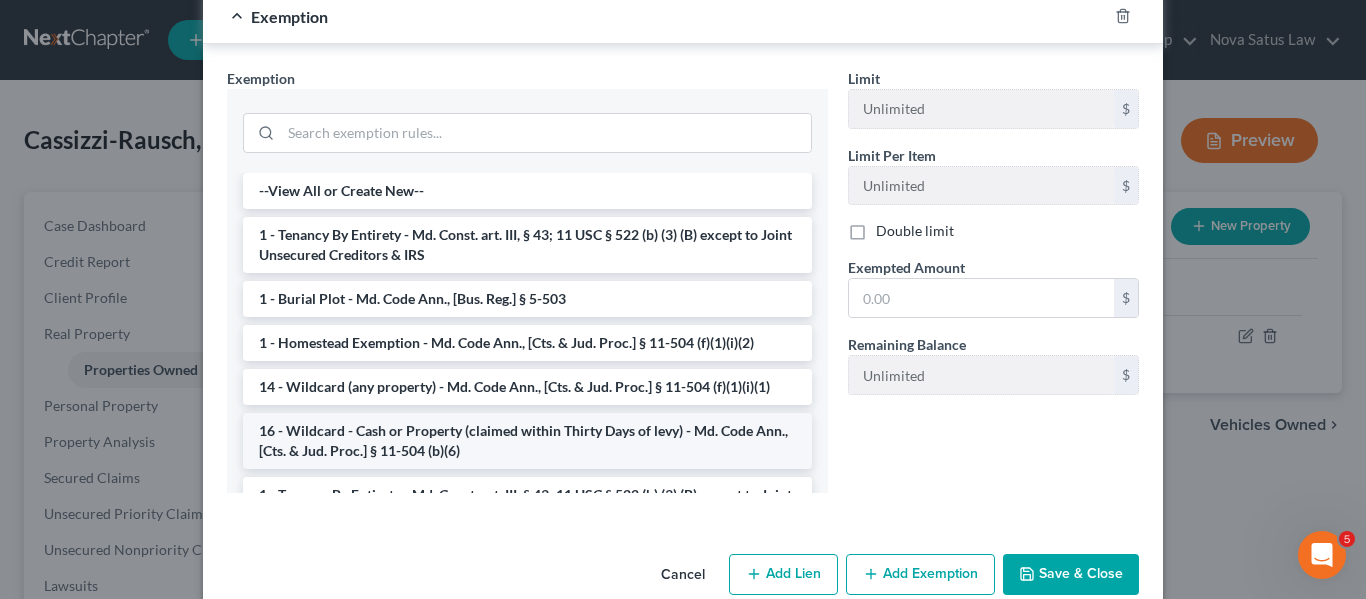 click on "16 - Wildcard - Cash or Property (claimed within Thirty Days of levy) - Md. Code Ann., [Cts. & Jud. Proc.] § 11-504 (b)(6)" at bounding box center [527, 441] 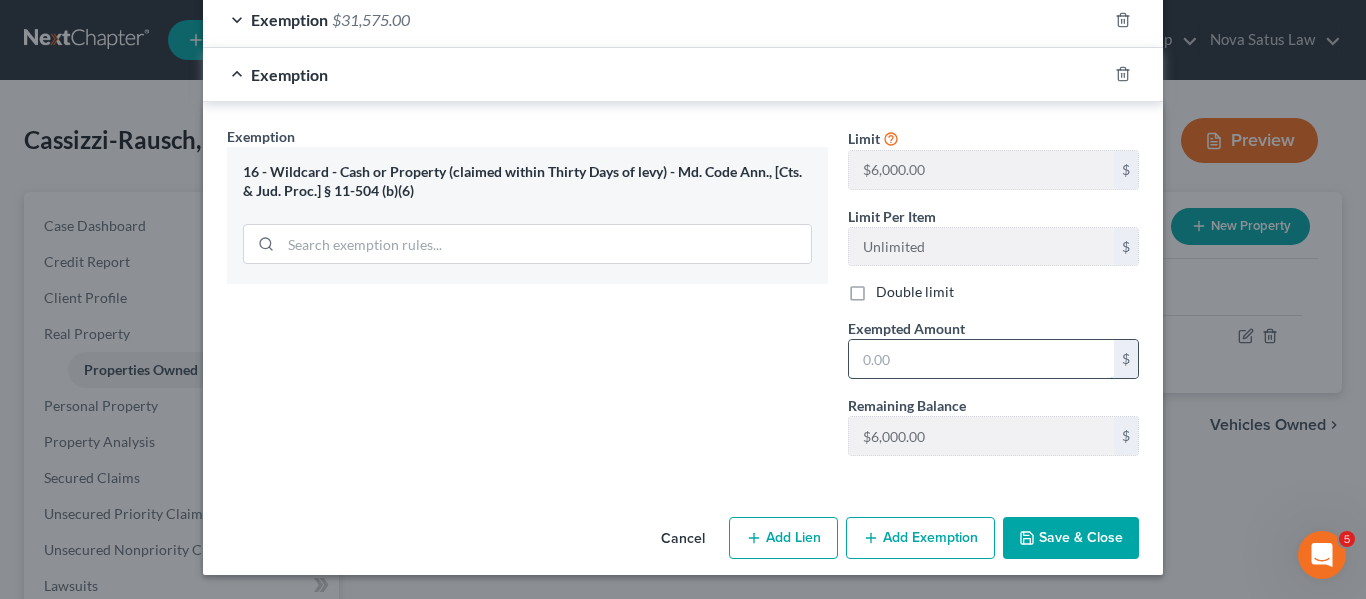 click at bounding box center [981, 359] 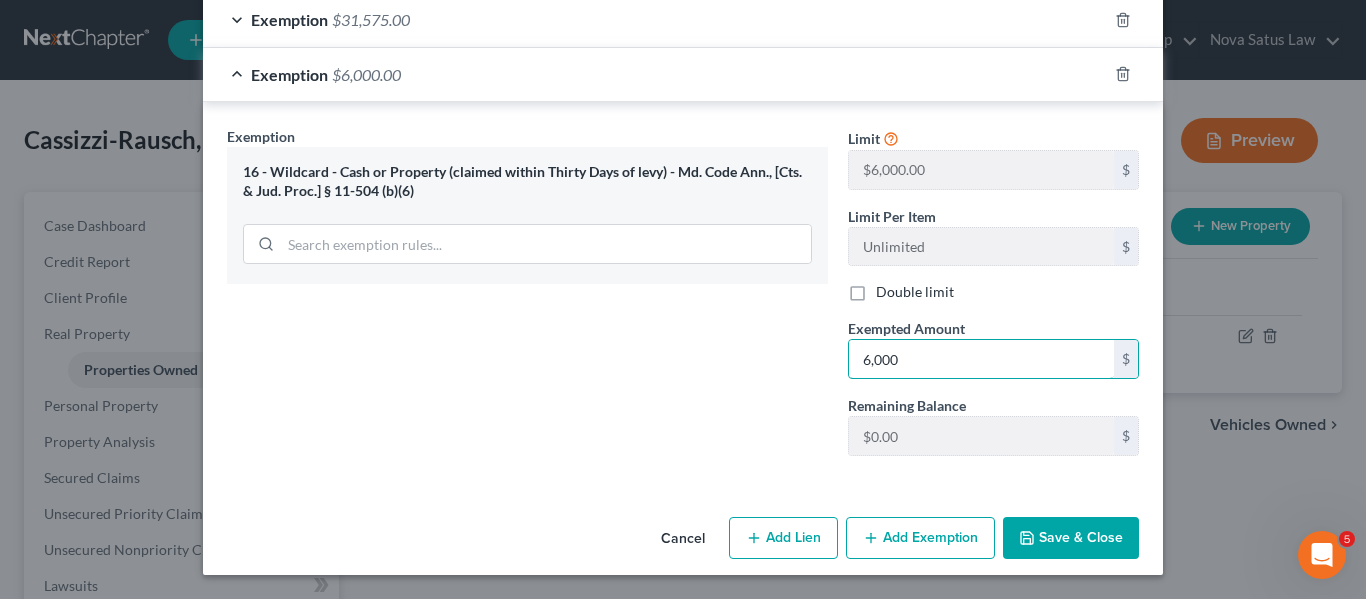type on "6,000" 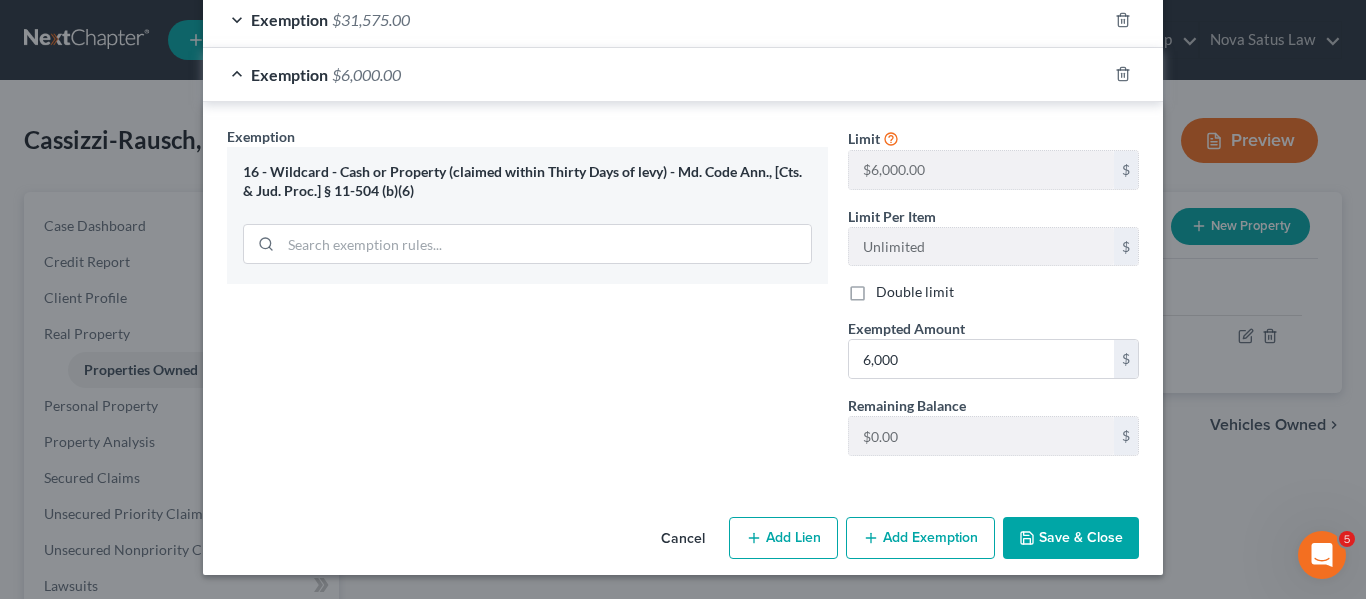 click 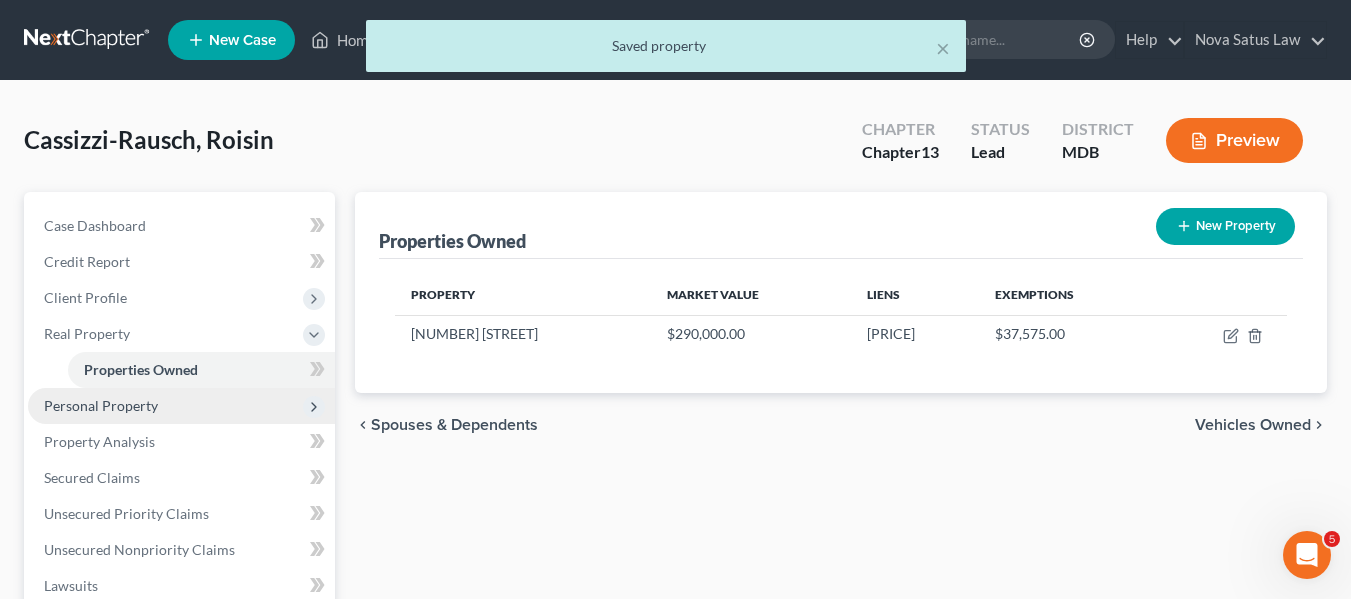 click on "Personal Property" at bounding box center [101, 405] 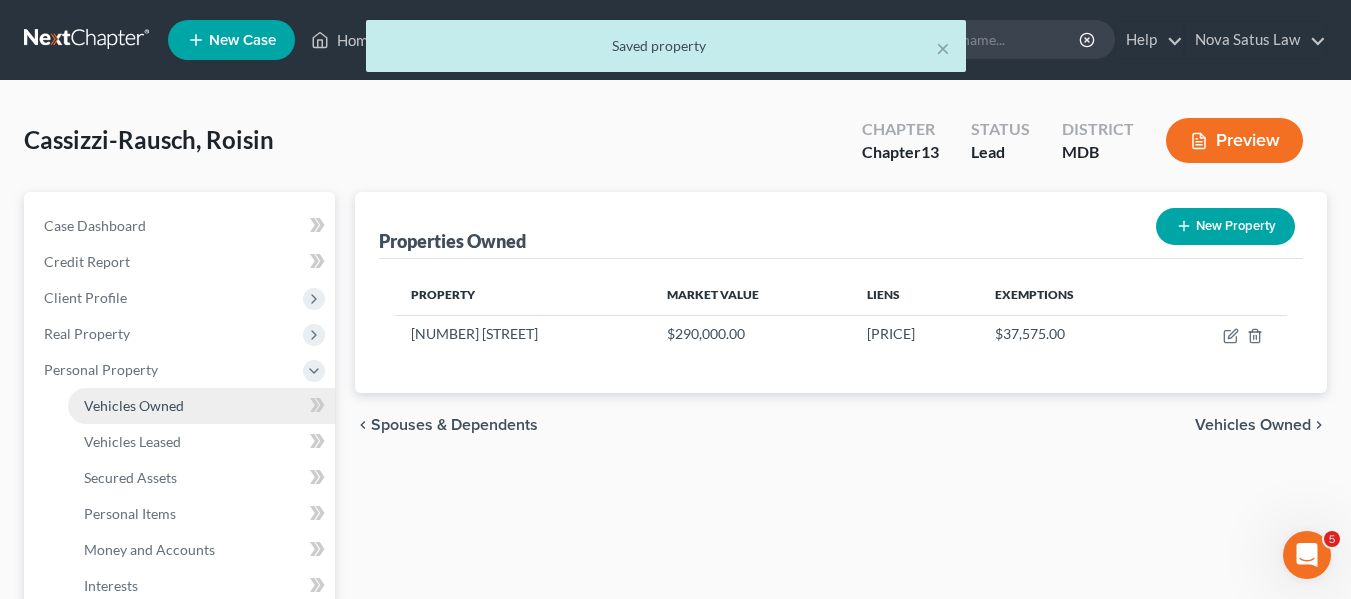 click on "Vehicles Owned" at bounding box center [134, 405] 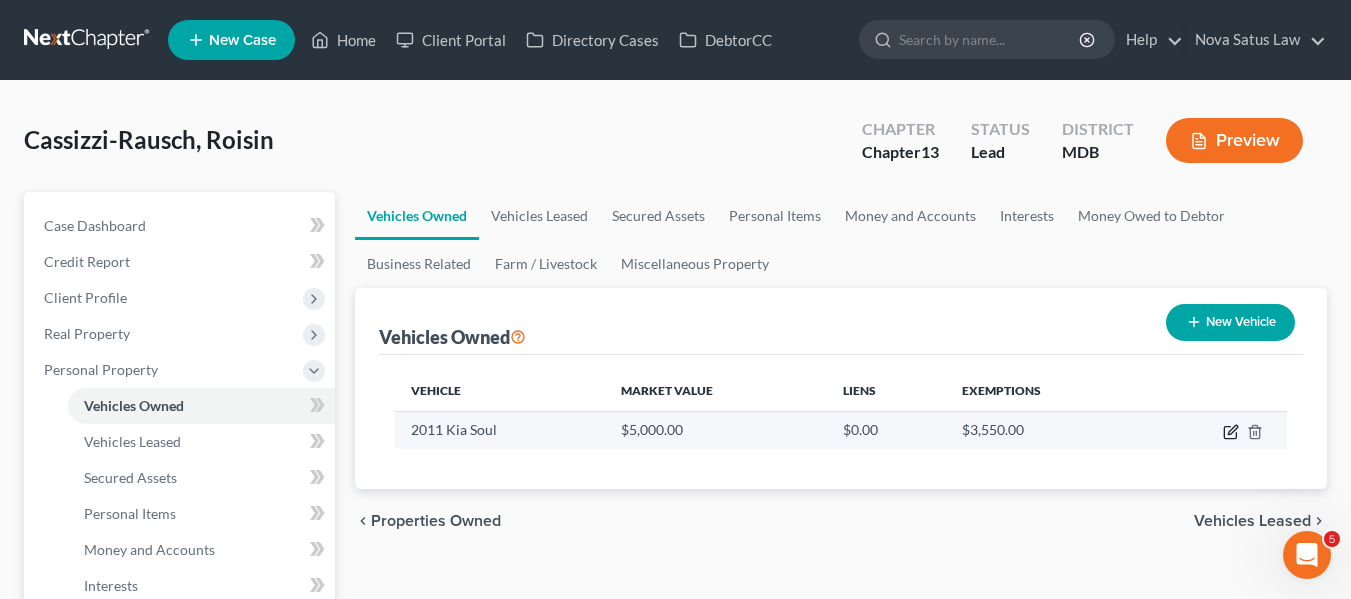 click 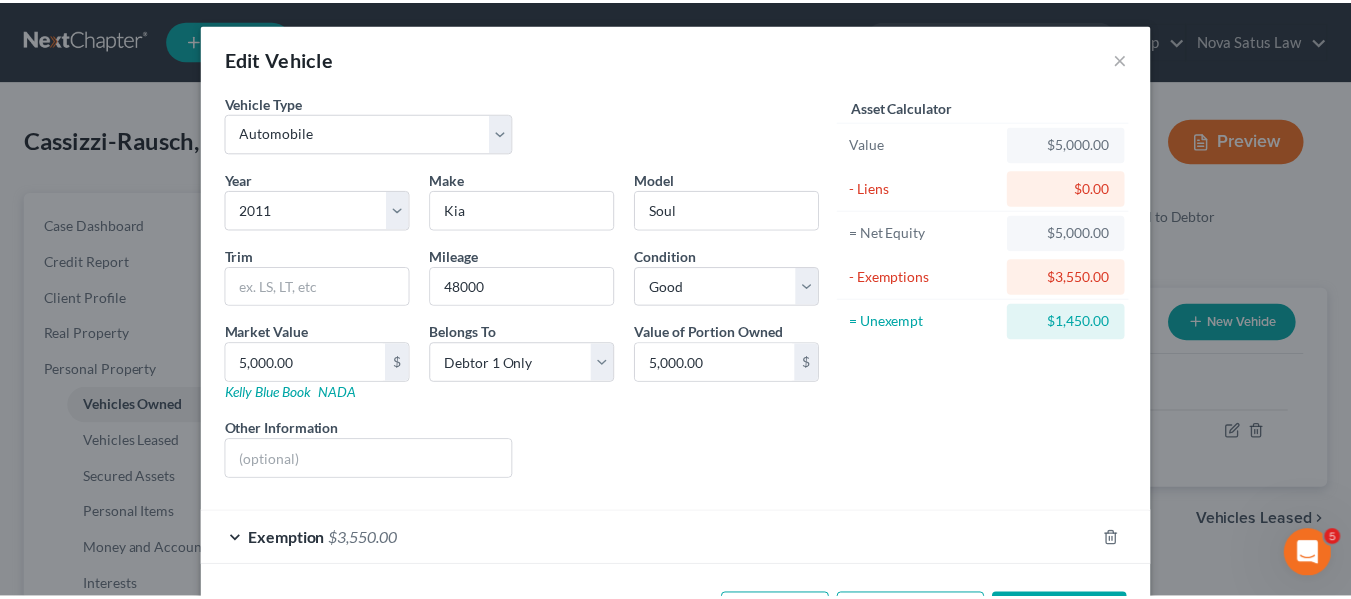 scroll, scrollTop: 78, scrollLeft: 0, axis: vertical 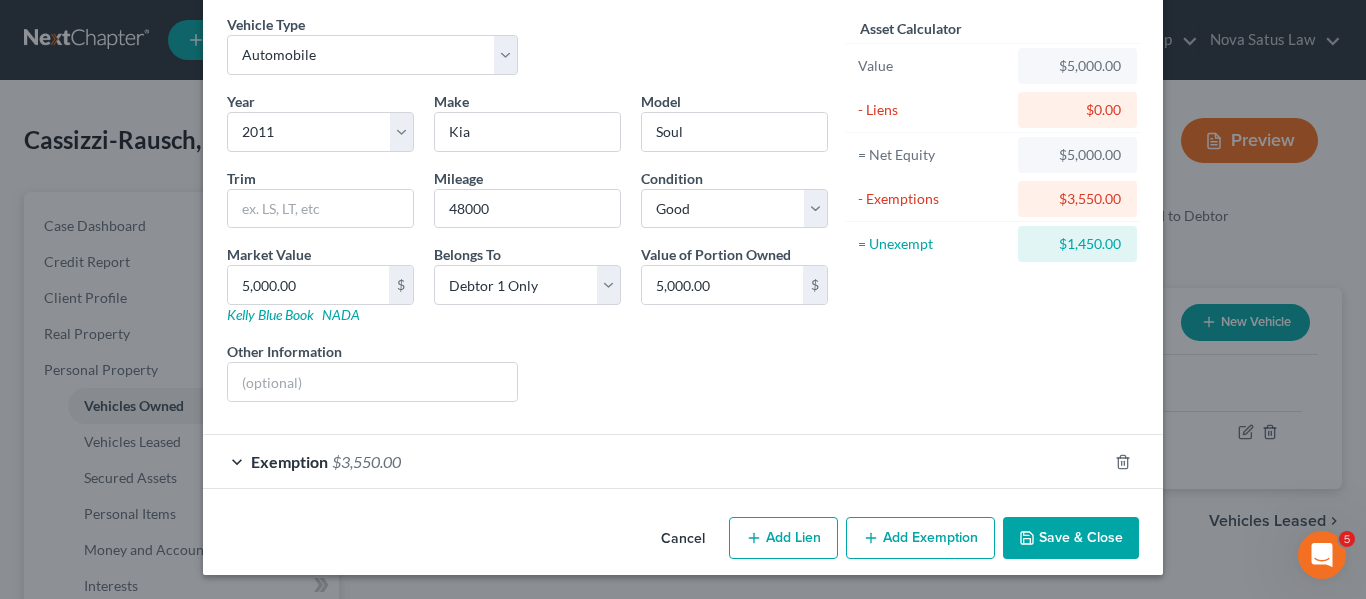 click on "Save & Close" at bounding box center (1071, 538) 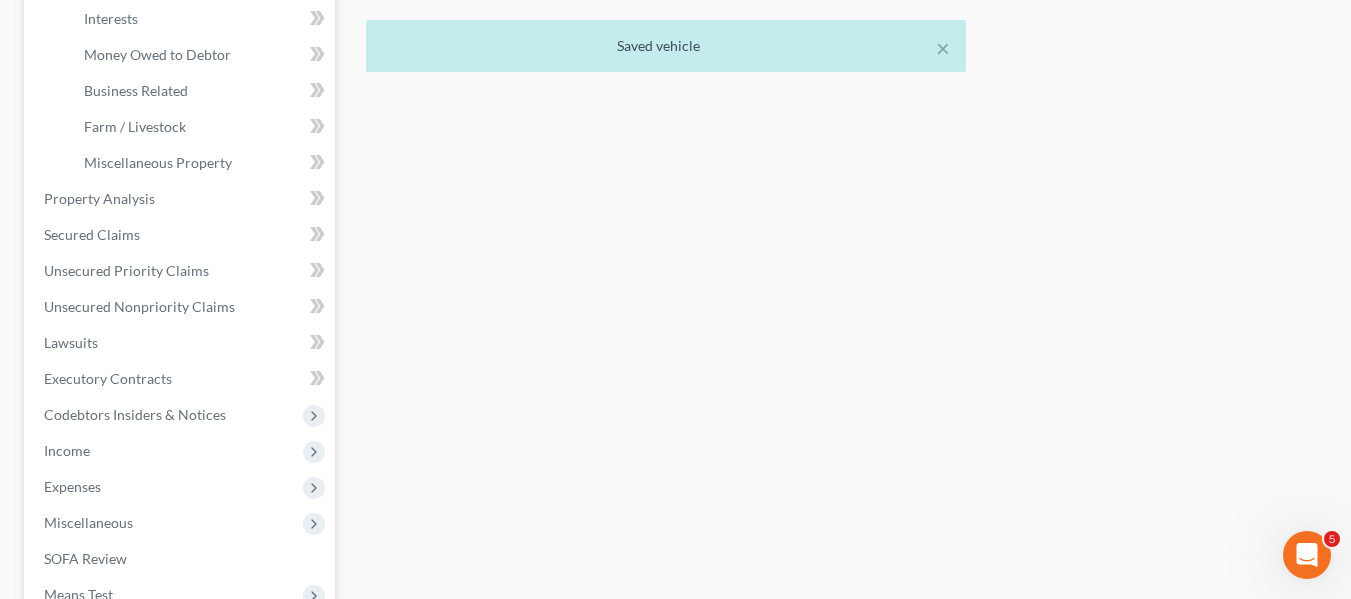 scroll, scrollTop: 568, scrollLeft: 0, axis: vertical 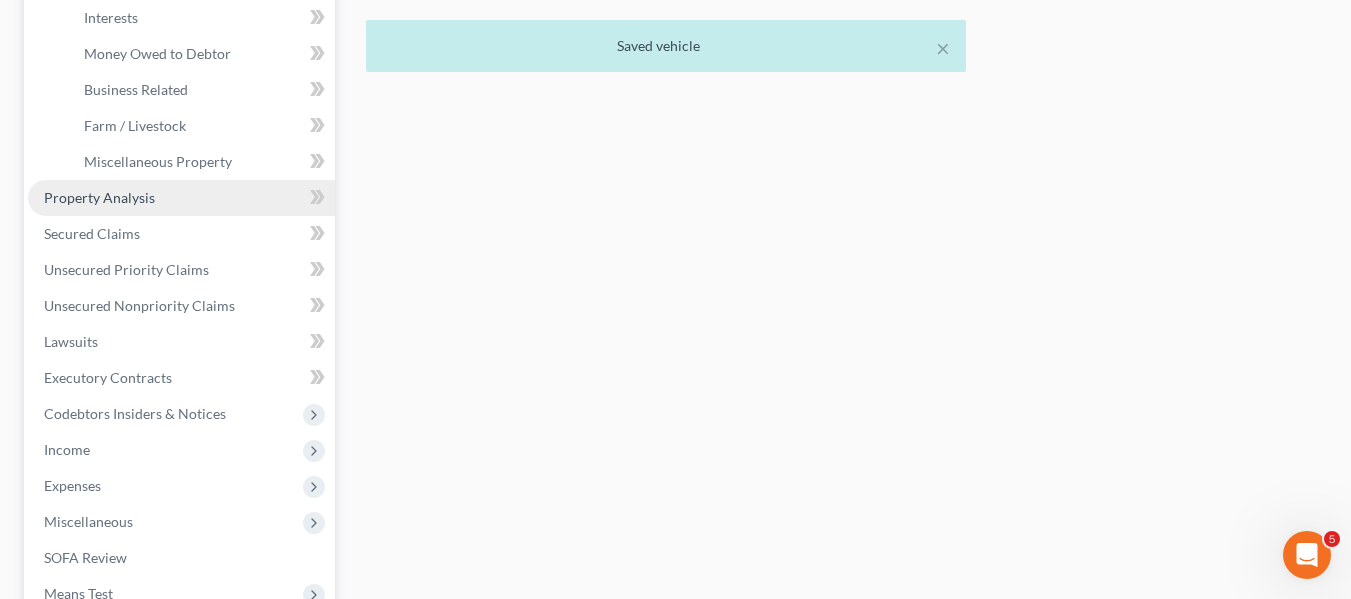 click on "Property Analysis" at bounding box center [99, 197] 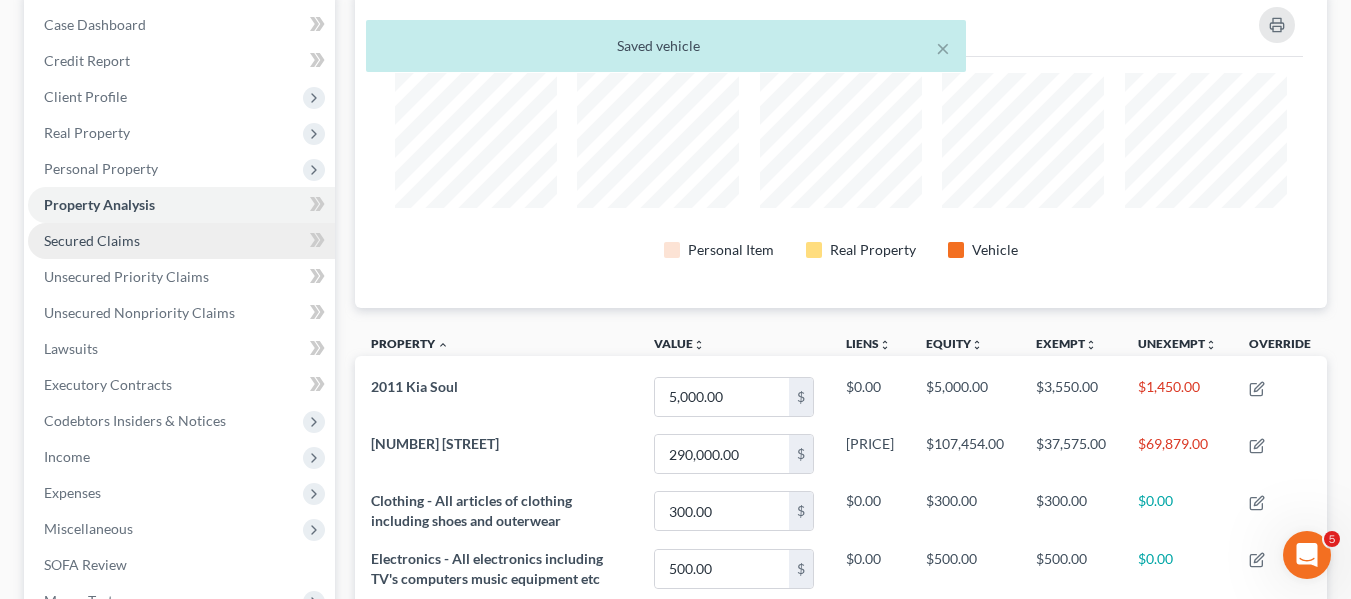 scroll, scrollTop: 30, scrollLeft: 0, axis: vertical 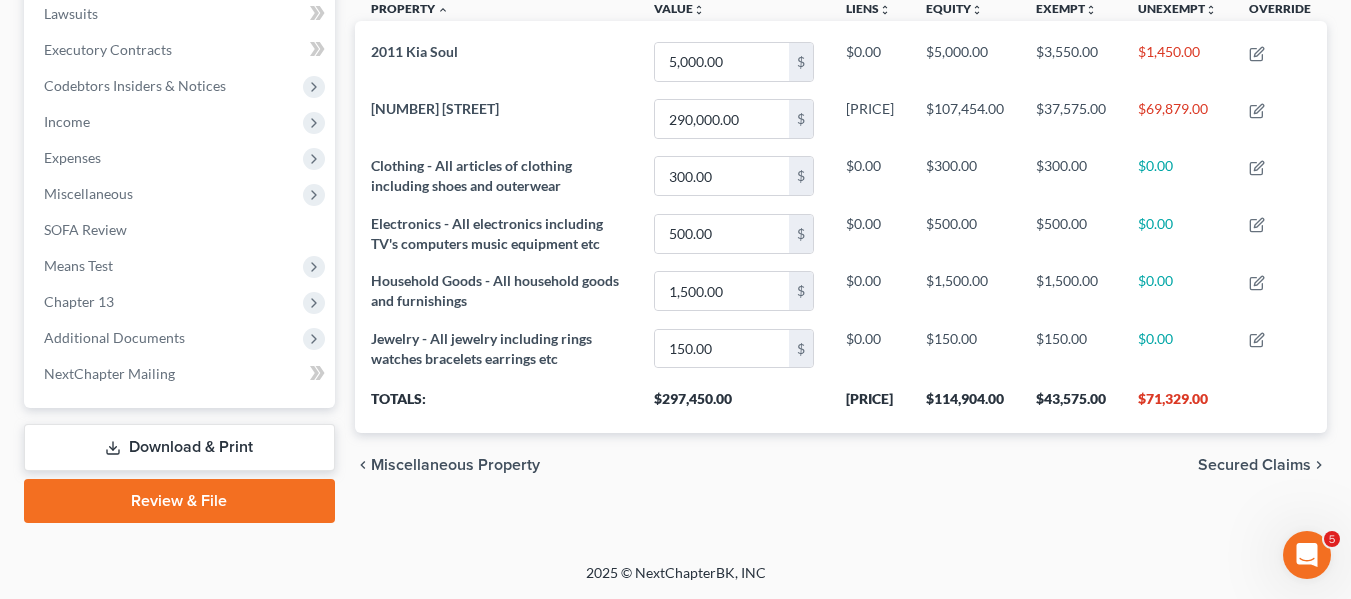 click 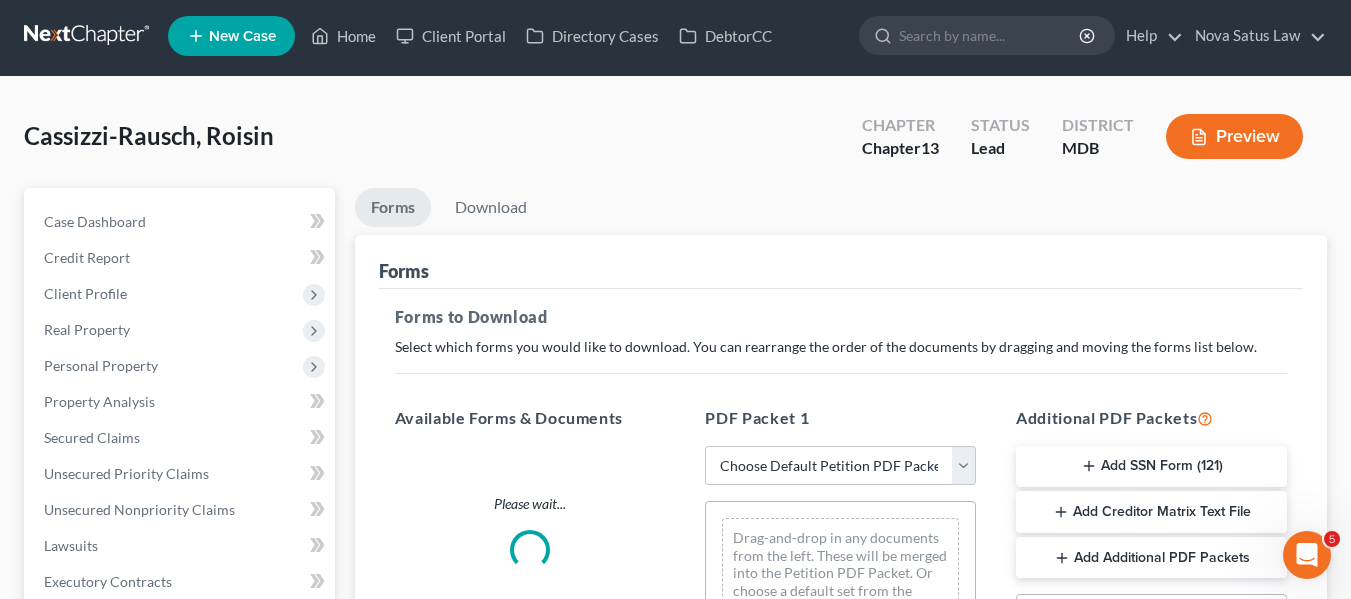 scroll, scrollTop: 0, scrollLeft: 0, axis: both 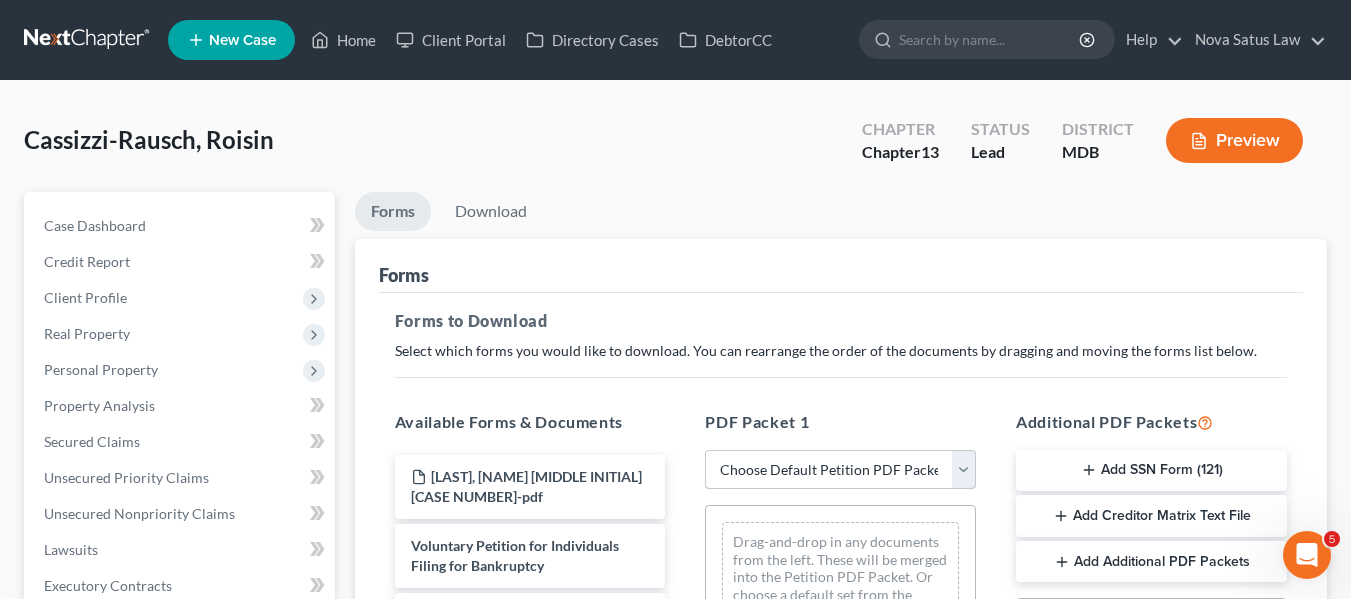 click on "Choose Default Petition PDF Packet Complete Bankruptcy Petition (all forms and schedules) Emergency Filing Forms (Petition and Creditor List Only) Amended Forms Signature Pages Only Supplemental Post Petition (Sch. I & J) Supplemental Post Petition (Sch. I) Supplemental Post Petition (Sch. J) AJ" at bounding box center (840, 470) 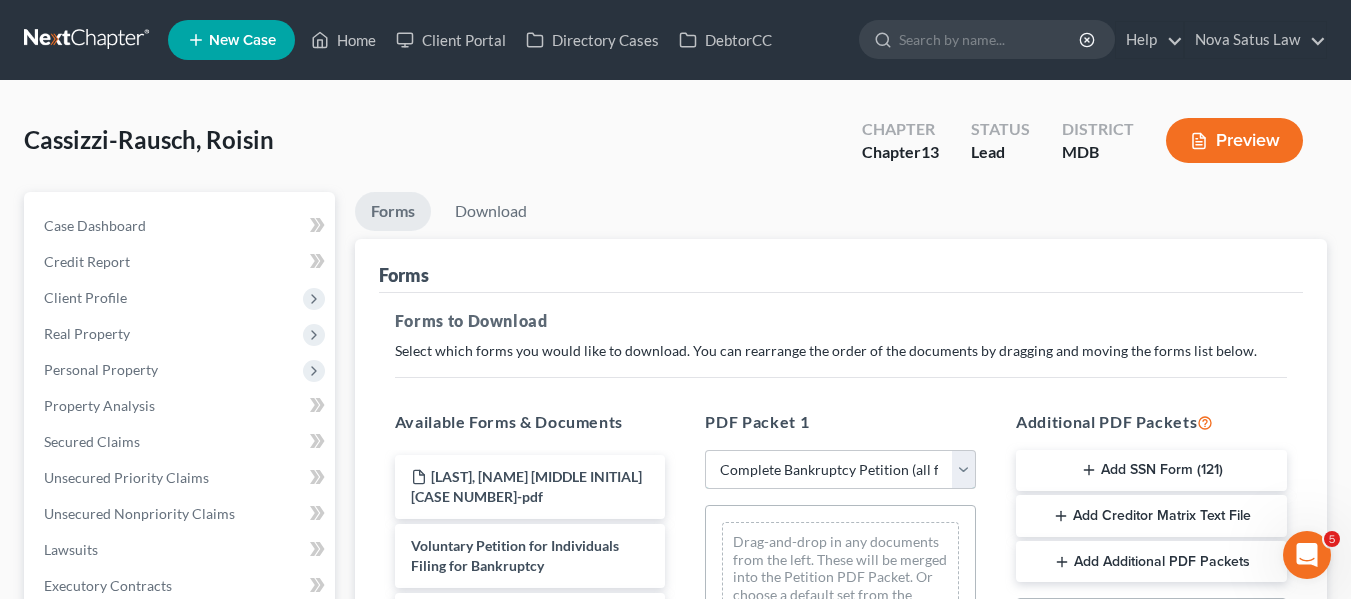 click on "Choose Default Petition PDF Packet Complete Bankruptcy Petition (all forms and schedules) Emergency Filing Forms (Petition and Creditor List Only) Amended Forms Signature Pages Only Supplemental Post Petition (Sch. I & J) Supplemental Post Petition (Sch. I) Supplemental Post Petition (Sch. J) AJ" at bounding box center [840, 470] 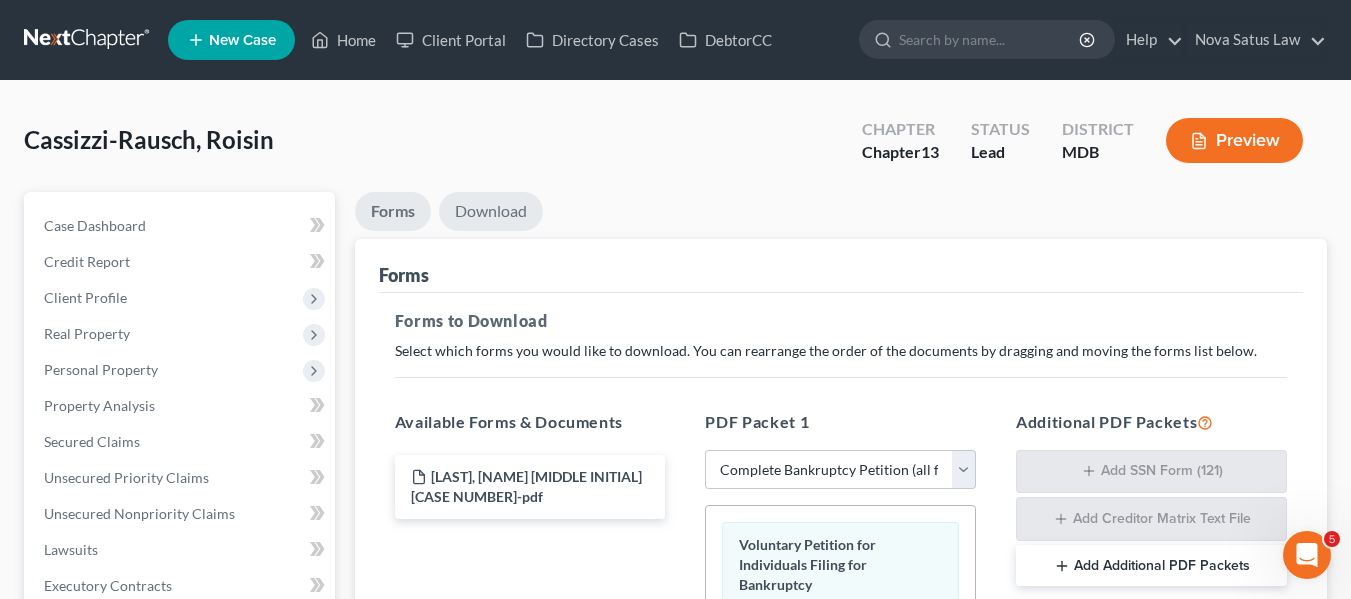 click on "Download" at bounding box center (491, 211) 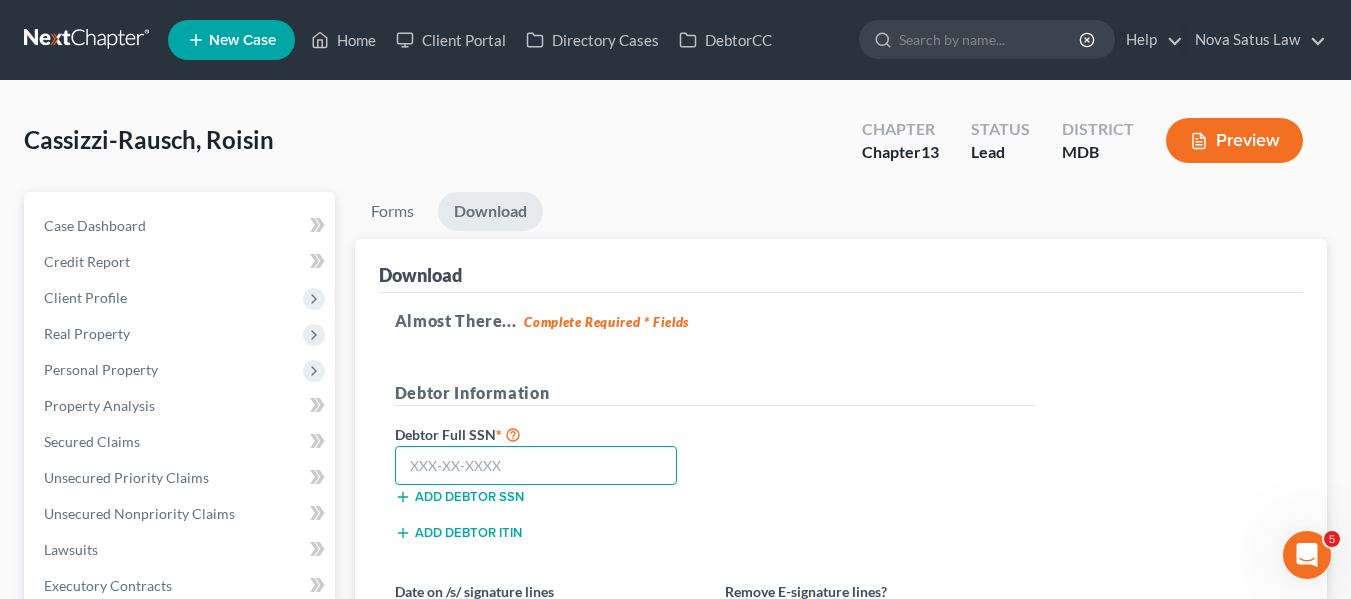 click at bounding box center [536, 466] 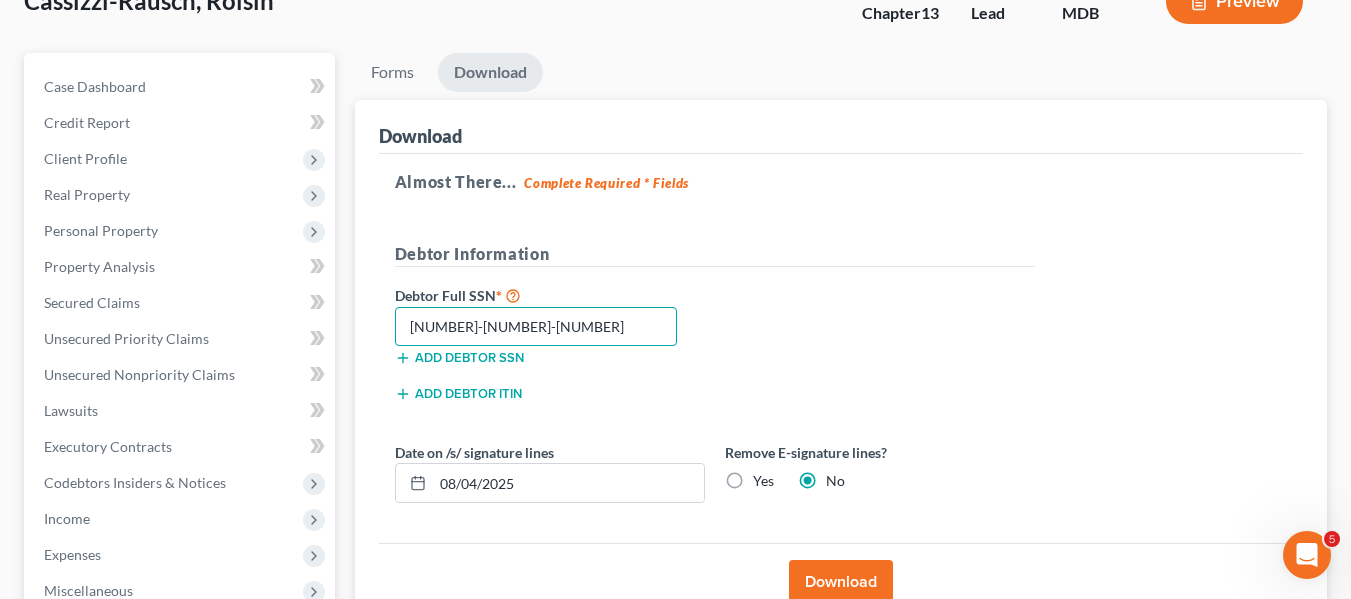 type on "[NUMBER]-[NUMBER]-[NUMBER]" 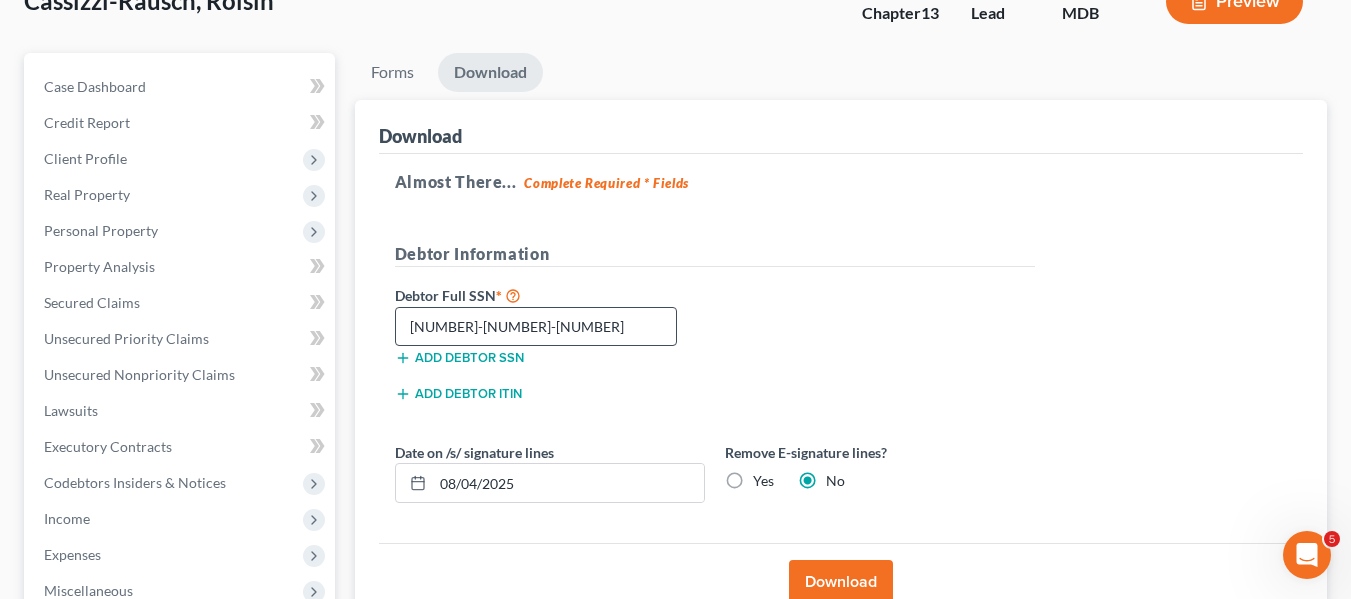 click on "Date on /s/ signature lines" at bounding box center [474, 452] 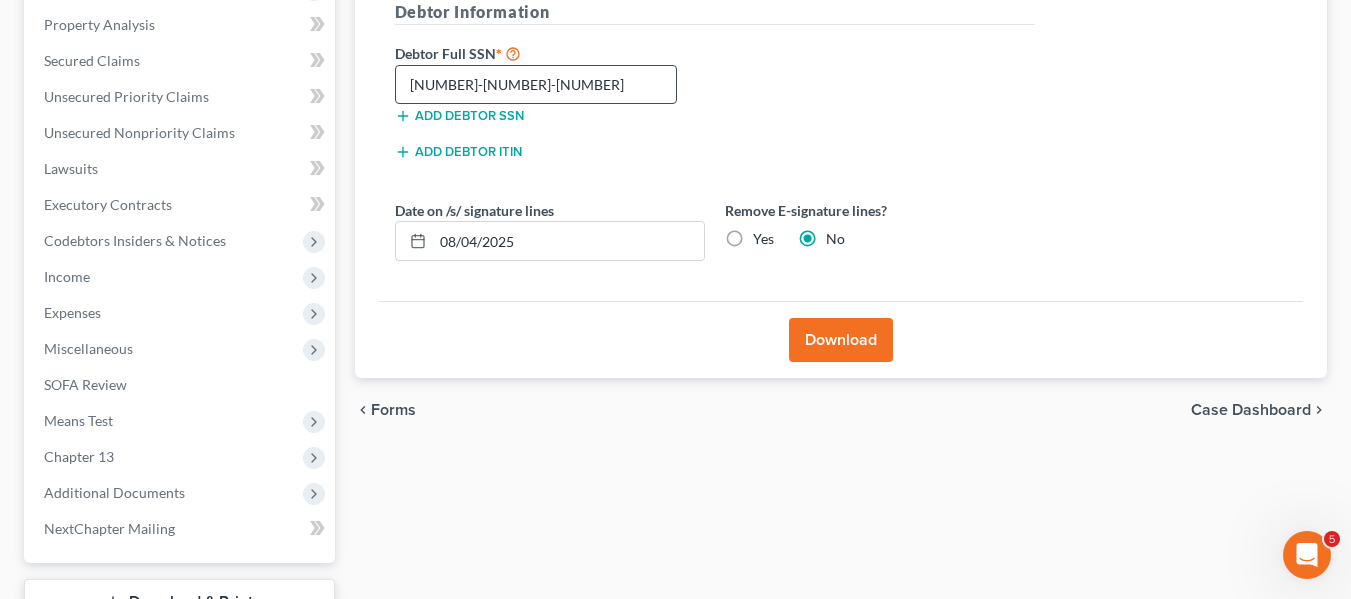 scroll, scrollTop: 382, scrollLeft: 0, axis: vertical 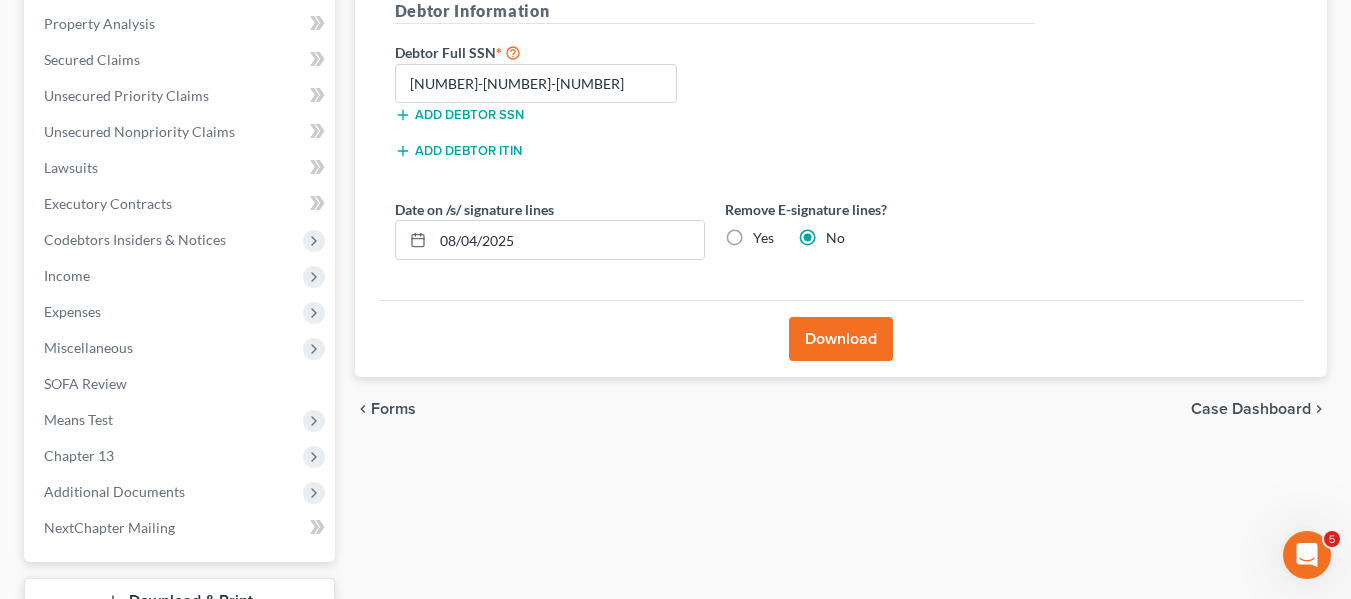 click on "Download" at bounding box center [841, 339] 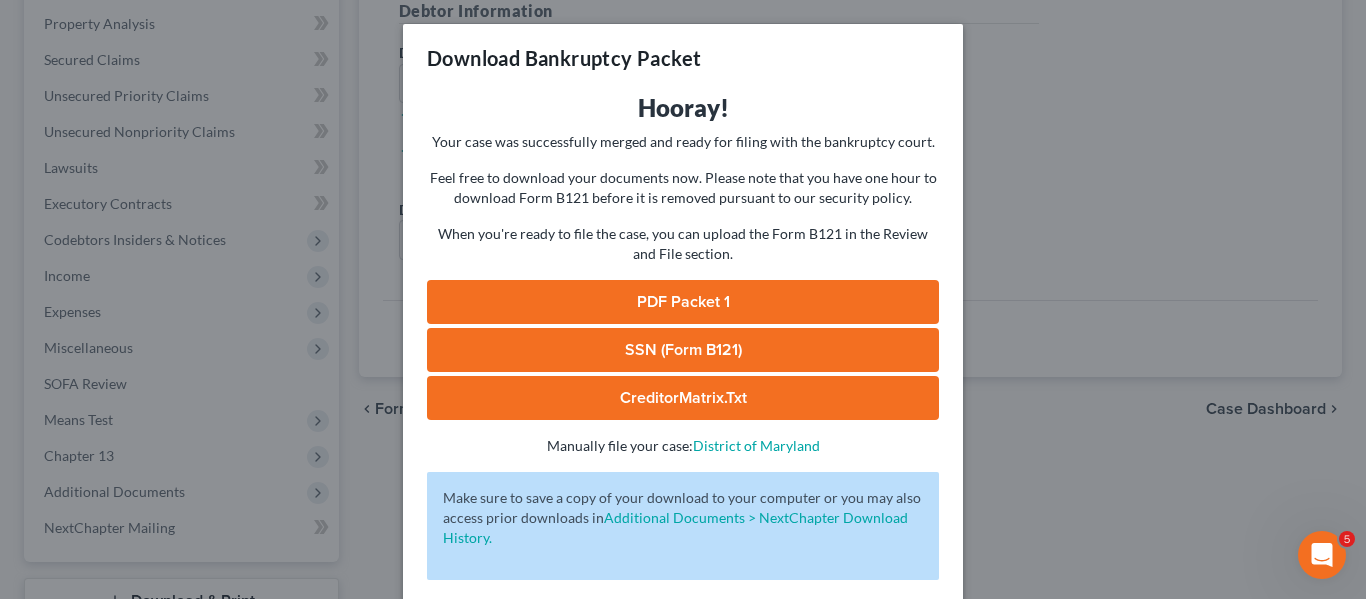 click on "PDF Packet 1" at bounding box center (683, 302) 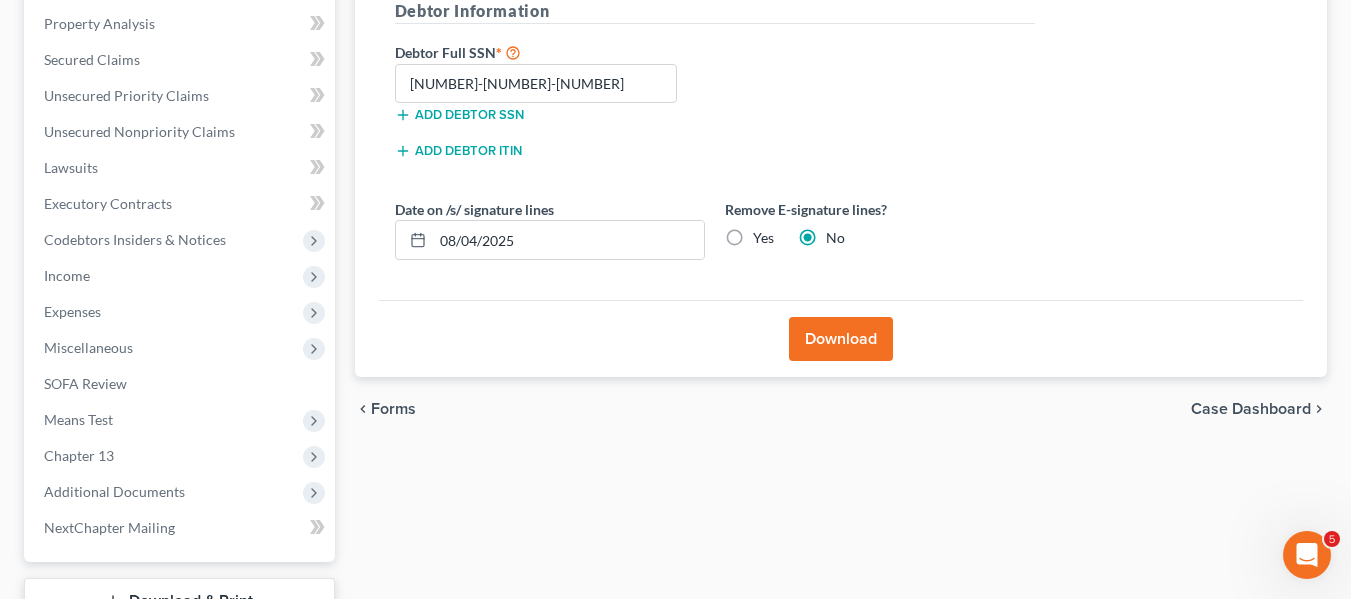 scroll, scrollTop: 536, scrollLeft: 0, axis: vertical 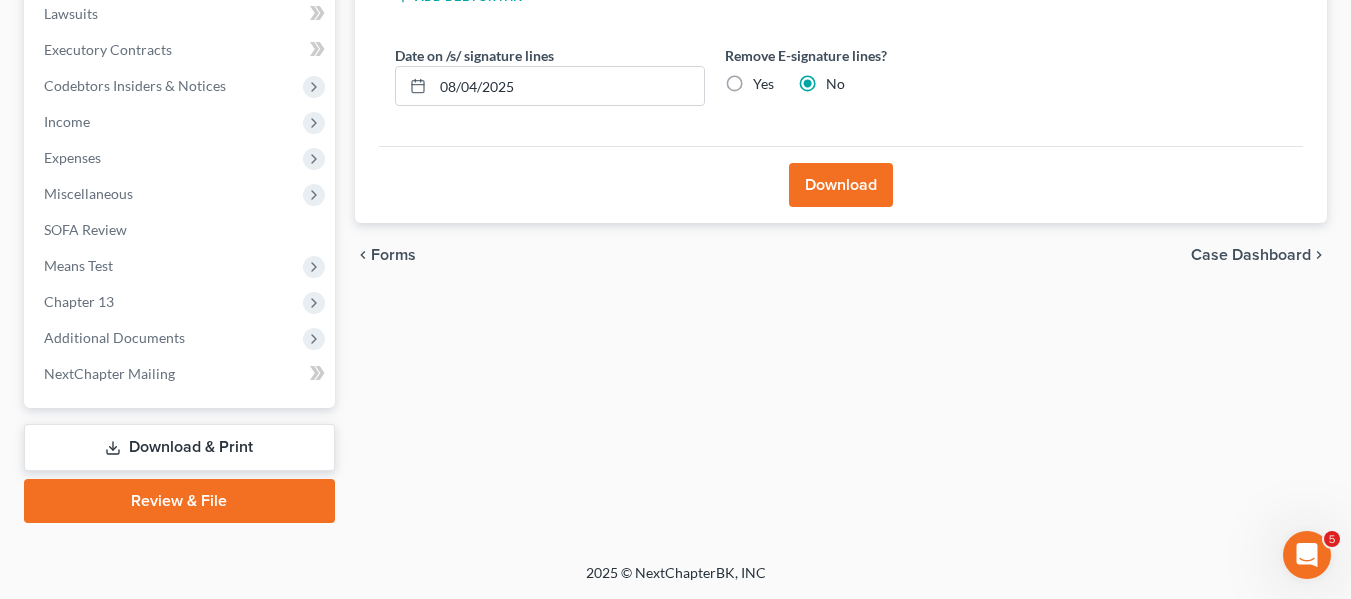 click on "Review & File" at bounding box center [179, 501] 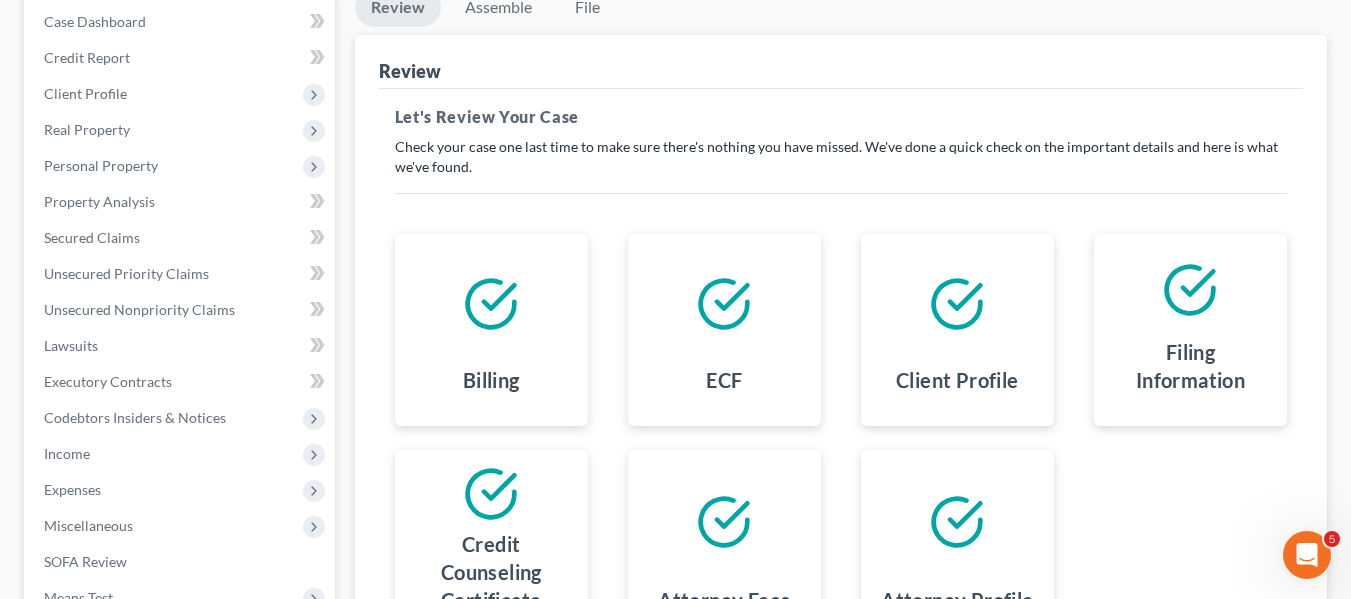 scroll, scrollTop: 124, scrollLeft: 0, axis: vertical 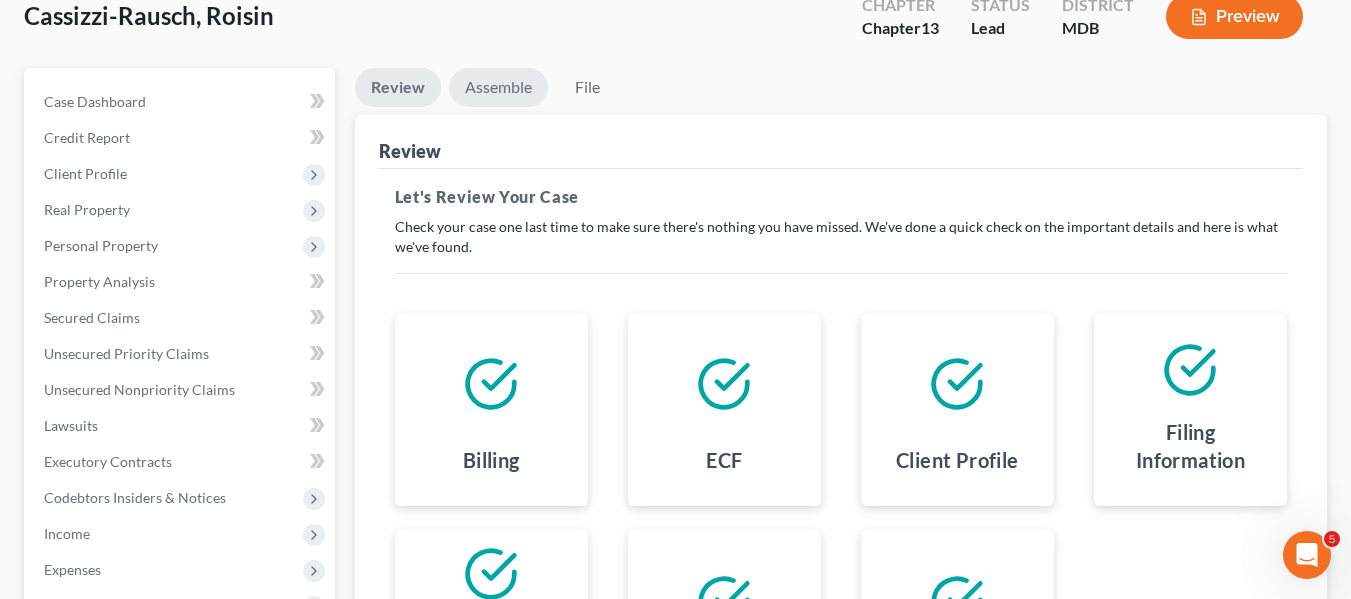 click on "Assemble" at bounding box center [498, 87] 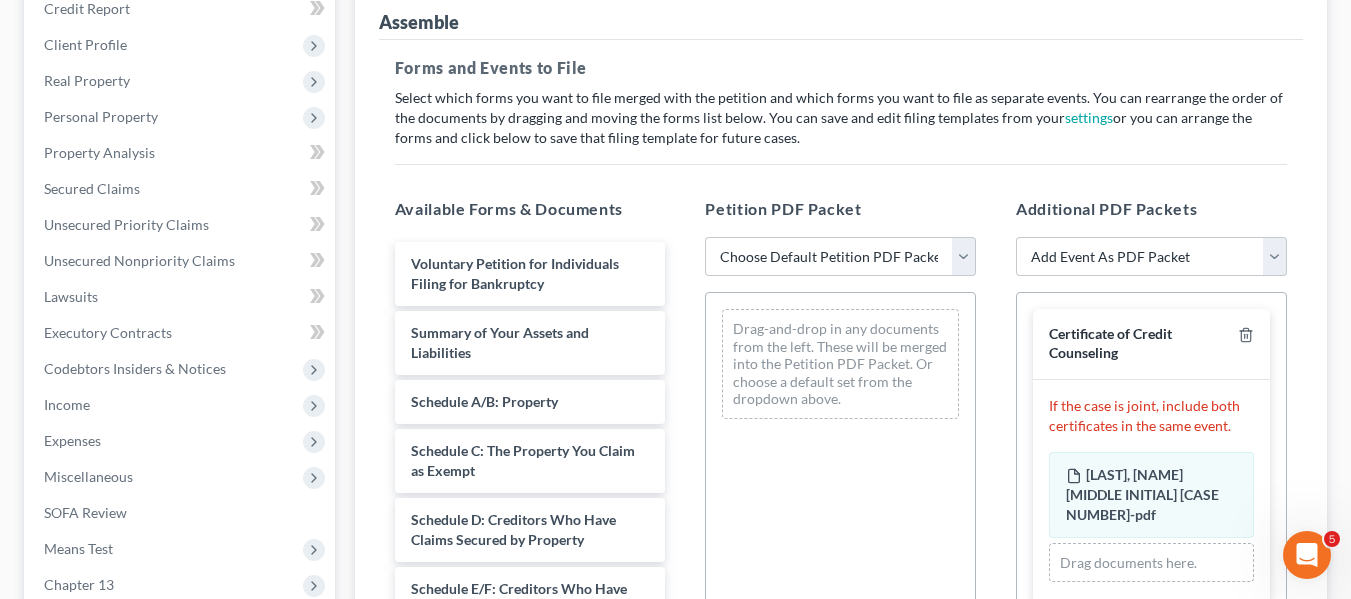 scroll, scrollTop: 259, scrollLeft: 0, axis: vertical 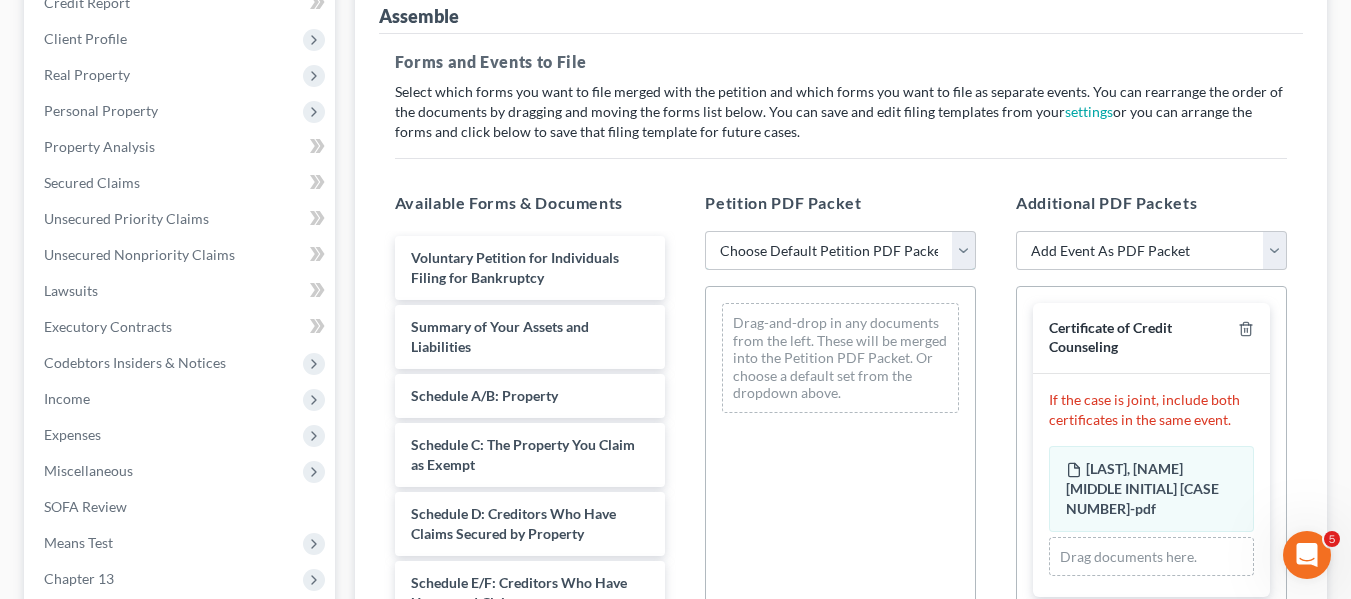 click on "Choose Default Petition PDF Packet Emergency Filing (Voluntary Petition and Creditor List Only) Chapter 13 Template" at bounding box center [840, 251] 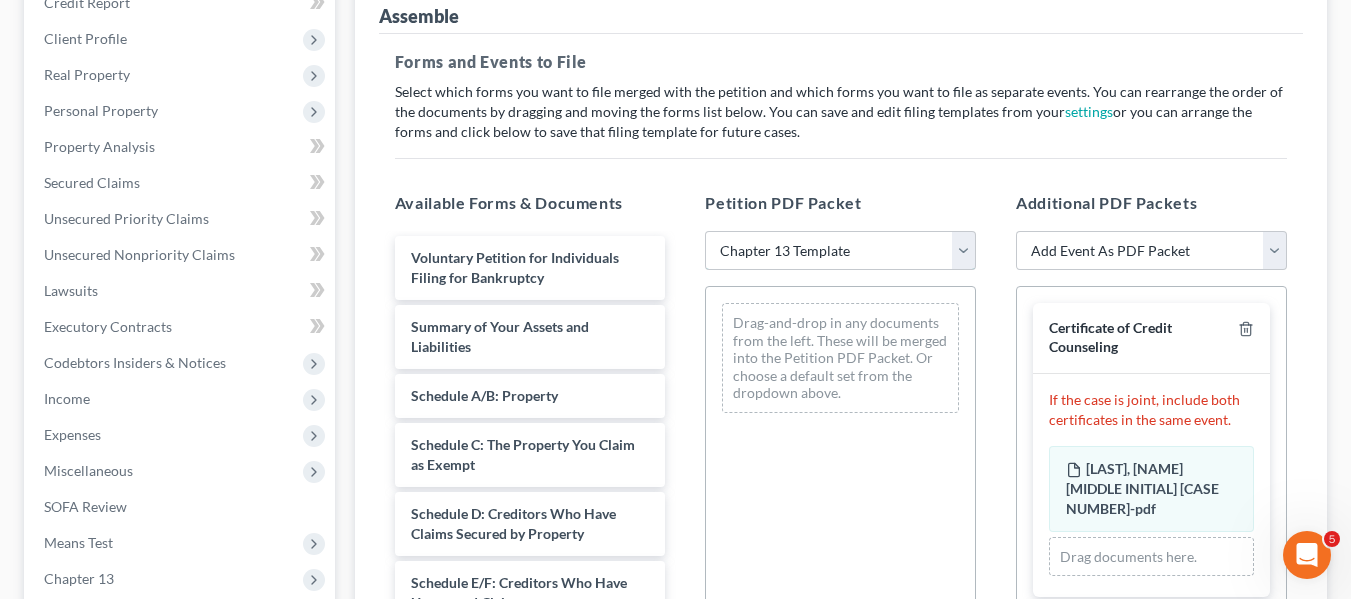 click on "Choose Default Petition PDF Packet Emergency Filing (Voluntary Petition and Creditor List Only) Chapter 13 Template" at bounding box center [840, 251] 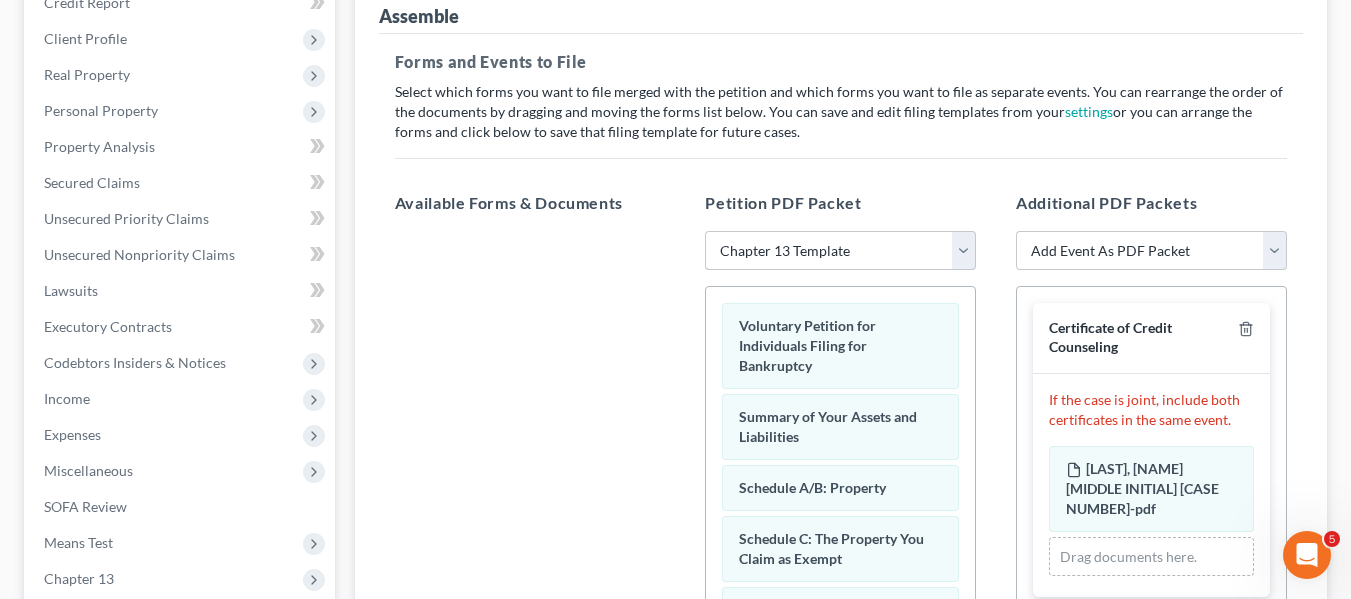 scroll, scrollTop: 676, scrollLeft: 0, axis: vertical 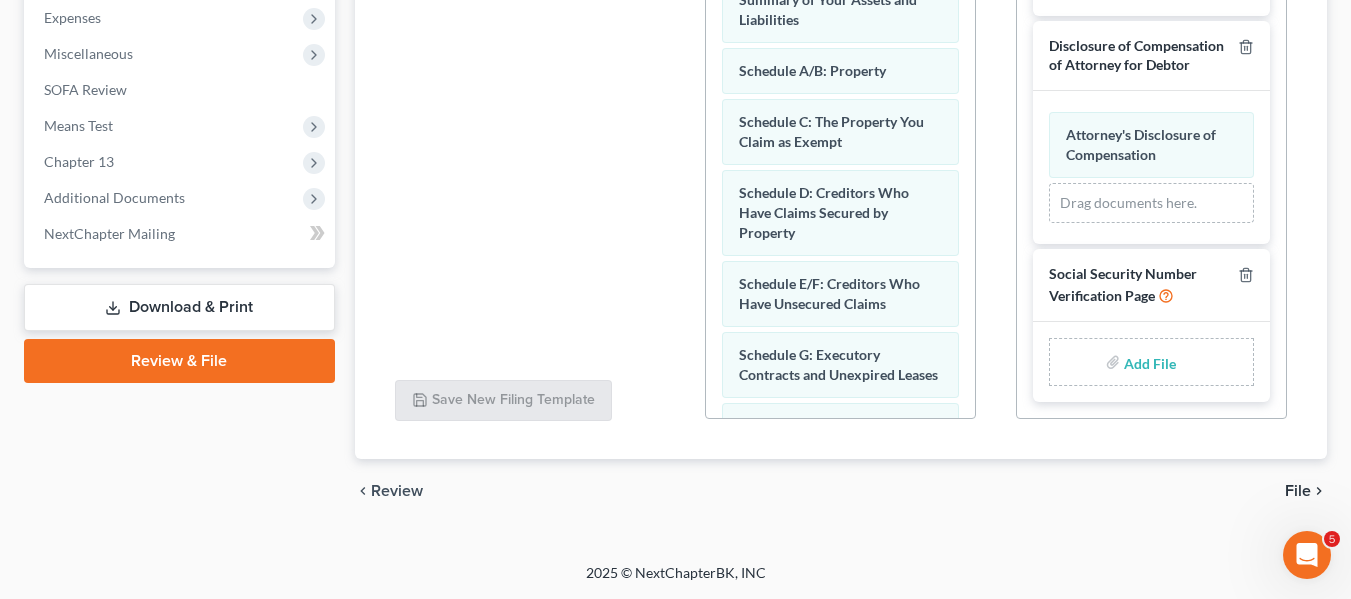 click at bounding box center [1148, 362] 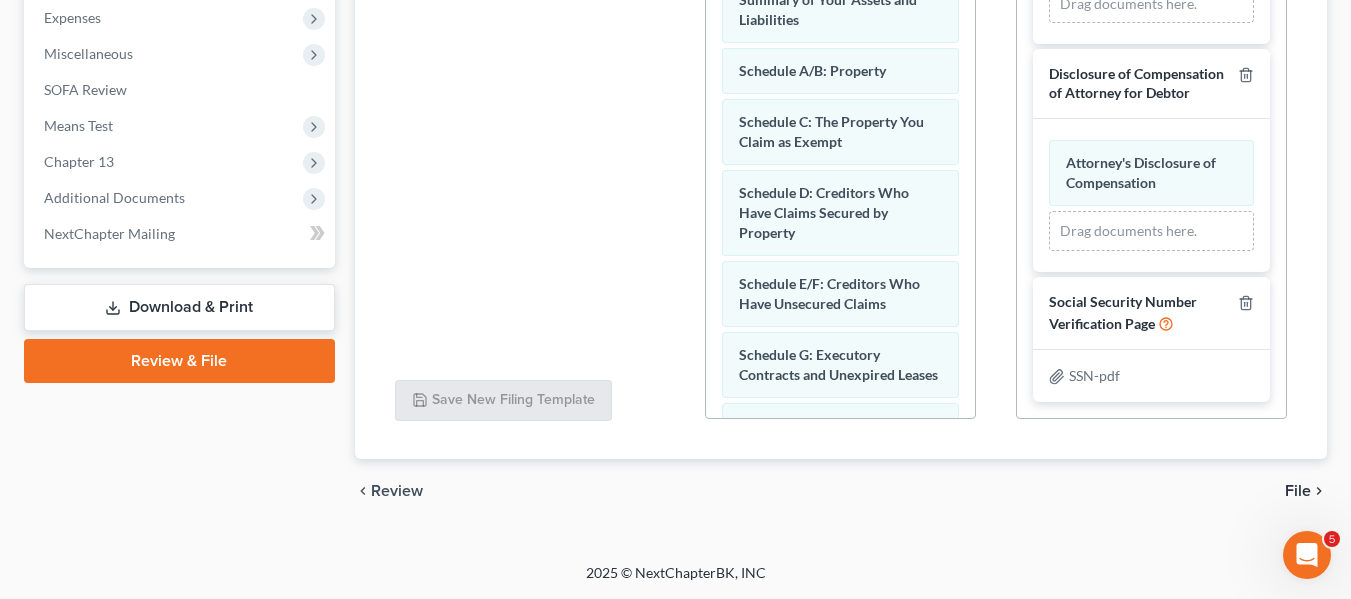 scroll, scrollTop: 402, scrollLeft: 0, axis: vertical 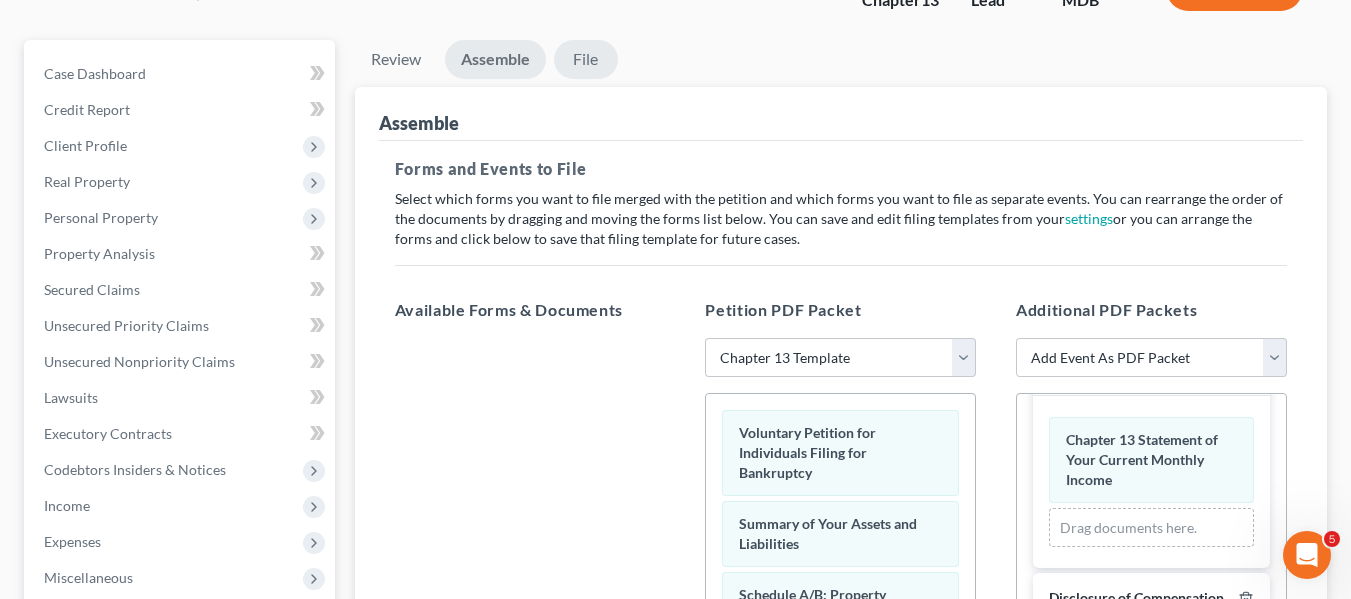 click on "File" at bounding box center [586, 59] 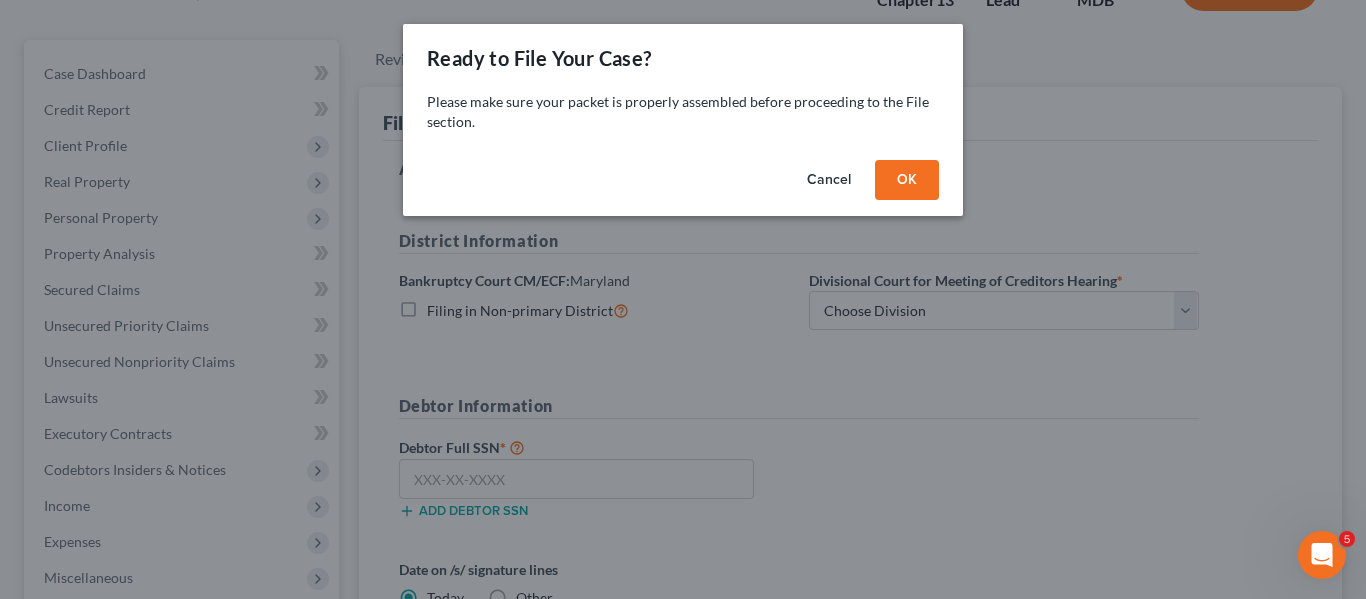 click on "OK" at bounding box center [907, 180] 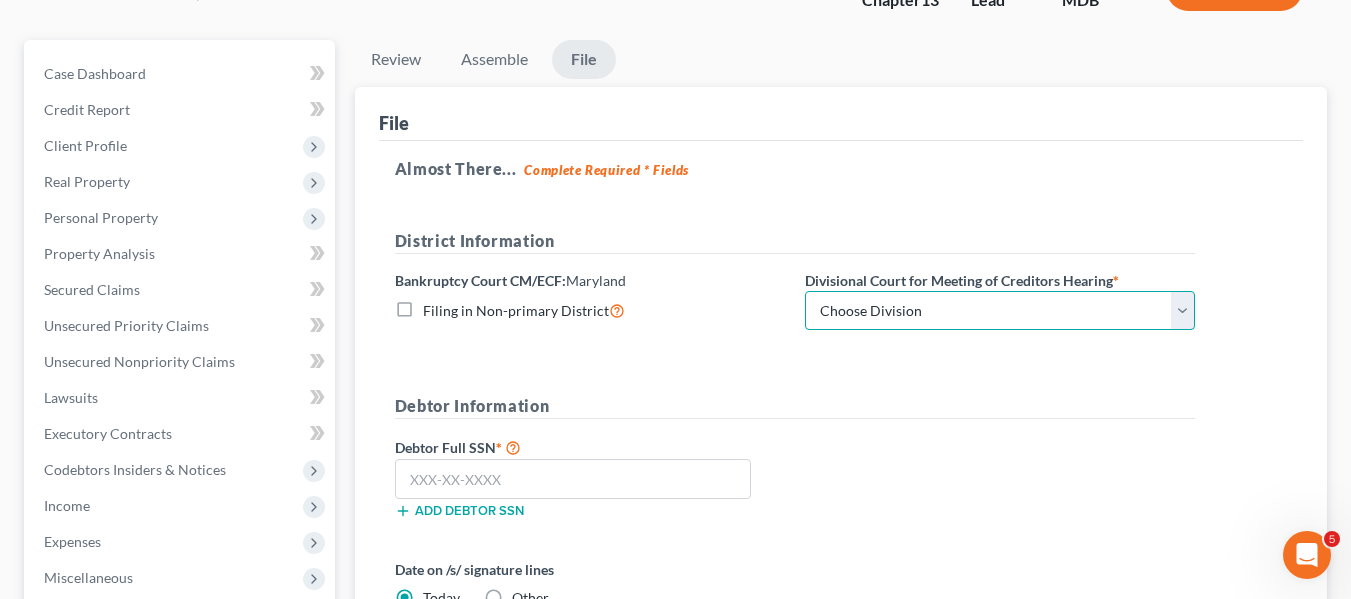 click on "Choose Division Baltimore Greenbelt" at bounding box center [1000, 311] 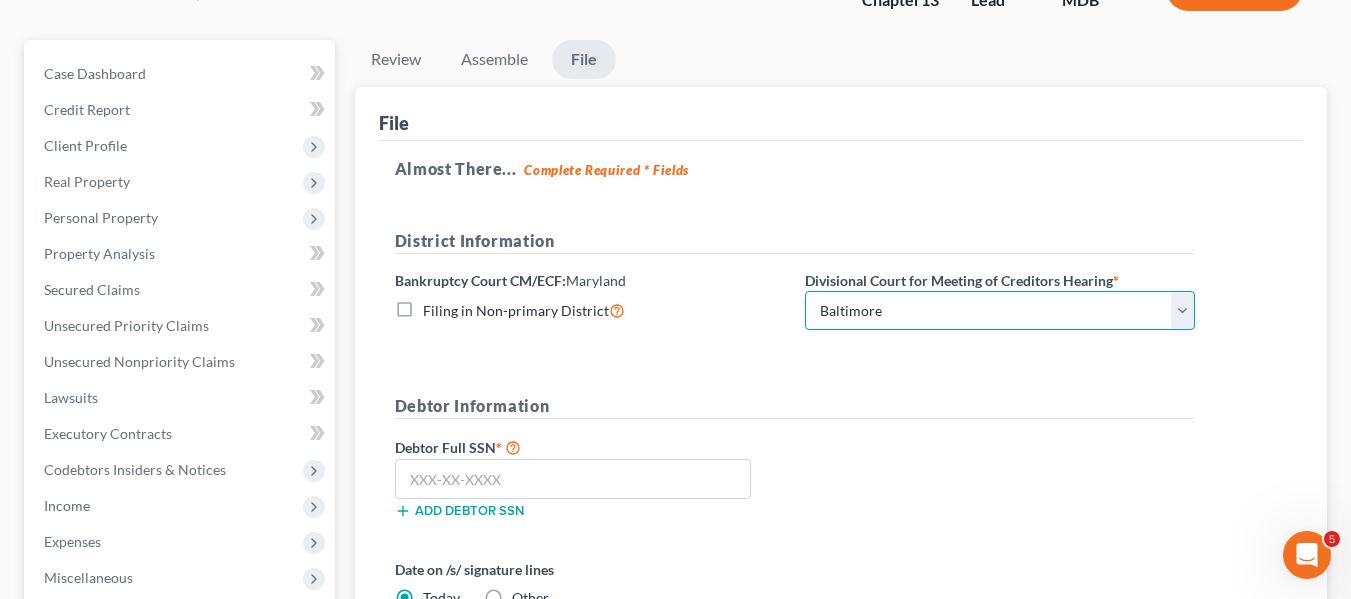 click on "Choose Division Baltimore Greenbelt" at bounding box center [1000, 311] 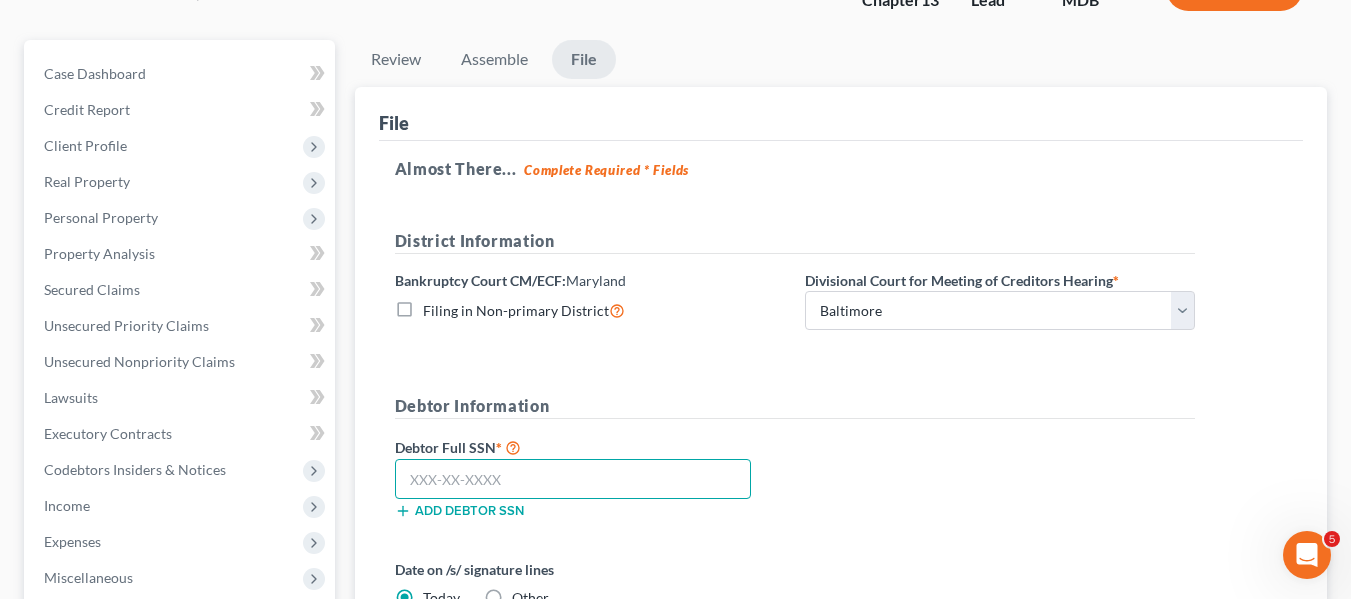 click at bounding box center (573, 479) 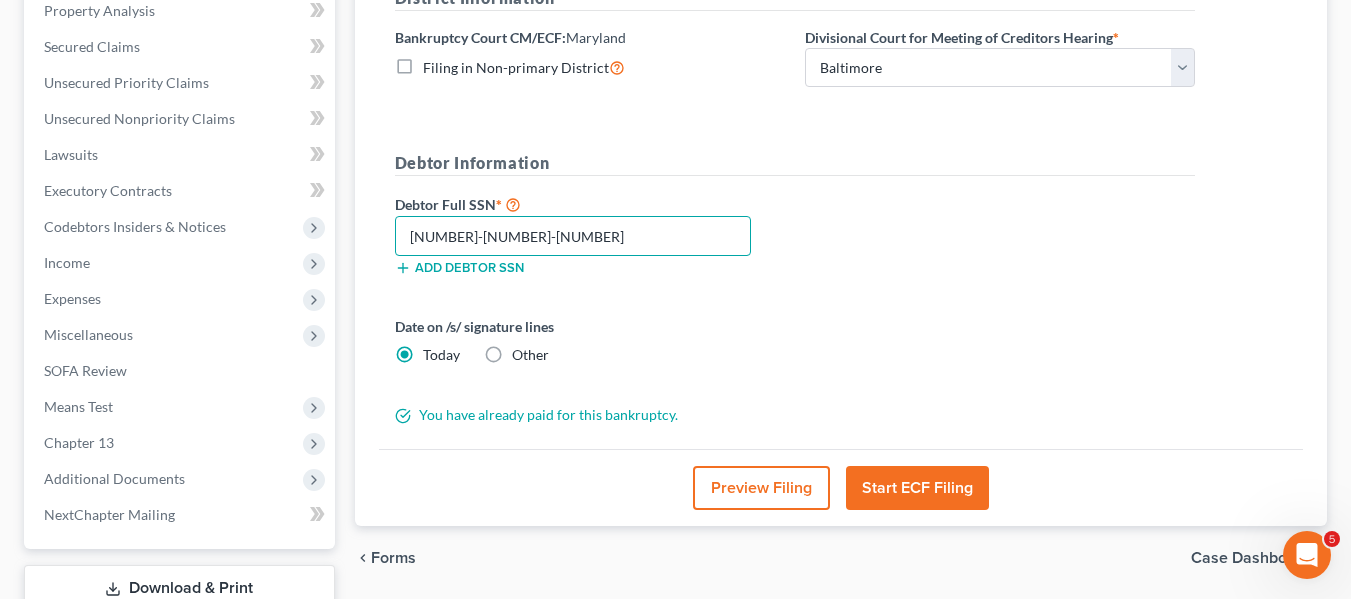 scroll, scrollTop: 397, scrollLeft: 0, axis: vertical 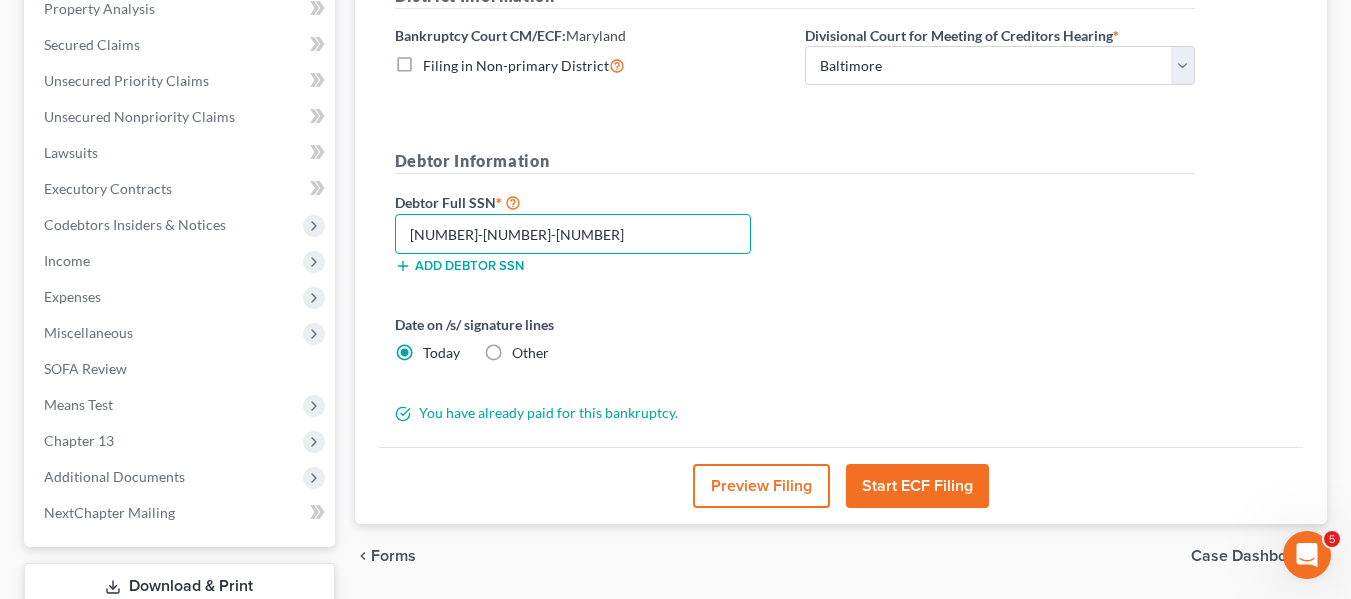 type on "[NUMBER]-[NUMBER]-[NUMBER]" 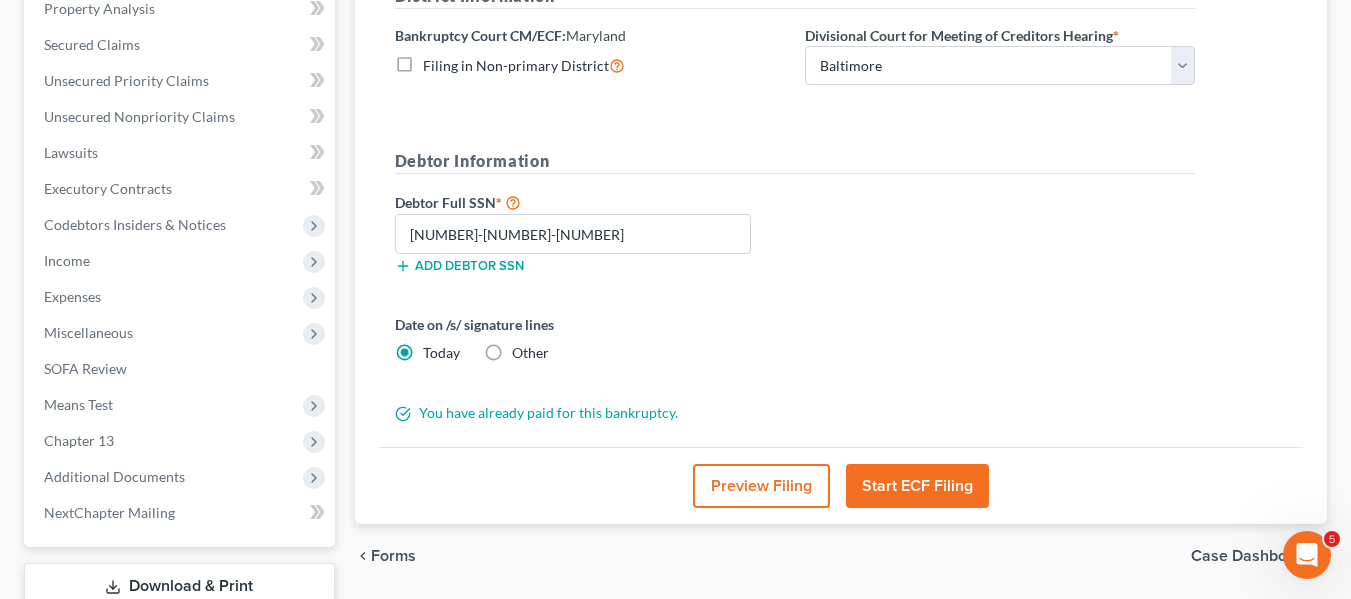 click on "Start ECF Filing" at bounding box center (917, 486) 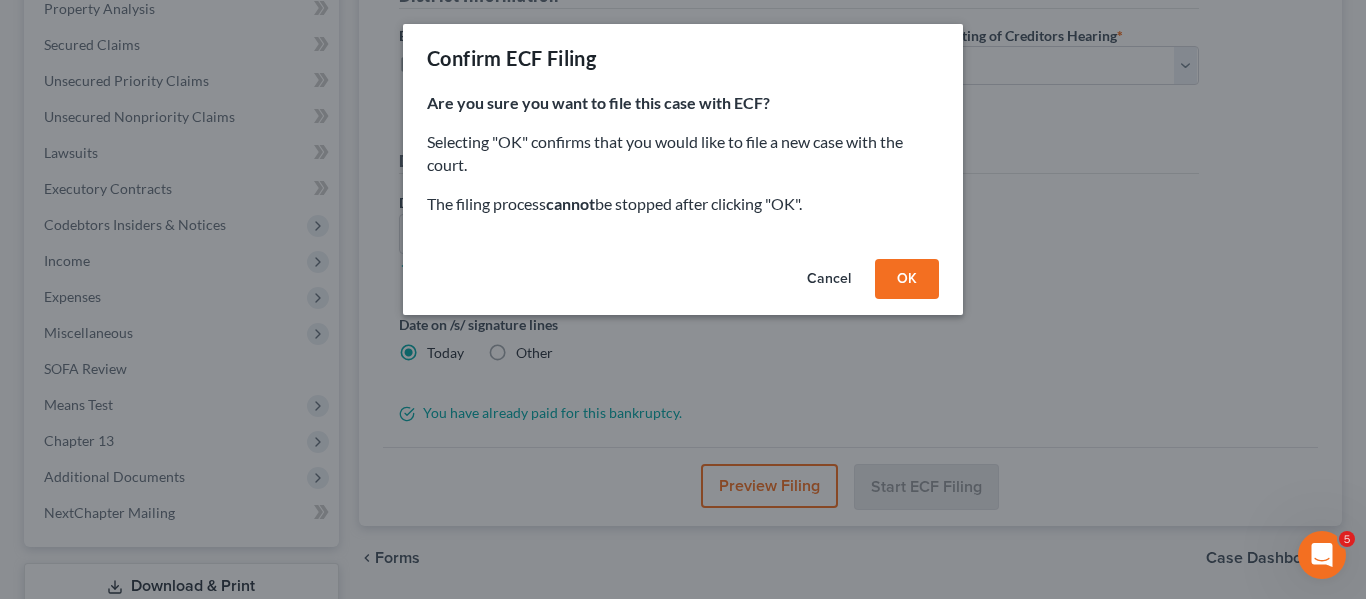 click on "OK" at bounding box center [907, 279] 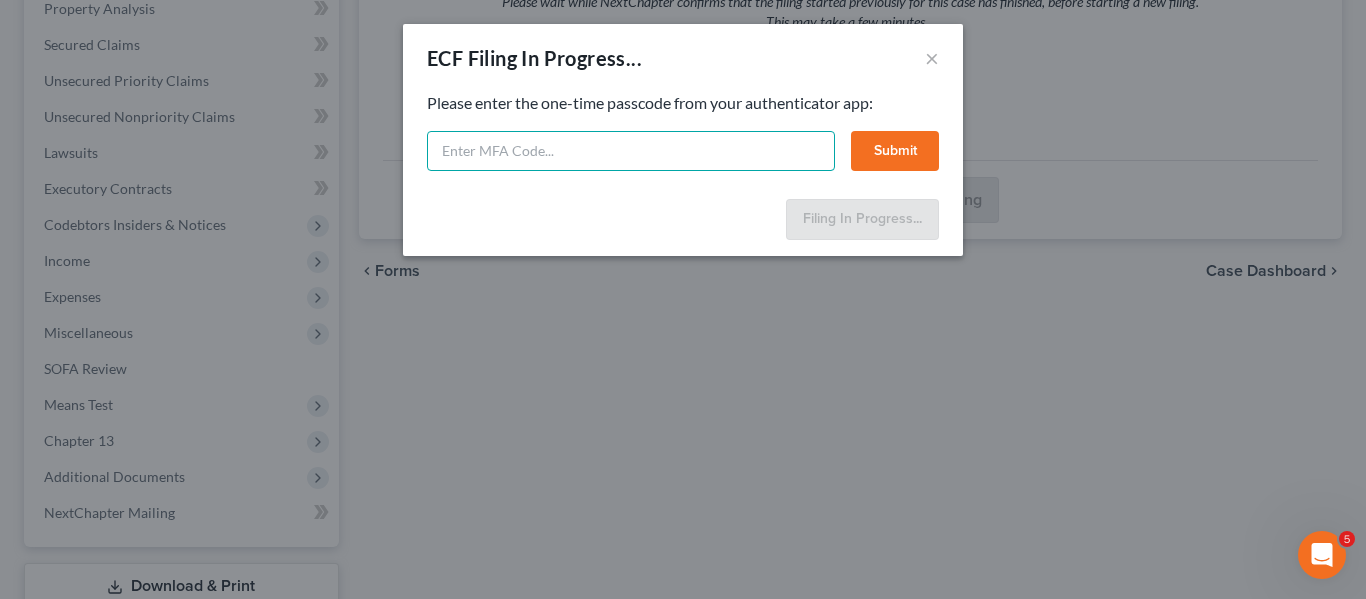 click at bounding box center [631, 151] 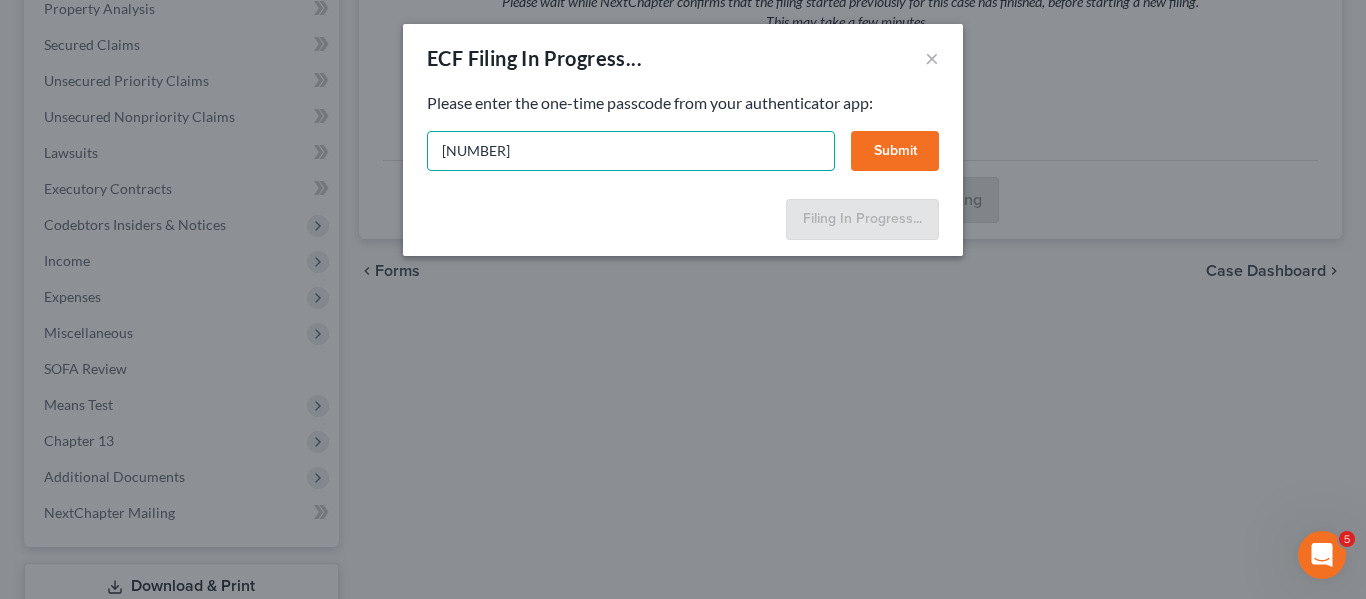 type on "[NUMBER]" 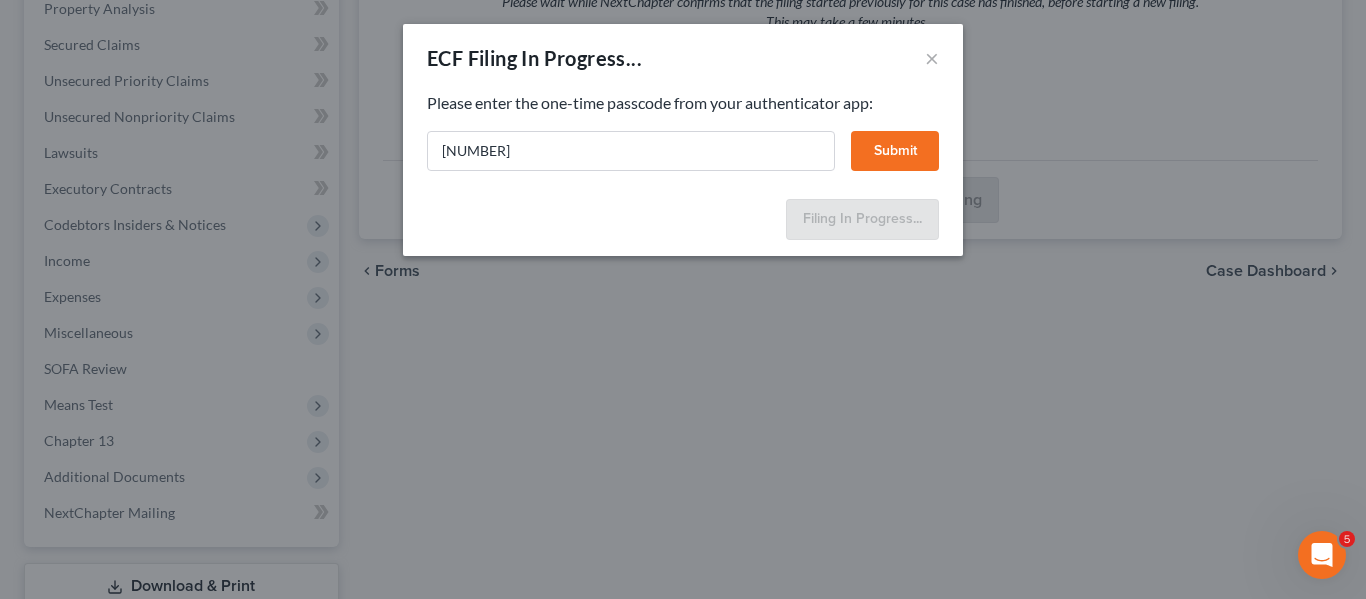 click on "Submit" at bounding box center [895, 151] 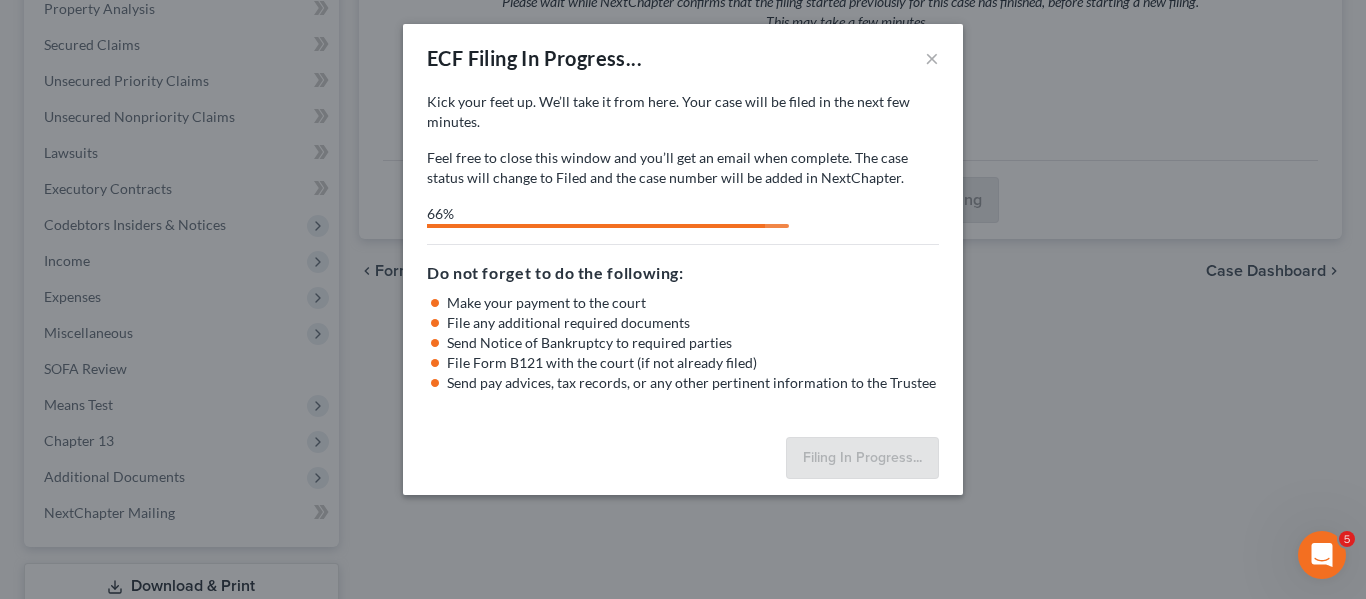 select on "0" 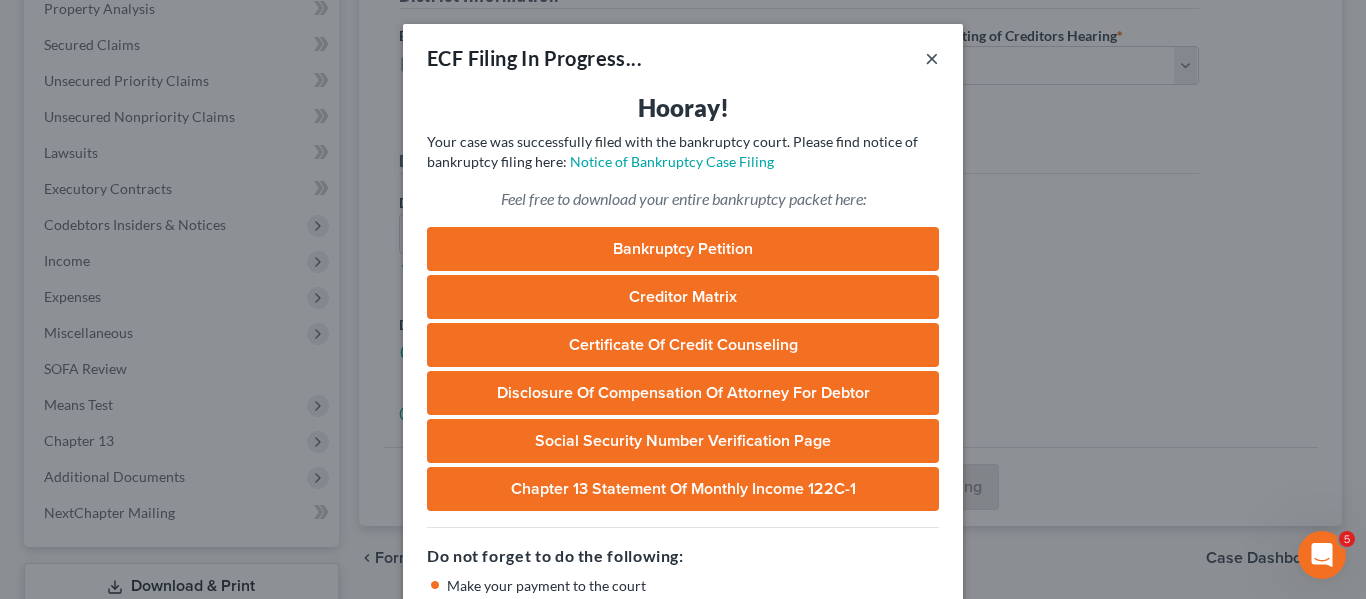 click on "×" at bounding box center [932, 58] 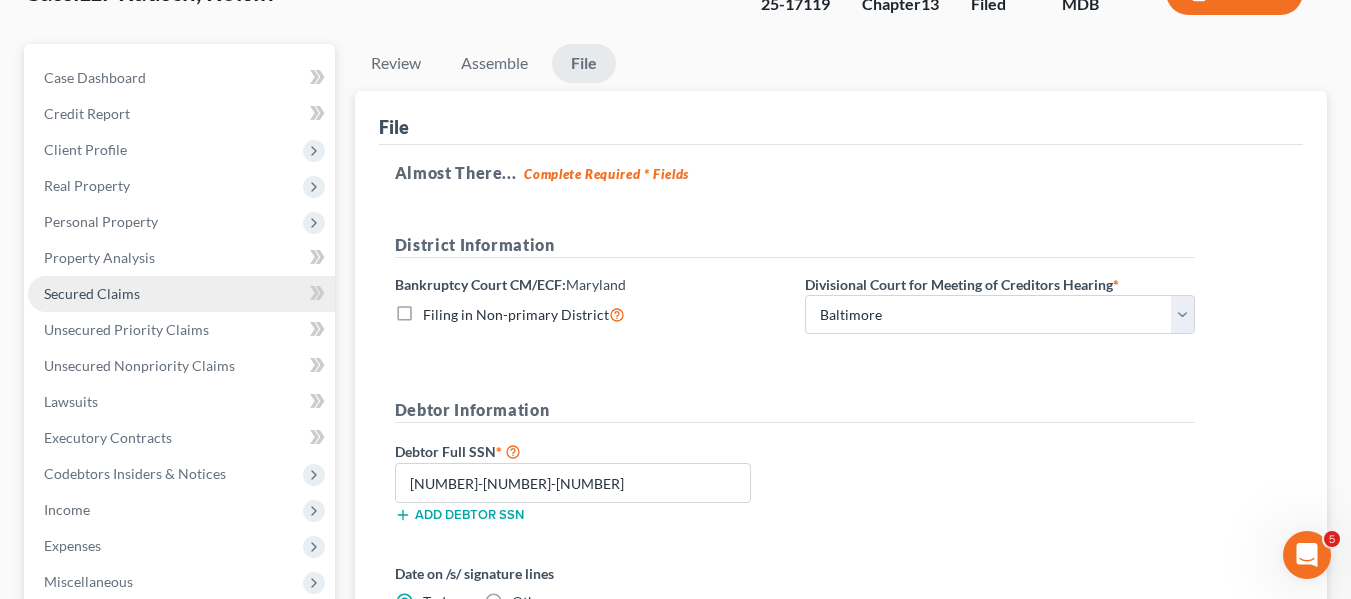 scroll, scrollTop: 156, scrollLeft: 0, axis: vertical 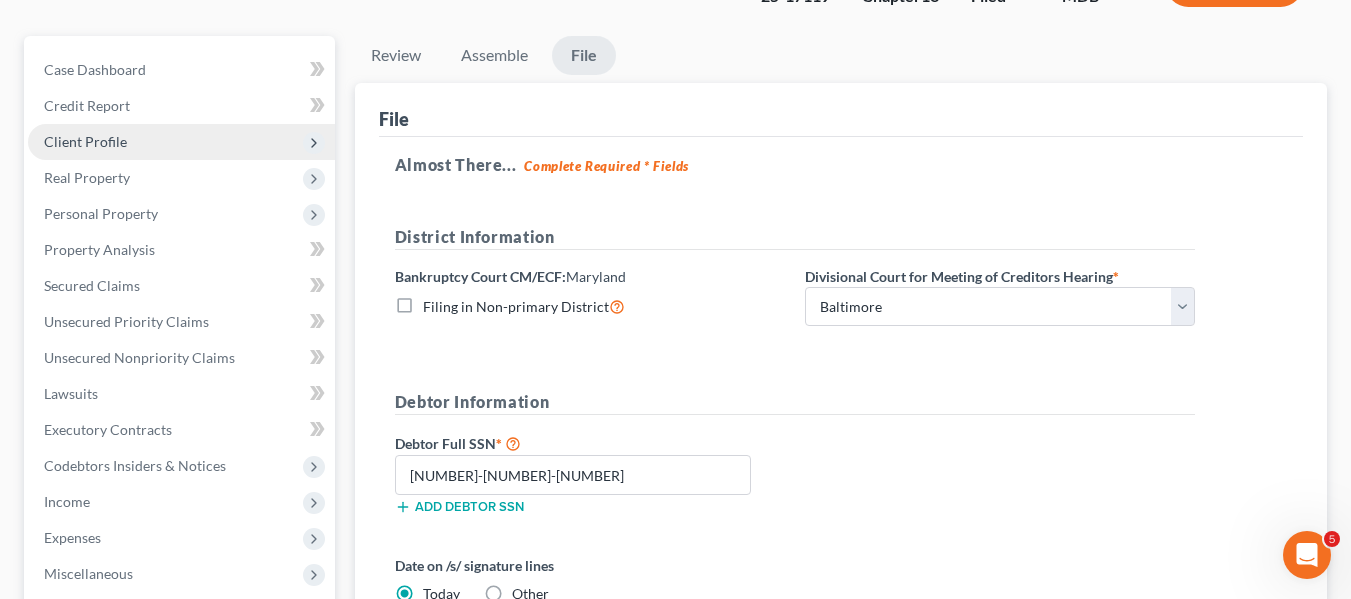 click on "Client Profile" at bounding box center (85, 141) 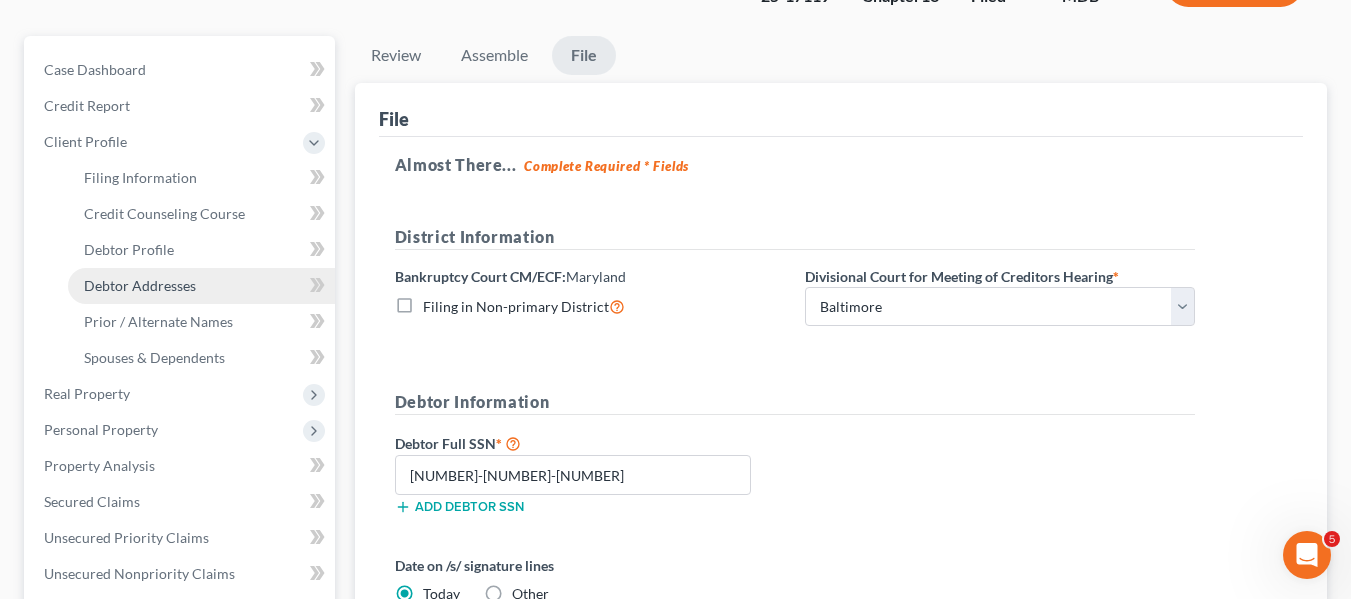 click on "Debtor Addresses" at bounding box center (140, 285) 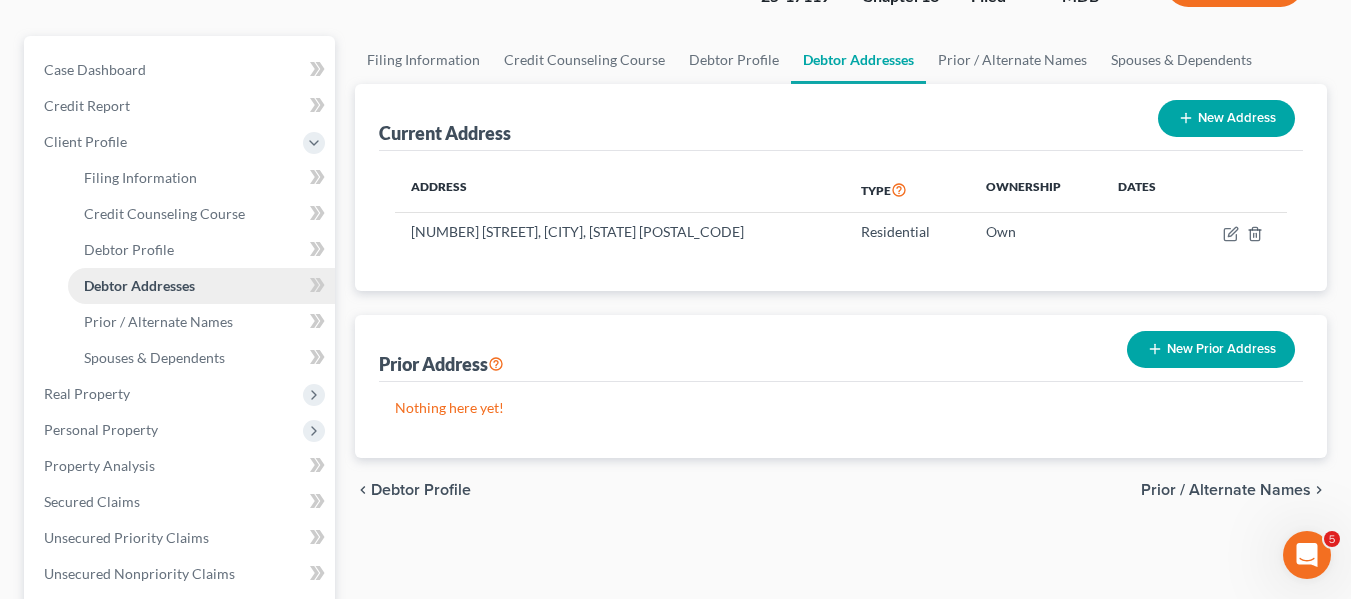 scroll, scrollTop: 0, scrollLeft: 0, axis: both 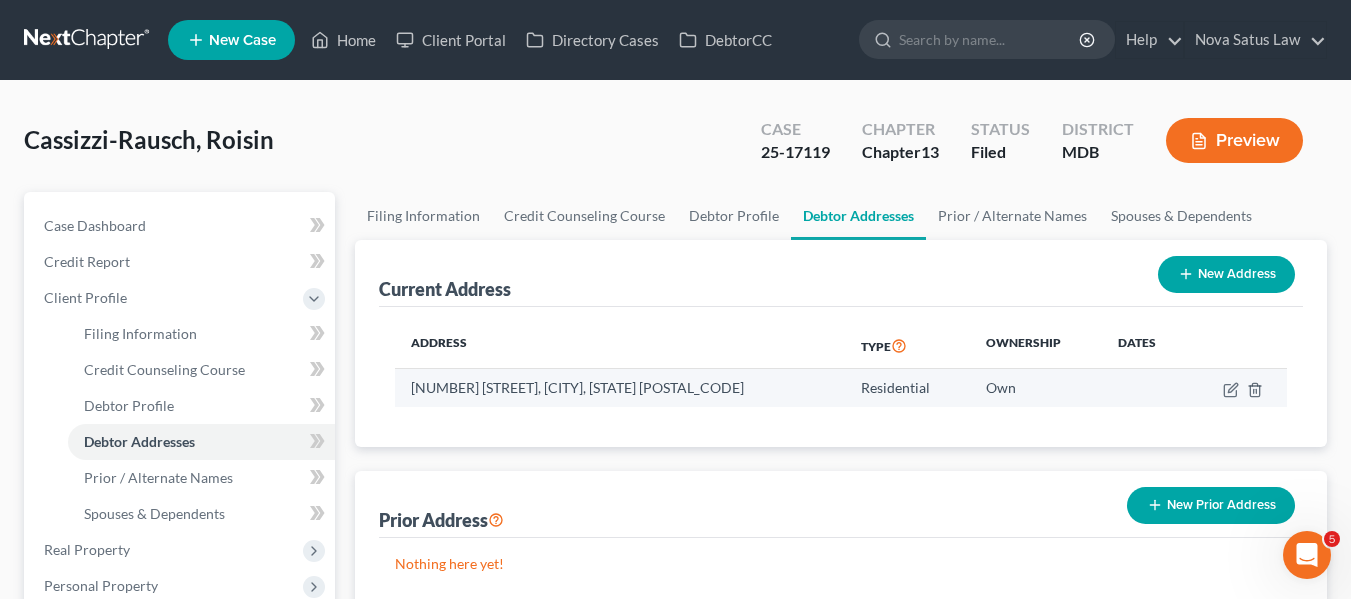 click on "[NUMBER] [STREET], [CITY], [STATE] [POSTAL_CODE]" at bounding box center (620, 388) 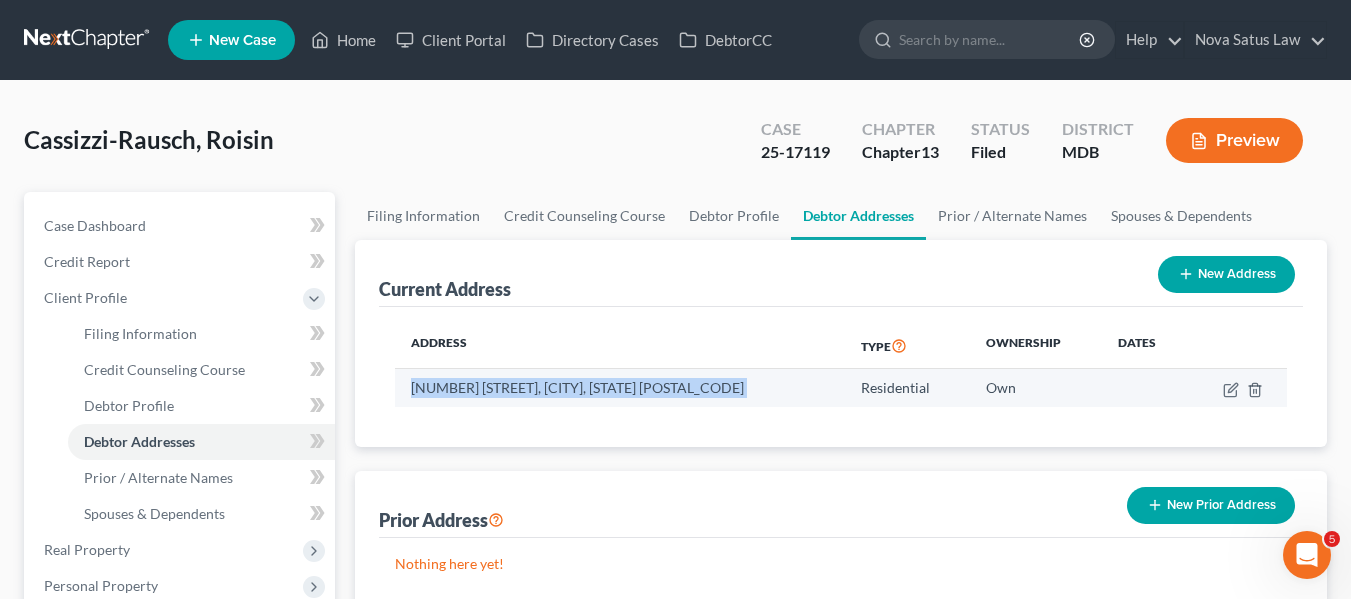 click on "[NUMBER] [STREET], [CITY], [STATE] [POSTAL_CODE]" at bounding box center [620, 388] 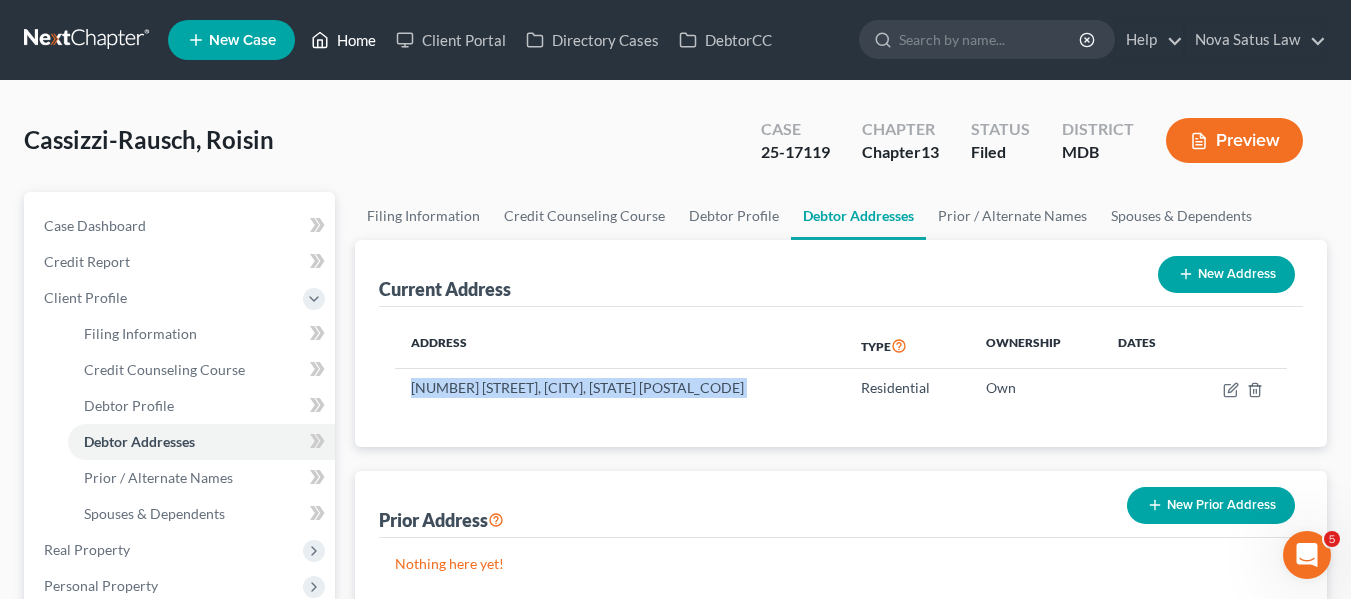 click on "Home" at bounding box center (343, 40) 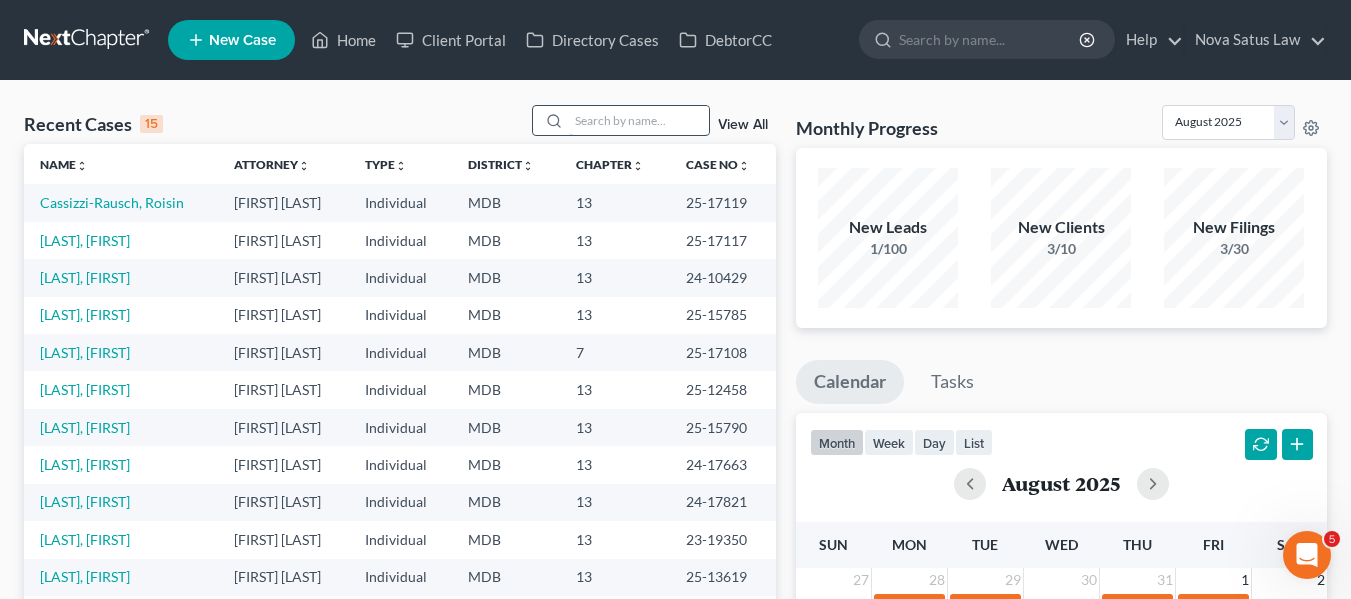 click at bounding box center (639, 120) 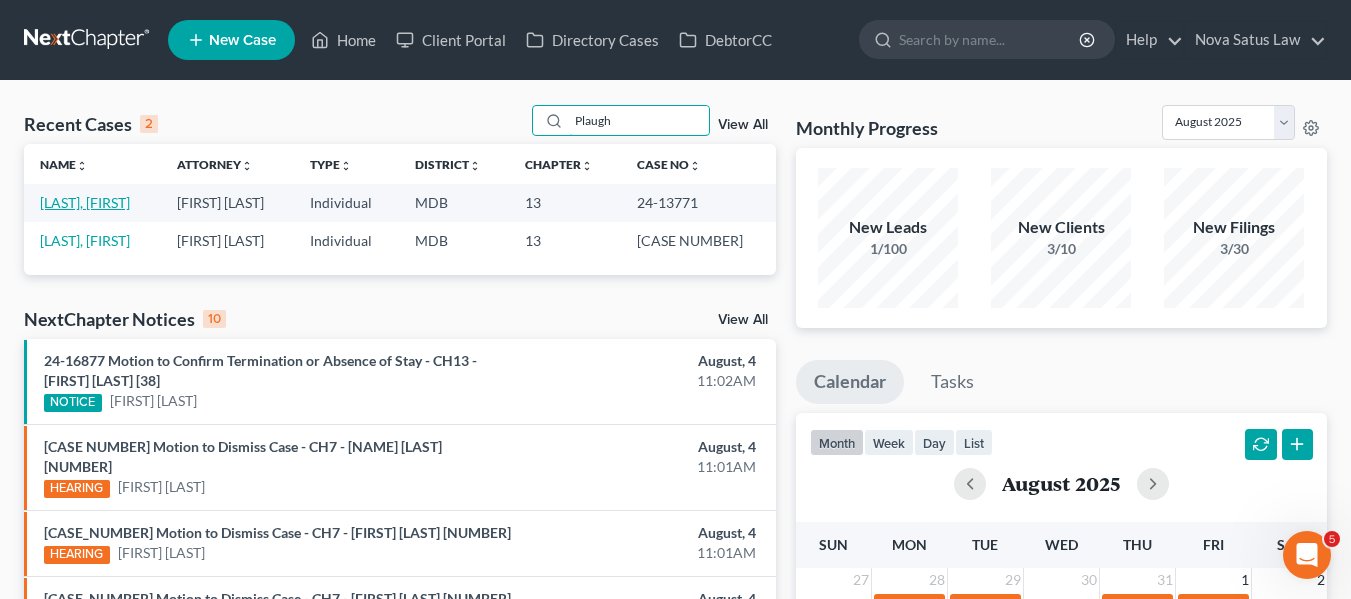 type on "Plaugh" 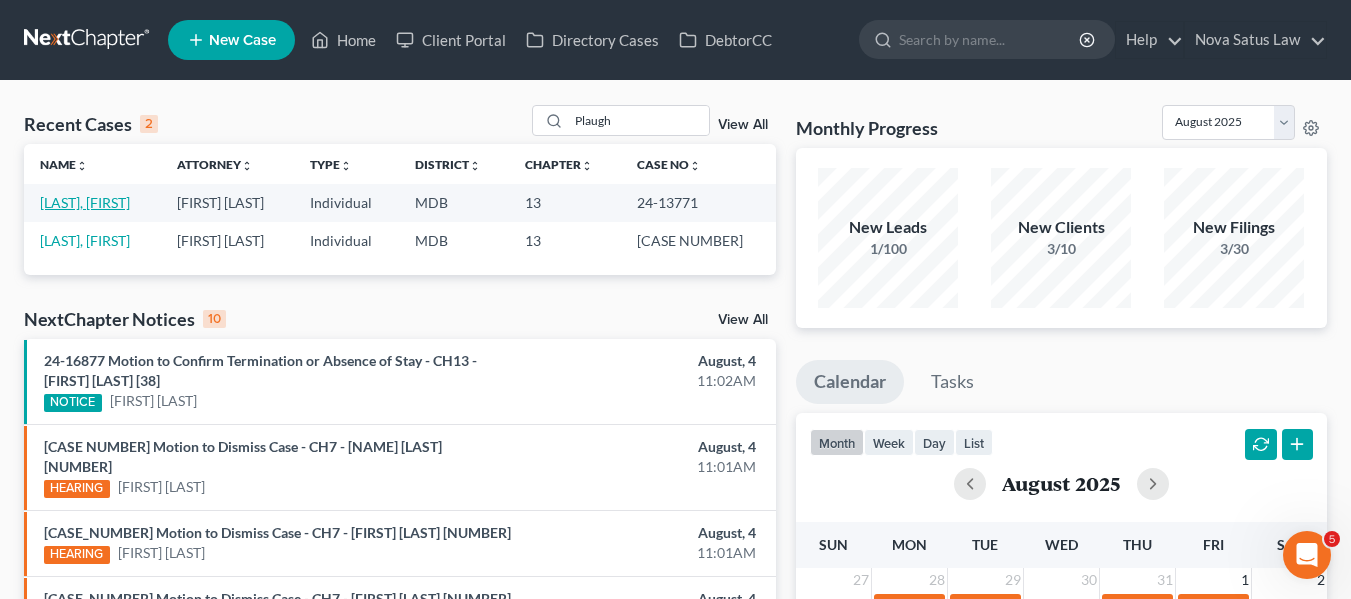 click on "[LAST], [FIRST]" at bounding box center [85, 202] 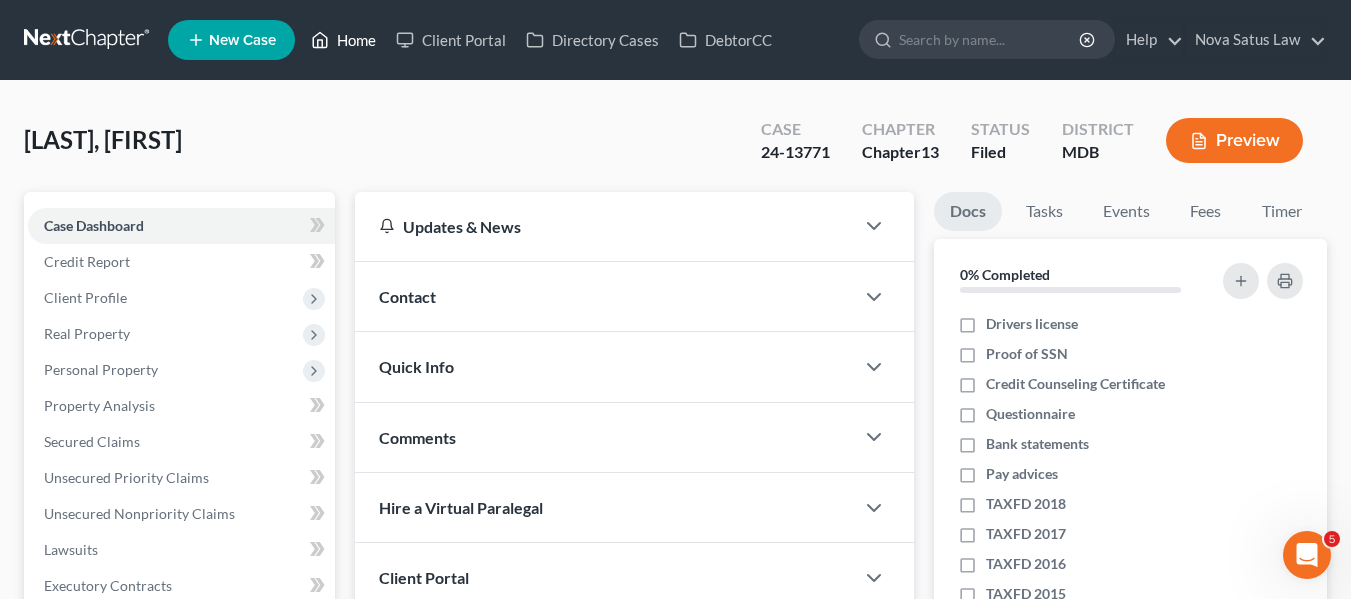 click on "Home" at bounding box center [343, 40] 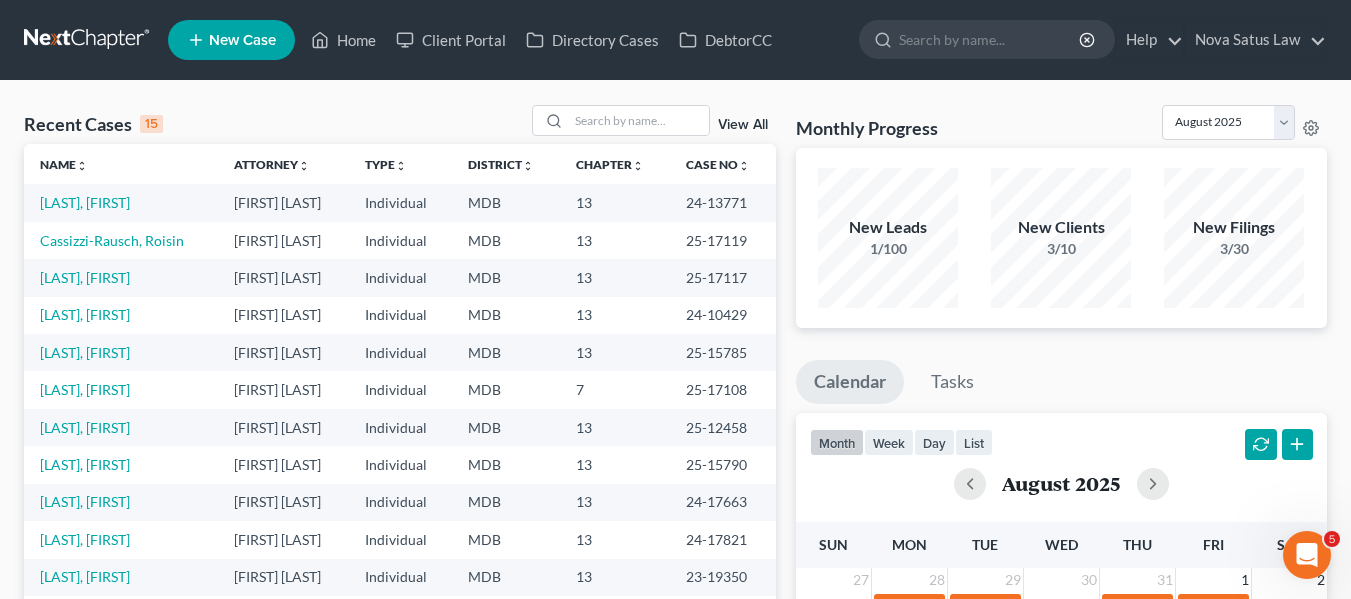 click on "View All" at bounding box center (743, 125) 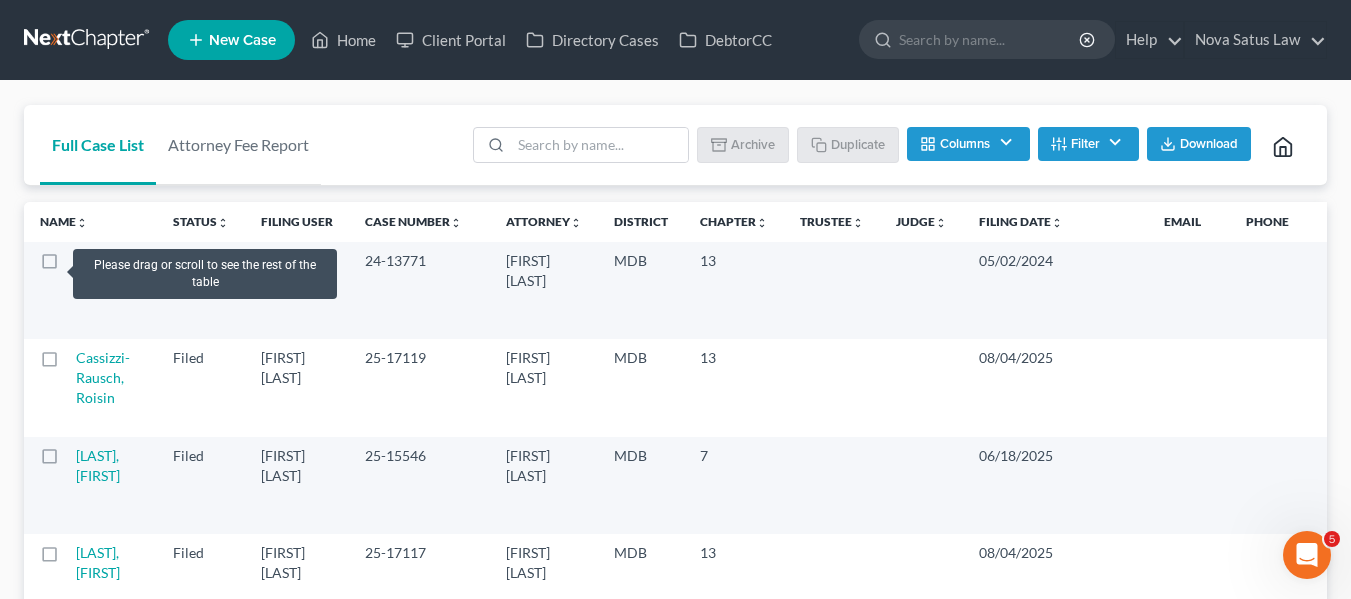 click at bounding box center (68, 266) 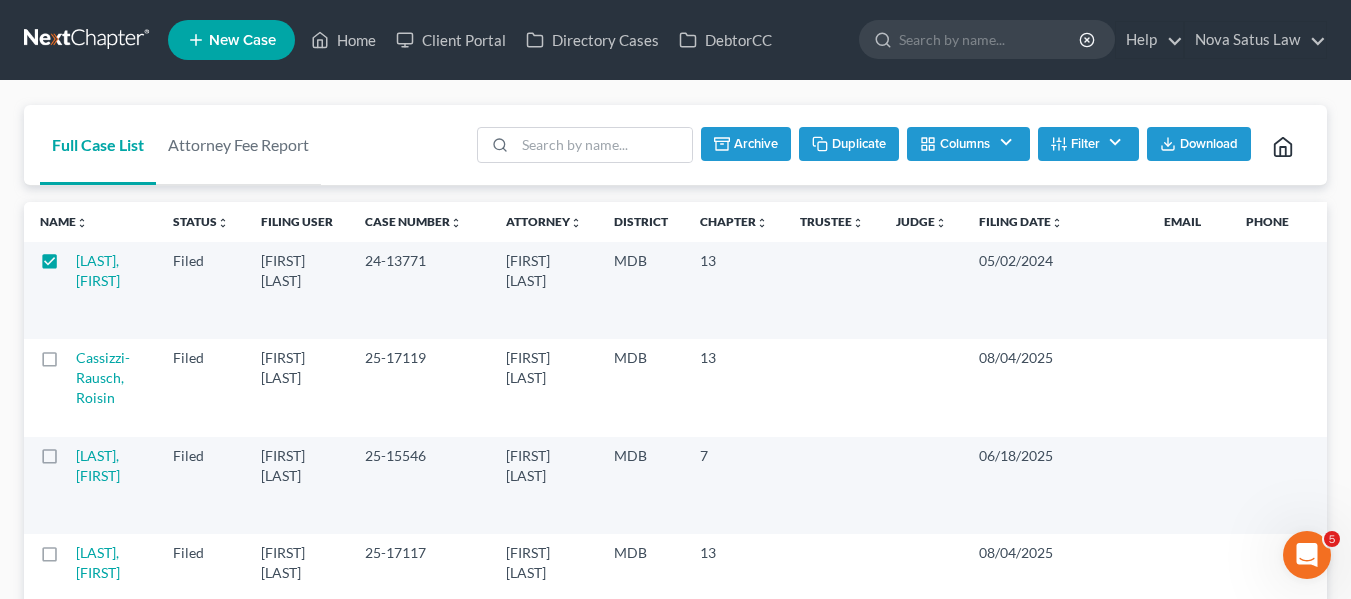 click on "Duplicate" at bounding box center [849, 144] 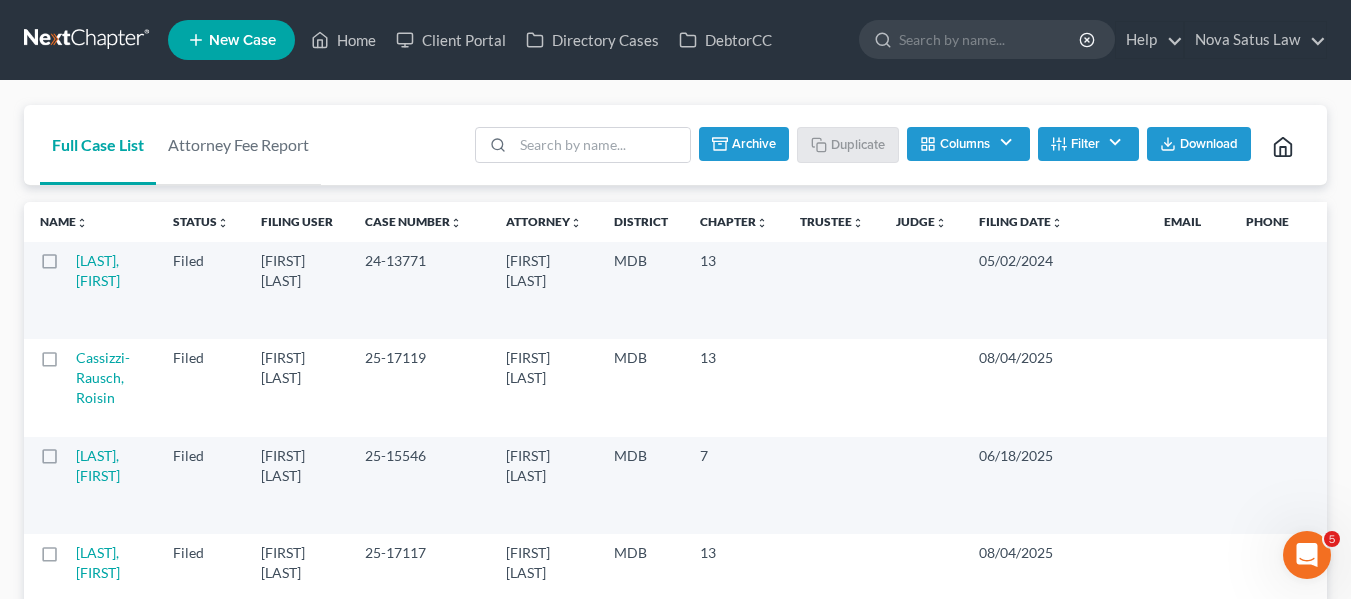 checkbox on "false" 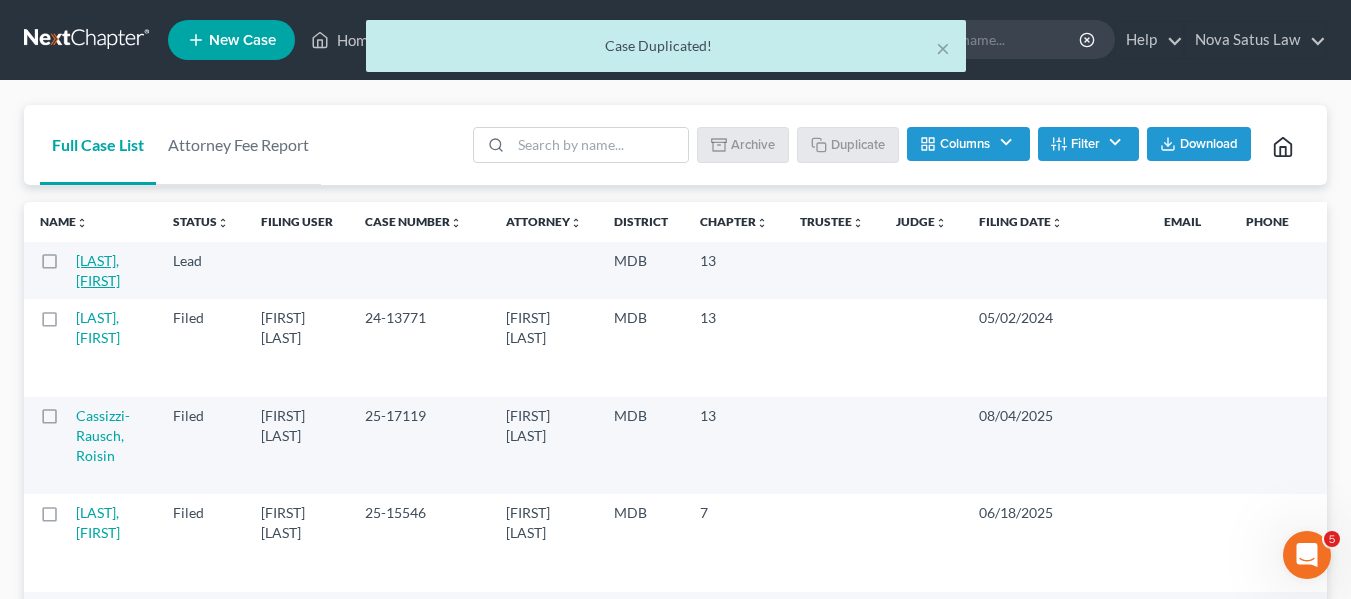 click on "[LAST], [FIRST]" at bounding box center [98, 270] 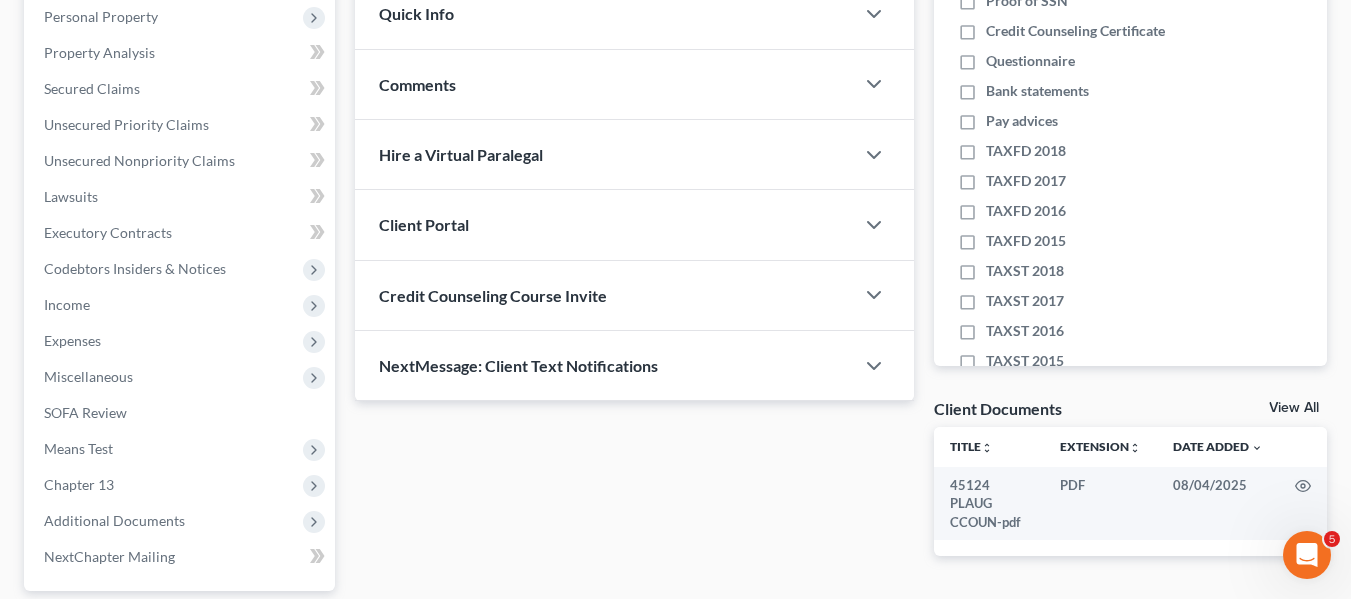 scroll, scrollTop: 354, scrollLeft: 0, axis: vertical 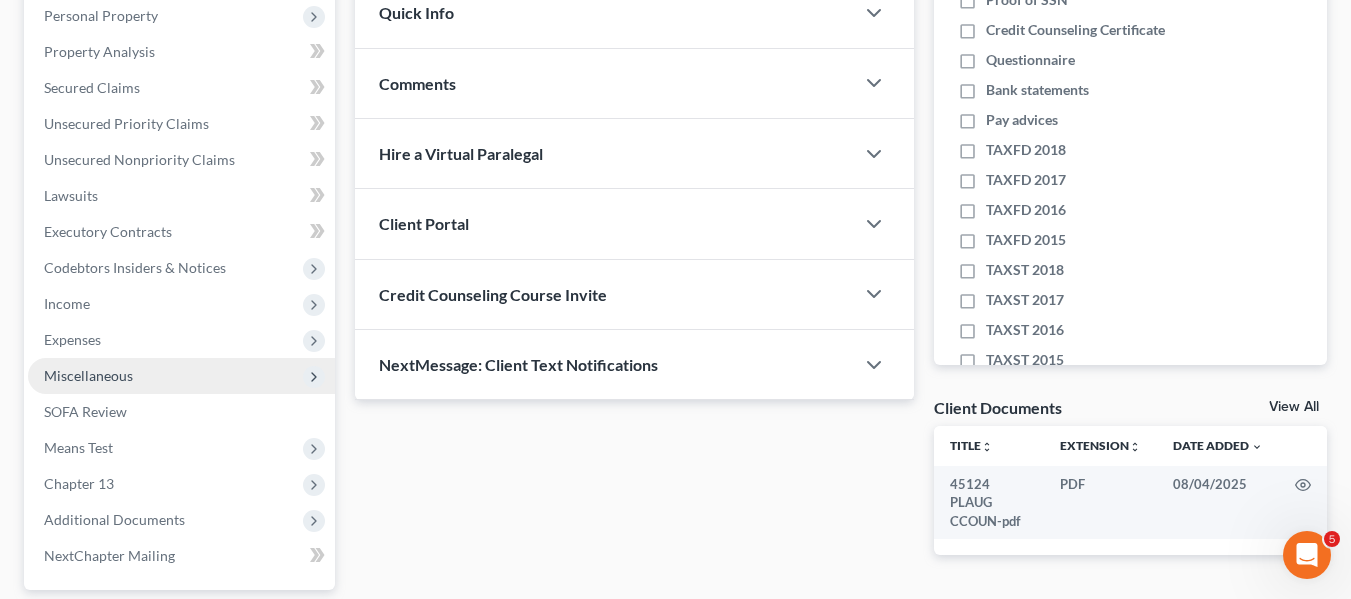 click on "Miscellaneous" at bounding box center [88, 375] 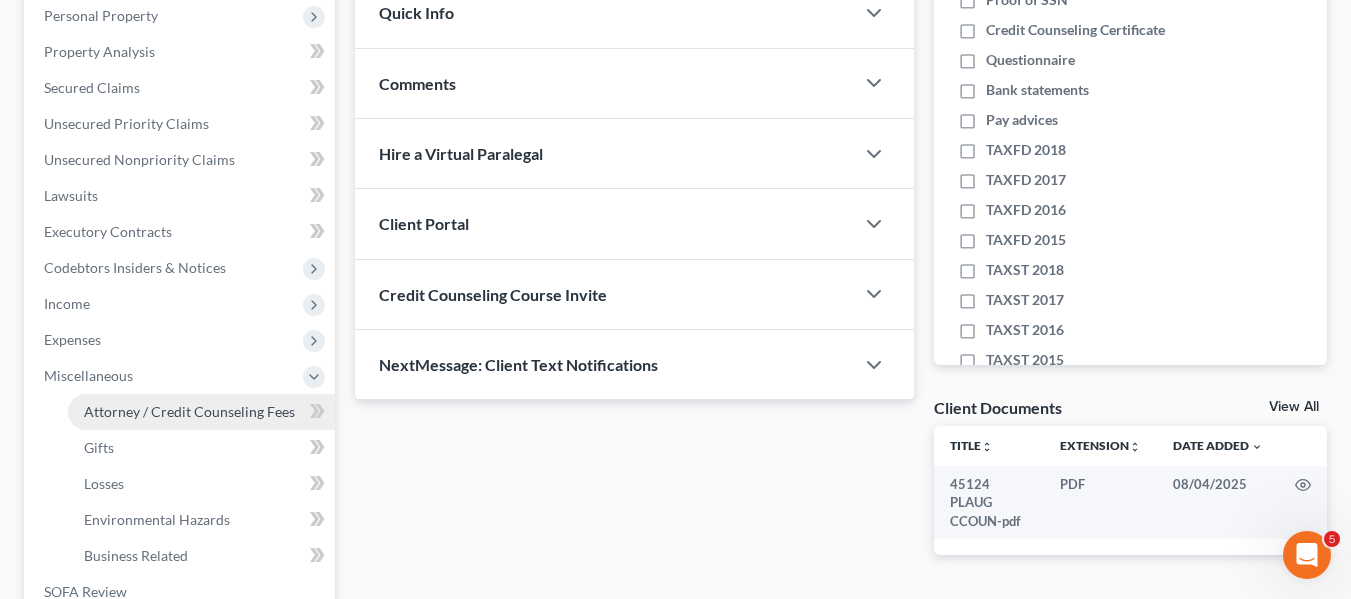 click on "Attorney / Credit Counseling Fees" at bounding box center [189, 411] 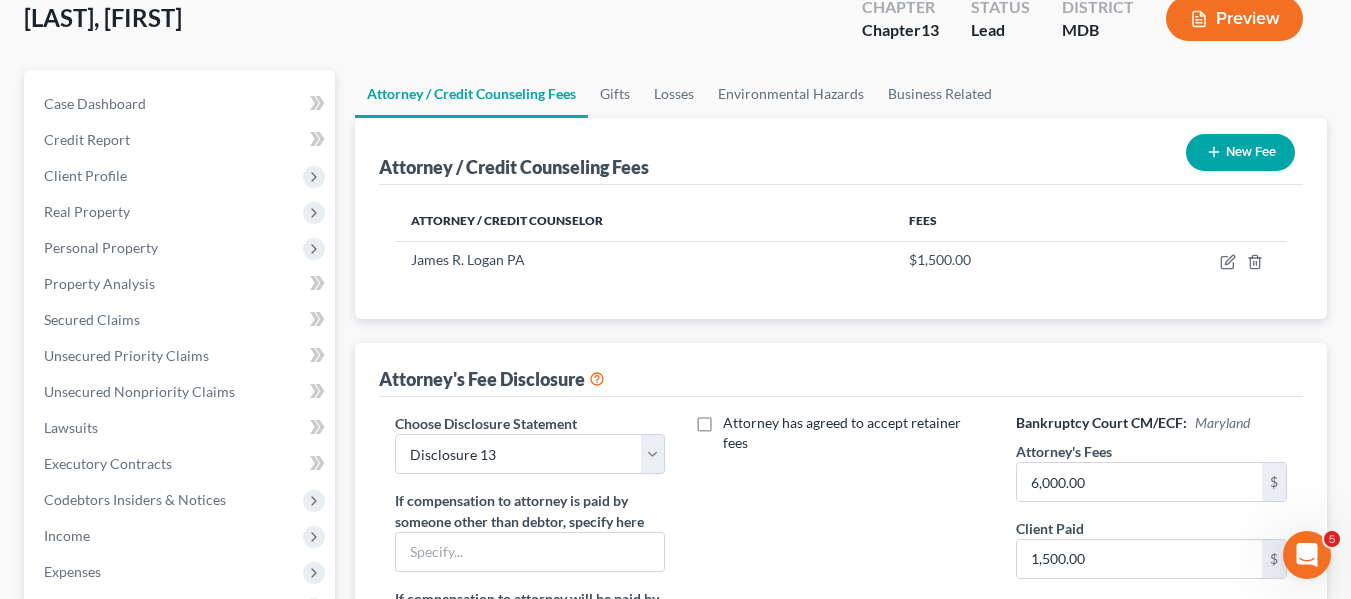 scroll, scrollTop: 126, scrollLeft: 0, axis: vertical 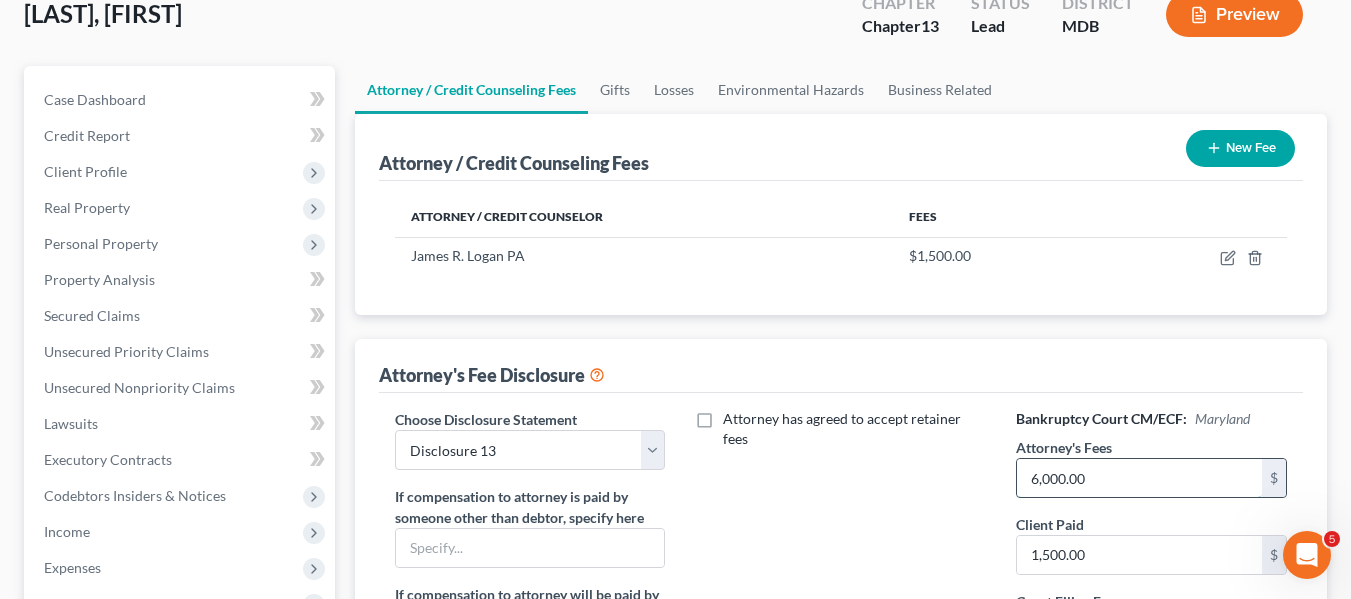 click on "6,000.00" at bounding box center [1139, 478] 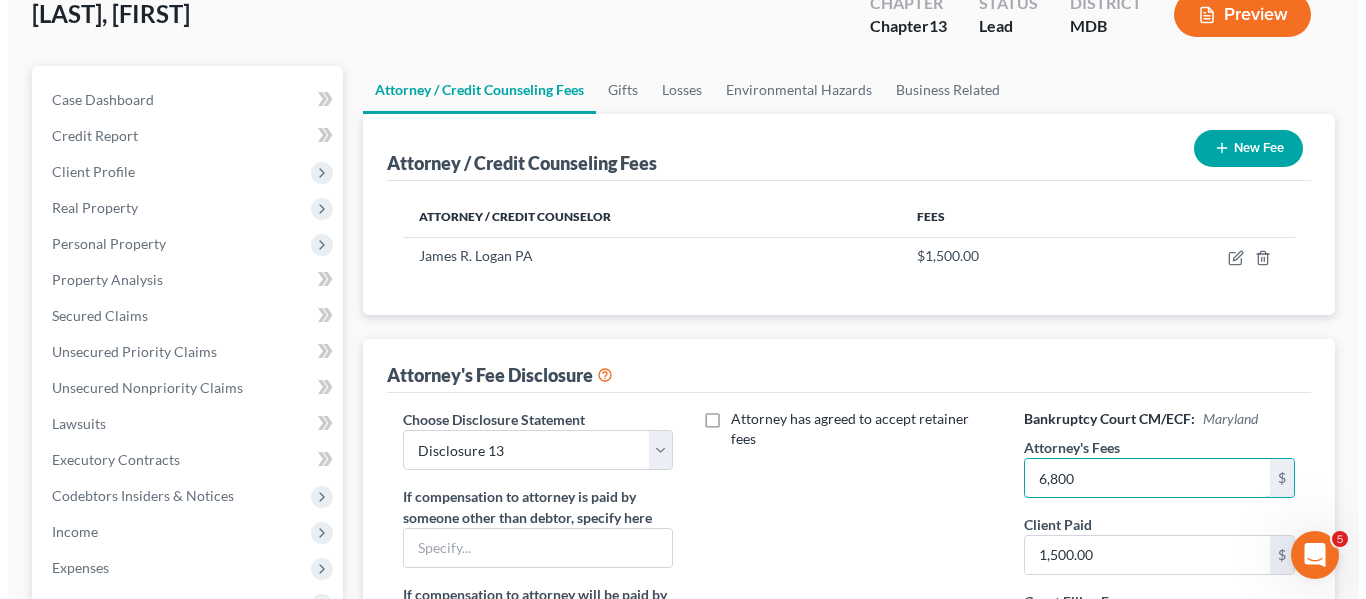scroll, scrollTop: 211, scrollLeft: 0, axis: vertical 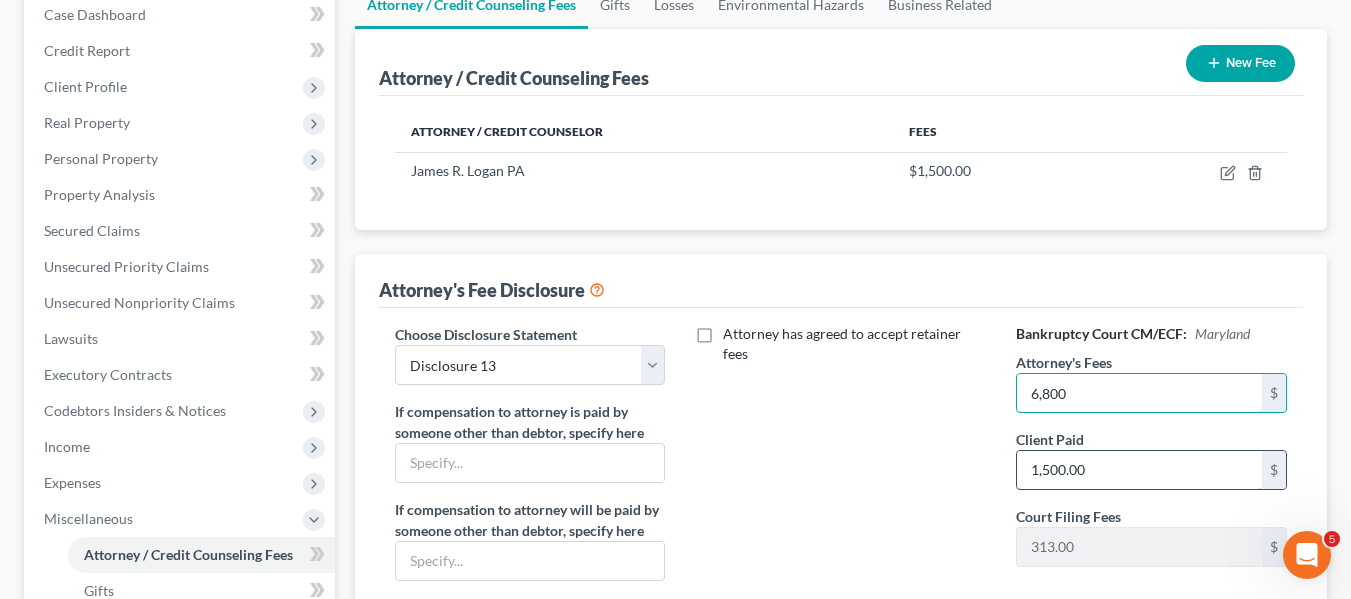 type 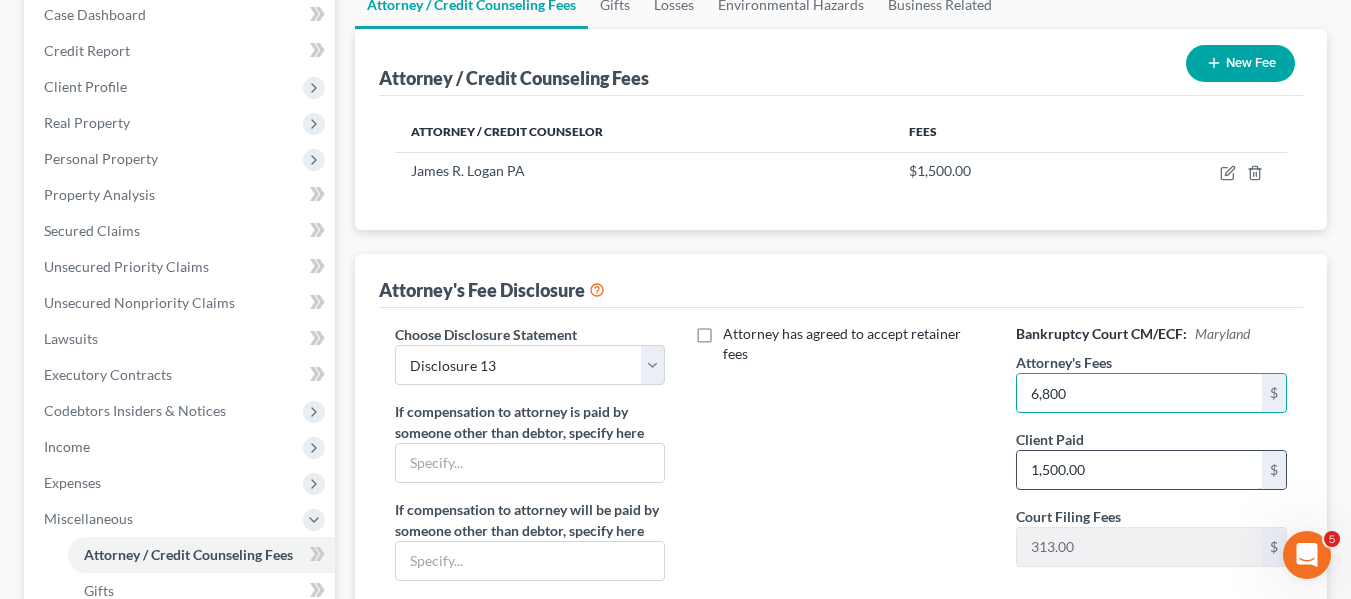 click on "1,500.00" at bounding box center [1139, 470] 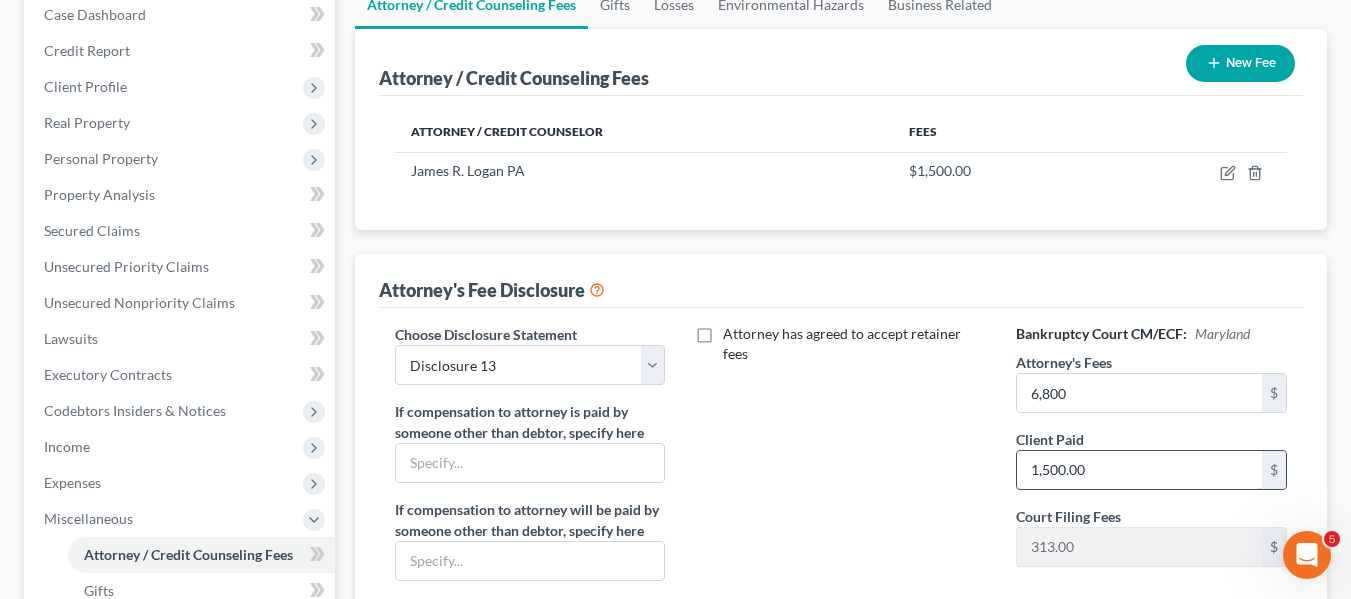 click on "1,500.00" at bounding box center (1139, 470) 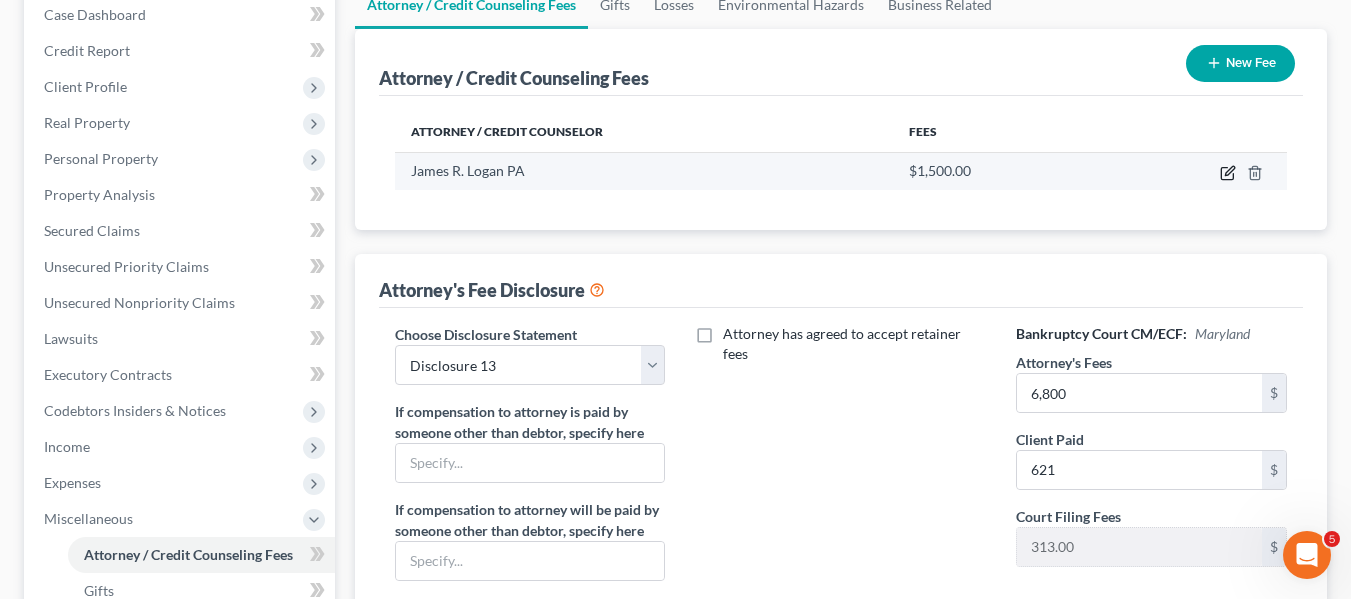 click 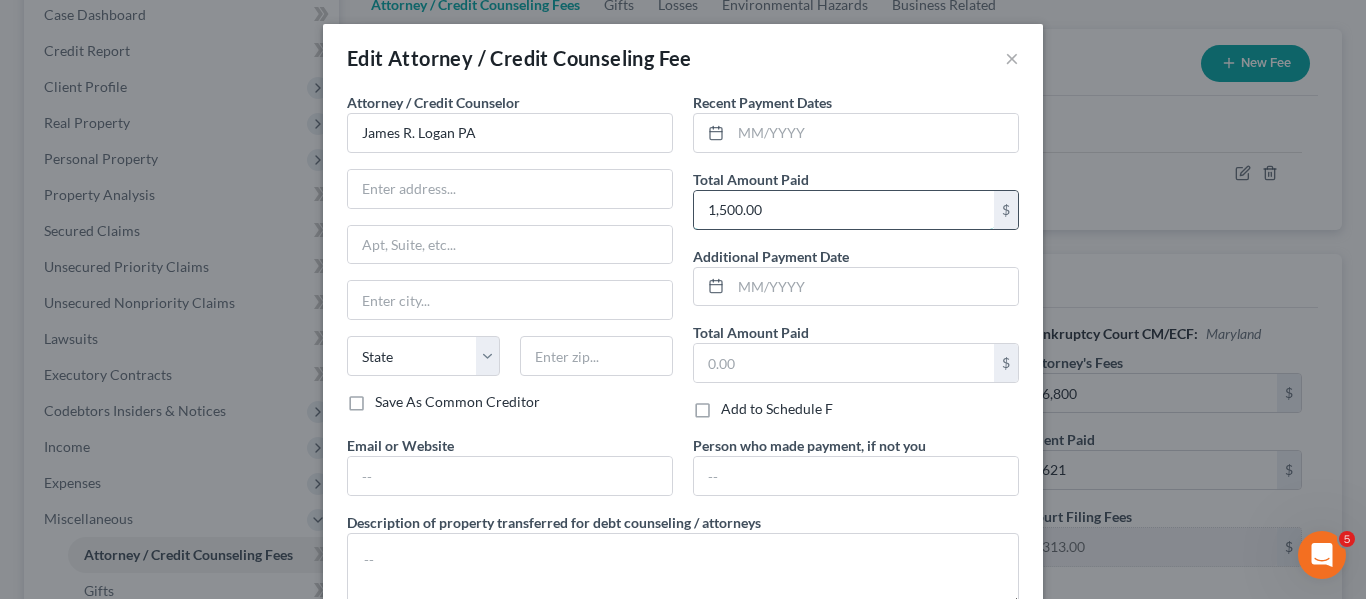 click on "1,500.00" at bounding box center (844, 210) 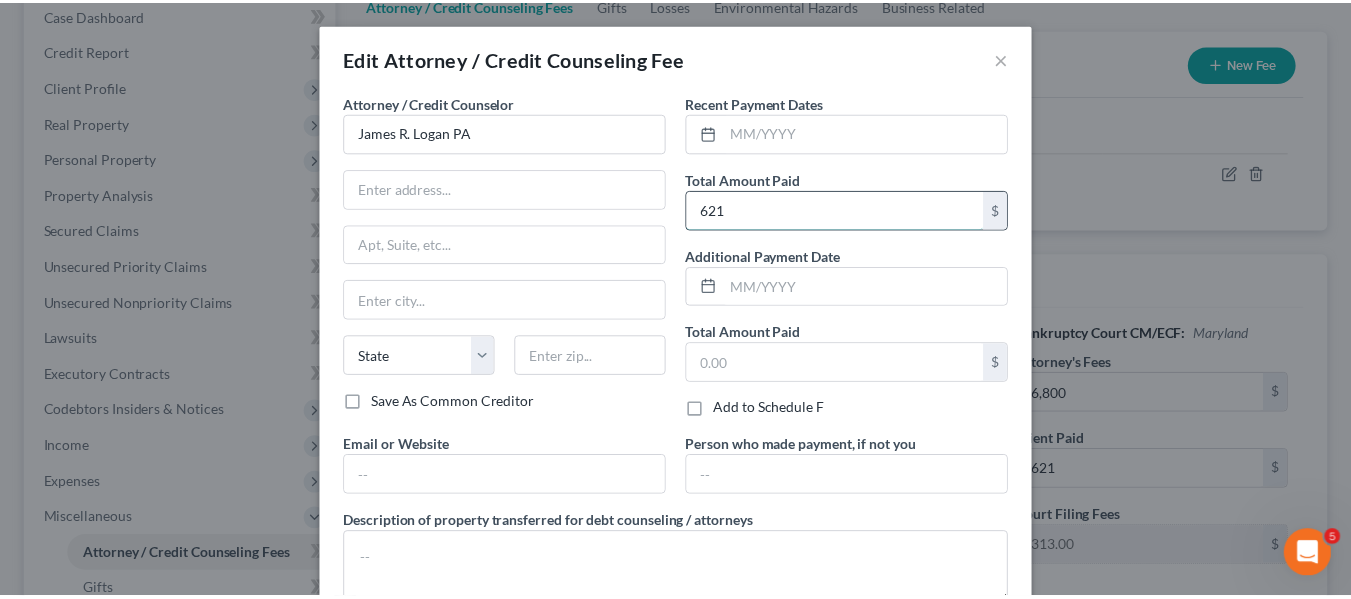 scroll, scrollTop: 134, scrollLeft: 0, axis: vertical 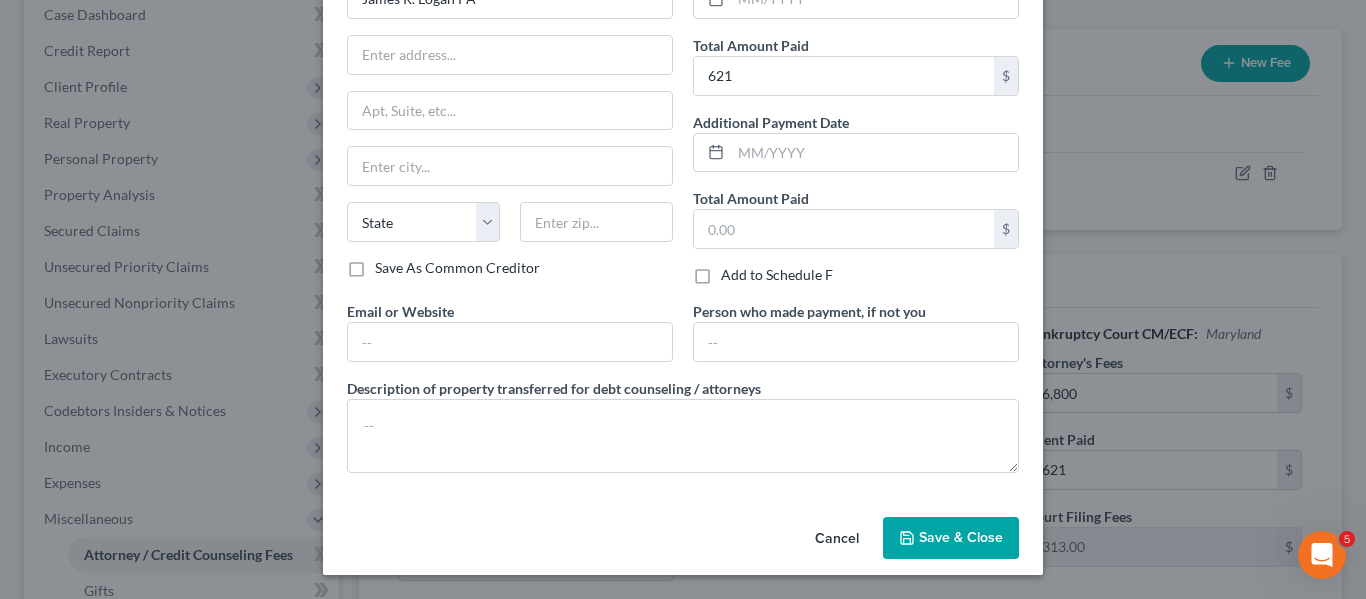 click on "Save & Close" at bounding box center [951, 538] 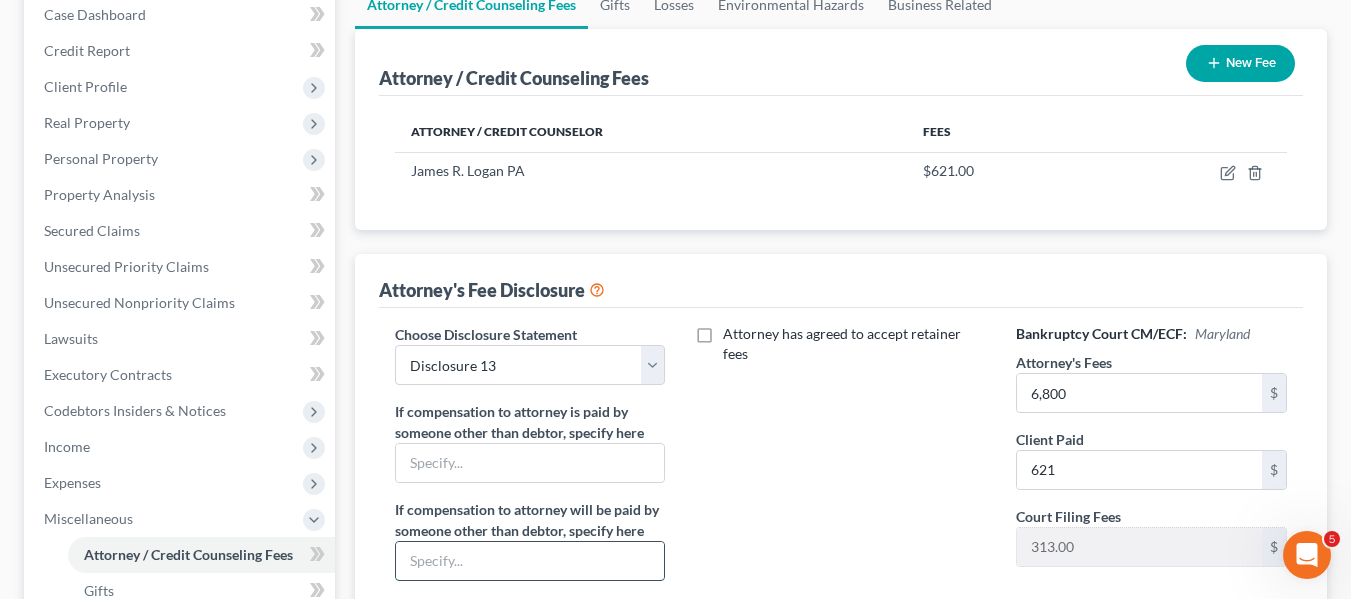 click at bounding box center (530, 561) 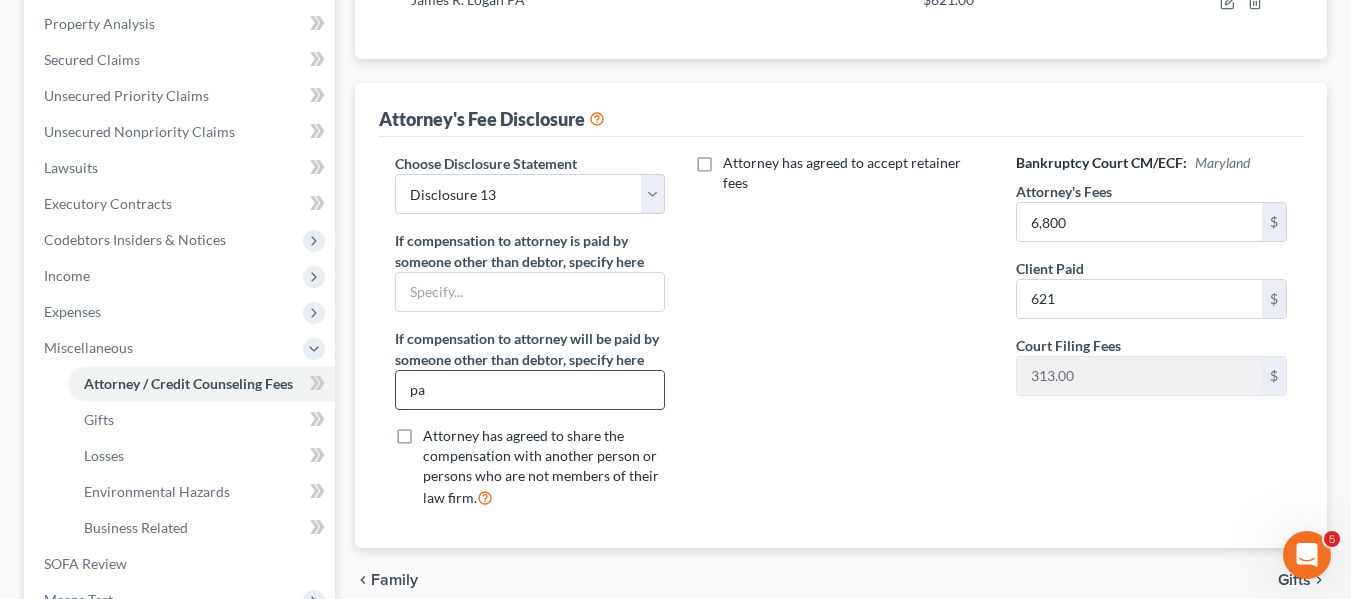 scroll, scrollTop: 385, scrollLeft: 0, axis: vertical 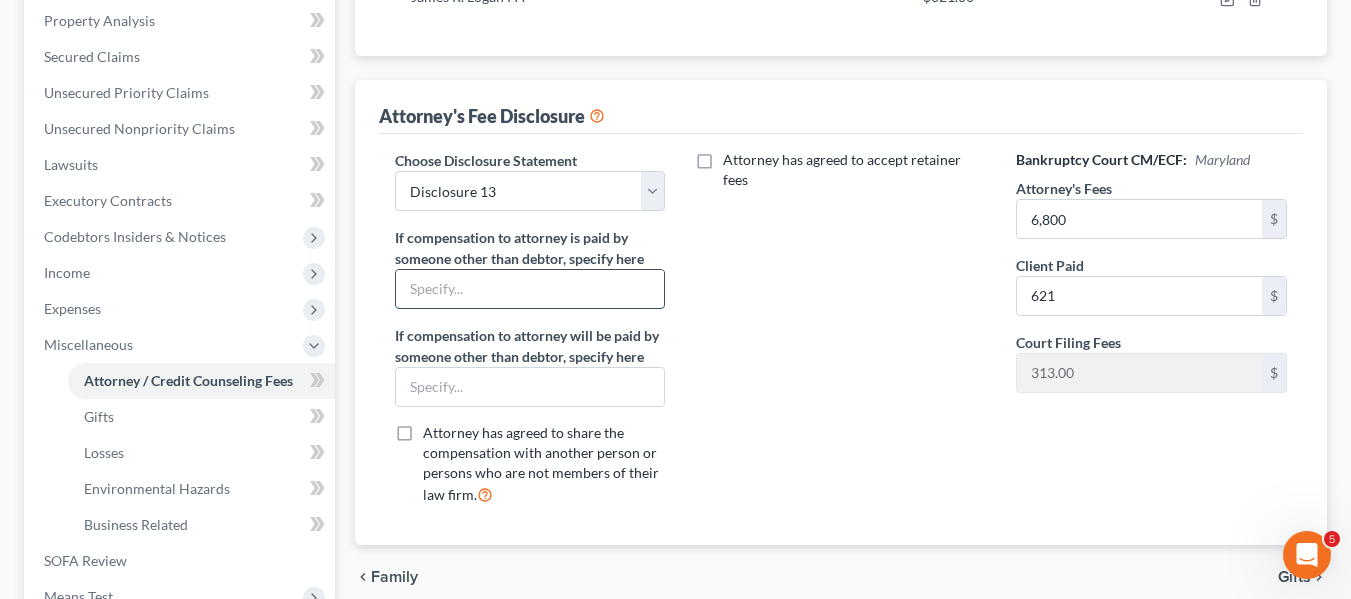 click at bounding box center [530, 289] 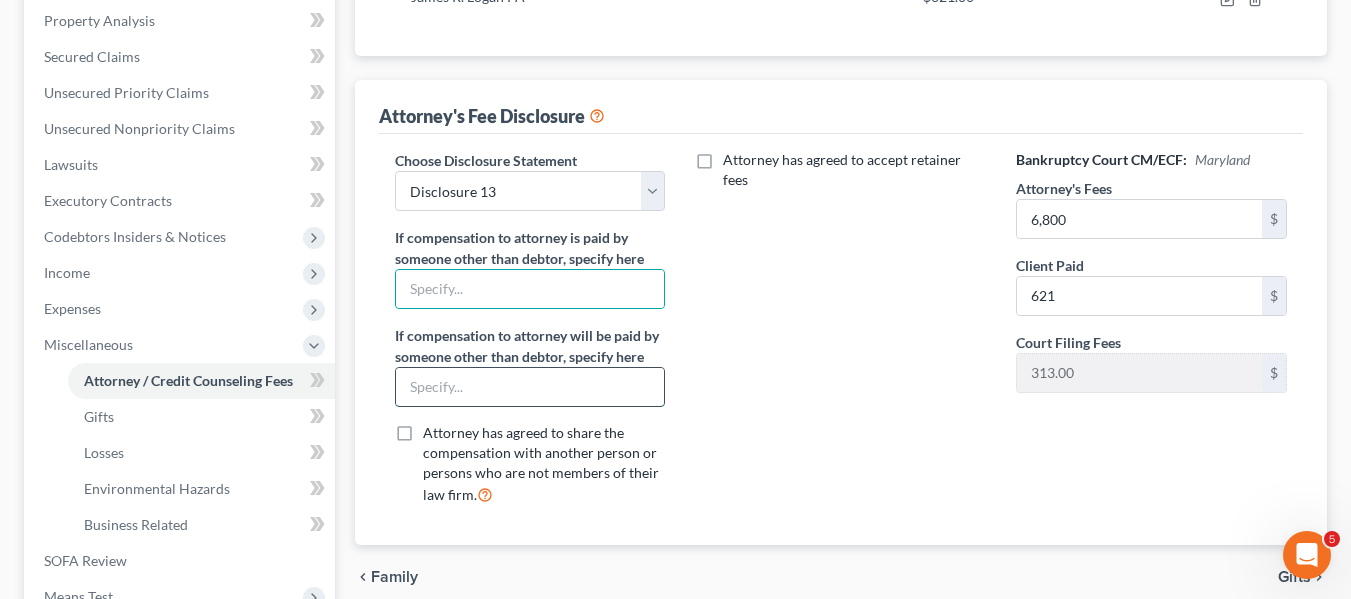 click at bounding box center (530, 387) 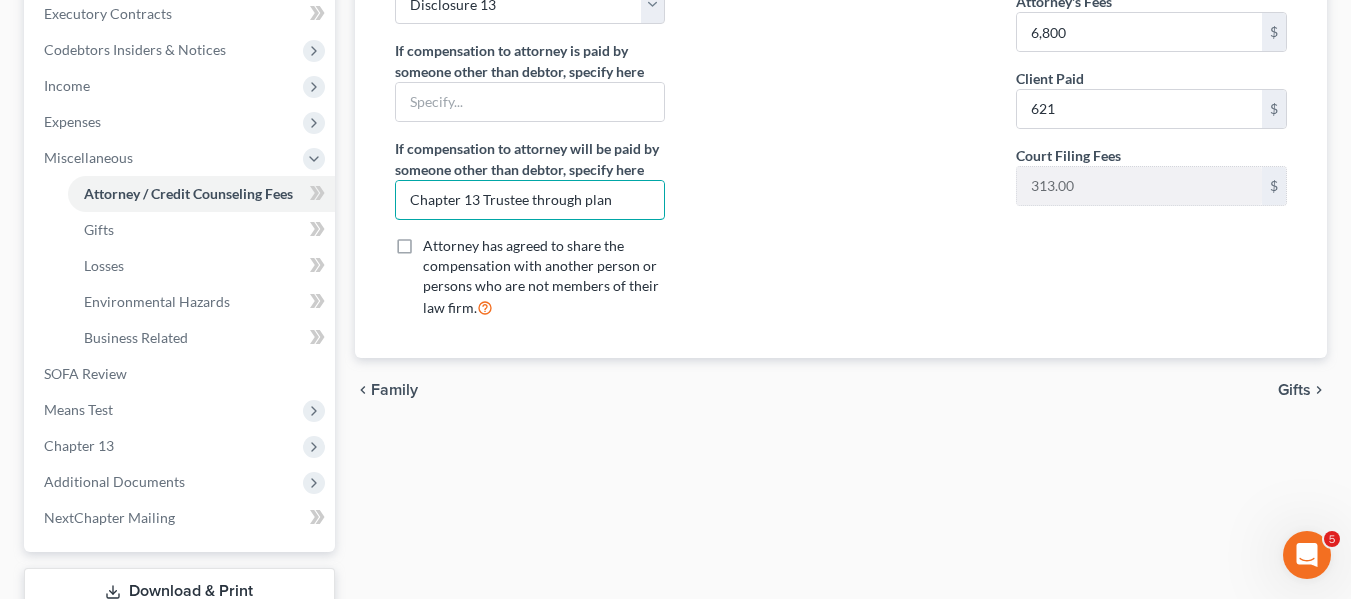 scroll, scrollTop: 573, scrollLeft: 0, axis: vertical 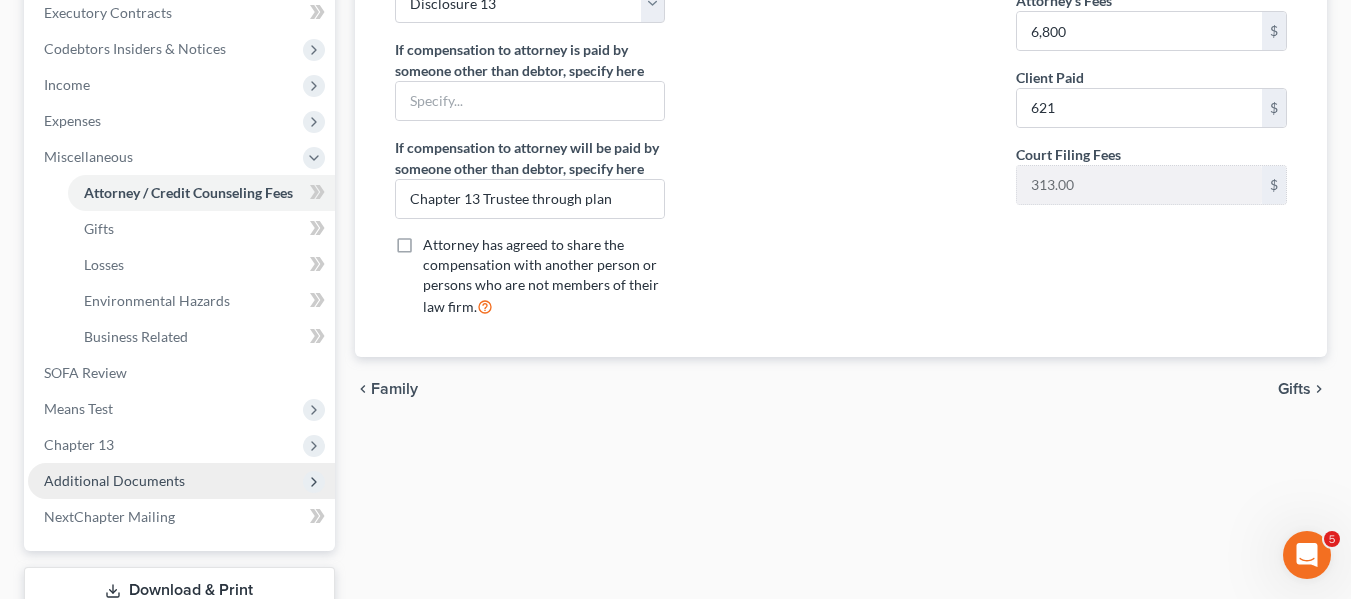 click on "Additional Documents" at bounding box center [114, 480] 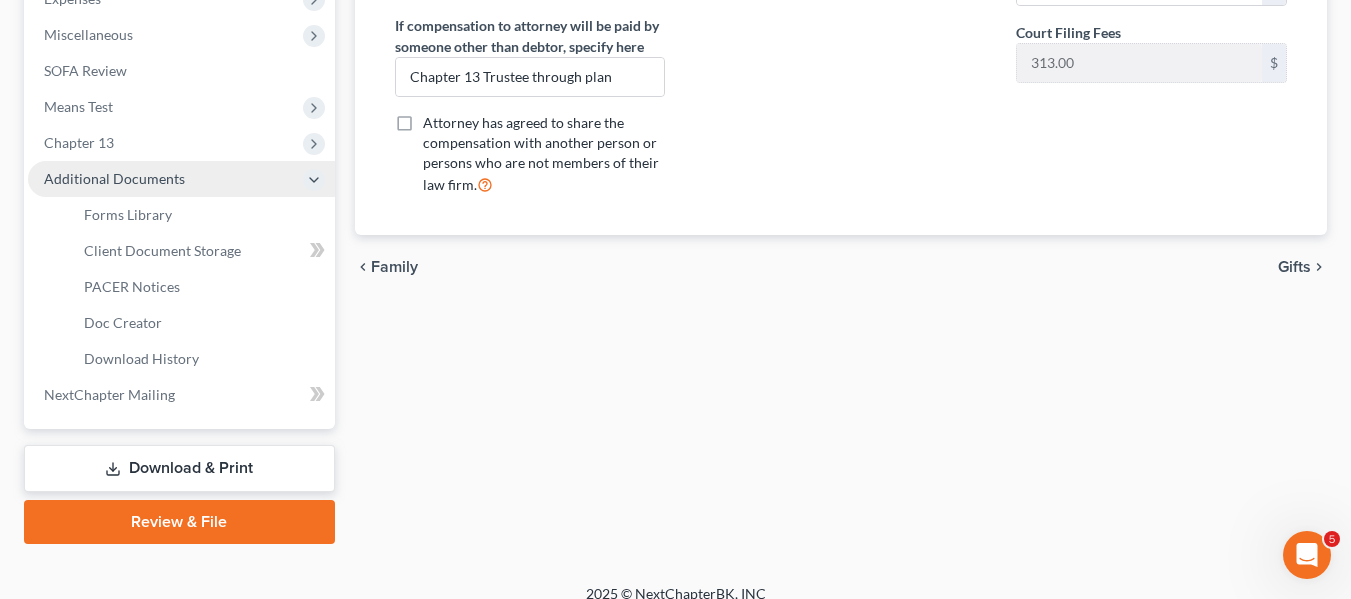 scroll, scrollTop: 697, scrollLeft: 0, axis: vertical 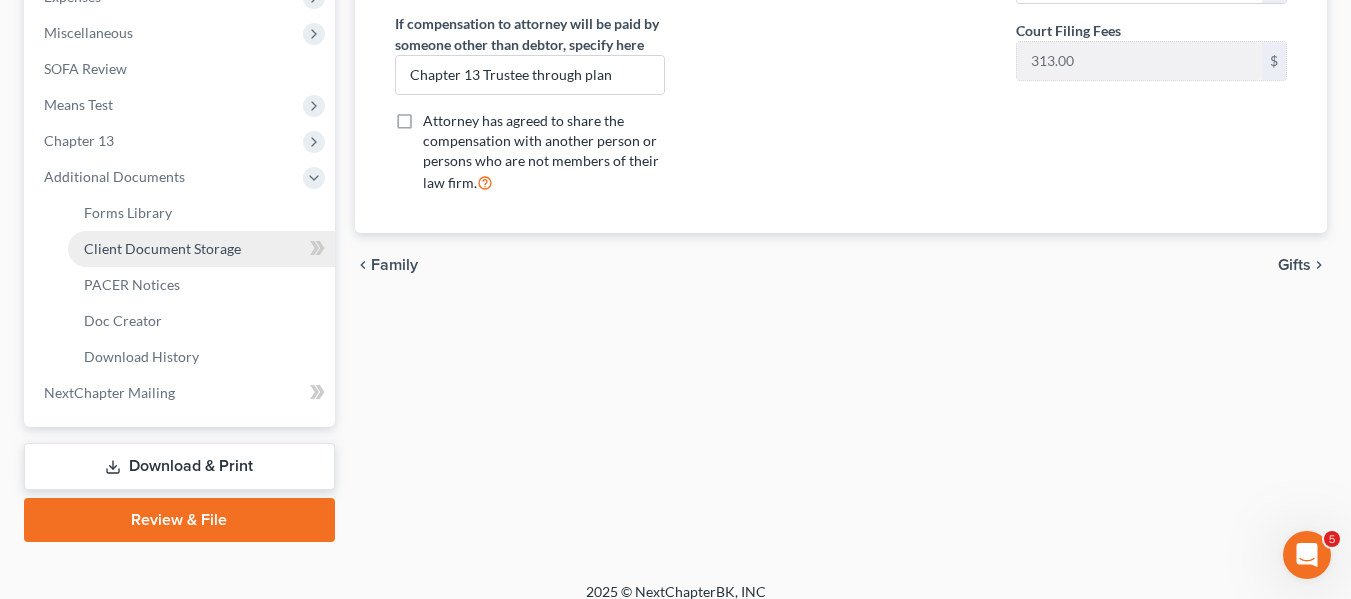 click on "Client Document Storage" at bounding box center [162, 248] 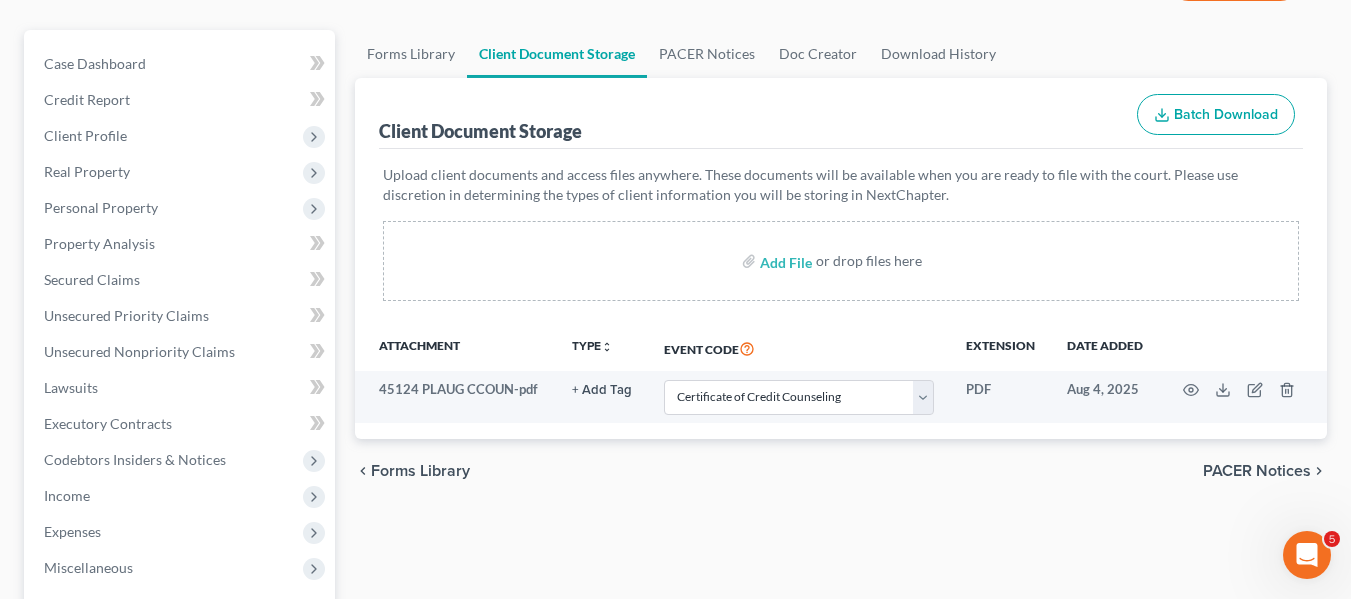 scroll, scrollTop: 176, scrollLeft: 0, axis: vertical 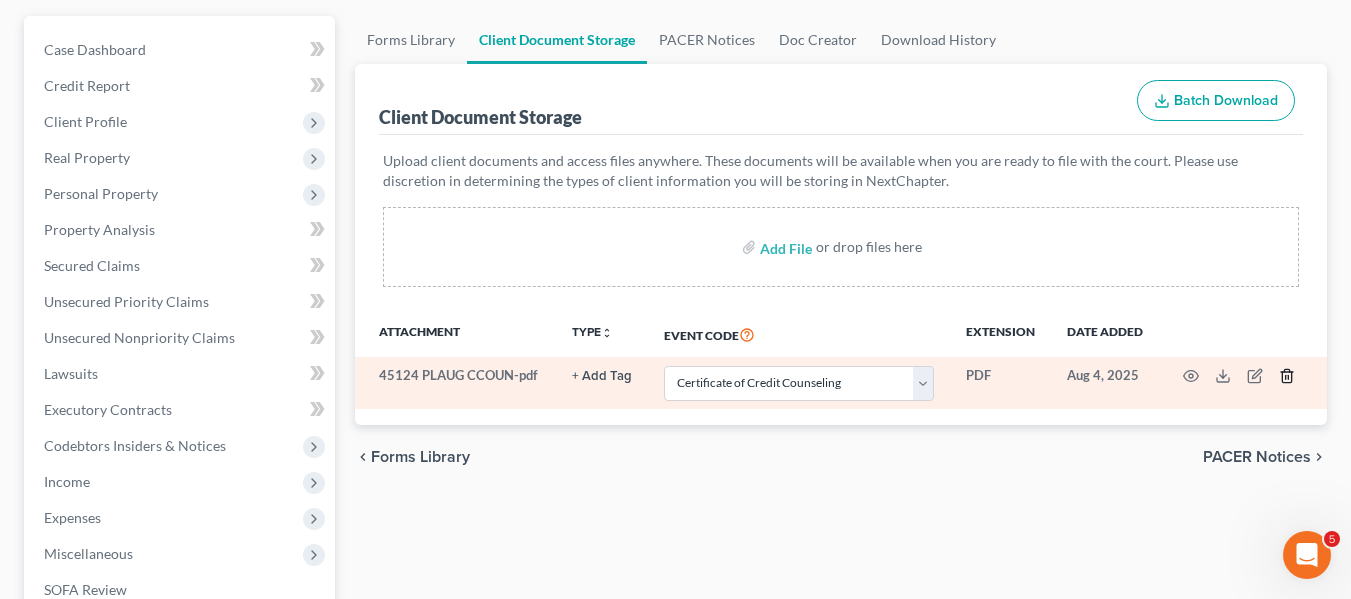 click 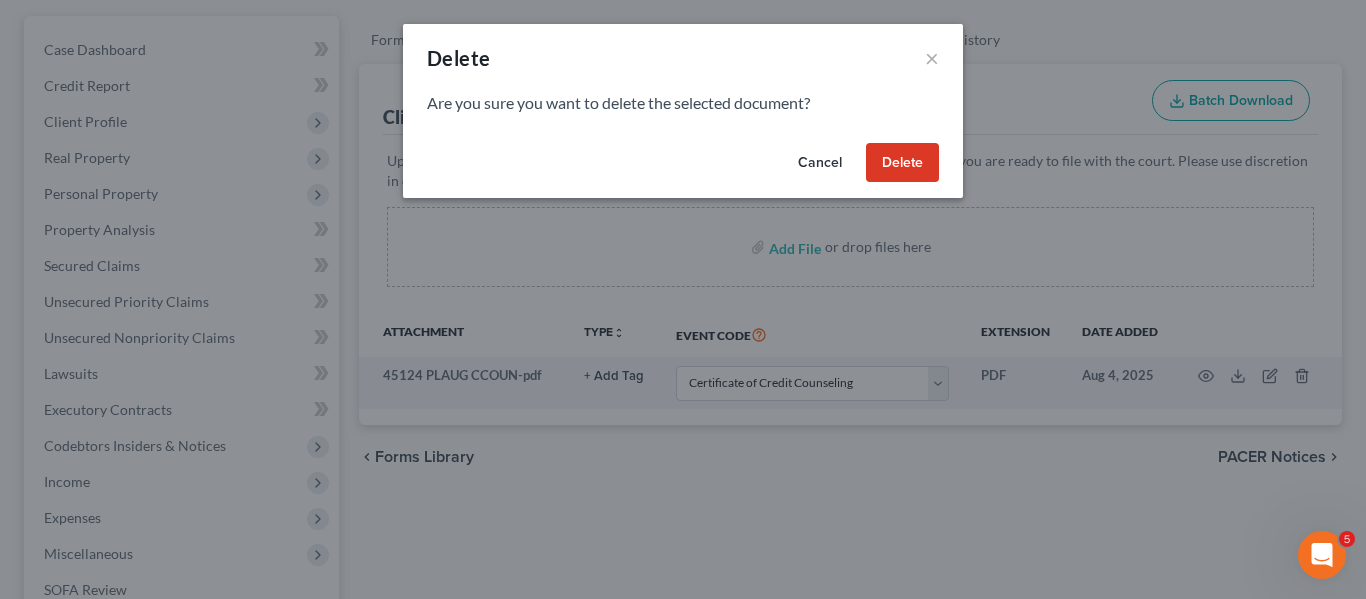 click on "Delete" at bounding box center [902, 163] 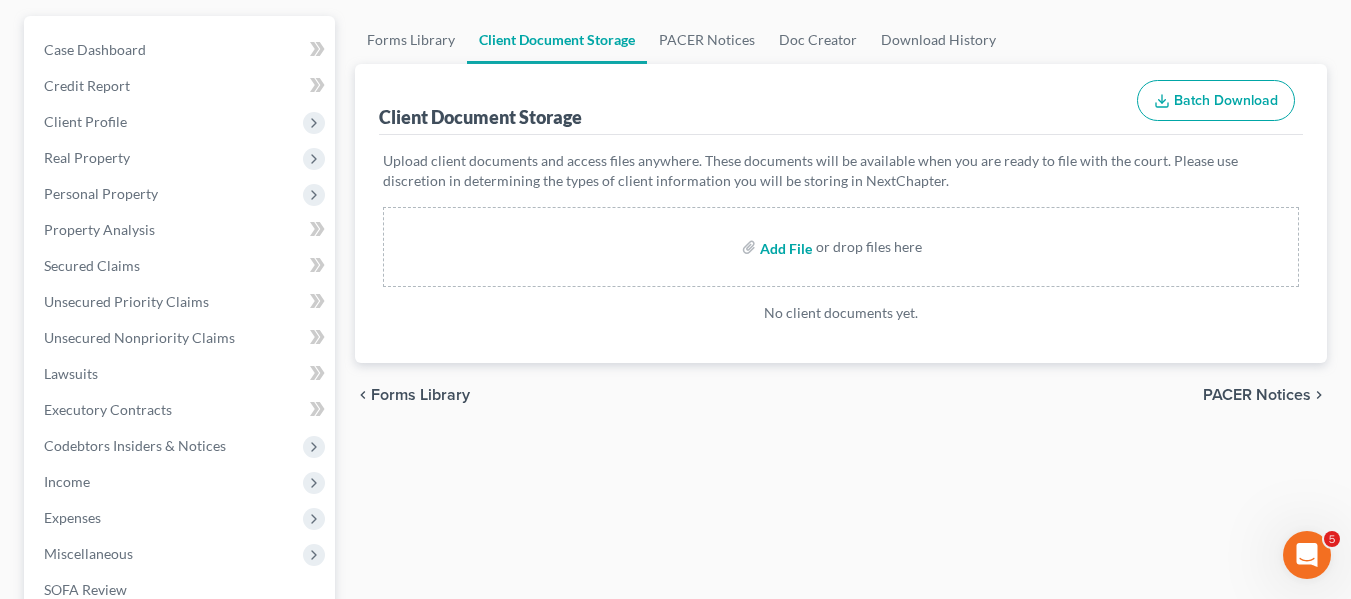 click at bounding box center (784, 247) 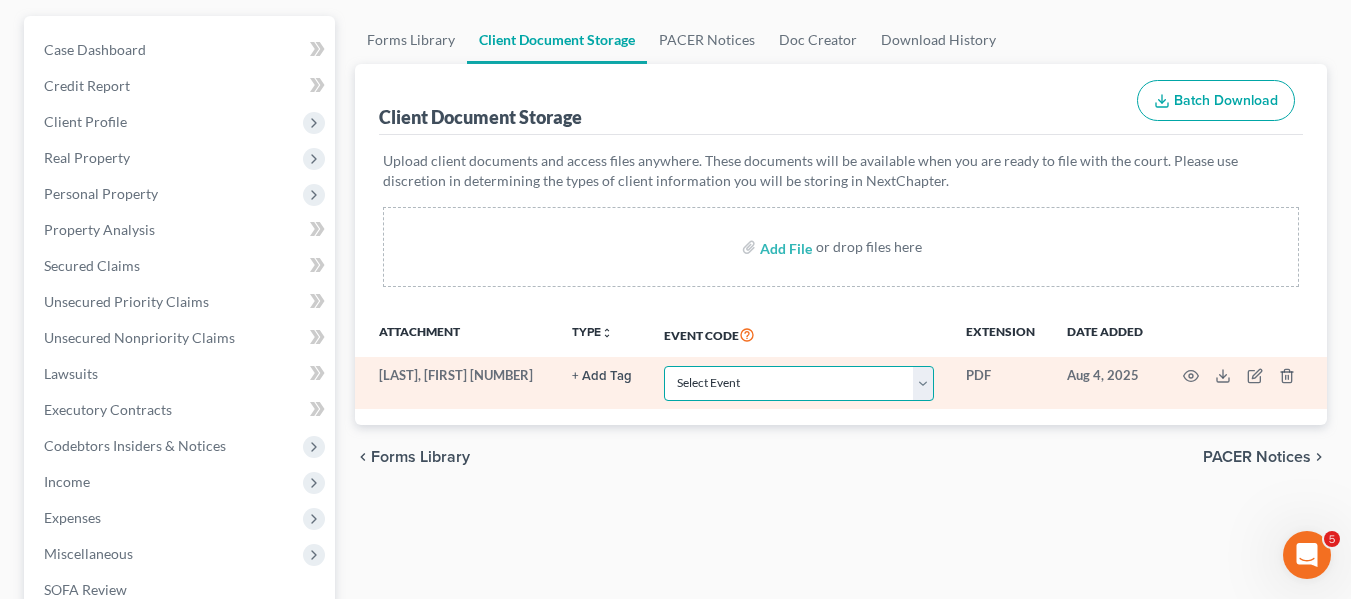 click on "Select Event Affidavit Affidavit of Adequate Protection and Lease Payments Affidavit of Default Affidavit of Justification Amended Creditor Matrix Amended Disclosure of Compensation of Attorney for Debtor Amended Reaffirmation Agreement Amended Schedules Amended Statement of Financial Affairs Amended Voluntary Petition Attachment to Voluntary Petition for Non-Individuals Ch 11 Balance Sheet Bankruptcy Petition Preparer's Notice, Declaration, and Signature (Form 119) Bill of Costs Certificate of Credit Counseling Certificate of Service Certificate of Service of Tax Information to Requestor Certificate of Service of Tax Information to Taxing Authority Chapter 11 Final Report and Account Chapter 11 Monthly Operating Report UST Form 11-MOR Chapter 11 Post-Confirmation Report Chapter 11 Small Business Documents Chapter 11 Statement of Monthly Income Form 122B Chapter 13 Calculation of Disposable Income 122C-2 Chapter 13 Interim Business Report Chapter 13 Plan Chapter 13 Pre-Confirmation Certificate Declaration" at bounding box center (799, 383) 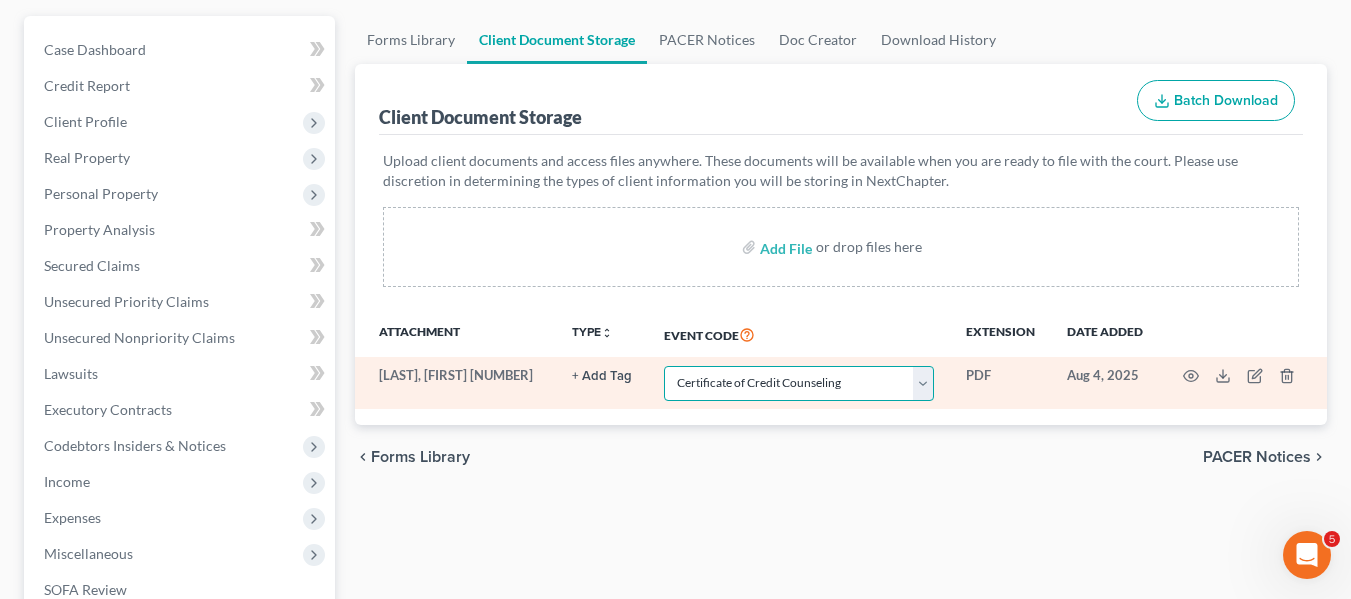 click on "Select Event Affidavit Affidavit of Adequate Protection and Lease Payments Affidavit of Default Affidavit of Justification Amended Creditor Matrix Amended Disclosure of Compensation of Attorney for Debtor Amended Reaffirmation Agreement Amended Schedules Amended Statement of Financial Affairs Amended Voluntary Petition Attachment to Voluntary Petition for Non-Individuals Ch 11 Balance Sheet Bankruptcy Petition Preparer's Notice, Declaration, and Signature (Form 119) Bill of Costs Certificate of Credit Counseling Certificate of Service Certificate of Service of Tax Information to Requestor Certificate of Service of Tax Information to Taxing Authority Chapter 11 Final Report and Account Chapter 11 Monthly Operating Report UST Form 11-MOR Chapter 11 Post-Confirmation Report Chapter 11 Small Business Documents Chapter 11 Statement of Monthly Income Form 122B Chapter 13 Calculation of Disposable Income 122C-2 Chapter 13 Interim Business Report Chapter 13 Plan Chapter 13 Pre-Confirmation Certificate Declaration" at bounding box center [799, 383] 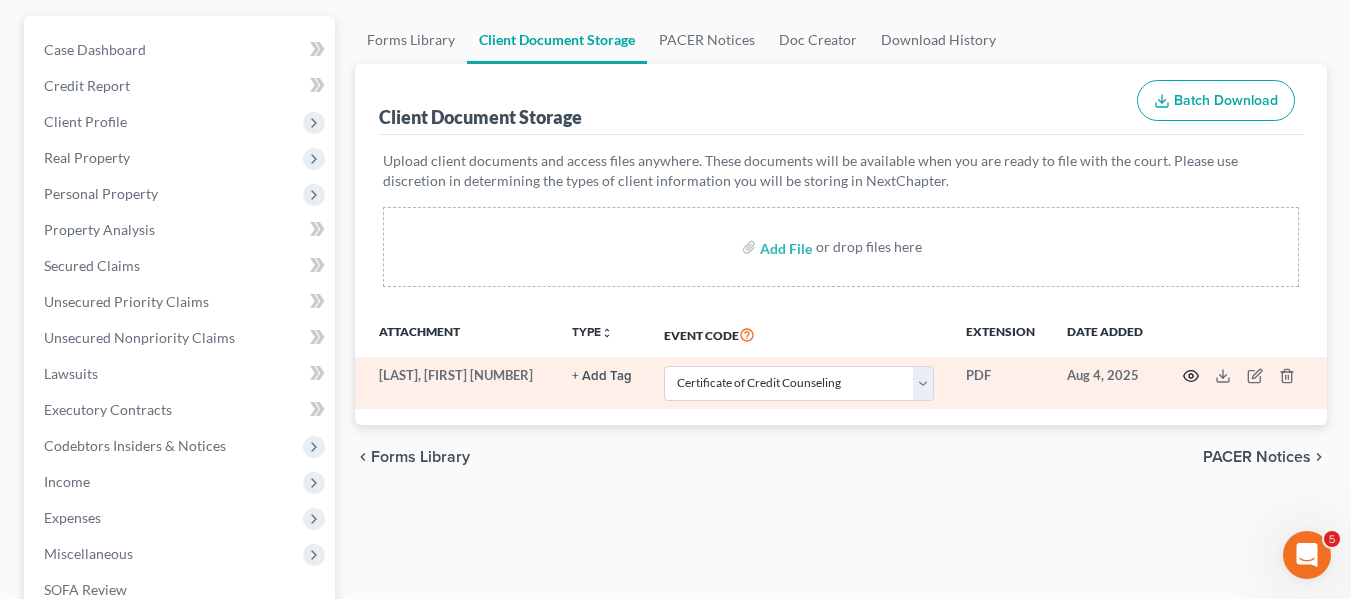 click 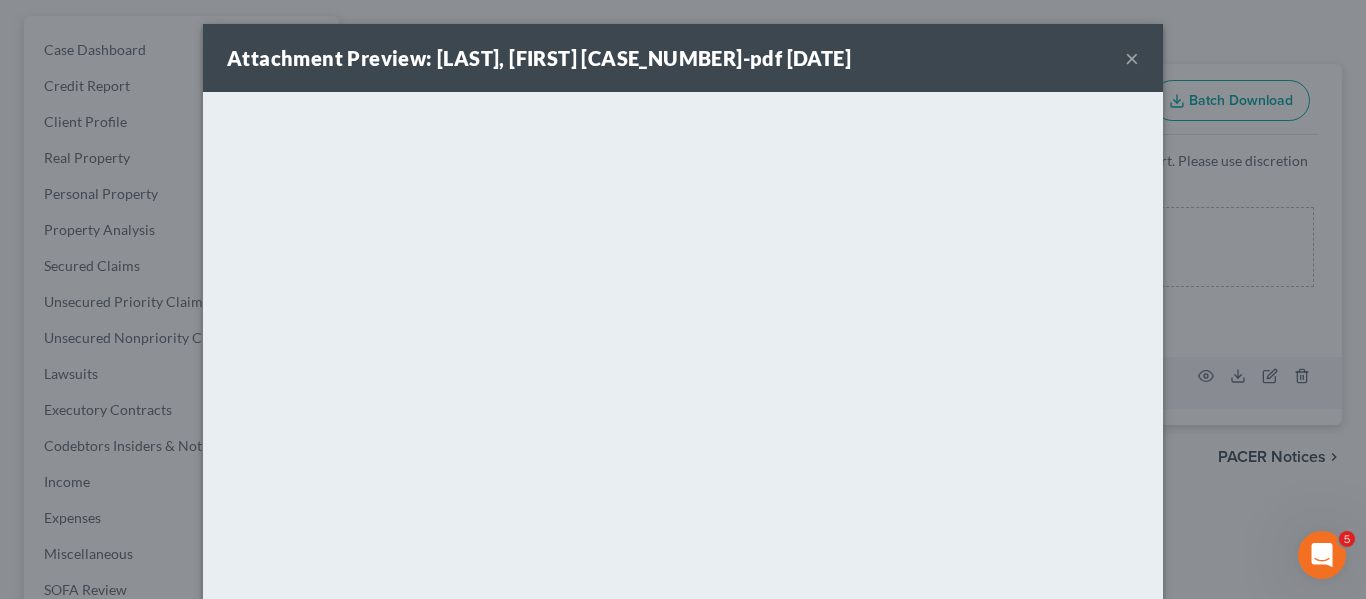 click on "×" at bounding box center [1132, 58] 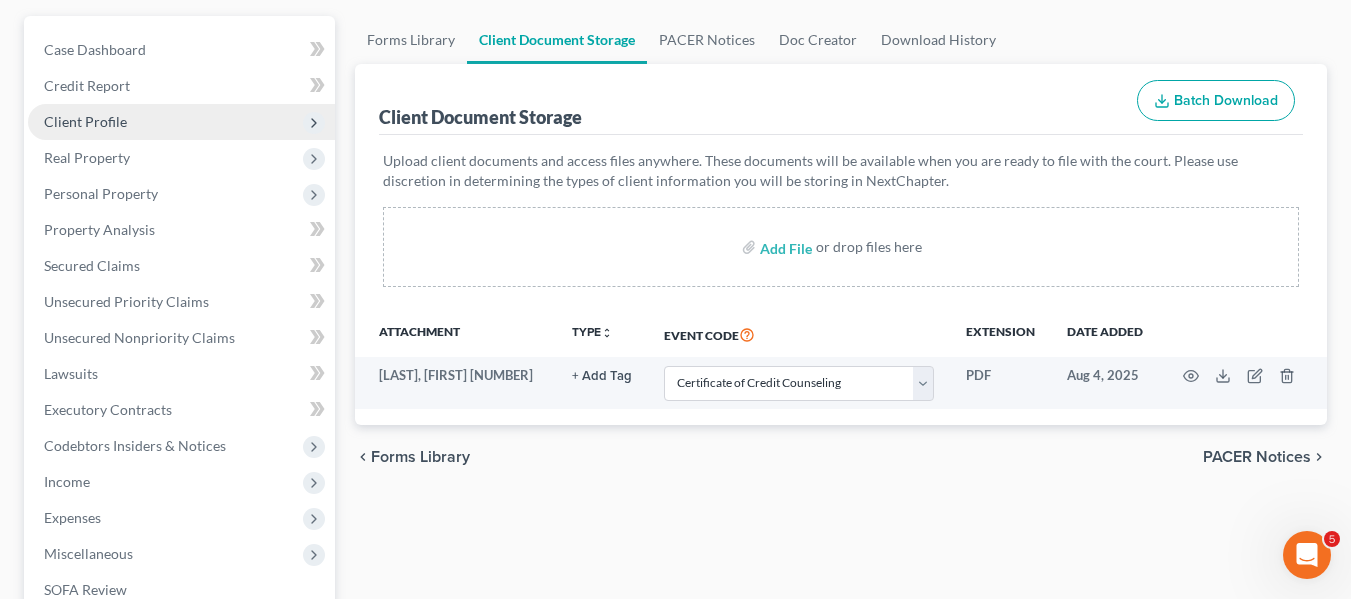 click on "Client Profile" at bounding box center [85, 121] 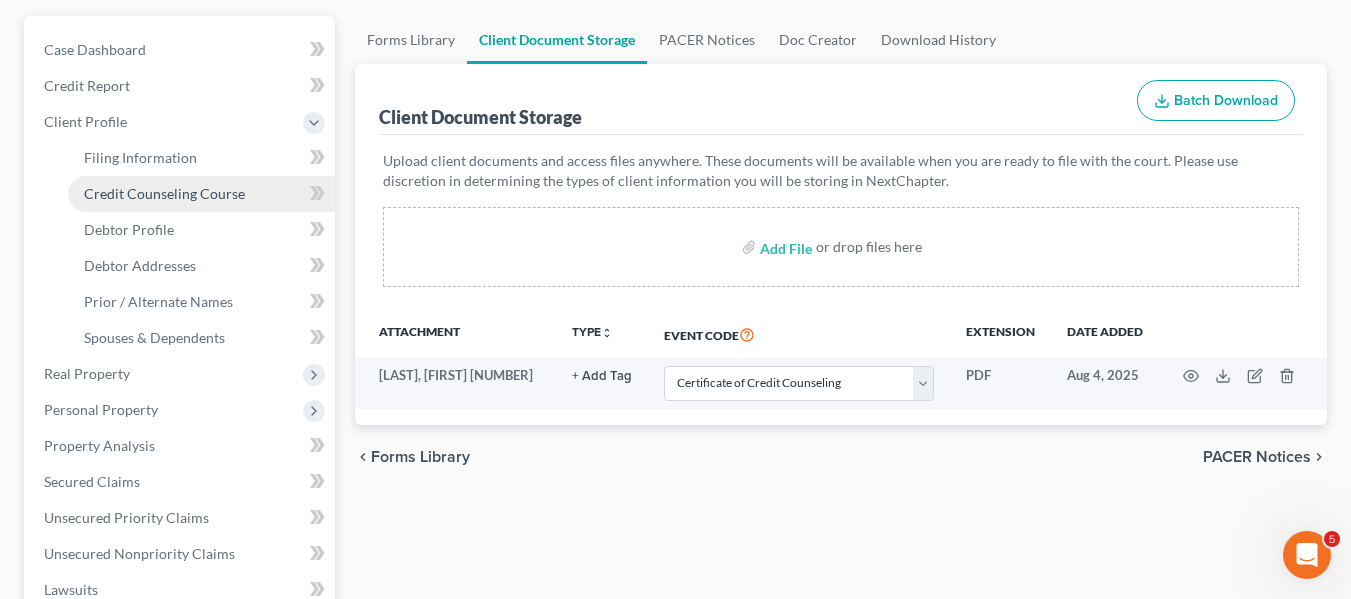 click on "Credit Counseling Course" at bounding box center (164, 193) 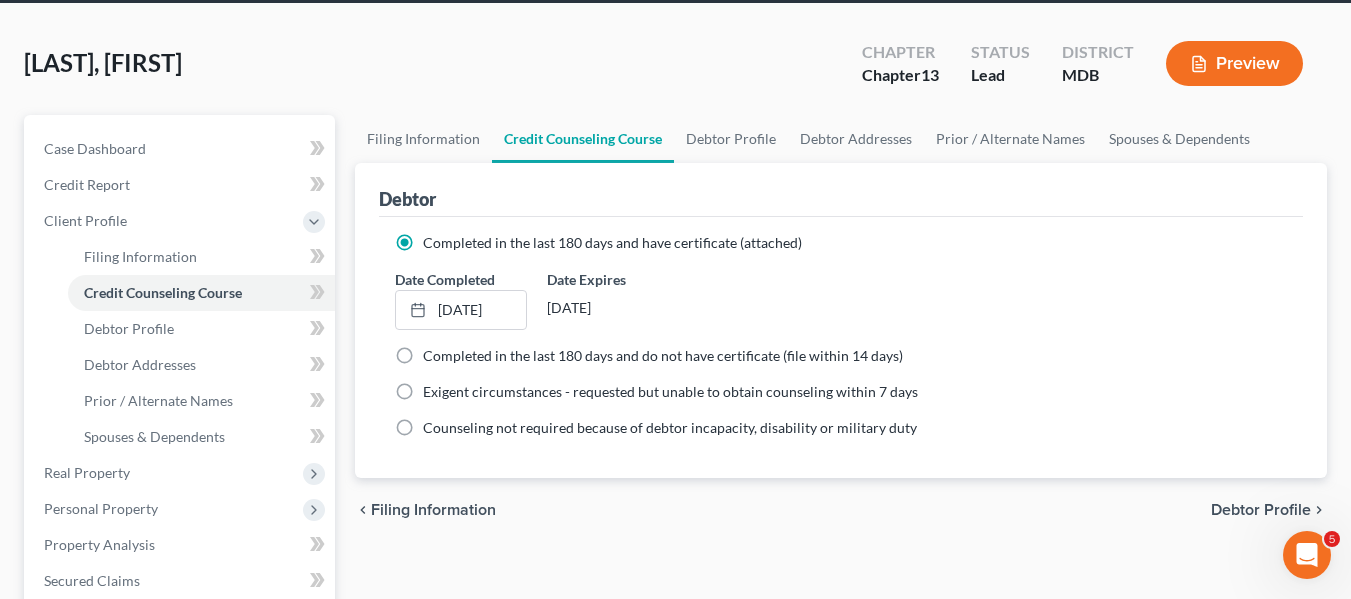 scroll, scrollTop: 76, scrollLeft: 0, axis: vertical 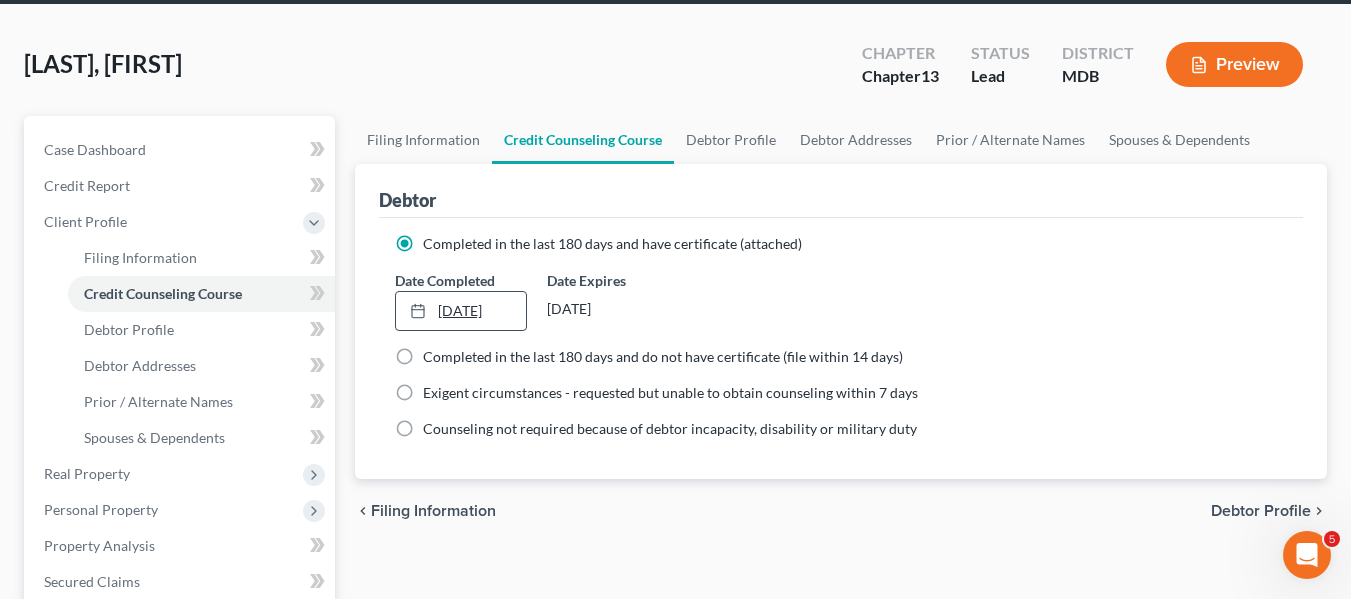 click on "[DATE]" at bounding box center (461, 311) 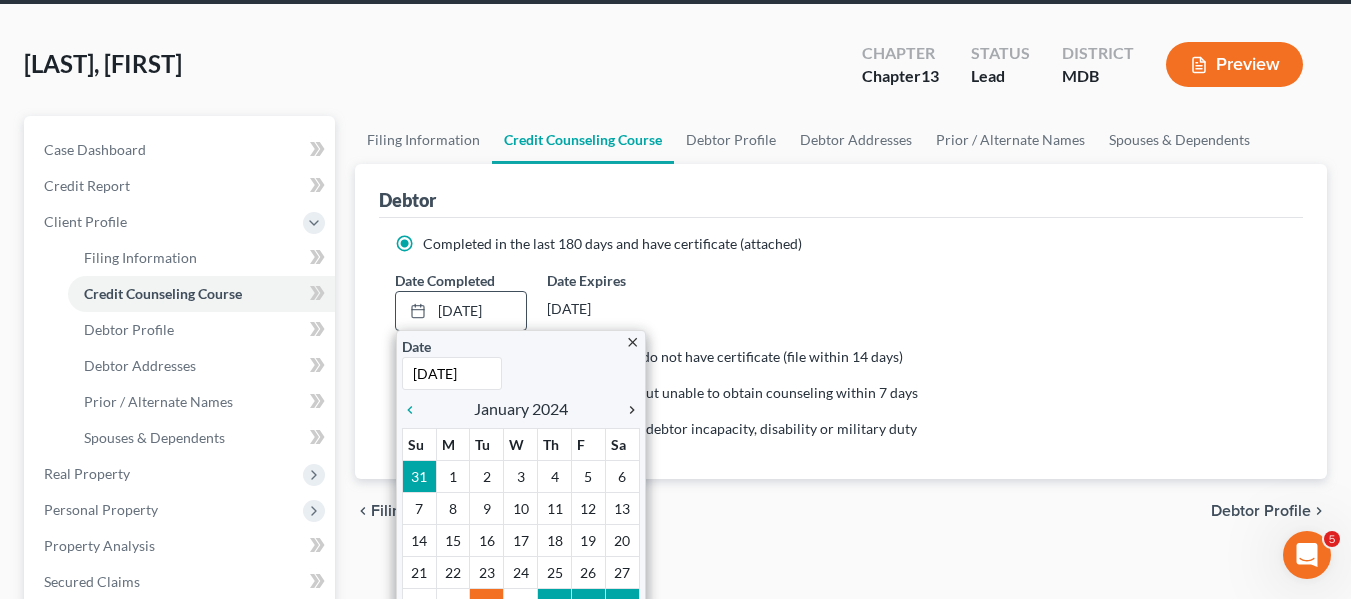 click on "chevron_right" at bounding box center (627, 410) 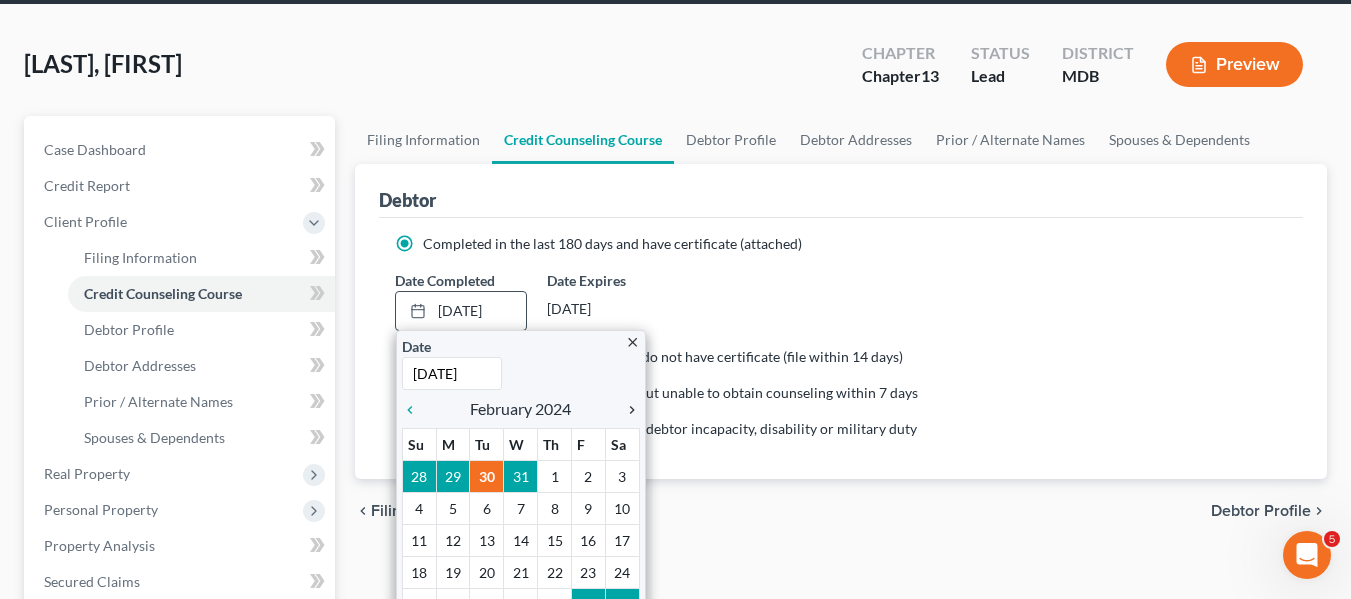 click on "chevron_right" at bounding box center (627, 410) 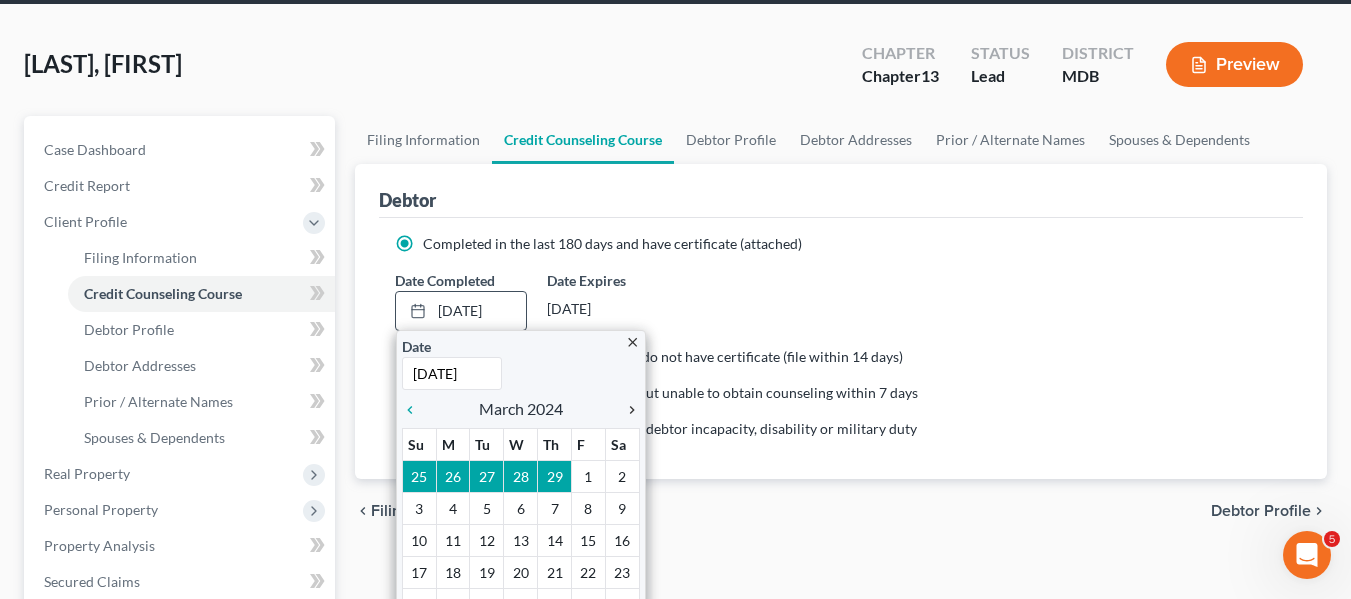click on "chevron_right" at bounding box center (627, 410) 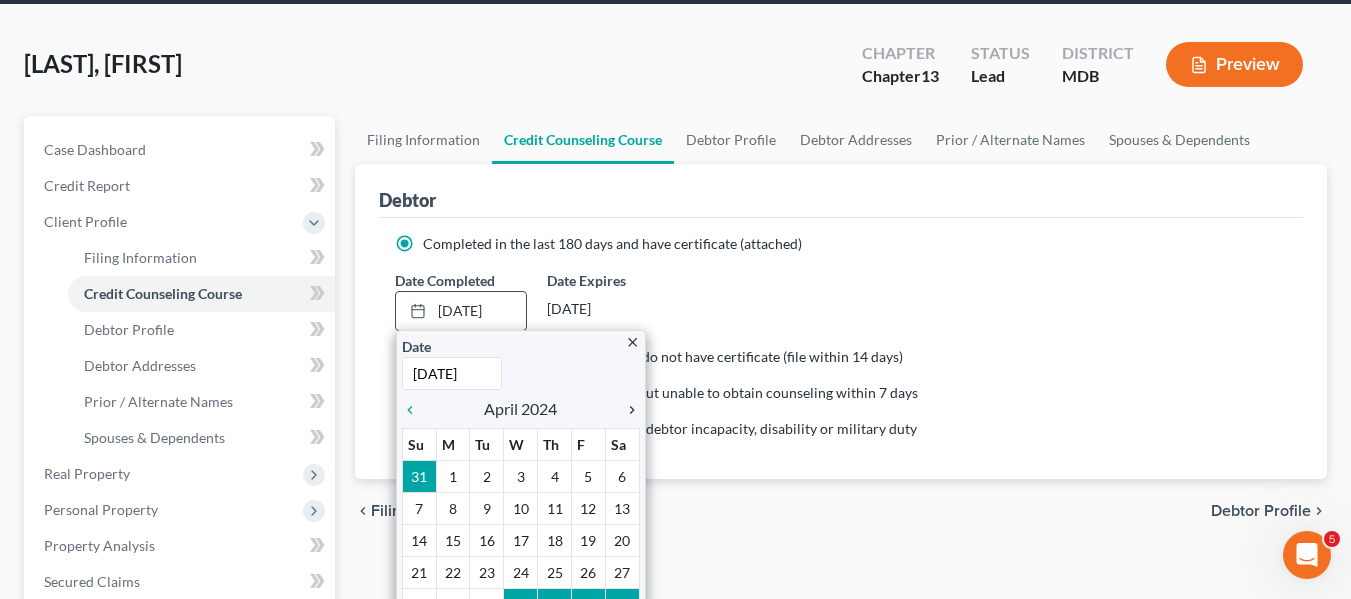 click on "chevron_right" at bounding box center (627, 410) 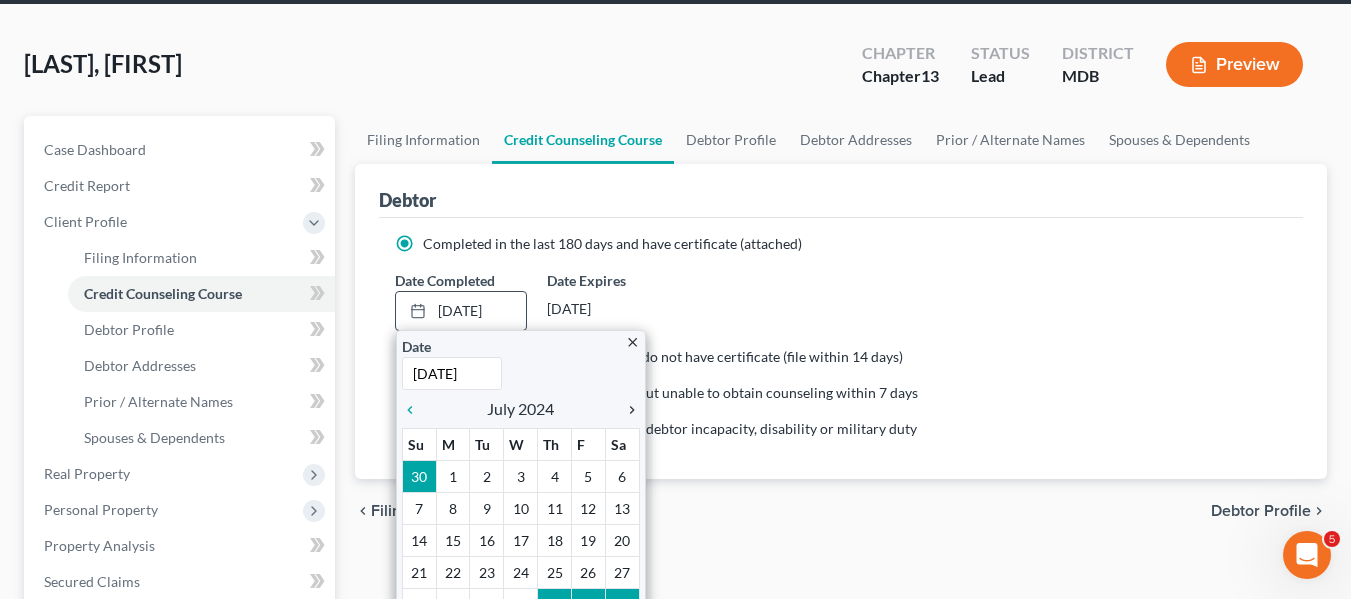 click on "chevron_right" at bounding box center [627, 410] 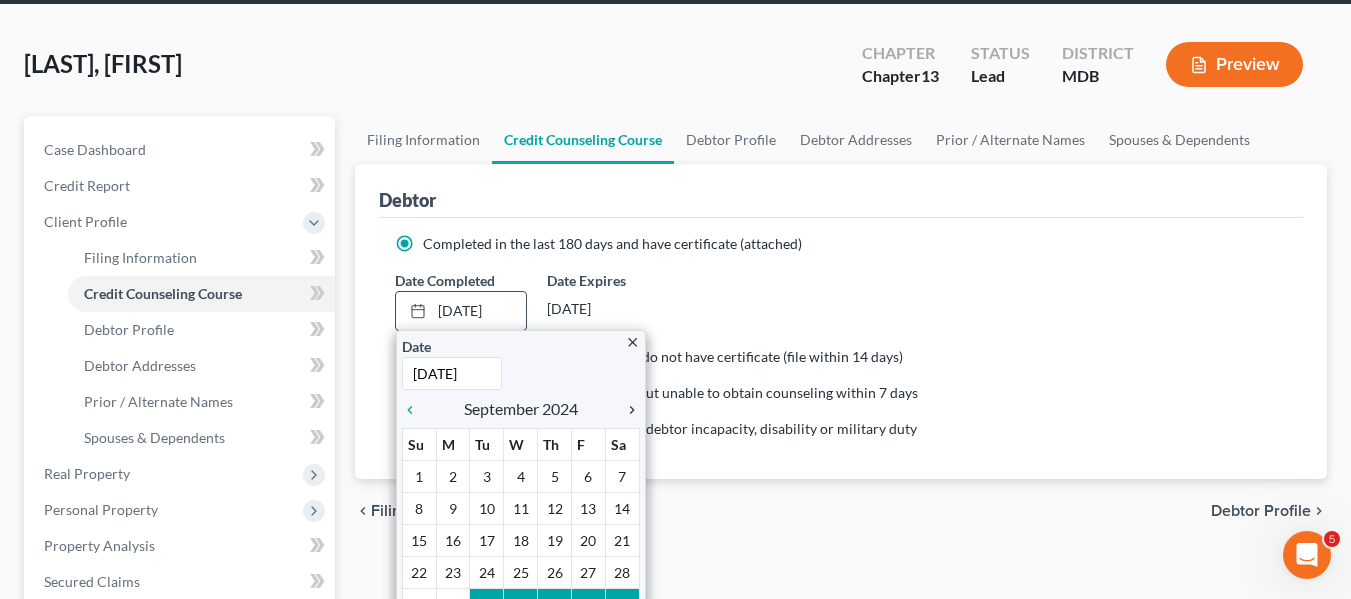 click on "chevron_right" at bounding box center (627, 410) 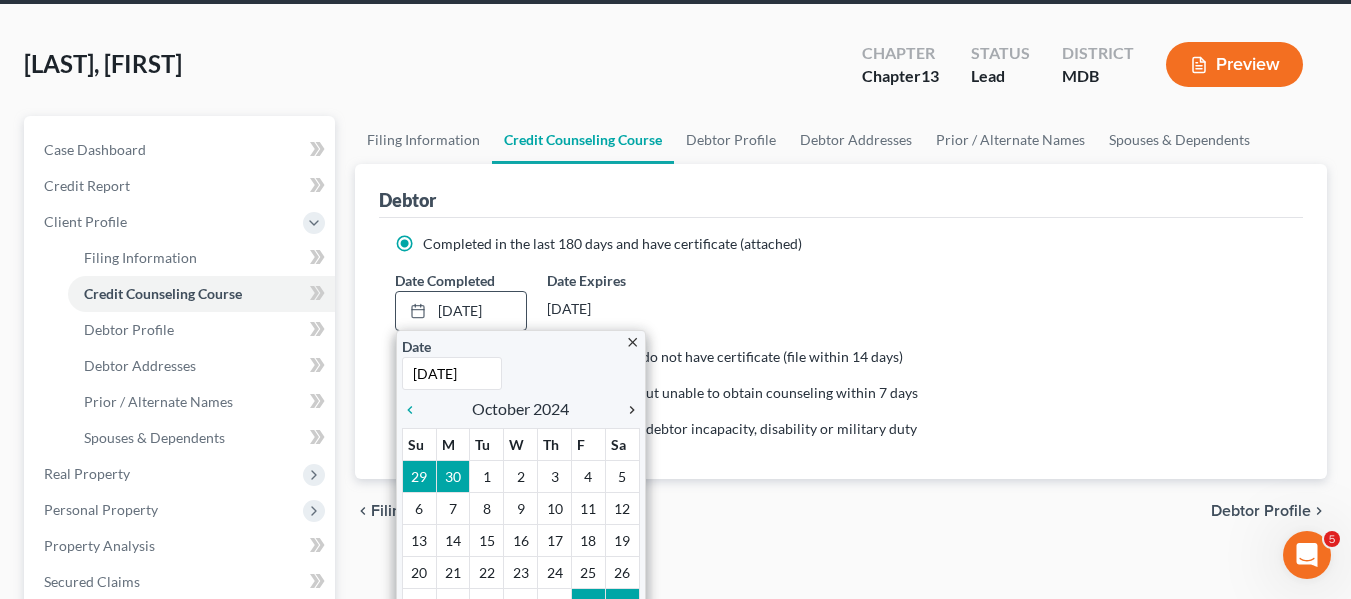 click on "chevron_right" at bounding box center (627, 410) 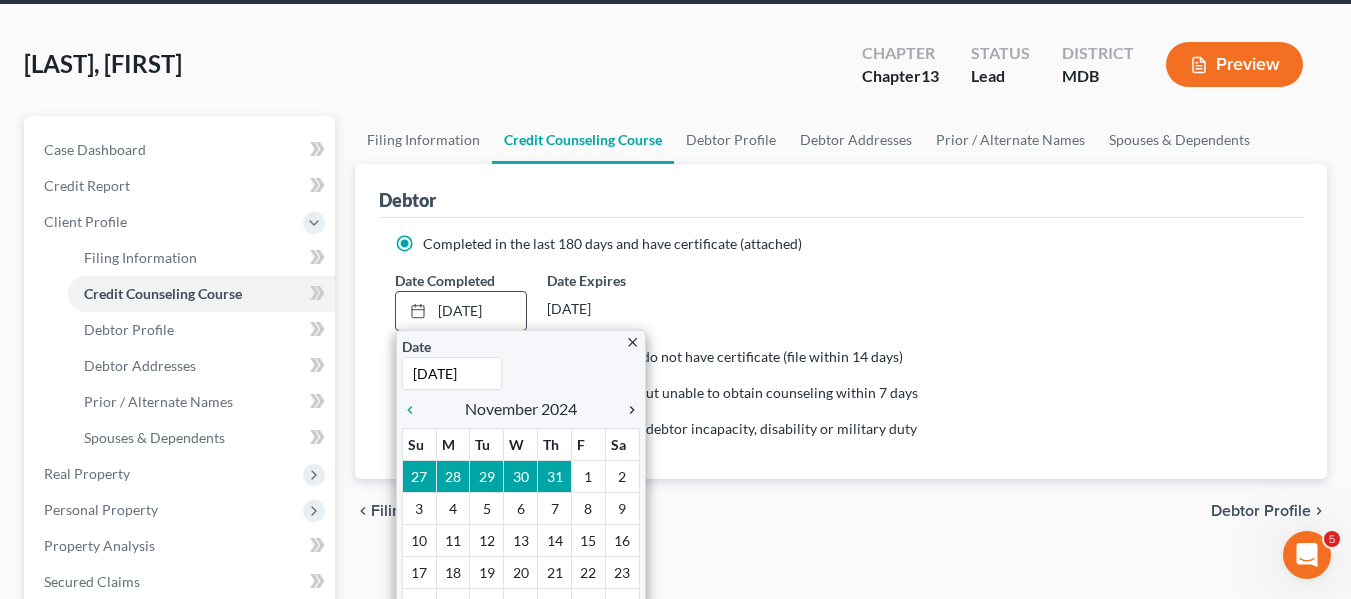 click on "chevron_right" at bounding box center (627, 410) 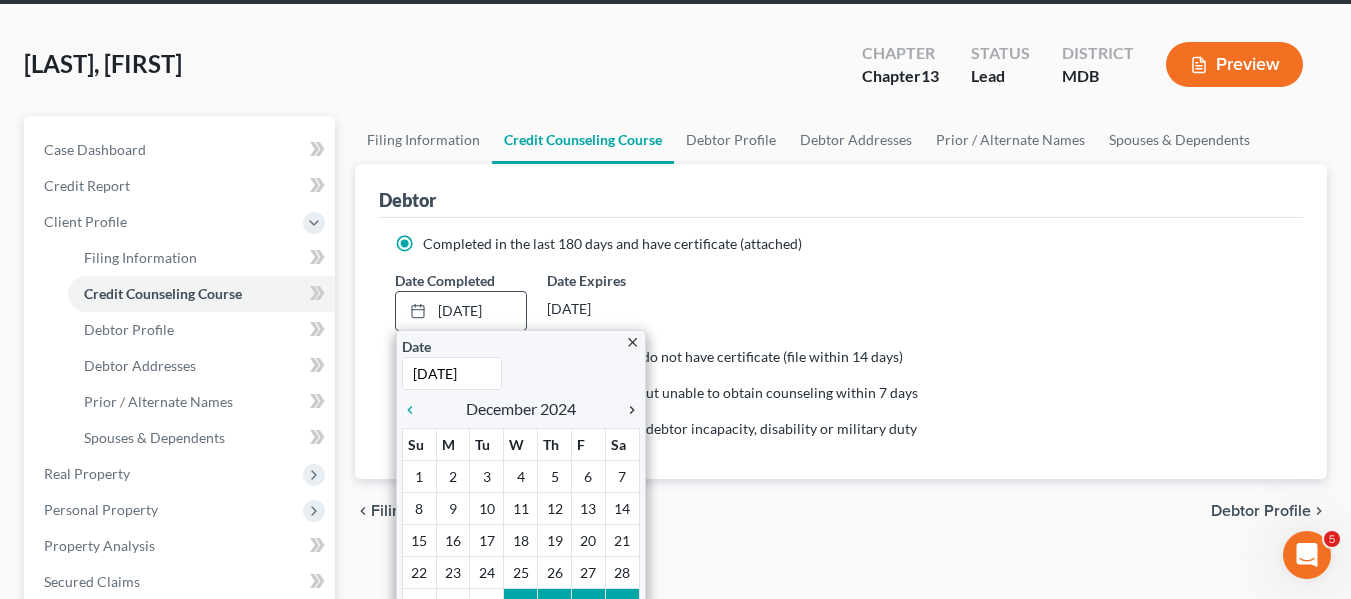 click on "chevron_right" at bounding box center [627, 410] 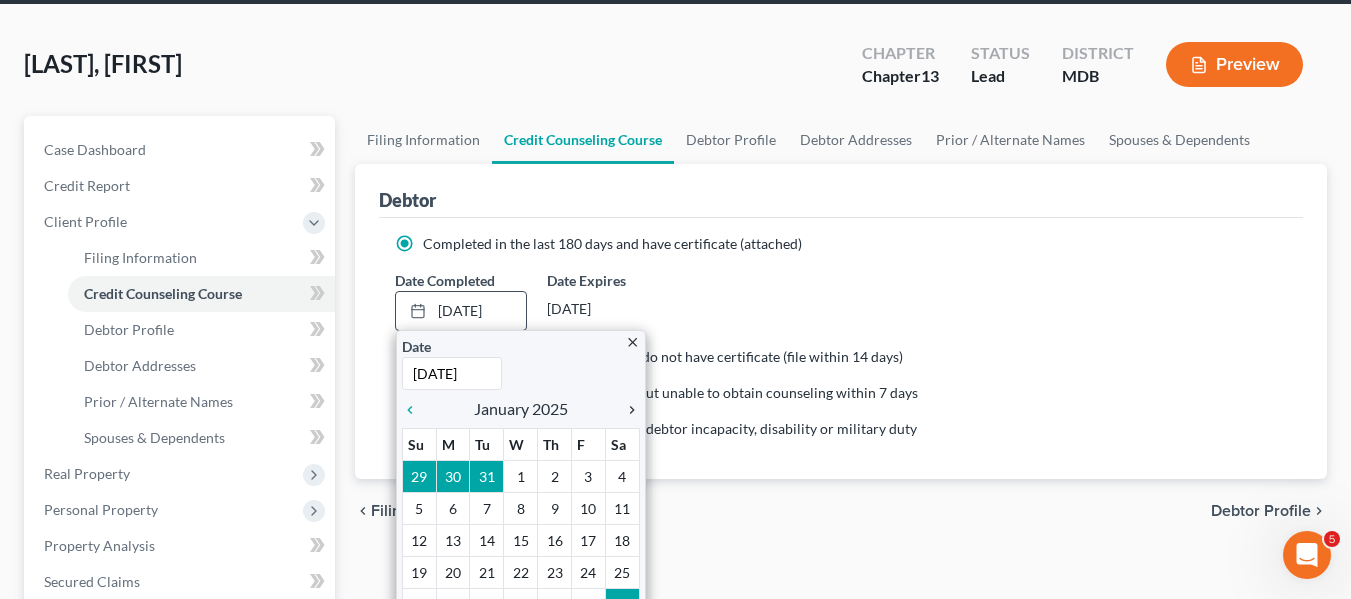 click on "chevron_right" at bounding box center (627, 410) 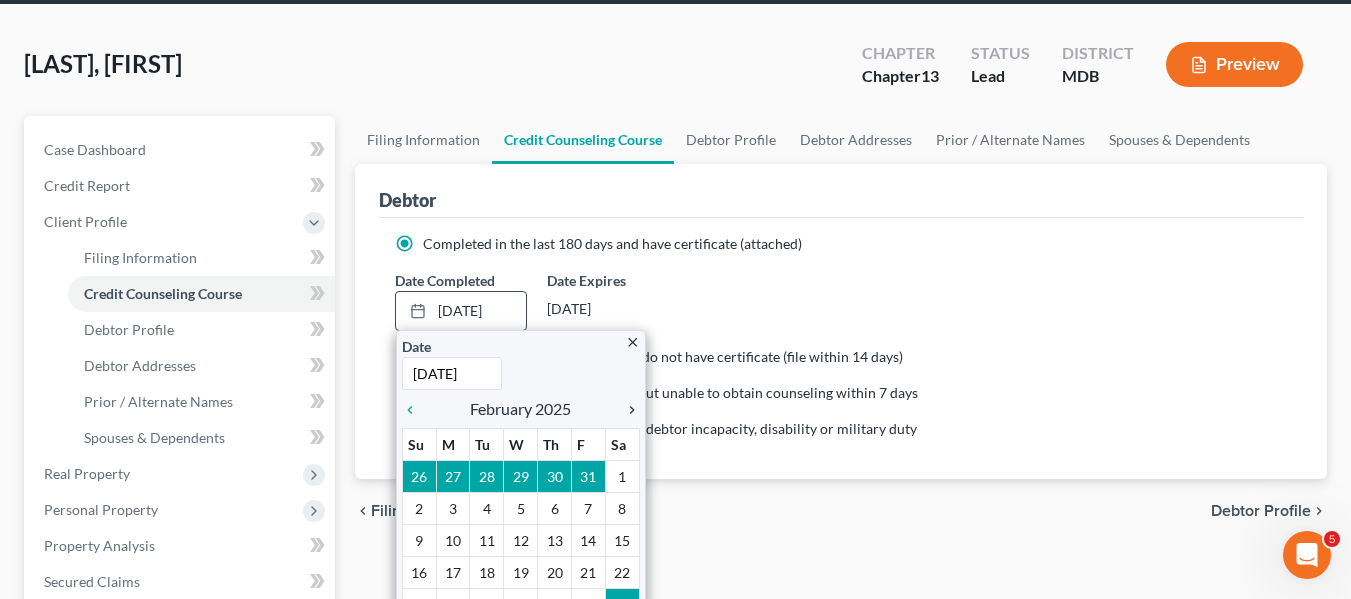click on "chevron_right" at bounding box center (627, 410) 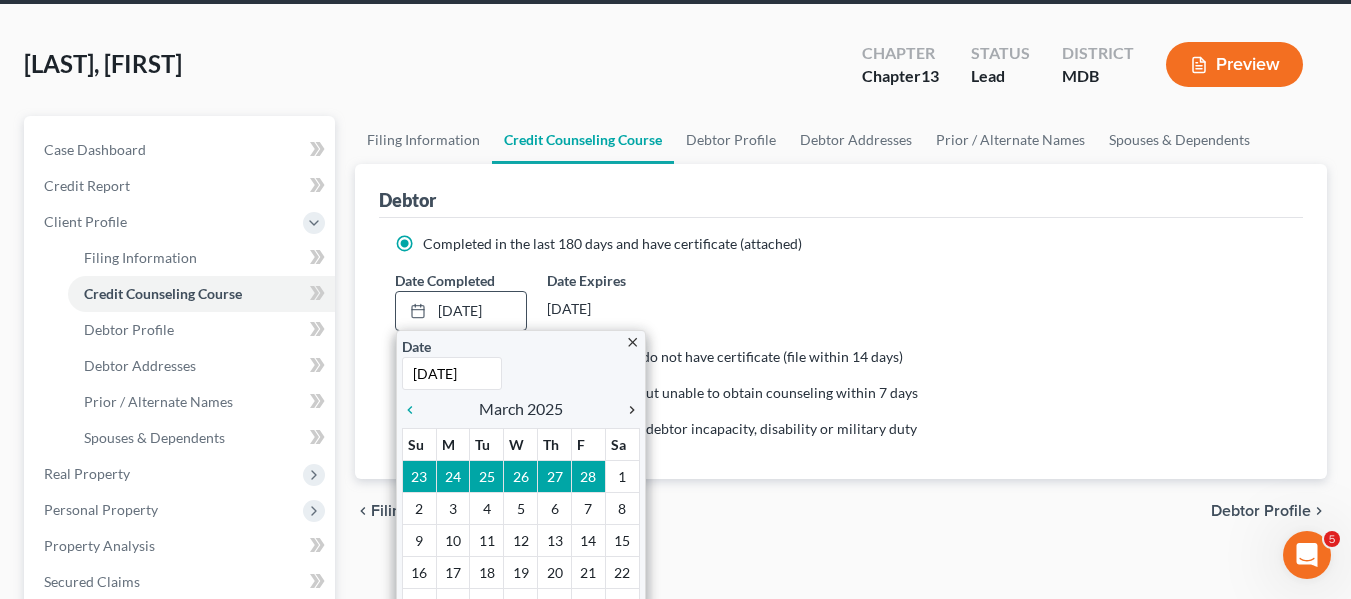 click on "chevron_right" at bounding box center [627, 410] 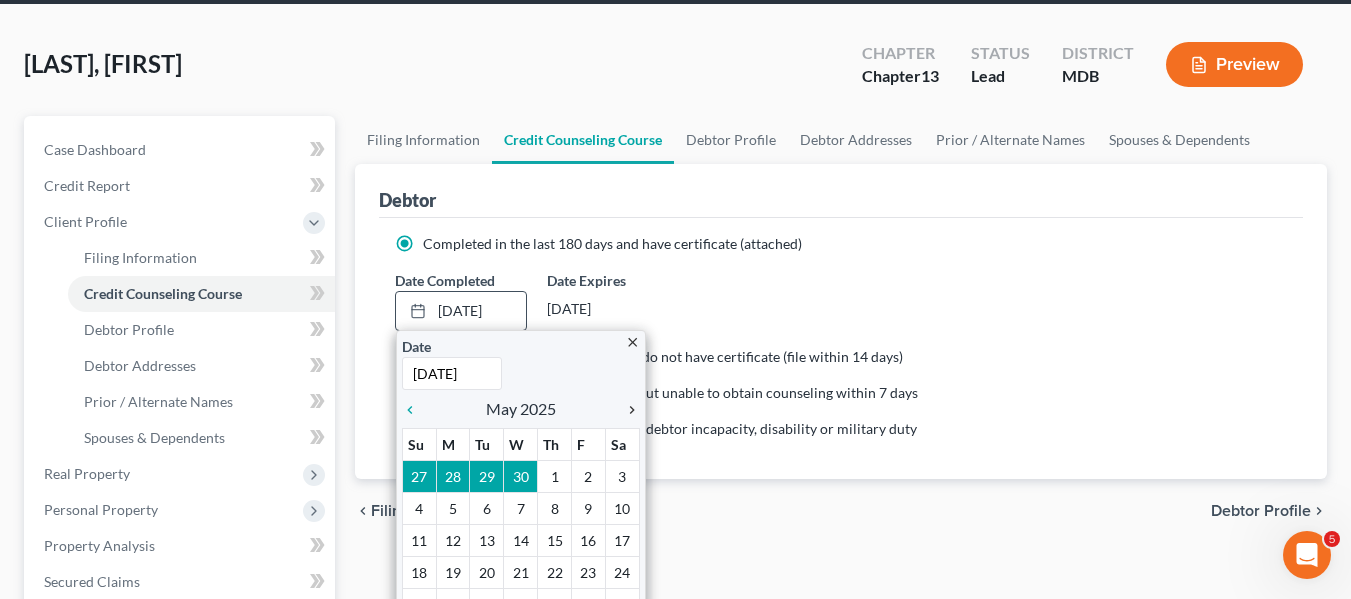 click on "chevron_right" at bounding box center (627, 410) 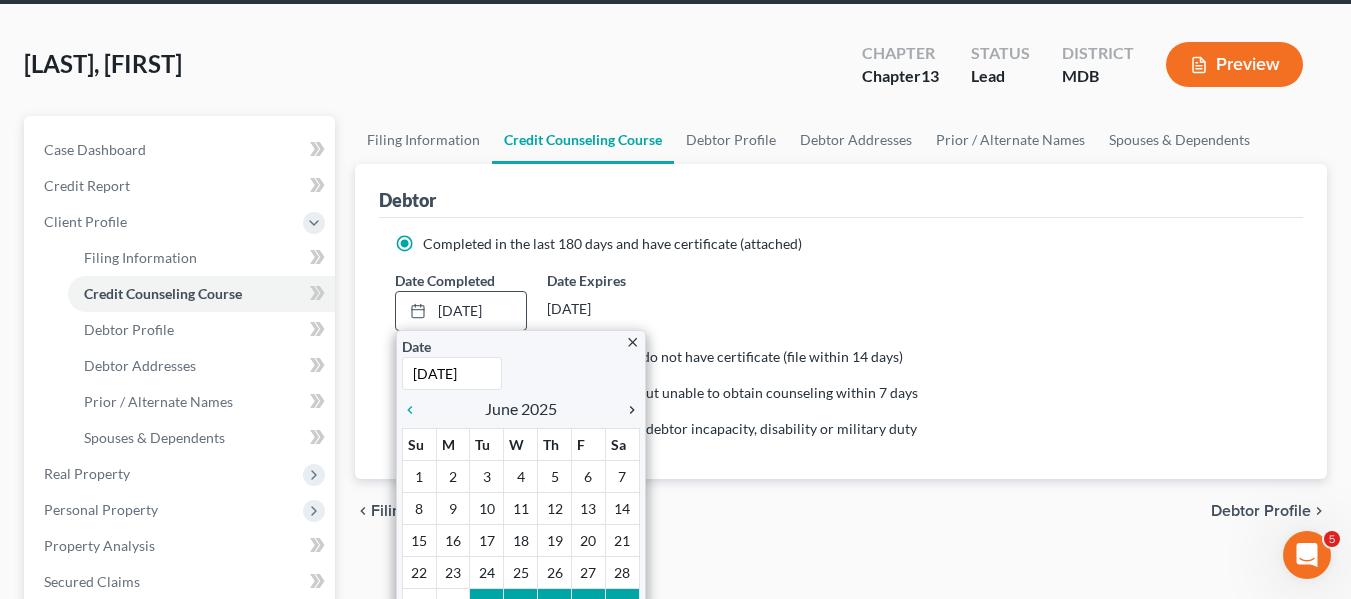click on "chevron_right" at bounding box center (627, 410) 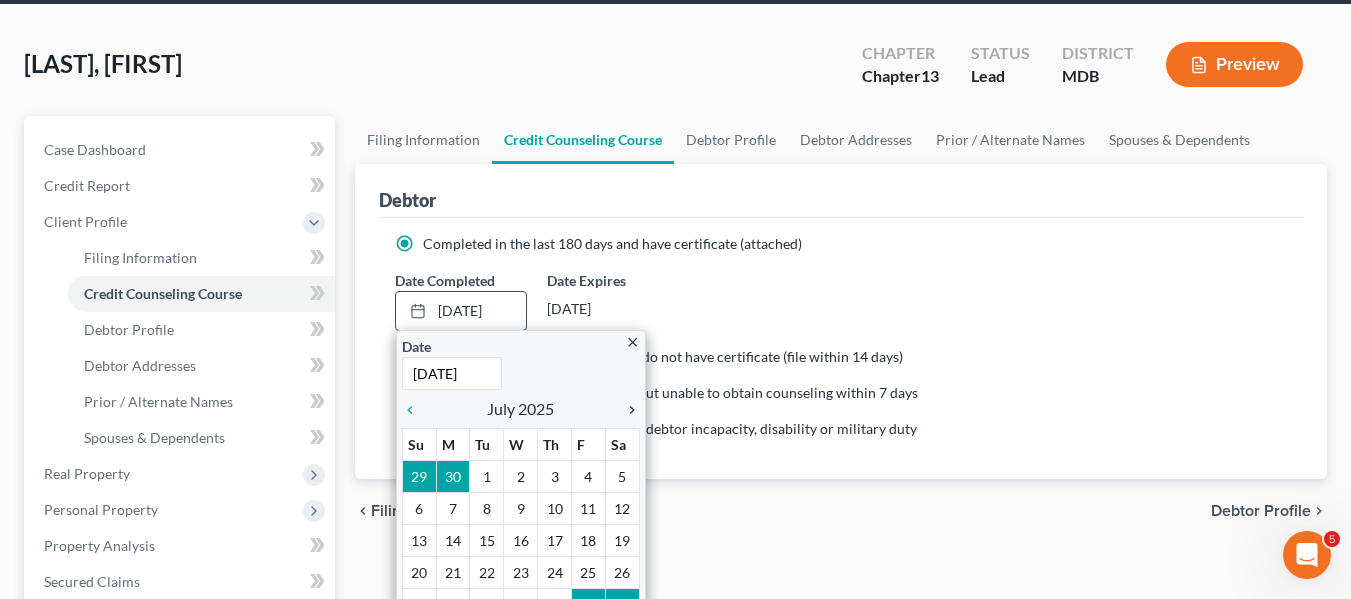 click on "chevron_right" at bounding box center [627, 410] 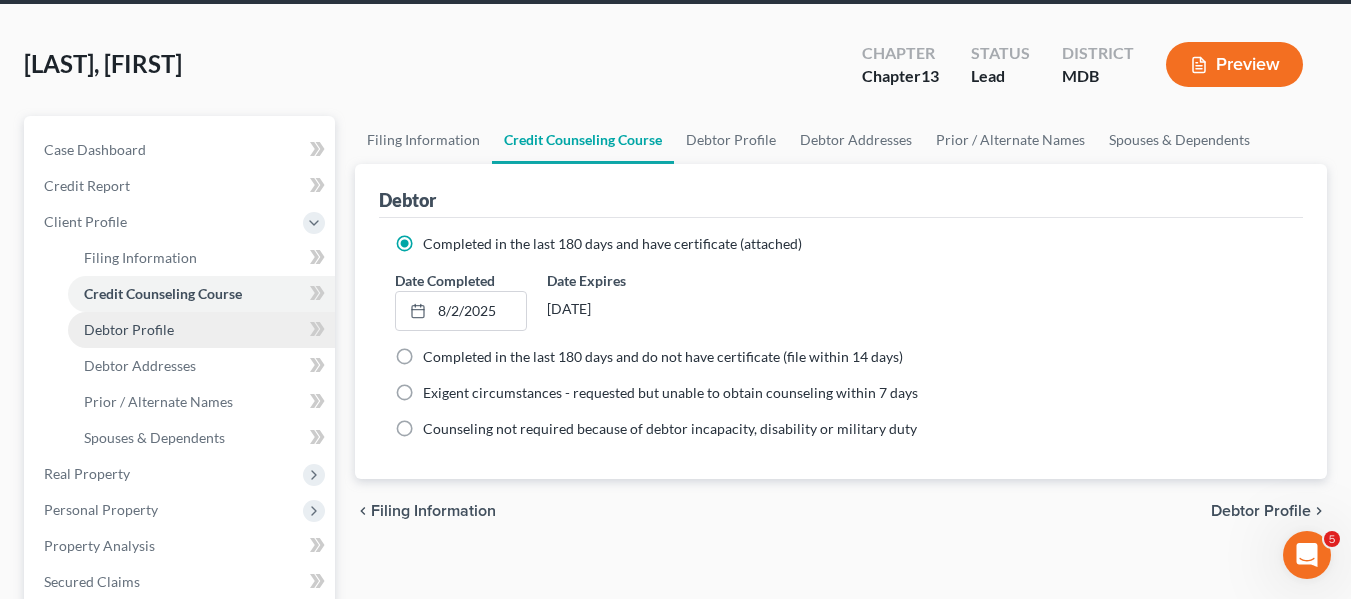 click on "Debtor Profile" at bounding box center (129, 329) 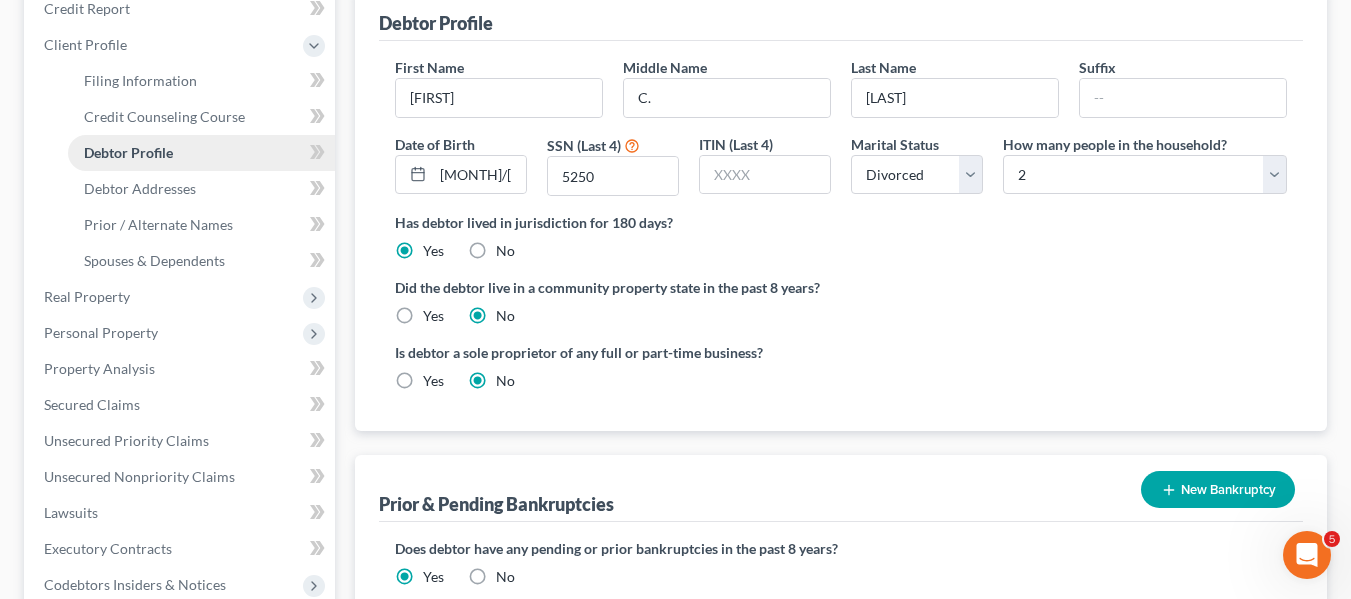scroll, scrollTop: 254, scrollLeft: 0, axis: vertical 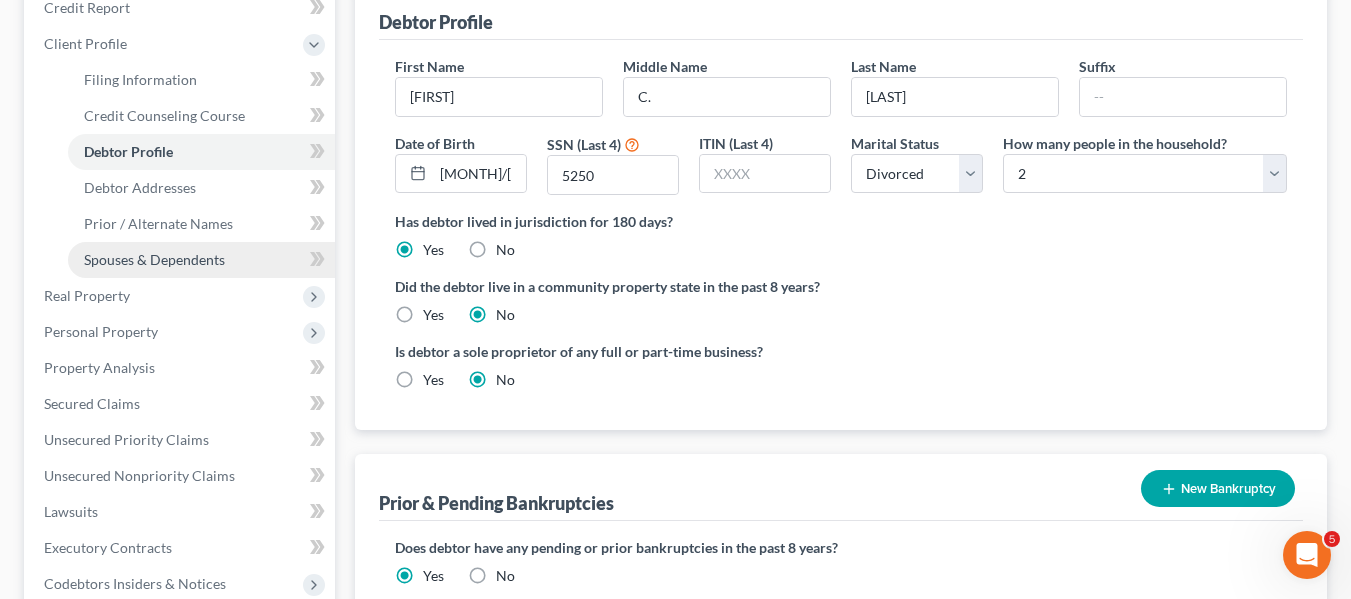 click on "Spouses & Dependents" at bounding box center [154, 259] 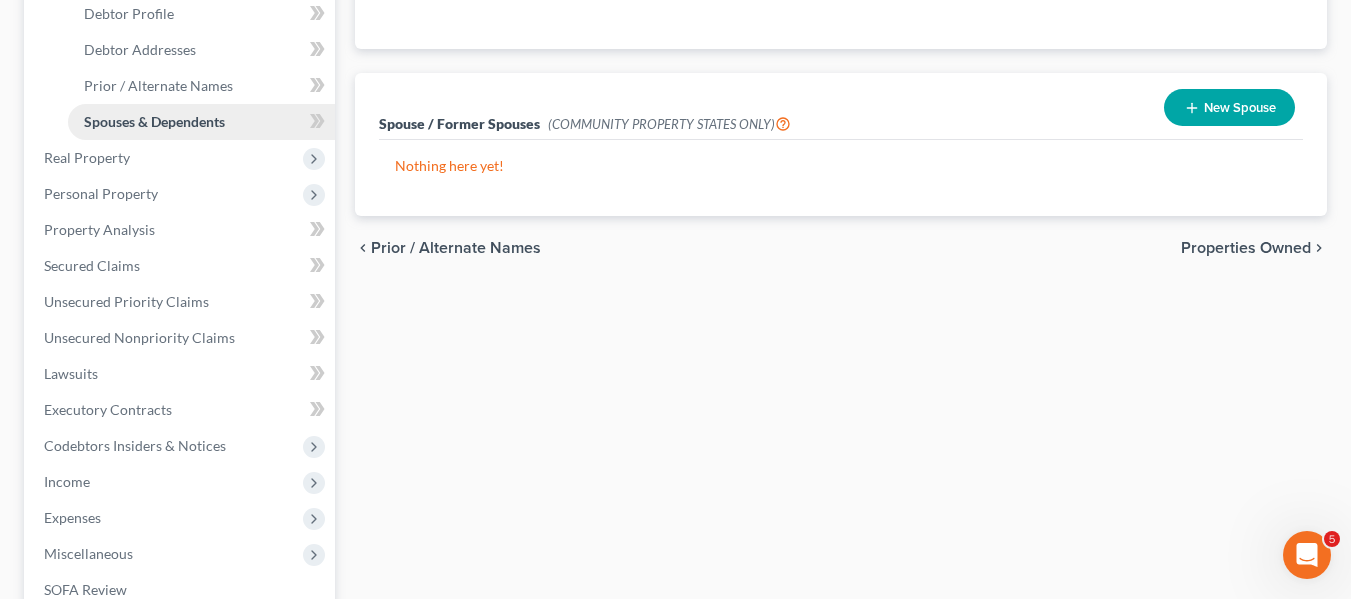 scroll, scrollTop: 393, scrollLeft: 0, axis: vertical 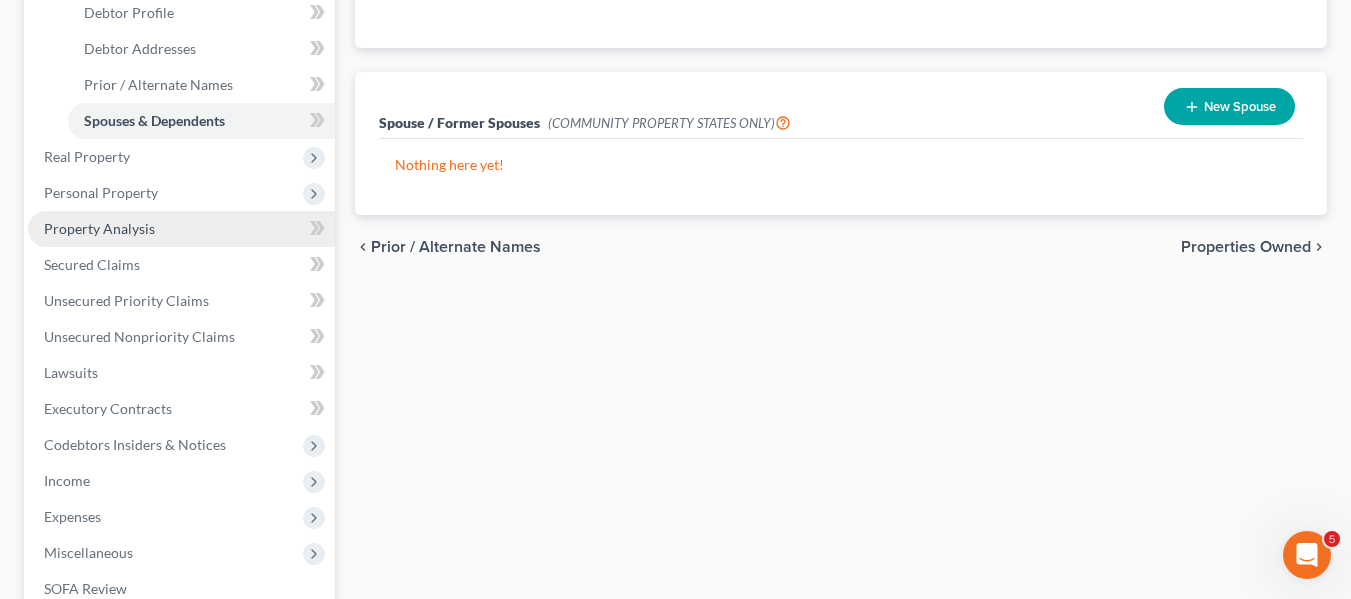 click on "Property Analysis" at bounding box center [99, 228] 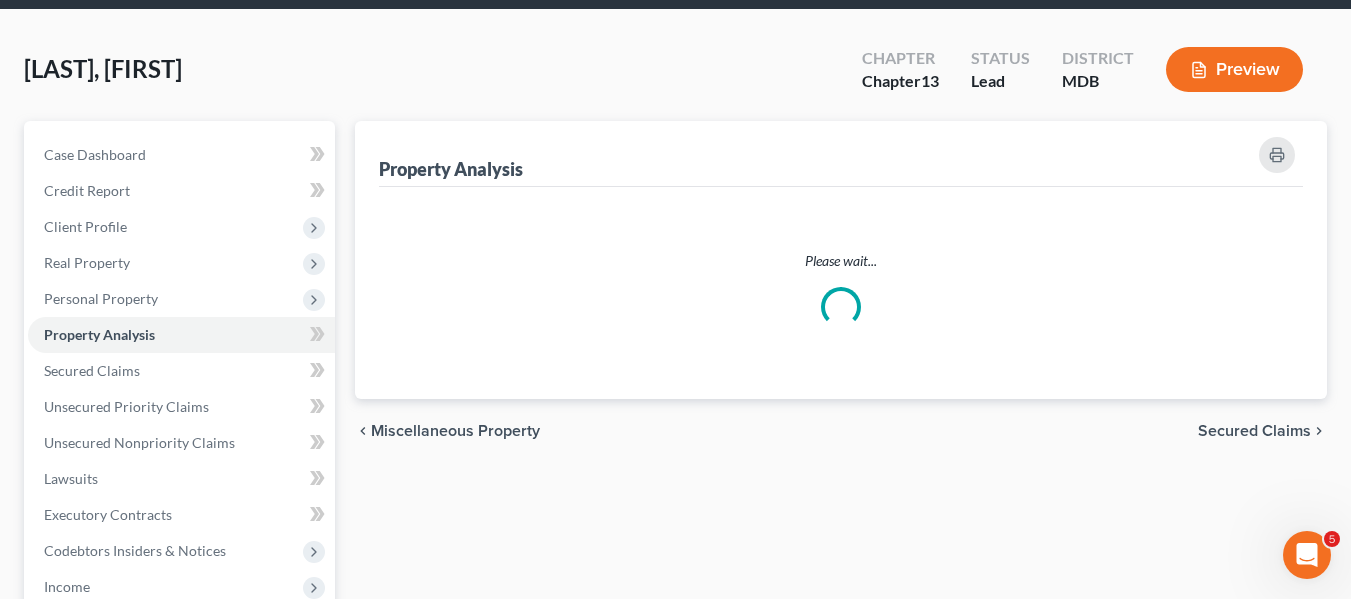 scroll, scrollTop: 0, scrollLeft: 0, axis: both 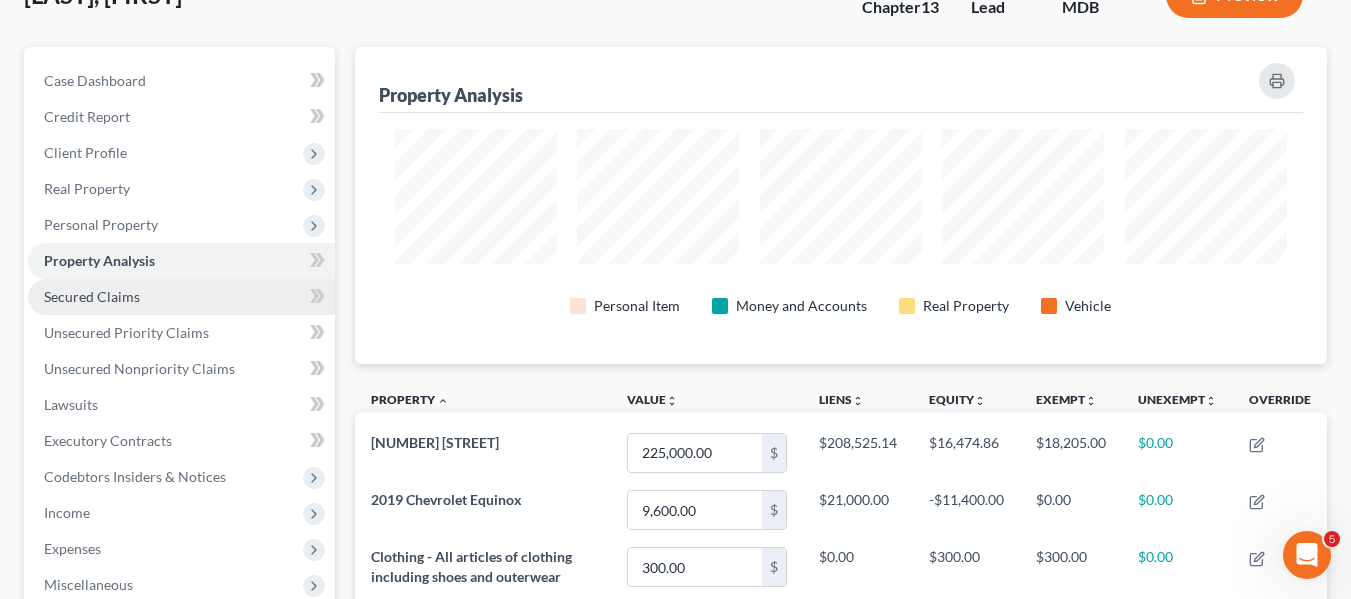 click on "Secured Claims" at bounding box center [92, 296] 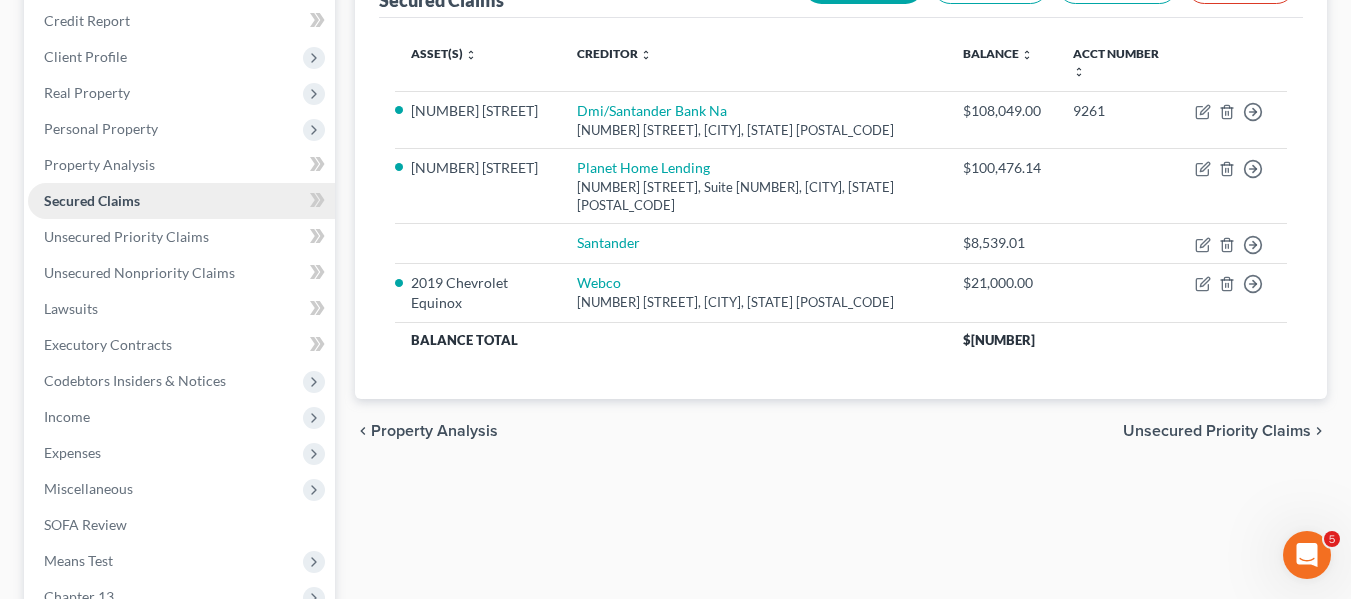 scroll, scrollTop: 242, scrollLeft: 0, axis: vertical 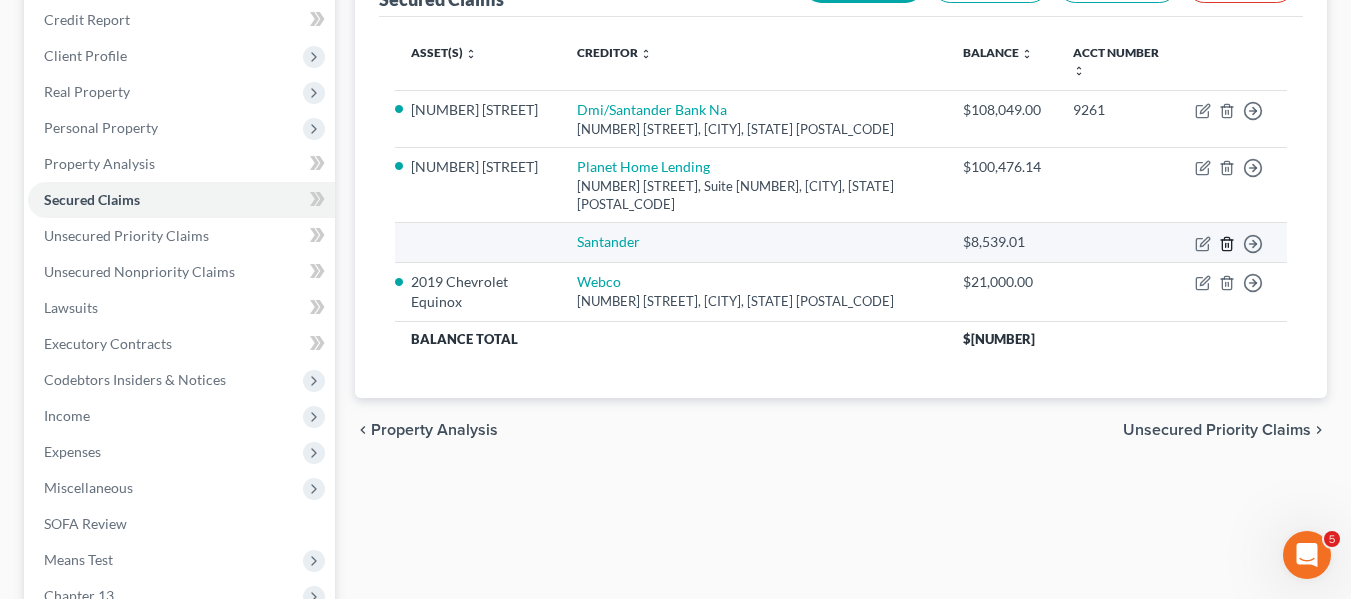 click 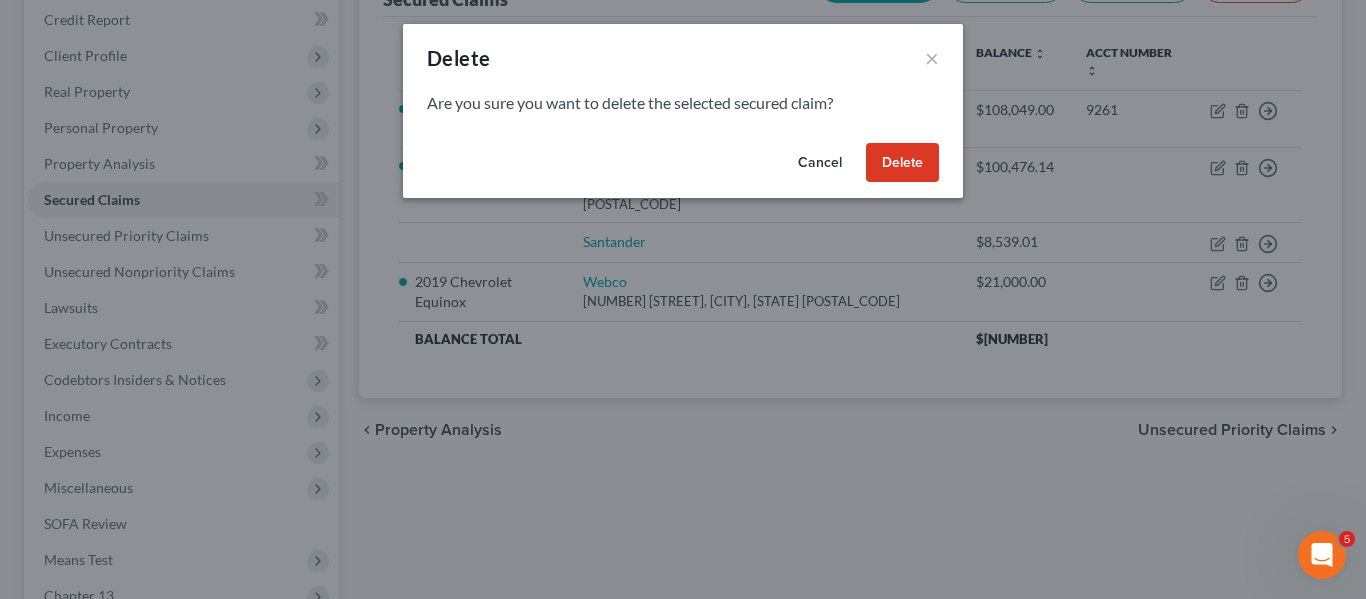 click on "Delete" at bounding box center (902, 163) 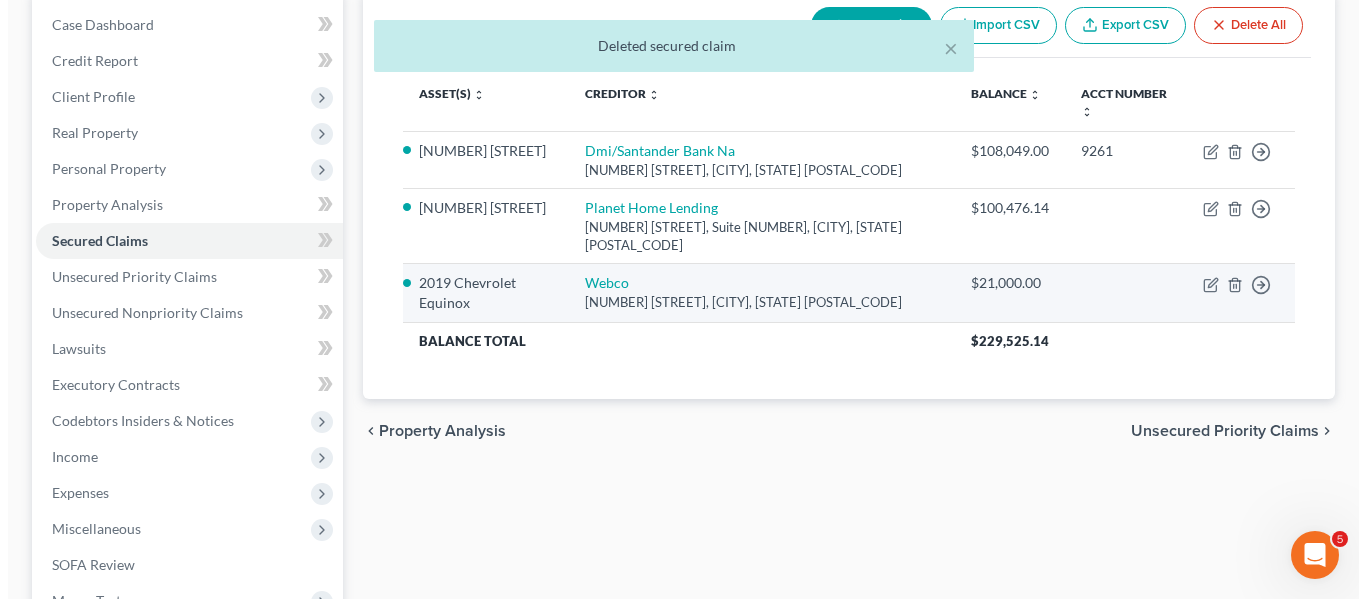 scroll, scrollTop: 105, scrollLeft: 0, axis: vertical 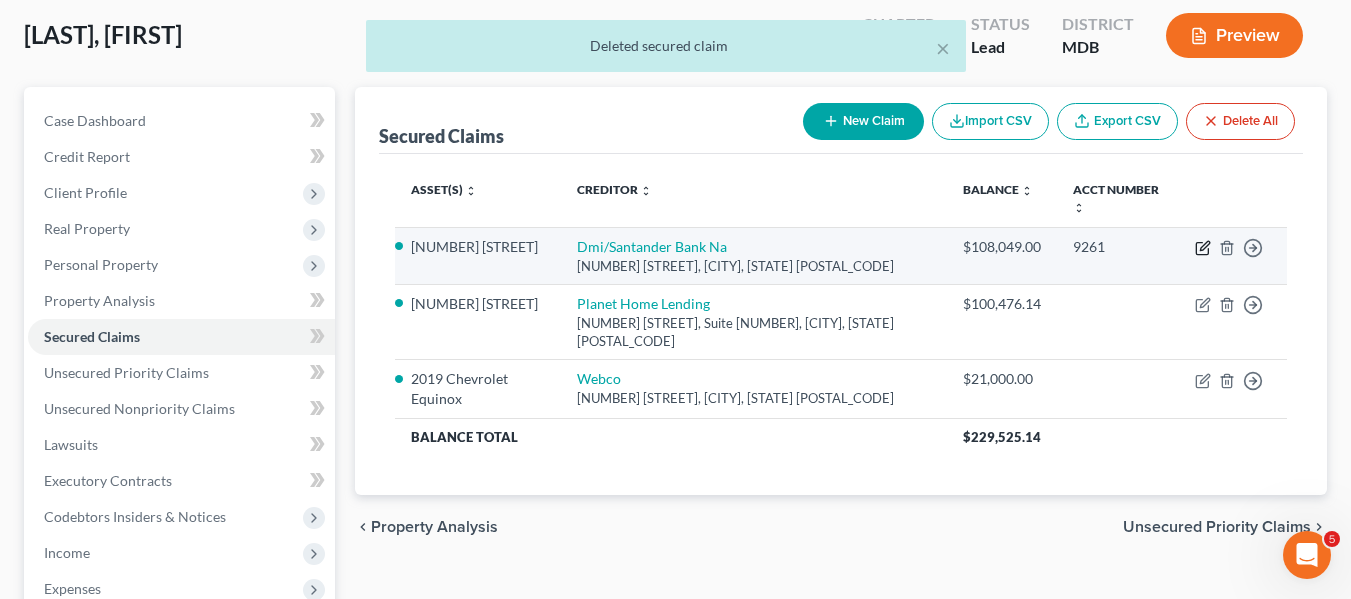 click 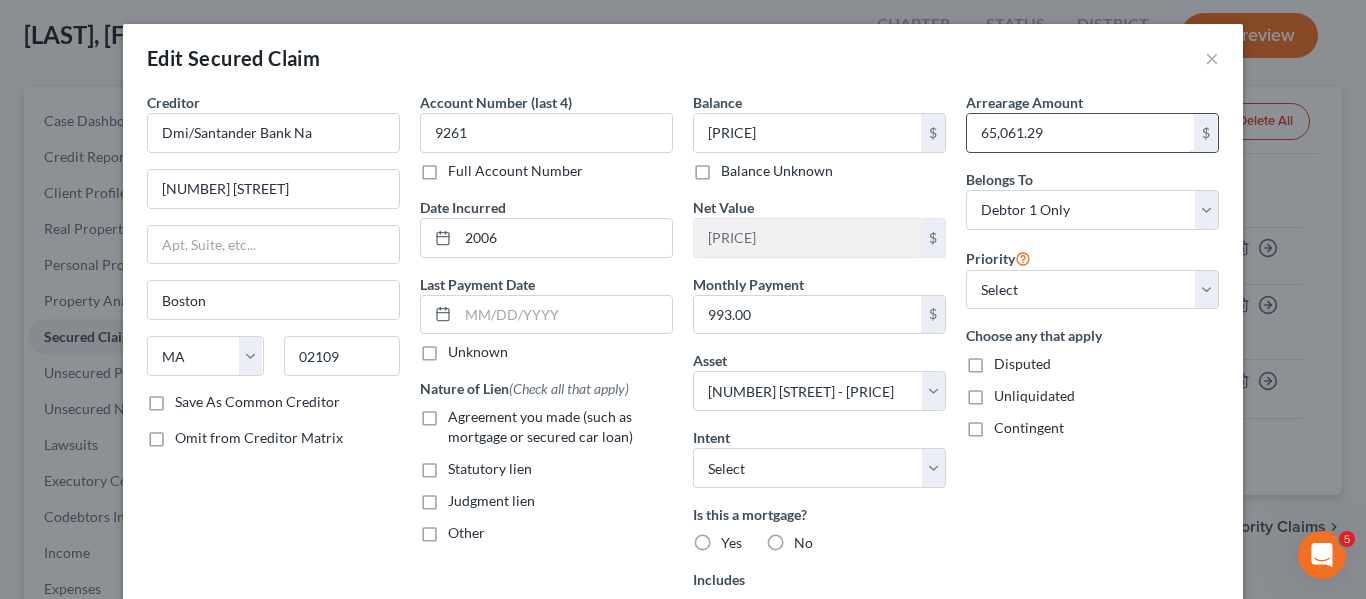 click on "65,061.29" at bounding box center (1080, 133) 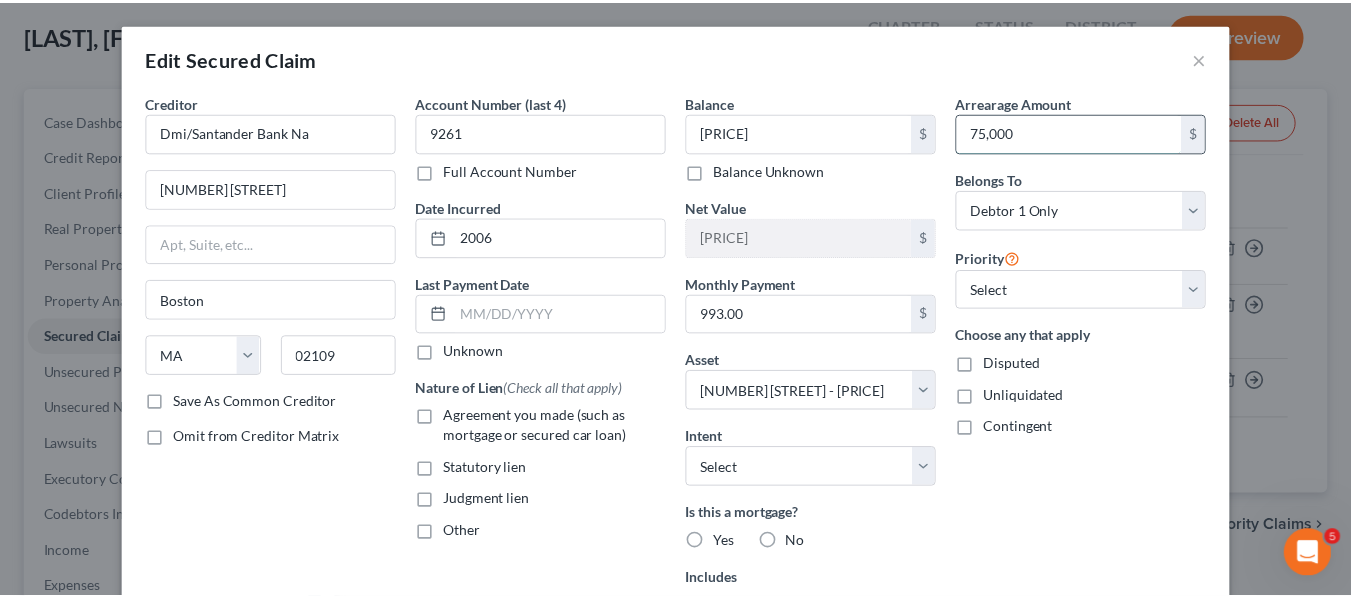 scroll, scrollTop: 350, scrollLeft: 0, axis: vertical 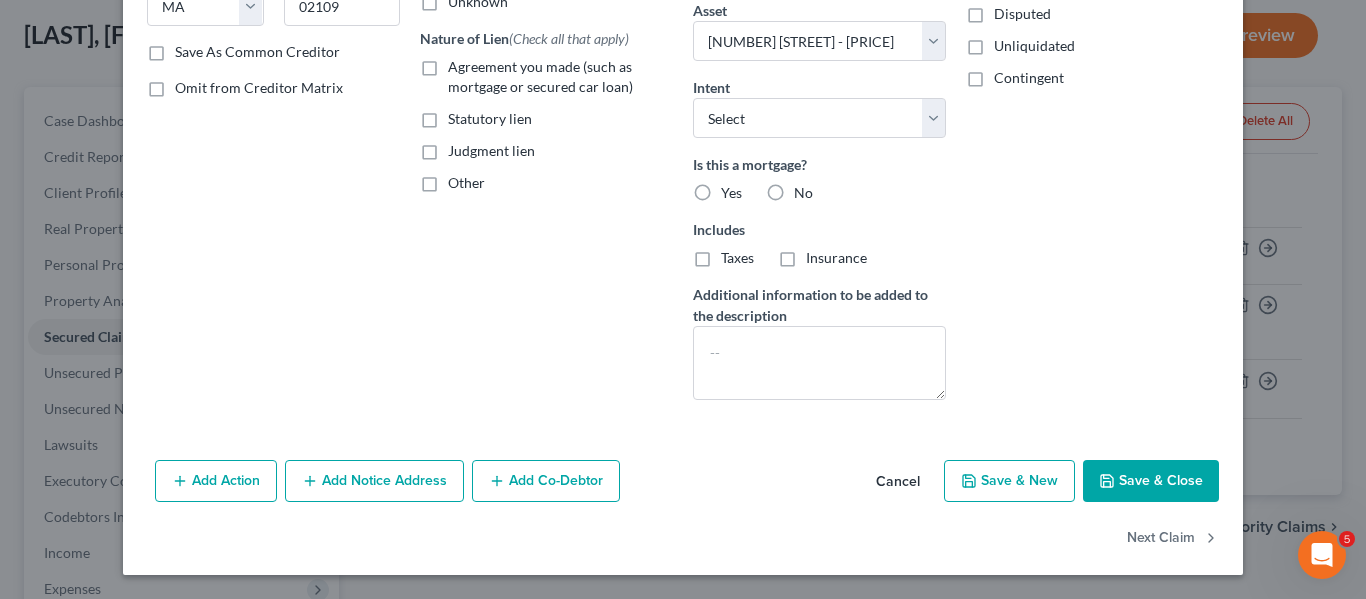 click on "Save & Close" at bounding box center (1151, 481) 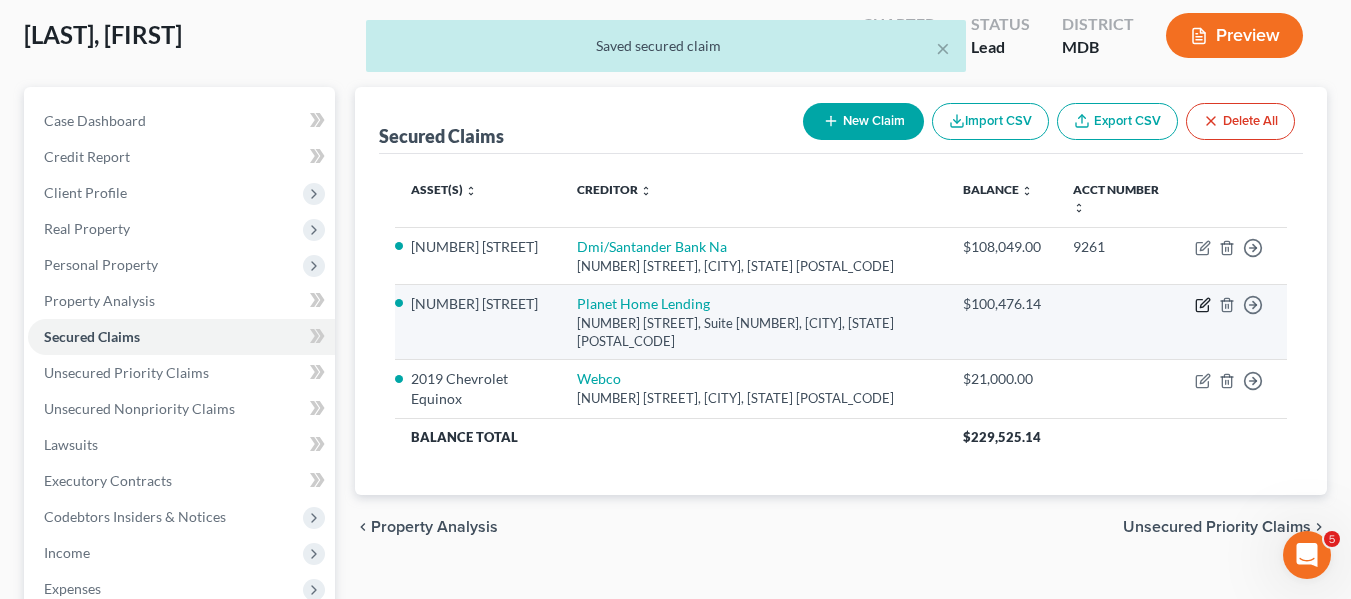 click 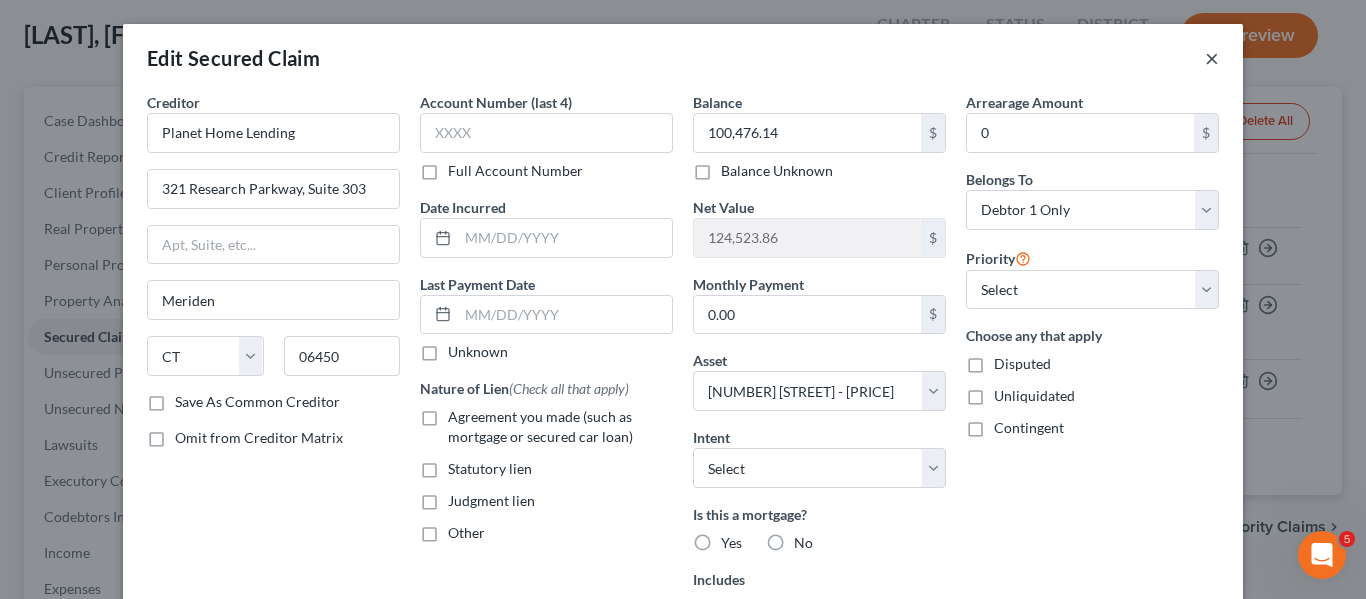 click on "×" at bounding box center (1212, 58) 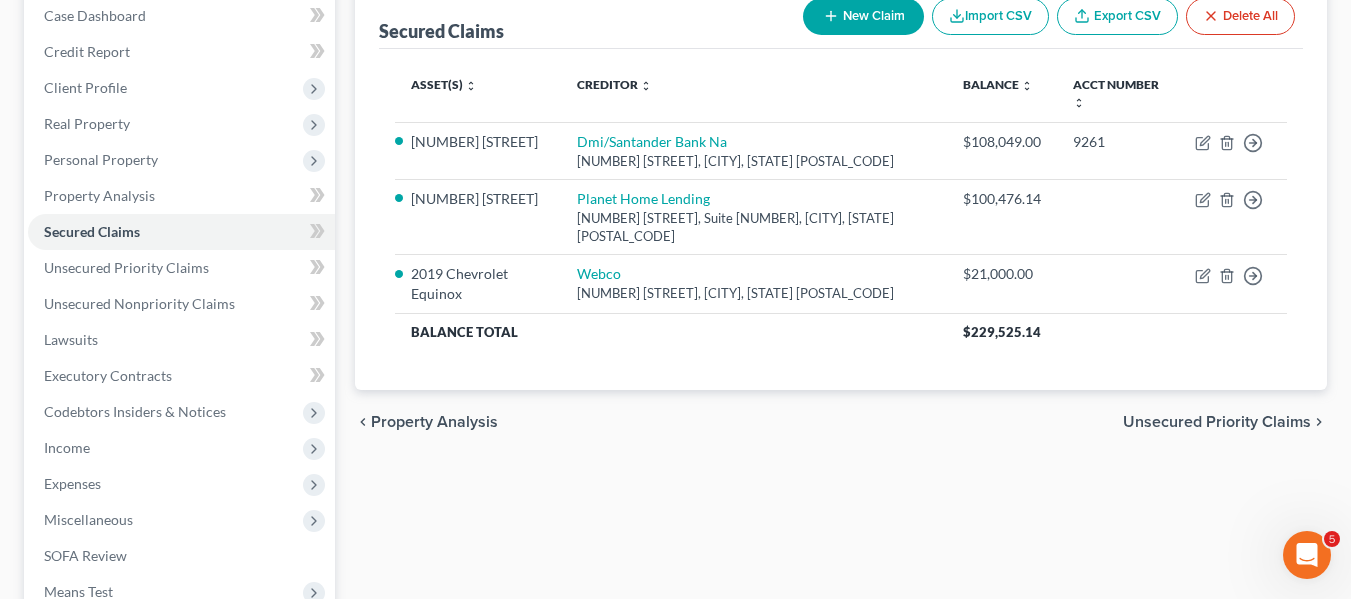 scroll, scrollTop: 217, scrollLeft: 0, axis: vertical 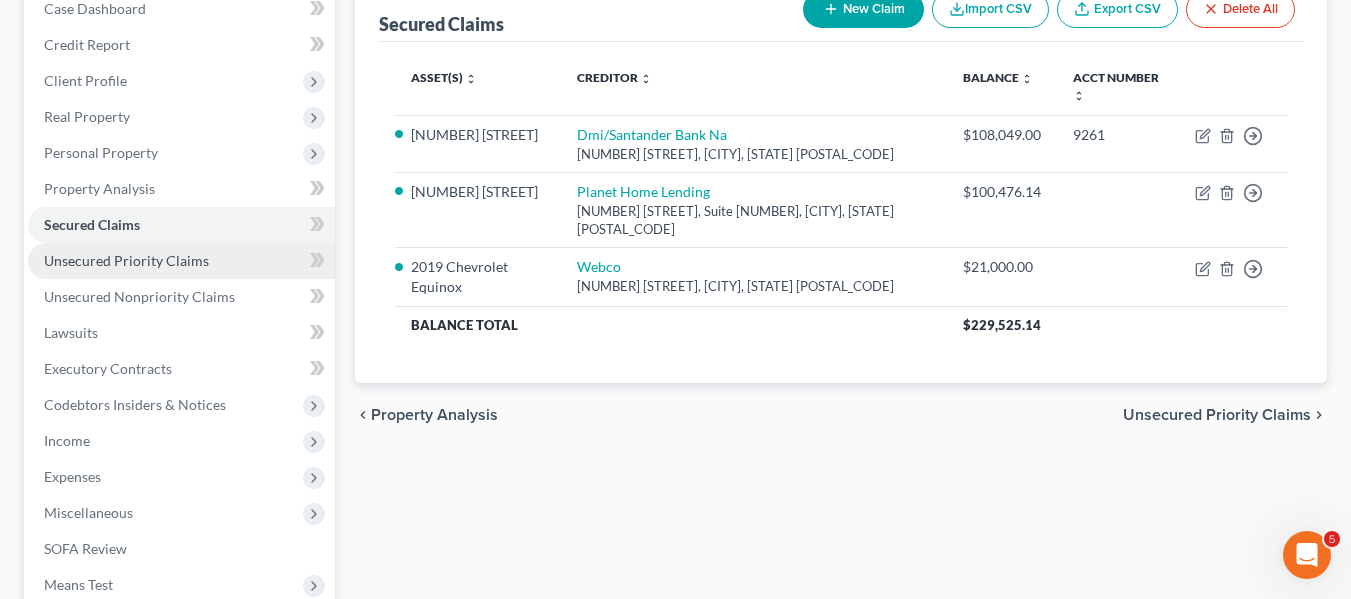 click on "Unsecured Priority Claims" at bounding box center [126, 260] 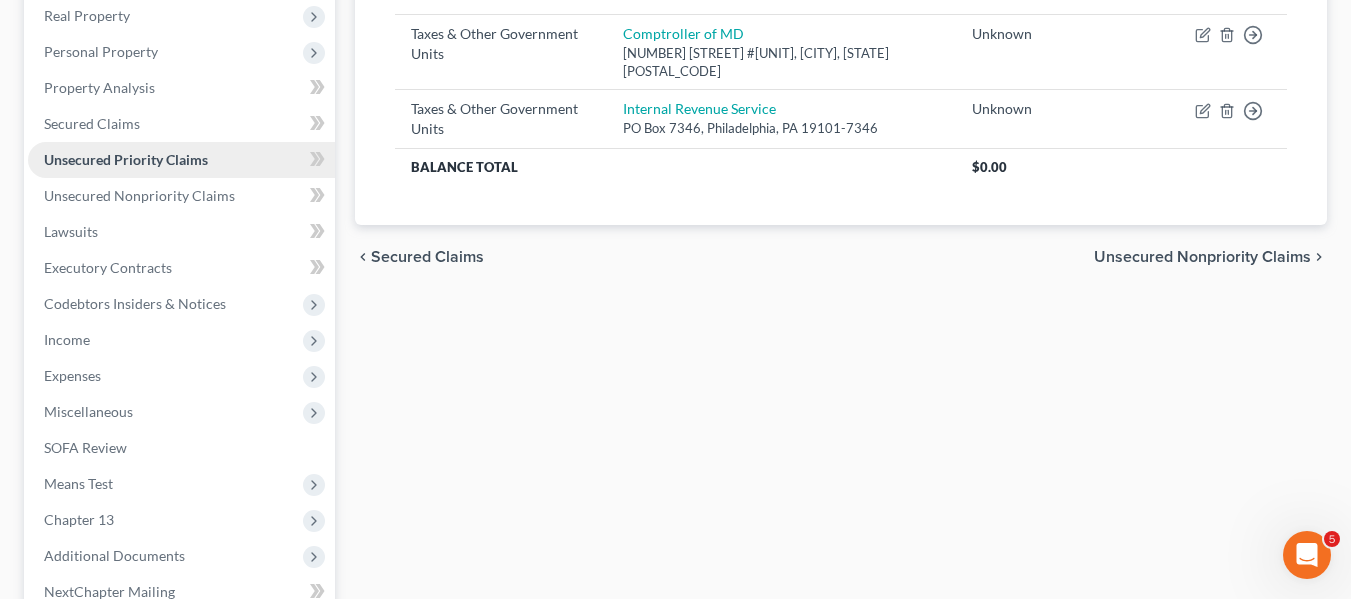 scroll, scrollTop: 320, scrollLeft: 0, axis: vertical 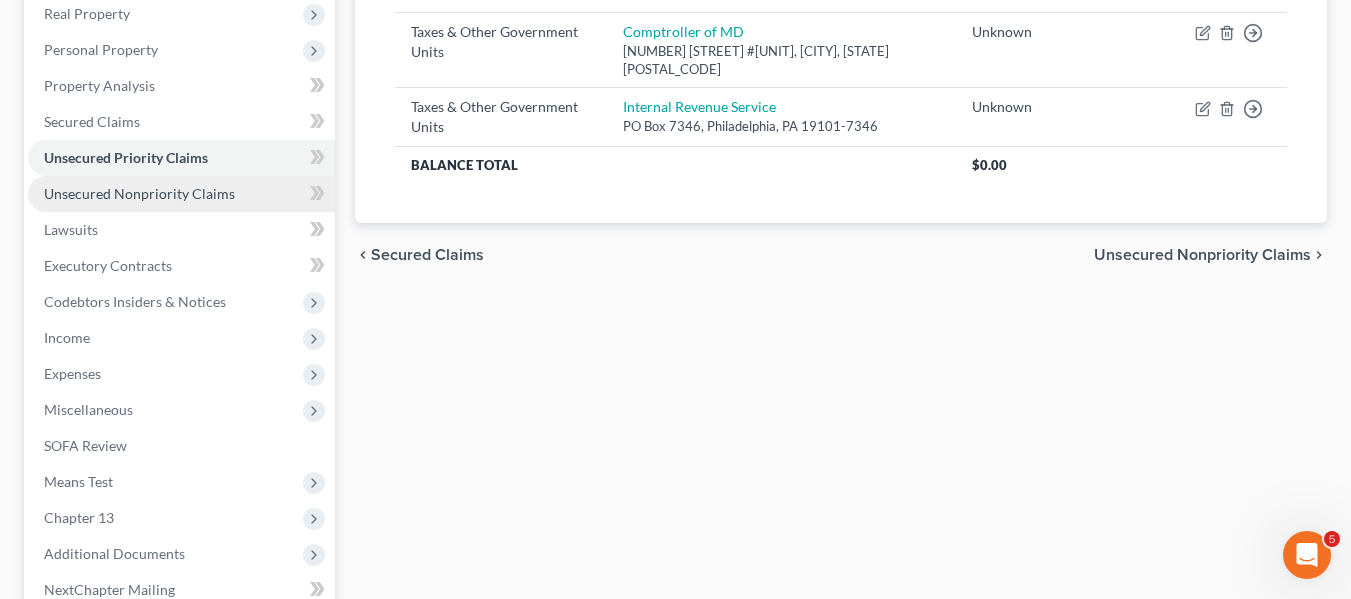 click on "Unsecured Nonpriority Claims" at bounding box center (181, 194) 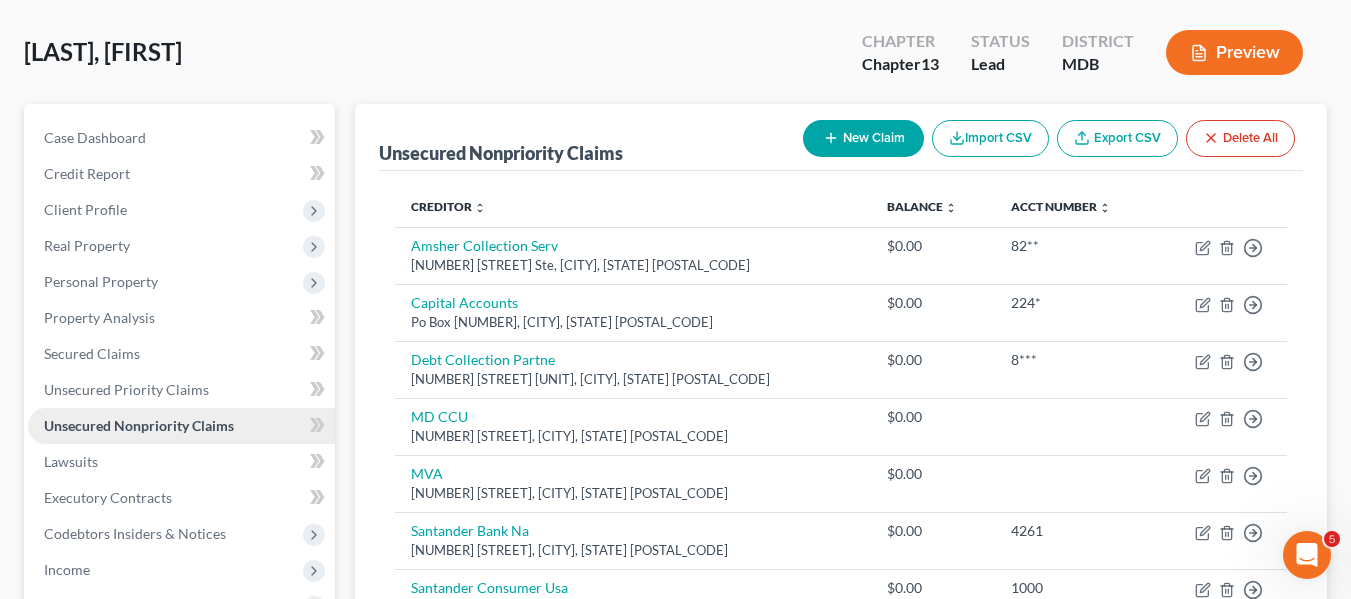 scroll, scrollTop: 86, scrollLeft: 0, axis: vertical 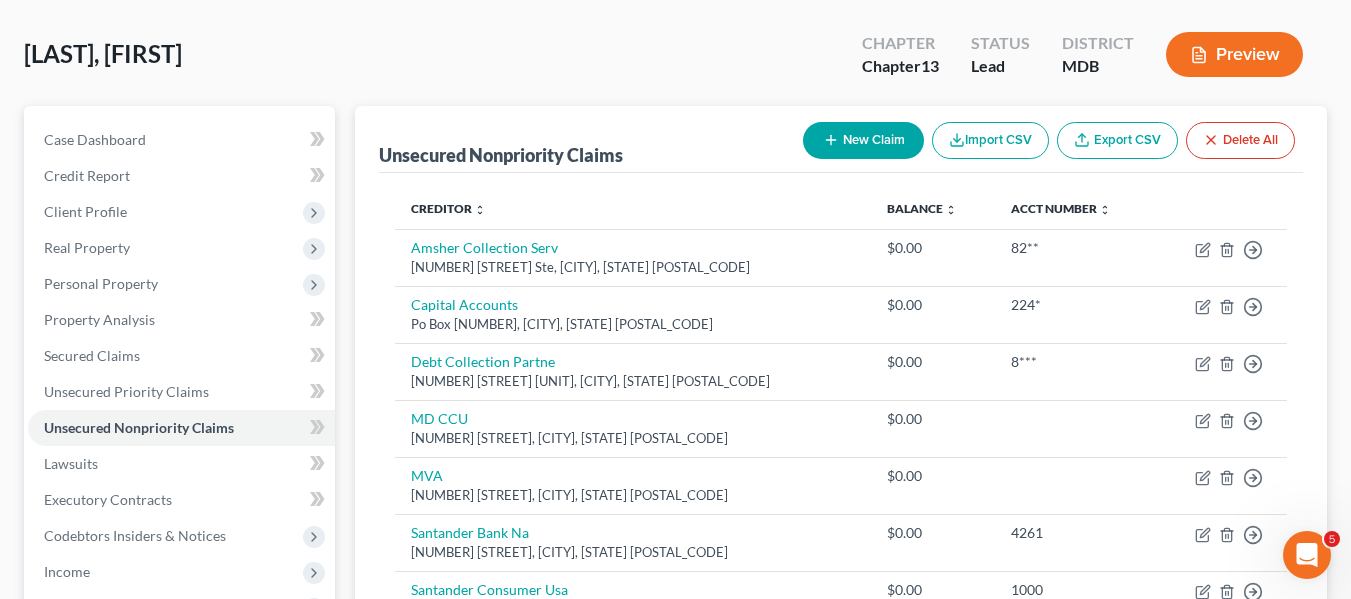 click 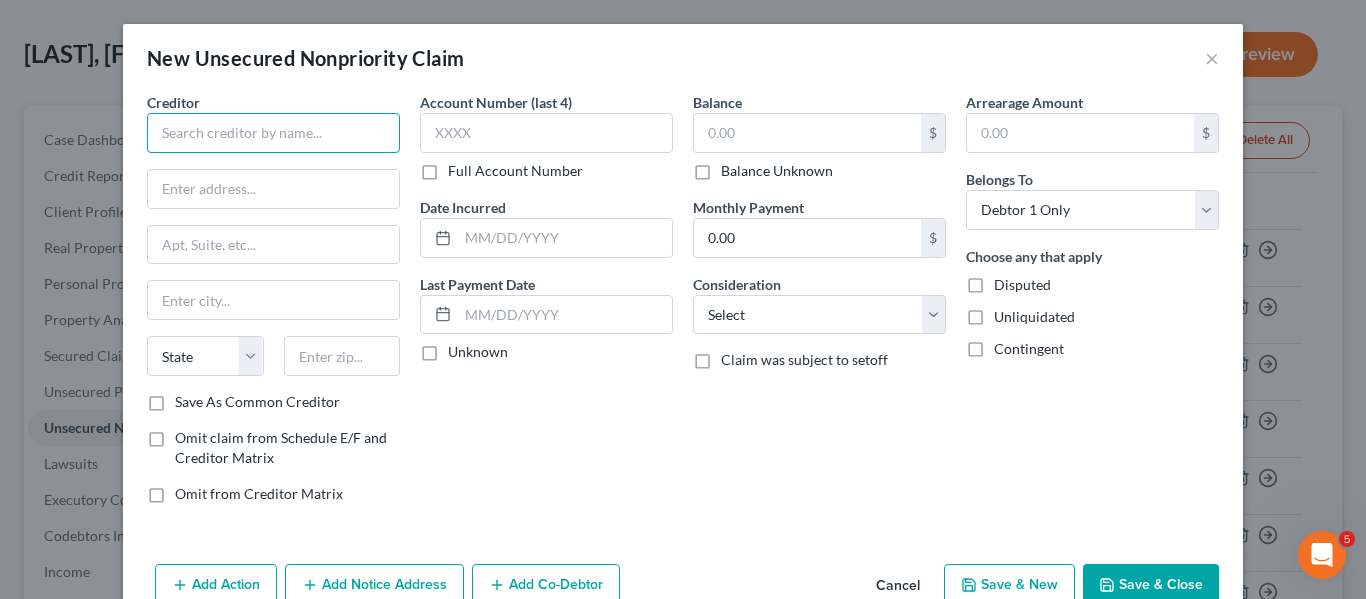 click at bounding box center [273, 133] 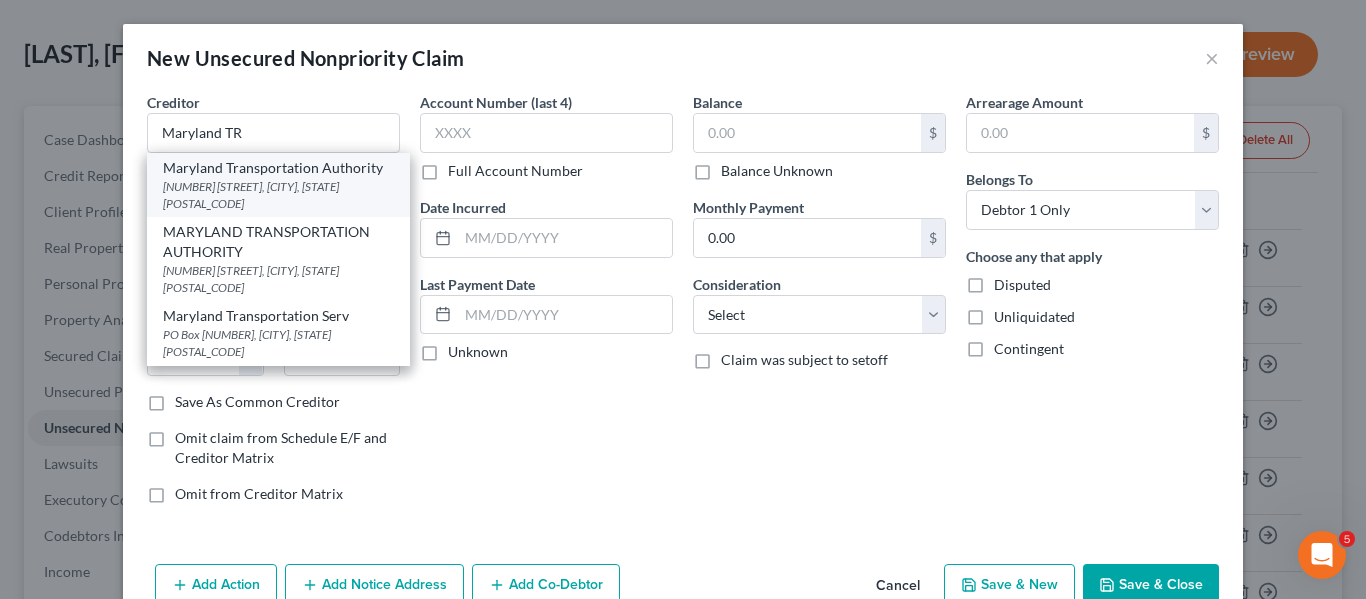 click on "[NUMBER] [STREET], [CITY], [STATE] [POSTAL_CODE]" at bounding box center [278, 195] 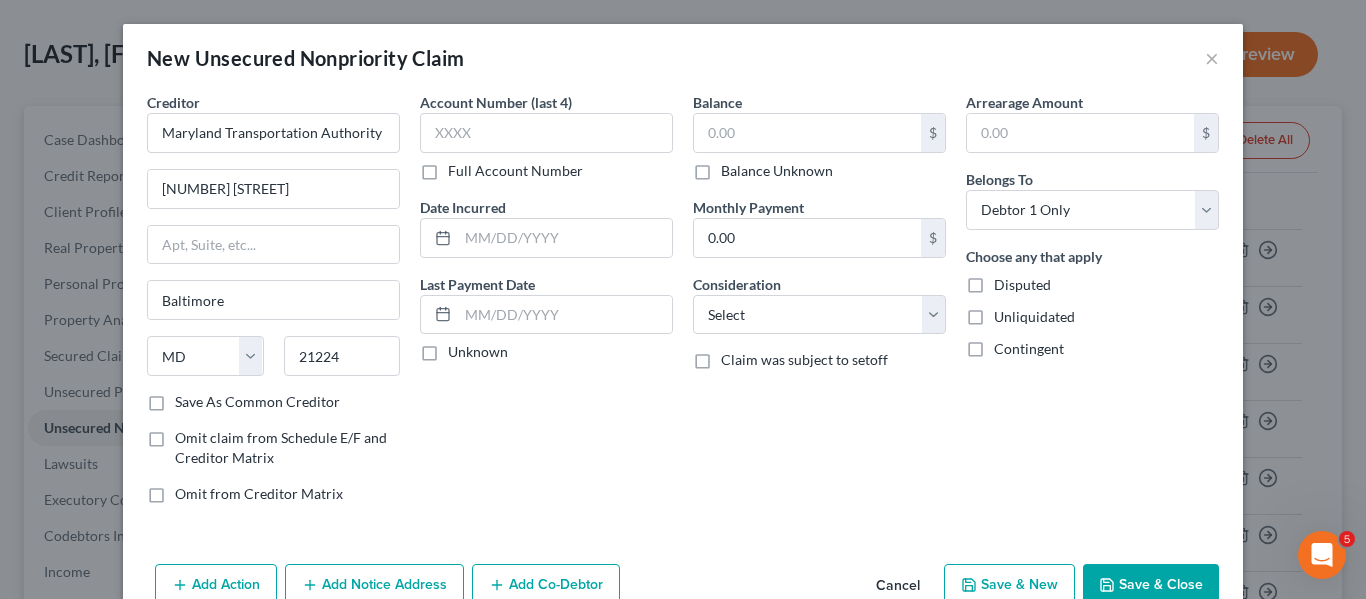 click on "Save & Close" at bounding box center (1151, 585) 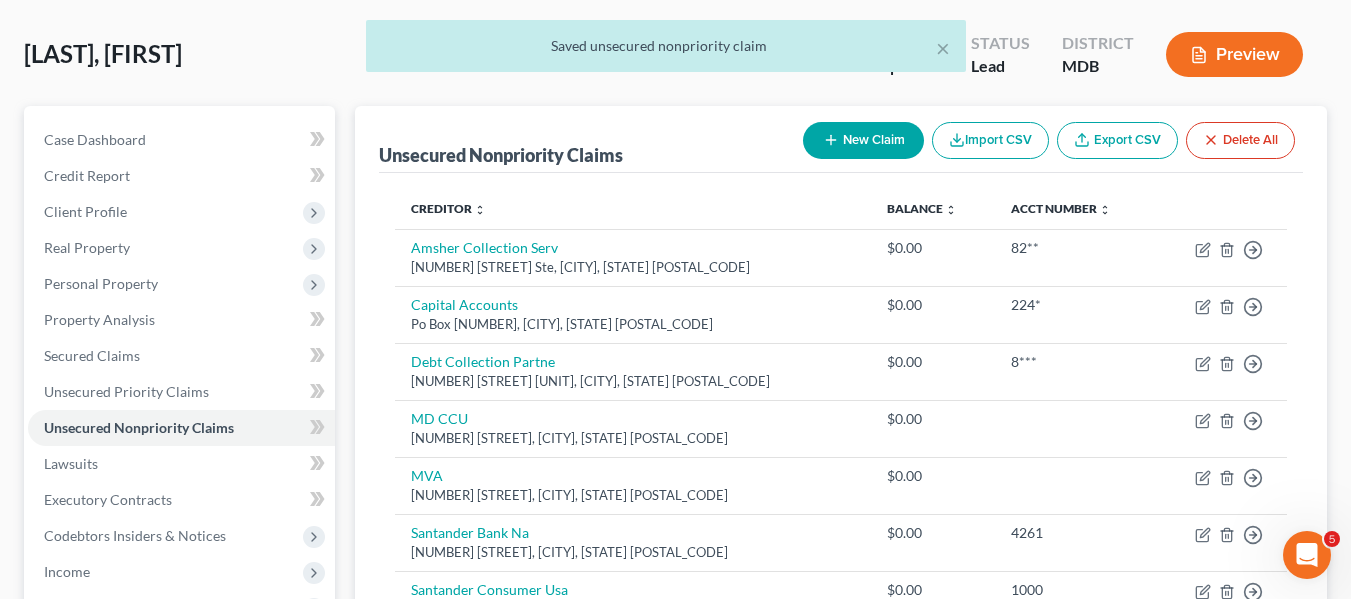 click 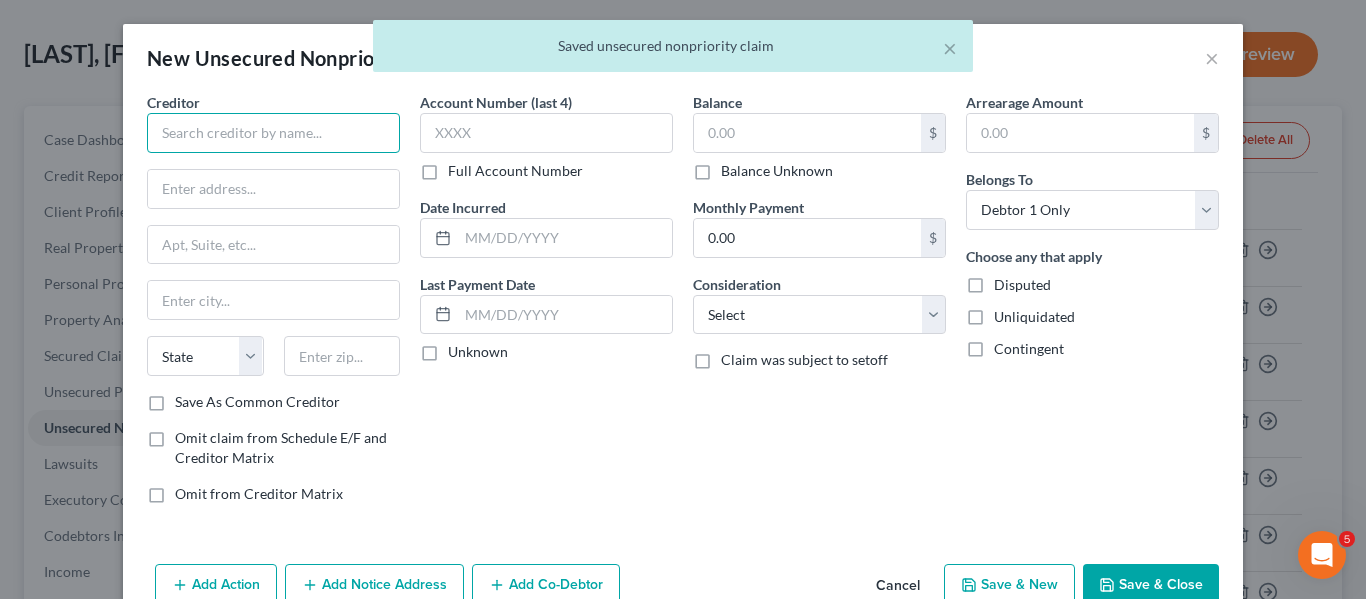 click at bounding box center [273, 133] 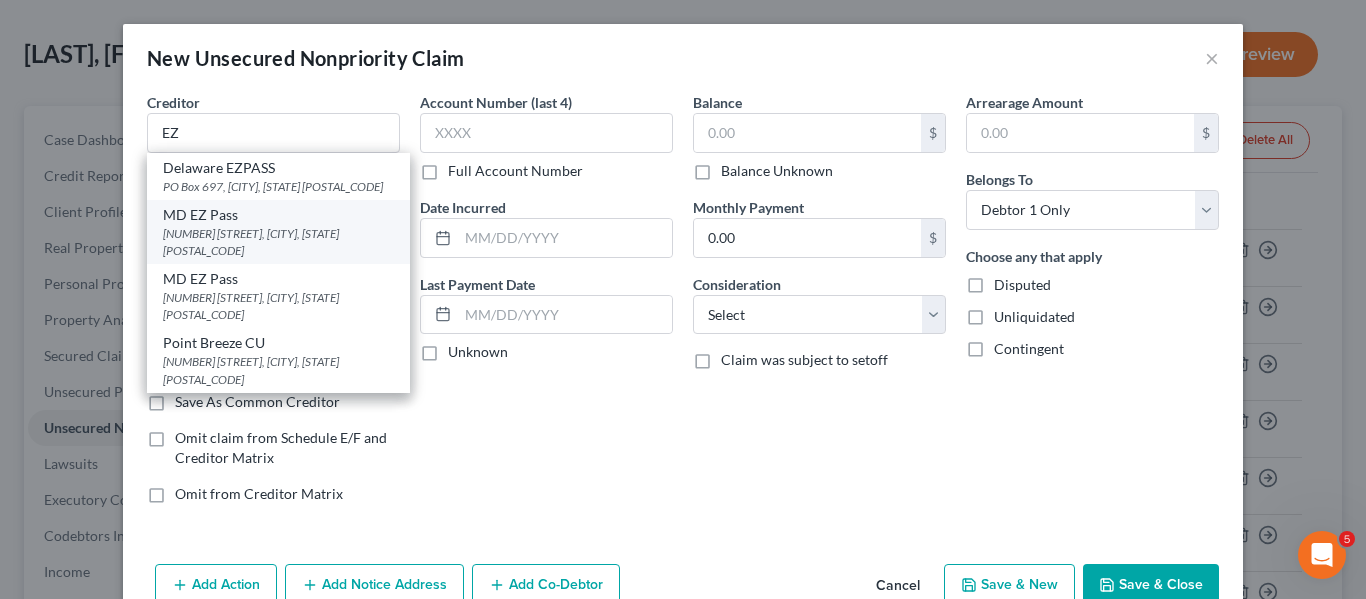 click on "MD  EZ Pass" at bounding box center [278, 215] 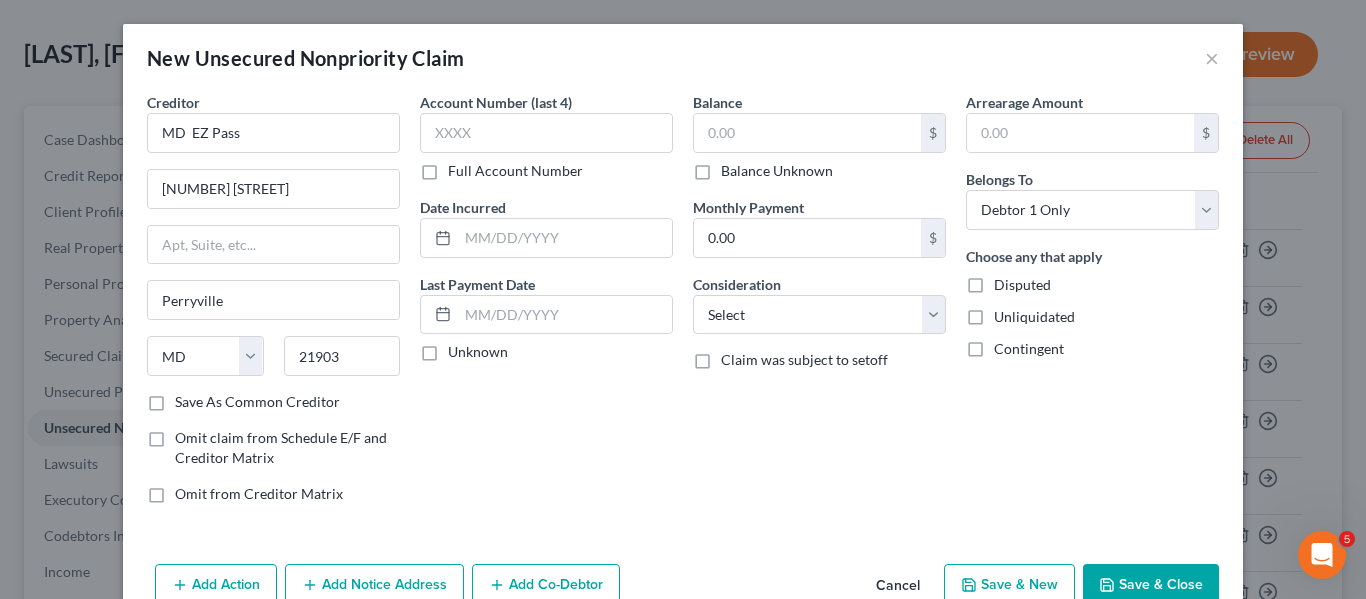 click 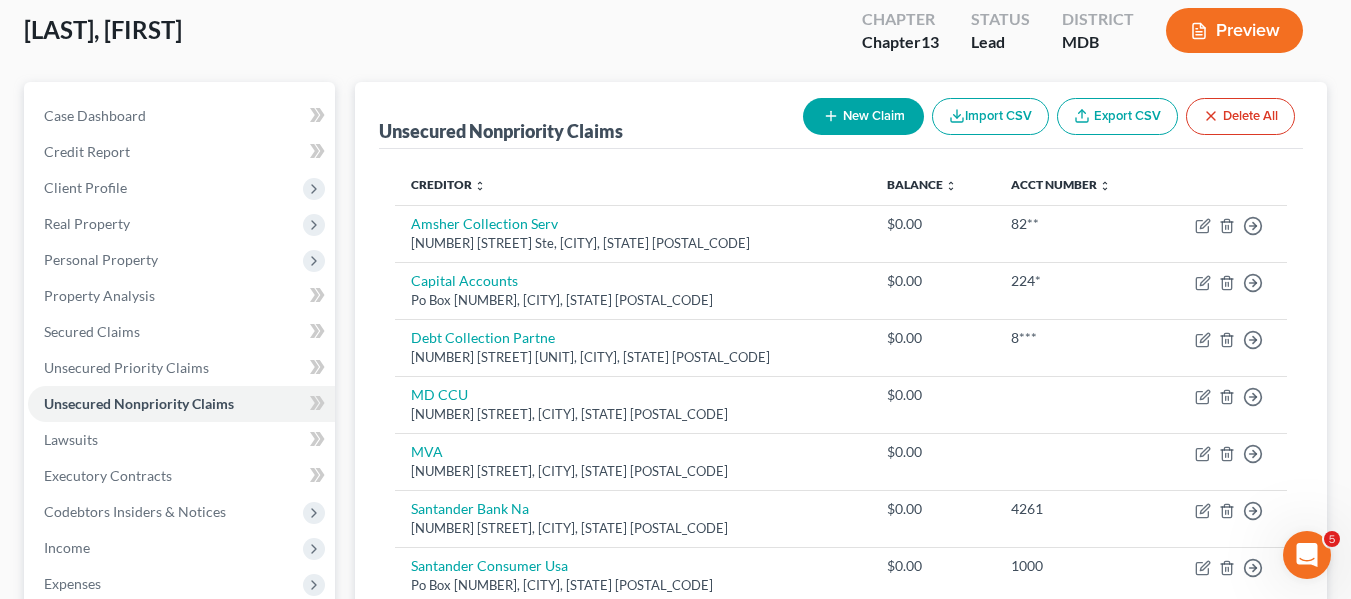 scroll, scrollTop: 111, scrollLeft: 0, axis: vertical 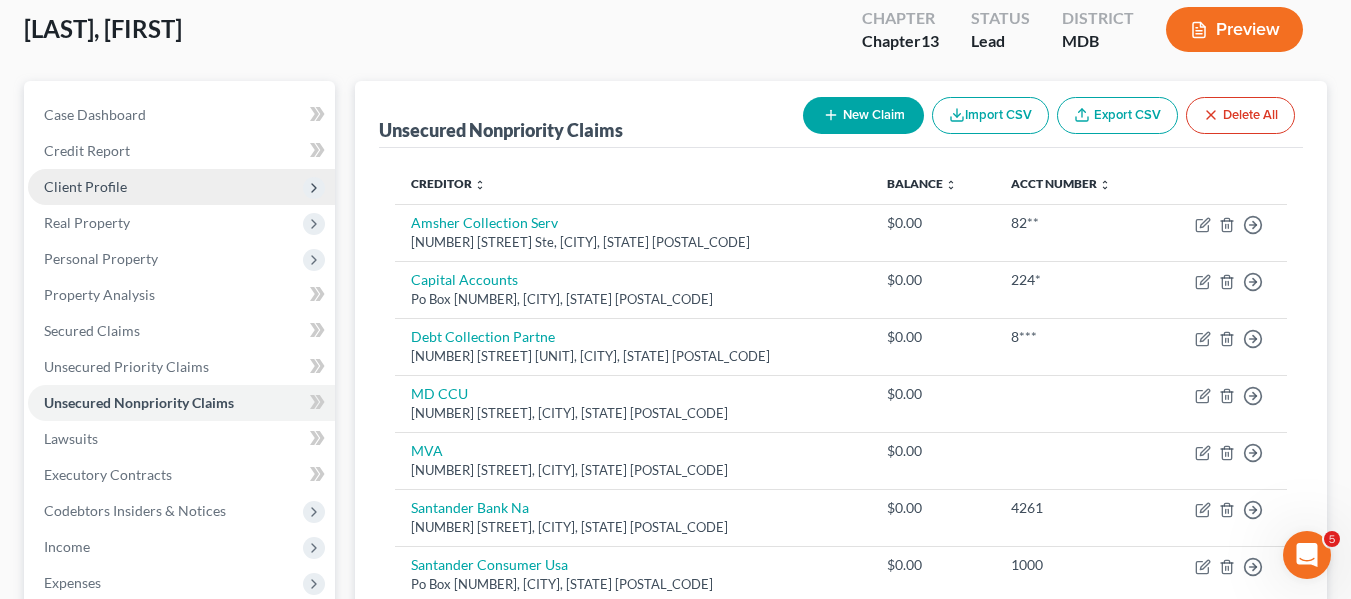 click on "Client Profile" at bounding box center (181, 187) 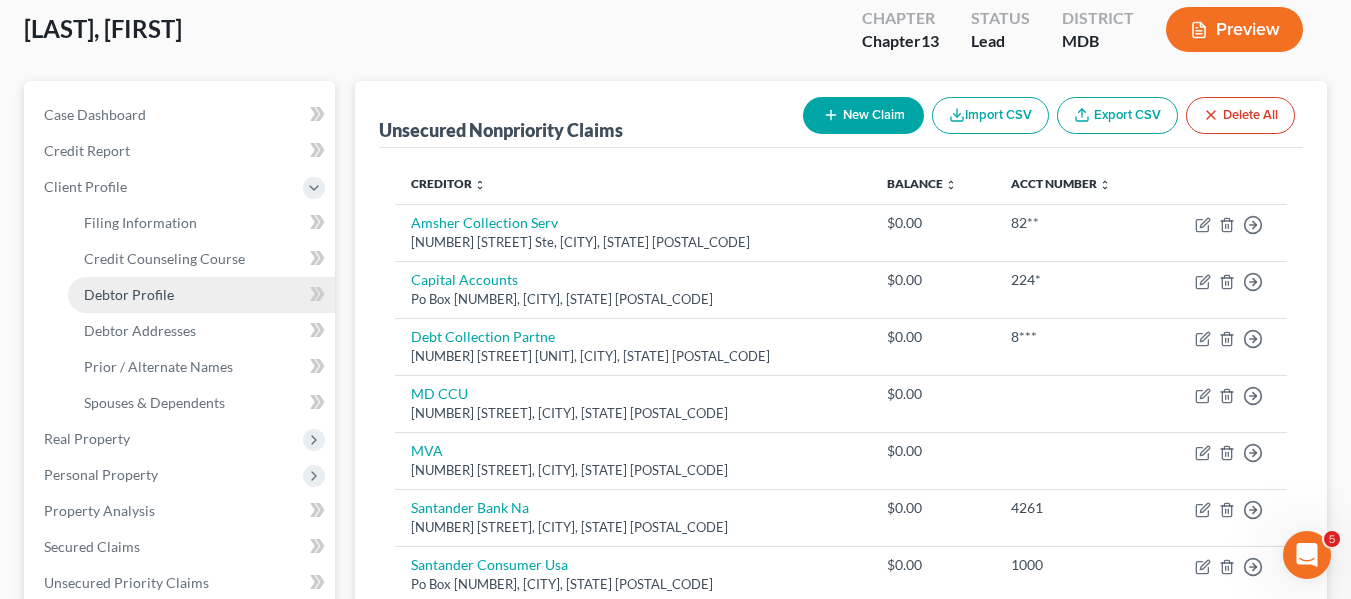 click on "Debtor Profile" at bounding box center [201, 295] 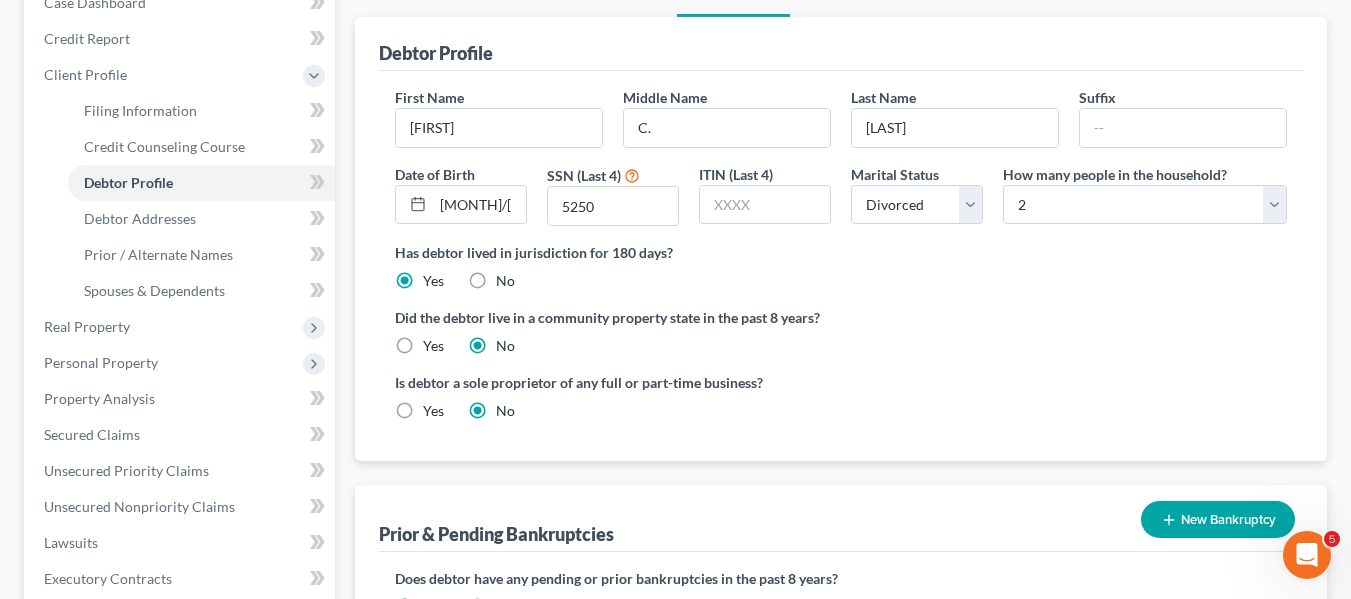scroll, scrollTop: 224, scrollLeft: 0, axis: vertical 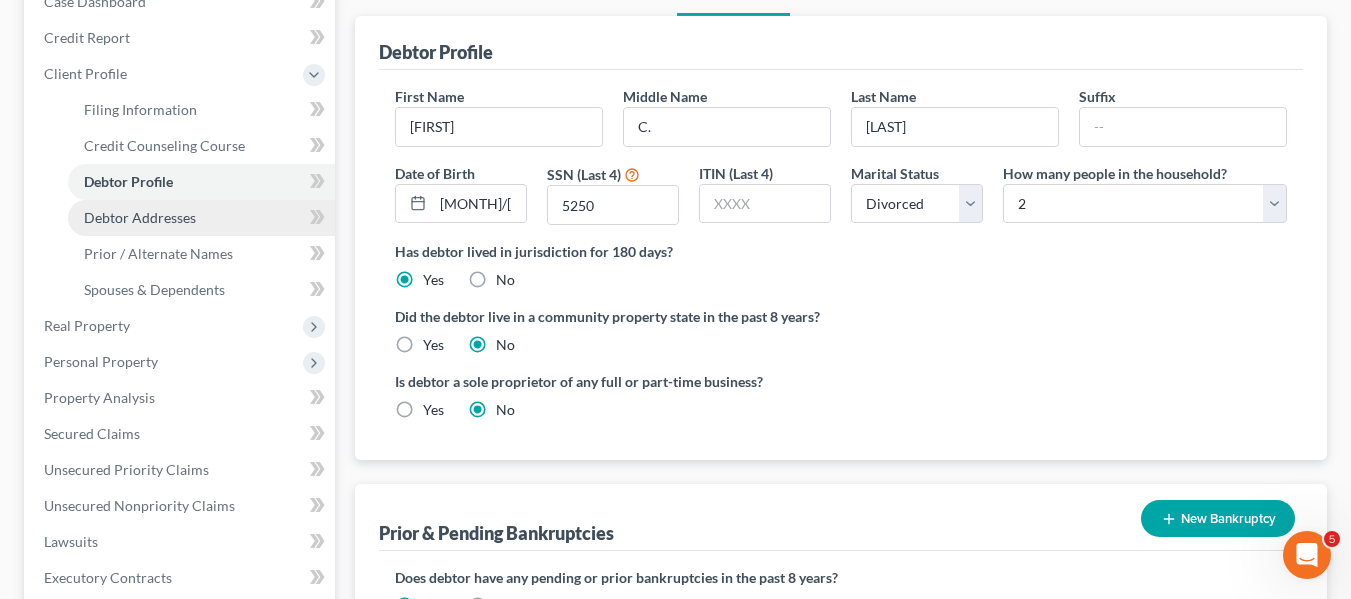click on "Debtor Addresses" at bounding box center (201, 218) 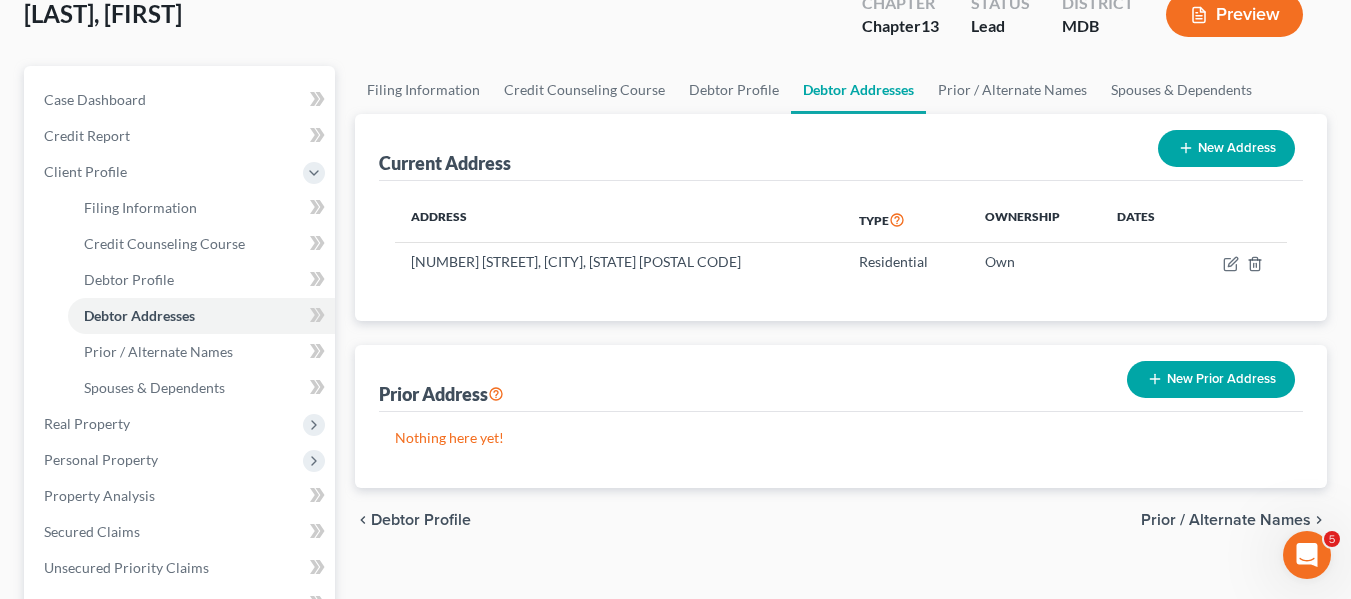 scroll, scrollTop: 134, scrollLeft: 0, axis: vertical 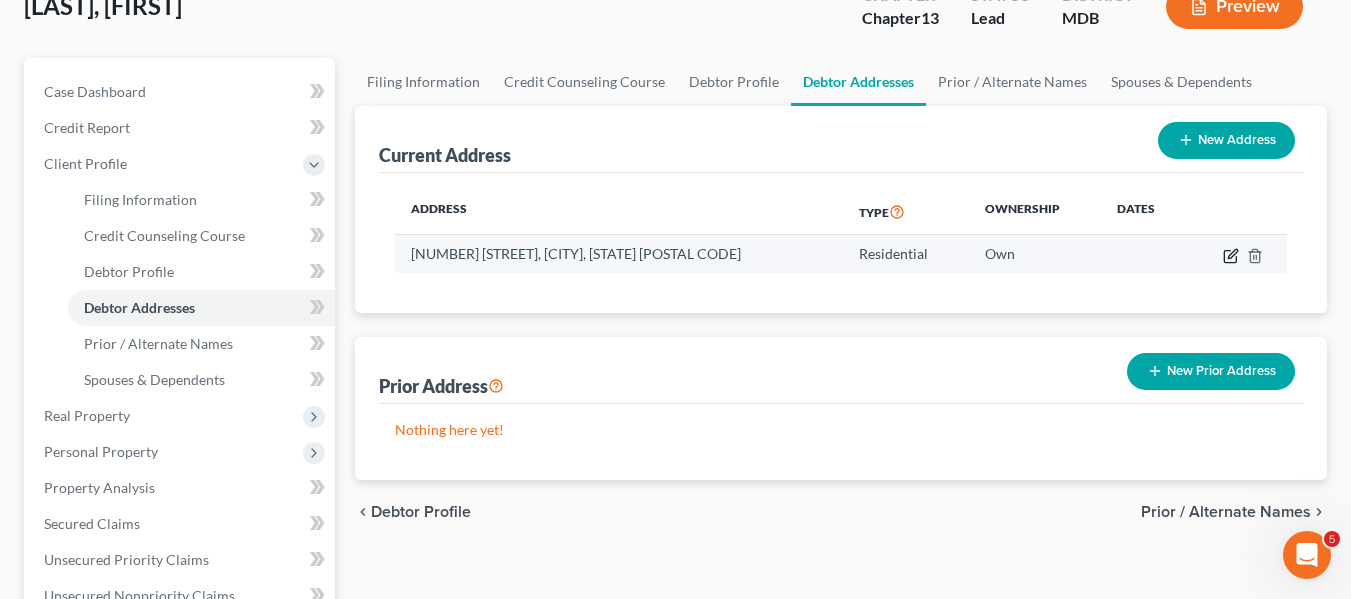 click 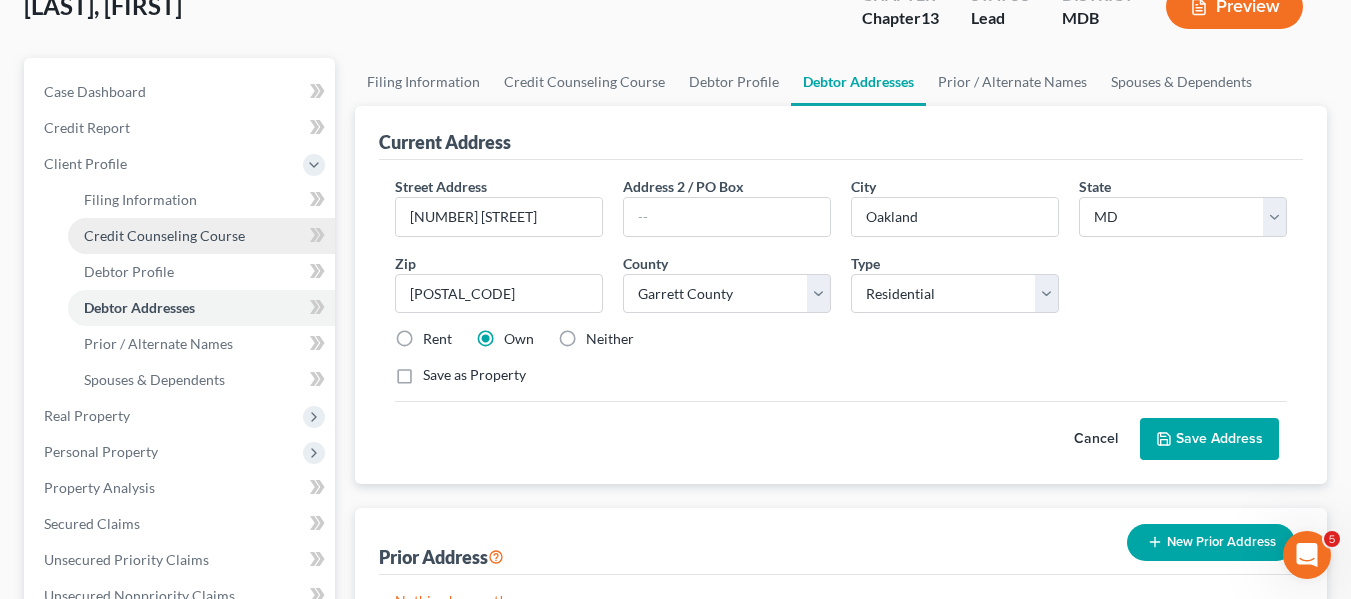 click on "Credit Counseling Course" at bounding box center (164, 235) 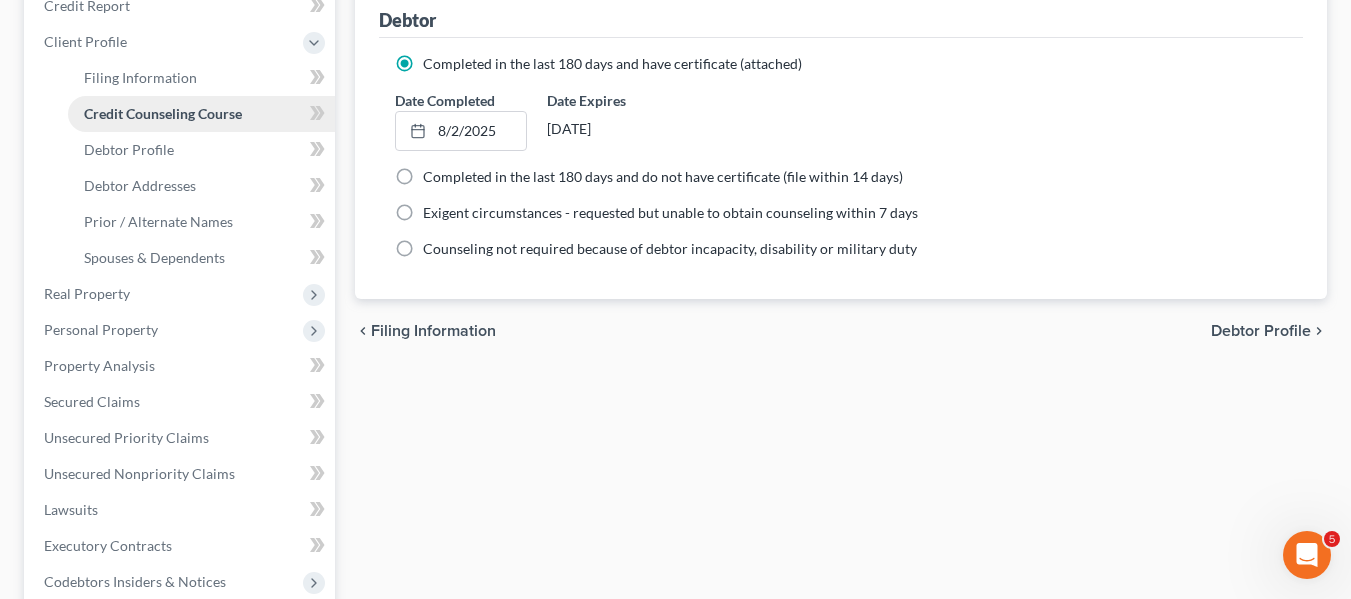 scroll, scrollTop: 257, scrollLeft: 0, axis: vertical 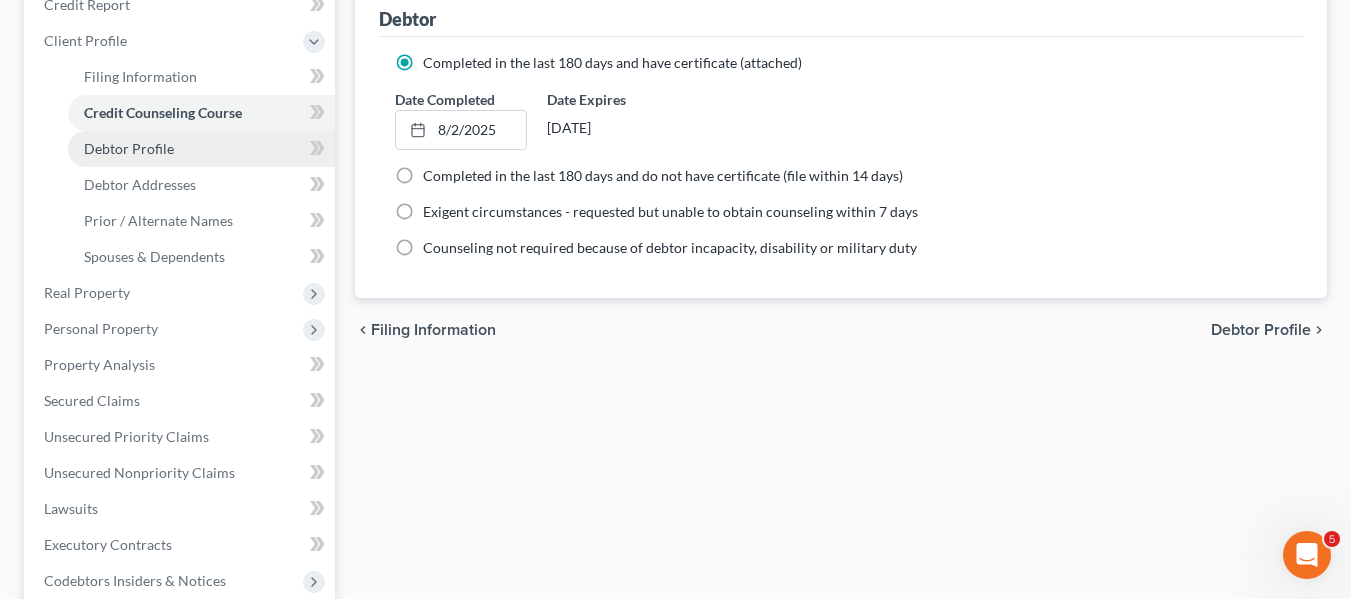 click on "Debtor Profile" at bounding box center [201, 149] 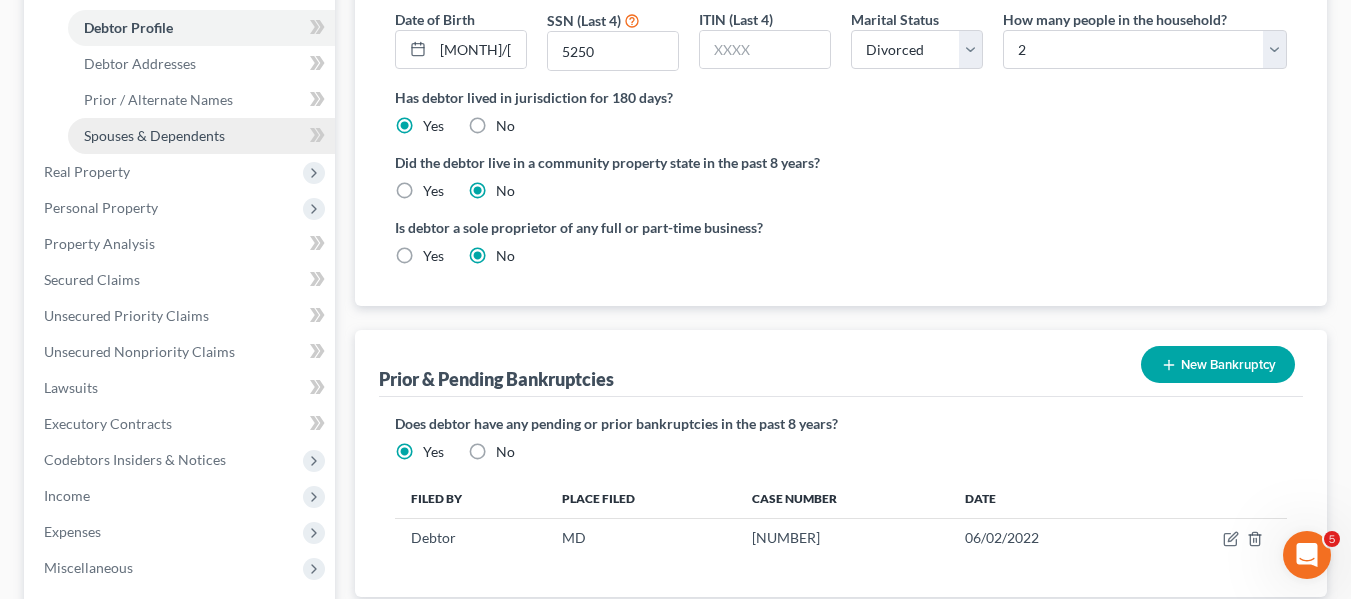 scroll, scrollTop: 375, scrollLeft: 0, axis: vertical 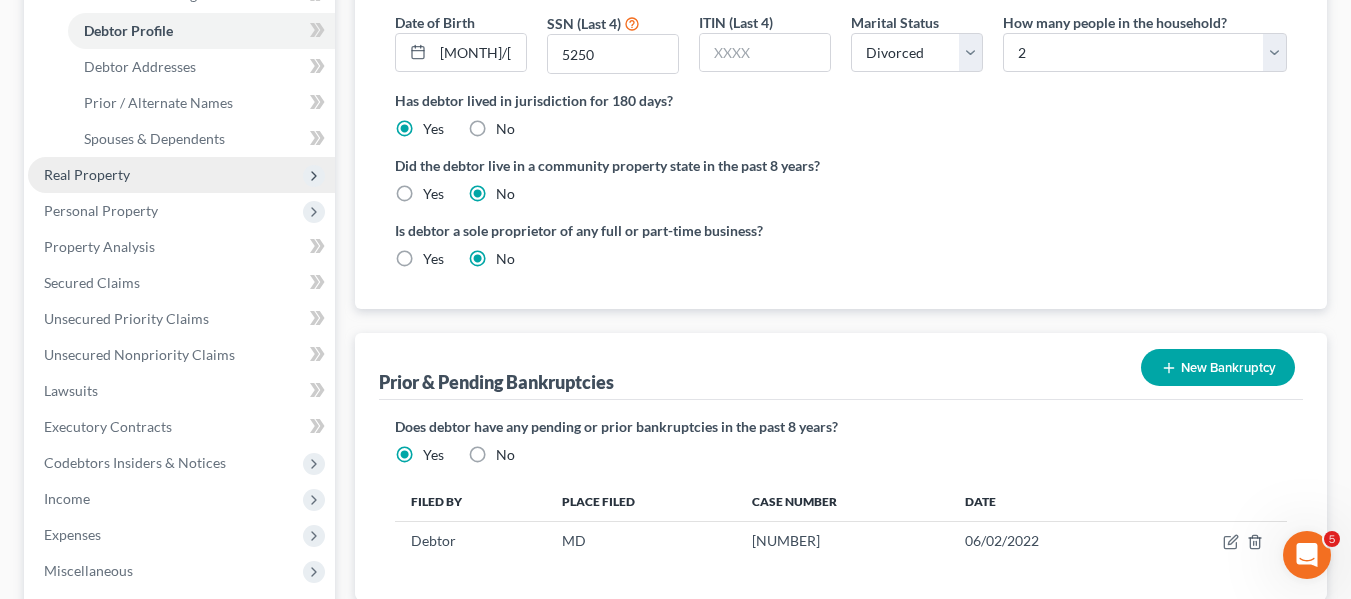 click on "Real Property" at bounding box center (87, 174) 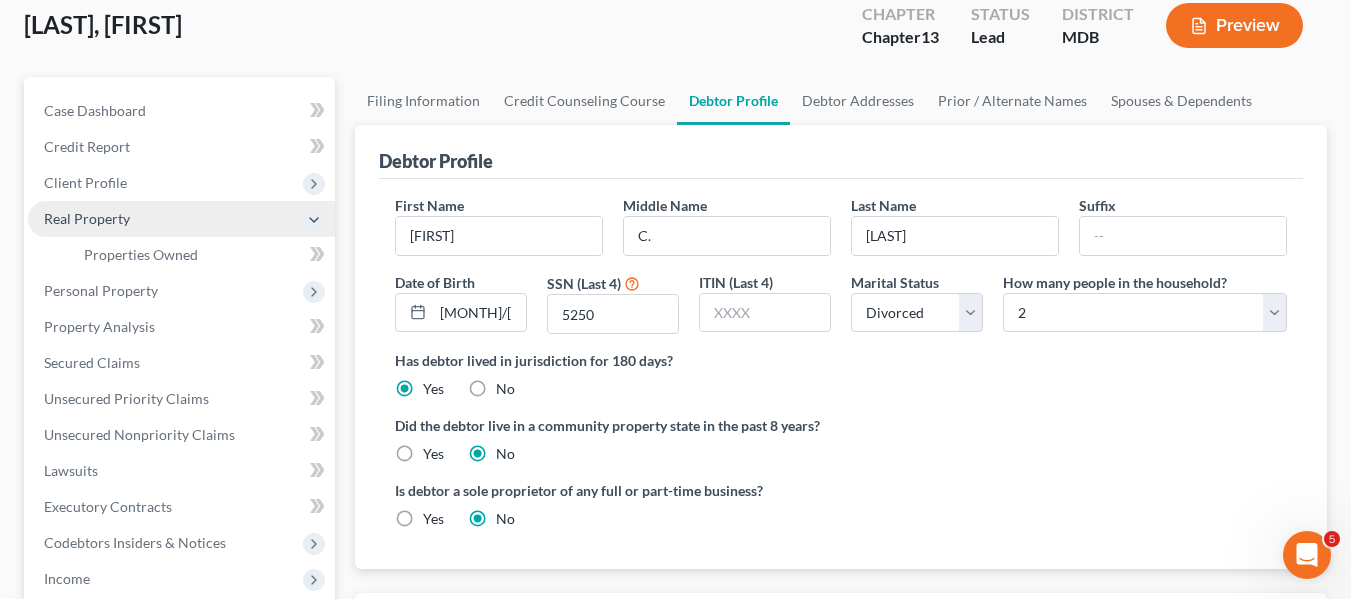 scroll, scrollTop: 114, scrollLeft: 0, axis: vertical 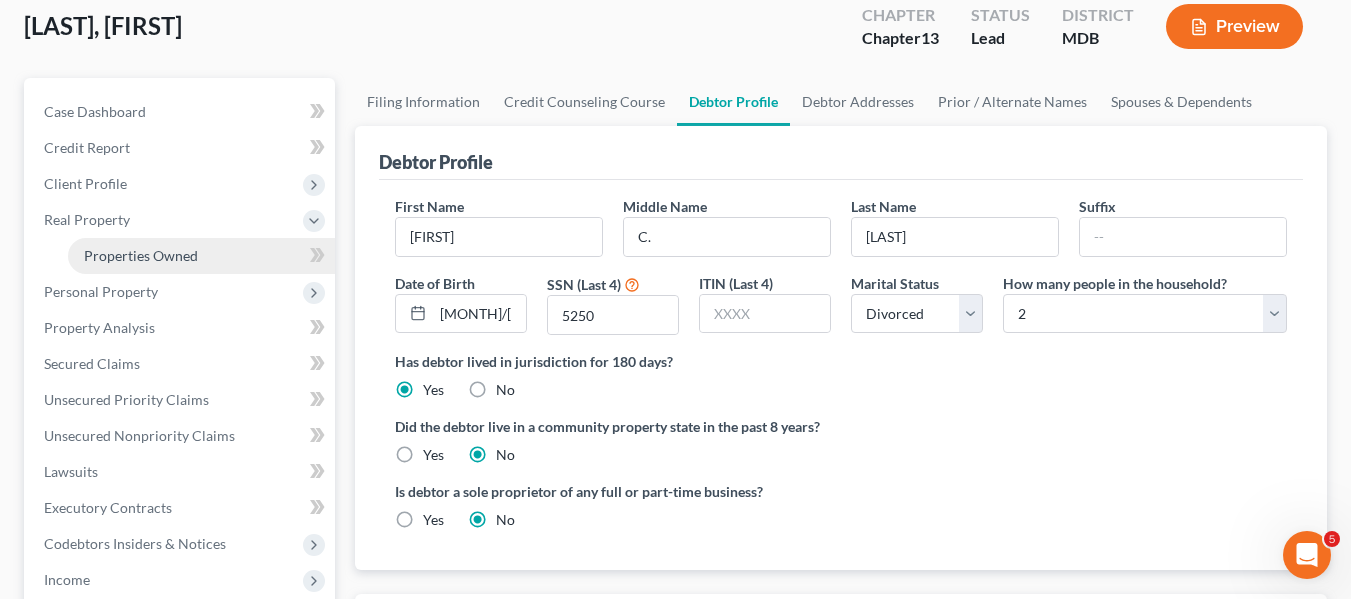 click on "Properties Owned" at bounding box center [141, 255] 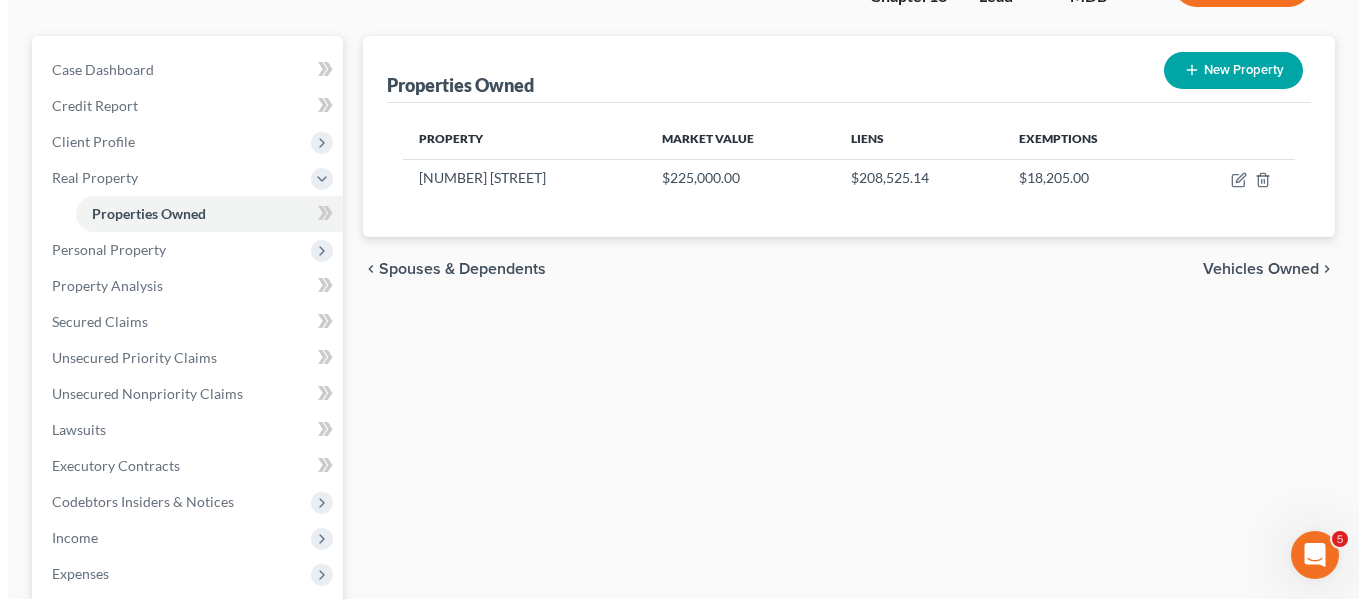 scroll, scrollTop: 157, scrollLeft: 0, axis: vertical 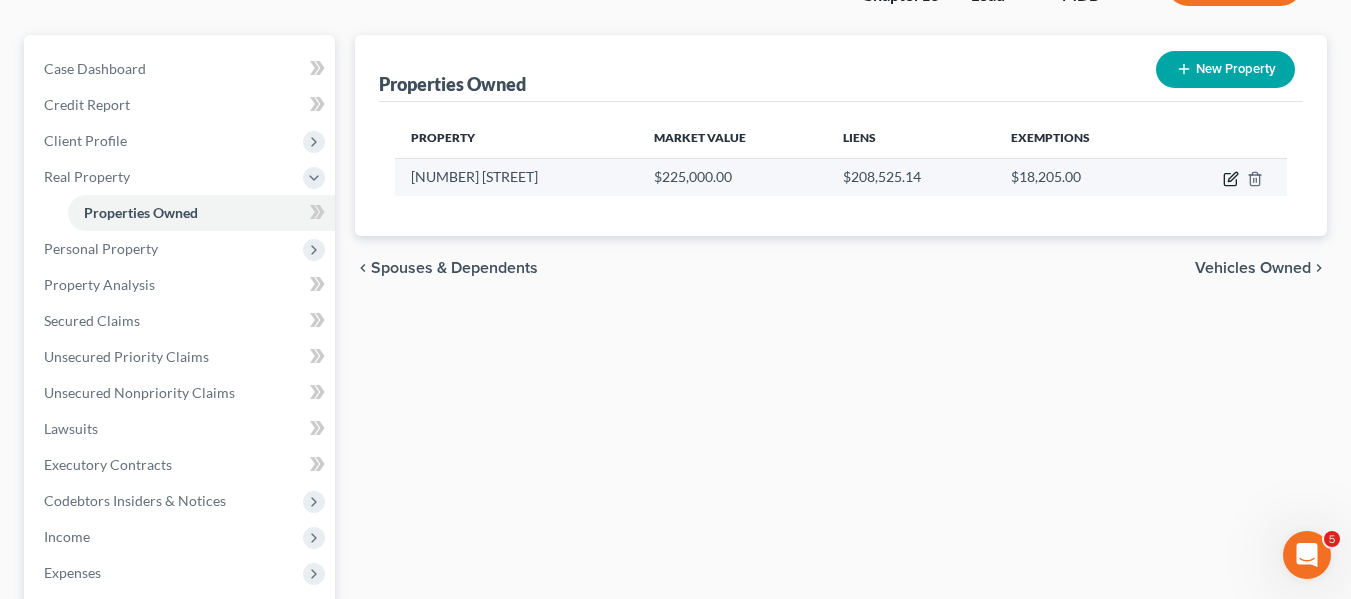 click 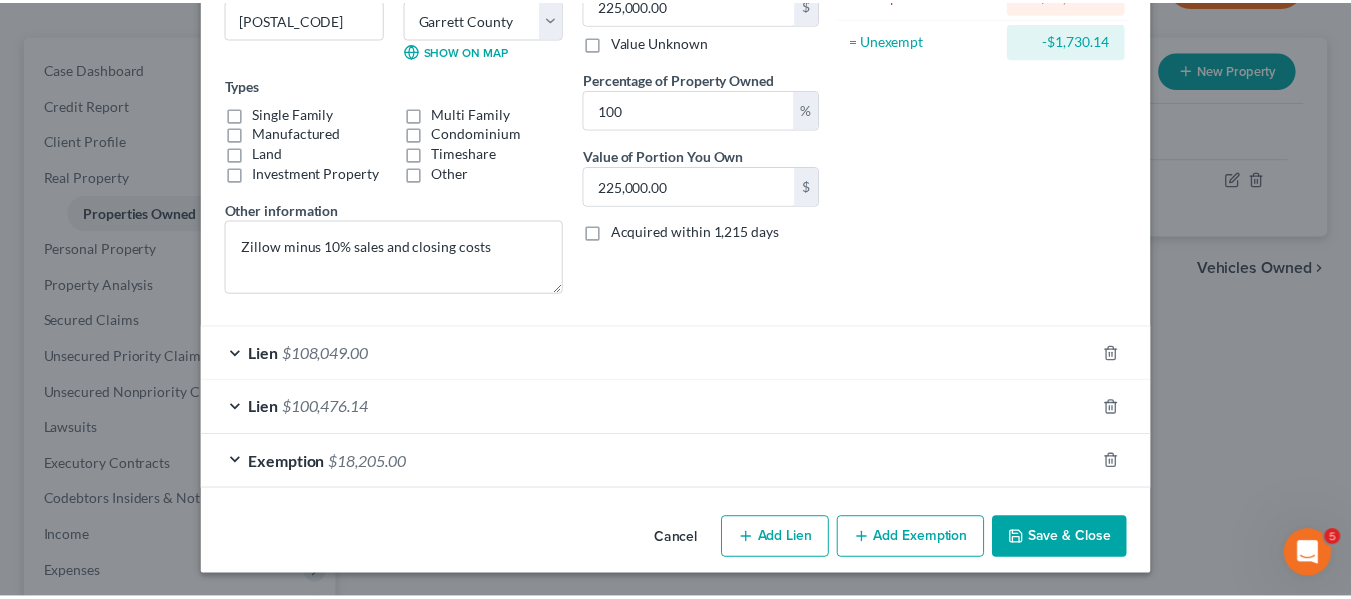 scroll, scrollTop: 283, scrollLeft: 0, axis: vertical 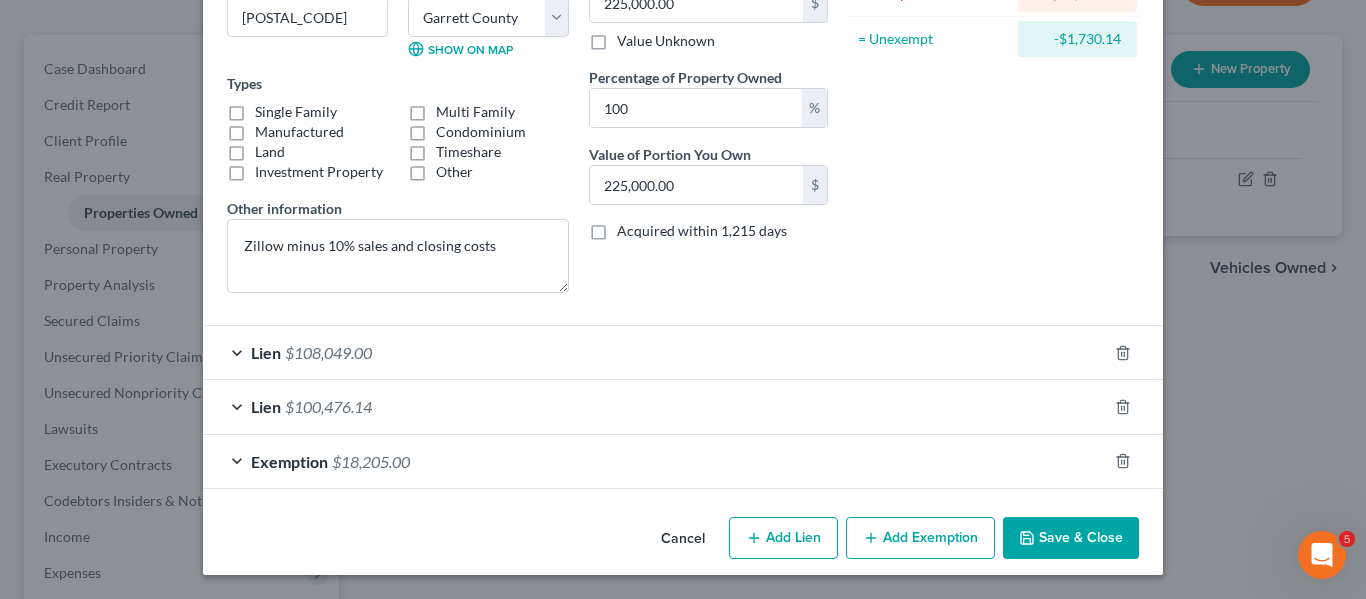 click on "Save & Close" at bounding box center [1071, 538] 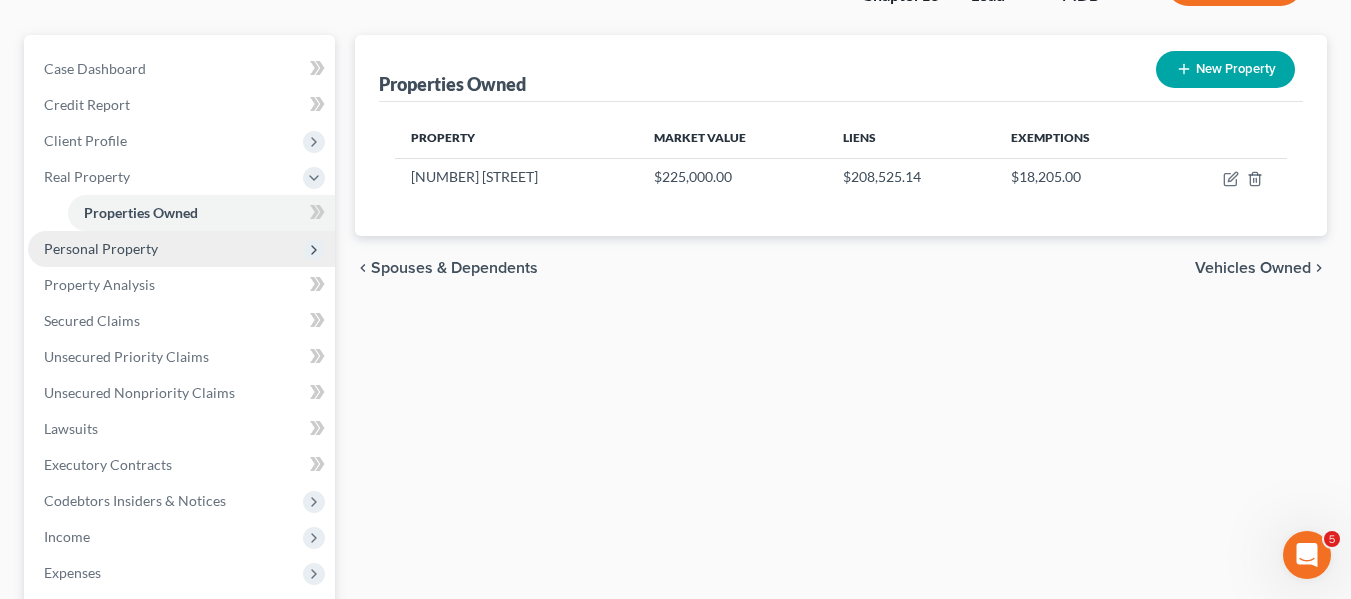 click on "Personal Property" at bounding box center [101, 248] 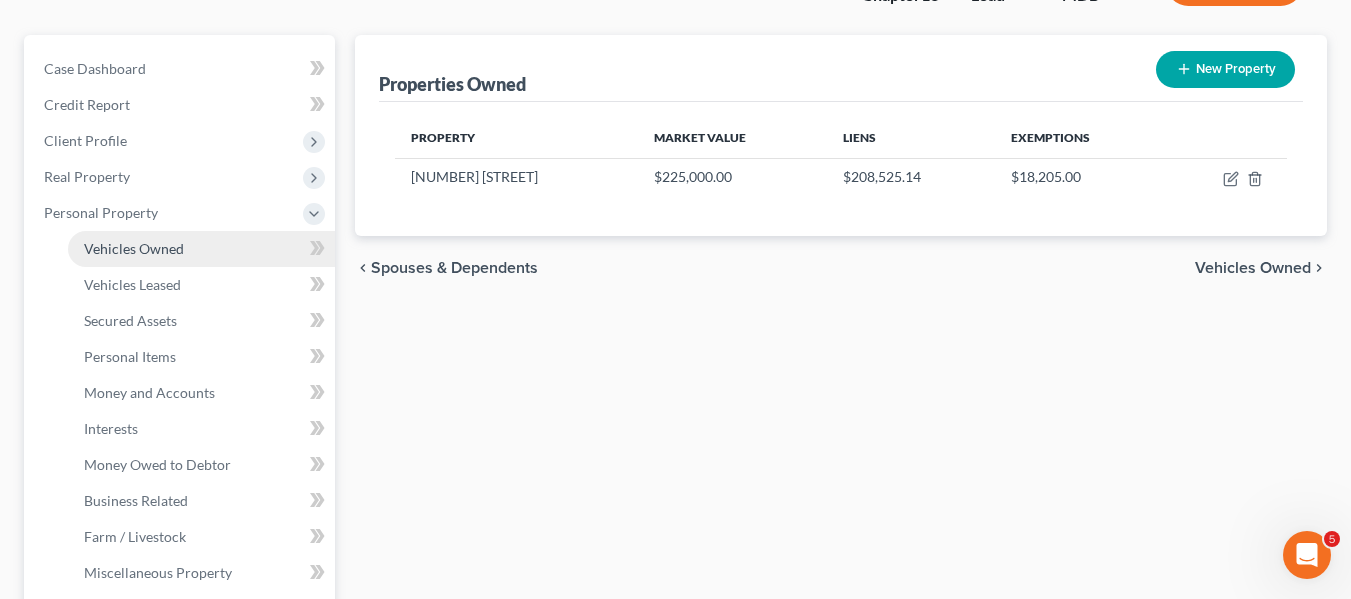 click on "Vehicles Owned" at bounding box center (134, 248) 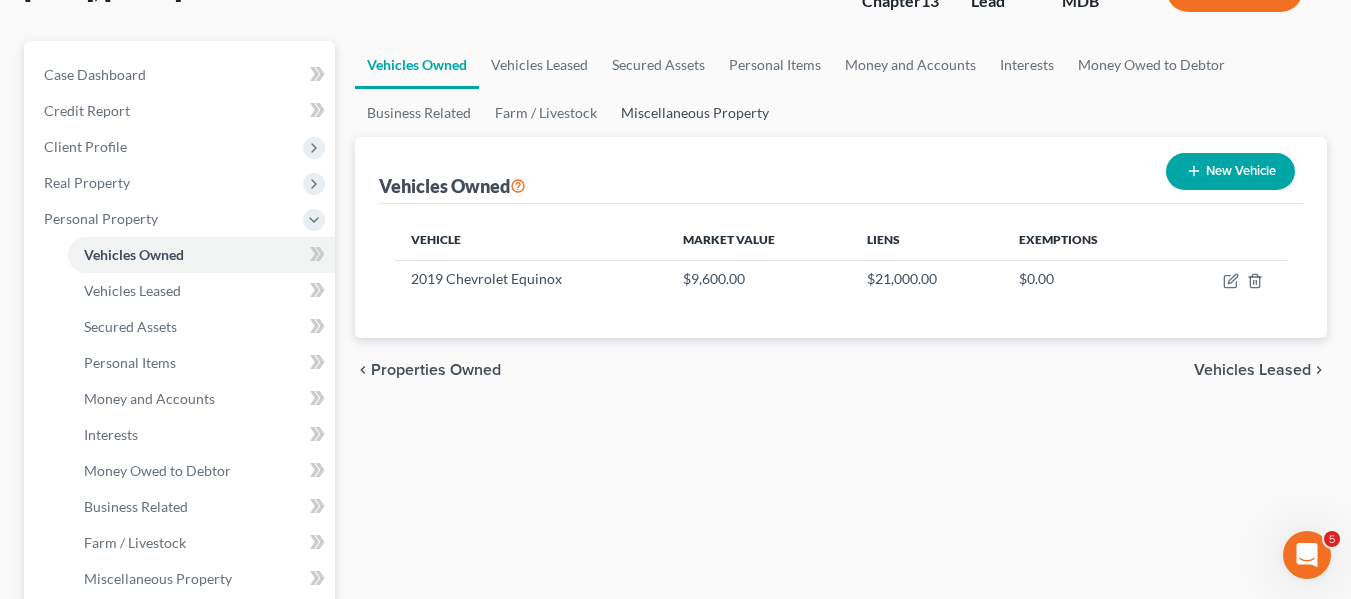 scroll, scrollTop: 152, scrollLeft: 0, axis: vertical 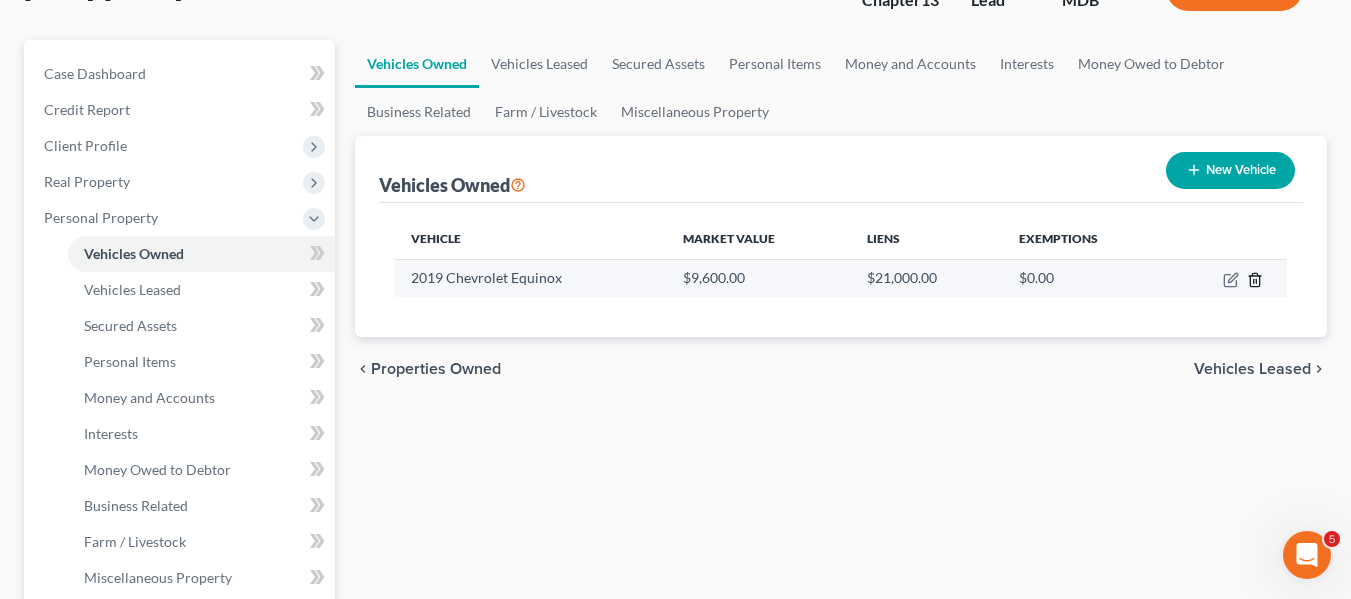 click 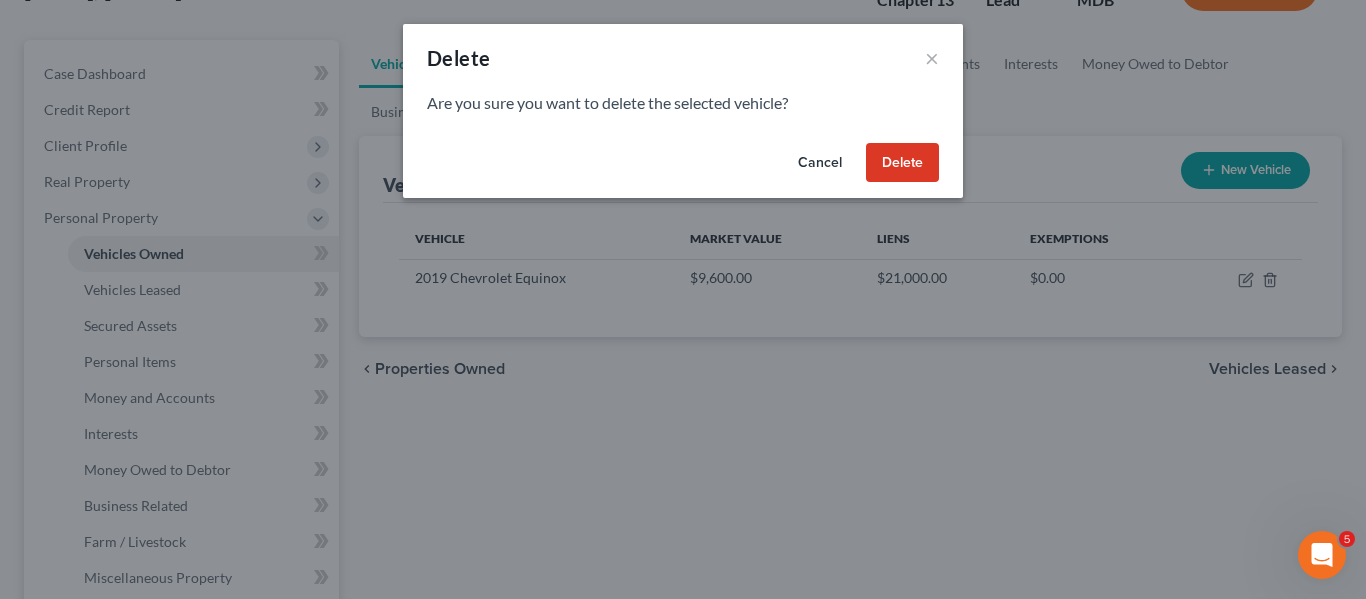click on "Delete" at bounding box center (902, 163) 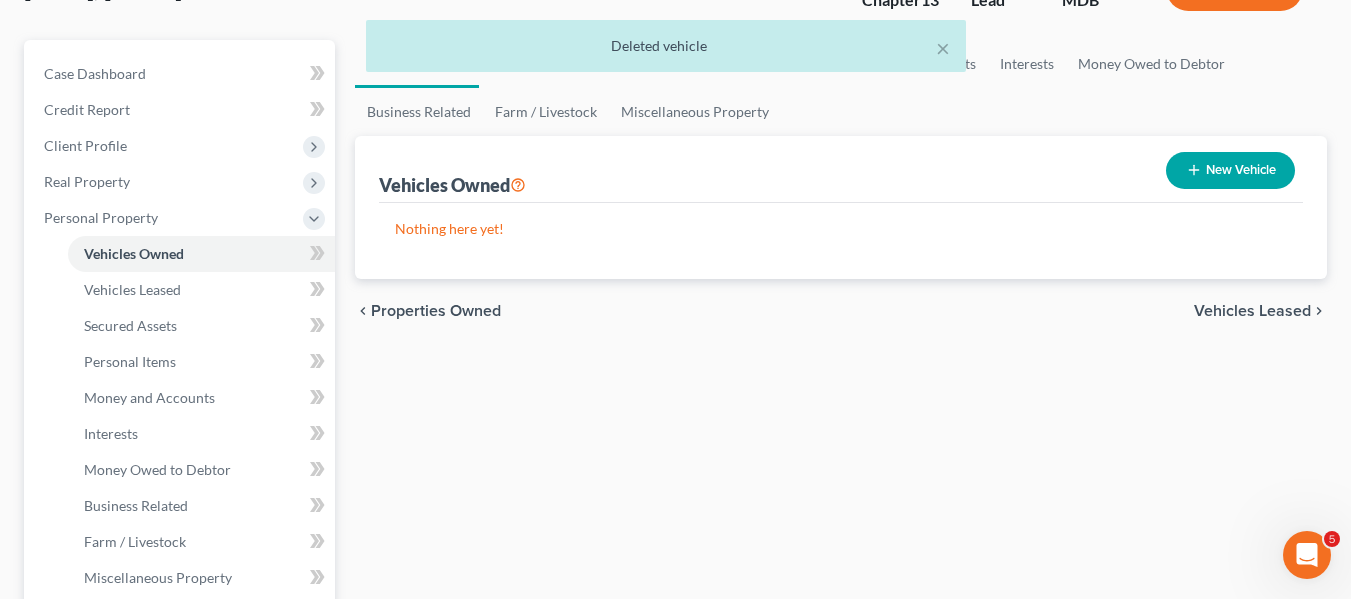 click 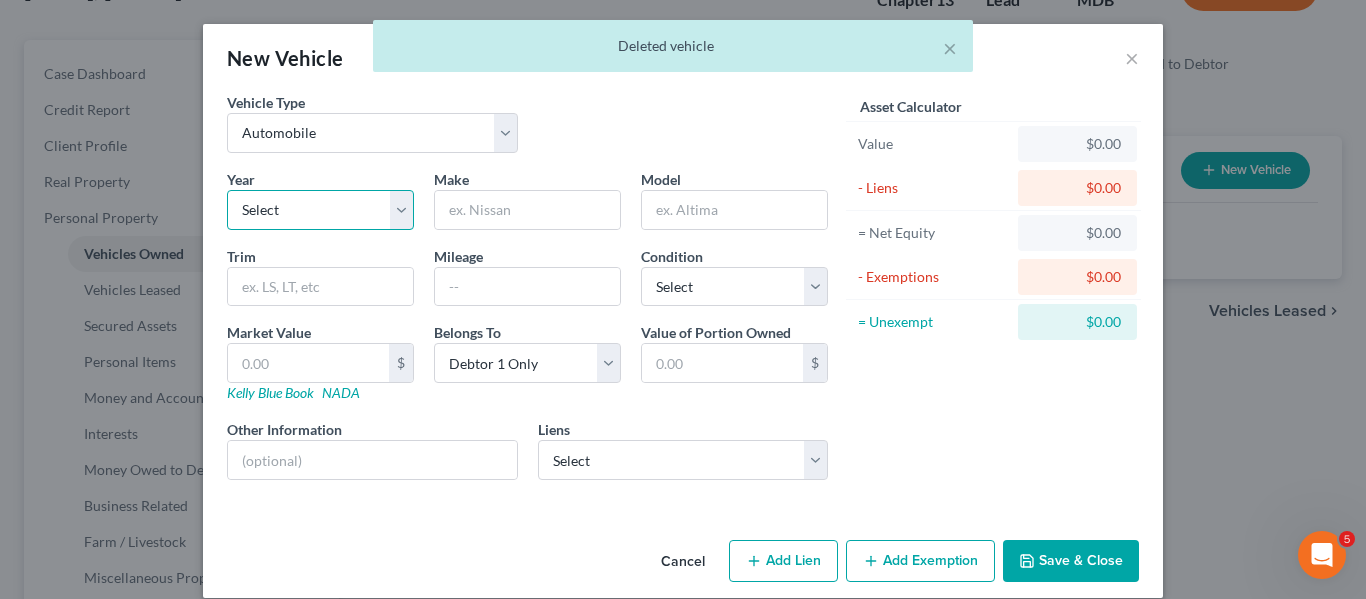 click on "Select 2026 2025 2024 2023 2022 2021 2020 2019 2018 2017 2016 2015 2014 2013 2012 2011 2010 2009 2008 2007 2006 2005 2004 2003 2002 2001 2000 1999 1998 1997 1996 1995 1994 1993 1992 1991 1990 1989 1988 1987 1986 1985 1984 1983 1982 1981 1980 1979 1978 1977 1976 1975 1974 1973 1972 1971 1970 1969 1968 1967 1966 1965 1964 1963 1962 1961 1960 1959 1958 1957 1956 1955 1954 1953 1952 1951 1950 1949 1948 1947 1946 1945 1944 1943 1942 1941 1940 1939 1938 1937 1936 1935 1934 1933 1932 1931 1930 1929 1928 1927 1926 1925 1924 1923 1922 1921 1920 1919 1918 1917 1916 1915 1914 1913 1912 1911 1910 1909 1908 1907 1906 1905 1904 1903 1902 1901" at bounding box center (320, 210) 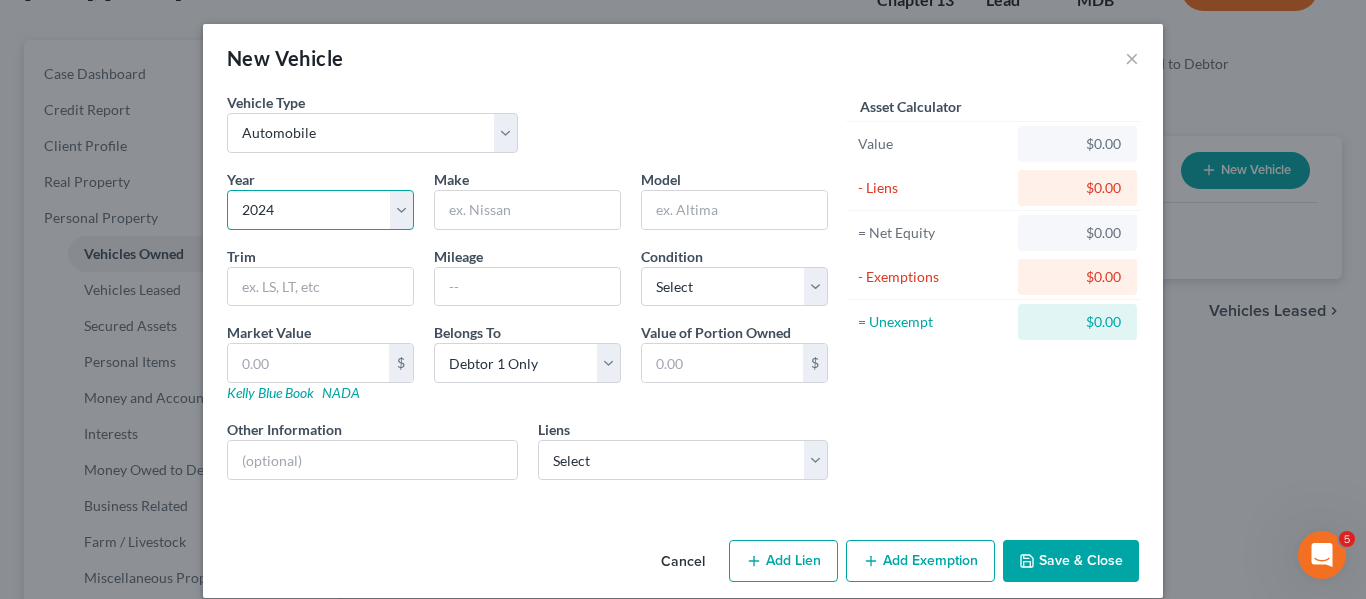 click on "Select 2026 2025 2024 2023 2022 2021 2020 2019 2018 2017 2016 2015 2014 2013 2012 2011 2010 2009 2008 2007 2006 2005 2004 2003 2002 2001 2000 1999 1998 1997 1996 1995 1994 1993 1992 1991 1990 1989 1988 1987 1986 1985 1984 1983 1982 1981 1980 1979 1978 1977 1976 1975 1974 1973 1972 1971 1970 1969 1968 1967 1966 1965 1964 1963 1962 1961 1960 1959 1958 1957 1956 1955 1954 1953 1952 1951 1950 1949 1948 1947 1946 1945 1944 1943 1942 1941 1940 1939 1938 1937 1936 1935 1934 1933 1932 1931 1930 1929 1928 1927 1926 1925 1924 1923 1922 1921 1920 1919 1918 1917 1916 1915 1914 1913 1912 1911 1910 1909 1908 1907 1906 1905 1904 1903 1902 1901" at bounding box center (320, 210) 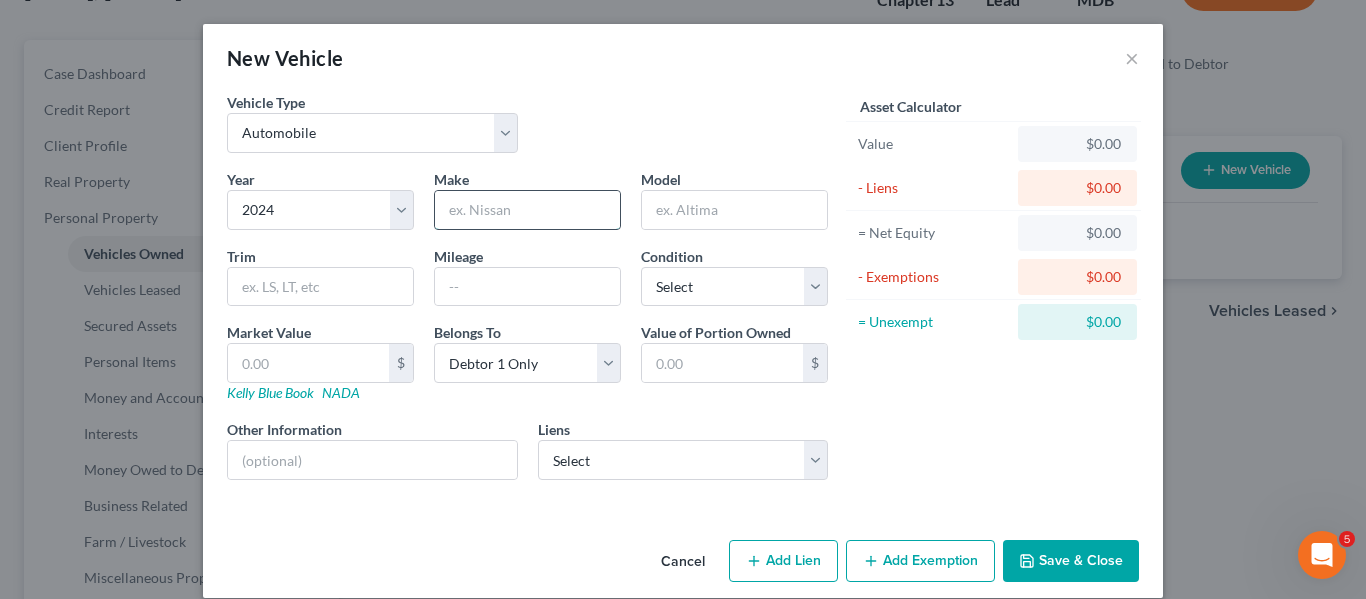 click at bounding box center [527, 210] 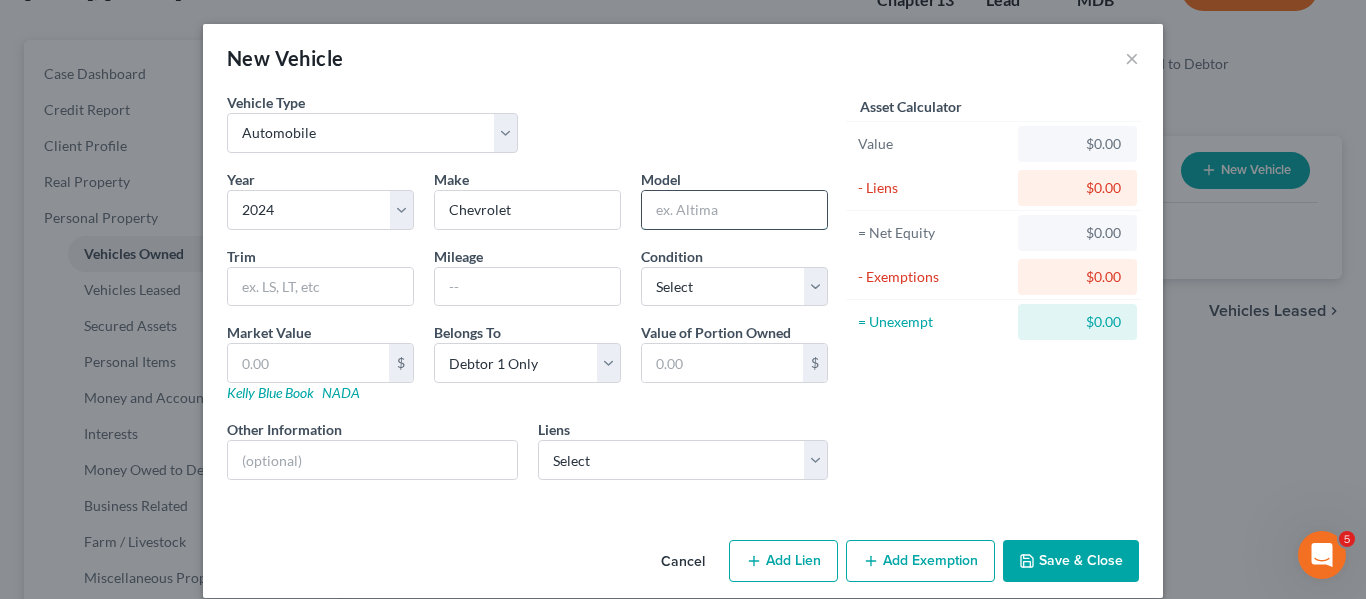click at bounding box center [734, 210] 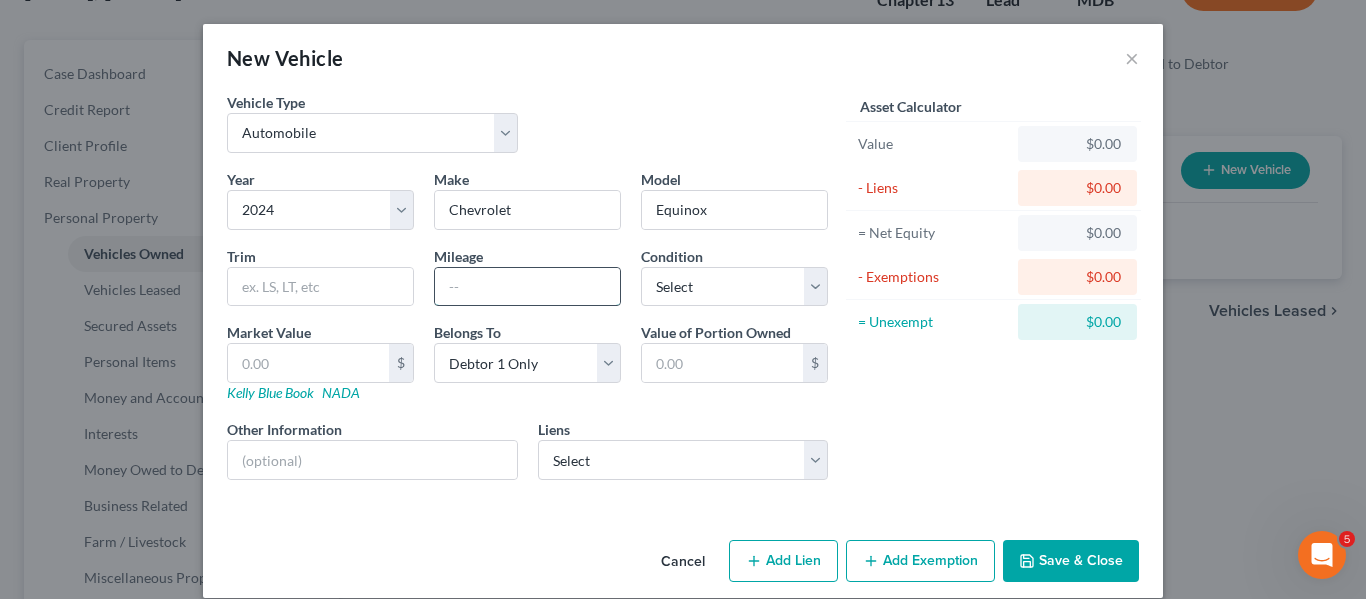 click at bounding box center [527, 287] 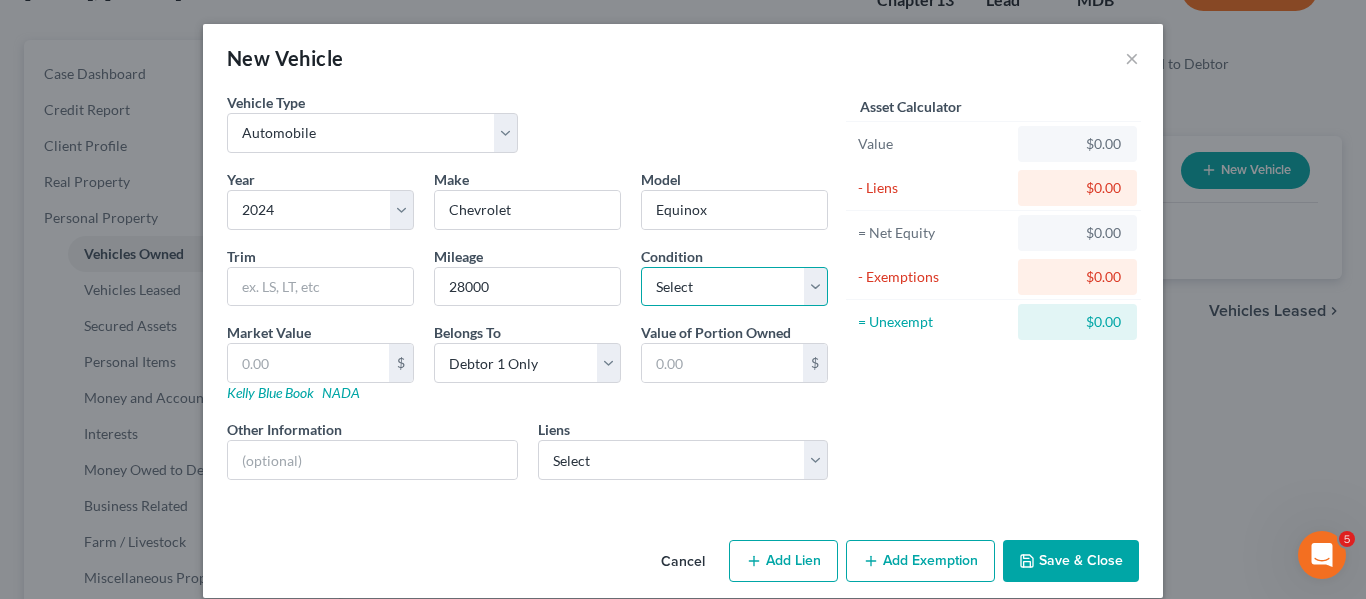click on "Select Excellent Very Good Good Fair Poor" at bounding box center [734, 287] 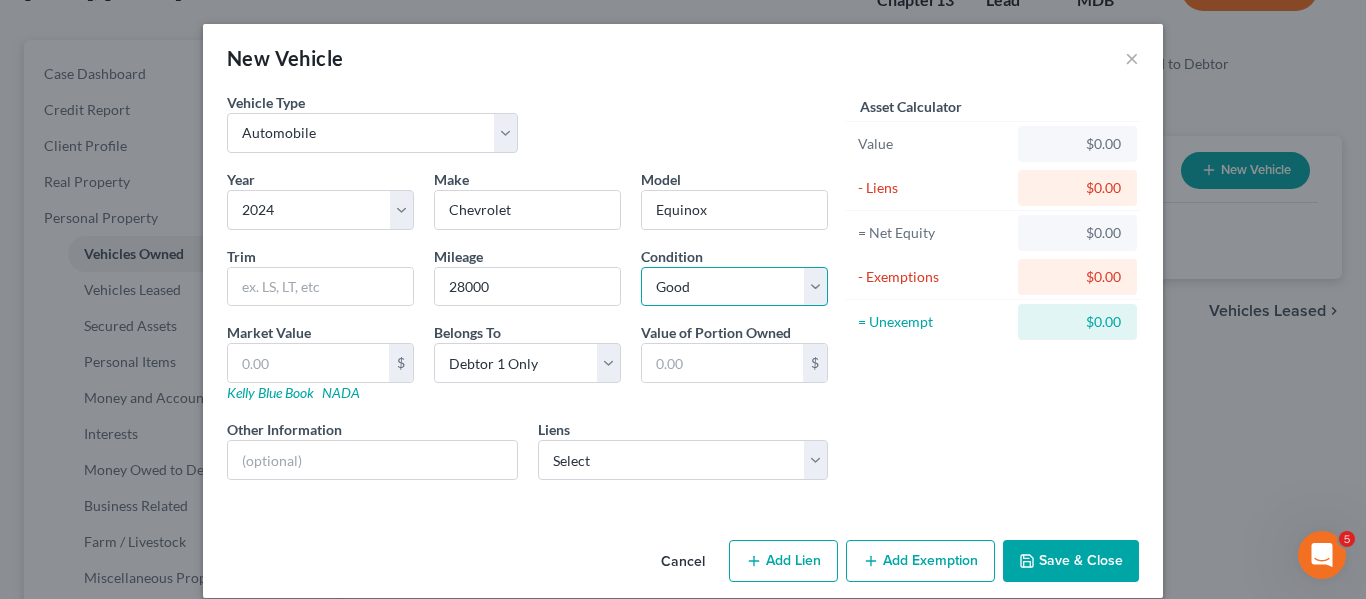 click on "Select Excellent Very Good Good Fair Poor" at bounding box center [734, 287] 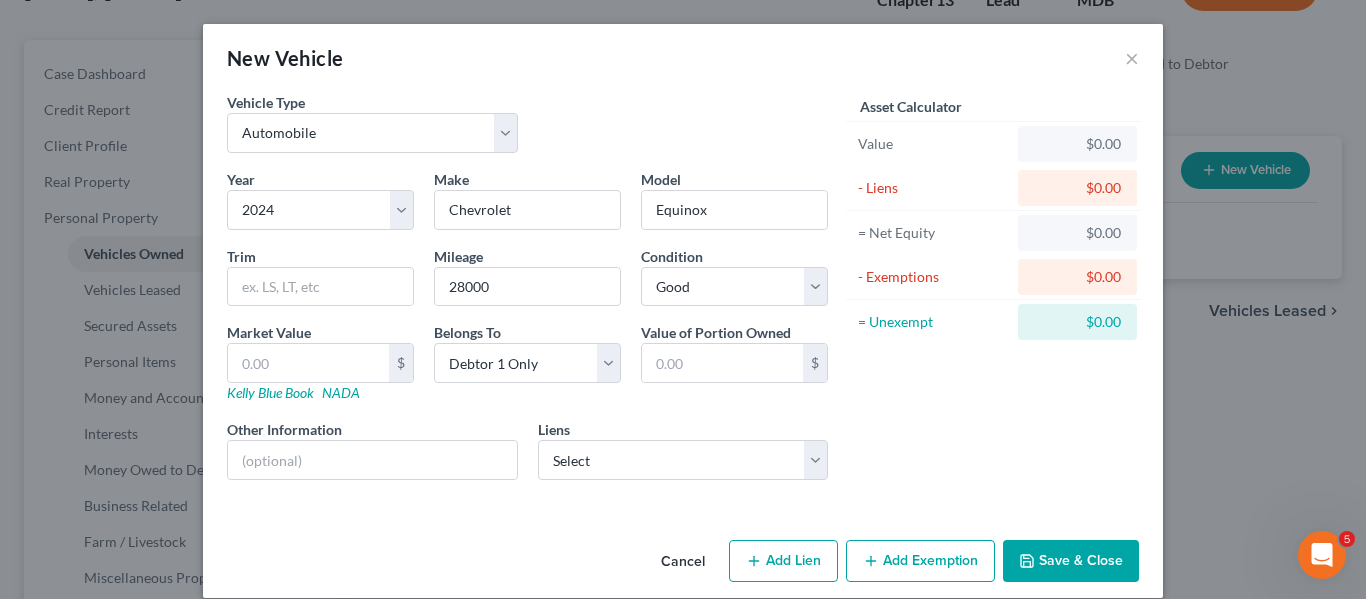 click on "Save & Close" at bounding box center (1071, 561) 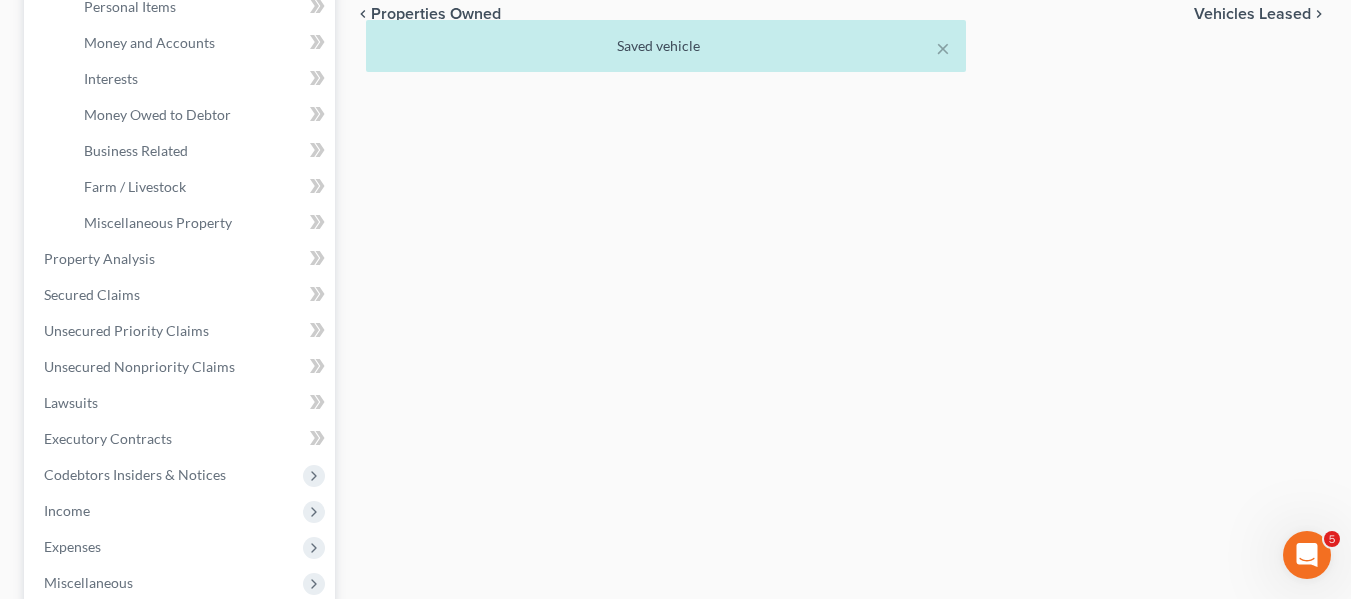 scroll, scrollTop: 508, scrollLeft: 0, axis: vertical 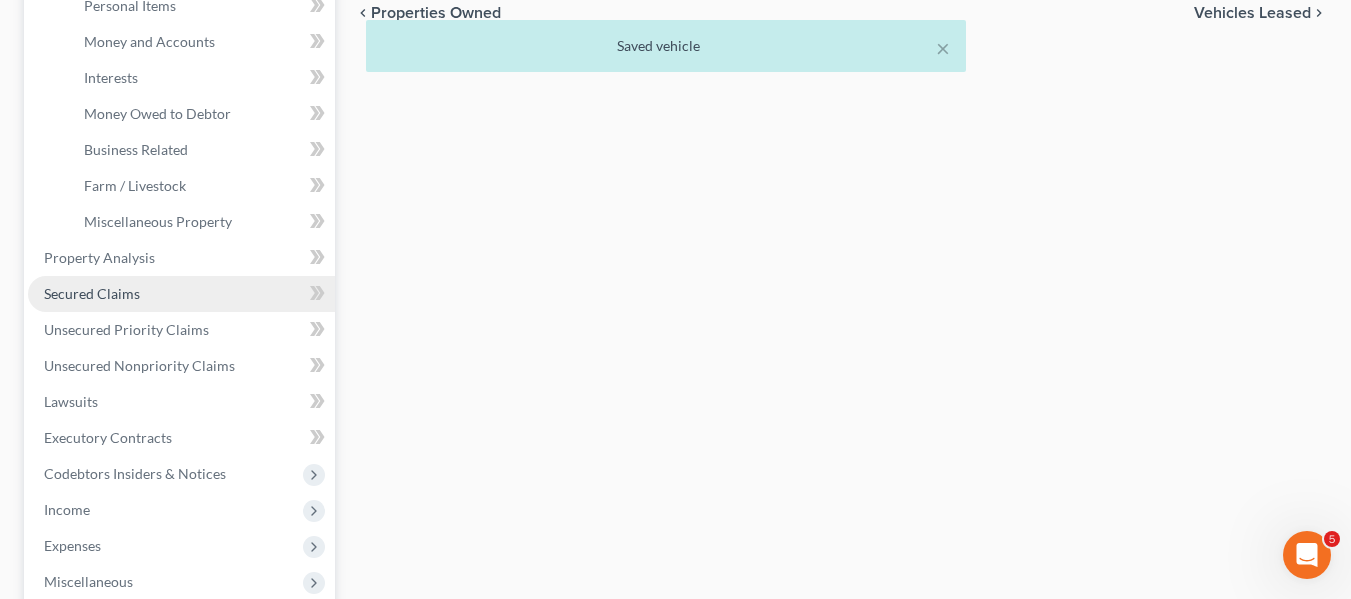 click on "Secured Claims" at bounding box center [181, 294] 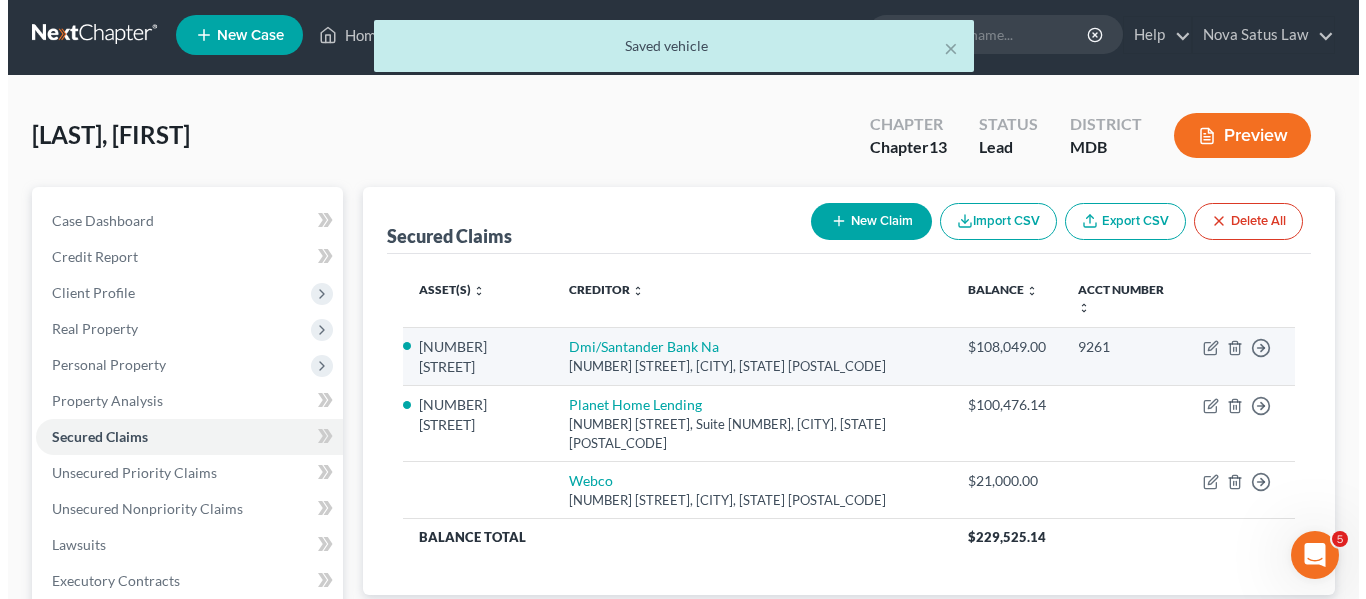scroll, scrollTop: 0, scrollLeft: 0, axis: both 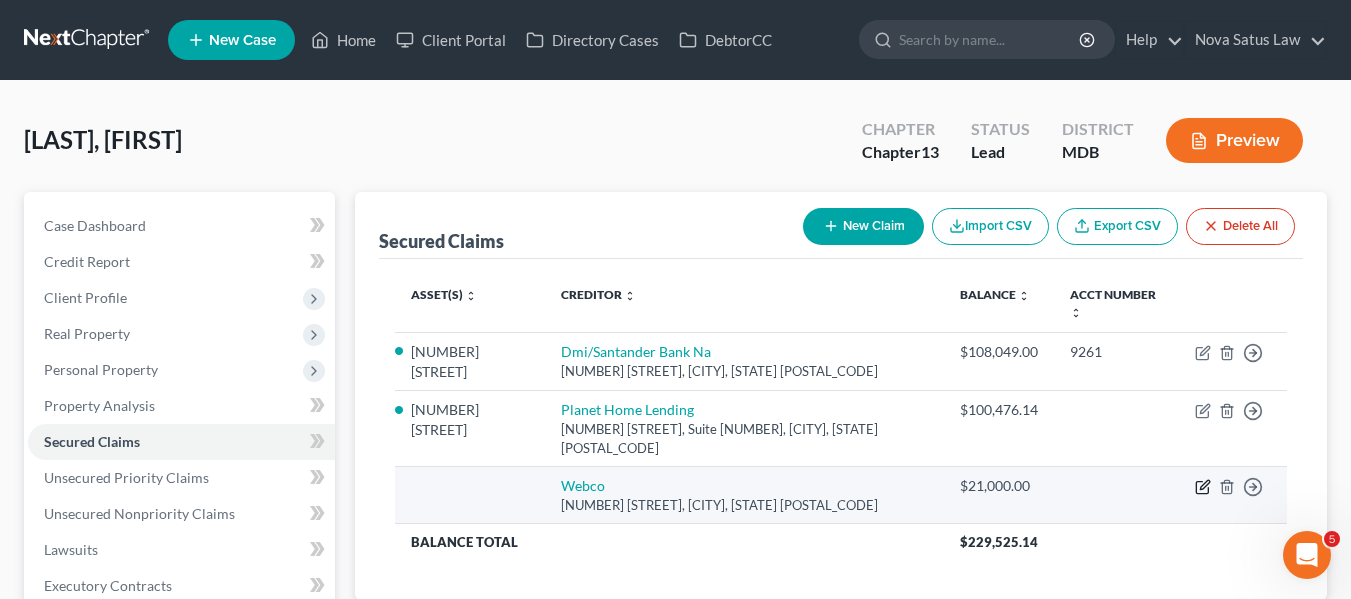 click 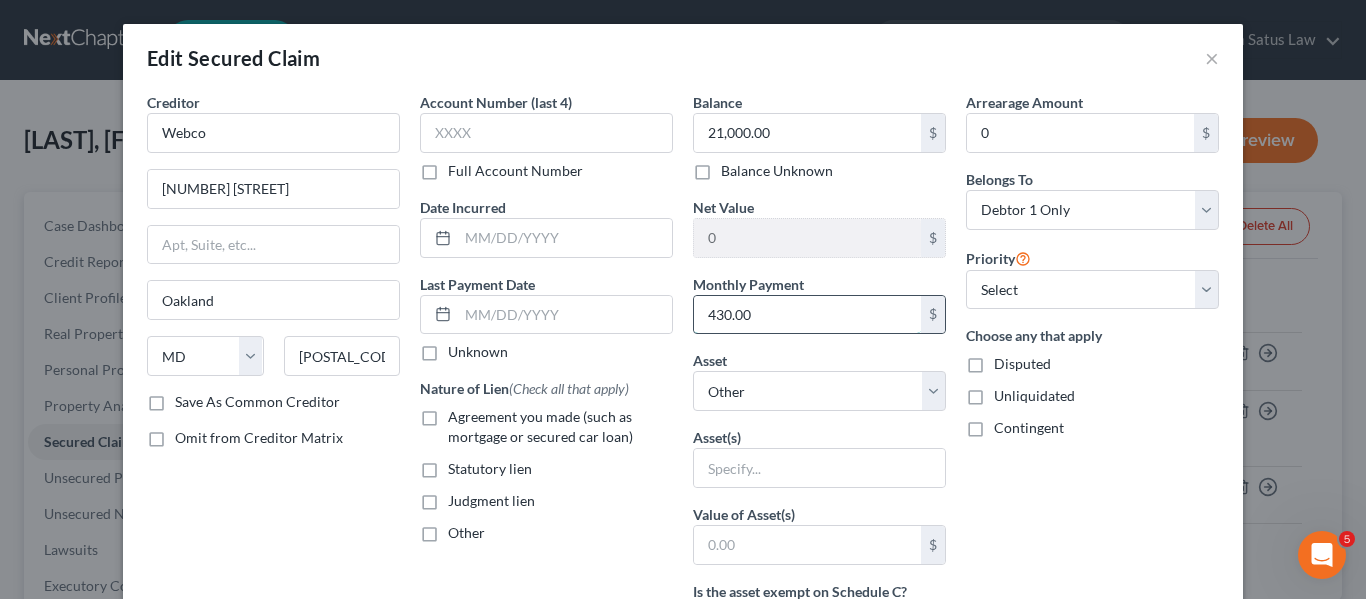 click on "430.00" at bounding box center (807, 315) 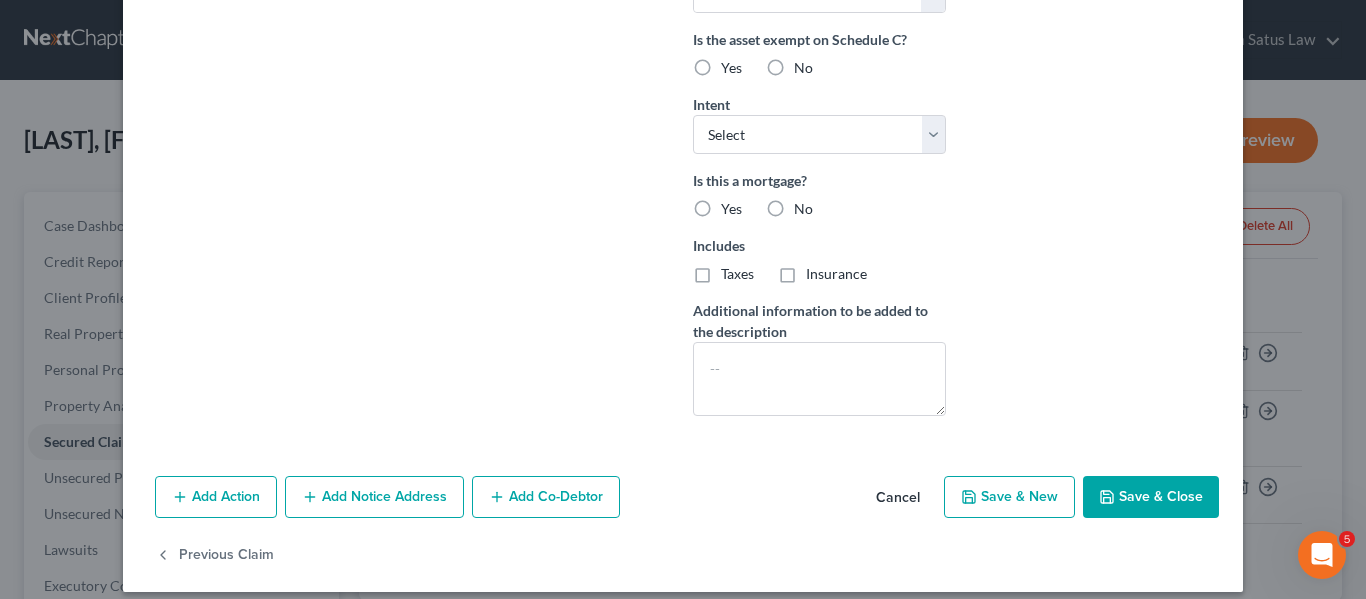 scroll, scrollTop: 569, scrollLeft: 0, axis: vertical 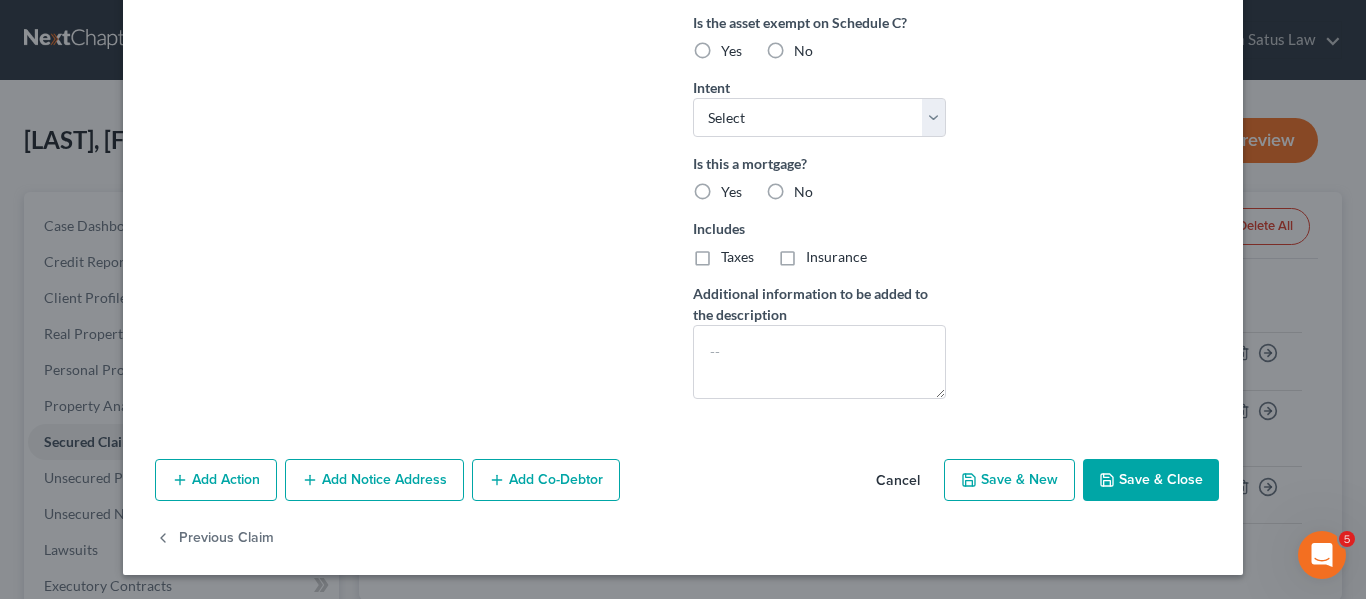 click on "Save & Close" at bounding box center (1151, 480) 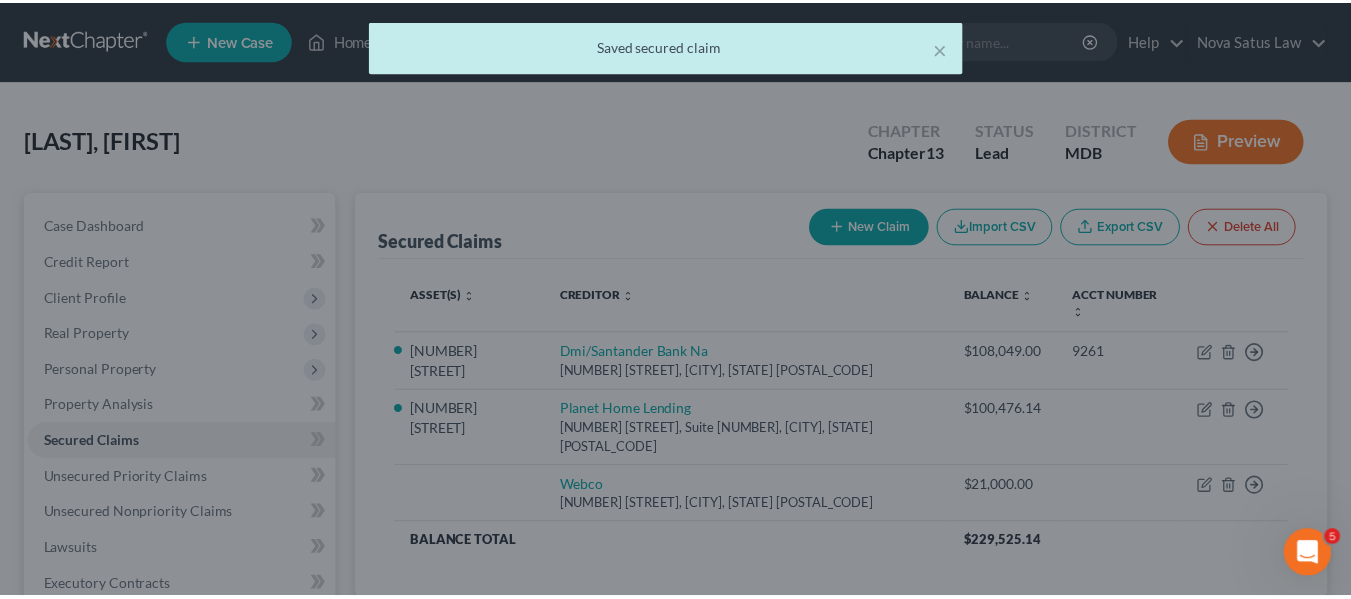 scroll, scrollTop: 0, scrollLeft: 0, axis: both 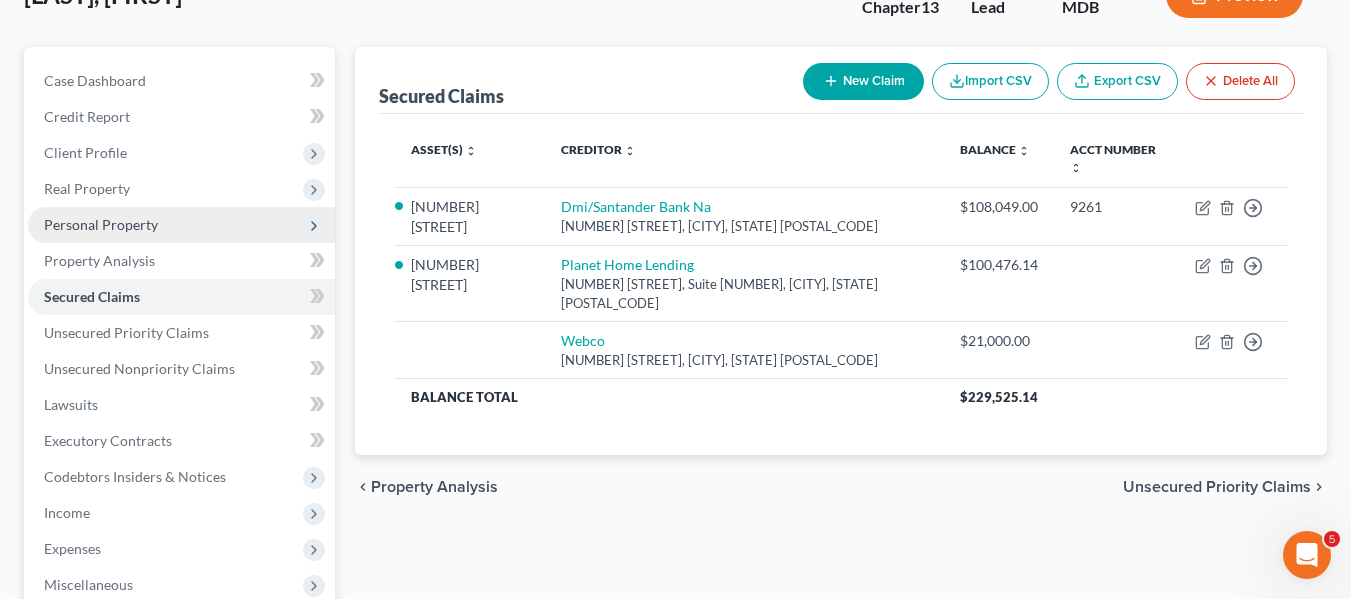 click on "Personal Property" at bounding box center [181, 225] 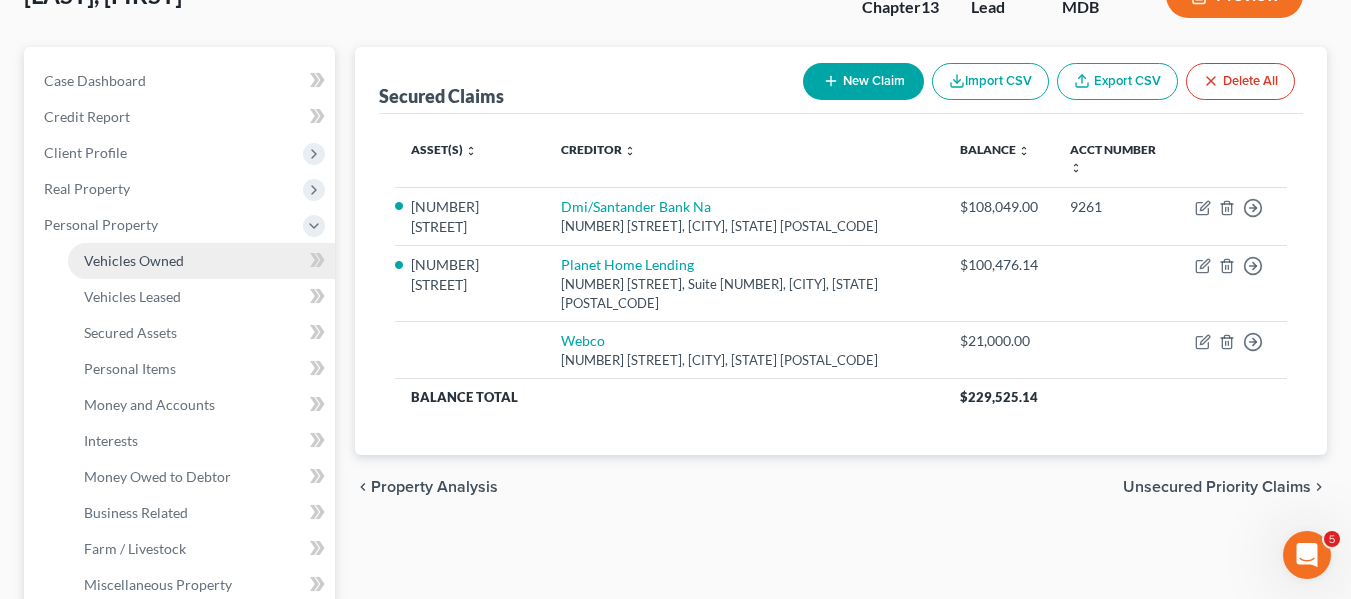click on "Vehicles Owned" at bounding box center (134, 260) 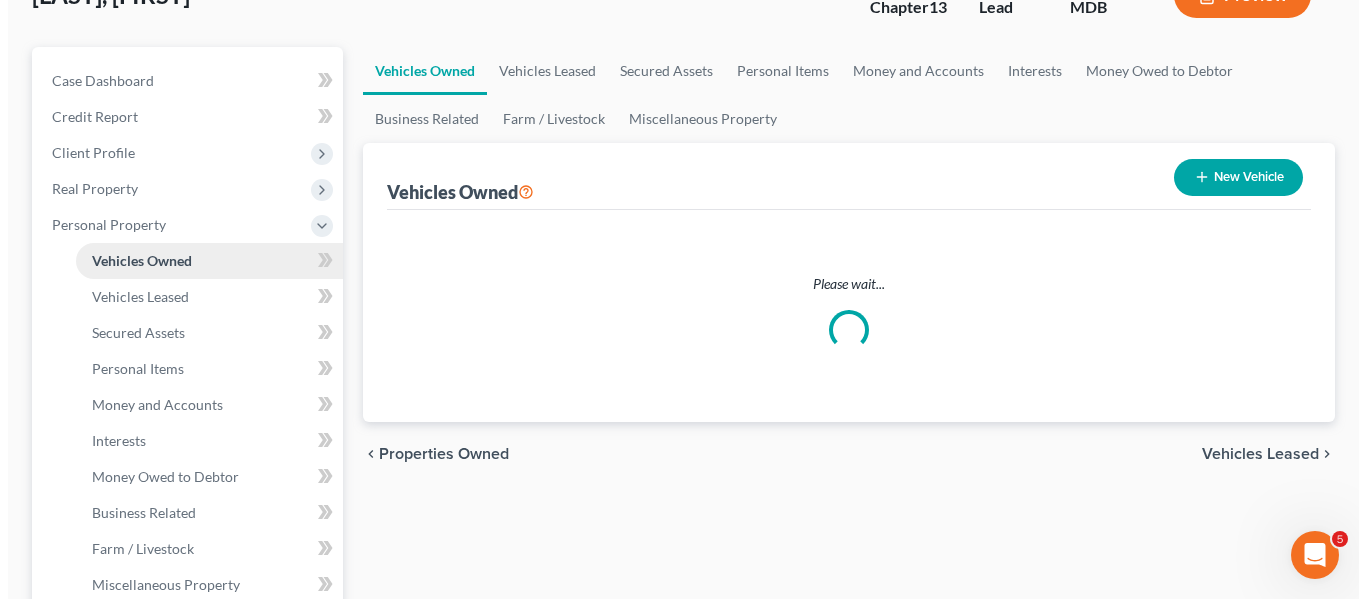 scroll, scrollTop: 0, scrollLeft: 0, axis: both 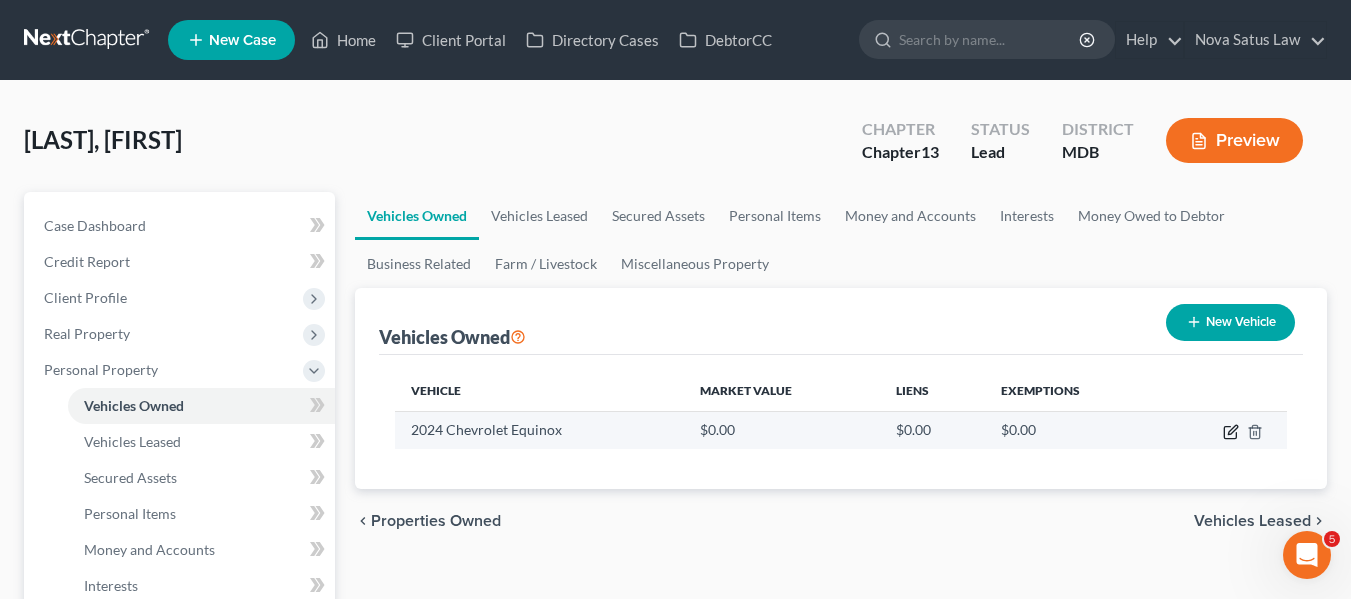 click 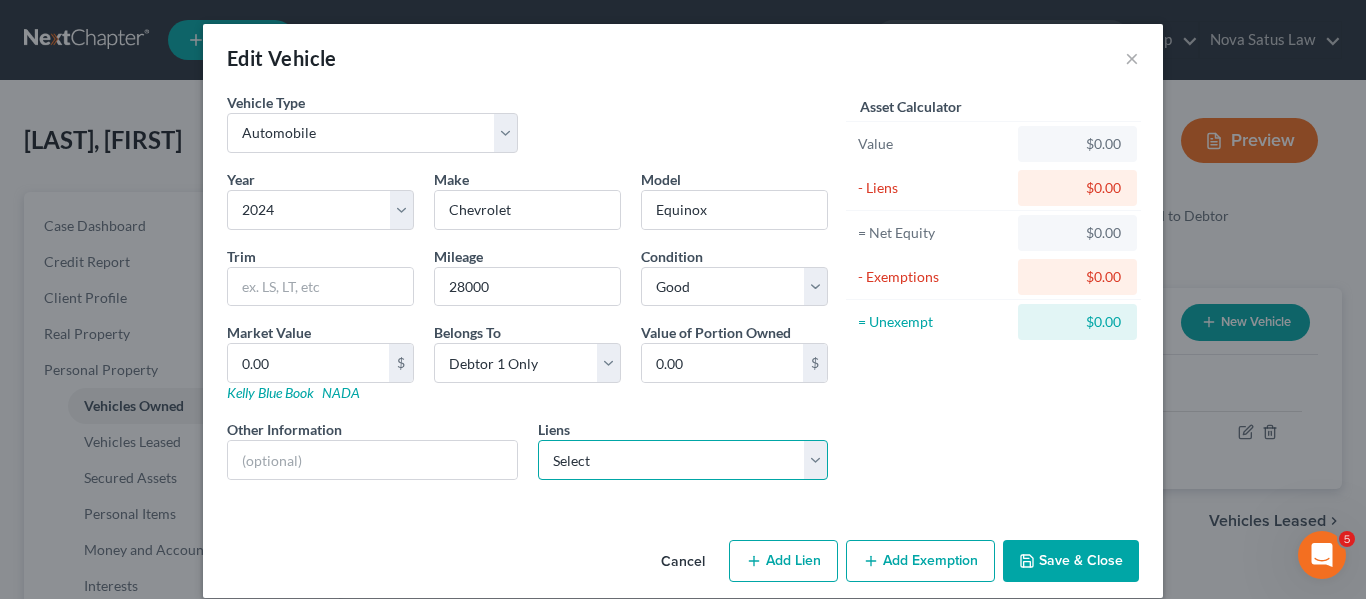 click on "Select Webco - $21,000.00" at bounding box center (683, 460) 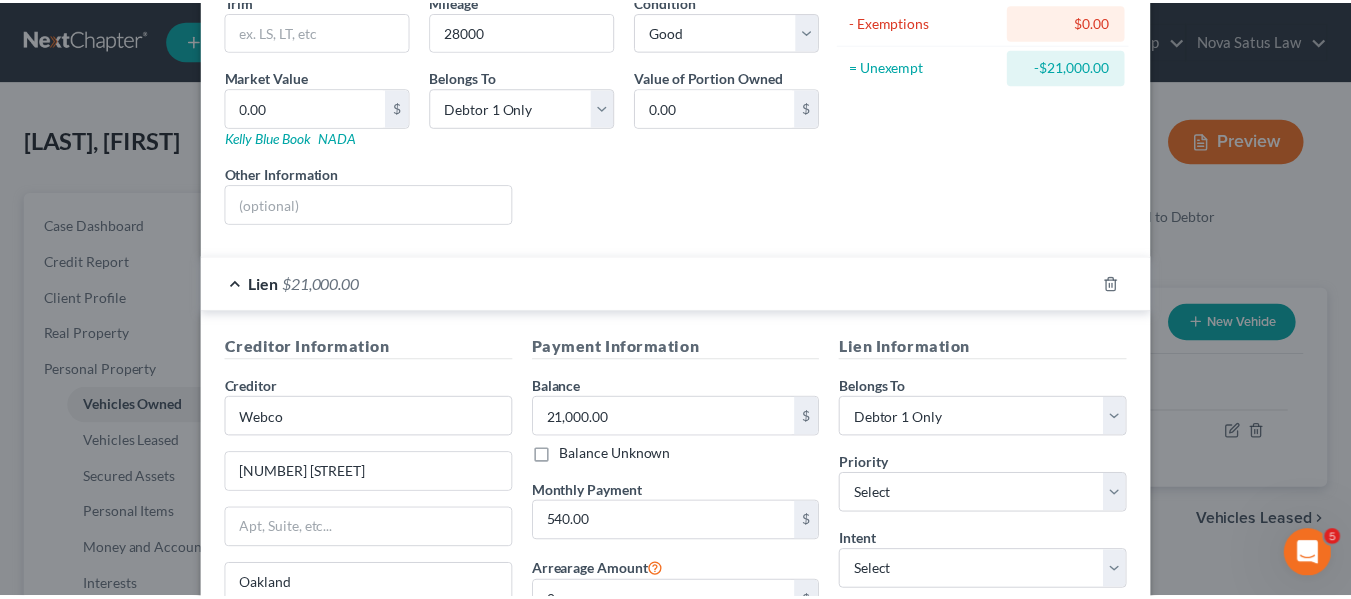 scroll, scrollTop: 495, scrollLeft: 0, axis: vertical 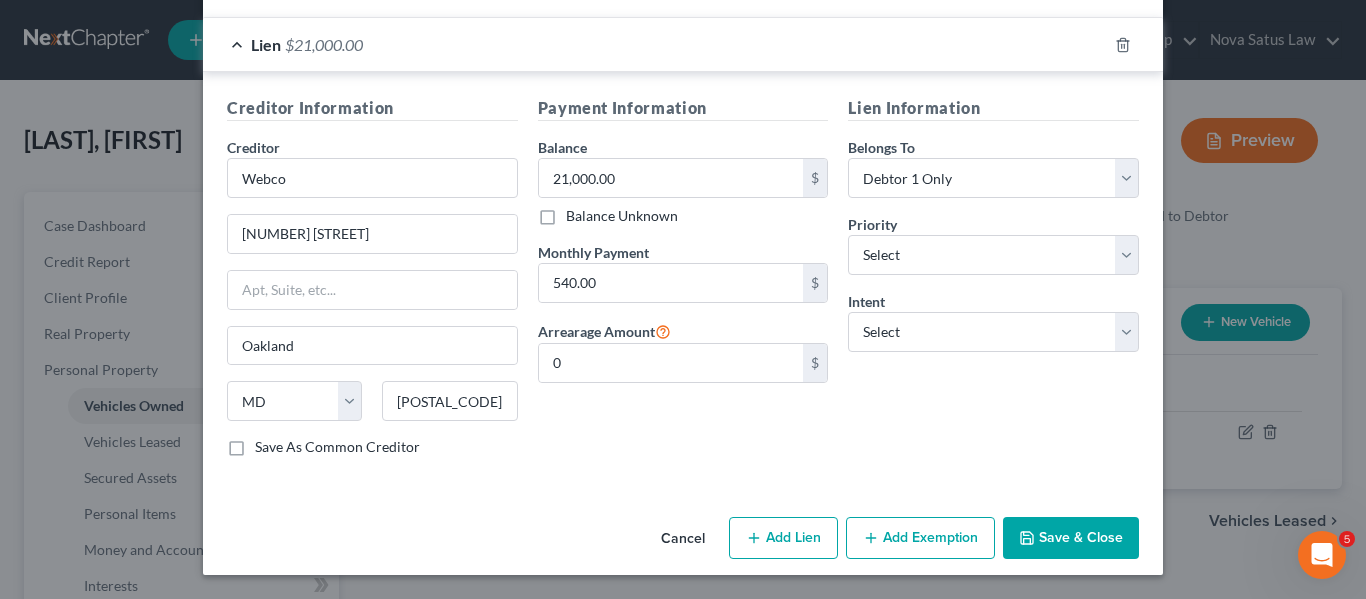 click on "Save & Close" at bounding box center [1071, 538] 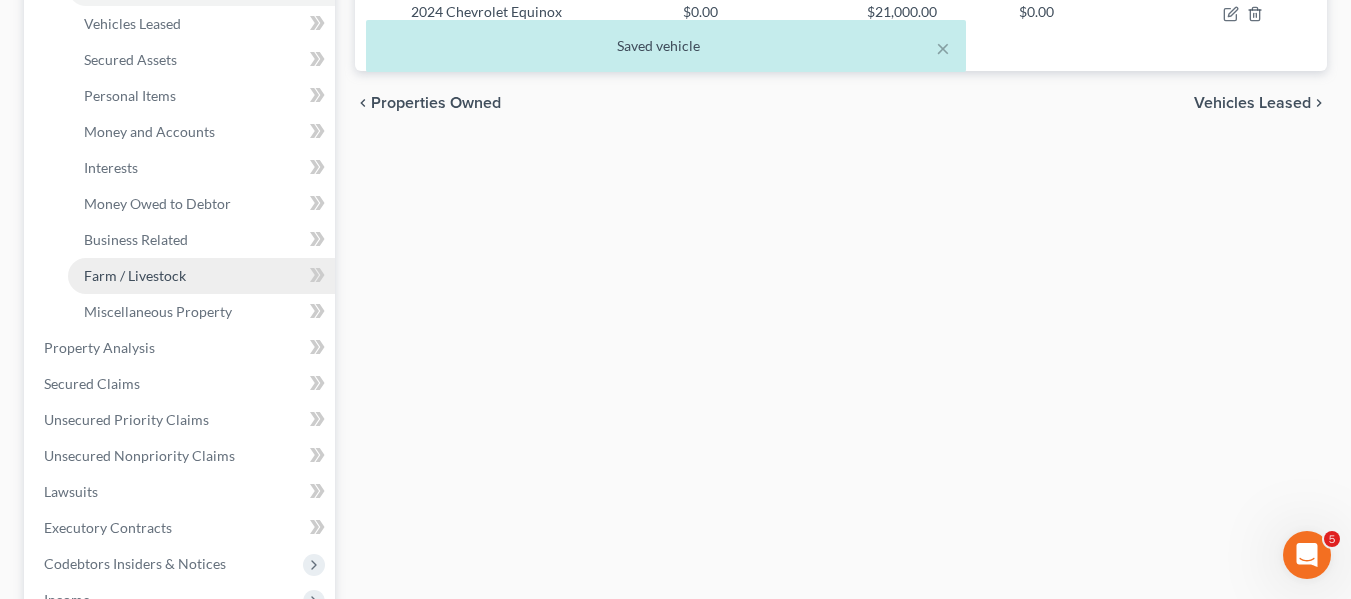 scroll, scrollTop: 419, scrollLeft: 0, axis: vertical 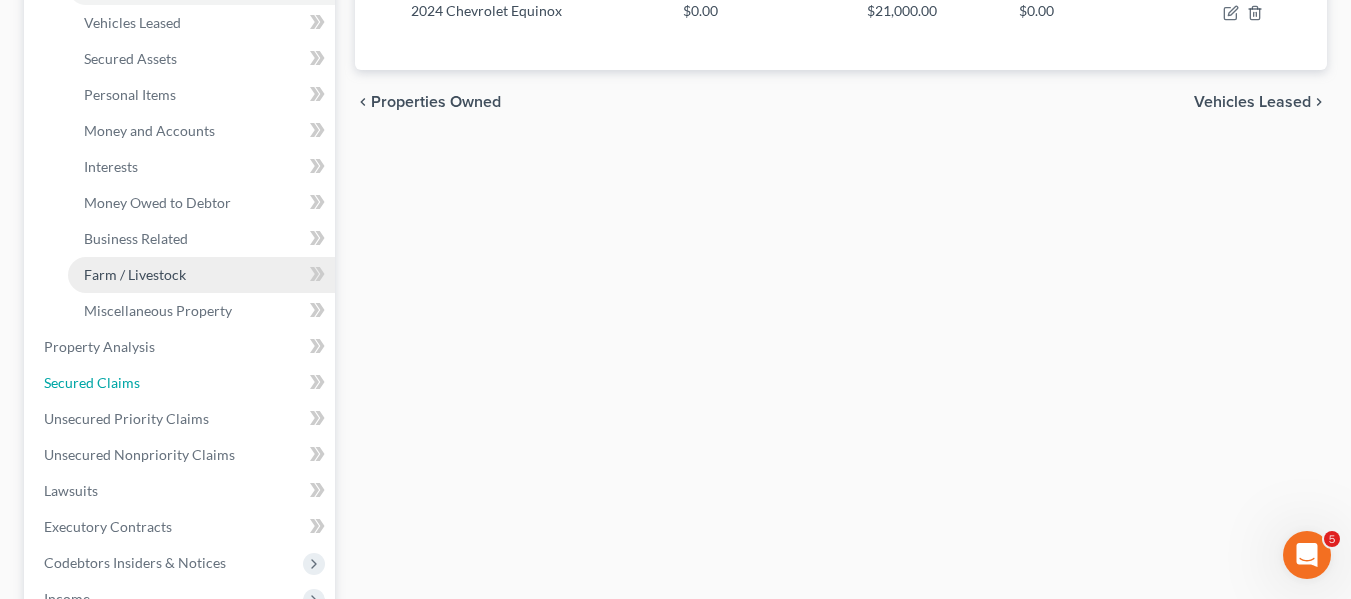 click on "Secured Claims" at bounding box center (181, 383) 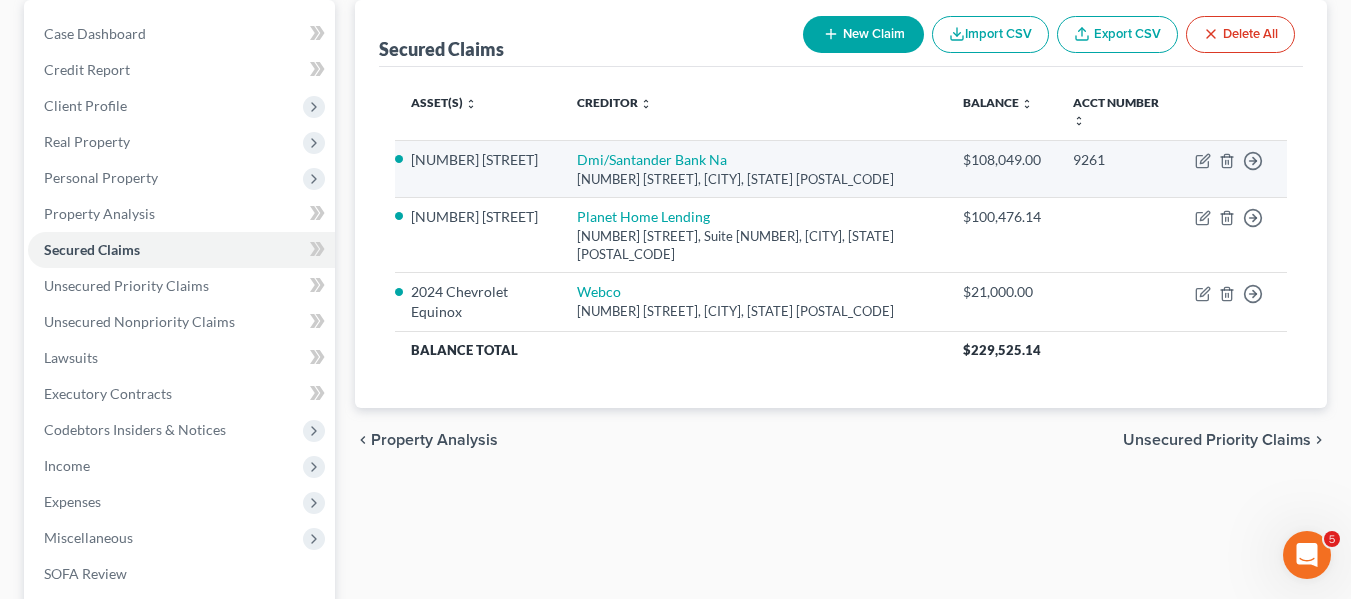 scroll, scrollTop: 193, scrollLeft: 0, axis: vertical 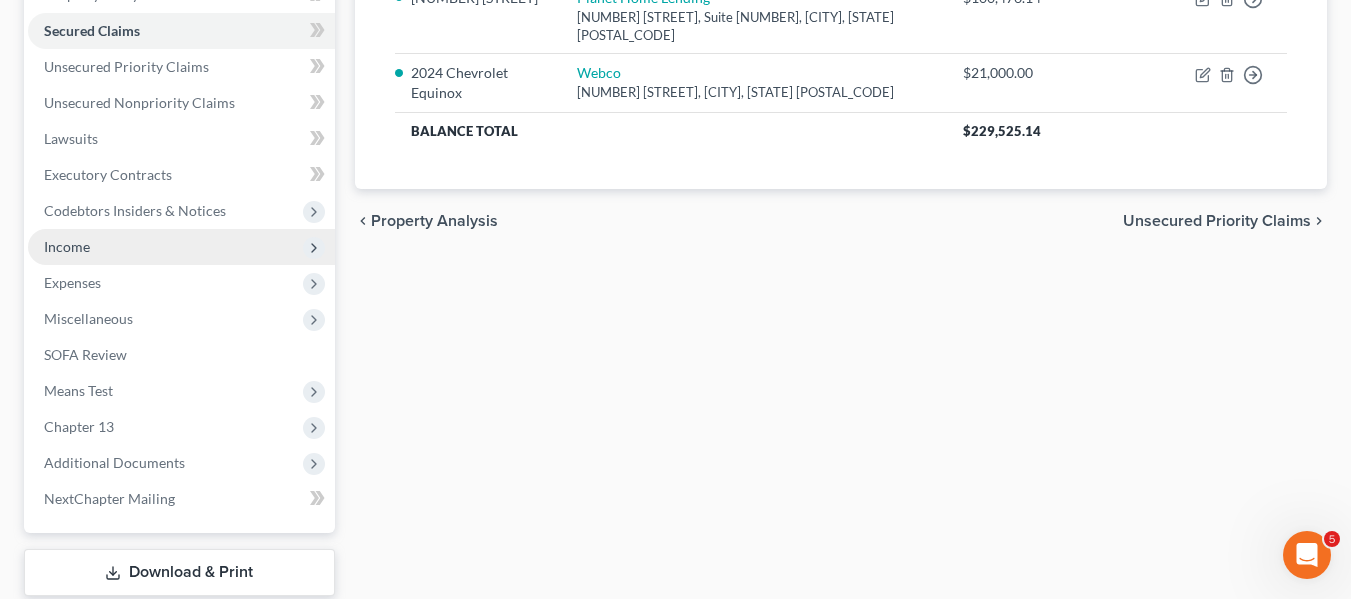 click on "Income" at bounding box center (181, 247) 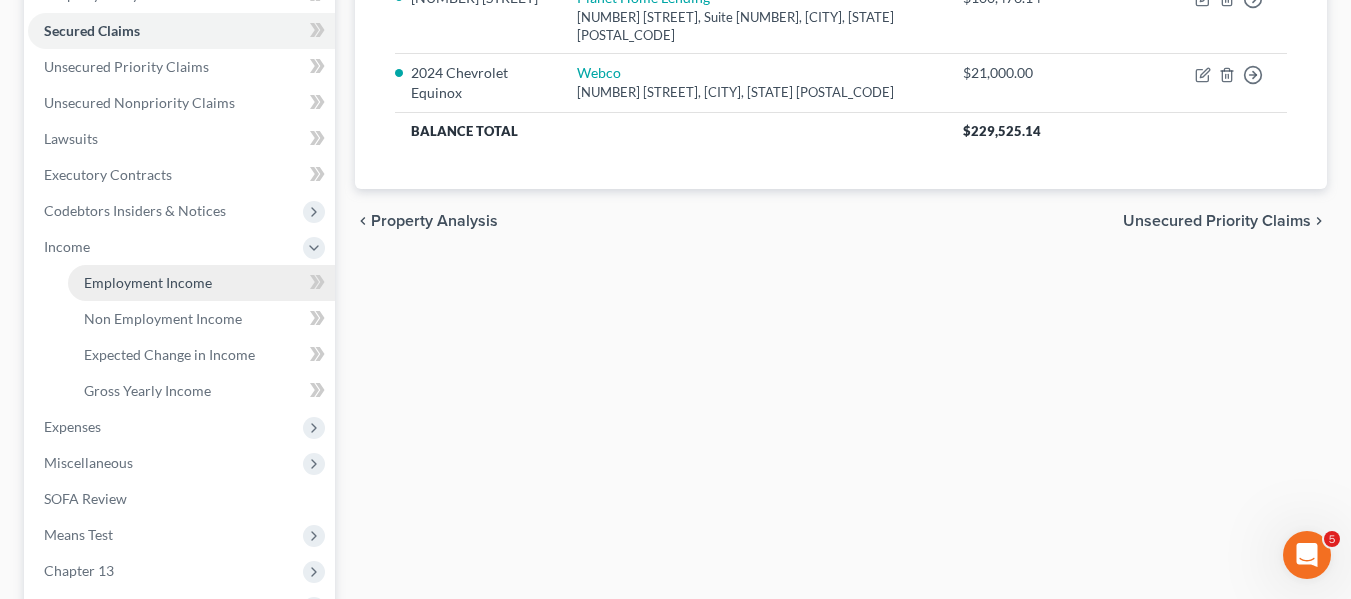 click on "Employment Income" at bounding box center [148, 282] 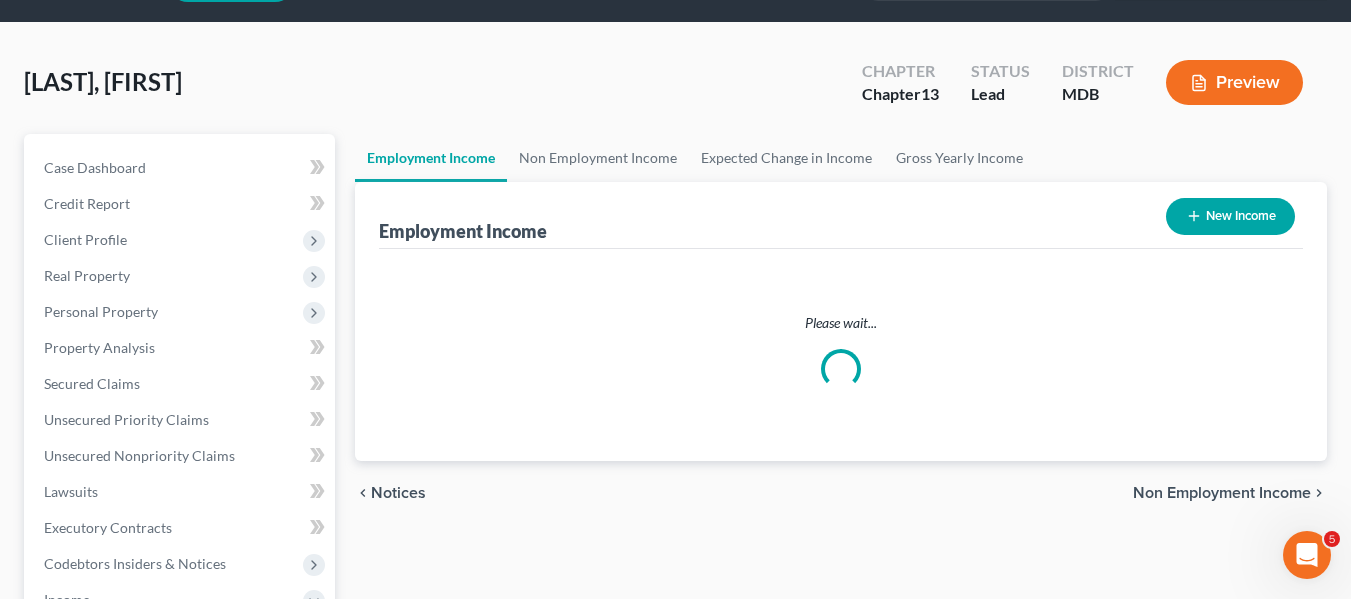 scroll, scrollTop: 0, scrollLeft: 0, axis: both 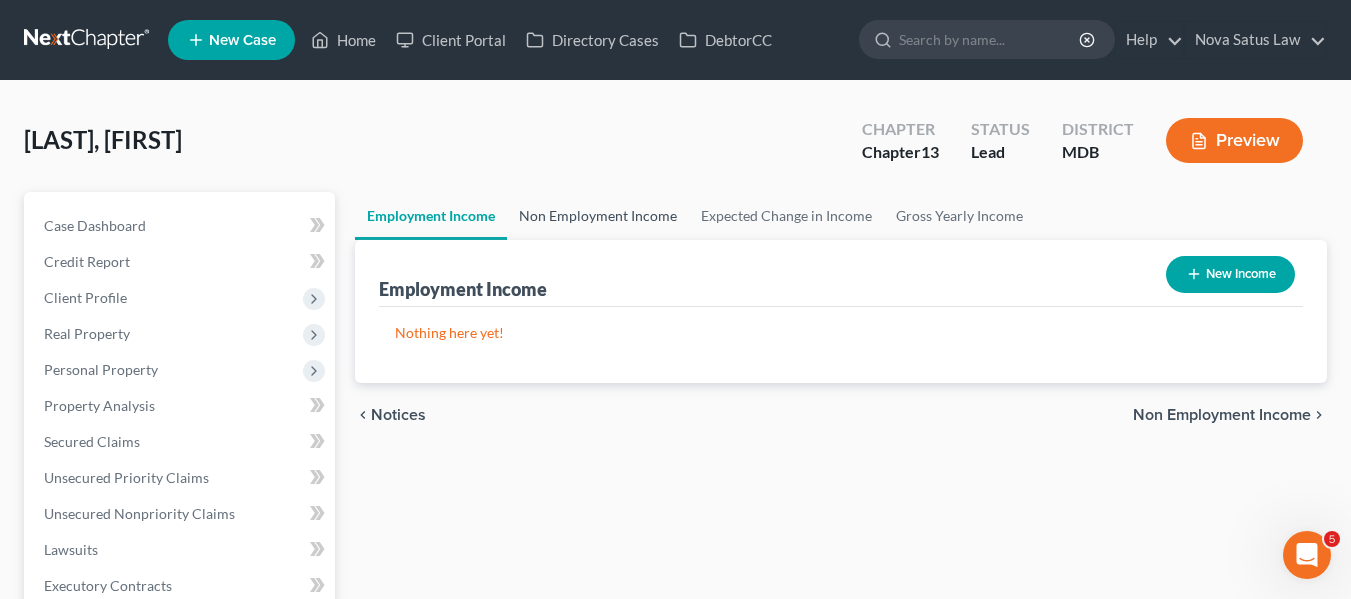 click on "Non Employment Income" at bounding box center [598, 216] 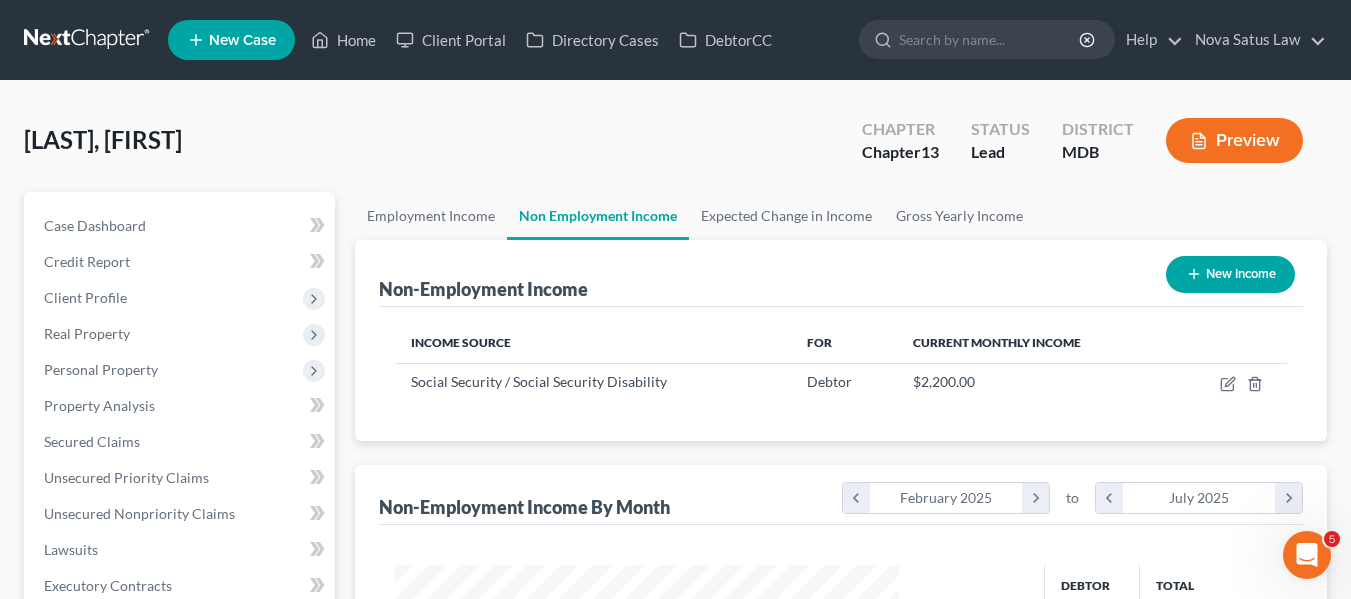 scroll, scrollTop: 999642, scrollLeft: 999456, axis: both 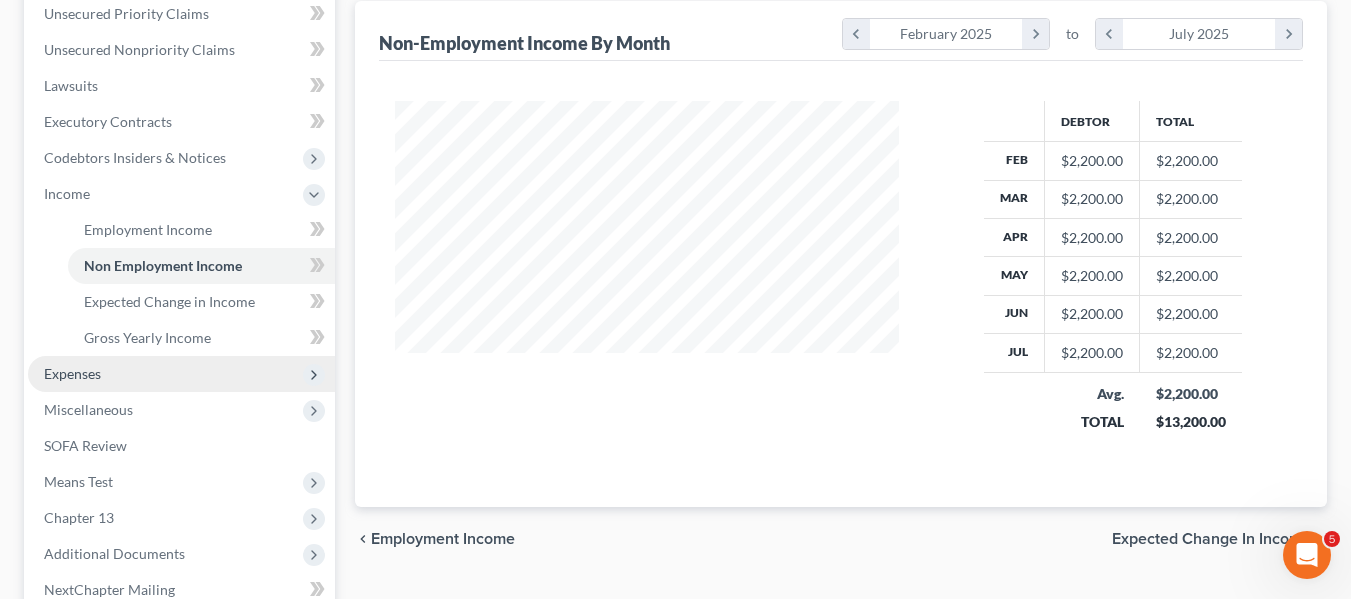 click on "Expenses" at bounding box center [72, 373] 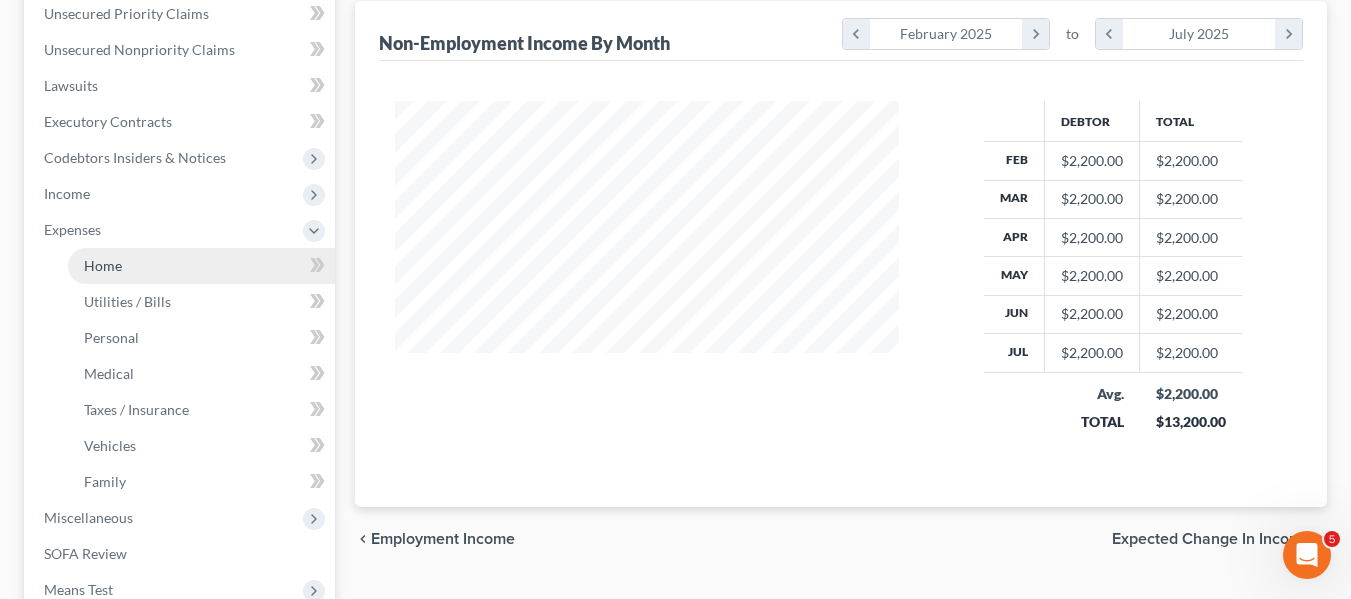 click on "Home" at bounding box center [103, 265] 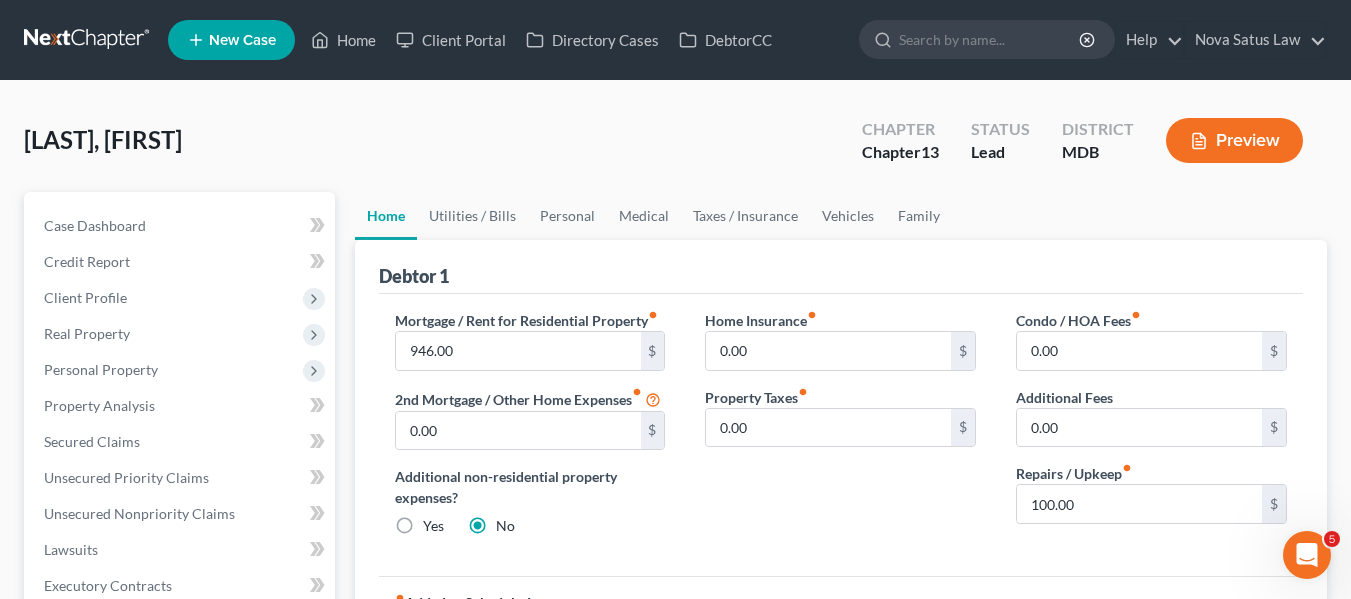 scroll, scrollTop: 70, scrollLeft: 0, axis: vertical 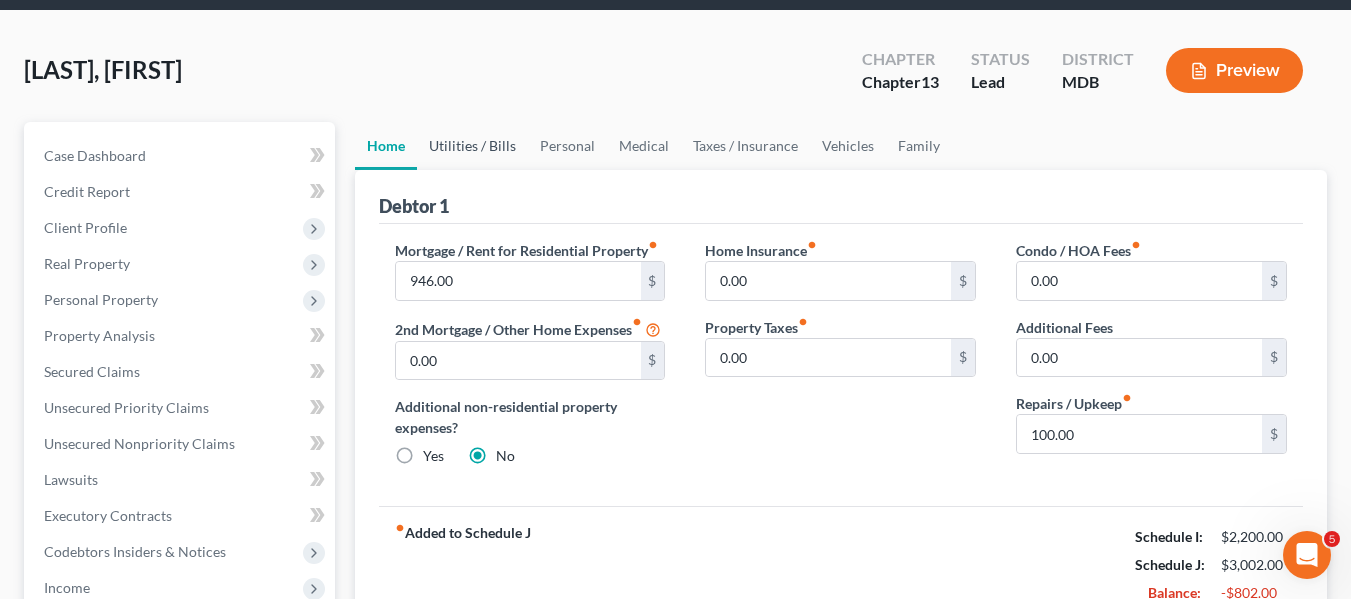 click on "Utilities / Bills" at bounding box center (472, 146) 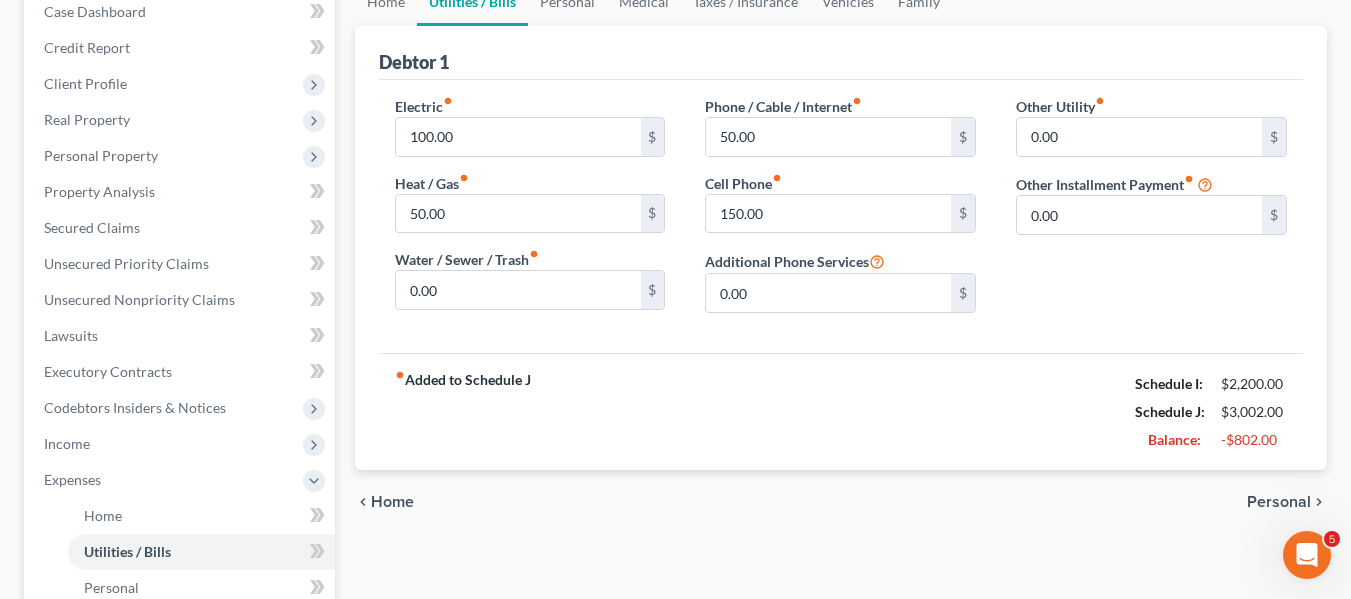 scroll, scrollTop: 0, scrollLeft: 0, axis: both 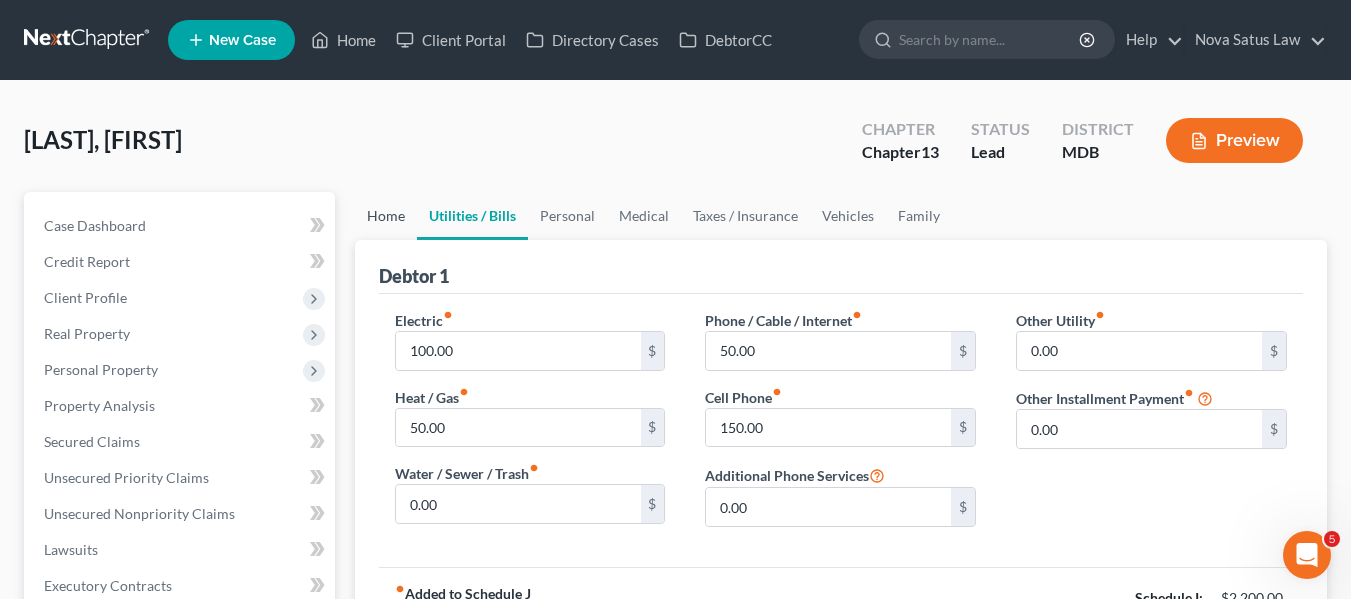 click on "Home" at bounding box center (386, 216) 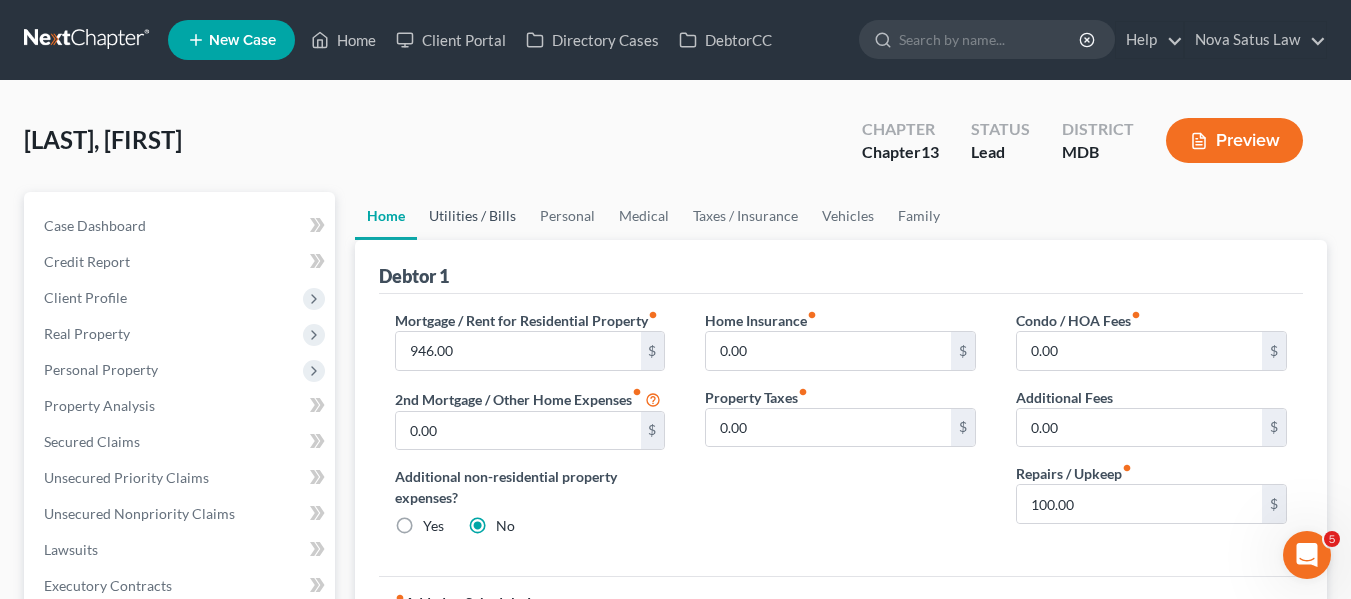 click on "Utilities / Bills" at bounding box center (472, 216) 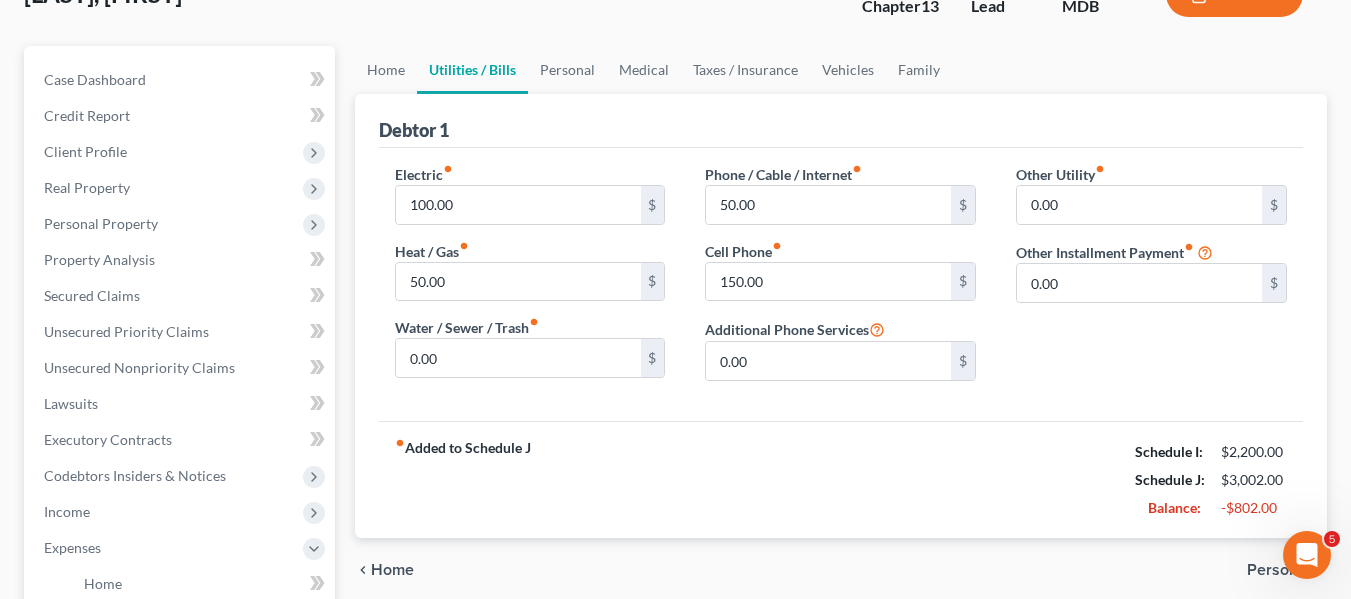 scroll, scrollTop: 154, scrollLeft: 0, axis: vertical 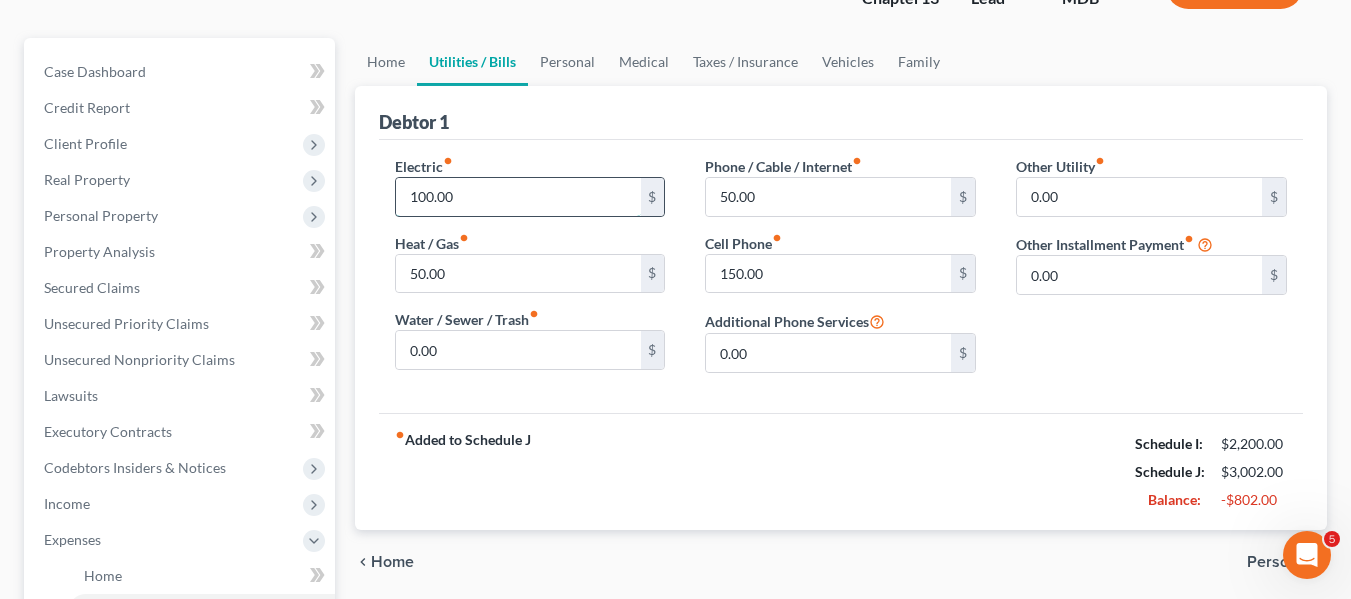 click on "100.00" at bounding box center (518, 197) 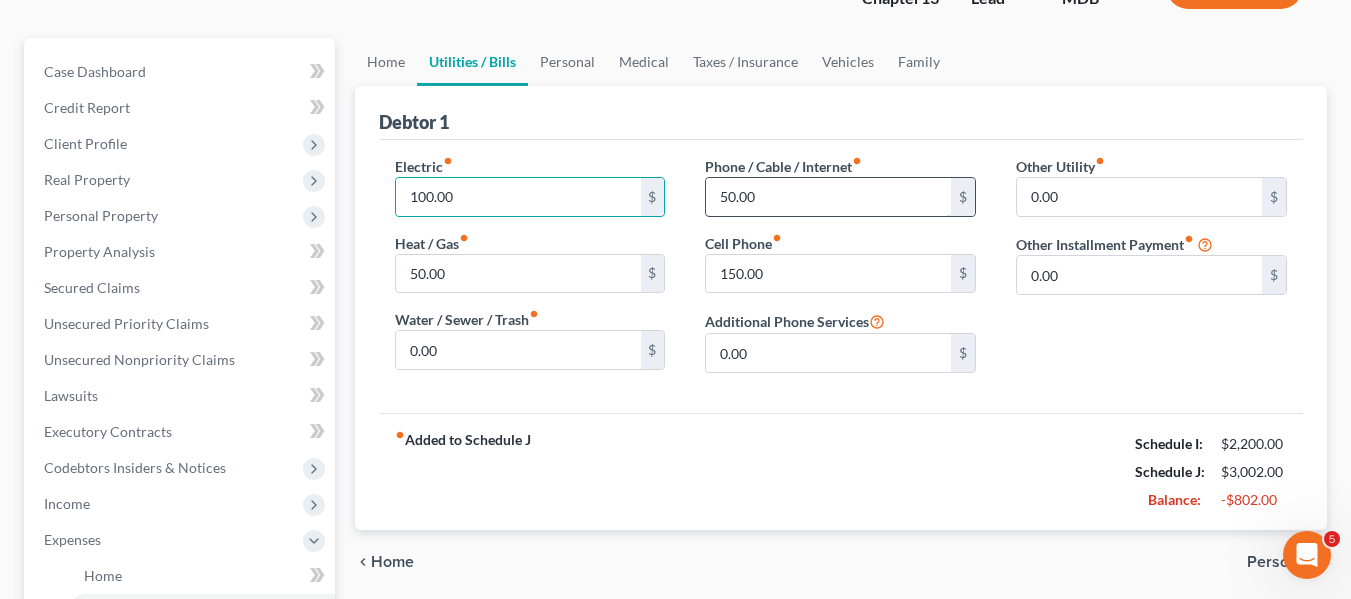 click on "50.00" at bounding box center (828, 197) 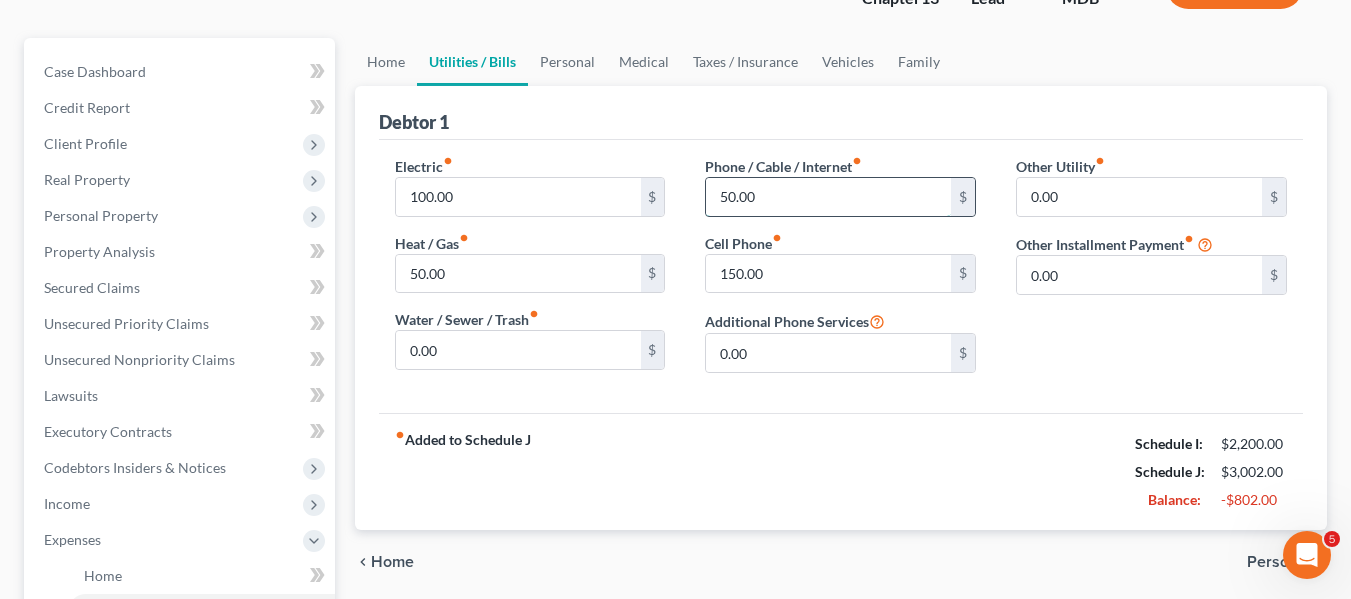 click on "50.00" at bounding box center (828, 197) 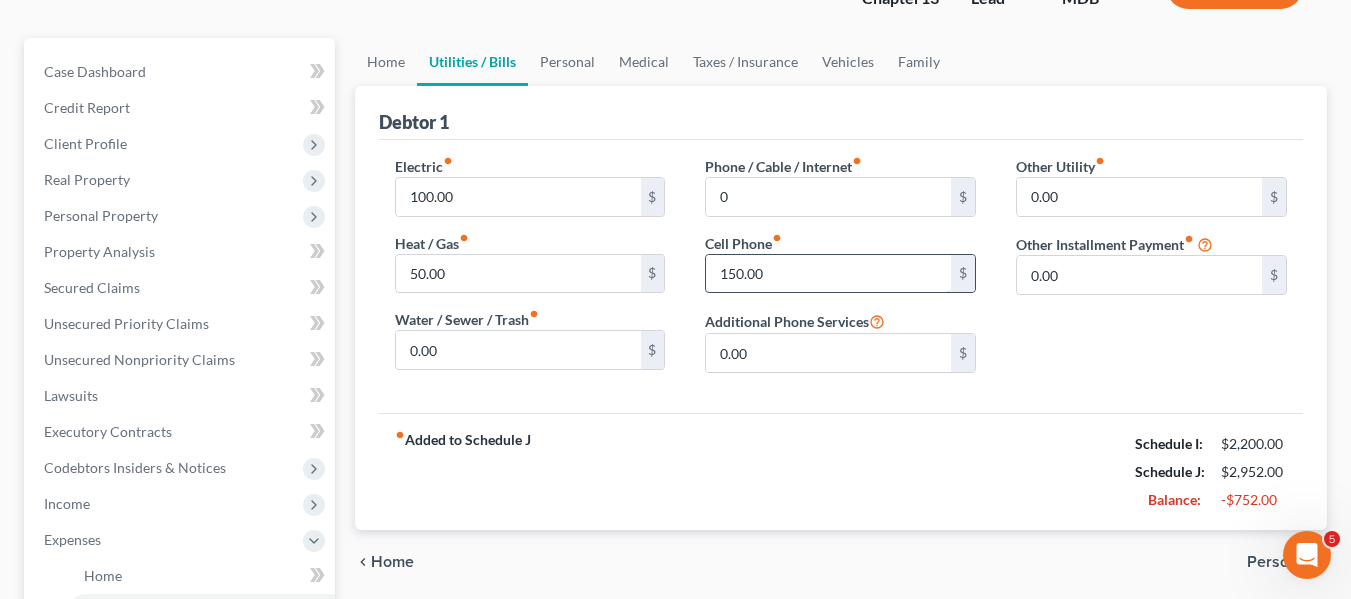 click on "150.00" at bounding box center [828, 274] 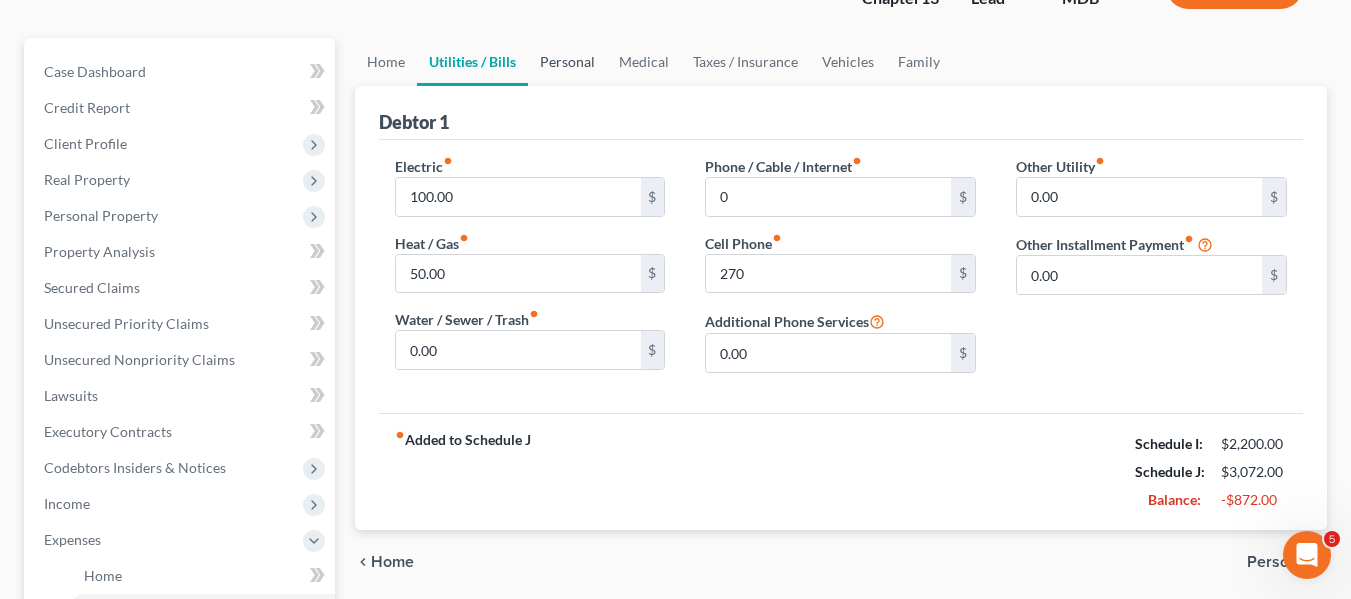 click on "Personal" at bounding box center (567, 62) 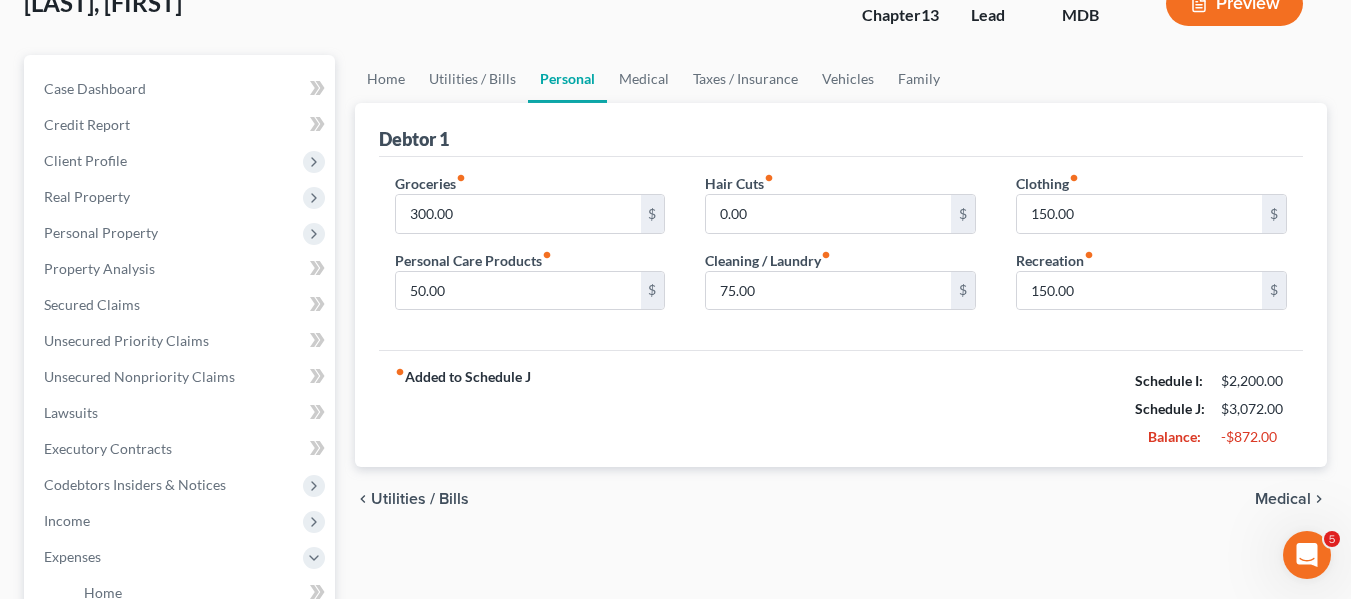 scroll, scrollTop: 138, scrollLeft: 0, axis: vertical 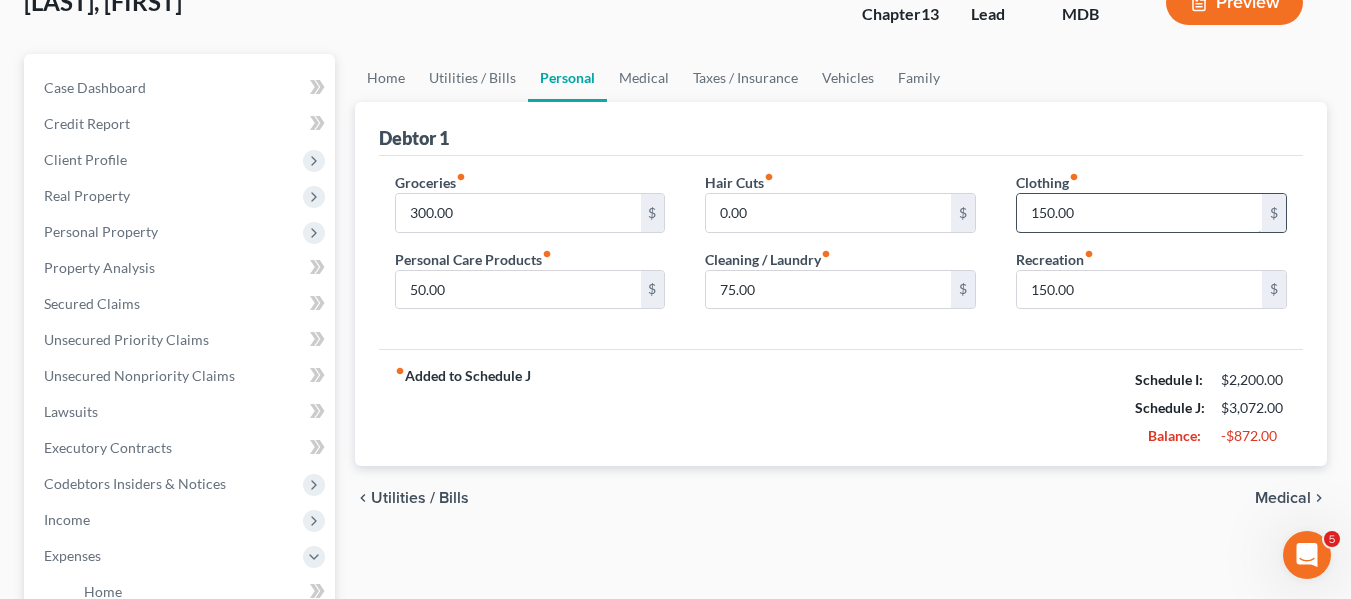 click on "150.00" at bounding box center [1139, 213] 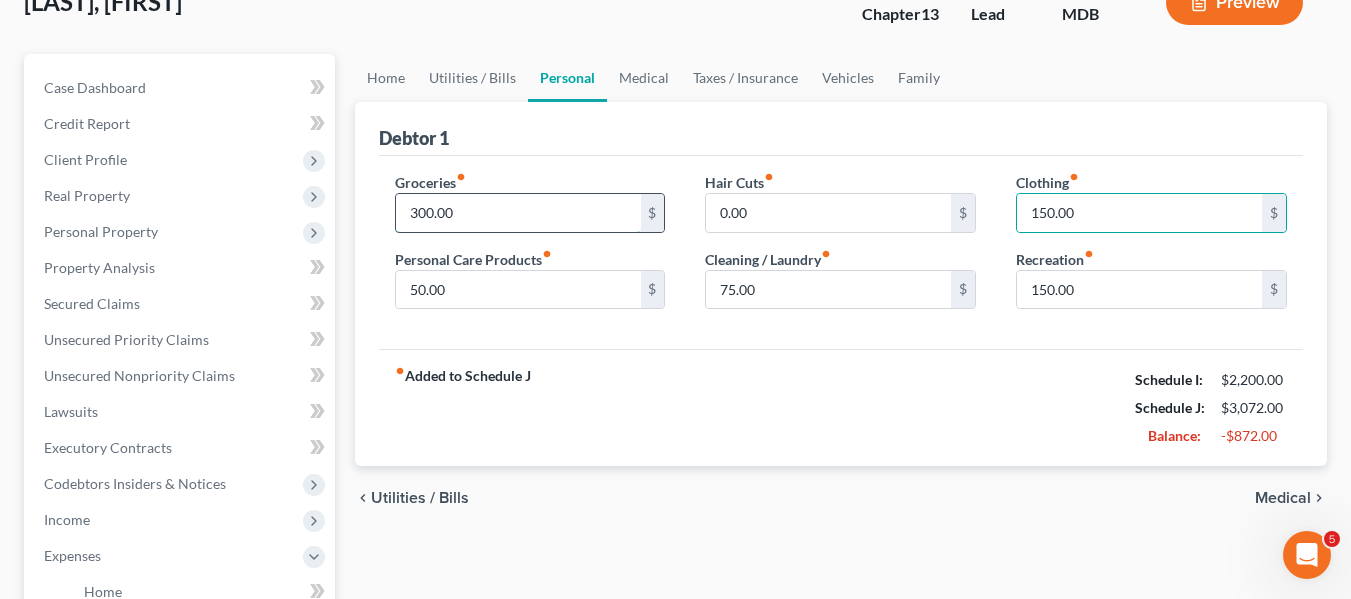 click on "300.00" at bounding box center (518, 213) 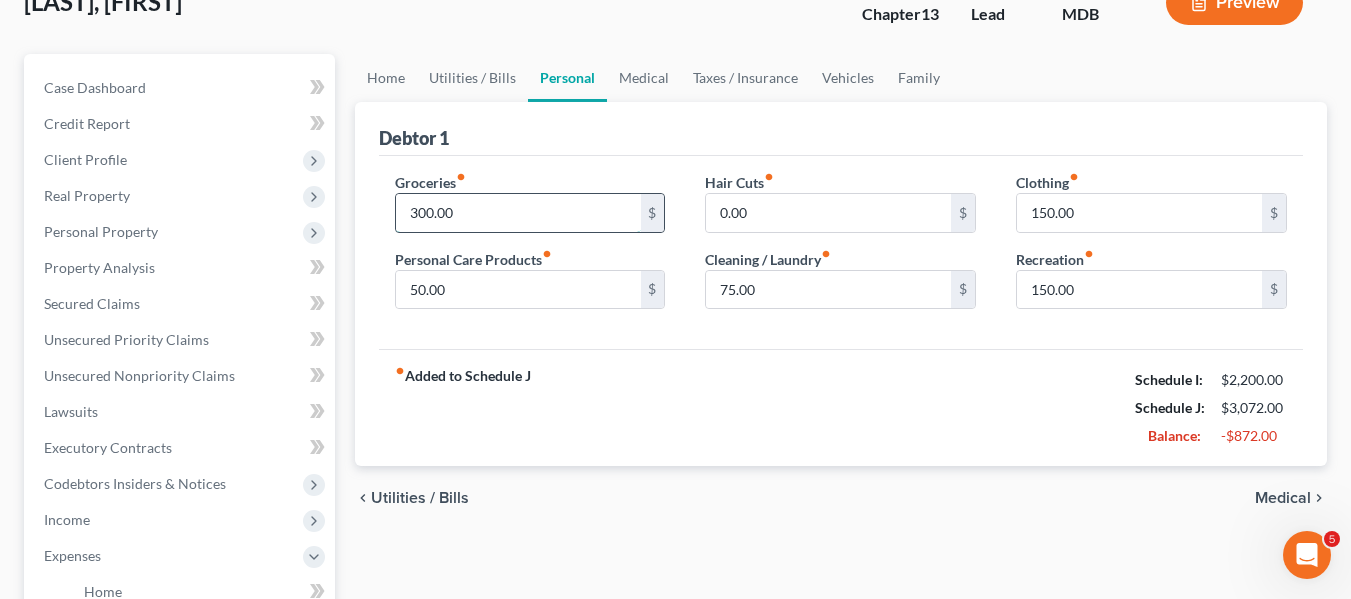 click on "300.00" at bounding box center [518, 213] 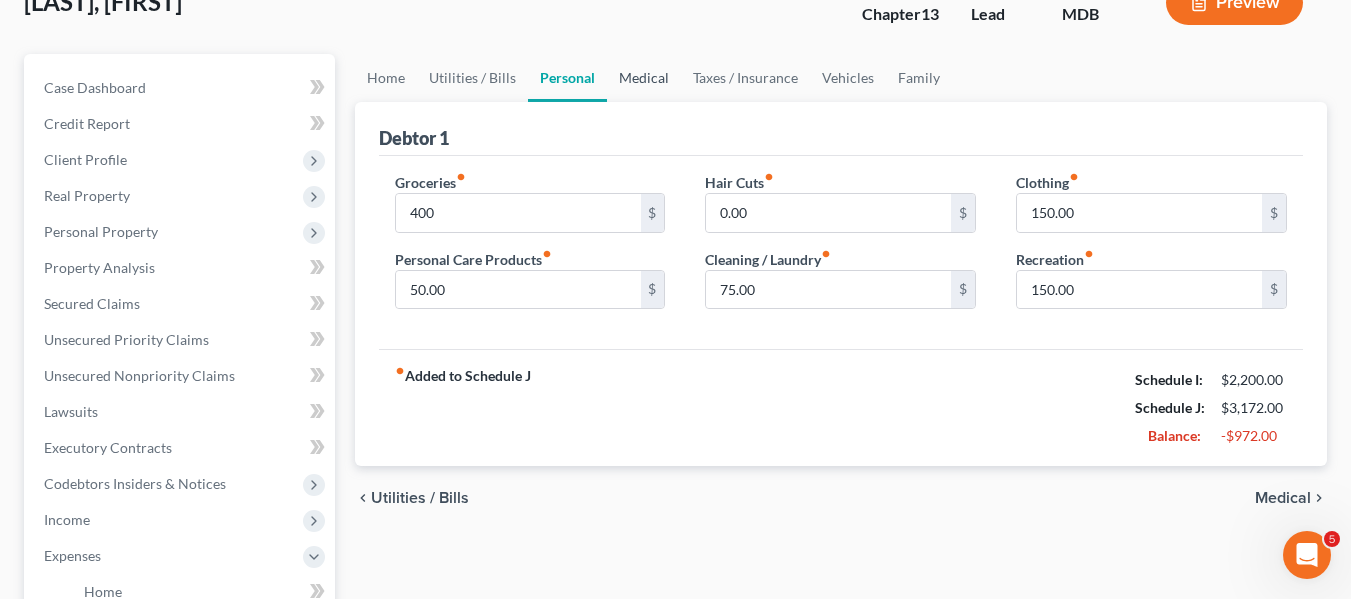 click on "Medical" at bounding box center [644, 78] 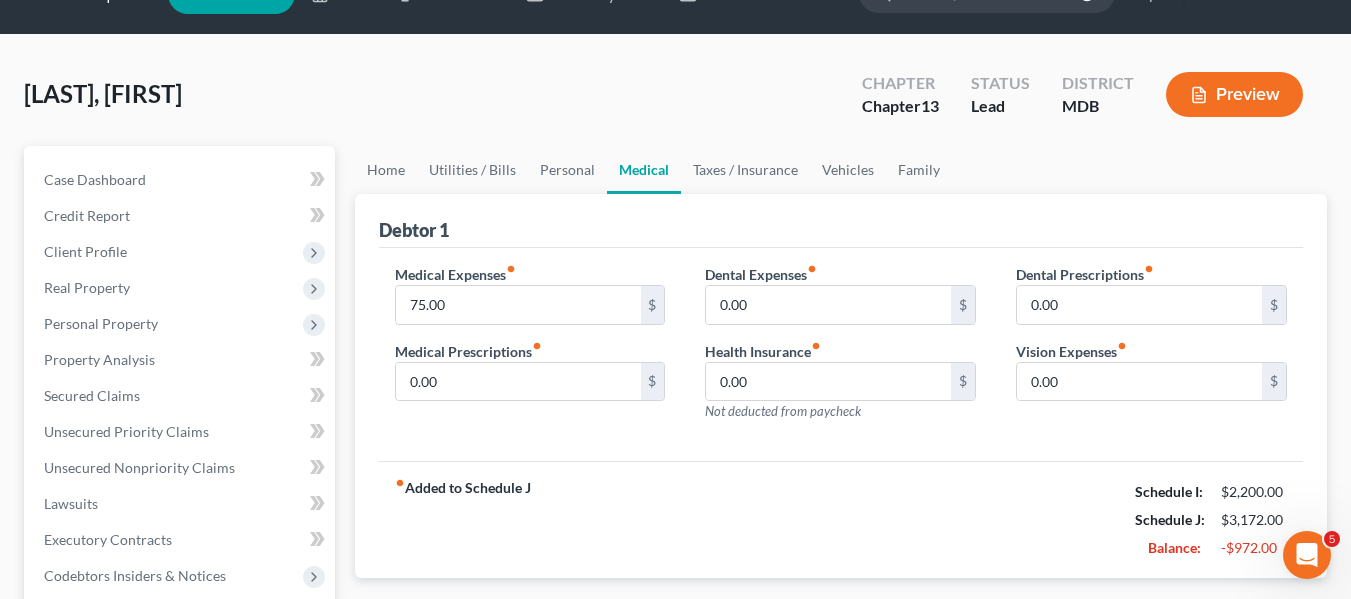 scroll, scrollTop: 0, scrollLeft: 0, axis: both 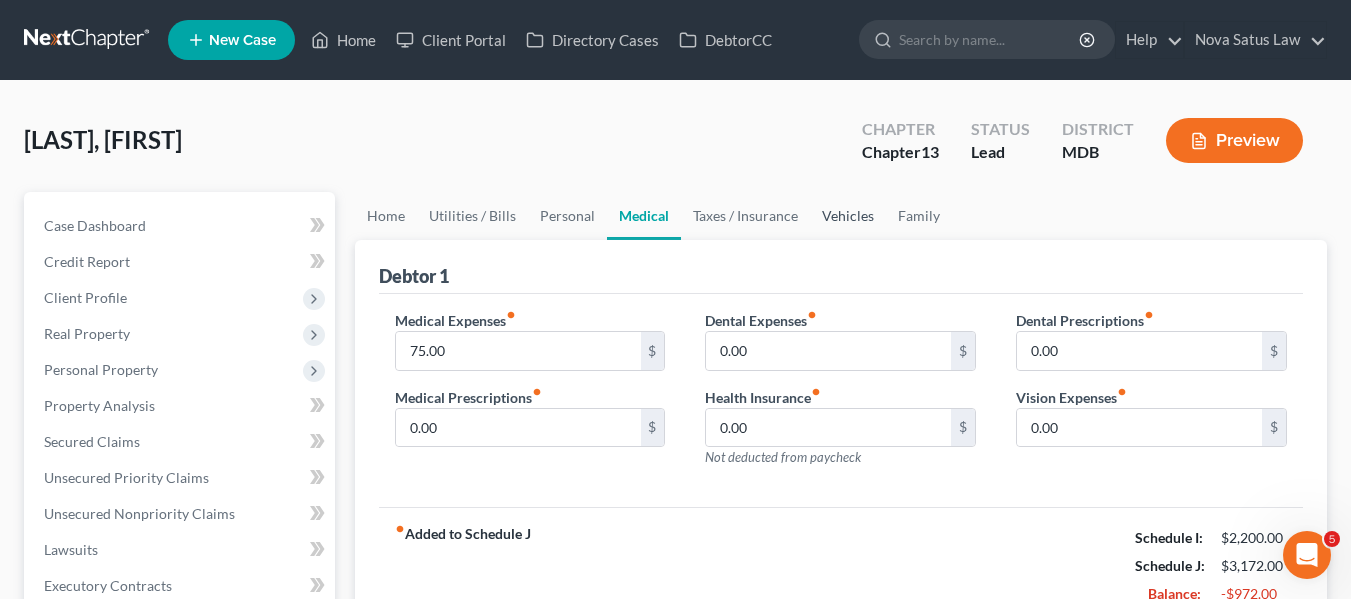 click on "Vehicles" at bounding box center [848, 216] 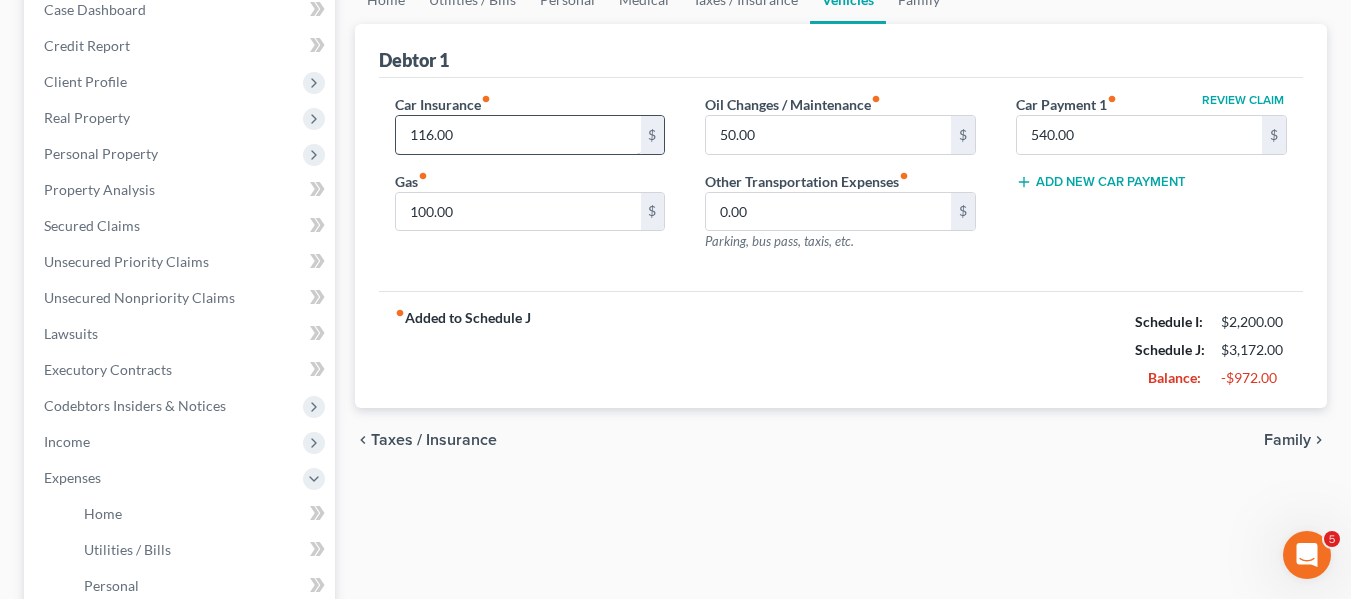 scroll, scrollTop: 217, scrollLeft: 0, axis: vertical 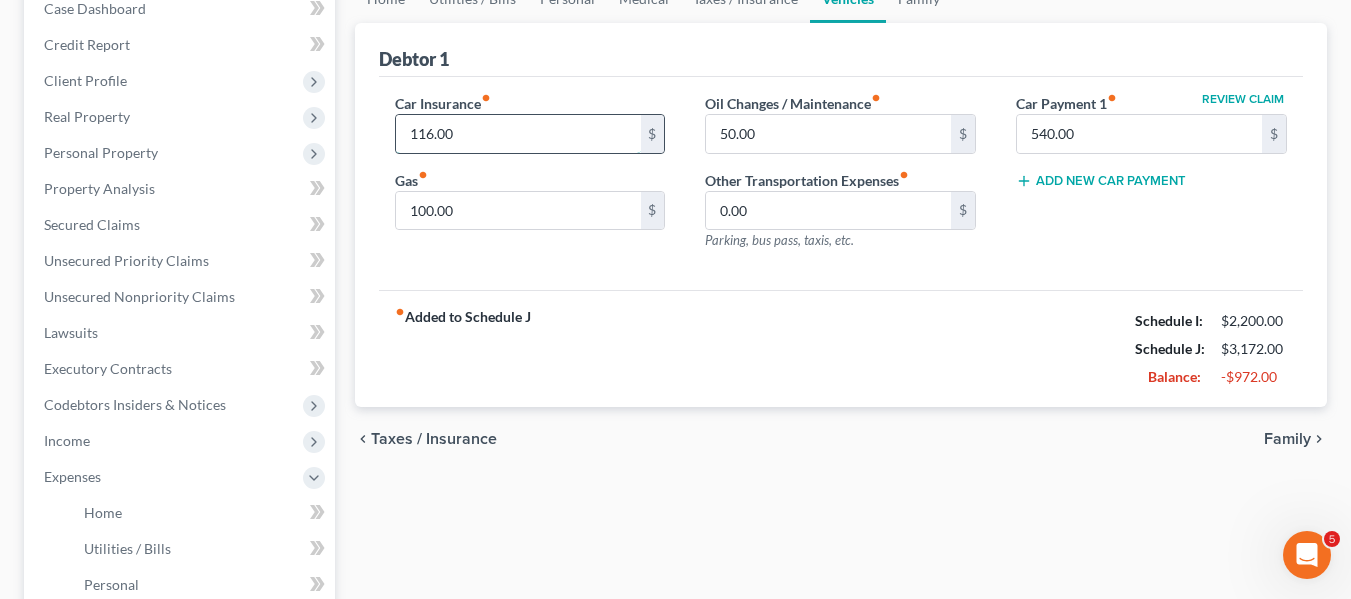 click on "116.00" at bounding box center (518, 134) 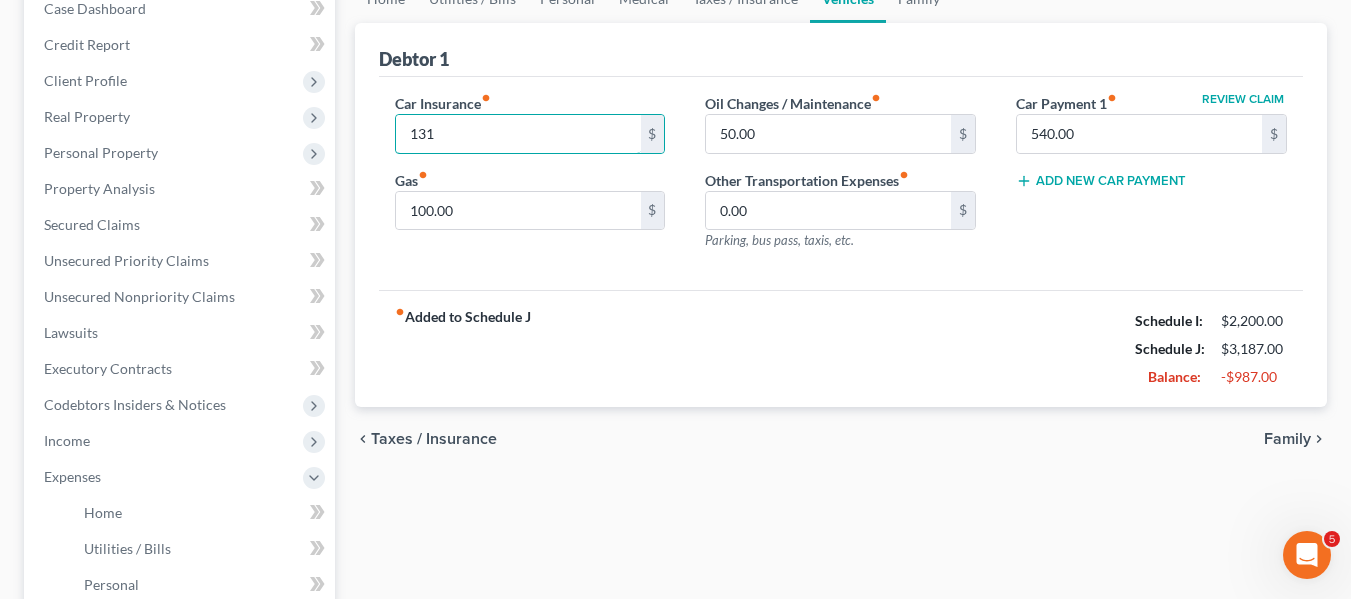 scroll, scrollTop: 0, scrollLeft: 0, axis: both 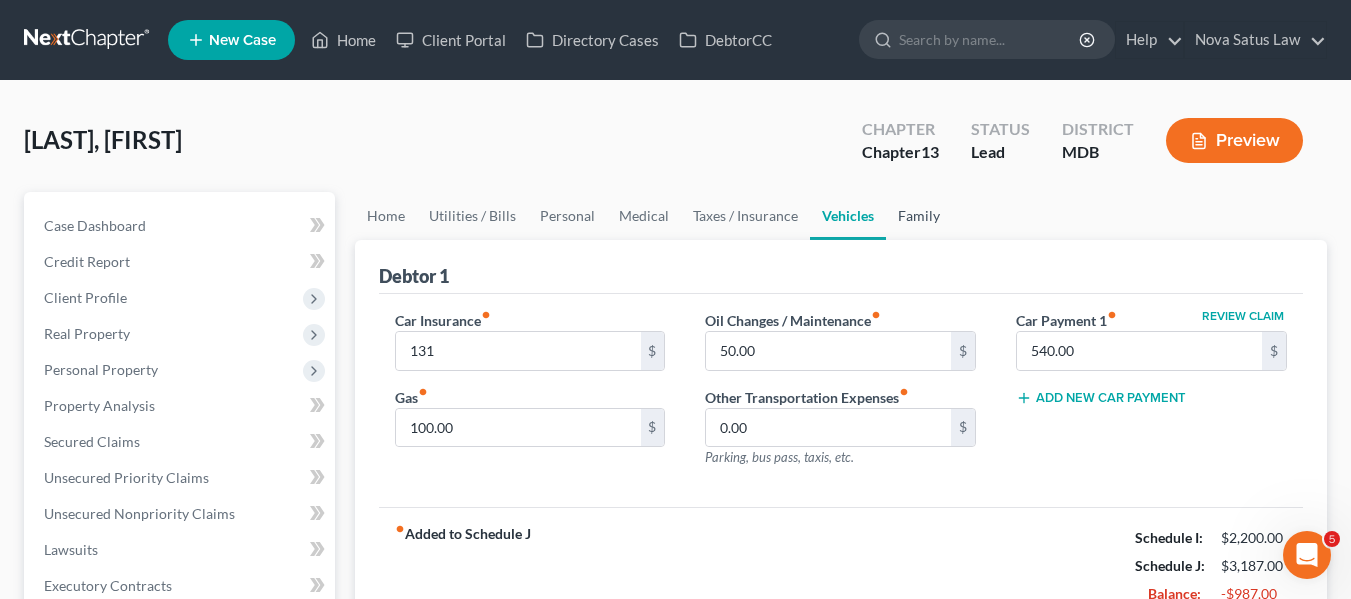 click on "Family" at bounding box center [919, 216] 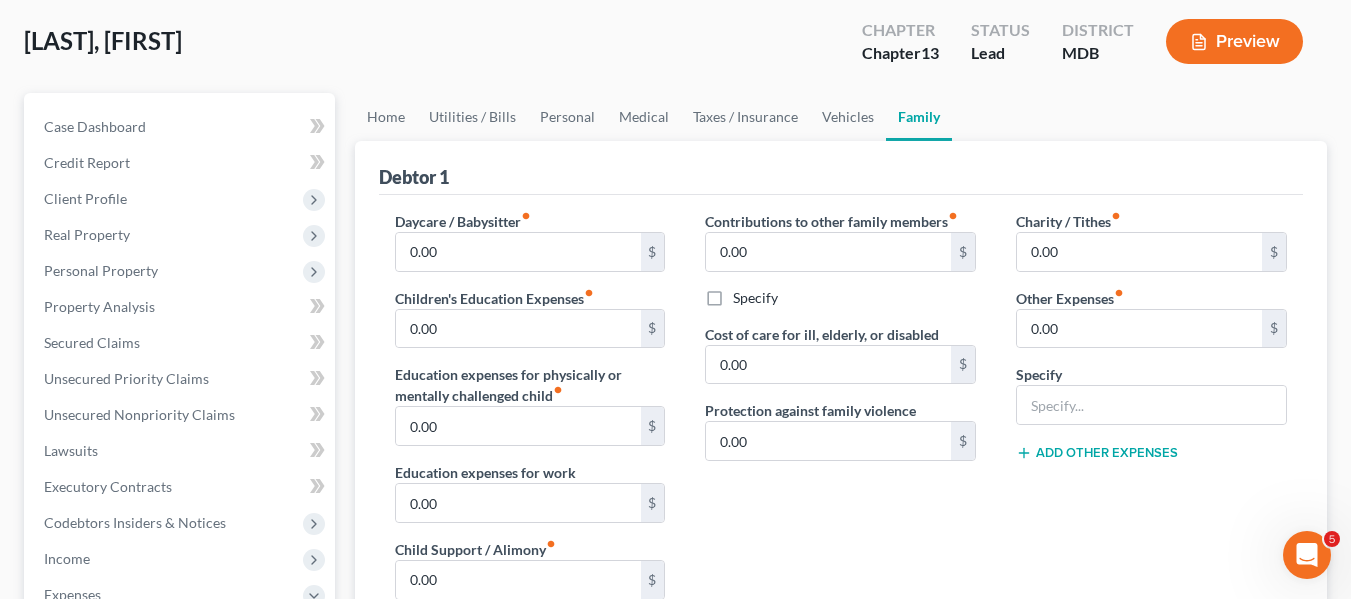 scroll, scrollTop: 98, scrollLeft: 0, axis: vertical 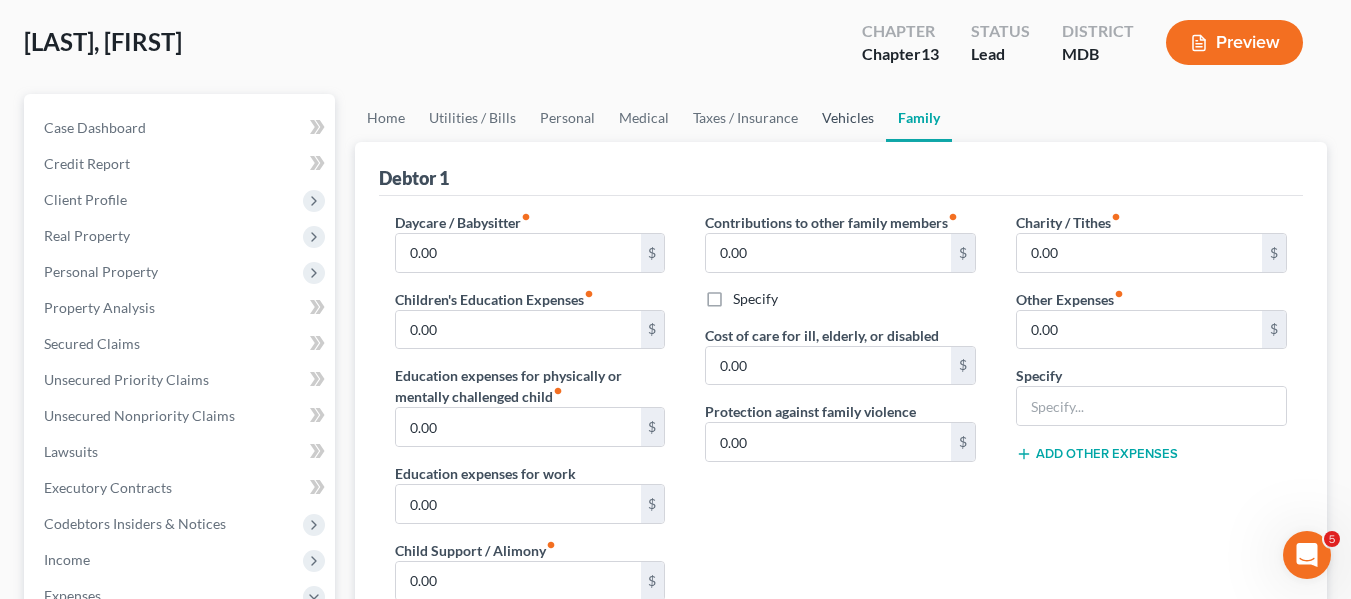 click on "Vehicles" at bounding box center (848, 118) 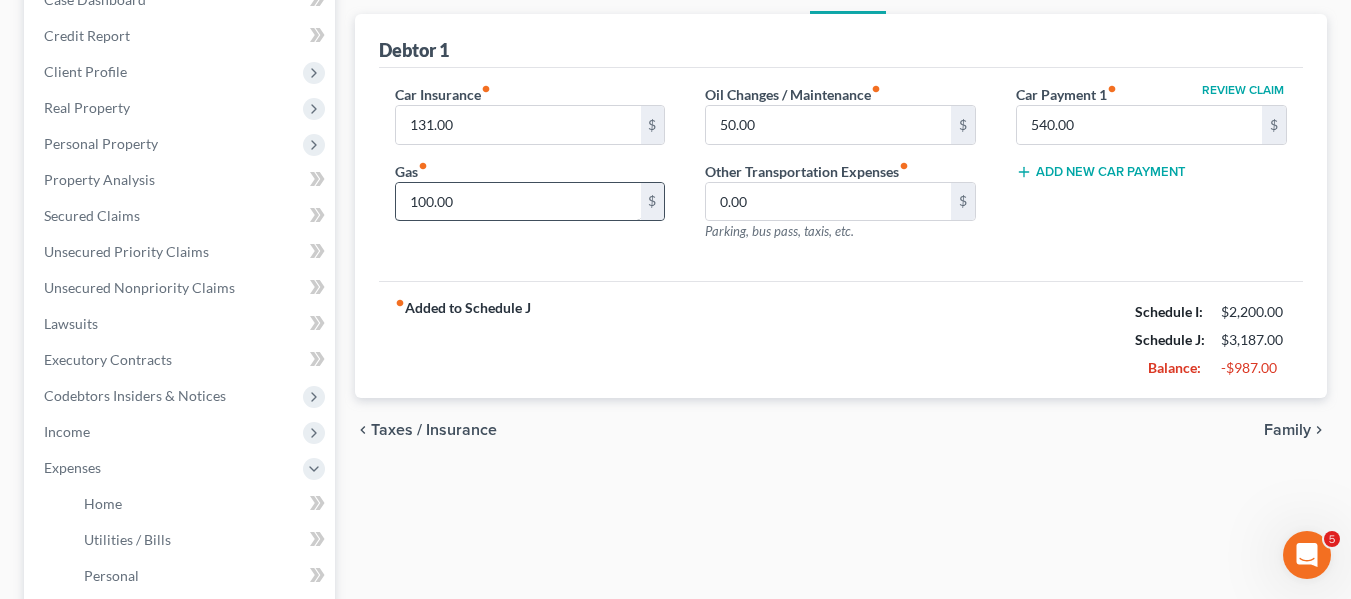 scroll, scrollTop: 227, scrollLeft: 0, axis: vertical 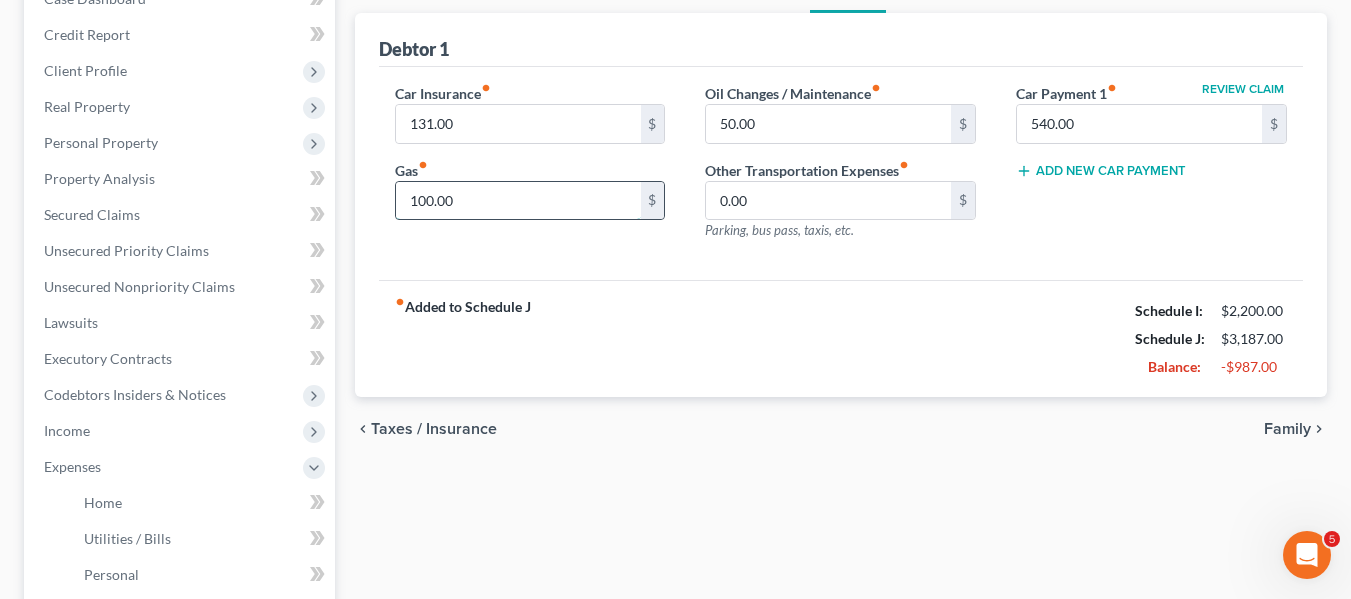 click on "100.00" at bounding box center [518, 201] 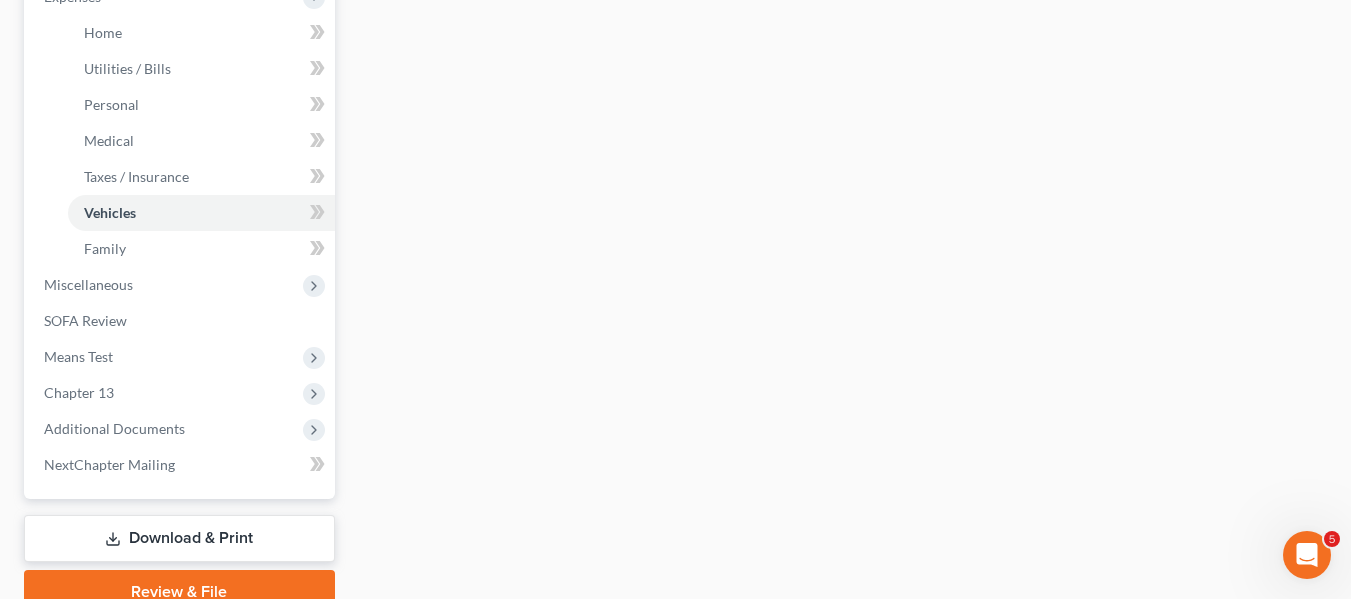 scroll, scrollTop: 788, scrollLeft: 0, axis: vertical 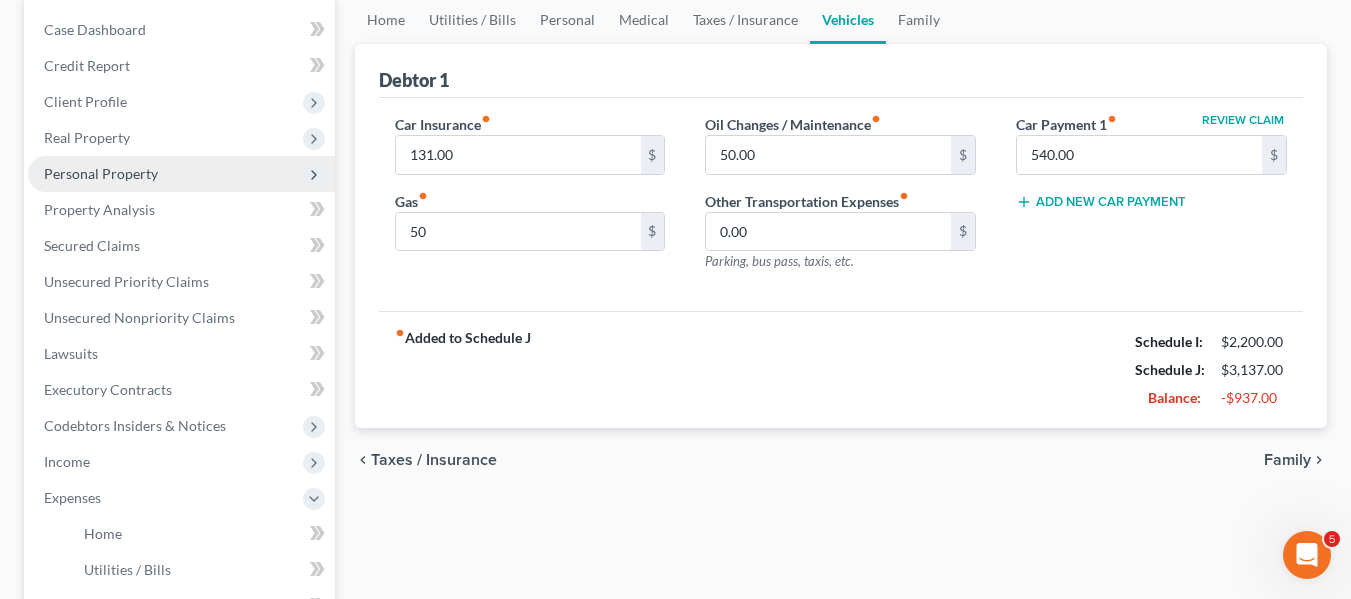 click on "Personal Property" at bounding box center (101, 173) 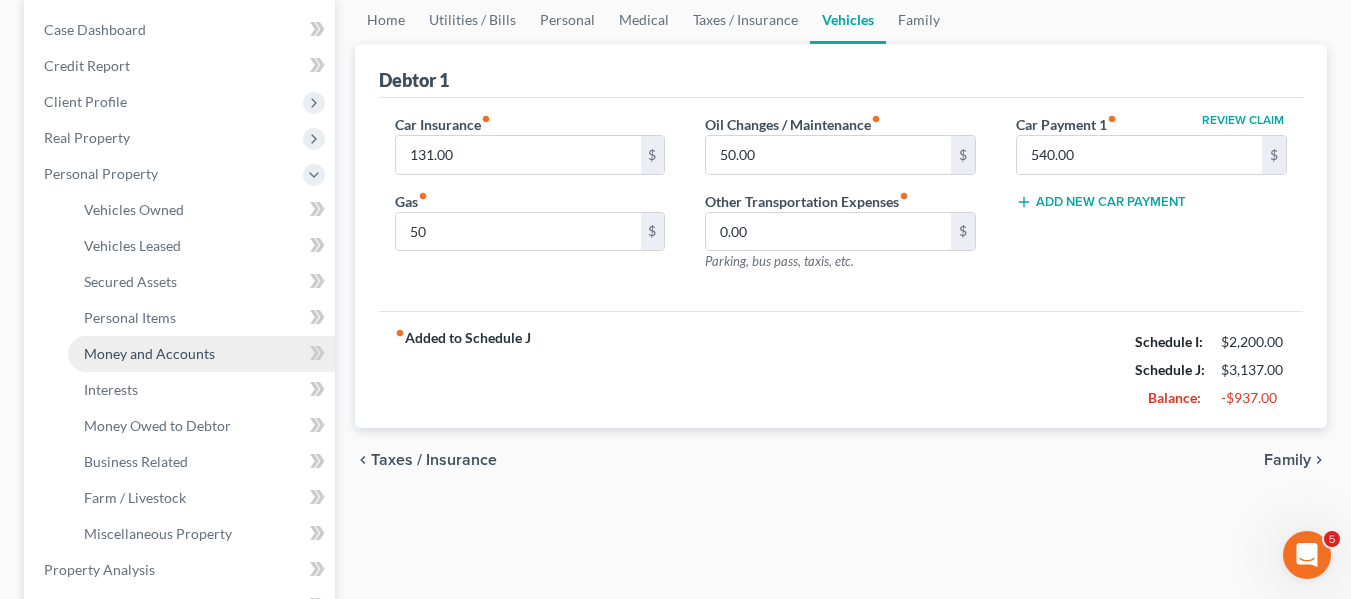 click on "Money and Accounts" at bounding box center [201, 354] 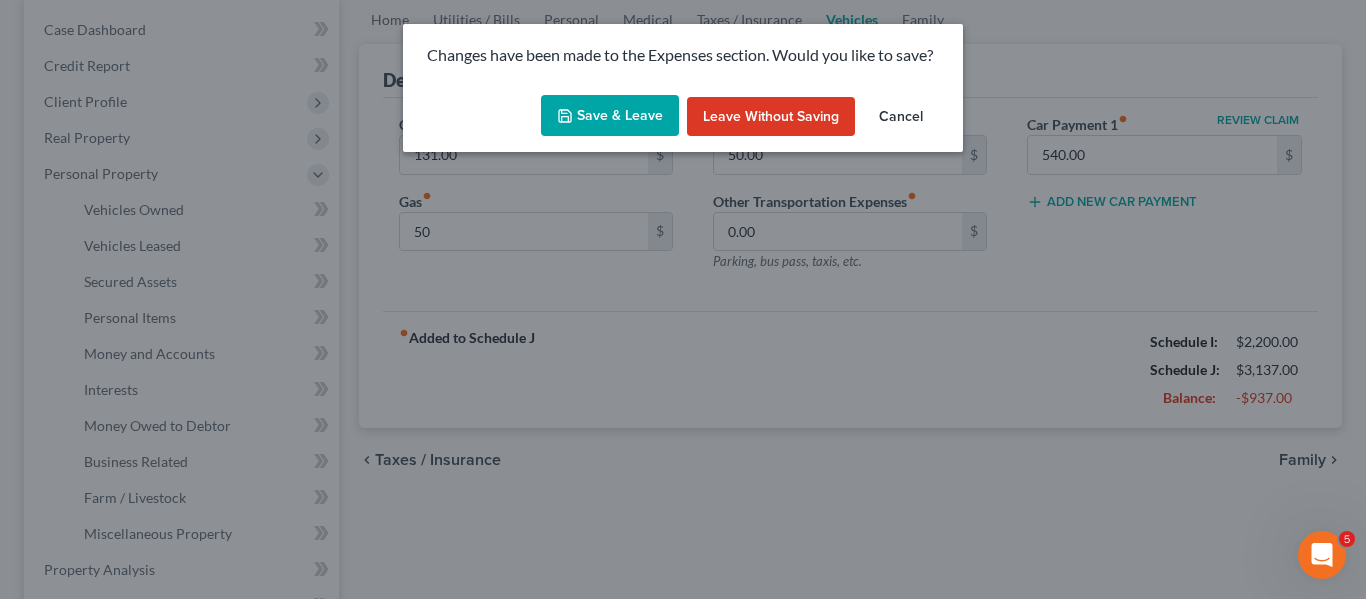 click on "Save & Leave" at bounding box center (610, 116) 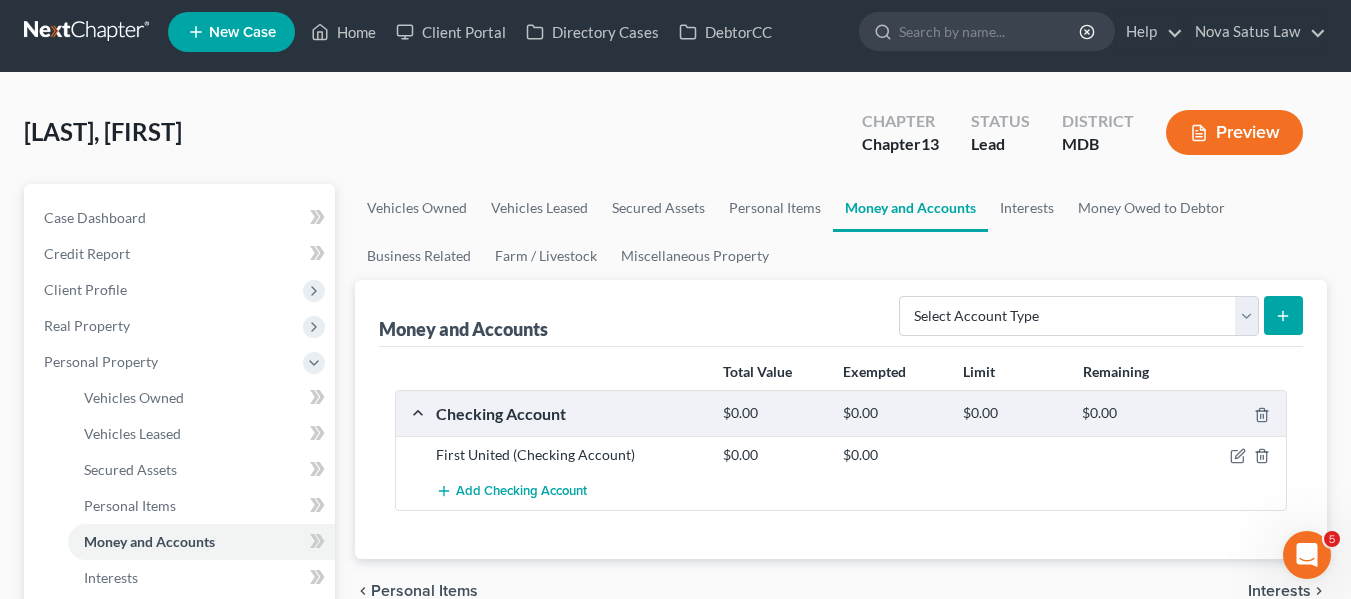 scroll, scrollTop: 0, scrollLeft: 0, axis: both 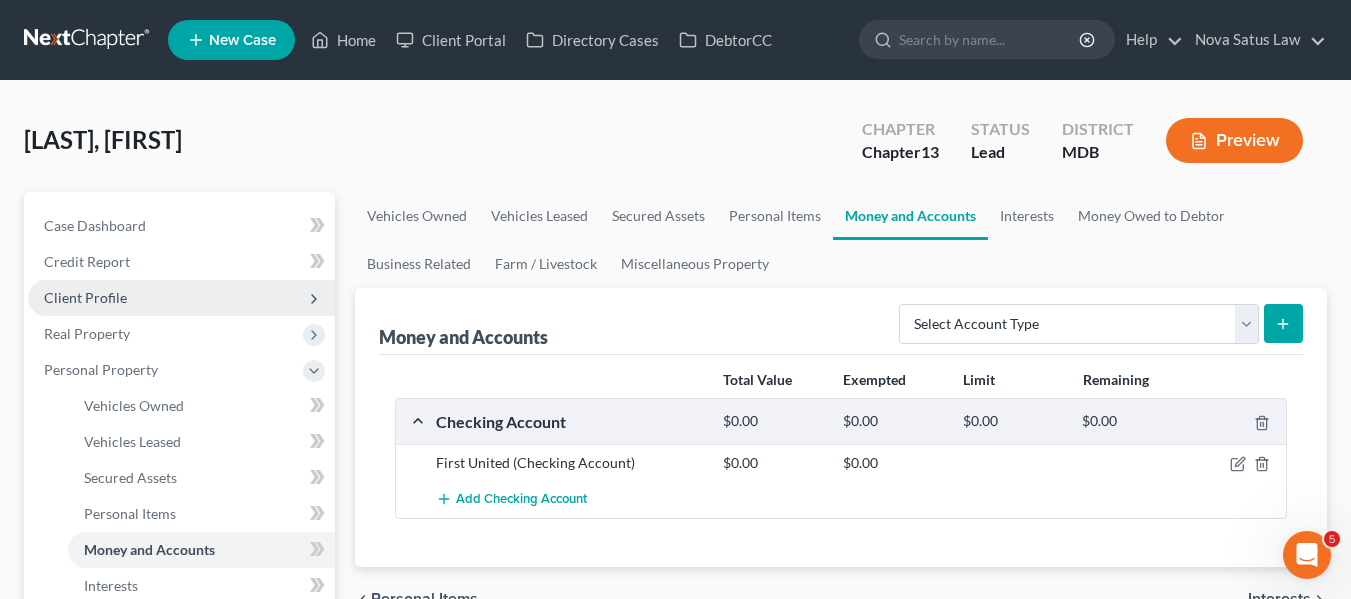 click on "Client Profile" at bounding box center (181, 298) 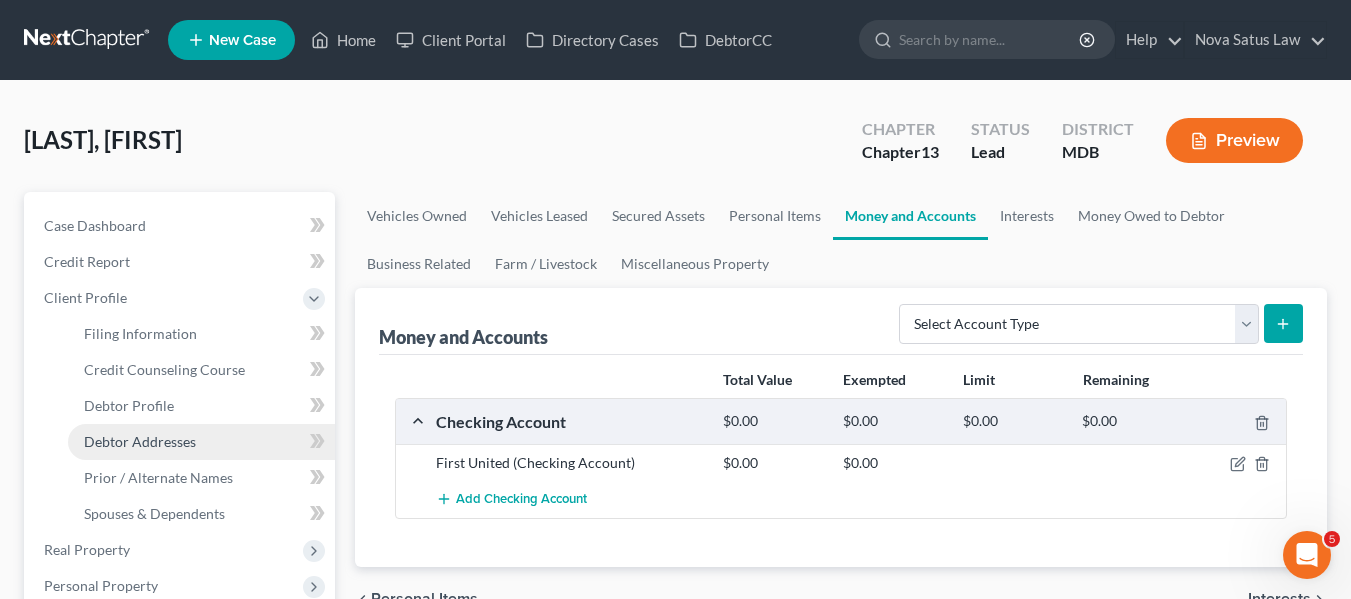 click on "Debtor Addresses" at bounding box center [140, 441] 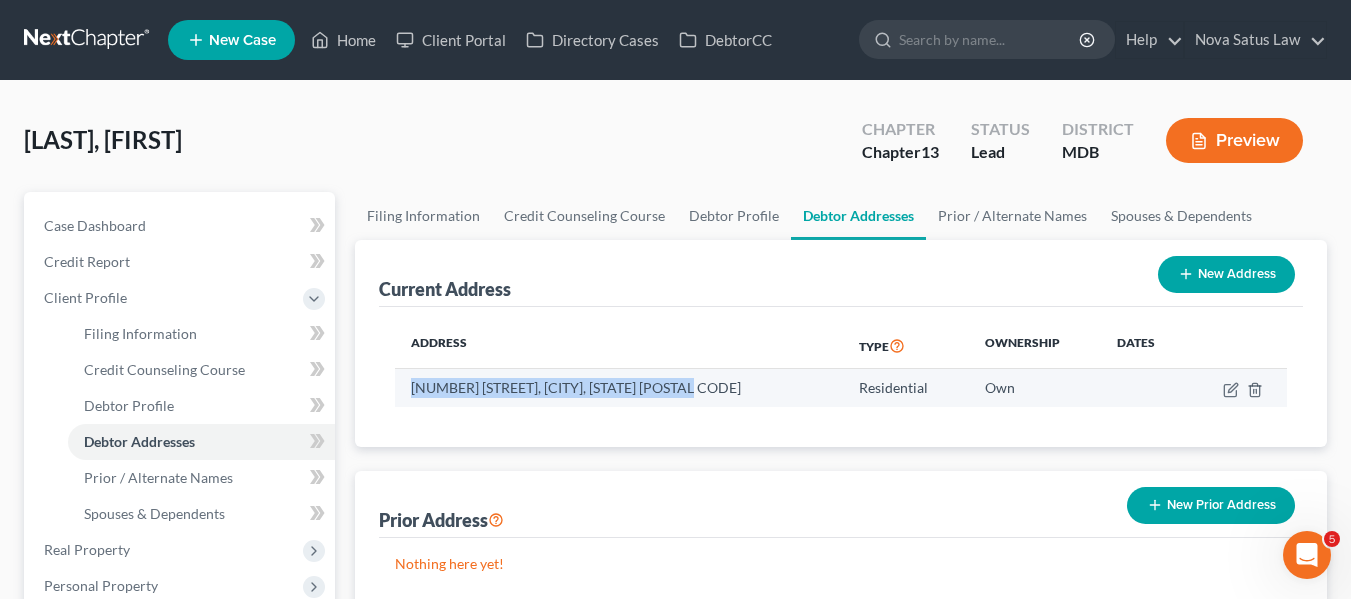 drag, startPoint x: 412, startPoint y: 389, endPoint x: 706, endPoint y: 391, distance: 294.0068 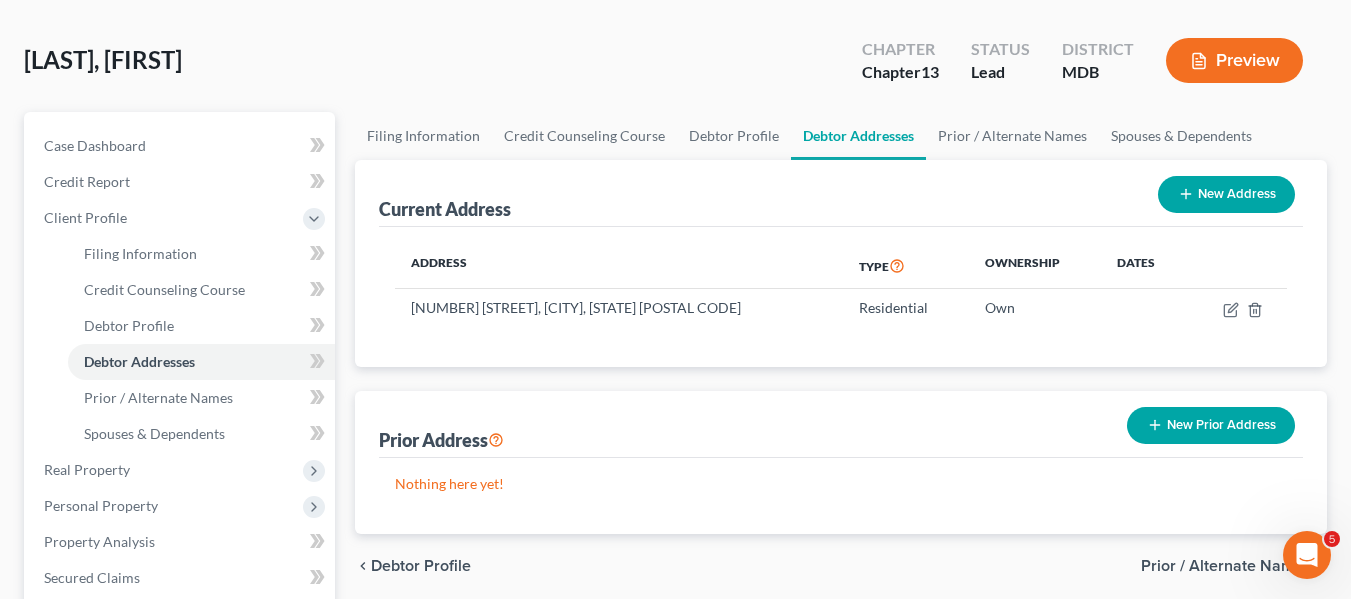 scroll, scrollTop: 88, scrollLeft: 0, axis: vertical 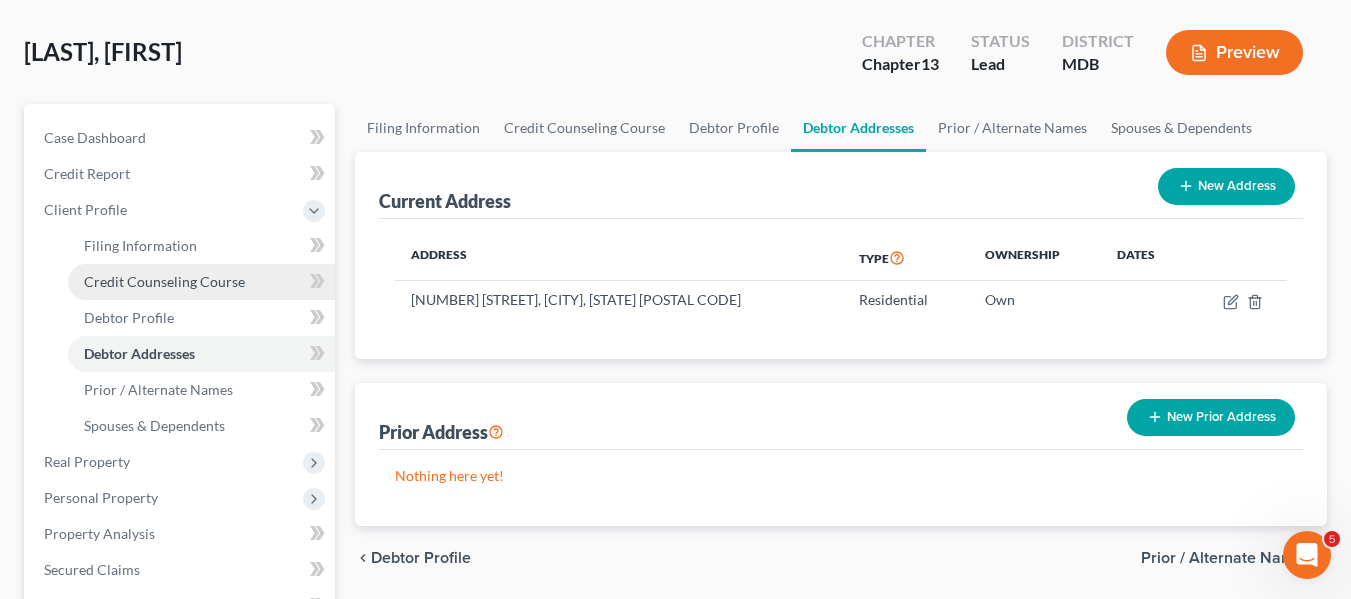 click on "Credit Counseling Course" at bounding box center [164, 281] 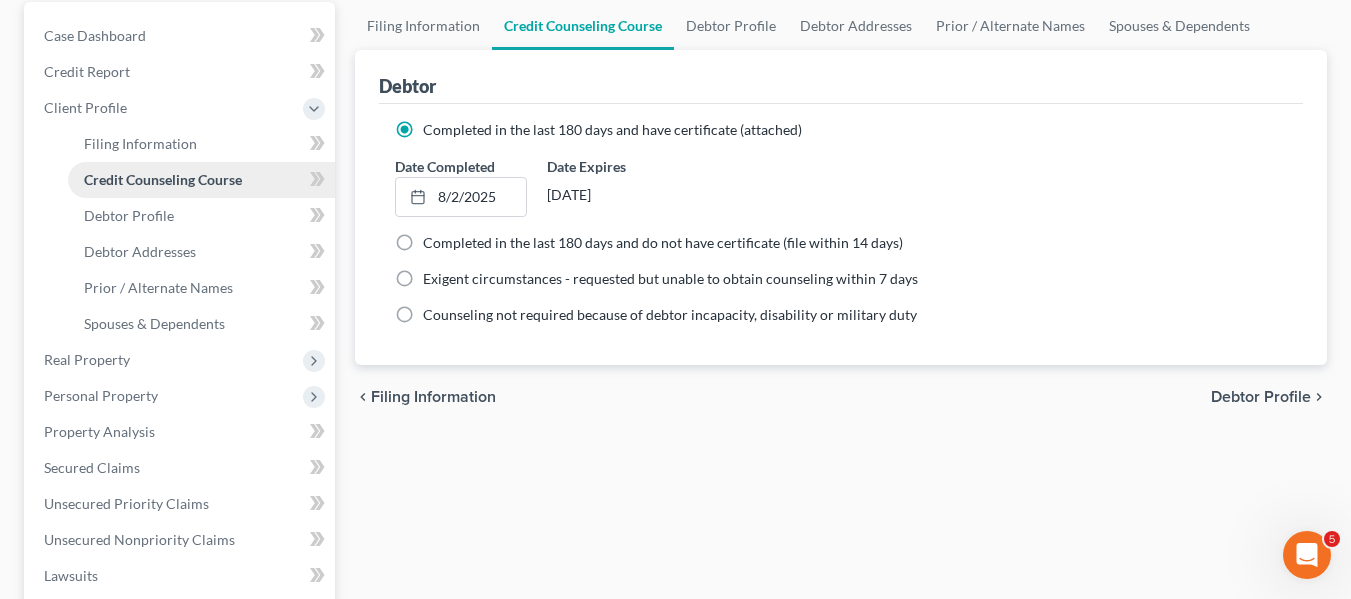 scroll, scrollTop: 201, scrollLeft: 0, axis: vertical 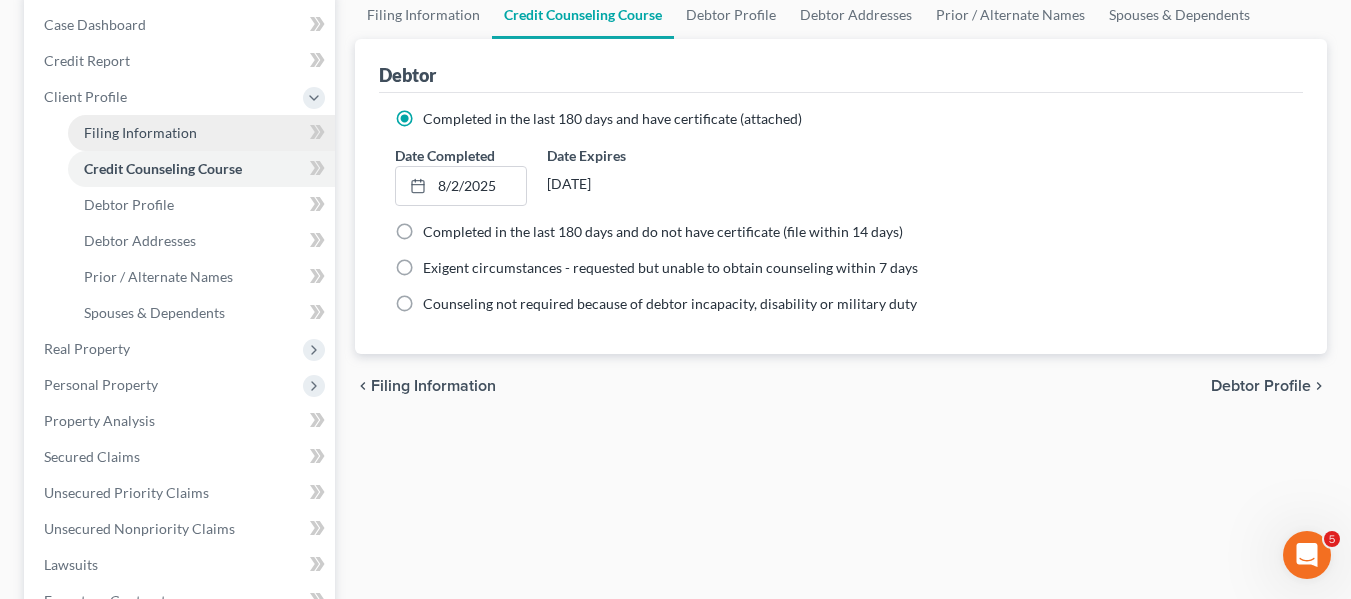 click on "Filing Information" at bounding box center (140, 132) 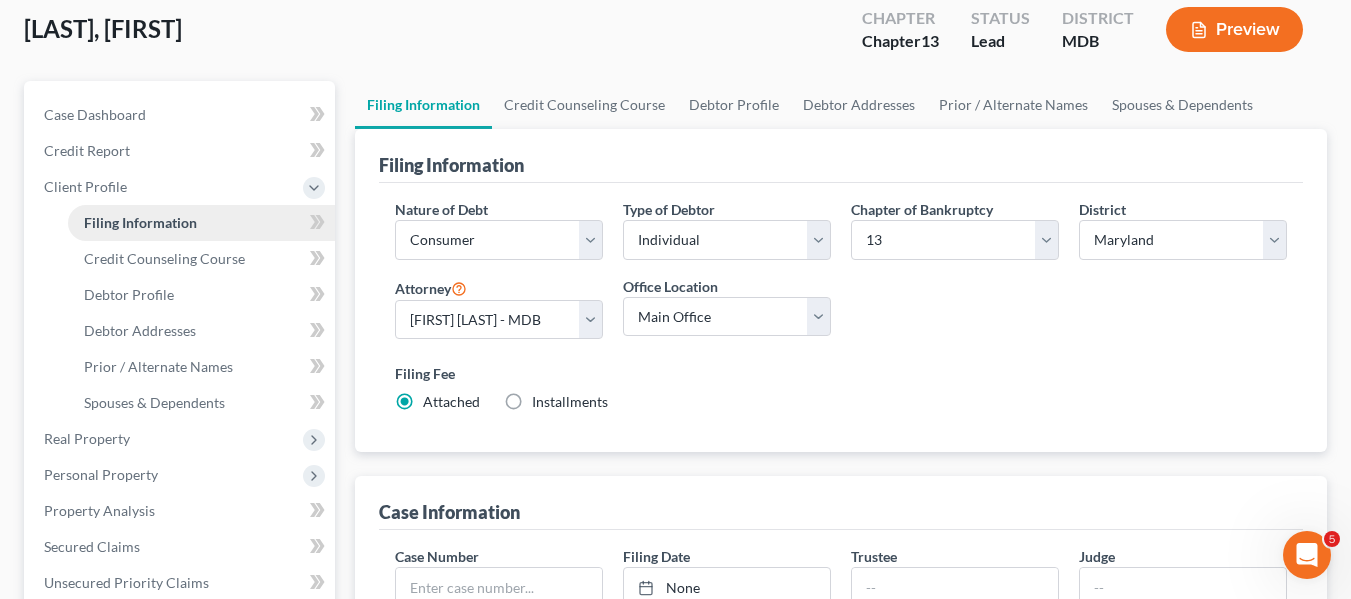 scroll, scrollTop: 116, scrollLeft: 0, axis: vertical 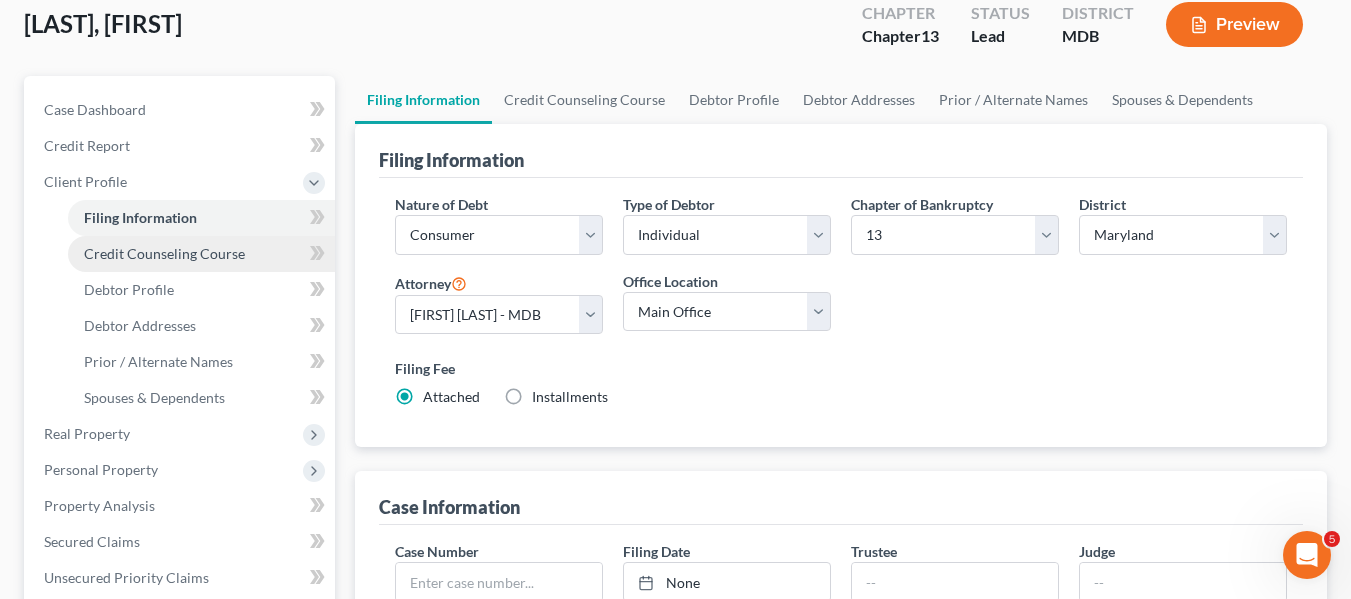 click on "Credit Counseling Course" at bounding box center (164, 253) 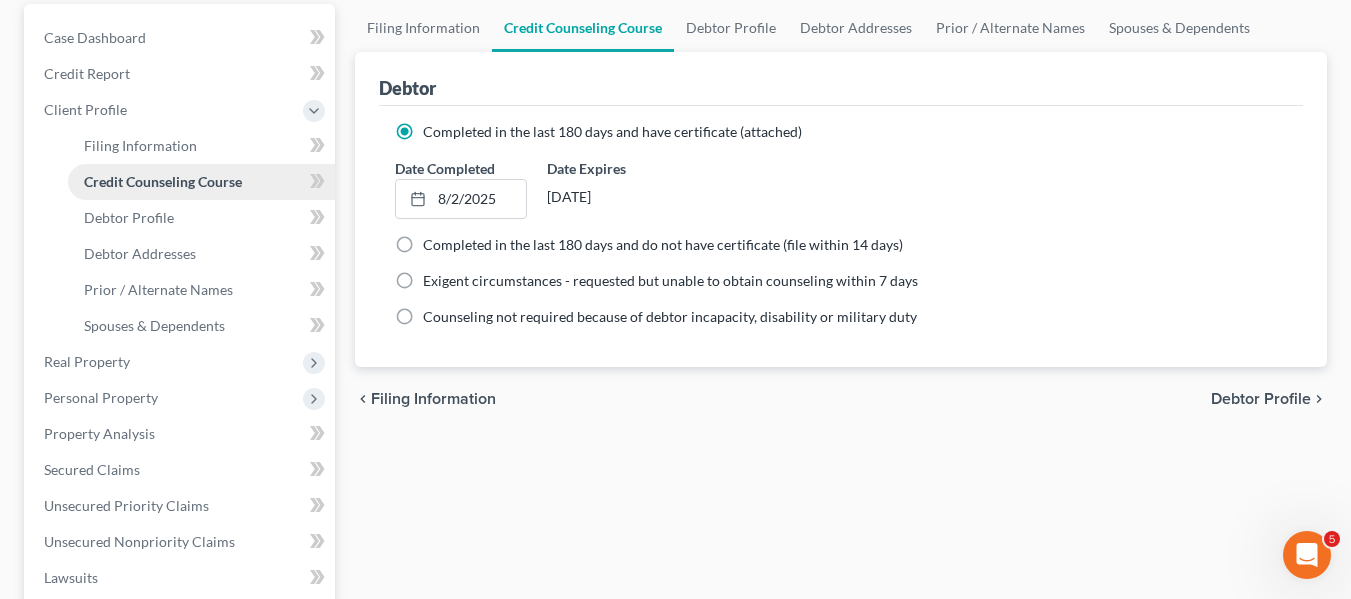 scroll, scrollTop: 190, scrollLeft: 0, axis: vertical 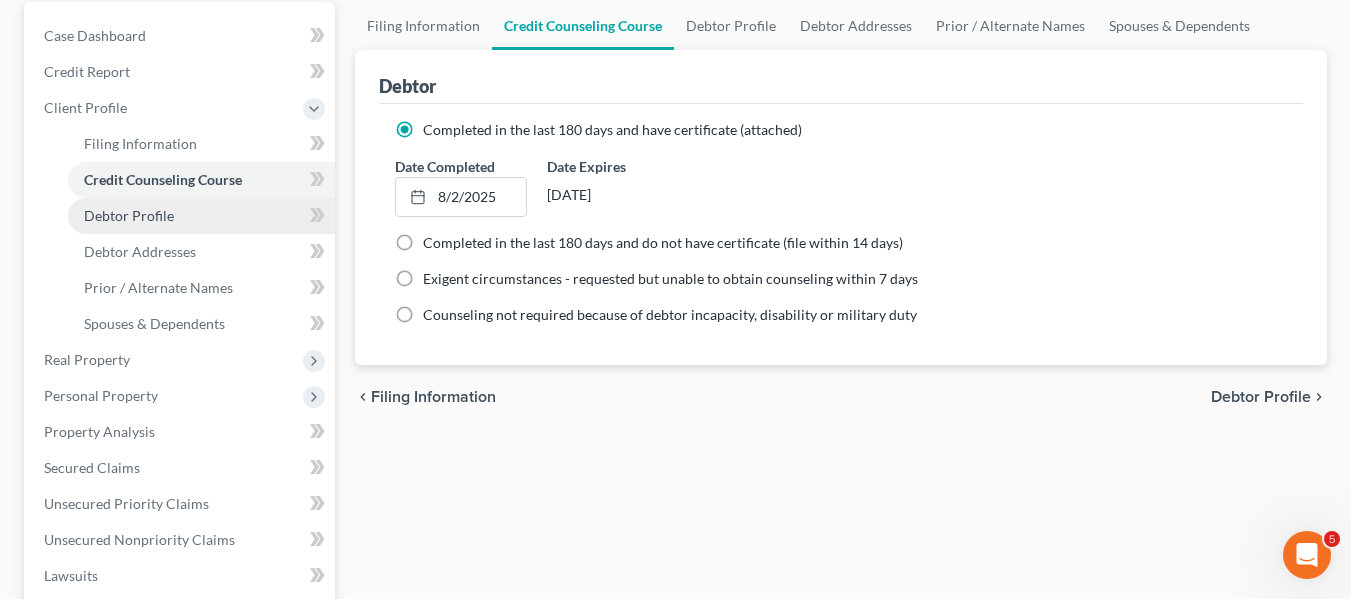 click on "Debtor Profile" at bounding box center (129, 215) 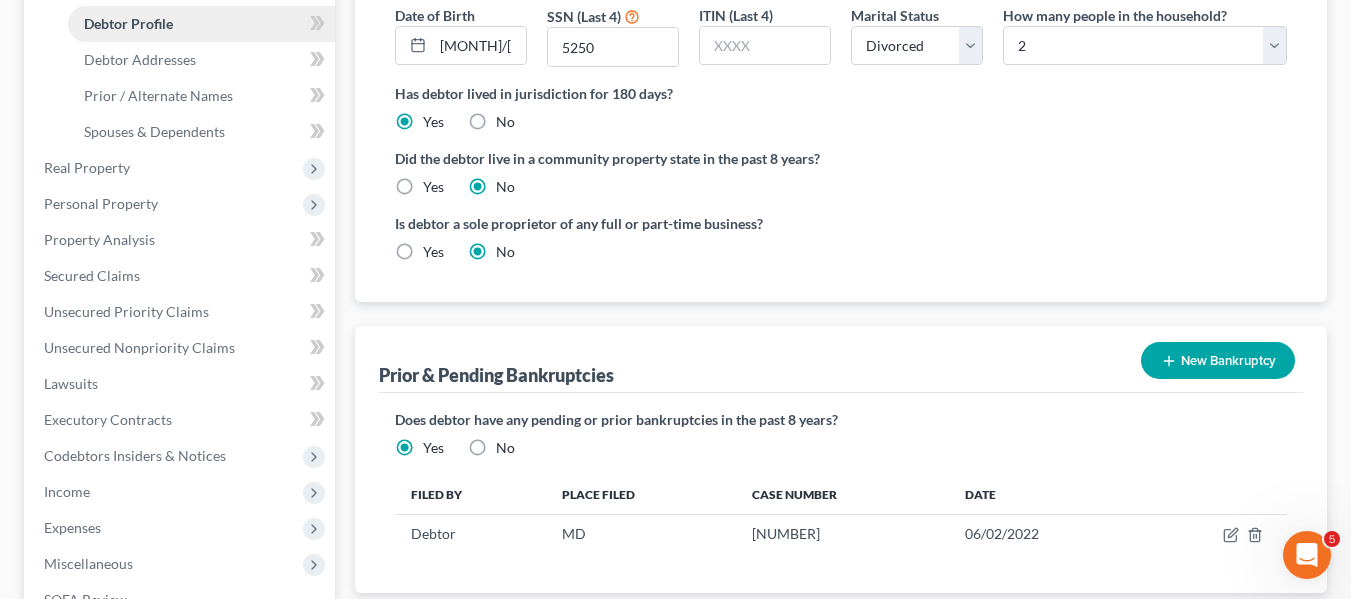 scroll, scrollTop: 383, scrollLeft: 0, axis: vertical 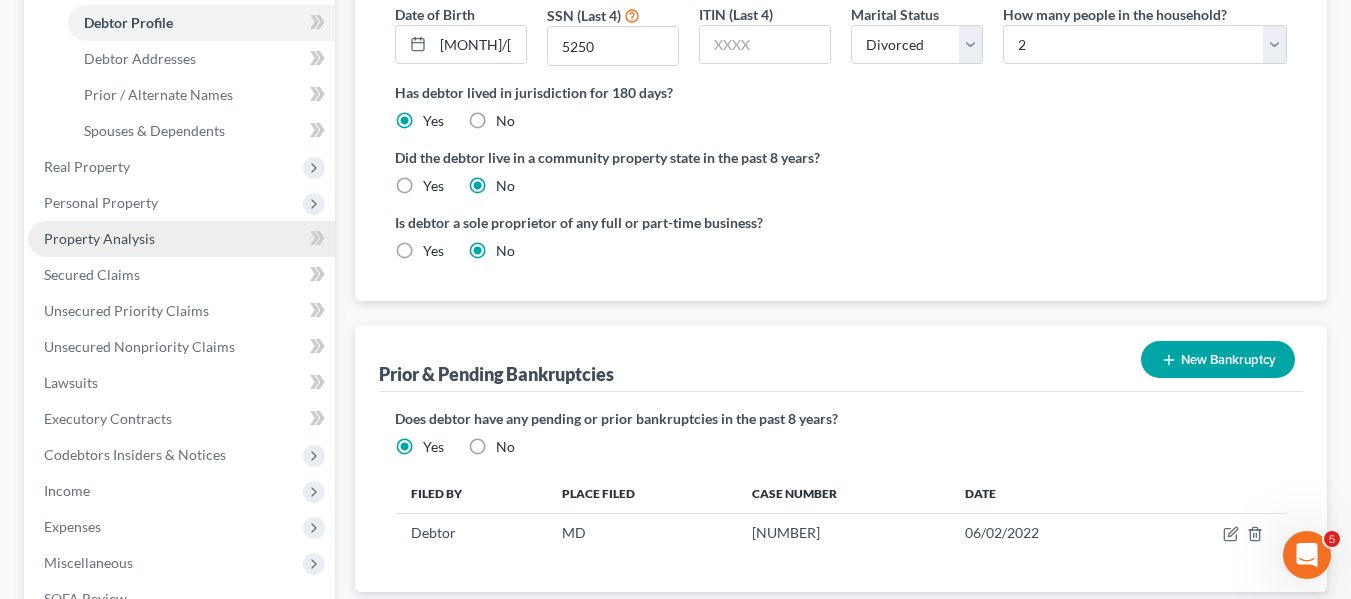 click on "Property Analysis" at bounding box center [181, 239] 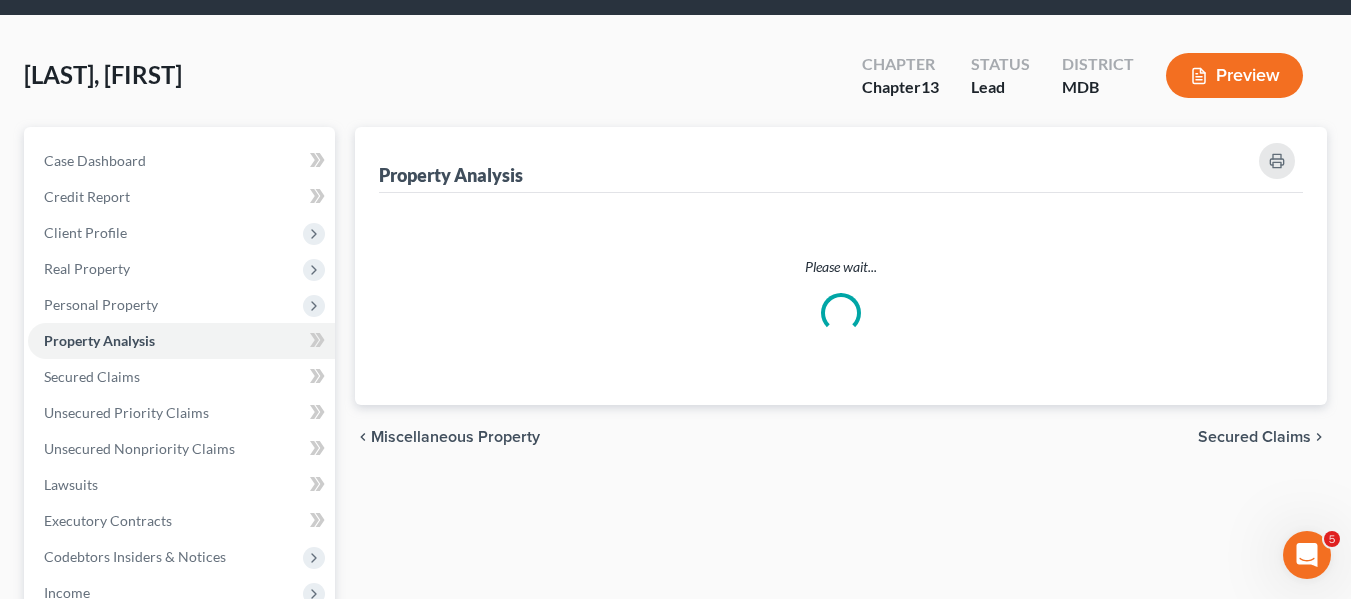scroll, scrollTop: 0, scrollLeft: 0, axis: both 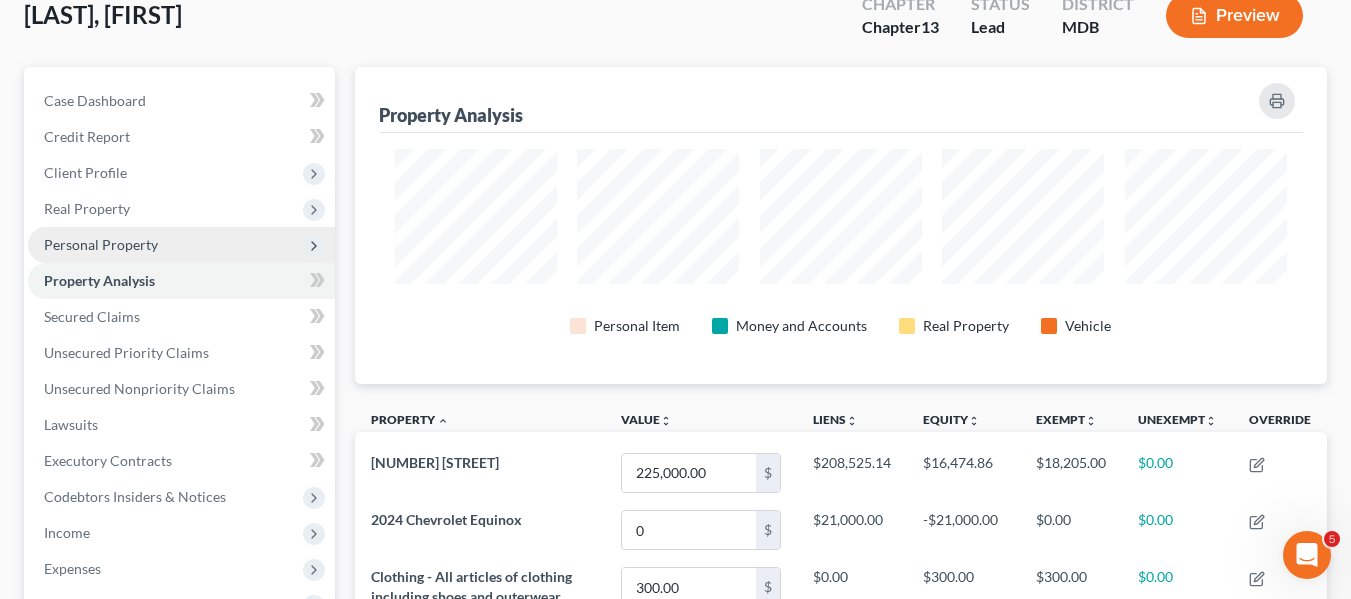 click on "Personal Property" at bounding box center [181, 245] 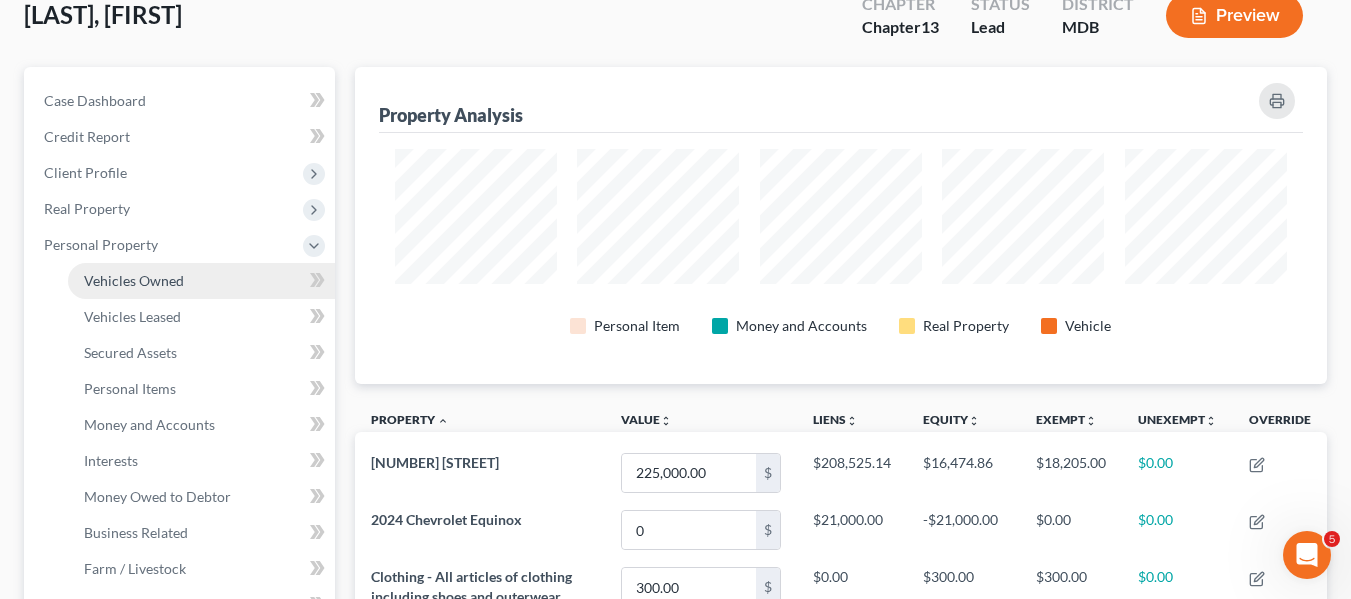 click on "Vehicles Owned" at bounding box center [134, 280] 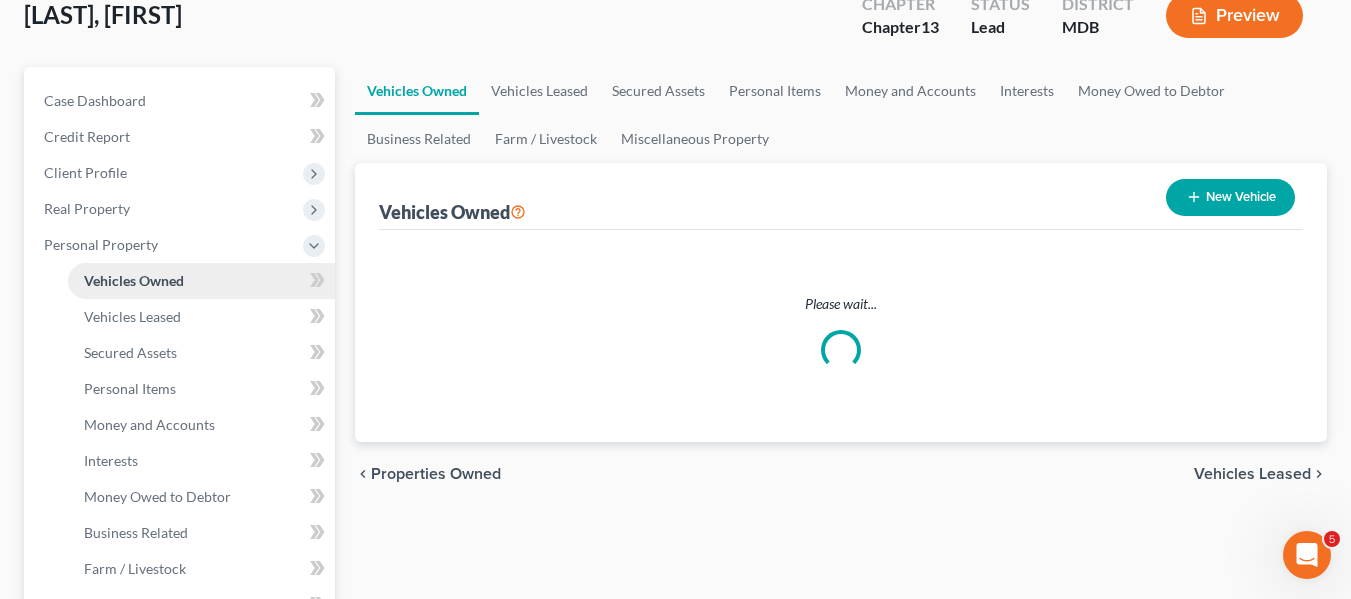 scroll, scrollTop: 36, scrollLeft: 0, axis: vertical 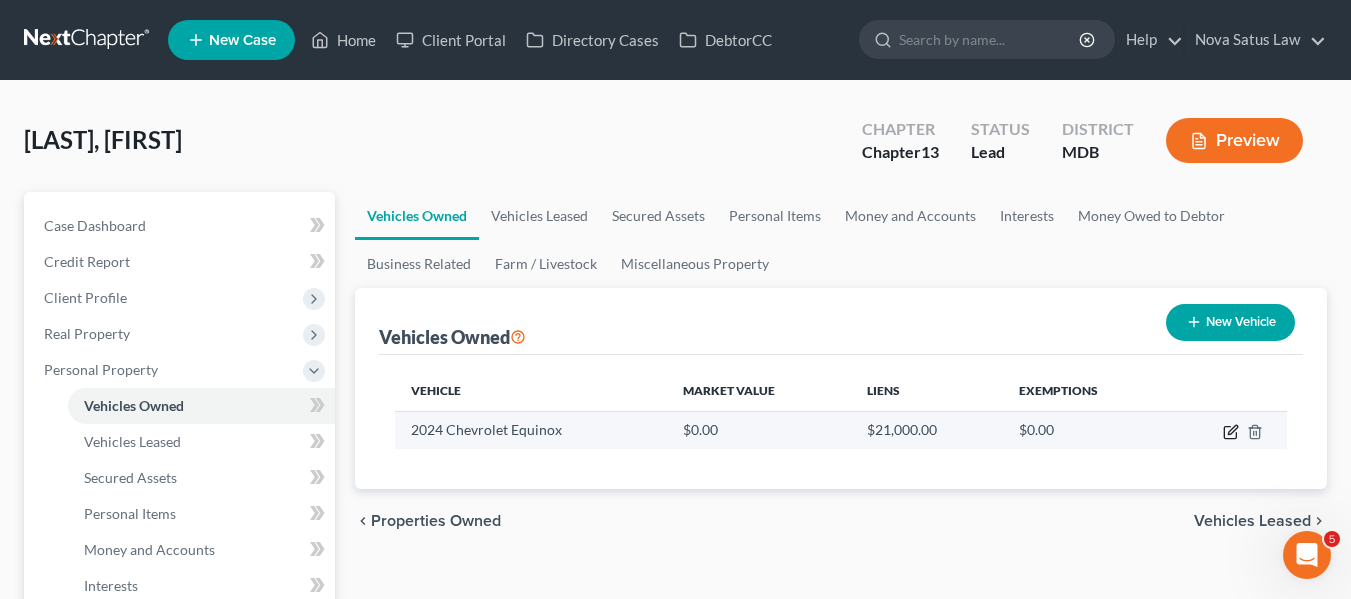 click 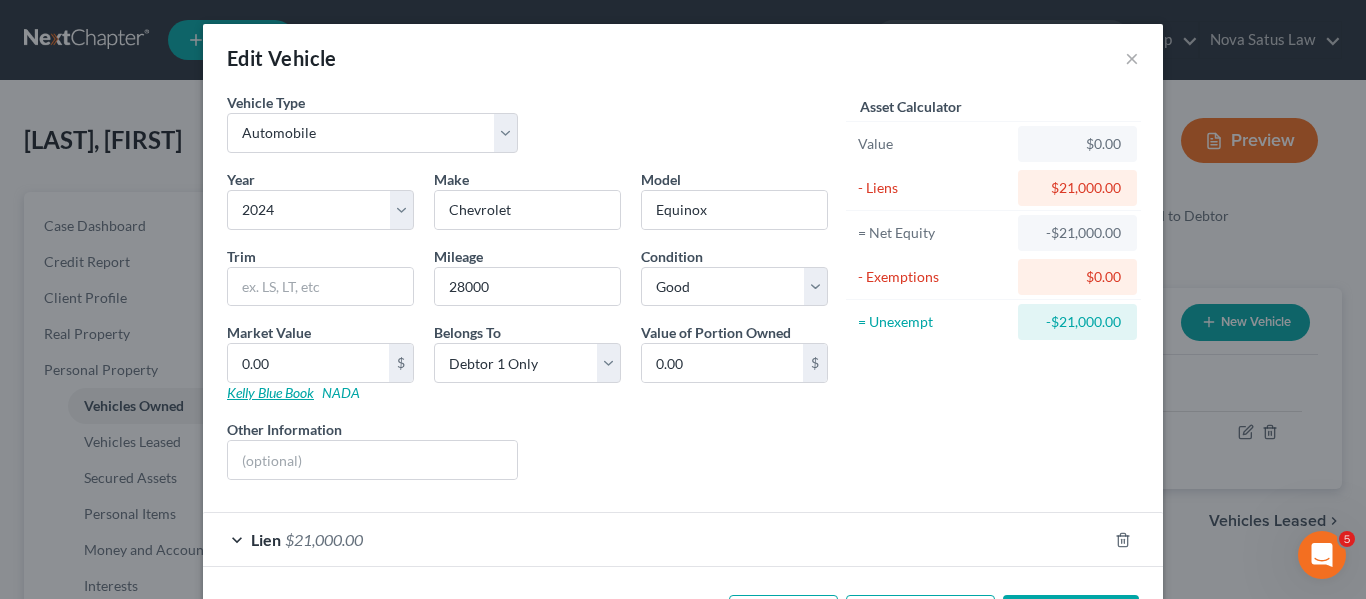 click on "Kelly Blue Book" at bounding box center [270, 392] 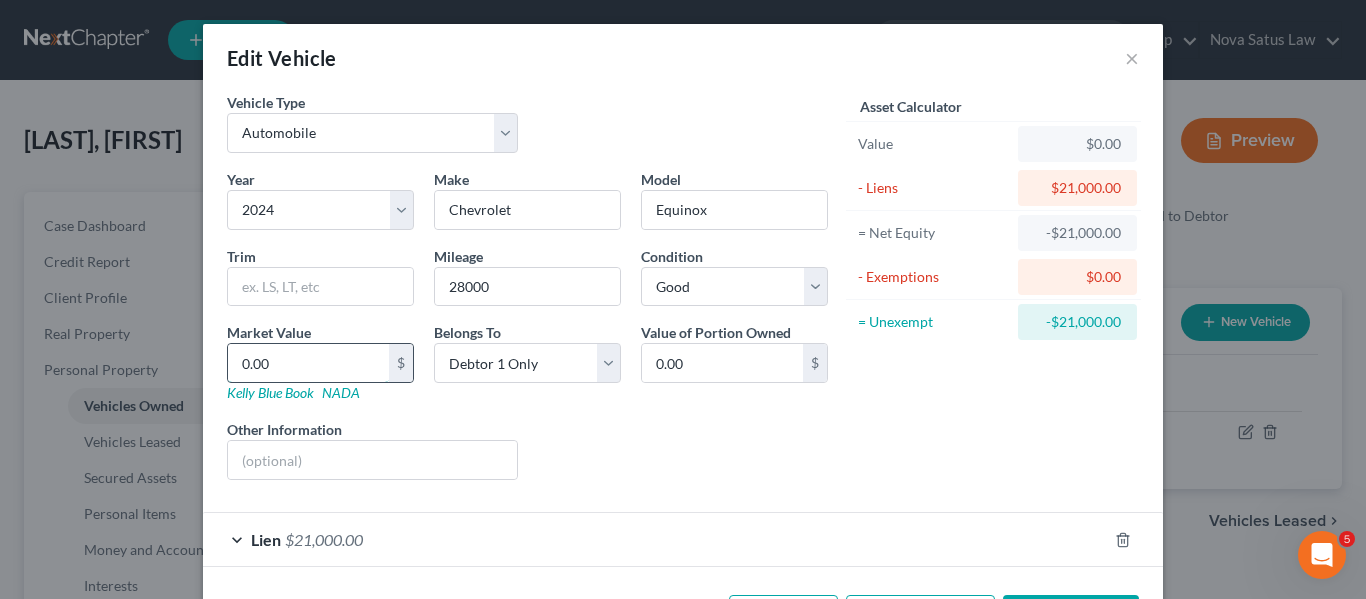 click on "0.00" at bounding box center (308, 363) 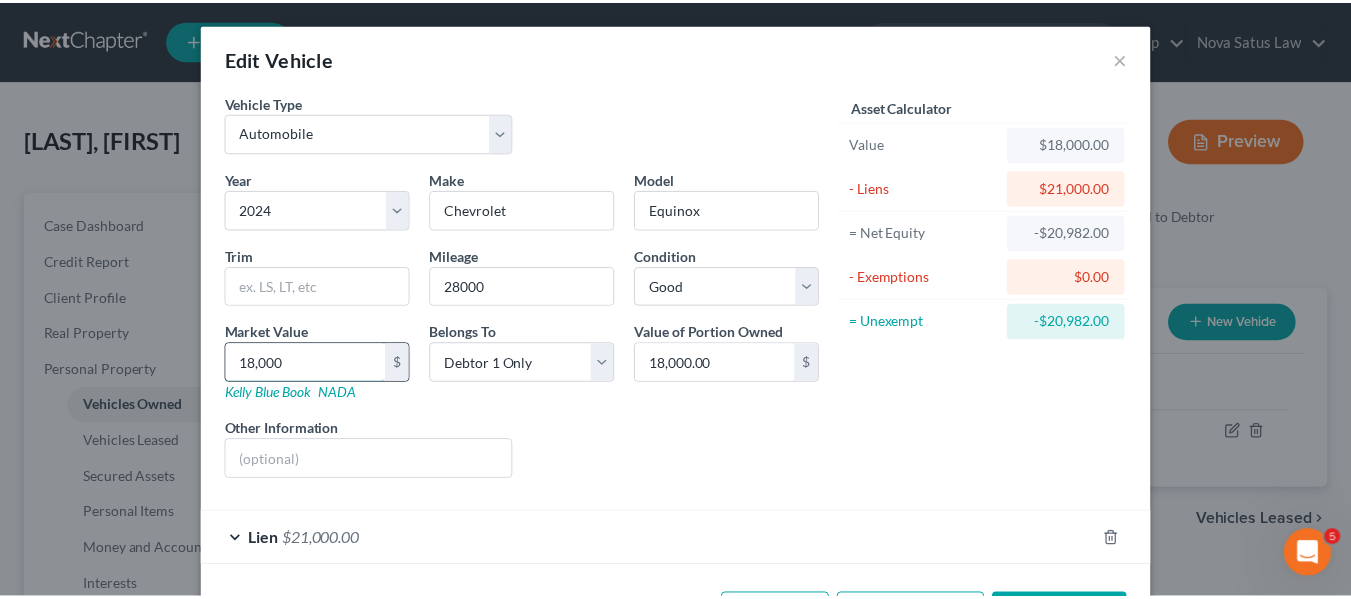 scroll, scrollTop: 78, scrollLeft: 0, axis: vertical 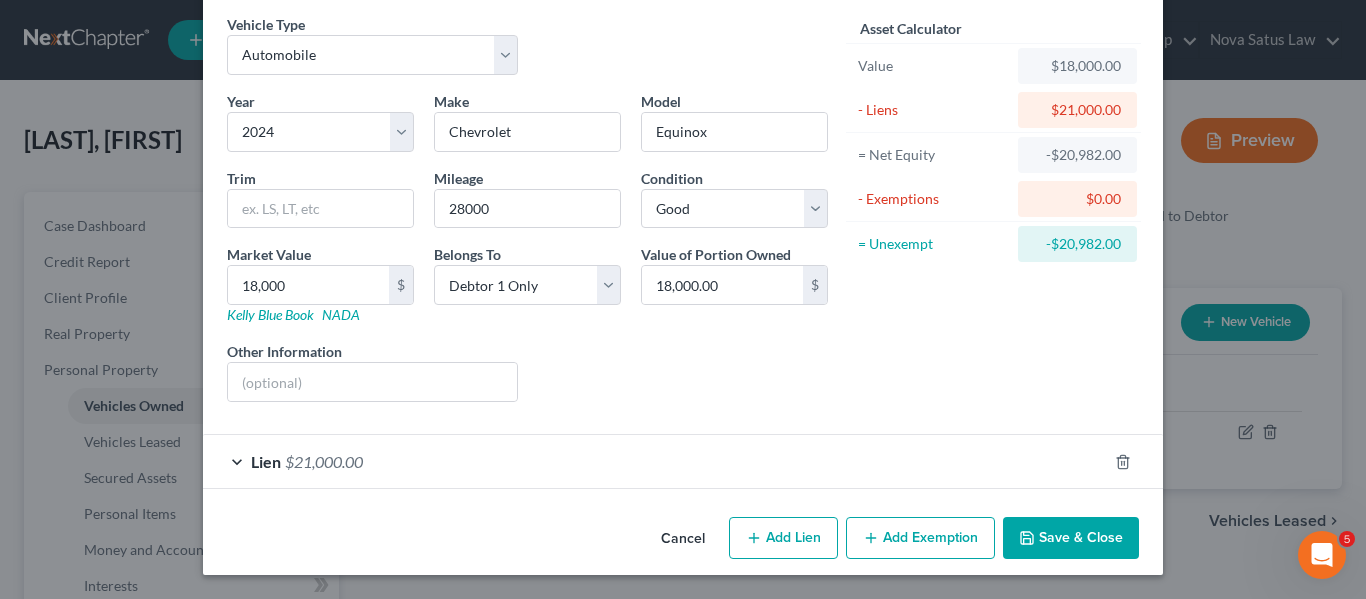 click on "Save & Close" at bounding box center [1071, 538] 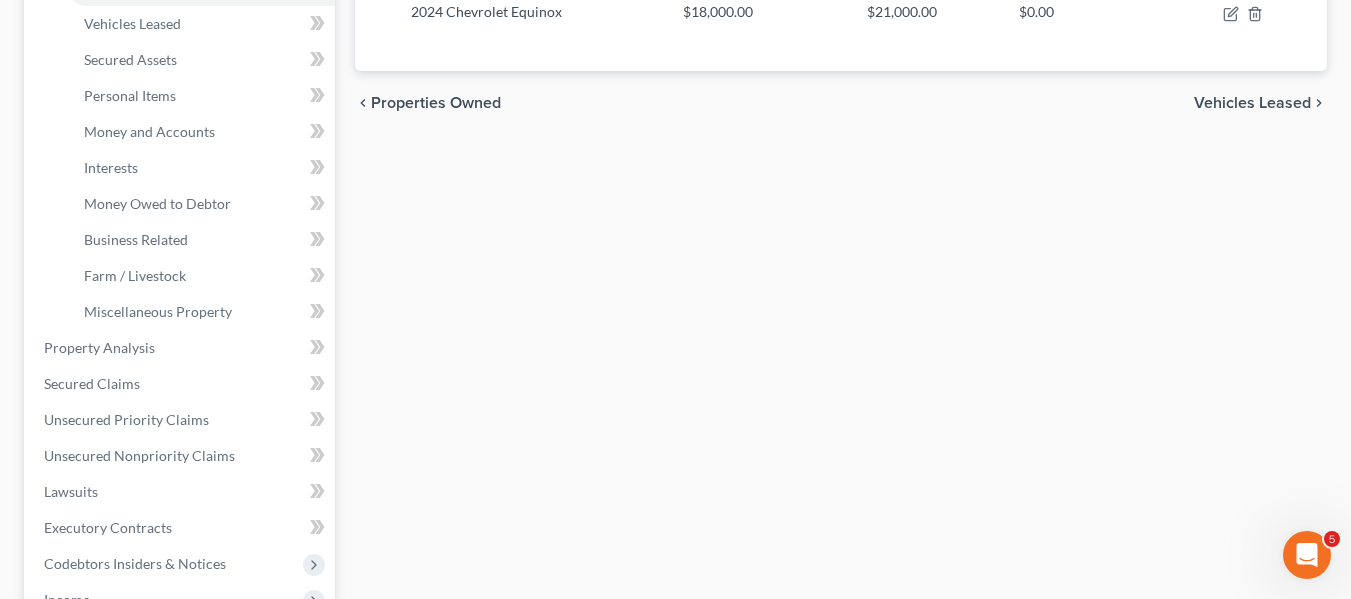 scroll, scrollTop: 419, scrollLeft: 0, axis: vertical 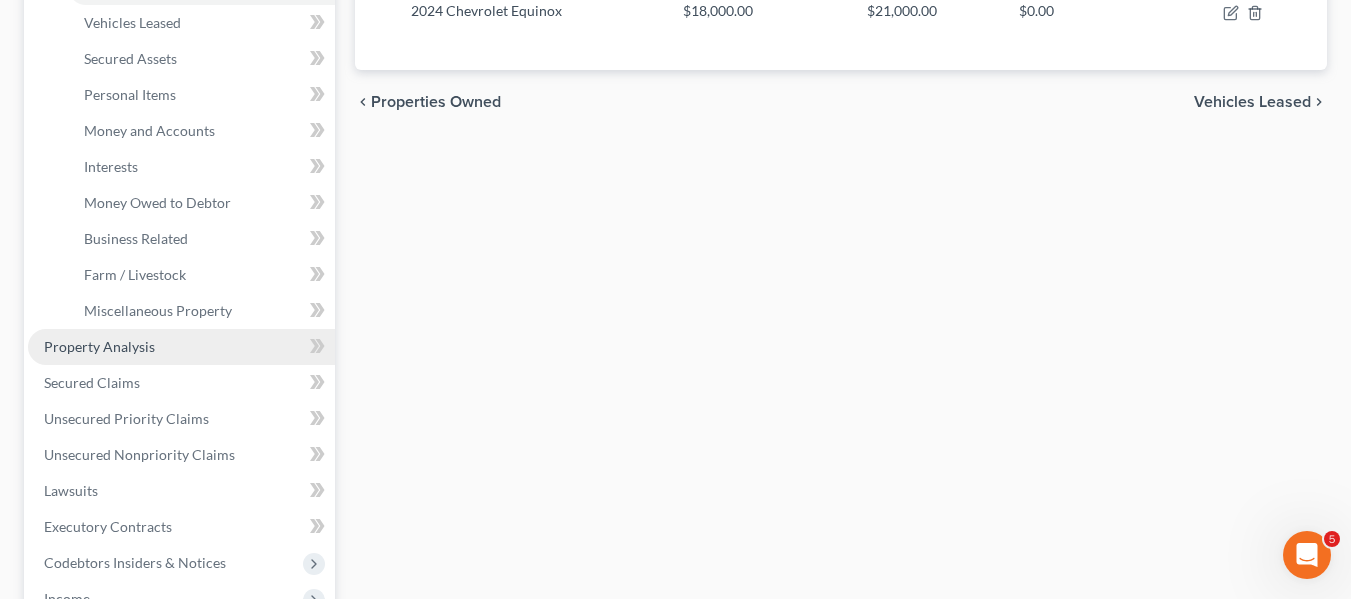 click on "Property Analysis" at bounding box center [181, 347] 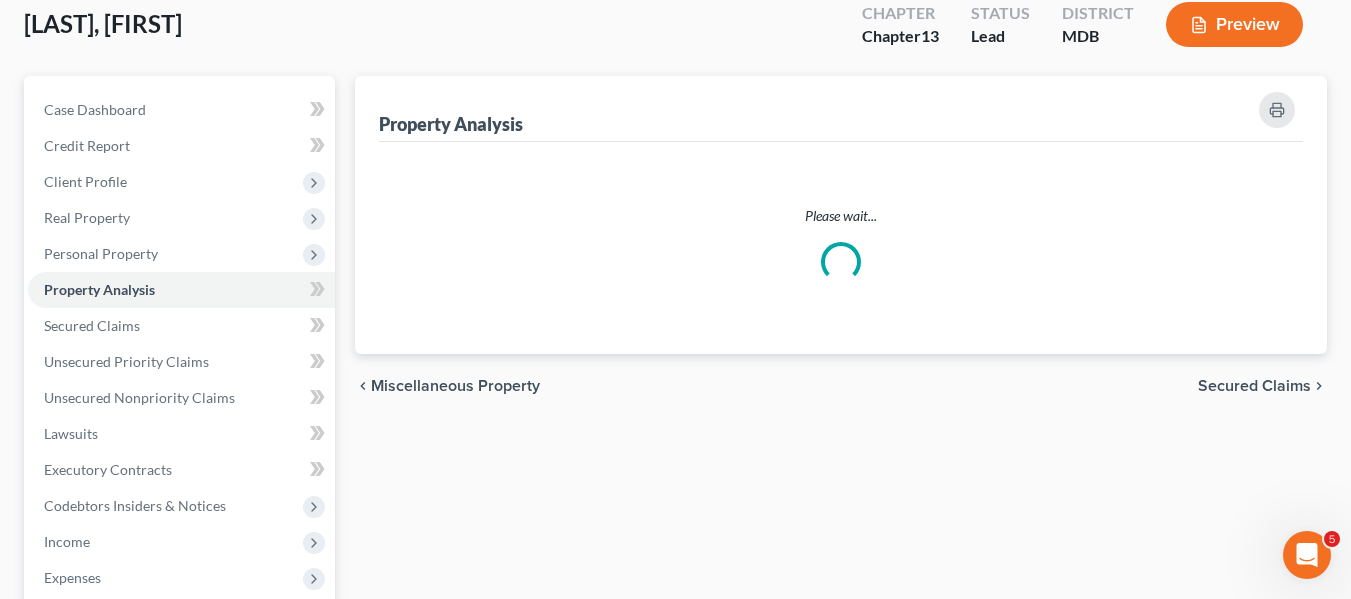 scroll, scrollTop: 0, scrollLeft: 0, axis: both 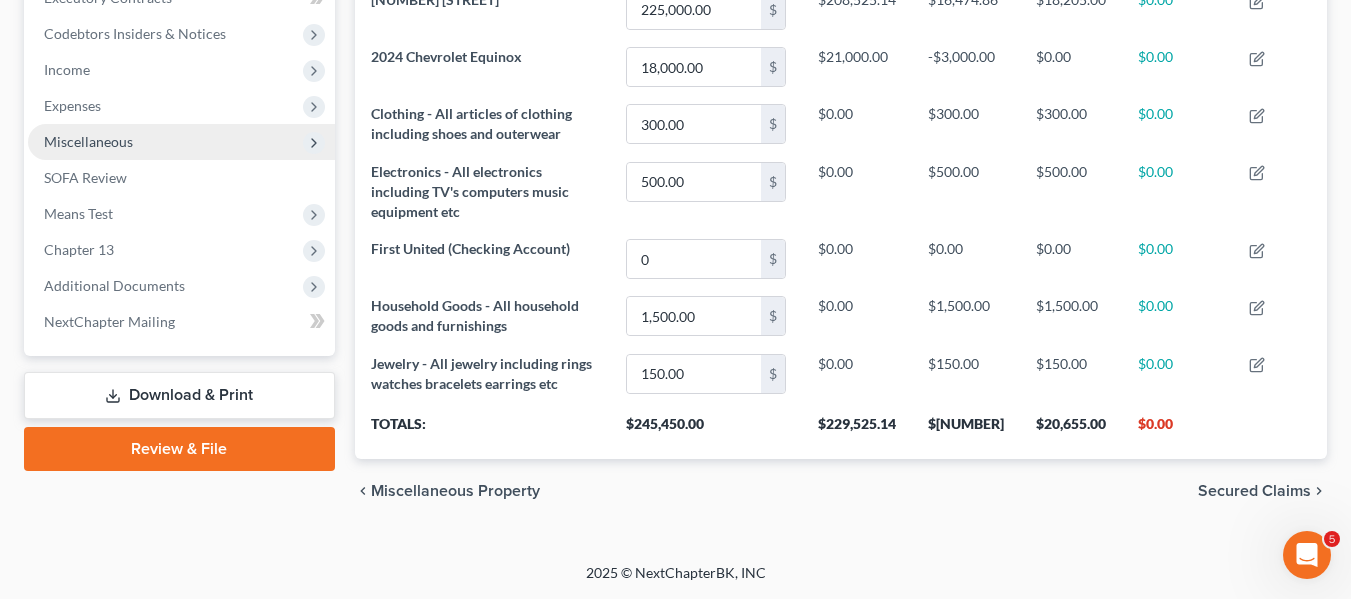 click on "Miscellaneous" at bounding box center (88, 141) 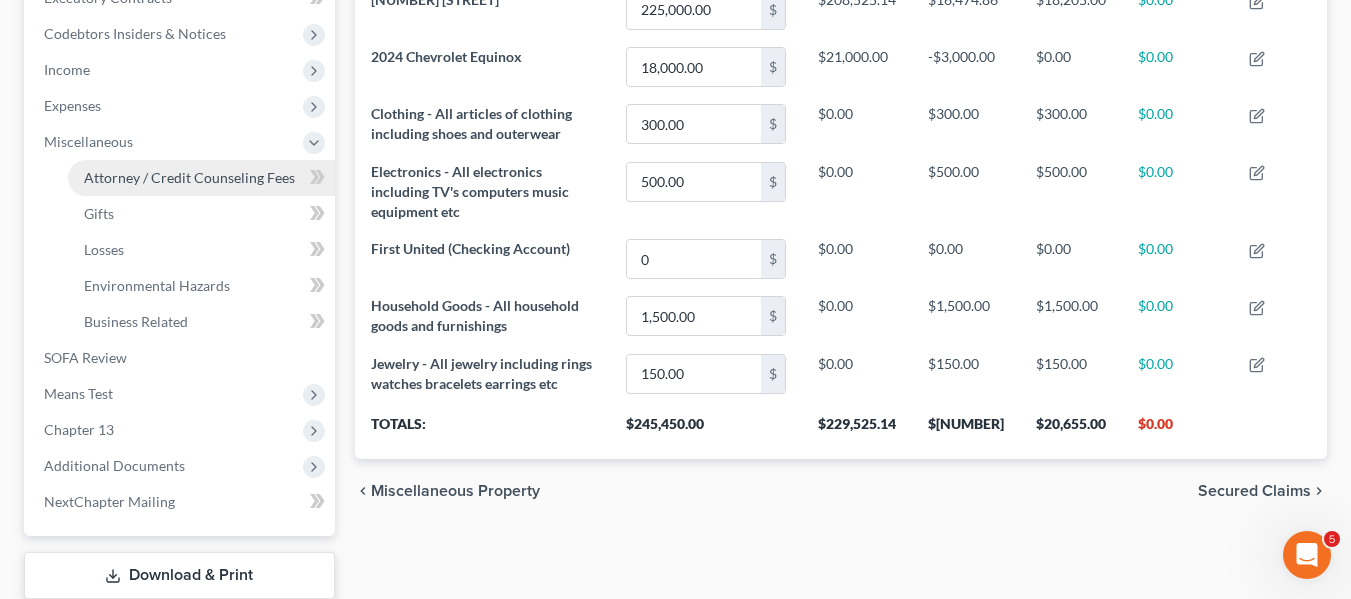 click on "Attorney / Credit Counseling Fees" at bounding box center (189, 177) 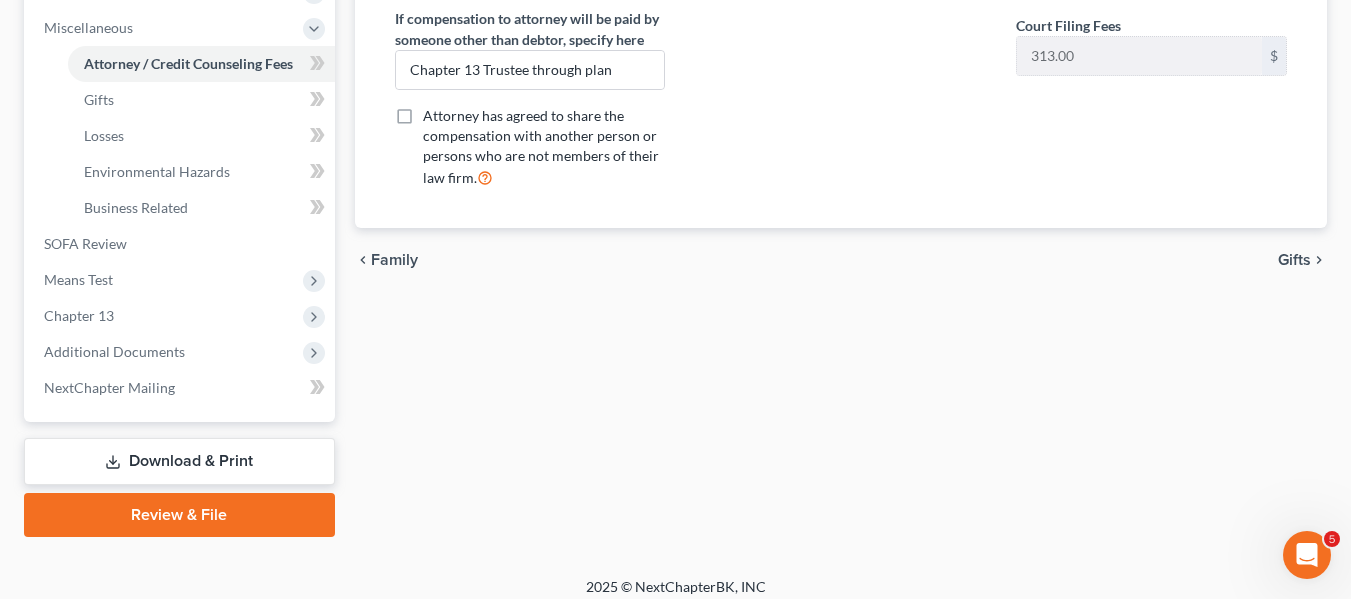scroll, scrollTop: 716, scrollLeft: 0, axis: vertical 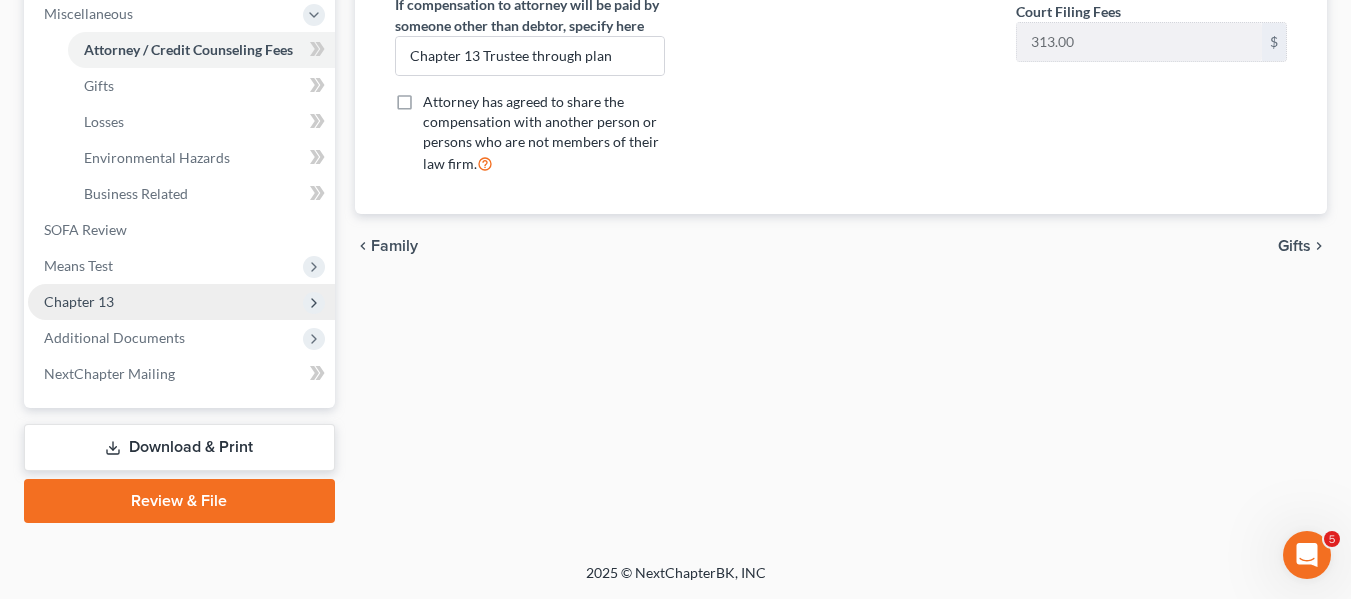 click on "Chapter 13" at bounding box center (79, 301) 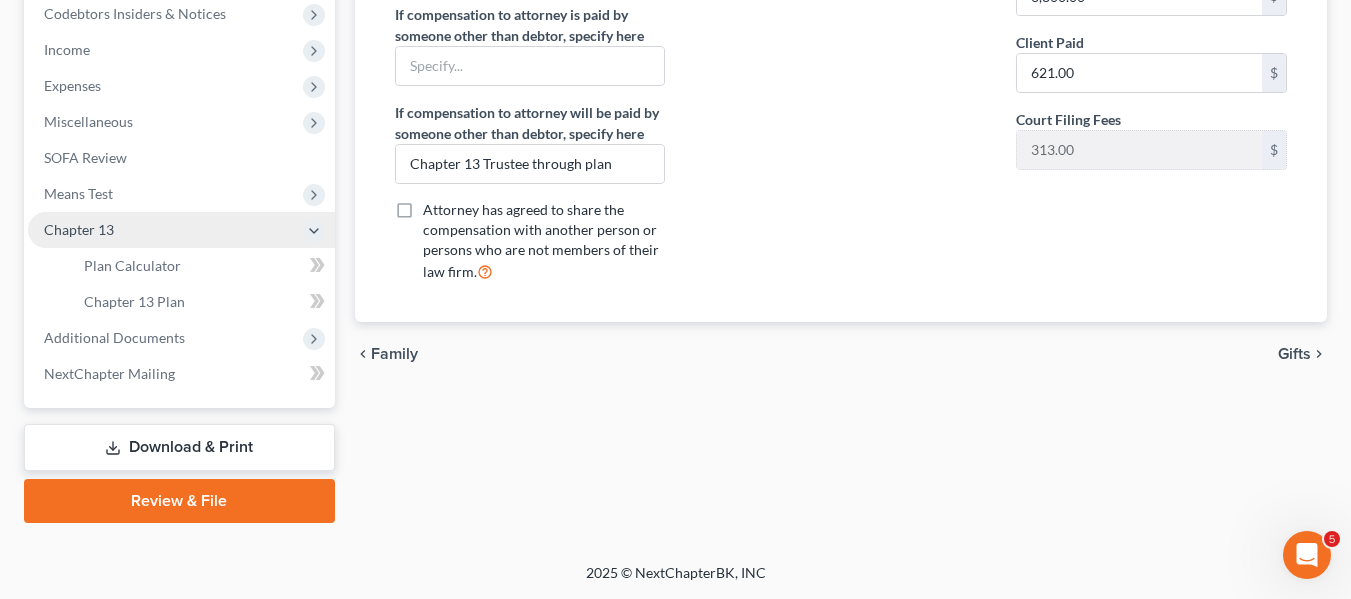 scroll, scrollTop: 608, scrollLeft: 0, axis: vertical 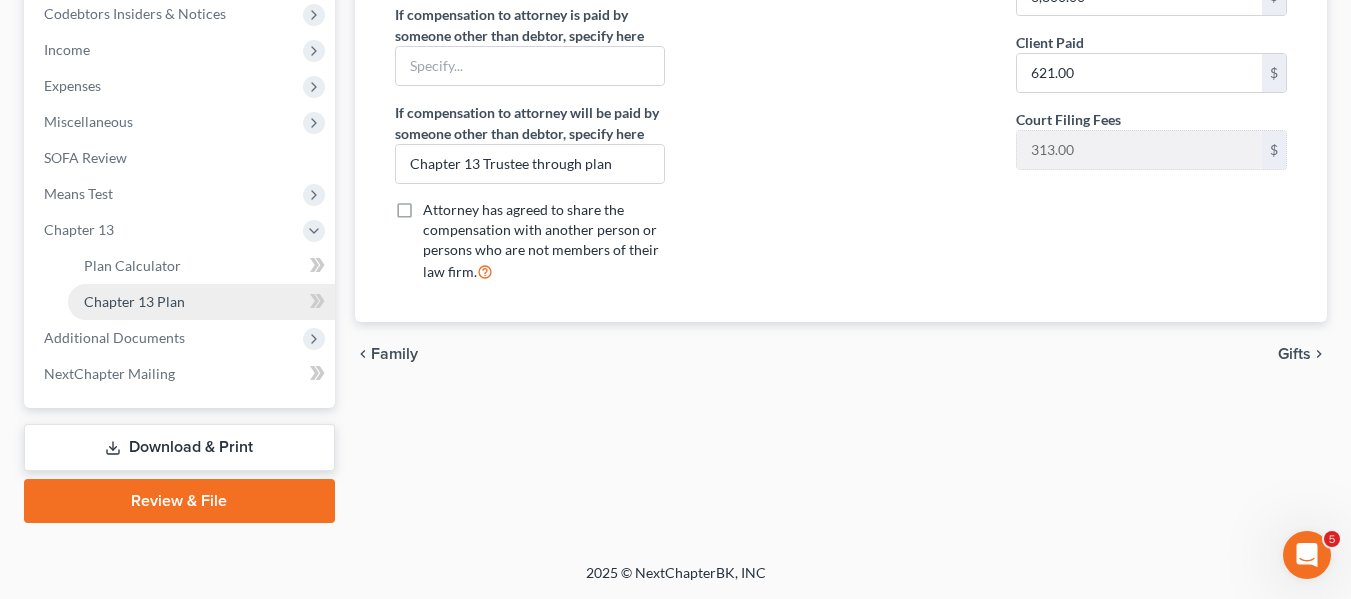 click on "Chapter 13 Plan" at bounding box center [134, 301] 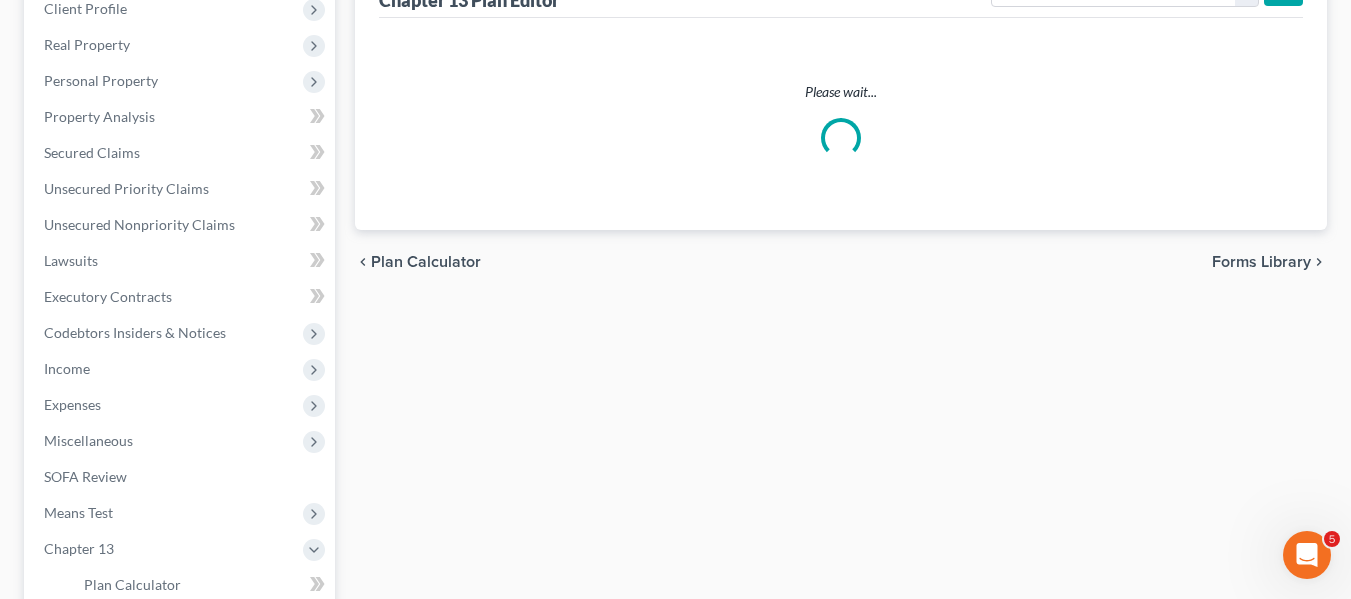 scroll, scrollTop: 290, scrollLeft: 0, axis: vertical 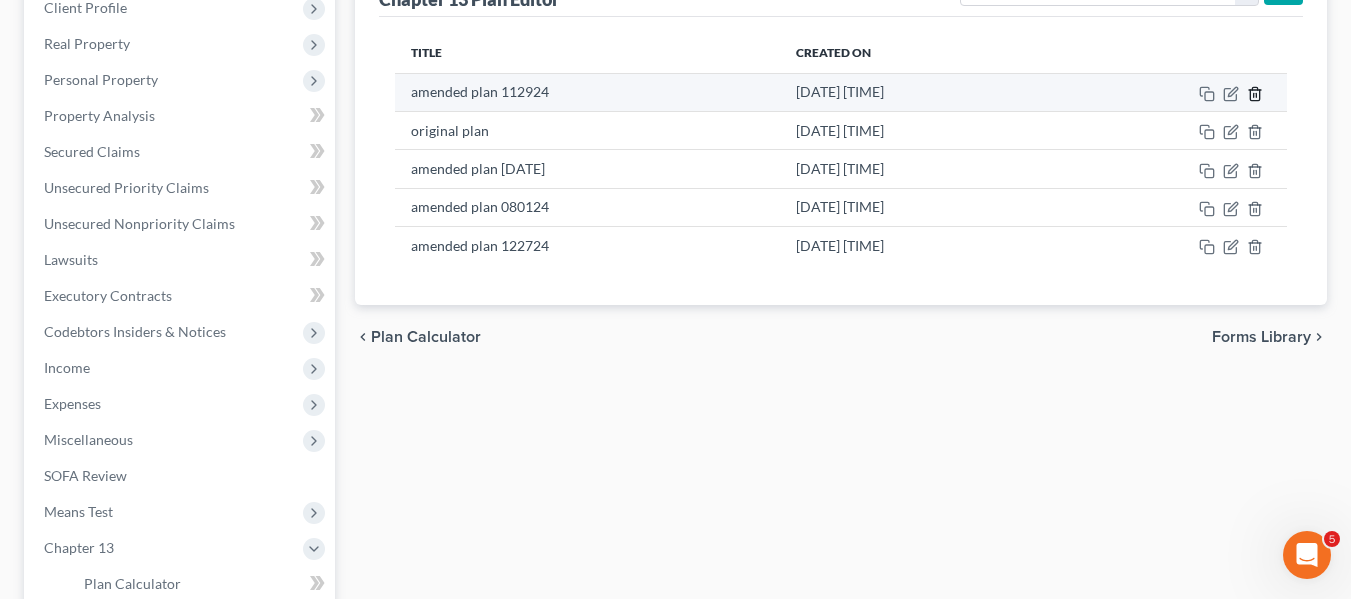 click 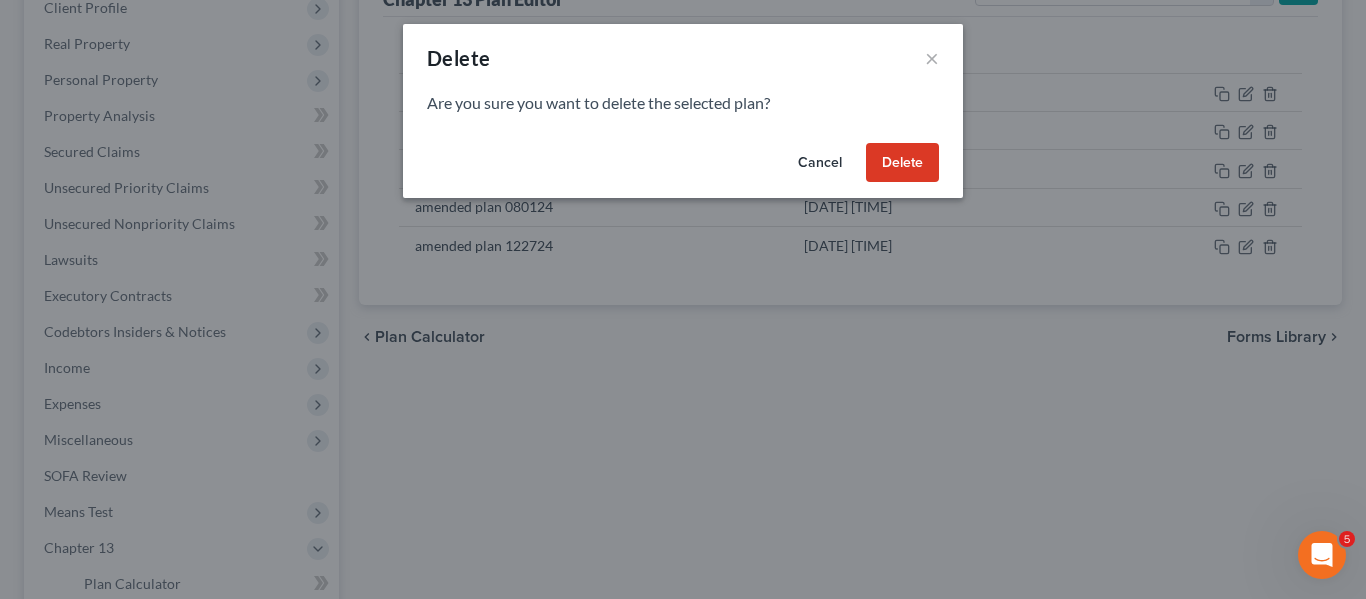 click on "Delete" at bounding box center [902, 163] 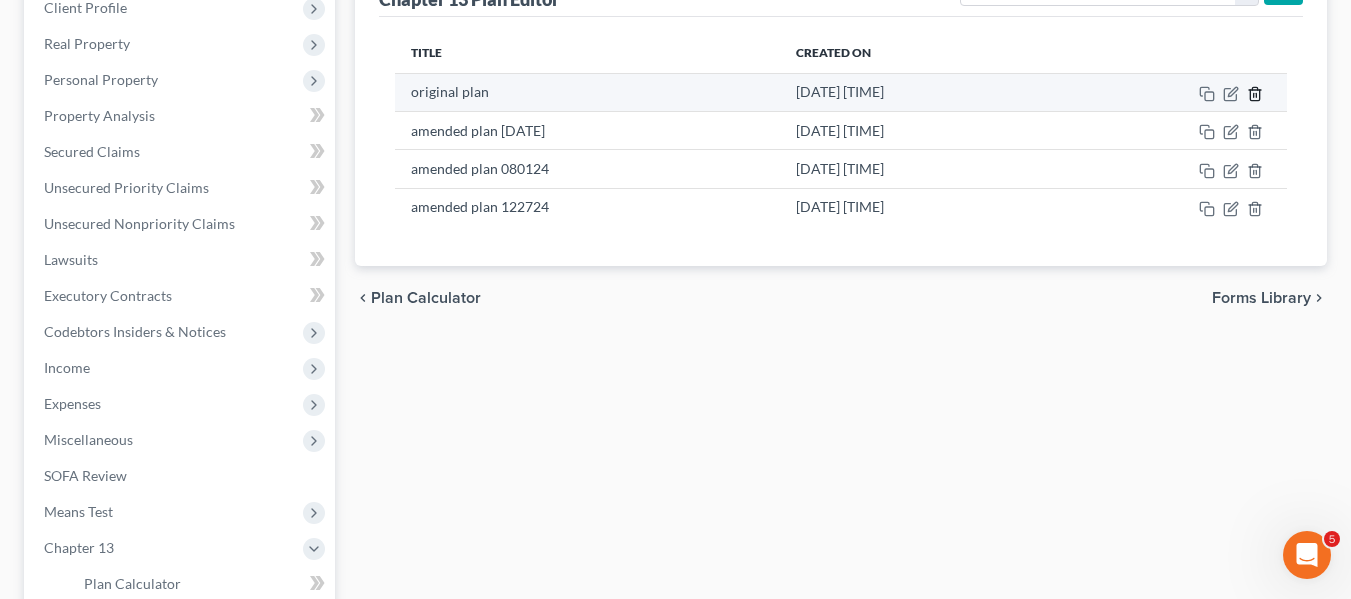 click 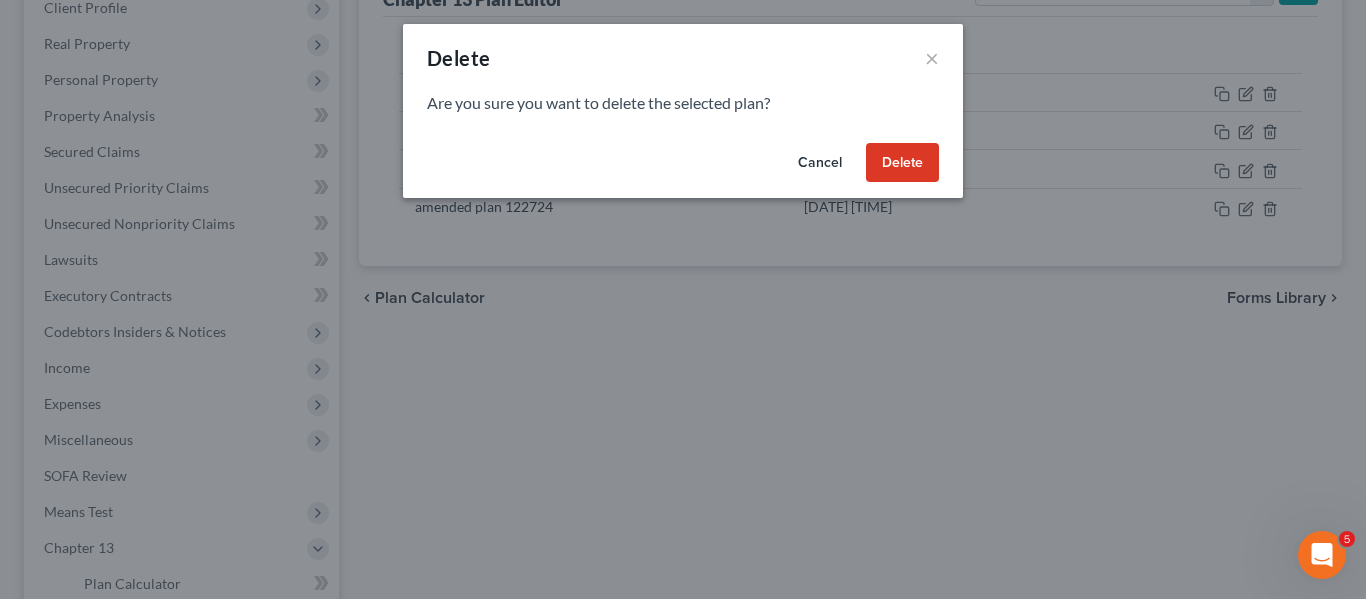 click on "Delete" at bounding box center (902, 163) 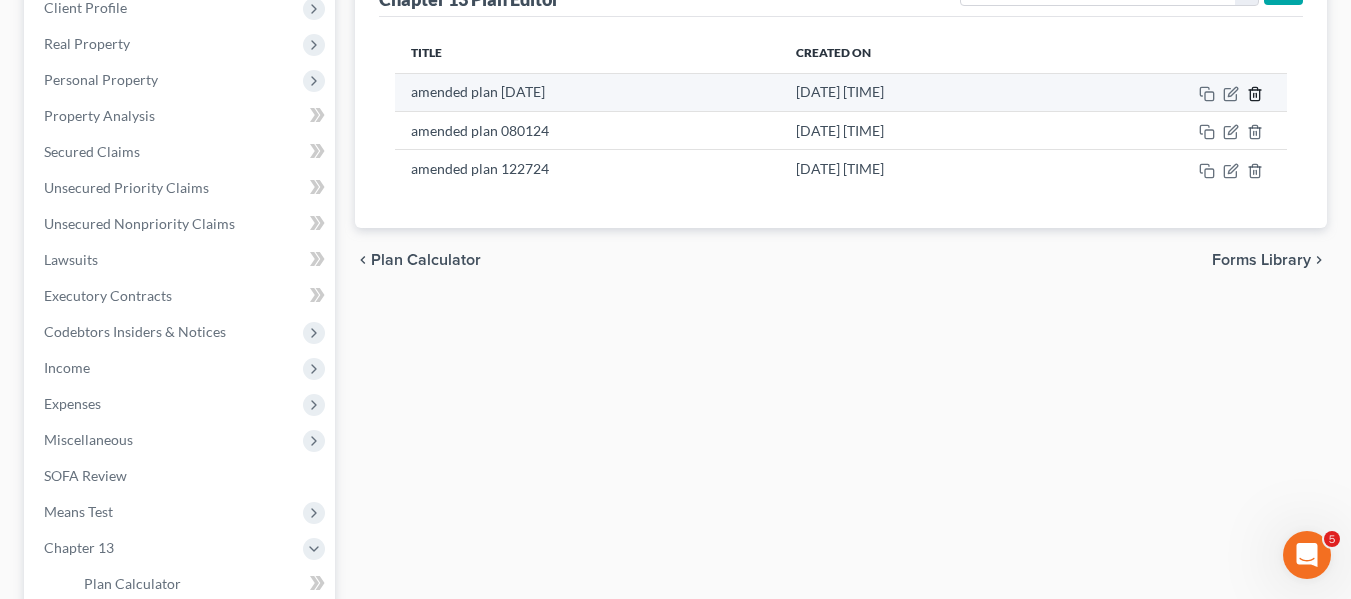 click 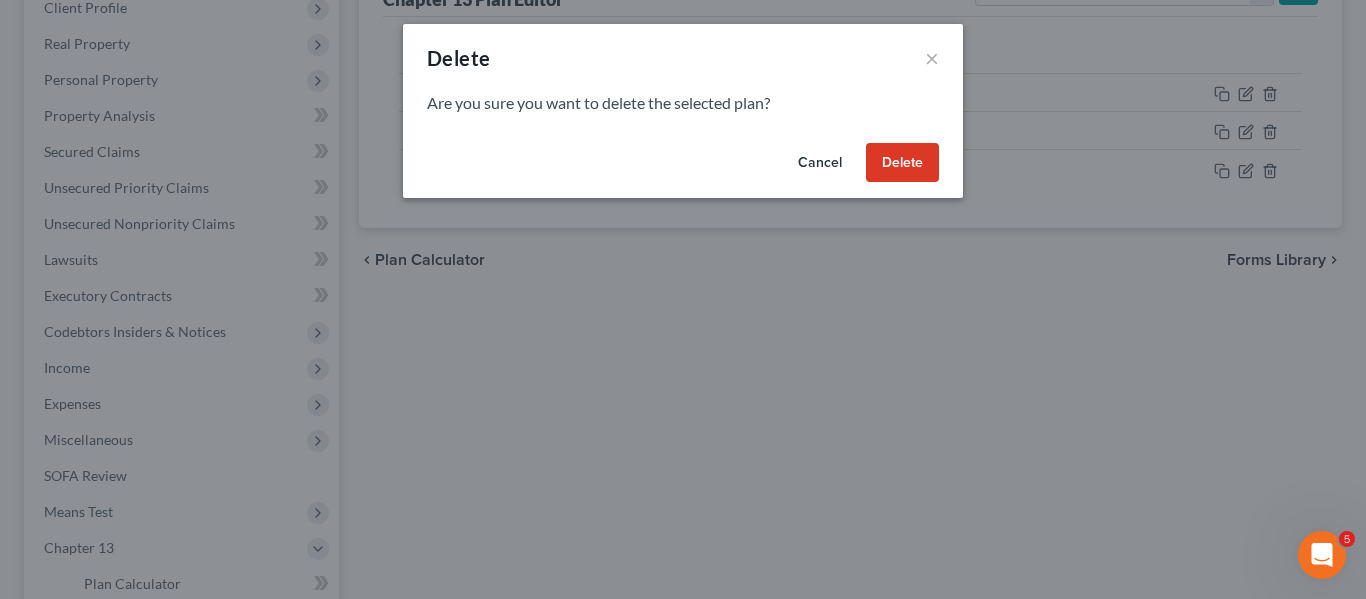click on "Delete" at bounding box center (902, 163) 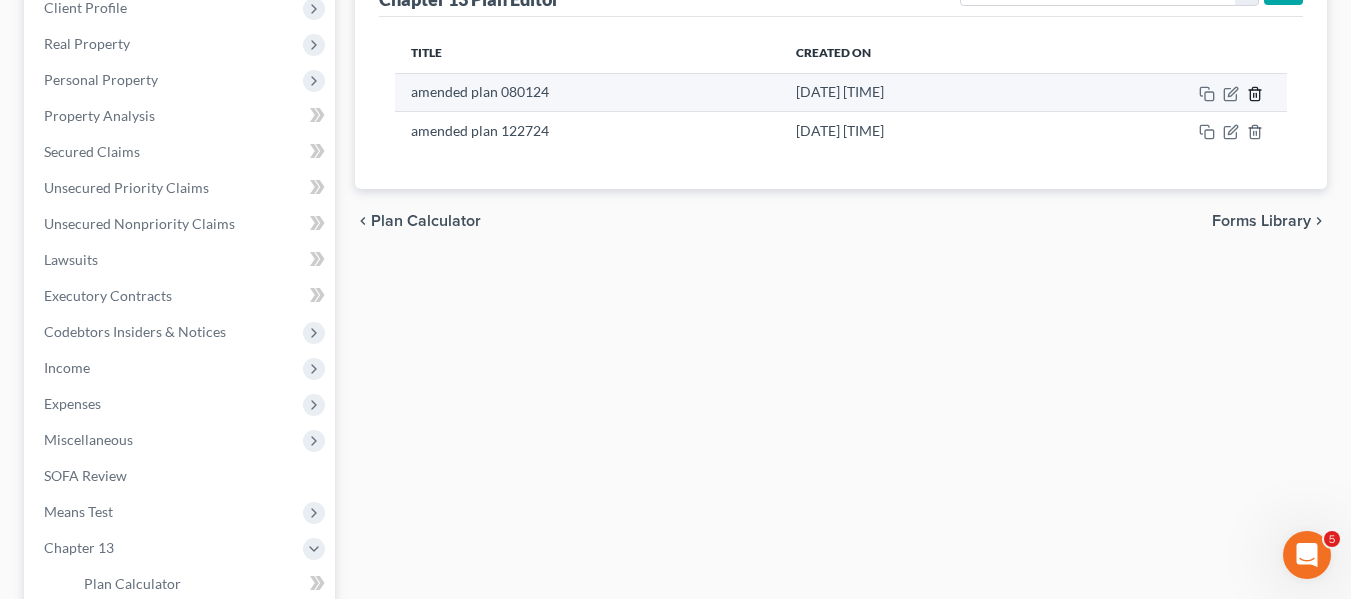 click 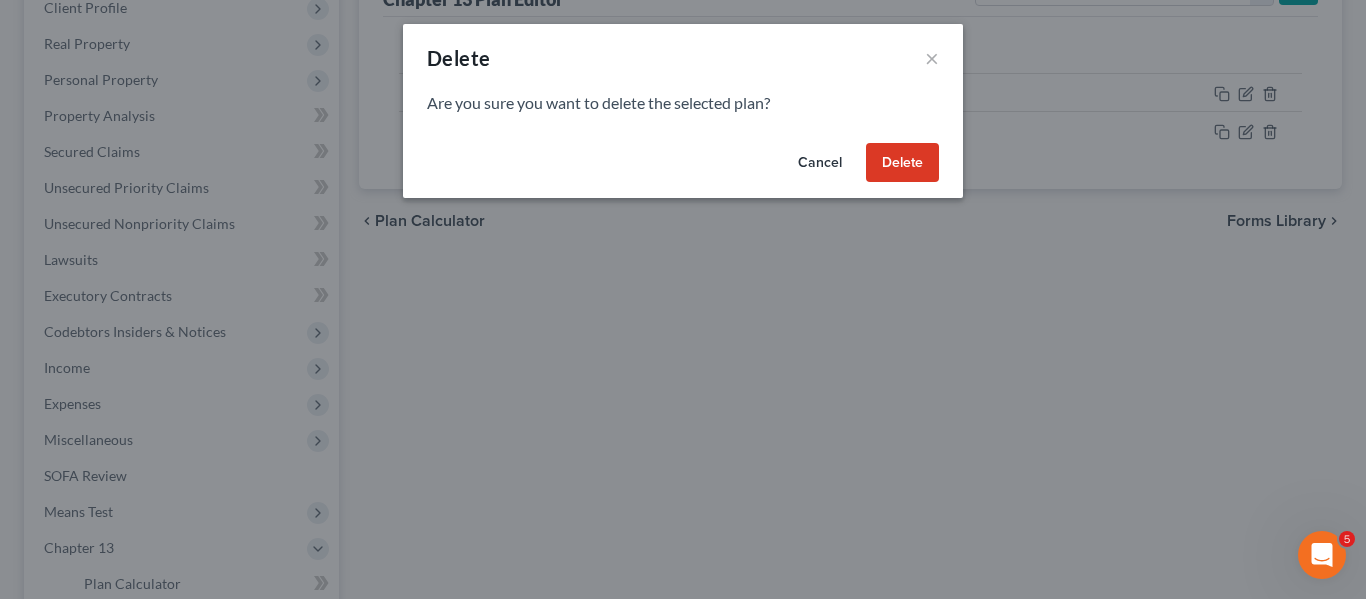 click on "Delete" at bounding box center (902, 163) 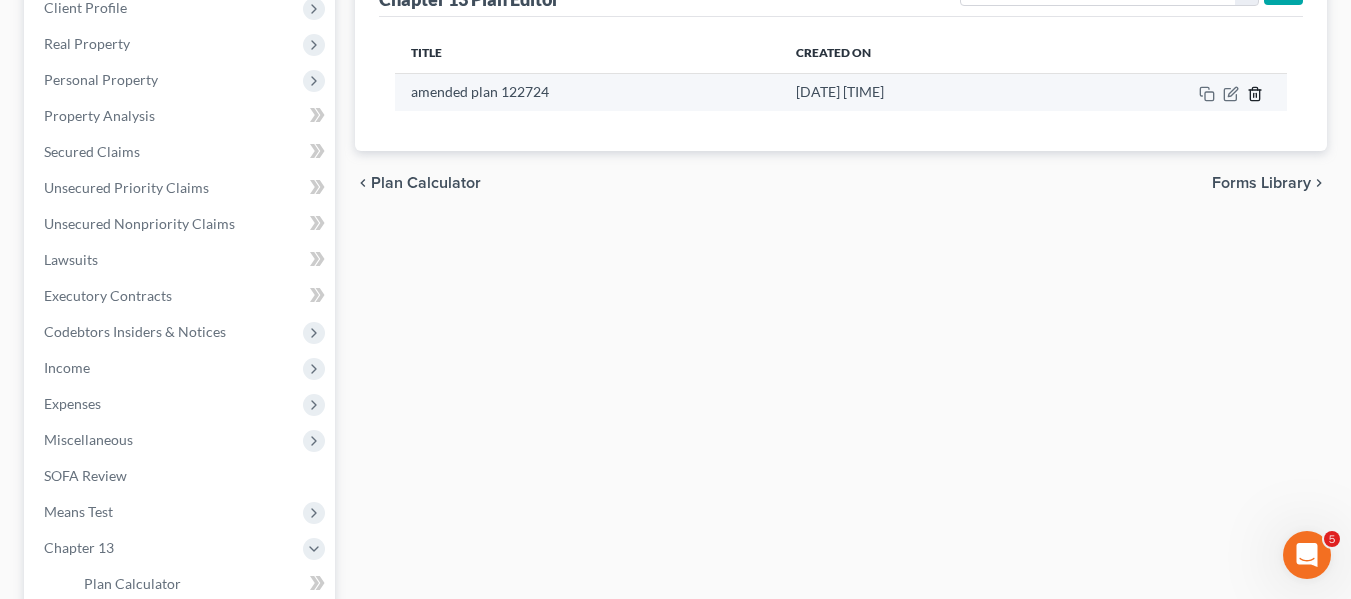 click 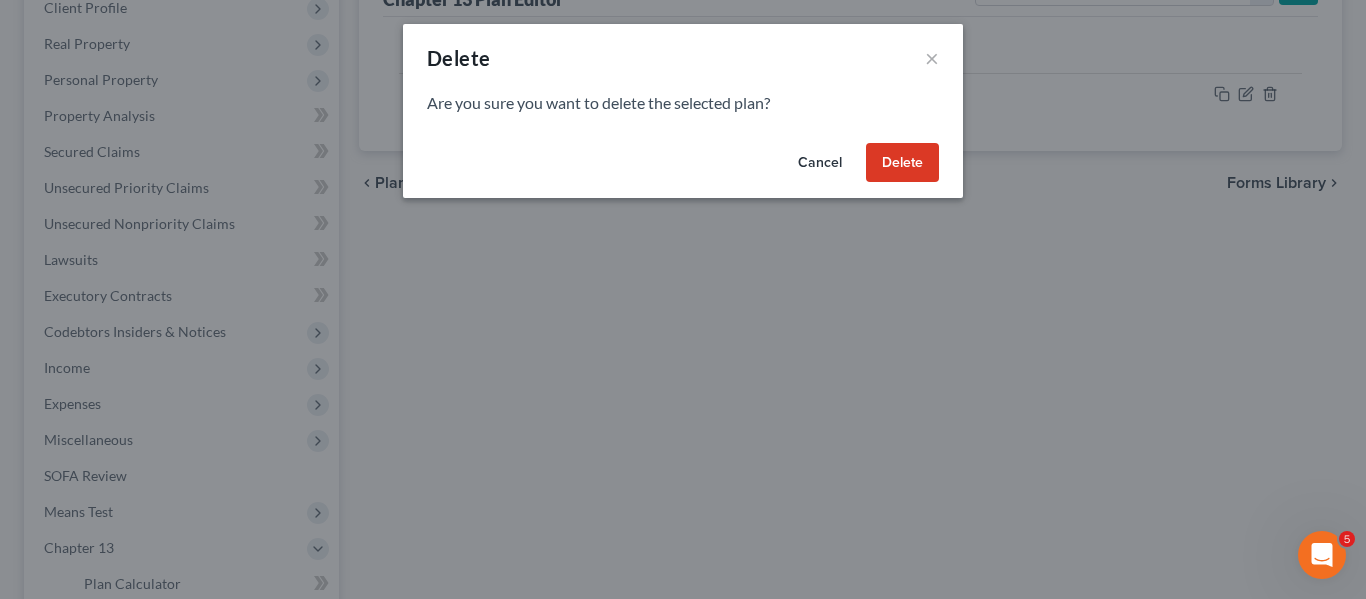 click on "Delete" at bounding box center (902, 163) 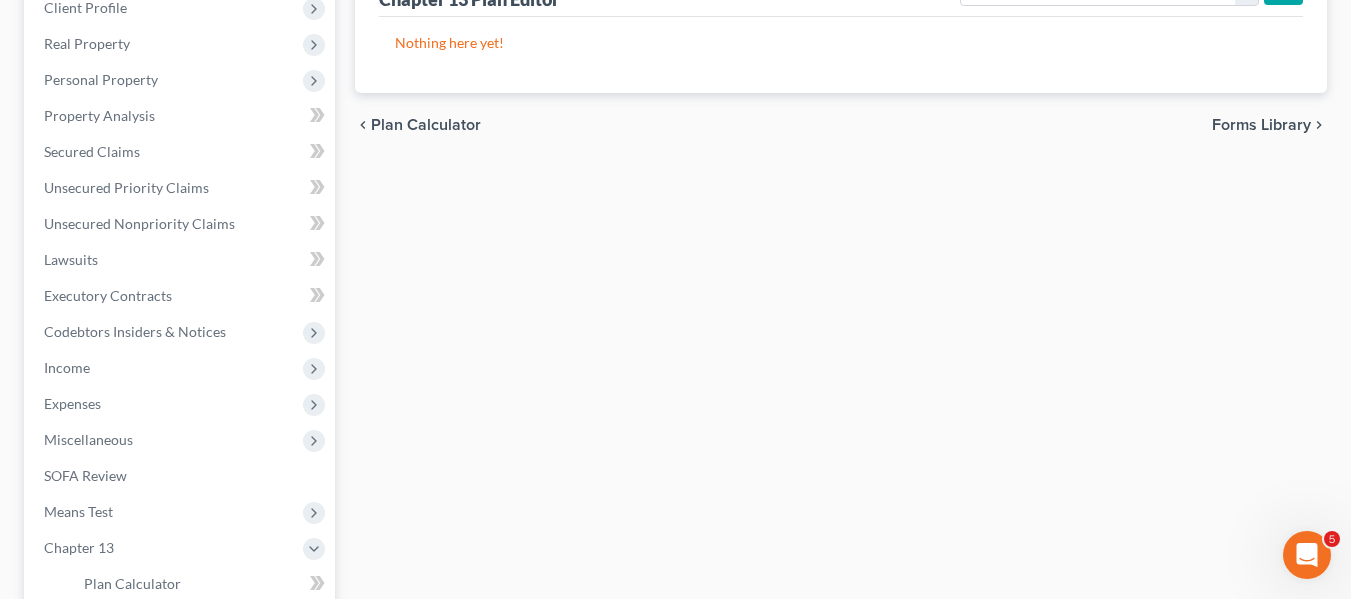 scroll, scrollTop: 0, scrollLeft: 0, axis: both 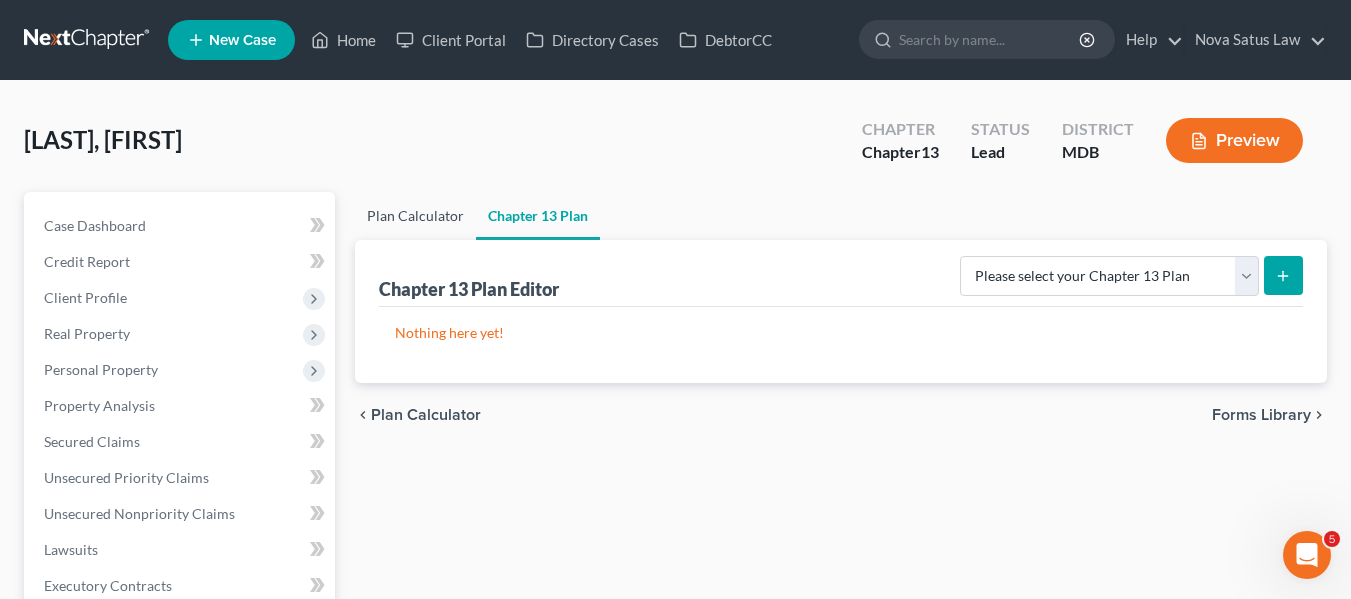 click on "Plan Calculator" at bounding box center (415, 216) 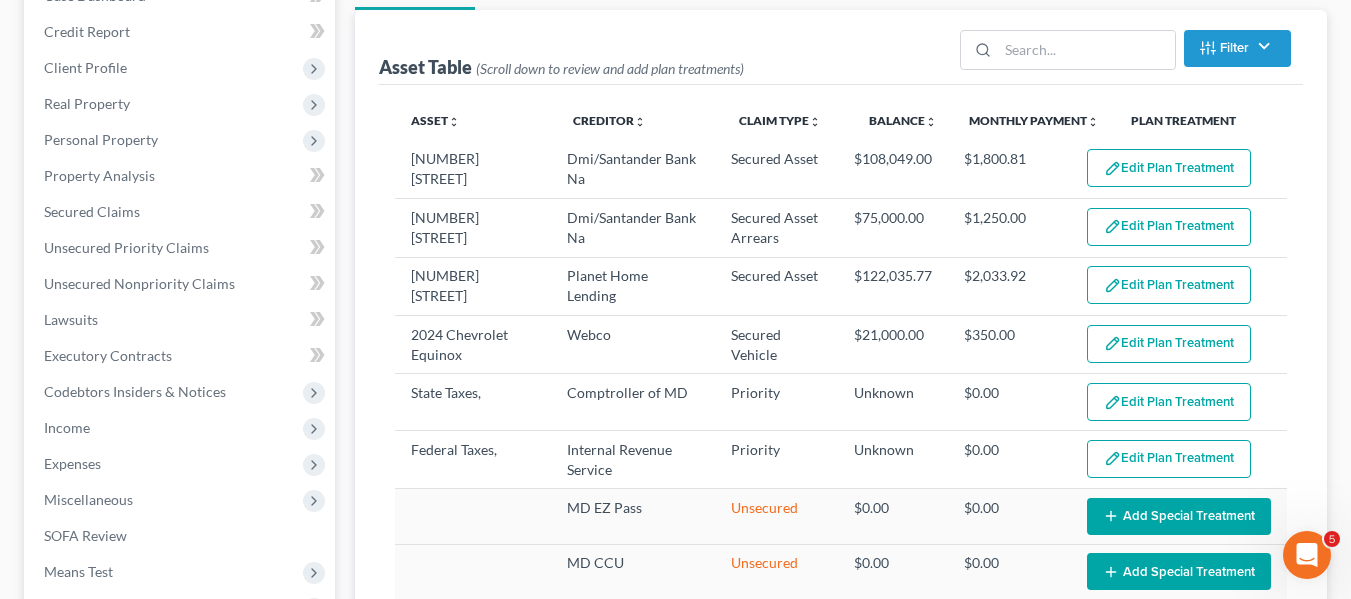 scroll, scrollTop: 235, scrollLeft: 0, axis: vertical 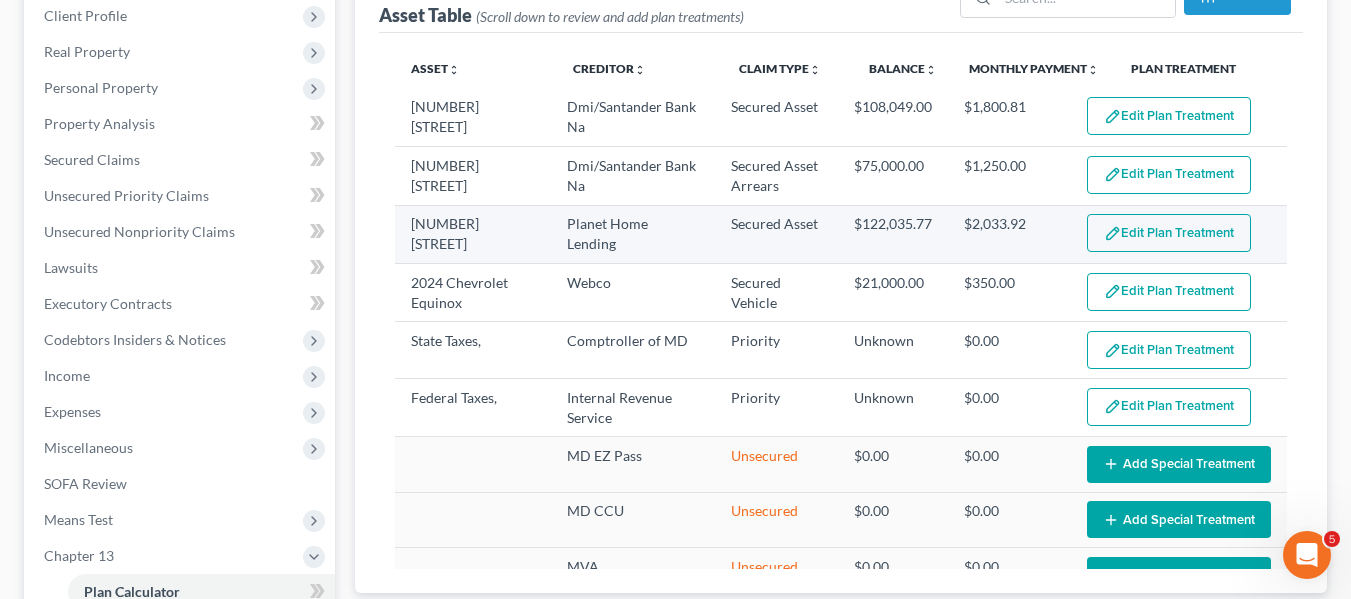 click on "Edit Plan Treatment" at bounding box center (1169, 233) 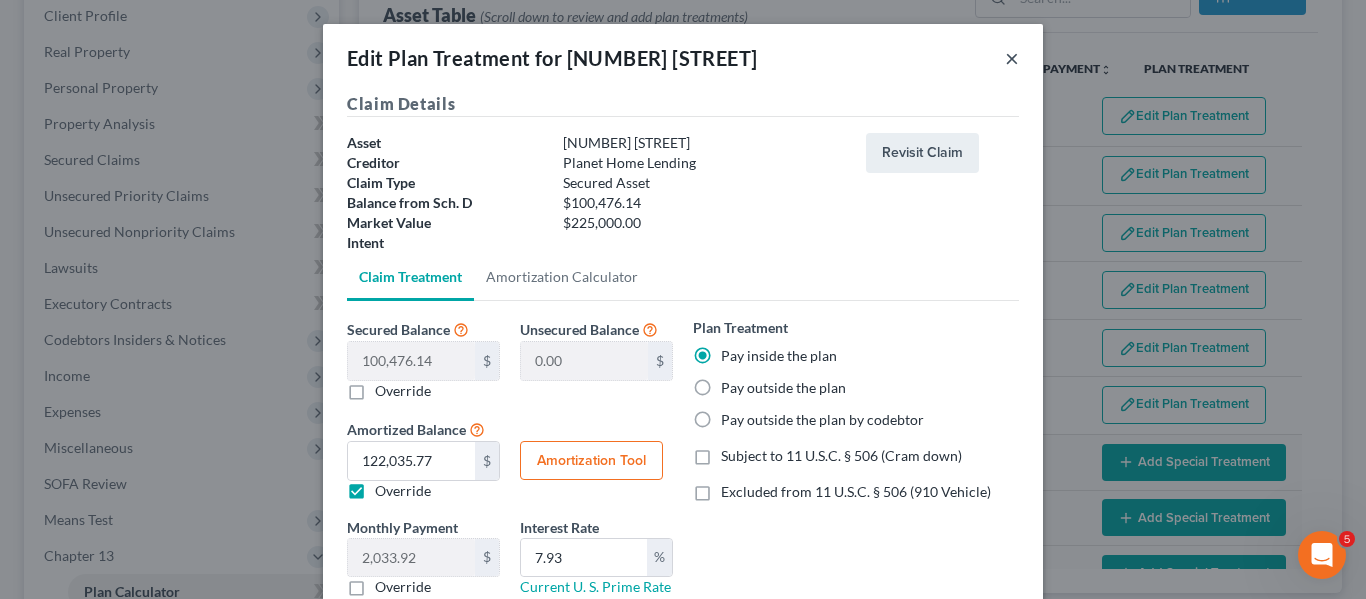 click on "×" at bounding box center (1012, 58) 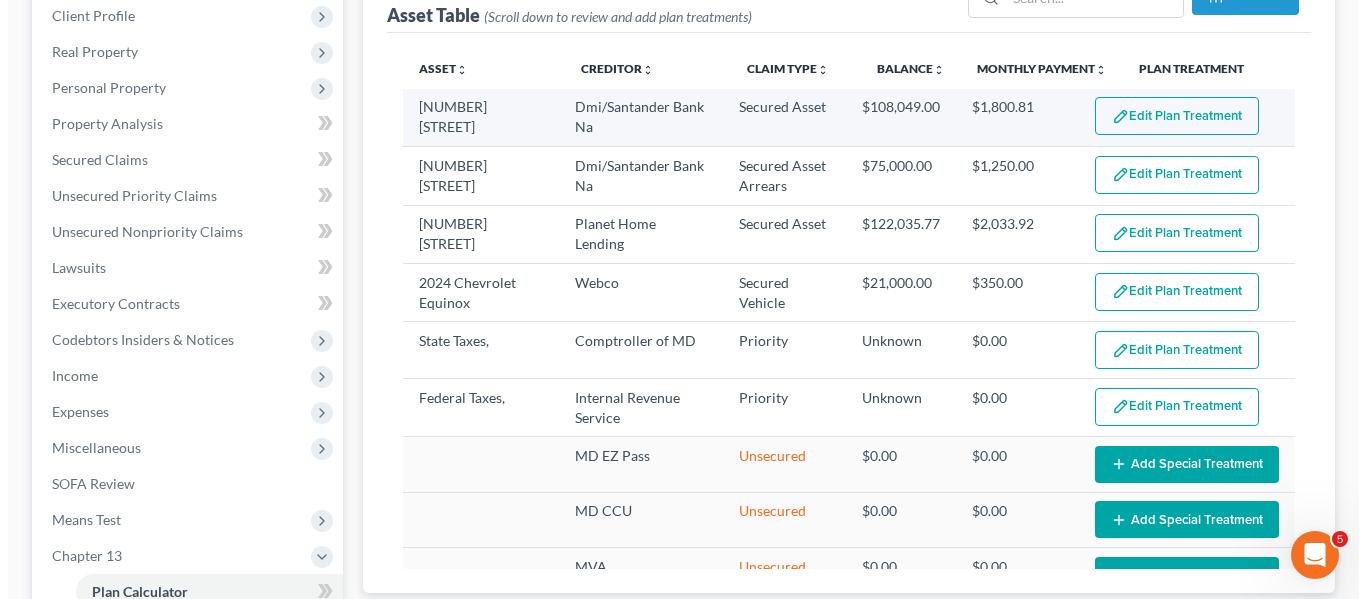 scroll, scrollTop: 0, scrollLeft: 0, axis: both 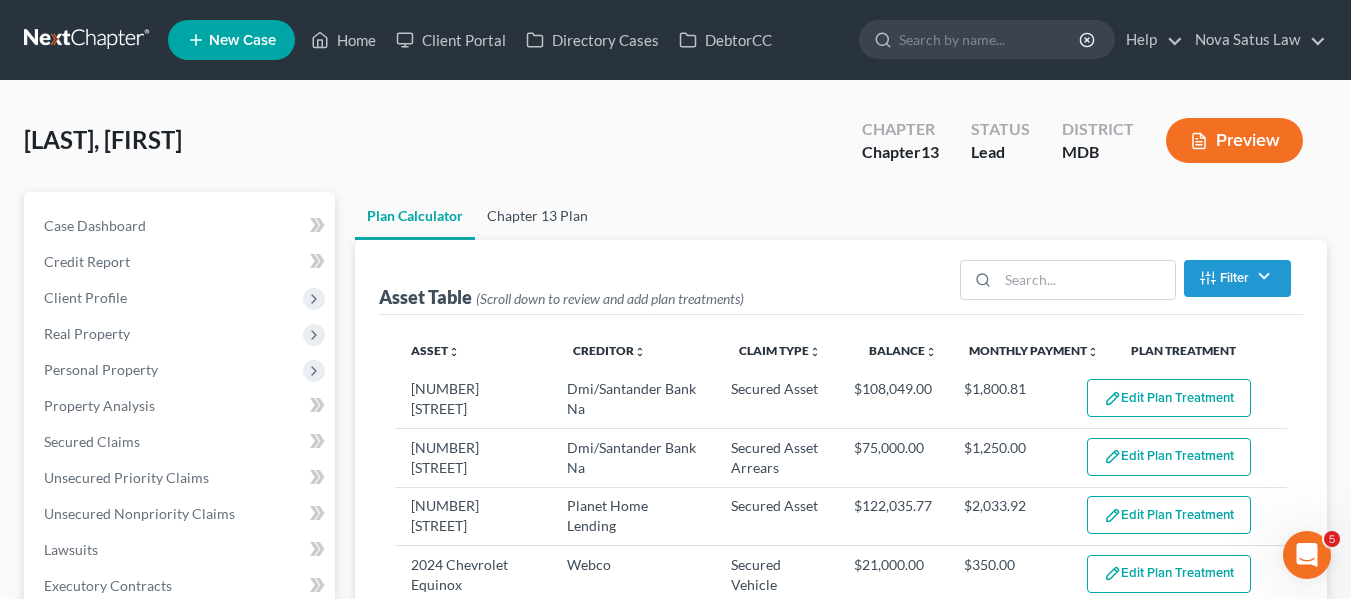 click on "Chapter 13 Plan" at bounding box center [537, 216] 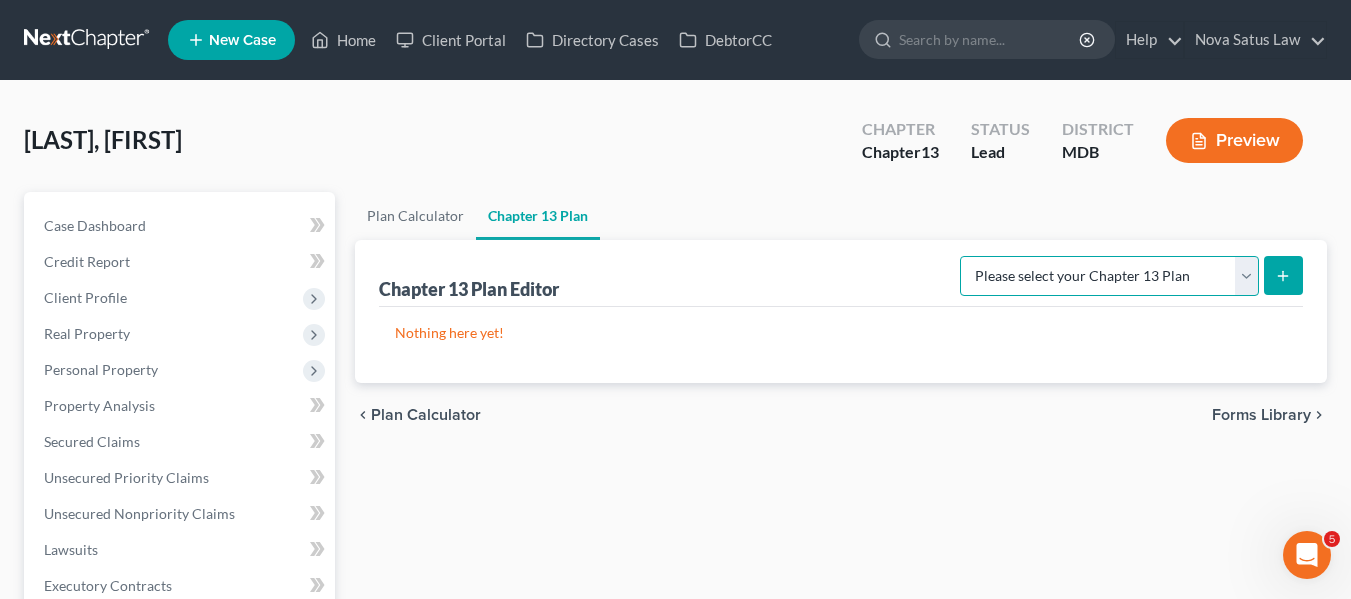 click on "Please select your Chapter 13 Plan District of Maryland District of Maryland - Effective 12/1/17 District of Maryland - Effective 12/1/24	 National Form Plan - Official Form 113" at bounding box center [1109, 276] 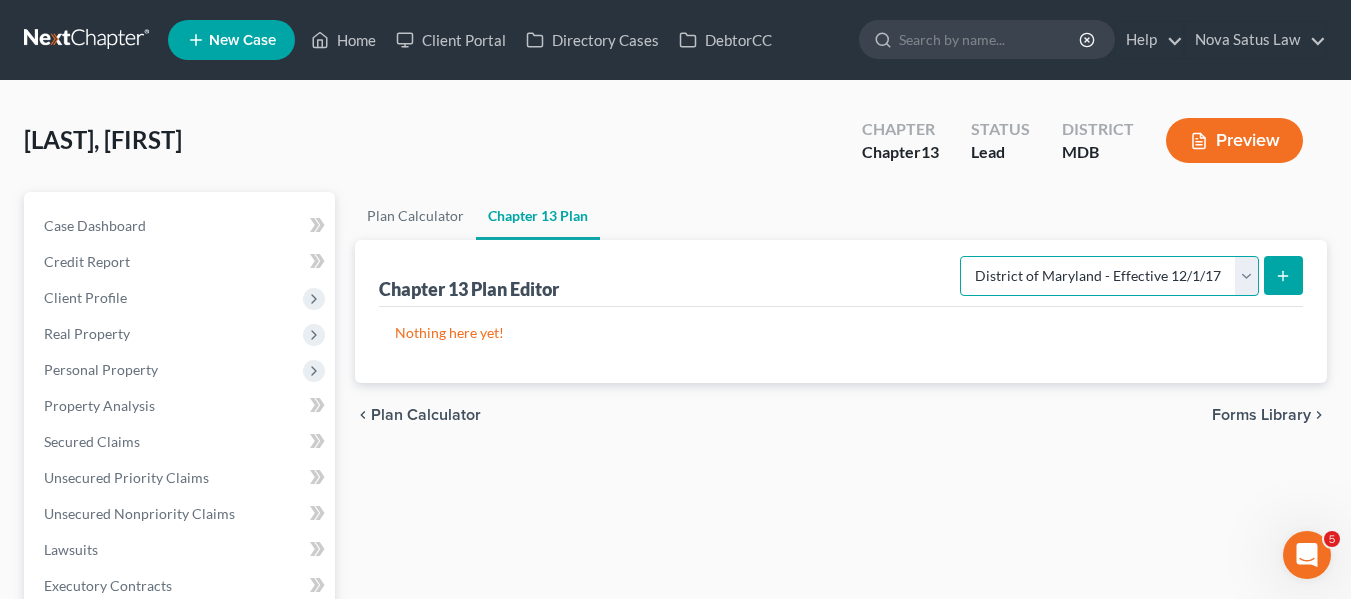 click on "Please select your Chapter 13 Plan District of Maryland District of Maryland - Effective 12/1/17 District of Maryland - Effective 12/1/24	 National Form Plan - Official Form 113" at bounding box center (1109, 276) 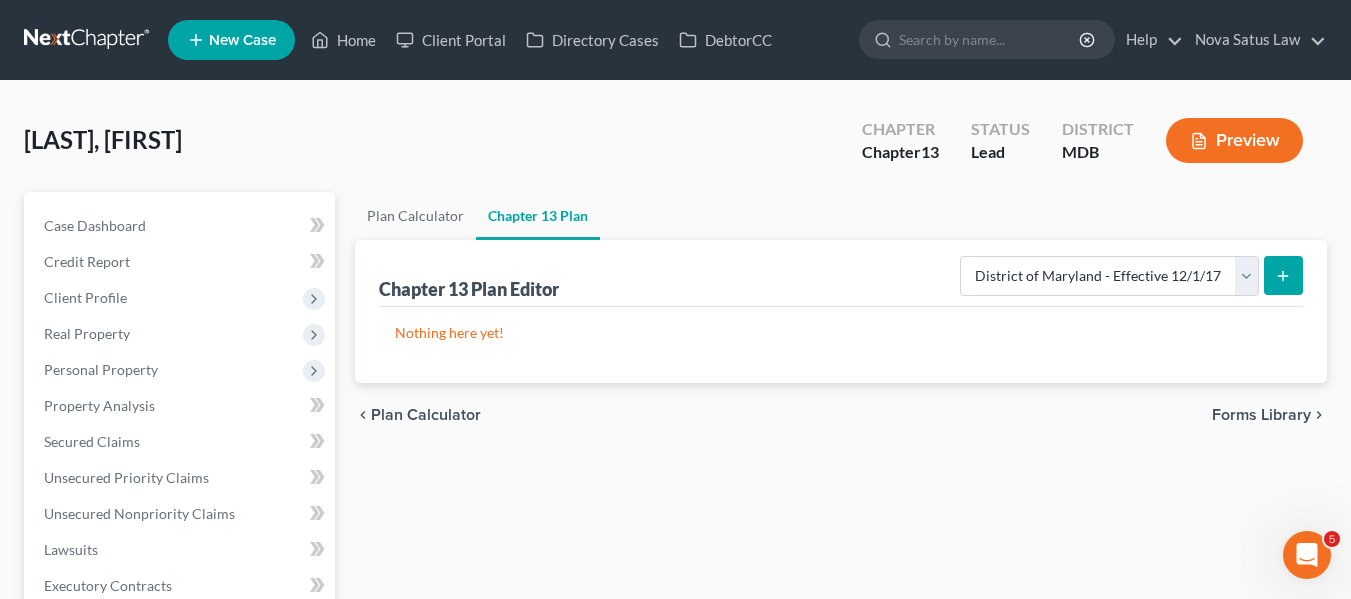 click 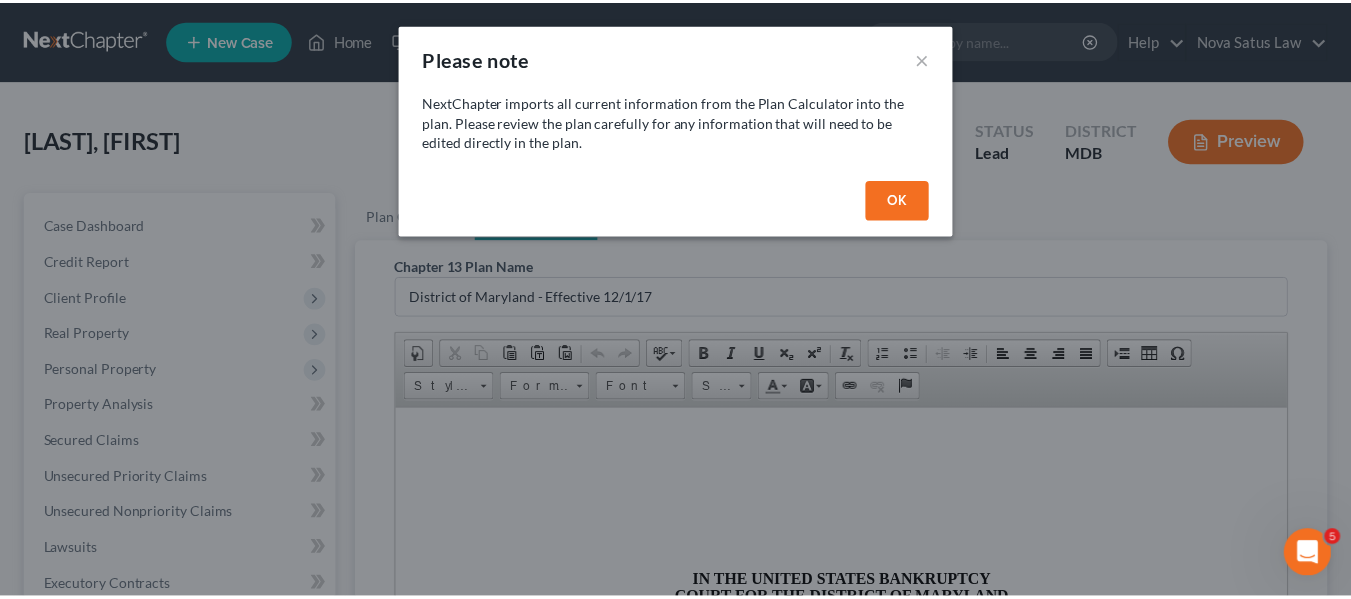 scroll, scrollTop: 0, scrollLeft: 0, axis: both 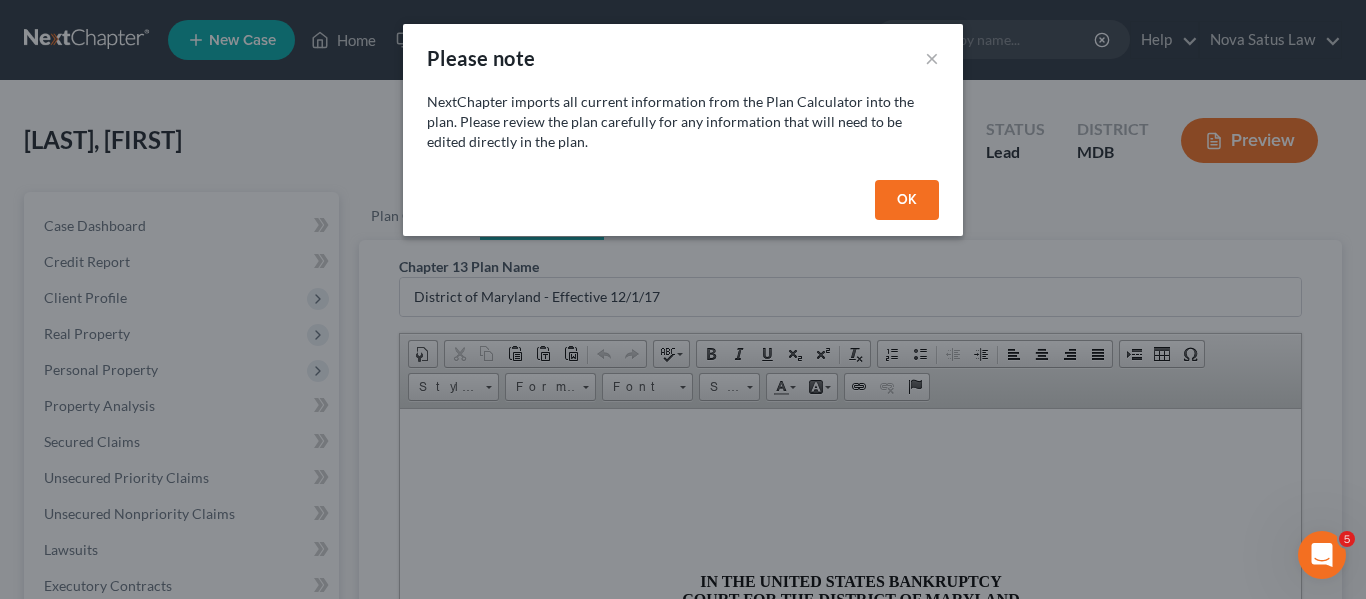 click on "OK" at bounding box center [907, 200] 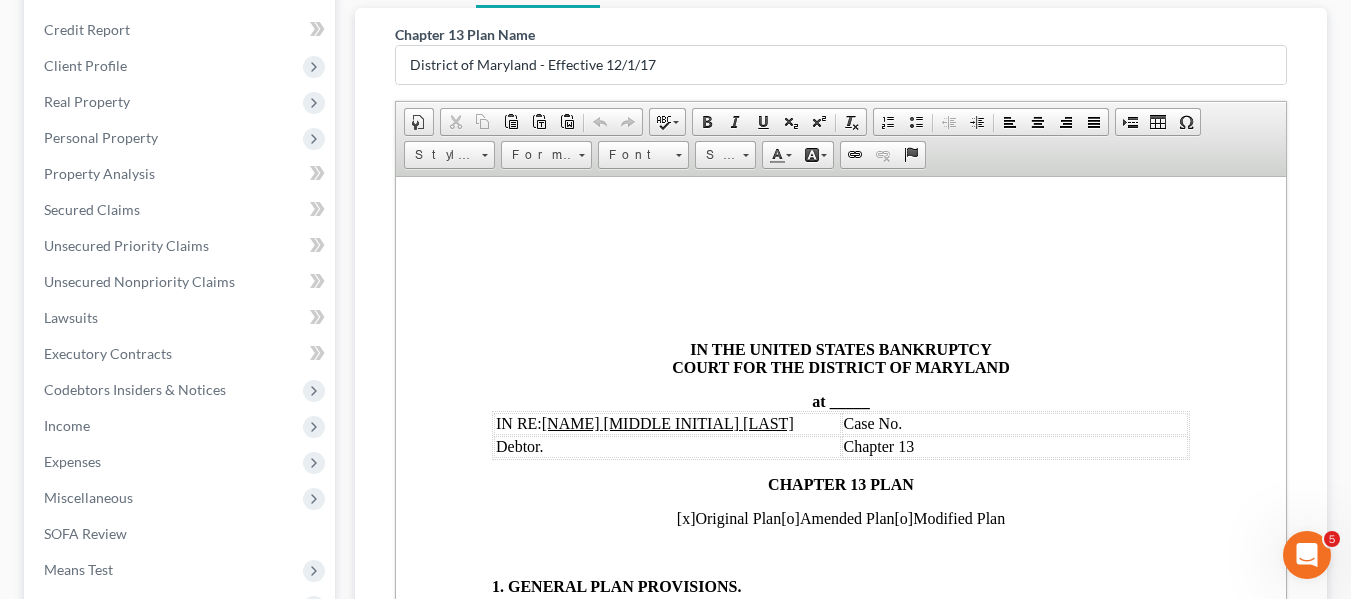 scroll, scrollTop: 233, scrollLeft: 0, axis: vertical 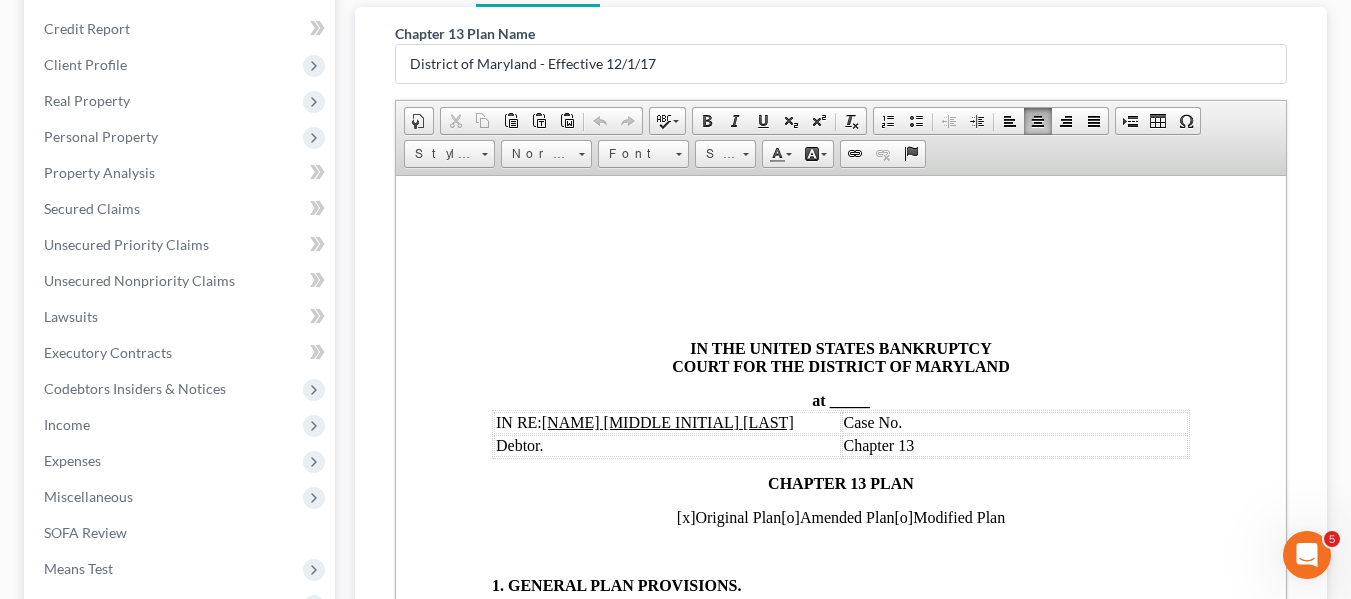 click on "_____" at bounding box center (849, 399) 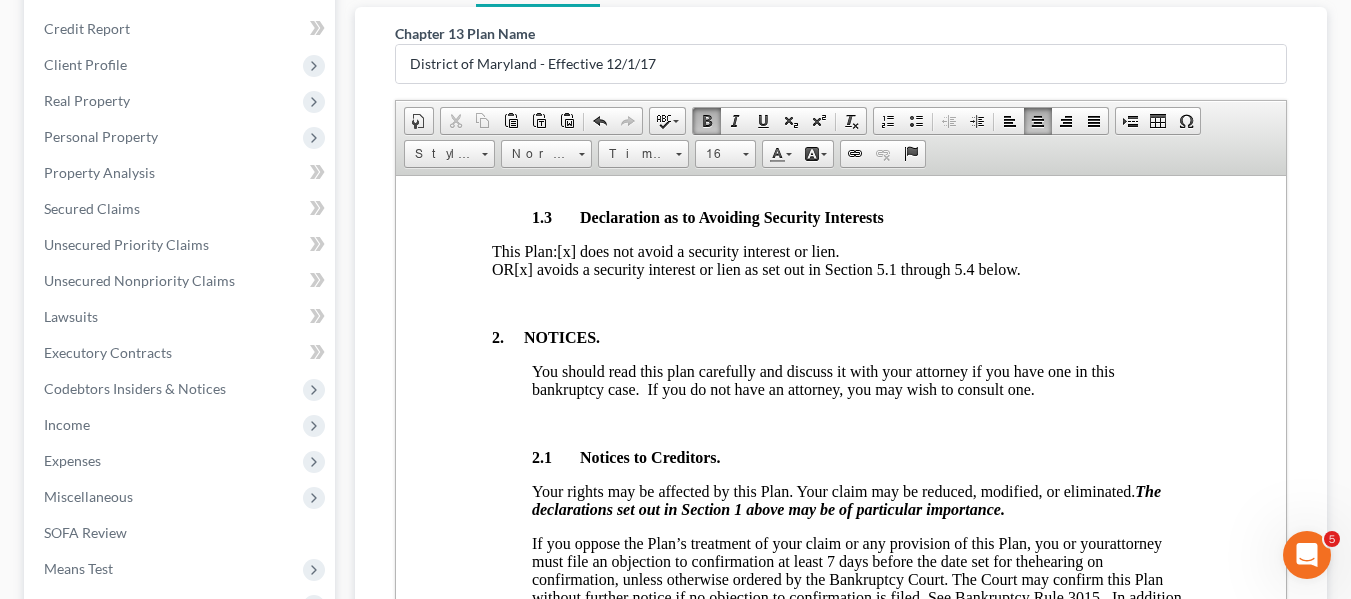 scroll, scrollTop: 783, scrollLeft: 0, axis: vertical 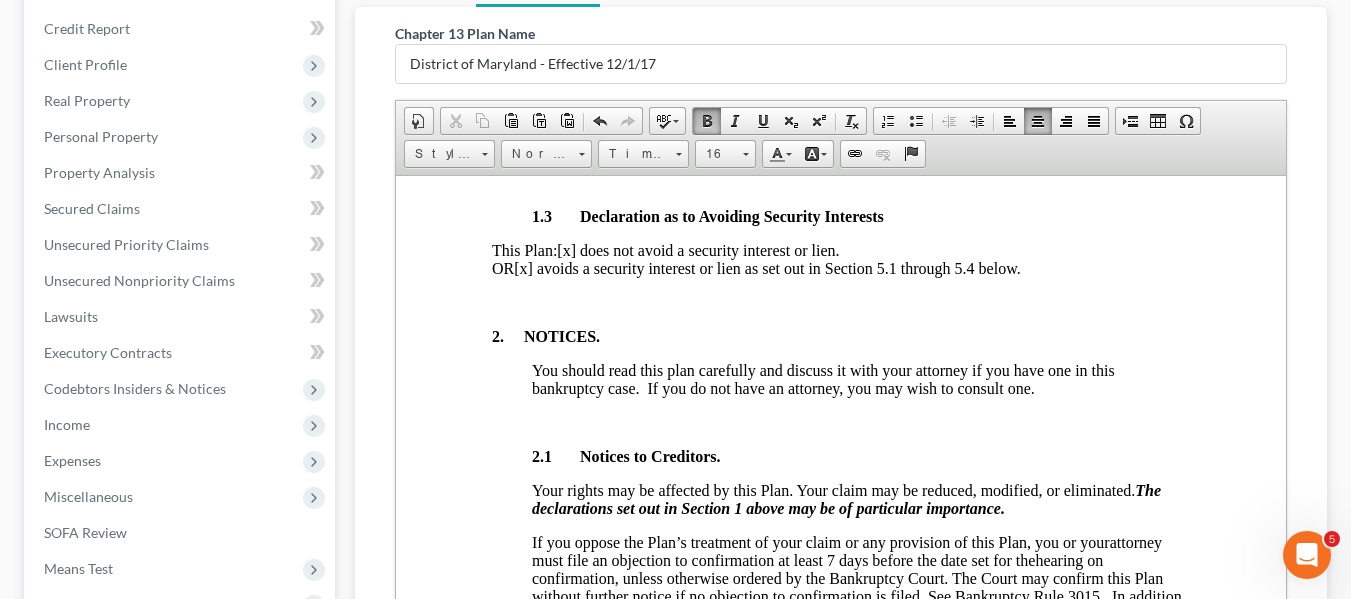 click on "[x] avoids a security interest or lien as set out in Section 5.1 through 5.4 below." at bounding box center [766, 267] 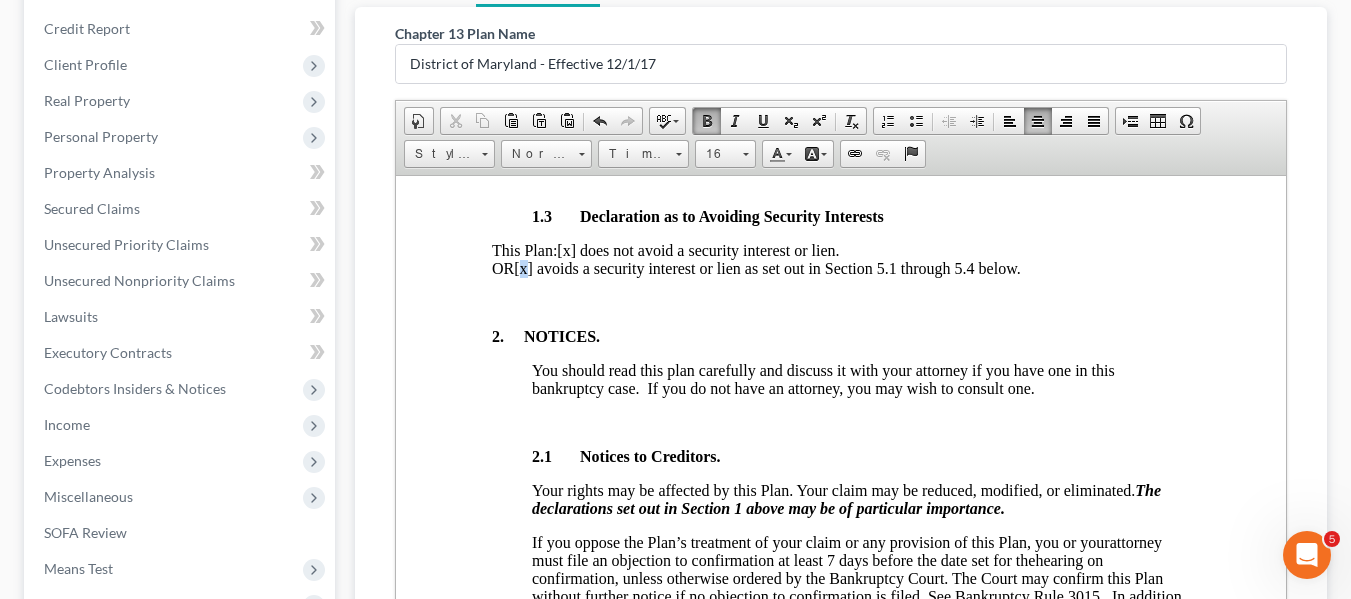 click on "[x] avoids a security interest or lien as set out in Section 5.1 through 5.4 below." at bounding box center (766, 267) 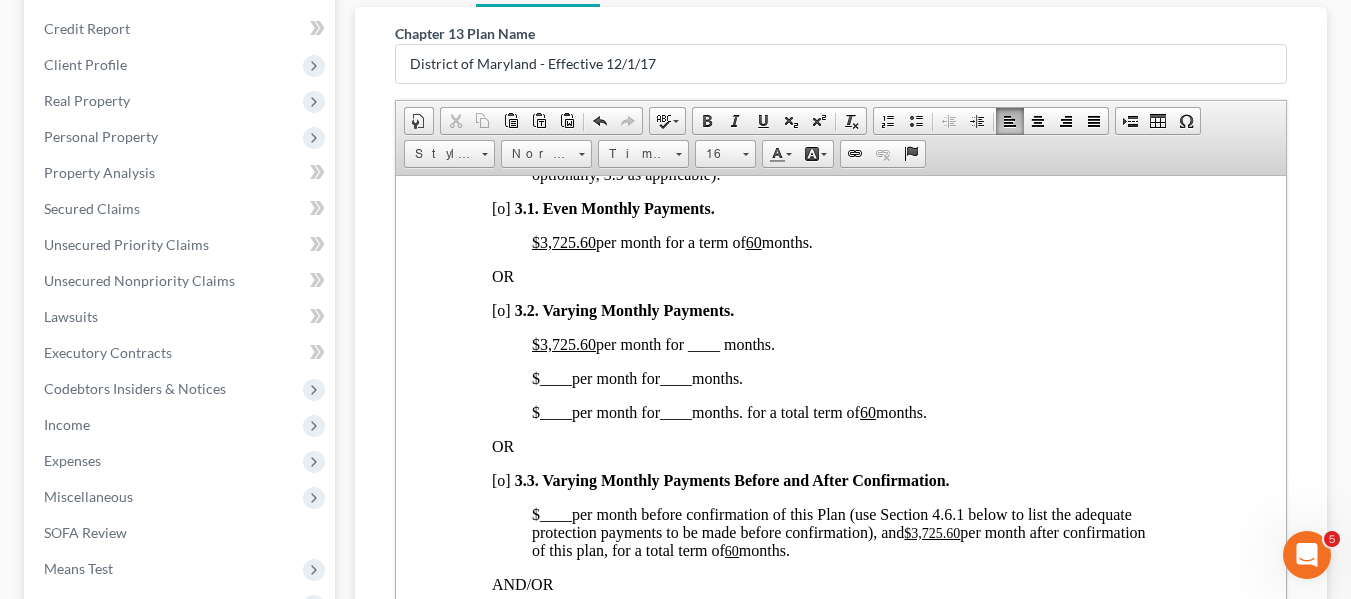 scroll, scrollTop: 1504, scrollLeft: 0, axis: vertical 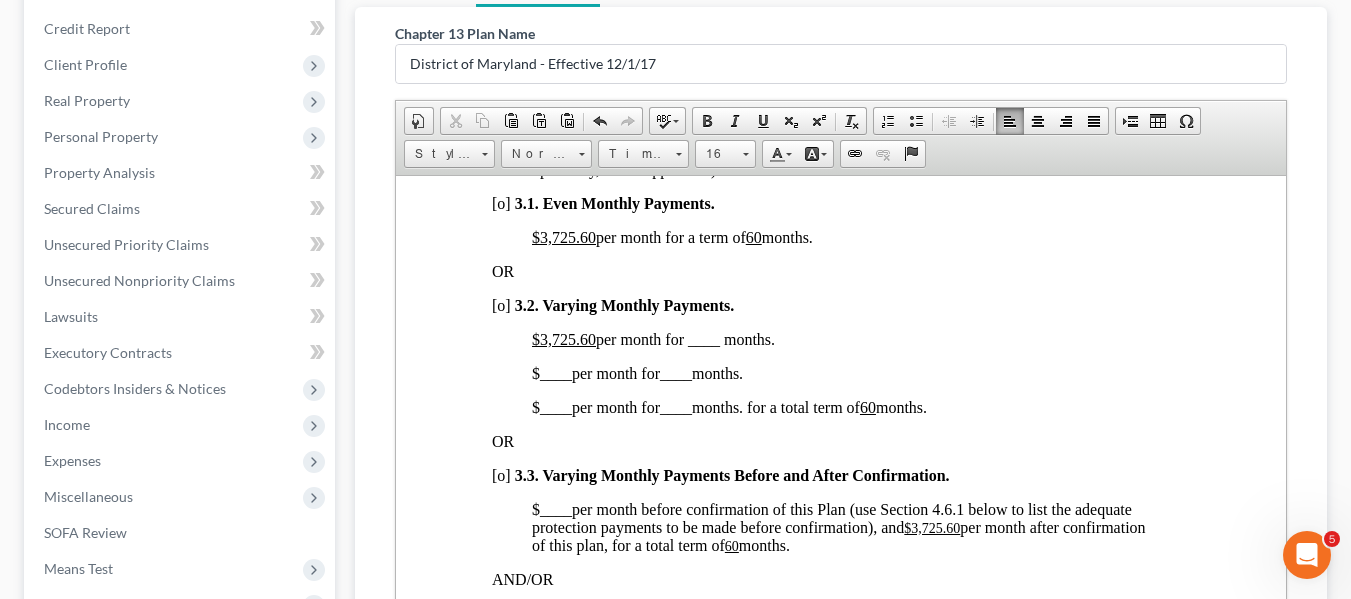 click on "$3,725.60" at bounding box center [563, 236] 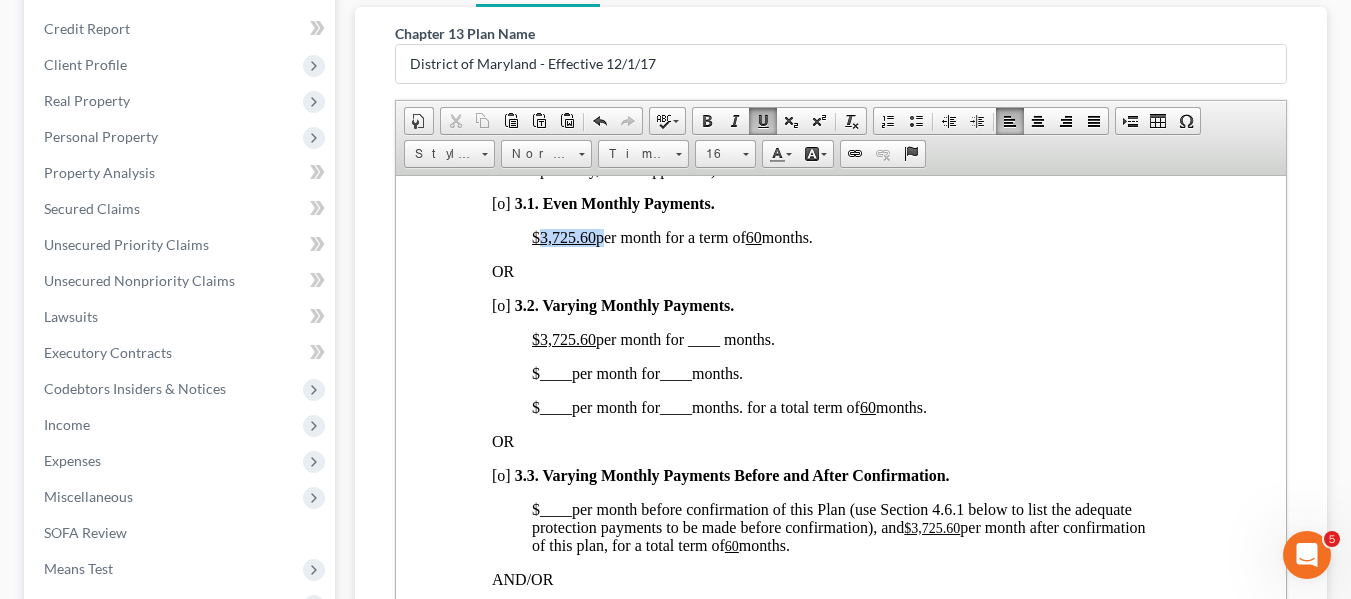 click on "$3,725.60" at bounding box center [563, 236] 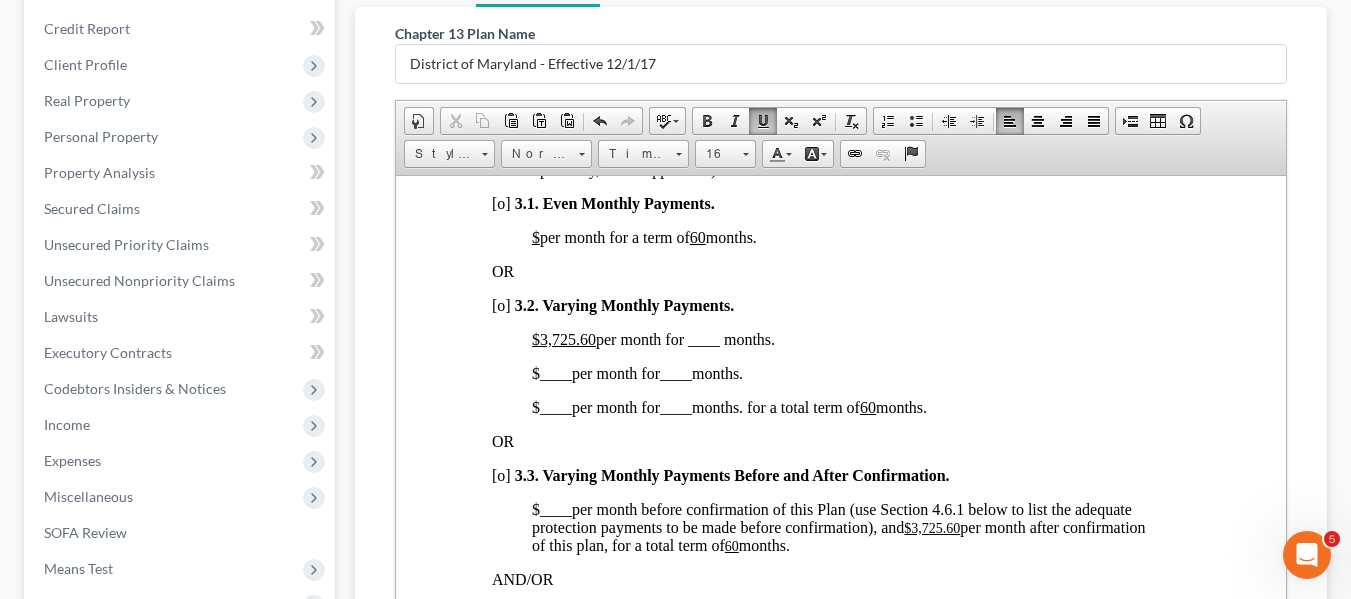 click on "60" at bounding box center (697, 236) 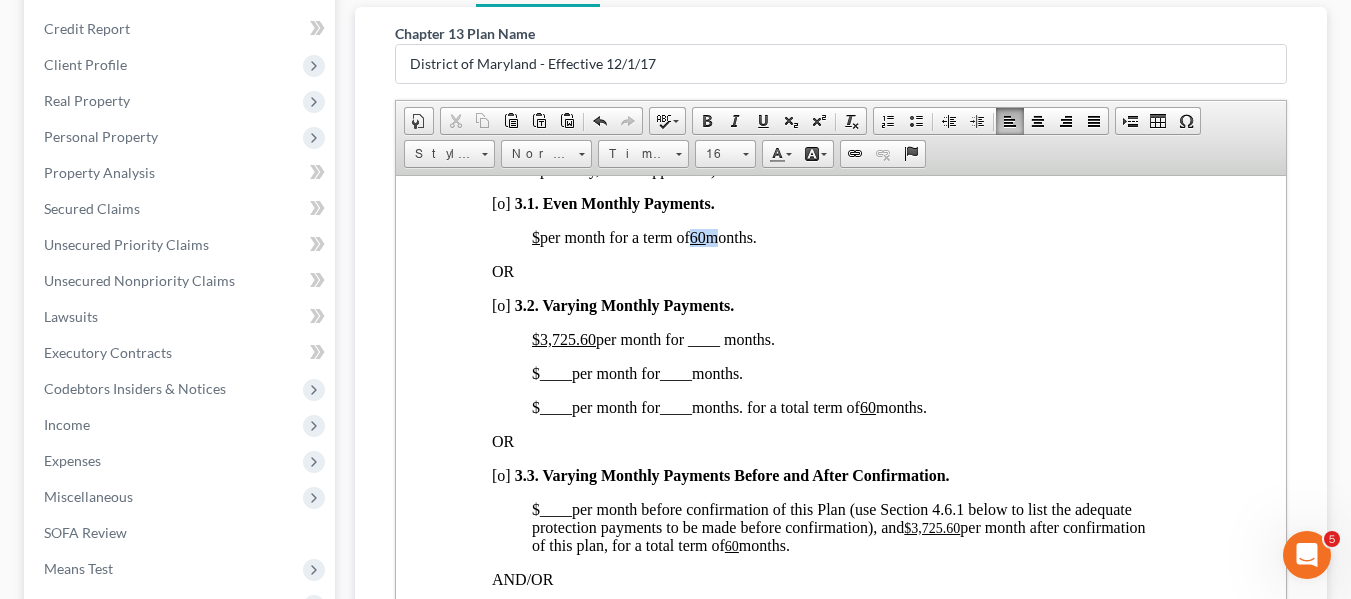 click on "60" at bounding box center (697, 236) 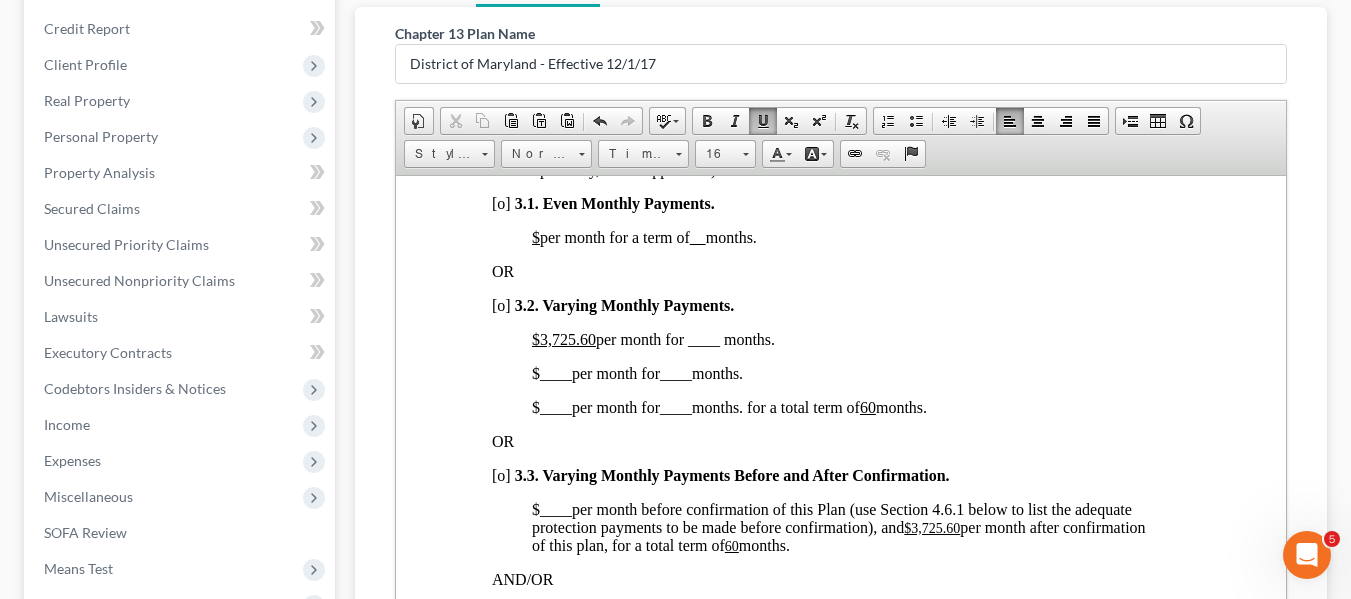 click on "[o]" at bounding box center (500, 304) 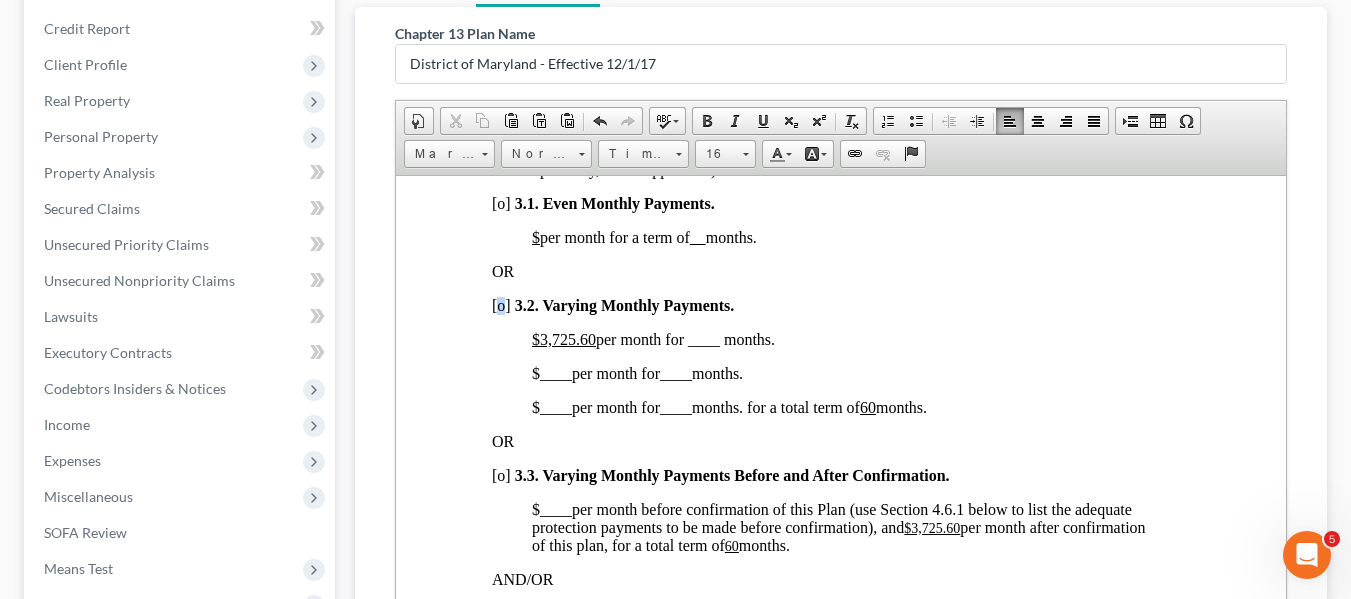 click on "[o]" at bounding box center (500, 304) 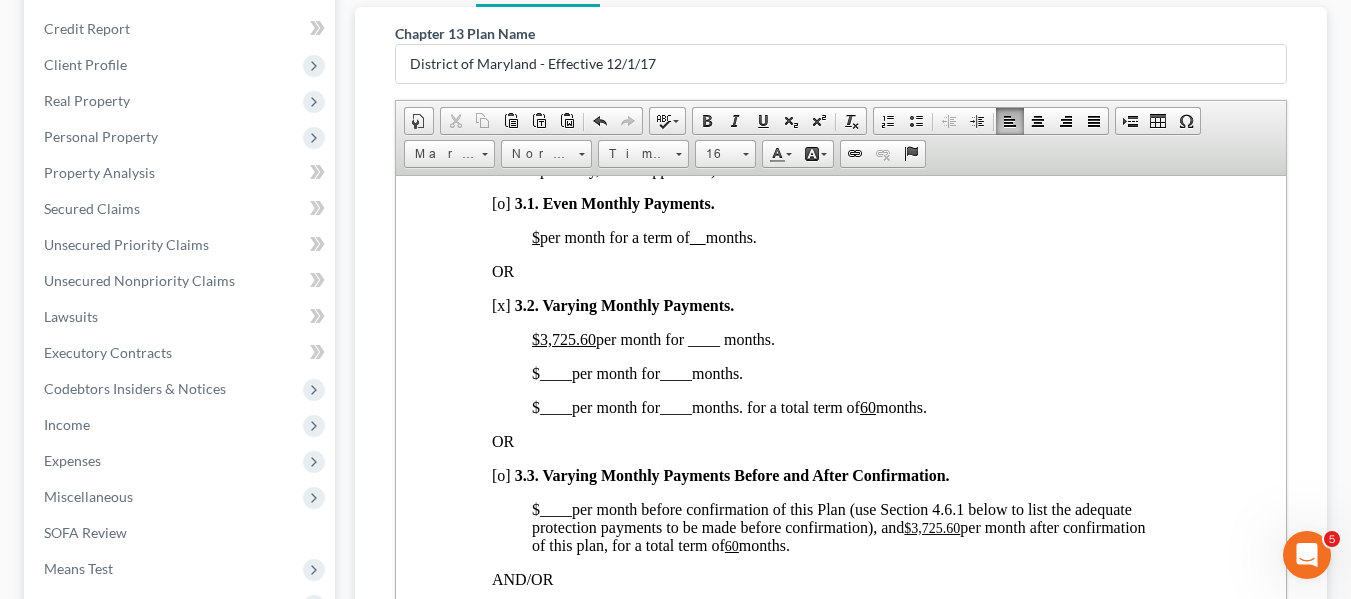 click on "$3,725.60" at bounding box center (563, 338) 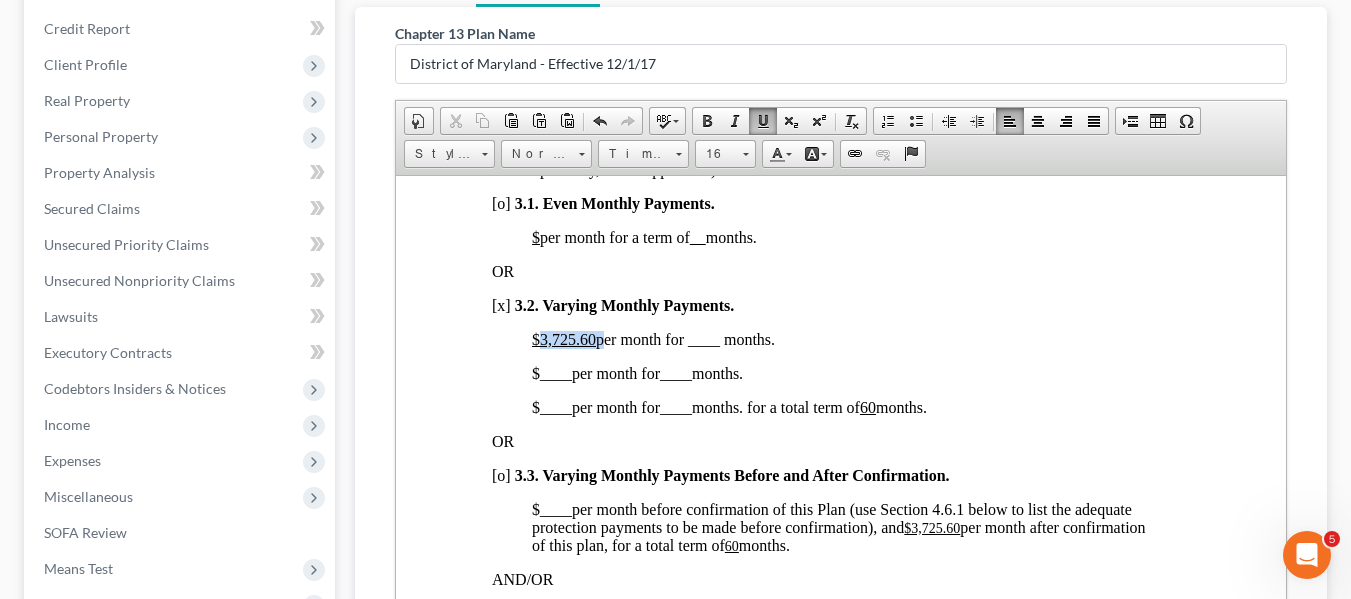 click on "$3,725.60" at bounding box center [563, 338] 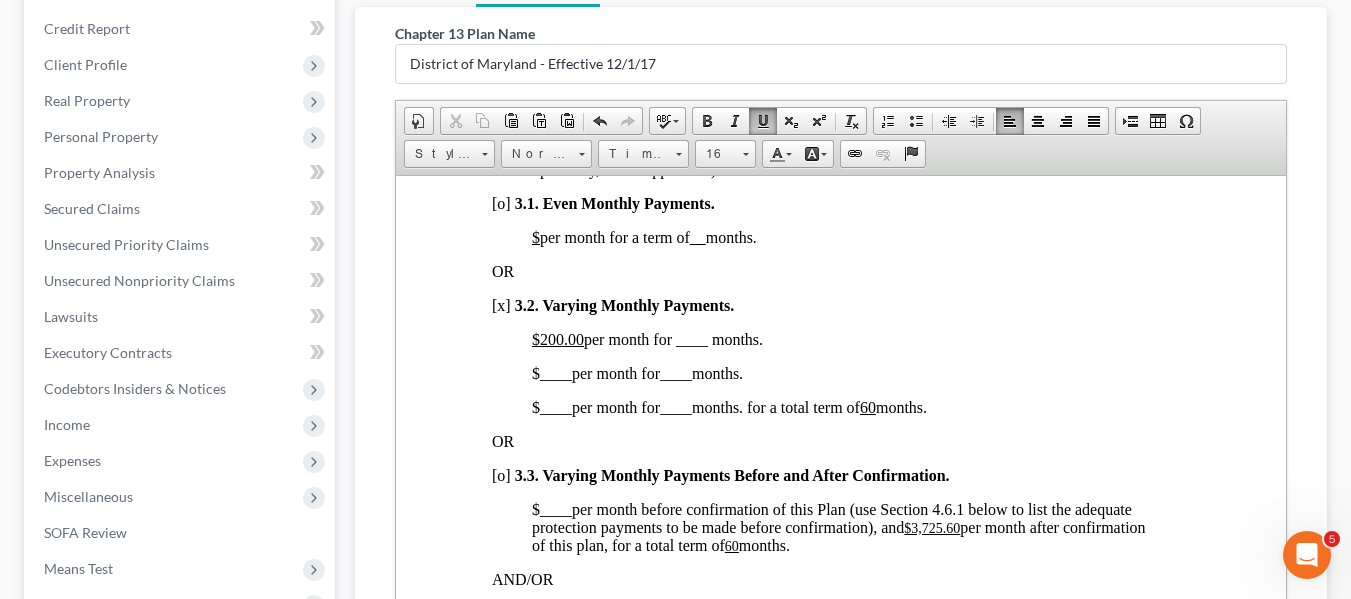 click on "[PRICE] per month for ____ months." at bounding box center (646, 338) 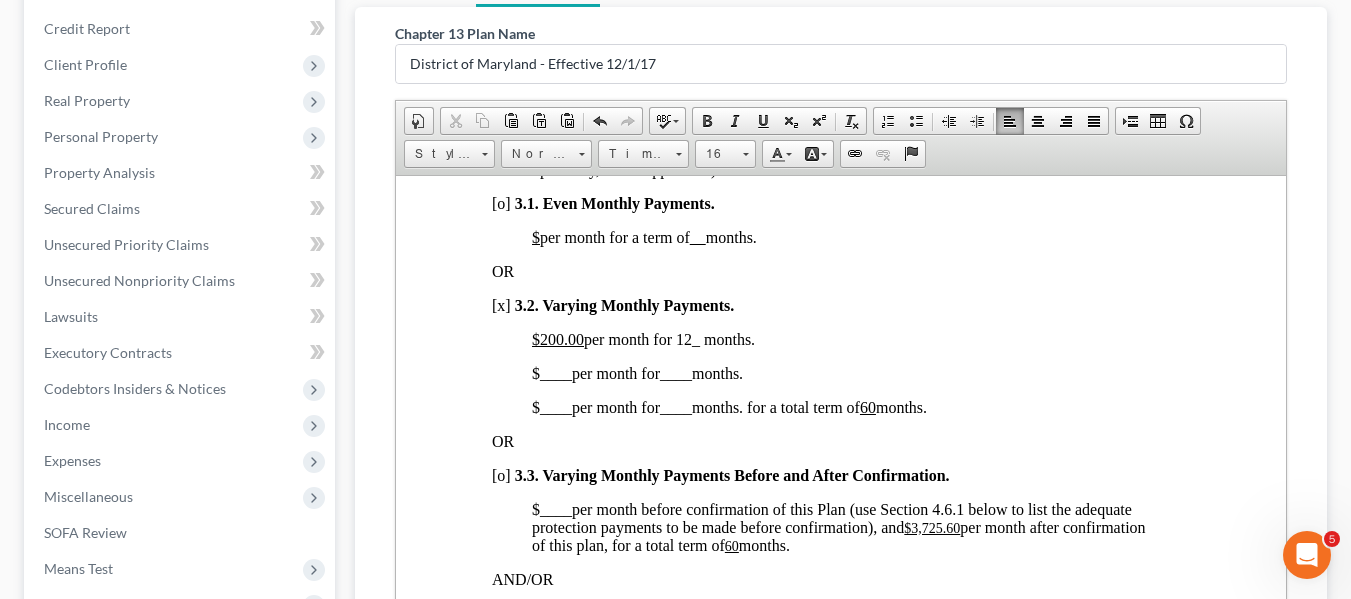 click on "____" at bounding box center (555, 372) 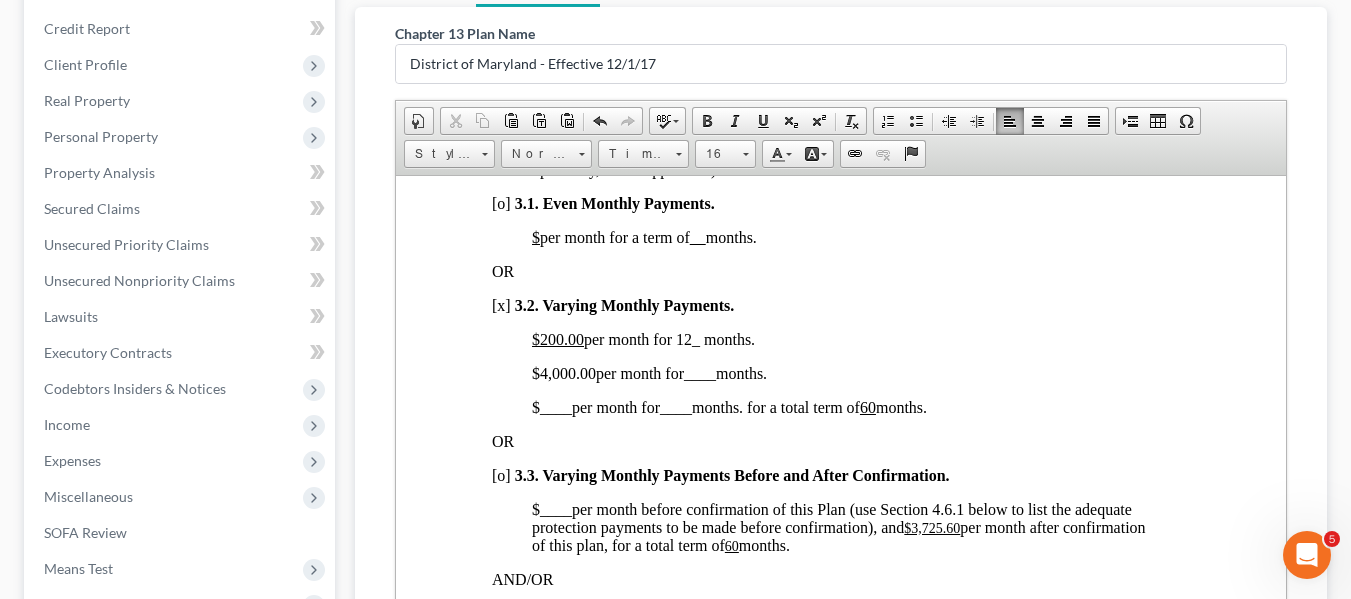 click on "____" at bounding box center [699, 372] 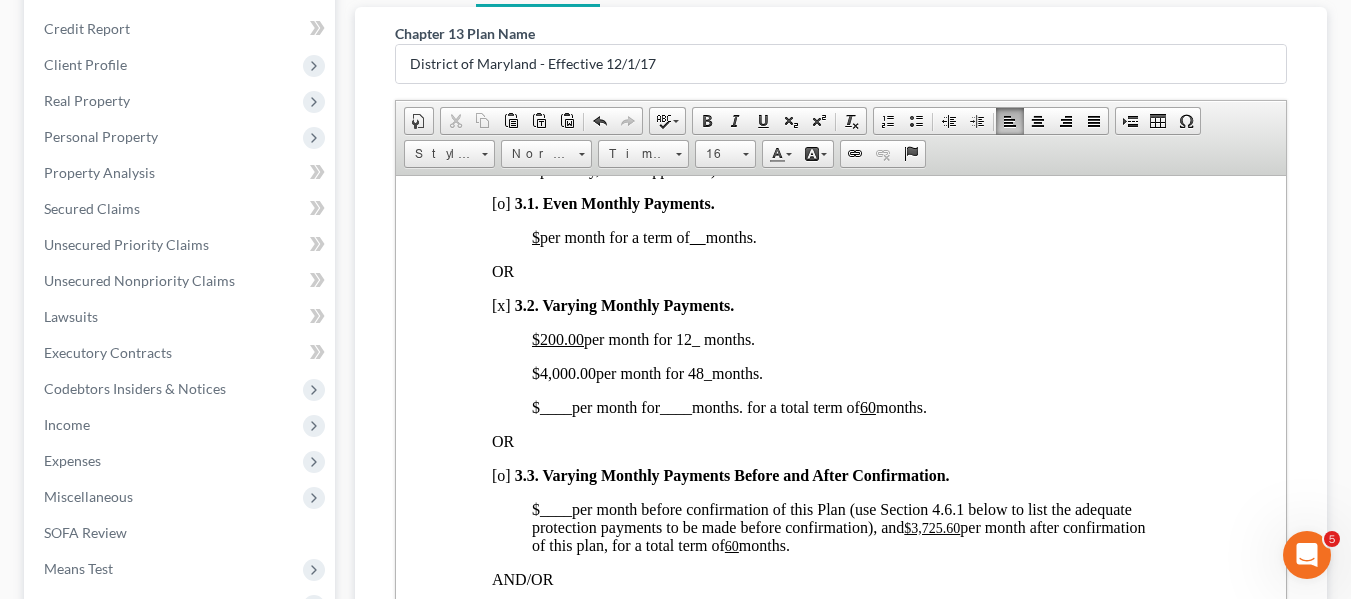 click on "$ ____  per month for  ____  months. for a total term of  60  months." at bounding box center (728, 406) 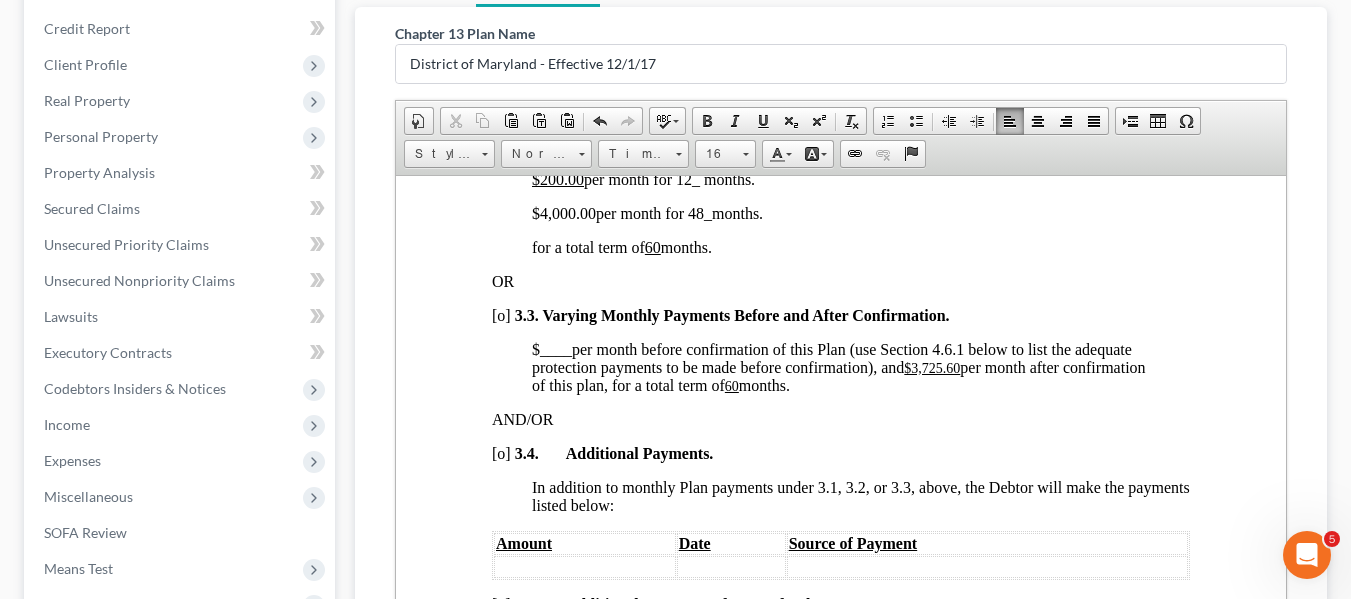 scroll, scrollTop: 1665, scrollLeft: 0, axis: vertical 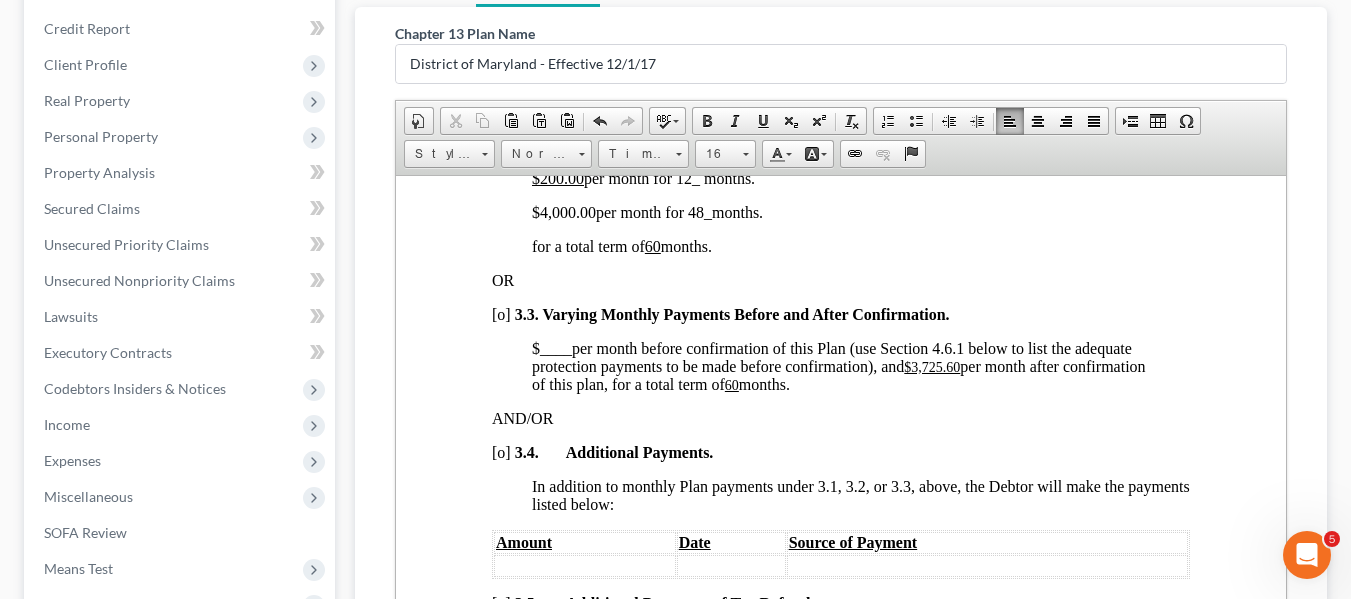 click on "$3,725.60" at bounding box center (931, 366) 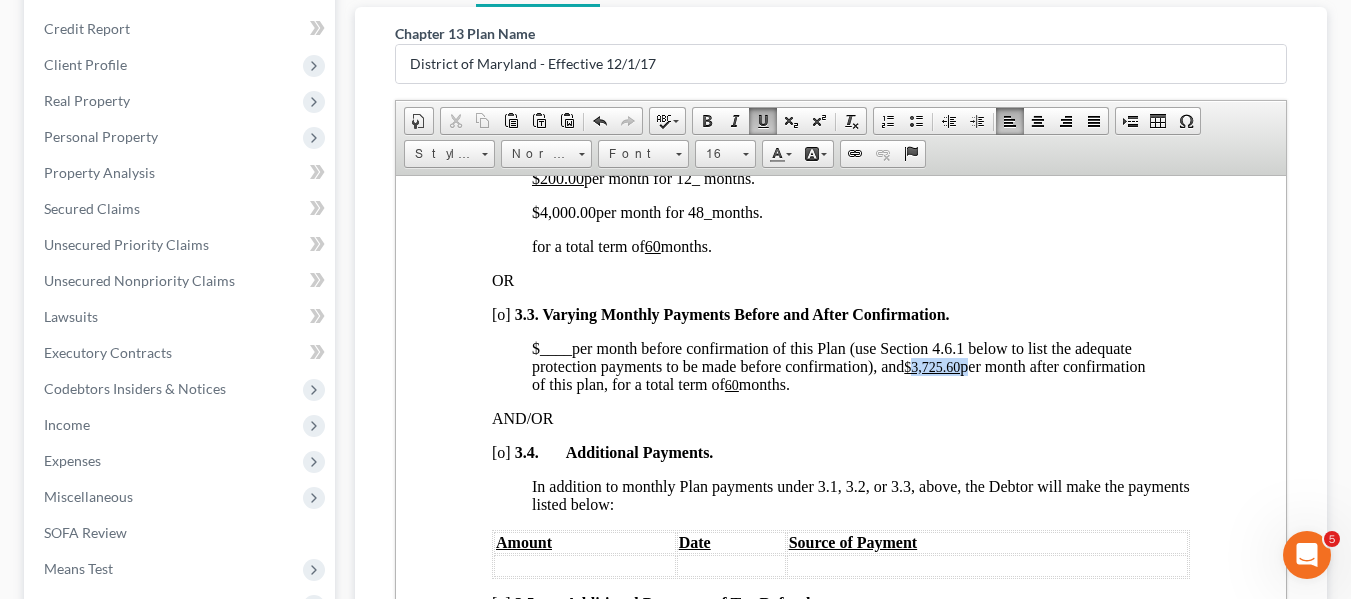 click on "$3,725.60" at bounding box center [931, 366] 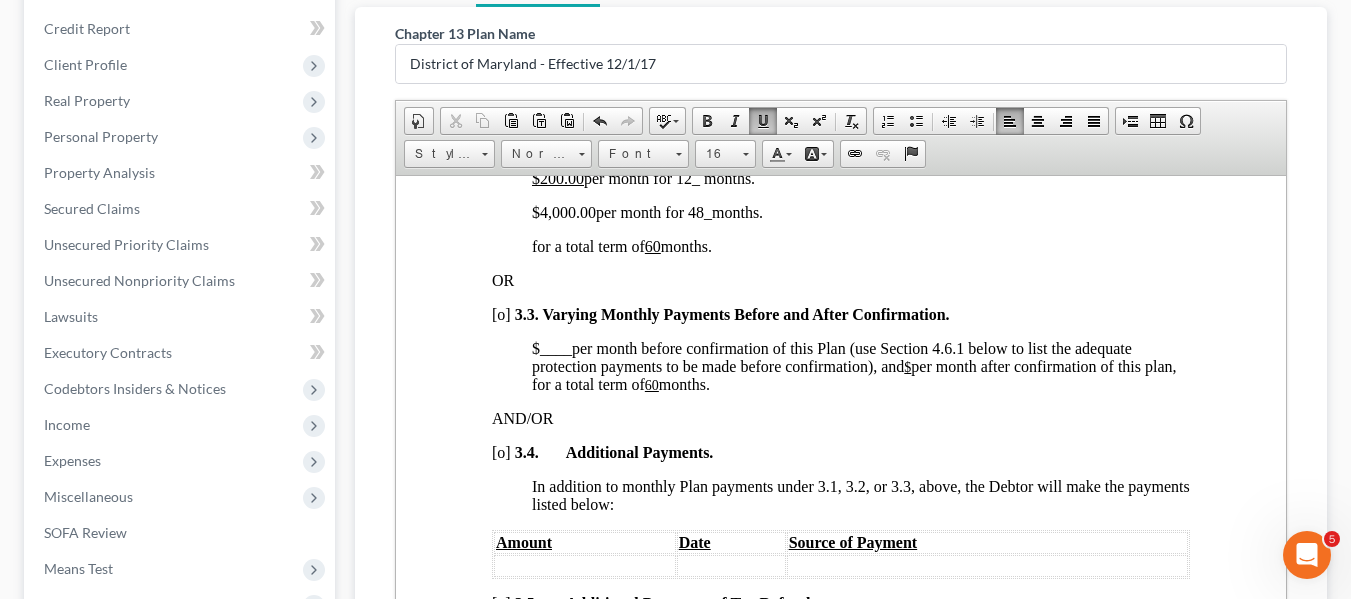 click on "60" at bounding box center [651, 384] 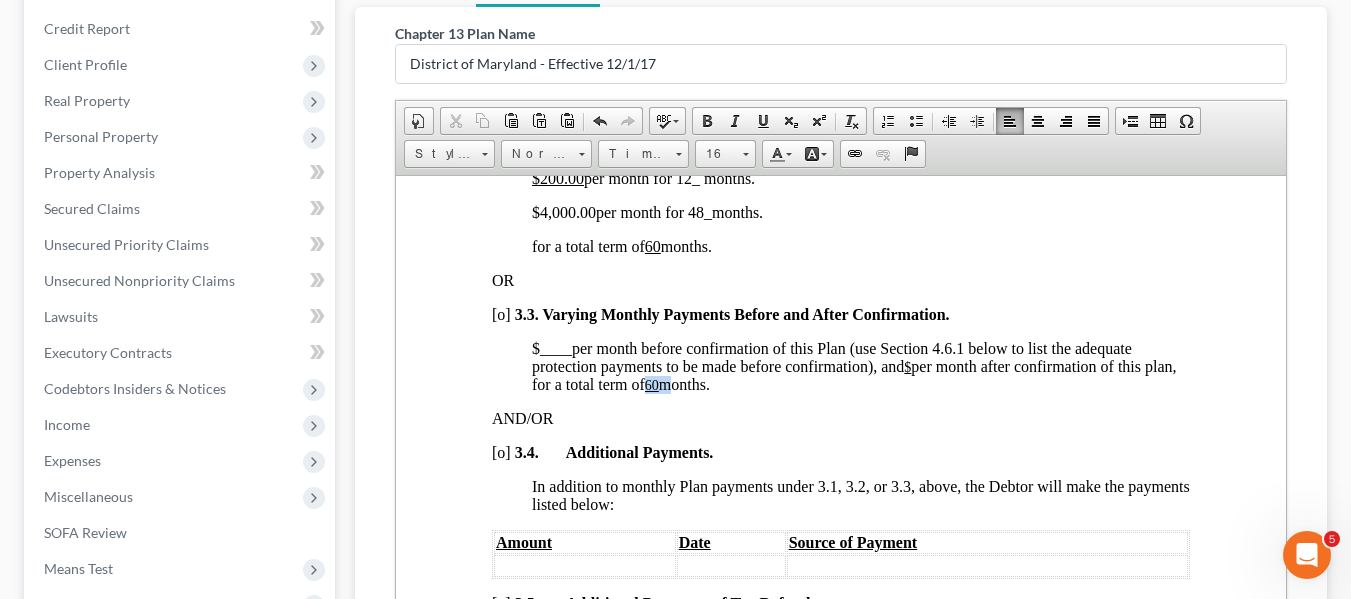 click on "60" at bounding box center [651, 384] 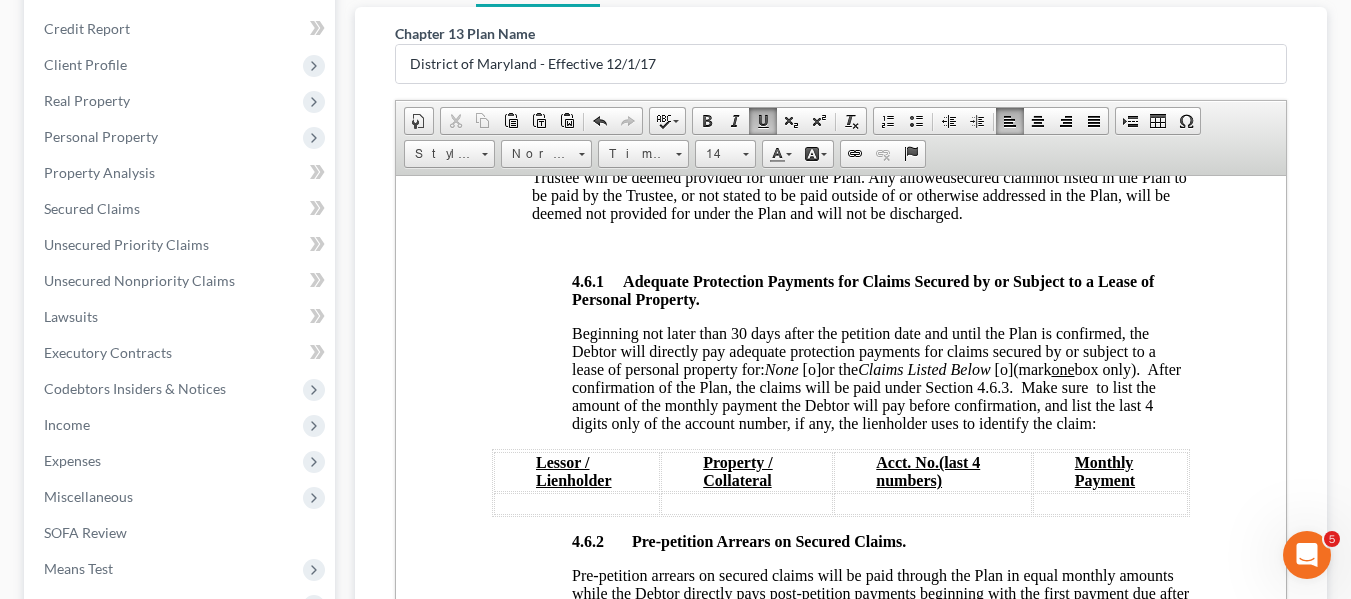 scroll, scrollTop: 3258, scrollLeft: 0, axis: vertical 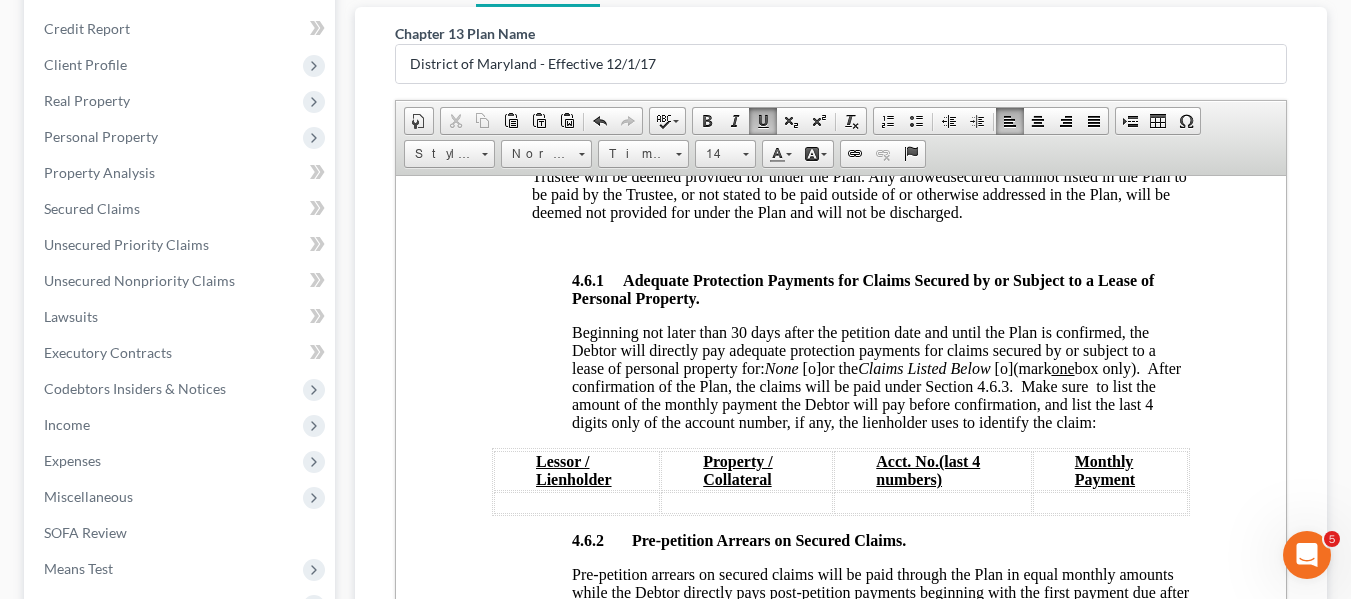click on "[o]" at bounding box center [811, 367] 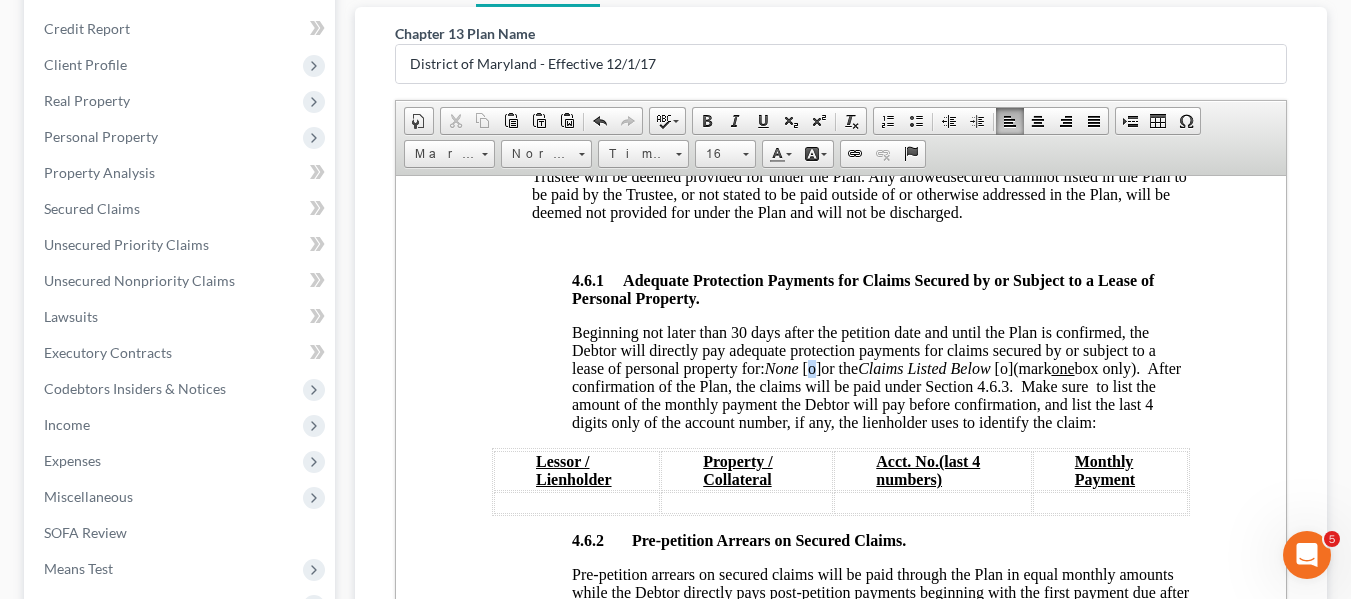 click on "[o]" at bounding box center (811, 367) 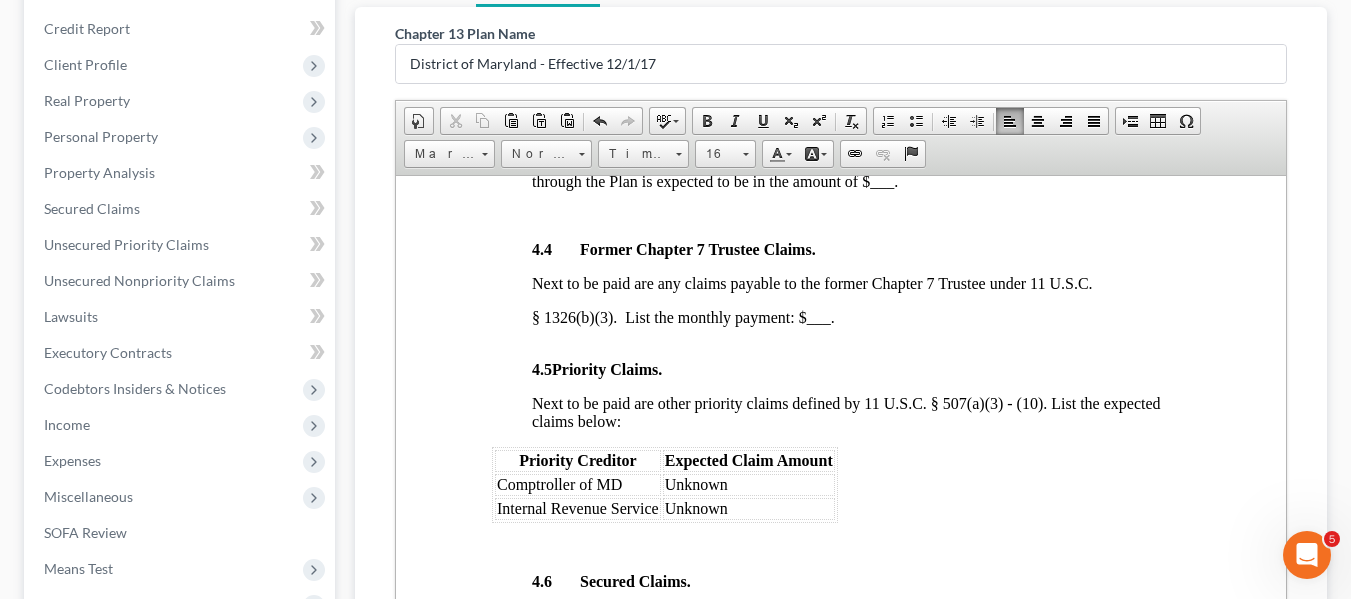 scroll, scrollTop: 2778, scrollLeft: 0, axis: vertical 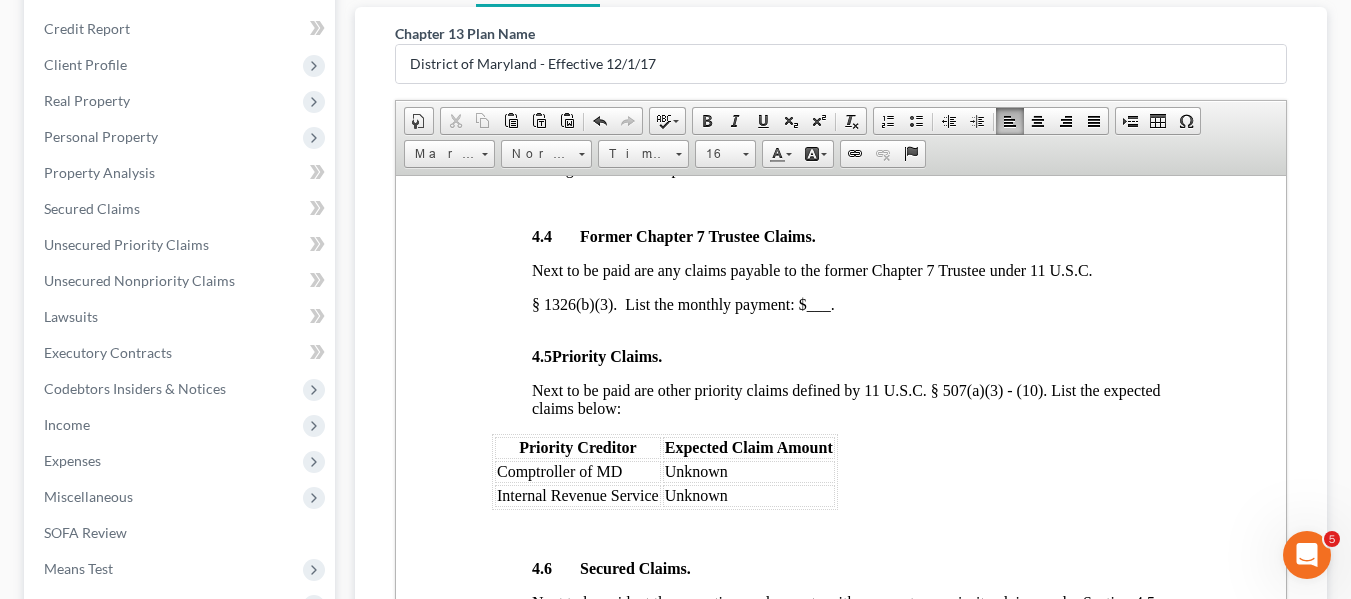 click on "Unknown" at bounding box center (748, 471) 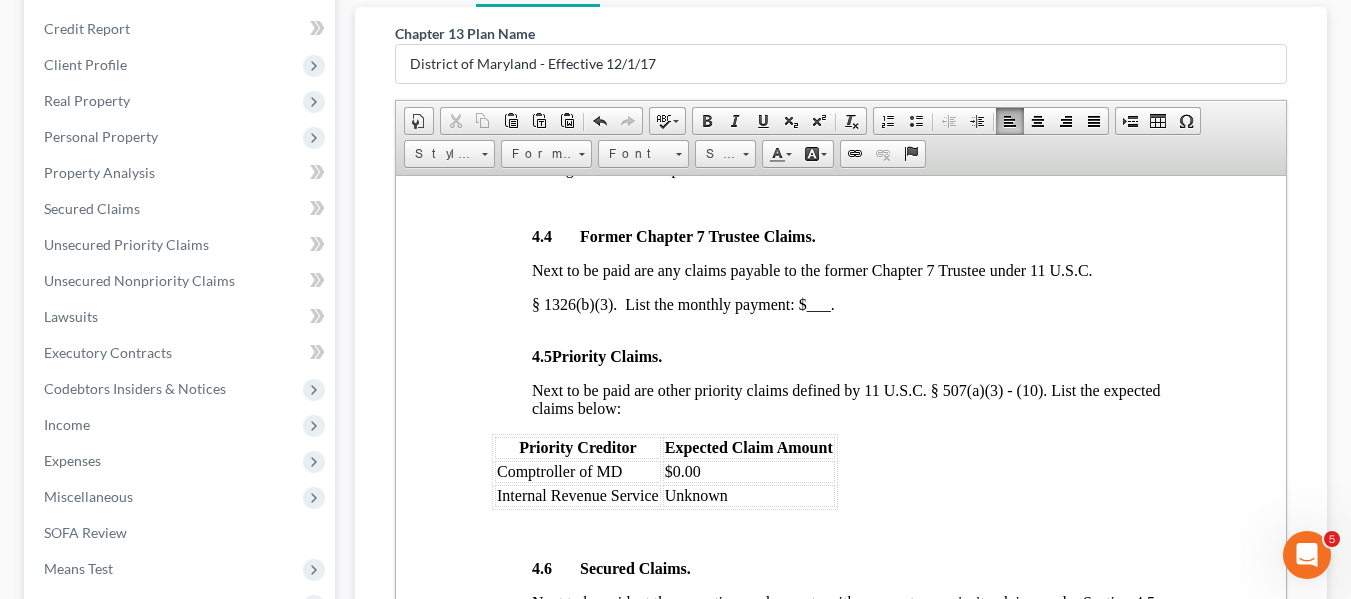 click on "Unknown" at bounding box center [748, 495] 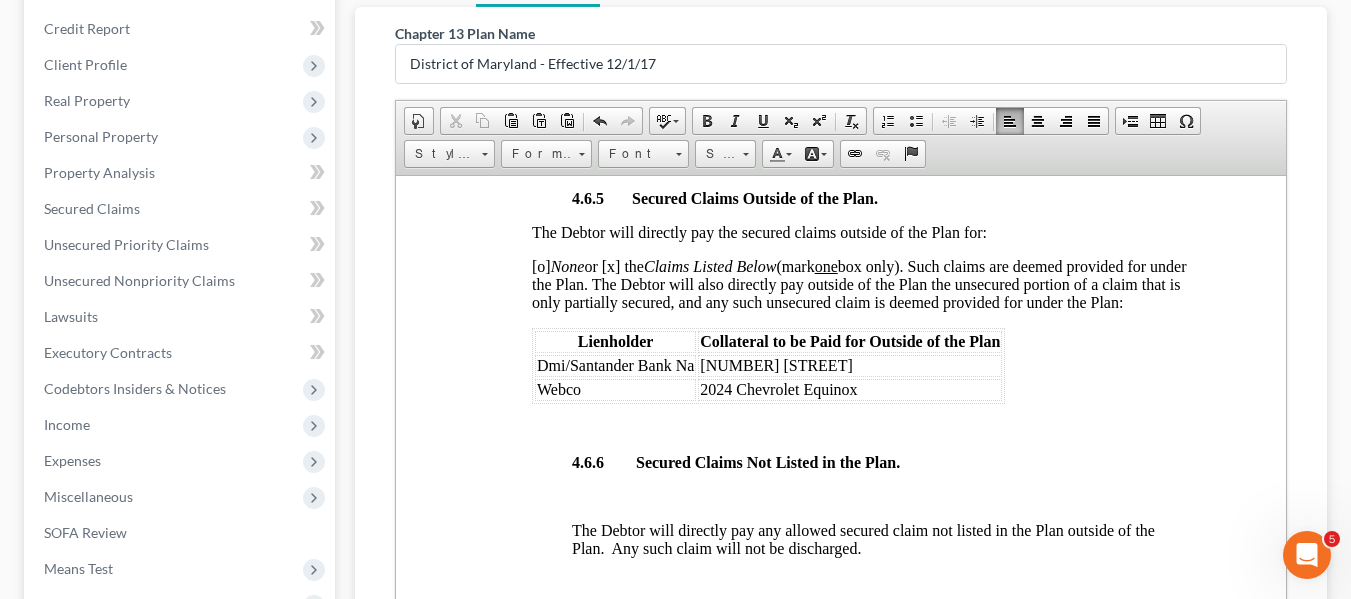 scroll, scrollTop: 4465, scrollLeft: 0, axis: vertical 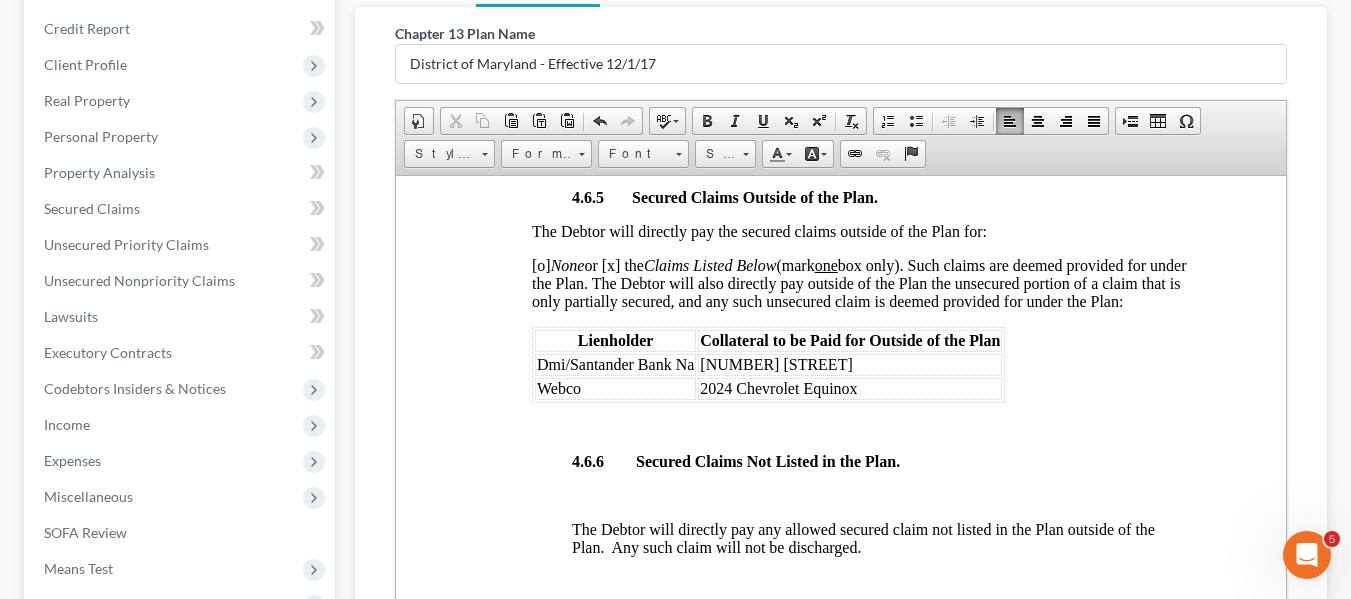 click on "Dmi/Santander Bank Na" at bounding box center [614, 363] 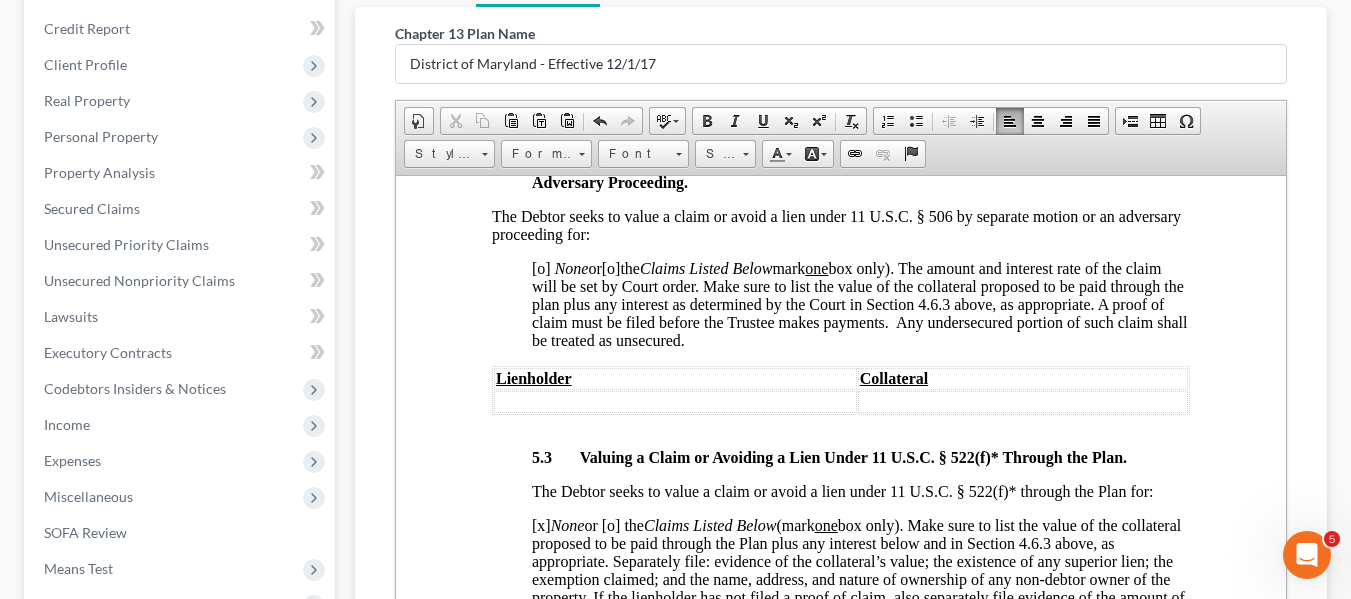 scroll, scrollTop: 5901, scrollLeft: 0, axis: vertical 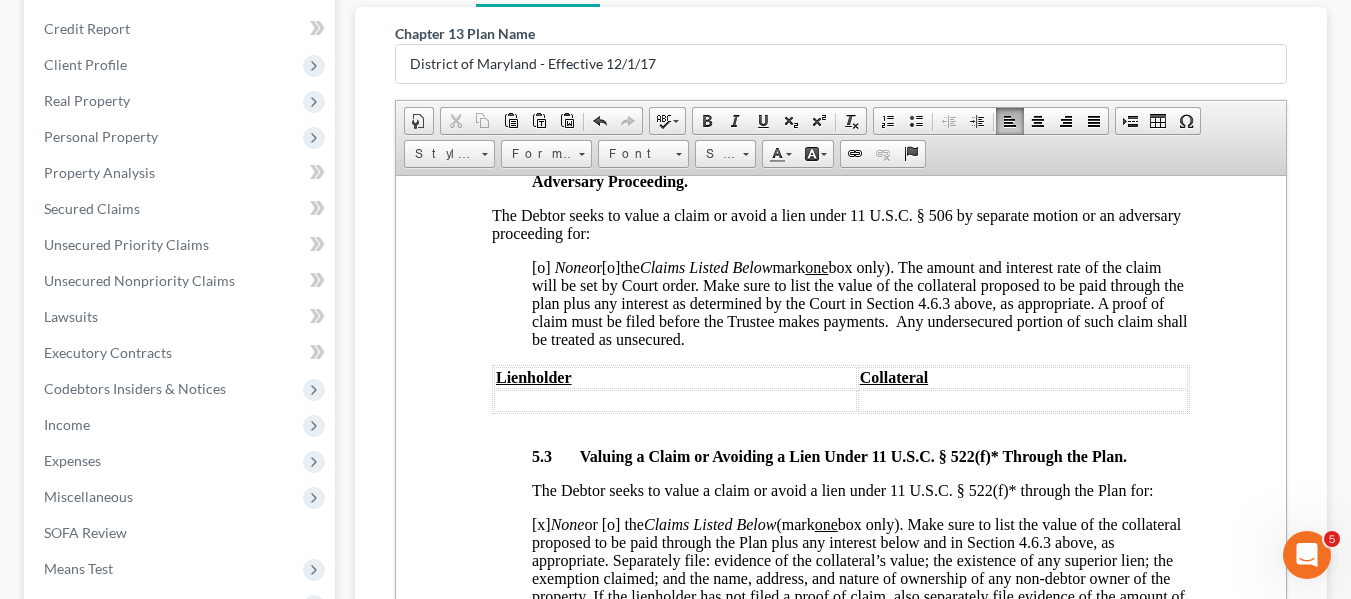 click on "[o]" at bounding box center (540, 266) 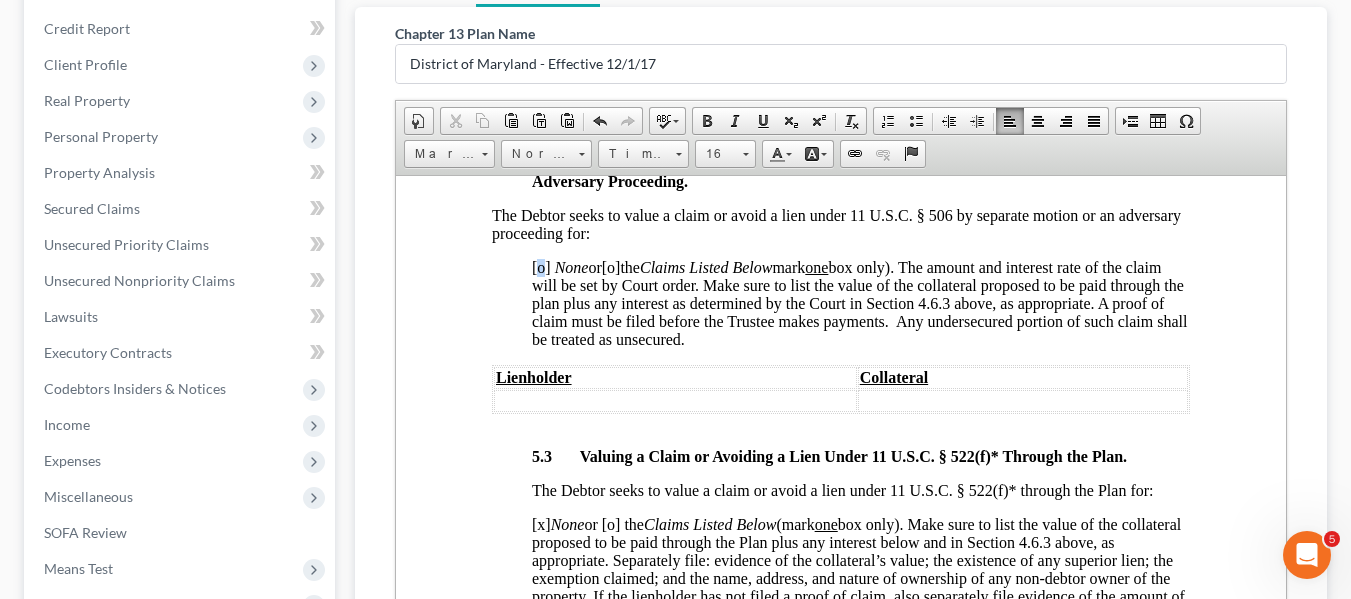 click on "[o]" at bounding box center (540, 266) 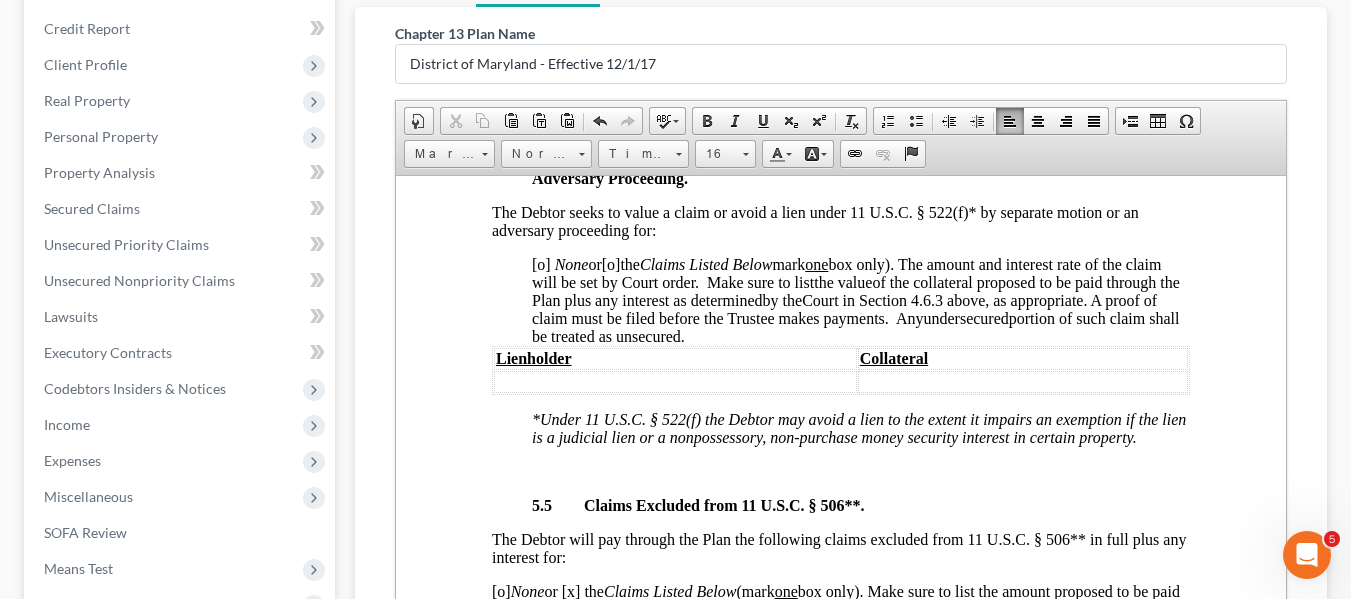scroll, scrollTop: 6512, scrollLeft: 0, axis: vertical 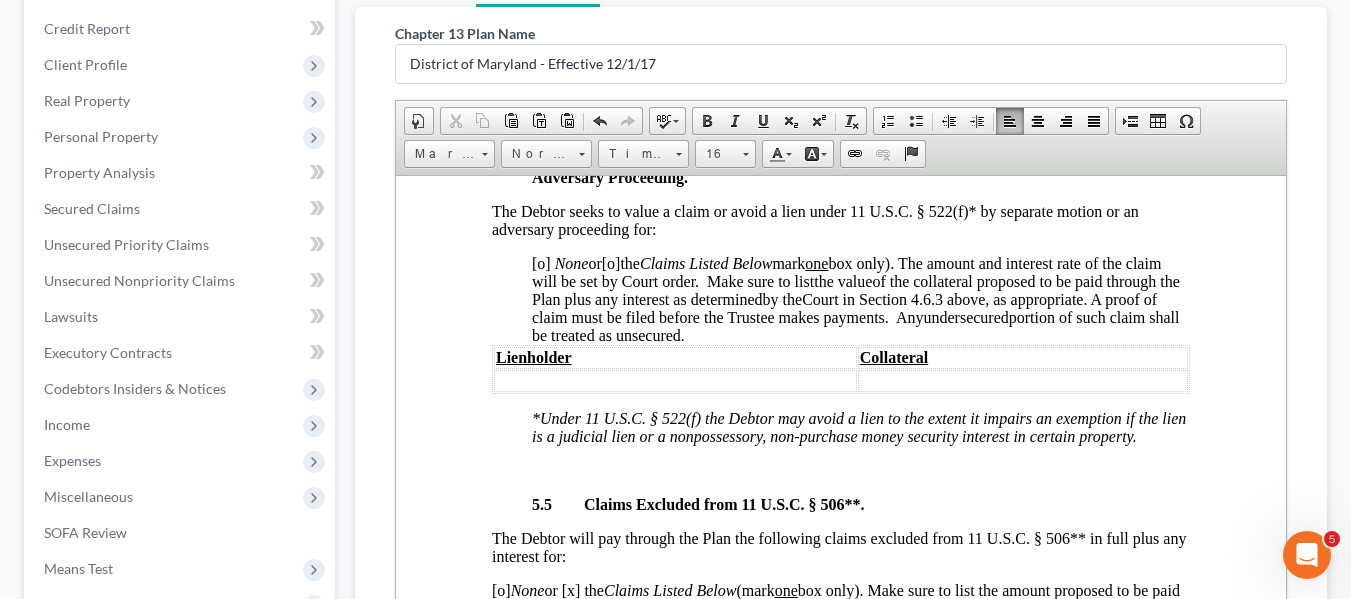 click on "[o]  the  Claims Listed Below  mark  one  box only). The amount and interest rate of the claim will be set by Court order.  Make sure to list" at bounding box center [845, 271] 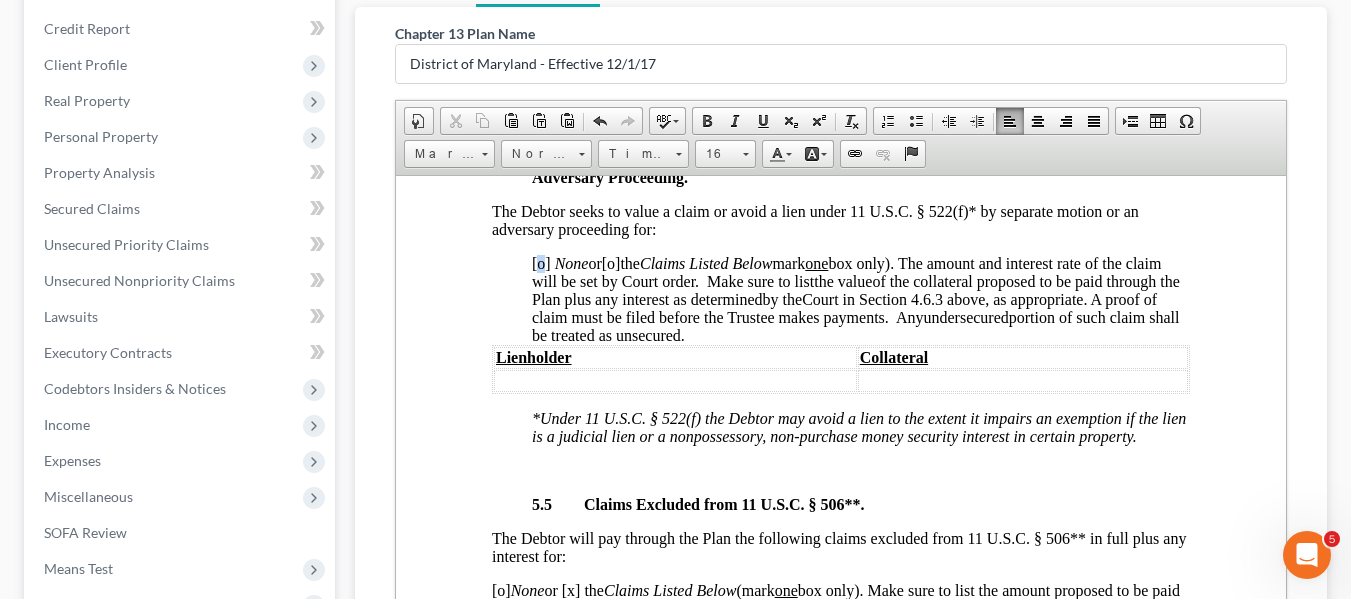 click on "[o]  the  Claims Listed Below  mark  one  box only). The amount and interest rate of the claim will be set by Court order.  Make sure to list" at bounding box center (845, 271) 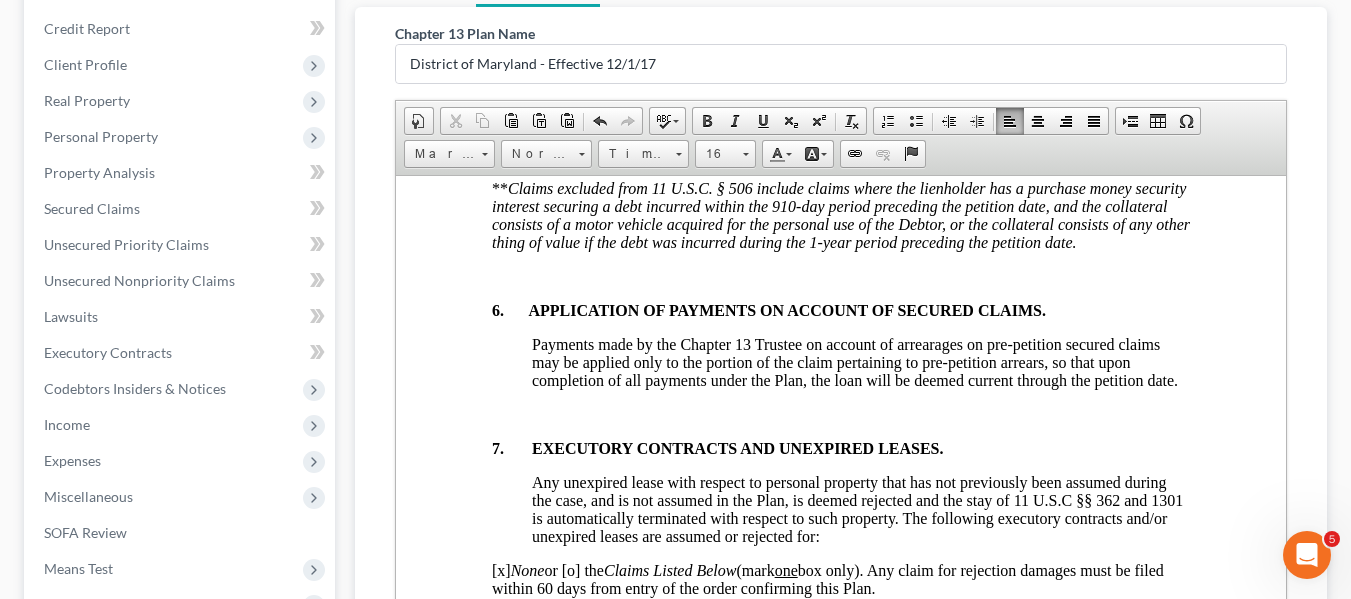 scroll, scrollTop: 7009, scrollLeft: 0, axis: vertical 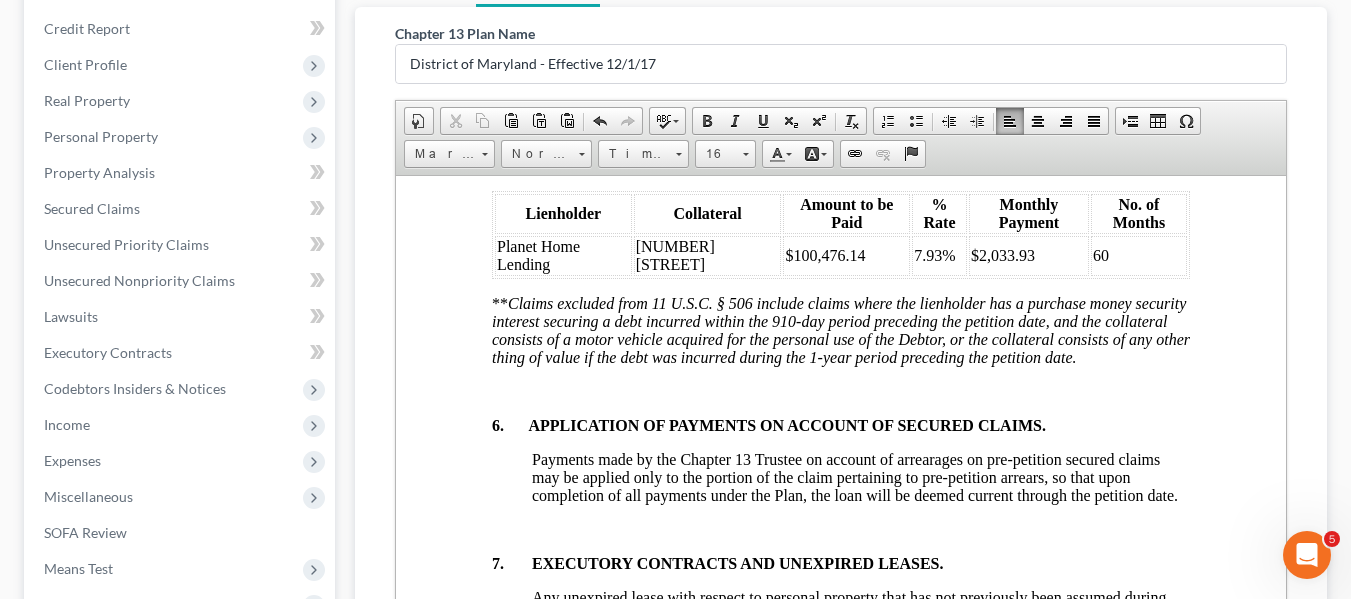 click on "[o]  None  or [x] the  Claims Listed Below  (mark  one  box only). Make sure to list the amount proposed to be paid through the Plan plus any interest below and in Section 4.6.3 above, as appropriate. The amount of each claim to be paid will be established by the lienholder’s proof of claim or Court order. The interest rate of the claim is set as listed below or by superseding Court order. A proof of claim must be filed before the Trustee makes payments." at bounding box center [837, 128] 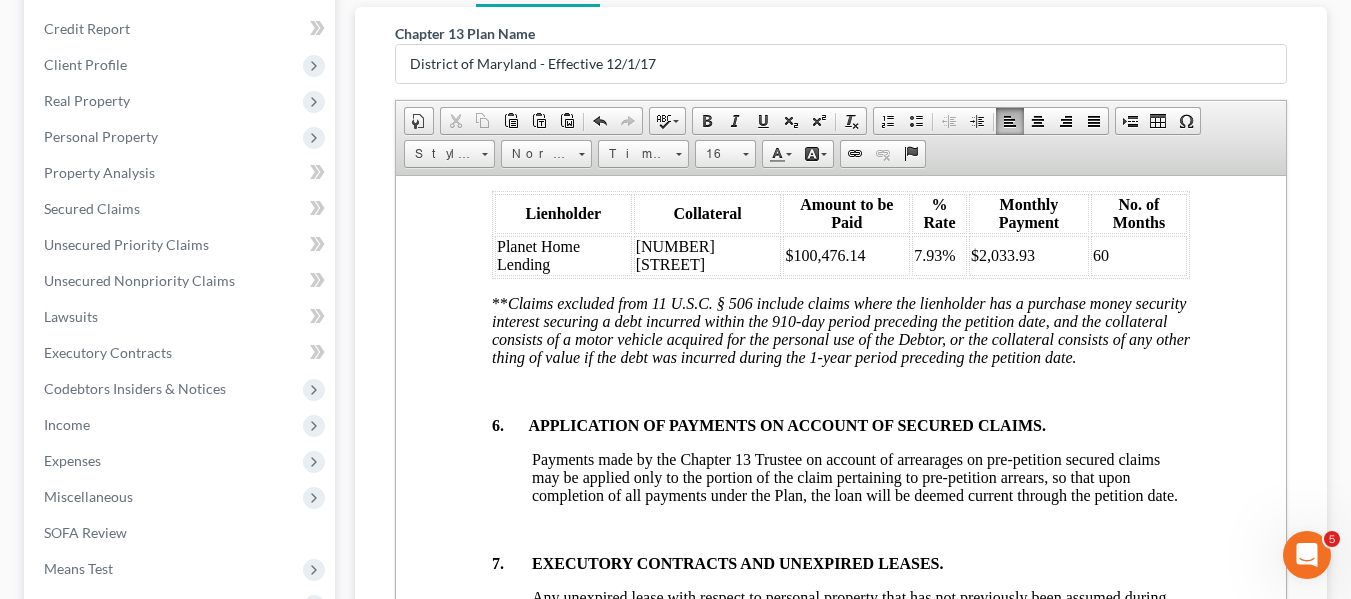 click on "[o]  None  or [x] the  Claims Listed Below  (mark  one  box only). Make sure to list the amount proposed to be paid through the Plan plus any interest below and in Section 4.6.3 above, as appropriate. The amount of each claim to be paid will be established by the lienholder’s proof of claim or Court order. The interest rate of the claim is set as listed below or by superseding Court order. A proof of claim must be filed before the Trustee makes payments." at bounding box center (837, 128) 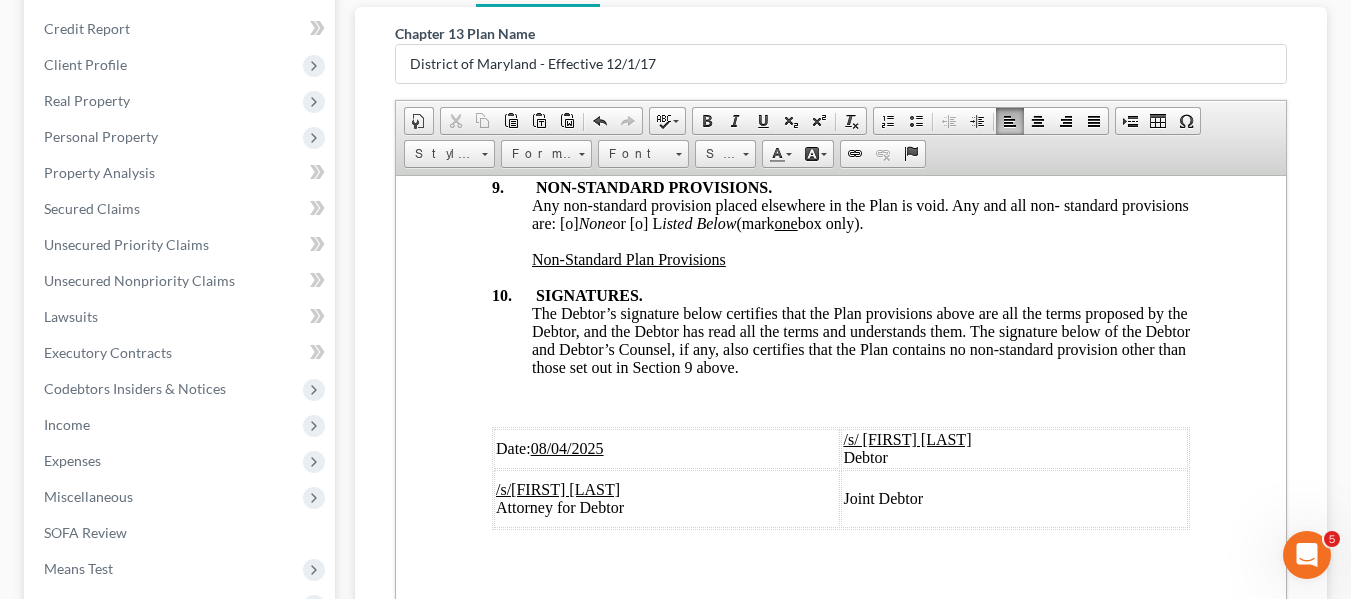 scroll, scrollTop: 7766, scrollLeft: 0, axis: vertical 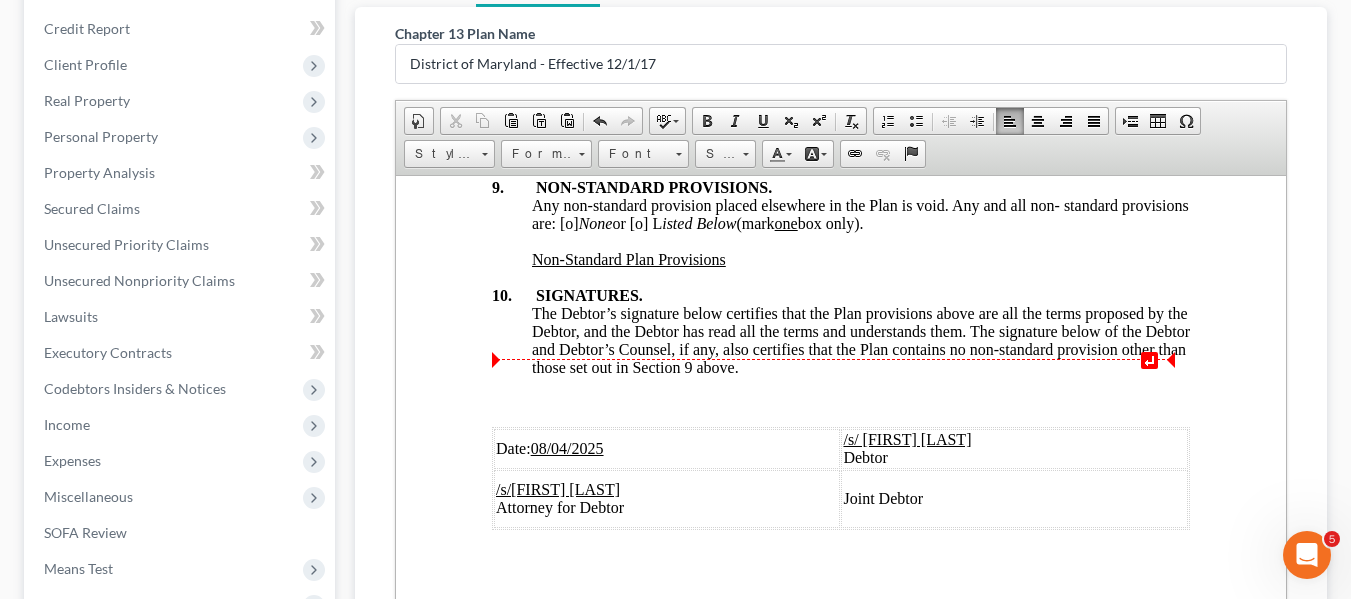 click on "Any non-standard provision placed elsewhere in the Plan is void. Any and all non- standard provisions are: [o]  None  or [o] L isted Below  (mark  one  box only)." at bounding box center [859, 213] 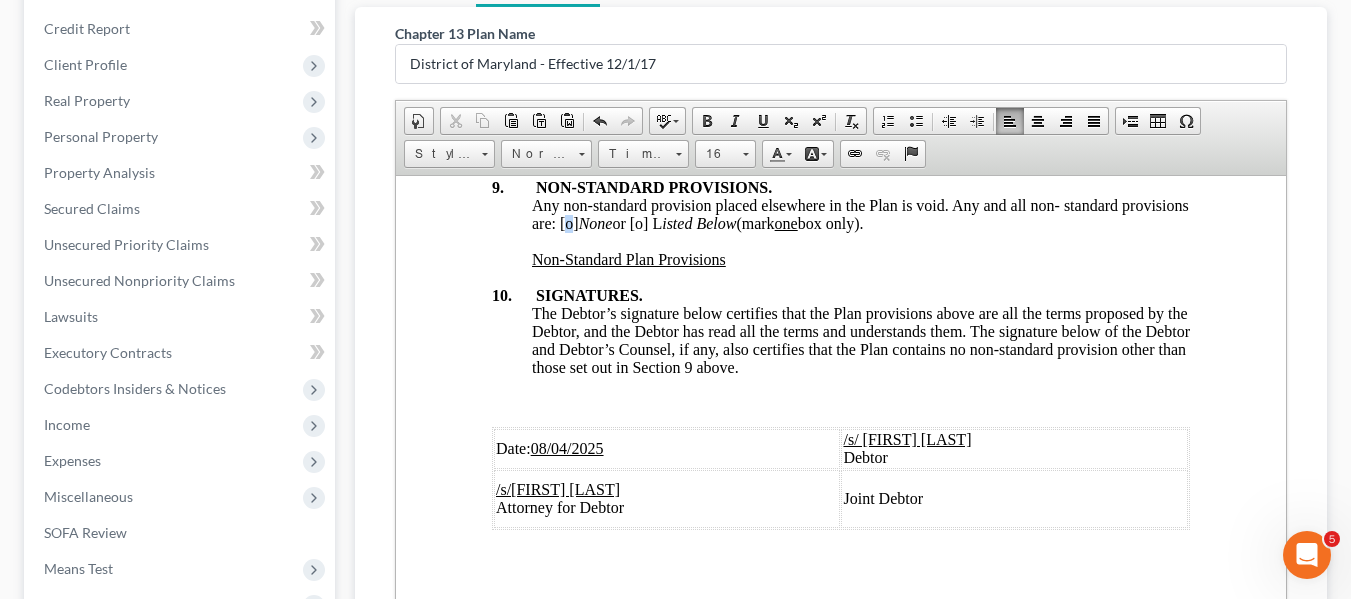 click on "Any non-standard provision placed elsewhere in the Plan is void. Any and all non- standard provisions are: [o]  None  or [o] L isted Below  (mark  one  box only)." at bounding box center [859, 213] 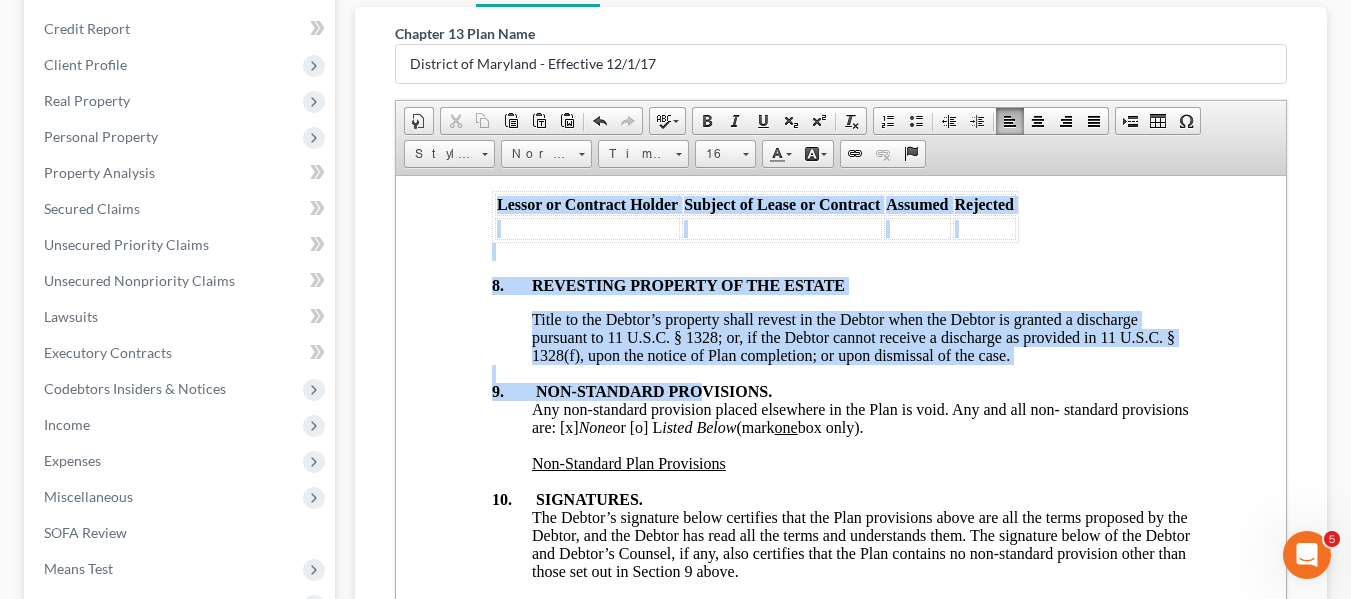 drag, startPoint x: 705, startPoint y: 255, endPoint x: 892, endPoint y: 293, distance: 190.8219 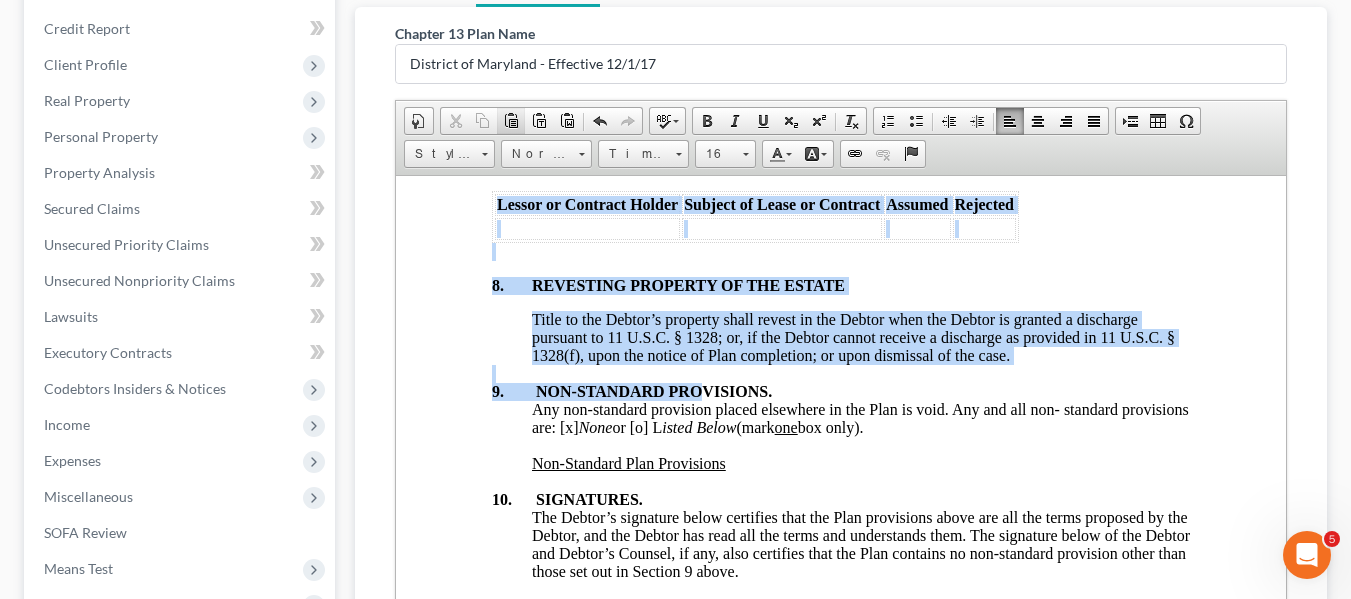 scroll, scrollTop: 7355, scrollLeft: 0, axis: vertical 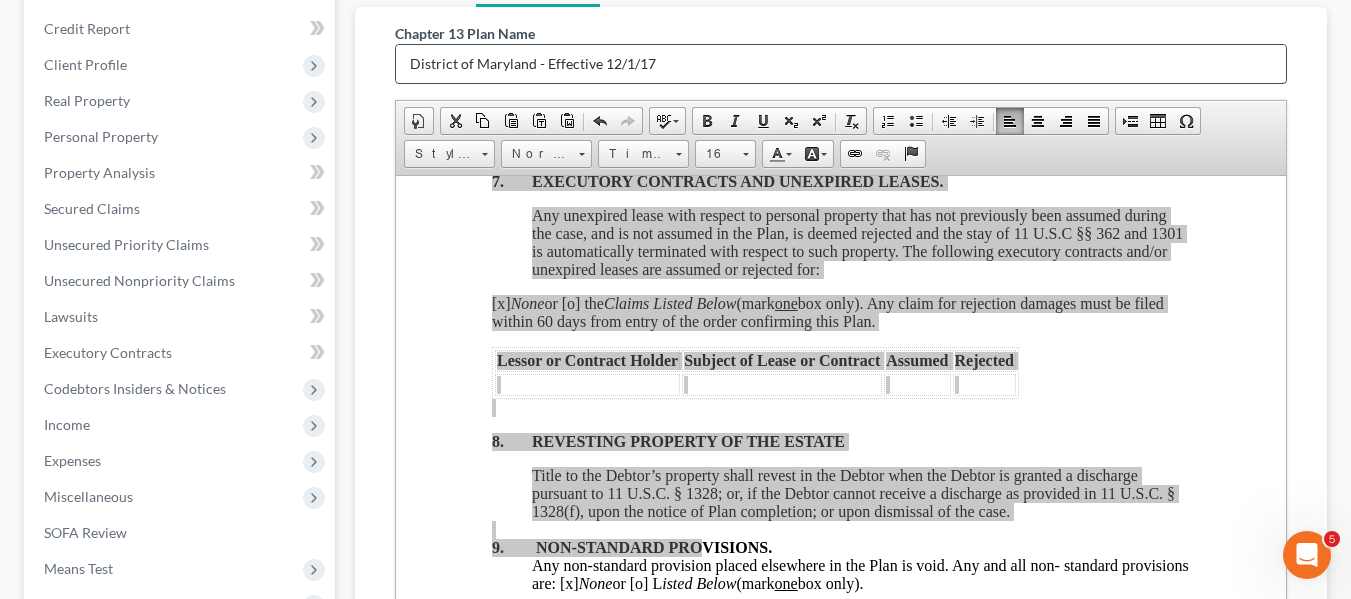 click on "District of Maryland - Effective 12/1/17" at bounding box center (841, 64) 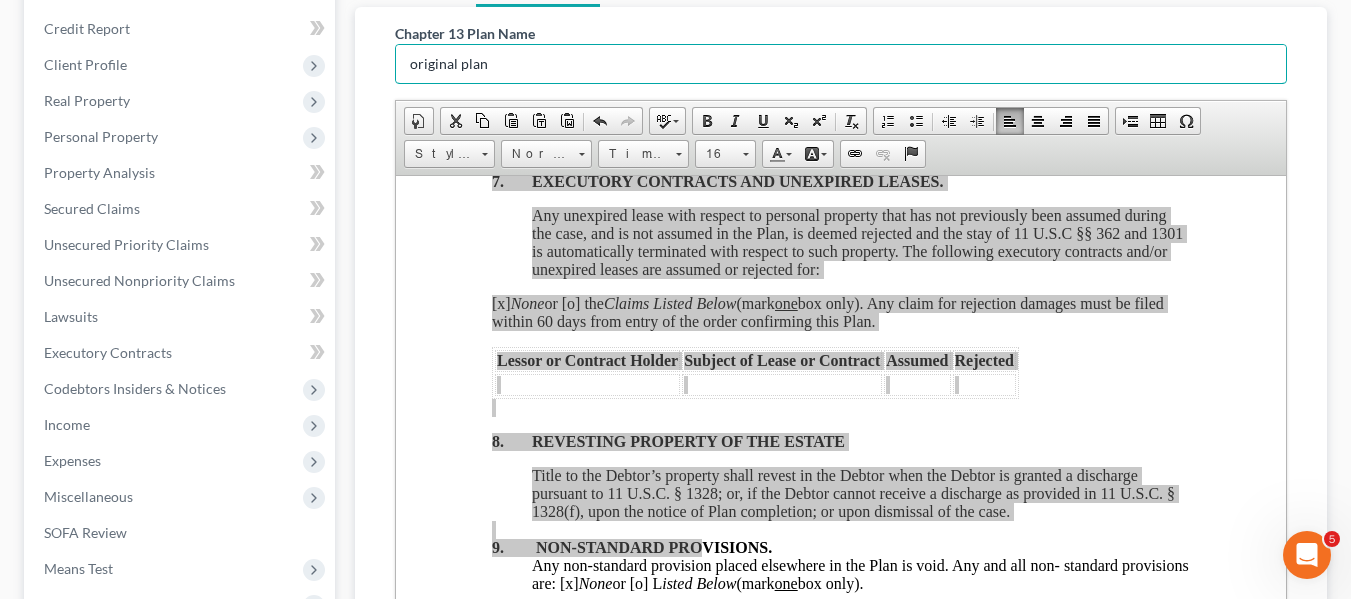 scroll, scrollTop: 608, scrollLeft: 0, axis: vertical 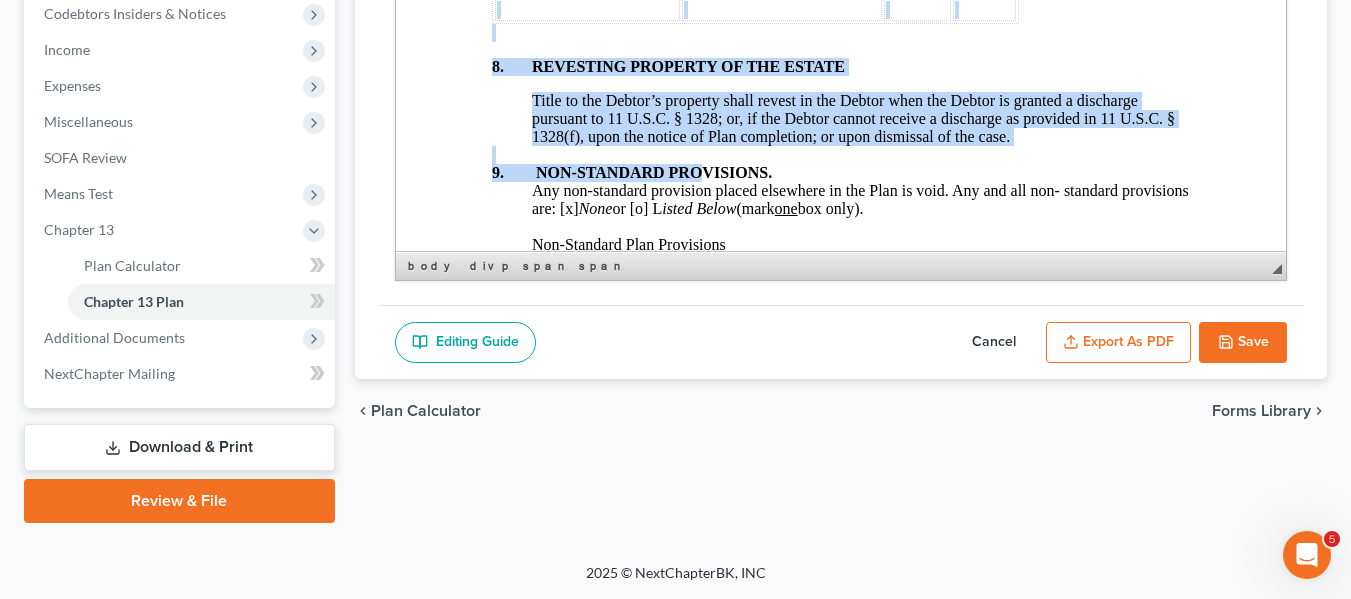 click on "3.     PLAN TERMS. The Debtor’s future earnings are submitted to the supervision and control of the Trustee, and the Debtor will pay as follows (mark and complete one of 3.1, 3.2, or 3.3 and/or 3.4 below; and, optionally, 3.5 as applicable): [o]      3 .1.          Even Monthly Payments. $        per month for a term of       months. OR [x]      3 .2.          Varying Monthly Payments. $200.00 per month for 12 _ months. $4,000.00  per month for 48 _  months. for a total term of  60  months.  OR [o]      3.3.          Varying Monthly Payments Before and After Confirmation. $ ____  per month before confirmation of this Plan (use Section 4.6.1 below to list the adequate protection payments to be made before confirmation), and  $         per month after confirmation of this plan, for a total term of       months.  AND/OR [o]      3.4.         Additional Payments.   Amount Date Source of Payment [o]      3.5.             _____________" at bounding box center [840, -3073] 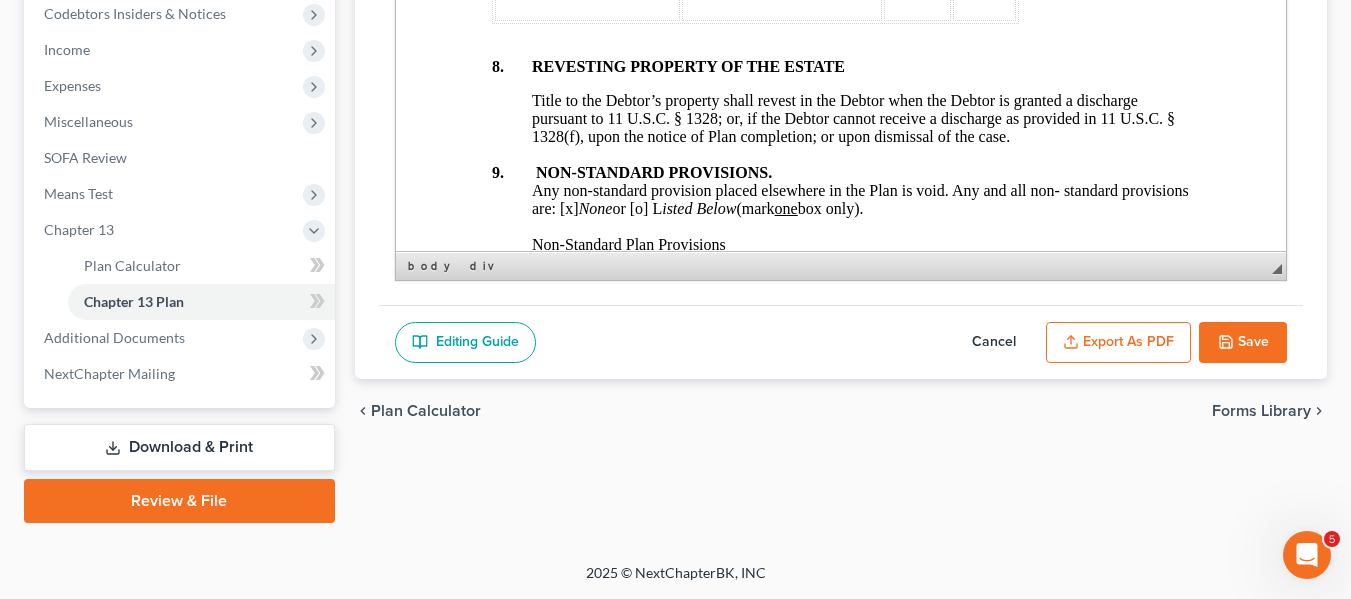 click on "Save" at bounding box center (1243, 343) 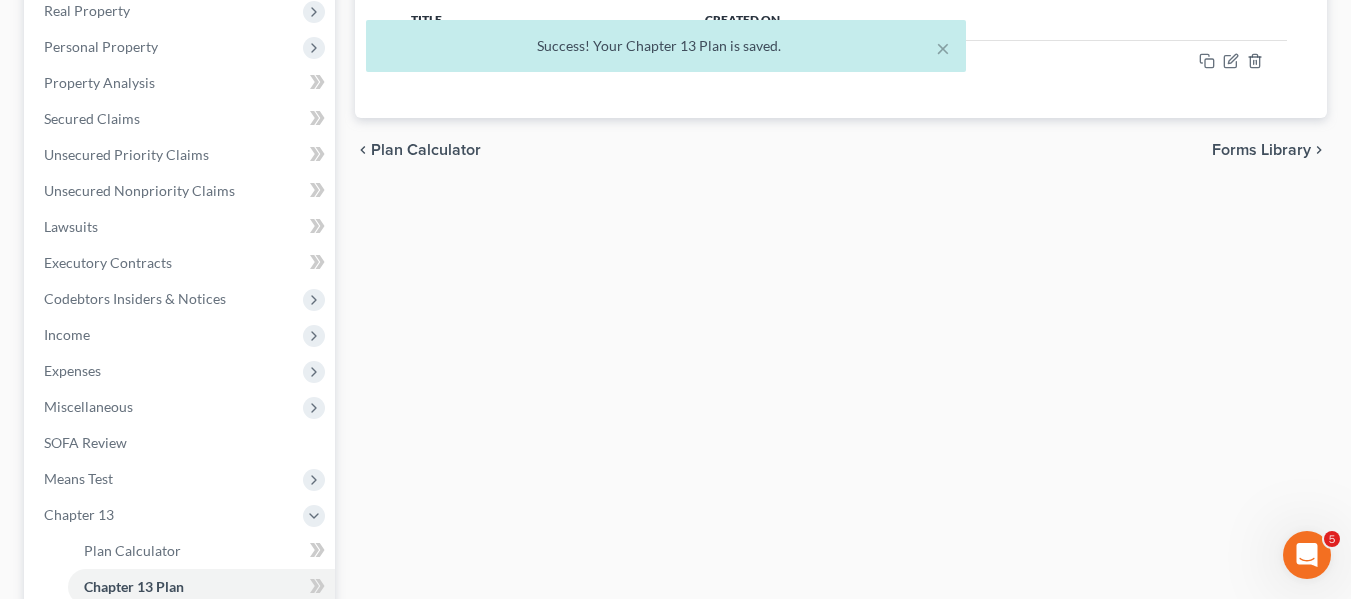 scroll, scrollTop: 0, scrollLeft: 0, axis: both 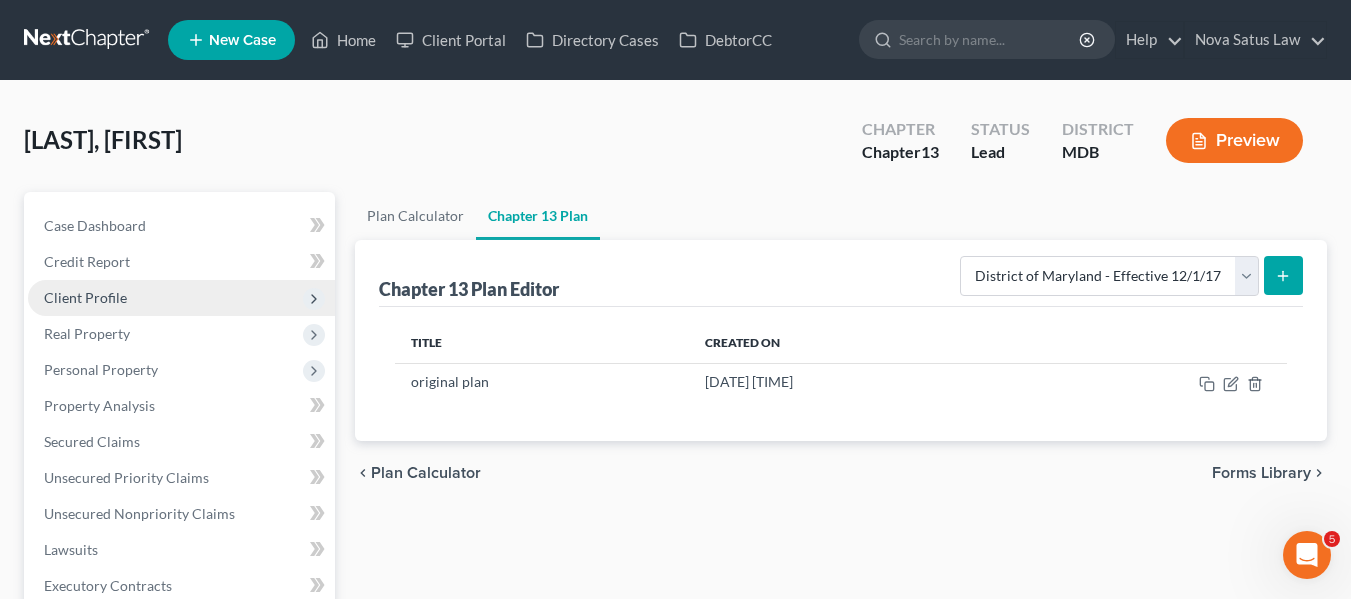 click on "Client Profile" at bounding box center [85, 297] 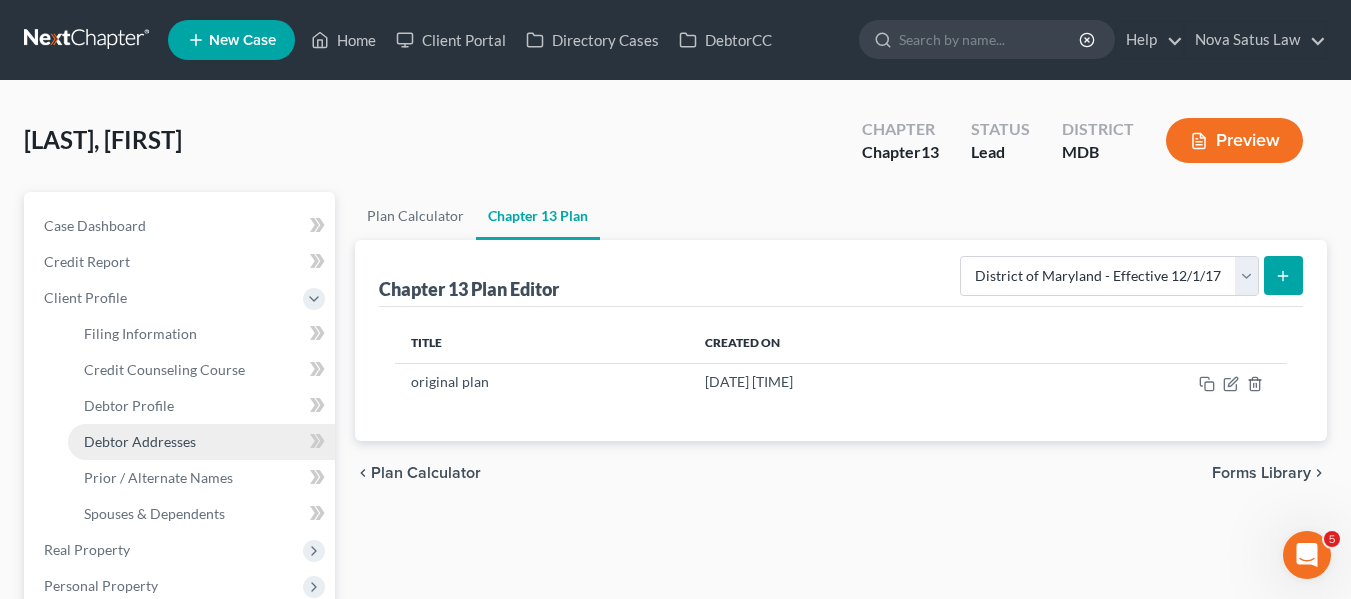 click on "Debtor Addresses" at bounding box center (140, 441) 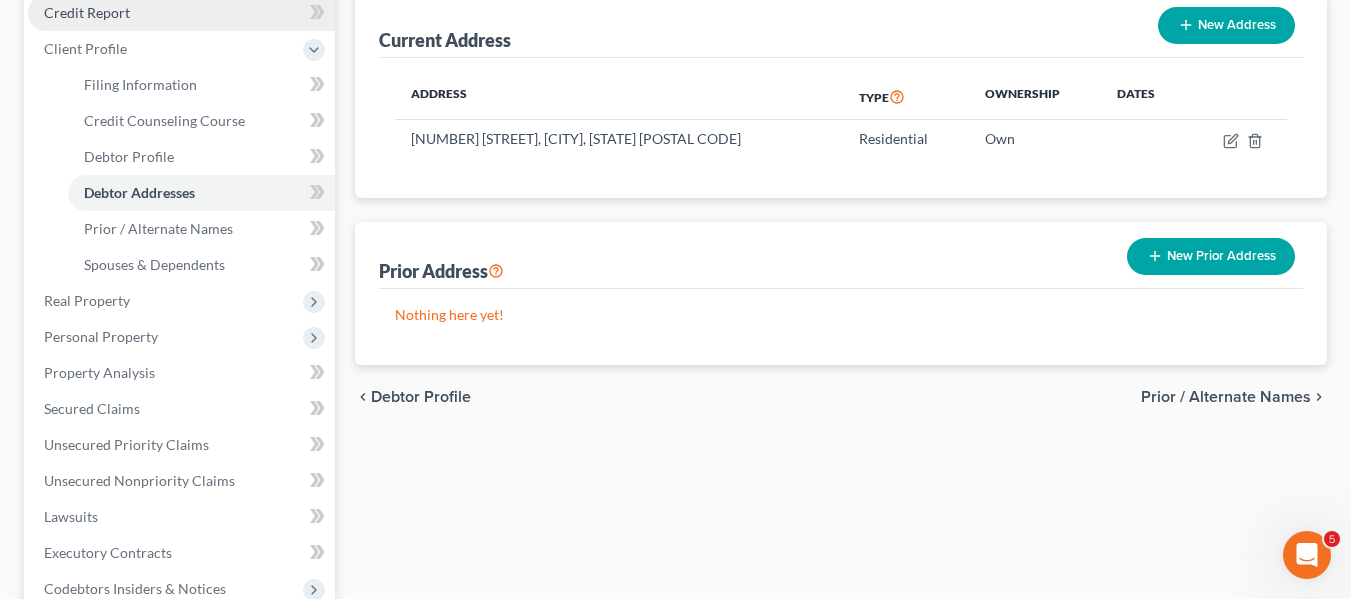 scroll, scrollTop: 262, scrollLeft: 0, axis: vertical 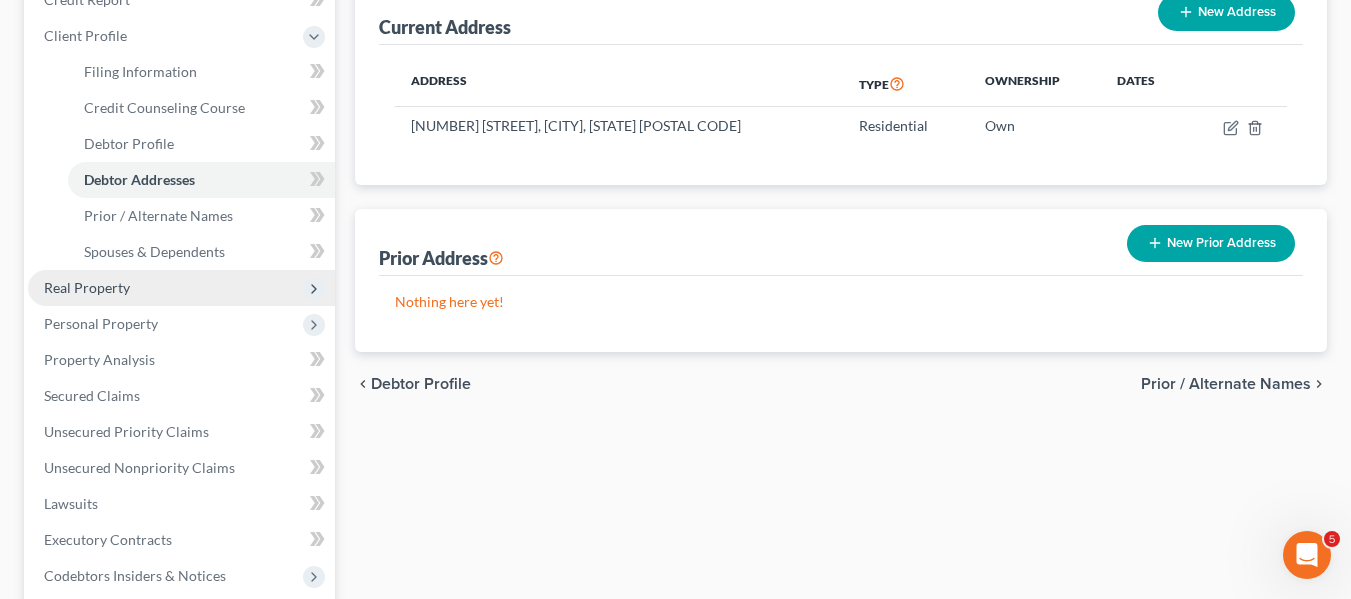 click on "Real Property" at bounding box center [87, 287] 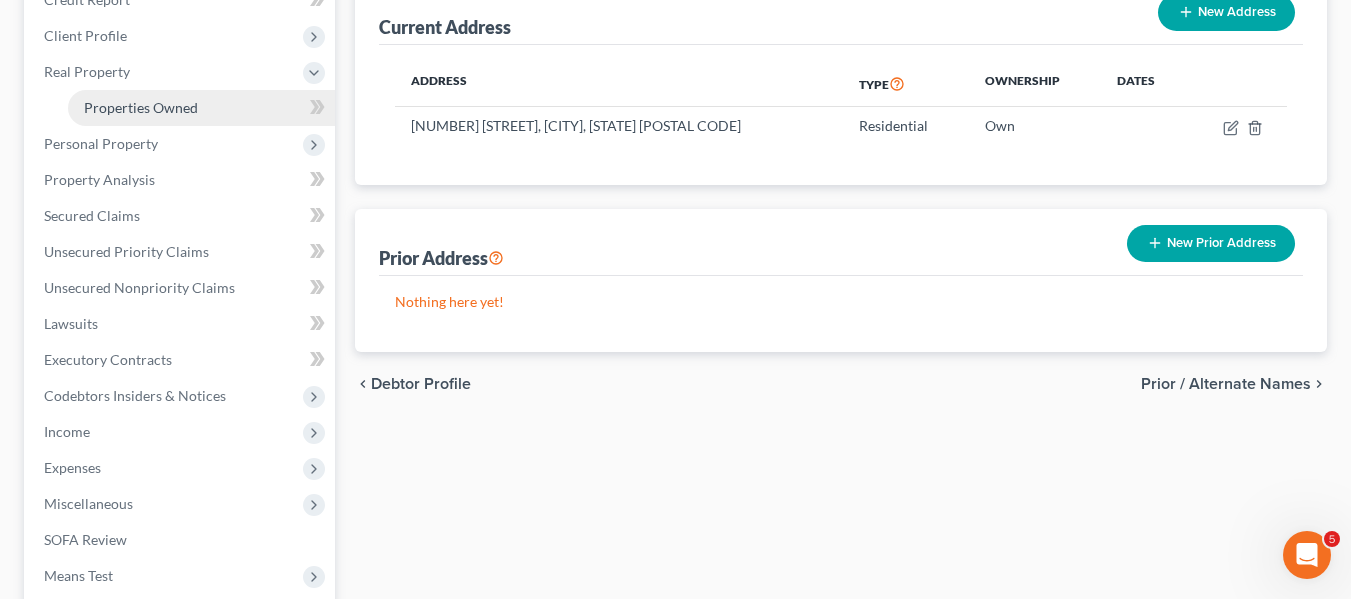 click on "Properties Owned" at bounding box center [141, 107] 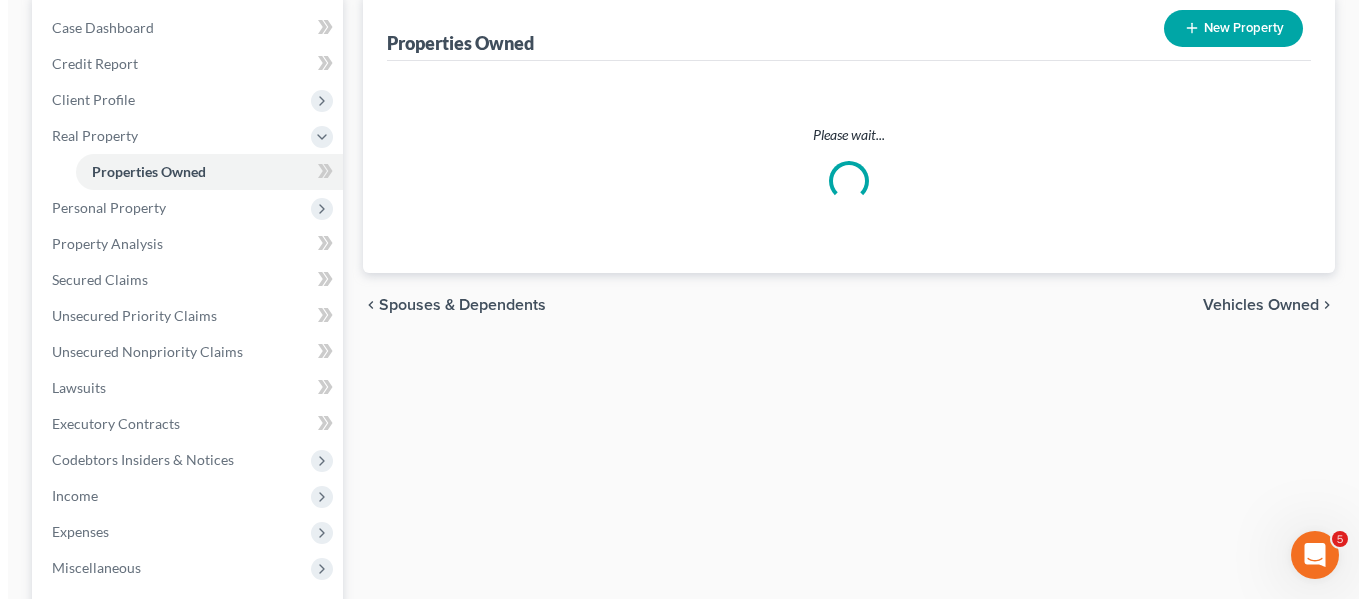 scroll, scrollTop: 199, scrollLeft: 0, axis: vertical 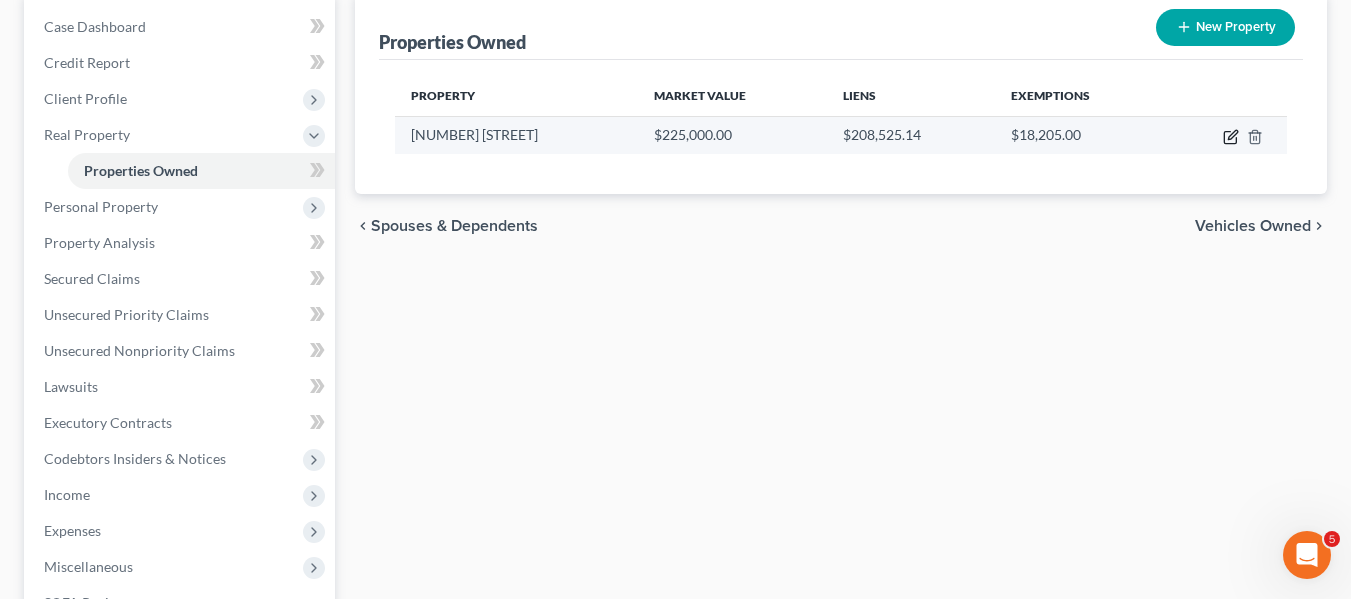 click 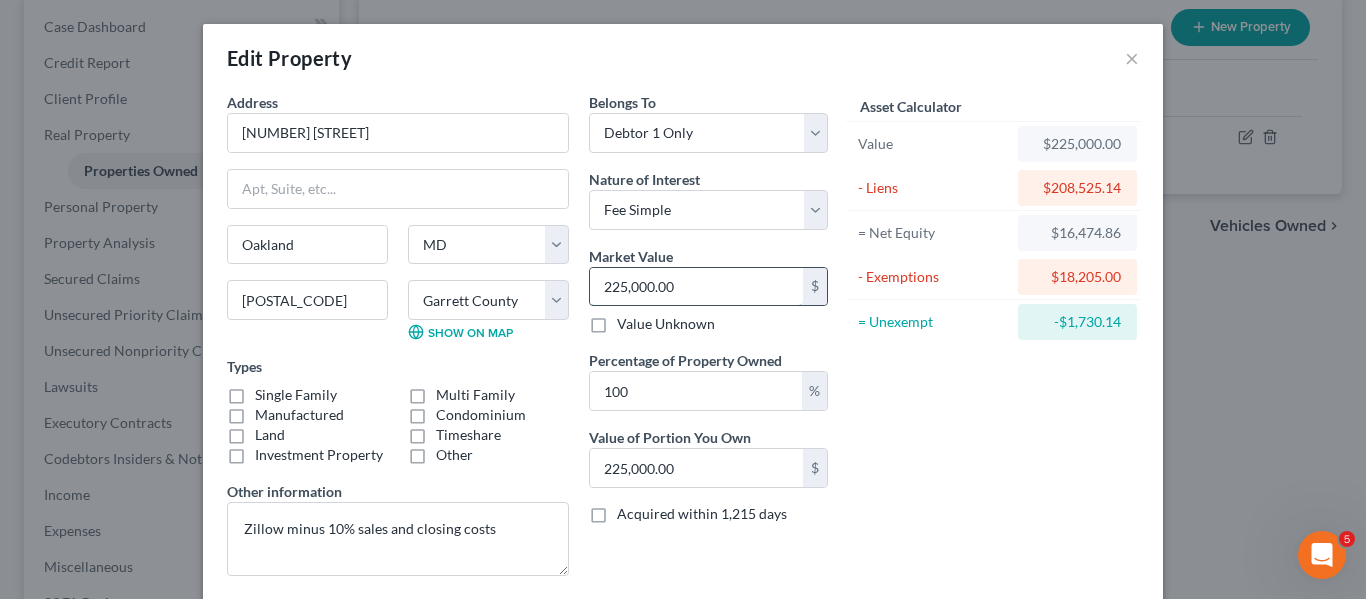 click on "225,000.00" at bounding box center (696, 287) 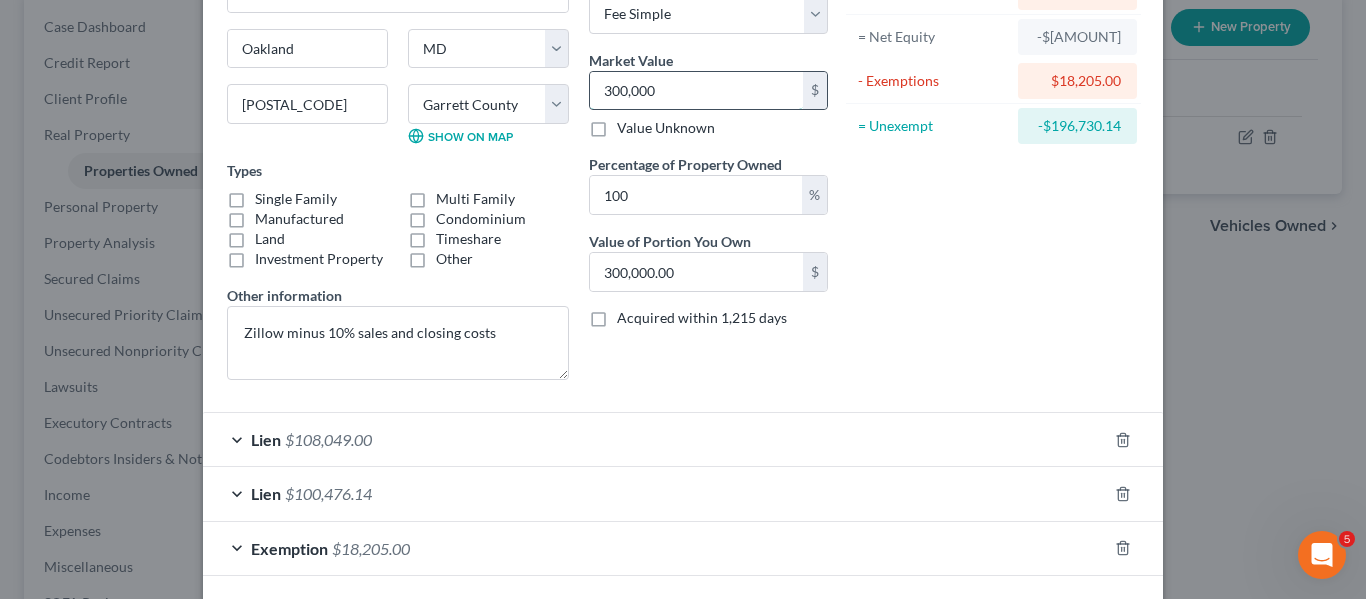 scroll, scrollTop: 283, scrollLeft: 0, axis: vertical 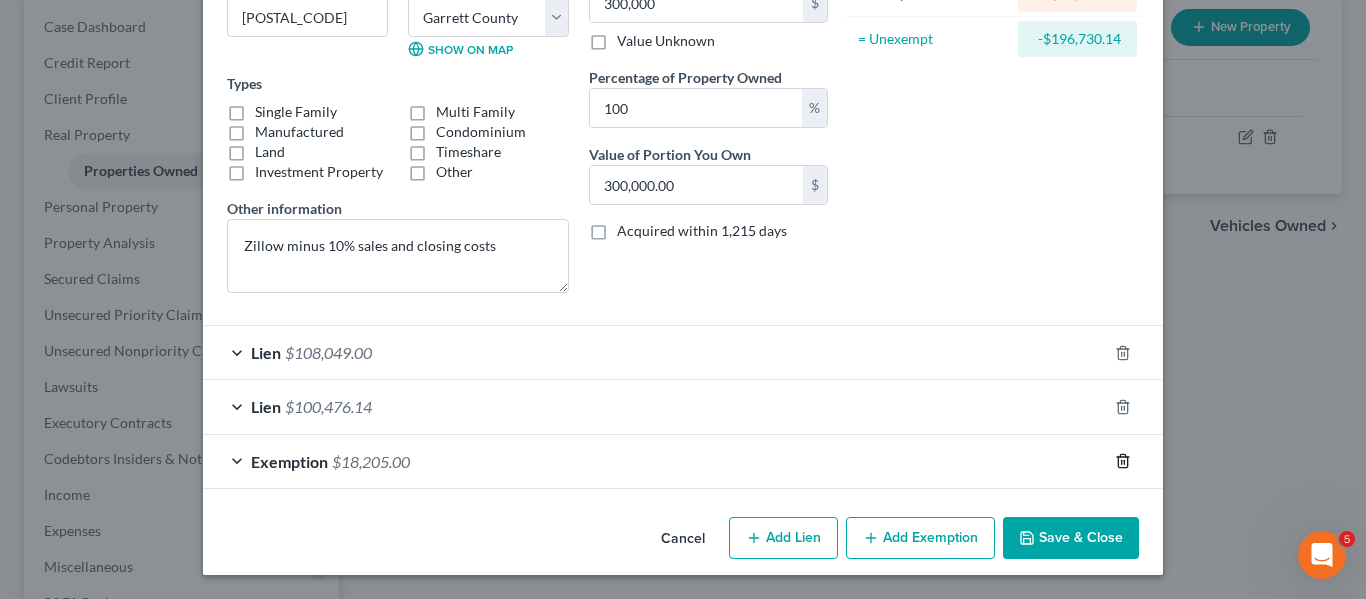 click 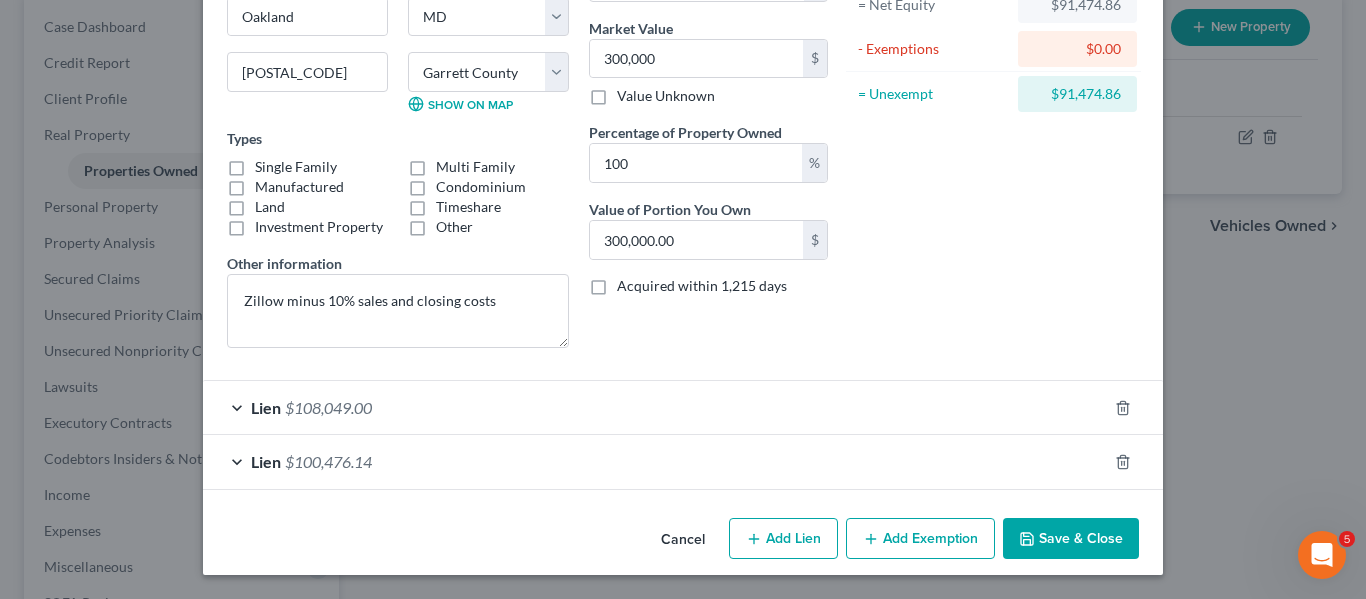 scroll, scrollTop: 228, scrollLeft: 0, axis: vertical 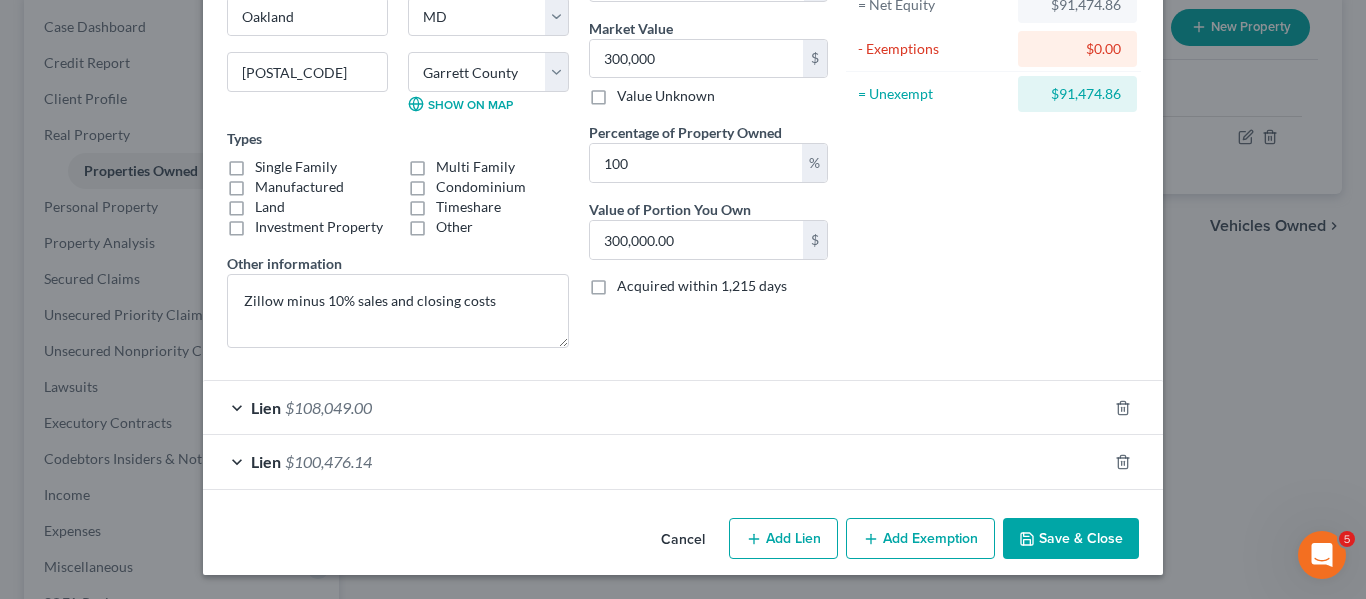 click on "Save & Close" at bounding box center [1071, 539] 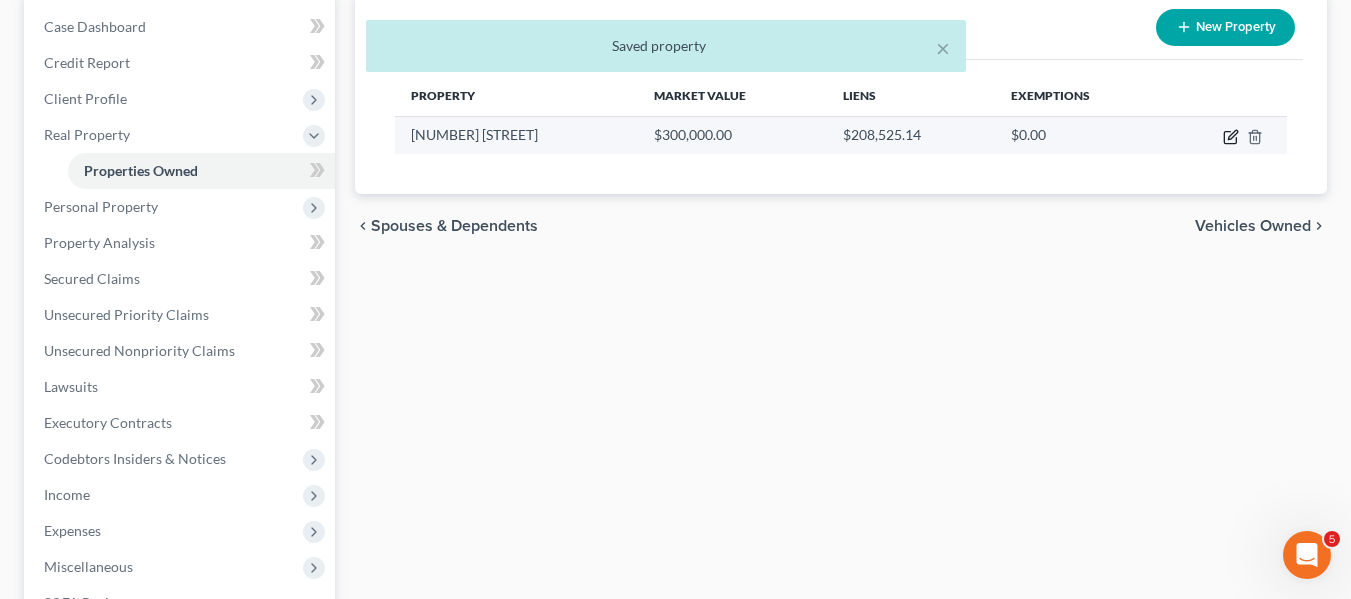 click 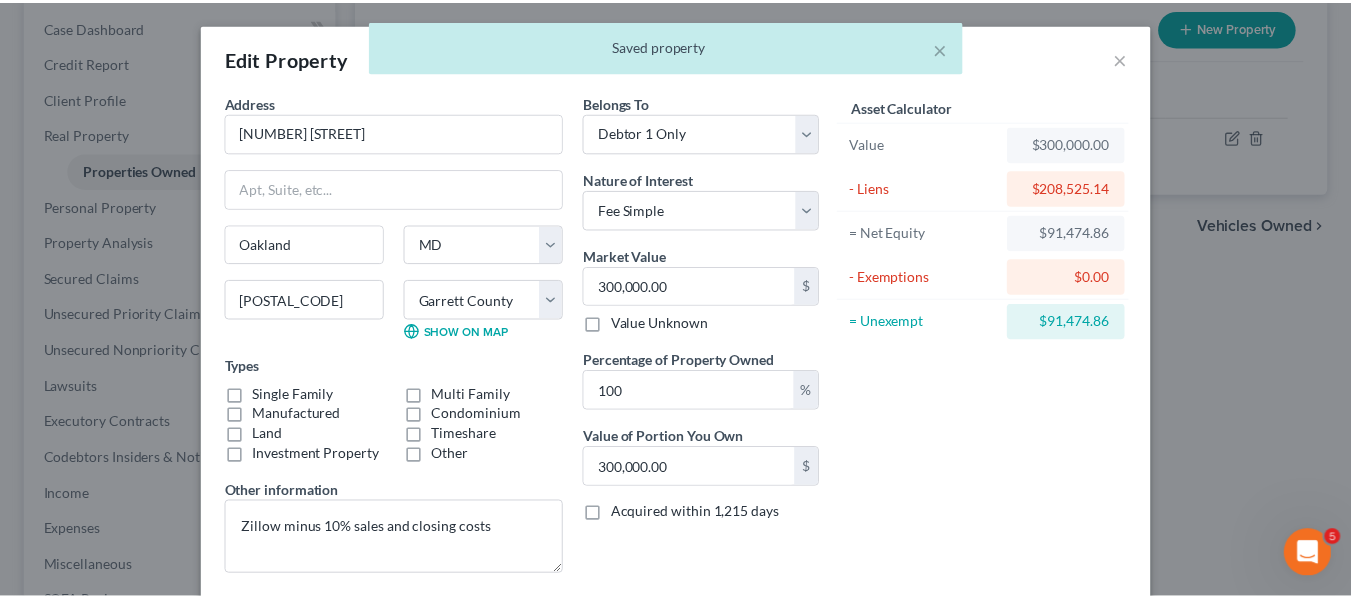 scroll, scrollTop: 228, scrollLeft: 0, axis: vertical 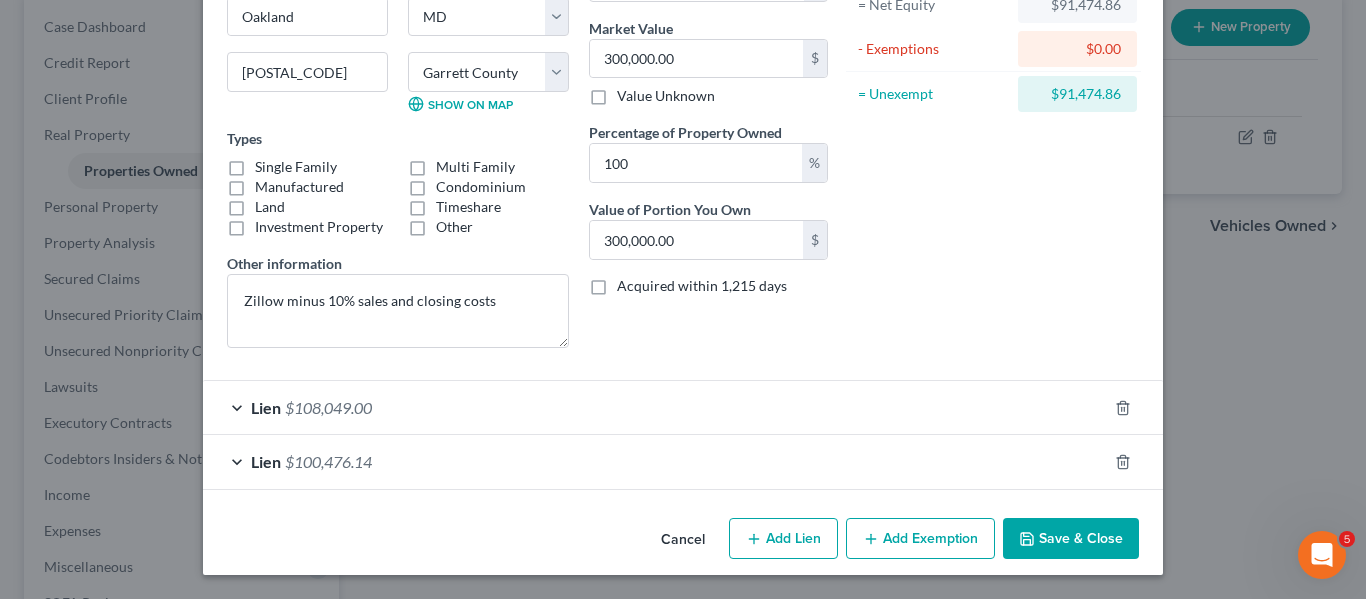 click on "Save & Close" at bounding box center (1071, 539) 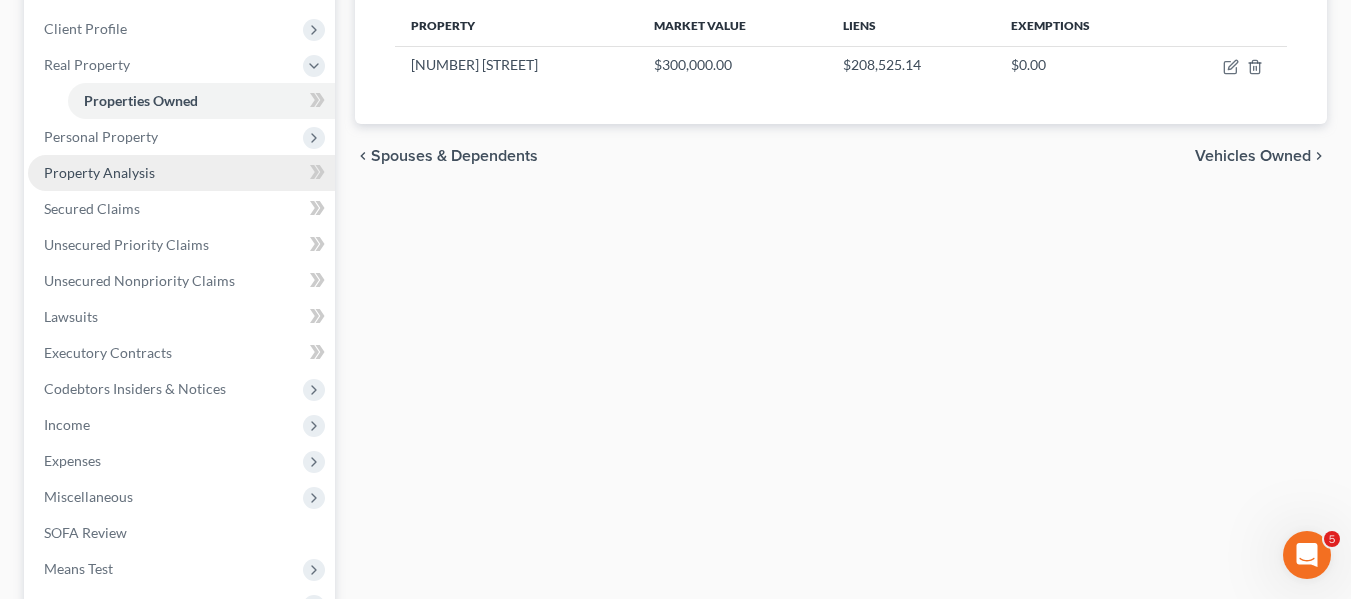 scroll, scrollTop: 203, scrollLeft: 0, axis: vertical 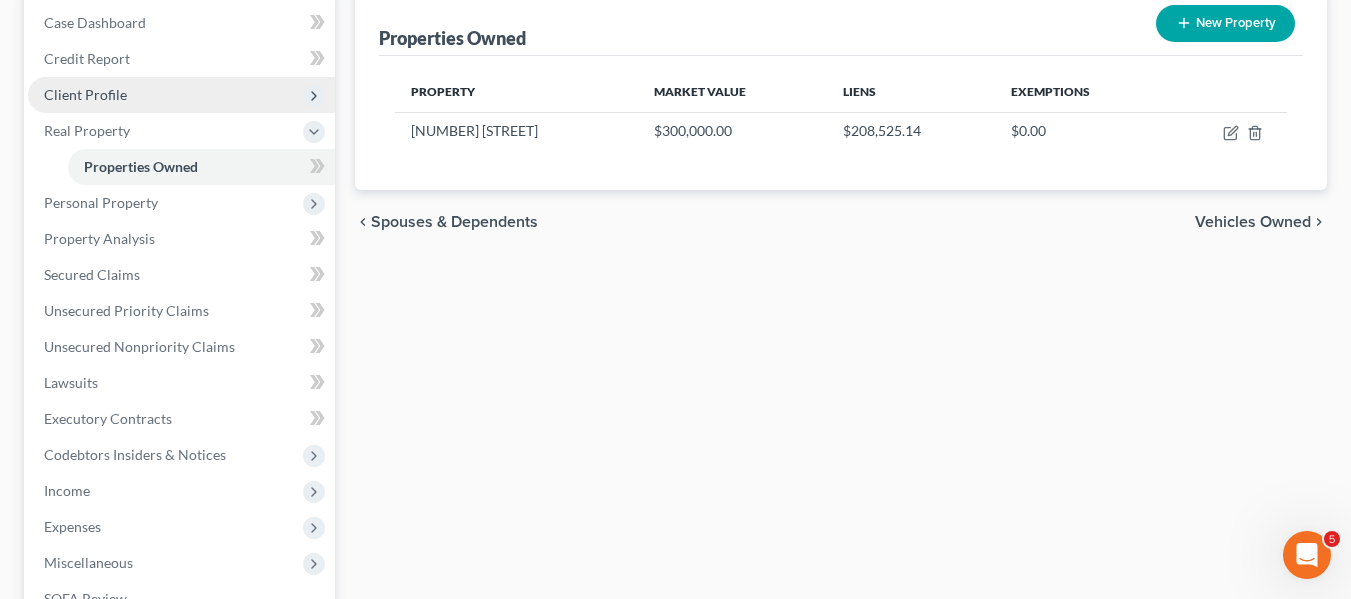 click on "Client Profile" at bounding box center [181, 95] 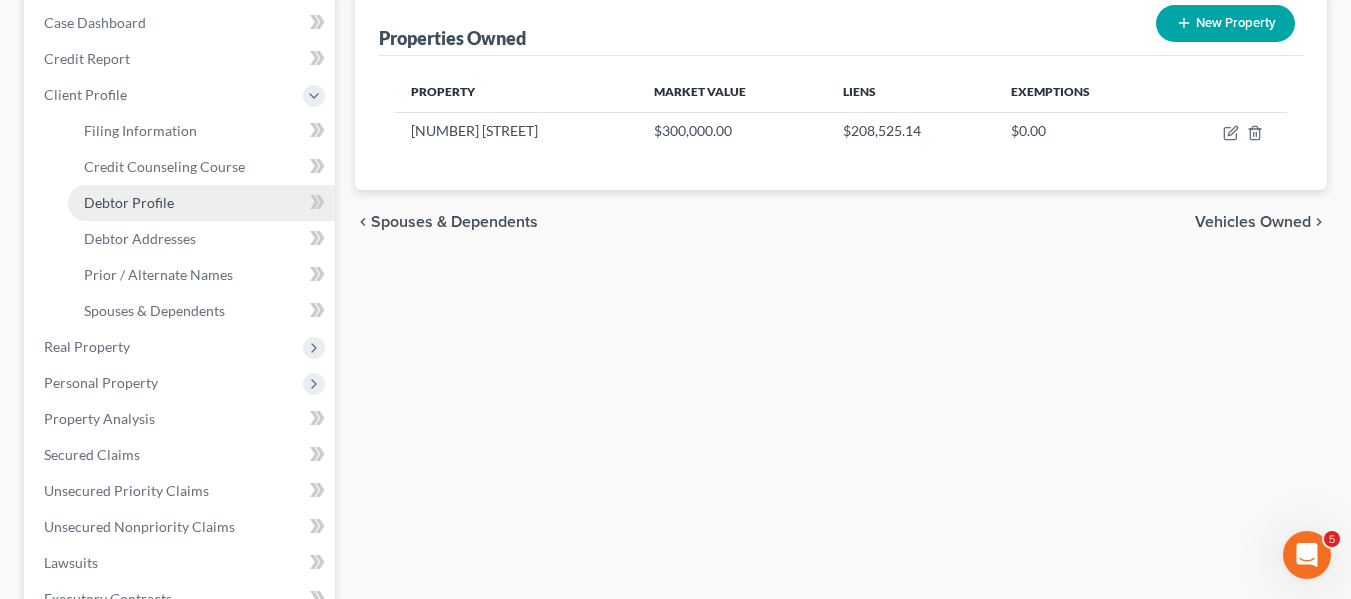 click on "Debtor Profile" at bounding box center [201, 203] 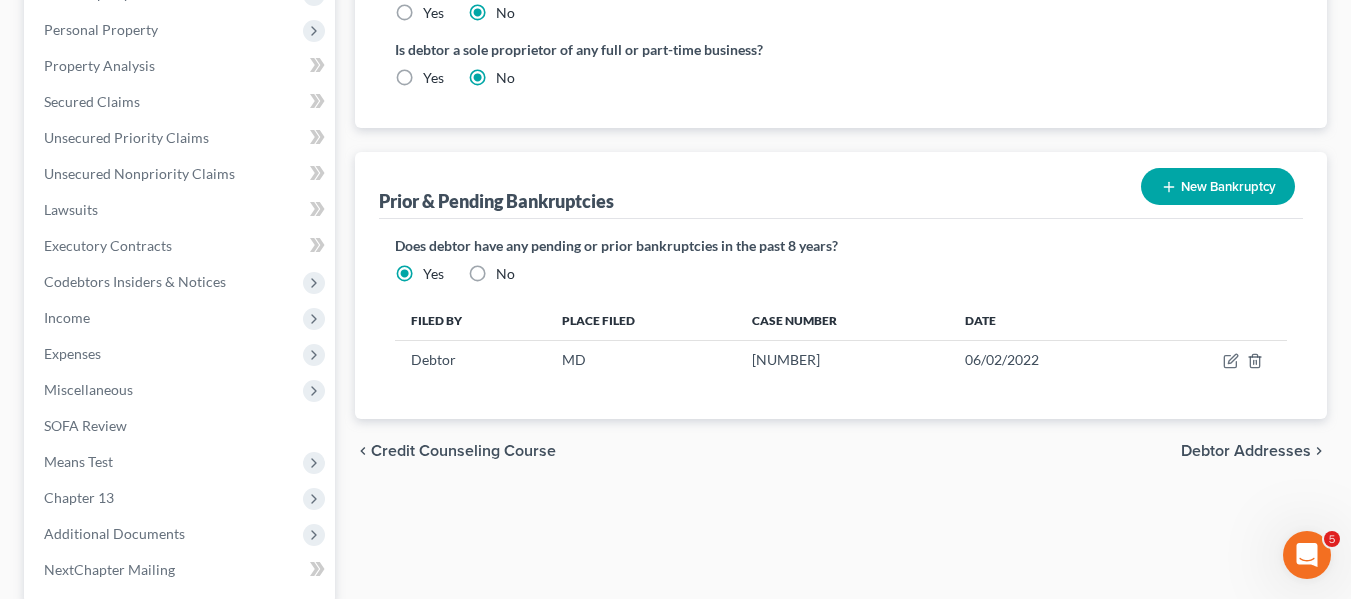 scroll, scrollTop: 557, scrollLeft: 0, axis: vertical 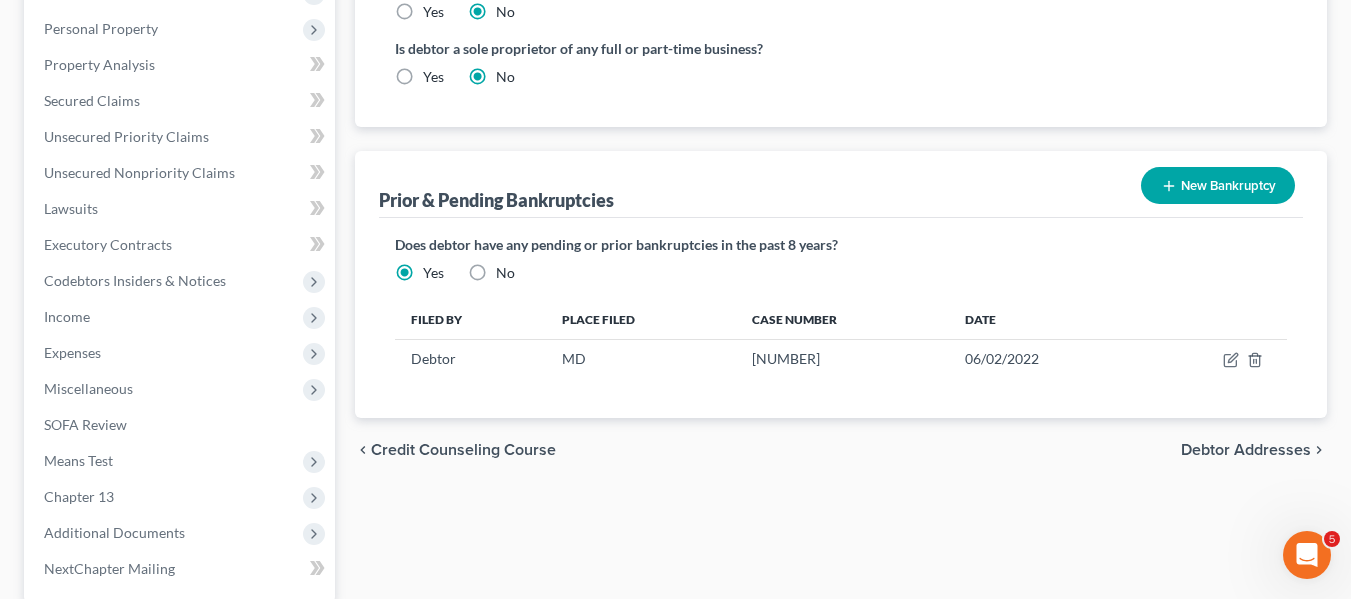 click on "New Bankruptcy" at bounding box center (1218, 185) 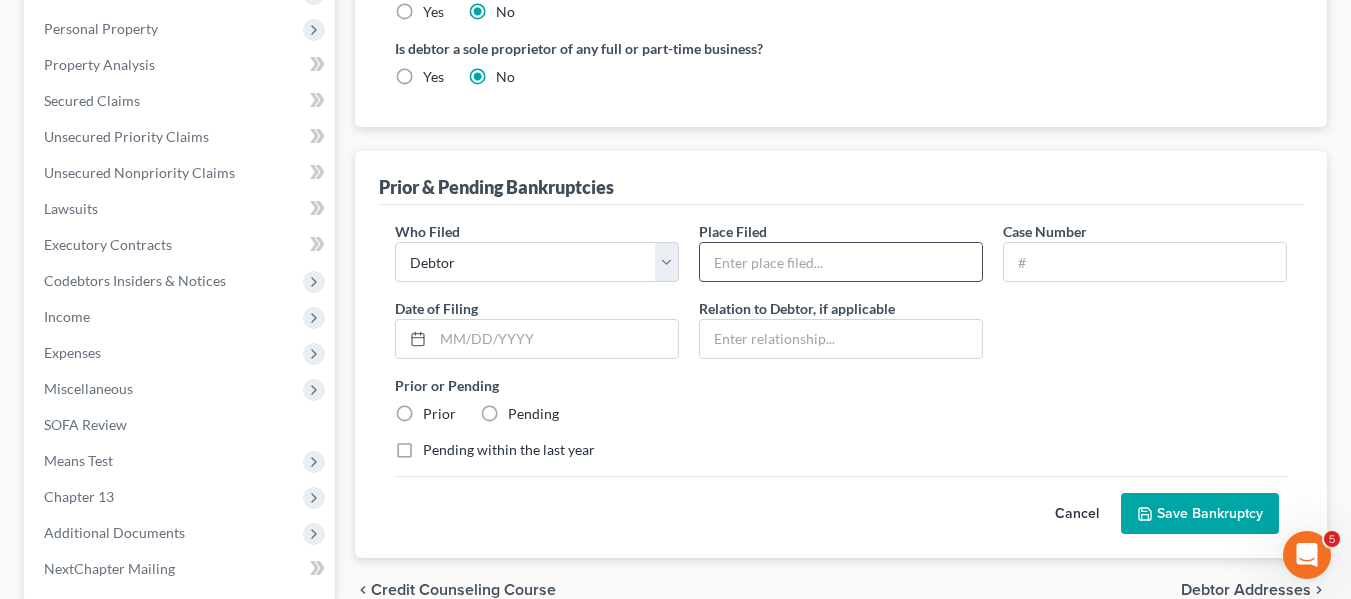 click at bounding box center [841, 262] 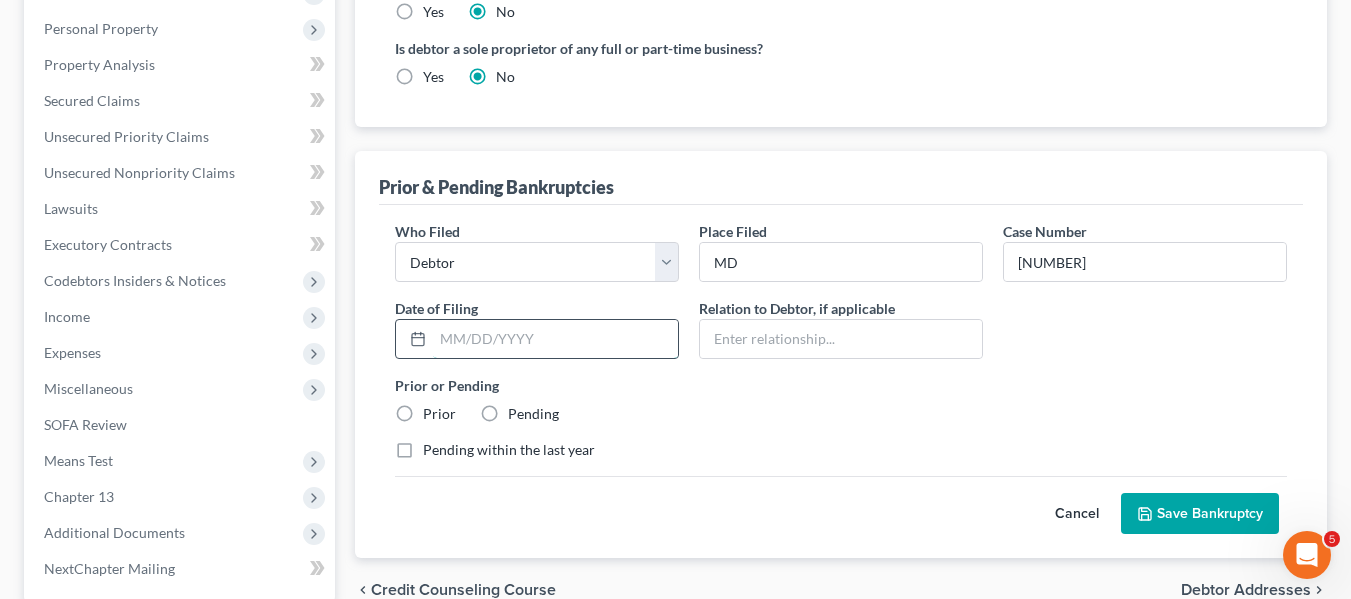 click at bounding box center (555, 339) 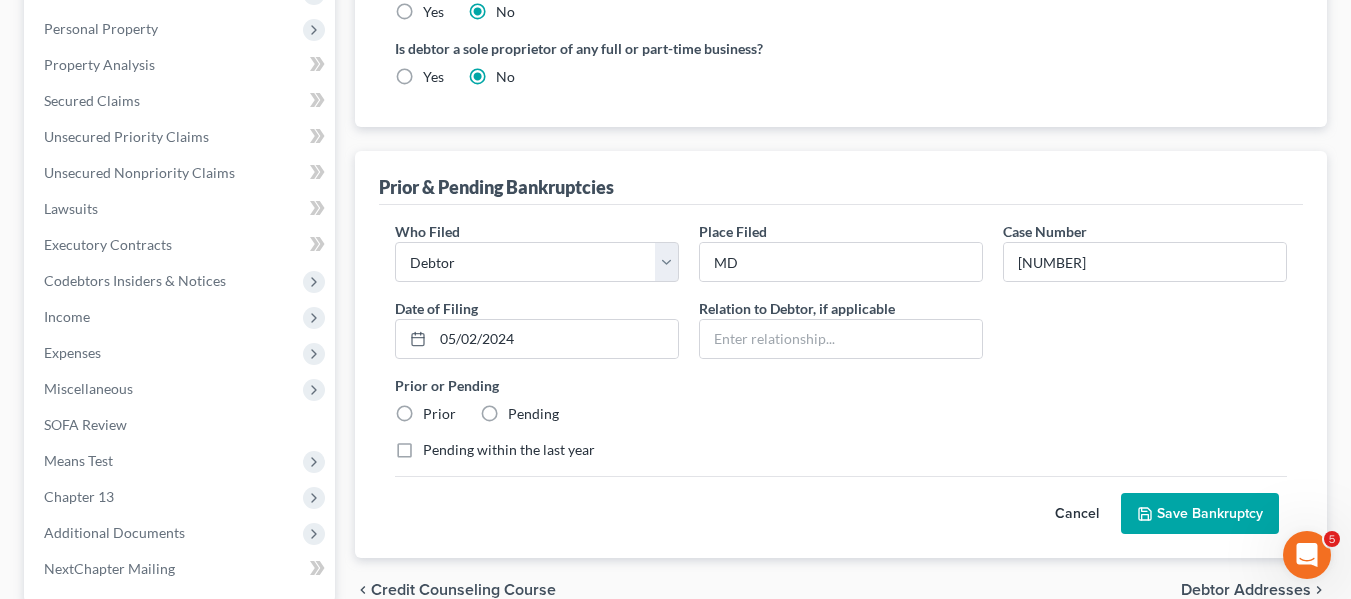 click on "Prior" at bounding box center (439, 414) 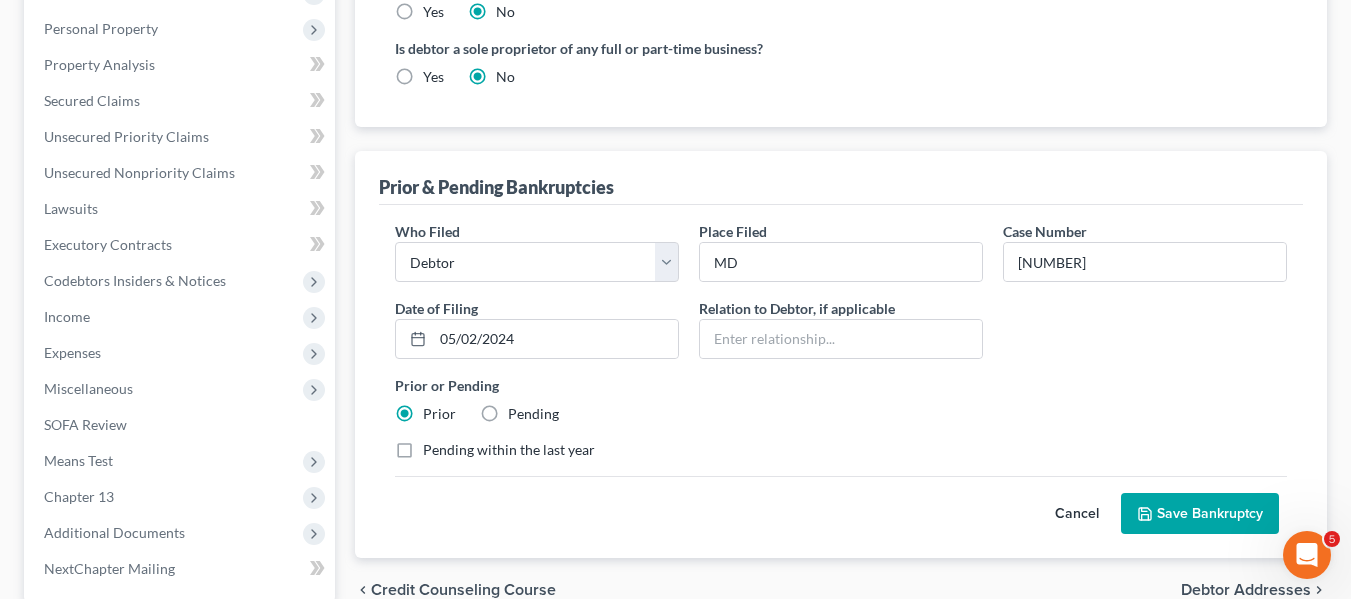 click on "Save Bankruptcy" at bounding box center (1200, 514) 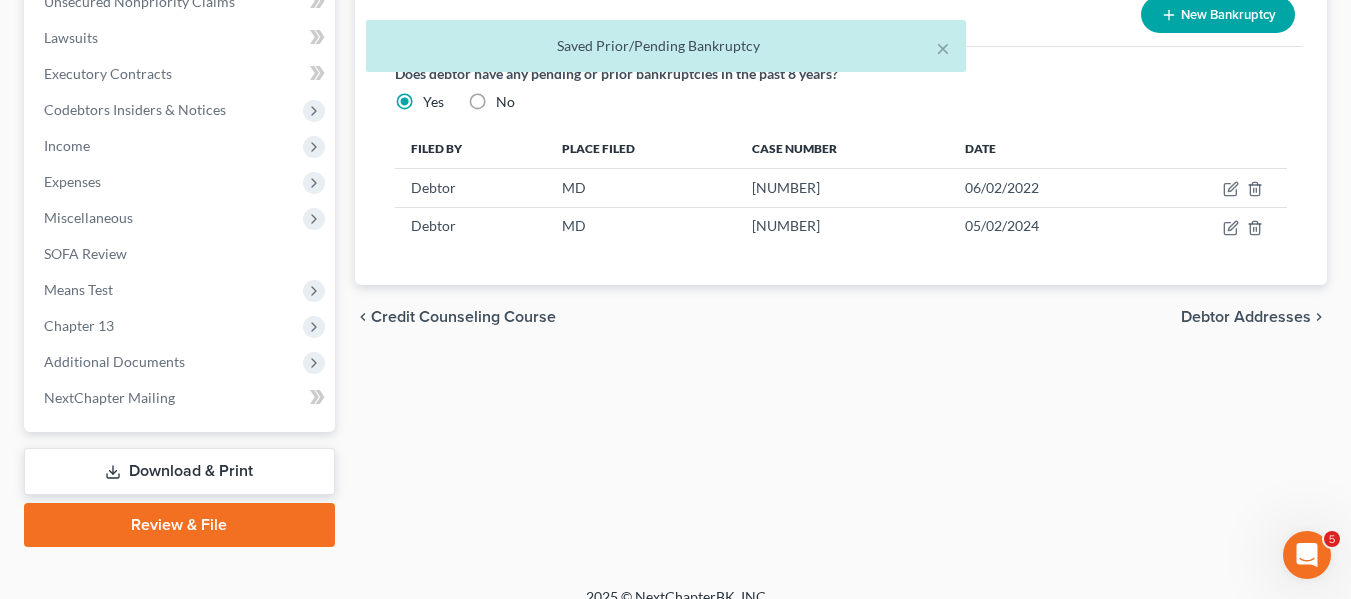 scroll, scrollTop: 752, scrollLeft: 0, axis: vertical 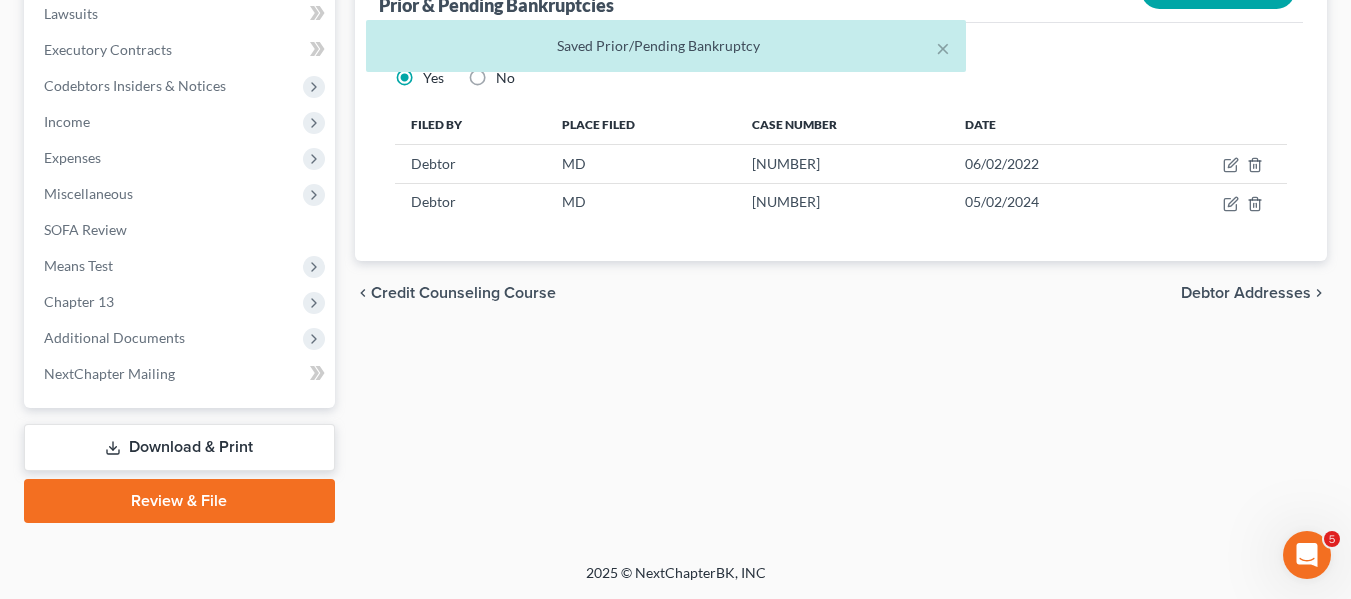 click on "Download & Print" at bounding box center [179, 447] 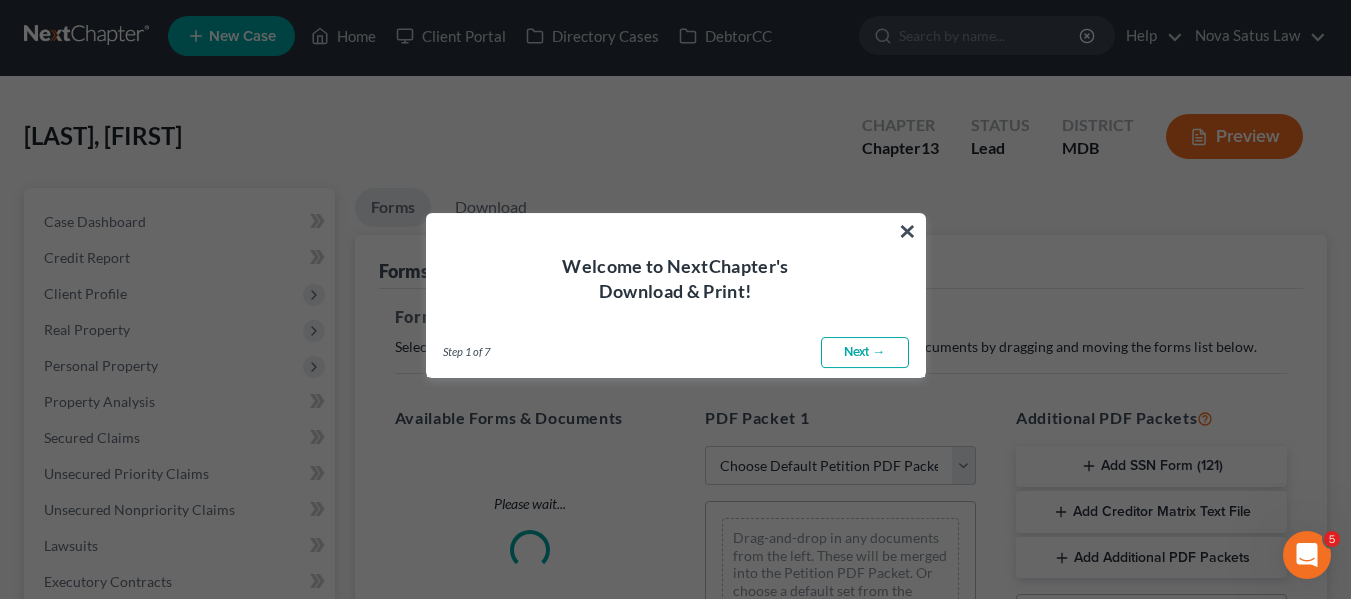 scroll, scrollTop: 0, scrollLeft: 0, axis: both 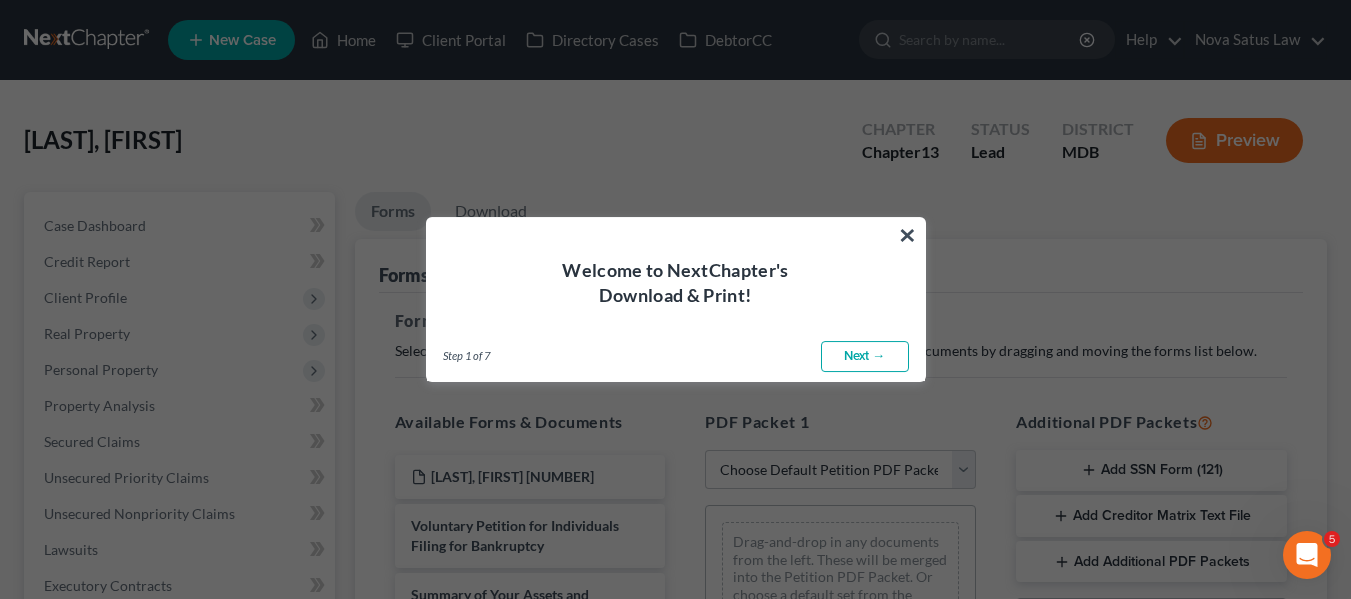 click on "Next →" at bounding box center [865, 357] 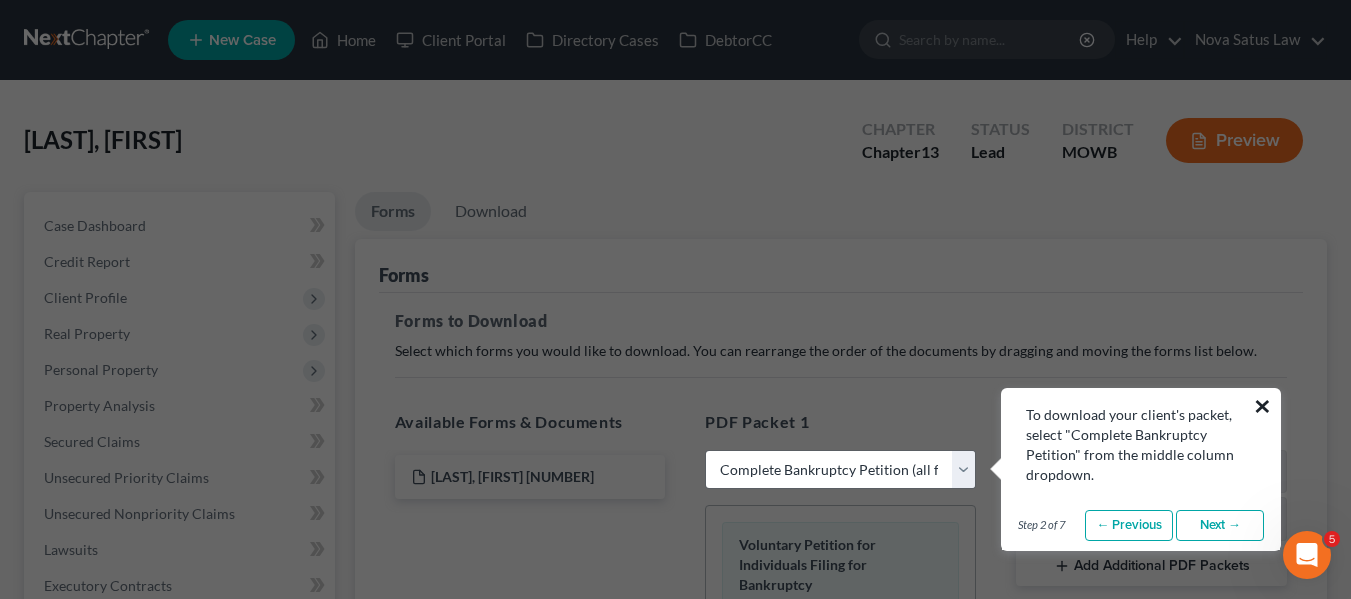 click on "×" at bounding box center (1262, 406) 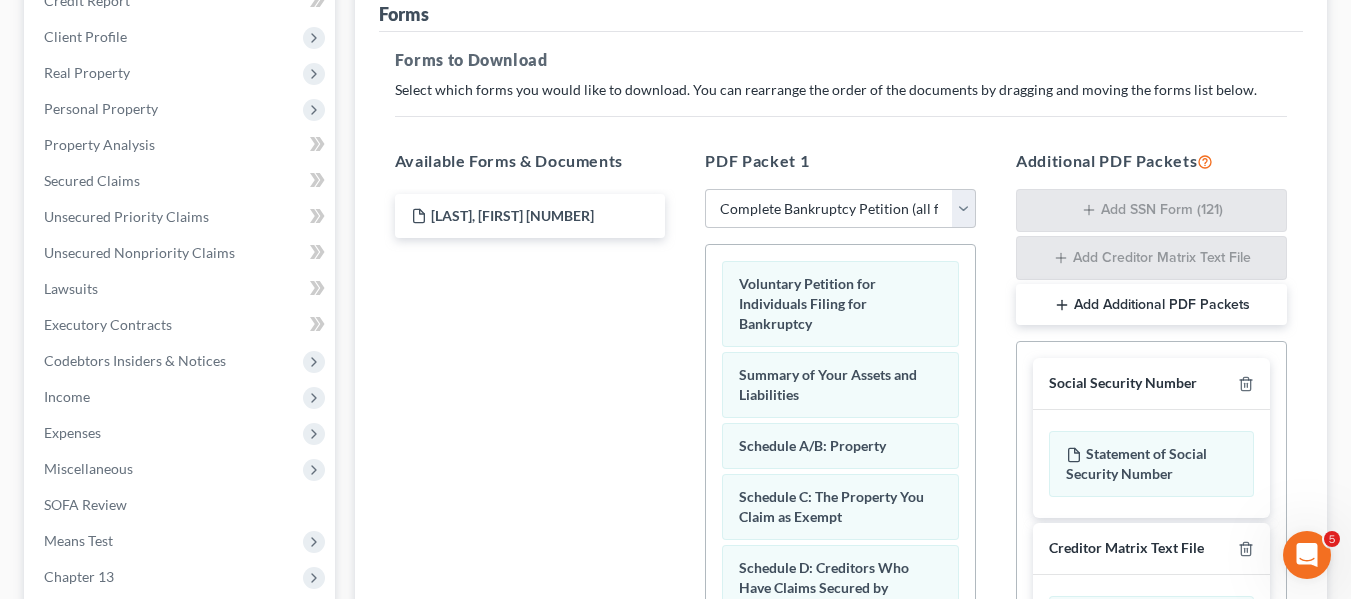 scroll, scrollTop: 262, scrollLeft: 0, axis: vertical 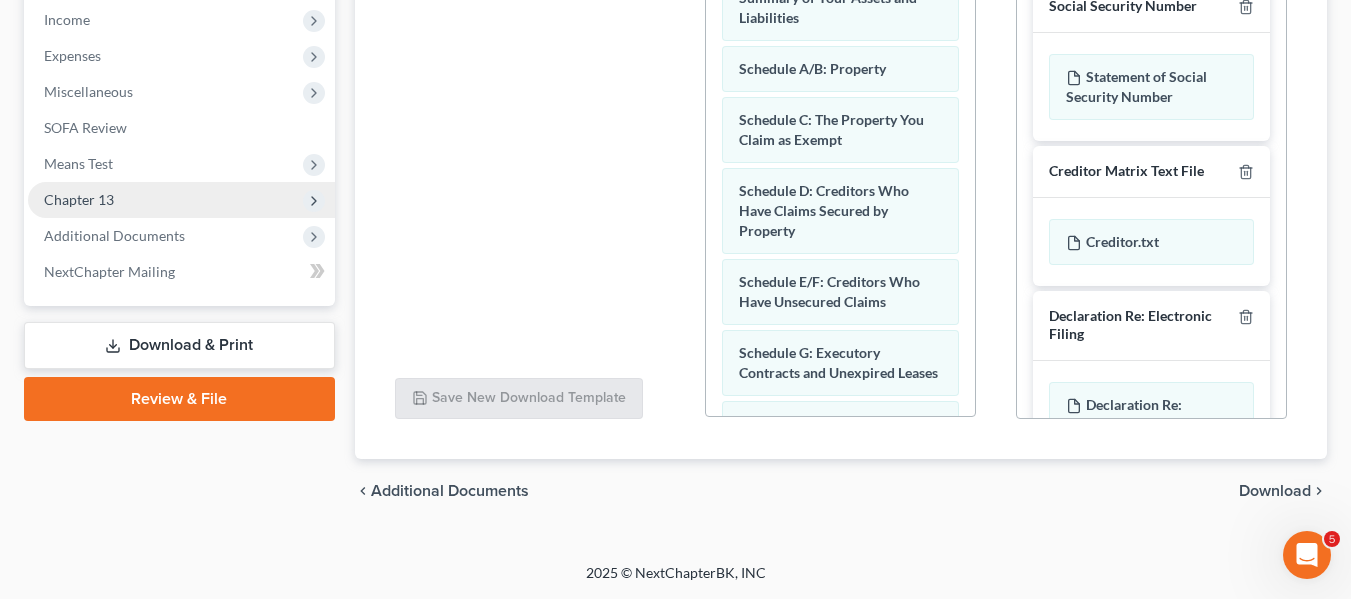 click on "Chapter 13" at bounding box center (79, 199) 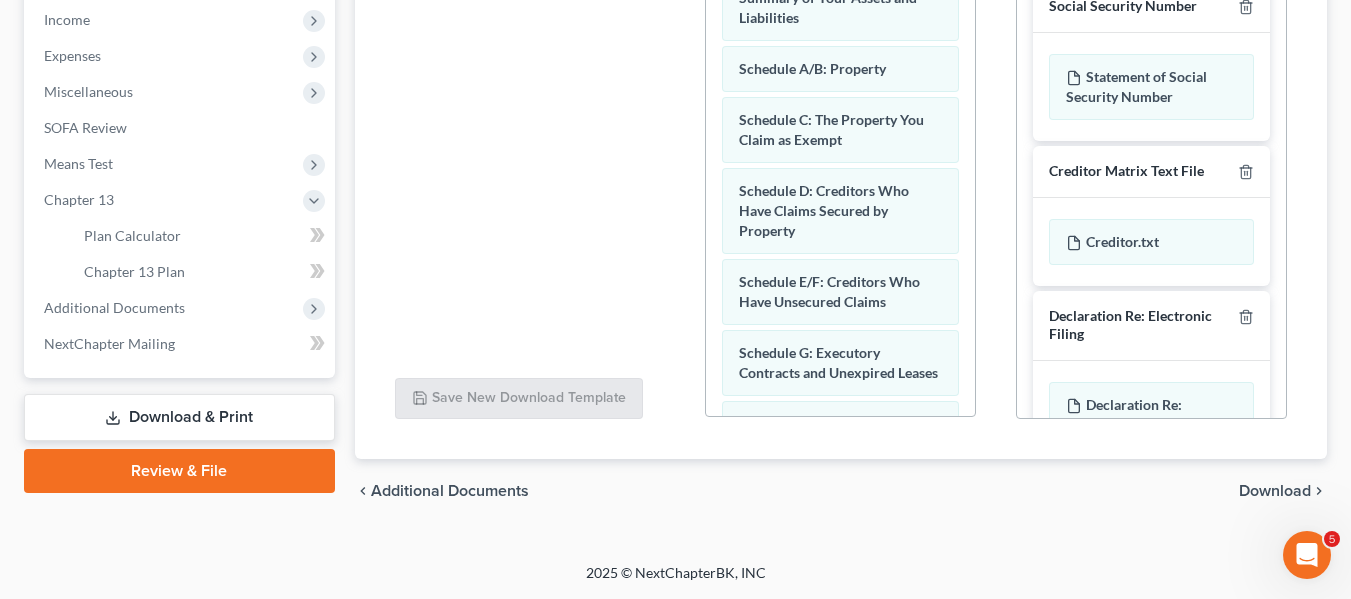 click on "Download & Print" at bounding box center (179, 417) 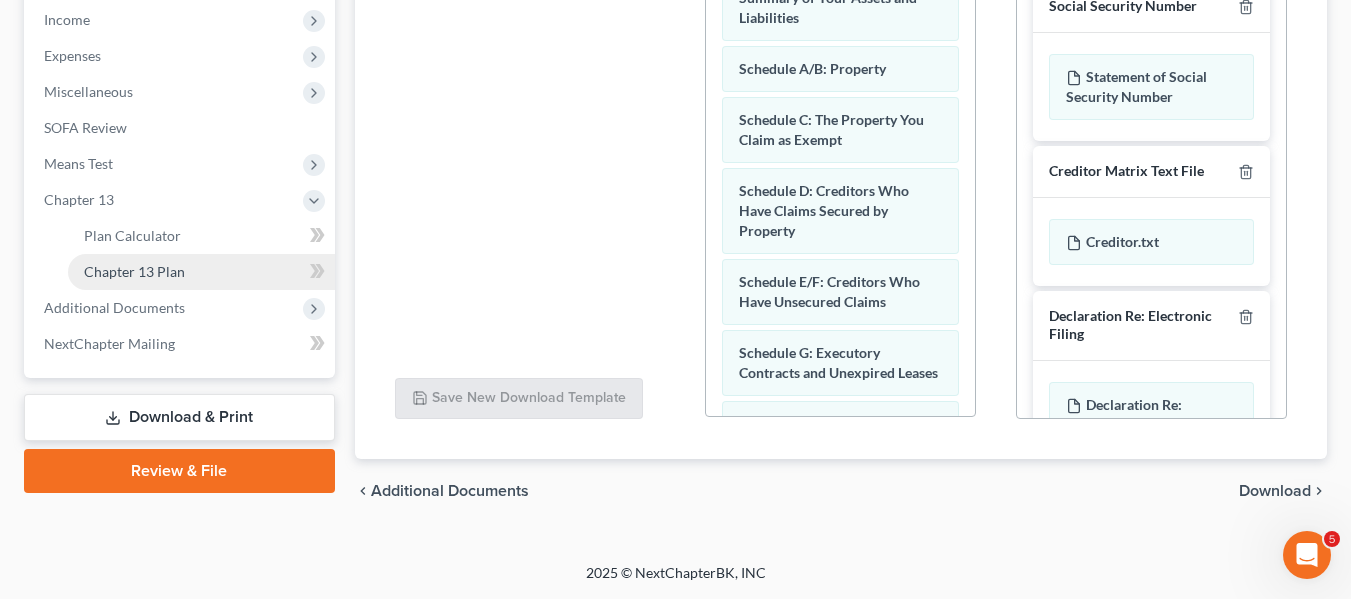 click on "Chapter 13 Plan" at bounding box center [201, 272] 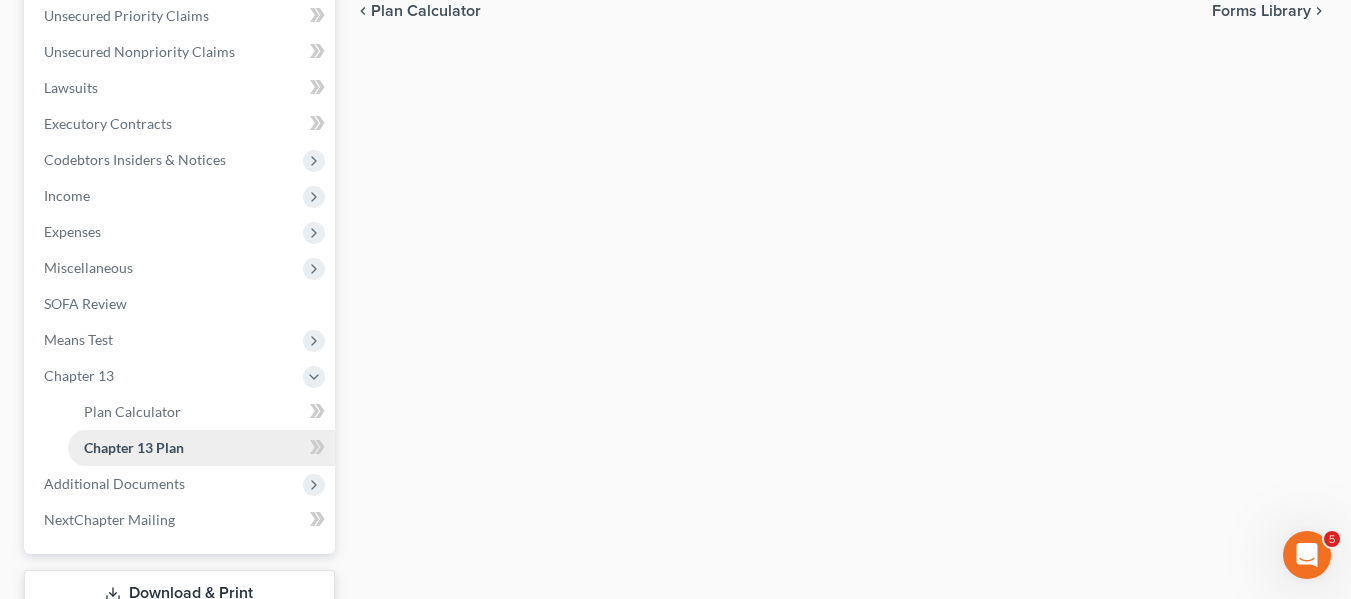 scroll, scrollTop: 608, scrollLeft: 0, axis: vertical 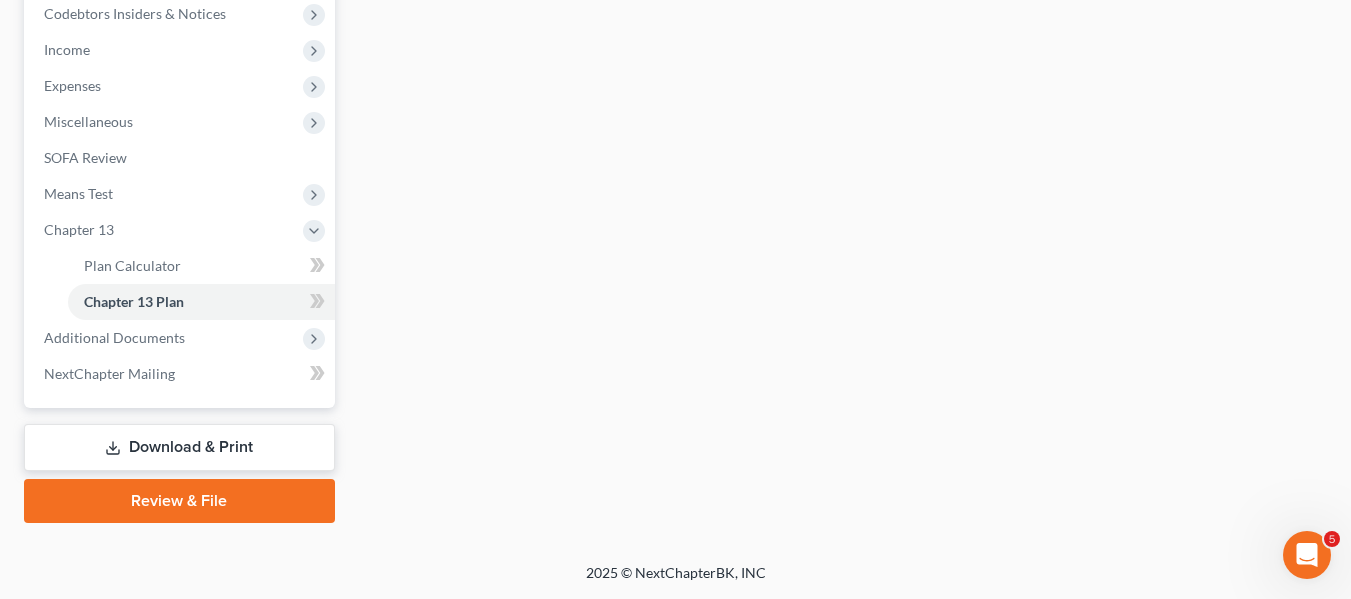 click on "Download & Print" at bounding box center (179, 447) 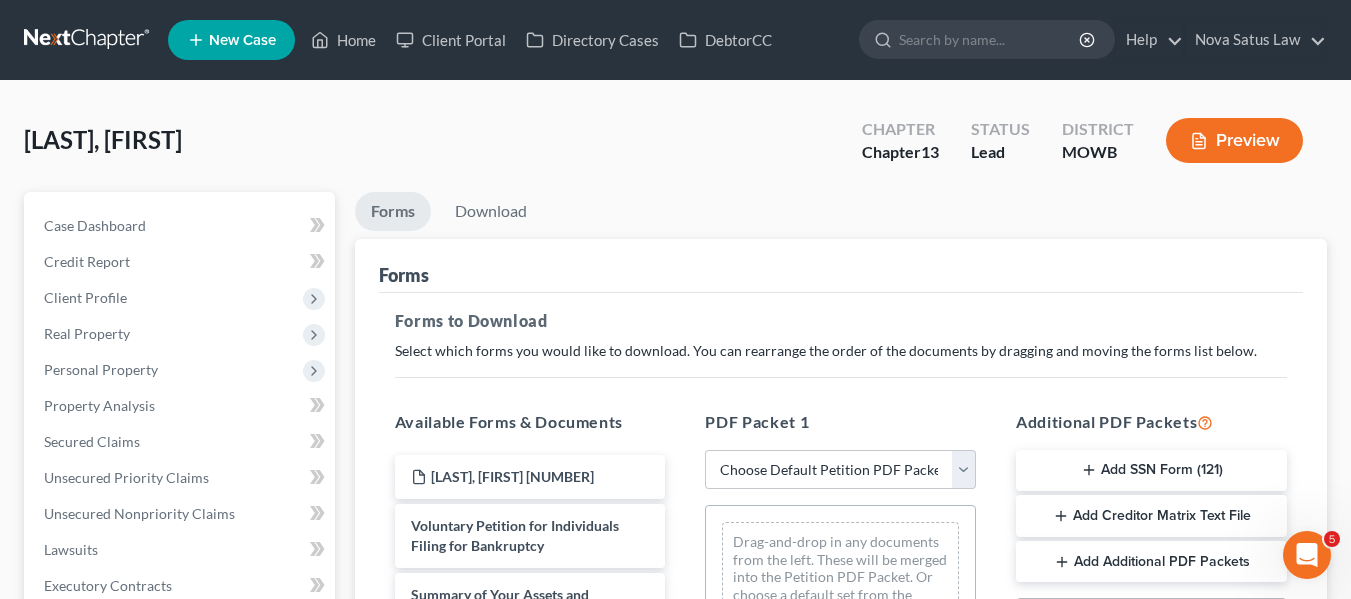 scroll, scrollTop: 239, scrollLeft: 0, axis: vertical 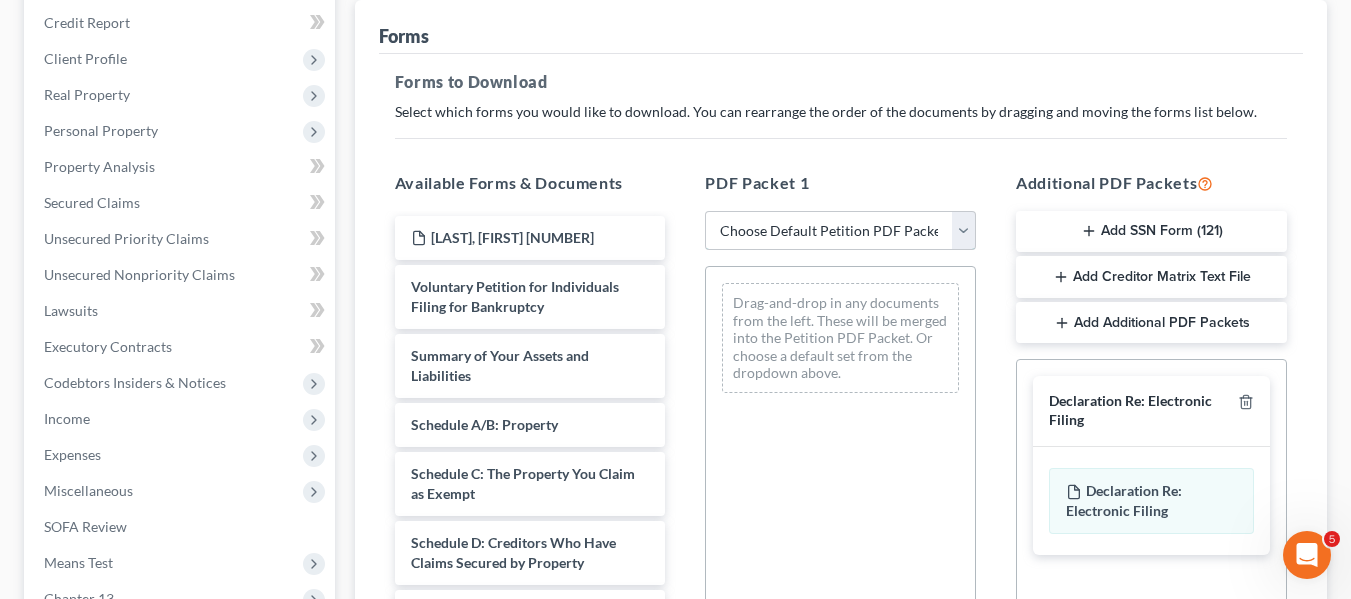 click on "Choose Default Petition PDF Packet Complete Bankruptcy Petition (all forms and schedules) Emergency Filing Forms (Petition and Creditor List Only) Amended Forms Signature Pages Only Supplemental Post Petition (Sch. I & J) Supplemental Post Petition (Sch. I) Supplemental Post Petition (Sch. J) AJ" at bounding box center [840, 231] 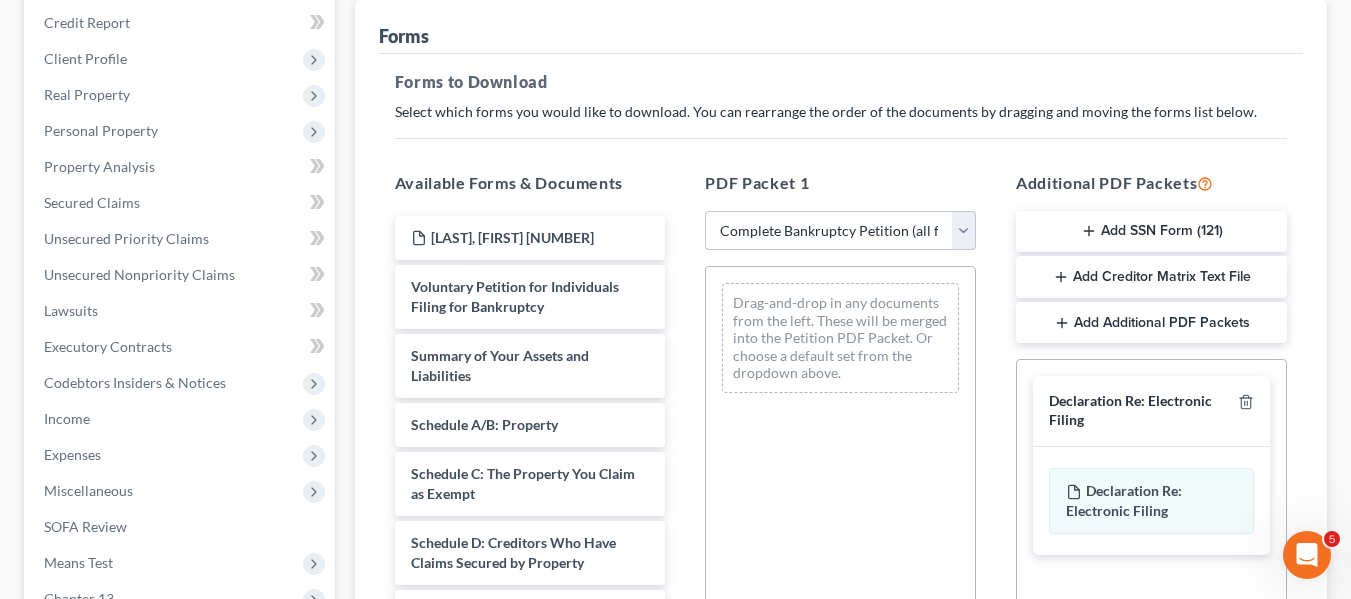 click on "Choose Default Petition PDF Packet Complete Bankruptcy Petition (all forms and schedules) Emergency Filing Forms (Petition and Creditor List Only) Amended Forms Signature Pages Only Supplemental Post Petition (Sch. I & J) Supplemental Post Petition (Sch. I) Supplemental Post Petition (Sch. J) AJ" at bounding box center [840, 231] 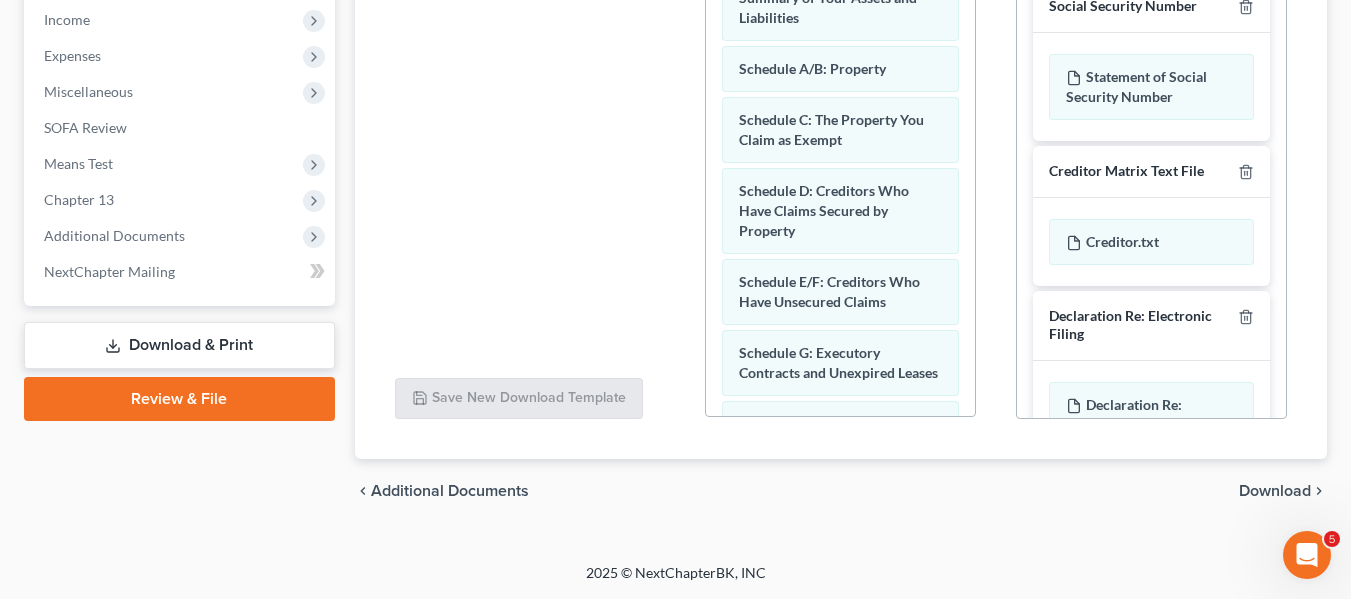 scroll, scrollTop: 0, scrollLeft: 0, axis: both 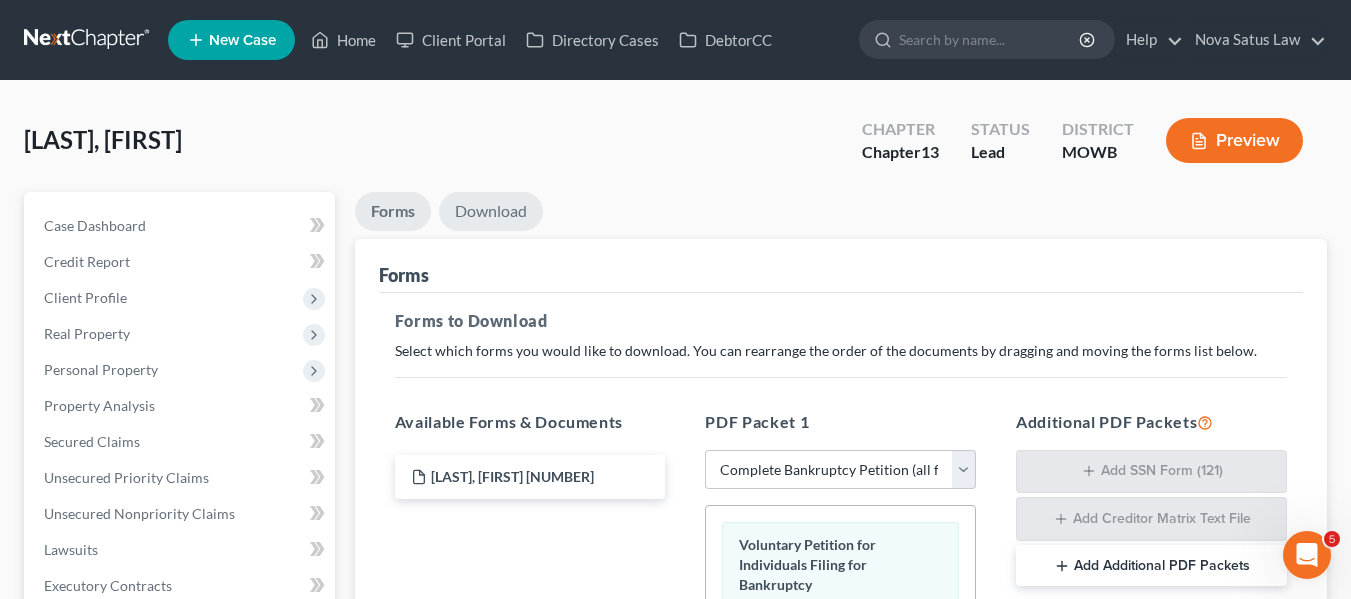 click on "Download" at bounding box center [491, 211] 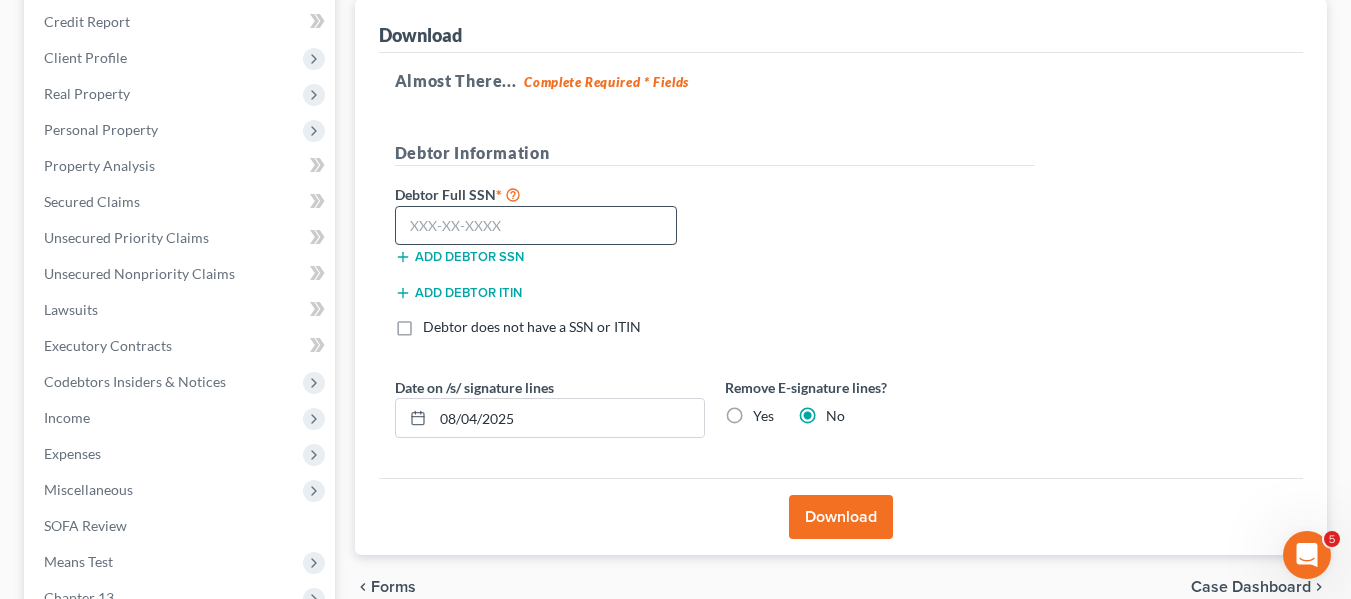 scroll, scrollTop: 243, scrollLeft: 0, axis: vertical 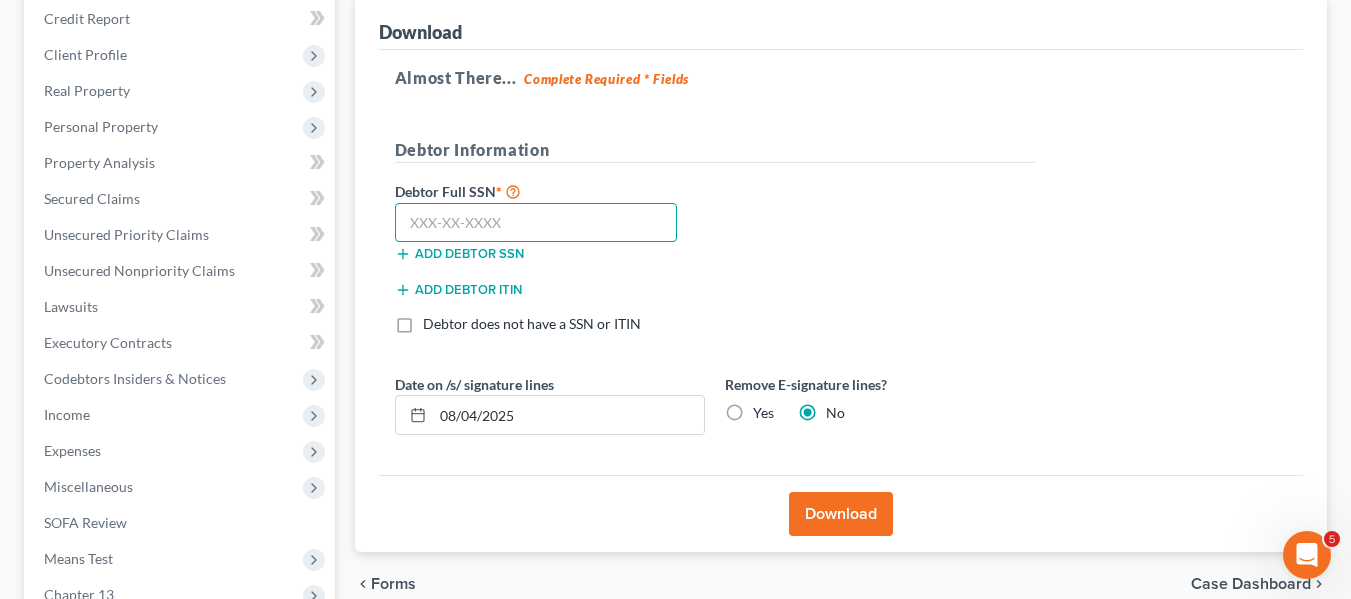 click at bounding box center [536, 223] 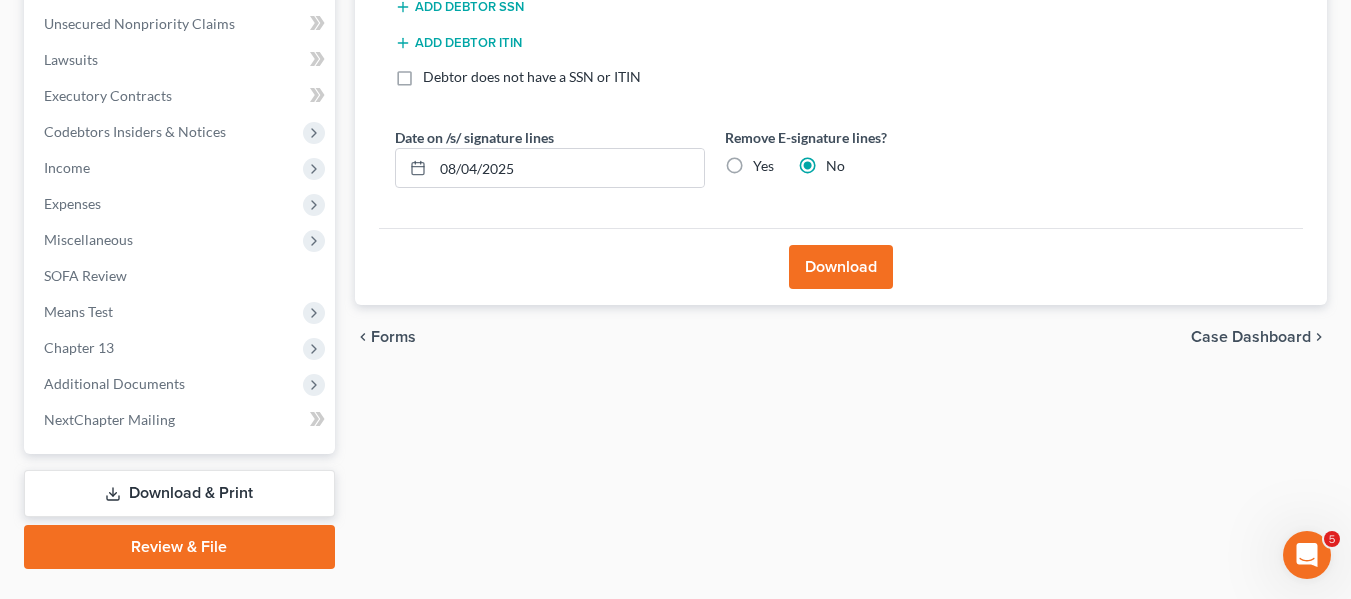 scroll, scrollTop: 536, scrollLeft: 0, axis: vertical 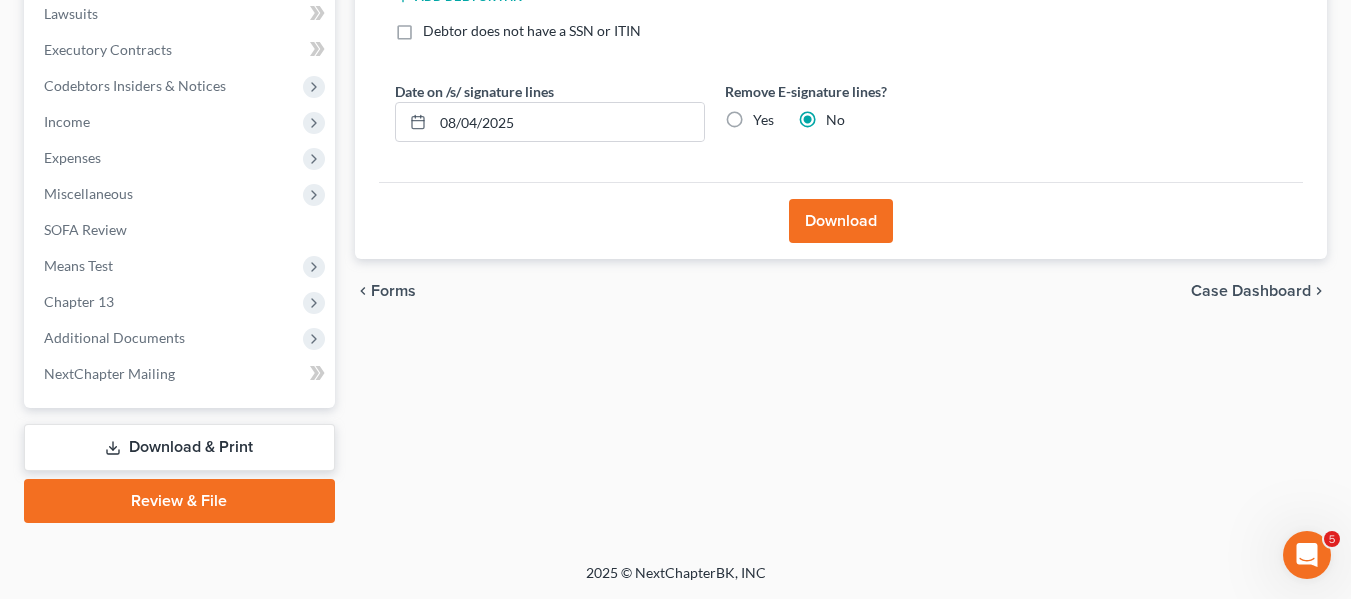 click on "Download" at bounding box center (841, 221) 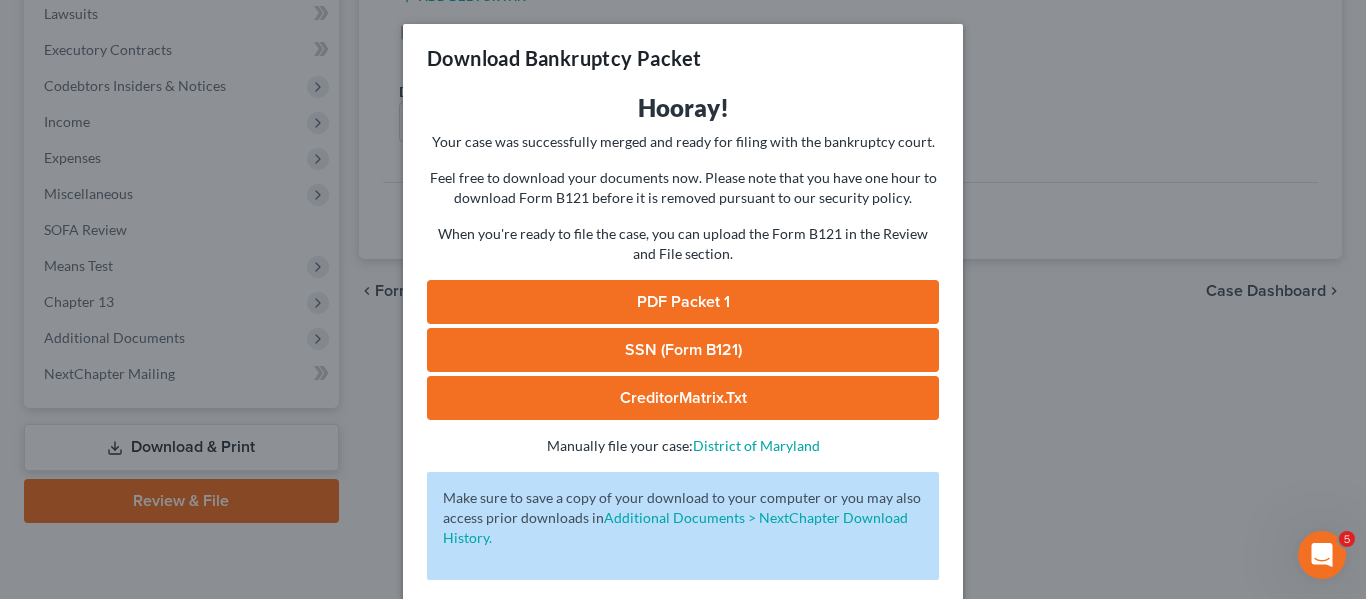 click on "PDF Packet 1" at bounding box center [683, 302] 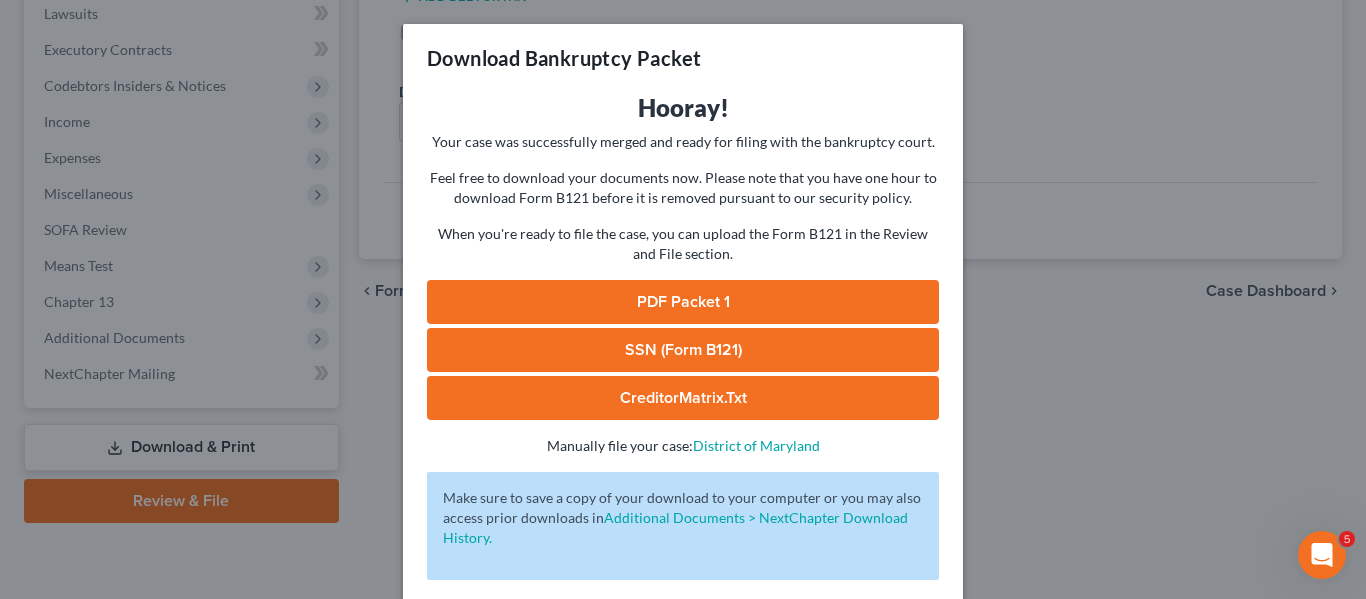 click on "SSN (Form B121)" at bounding box center [683, 350] 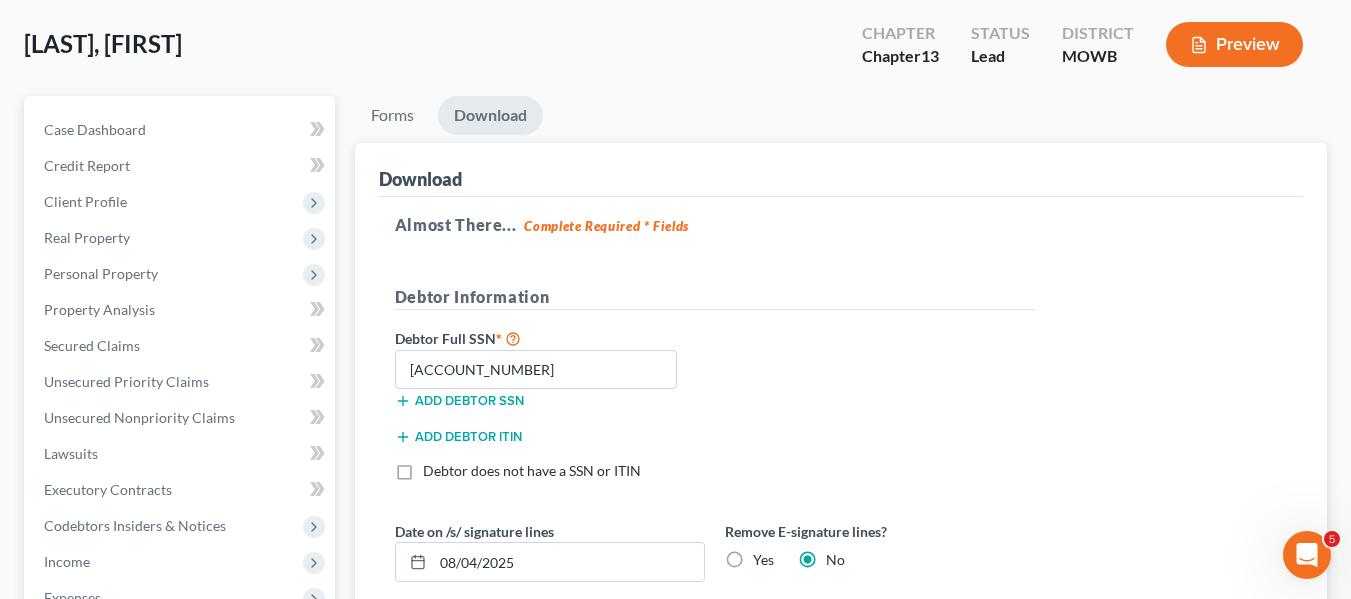scroll, scrollTop: 0, scrollLeft: 0, axis: both 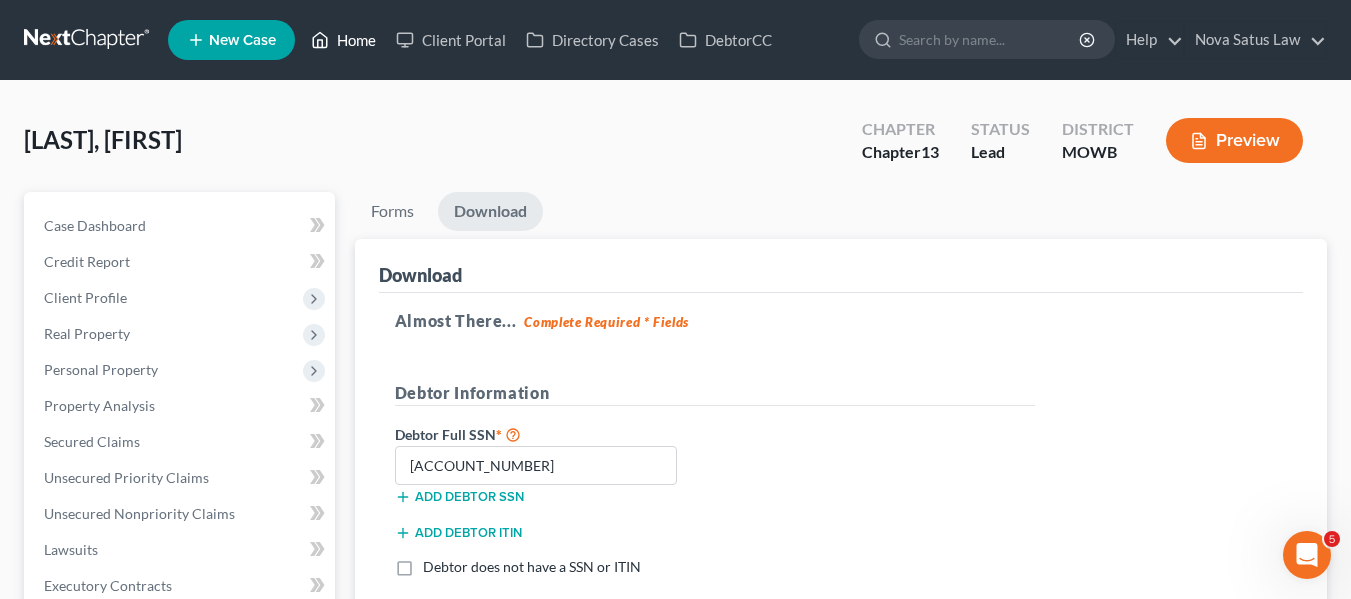 click on "Home" at bounding box center (343, 40) 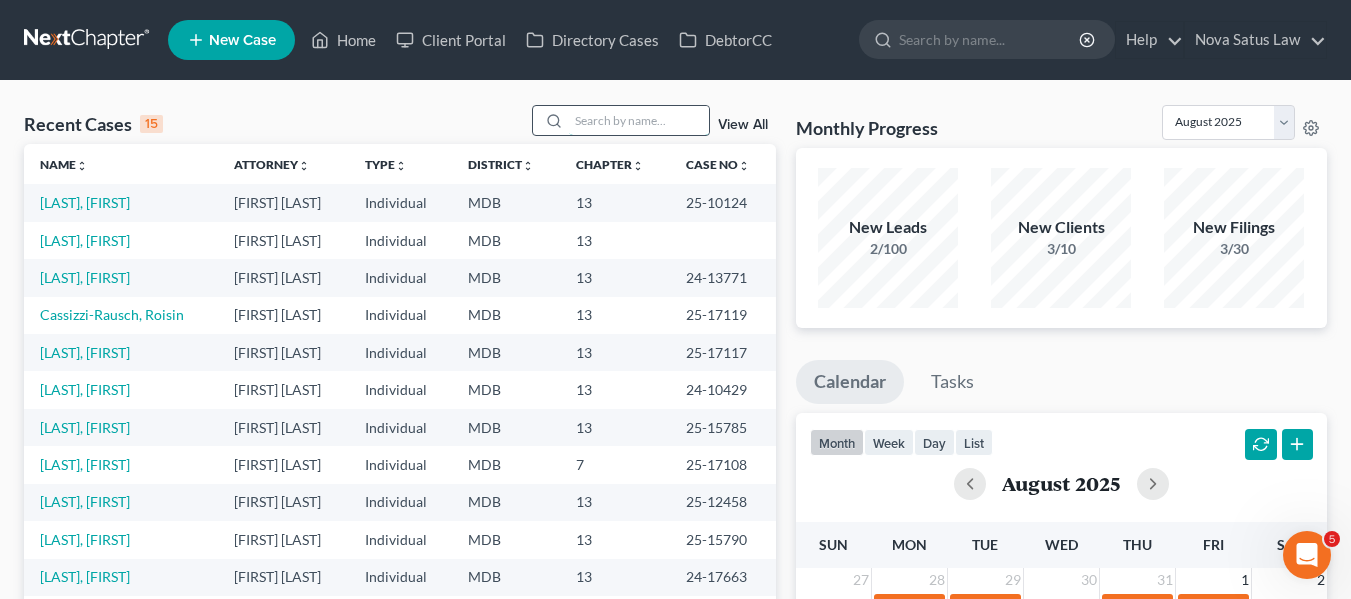click at bounding box center [639, 120] 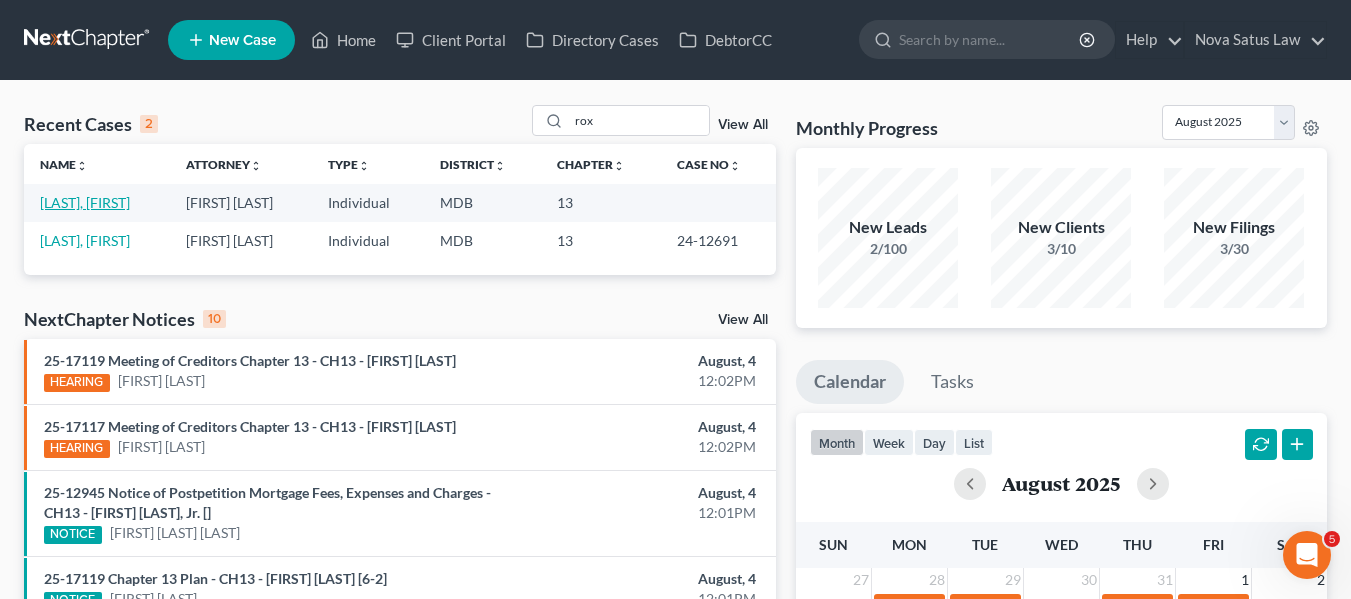 click on "[LAST], [FIRST]" at bounding box center (85, 202) 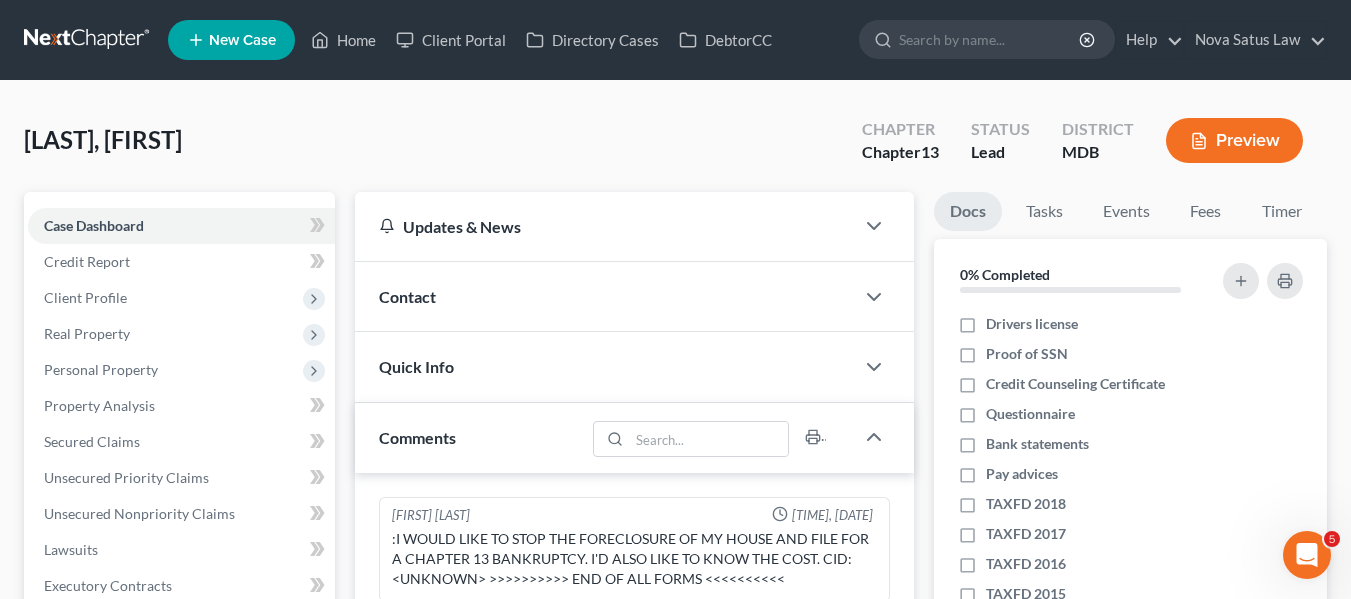 scroll, scrollTop: 547, scrollLeft: 0, axis: vertical 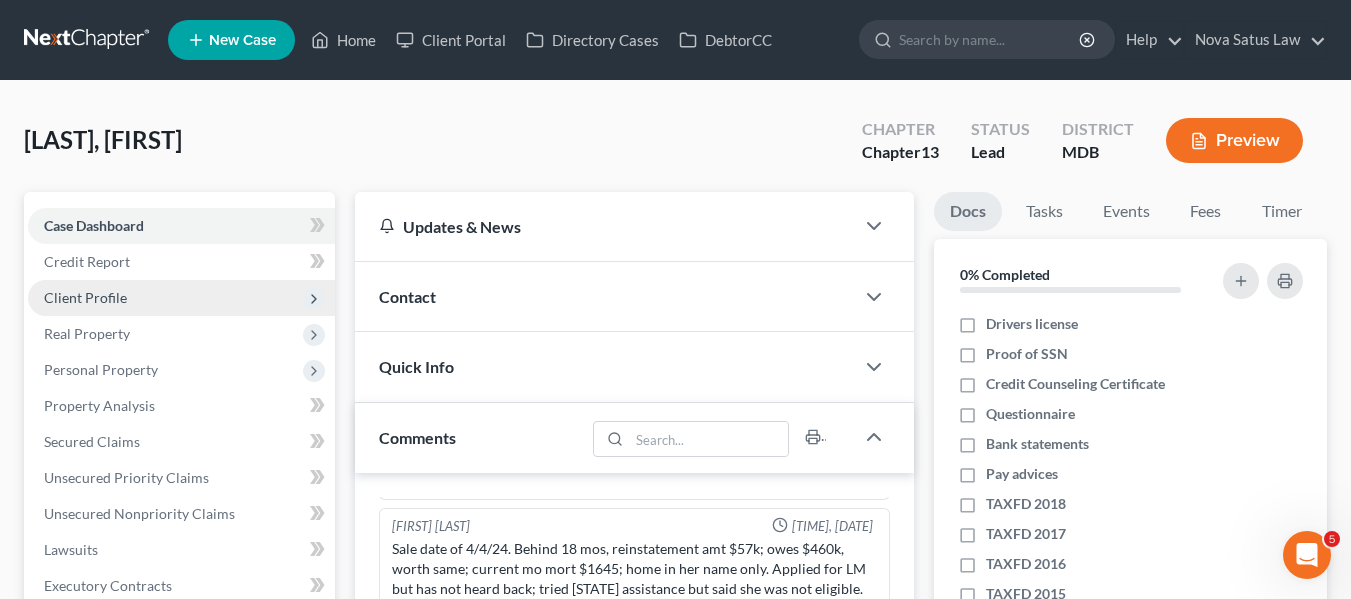 click on "Client Profile" at bounding box center [85, 297] 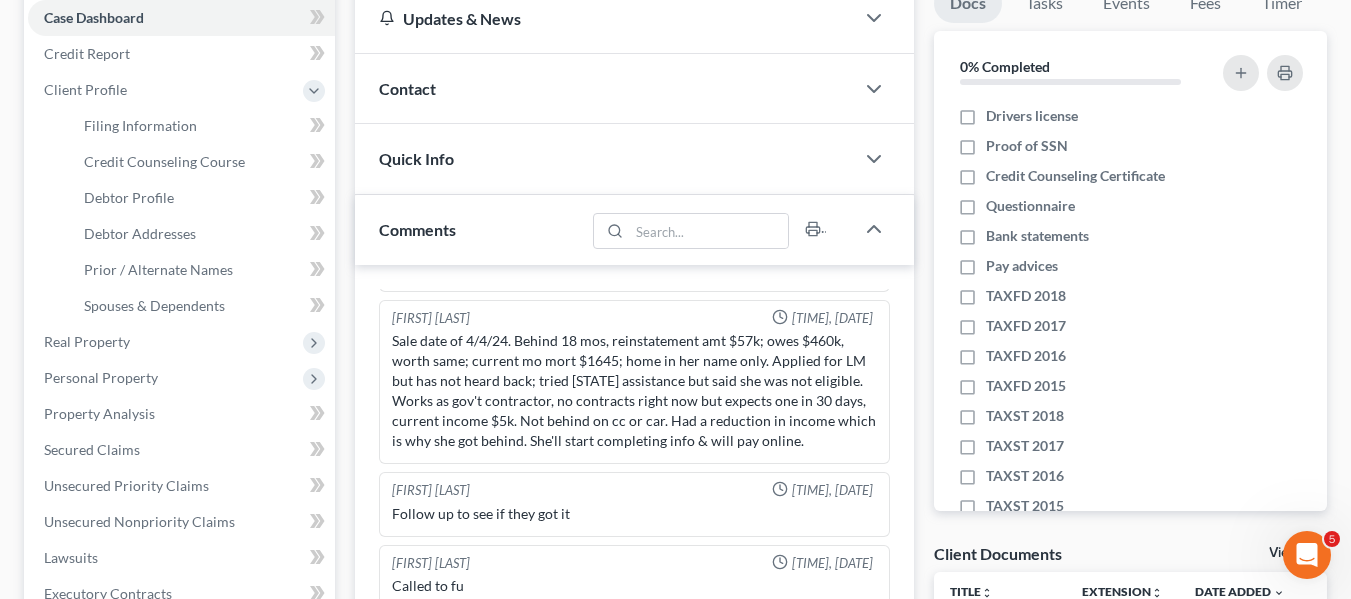 scroll, scrollTop: 209, scrollLeft: 0, axis: vertical 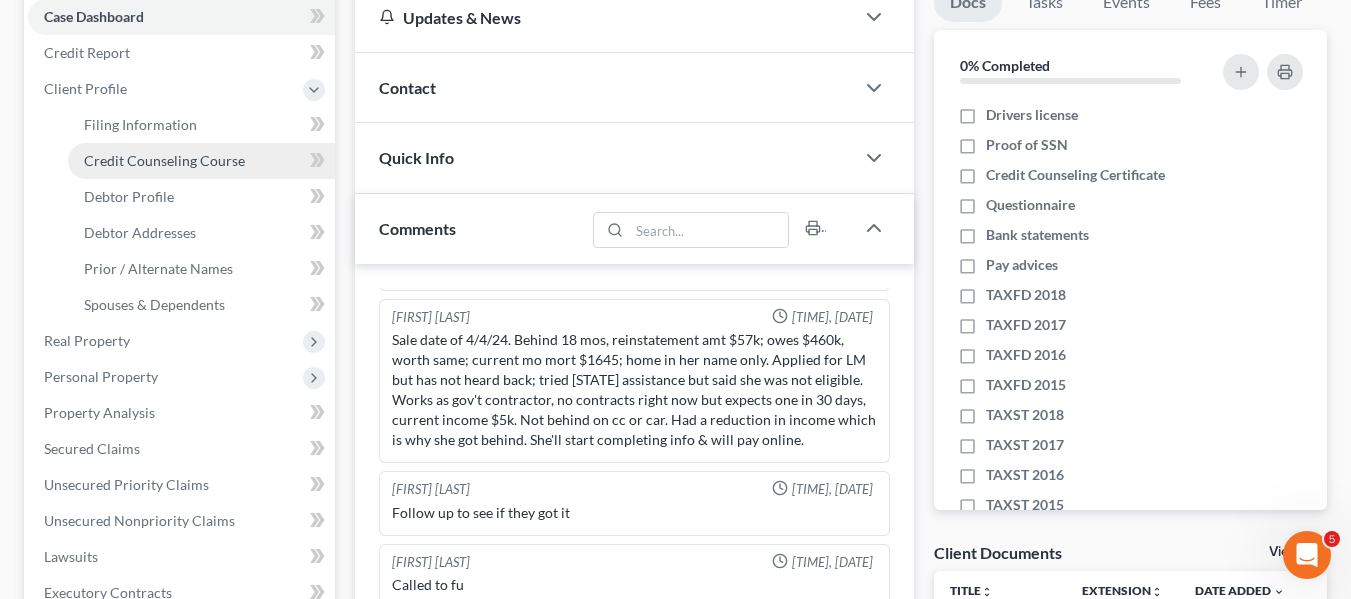 click on "Credit Counseling Course" at bounding box center (164, 160) 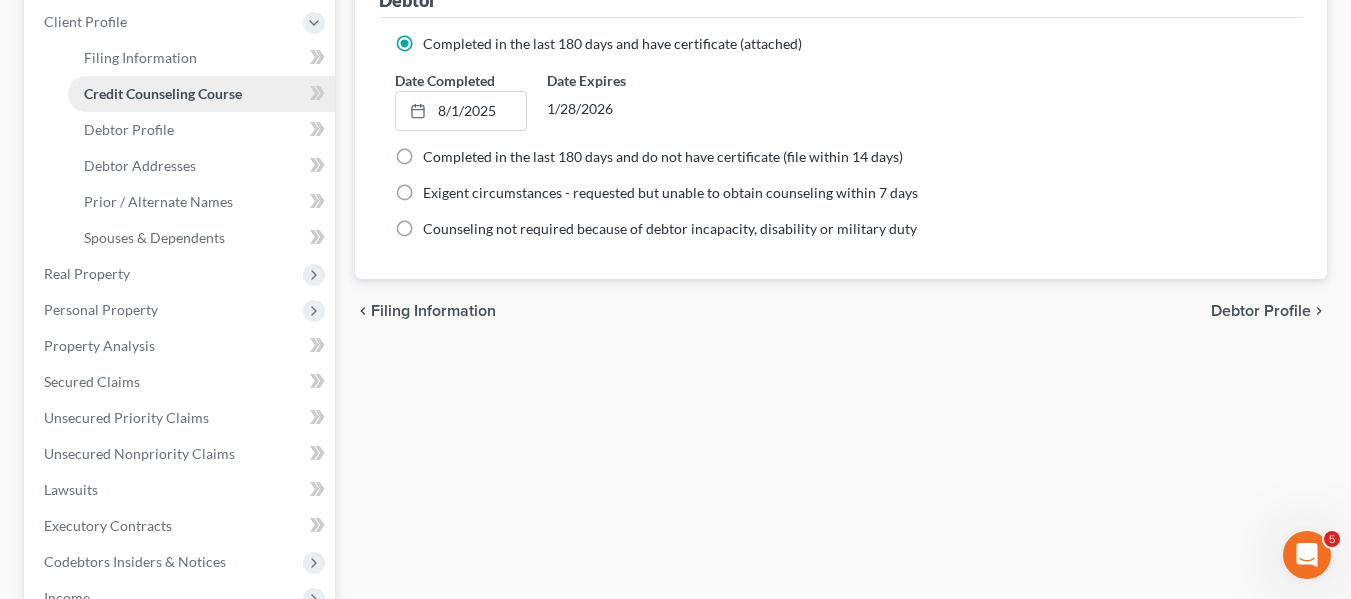 scroll, scrollTop: 277, scrollLeft: 0, axis: vertical 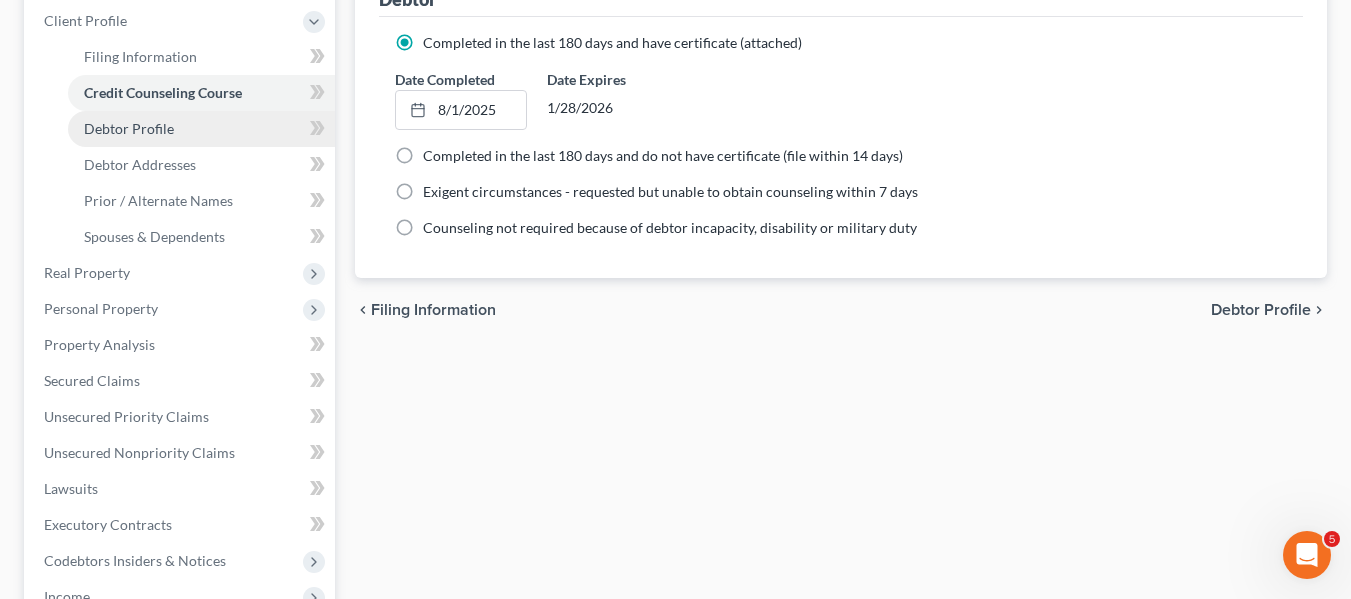 click on "Debtor Profile" at bounding box center [201, 129] 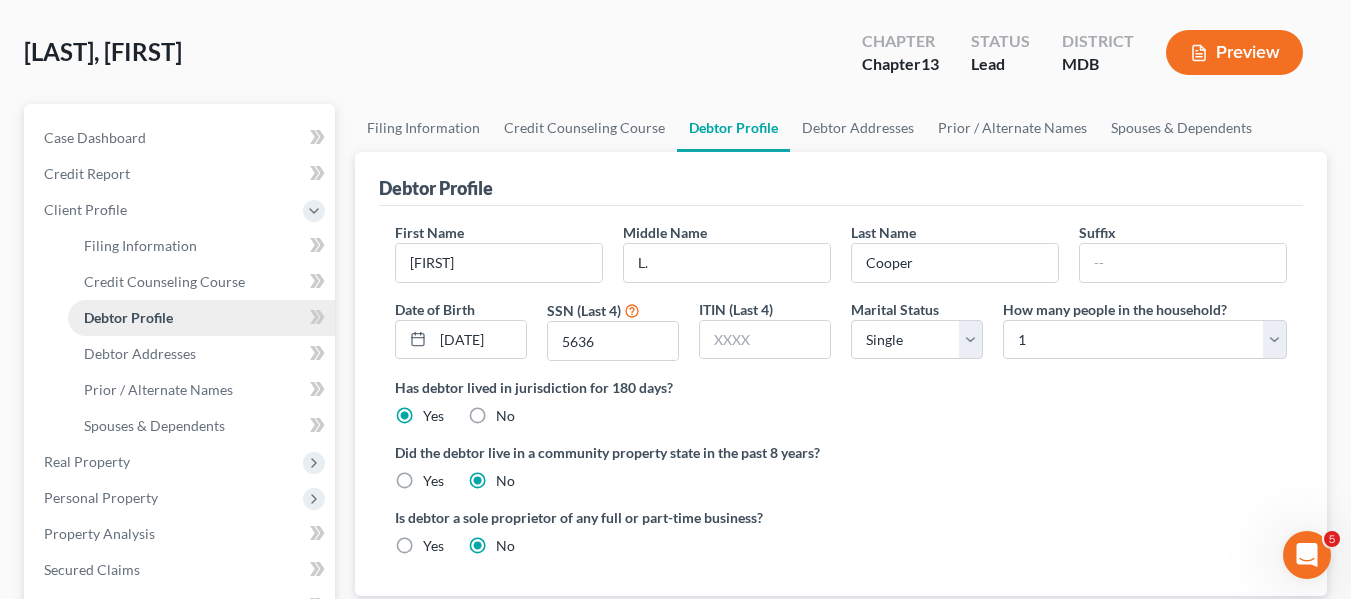 scroll, scrollTop: 91, scrollLeft: 0, axis: vertical 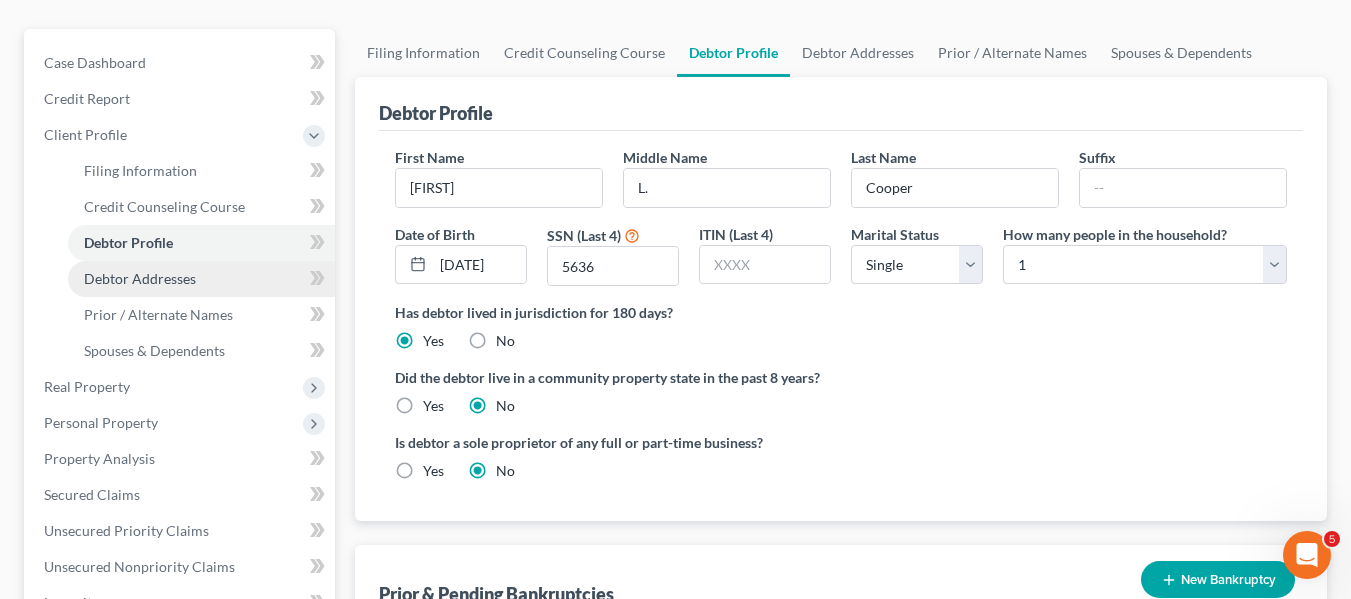 click on "Debtor Addresses" at bounding box center (201, 279) 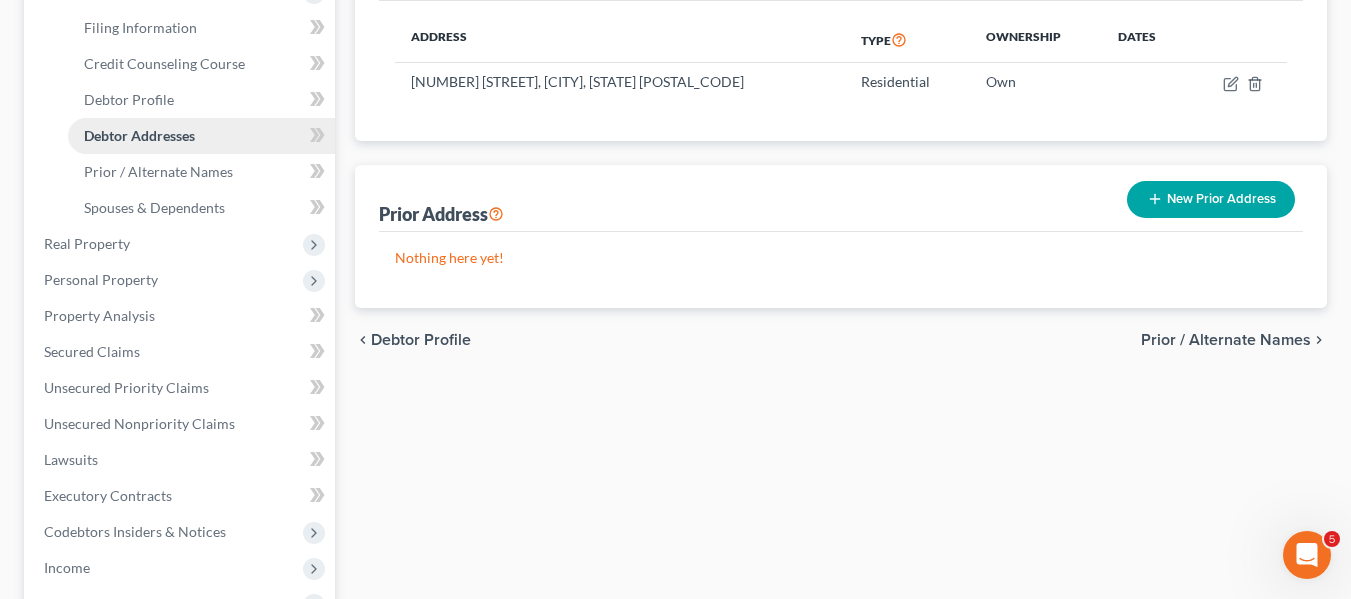 scroll, scrollTop: 309, scrollLeft: 0, axis: vertical 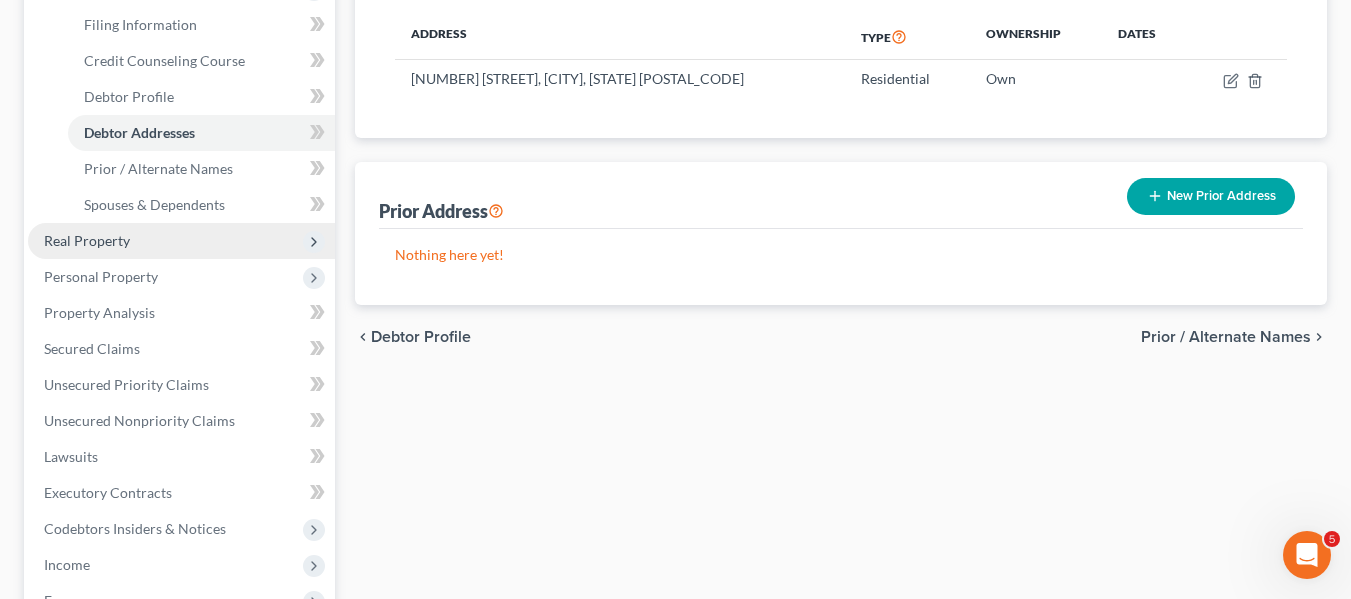 click on "Real Property" at bounding box center [87, 240] 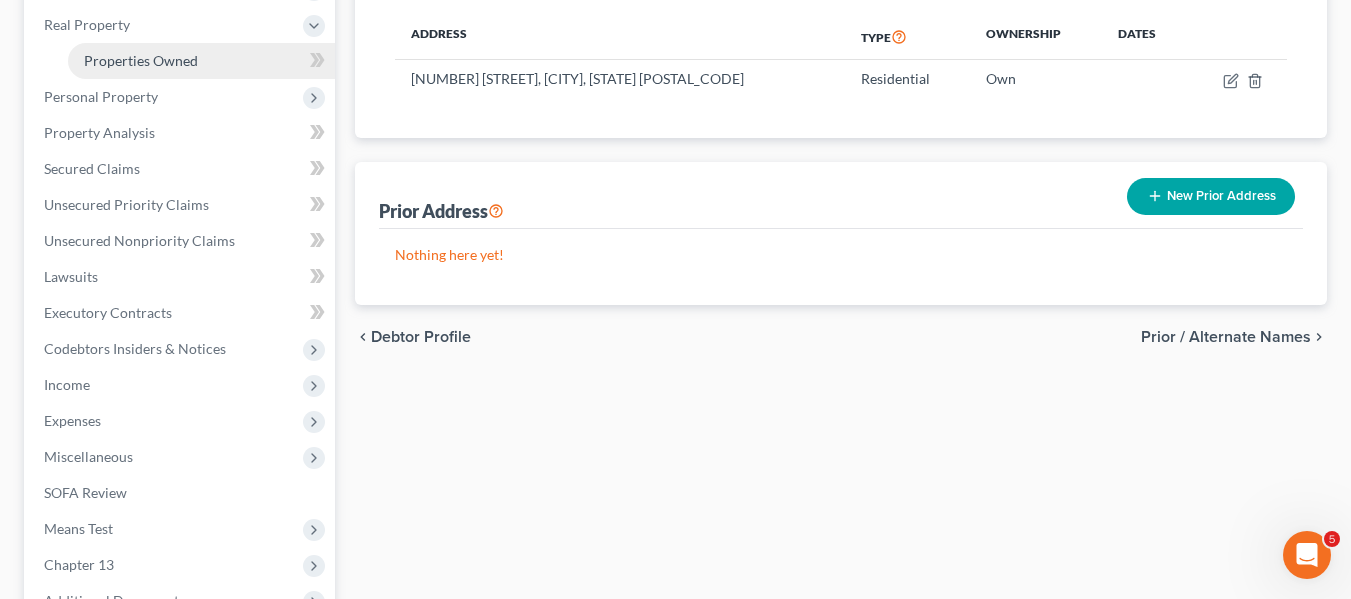 click on "Properties Owned" at bounding box center (141, 60) 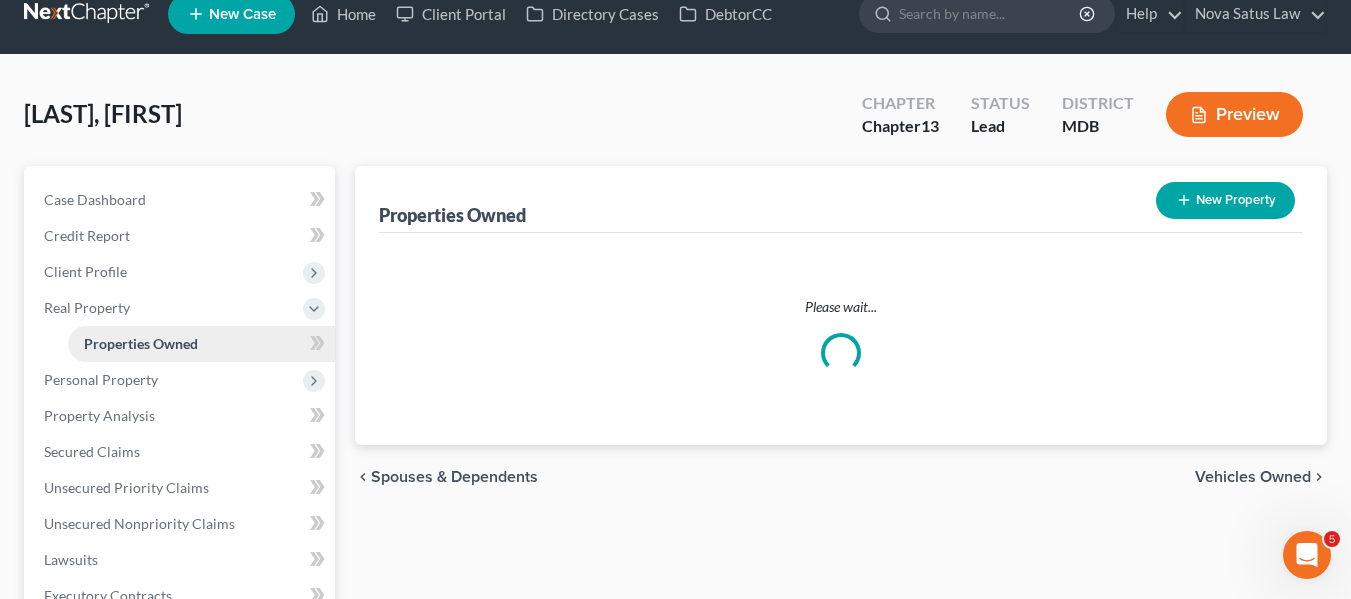 scroll, scrollTop: 0, scrollLeft: 0, axis: both 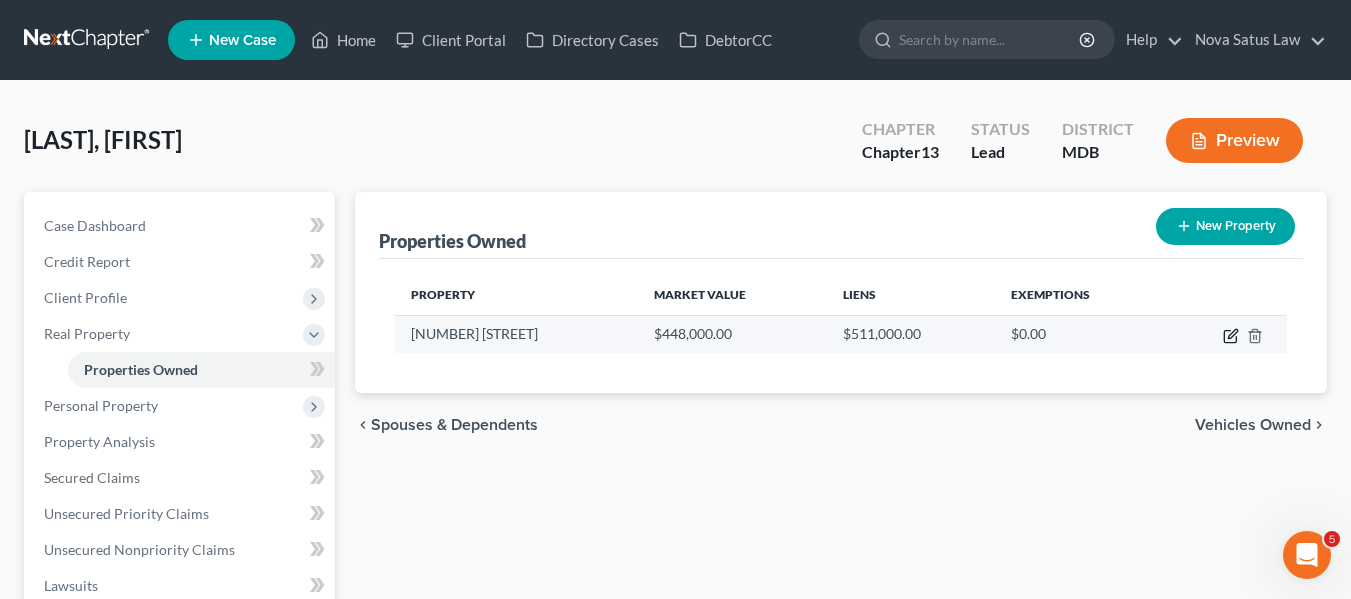 click 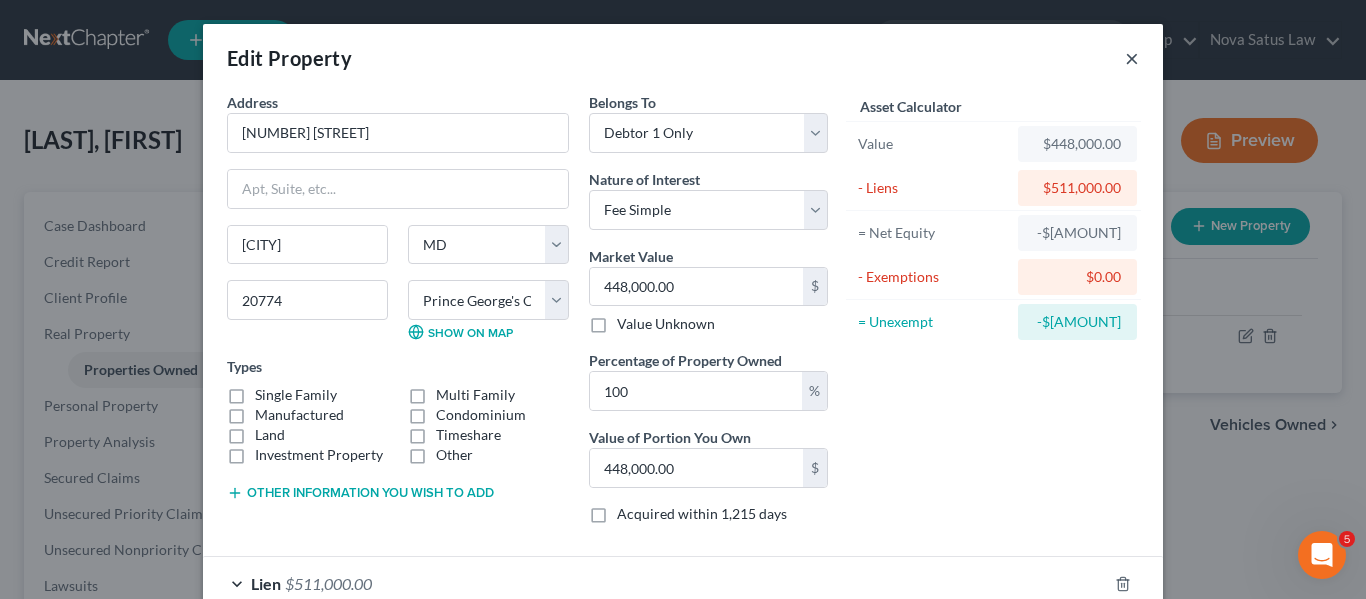 click on "×" at bounding box center (1132, 58) 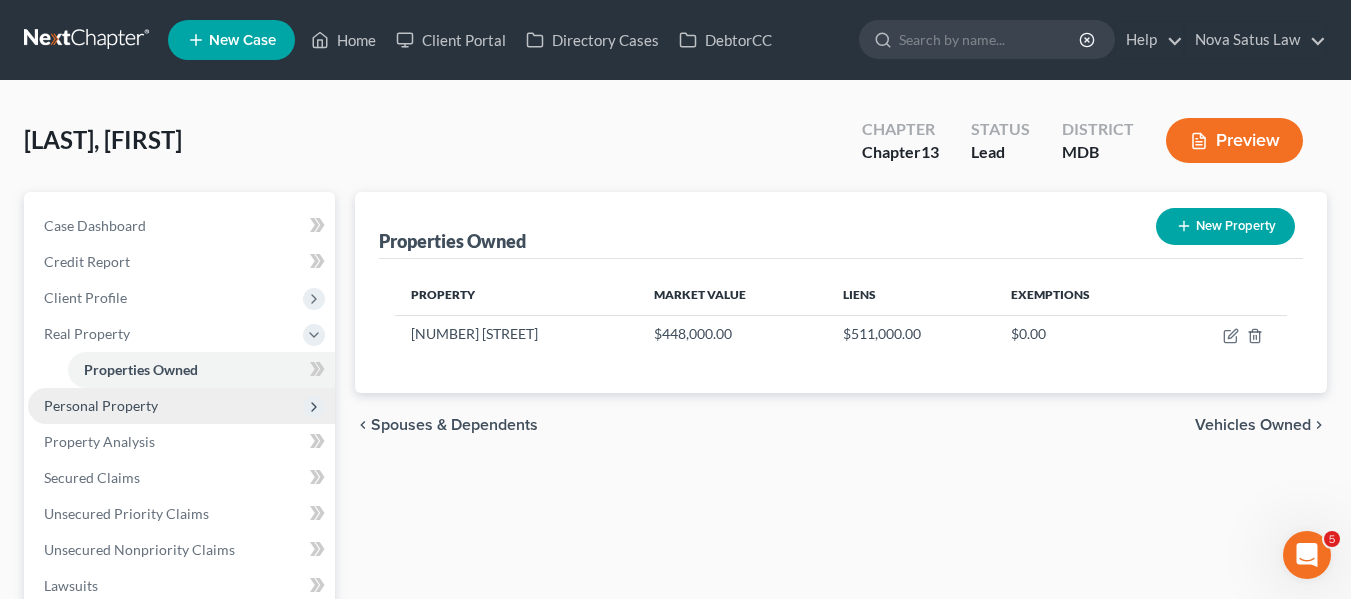 click on "Personal Property" at bounding box center [181, 406] 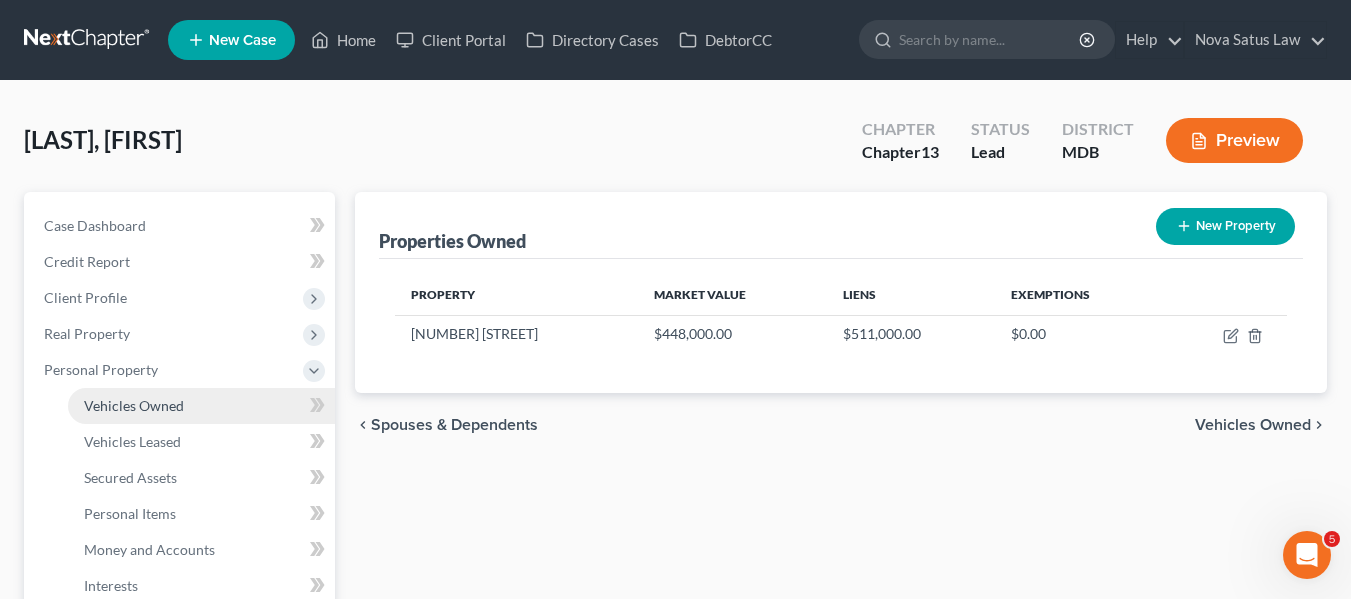 click on "Vehicles Owned" at bounding box center (201, 406) 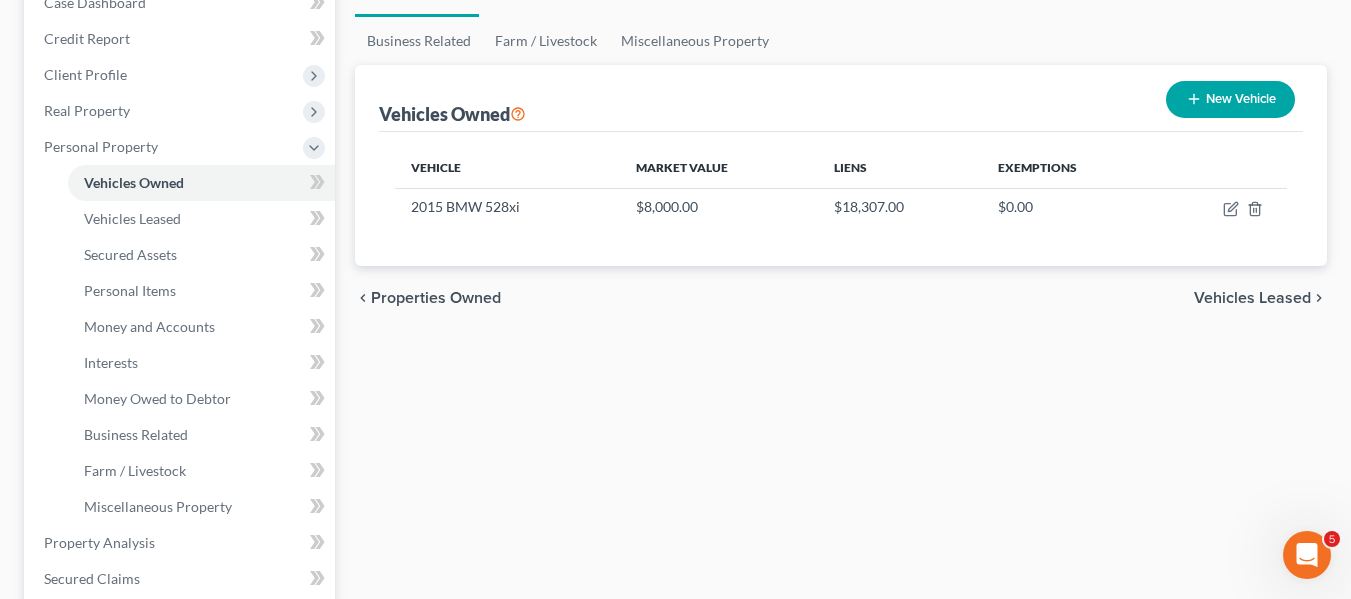 scroll, scrollTop: 229, scrollLeft: 0, axis: vertical 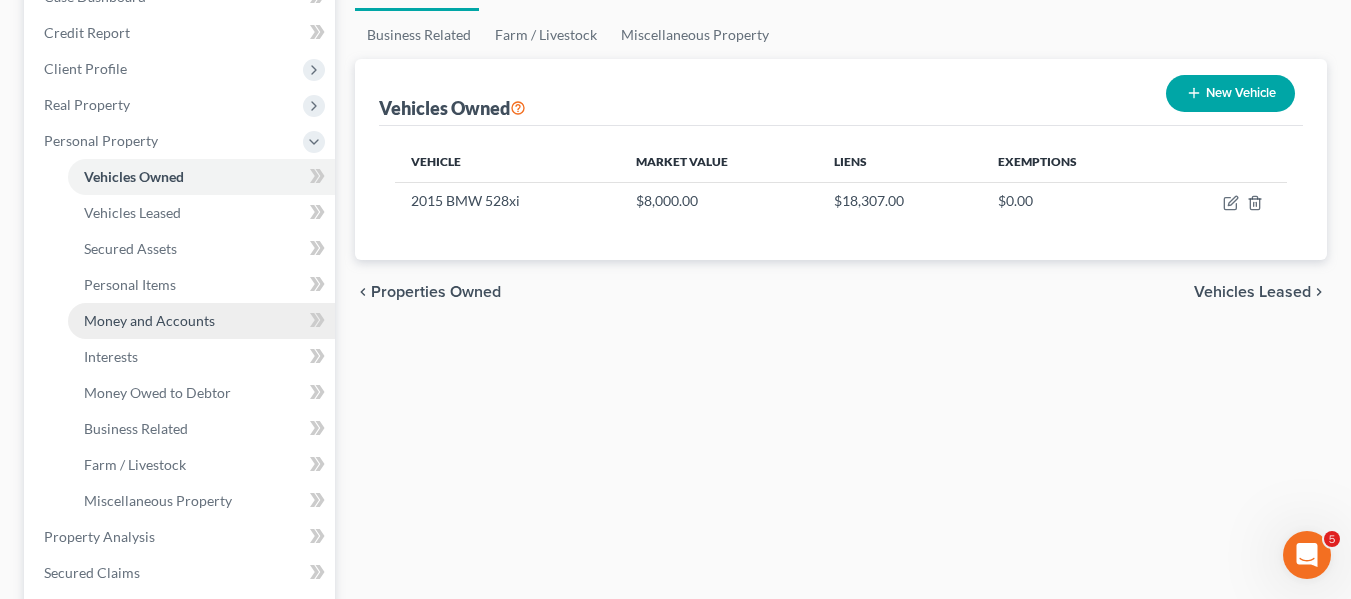 click on "Money and Accounts" at bounding box center (149, 320) 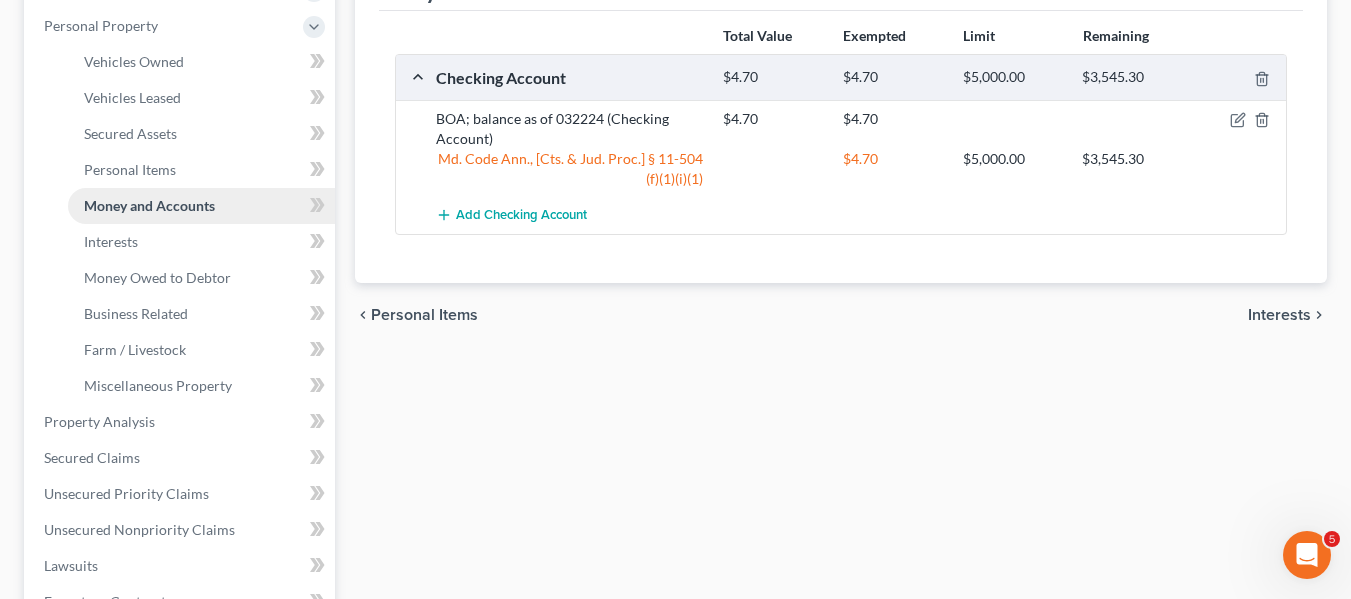 scroll, scrollTop: 345, scrollLeft: 0, axis: vertical 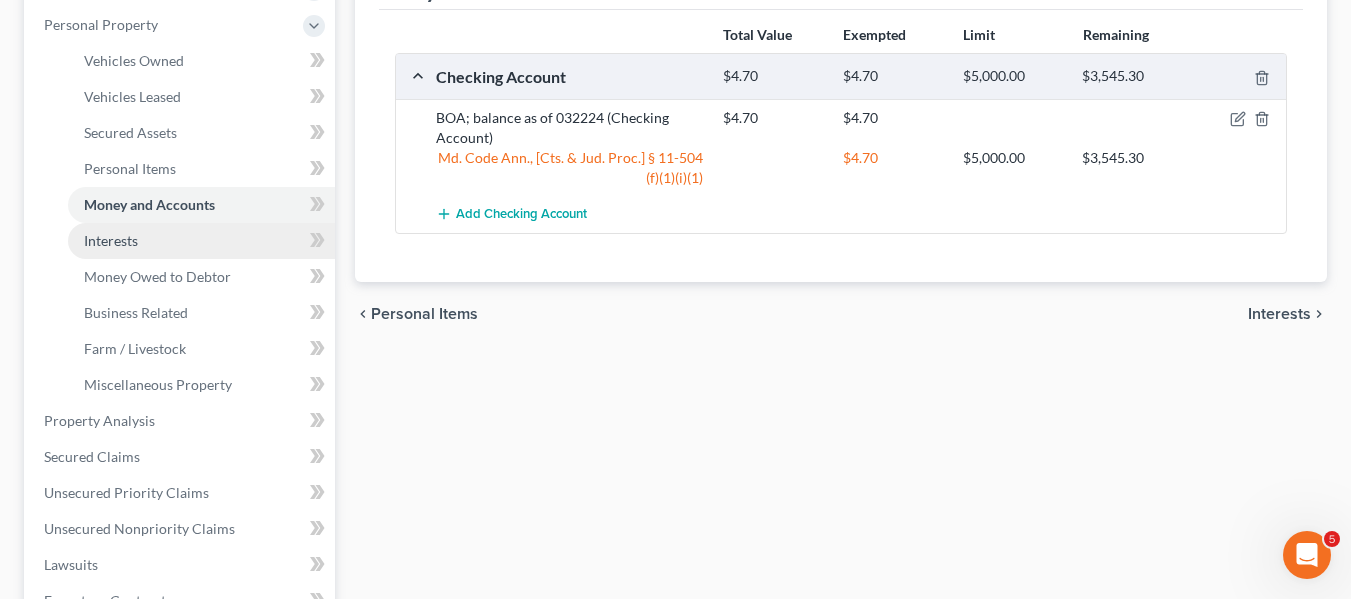 click on "Interests" at bounding box center [201, 241] 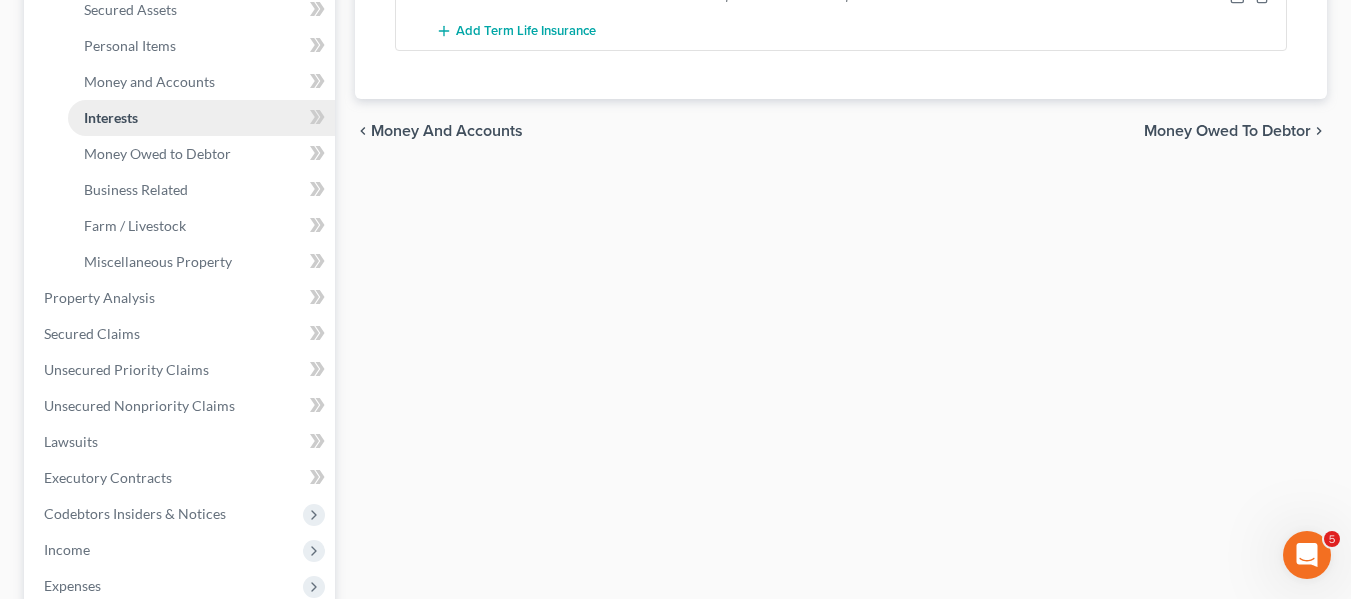 scroll, scrollTop: 469, scrollLeft: 0, axis: vertical 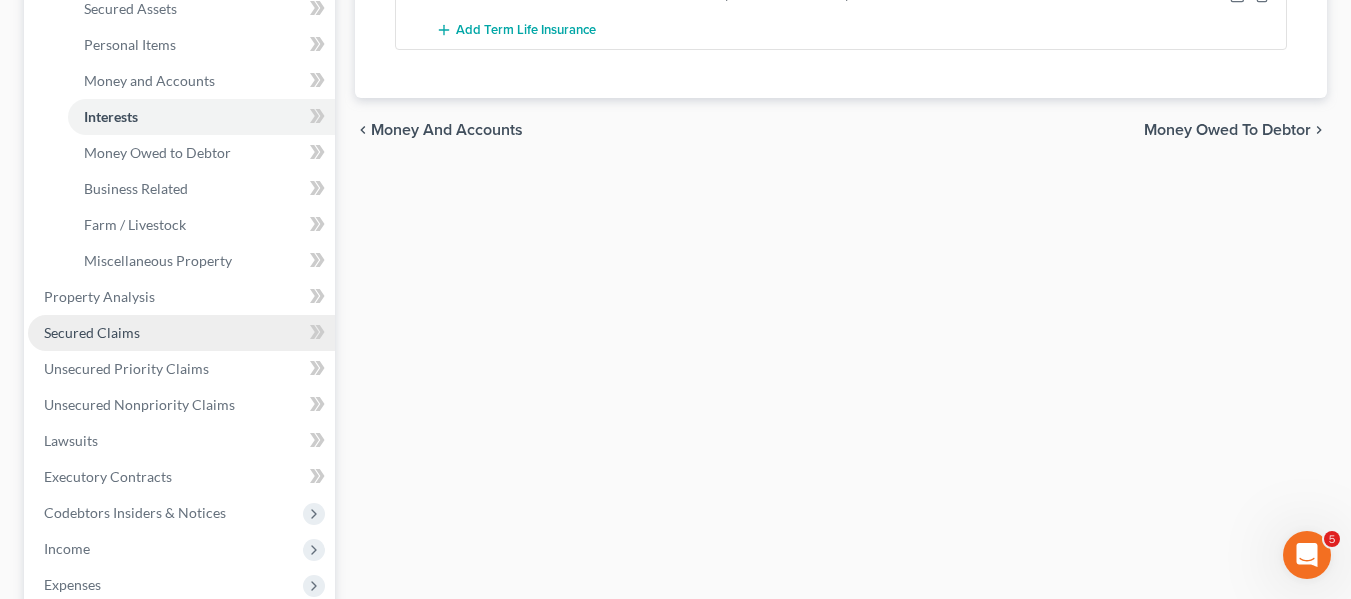 click on "Secured Claims" at bounding box center (92, 332) 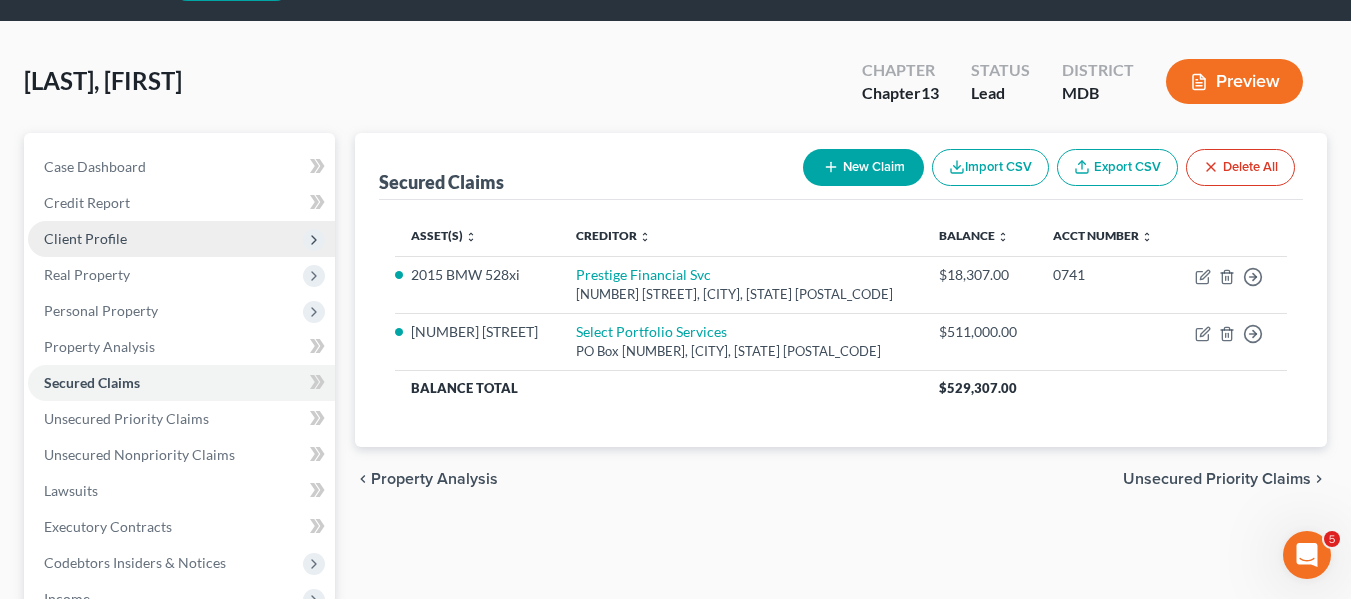 scroll, scrollTop: 60, scrollLeft: 0, axis: vertical 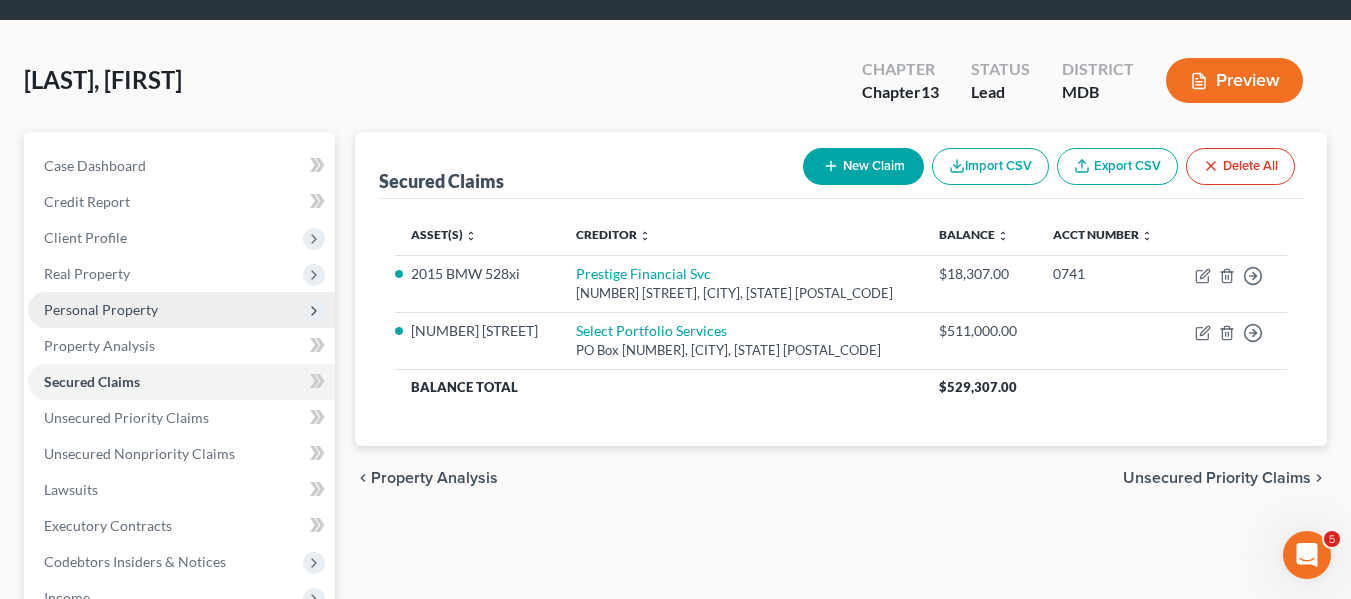 click on "Personal Property" at bounding box center (181, 310) 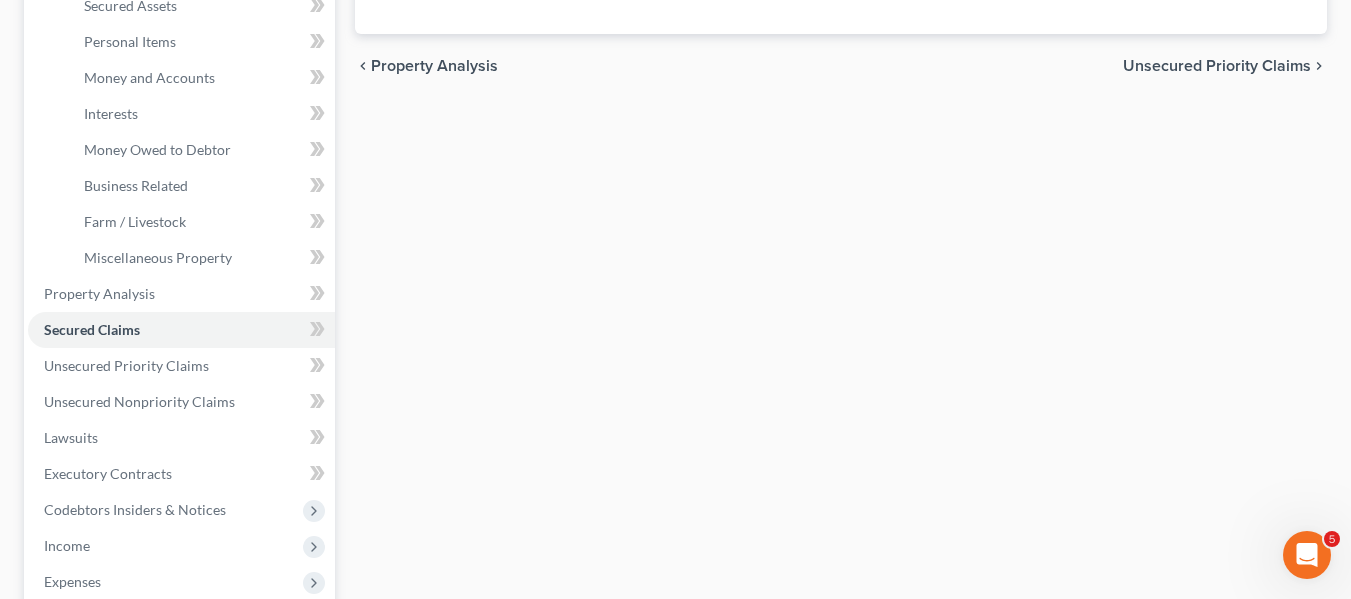 scroll, scrollTop: 473, scrollLeft: 0, axis: vertical 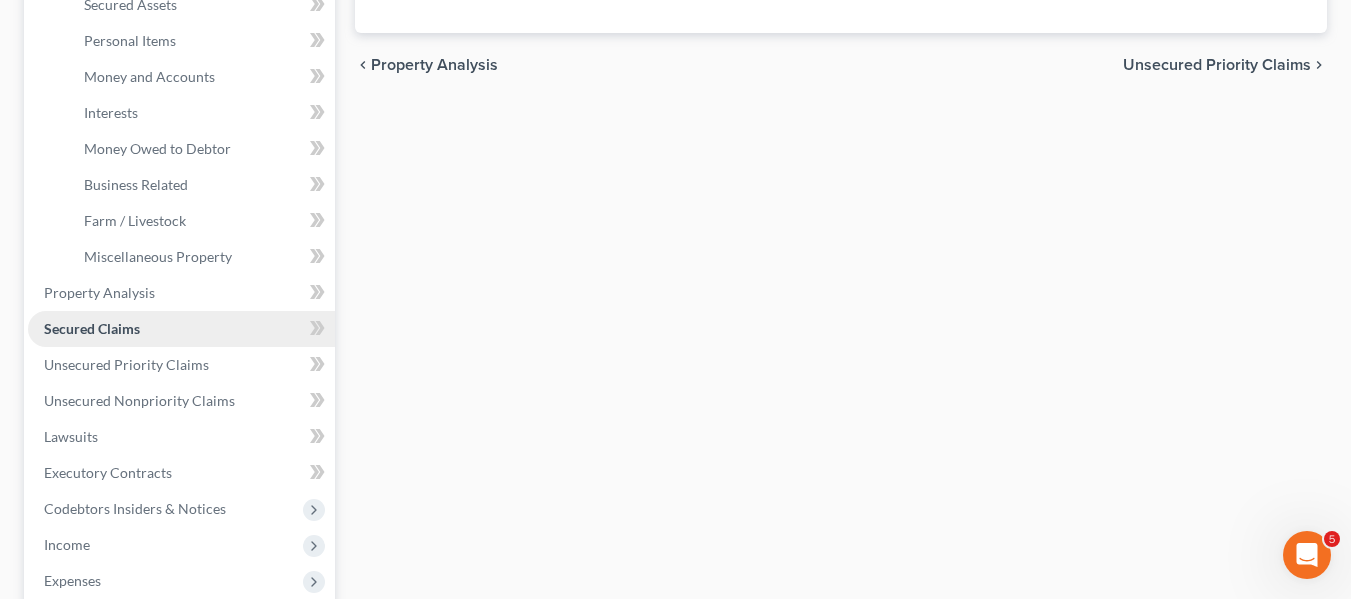 click on "Secured Claims" at bounding box center (92, 328) 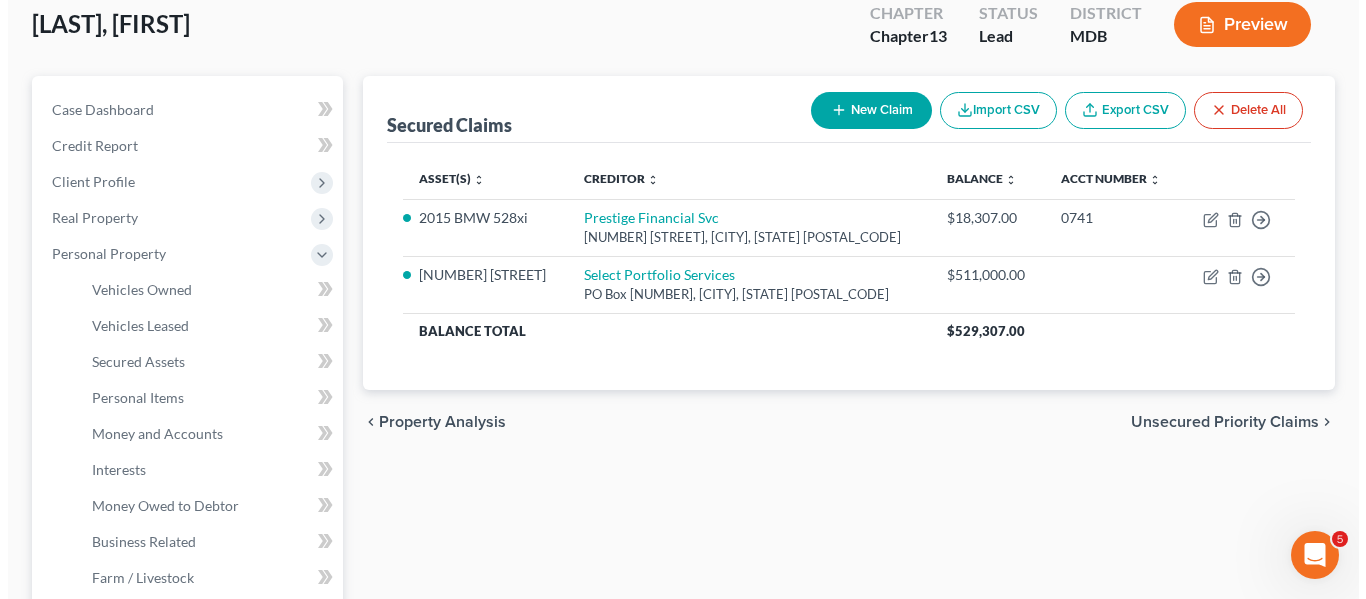 scroll, scrollTop: 115, scrollLeft: 0, axis: vertical 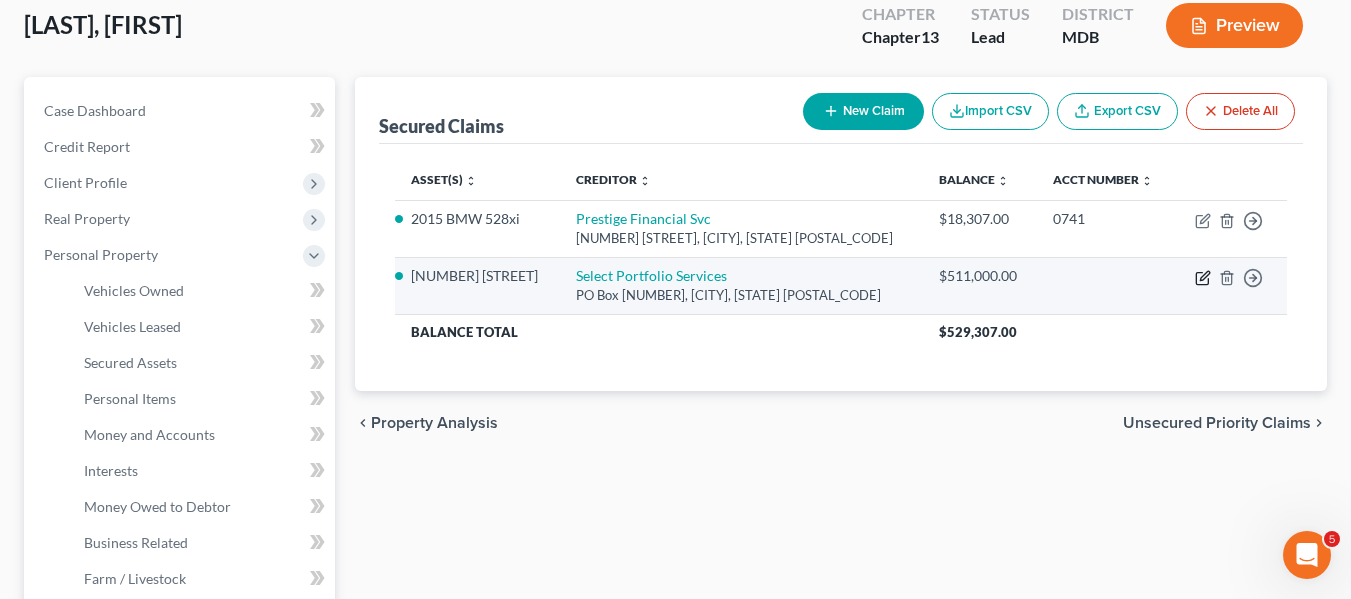 click 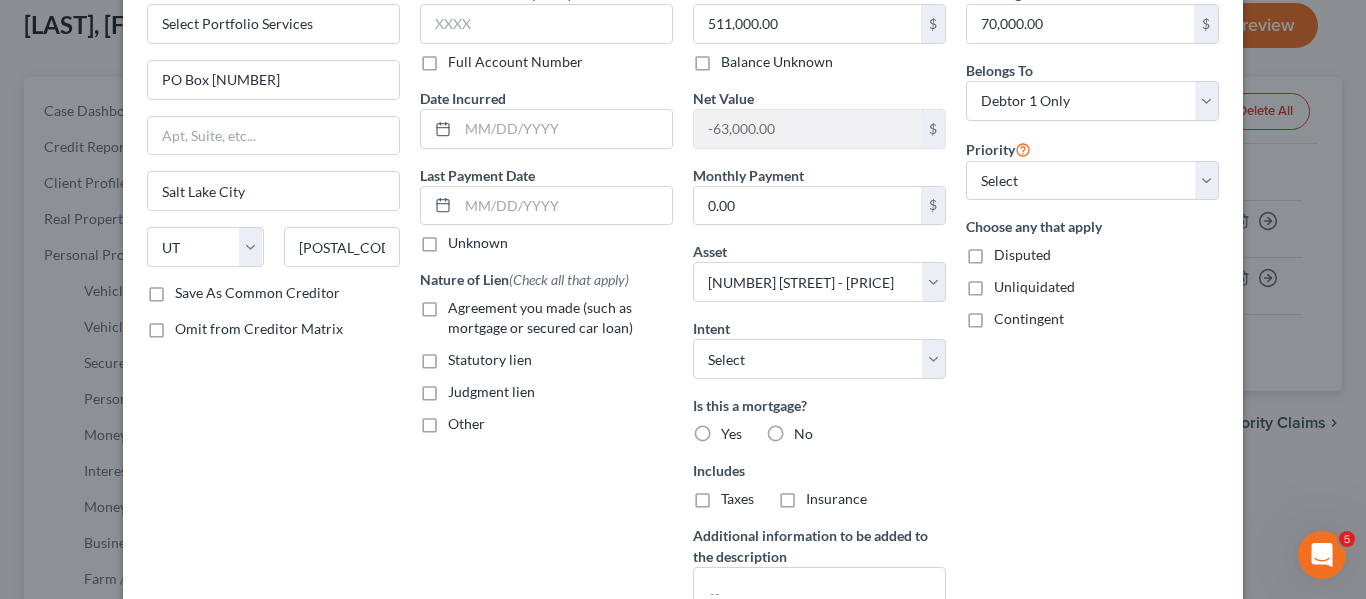 scroll, scrollTop: 0, scrollLeft: 0, axis: both 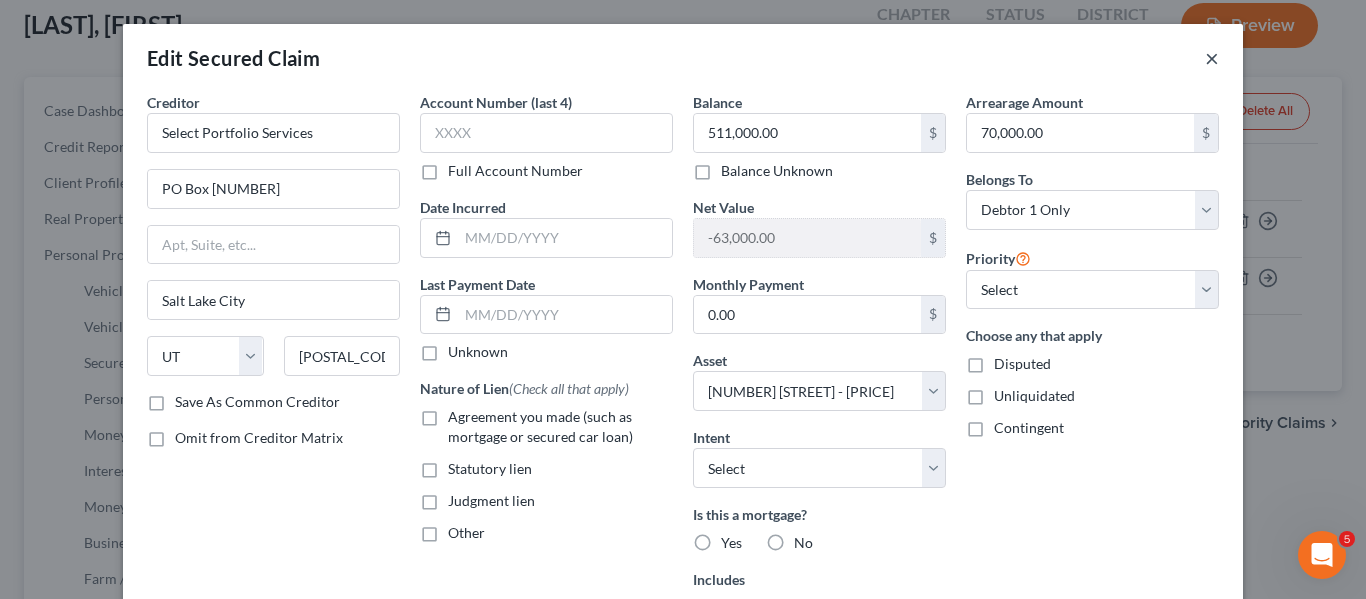 click on "×" at bounding box center (1212, 58) 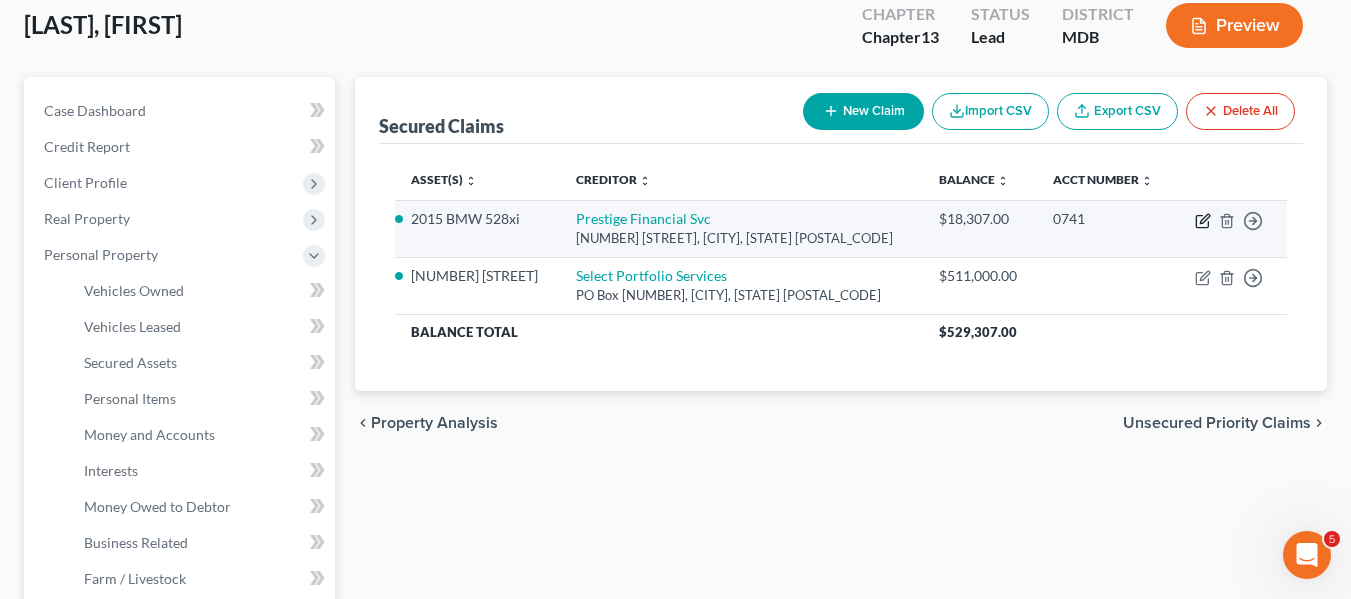 click 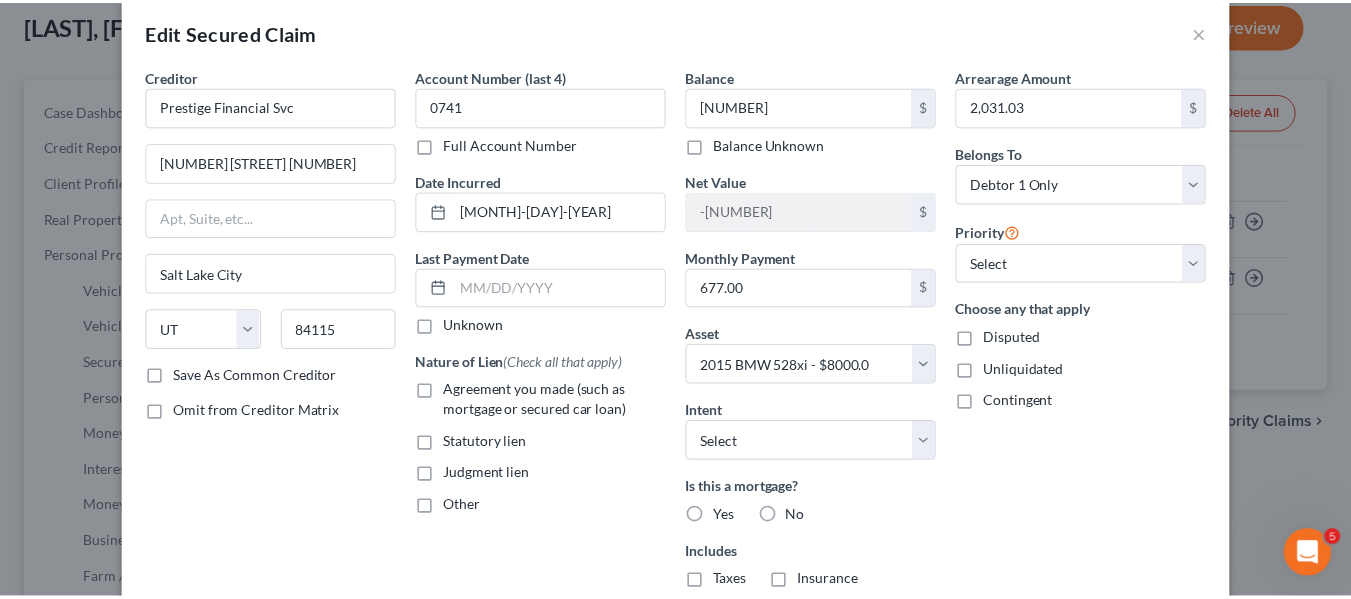 scroll, scrollTop: 0, scrollLeft: 0, axis: both 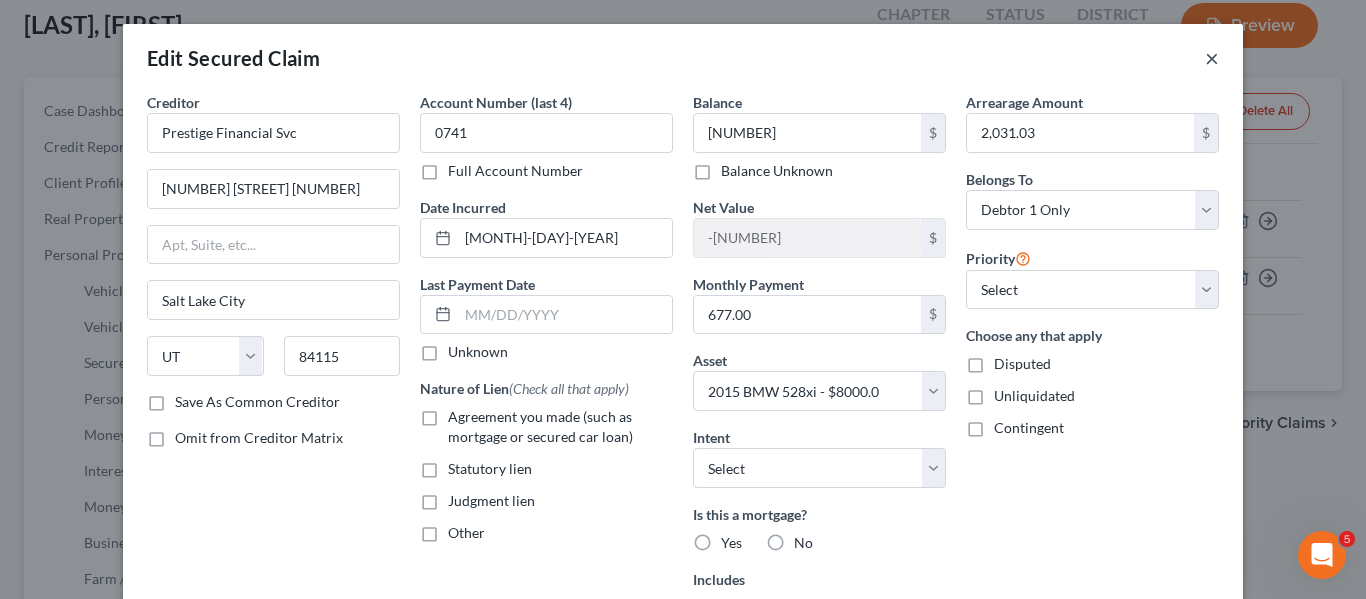 click on "×" at bounding box center (1212, 58) 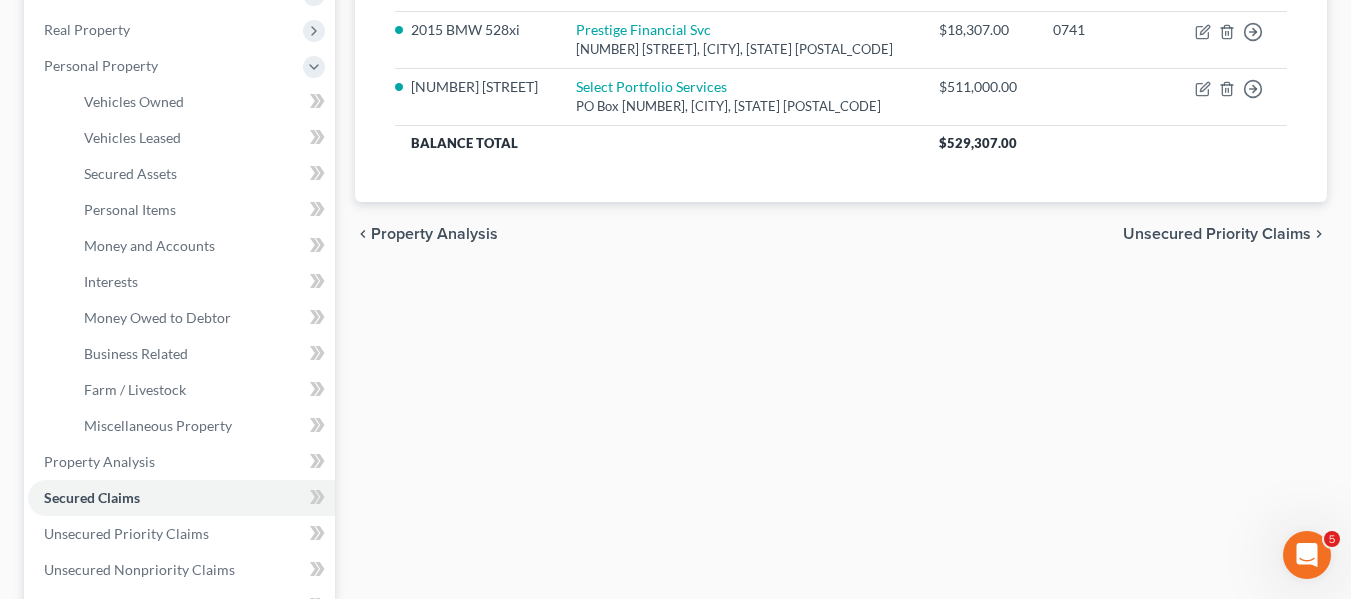 scroll, scrollTop: 303, scrollLeft: 0, axis: vertical 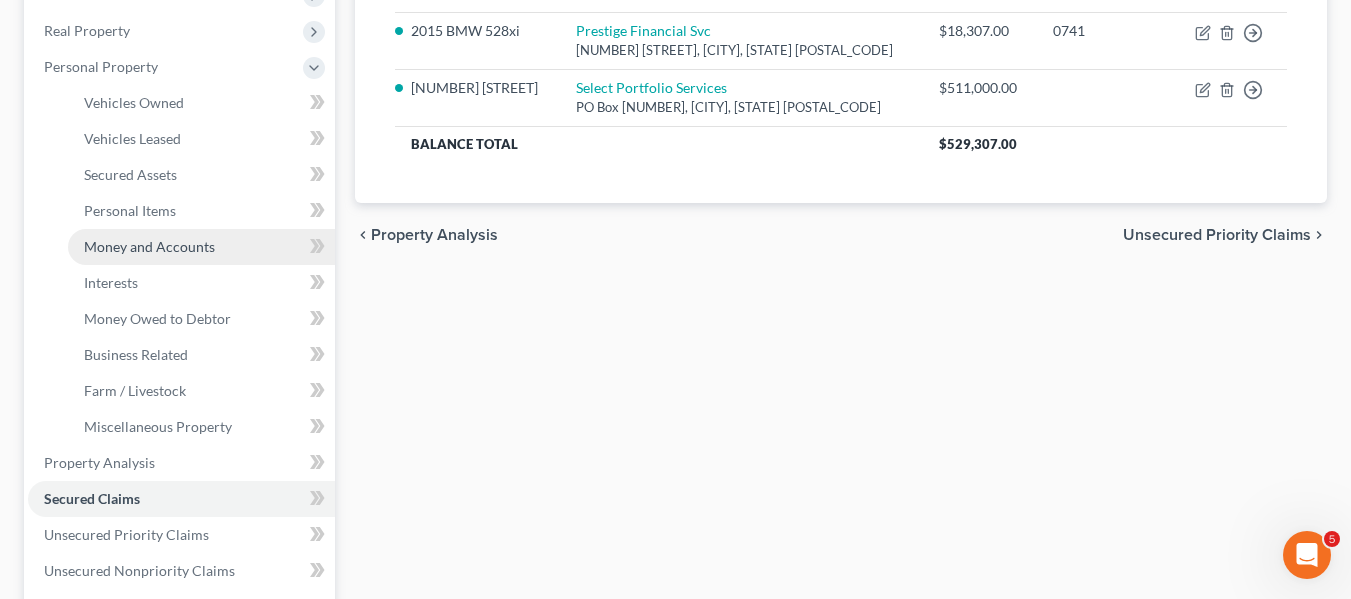 click on "Money and Accounts" at bounding box center (149, 246) 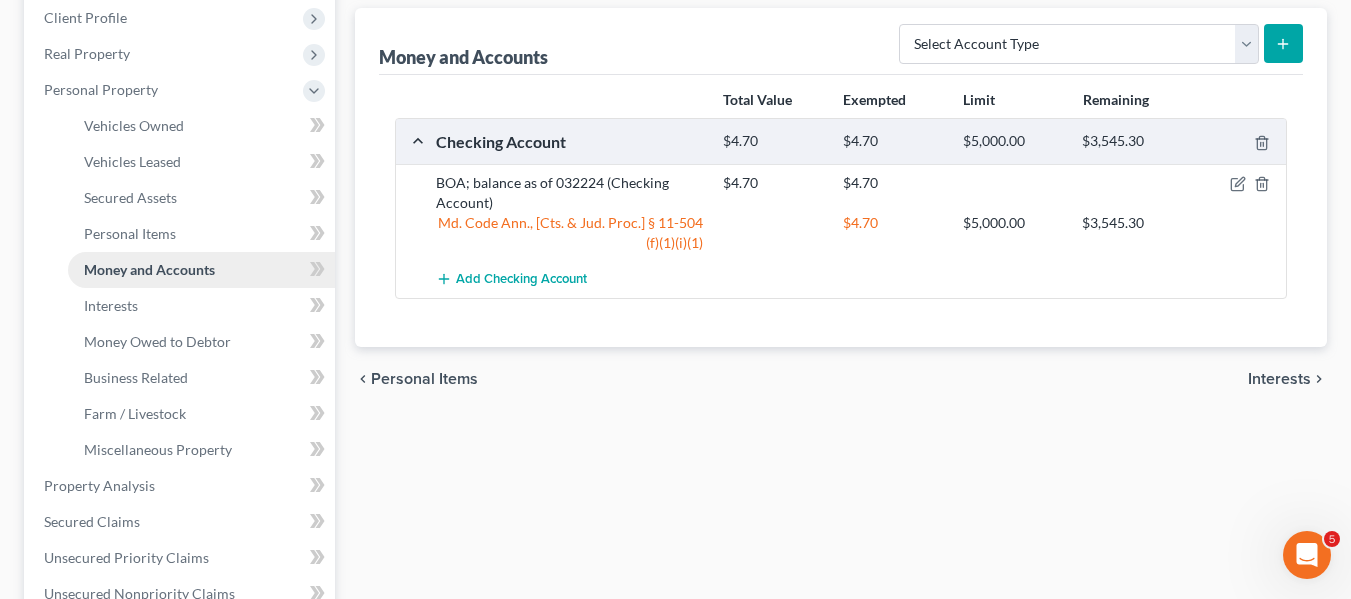 scroll, scrollTop: 281, scrollLeft: 0, axis: vertical 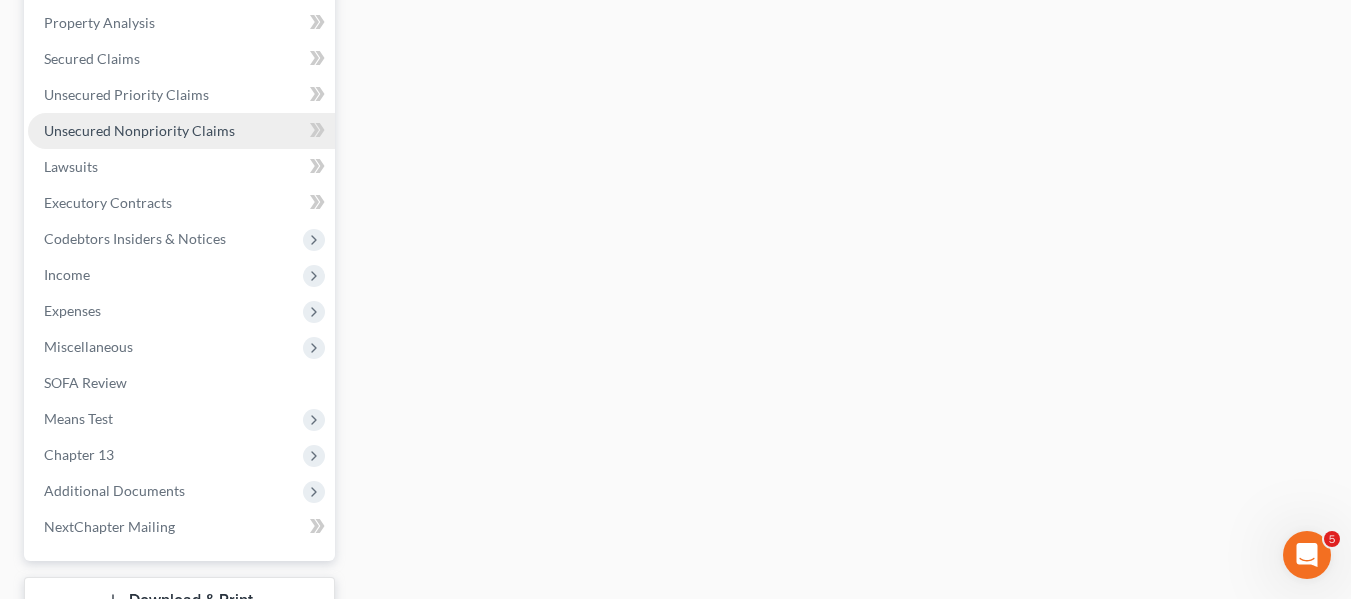 click on "Unsecured Nonpriority Claims" at bounding box center (139, 130) 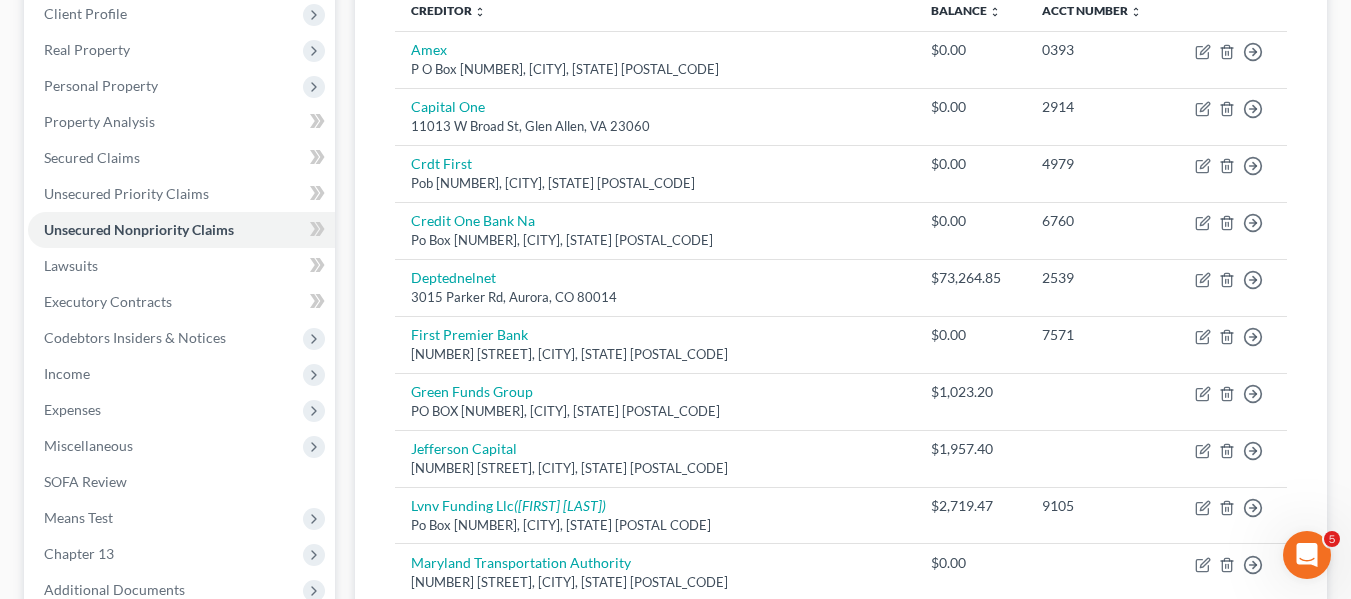 scroll, scrollTop: 286, scrollLeft: 0, axis: vertical 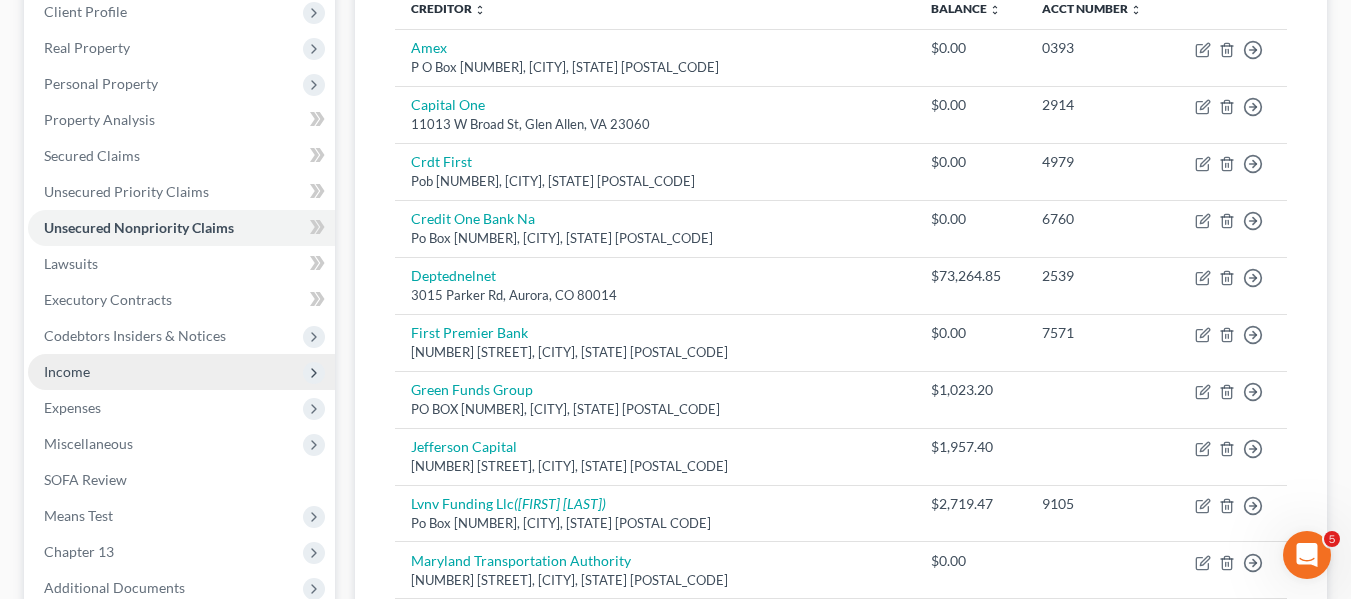 click on "Income" at bounding box center (67, 371) 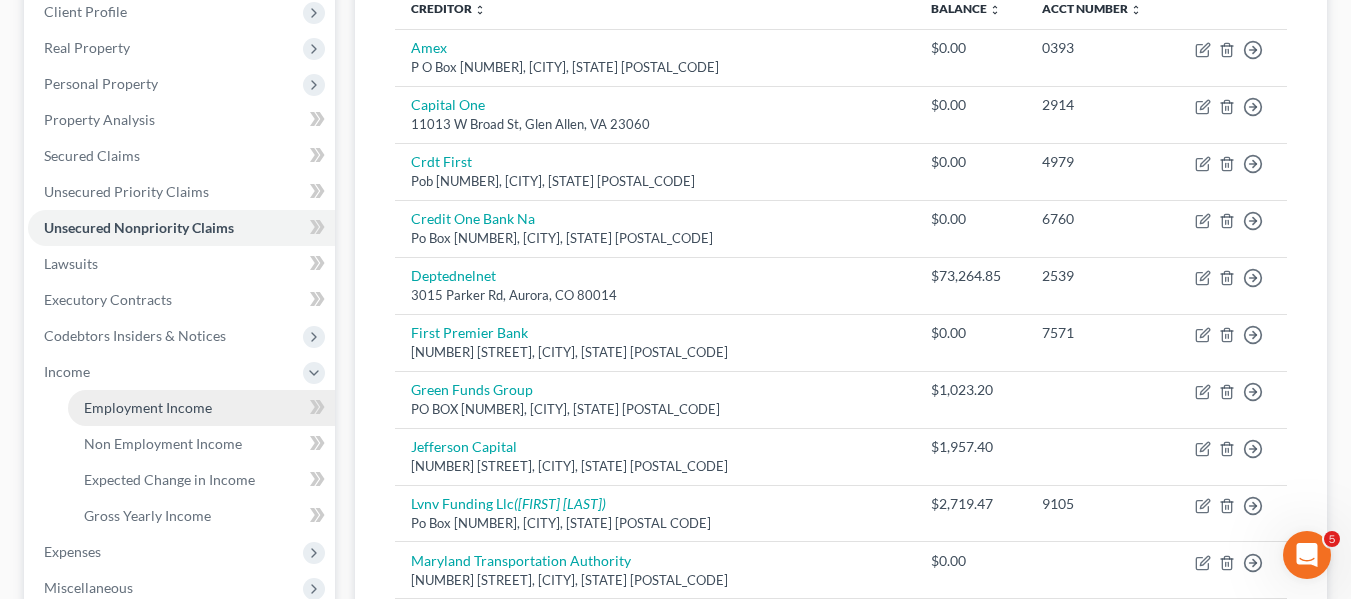 click on "Employment Income" at bounding box center [148, 407] 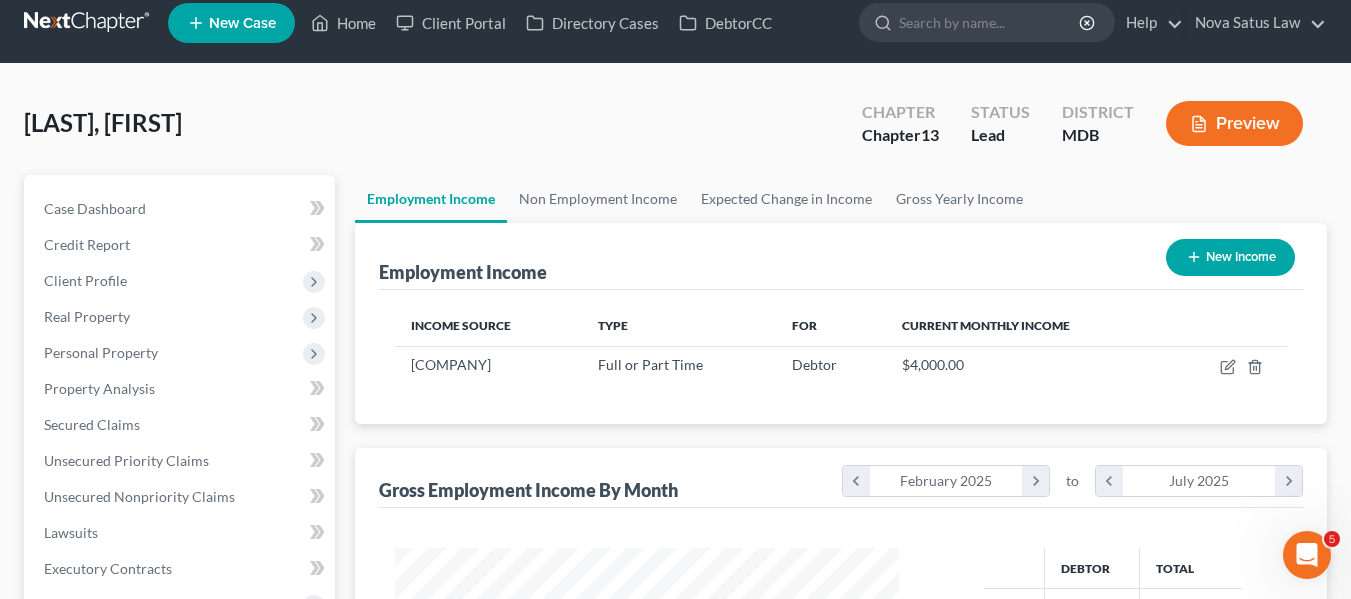 scroll, scrollTop: 0, scrollLeft: 0, axis: both 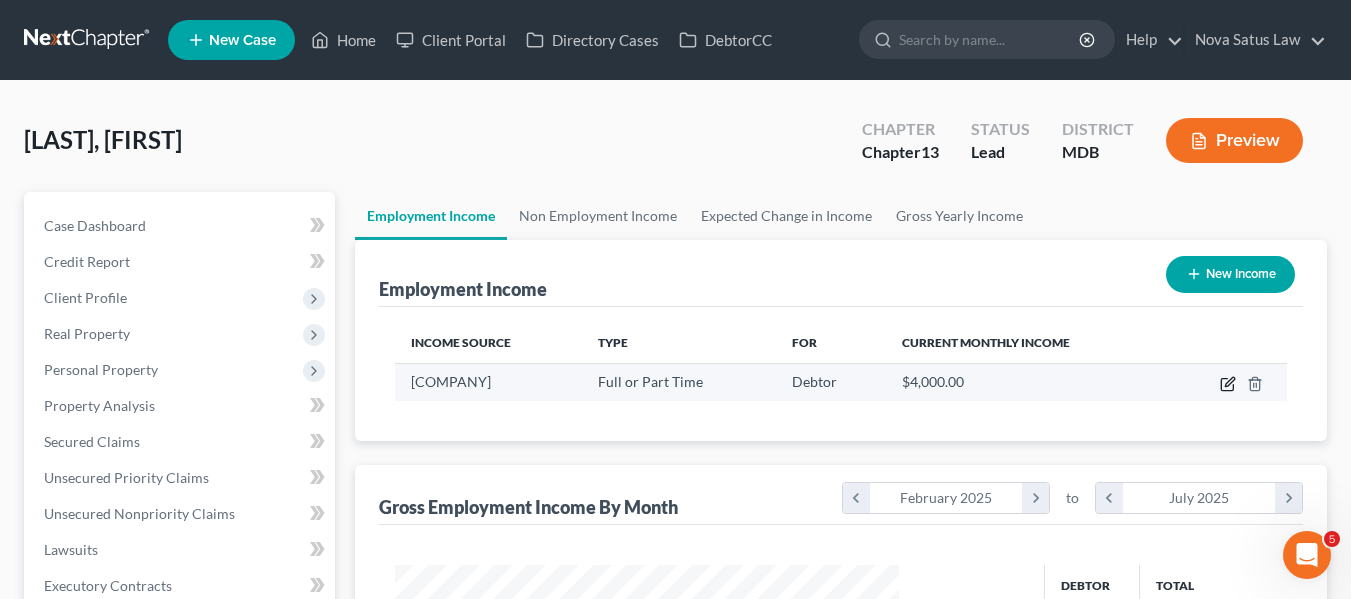 click 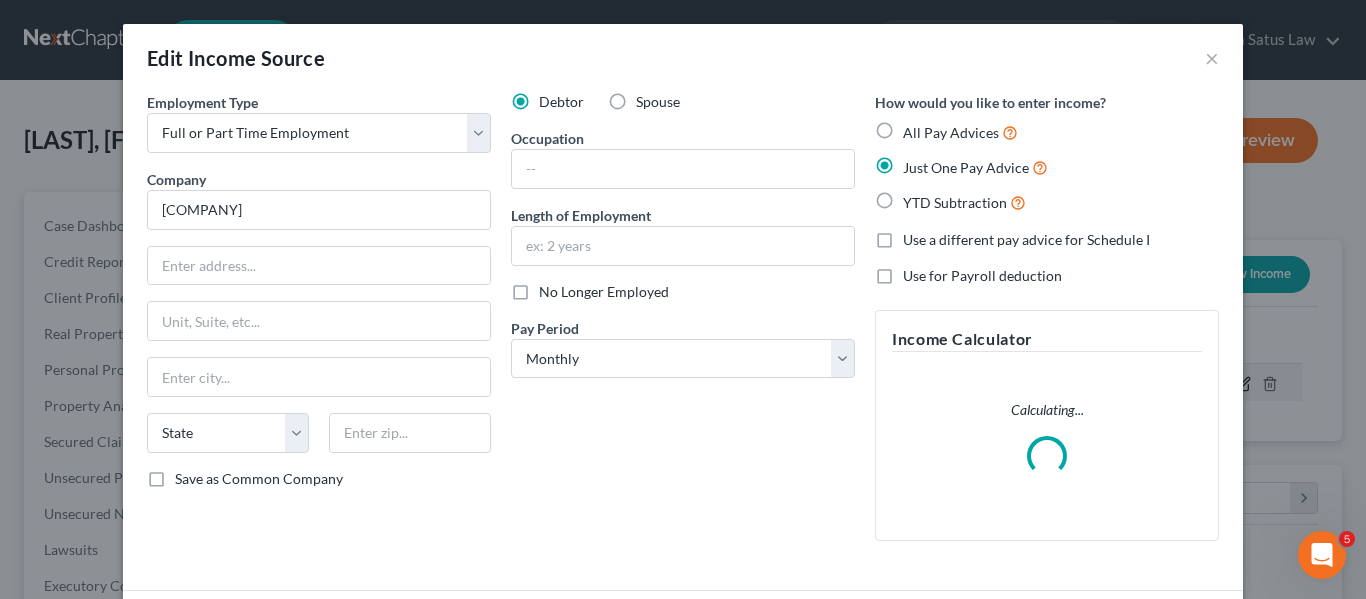 scroll, scrollTop: 999642, scrollLeft: 999450, axis: both 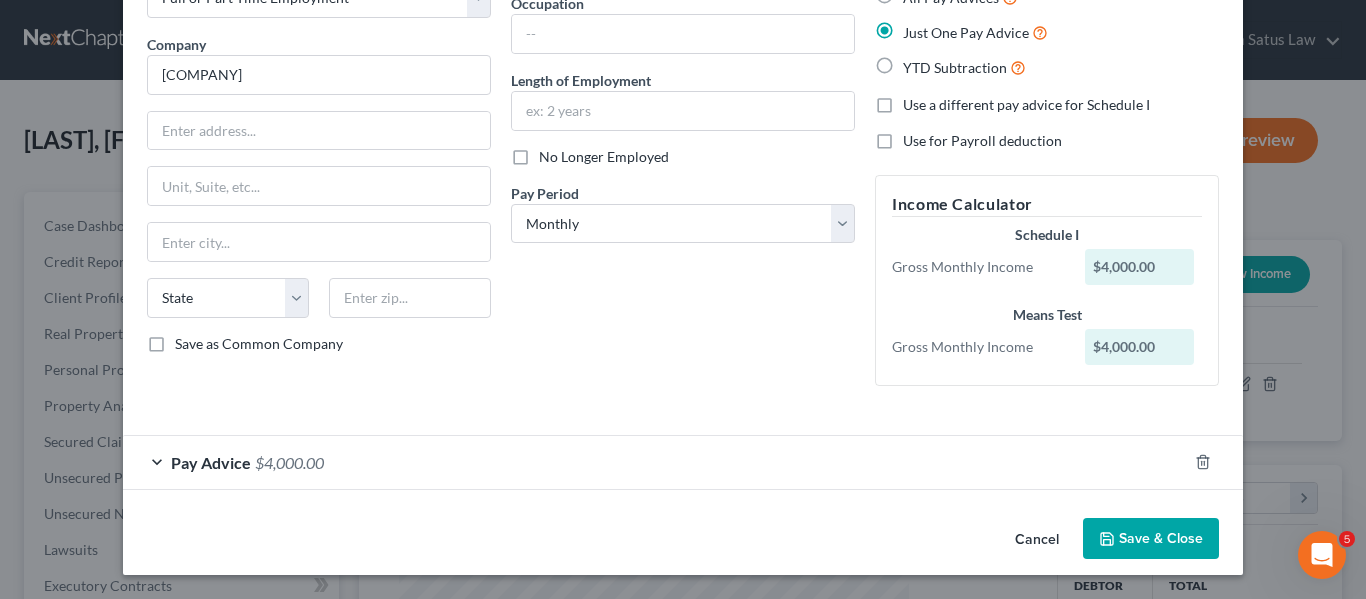 click on "Pay Advice" at bounding box center [211, 462] 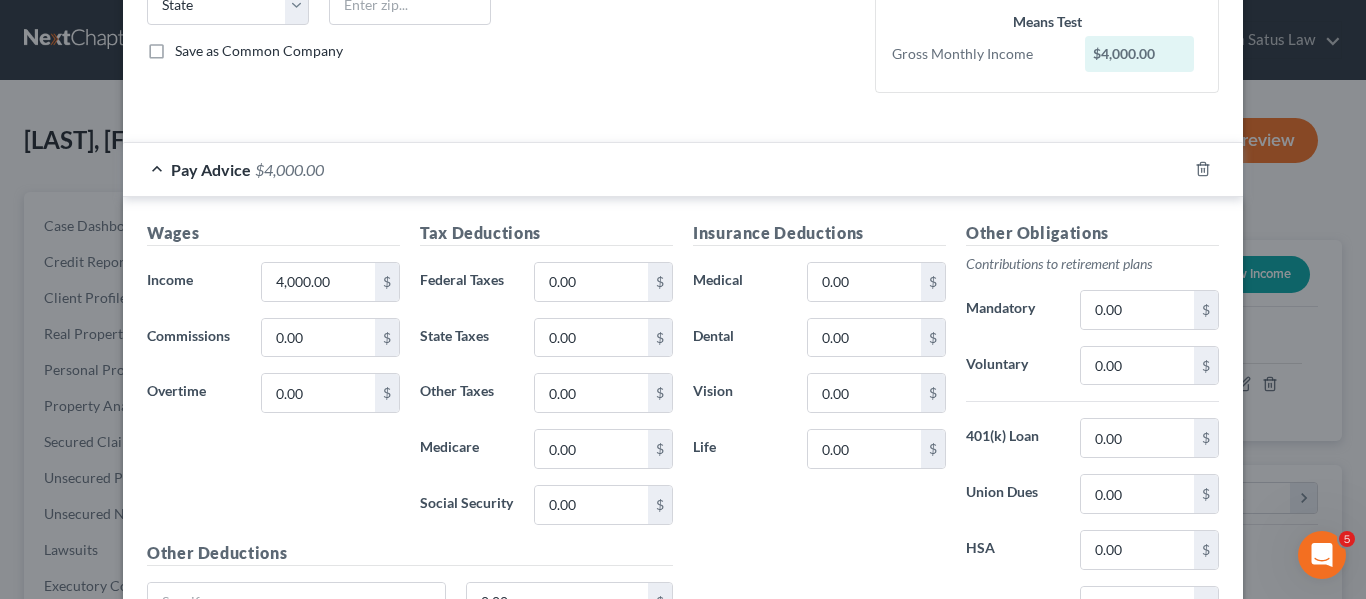 scroll, scrollTop: 429, scrollLeft: 0, axis: vertical 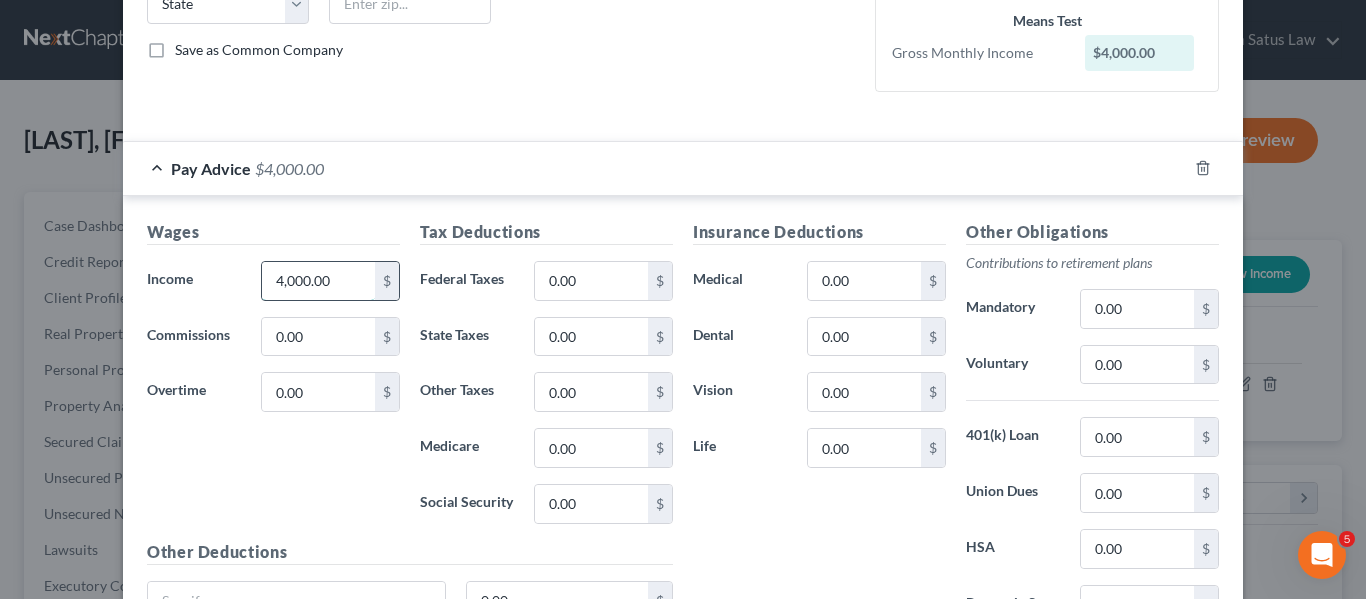 click on "4,000.00" at bounding box center [318, 281] 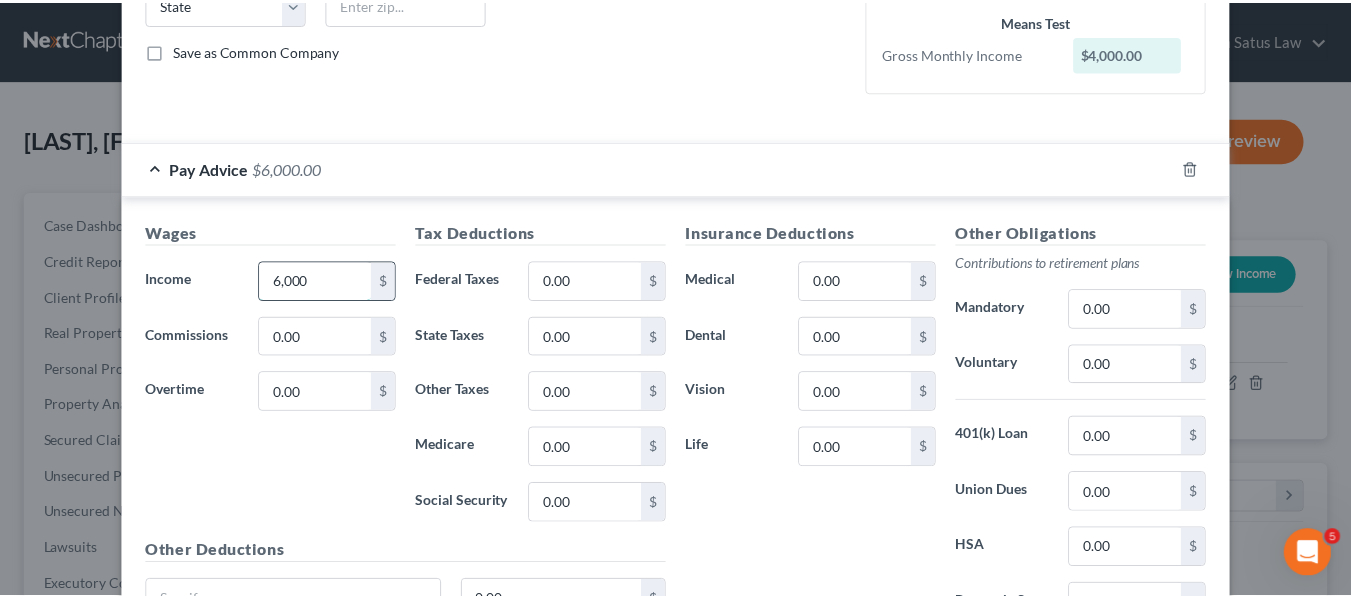 scroll, scrollTop: 624, scrollLeft: 0, axis: vertical 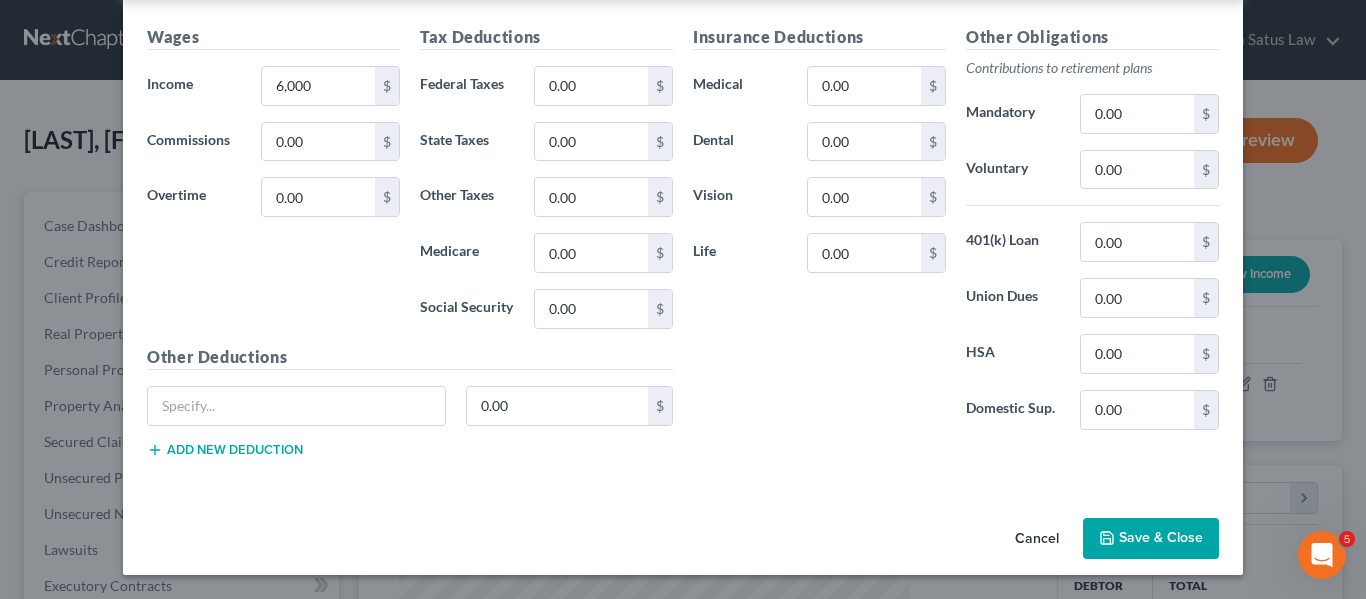 click 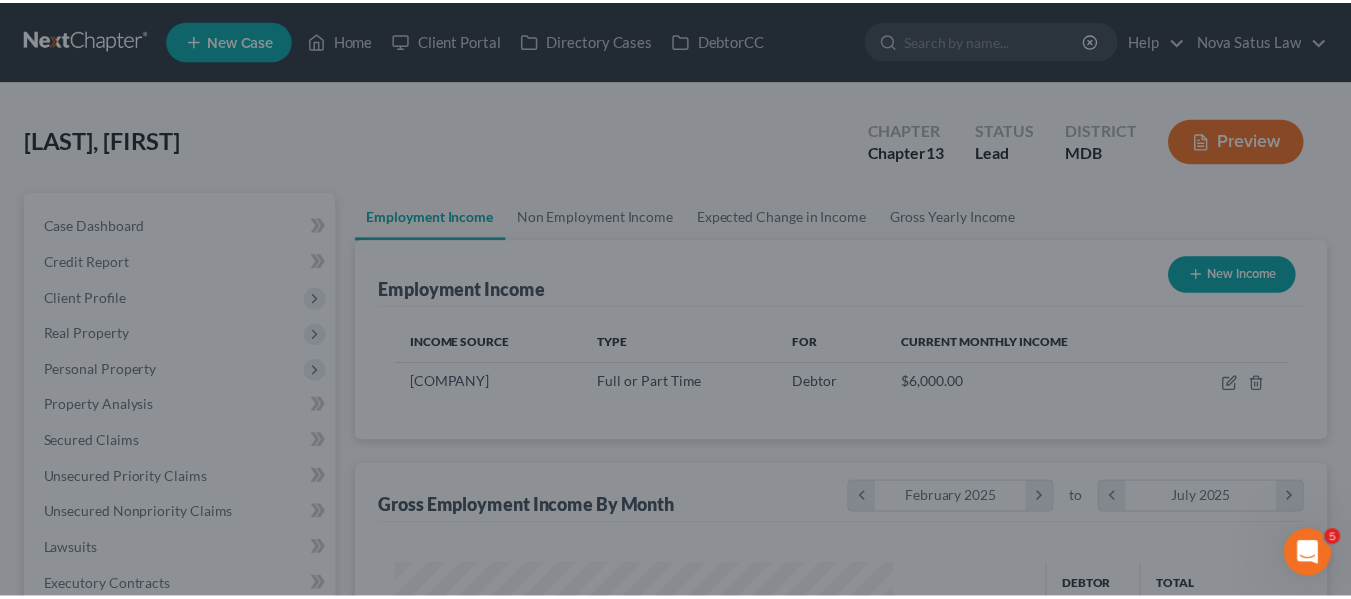 scroll, scrollTop: 359, scrollLeft: 544, axis: both 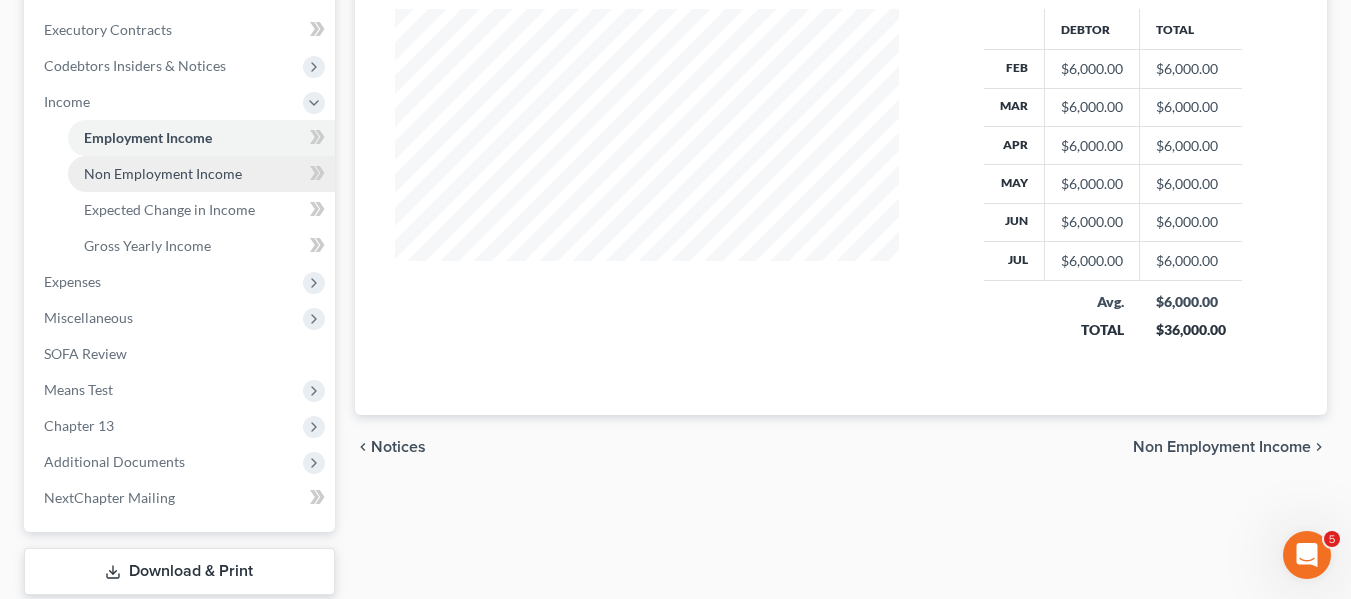 click on "Non Employment Income" at bounding box center (163, 173) 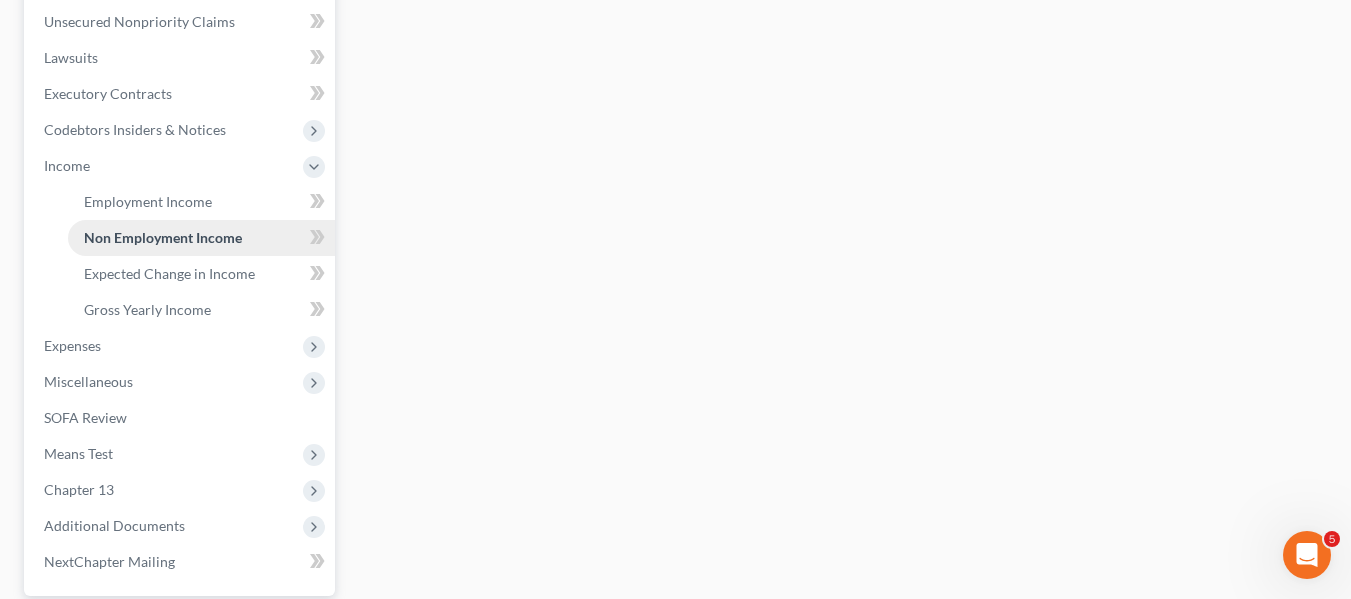 scroll, scrollTop: 493, scrollLeft: 0, axis: vertical 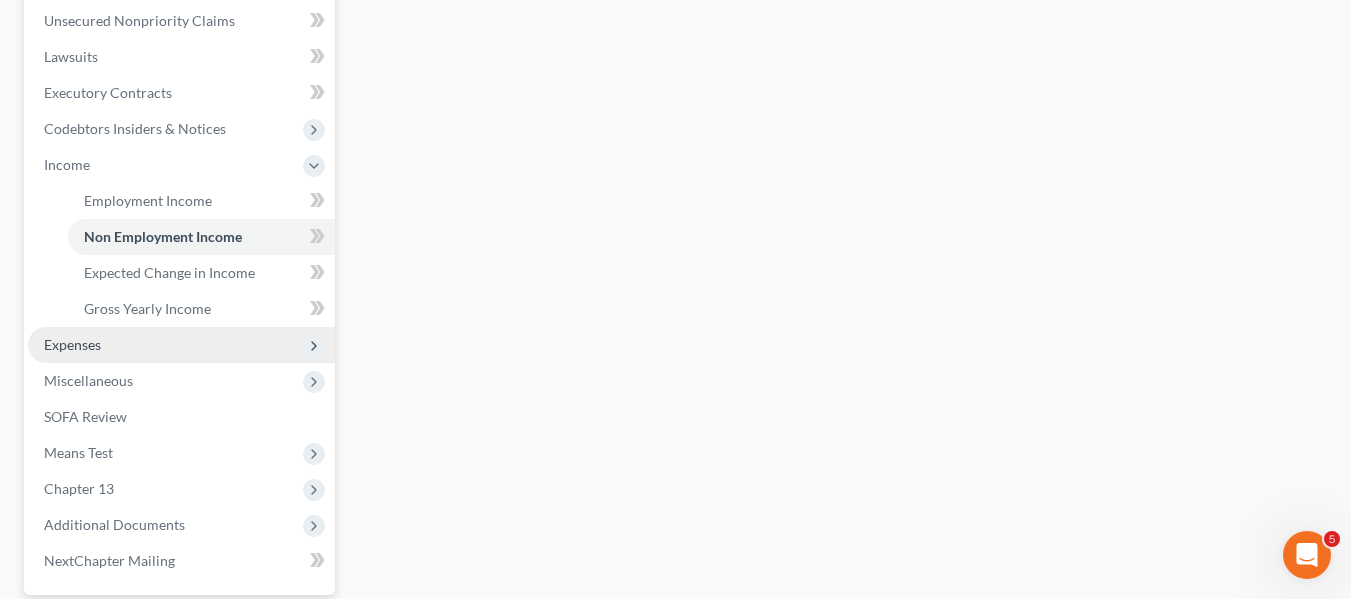 click on "Expenses" at bounding box center (72, 344) 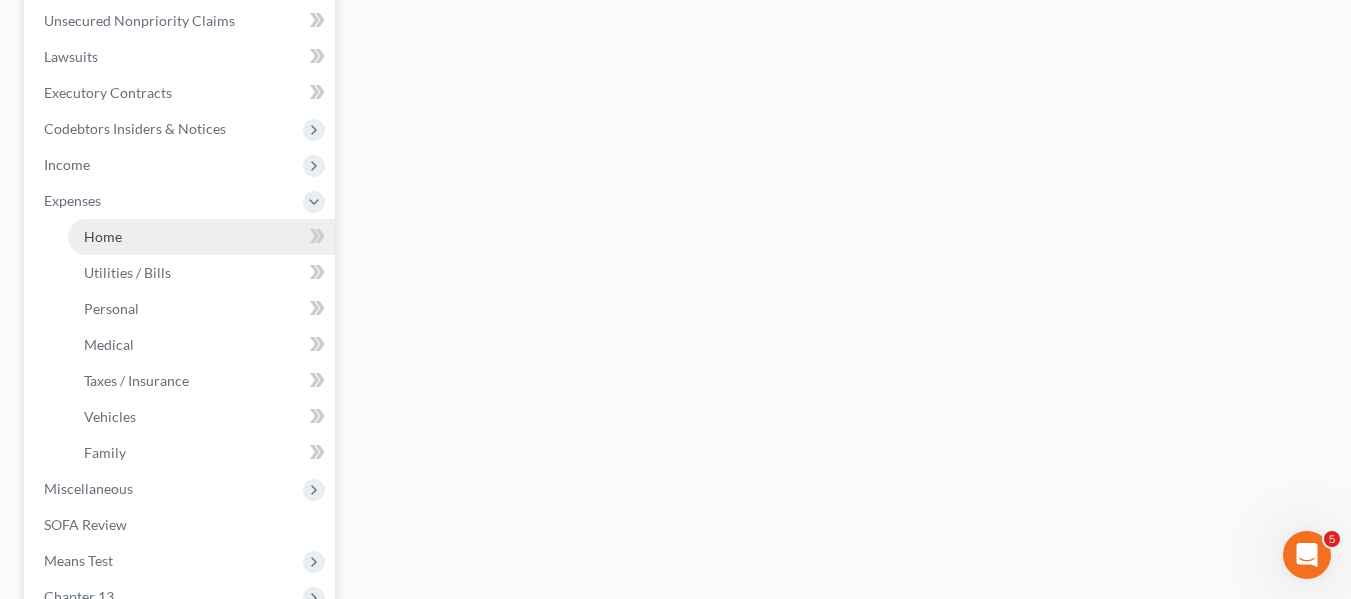 click on "Home" at bounding box center [201, 237] 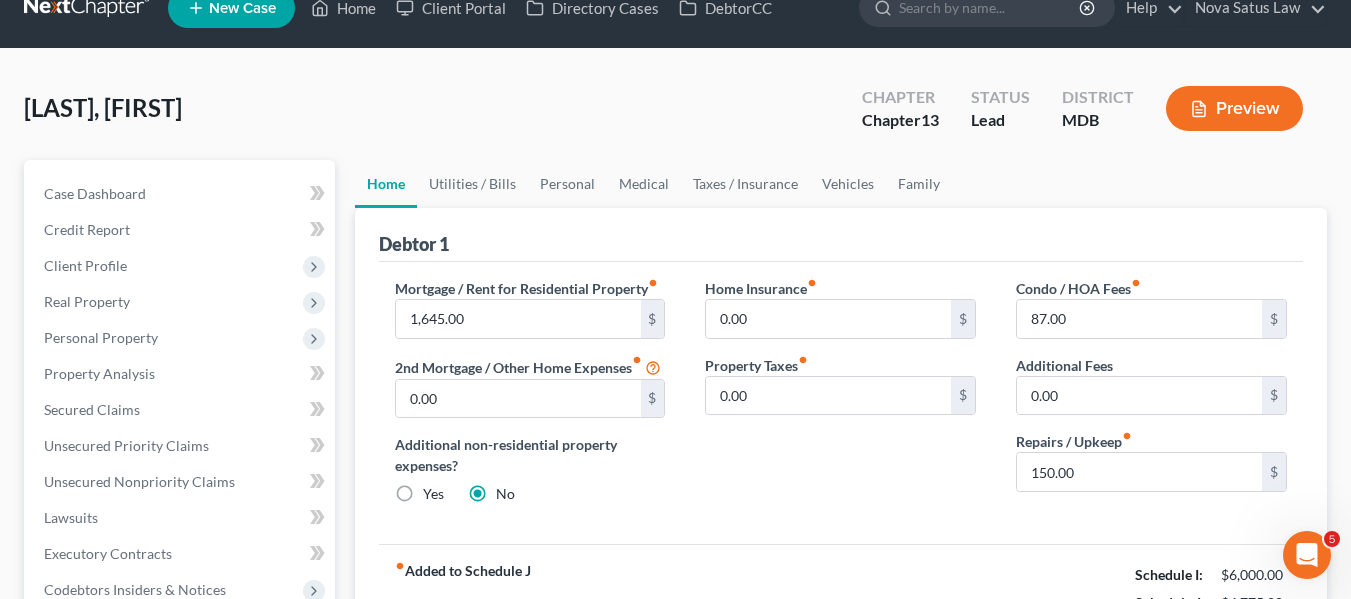 scroll, scrollTop: 31, scrollLeft: 0, axis: vertical 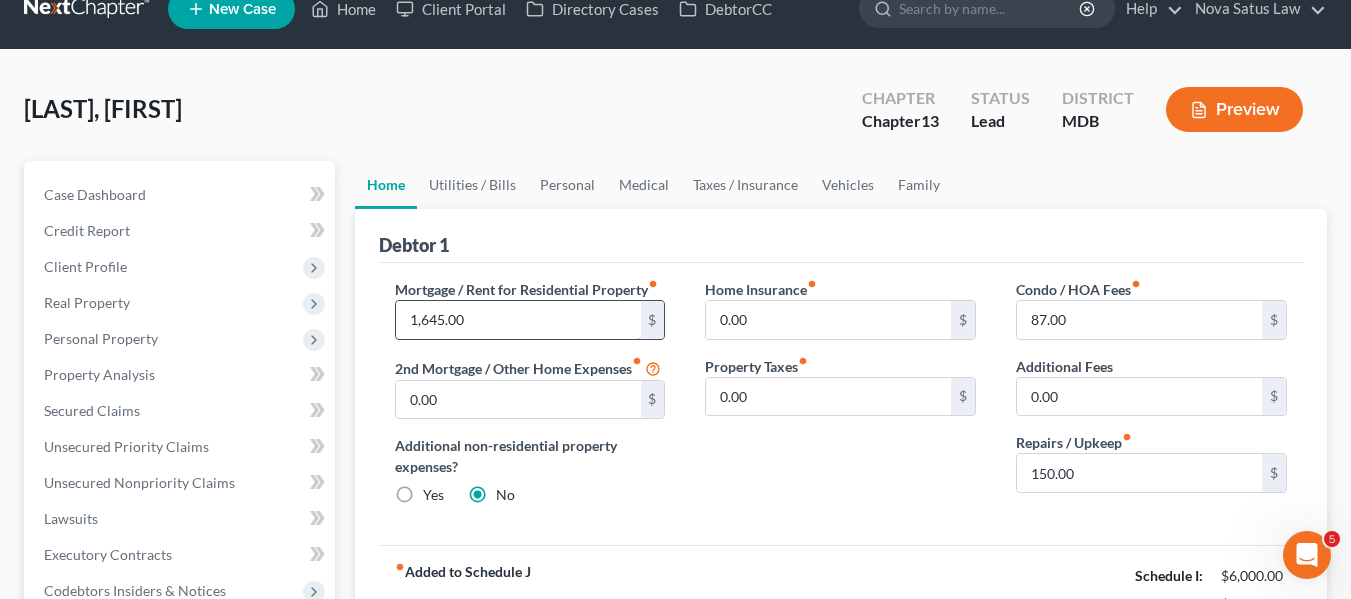 click on "1,645.00" at bounding box center [518, 320] 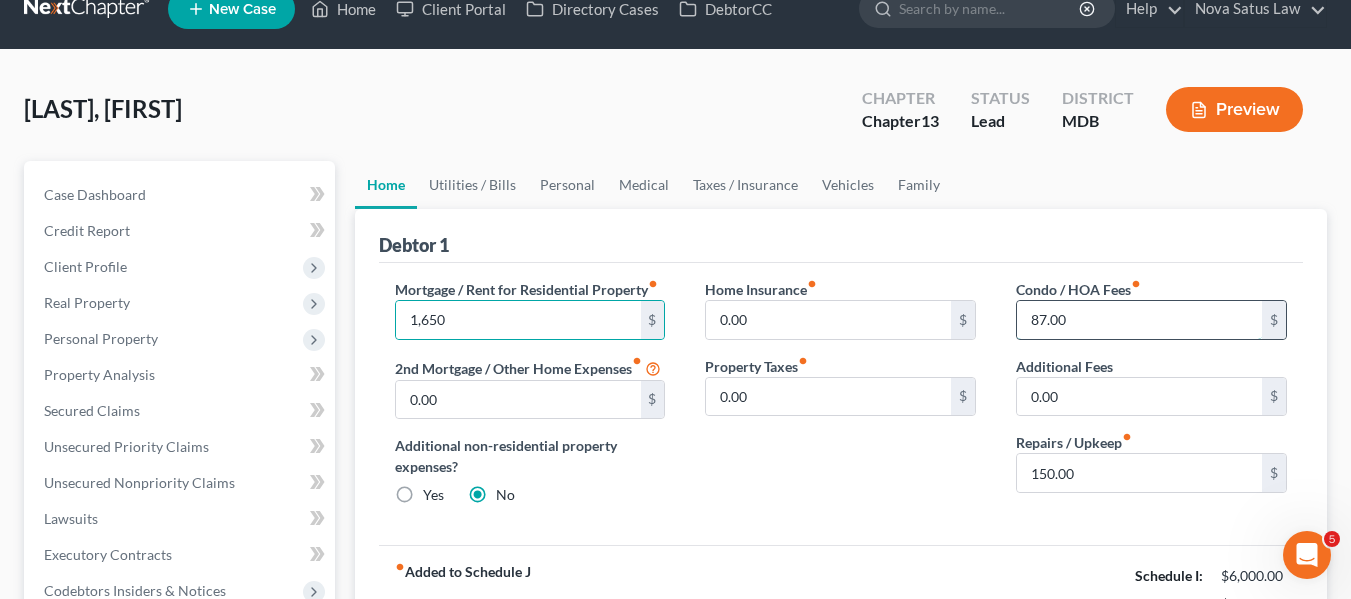 click on "87.00" at bounding box center [1139, 320] 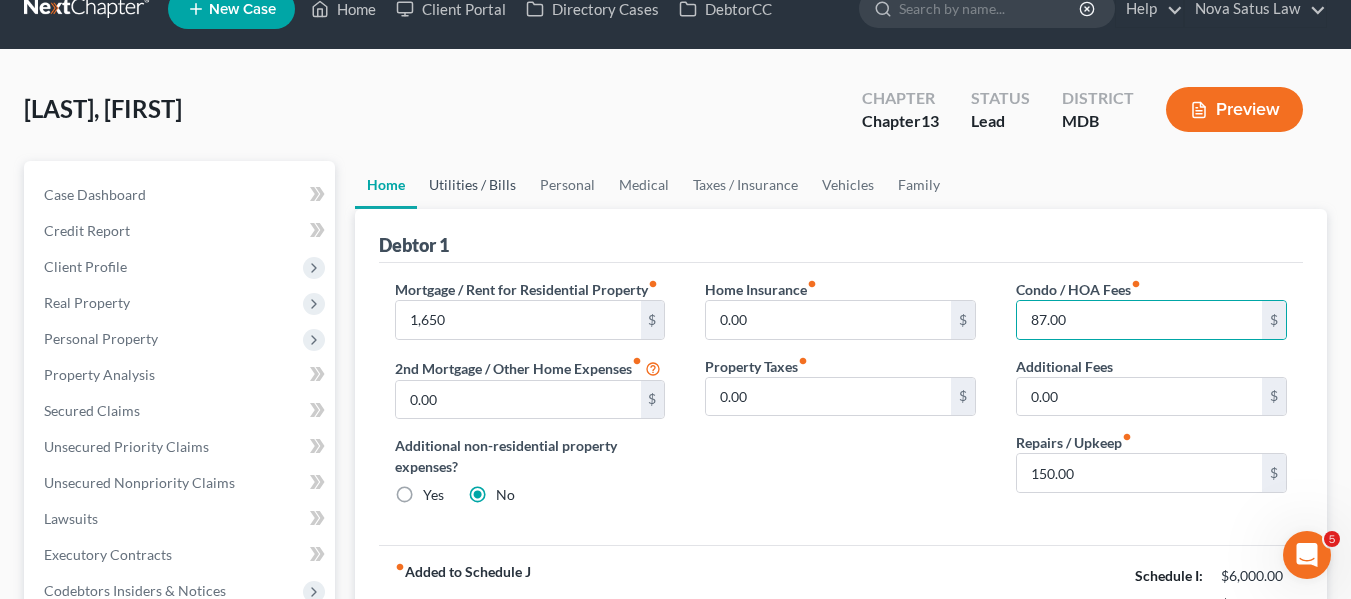 click on "Utilities / Bills" at bounding box center [472, 185] 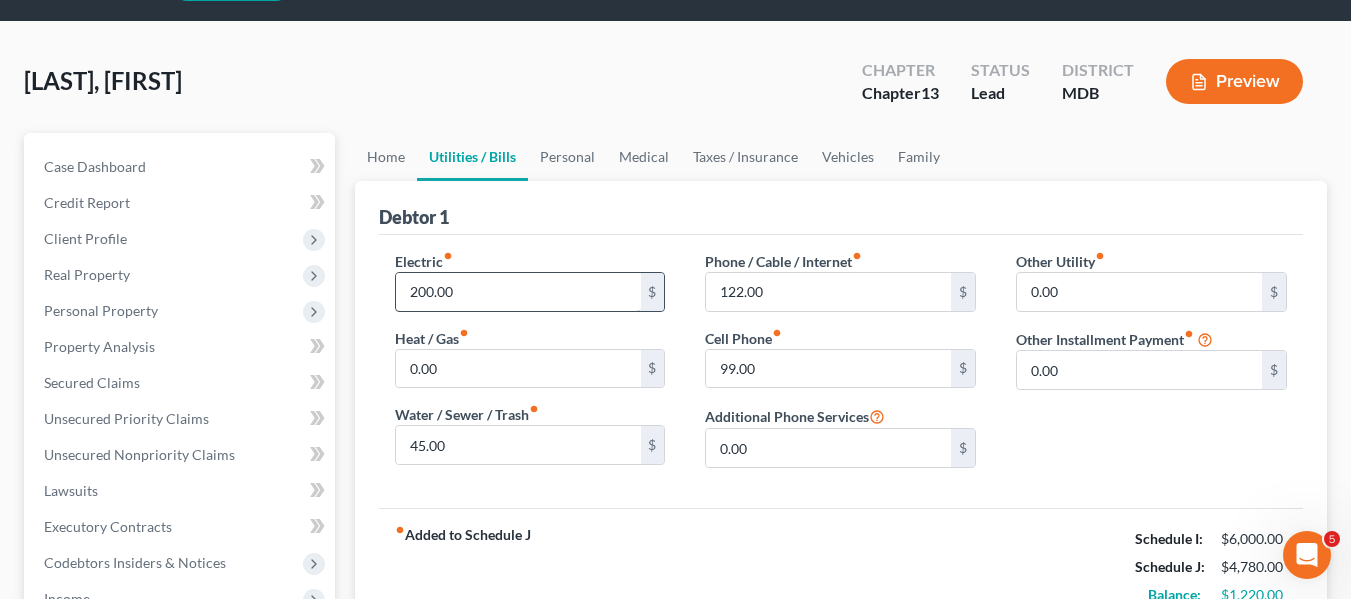 scroll, scrollTop: 58, scrollLeft: 0, axis: vertical 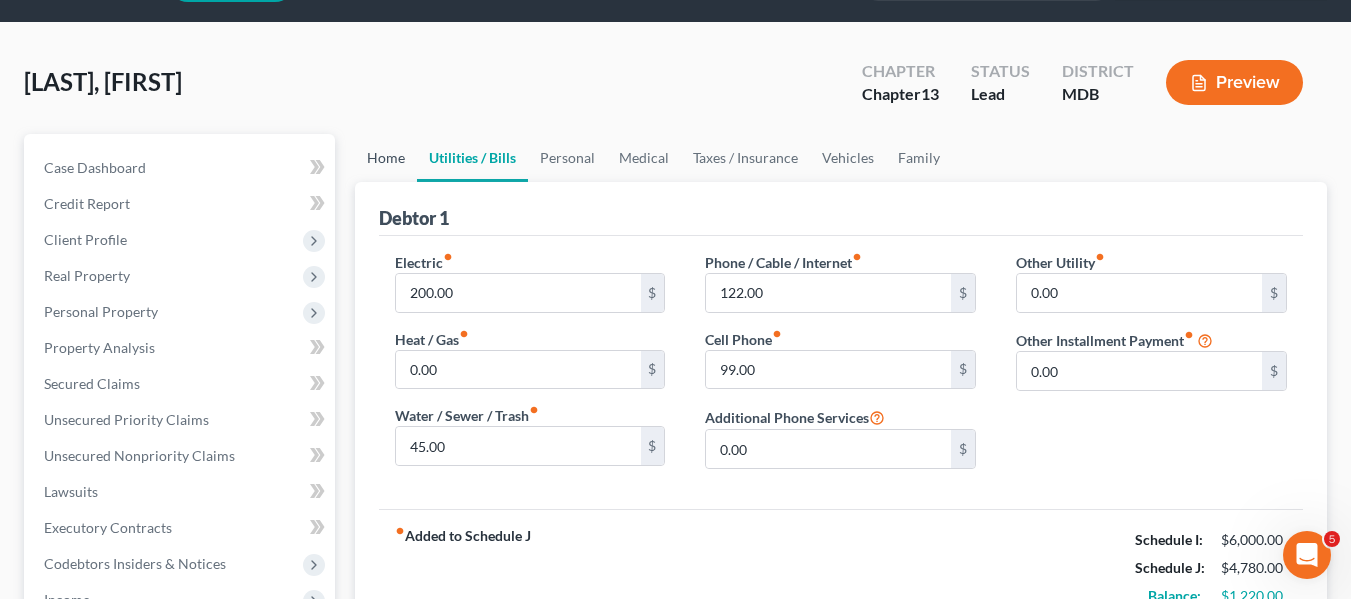 click on "Home" at bounding box center [386, 158] 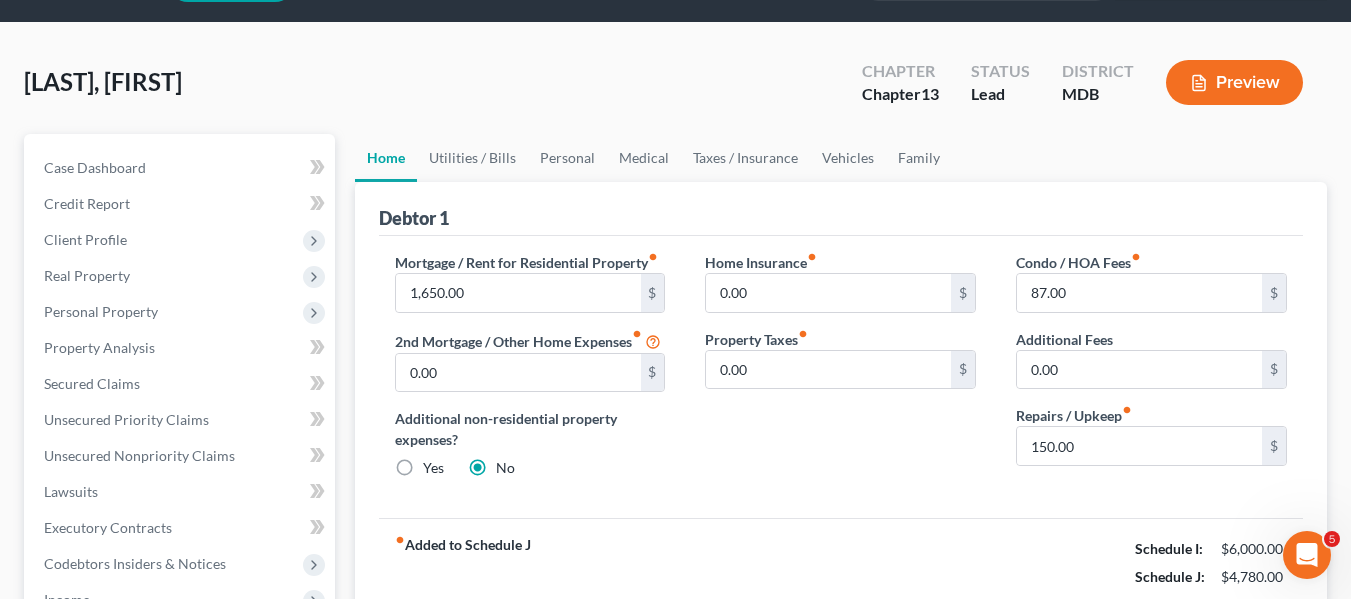 scroll, scrollTop: 0, scrollLeft: 0, axis: both 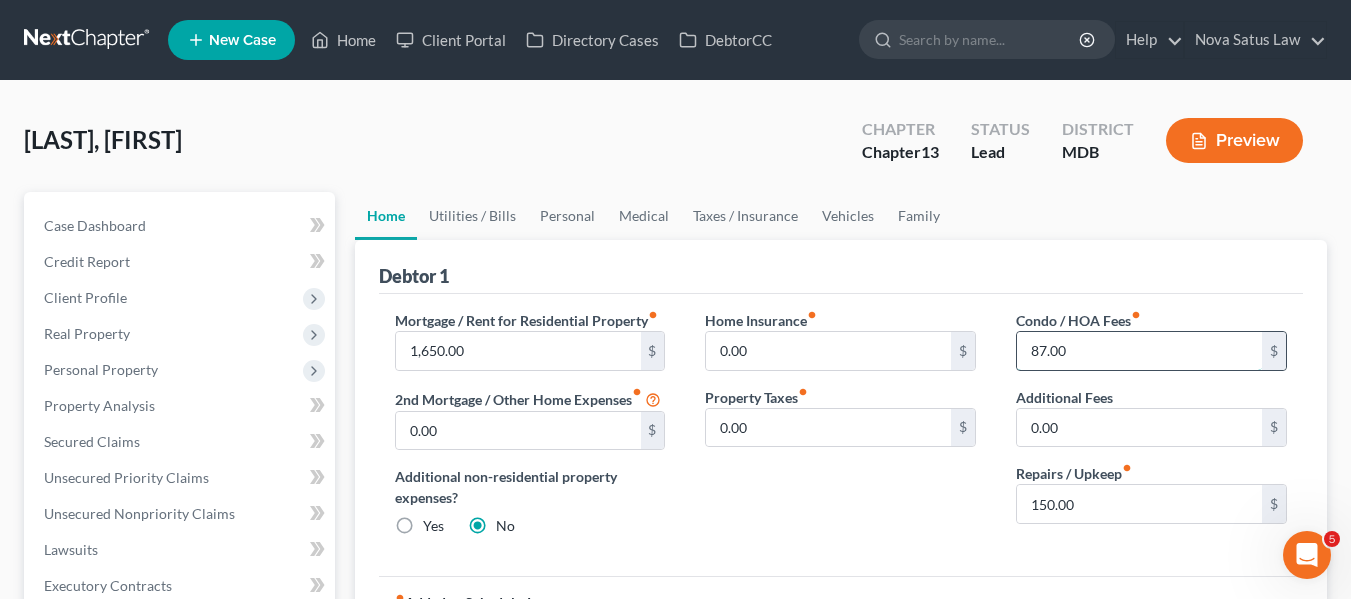 click on "87.00" at bounding box center (1139, 351) 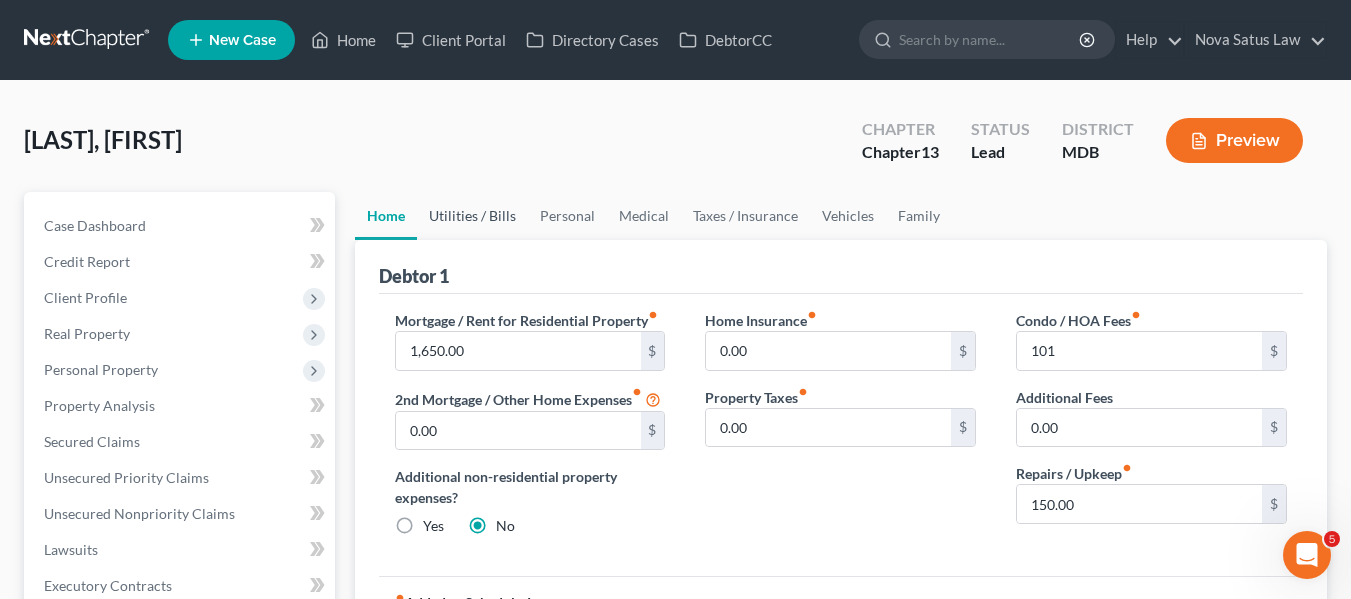click on "Utilities / Bills" at bounding box center (472, 216) 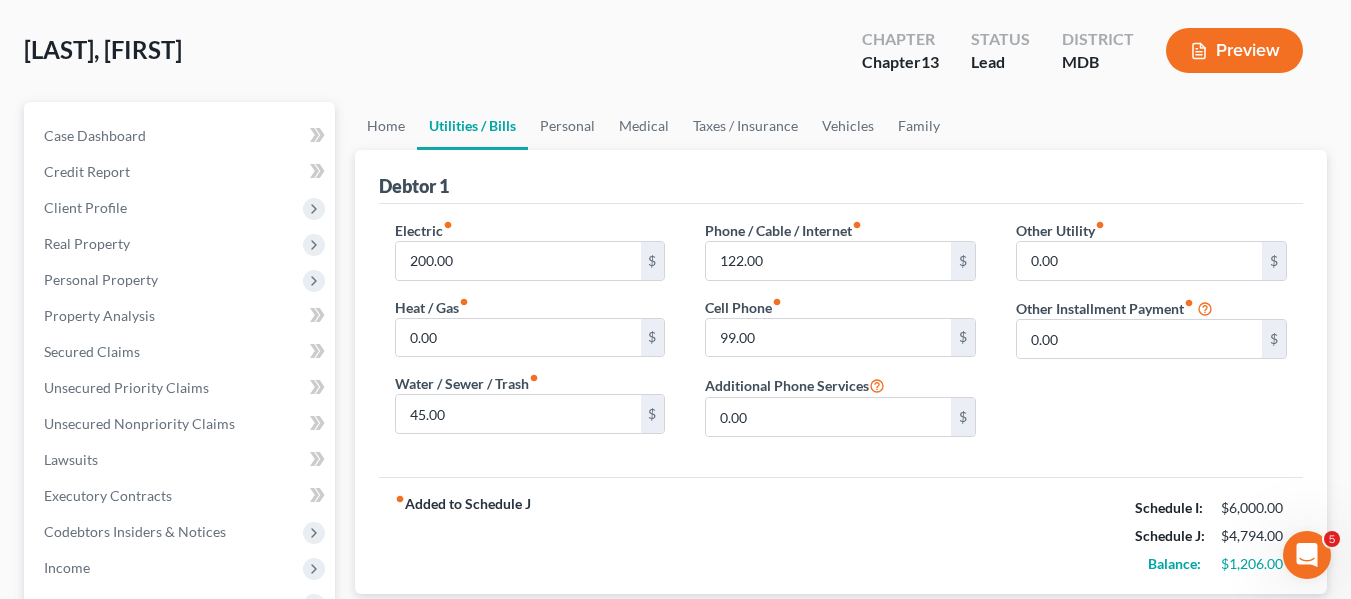 scroll, scrollTop: 89, scrollLeft: 0, axis: vertical 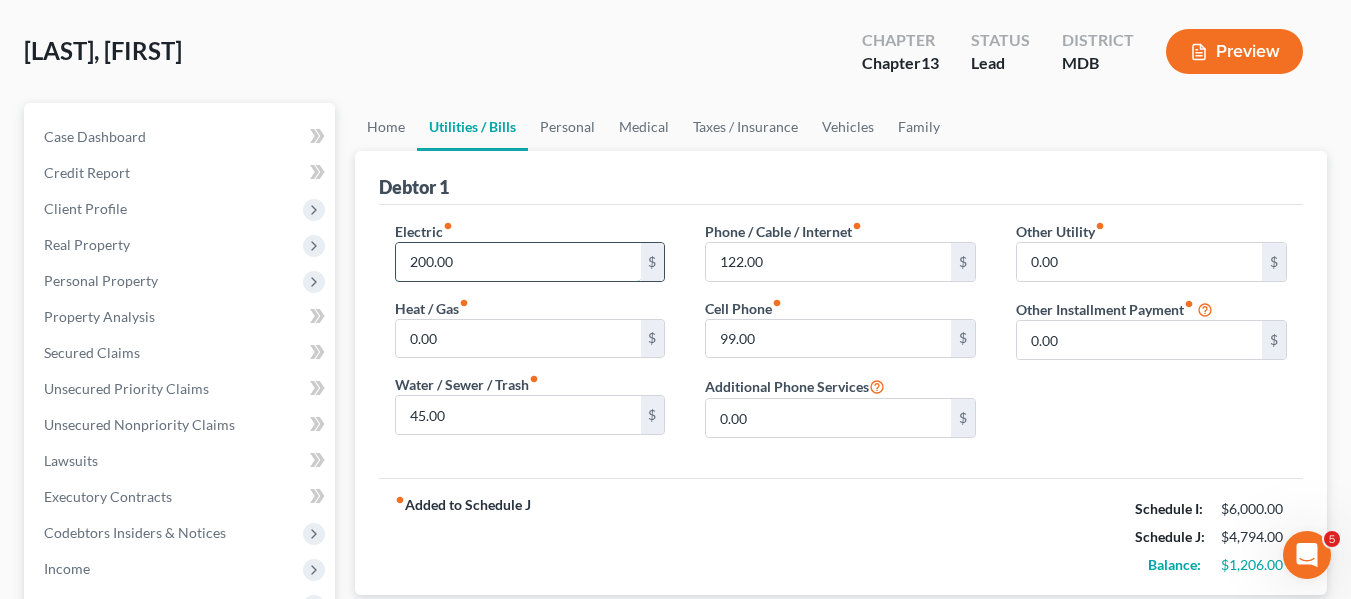 click on "200.00" at bounding box center (518, 262) 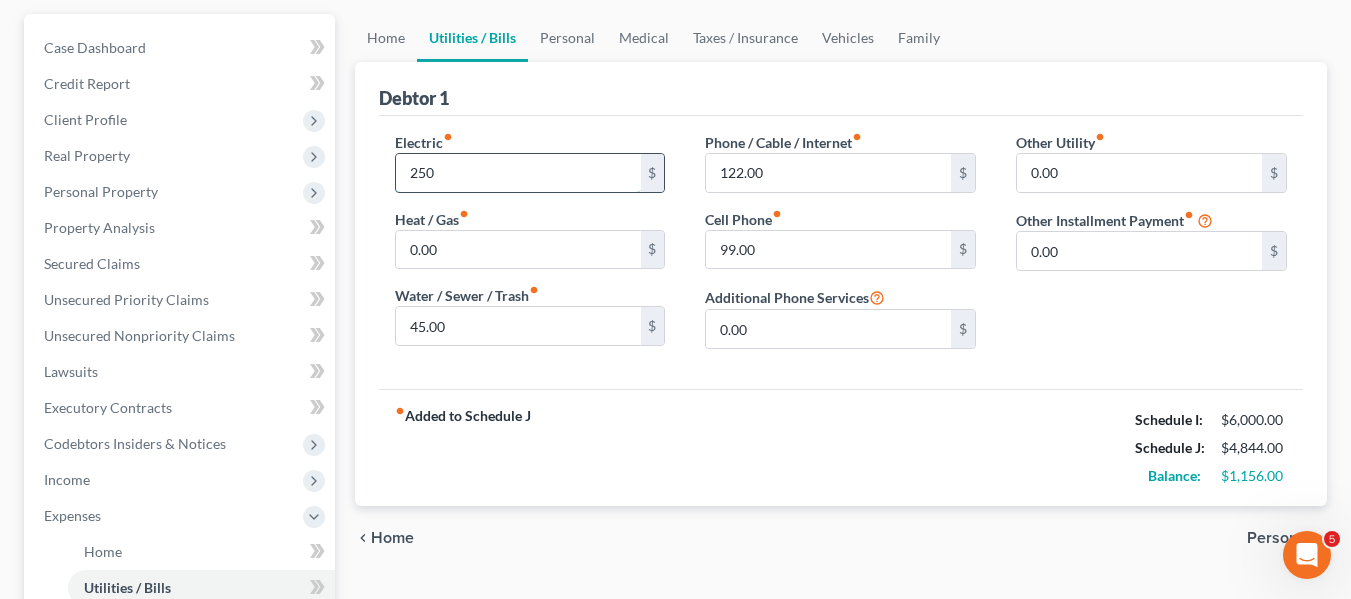 scroll, scrollTop: 179, scrollLeft: 0, axis: vertical 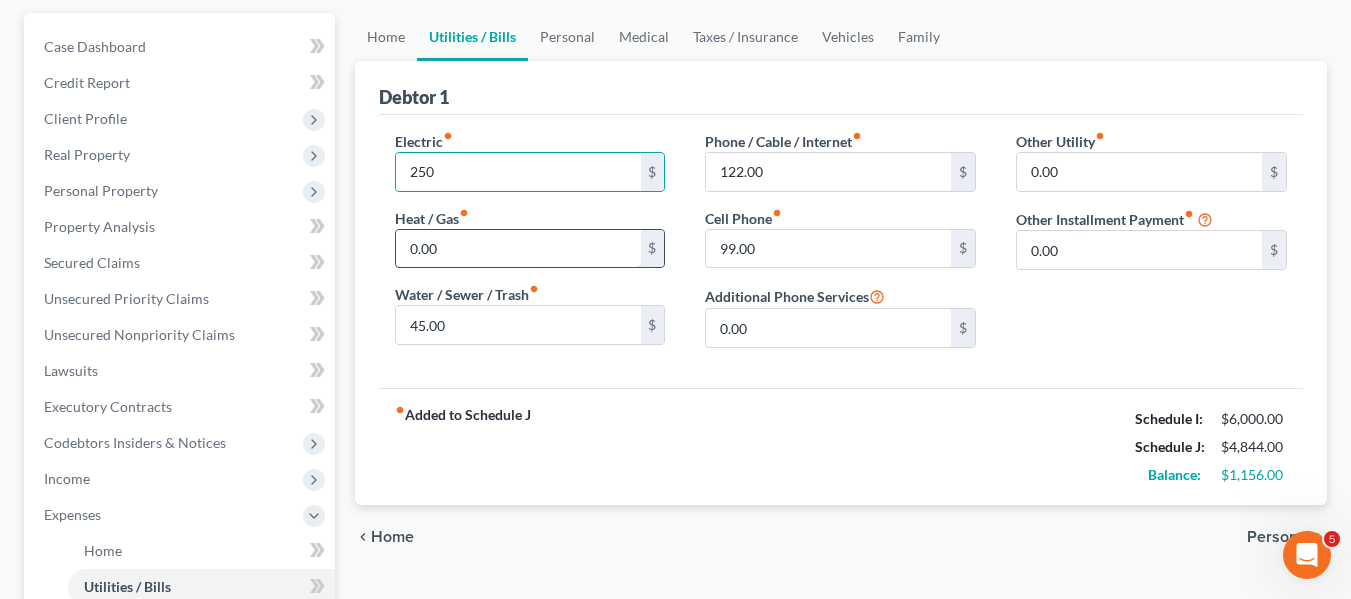 click on "0.00" at bounding box center (518, 249) 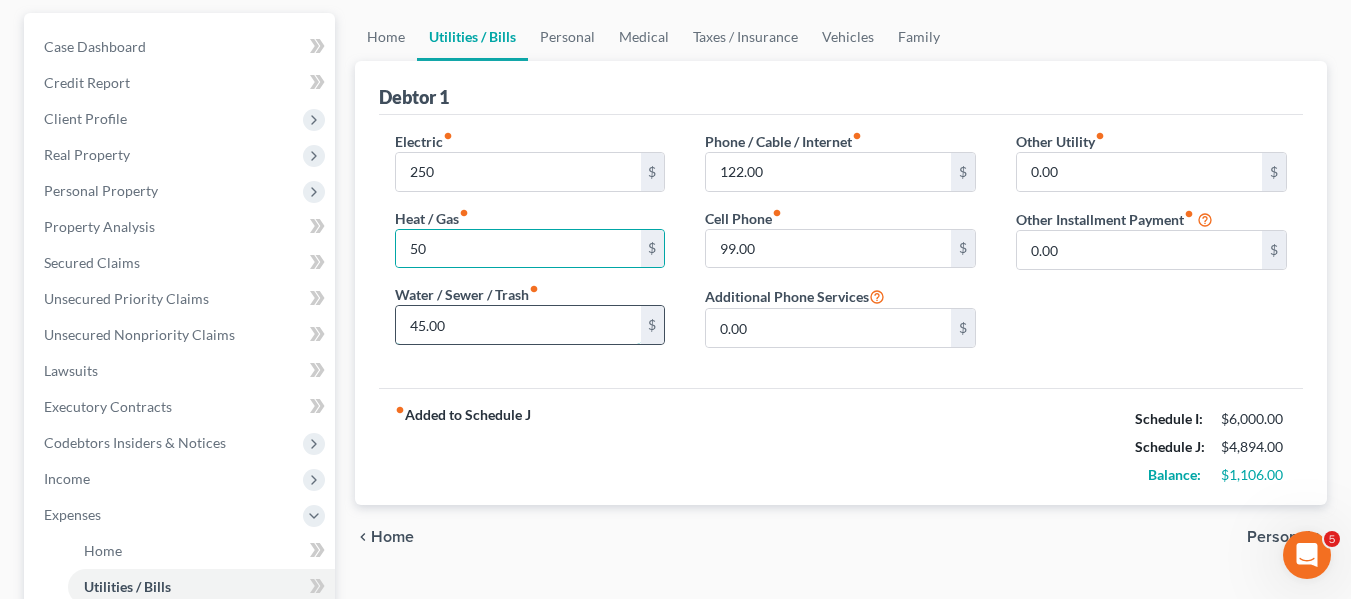 click on "45.00" at bounding box center [518, 325] 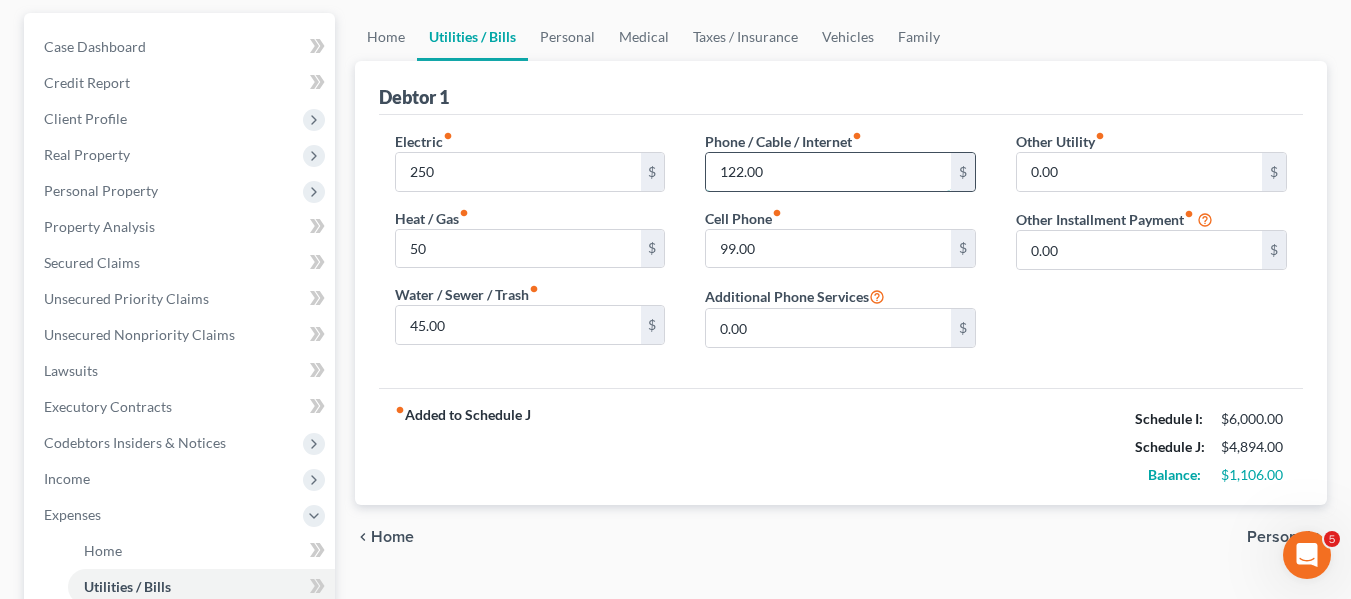 click on "122.00" at bounding box center [828, 172] 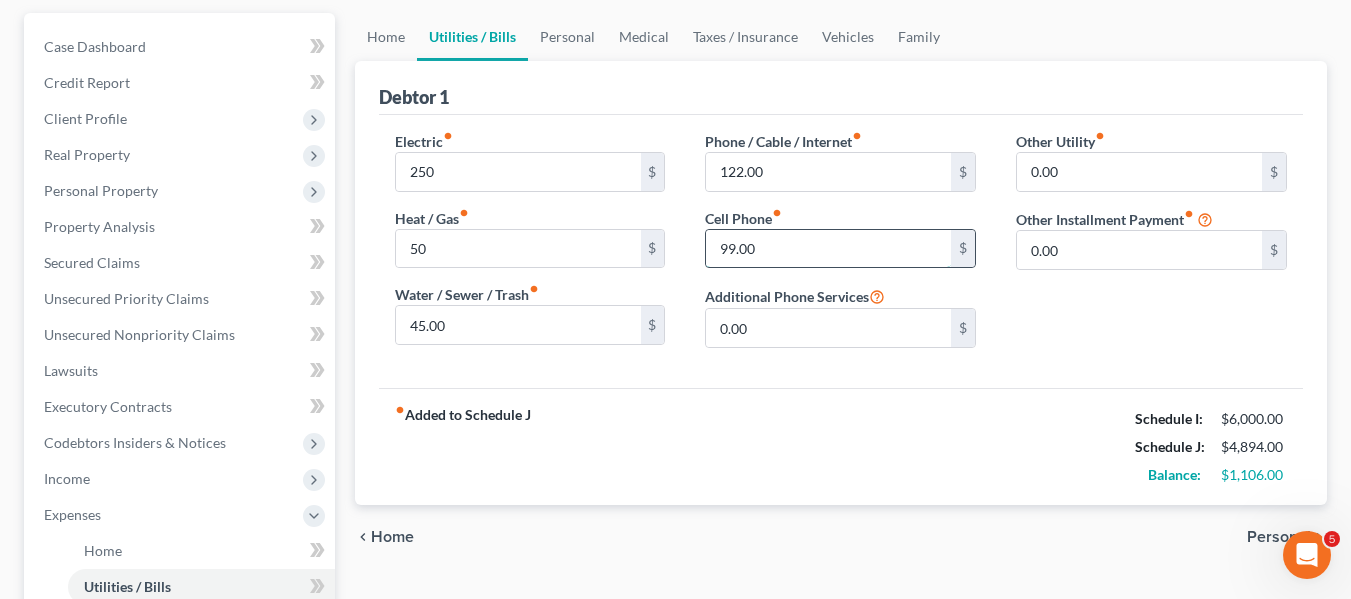 click on "99.00" at bounding box center [828, 249] 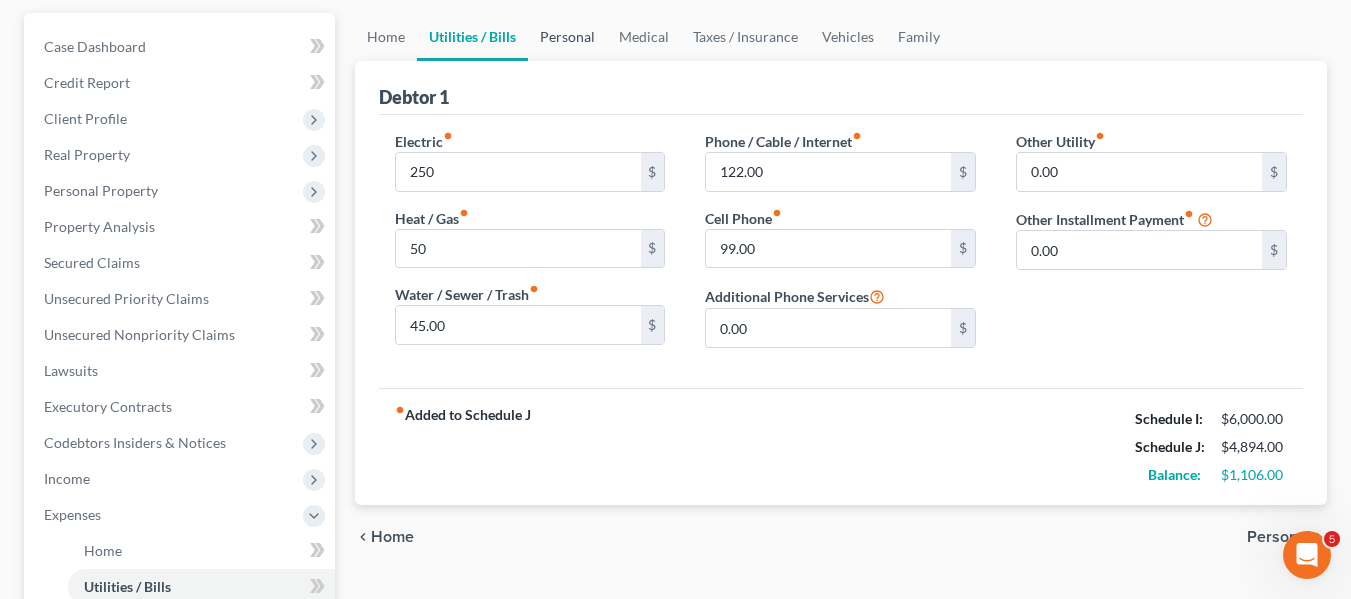 click on "Personal" at bounding box center (567, 37) 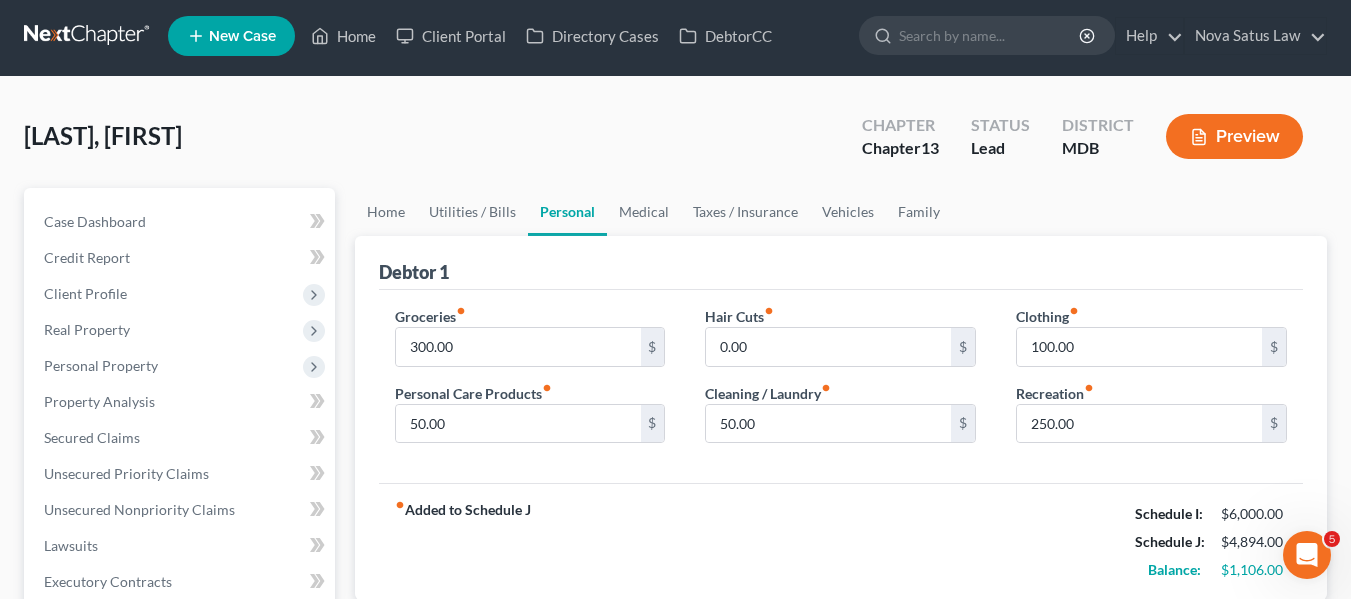 scroll, scrollTop: 0, scrollLeft: 0, axis: both 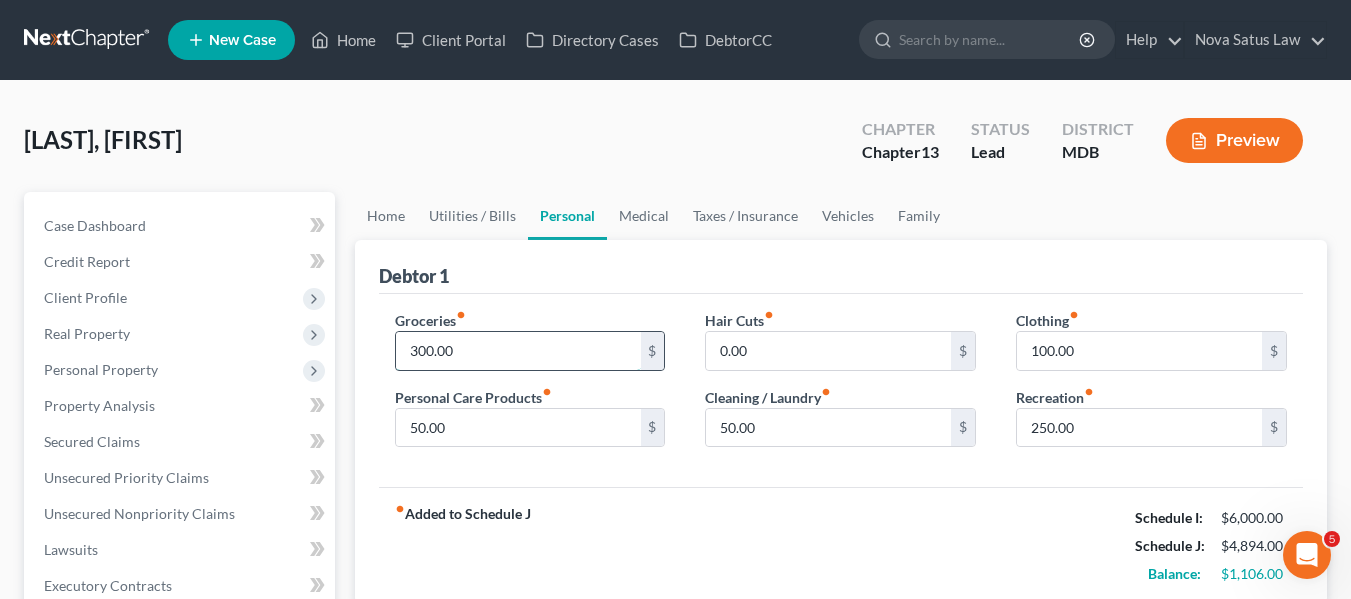 click on "300.00" at bounding box center (518, 351) 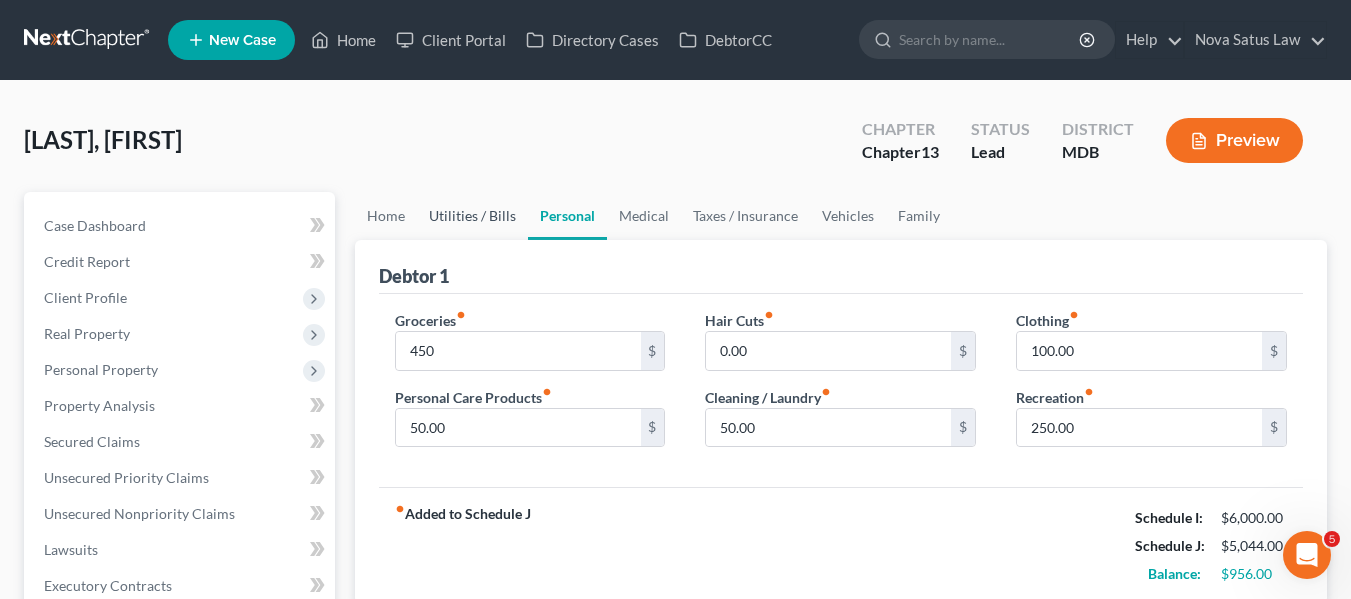 click on "Utilities / Bills" at bounding box center (472, 216) 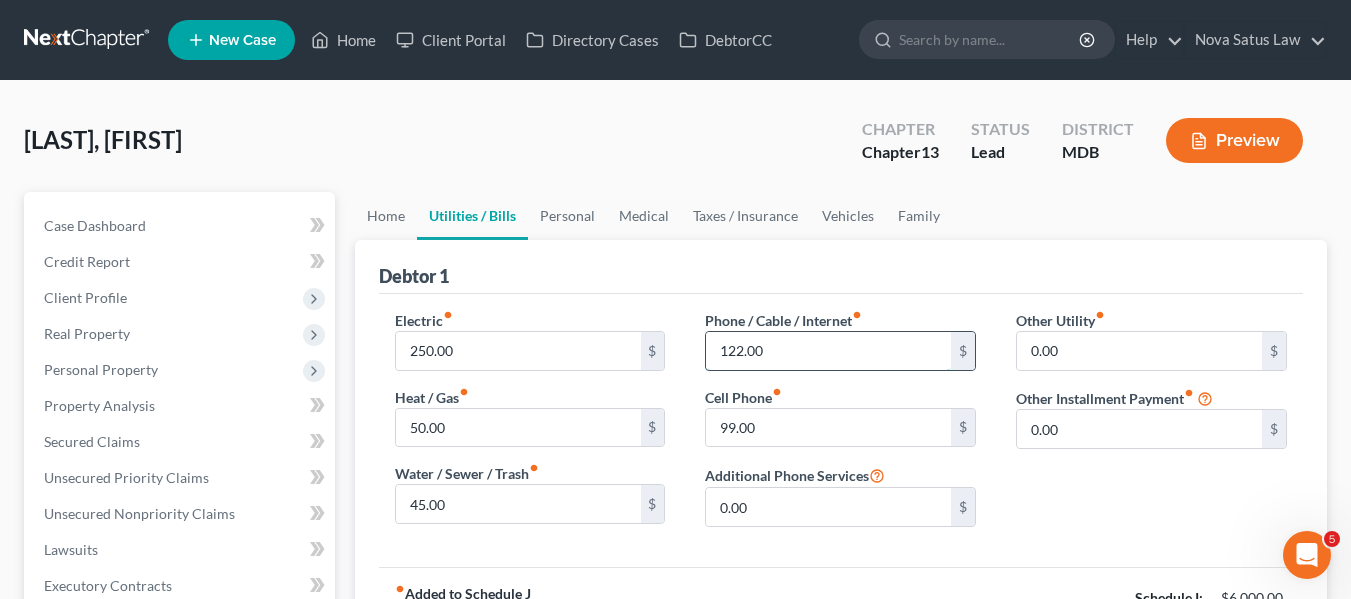 click on "122.00" at bounding box center [828, 351] 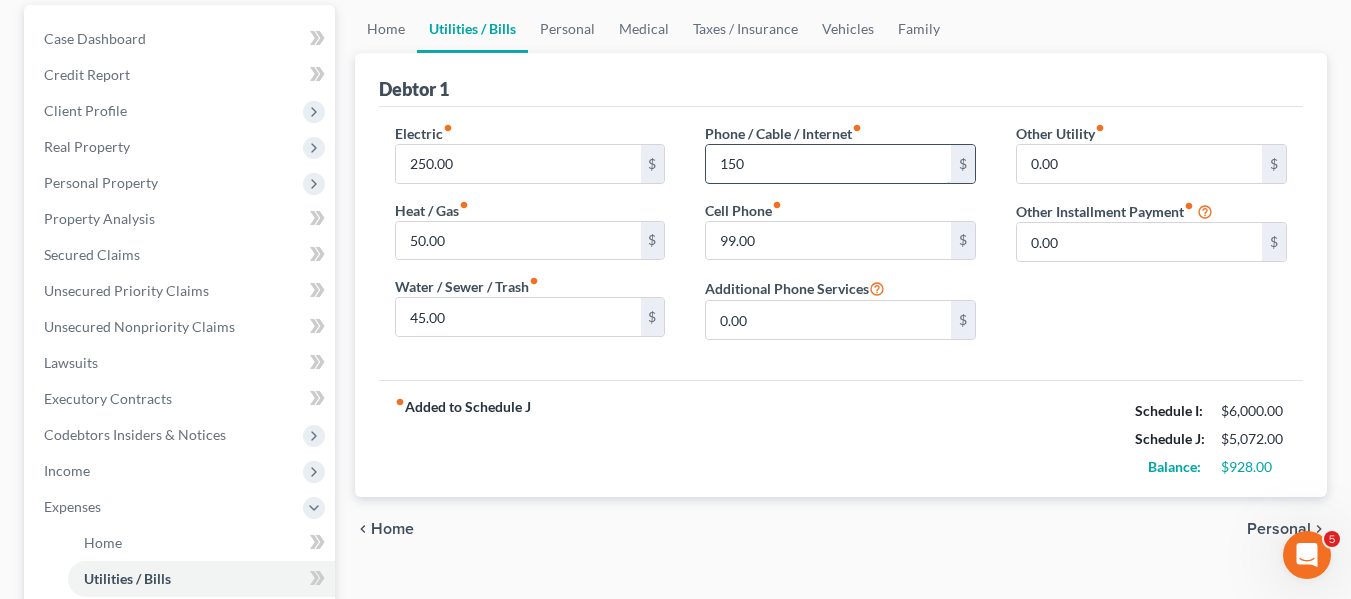 scroll, scrollTop: 188, scrollLeft: 0, axis: vertical 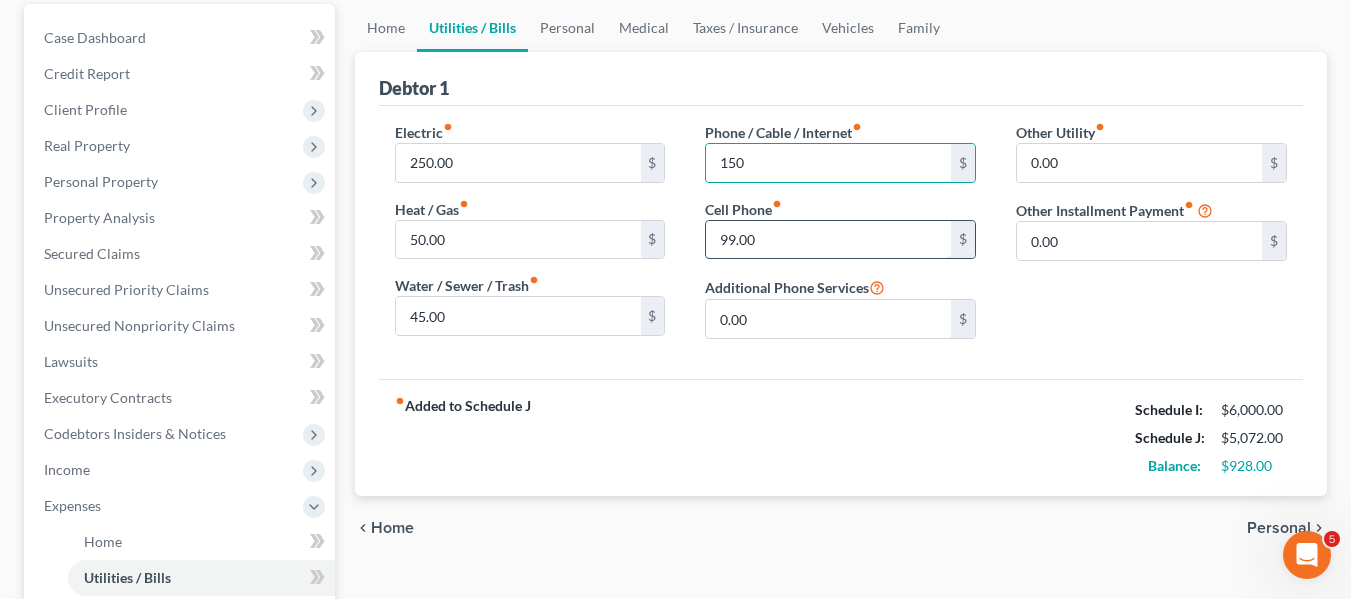 click on "99.00" at bounding box center (828, 240) 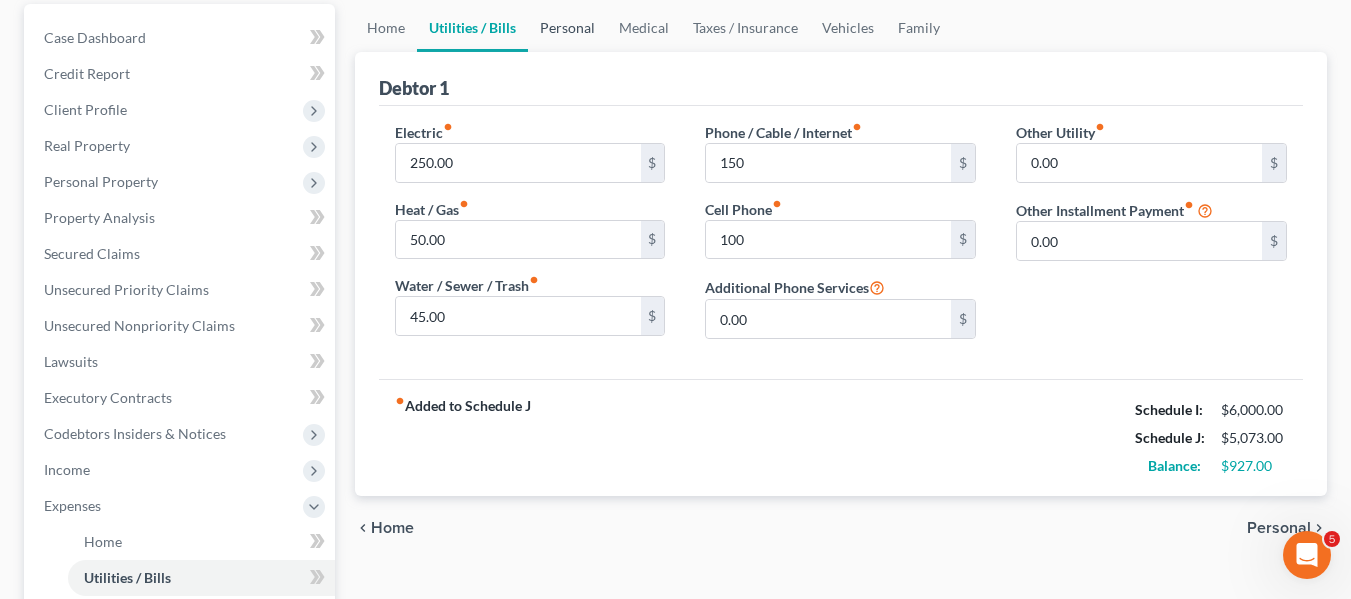 click on "Personal" at bounding box center (567, 28) 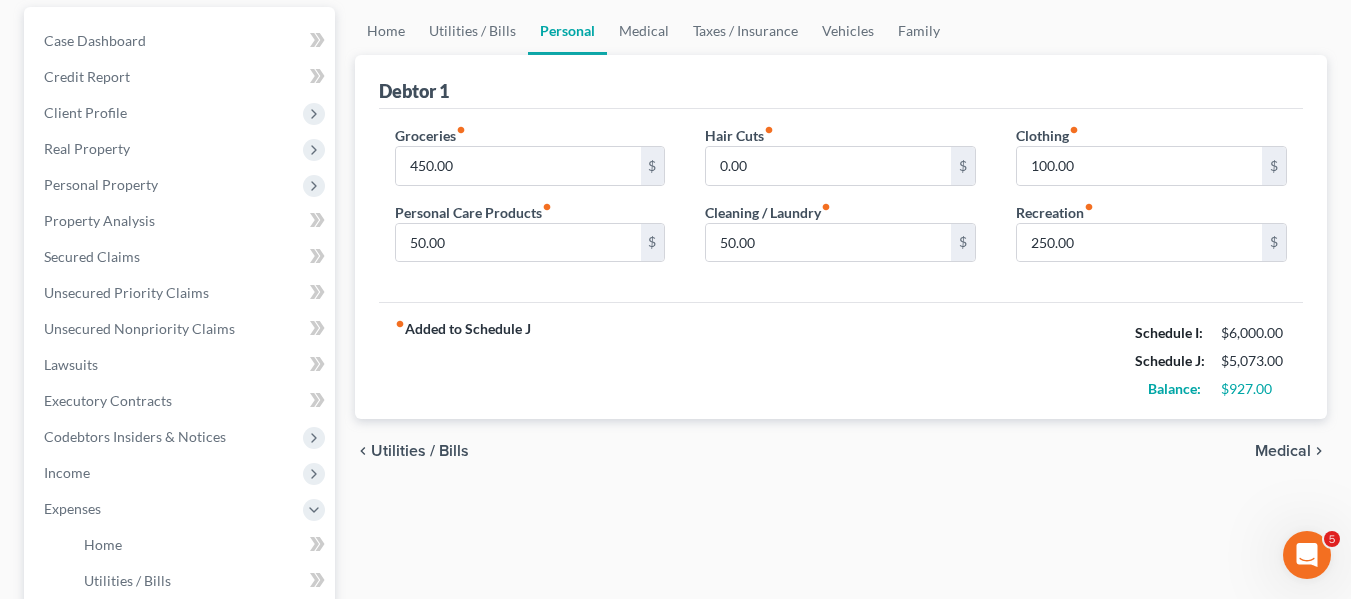 scroll, scrollTop: 186, scrollLeft: 0, axis: vertical 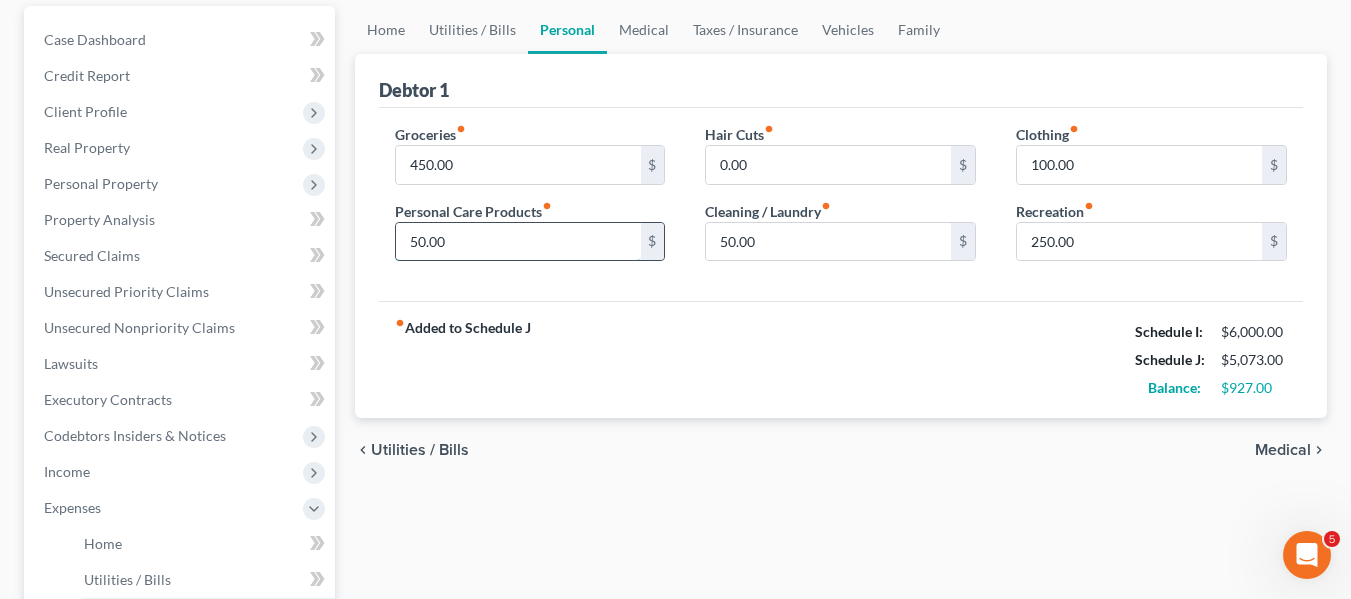 click on "50.00" at bounding box center [518, 242] 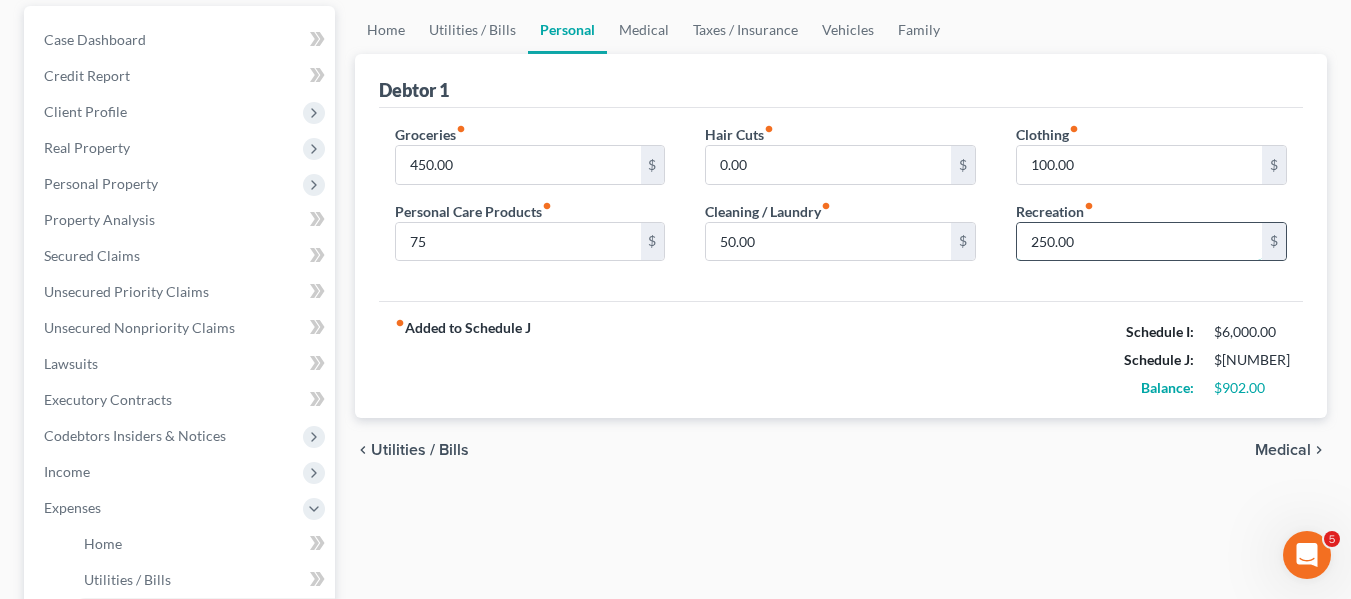 click on "250.00" at bounding box center [1139, 242] 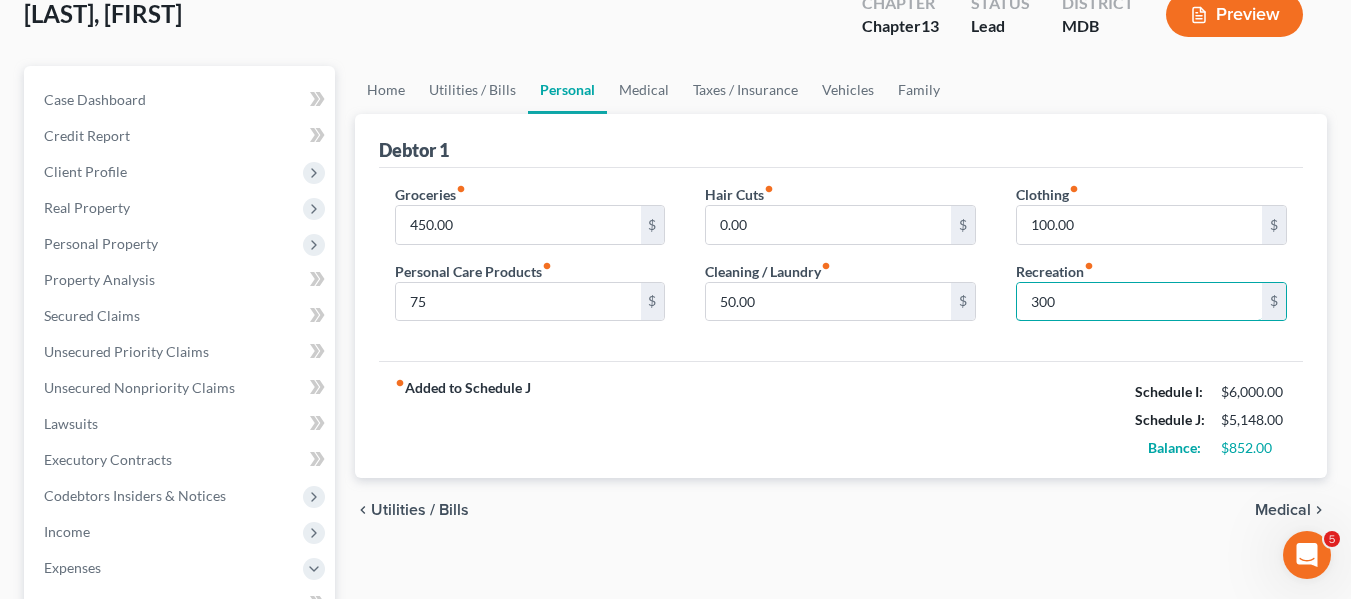 scroll, scrollTop: 125, scrollLeft: 0, axis: vertical 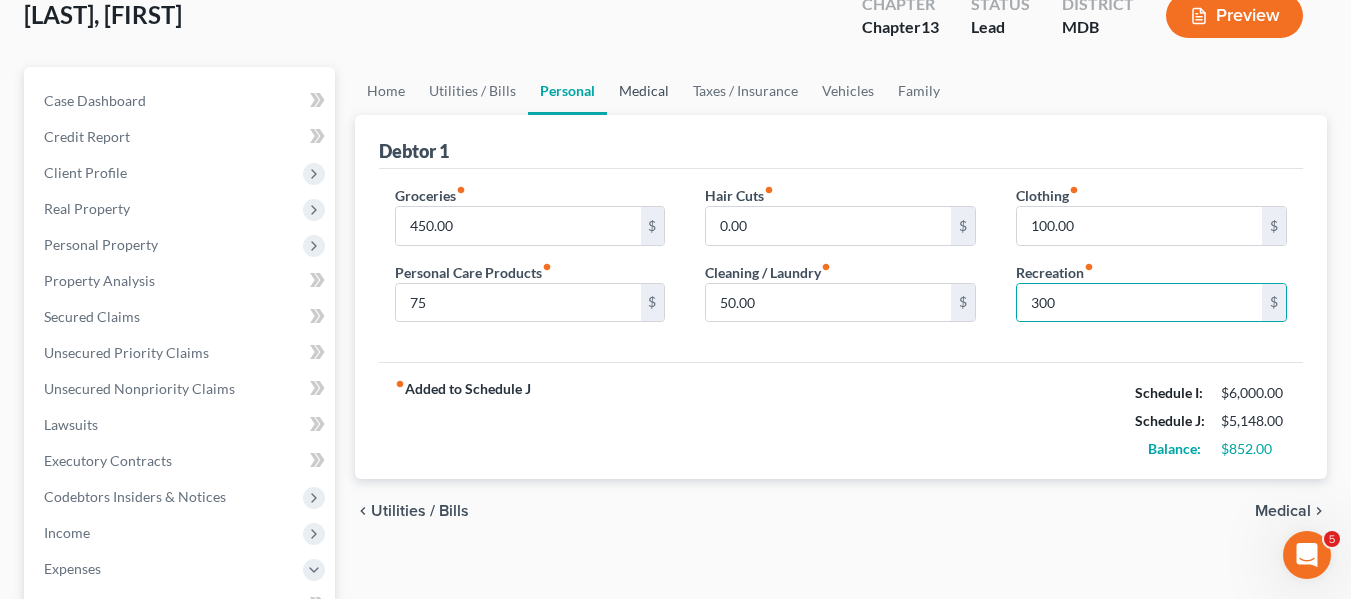 click on "Medical" at bounding box center [644, 91] 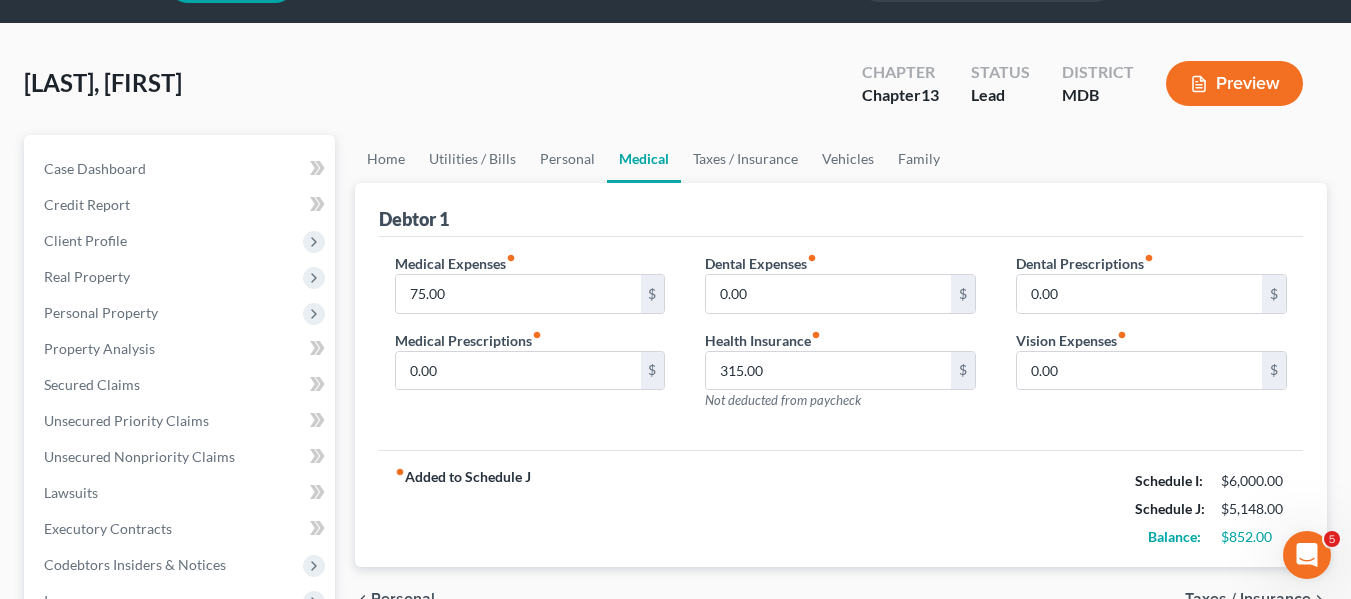 scroll, scrollTop: 58, scrollLeft: 0, axis: vertical 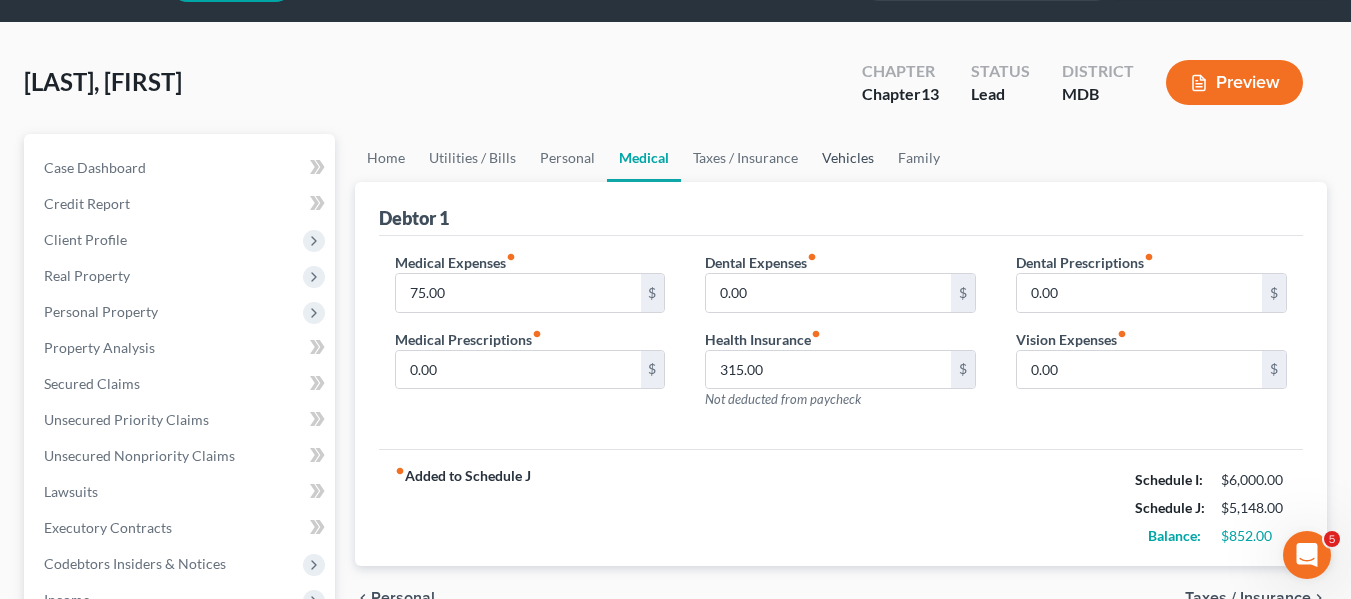 click on "Vehicles" at bounding box center [848, 158] 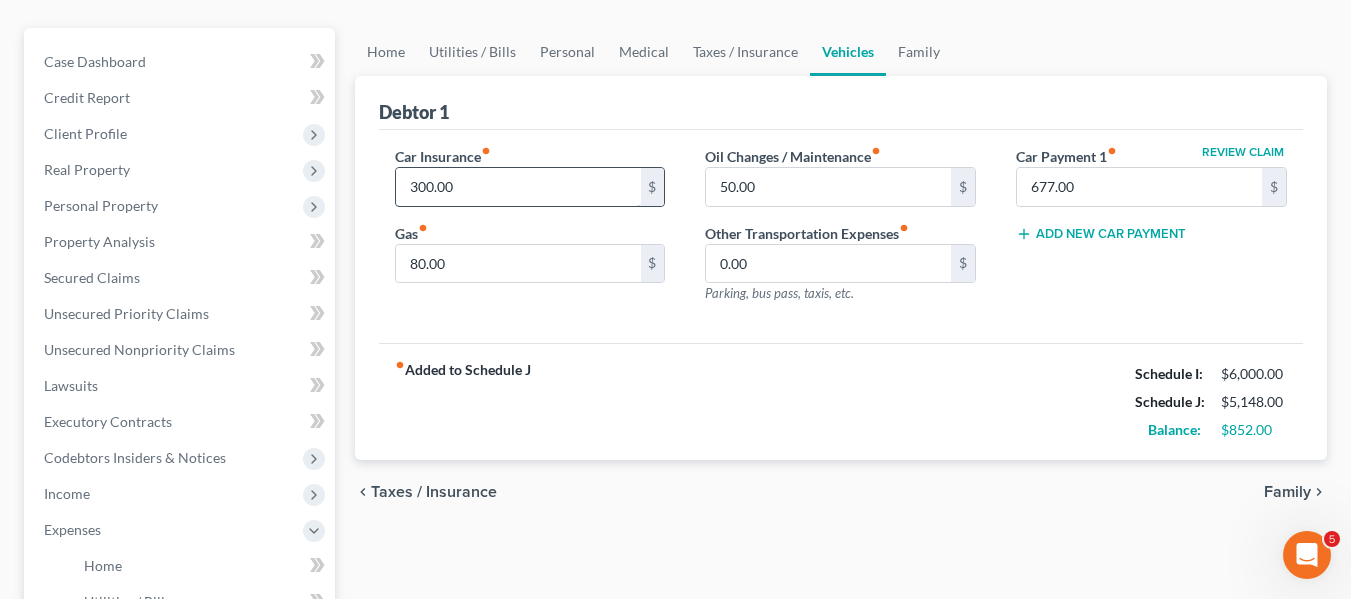 scroll, scrollTop: 184, scrollLeft: 0, axis: vertical 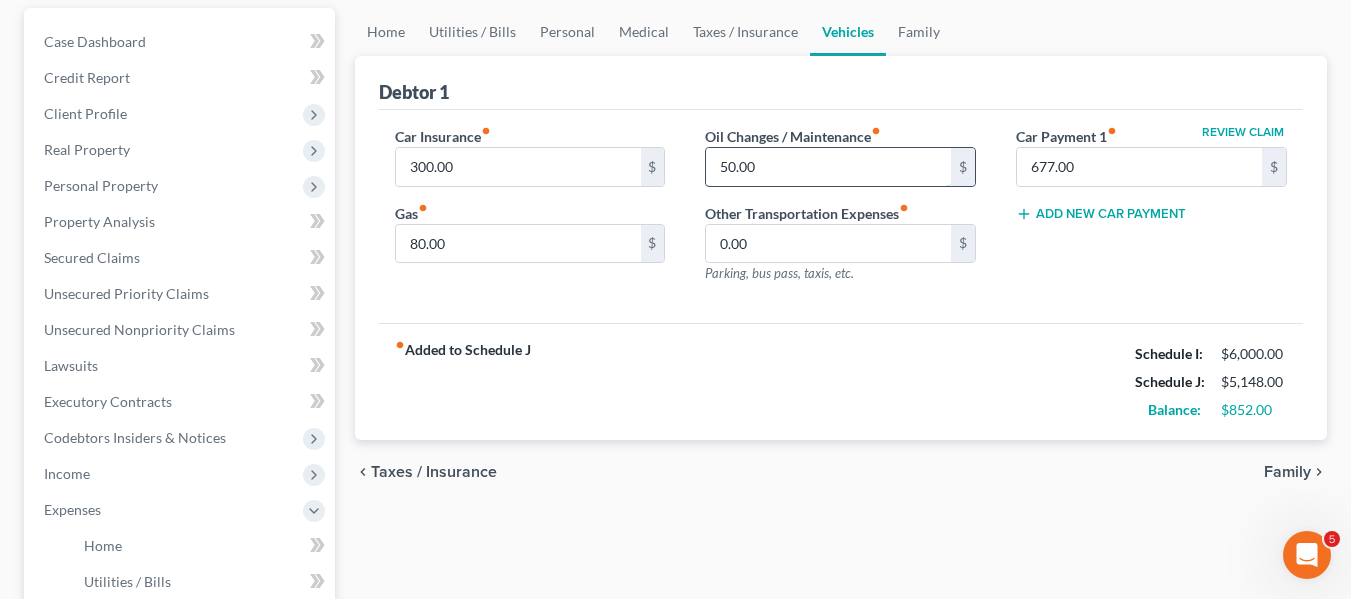 click on "50.00" at bounding box center (828, 167) 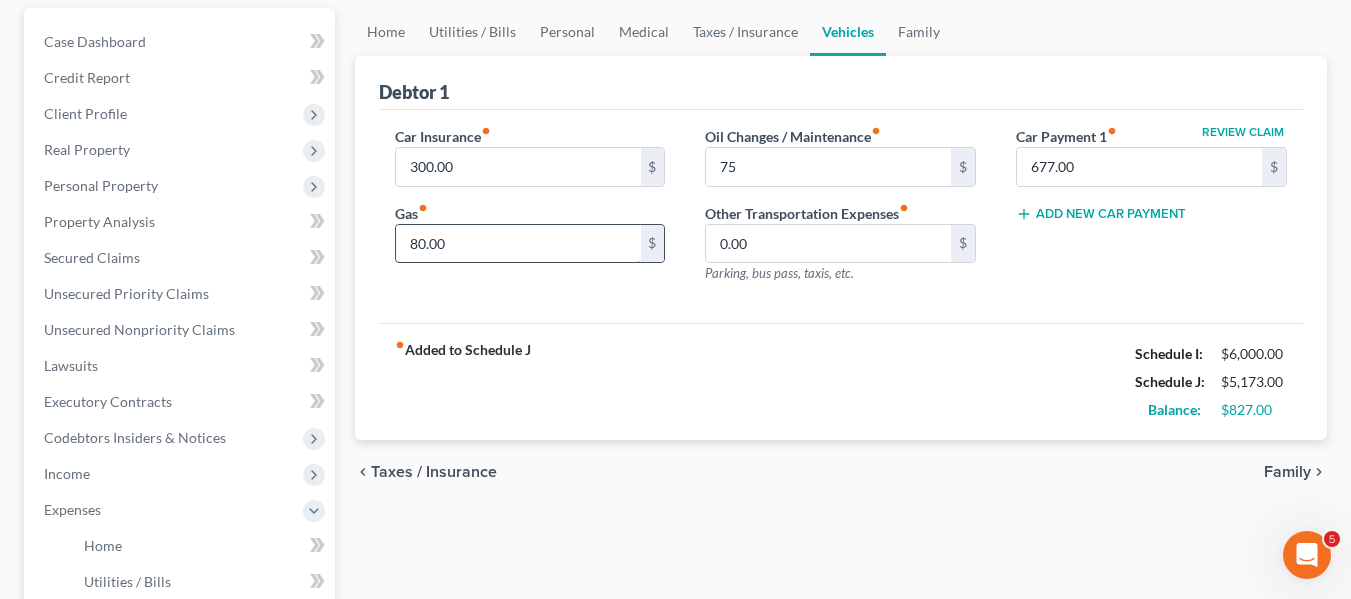 click on "80.00" at bounding box center [518, 244] 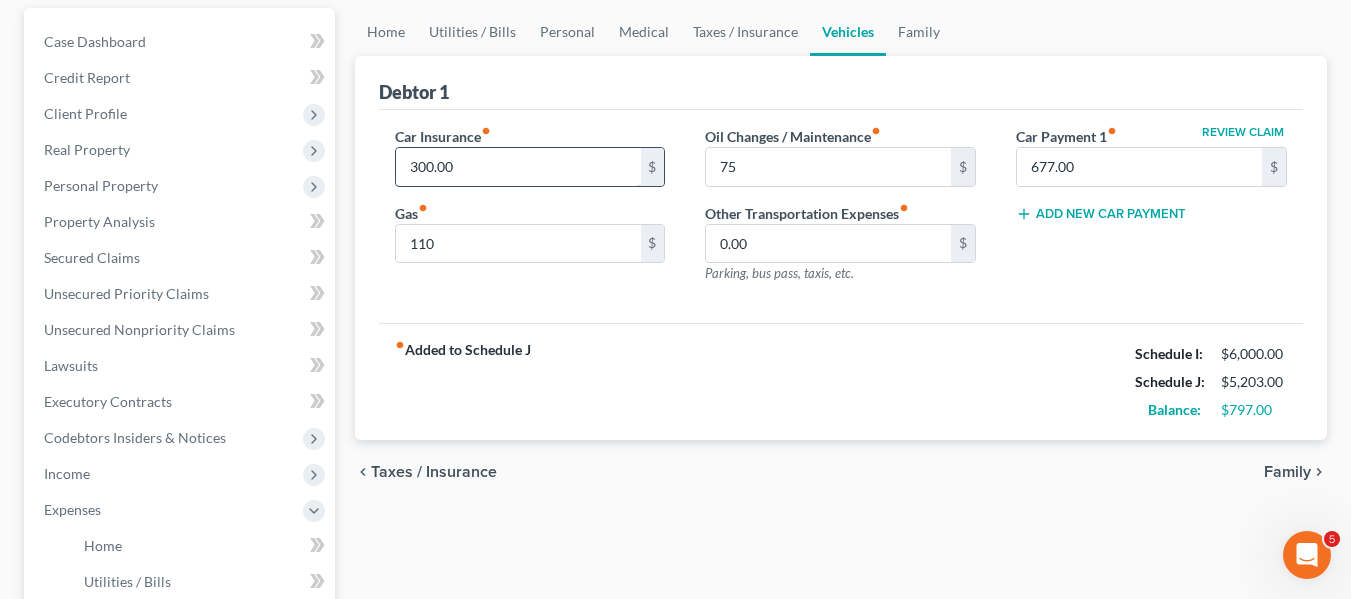 click on "300.00" at bounding box center (518, 167) 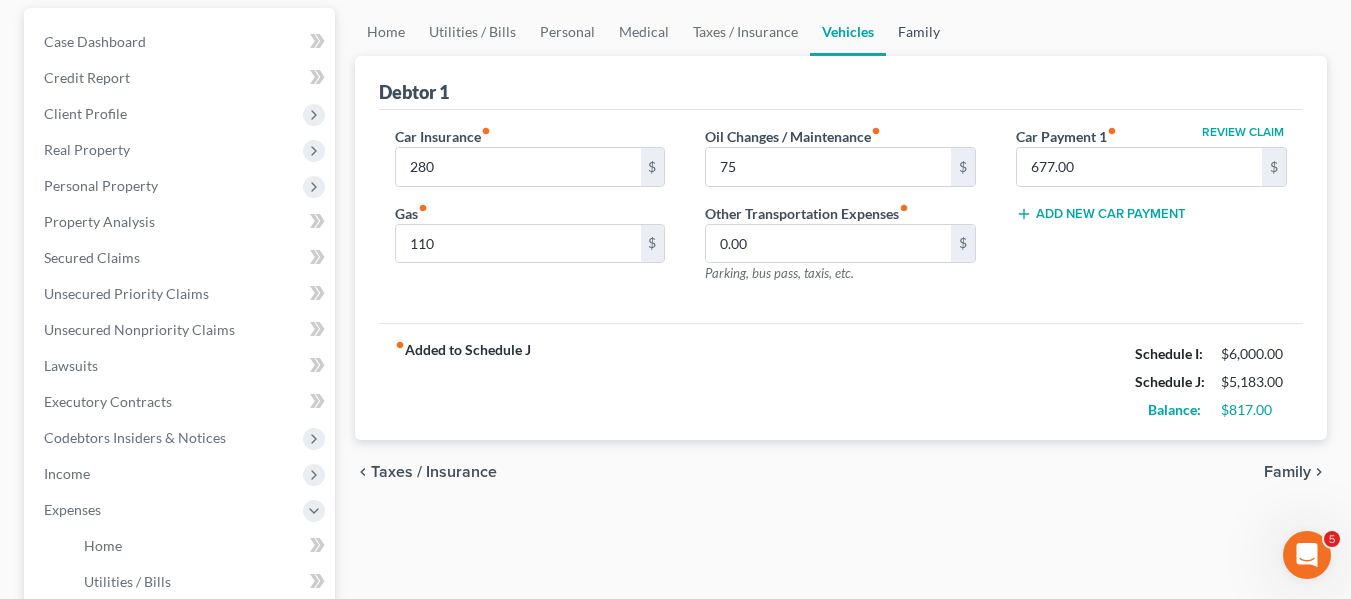 click on "Family" at bounding box center [919, 32] 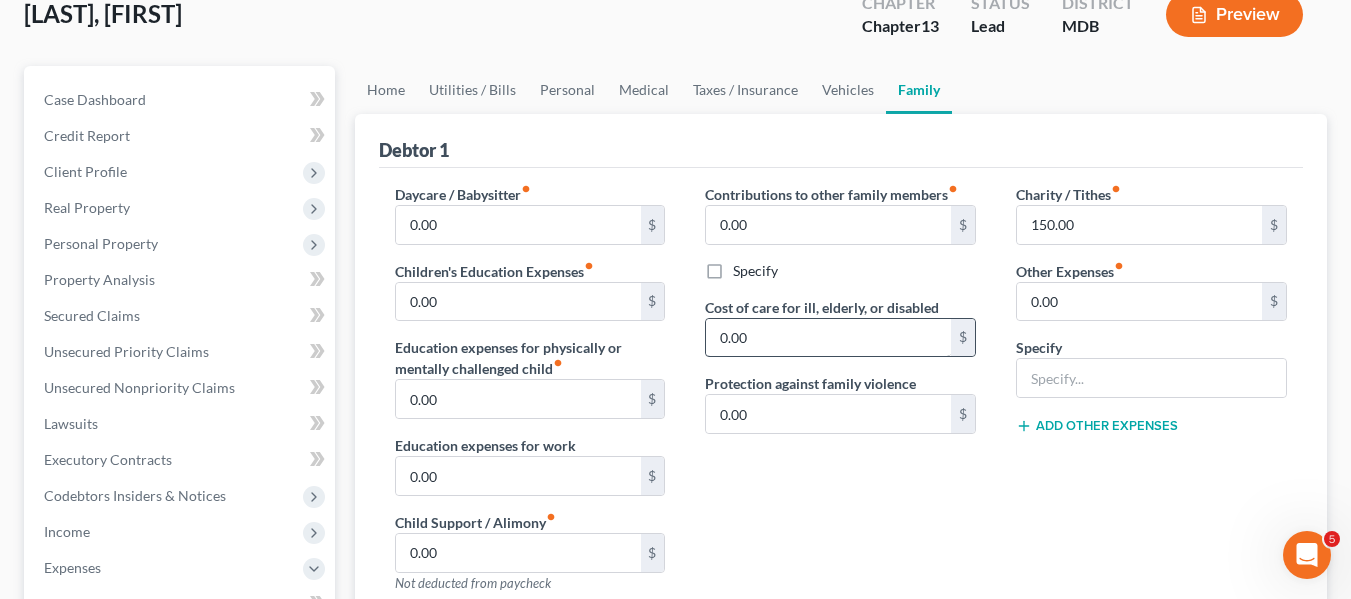 scroll, scrollTop: 0, scrollLeft: 0, axis: both 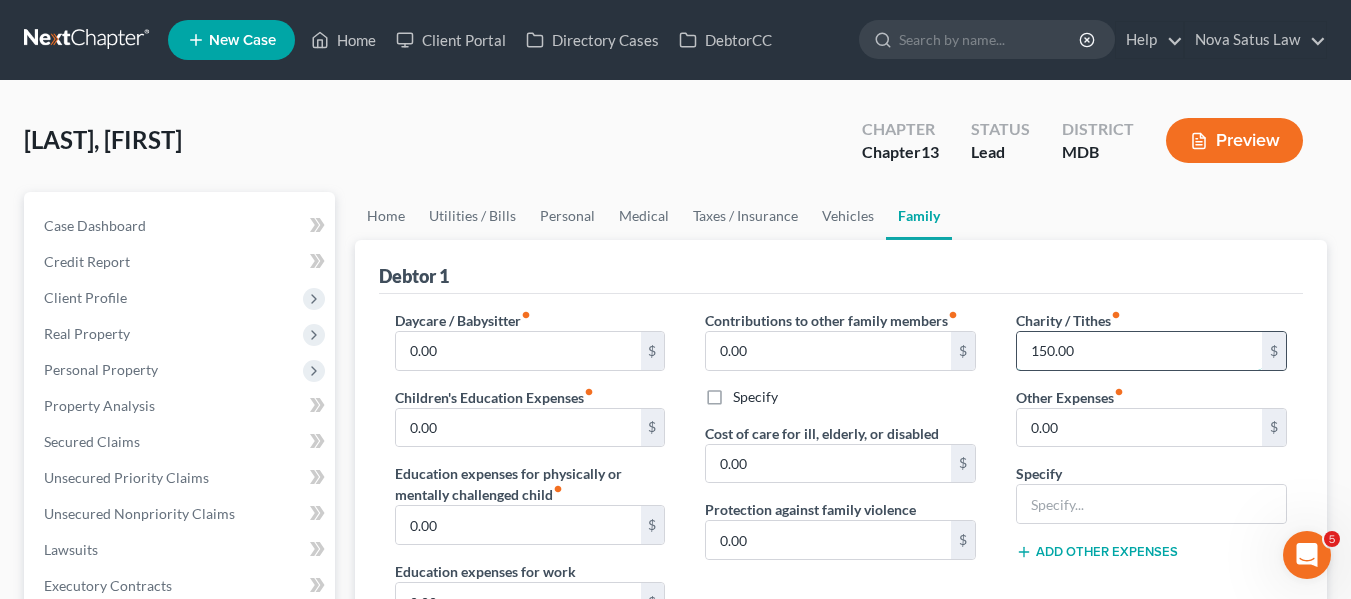 click on "150.00" at bounding box center [1139, 351] 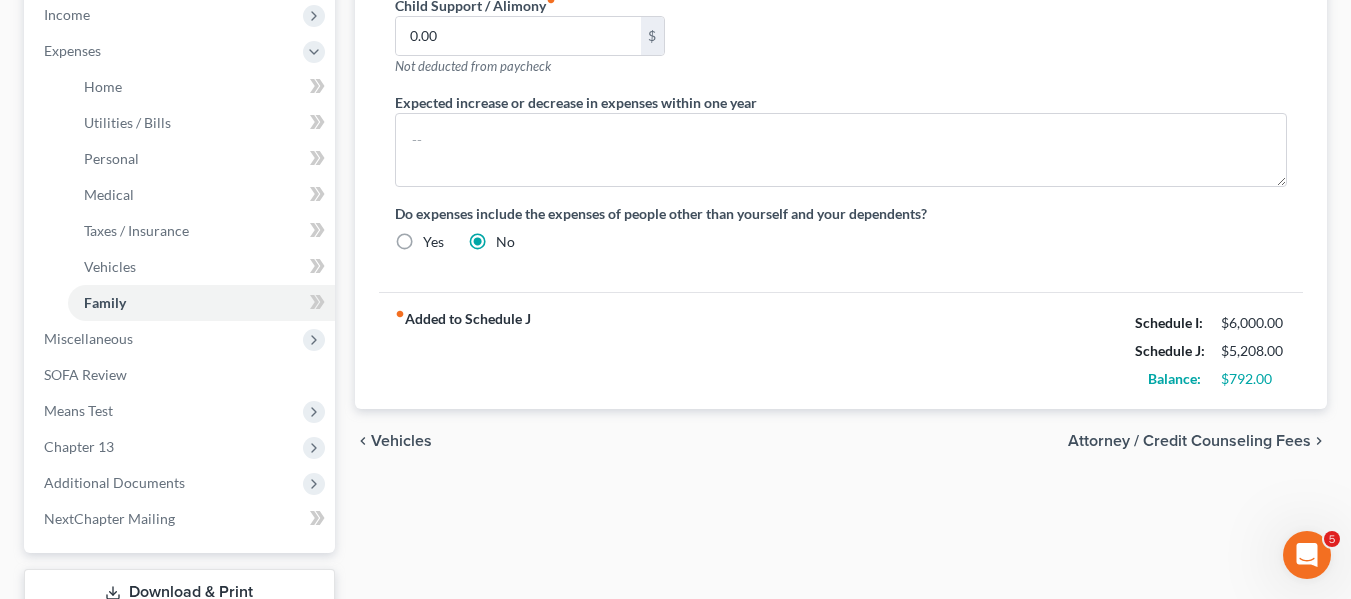 scroll, scrollTop: 644, scrollLeft: 0, axis: vertical 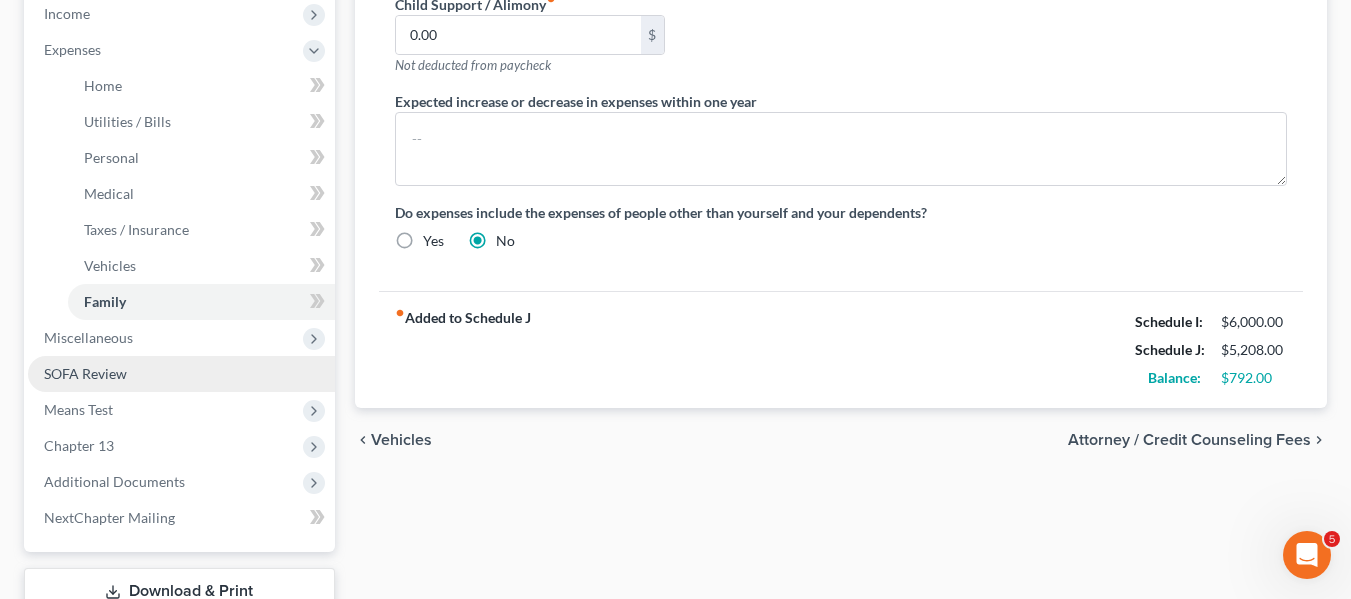 click on "SOFA Review" at bounding box center [181, 374] 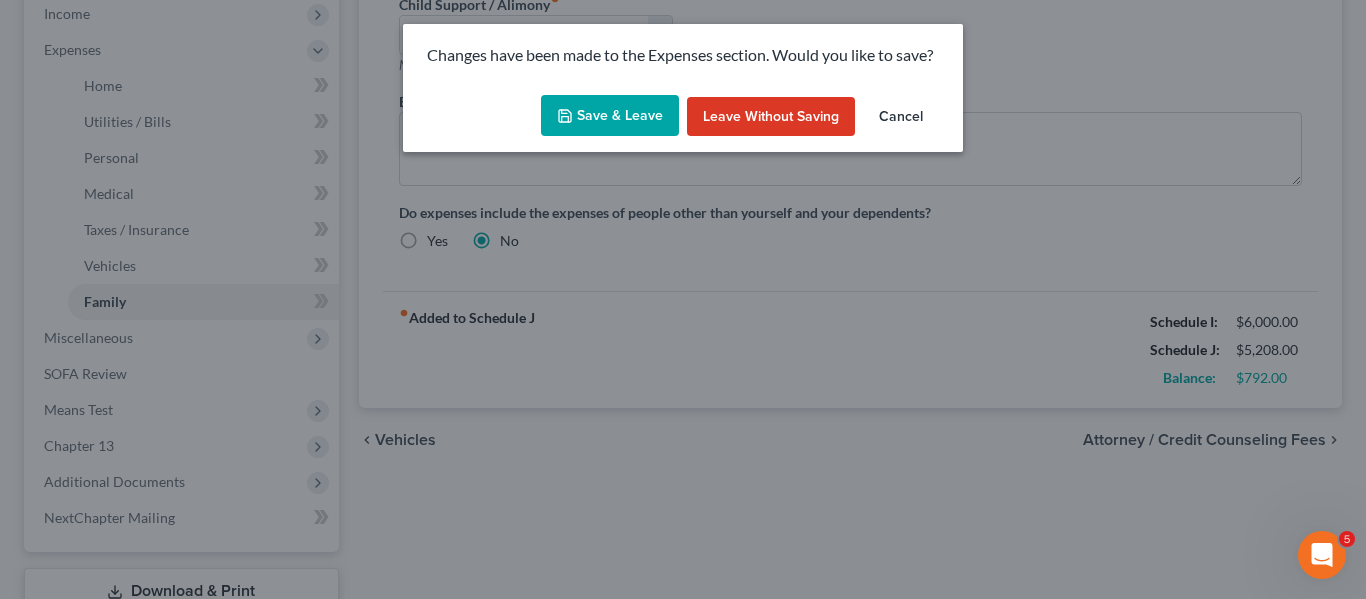 click on "Save & Leave" at bounding box center [610, 116] 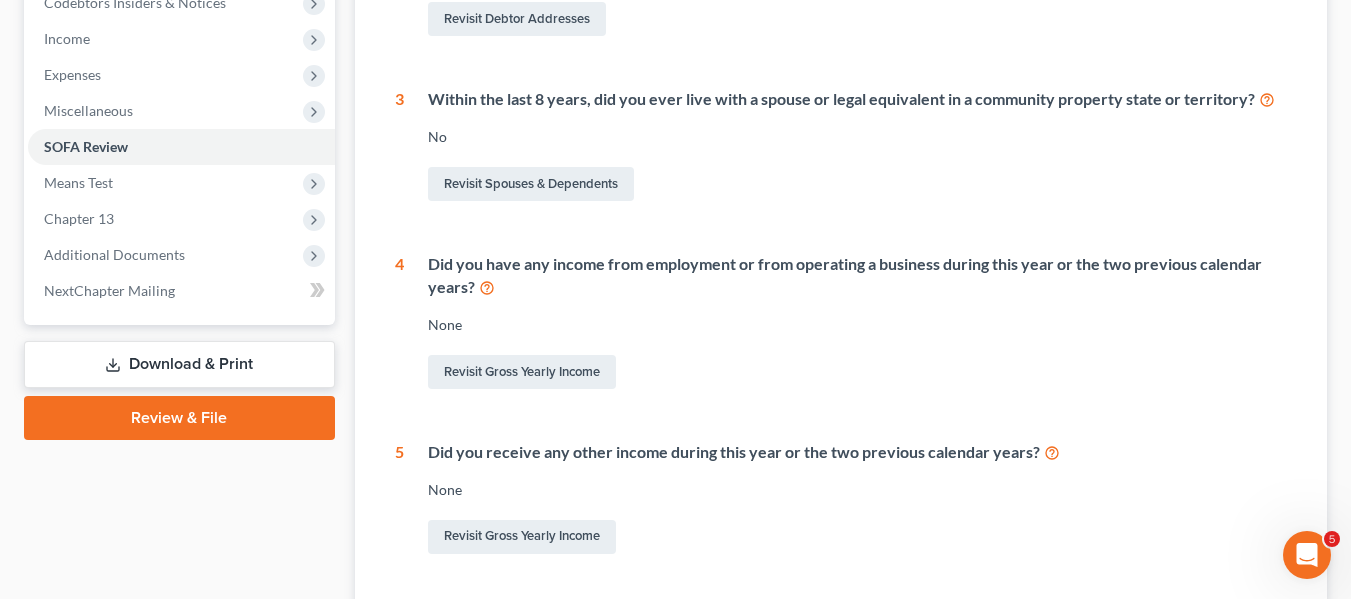 scroll, scrollTop: 621, scrollLeft: 0, axis: vertical 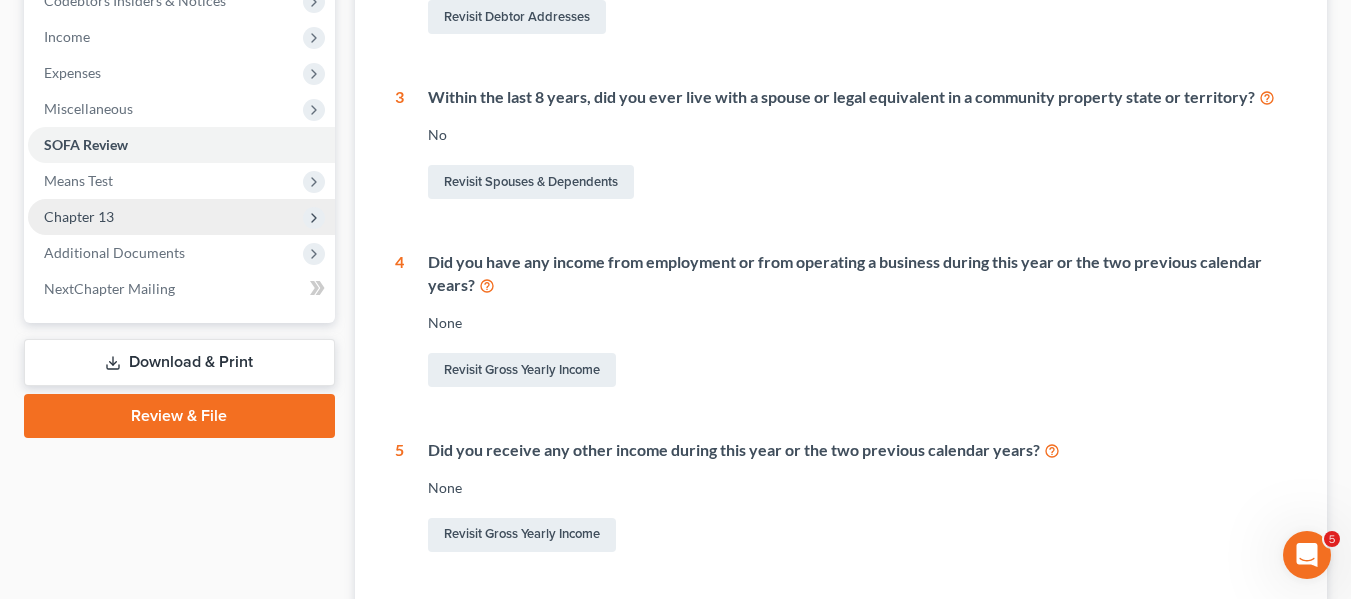 click on "Chapter 13" at bounding box center [181, 217] 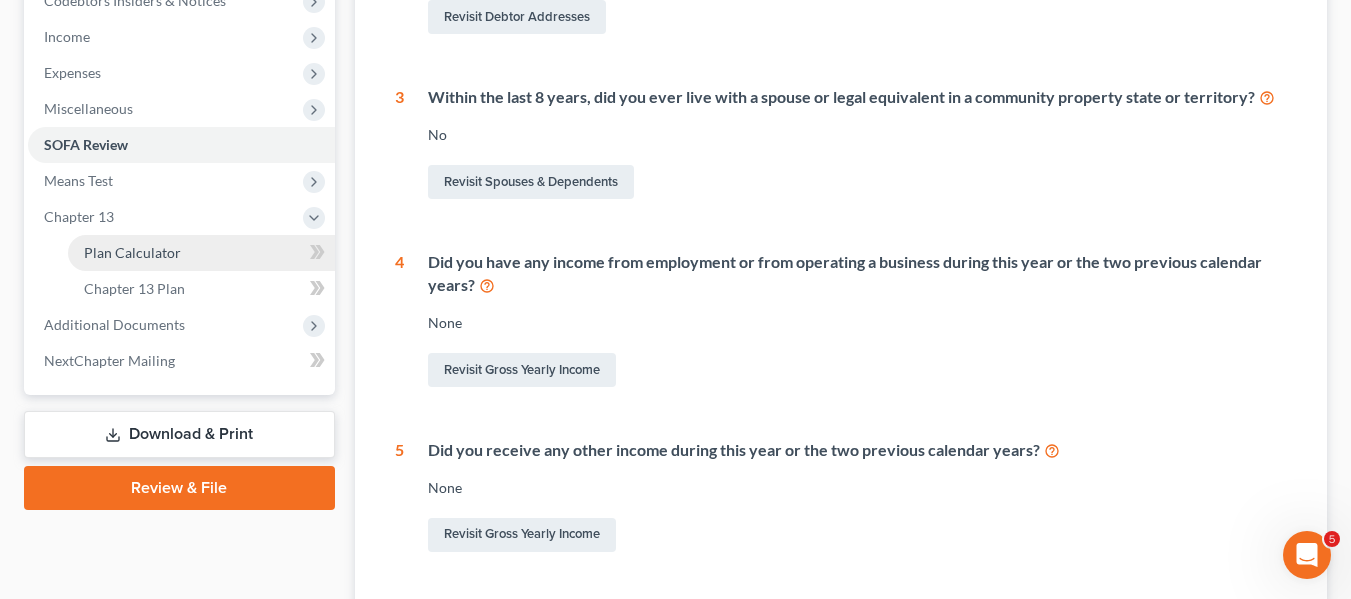 click on "Plan Calculator" at bounding box center (132, 252) 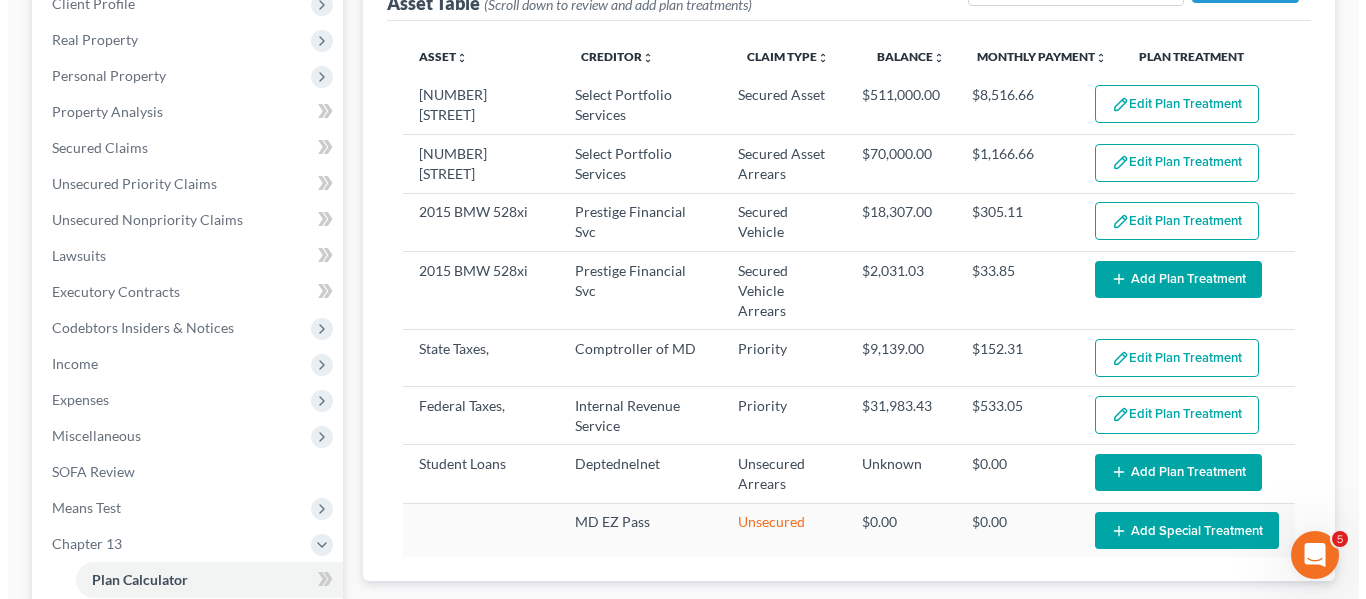 scroll, scrollTop: 295, scrollLeft: 0, axis: vertical 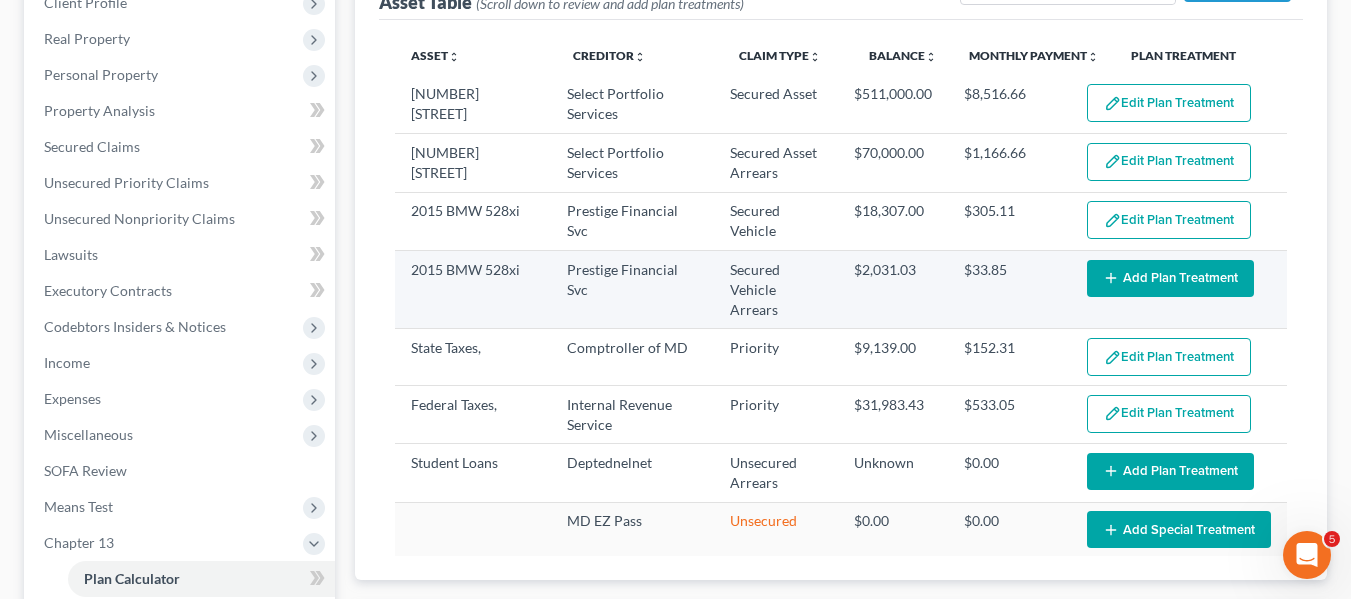click on "Add Plan Treatment" at bounding box center [1170, 278] 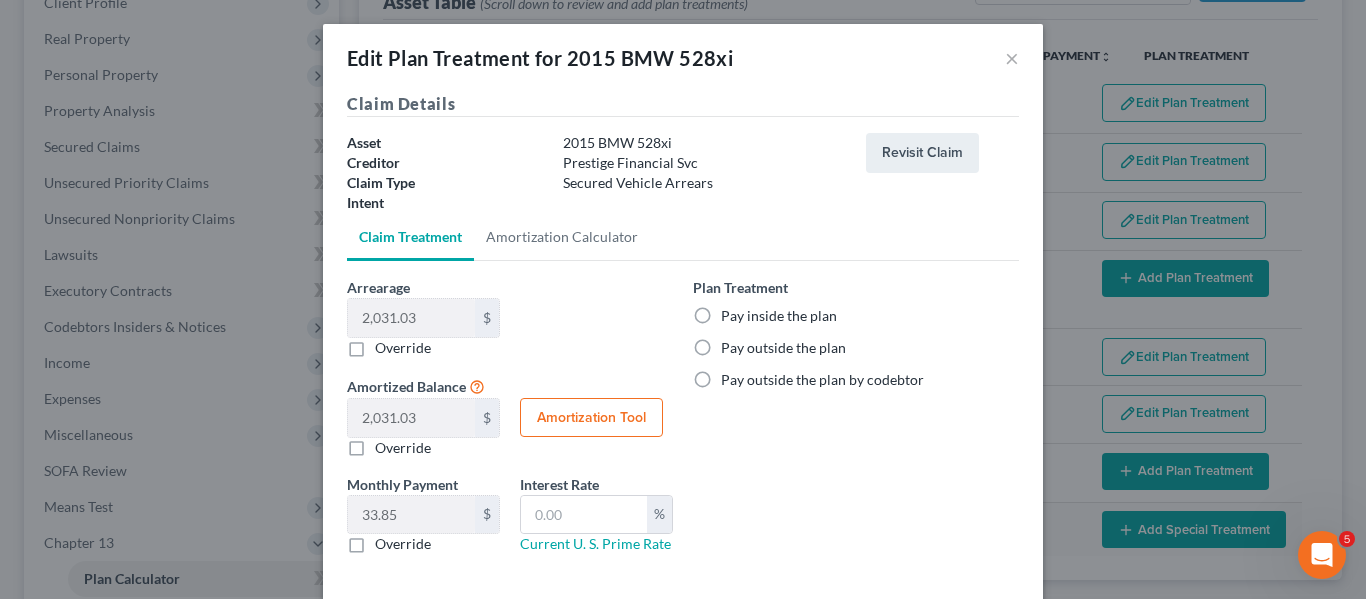 click on "Pay inside the plan" at bounding box center [779, 316] 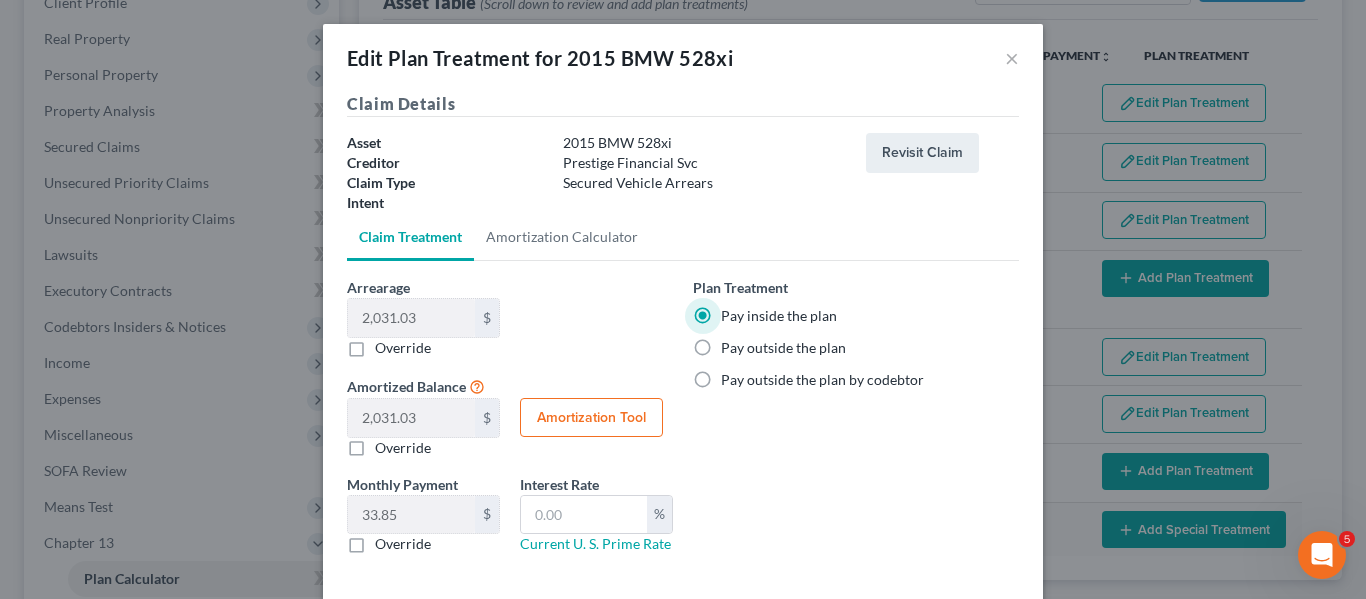 drag, startPoint x: 860, startPoint y: 460, endPoint x: 850, endPoint y: 430, distance: 31.622776 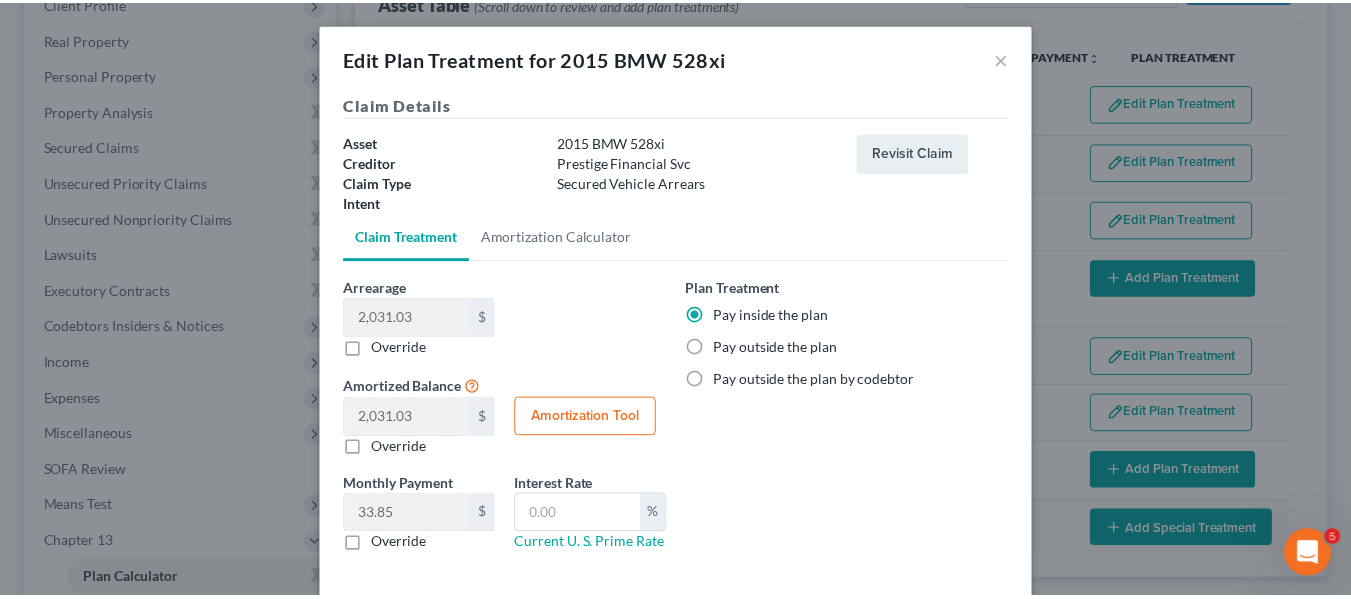 scroll, scrollTop: 97, scrollLeft: 0, axis: vertical 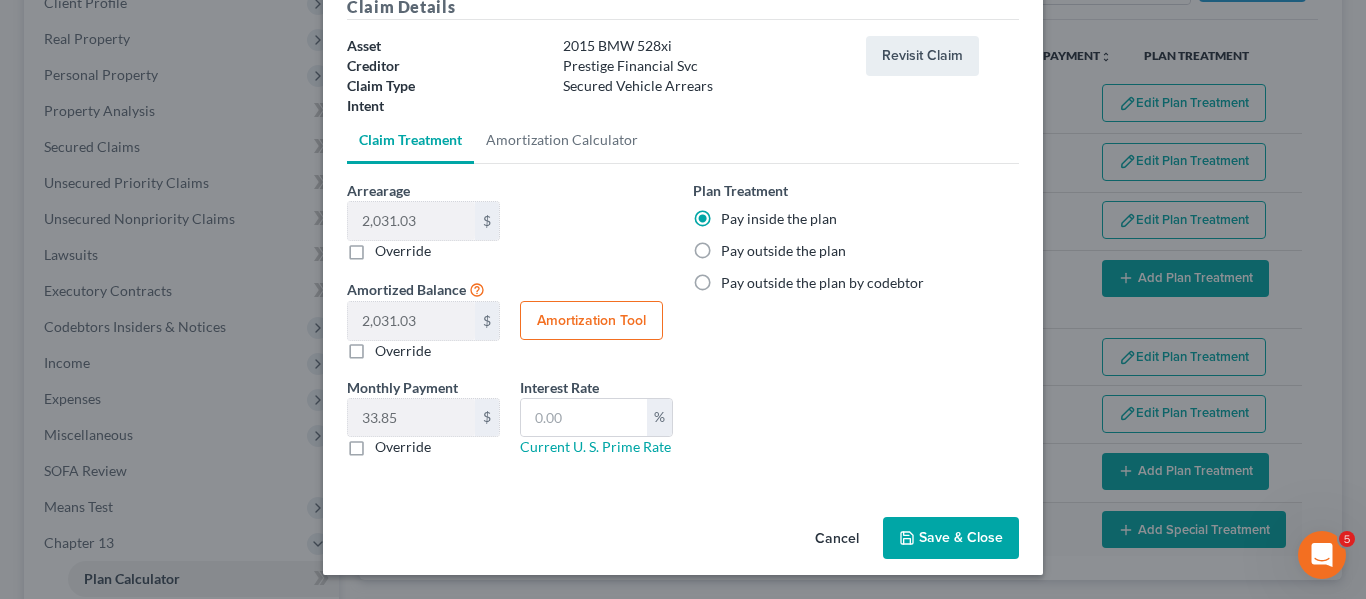 click on "Save & Close" at bounding box center [951, 538] 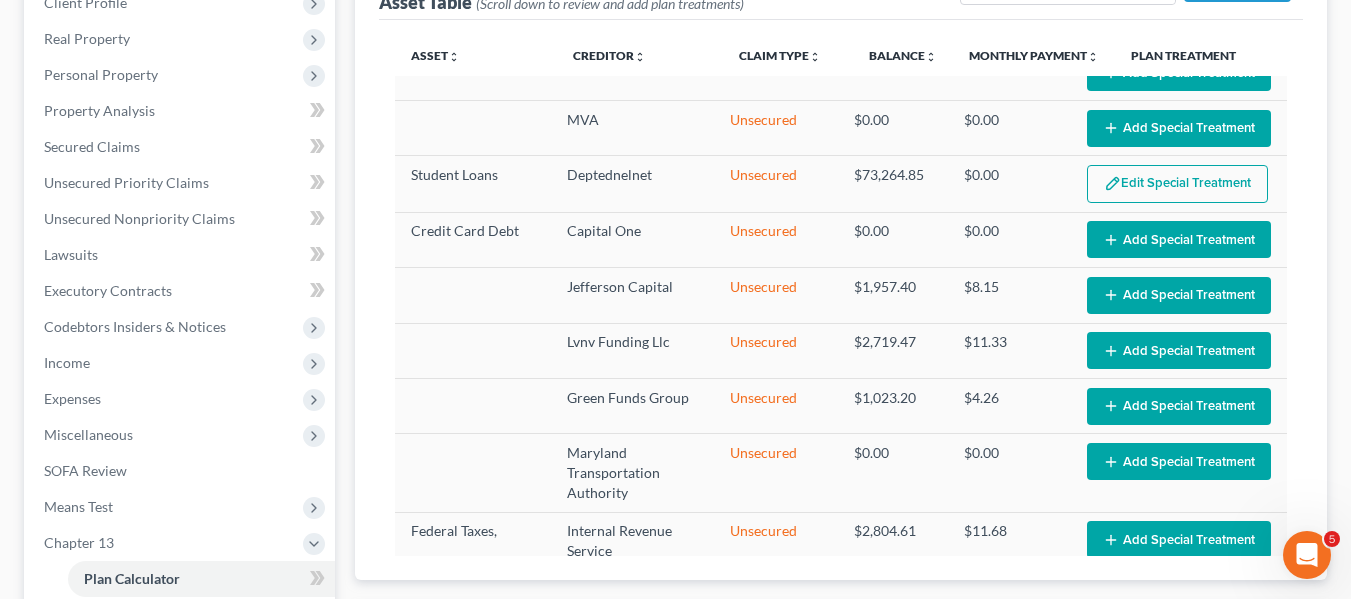 scroll, scrollTop: 898, scrollLeft: 0, axis: vertical 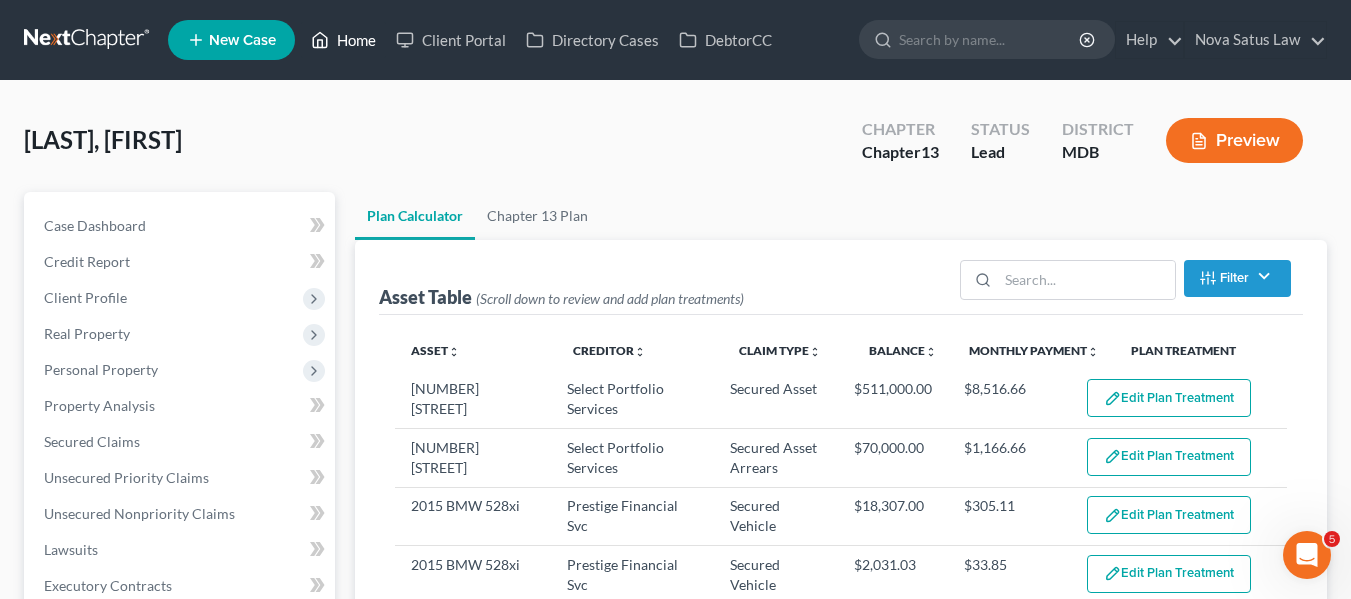 click on "Home" at bounding box center (343, 40) 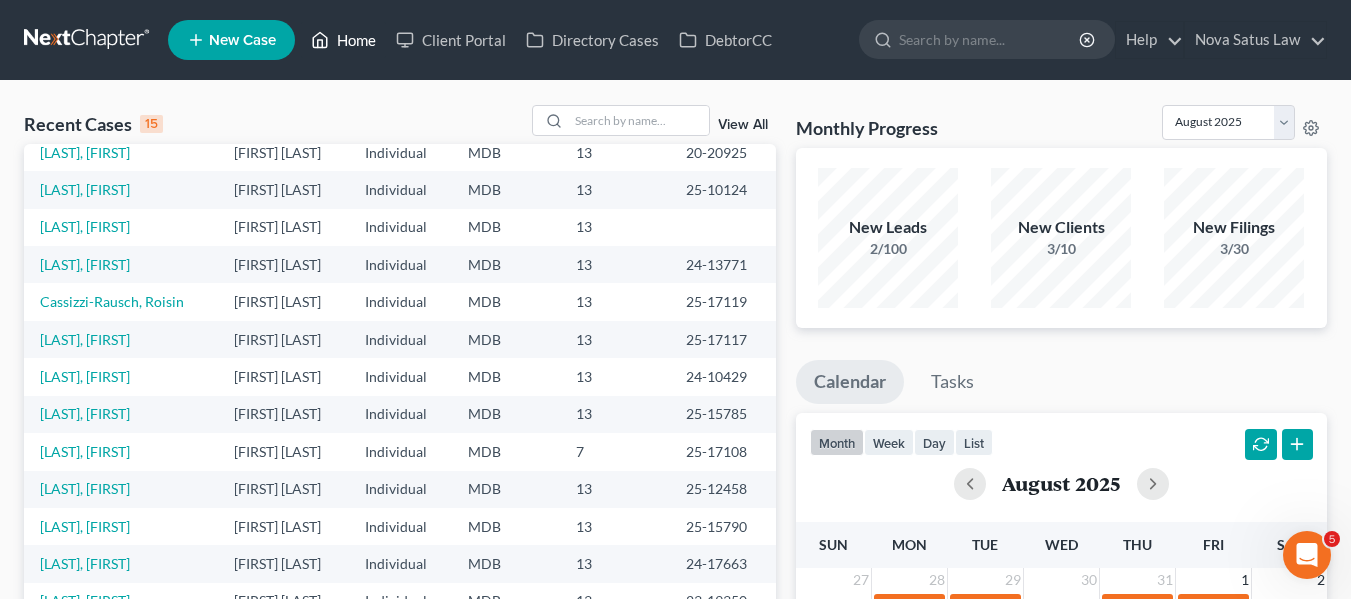 scroll, scrollTop: 89, scrollLeft: 0, axis: vertical 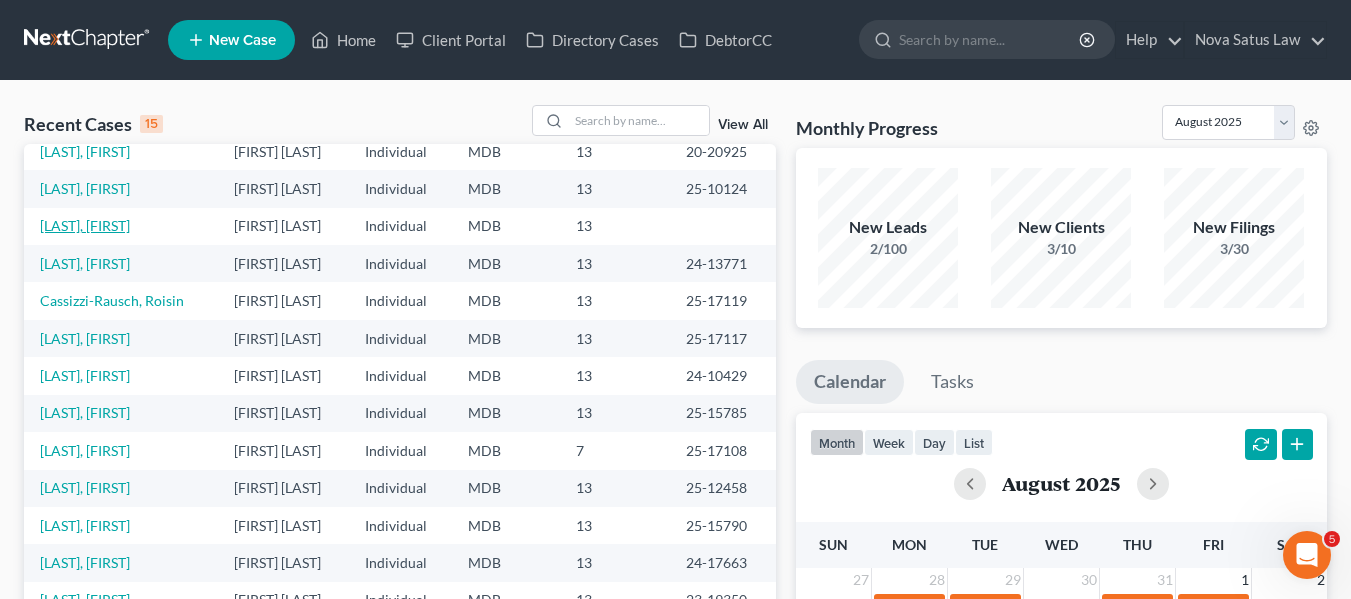 click on "[LAST], [FIRST]" at bounding box center [85, 225] 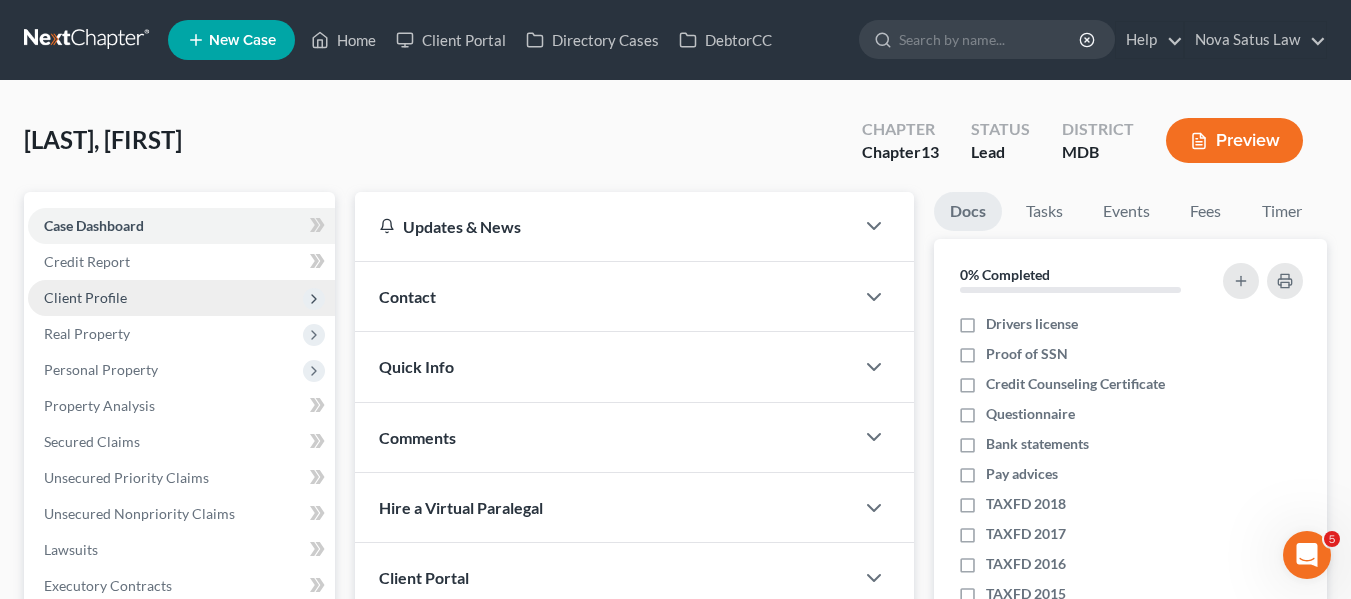 click on "Client Profile" at bounding box center [85, 297] 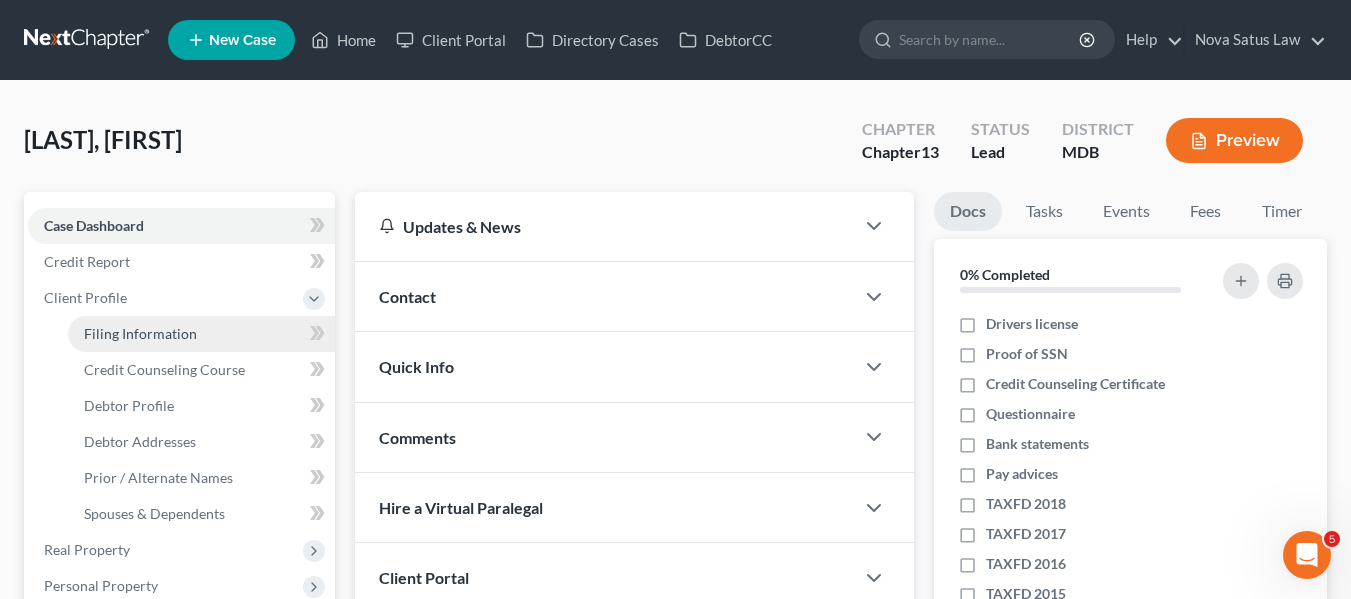 scroll, scrollTop: 119, scrollLeft: 0, axis: vertical 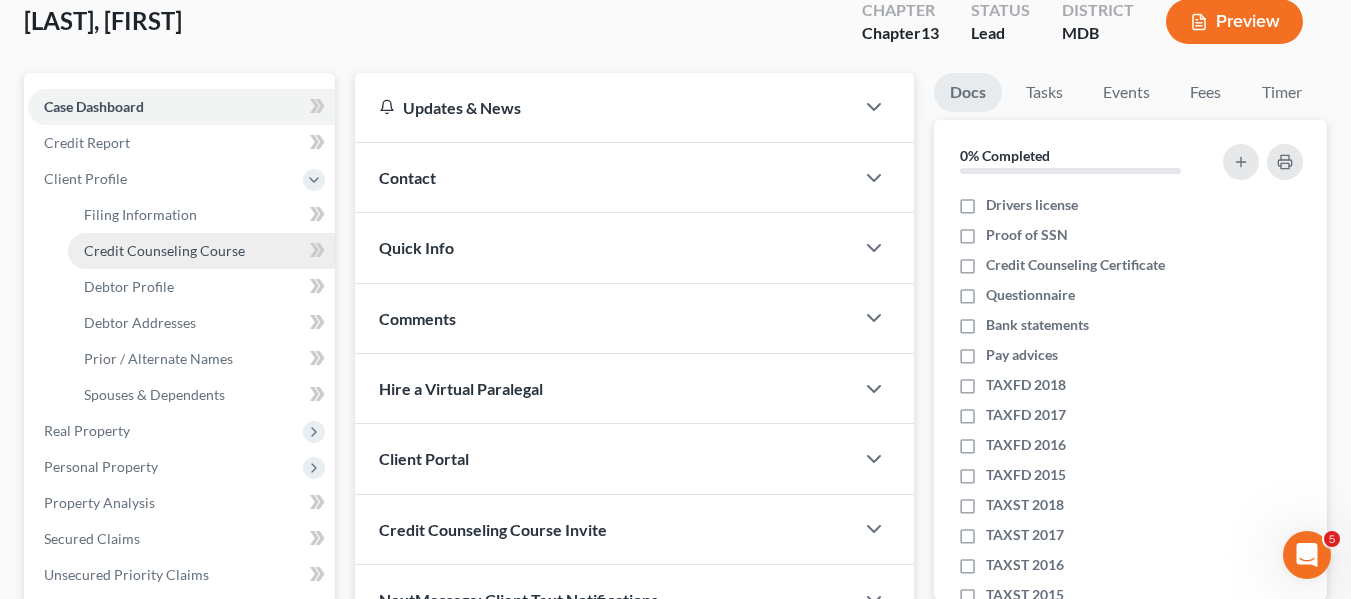 click on "Credit Counseling Course" at bounding box center [164, 250] 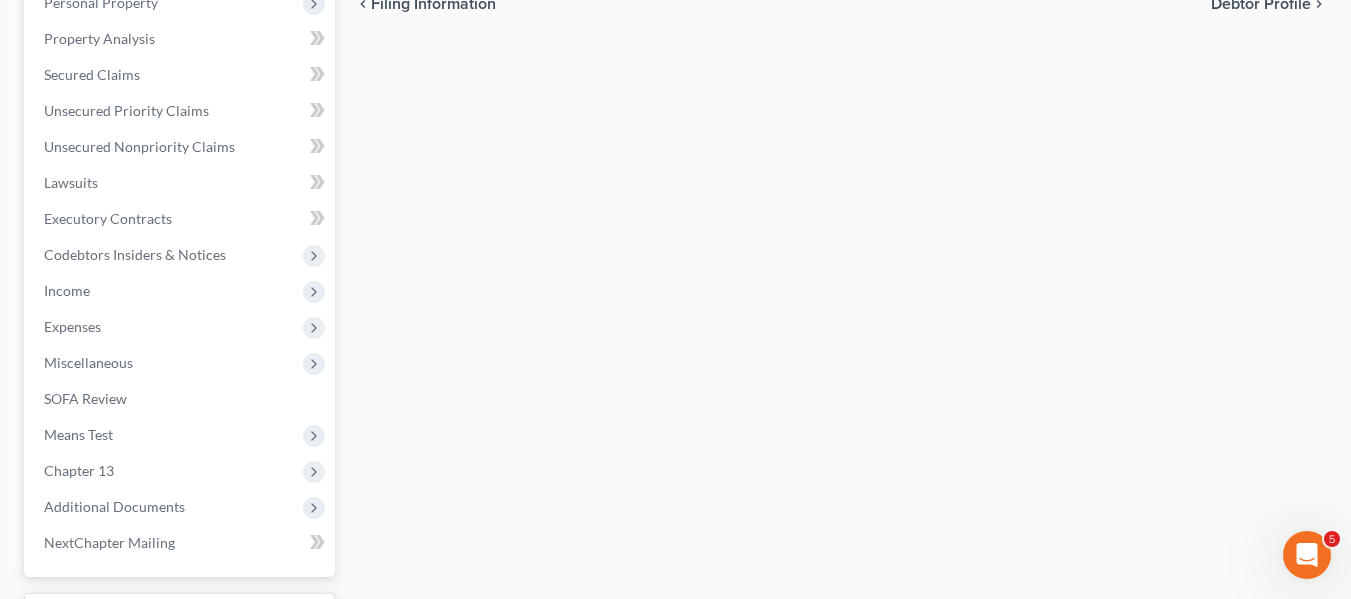 scroll, scrollTop: 752, scrollLeft: 0, axis: vertical 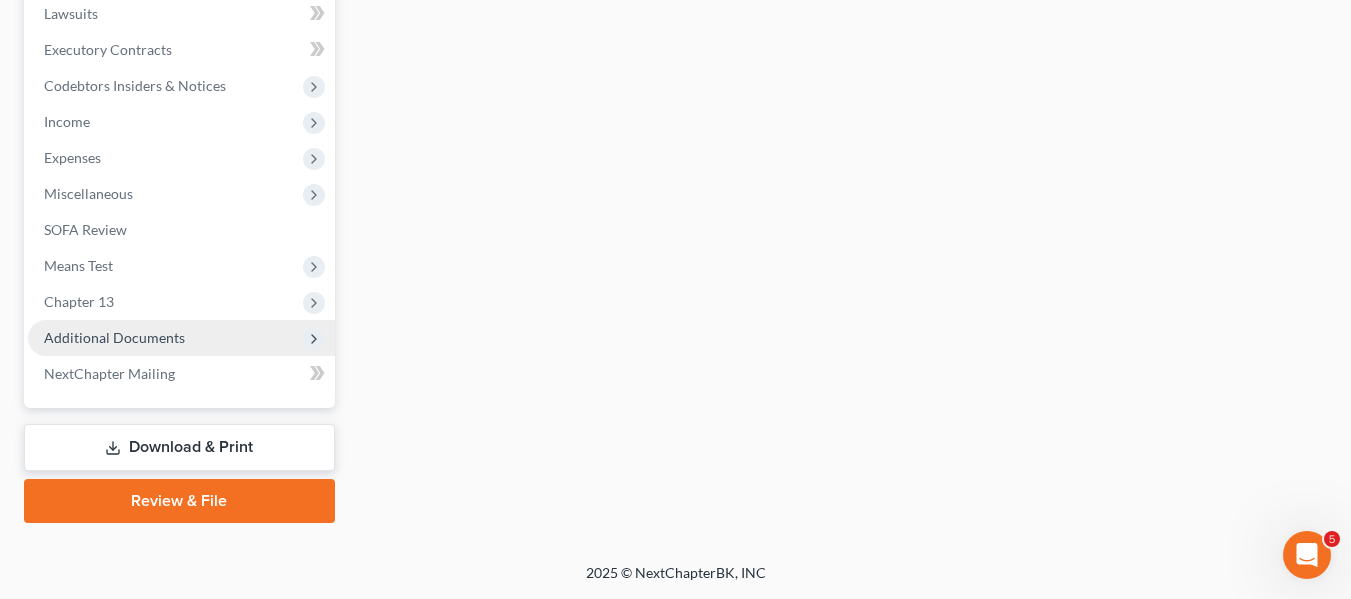 click on "Additional Documents" at bounding box center [114, 337] 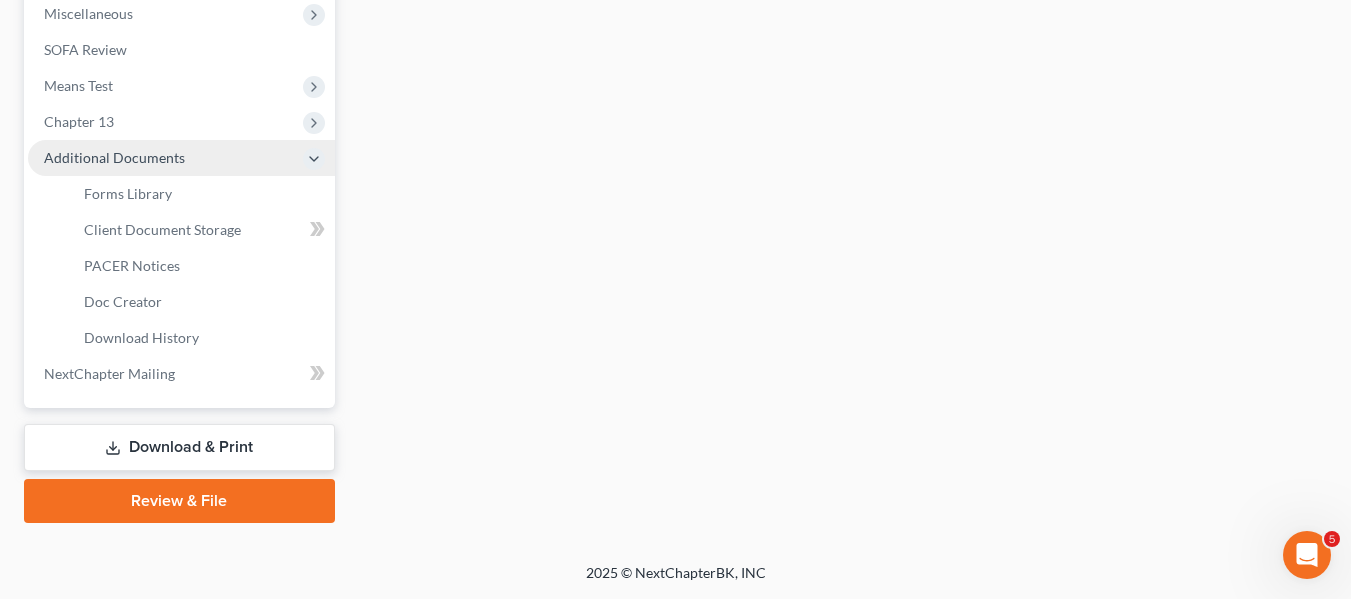 scroll, scrollTop: 536, scrollLeft: 0, axis: vertical 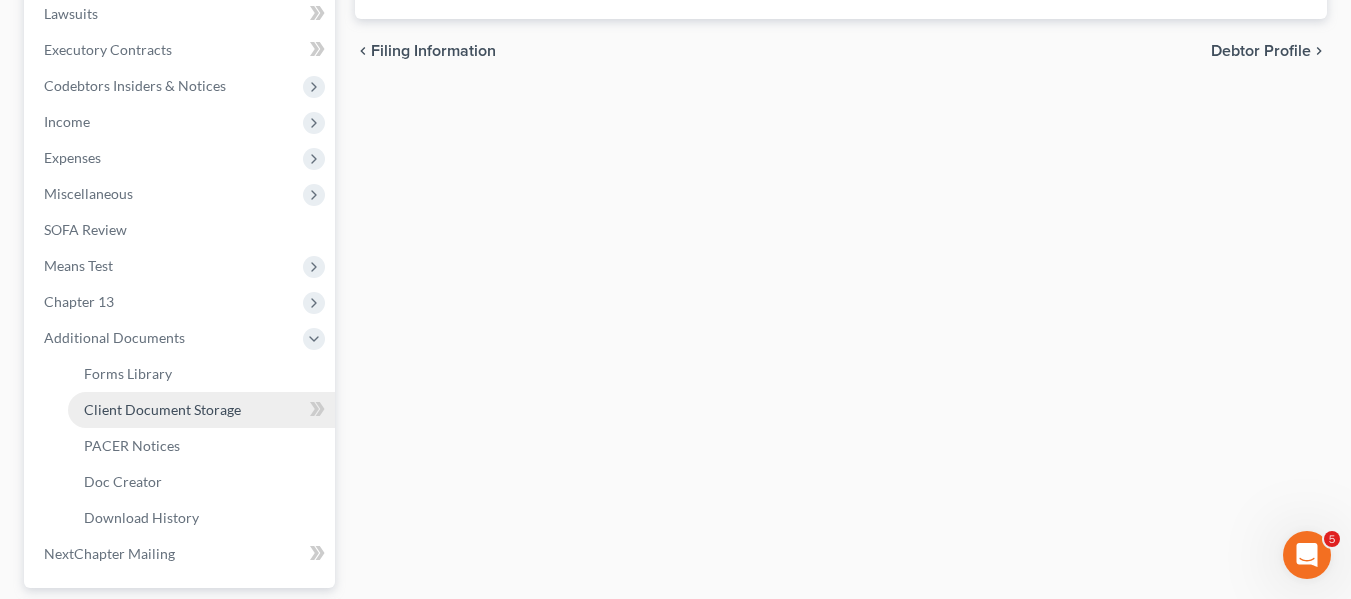 click on "Client Document Storage" at bounding box center [162, 409] 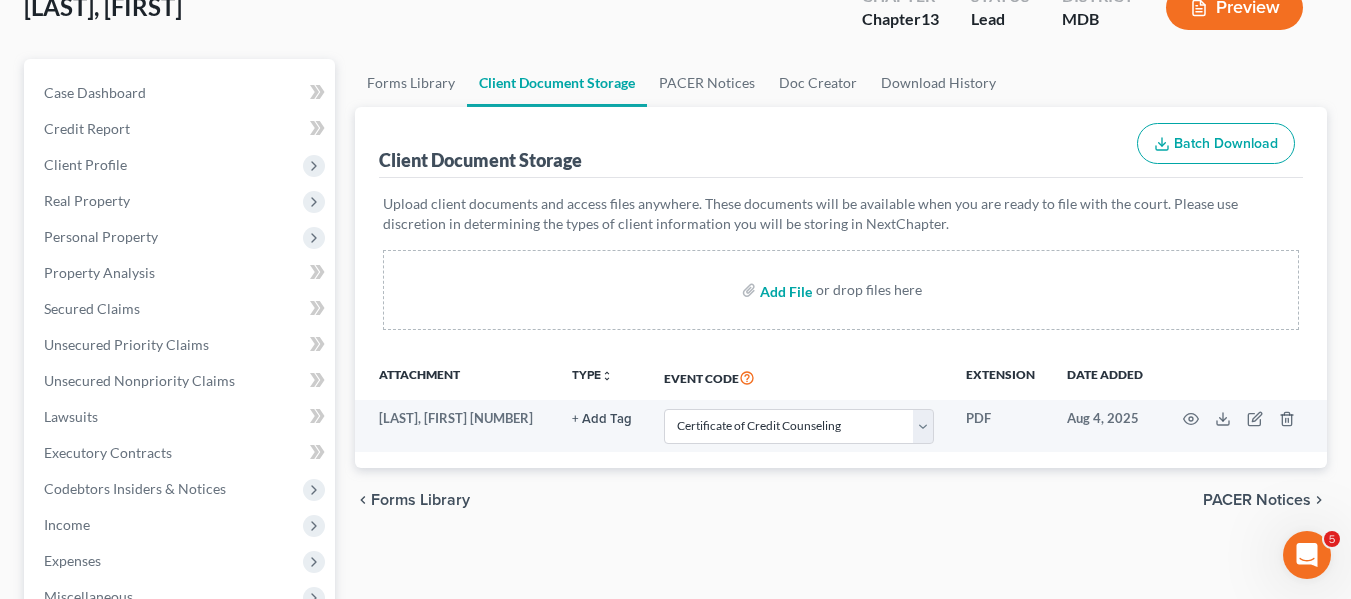 scroll, scrollTop: 134, scrollLeft: 0, axis: vertical 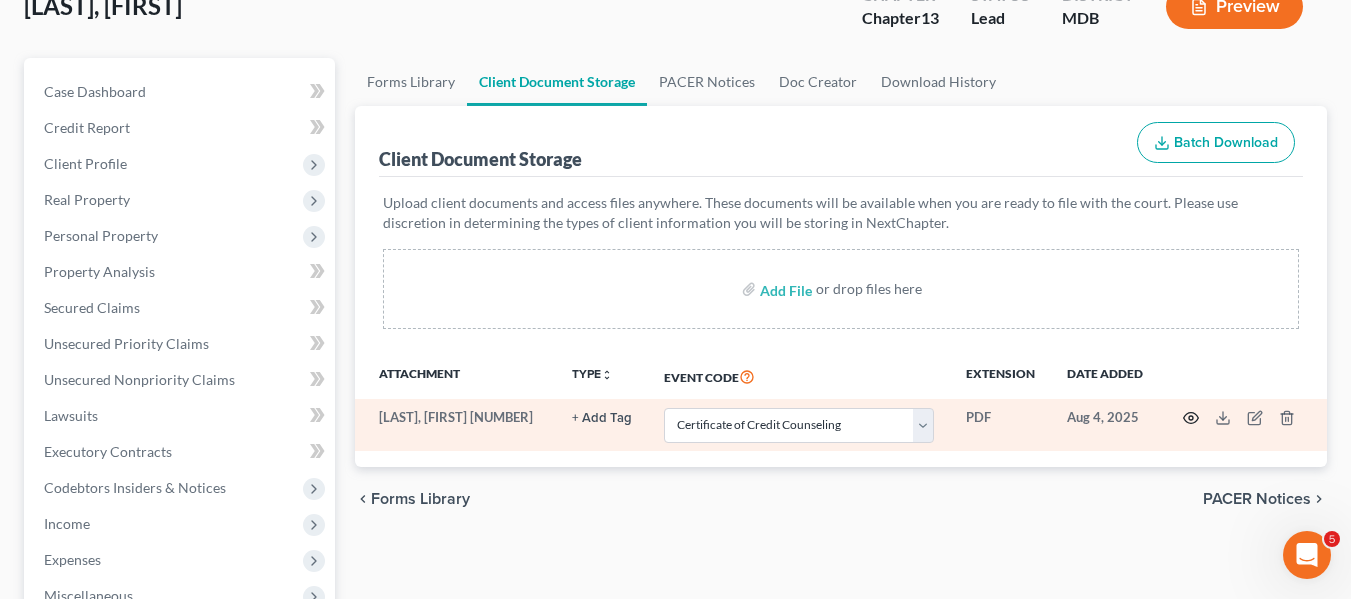 click 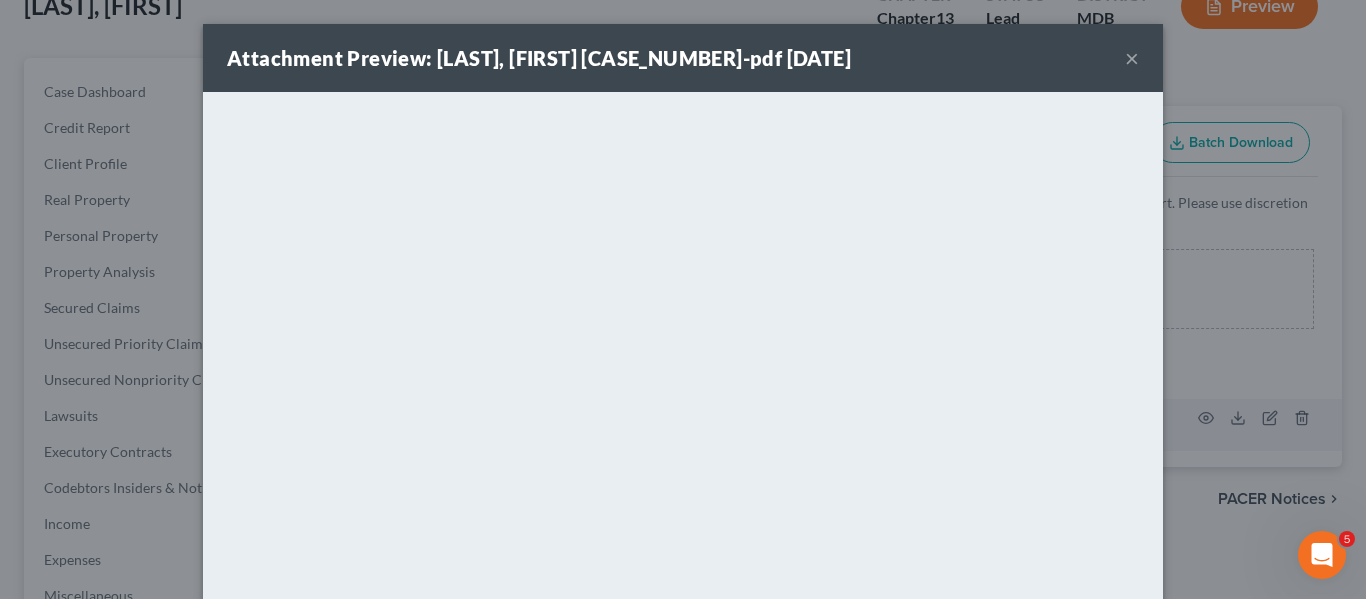 click on "×" at bounding box center (1132, 58) 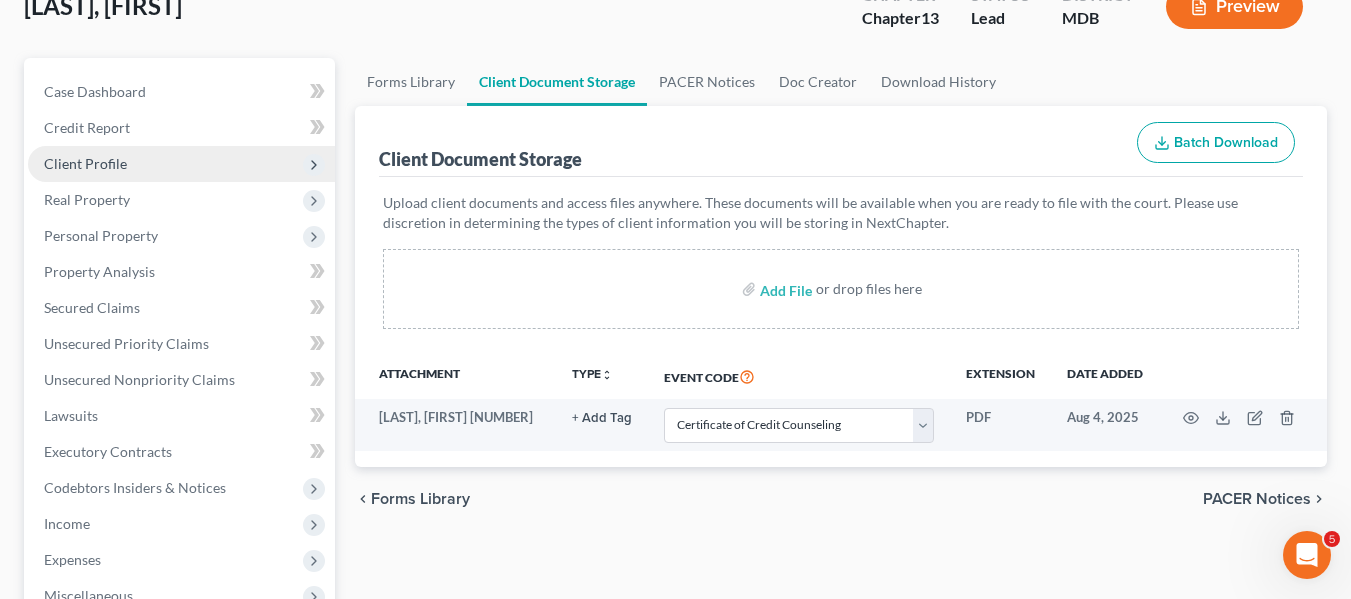 click on "Client Profile" at bounding box center (181, 164) 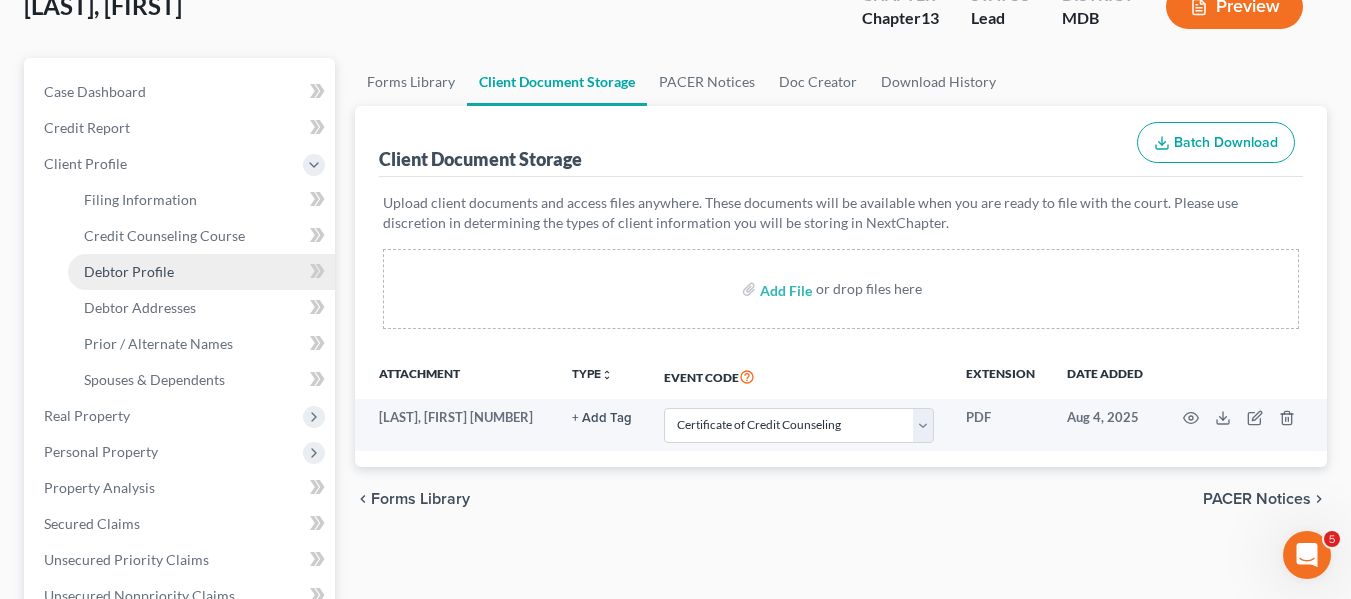 click on "Debtor Profile" at bounding box center [129, 271] 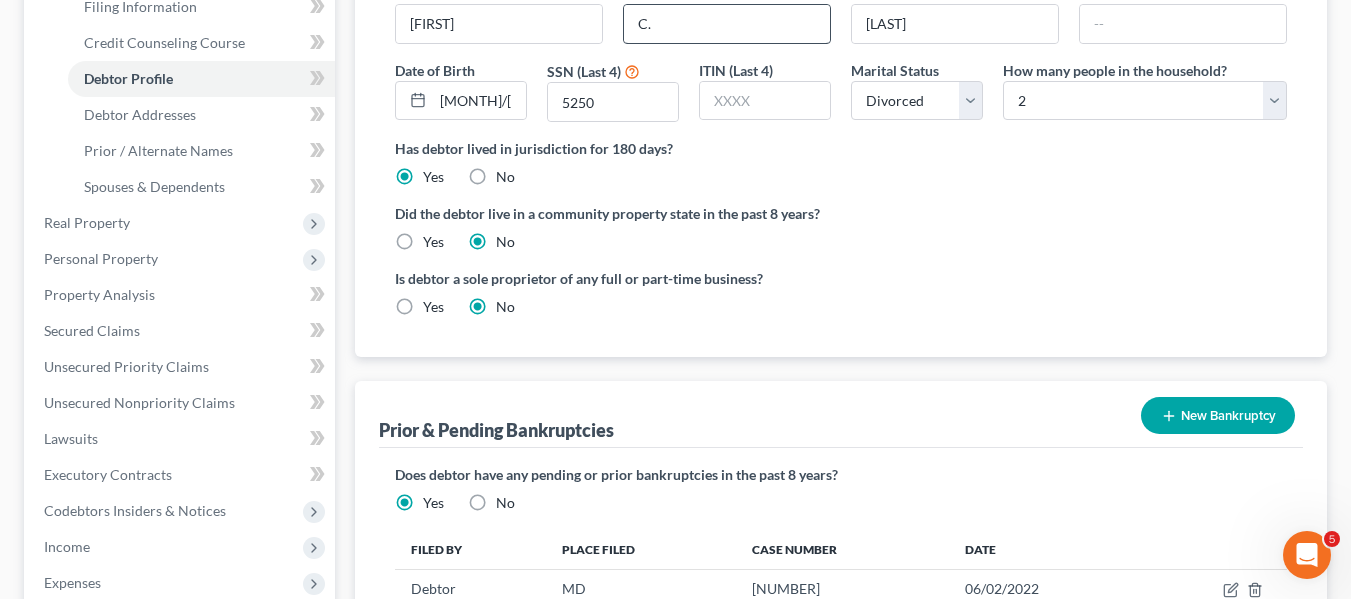 scroll, scrollTop: 326, scrollLeft: 0, axis: vertical 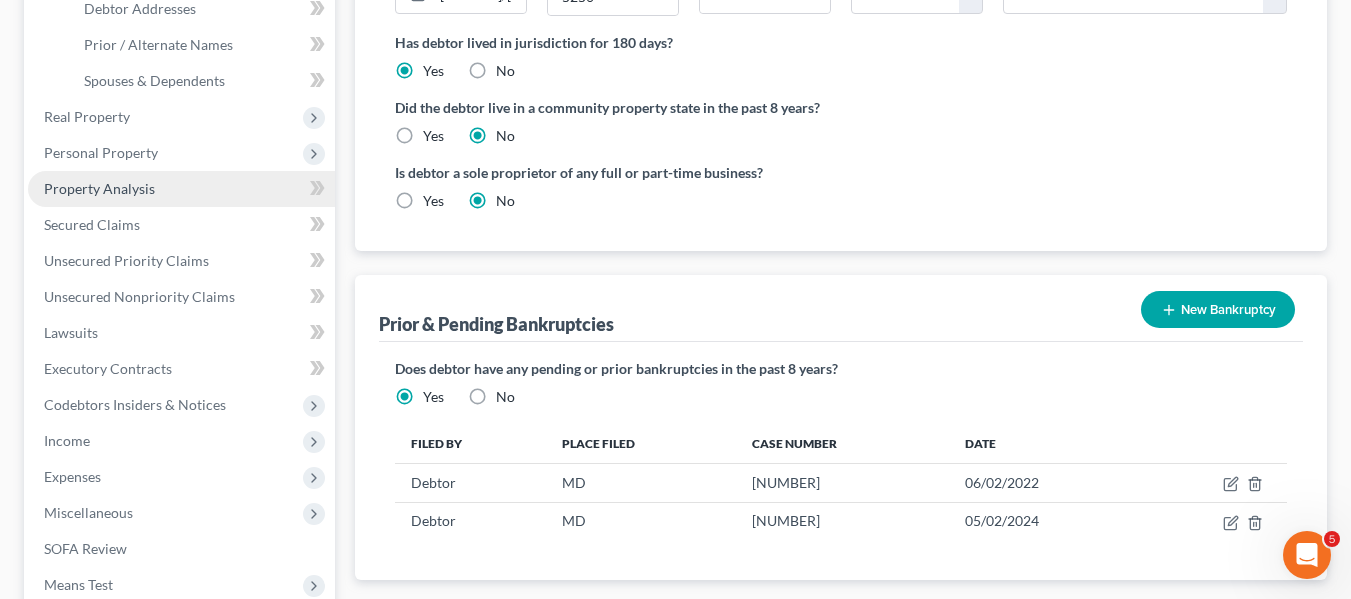 click on "Property Analysis" at bounding box center [181, 189] 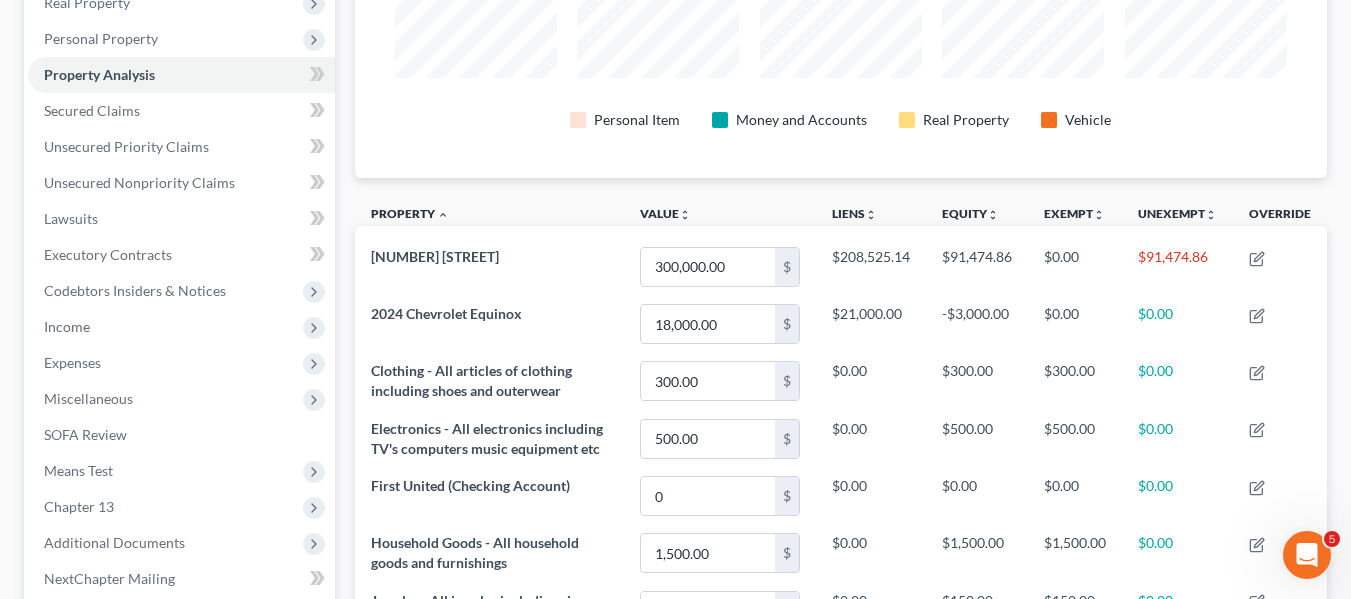 scroll, scrollTop: 0, scrollLeft: 0, axis: both 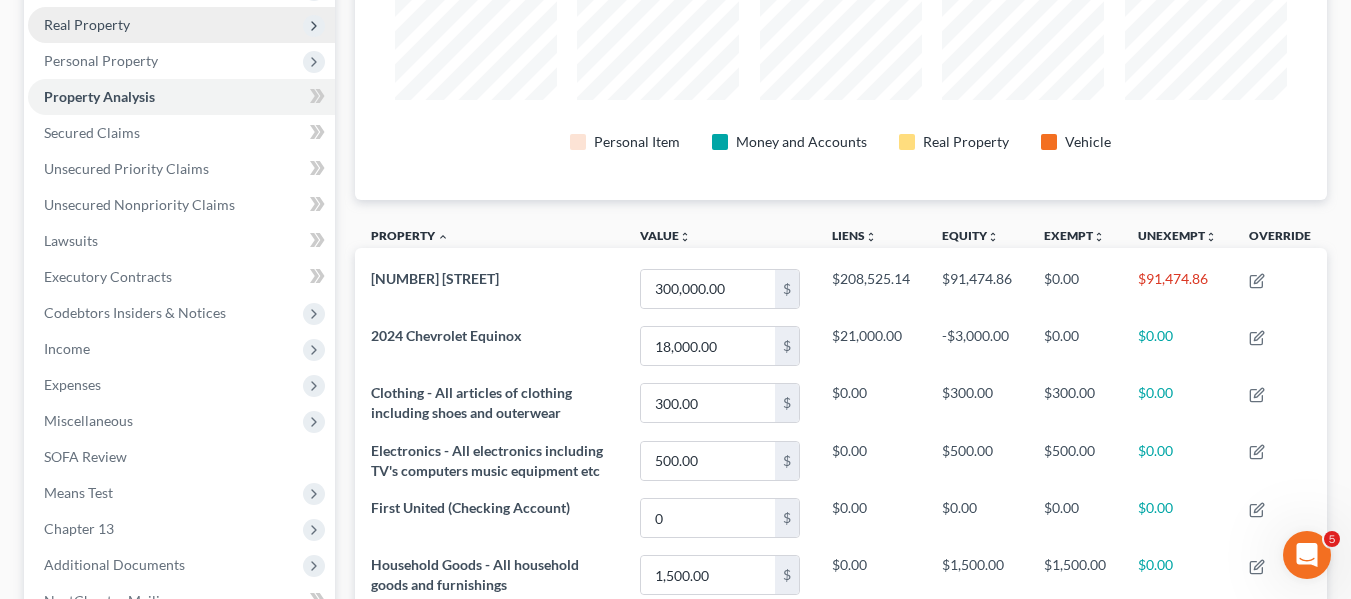 click on "Real Property" at bounding box center [181, 25] 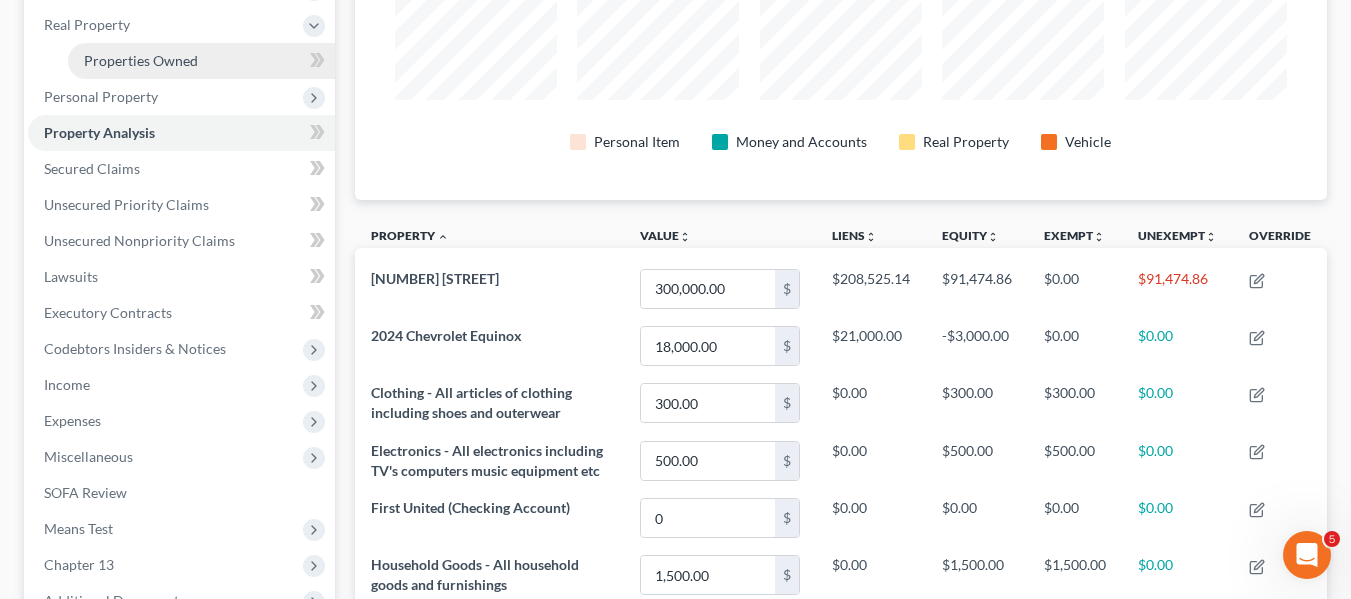 click on "Properties Owned" at bounding box center [141, 60] 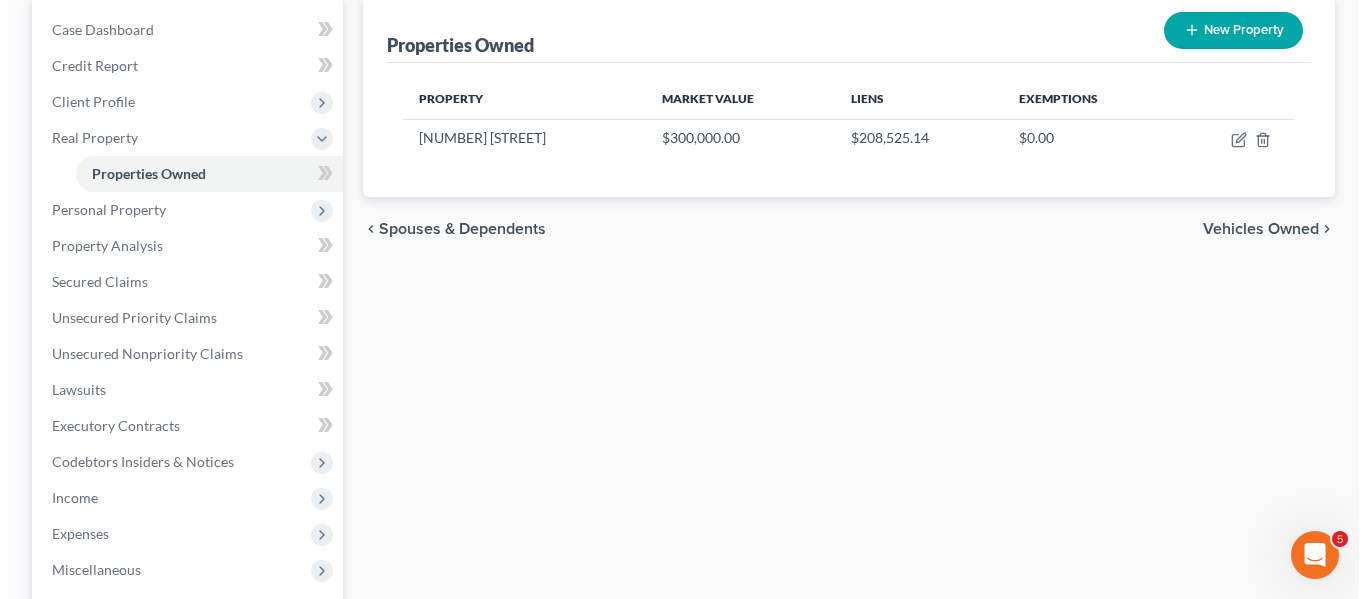 scroll, scrollTop: 198, scrollLeft: 0, axis: vertical 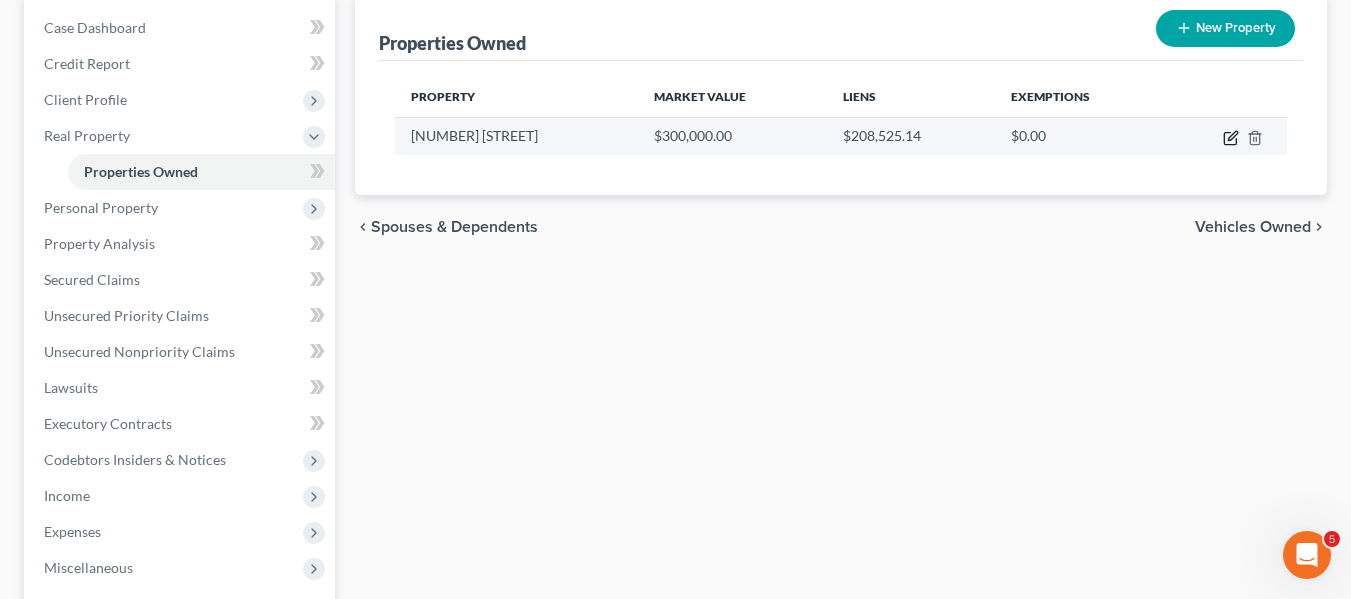 click 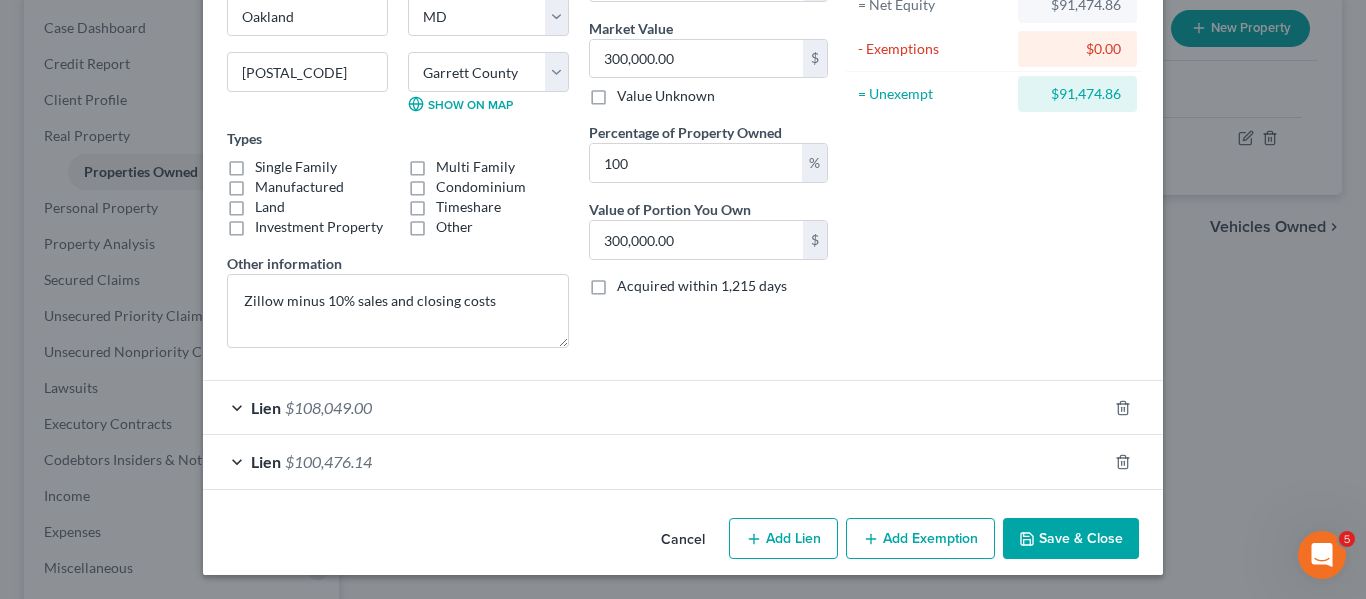 scroll, scrollTop: 228, scrollLeft: 0, axis: vertical 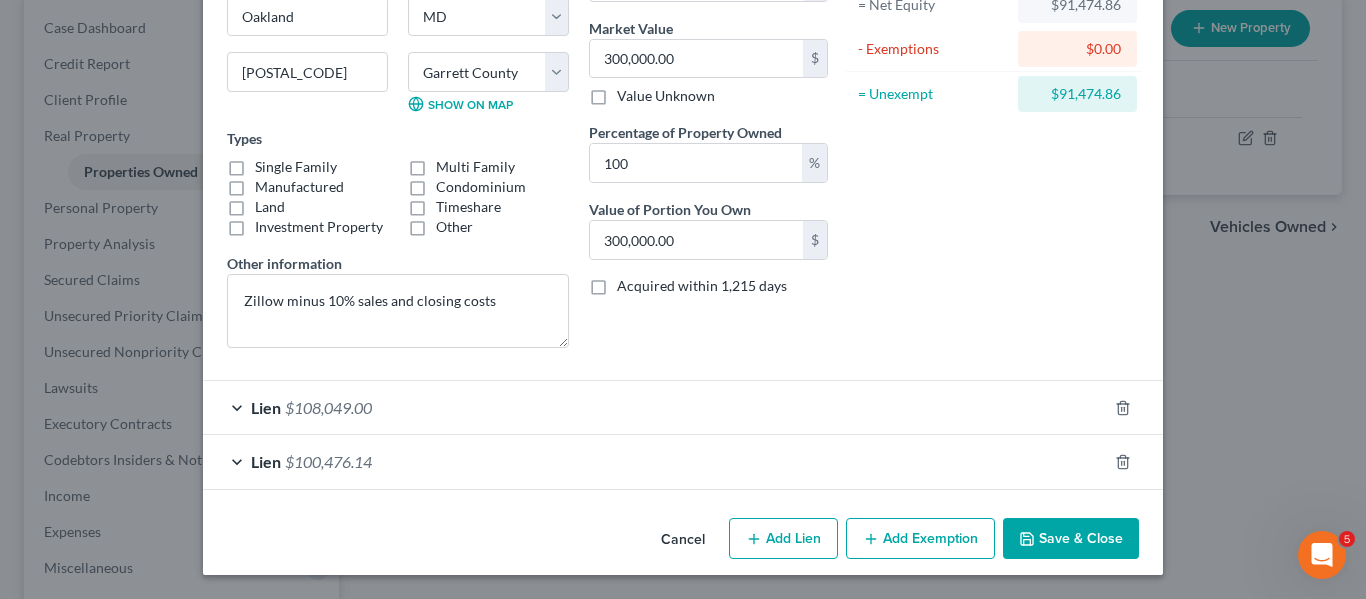 click on "Add Exemption" at bounding box center (920, 539) 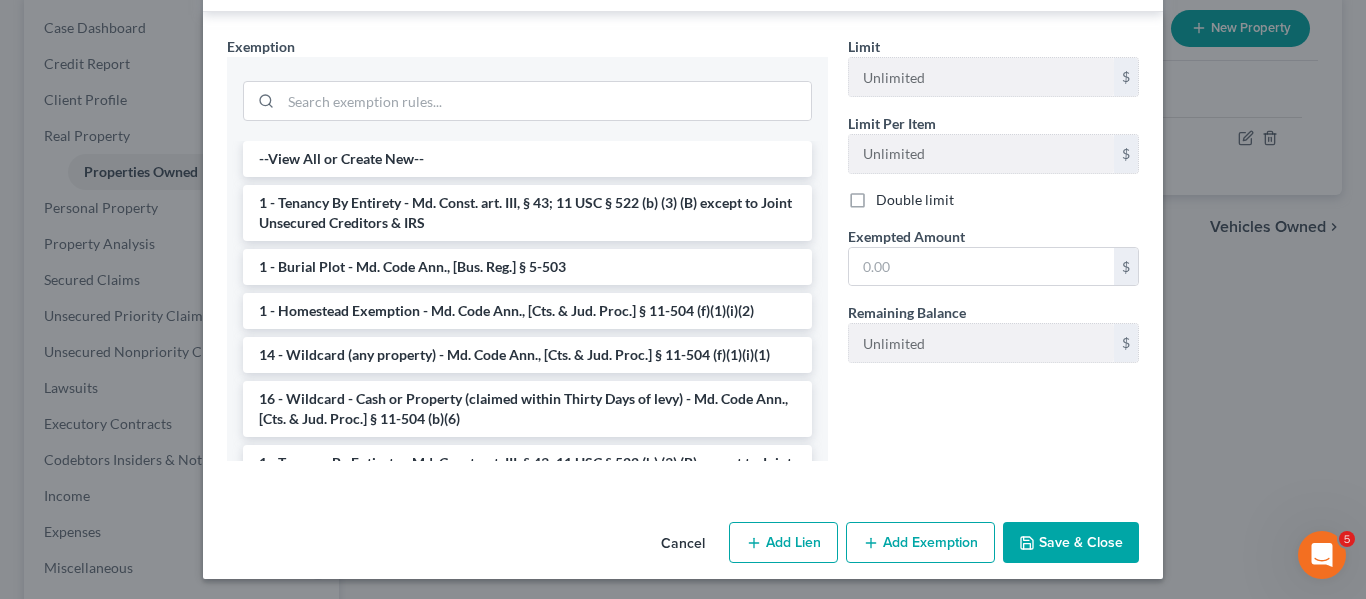 scroll, scrollTop: 764, scrollLeft: 0, axis: vertical 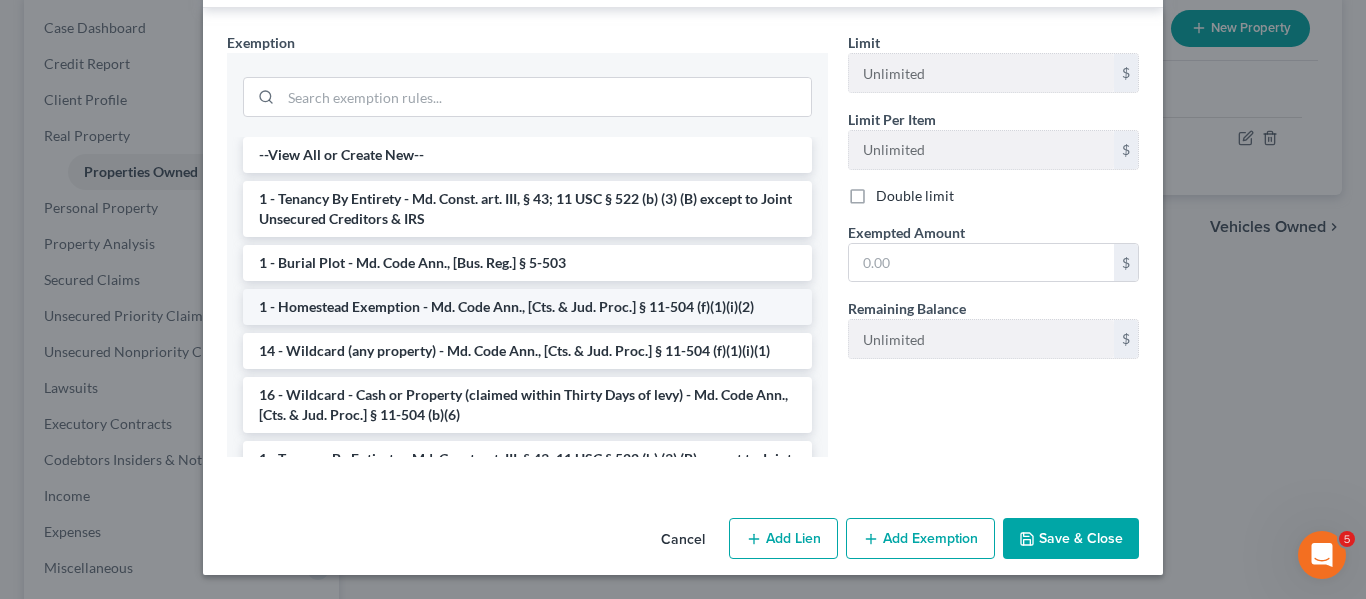 click on "1 - Homestead Exemption - Md. Code Ann., [Cts. & Jud. Proc.] § 11-504 (f)(1)(i)(2)" at bounding box center (527, 307) 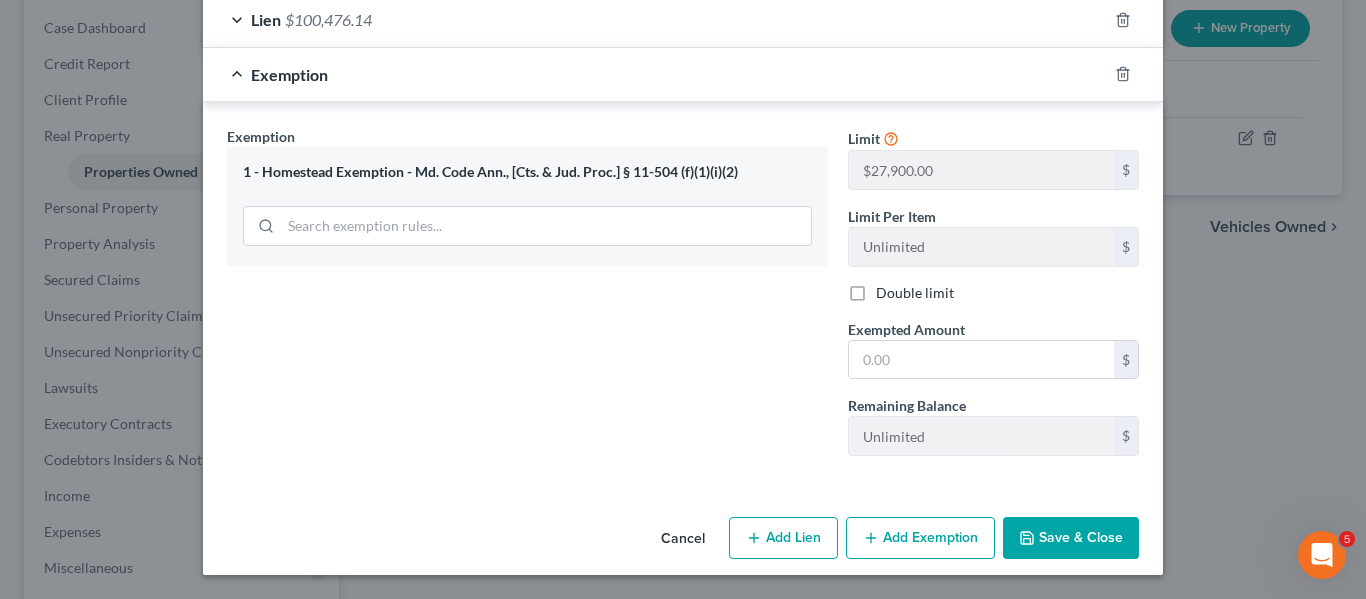 scroll, scrollTop: 670, scrollLeft: 0, axis: vertical 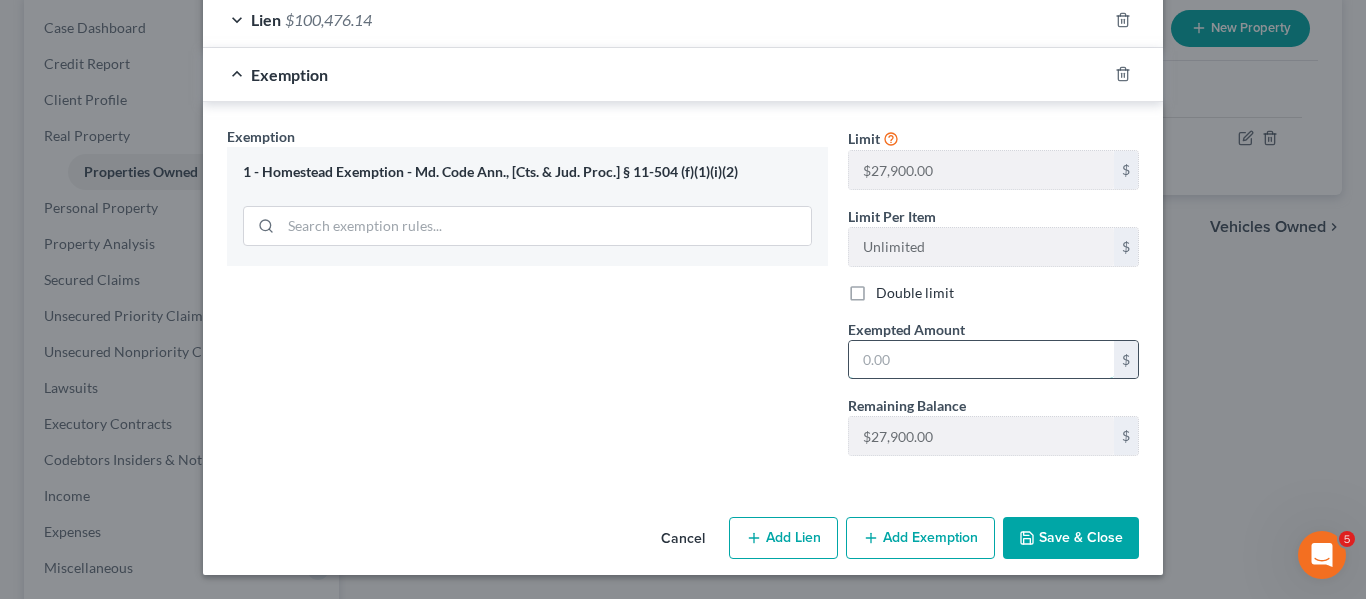 click at bounding box center (981, 360) 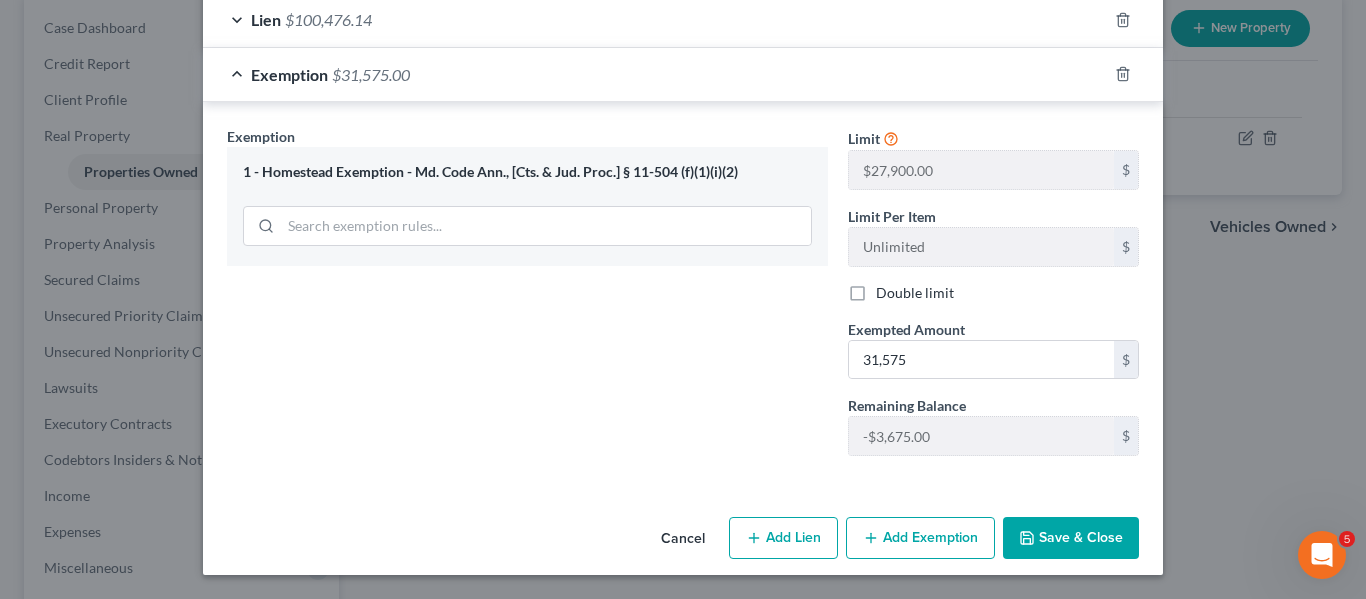 click on "Save & Close" at bounding box center [1071, 538] 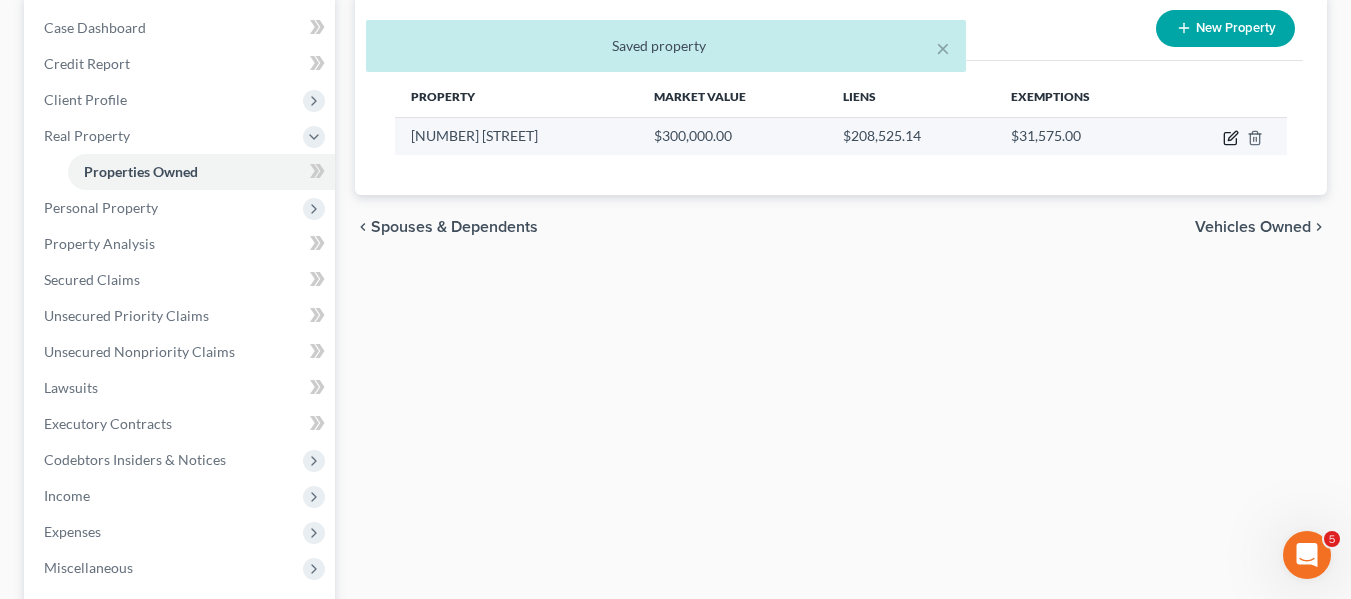 click 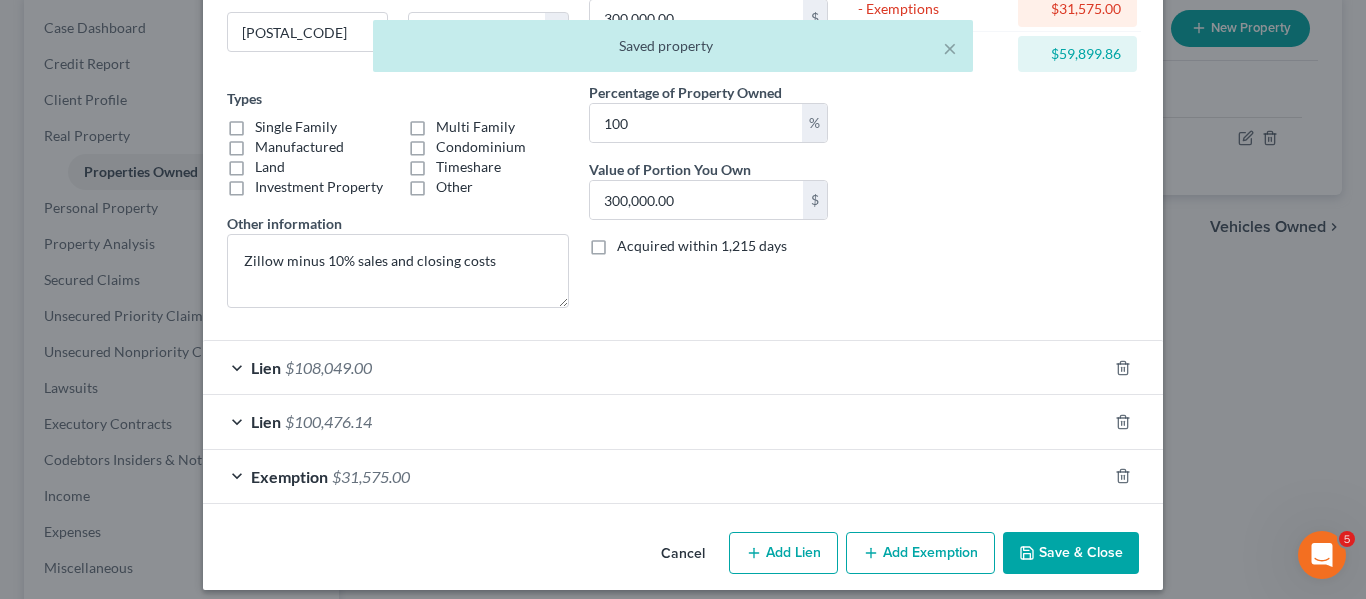 scroll, scrollTop: 283, scrollLeft: 0, axis: vertical 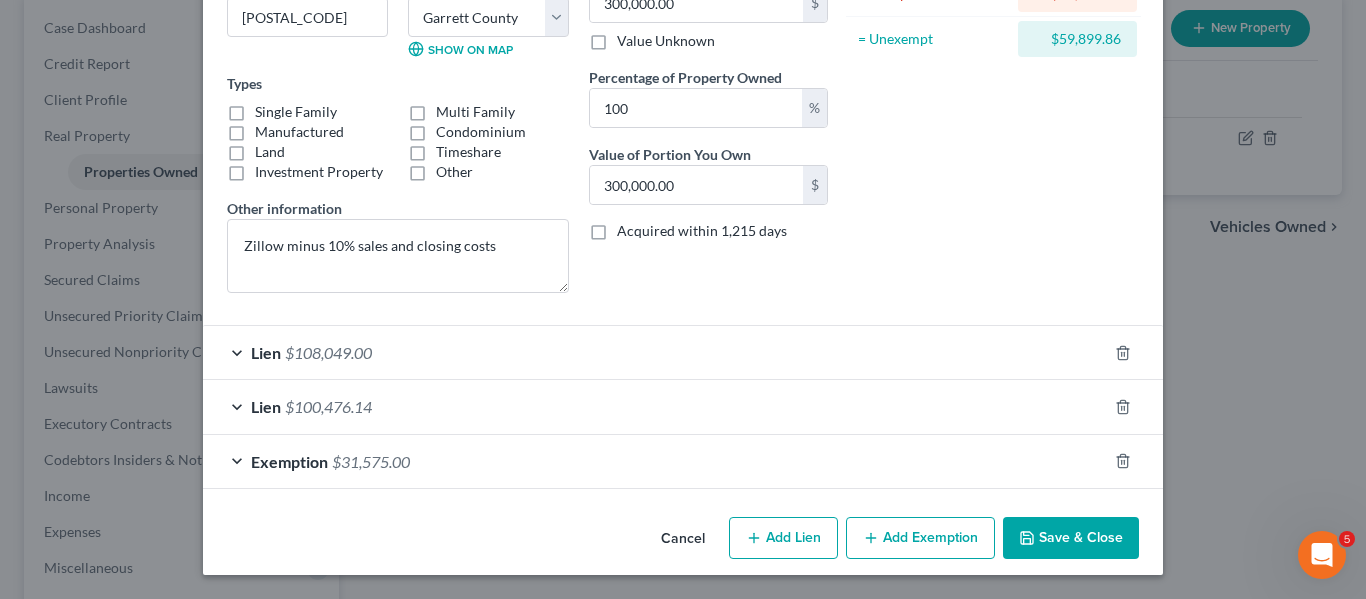 click on "Add Exemption" at bounding box center (920, 538) 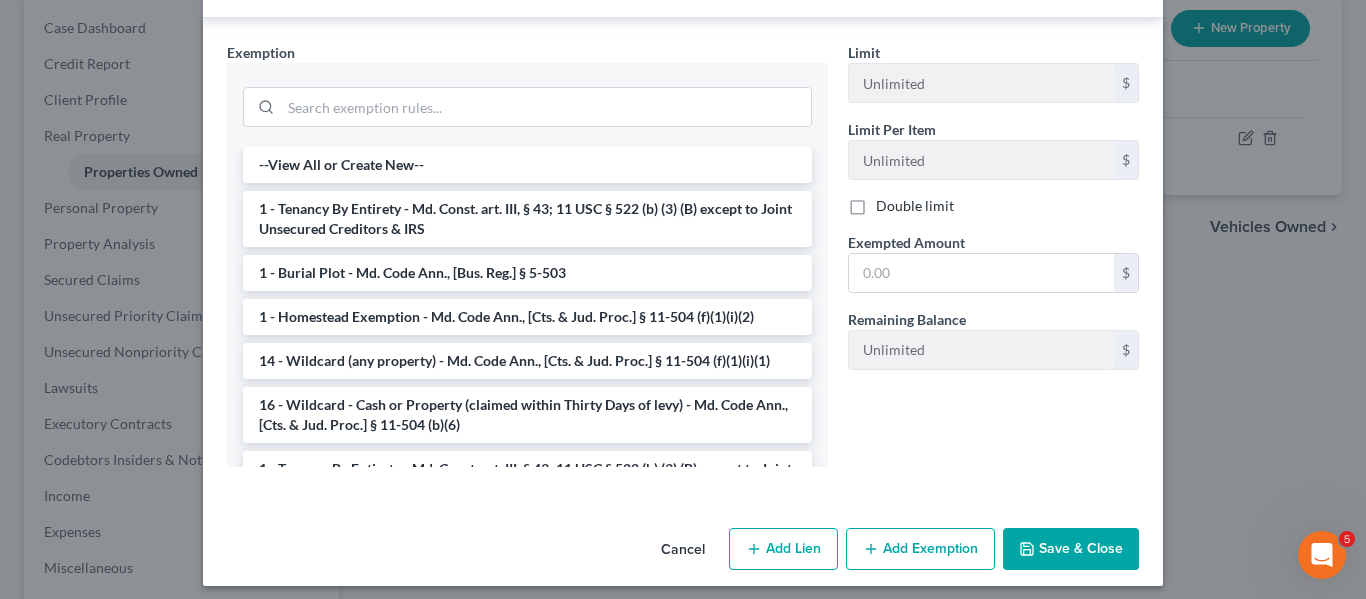 scroll, scrollTop: 819, scrollLeft: 0, axis: vertical 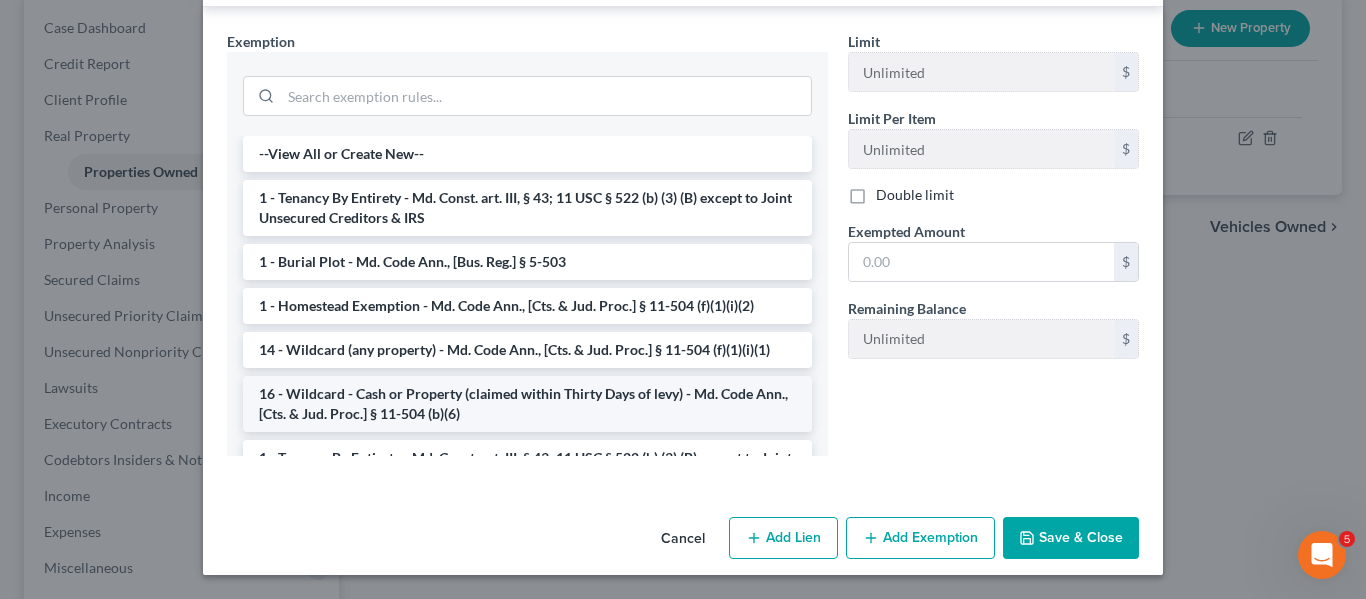 click on "16 - Wildcard - Cash or Property (claimed within Thirty Days of levy) - Md. Code Ann., [Cts. & Jud. Proc.] § 11-504 (b)(6)" at bounding box center [527, 404] 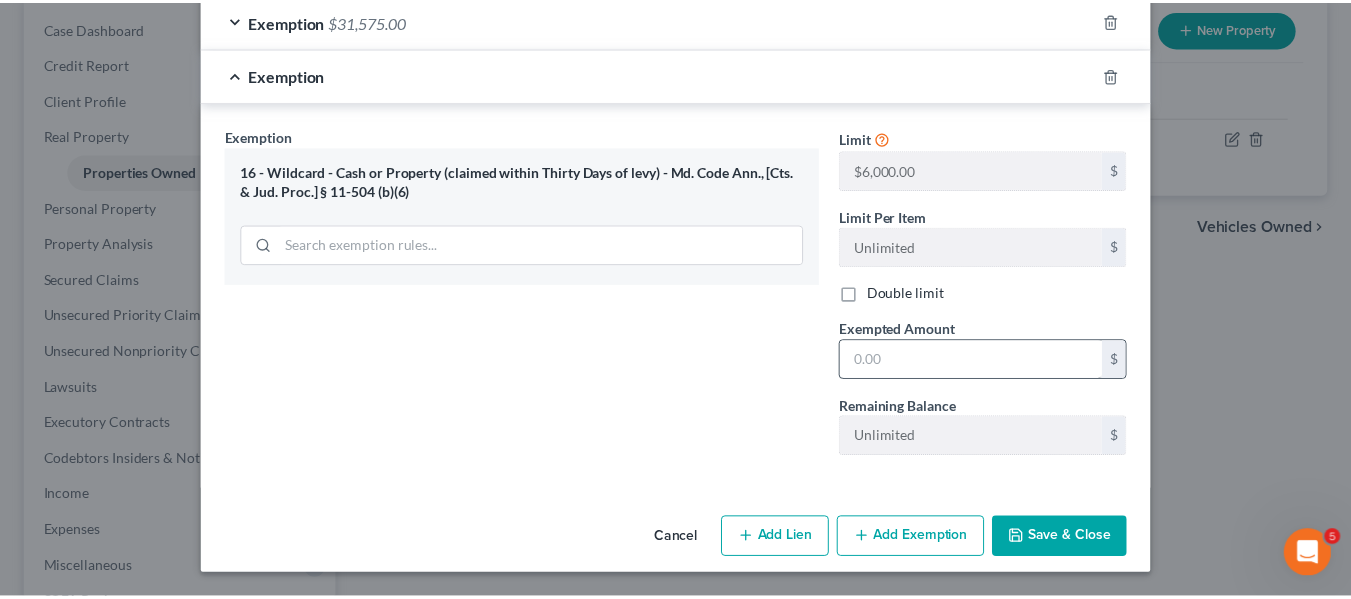 scroll, scrollTop: 724, scrollLeft: 0, axis: vertical 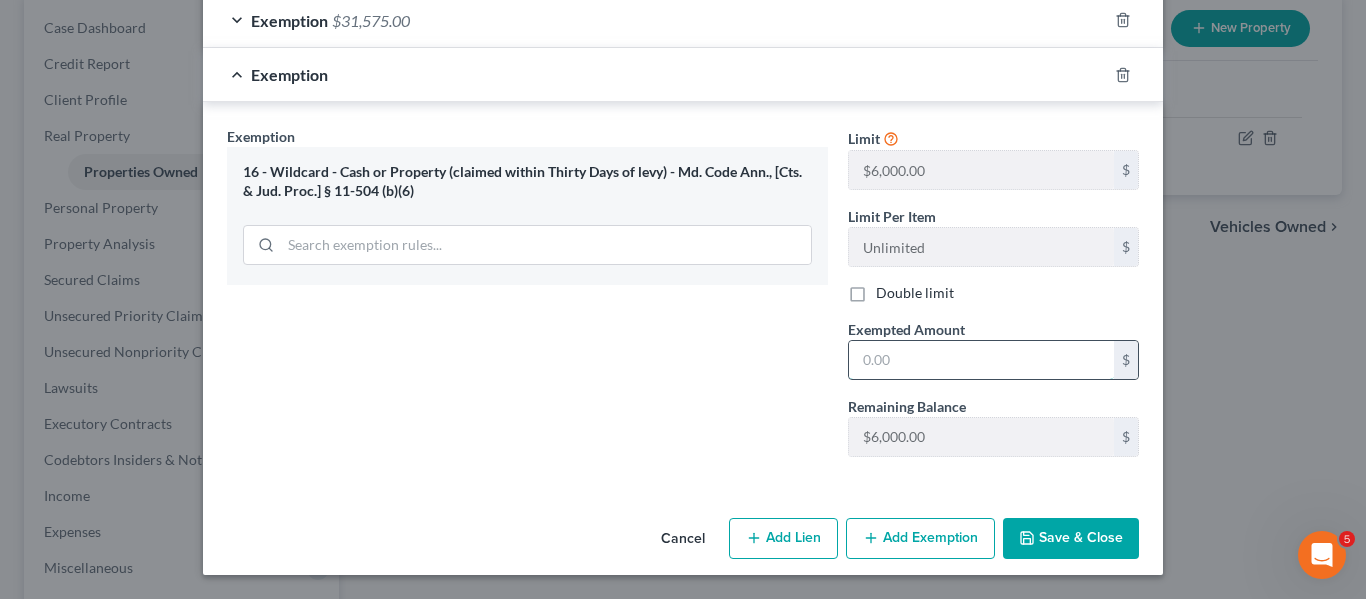 click at bounding box center (981, 360) 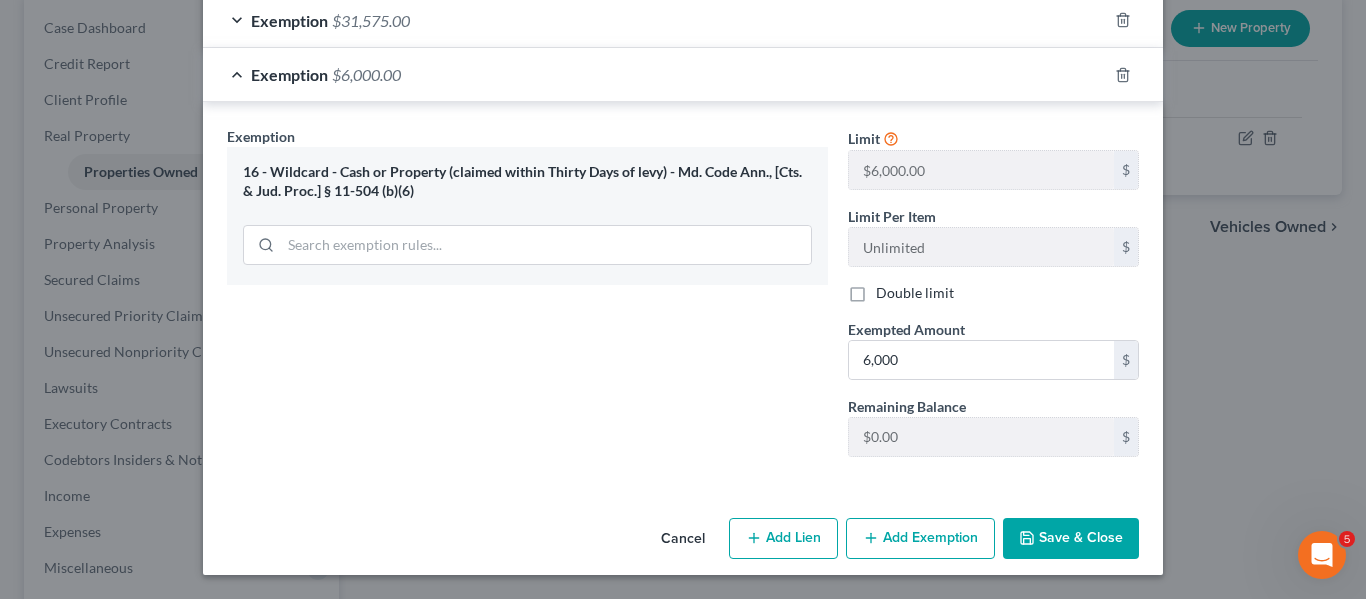 click on "Save & Close" at bounding box center (1071, 539) 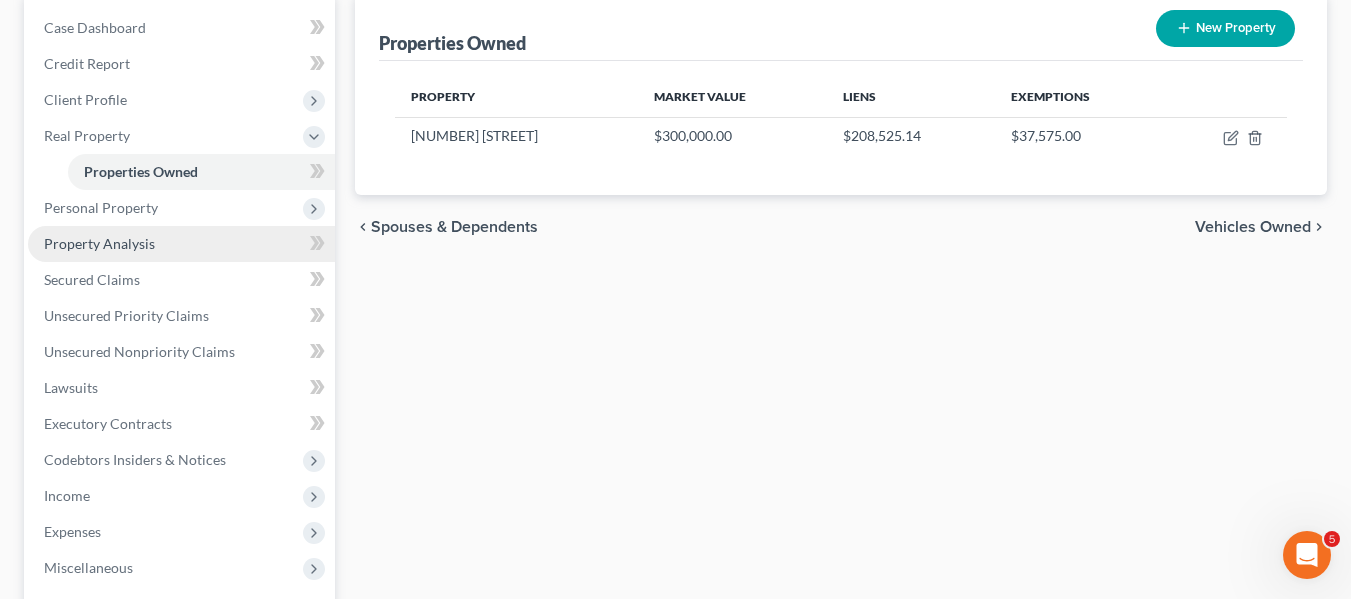 click on "Property Analysis" at bounding box center [99, 243] 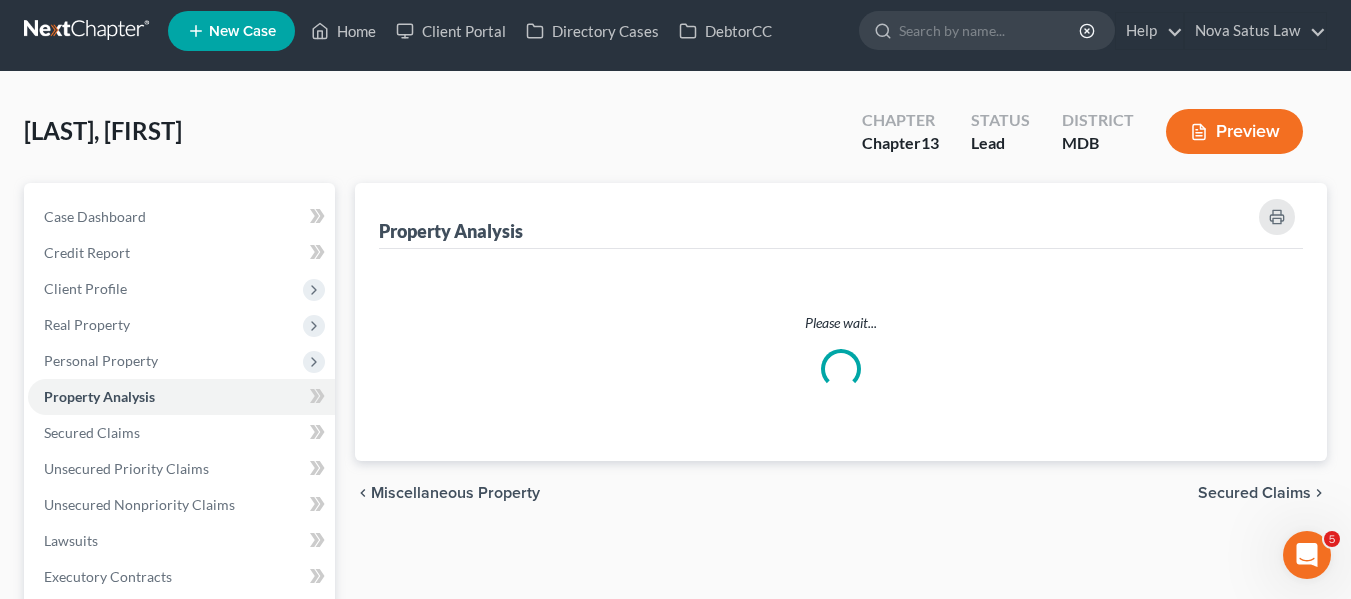 scroll, scrollTop: 0, scrollLeft: 0, axis: both 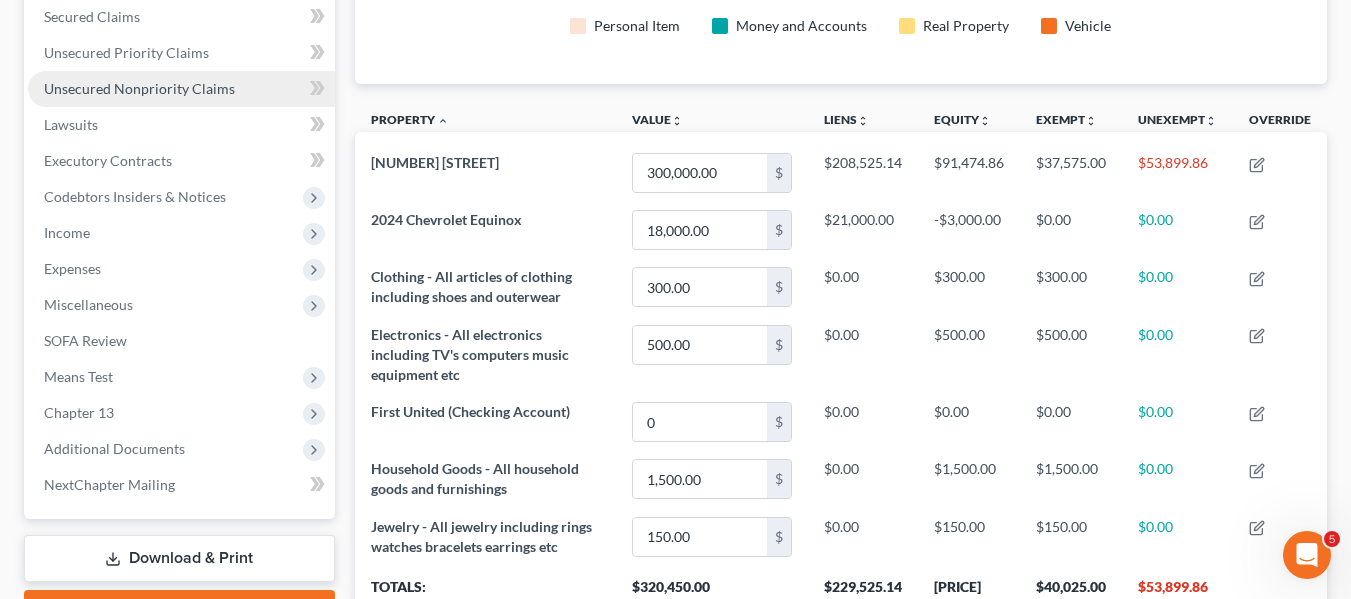 click on "Unsecured Nonpriority Claims" at bounding box center [139, 88] 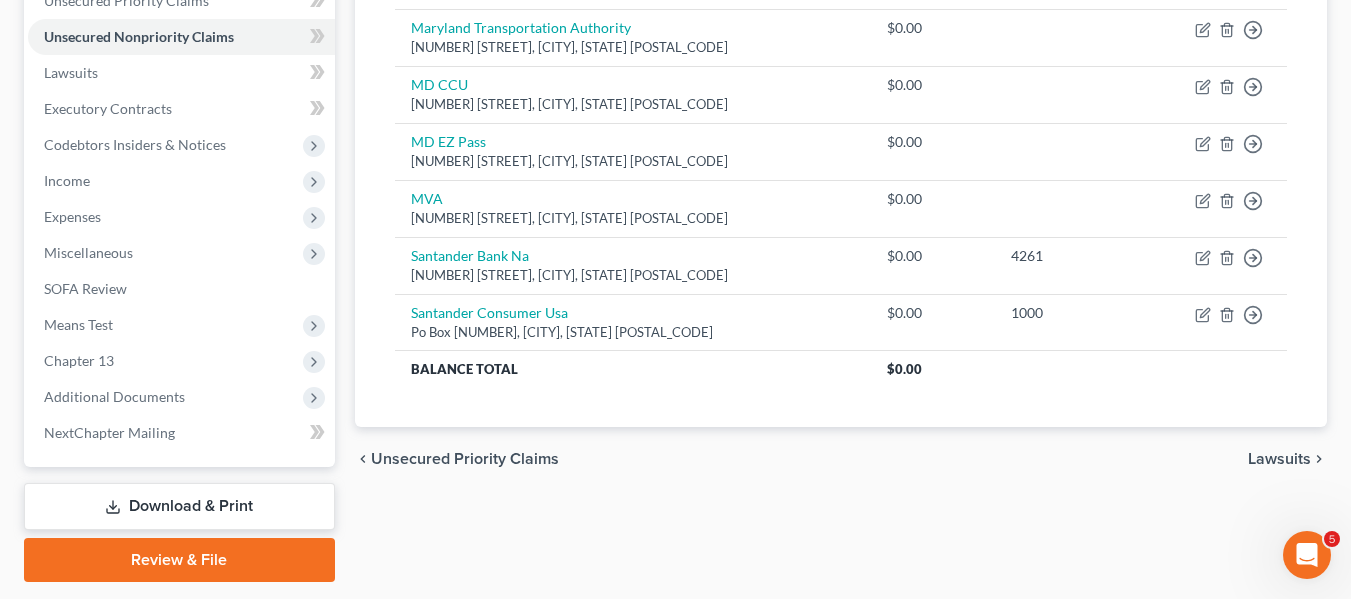 scroll, scrollTop: 478, scrollLeft: 0, axis: vertical 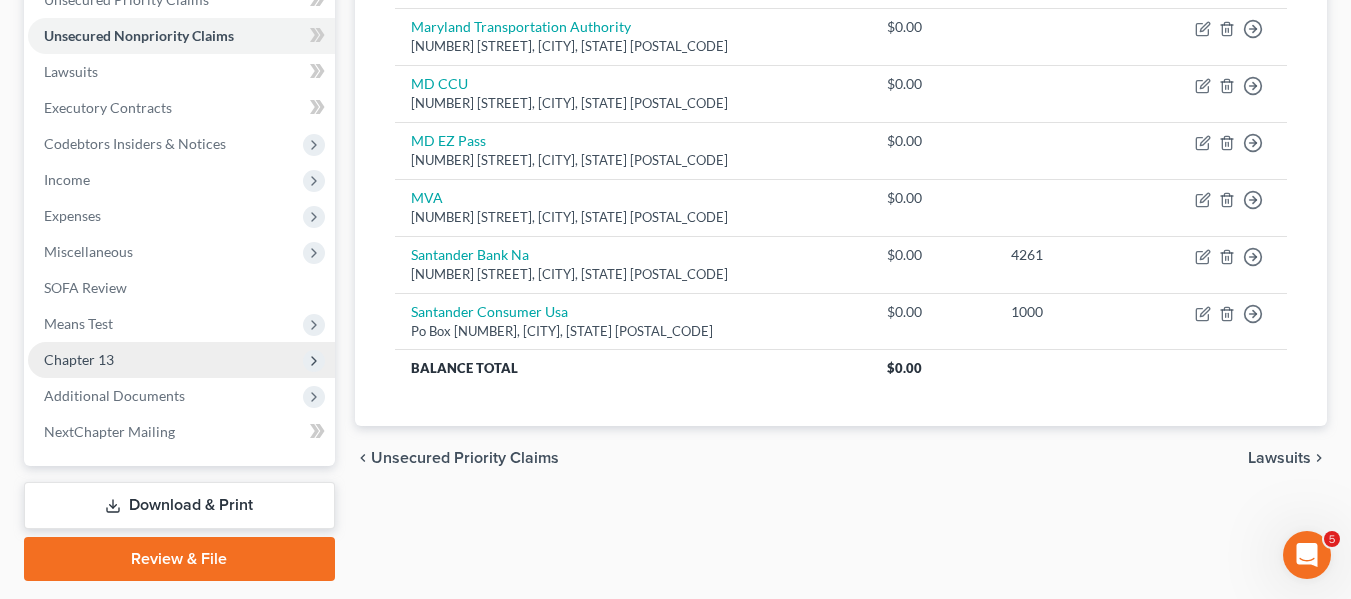 click on "Chapter 13" at bounding box center (181, 360) 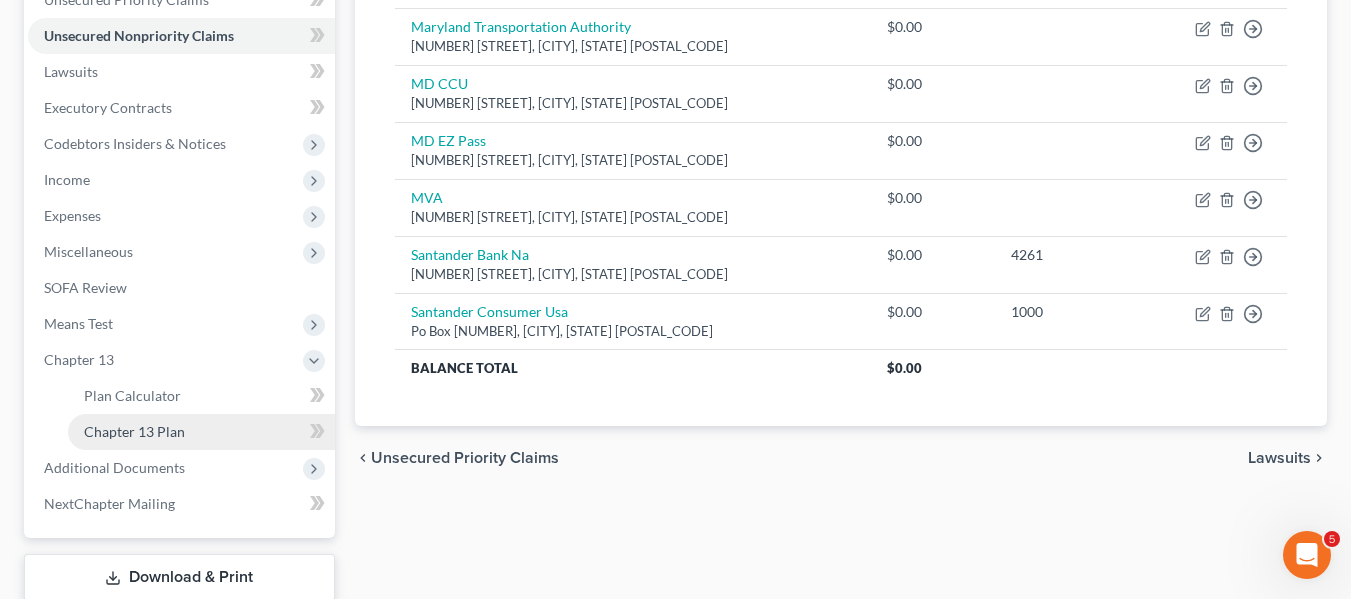 click on "Chapter 13 Plan" at bounding box center (134, 431) 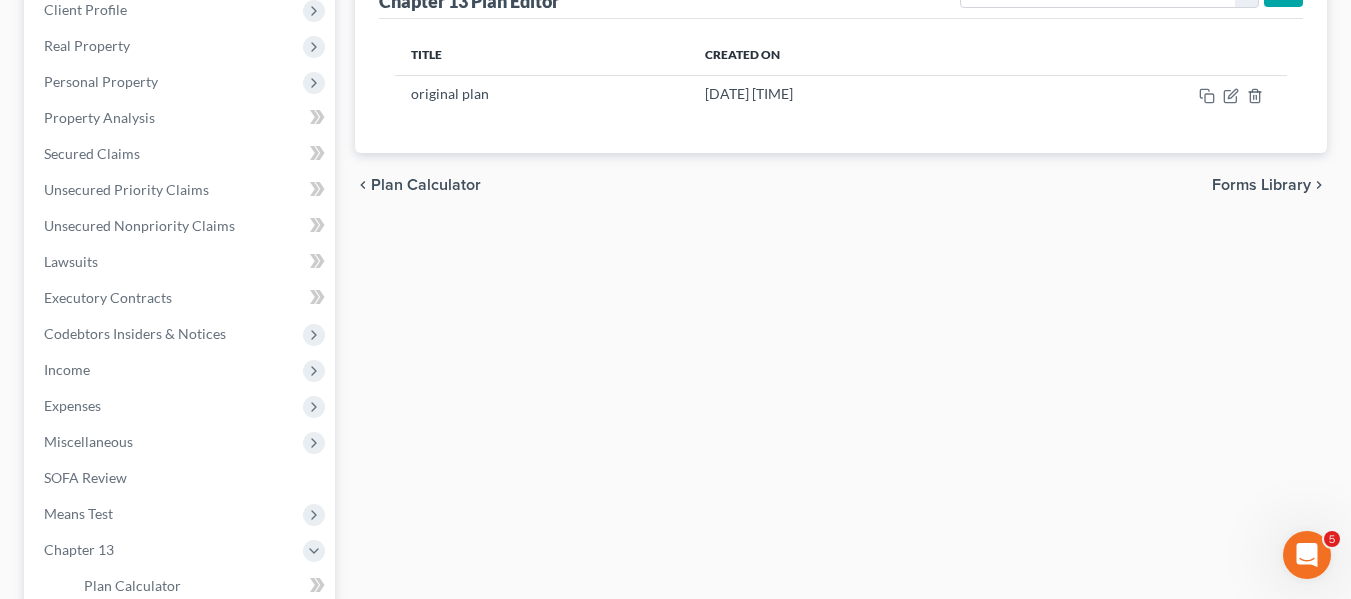 scroll, scrollTop: 289, scrollLeft: 0, axis: vertical 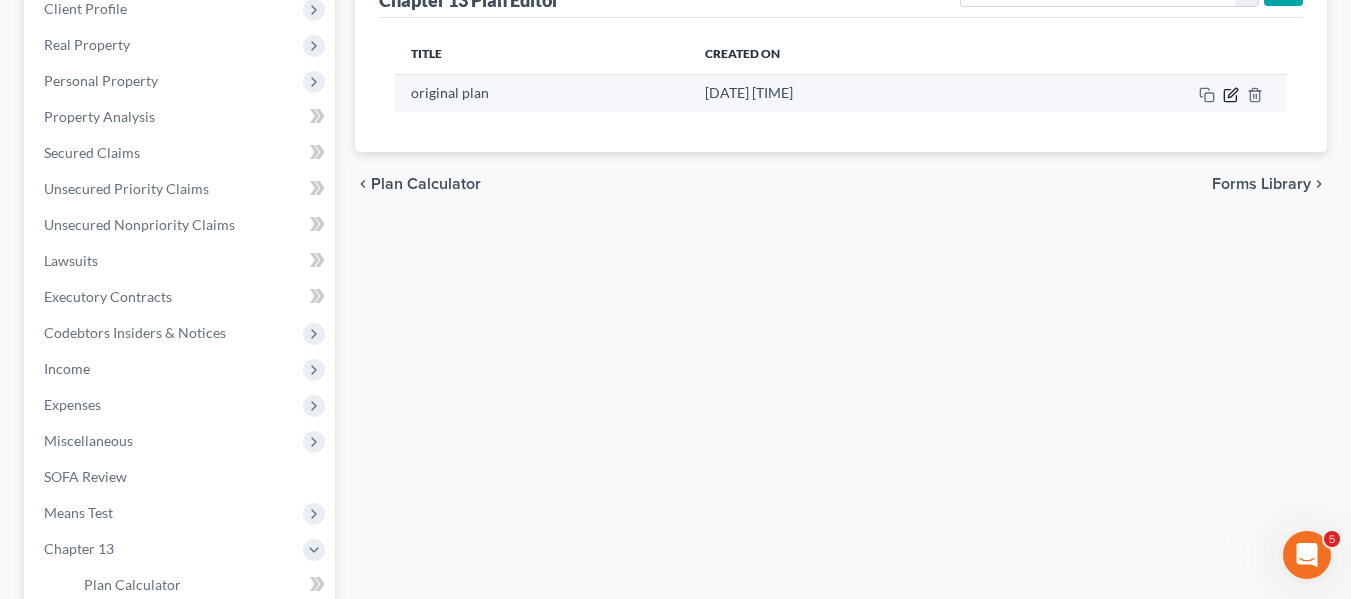 click 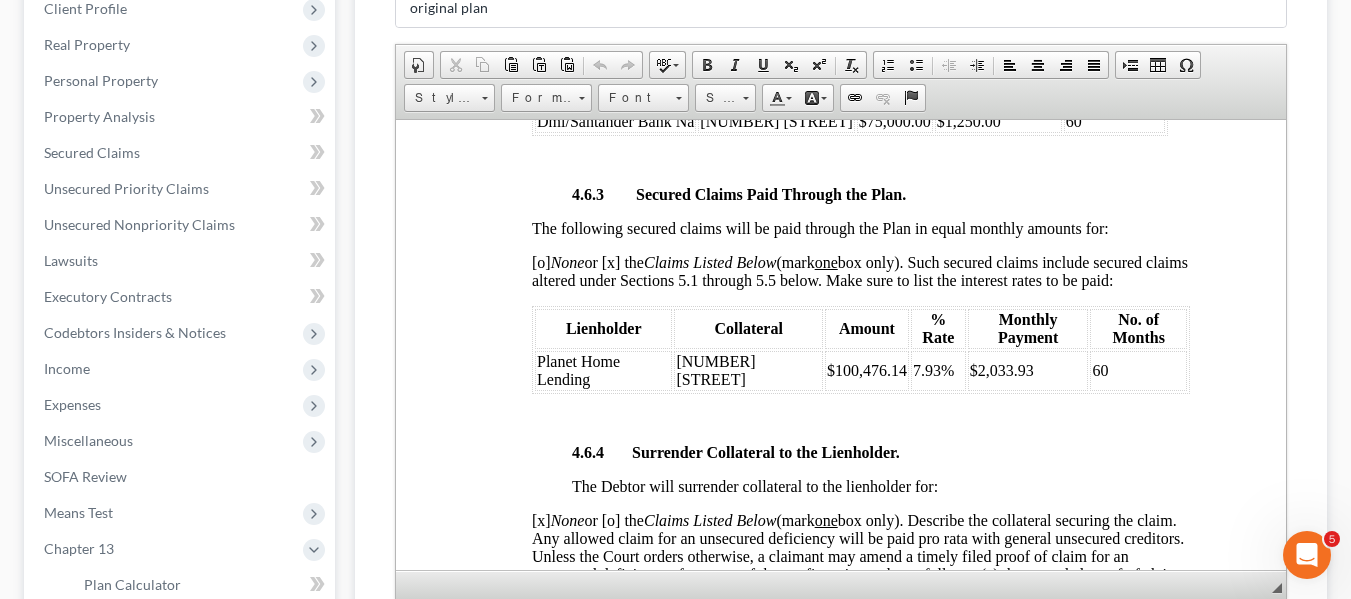 scroll, scrollTop: 3807, scrollLeft: 0, axis: vertical 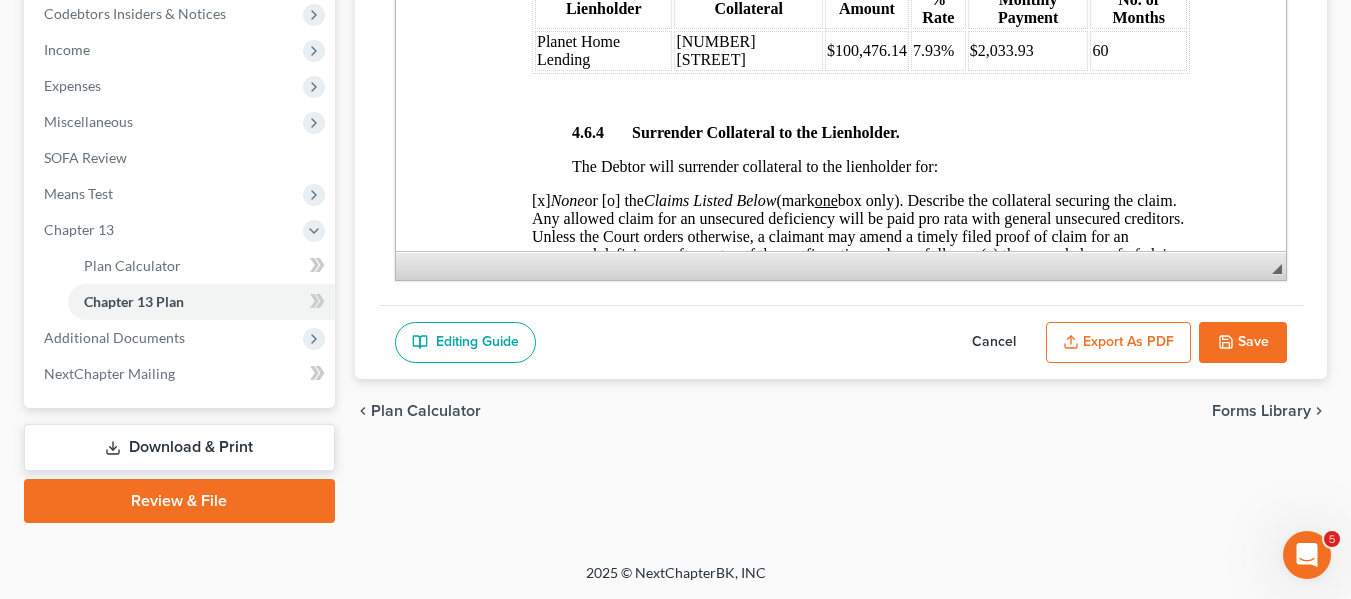 click on "Export as PDF" at bounding box center [1118, 343] 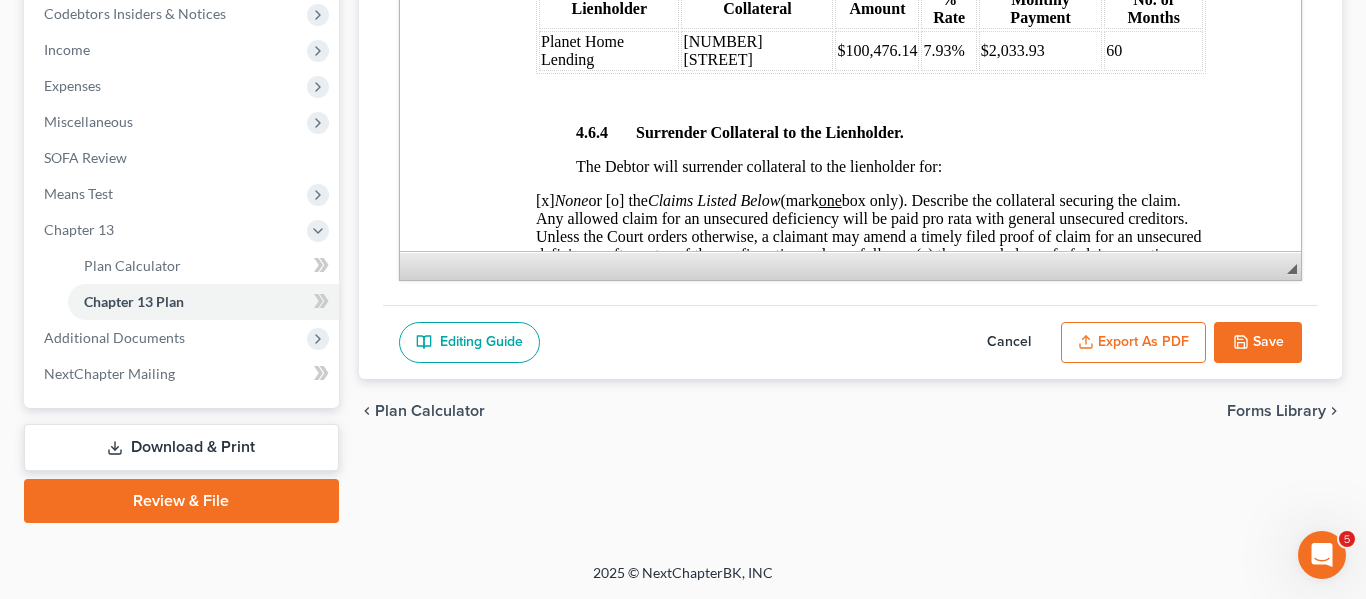 scroll, scrollTop: 3789, scrollLeft: 0, axis: vertical 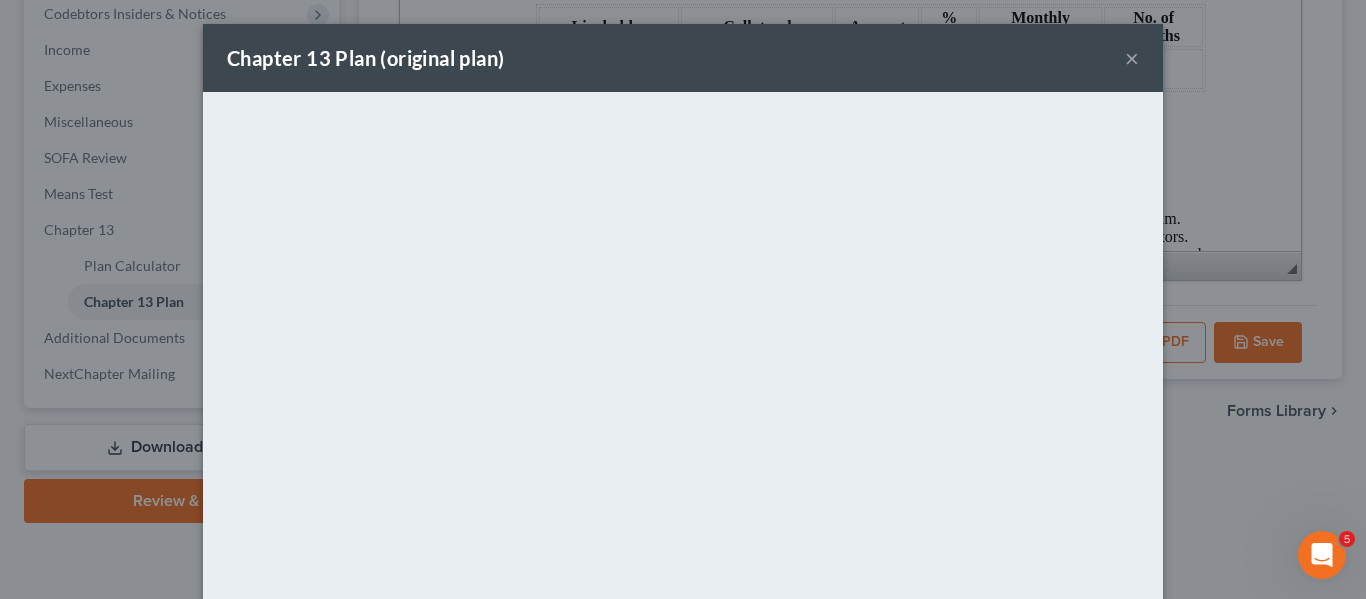 click on "Chapter 13 Plan (original plan) ×" at bounding box center (683, 58) 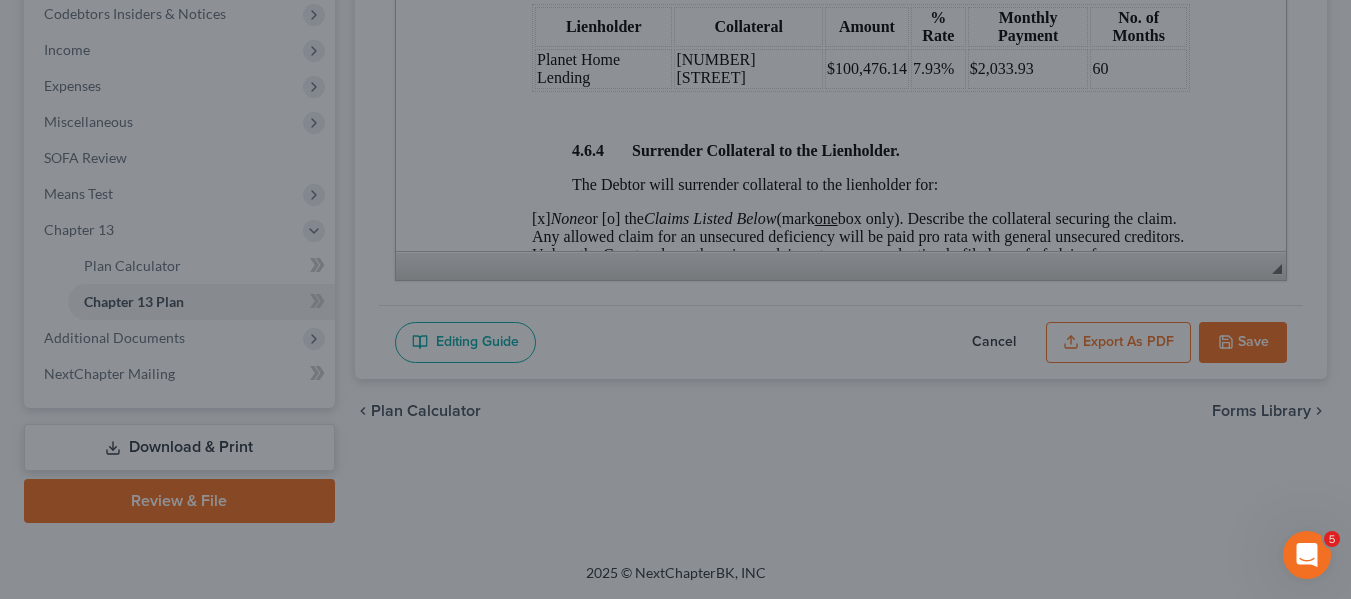 scroll, scrollTop: 3807, scrollLeft: 0, axis: vertical 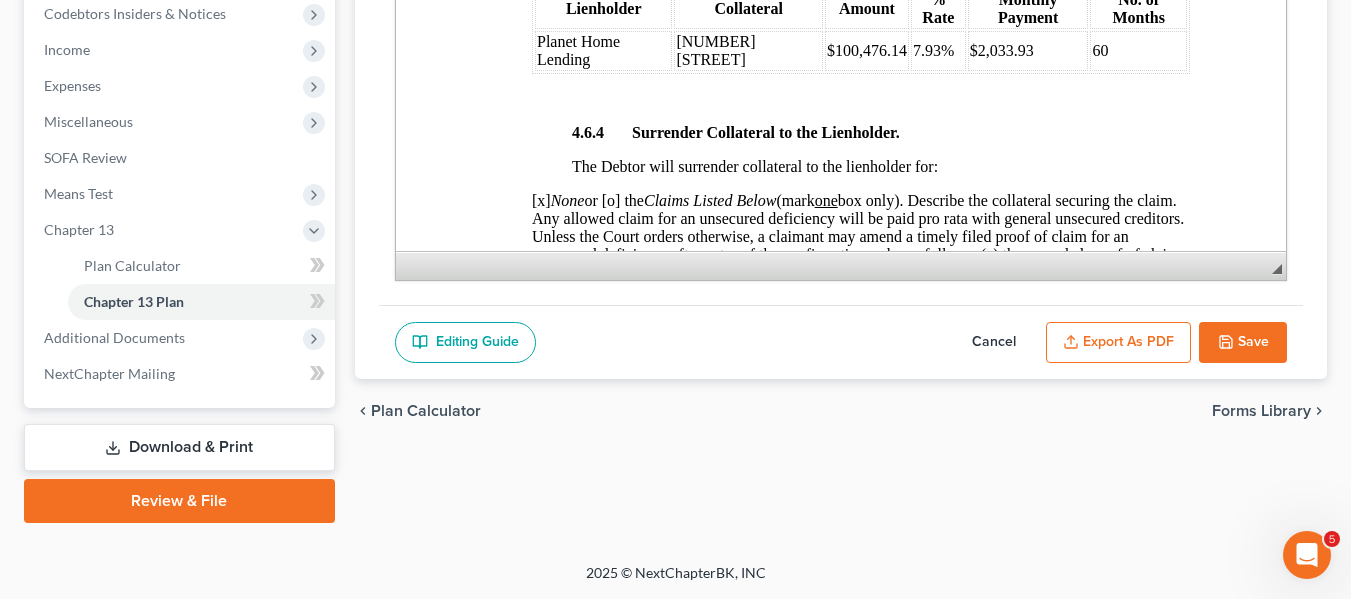 click on "Download & Print" at bounding box center (179, 447) 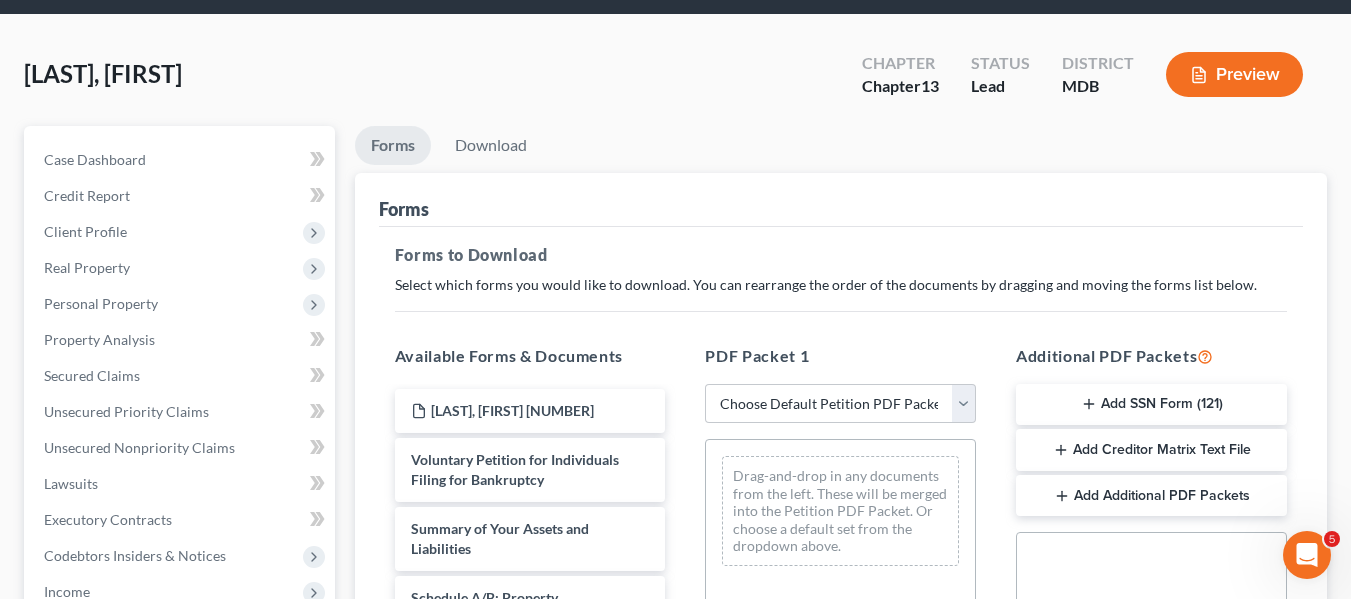 scroll, scrollTop: 0, scrollLeft: 0, axis: both 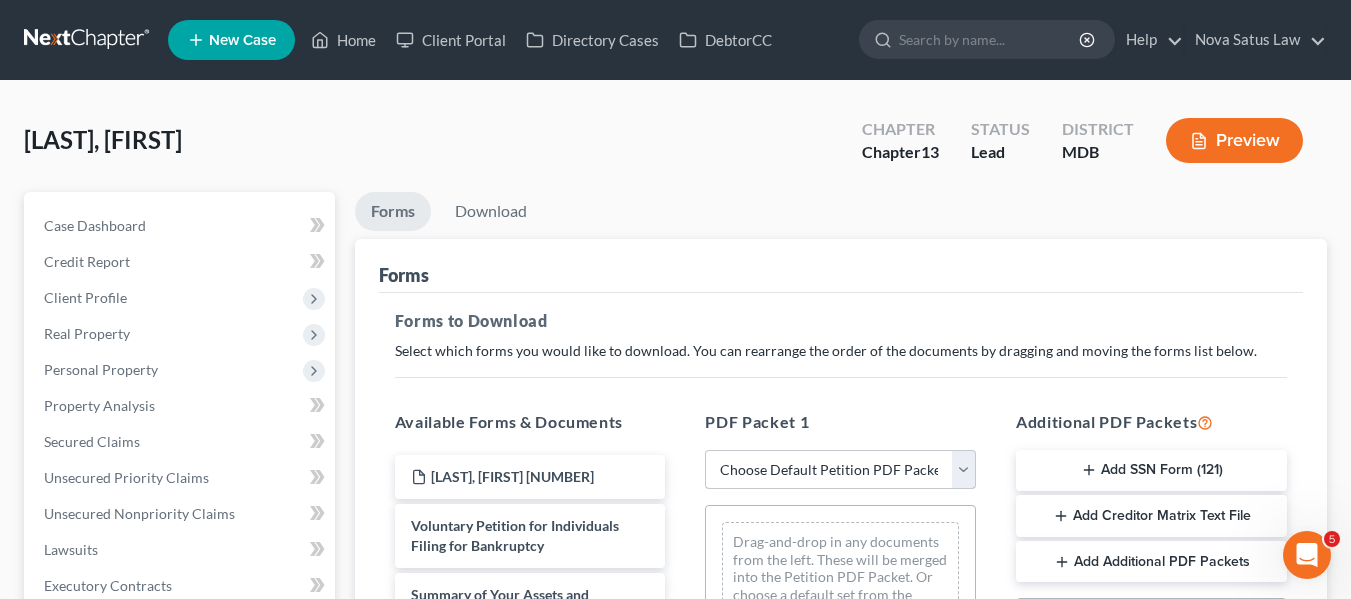 click on "Choose Default Petition PDF Packet Complete Bankruptcy Petition (all forms and schedules) Emergency Filing Forms (Petition and Creditor List Only) Amended Forms Signature Pages Only Supplemental Post Petition (Sch. I & J) Supplemental Post Petition (Sch. I) Supplemental Post Petition (Sch. J) AJ" at bounding box center (840, 470) 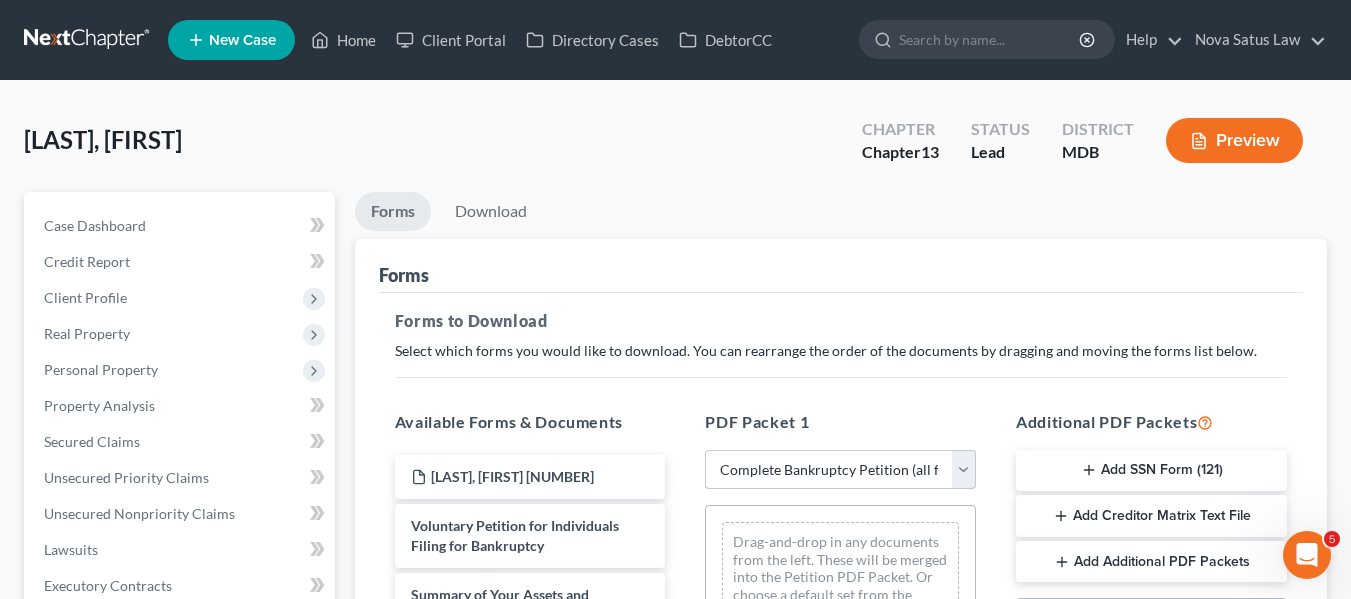 click on "Choose Default Petition PDF Packet Complete Bankruptcy Petition (all forms and schedules) Emergency Filing Forms (Petition and Creditor List Only) Amended Forms Signature Pages Only Supplemental Post Petition (Sch. I & J) Supplemental Post Petition (Sch. I) Supplemental Post Petition (Sch. J) AJ" at bounding box center (840, 470) 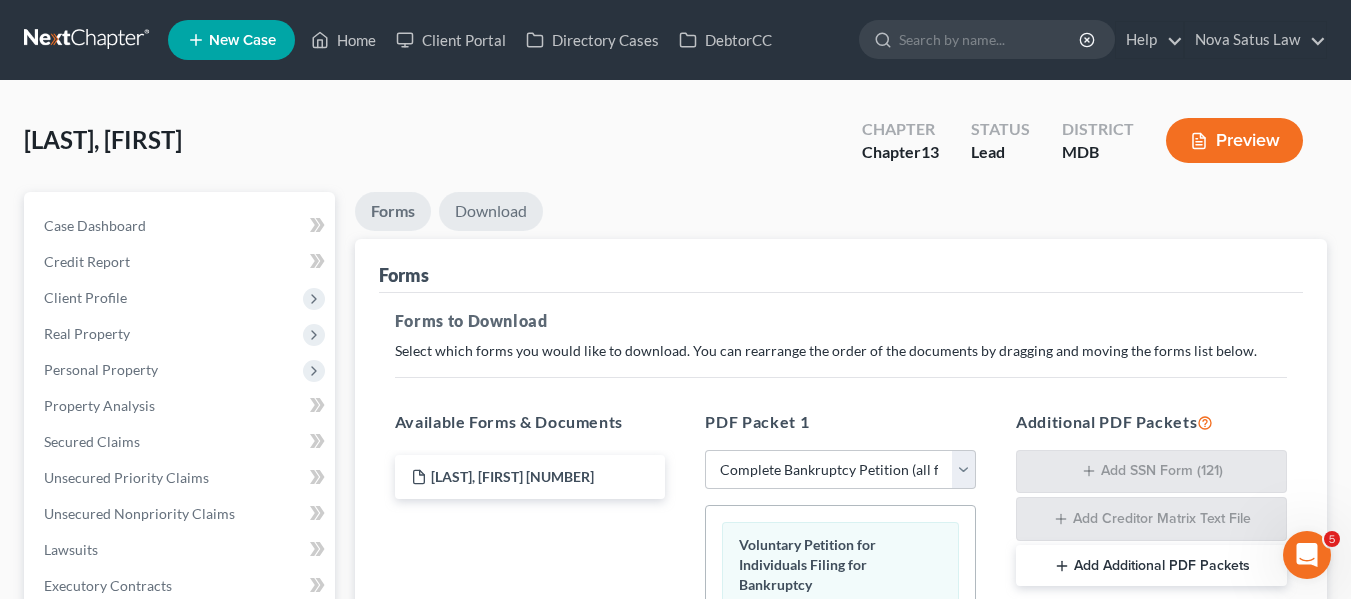click on "Download" at bounding box center (491, 211) 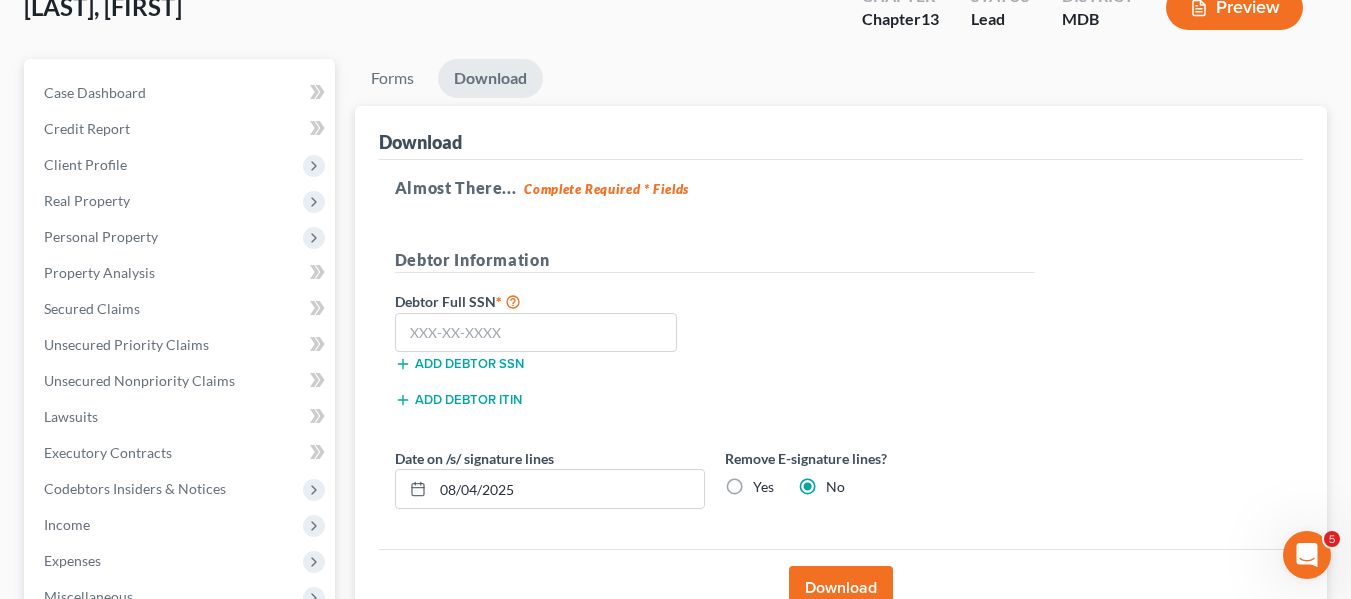 scroll, scrollTop: 132, scrollLeft: 0, axis: vertical 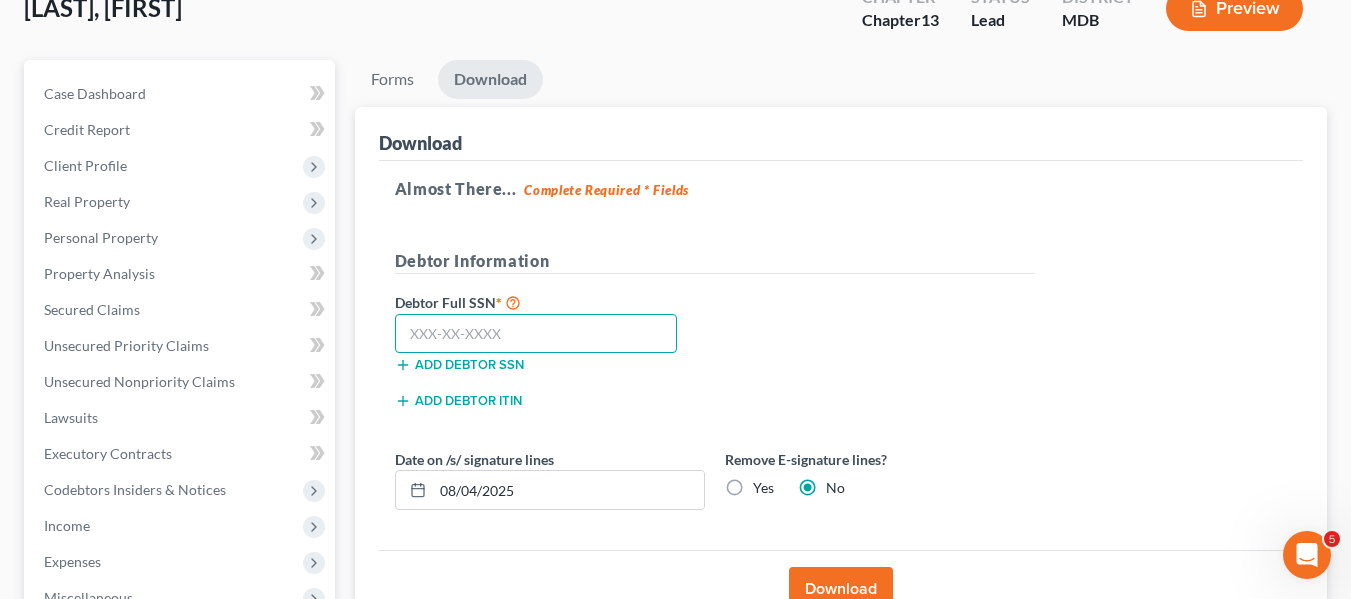 click at bounding box center [536, 334] 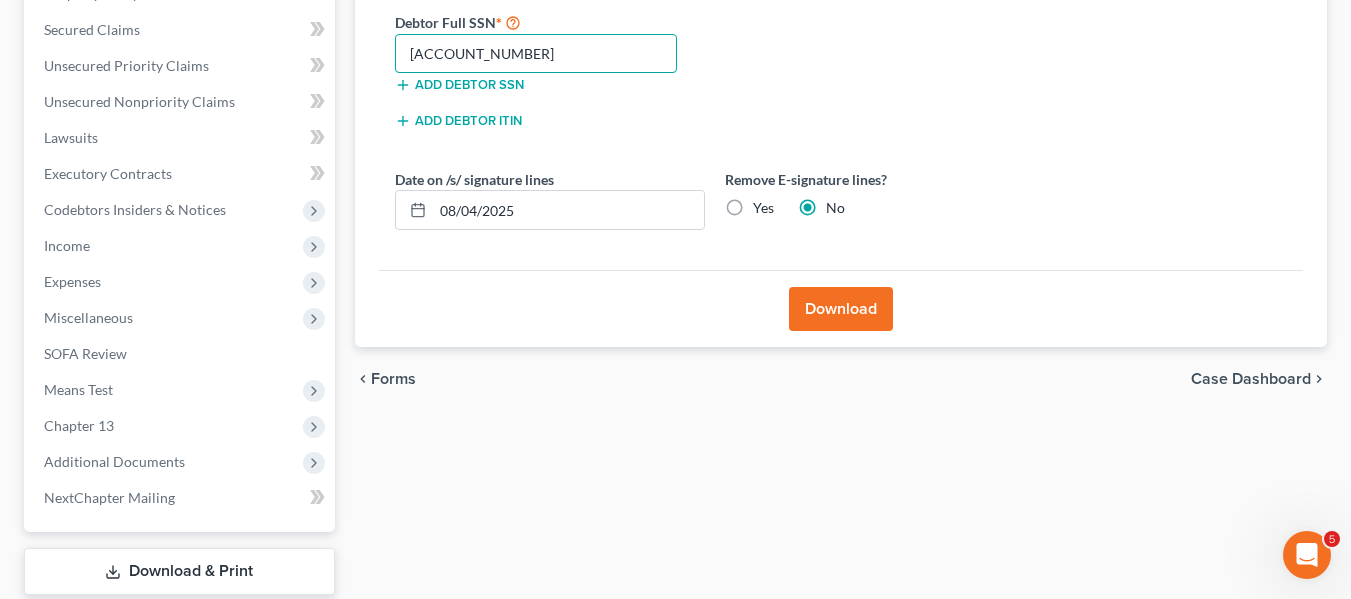 scroll, scrollTop: 420, scrollLeft: 0, axis: vertical 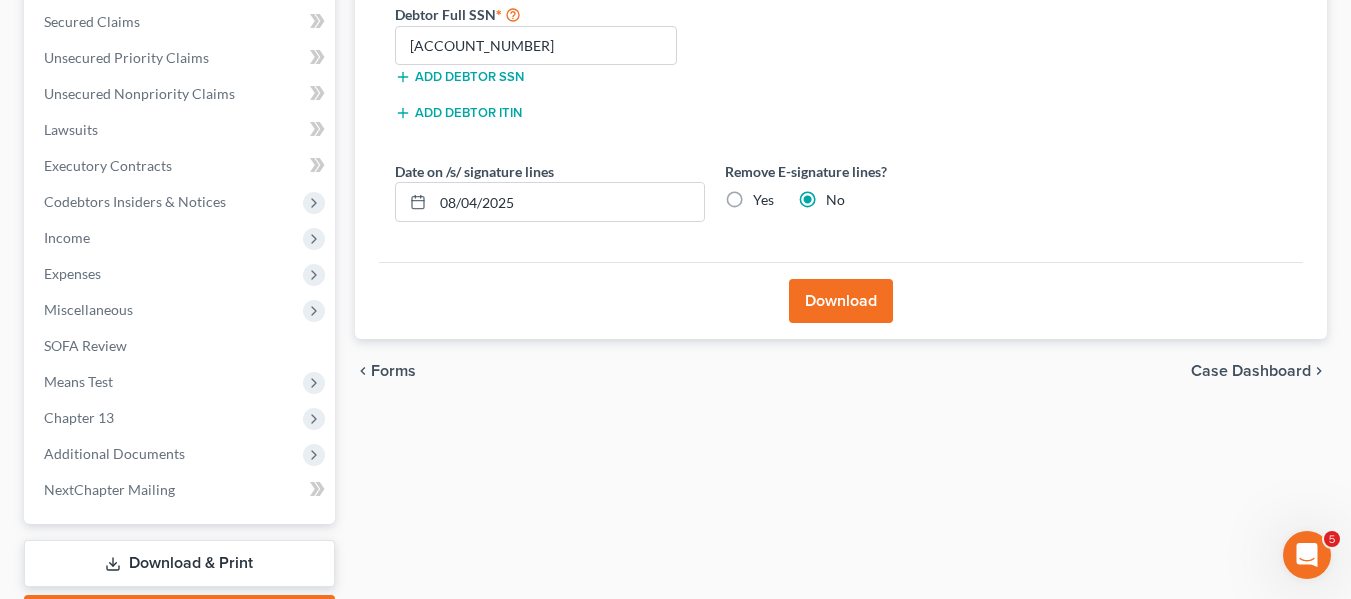click on "Download" at bounding box center (841, 301) 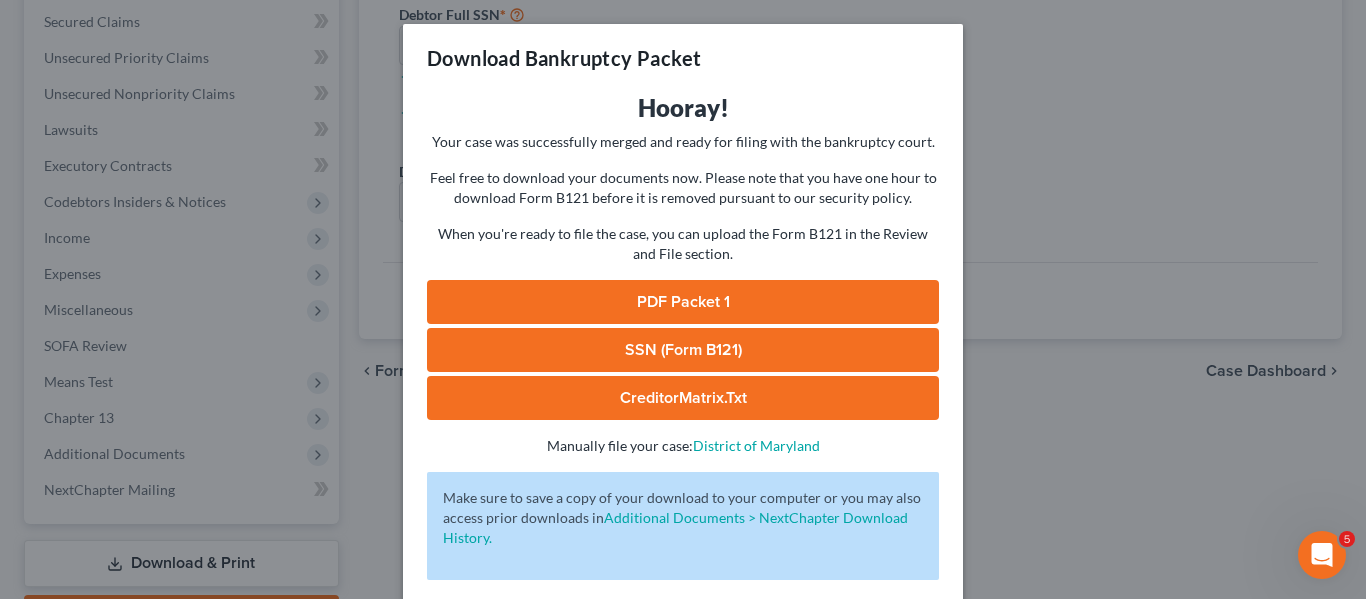 click on "PDF Packet 1" at bounding box center (683, 302) 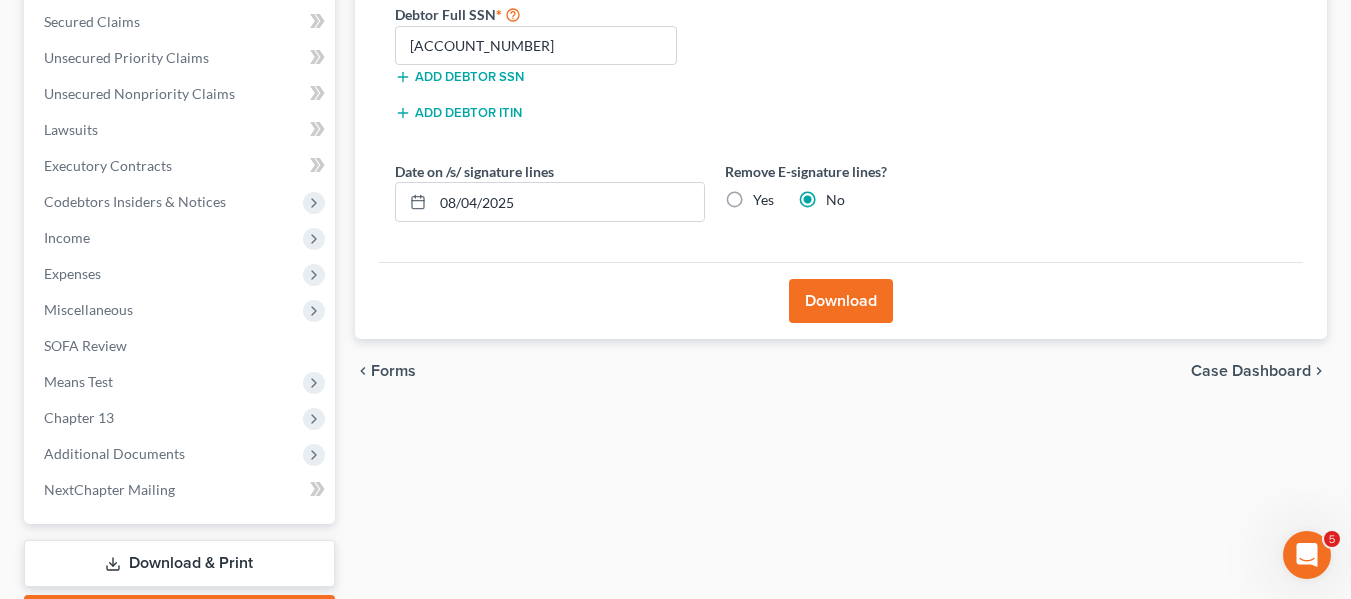 scroll, scrollTop: 536, scrollLeft: 0, axis: vertical 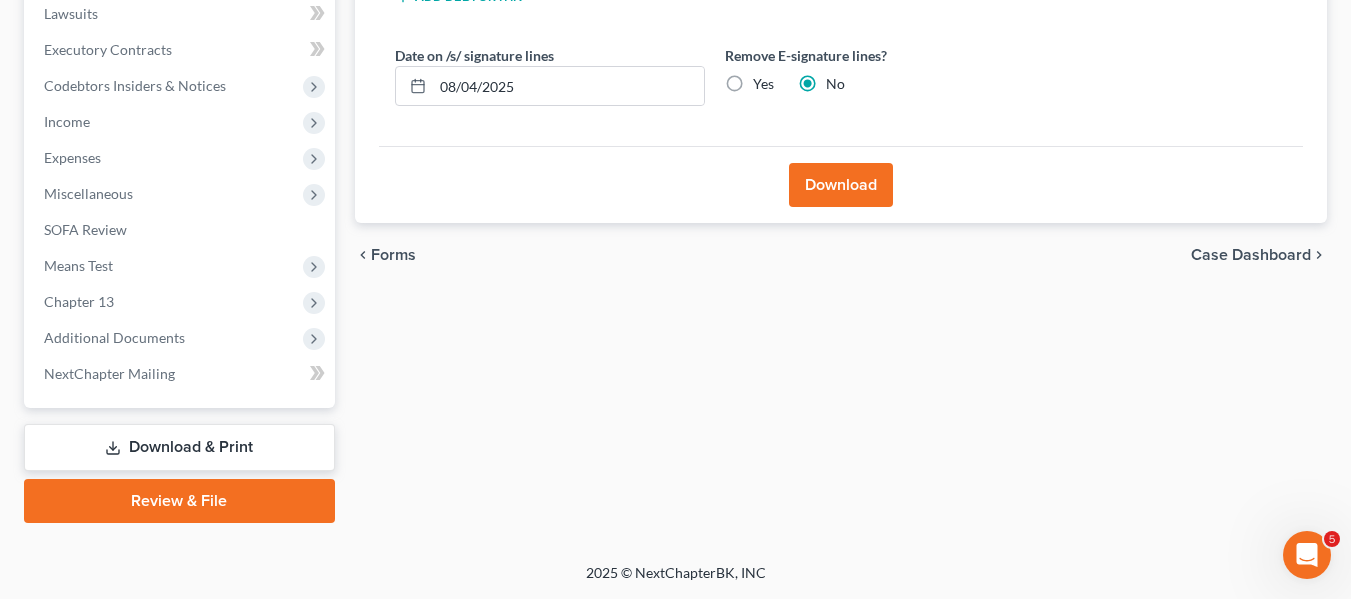 click on "Review & File" at bounding box center [179, 501] 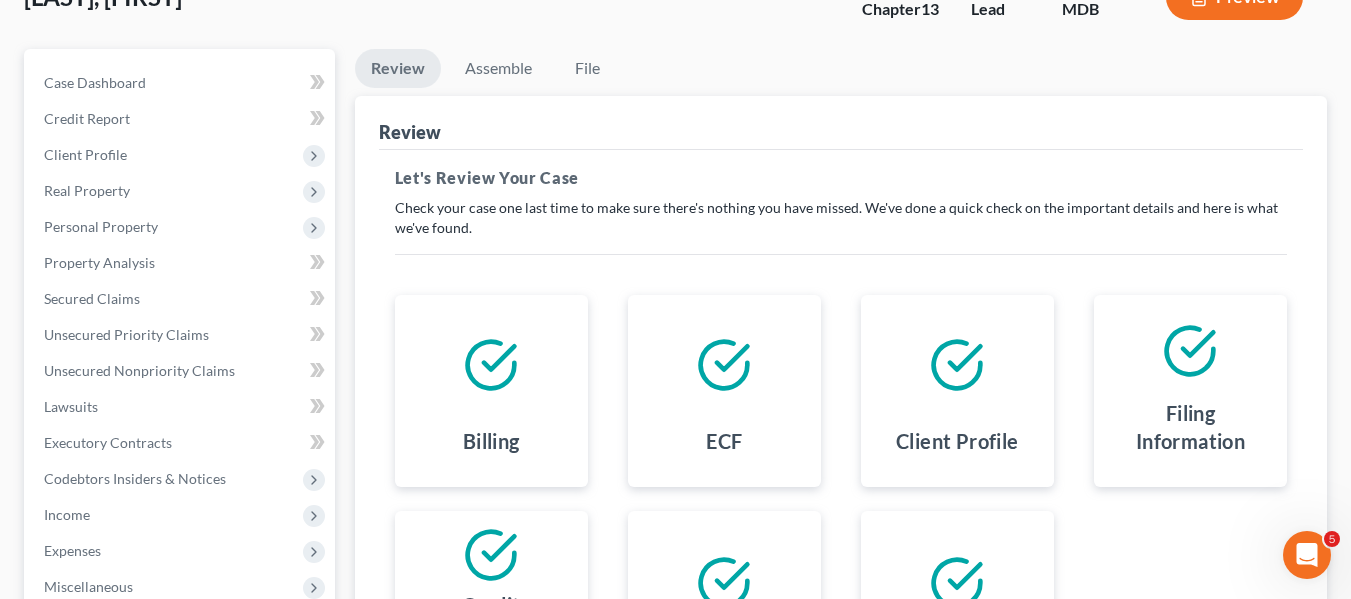 scroll, scrollTop: 133, scrollLeft: 0, axis: vertical 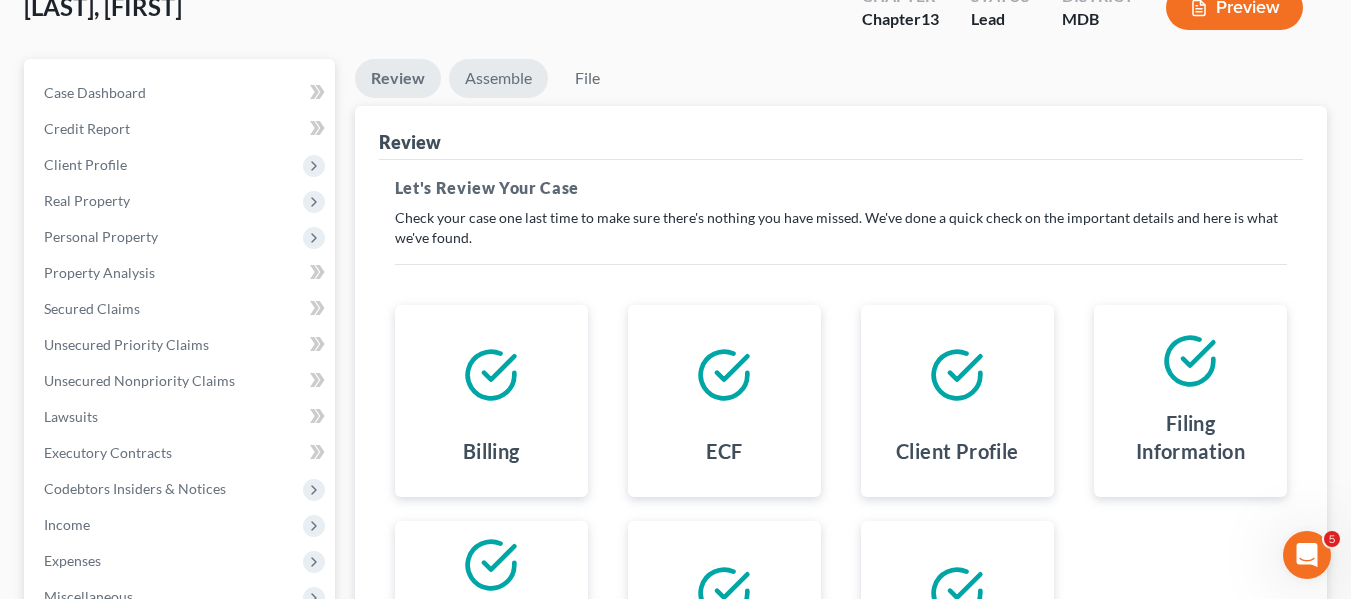 click on "Assemble" at bounding box center [498, 78] 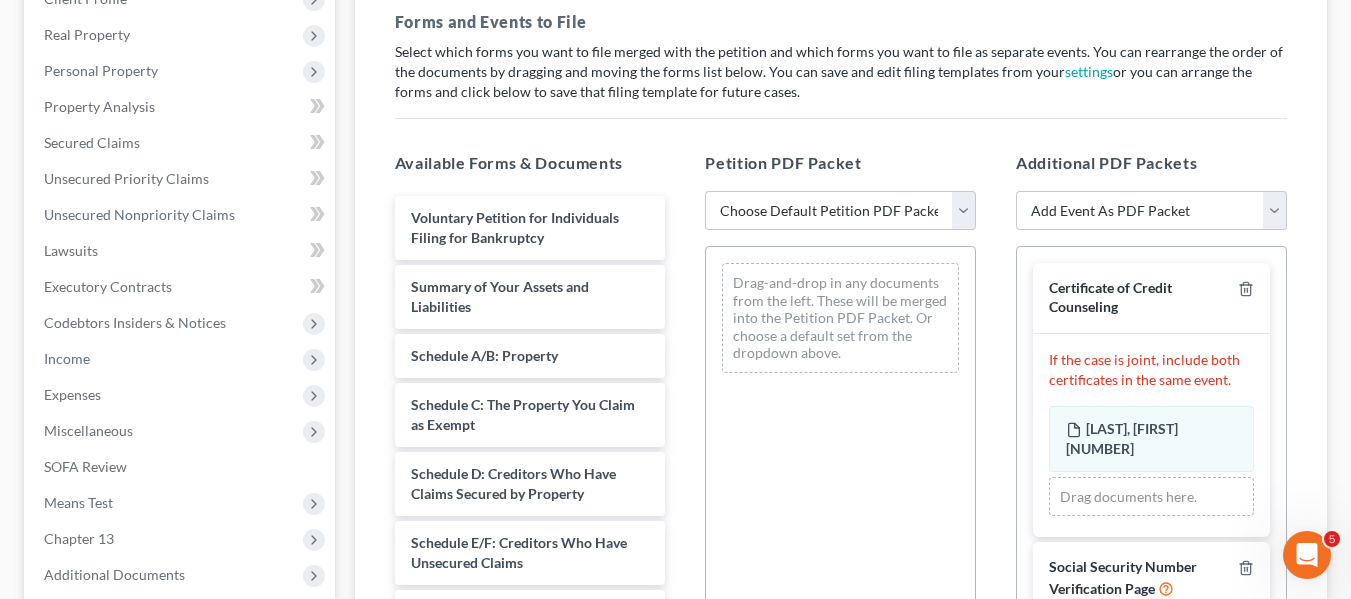 scroll, scrollTop: 300, scrollLeft: 0, axis: vertical 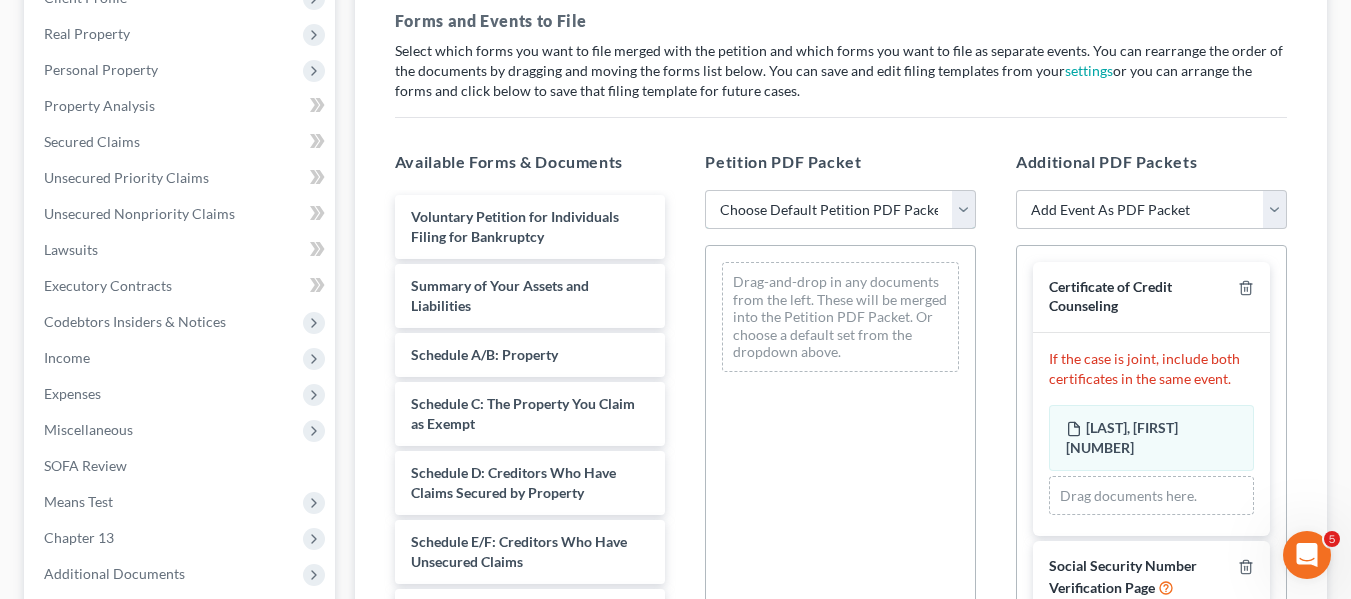 click on "Choose Default Petition PDF Packet Emergency Filing (Voluntary Petition and Creditor List Only) Chapter 13 Template" at bounding box center [840, 210] 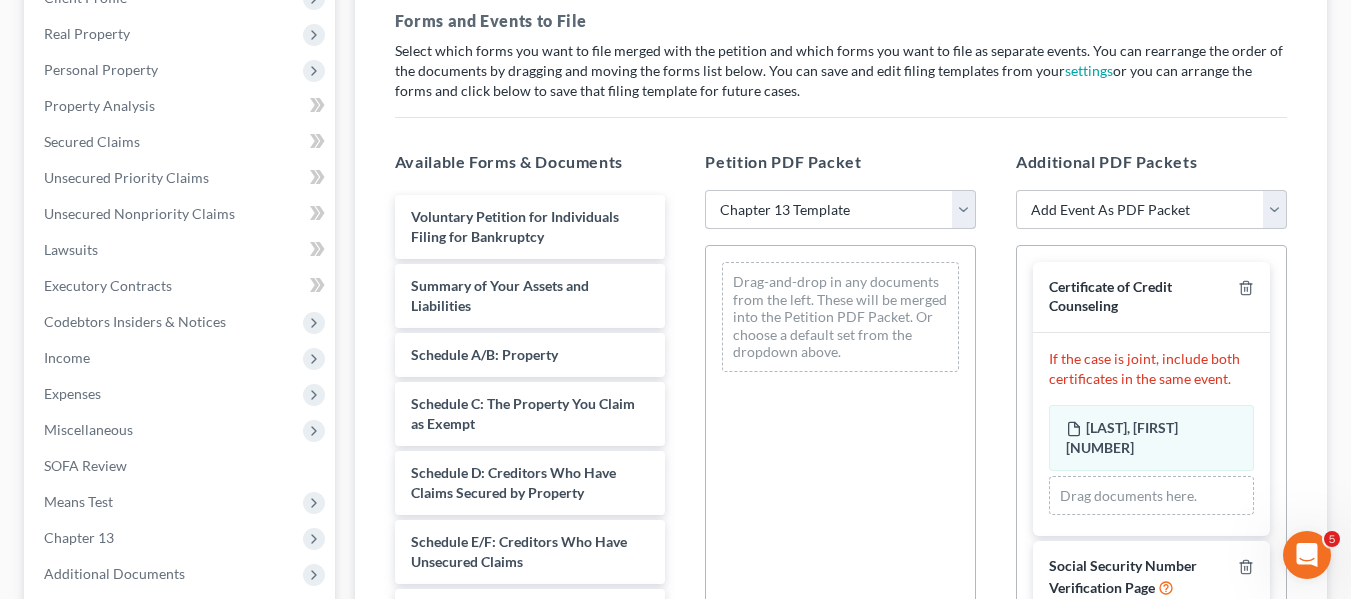 click on "Choose Default Petition PDF Packet Emergency Filing (Voluntary Petition and Creditor List Only) Chapter 13 Template" at bounding box center [840, 210] 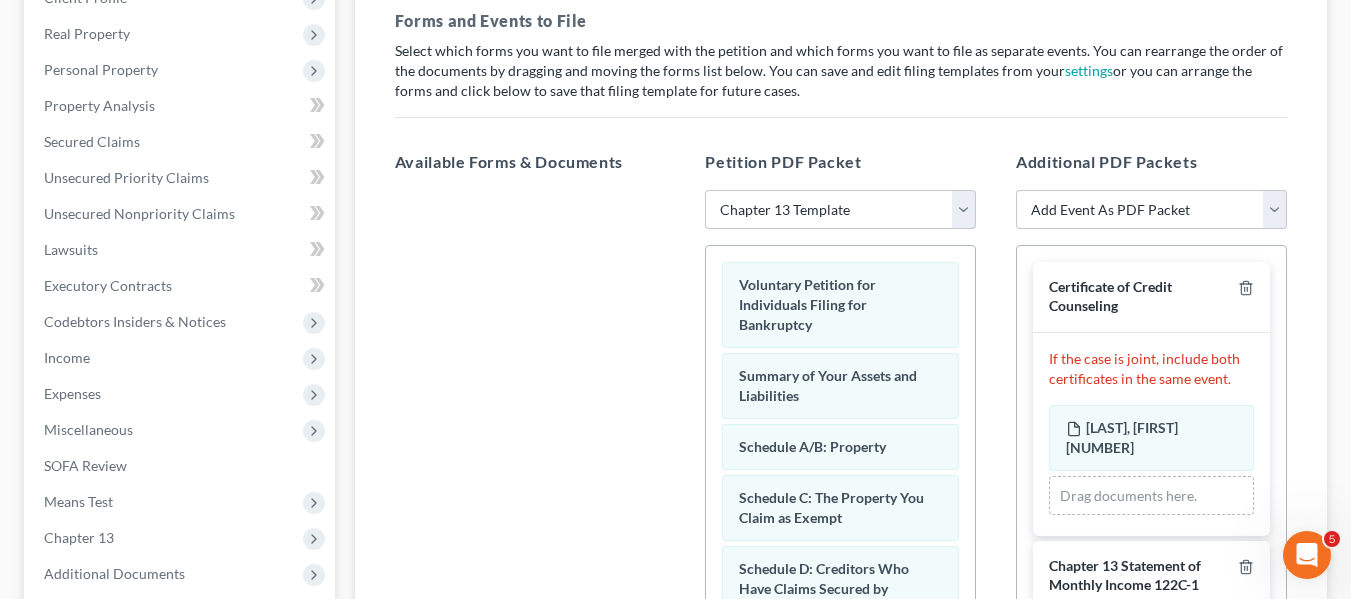 scroll, scrollTop: 676, scrollLeft: 0, axis: vertical 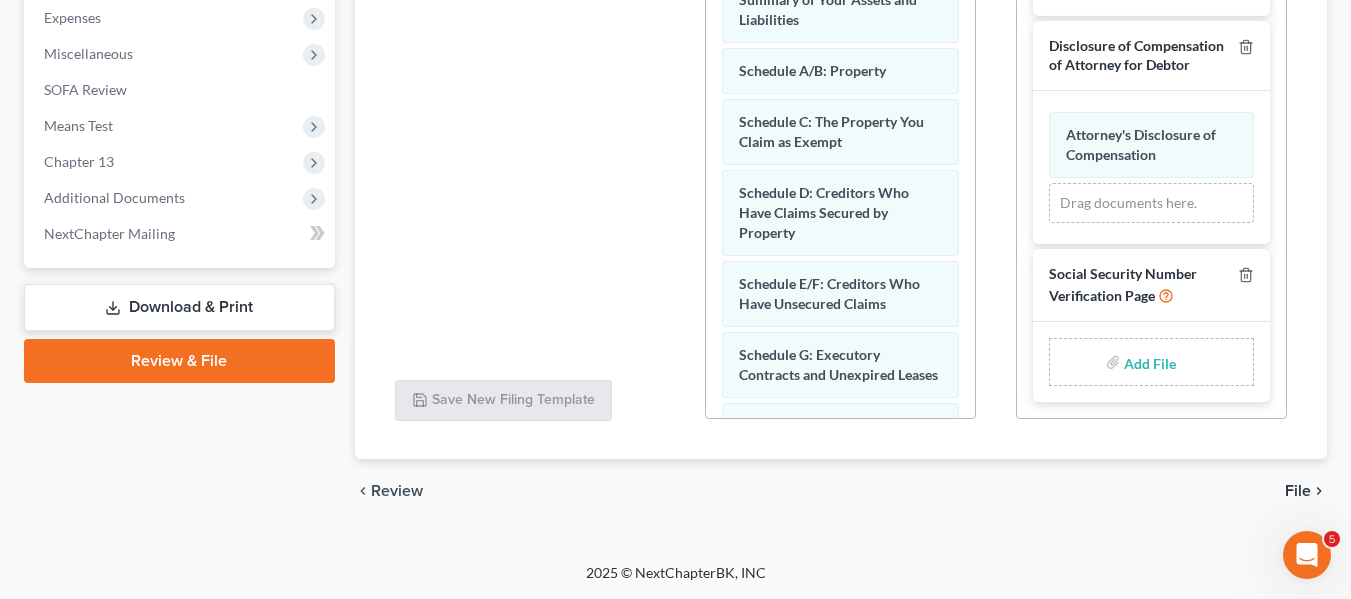 click at bounding box center (1148, 362) 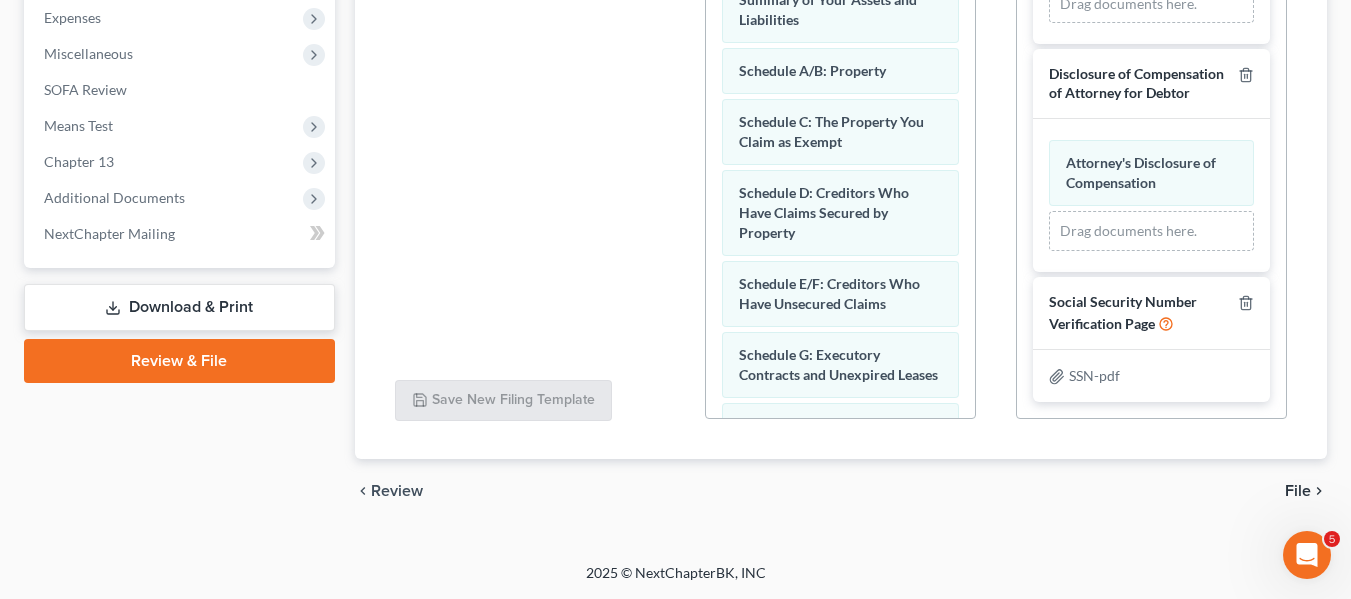 scroll, scrollTop: 402, scrollLeft: 0, axis: vertical 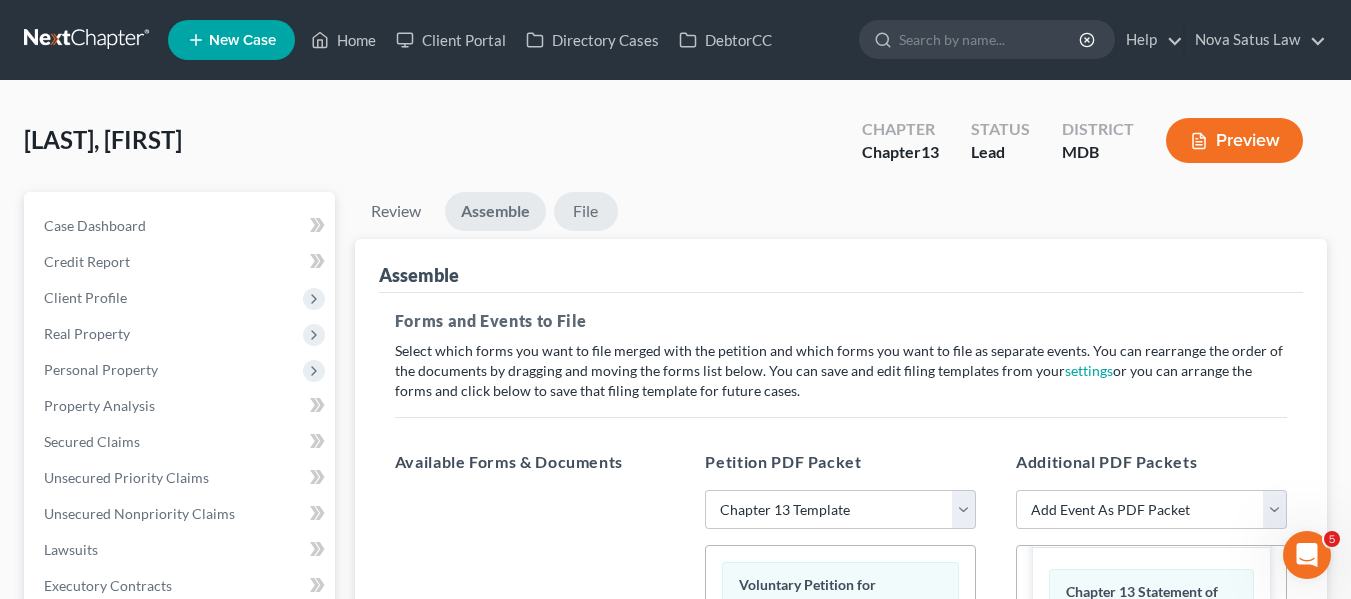 click on "File" at bounding box center (586, 211) 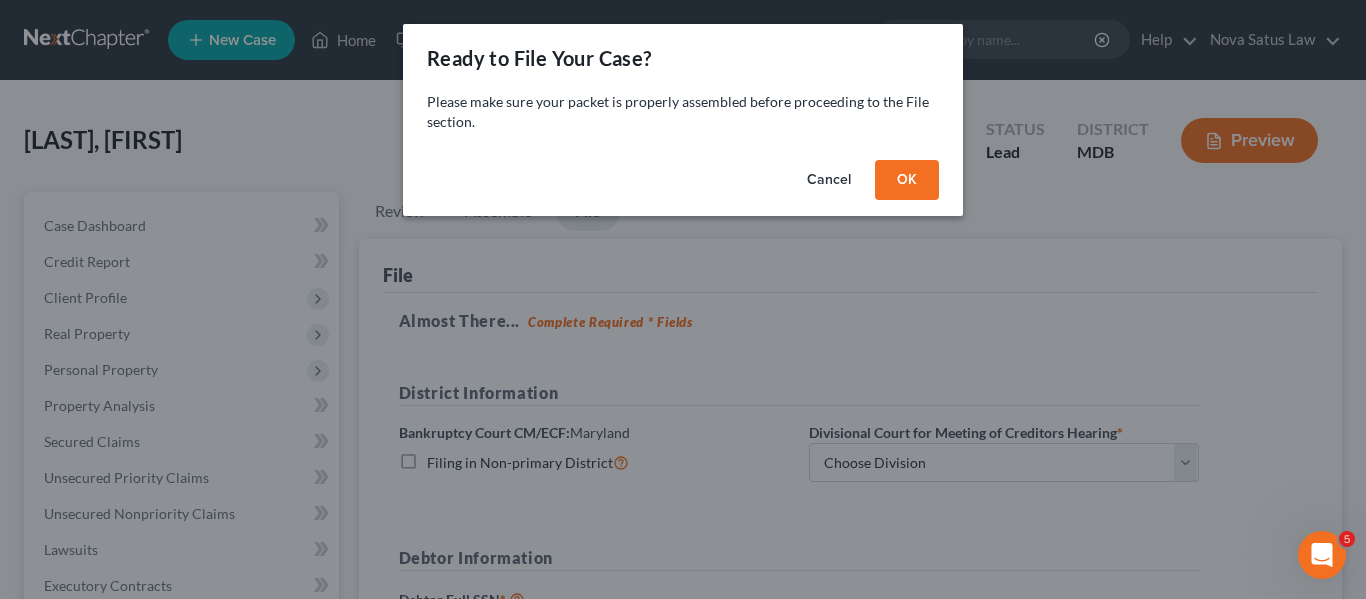 click on "OK" at bounding box center [907, 180] 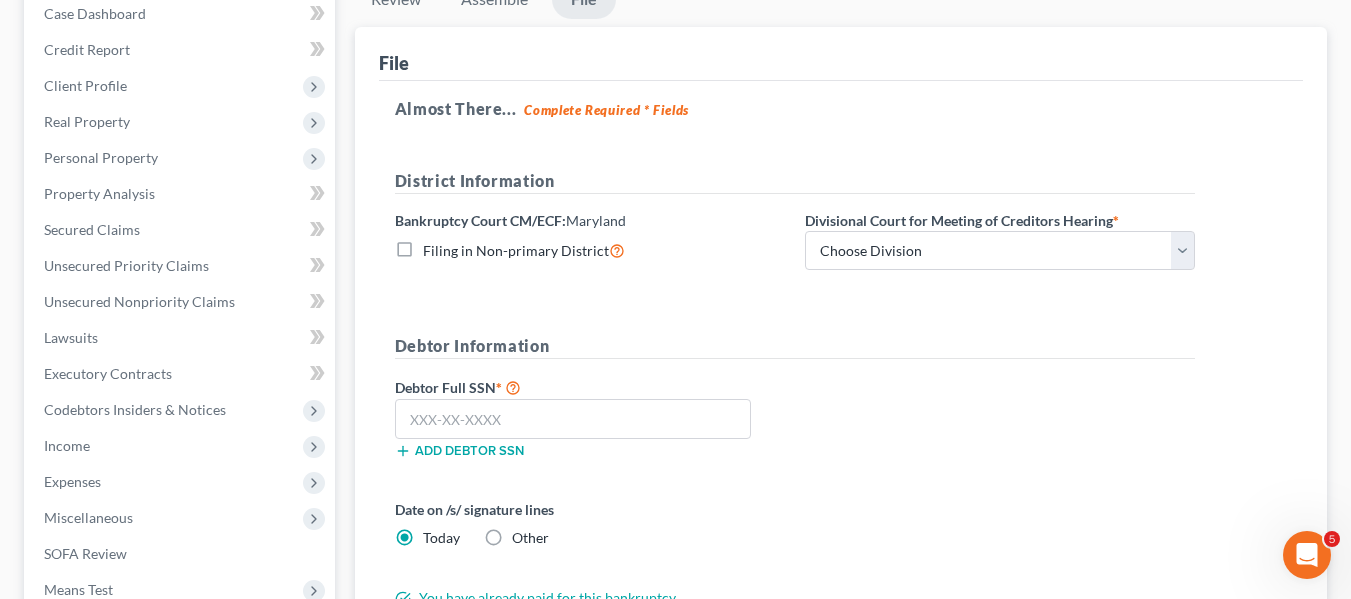 scroll, scrollTop: 213, scrollLeft: 0, axis: vertical 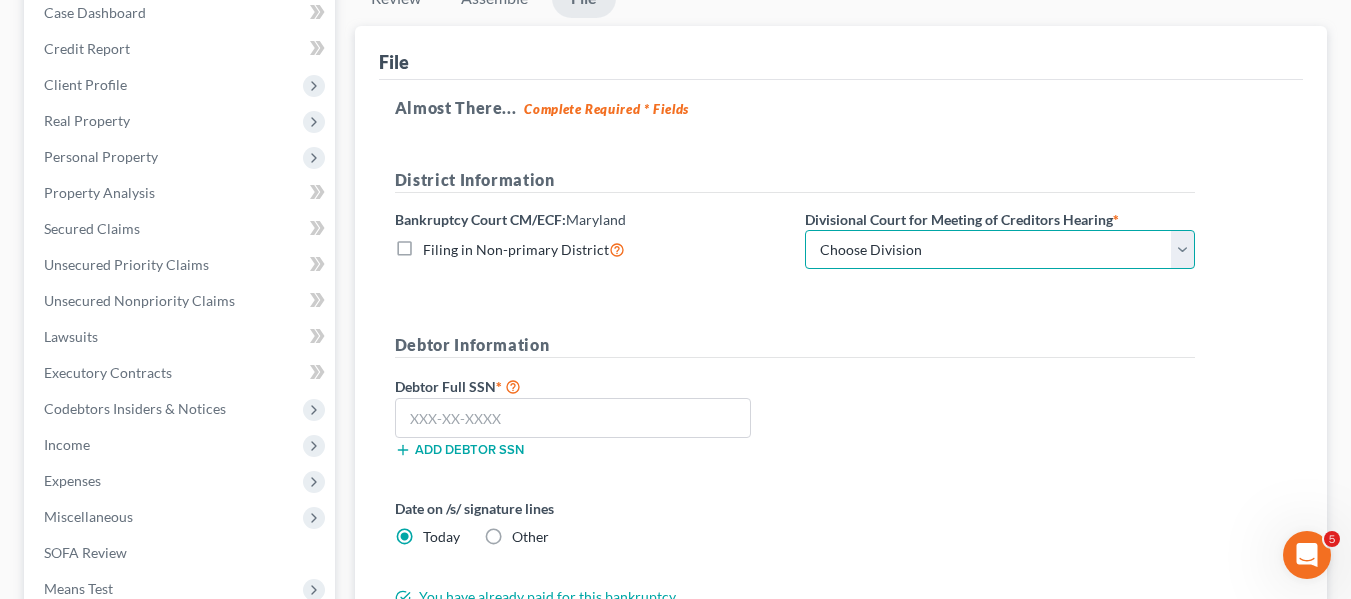 click on "Choose Division Baltimore Greenbelt" at bounding box center [1000, 250] 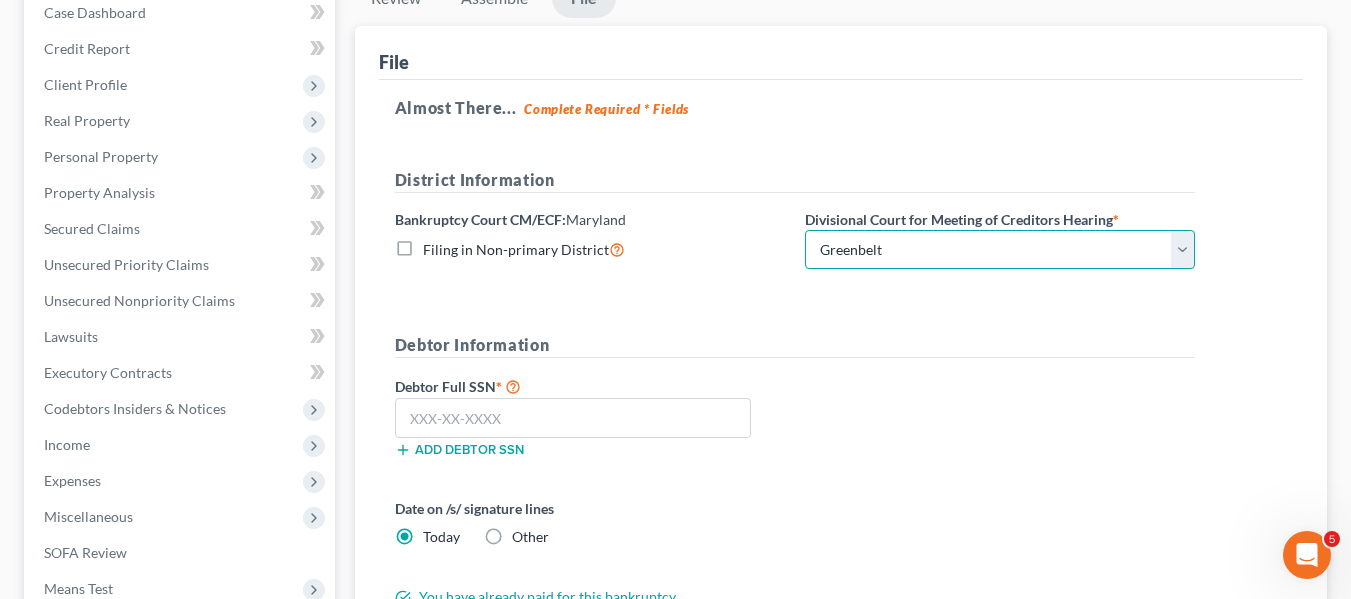 click on "Choose Division Baltimore Greenbelt" at bounding box center (1000, 250) 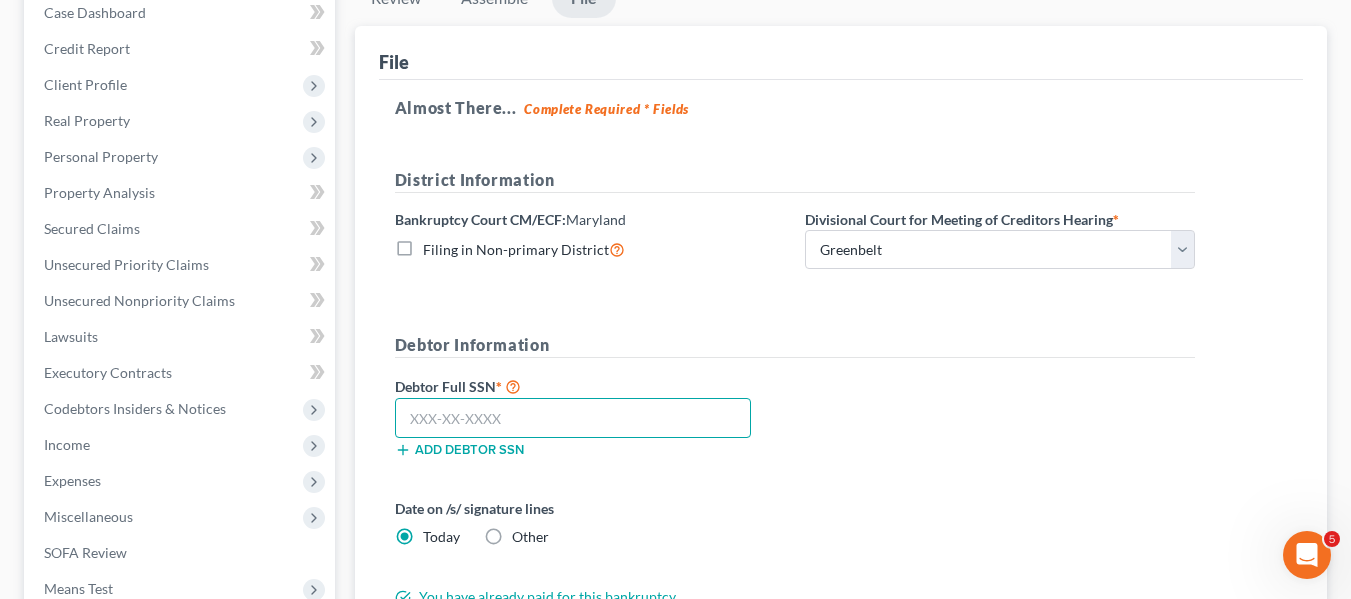 click at bounding box center (573, 418) 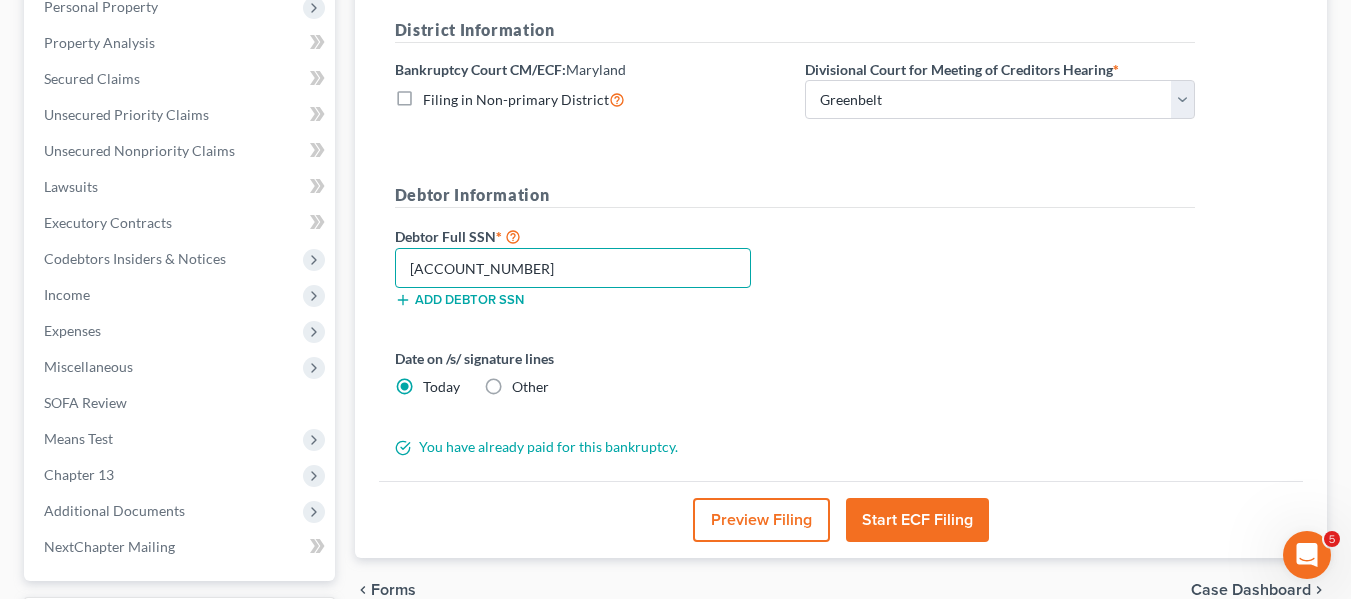 scroll, scrollTop: 364, scrollLeft: 0, axis: vertical 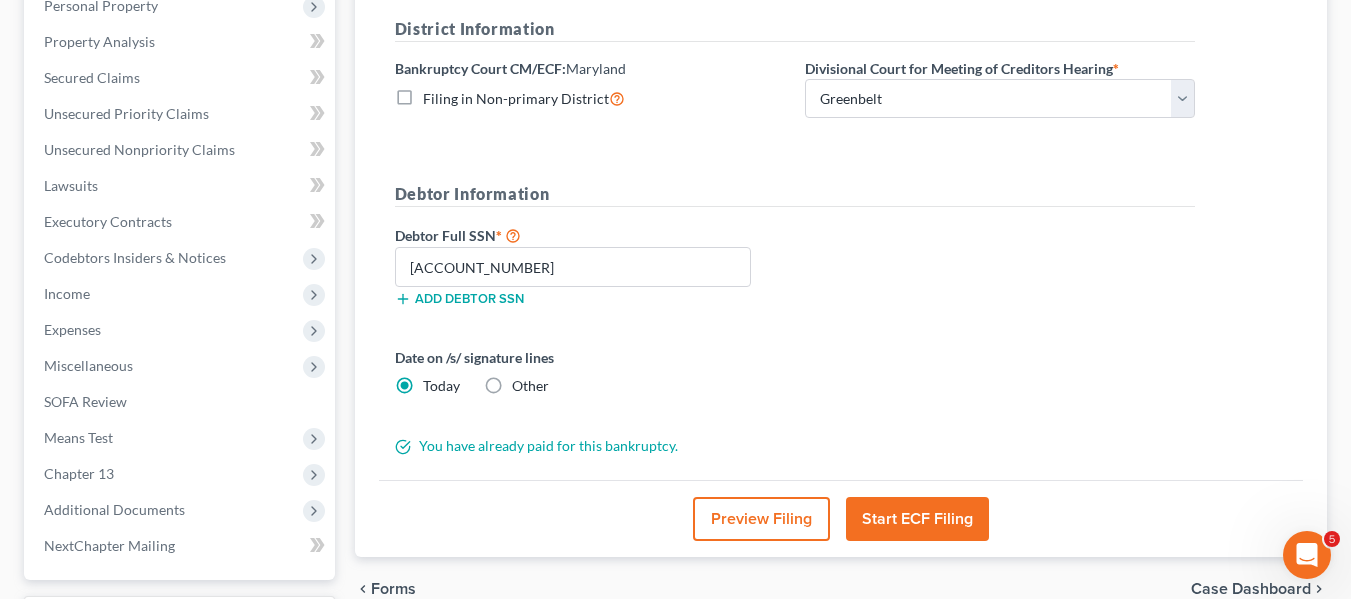click on "Start ECF Filing" at bounding box center [917, 519] 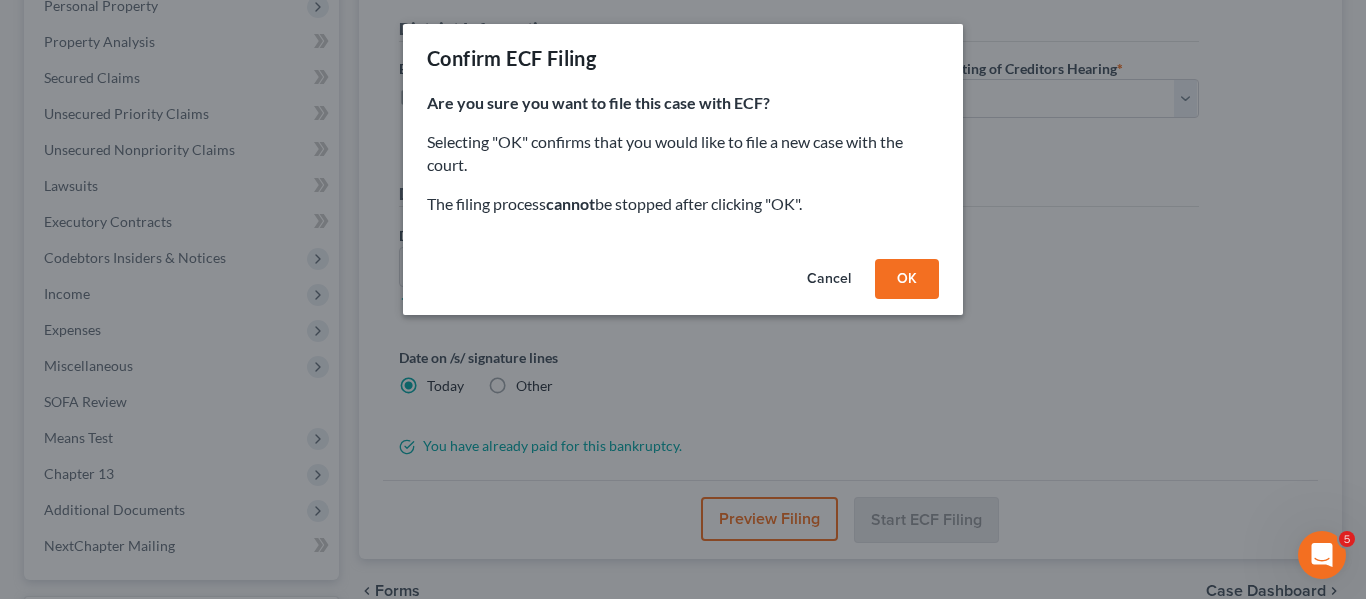 click on "OK" at bounding box center [907, 279] 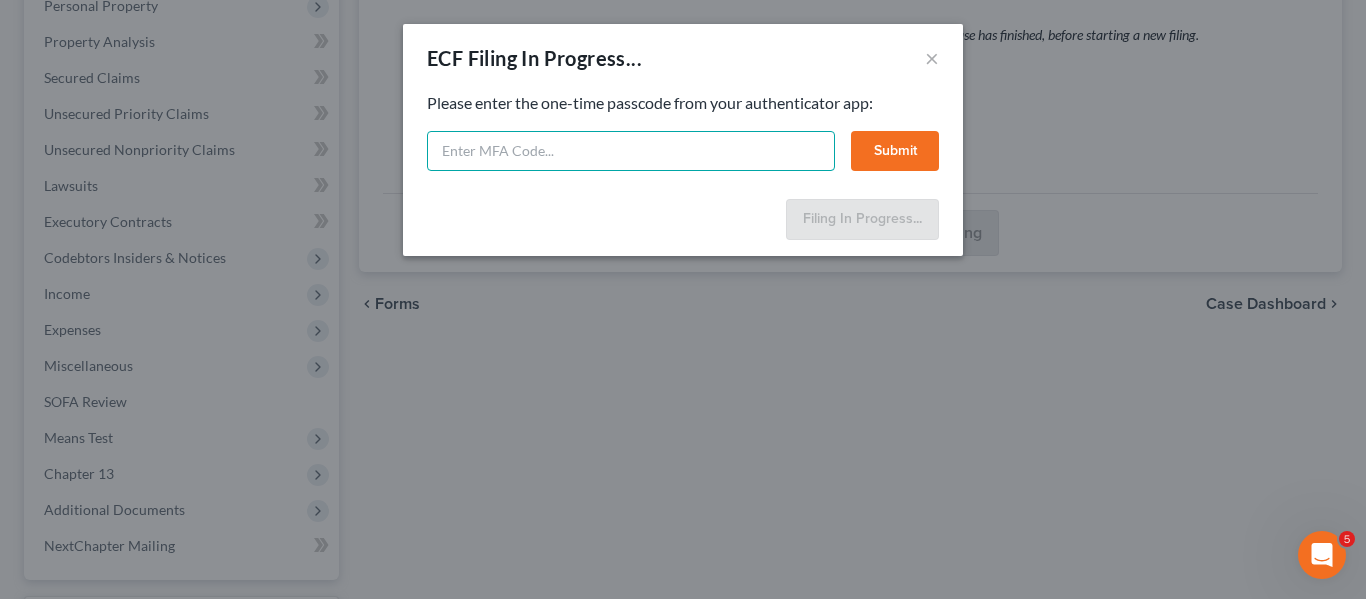 click at bounding box center (631, 151) 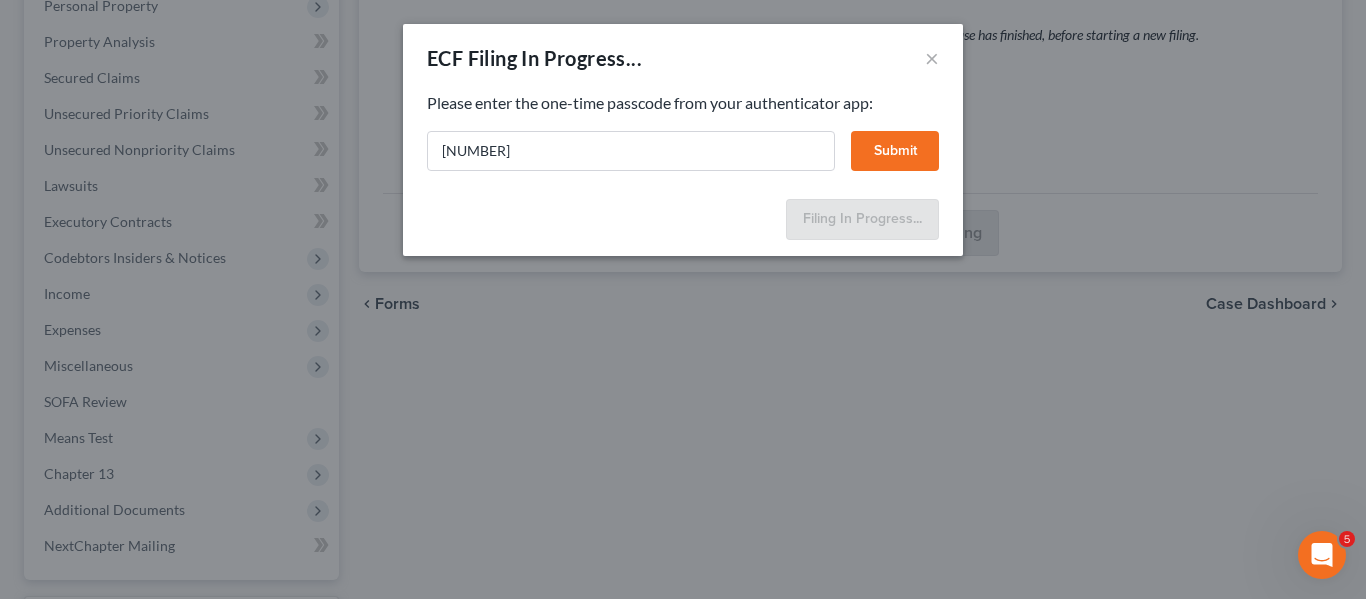 click on "Submit" at bounding box center [895, 151] 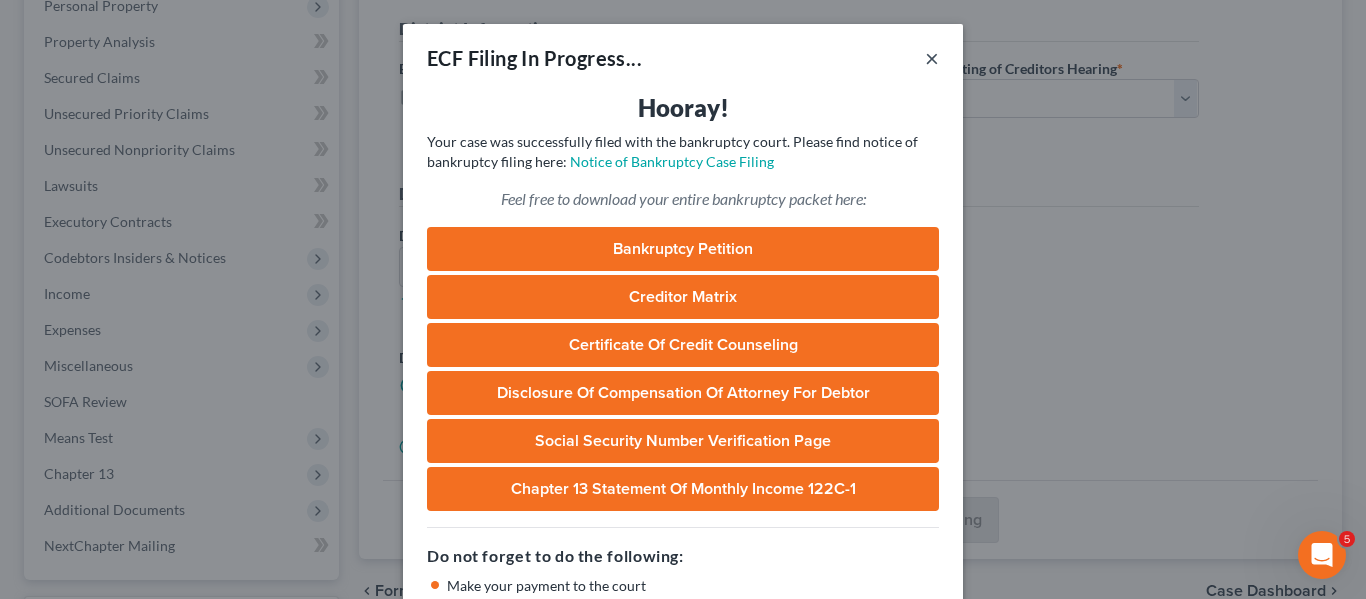 click on "×" at bounding box center [932, 58] 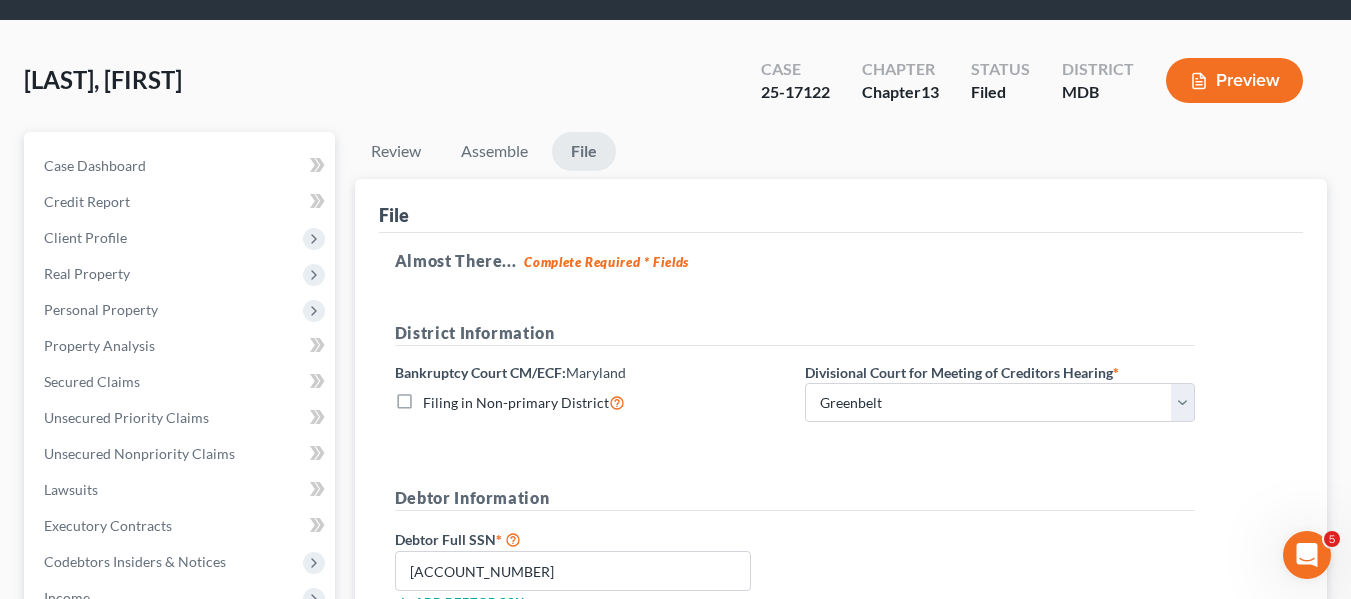 scroll, scrollTop: 56, scrollLeft: 0, axis: vertical 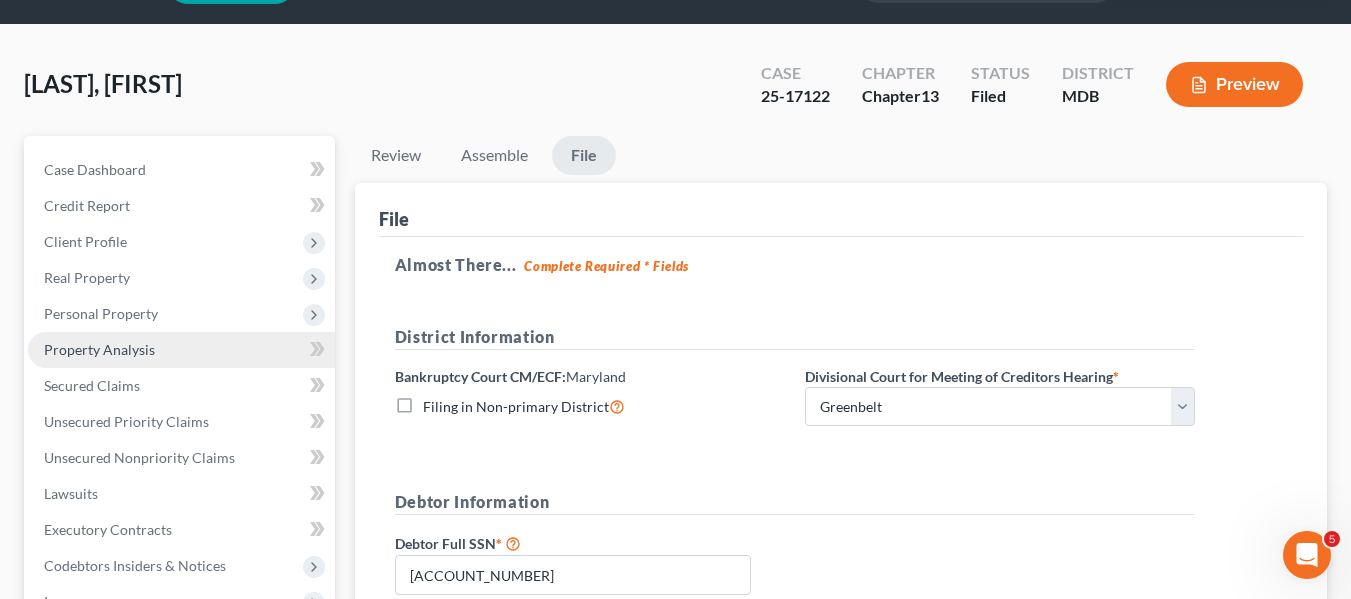 drag, startPoint x: 69, startPoint y: 230, endPoint x: 77, endPoint y: 366, distance: 136.23509 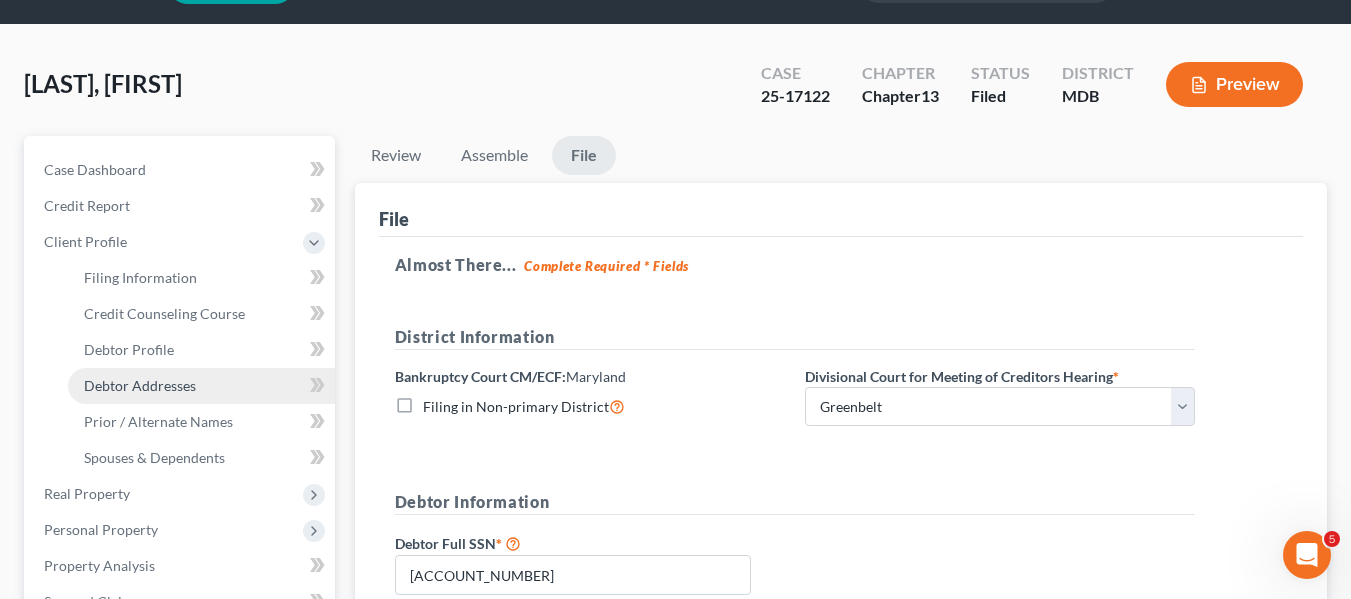 click on "Debtor Addresses" at bounding box center [140, 385] 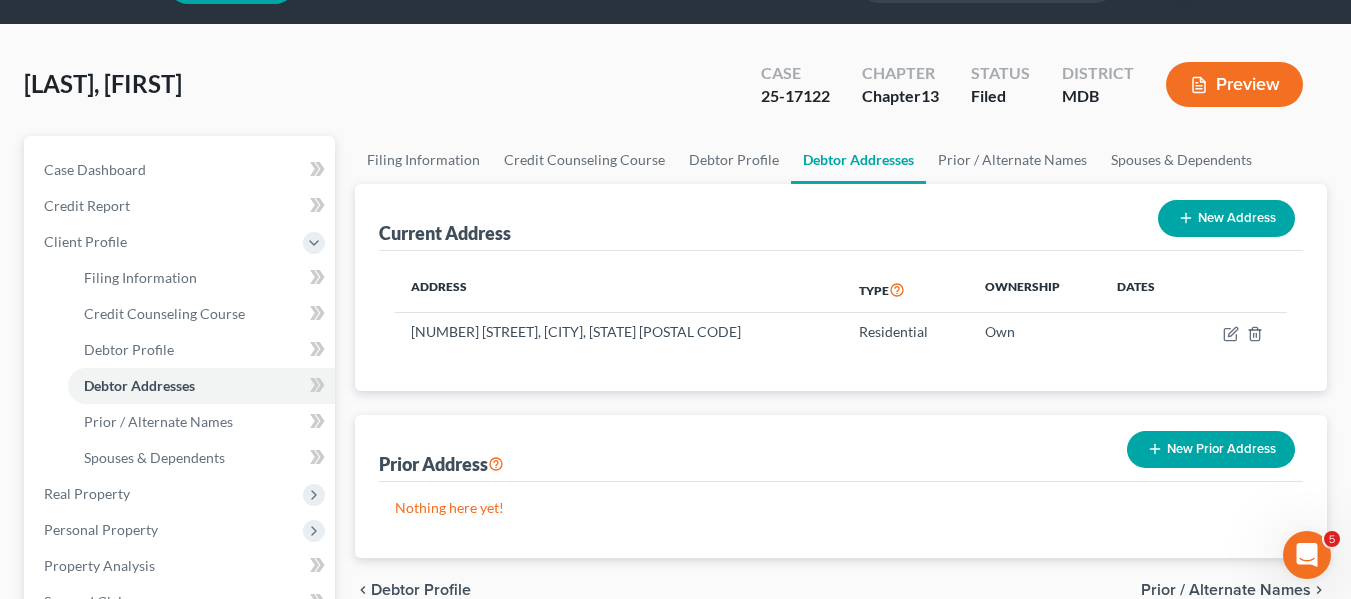 scroll, scrollTop: 0, scrollLeft: 0, axis: both 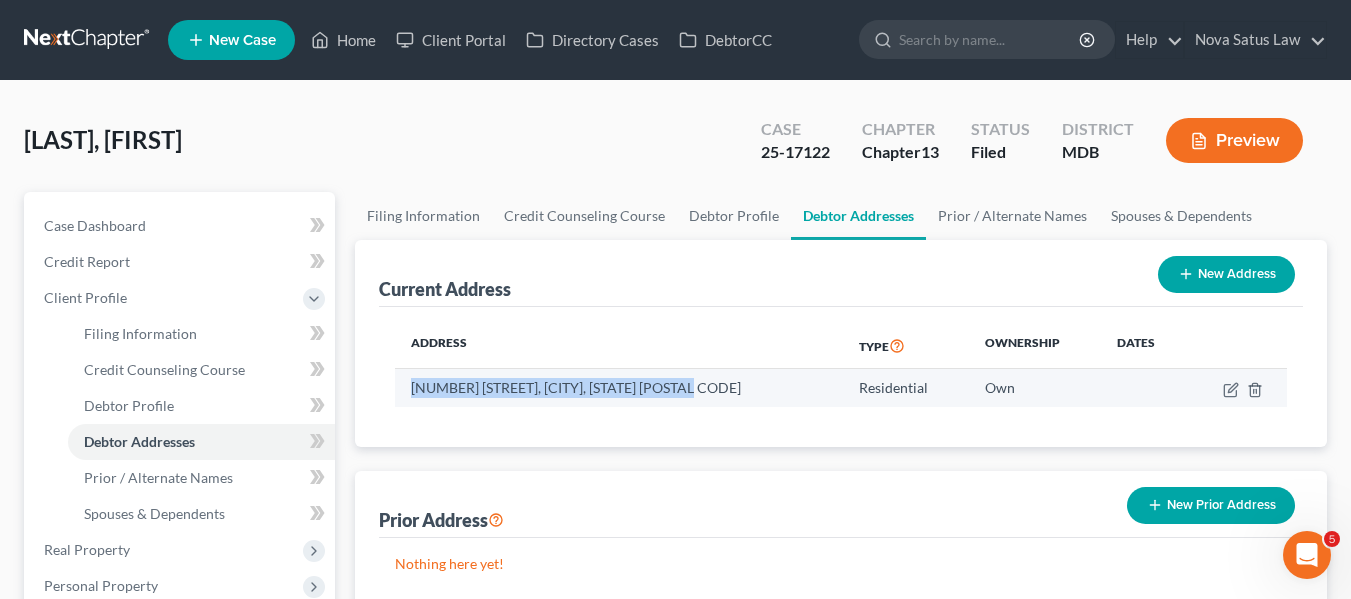 drag, startPoint x: 413, startPoint y: 386, endPoint x: 803, endPoint y: 377, distance: 390.10382 